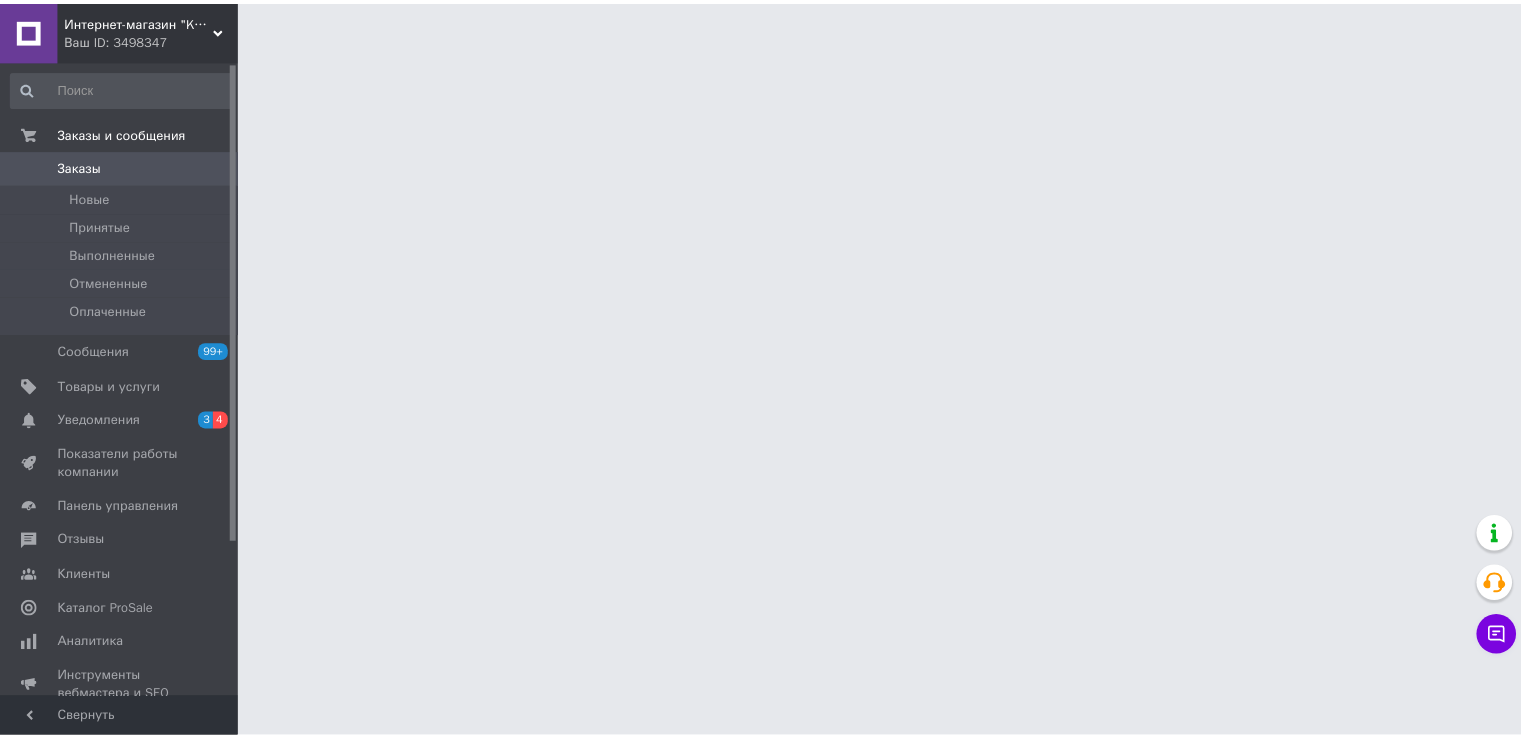 scroll, scrollTop: 0, scrollLeft: 0, axis: both 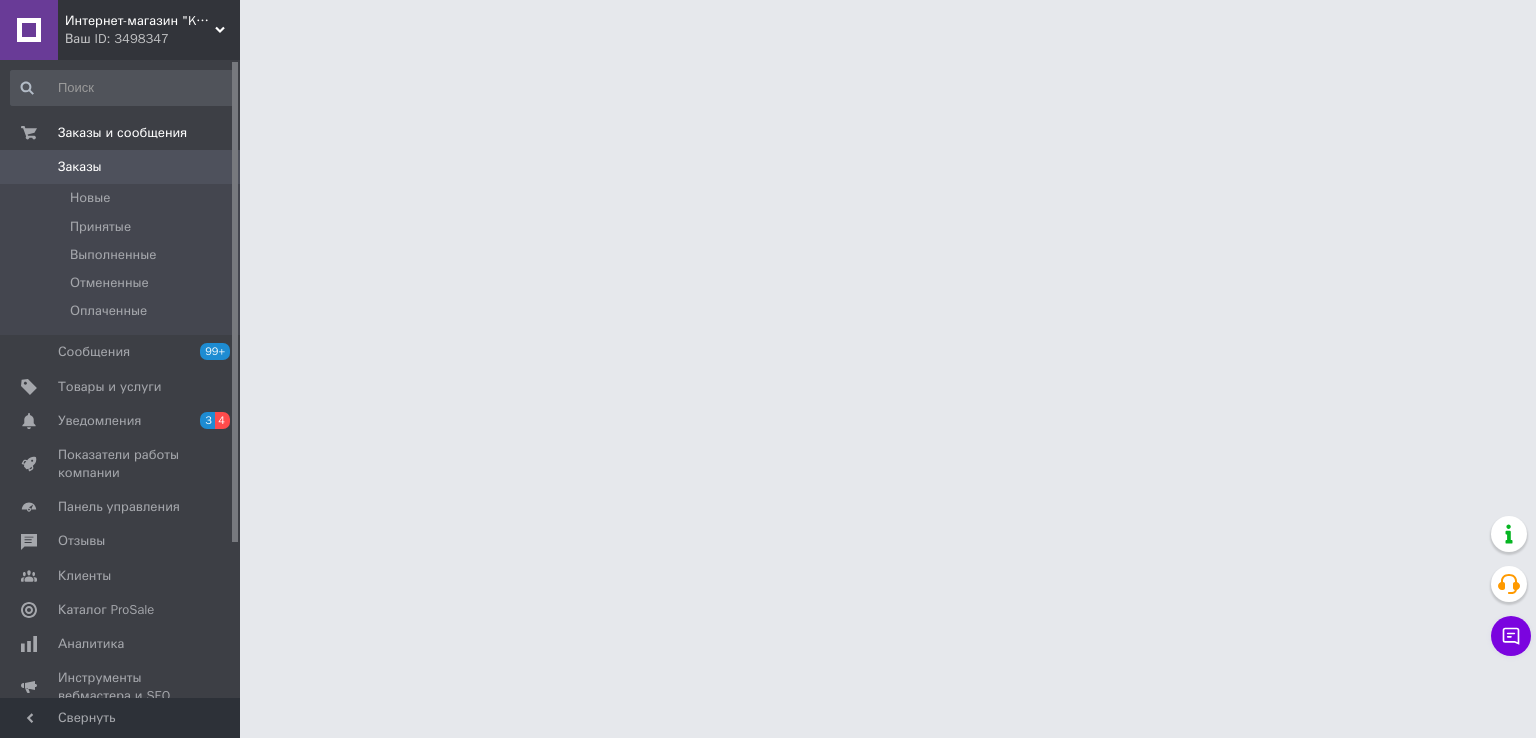 click 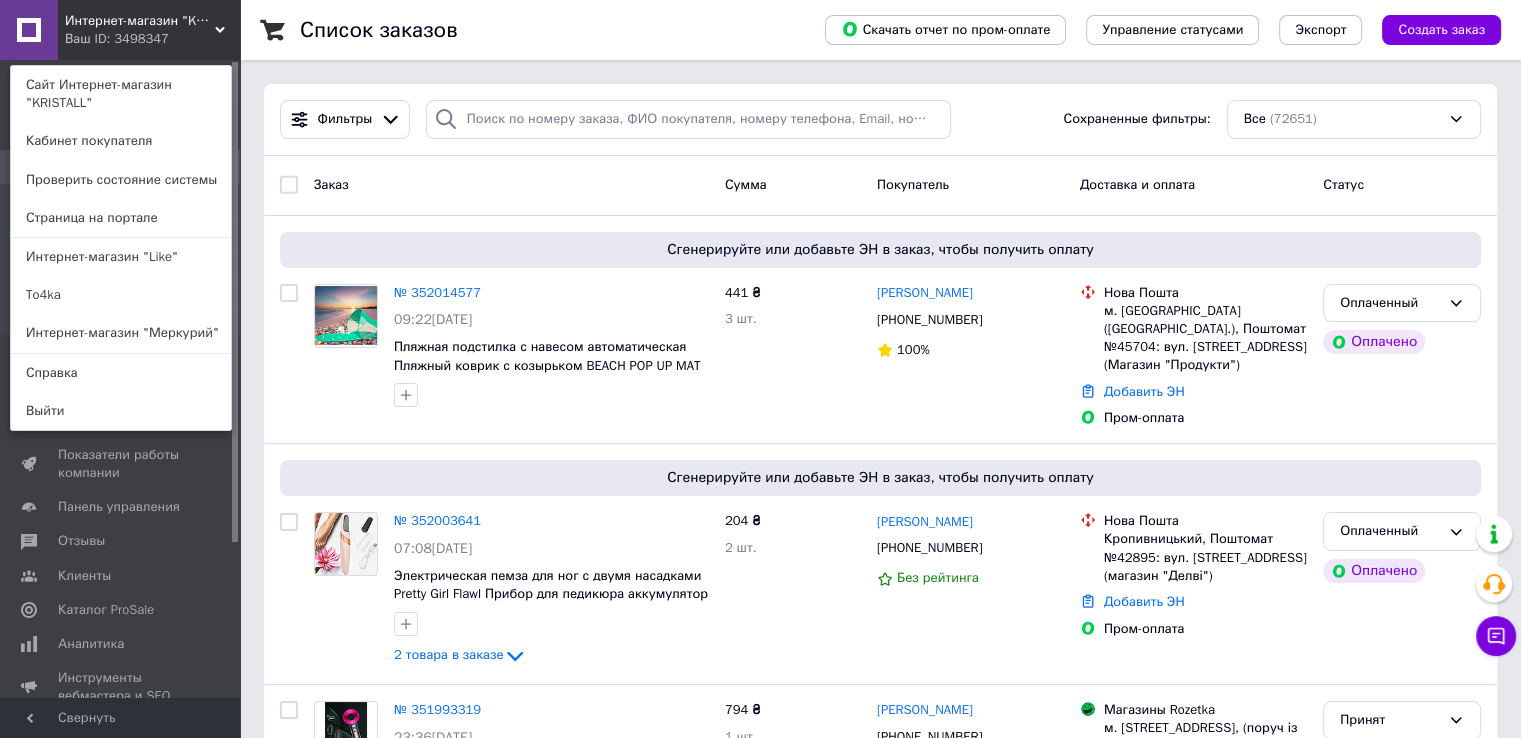 click on "Интернет-магазин "Like"" at bounding box center (121, 257) 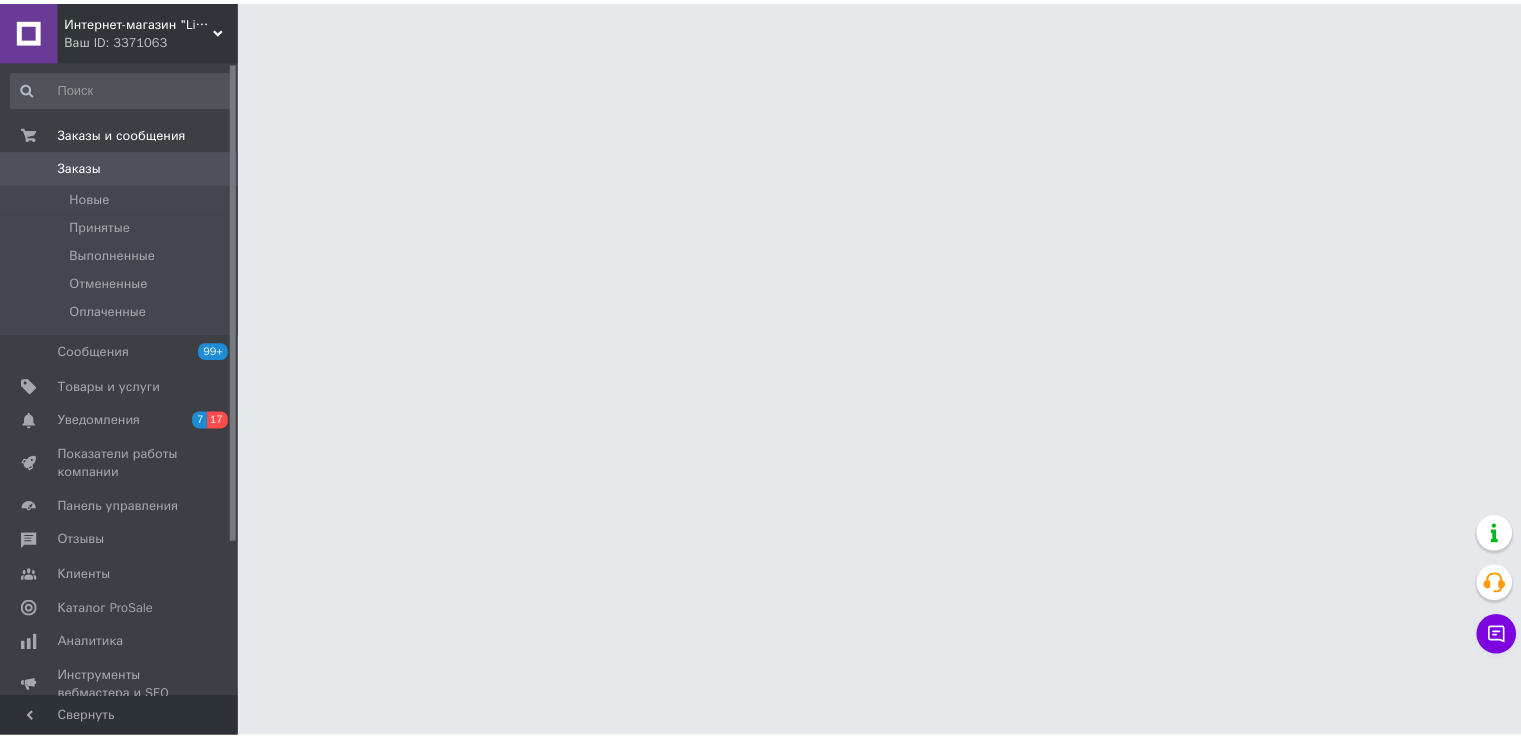 scroll, scrollTop: 0, scrollLeft: 0, axis: both 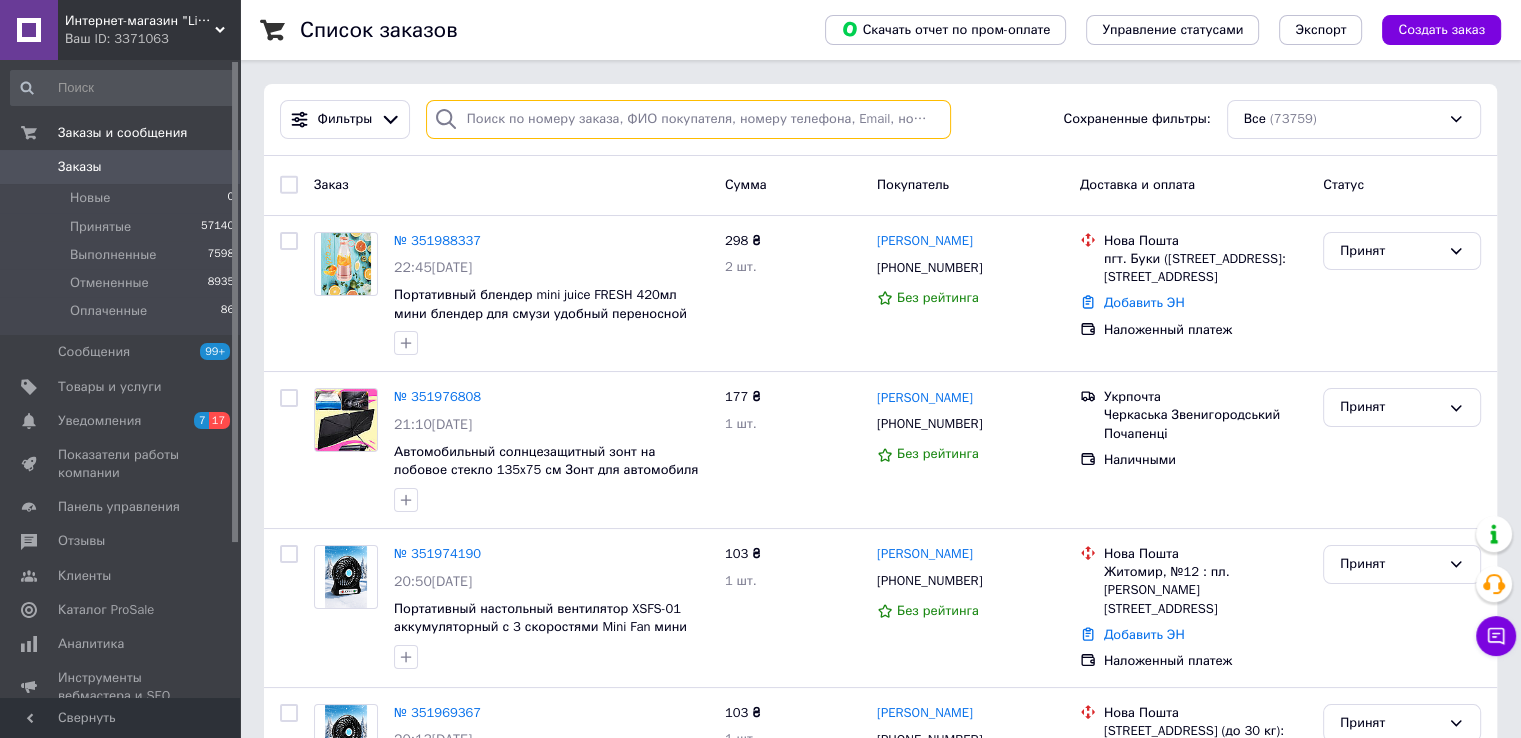 click at bounding box center (688, 119) 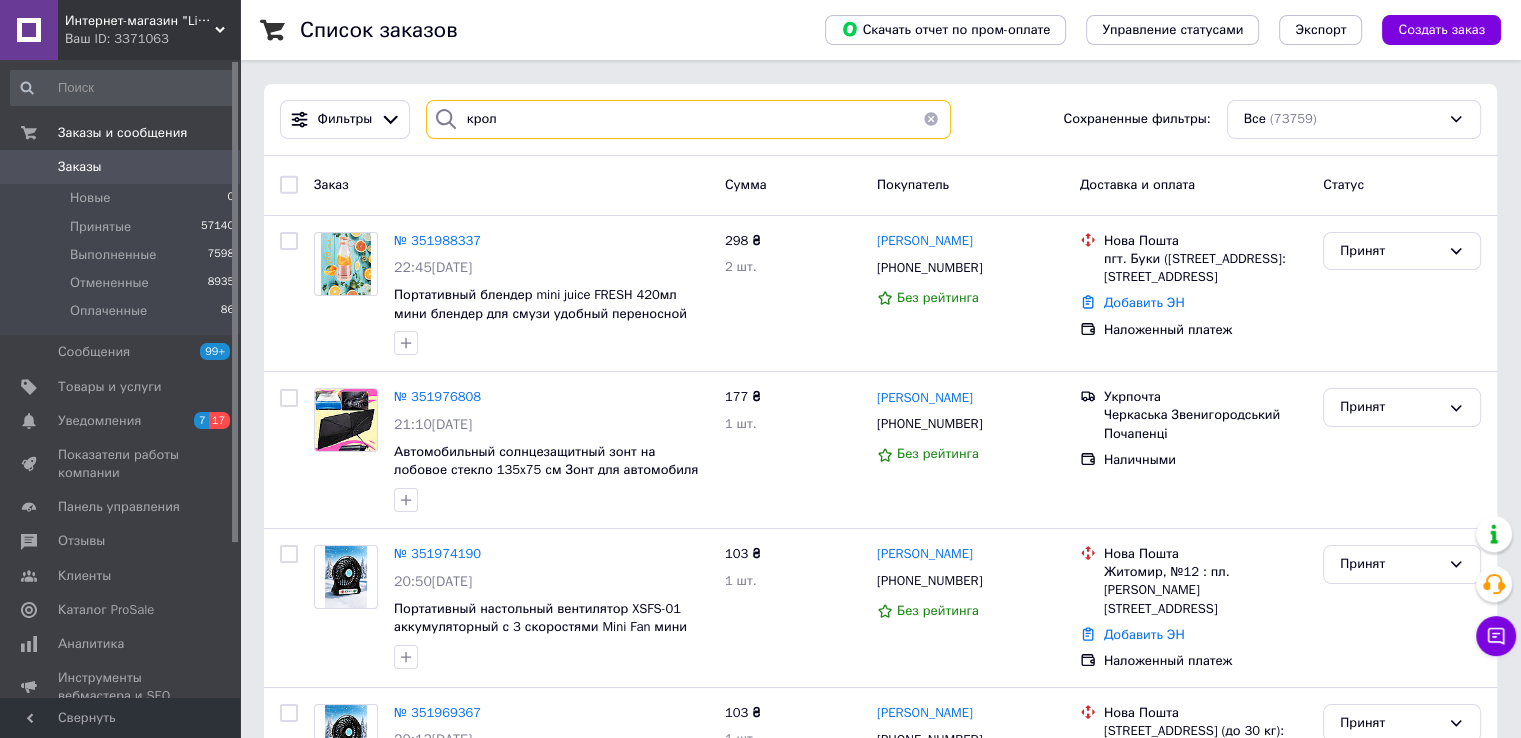 type on "крол" 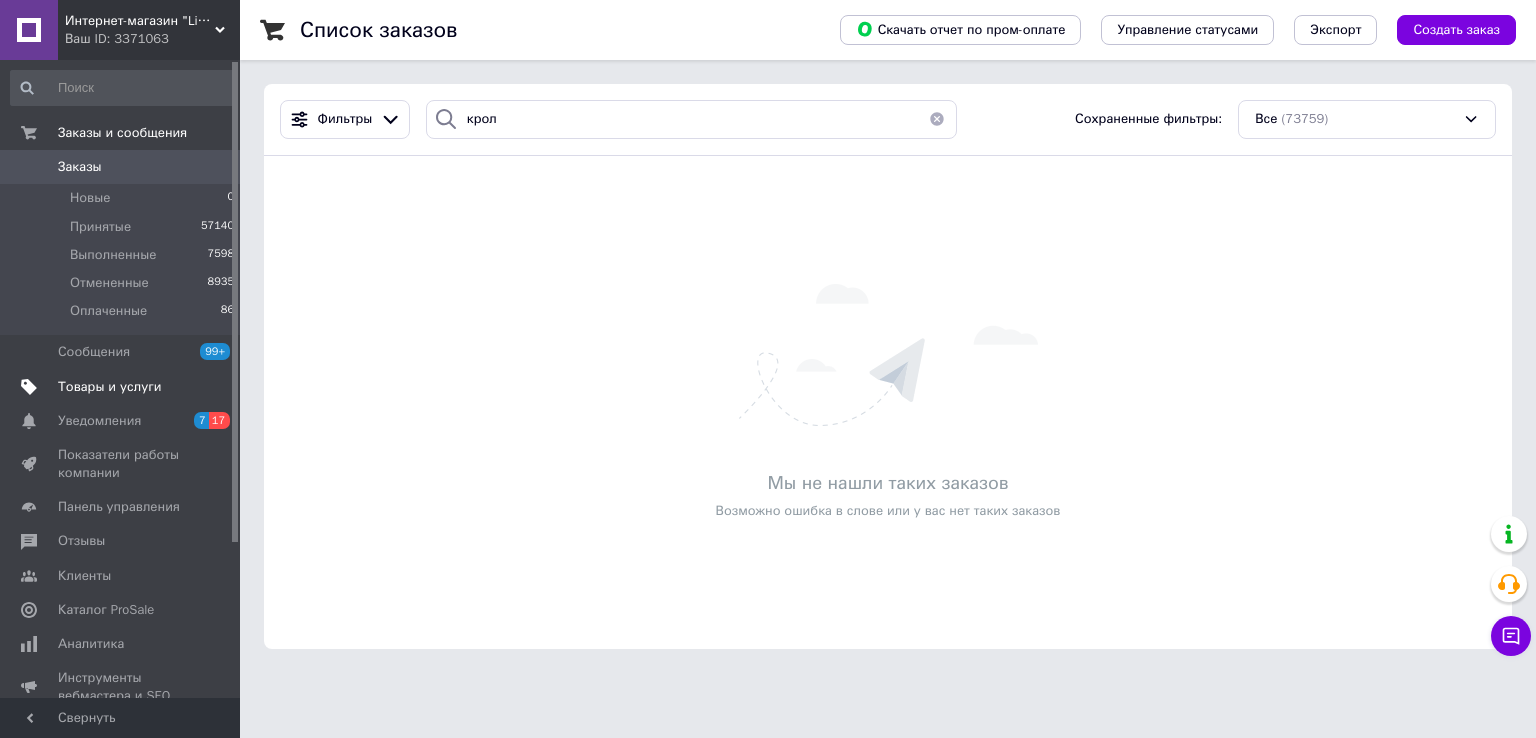click on "Товары и услуги" at bounding box center [110, 387] 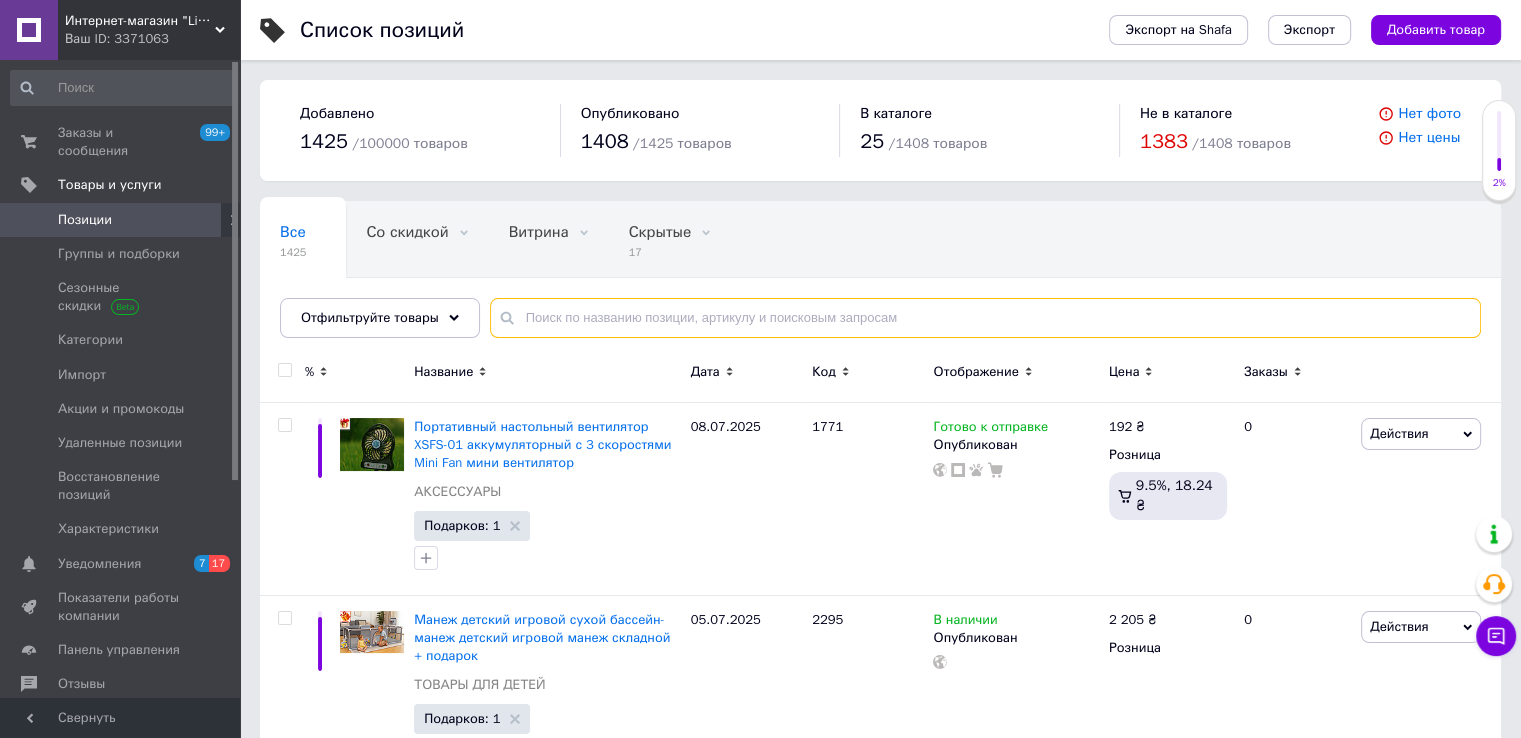 click at bounding box center [985, 318] 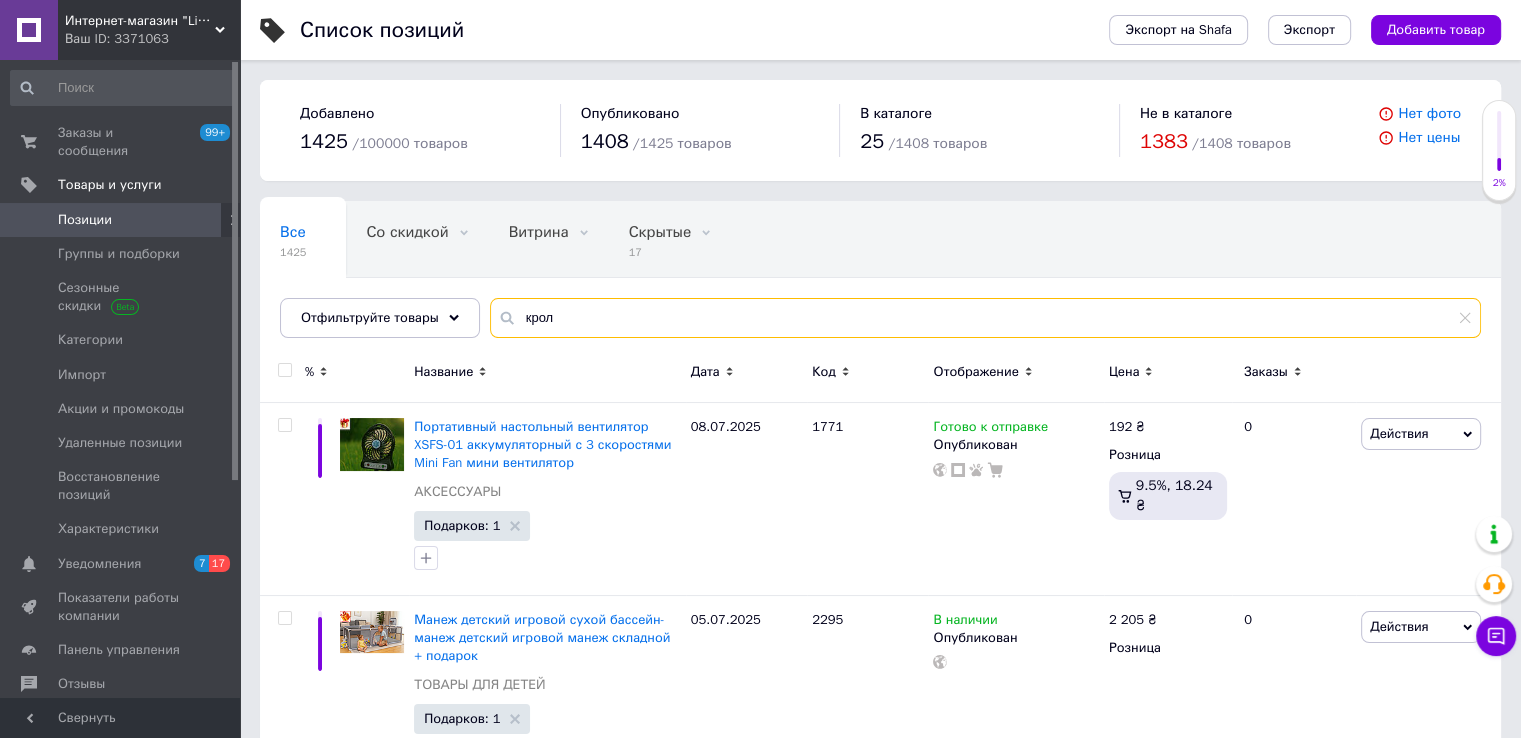 type on "крол" 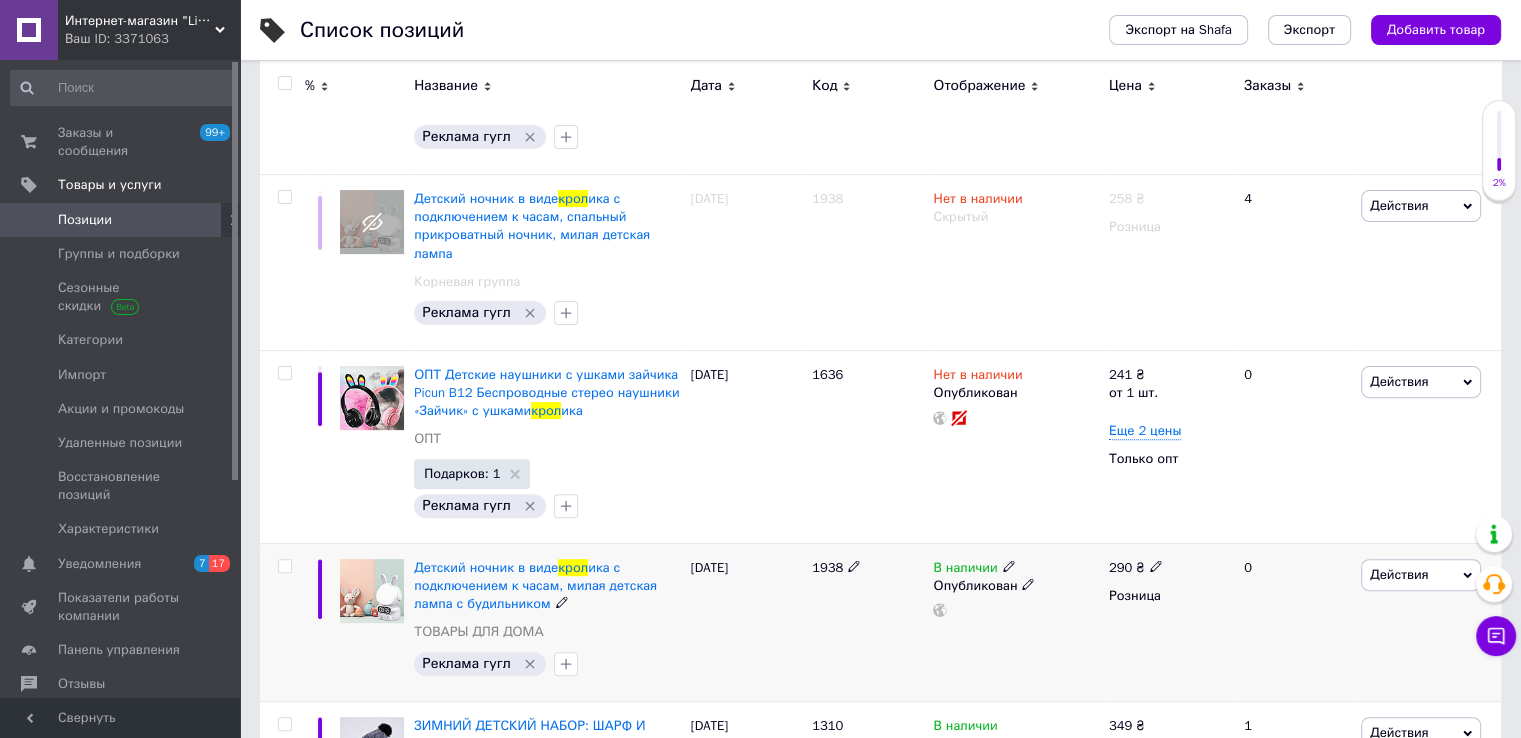 scroll, scrollTop: 700, scrollLeft: 0, axis: vertical 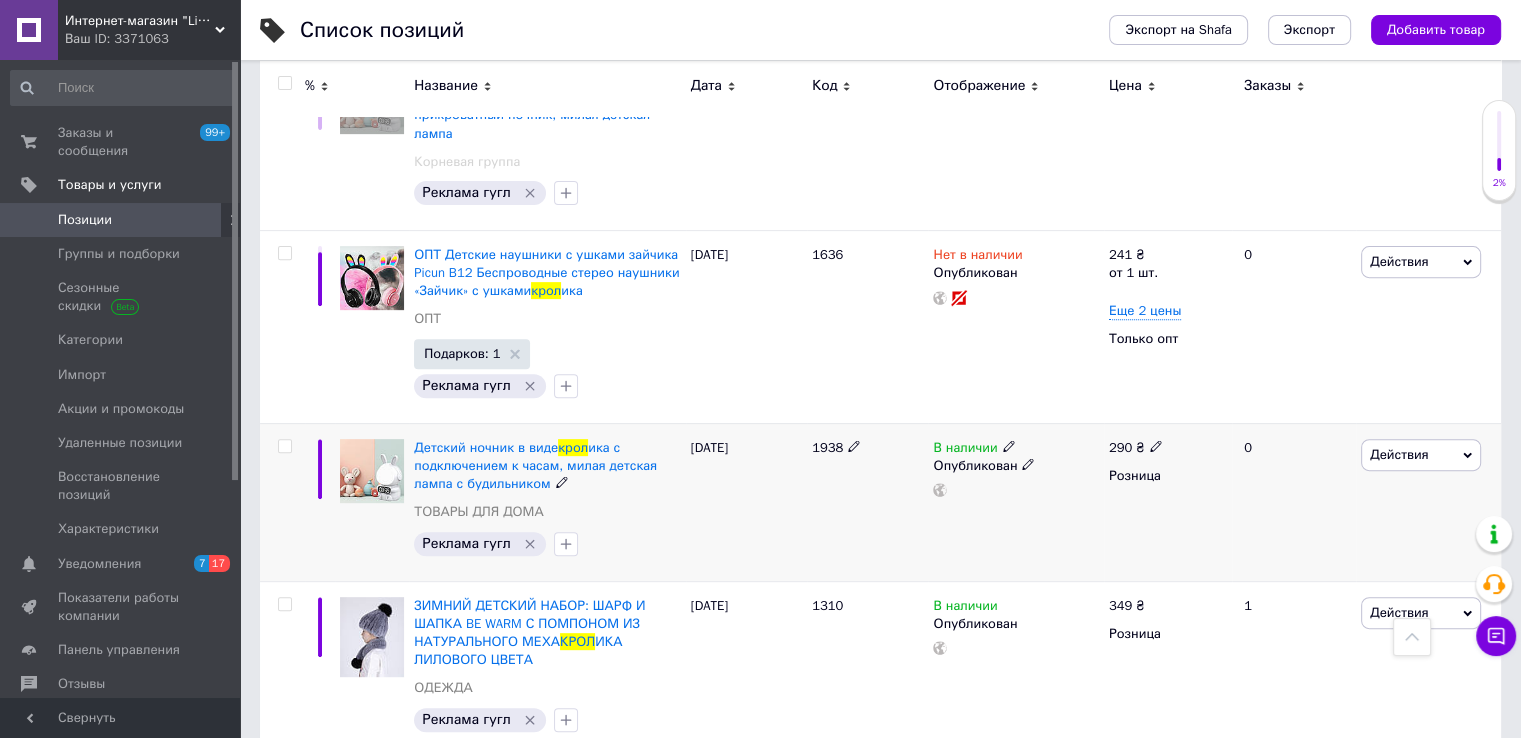 click 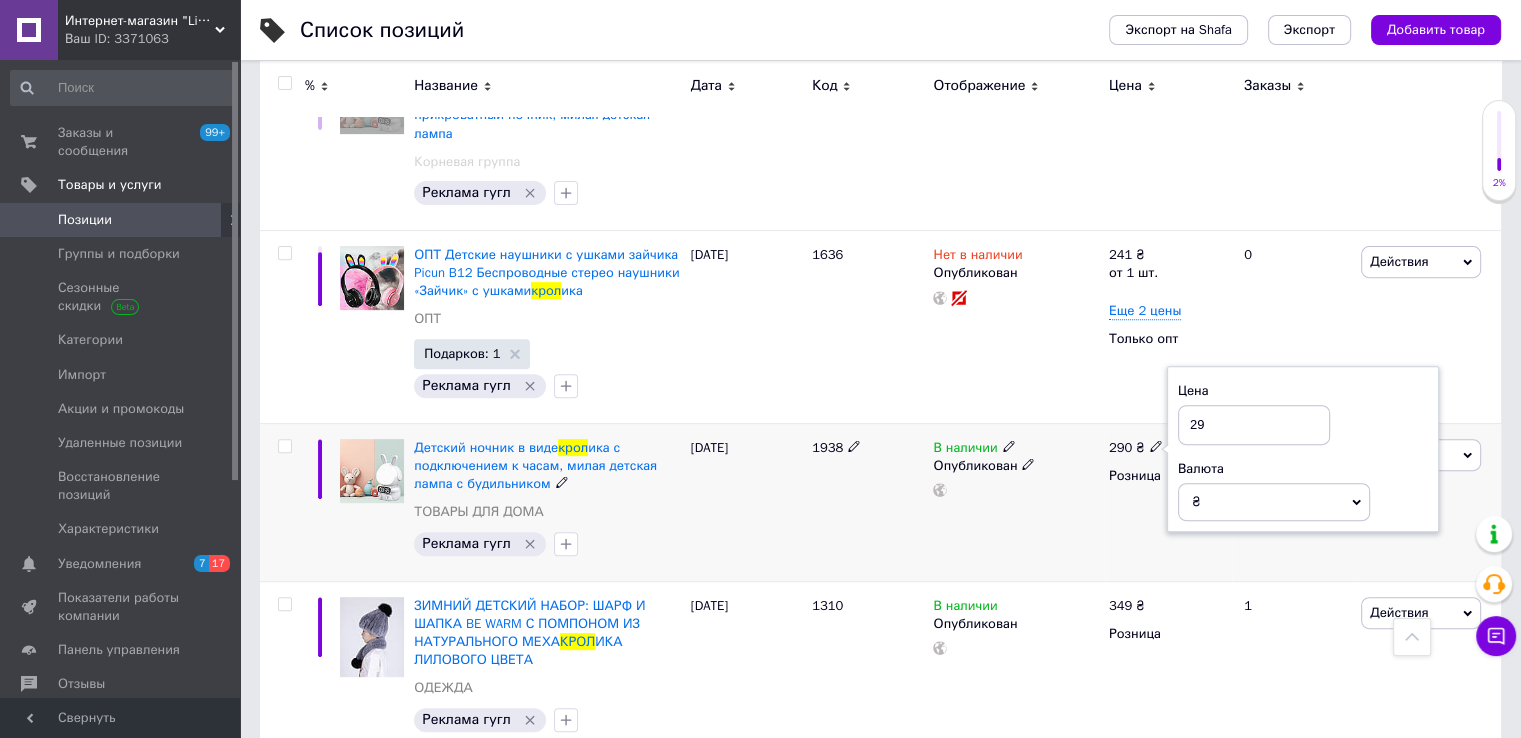 type on "2" 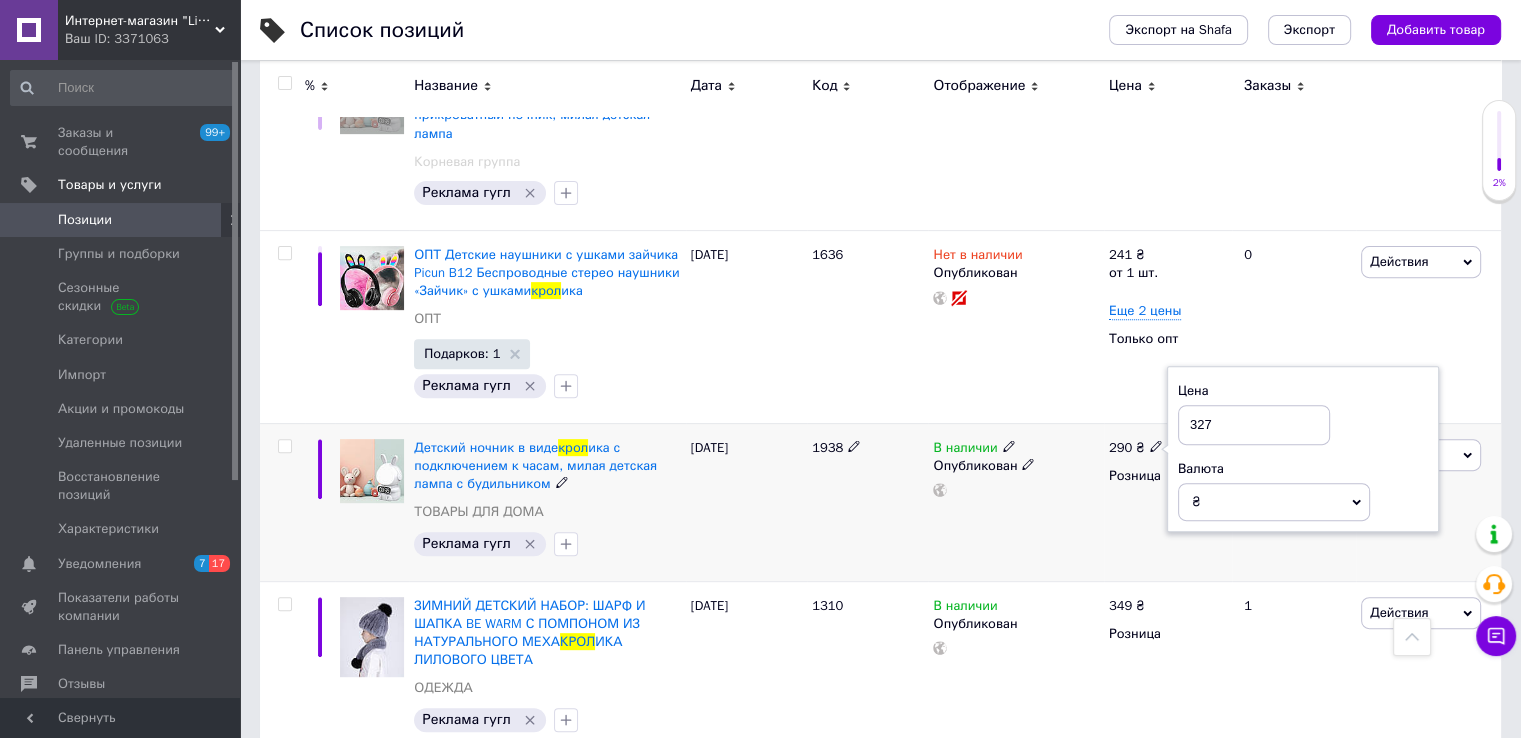 type on "327" 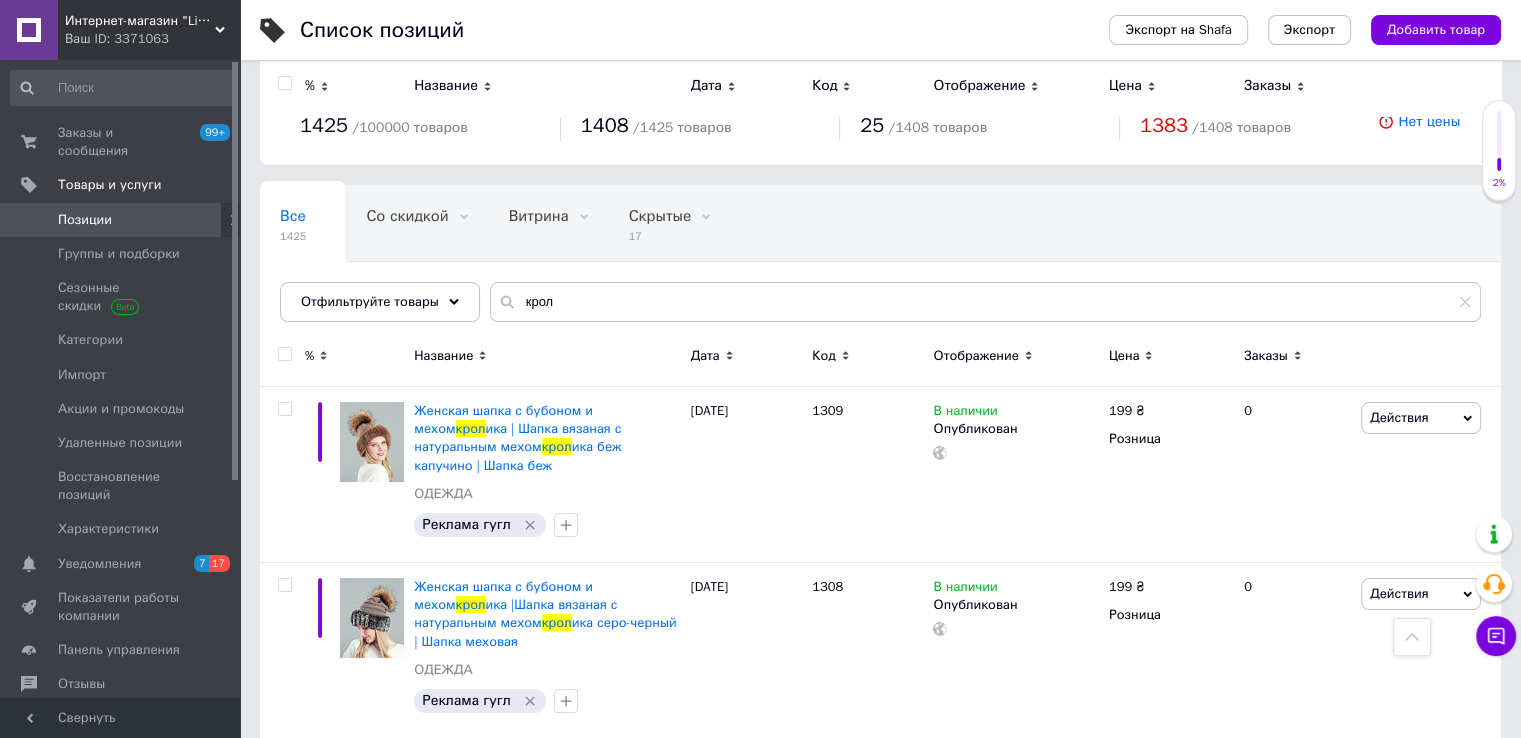 scroll, scrollTop: 0, scrollLeft: 0, axis: both 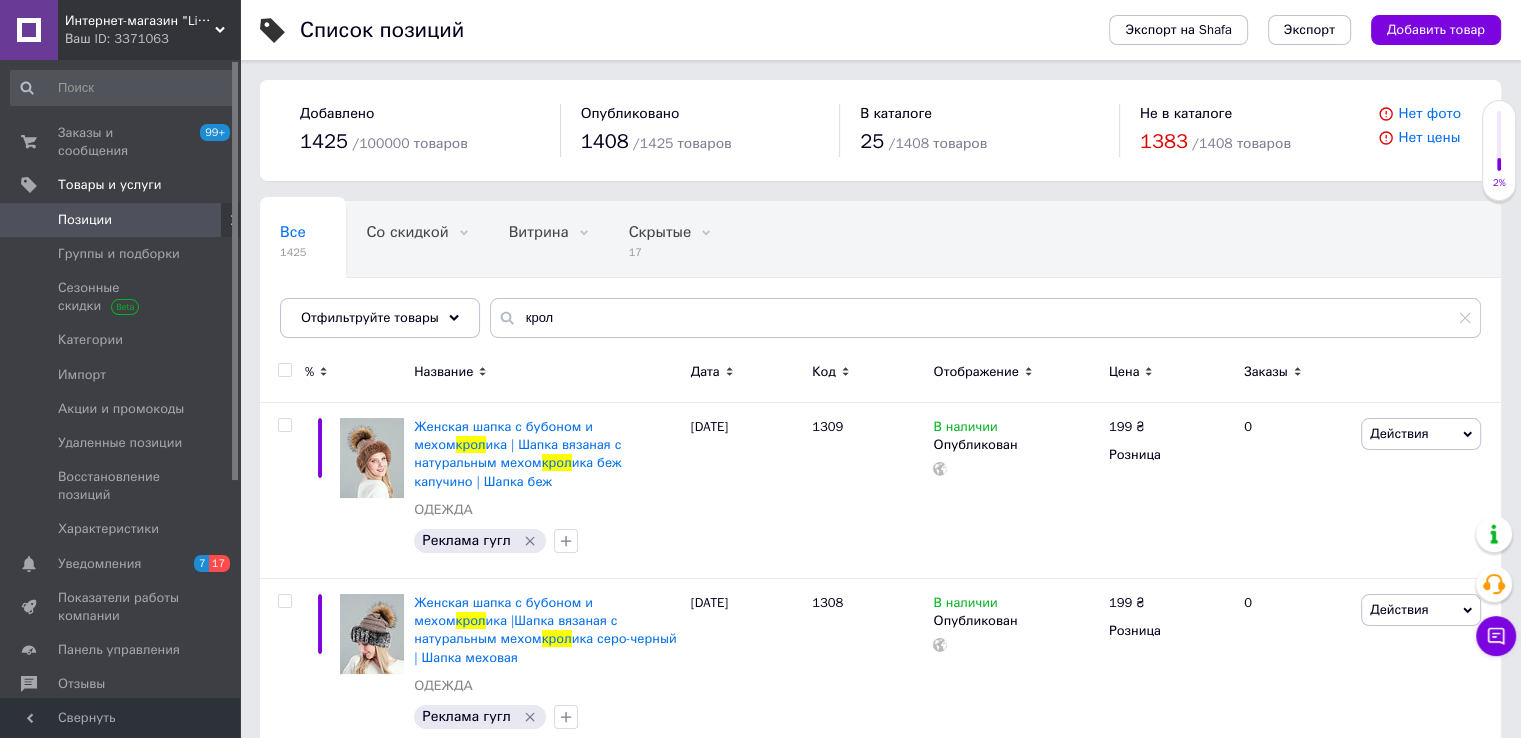 click on "Интернет-магазин "Like" Ваш ID: 3371063" at bounding box center [149, 30] 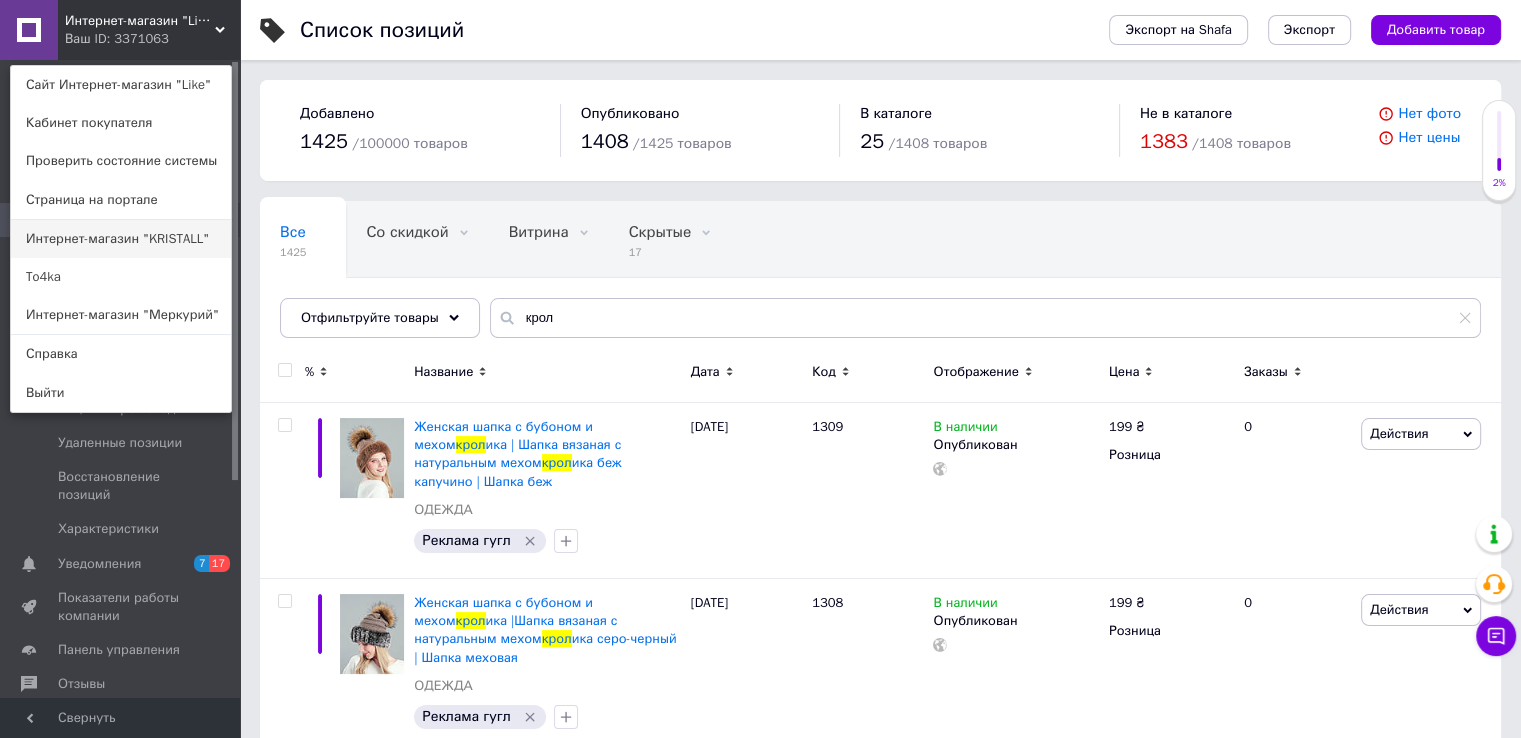 click on "Интернет-магазин "KRISTALL"" at bounding box center (121, 239) 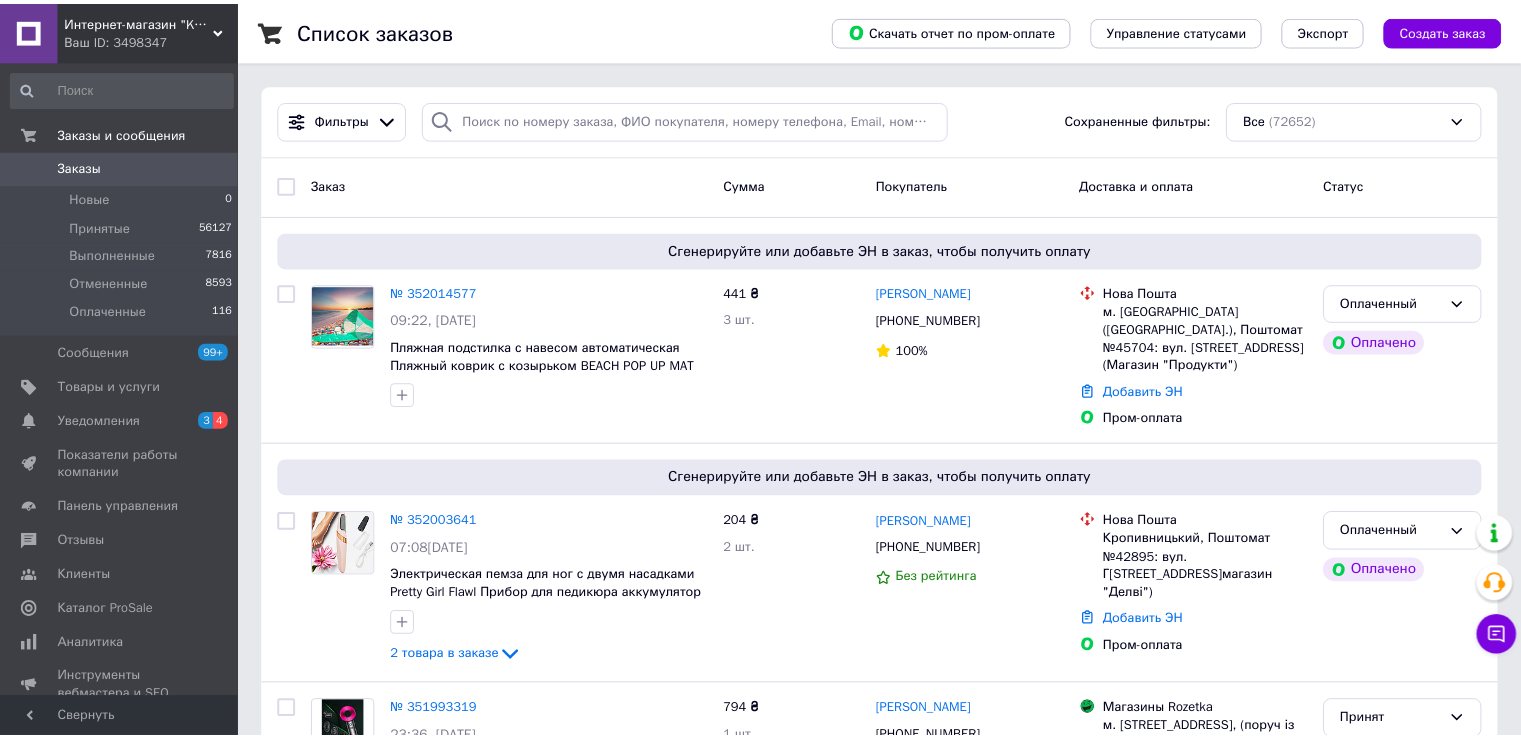 scroll, scrollTop: 0, scrollLeft: 0, axis: both 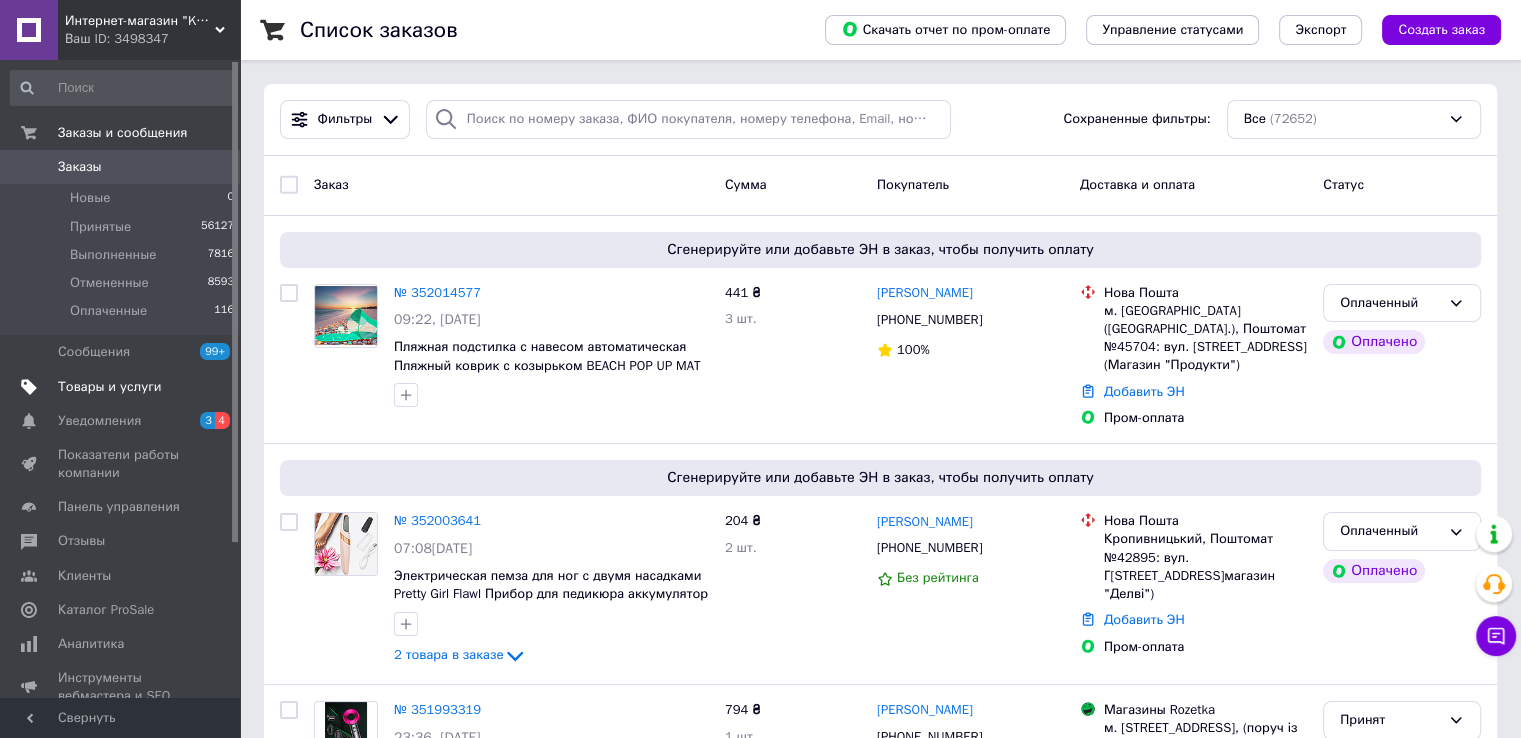 click on "Товары и услуги" at bounding box center (123, 387) 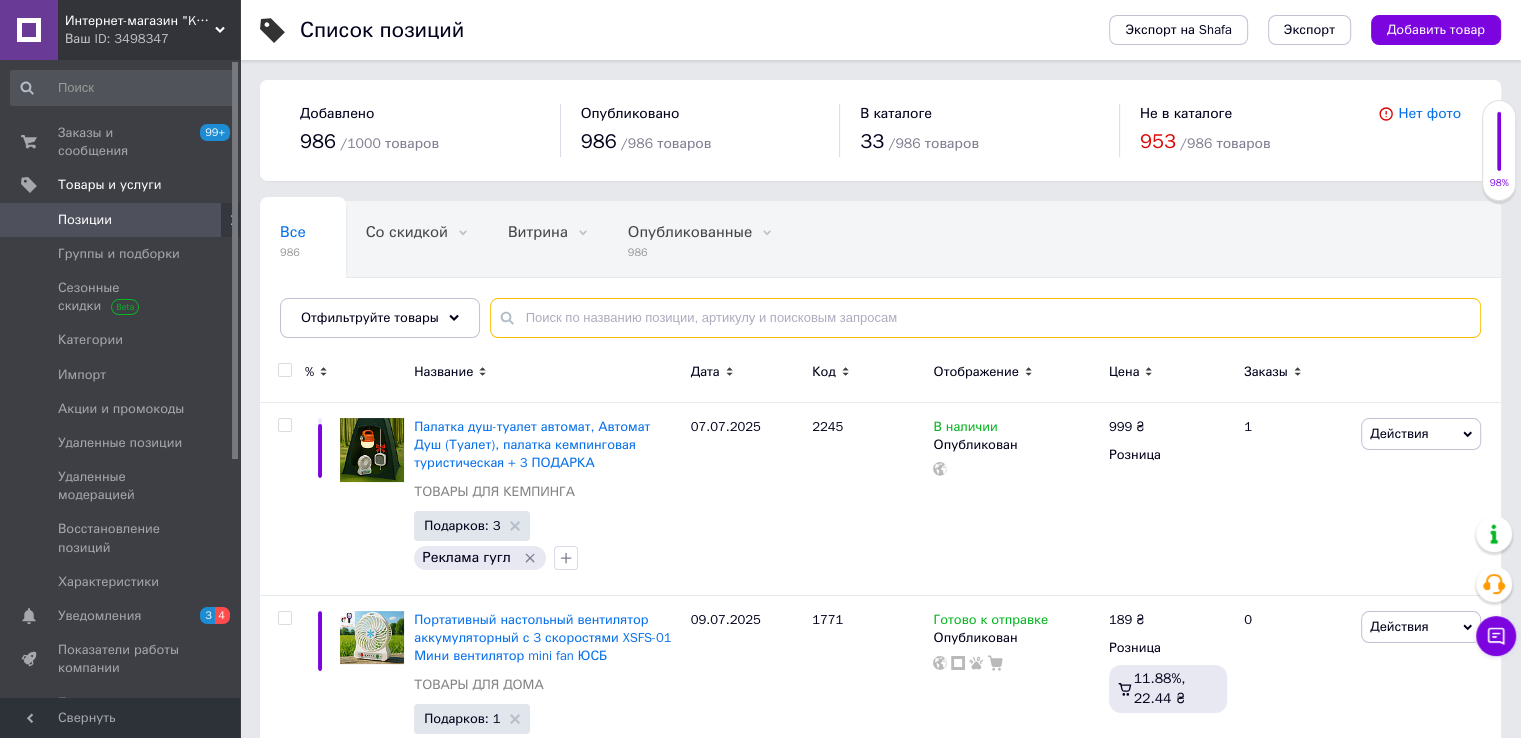 click at bounding box center (985, 318) 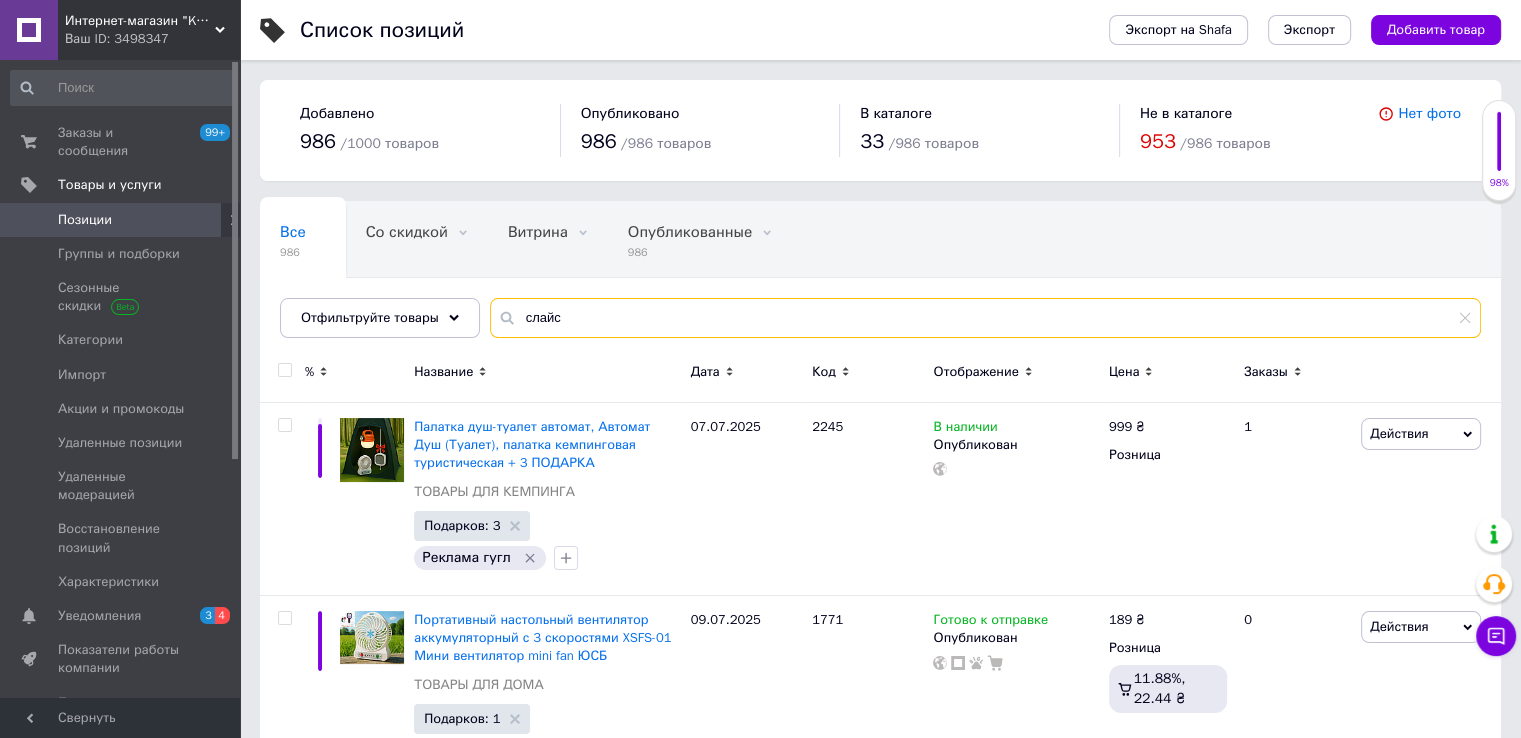 type on "слайс" 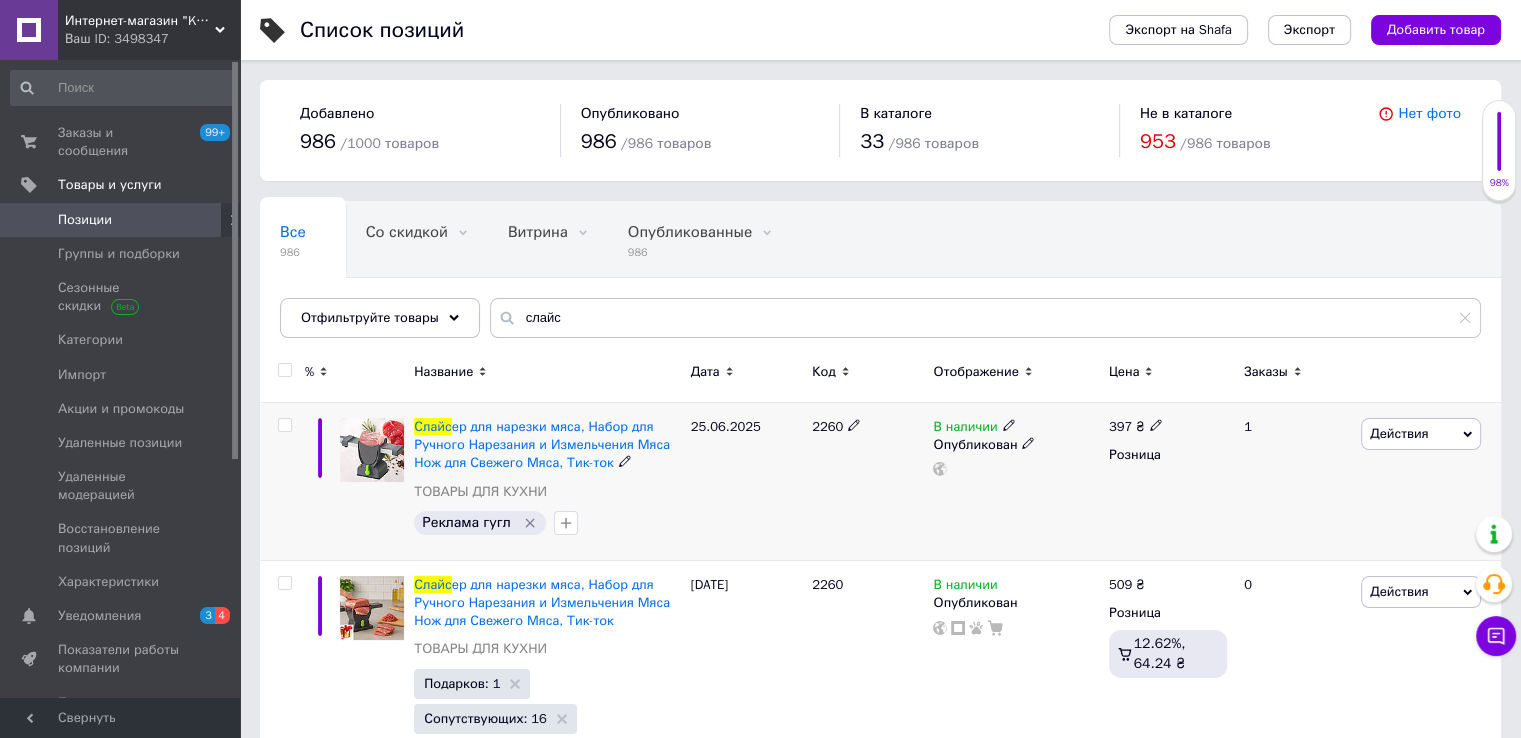 click 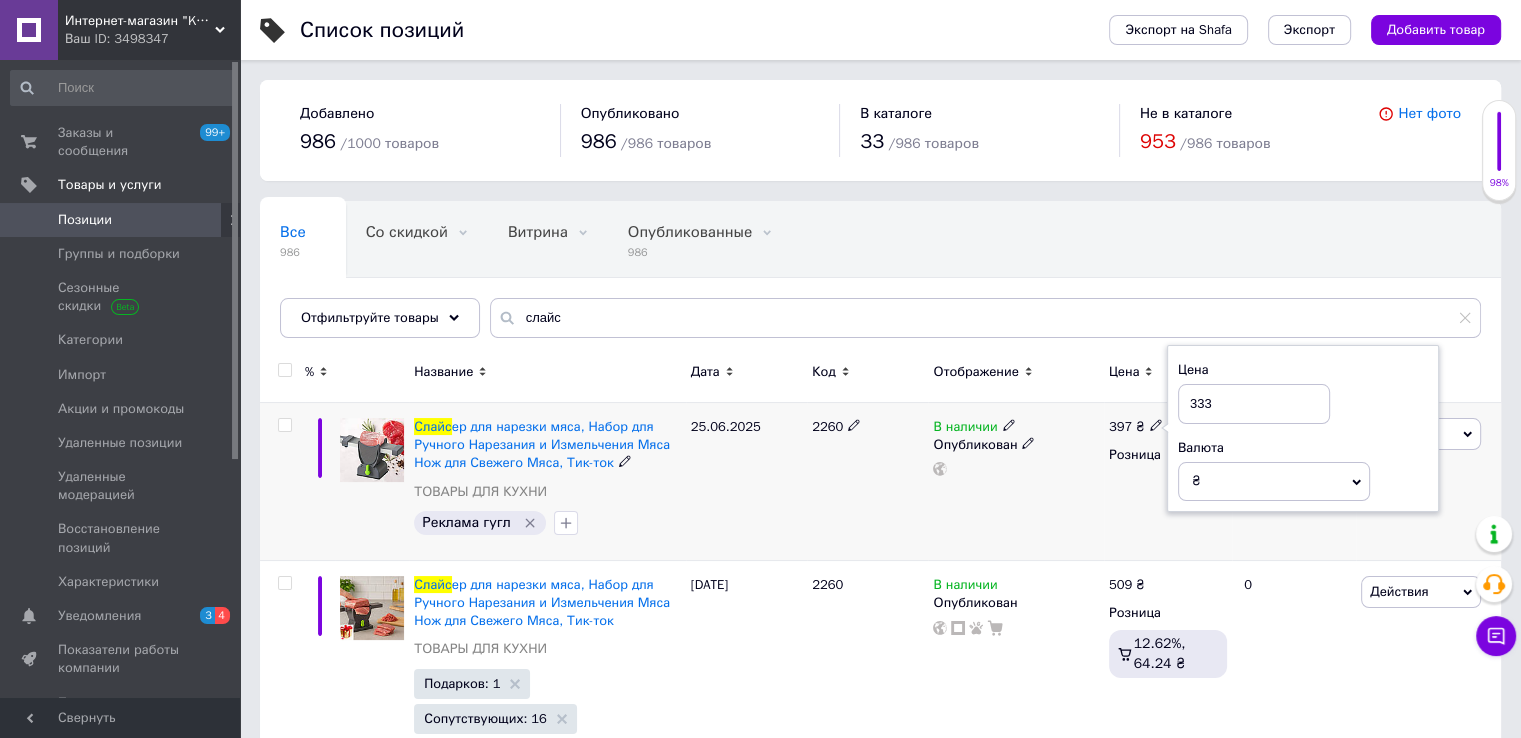 type on "333" 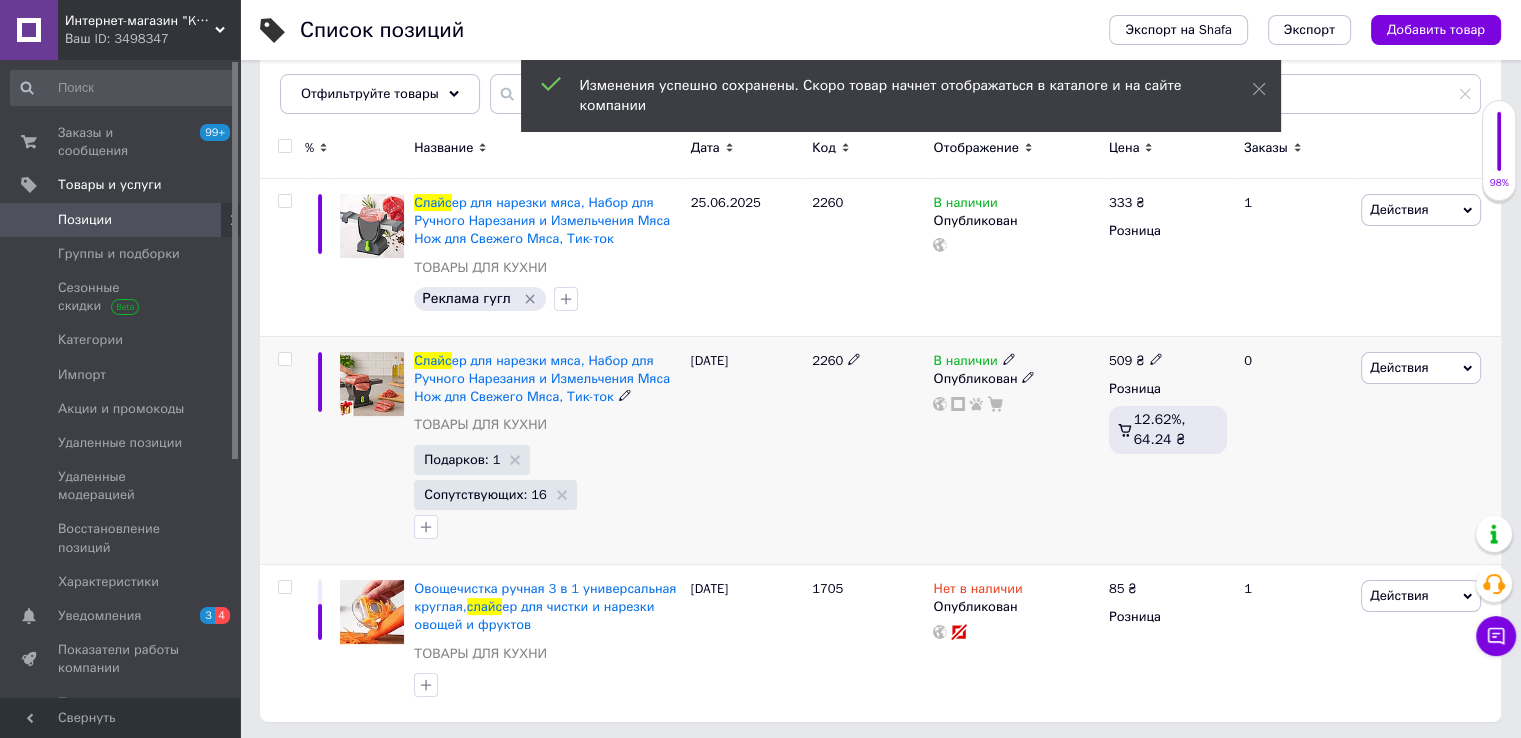 scroll, scrollTop: 227, scrollLeft: 0, axis: vertical 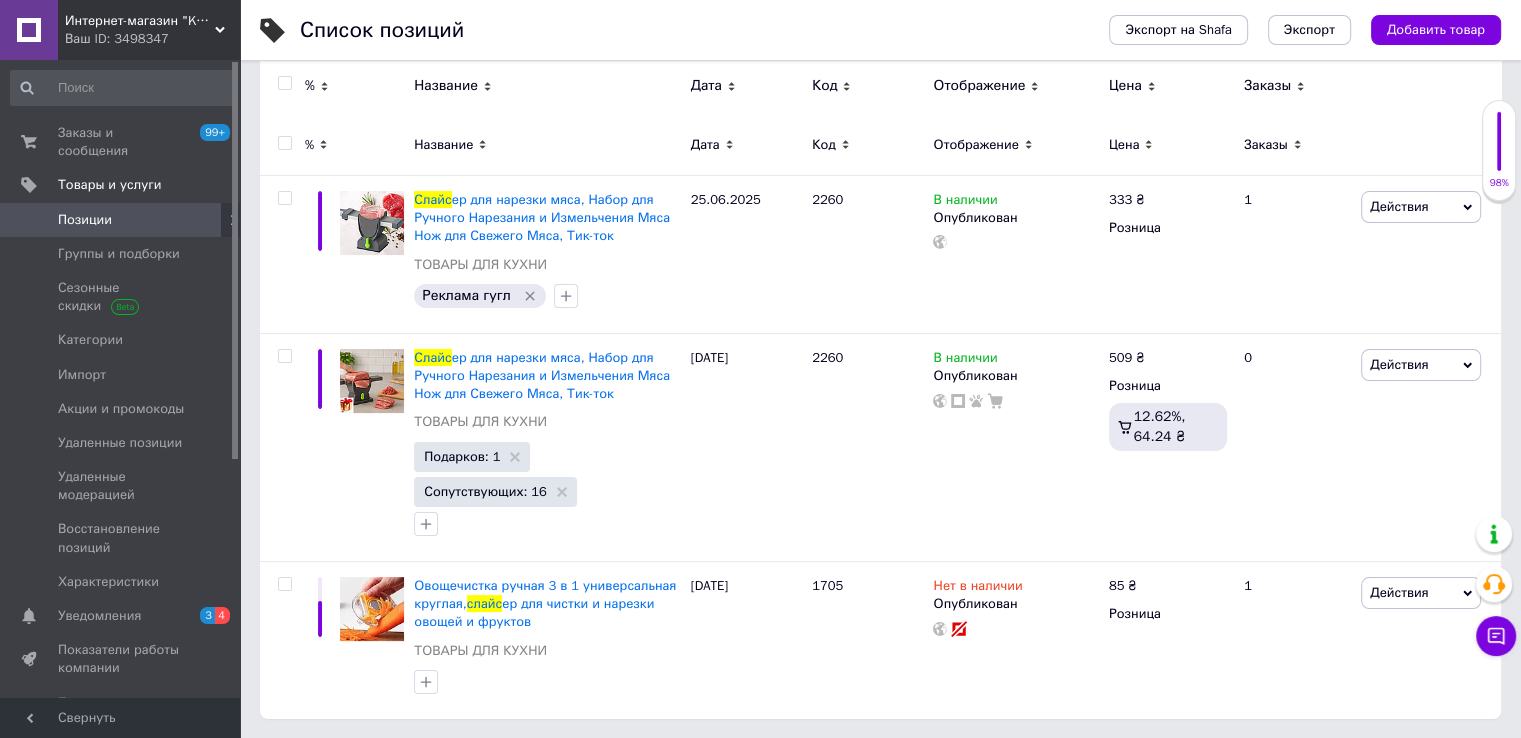 drag, startPoint x: 1435, startPoint y: 21, endPoint x: 1426, endPoint y: 29, distance: 12.0415945 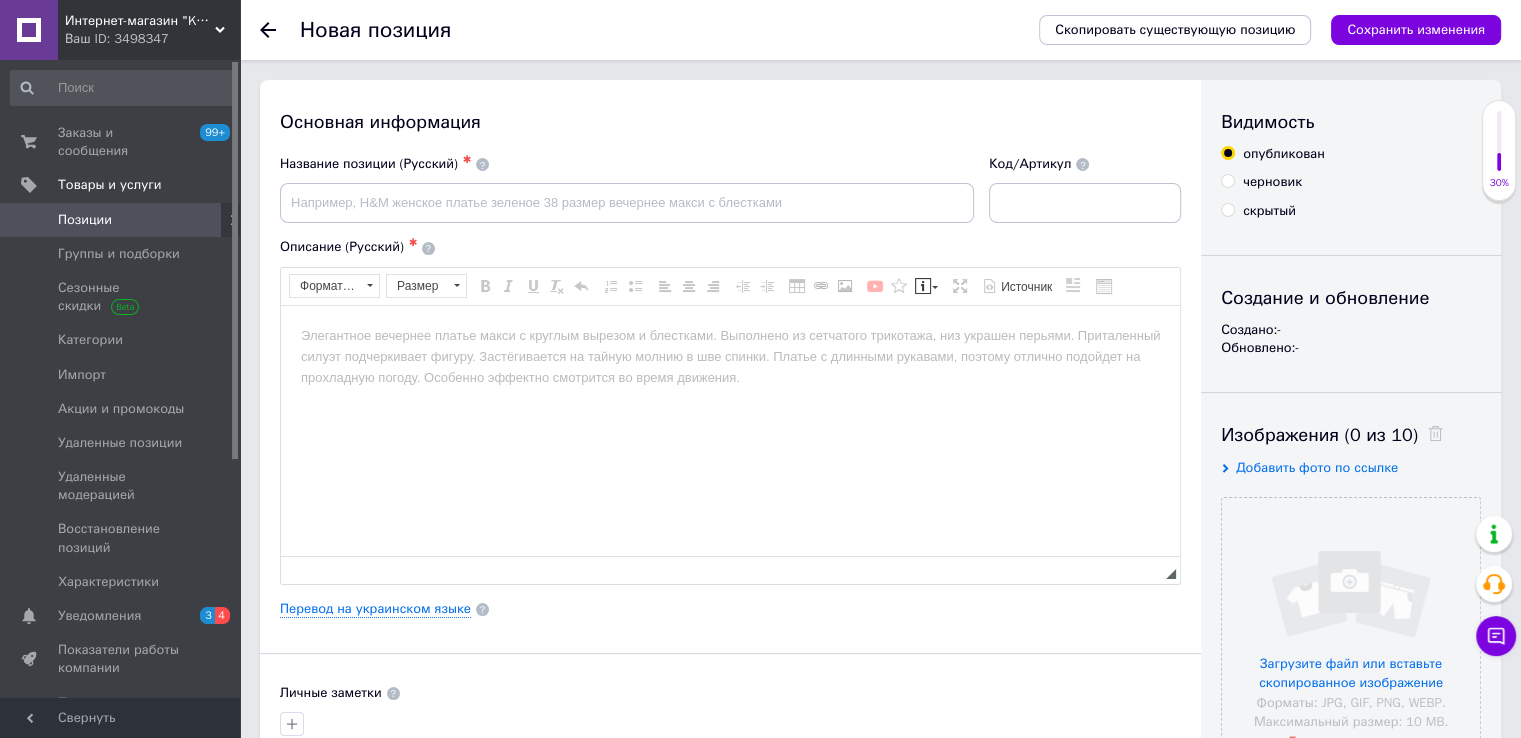 scroll, scrollTop: 0, scrollLeft: 0, axis: both 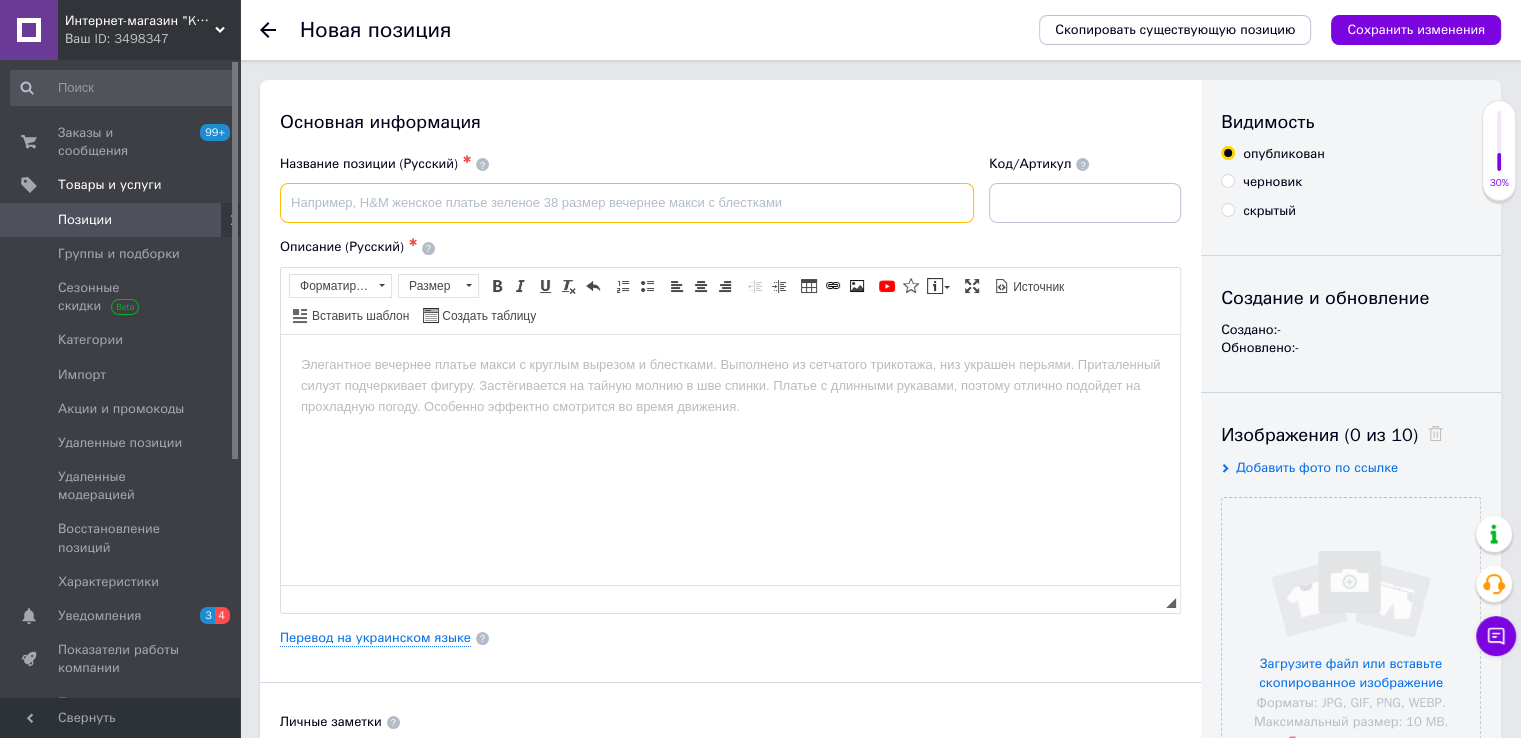 click at bounding box center (627, 203) 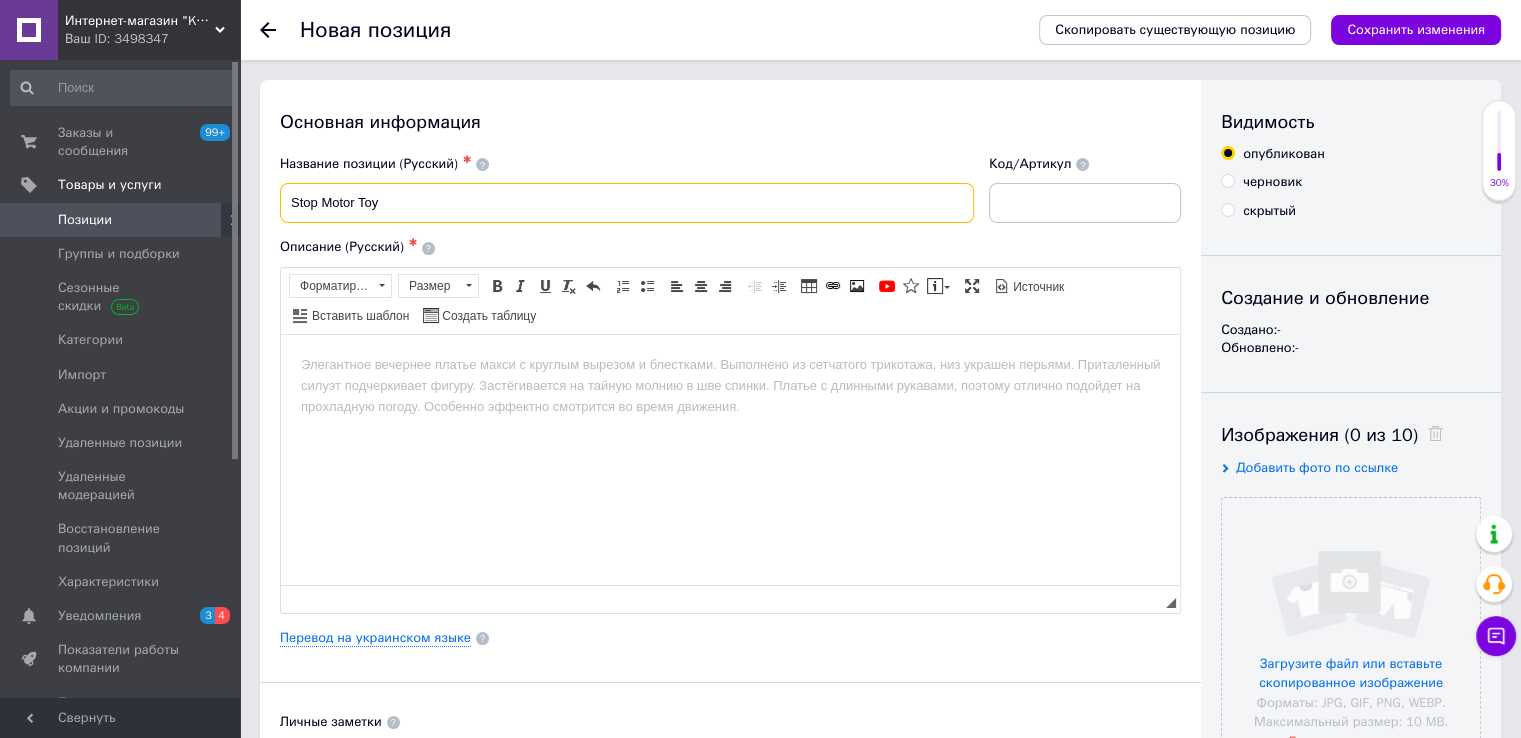 type on "Stop Motor Toy" 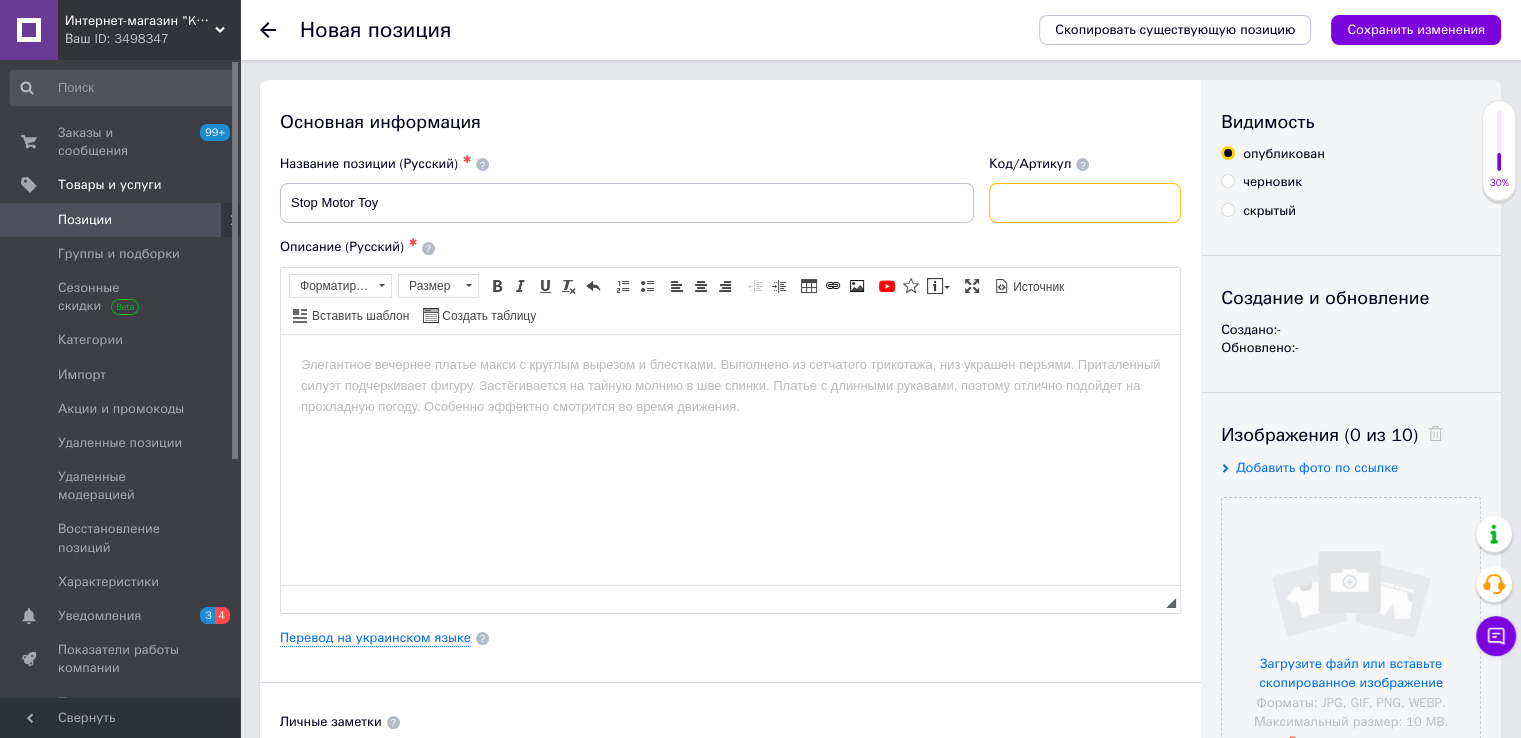 click at bounding box center [1085, 203] 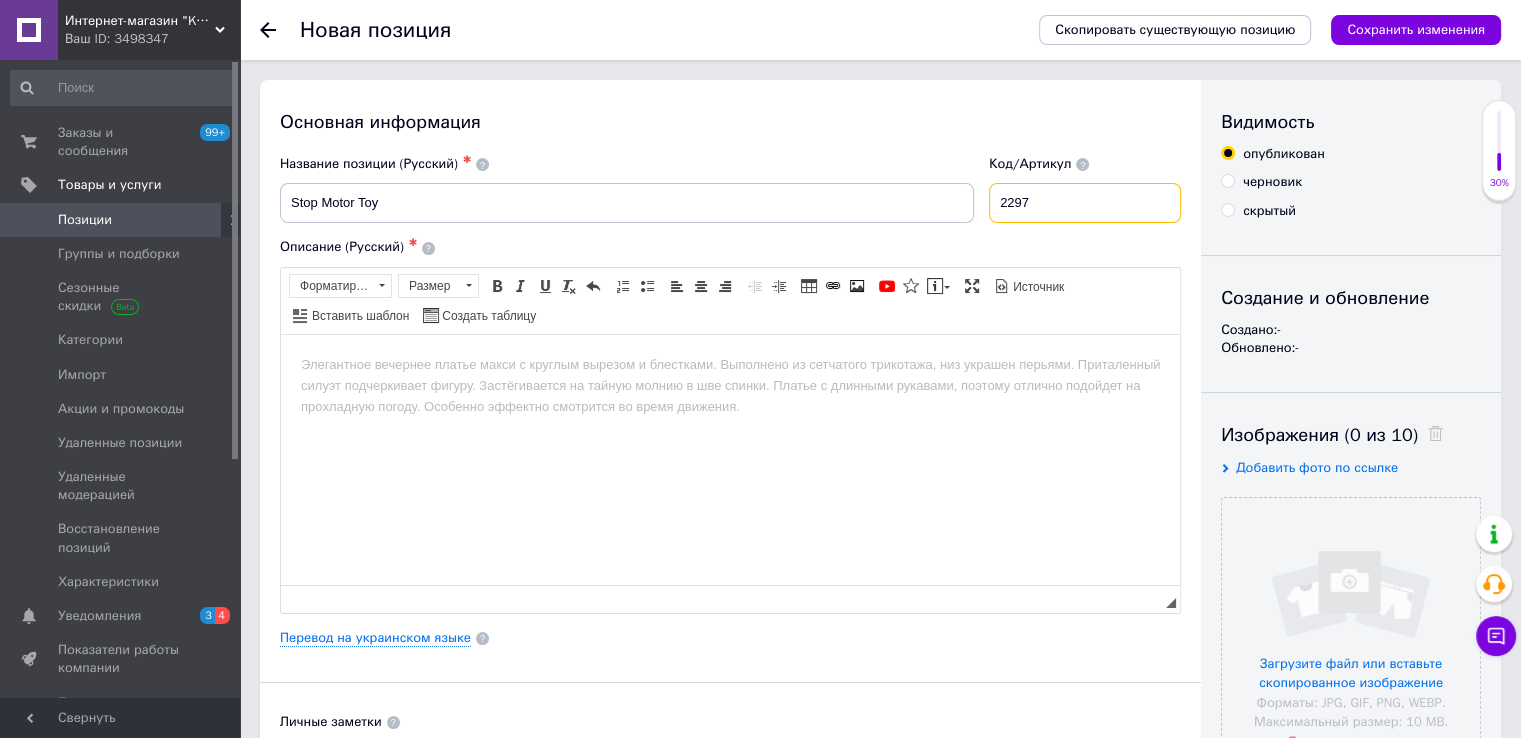 type on "2297" 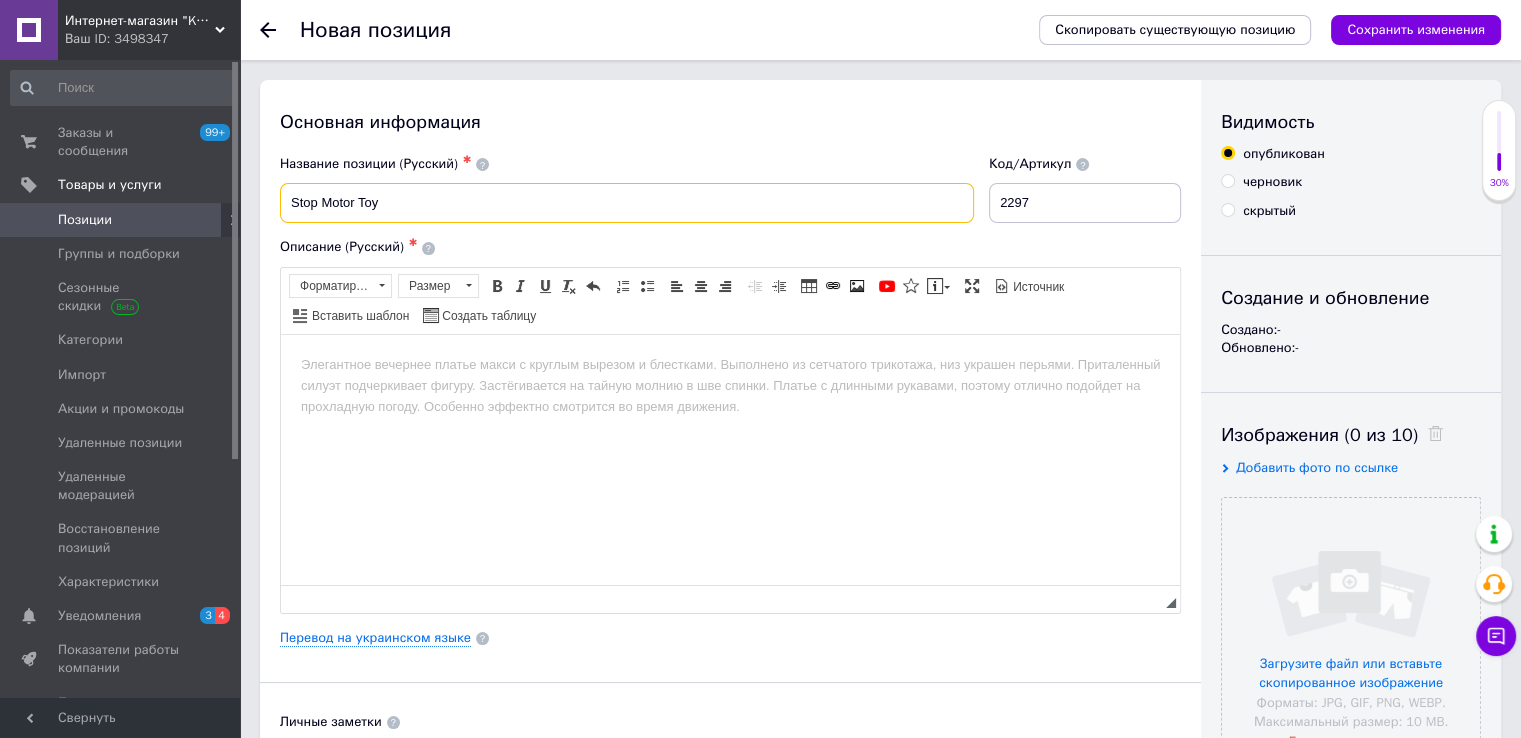 click on "Stop Motor Toy" at bounding box center [627, 203] 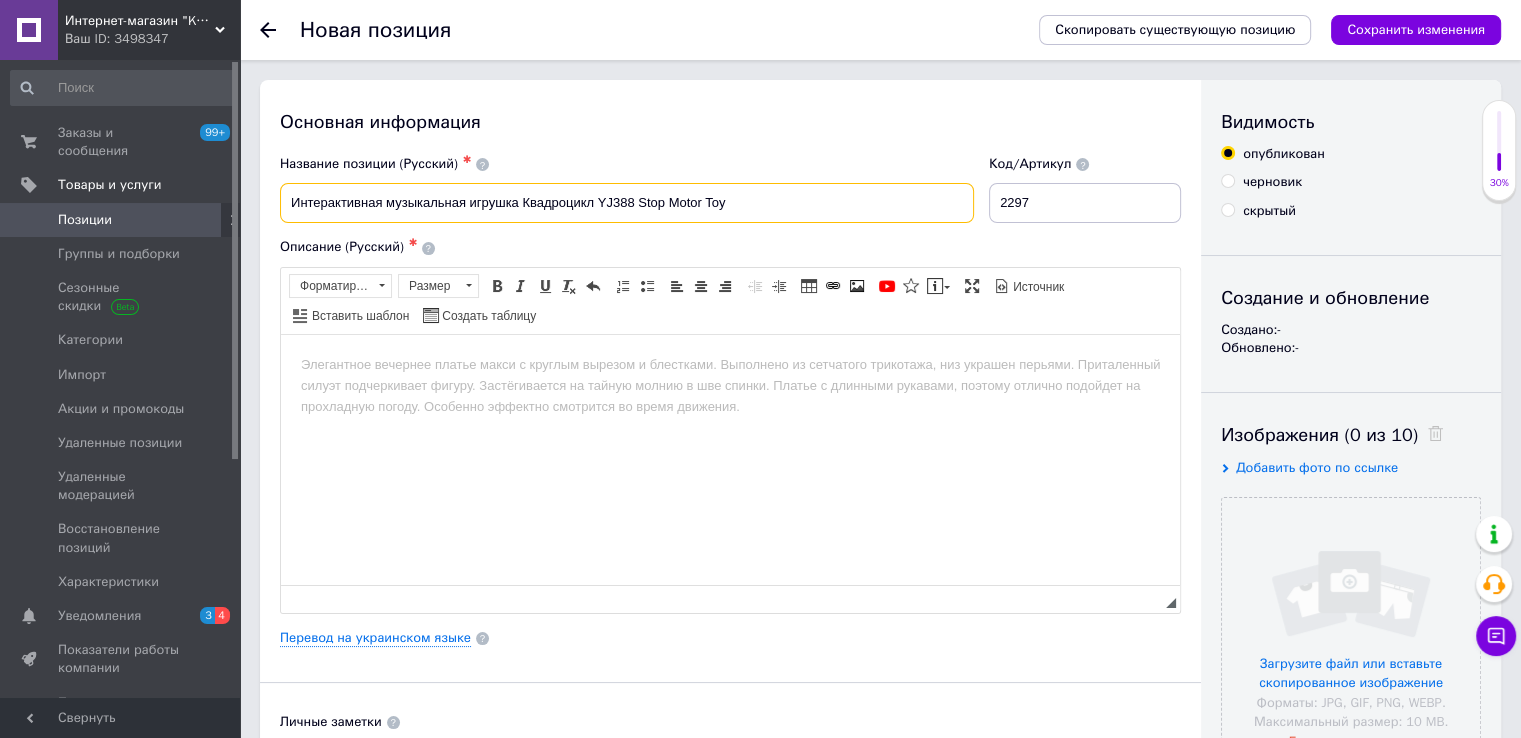 click on "Интерактивная музыкальная игрушка Квадроцикл YJ388 Stop Motor Toy" at bounding box center (627, 203) 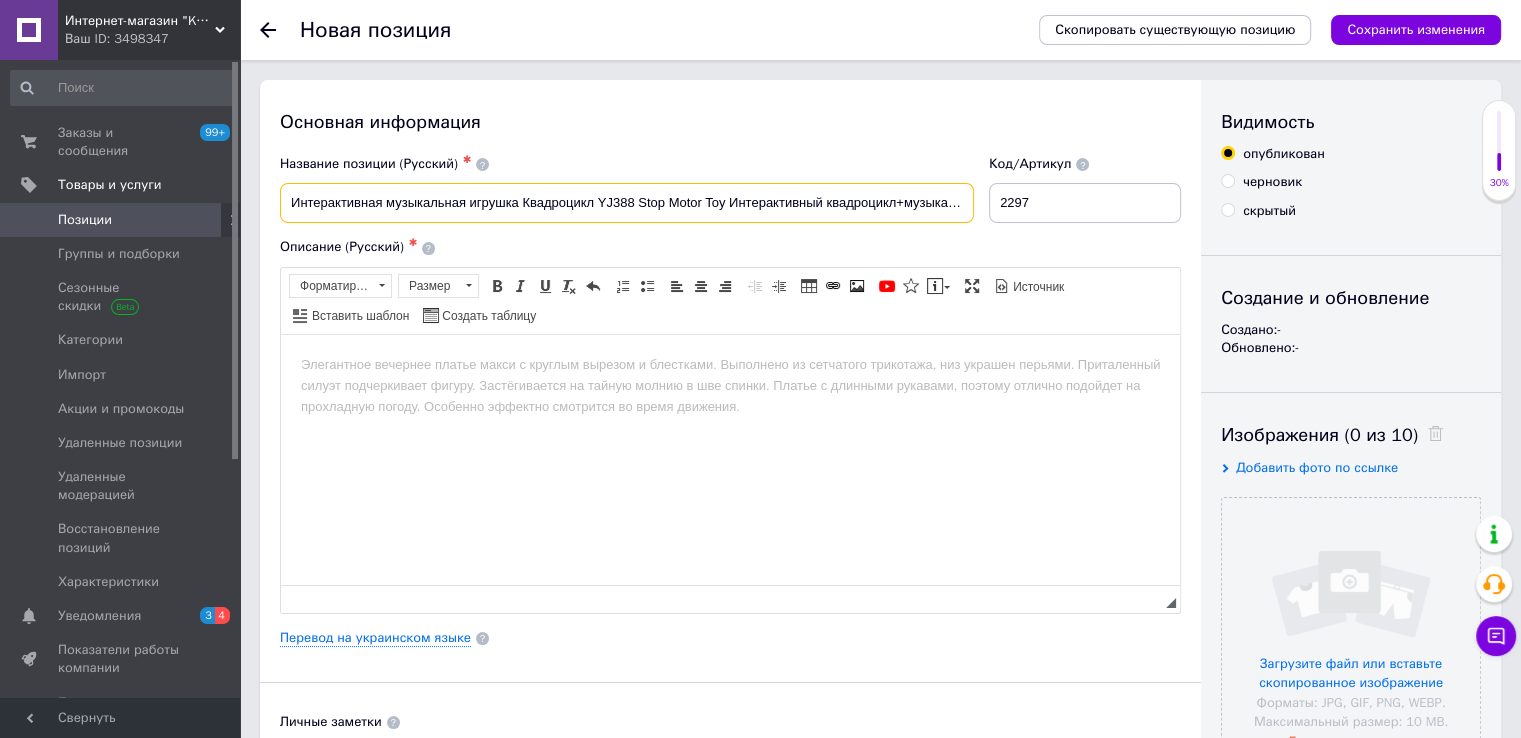scroll, scrollTop: 0, scrollLeft: 5, axis: horizontal 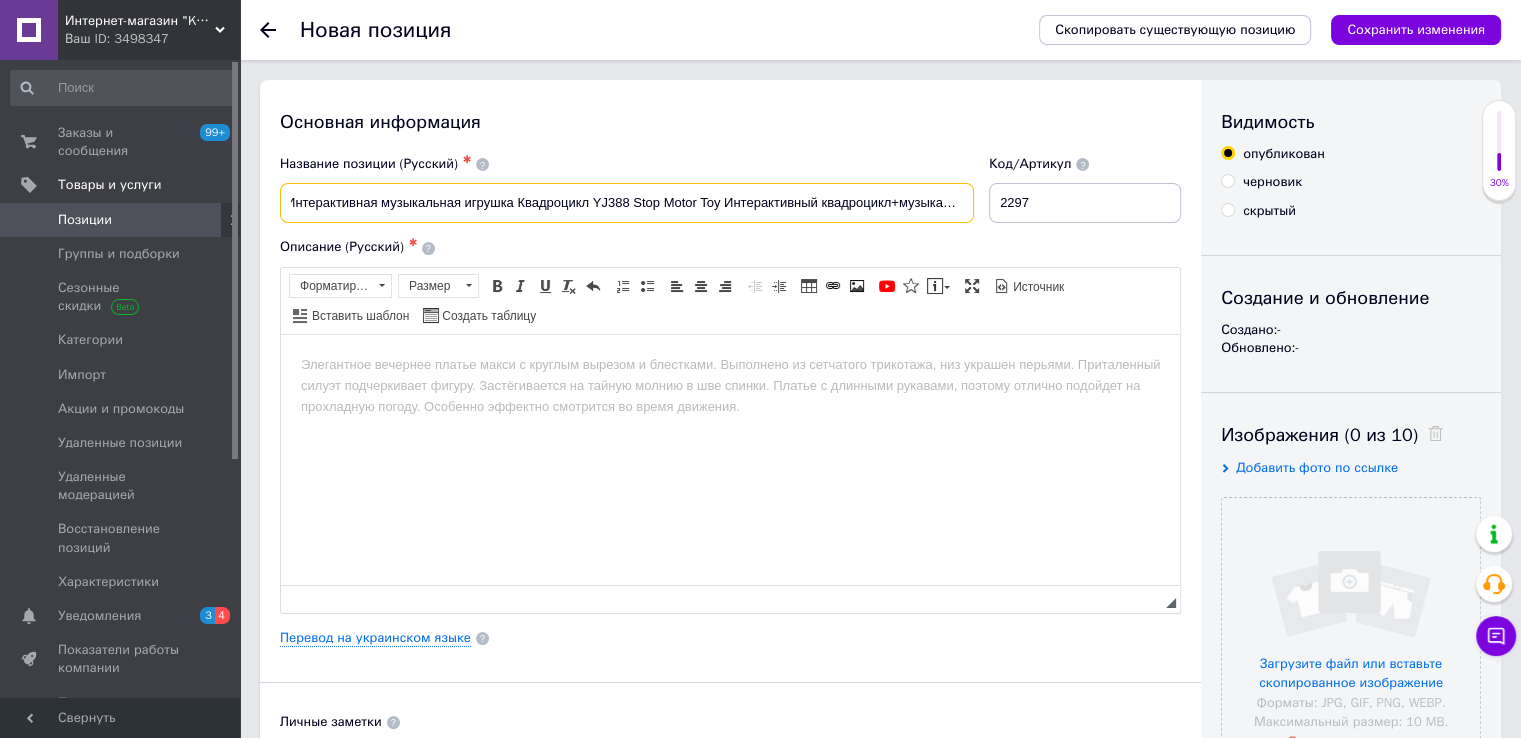 click on "Интерактивная музыкальная игрушка Квадроцикл YJ388 Stop Motor Toy Интерактивный квадроцикл+музыка свет" at bounding box center (627, 203) 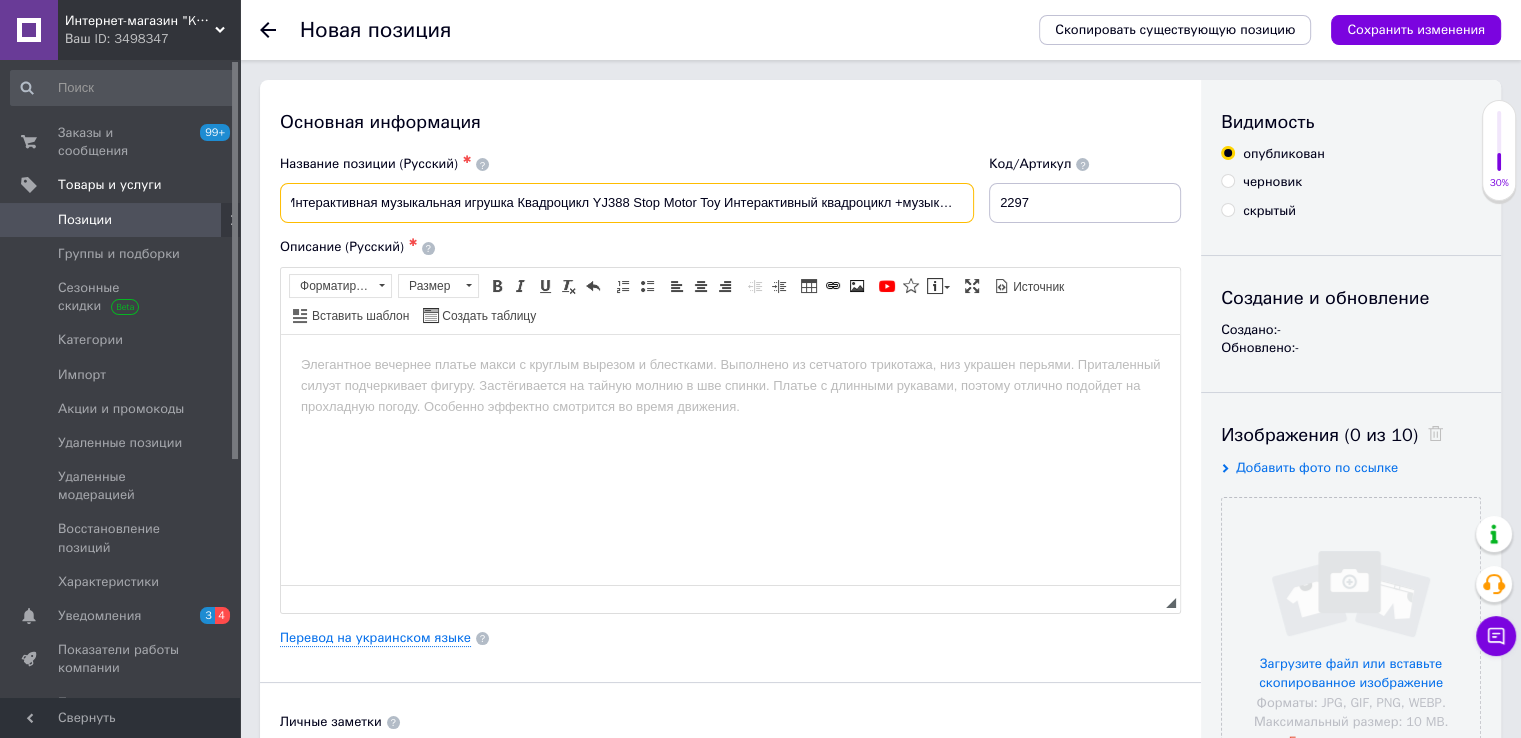 click on "Интерактивная музыкальная игрушка Квадроцикл YJ388 Stop Motor Toy Интерактивный квадроцикл +музыка свет" at bounding box center [627, 203] 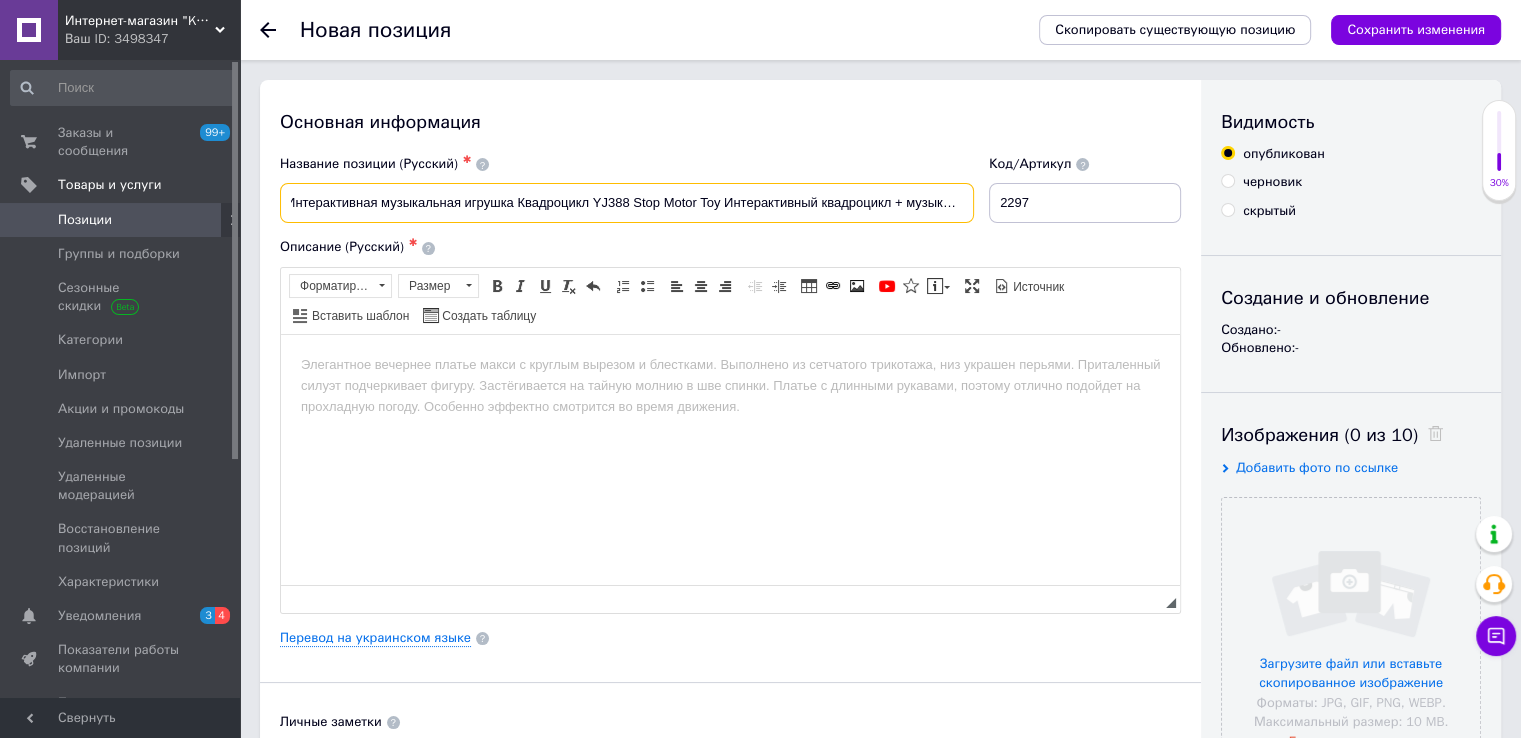 type on "Интерактивная музыкальная игрушка Квадроцикл YJ388 Stop Motor Toy Интерактивный квадроцикл + музыка свет" 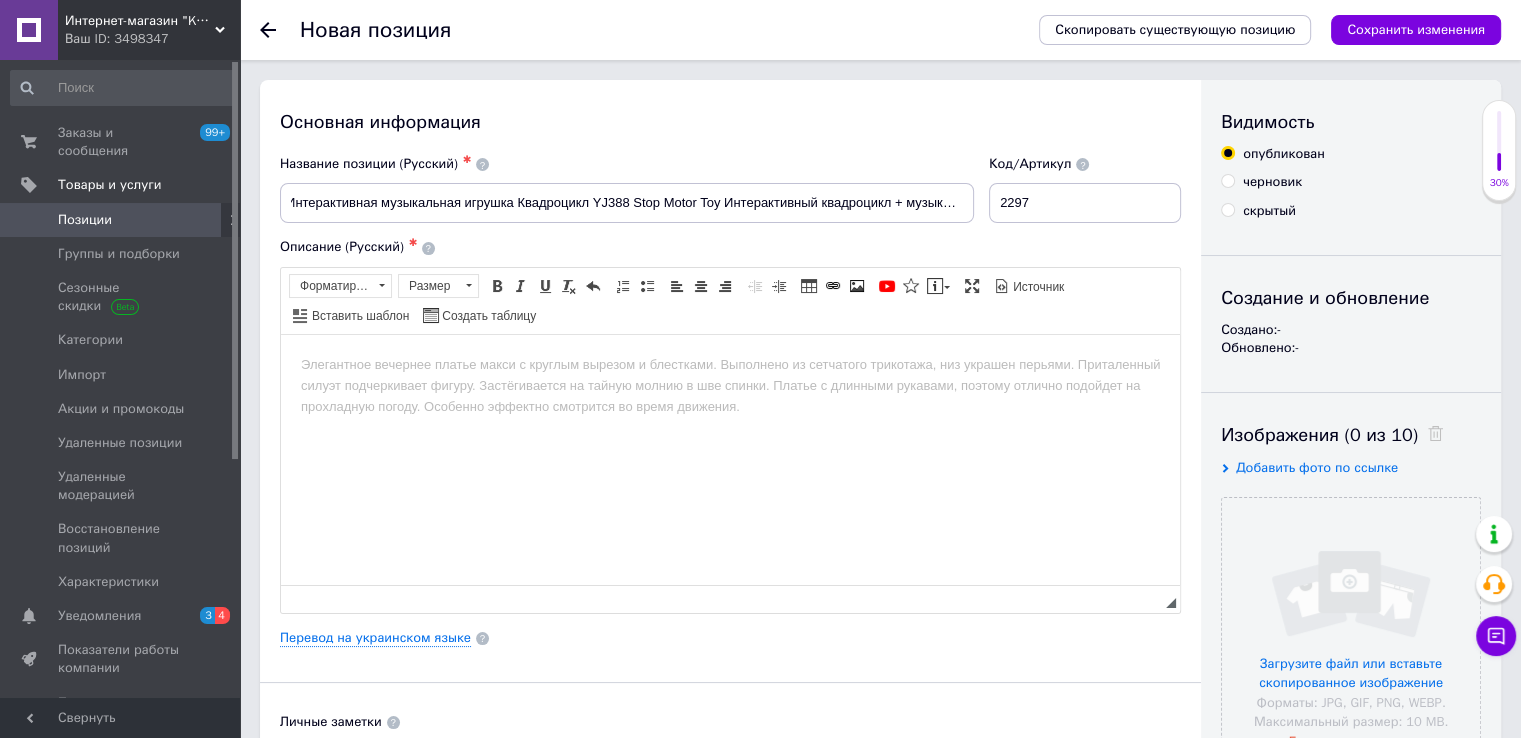 scroll, scrollTop: 0, scrollLeft: 0, axis: both 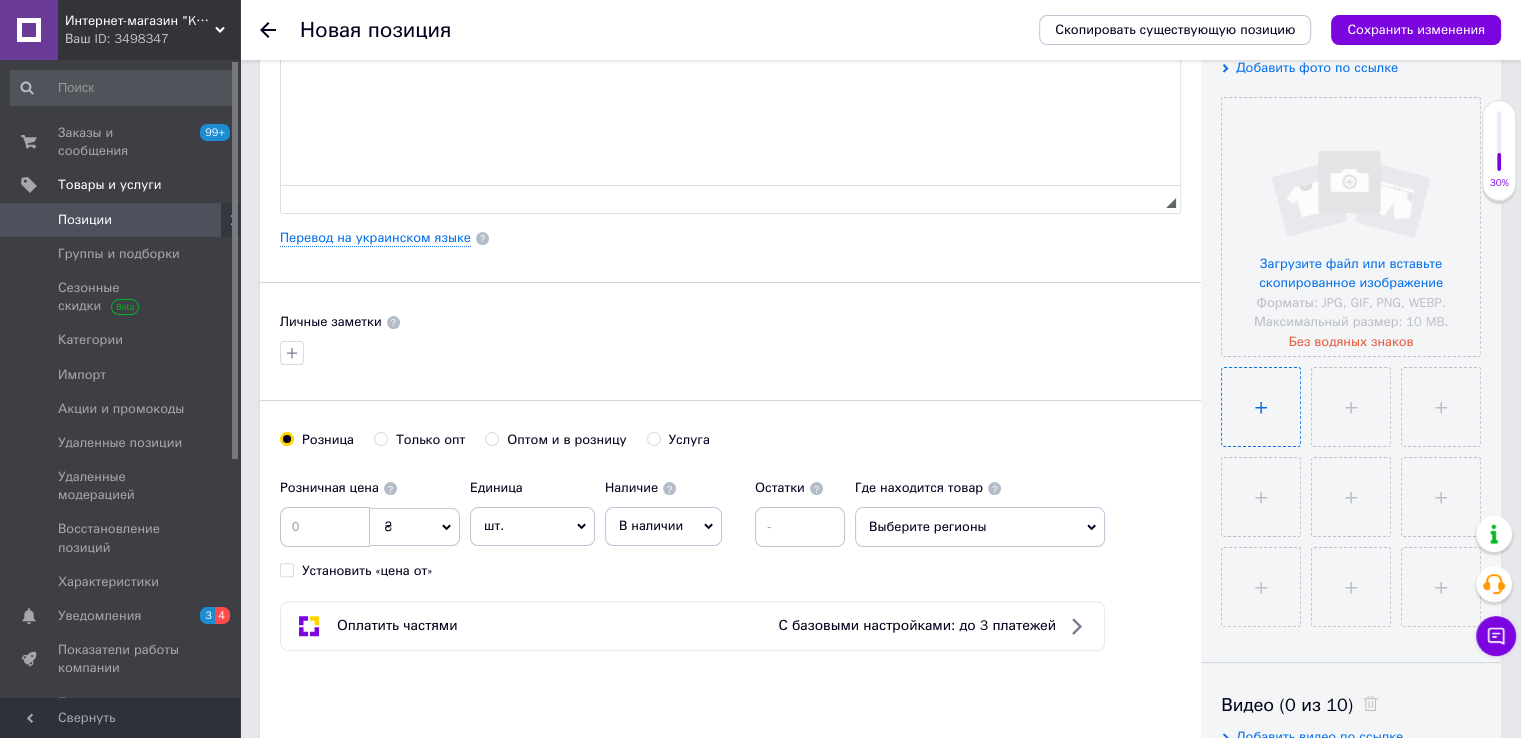 click at bounding box center (1261, 407) 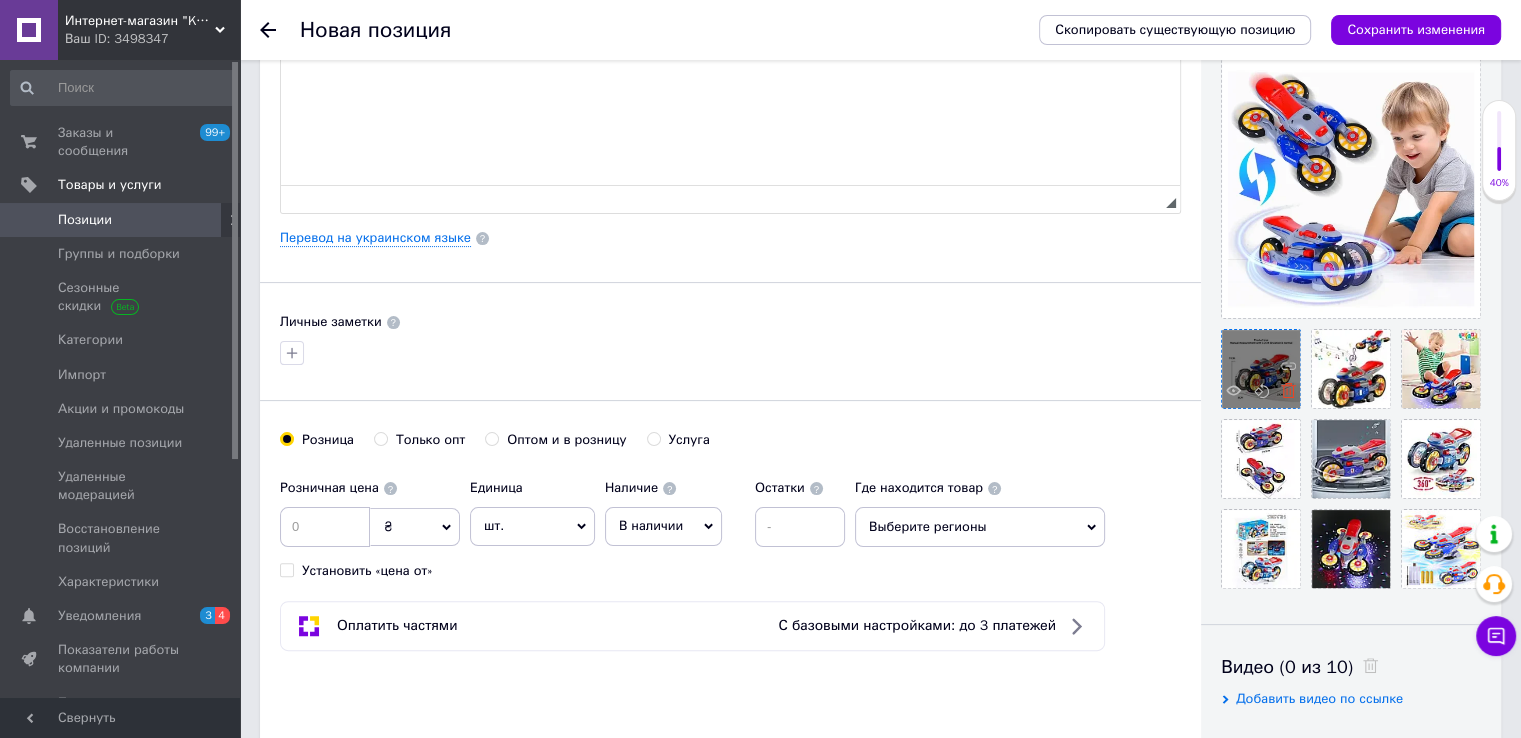 click 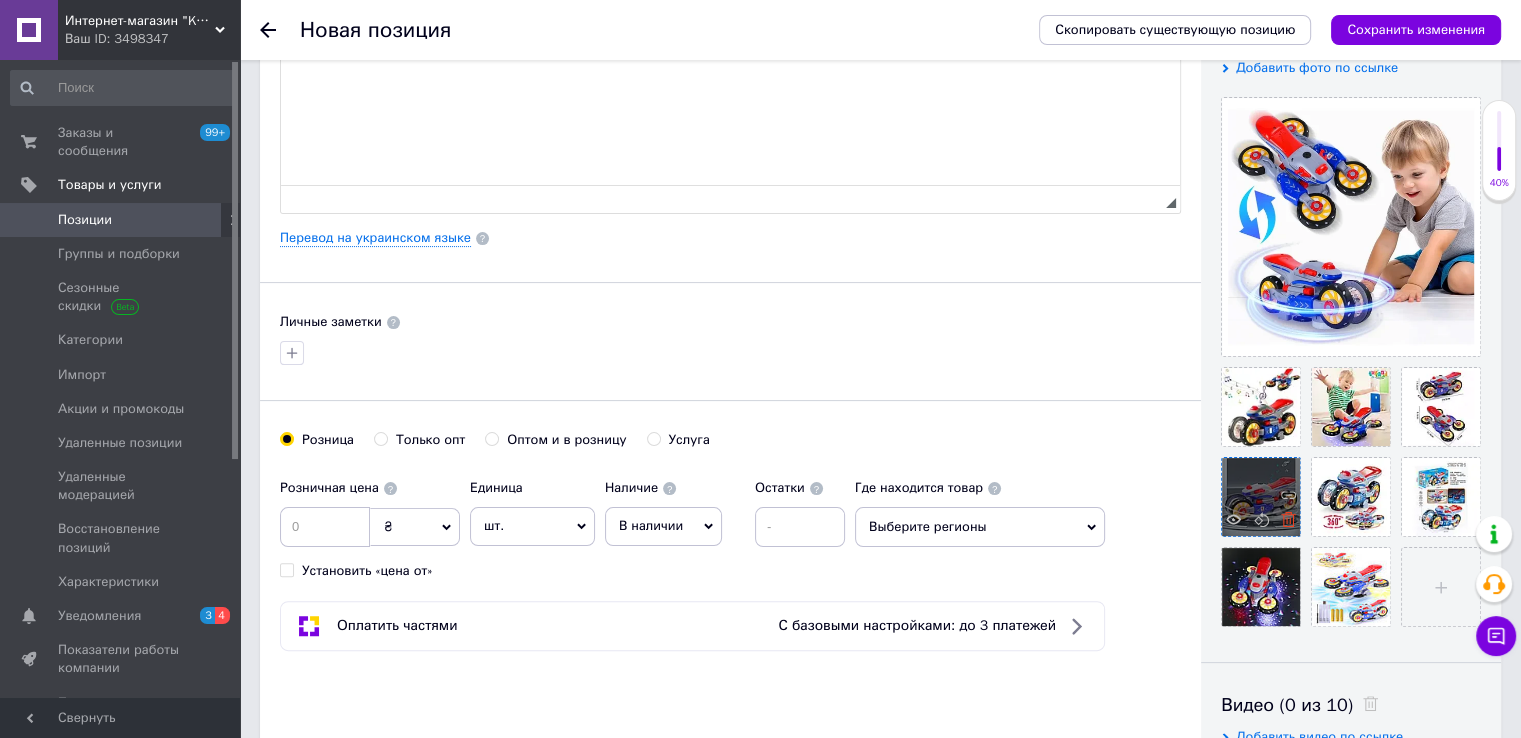 click 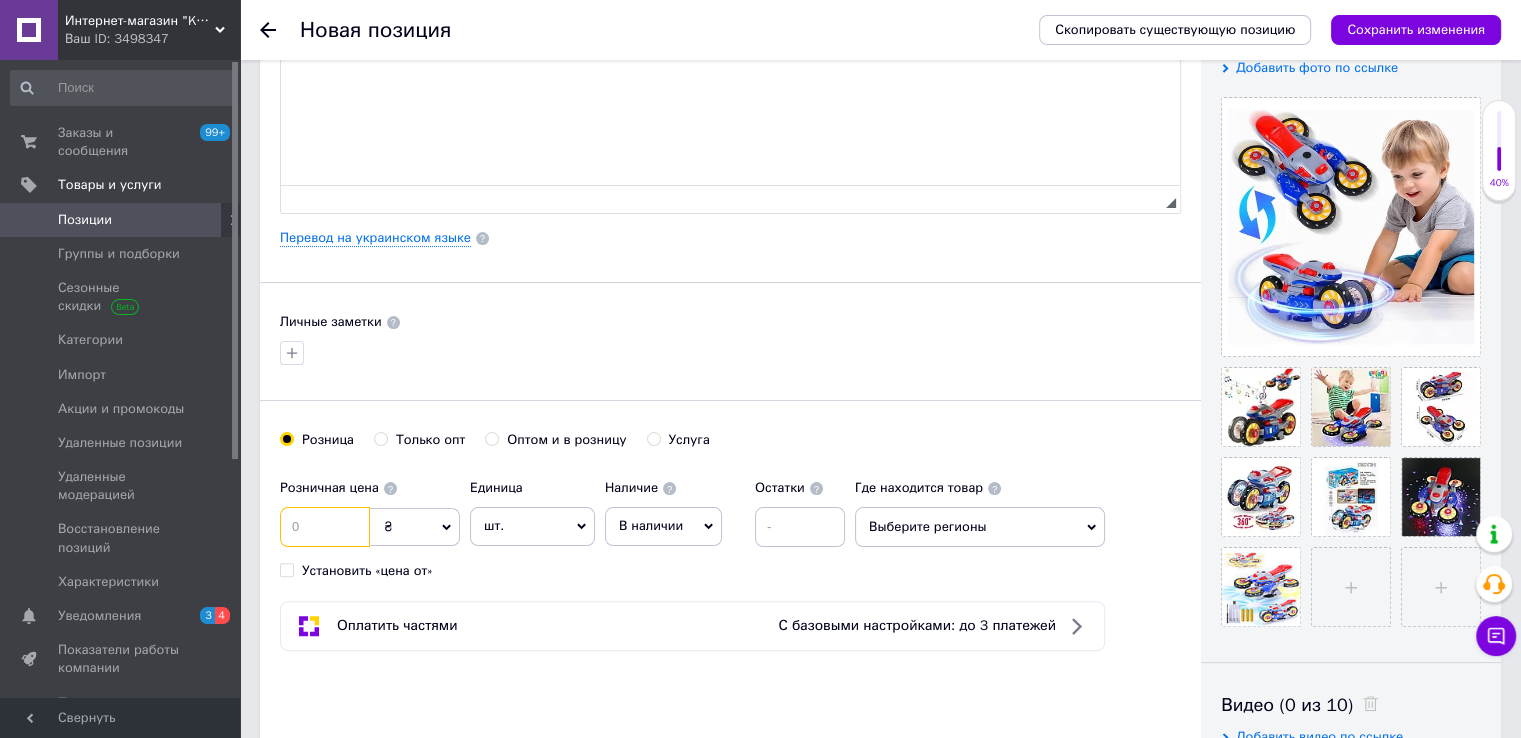 click at bounding box center [325, 527] 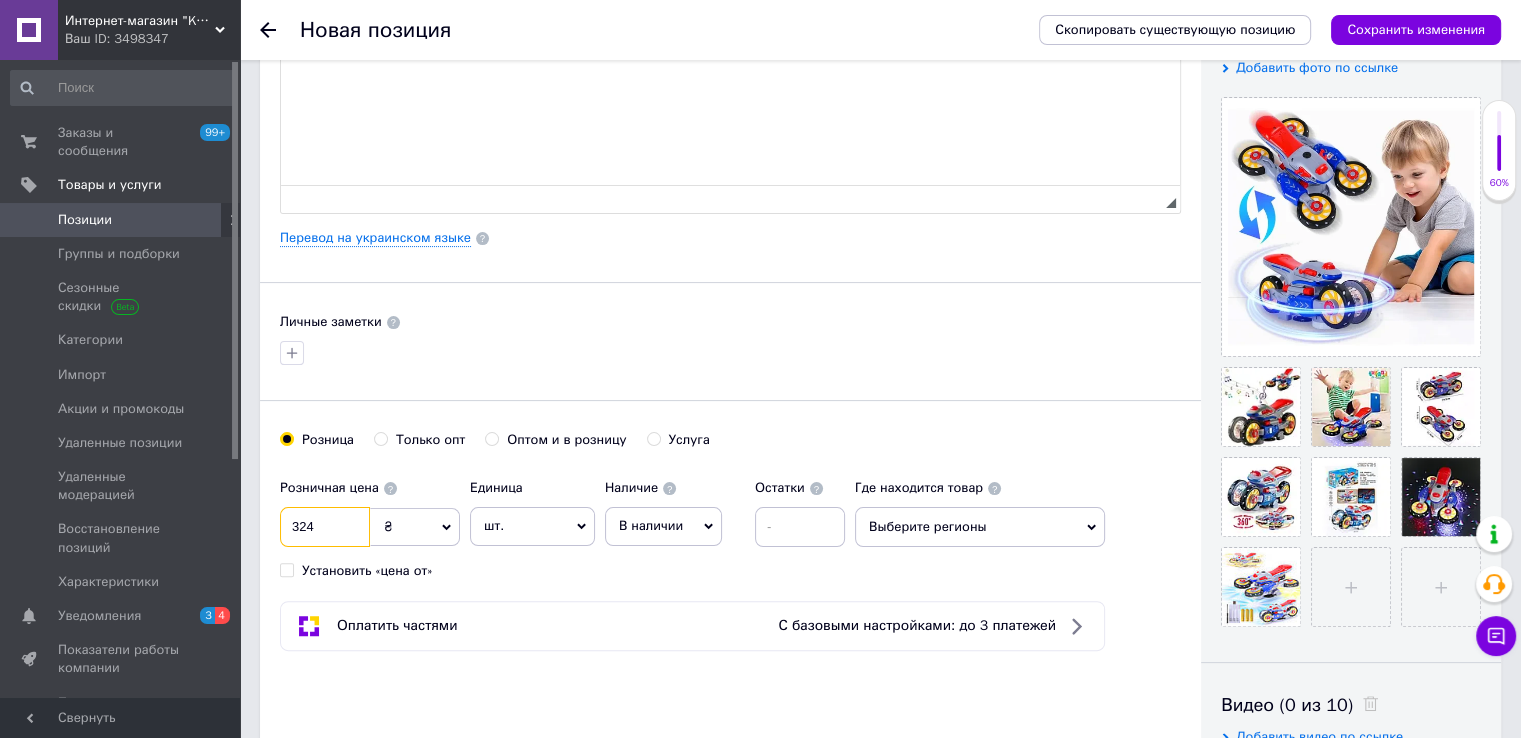 type on "324" 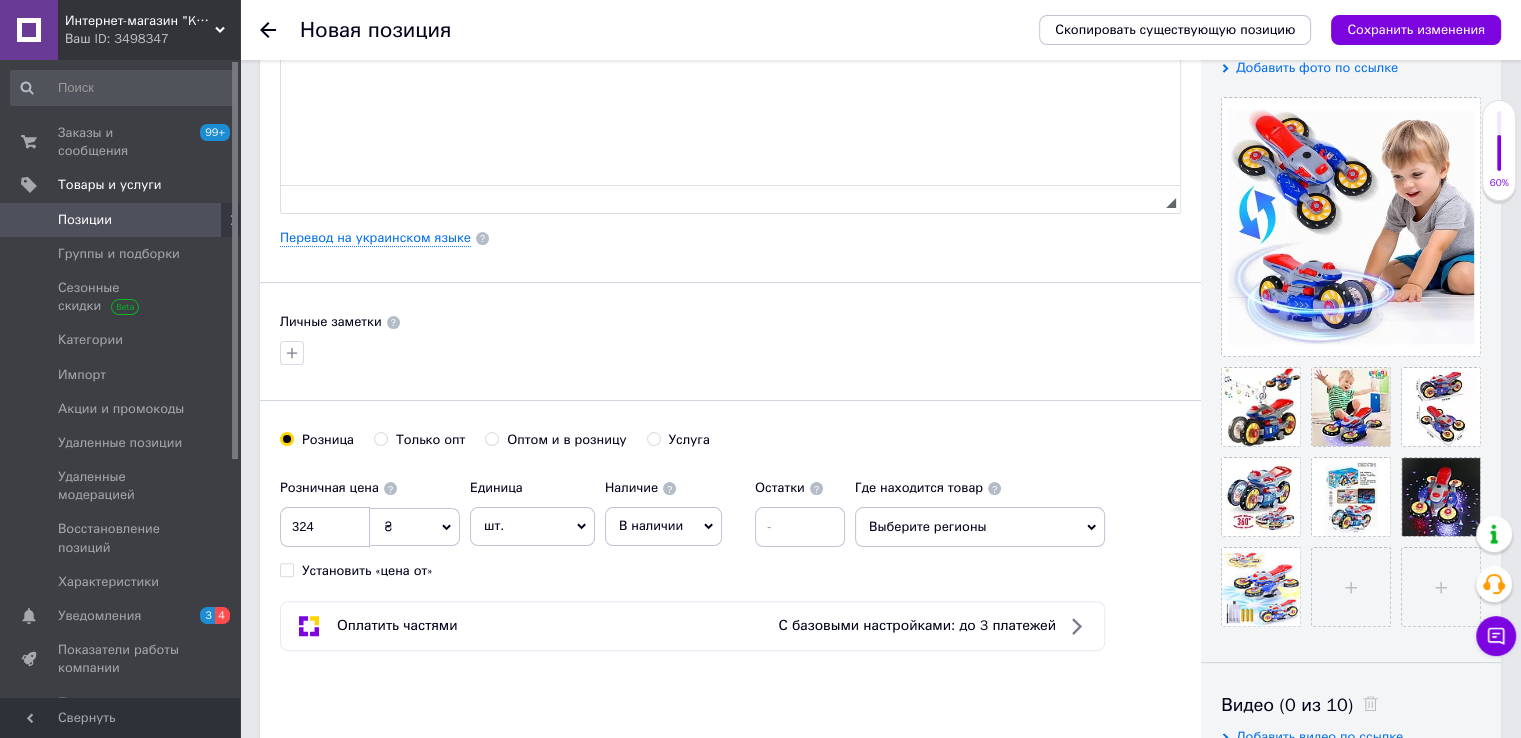 click on "Личные заметки" at bounding box center [730, 322] 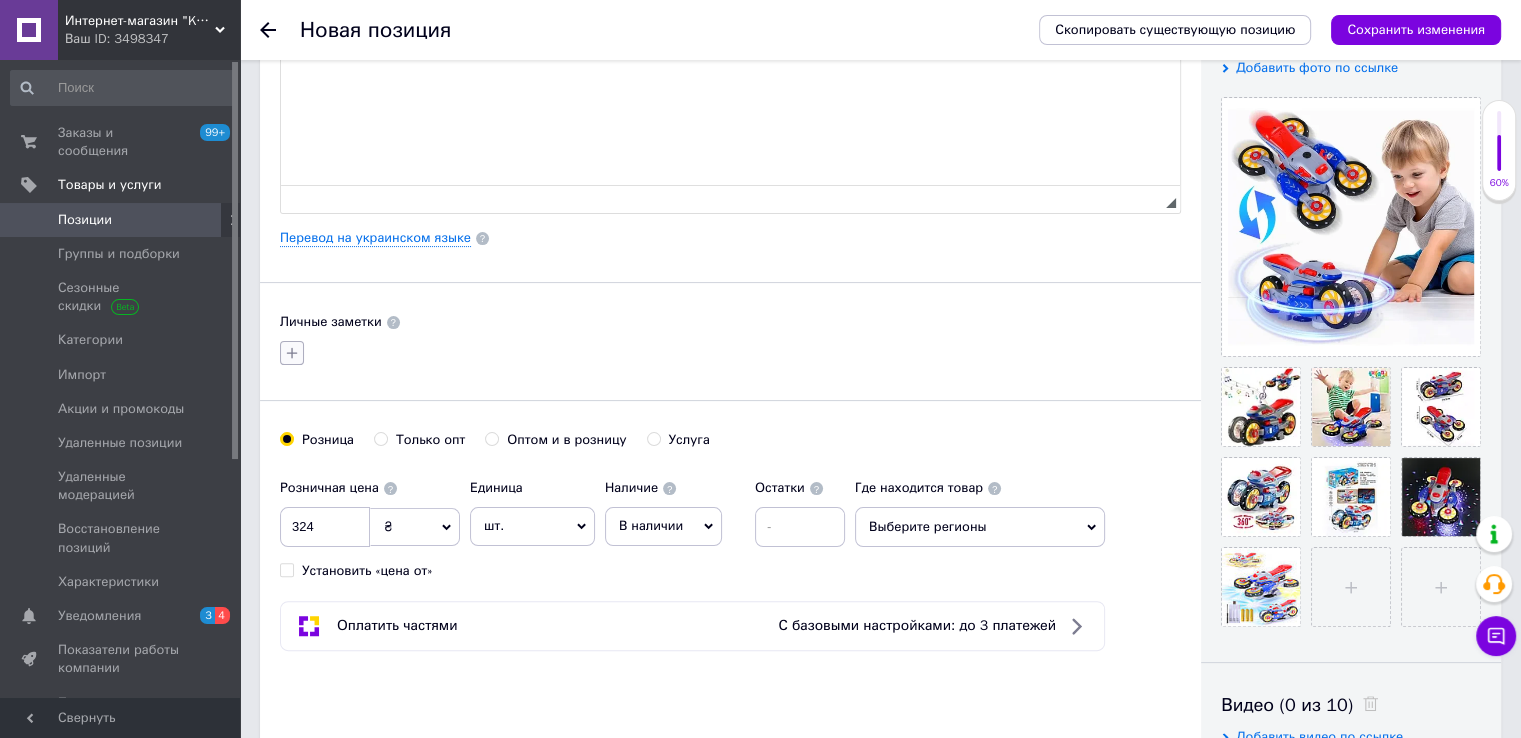 click 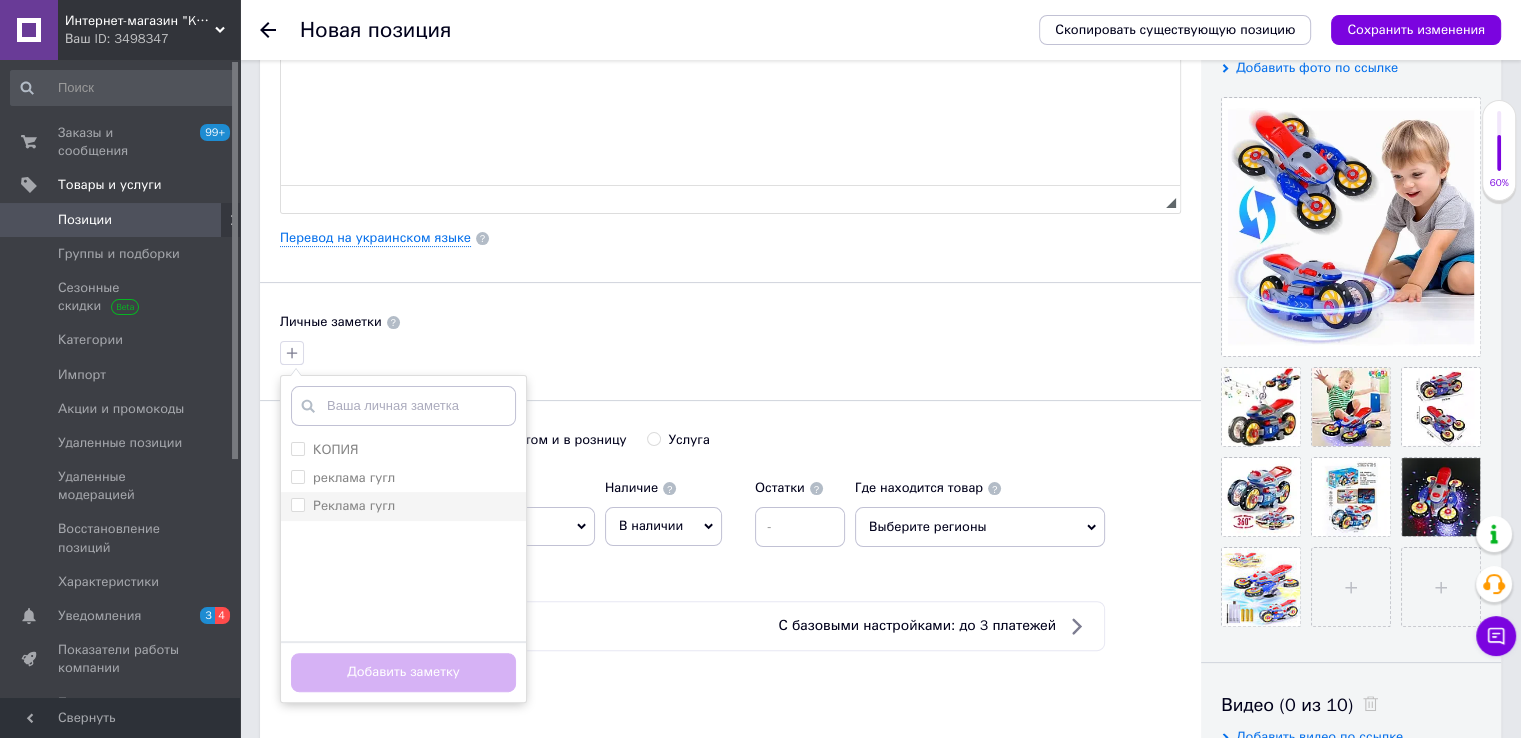 click on "Реклама гугл" at bounding box center [354, 505] 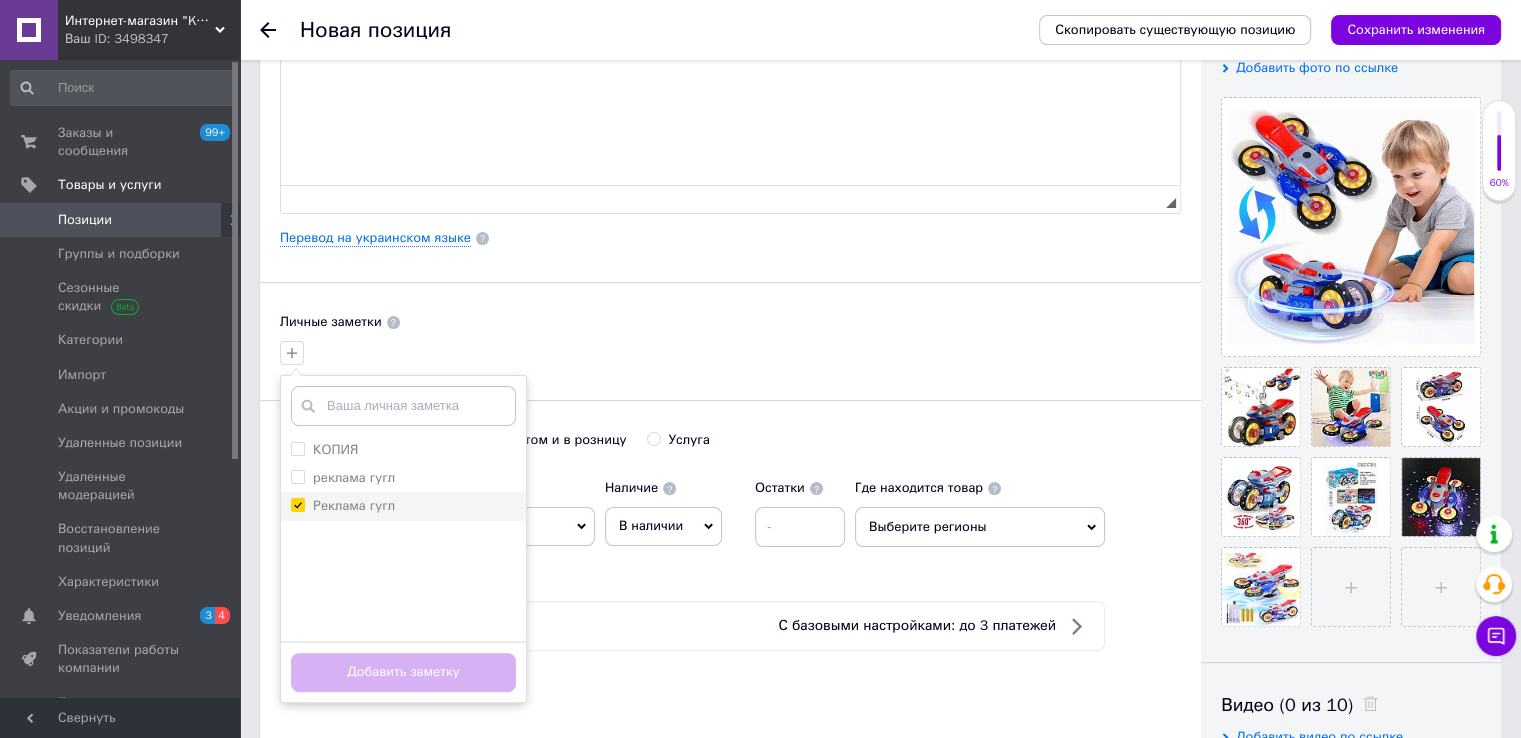 checkbox on "true" 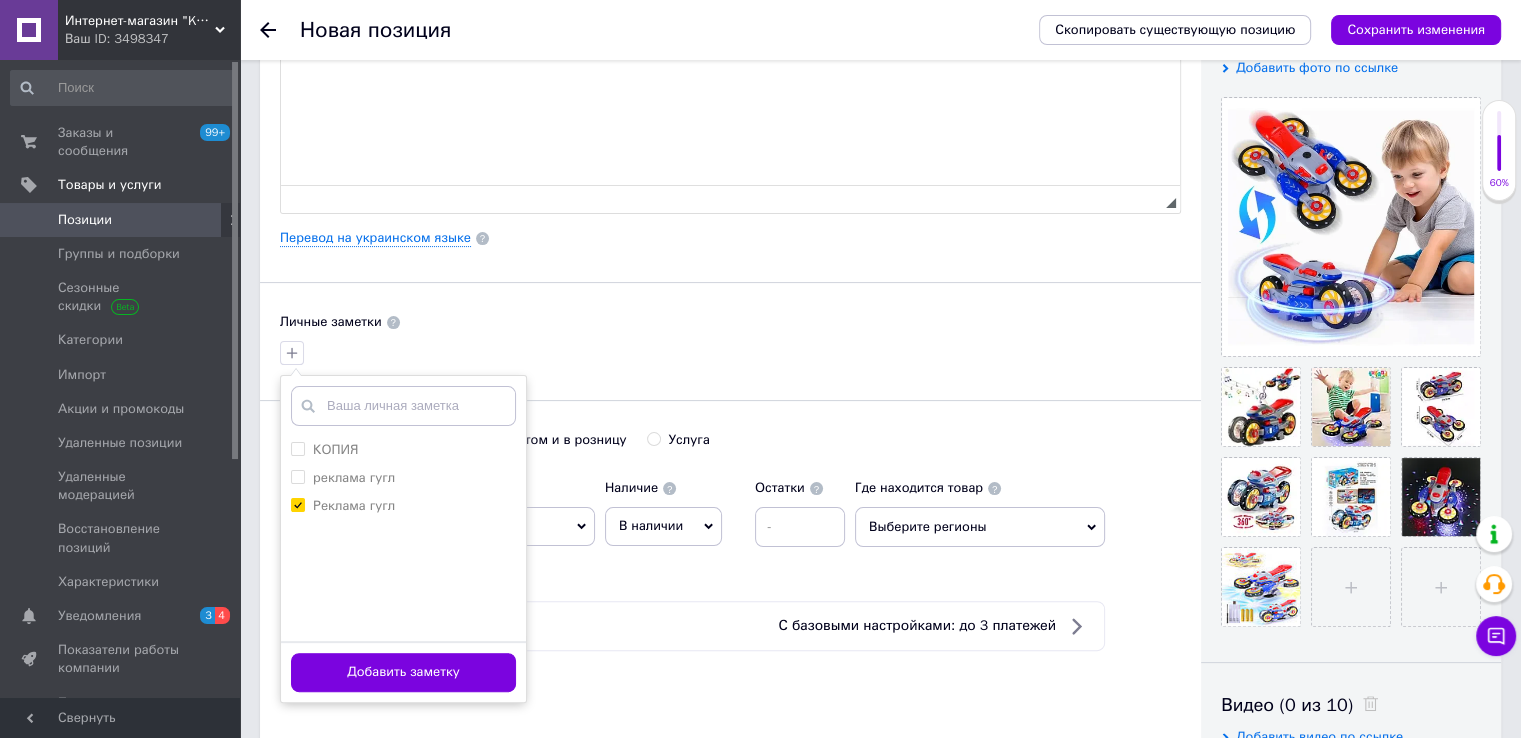 click on "КОПИЯ реклама гугл Реклама гугл Создать метку   Добавить заметку" at bounding box center (730, 353) 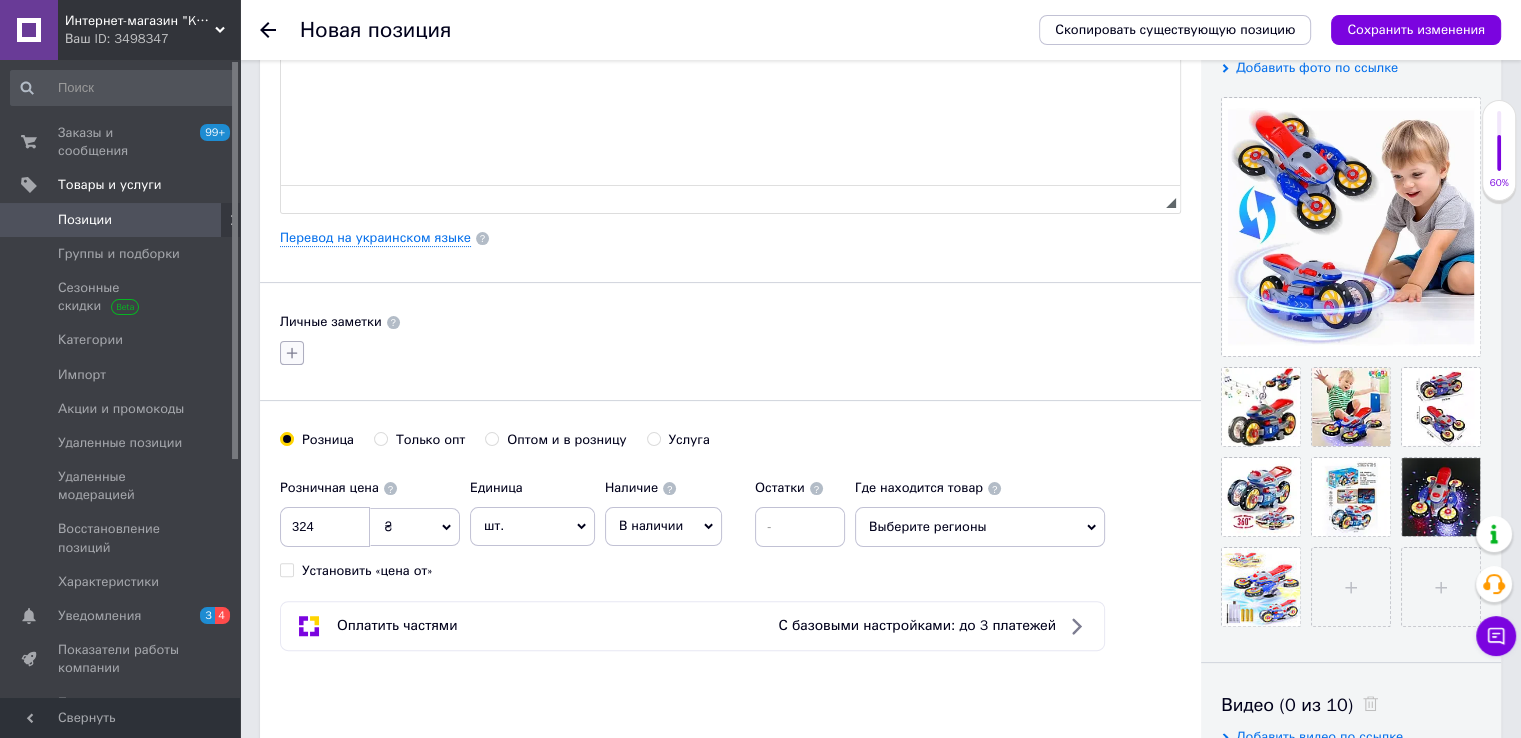 click 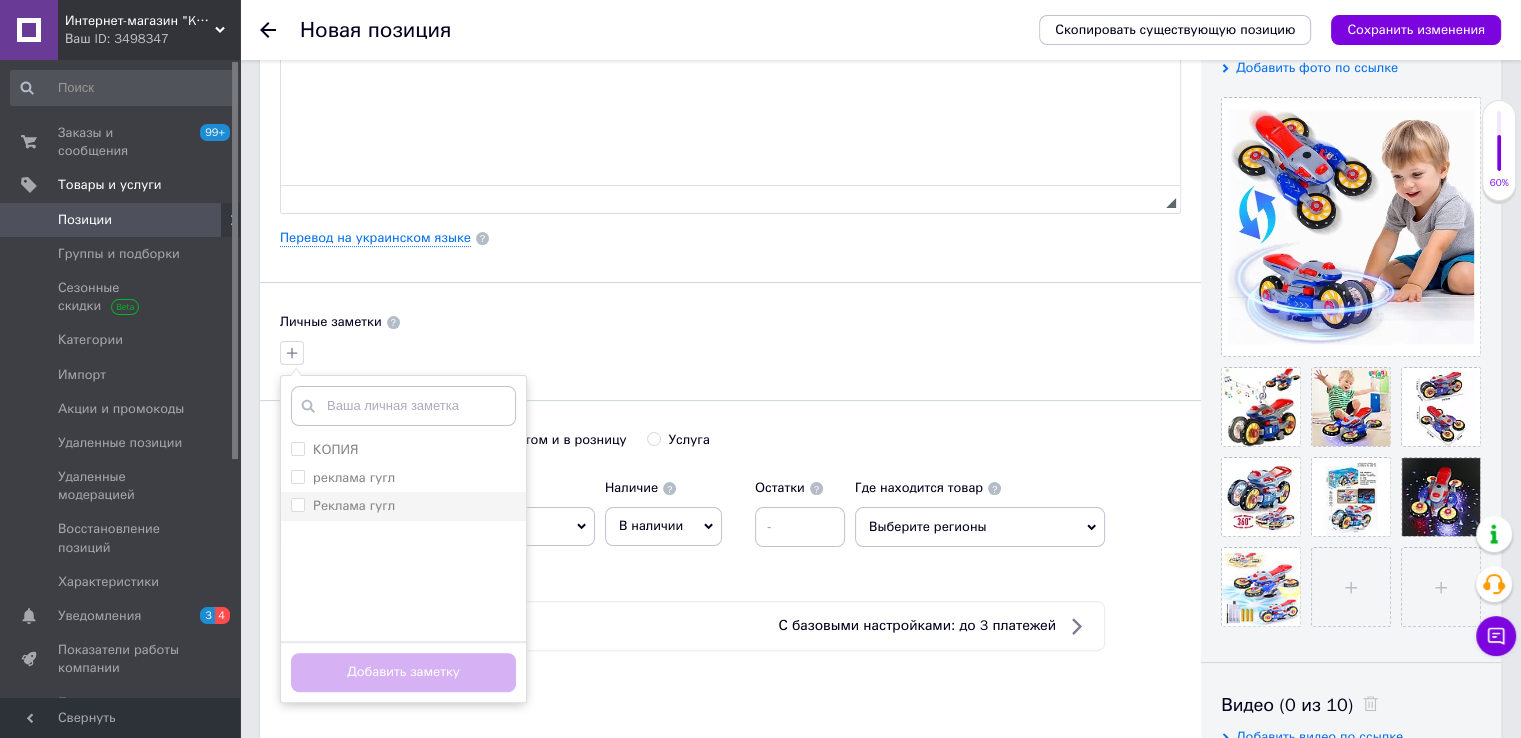 drag, startPoint x: 344, startPoint y: 492, endPoint x: 351, endPoint y: 500, distance: 10.630146 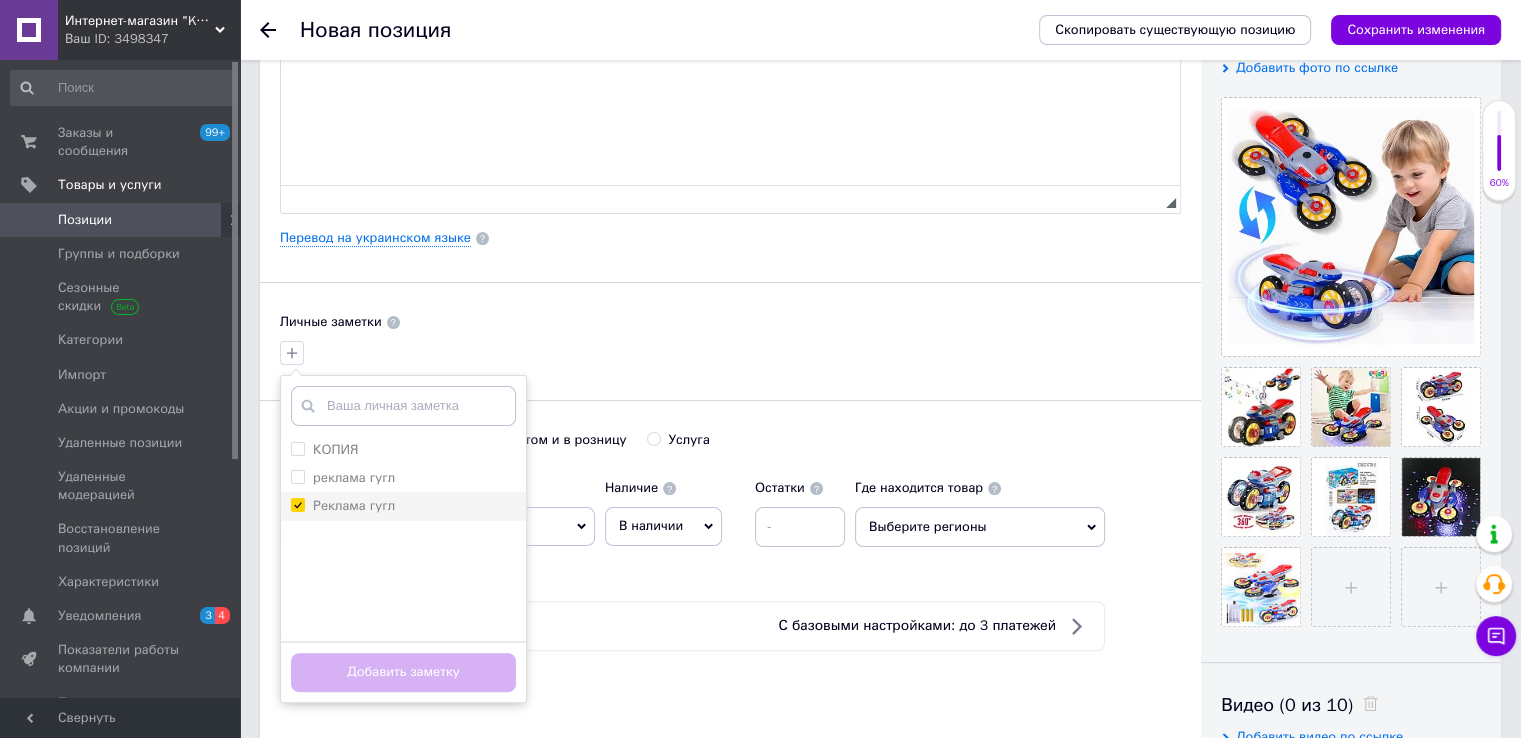 checkbox on "true" 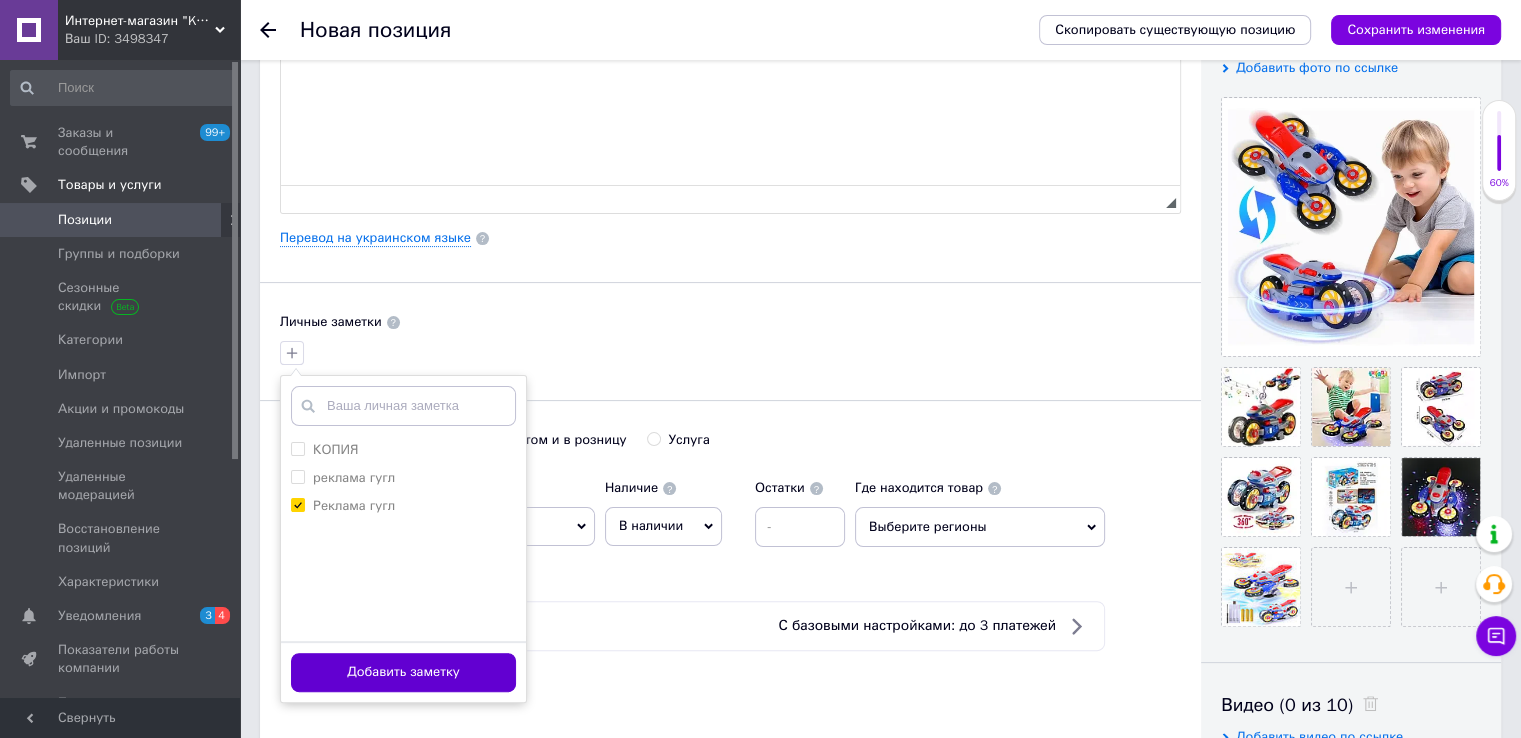 drag, startPoint x: 405, startPoint y: 659, endPoint x: 727, endPoint y: 569, distance: 334.34116 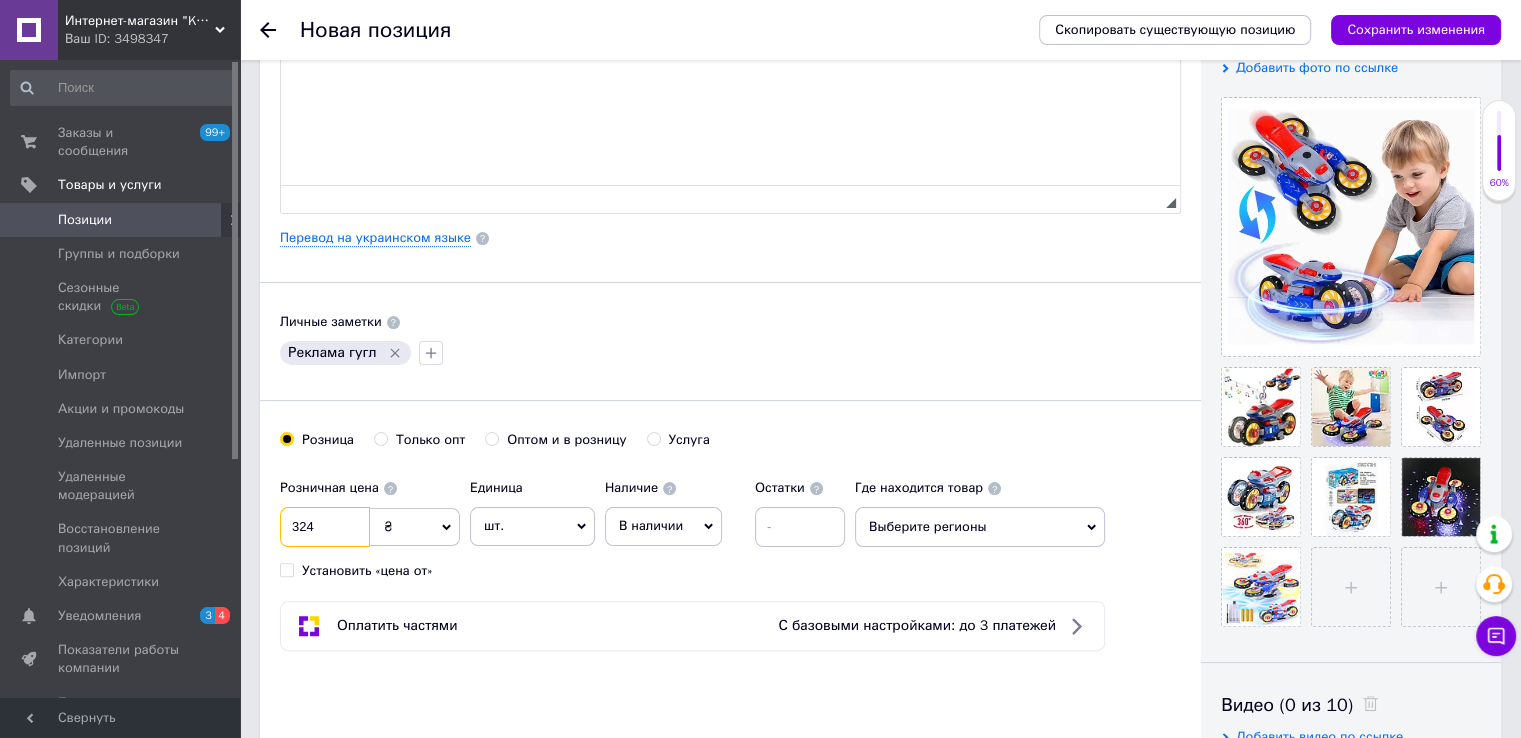 click on "324" at bounding box center [325, 527] 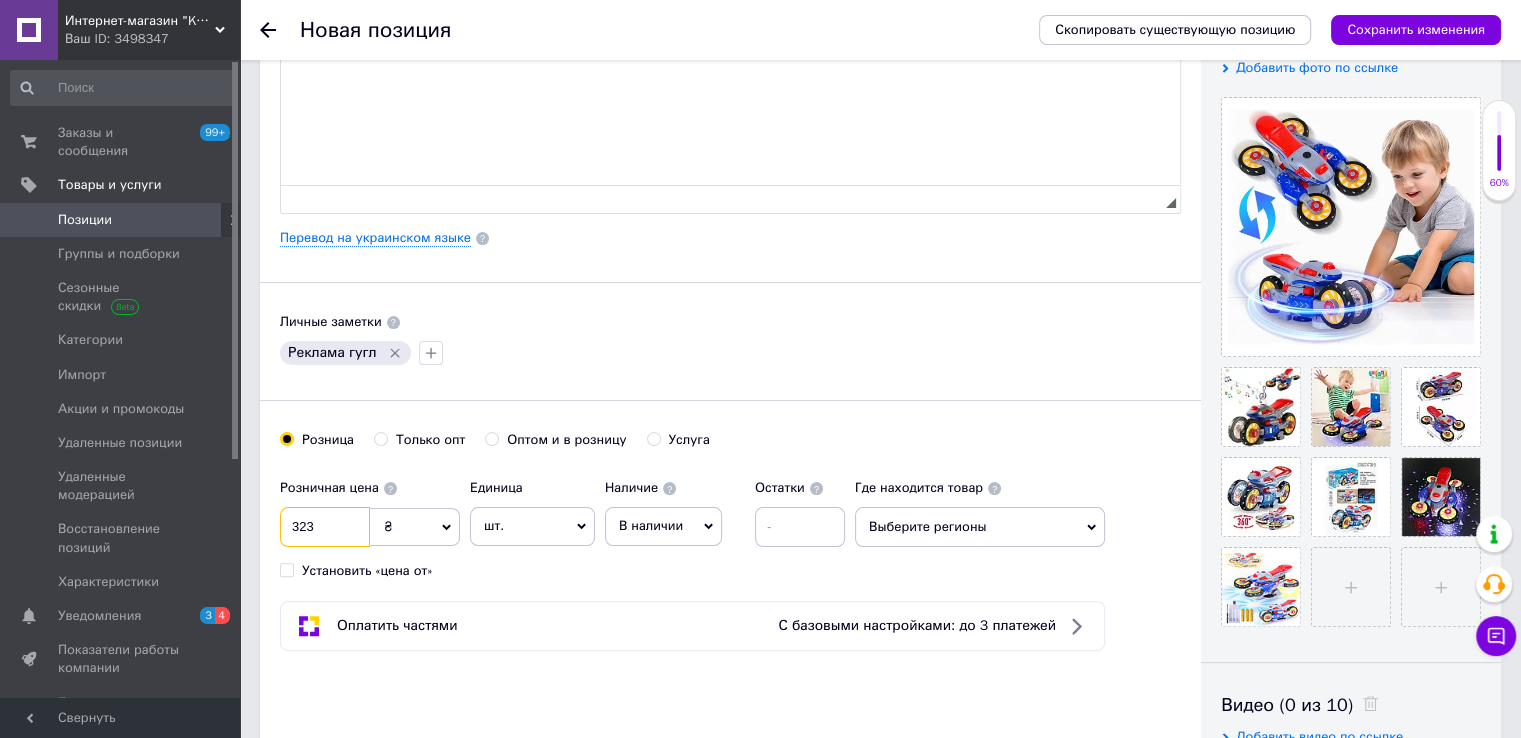 type on "323" 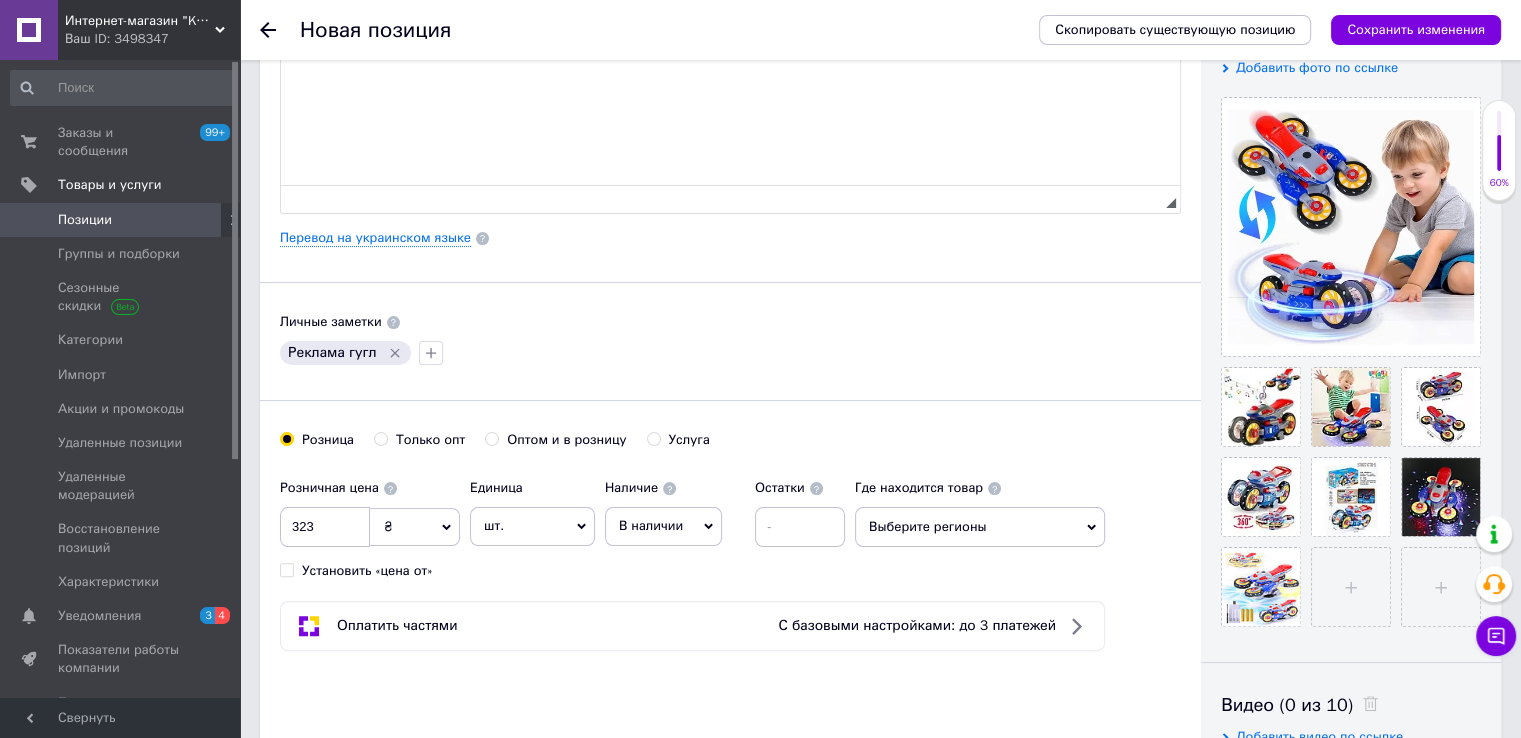 click on "Реклама гугл" at bounding box center [730, 353] 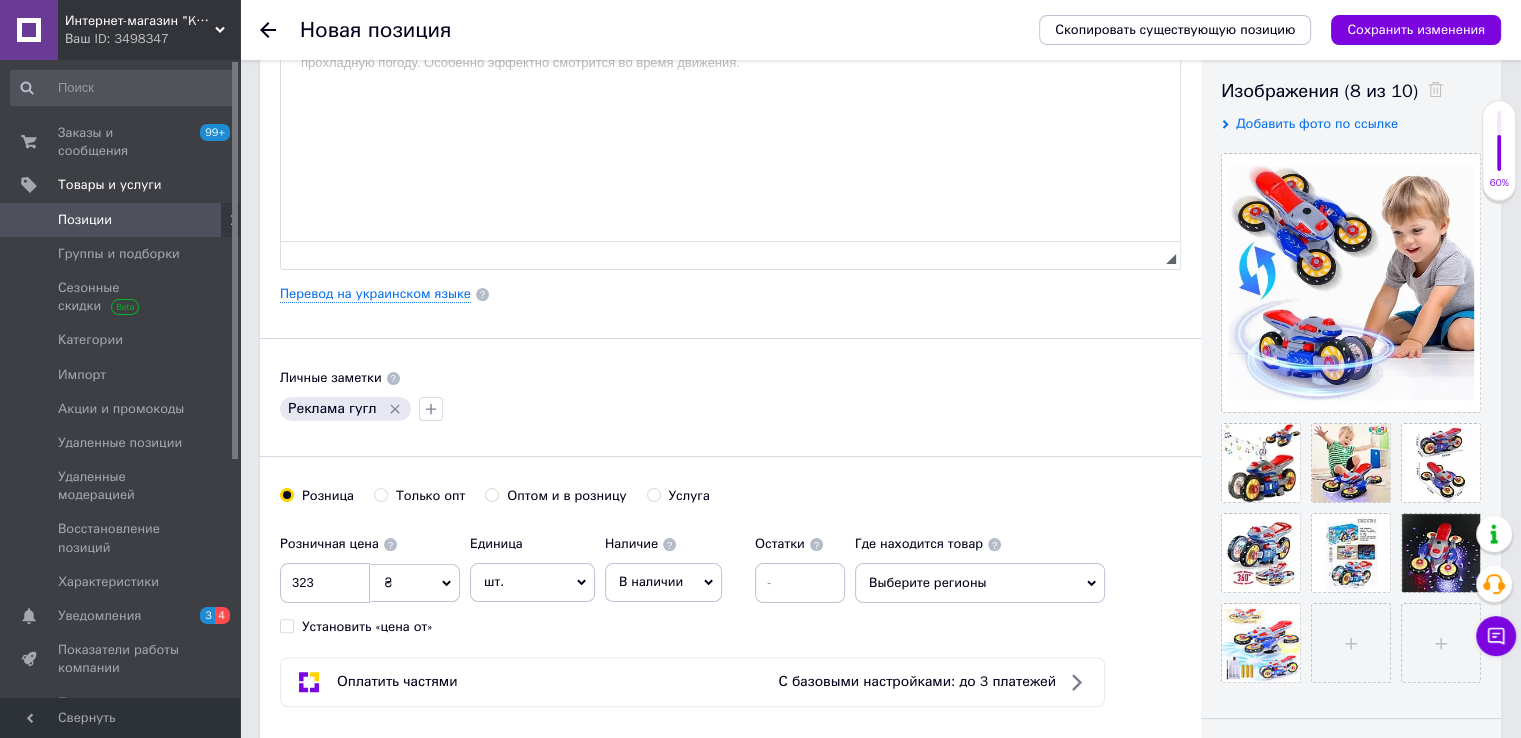 scroll, scrollTop: 476, scrollLeft: 0, axis: vertical 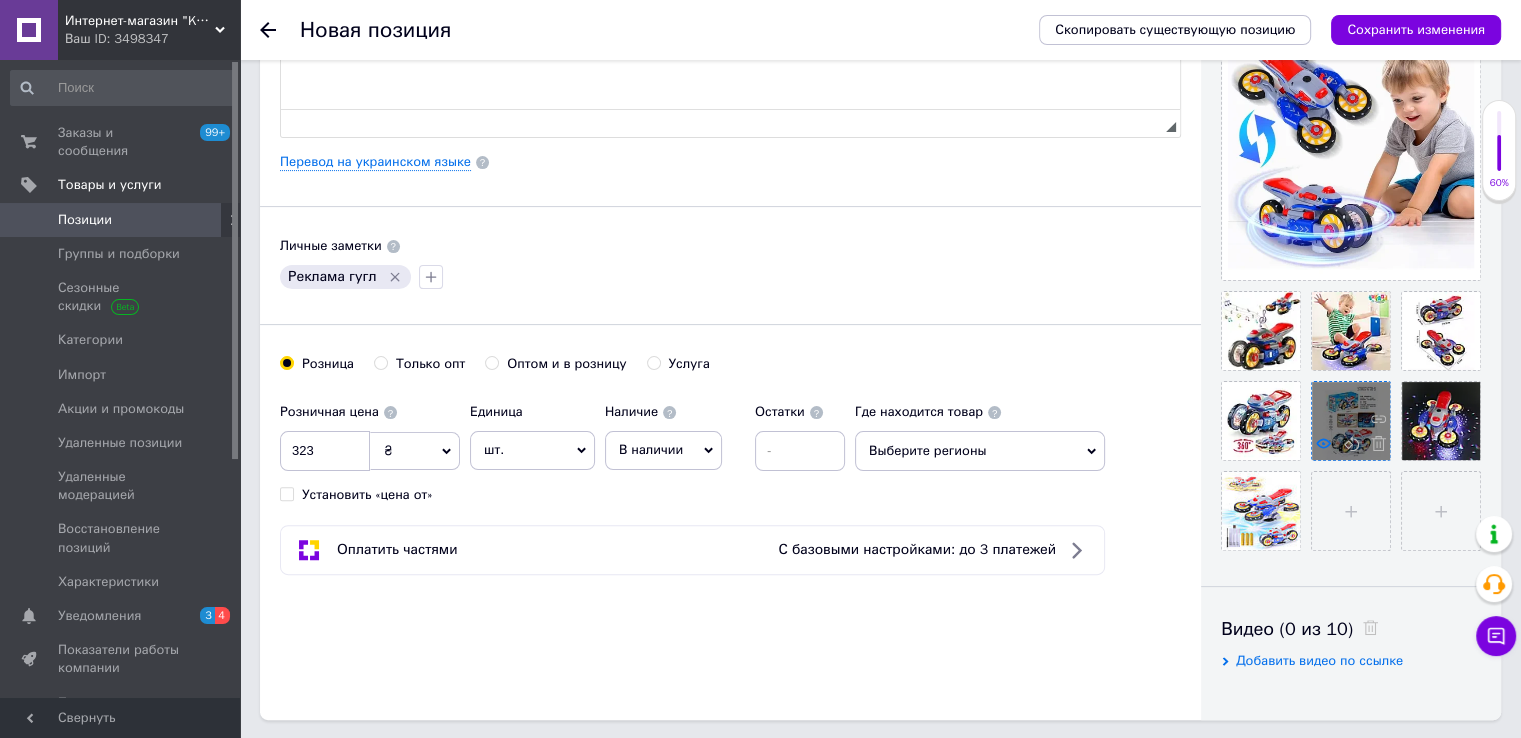 click 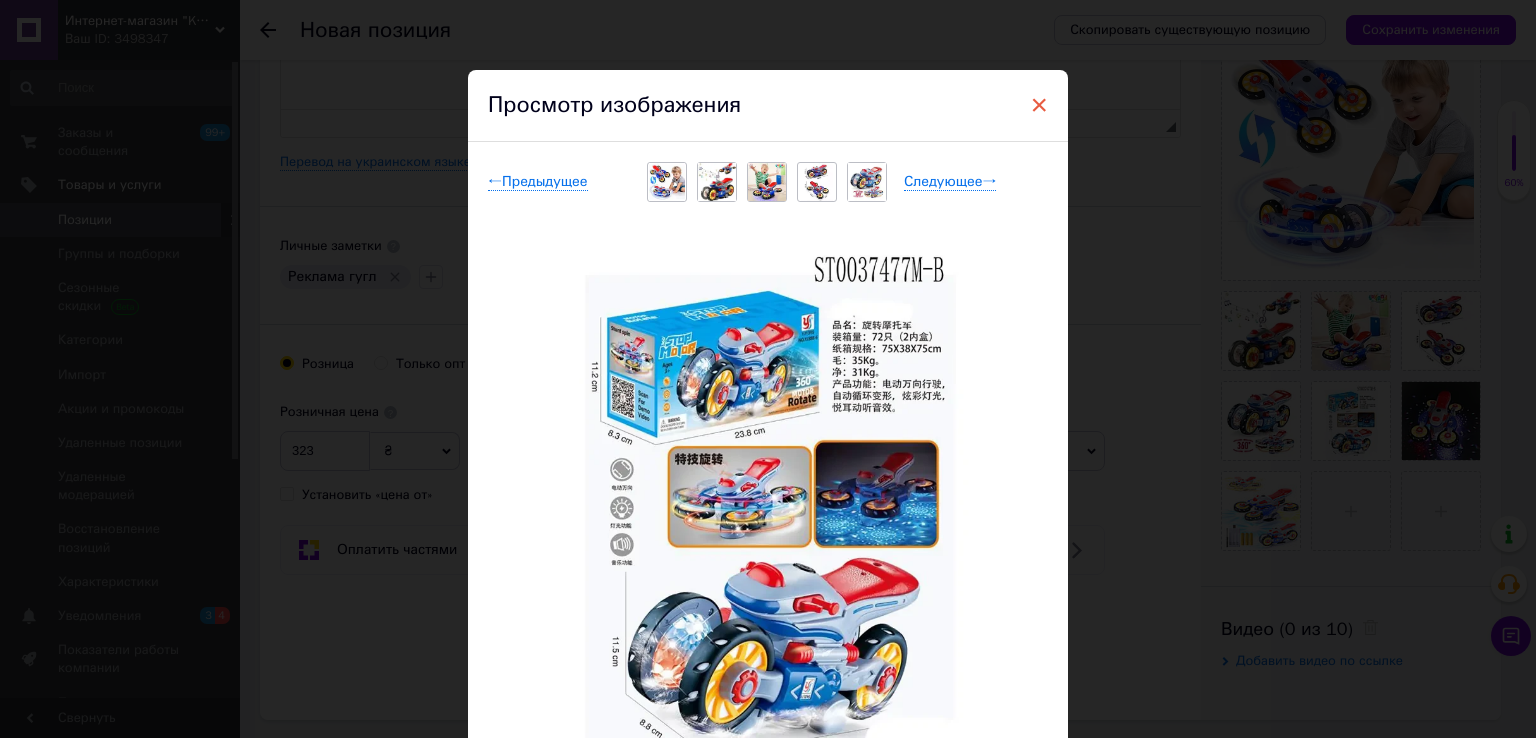 click on "×" at bounding box center [1039, 105] 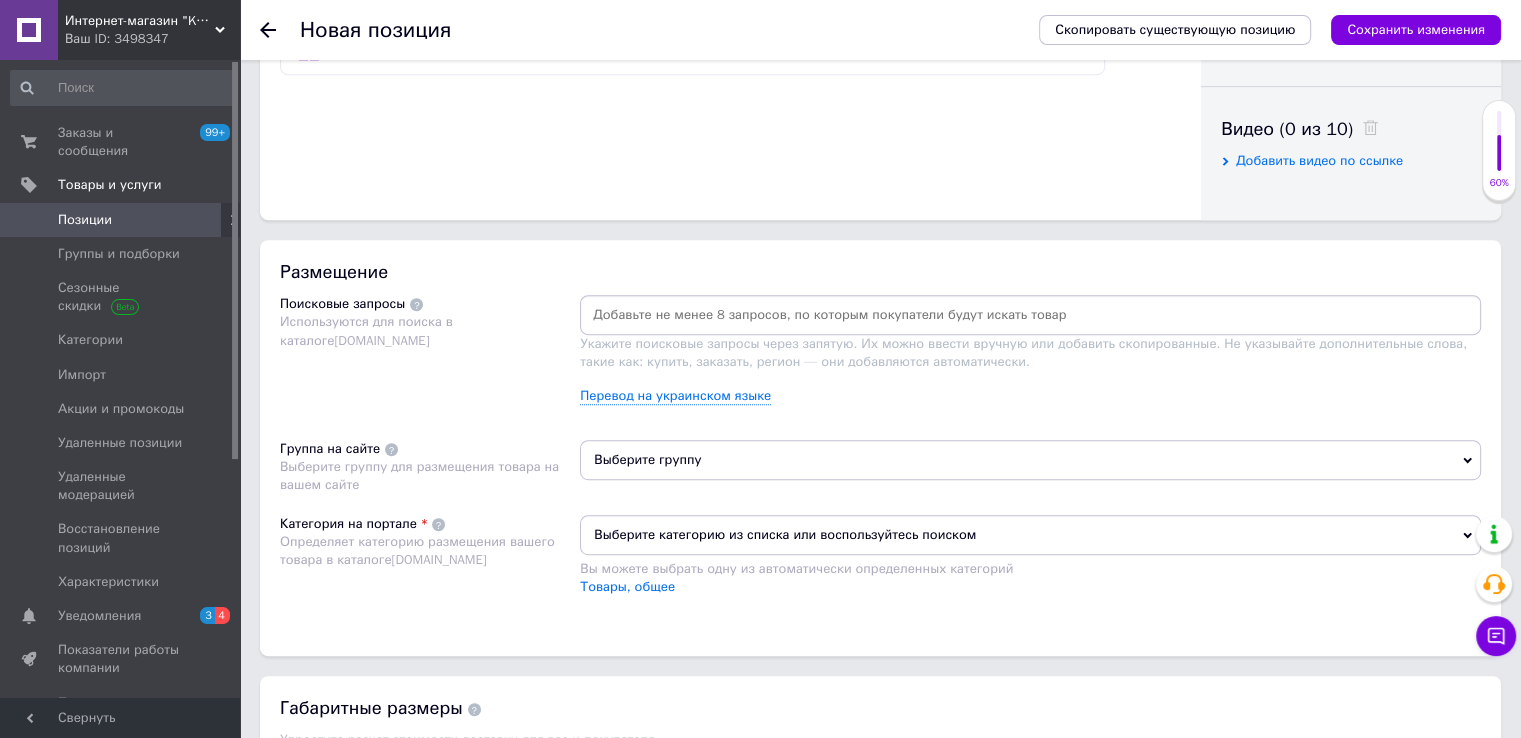 scroll, scrollTop: 1476, scrollLeft: 0, axis: vertical 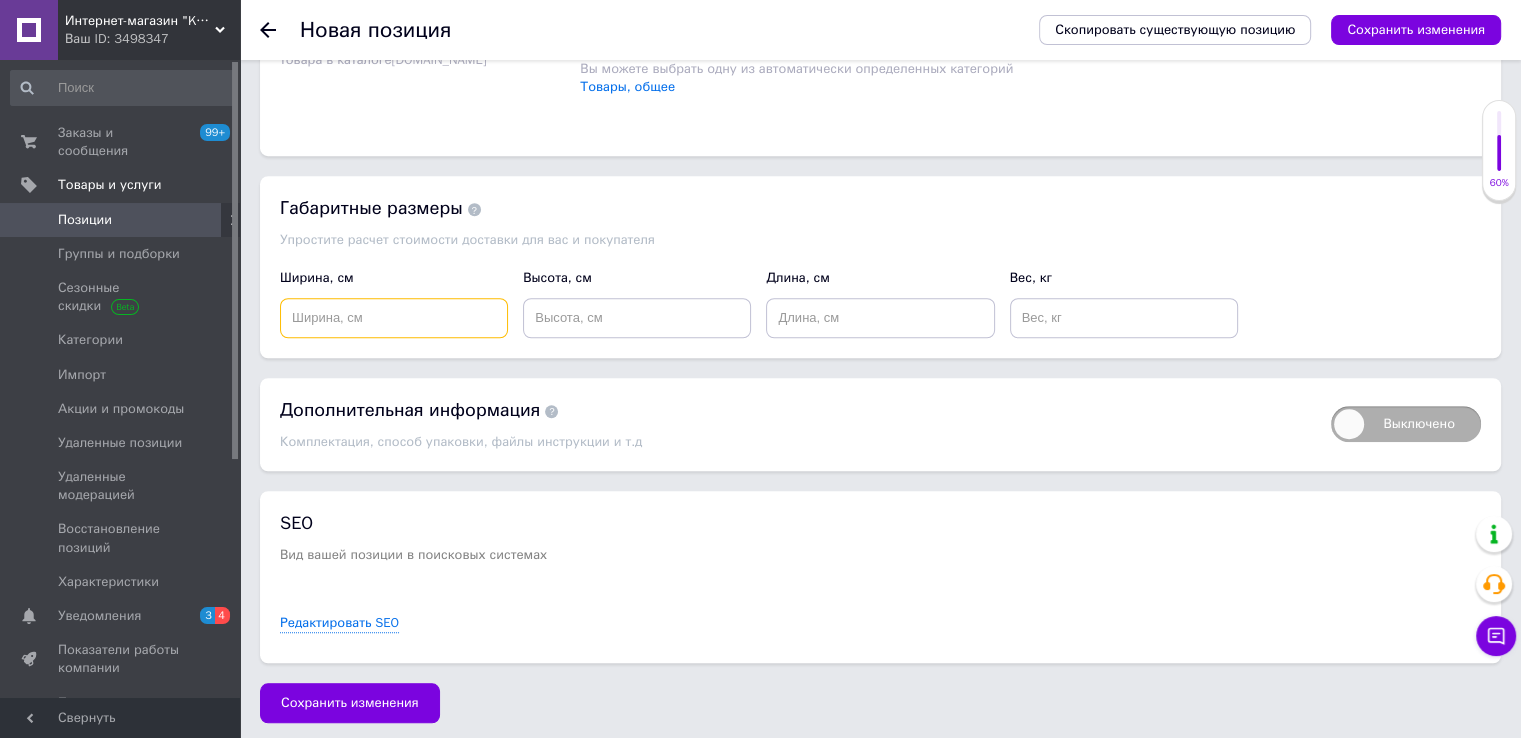 click at bounding box center [394, 318] 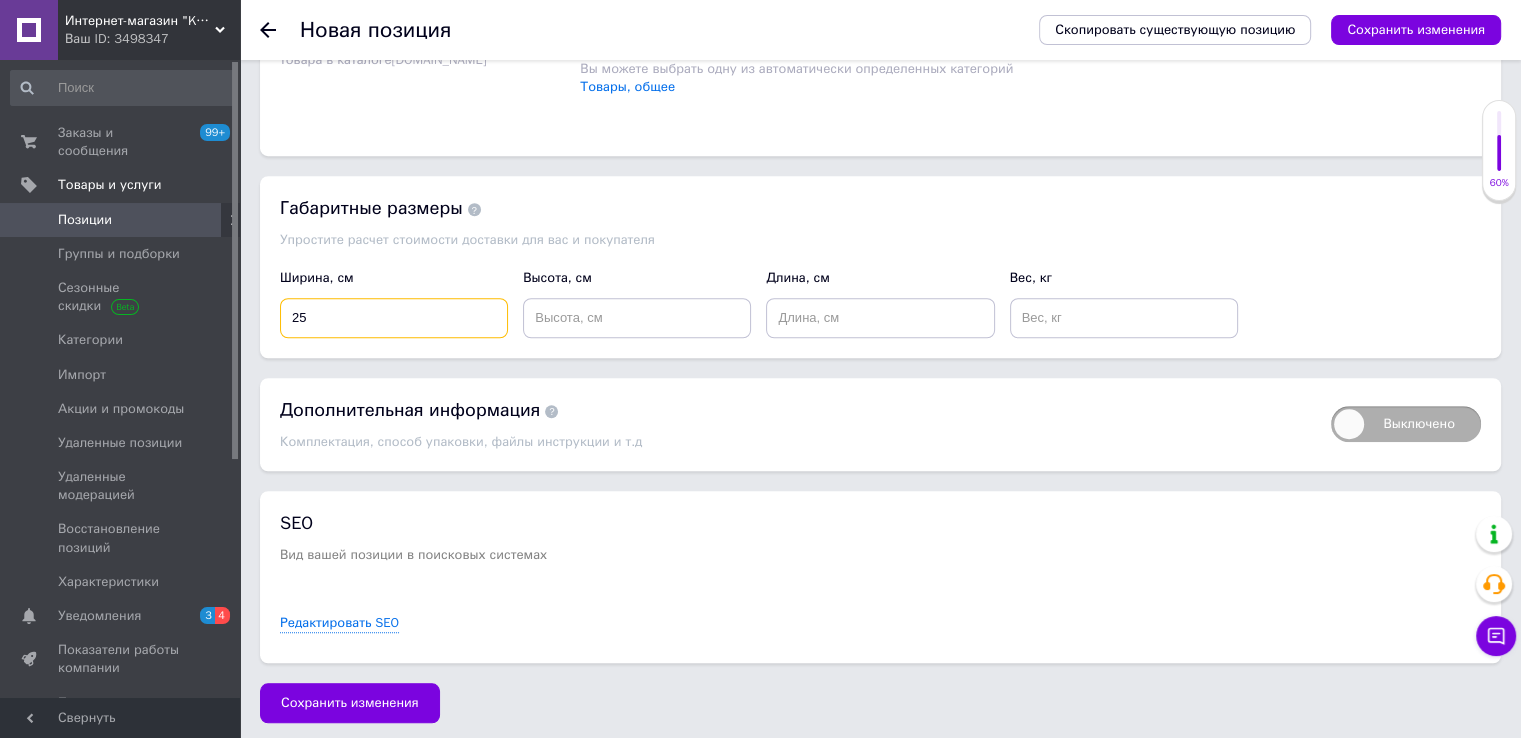 type on "25" 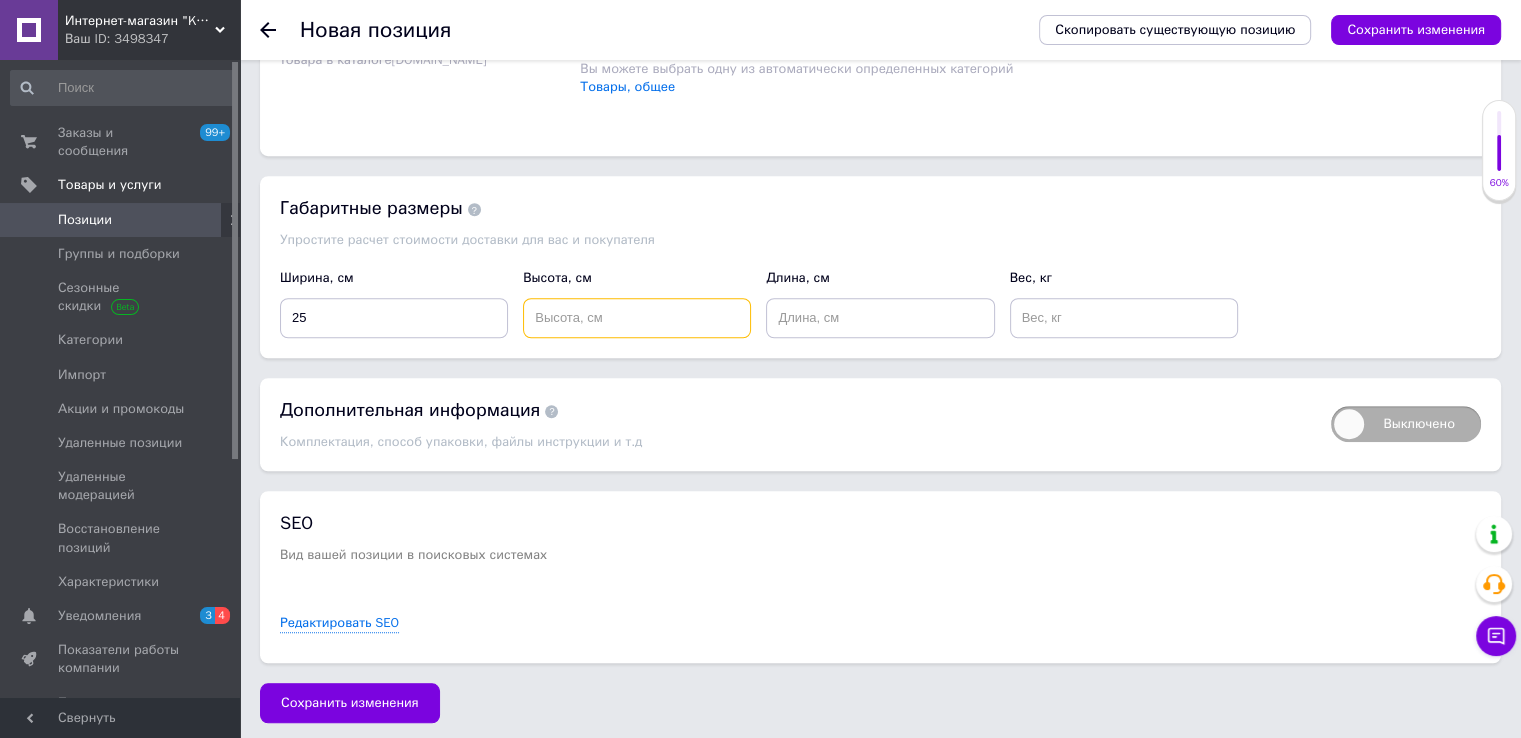 click at bounding box center [637, 318] 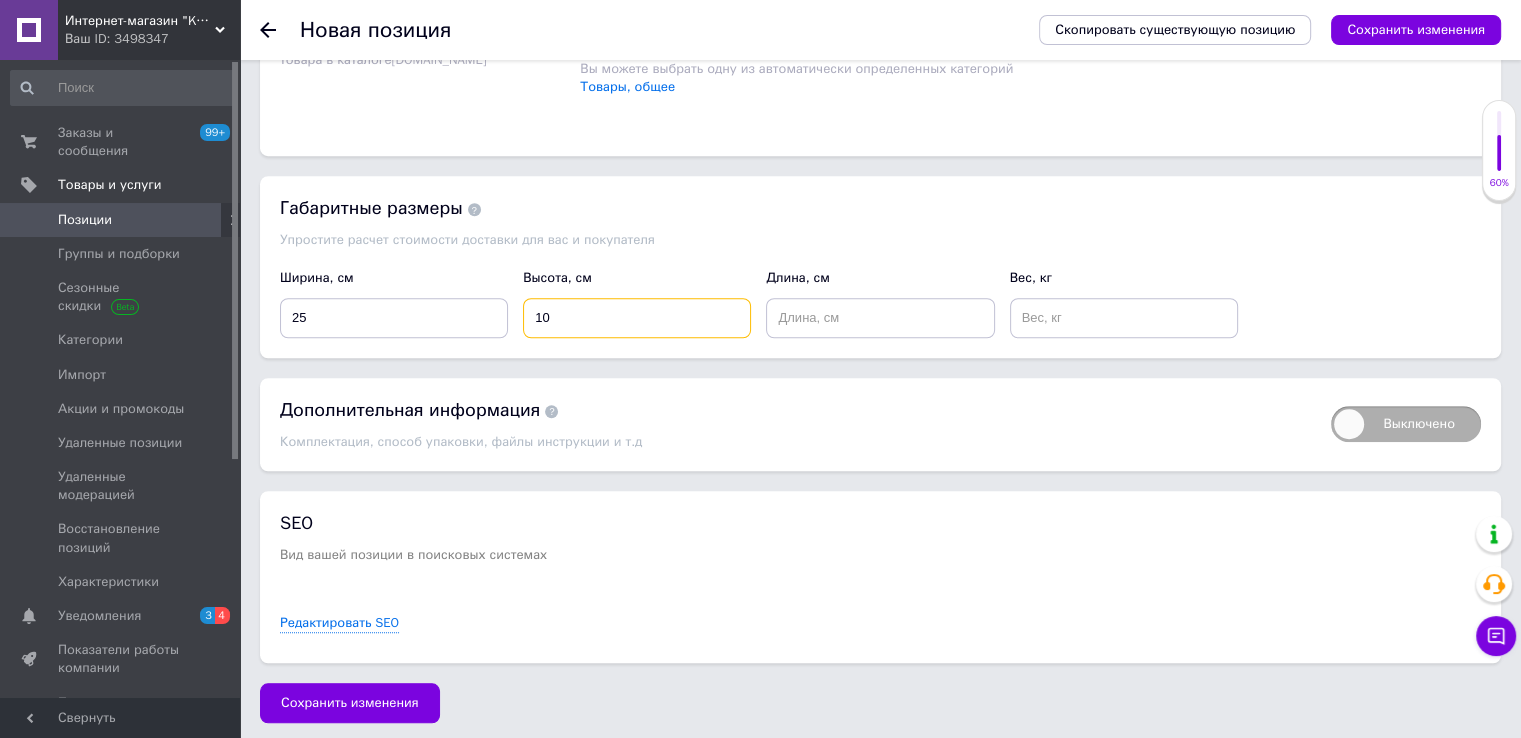 type on "10" 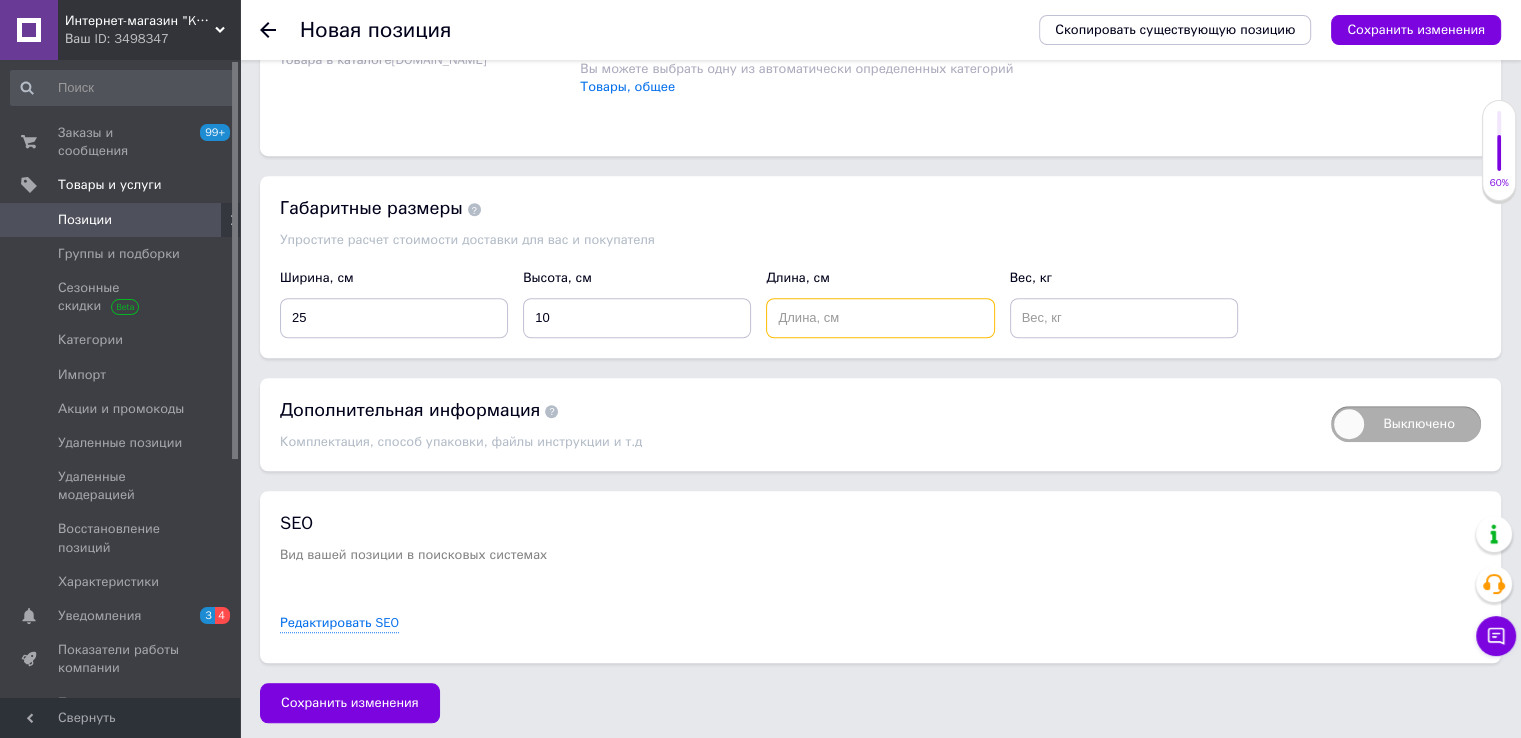 click at bounding box center (880, 318) 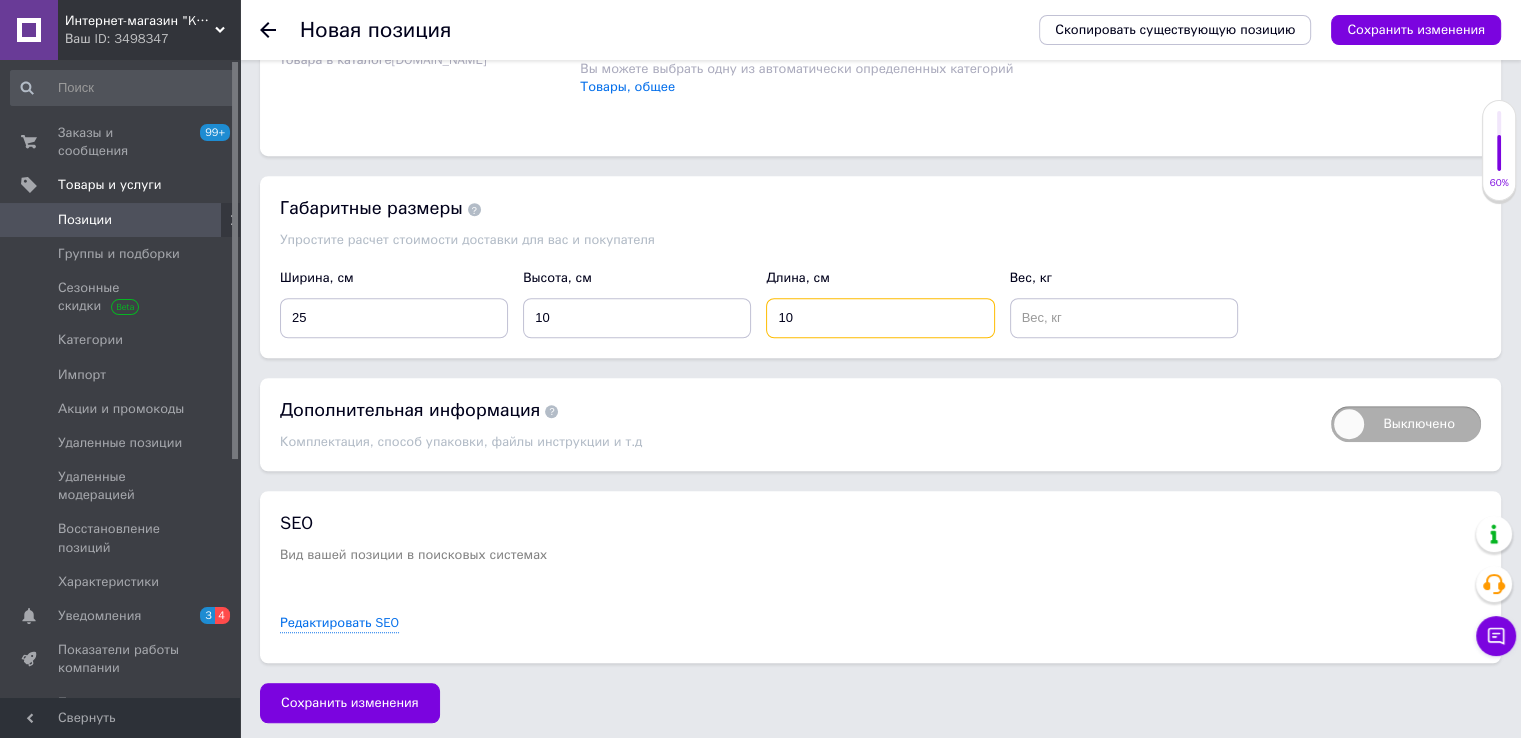 type on "10" 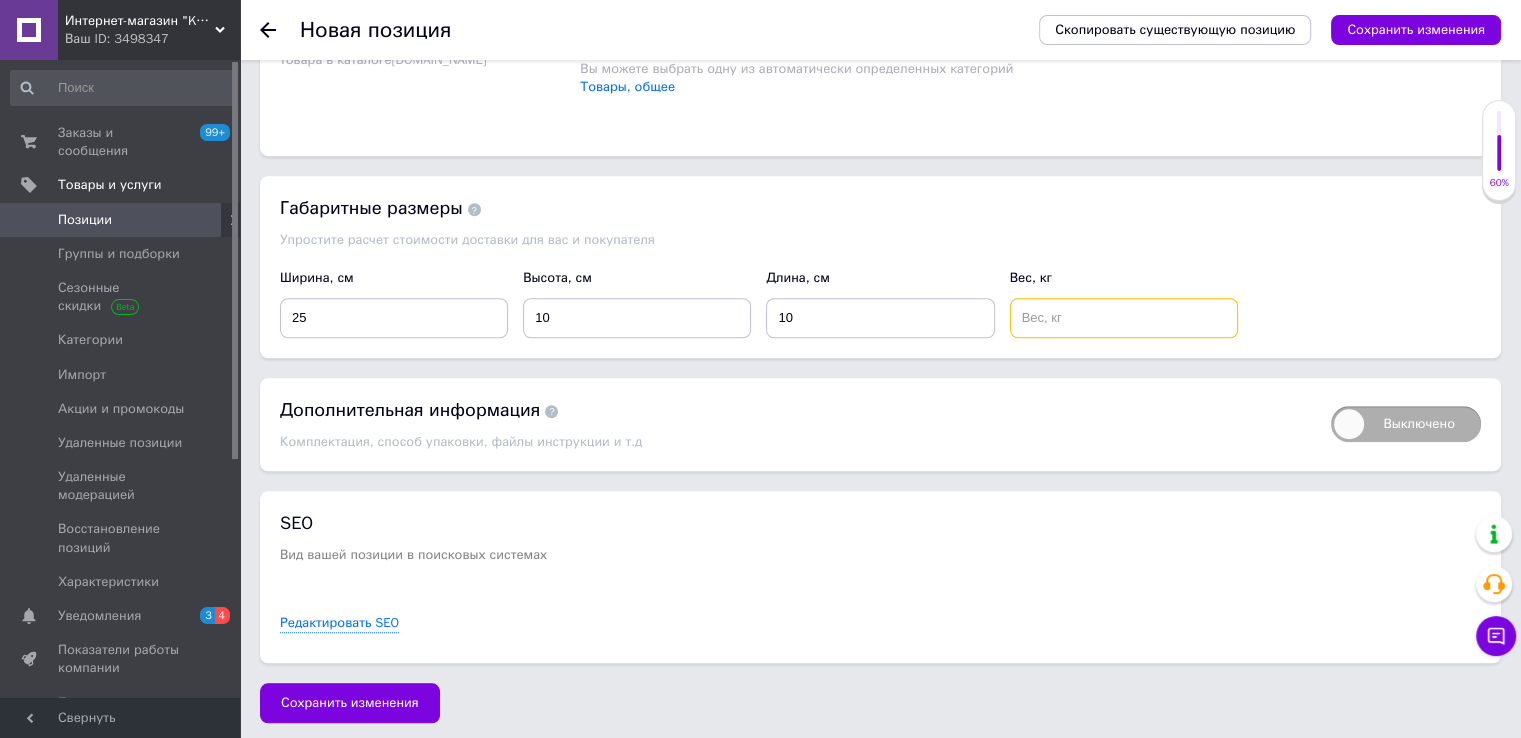 click at bounding box center (1124, 318) 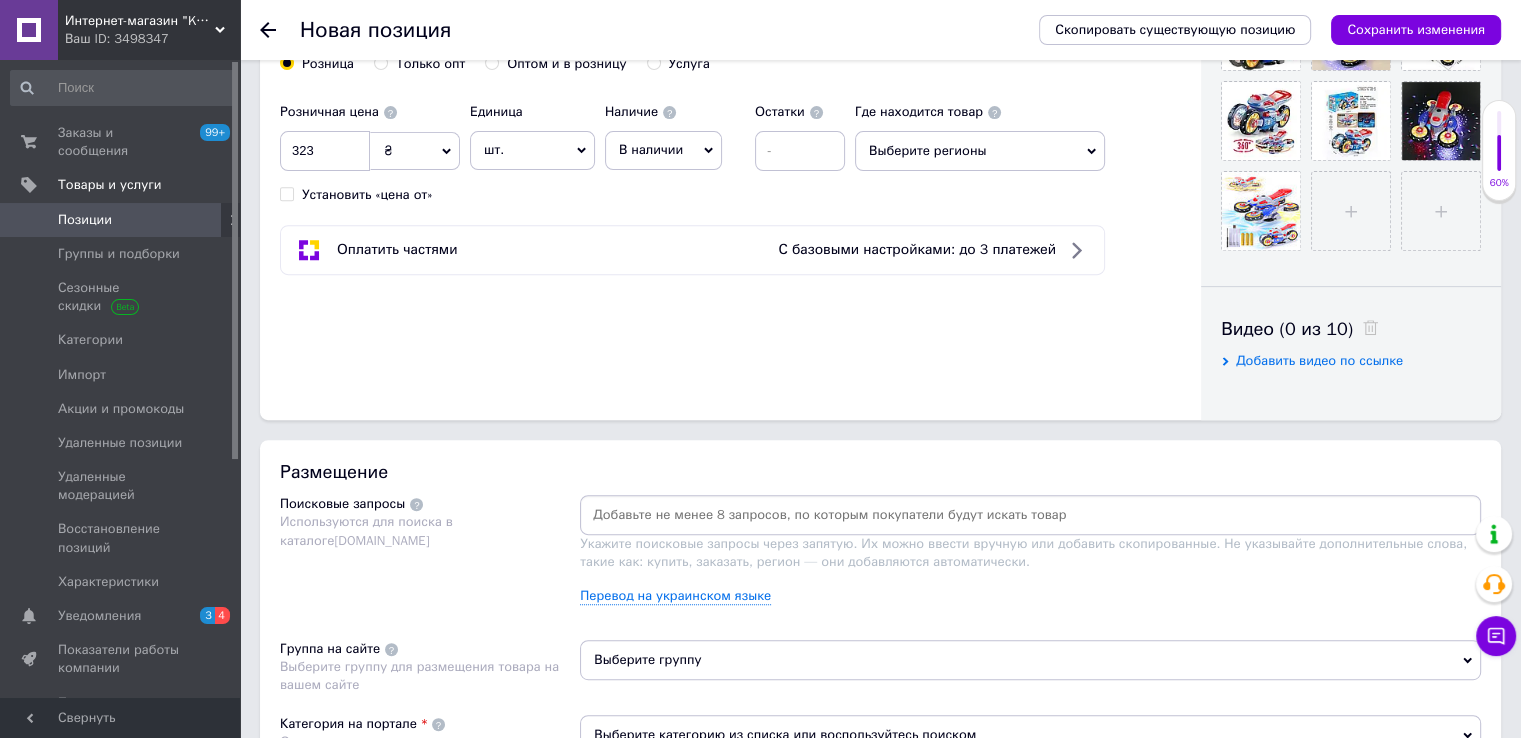 scroll, scrollTop: 676, scrollLeft: 0, axis: vertical 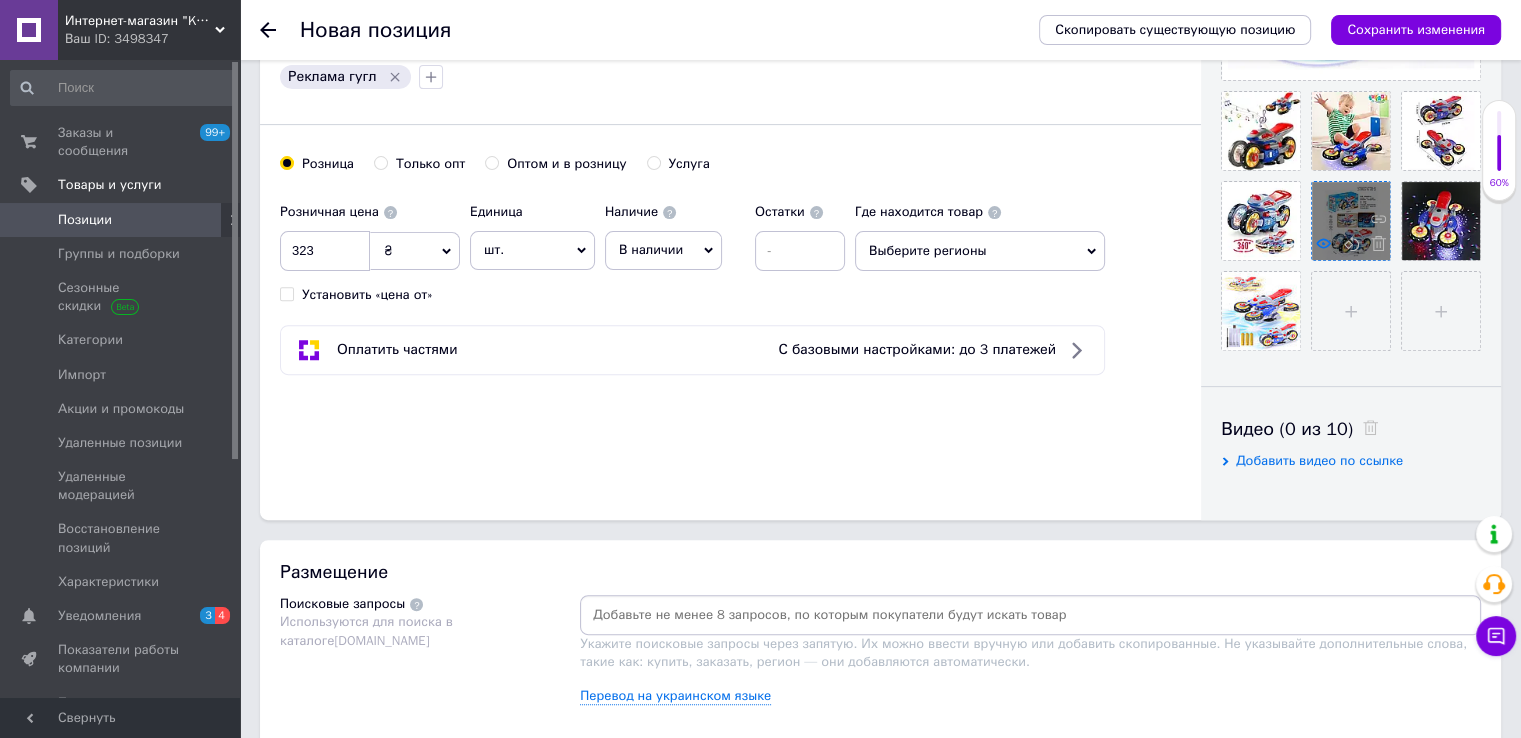 click 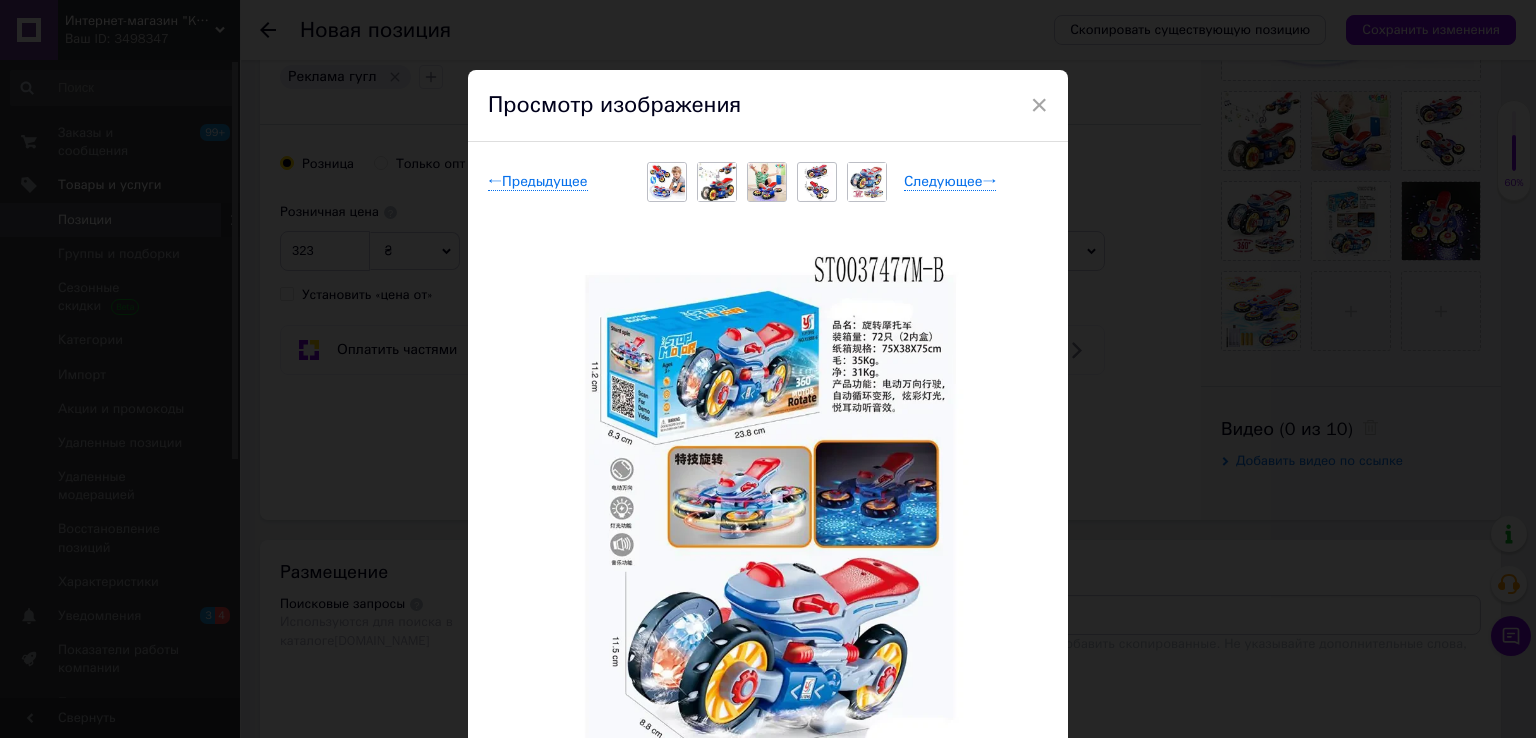 click on "× Просмотр изображения ← Предыдущее Следующее → Удалить изображение Удалить все изображения" at bounding box center [768, 369] 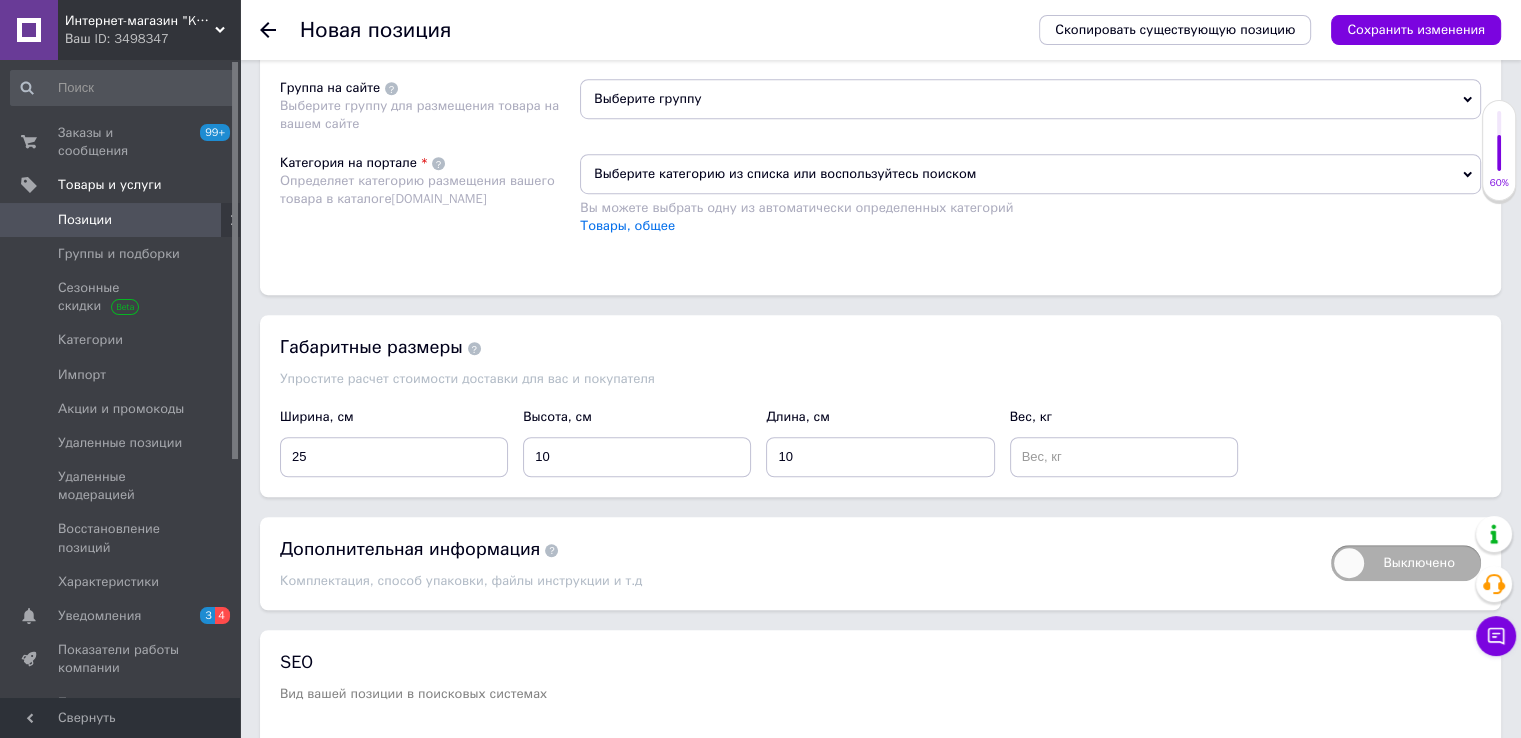 scroll, scrollTop: 1476, scrollLeft: 0, axis: vertical 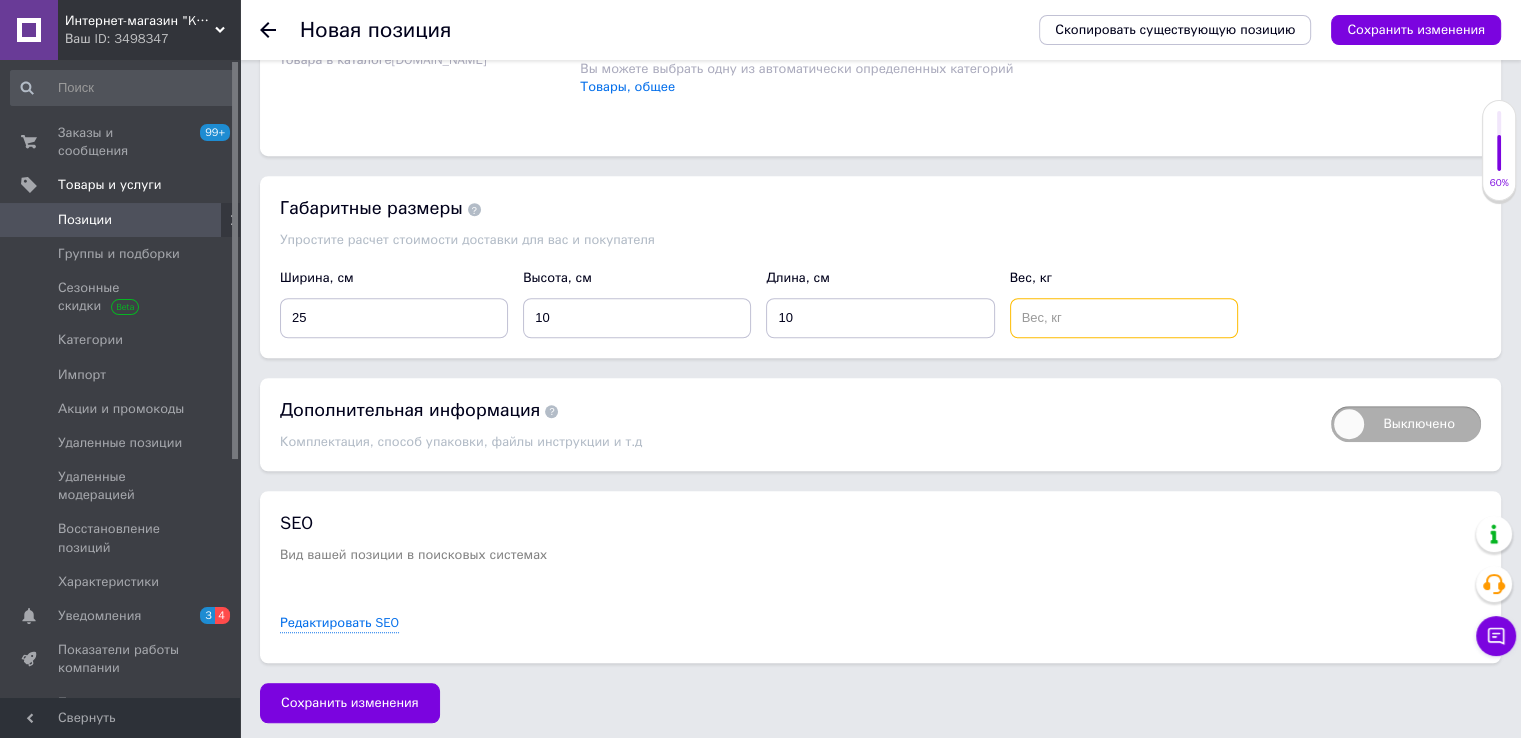 click at bounding box center [1124, 318] 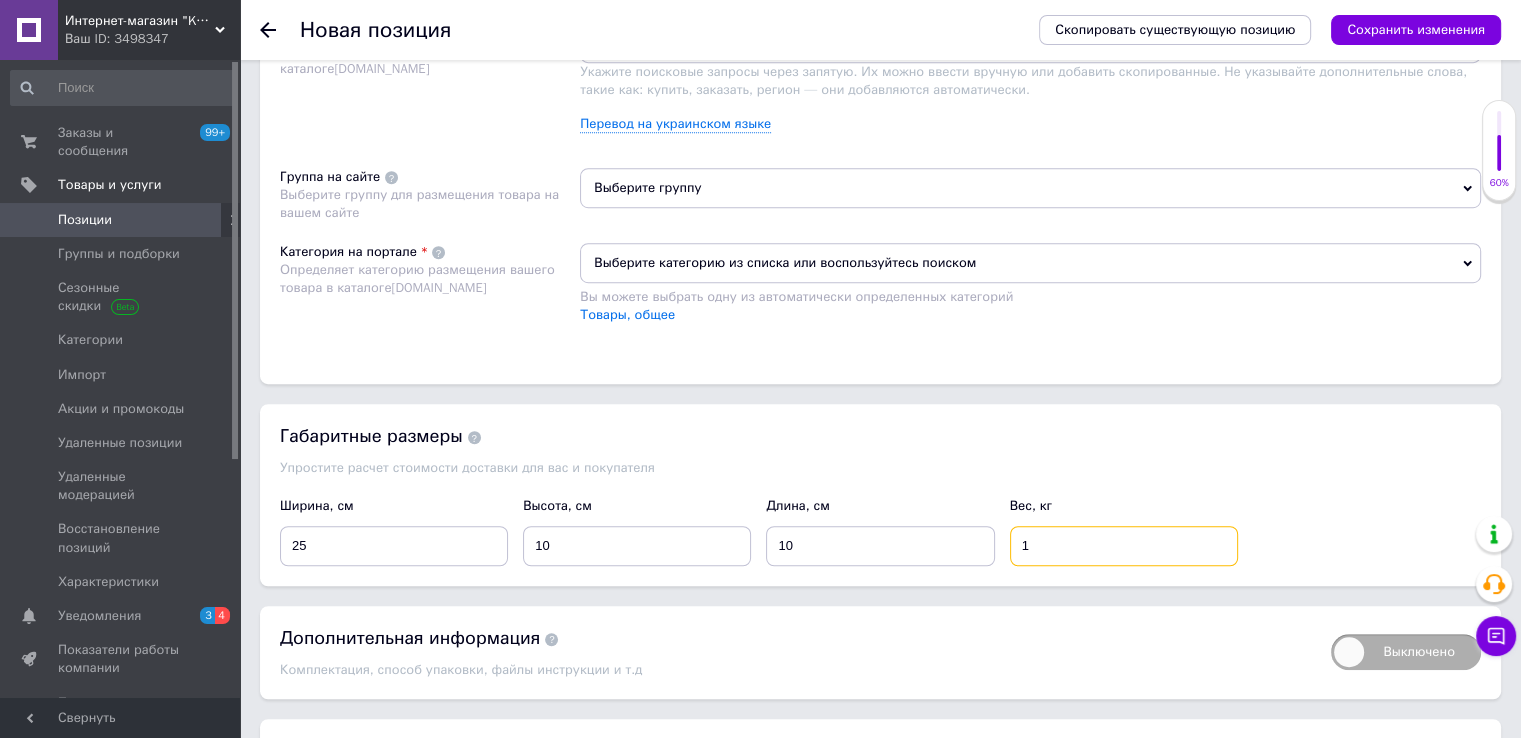 scroll, scrollTop: 1076, scrollLeft: 0, axis: vertical 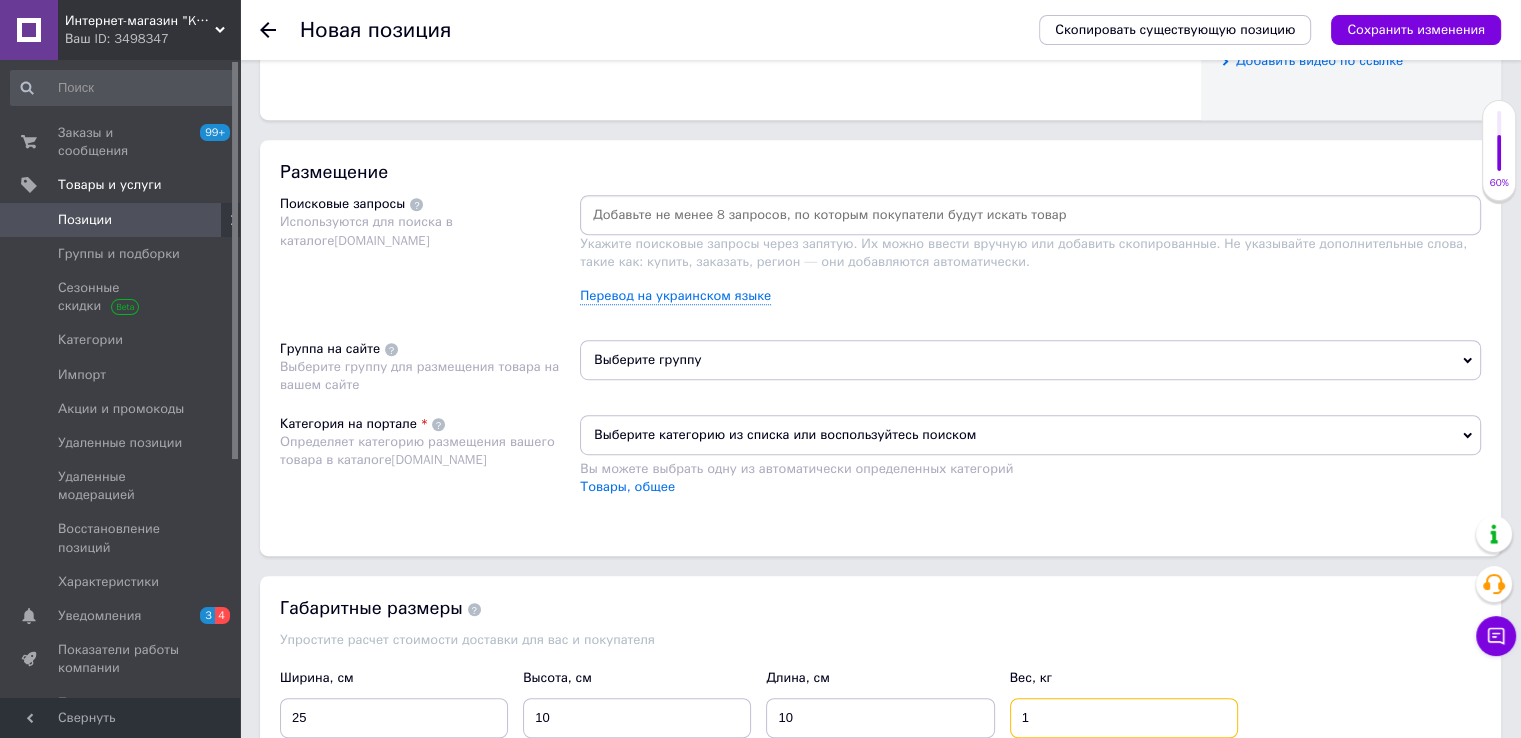 type on "1" 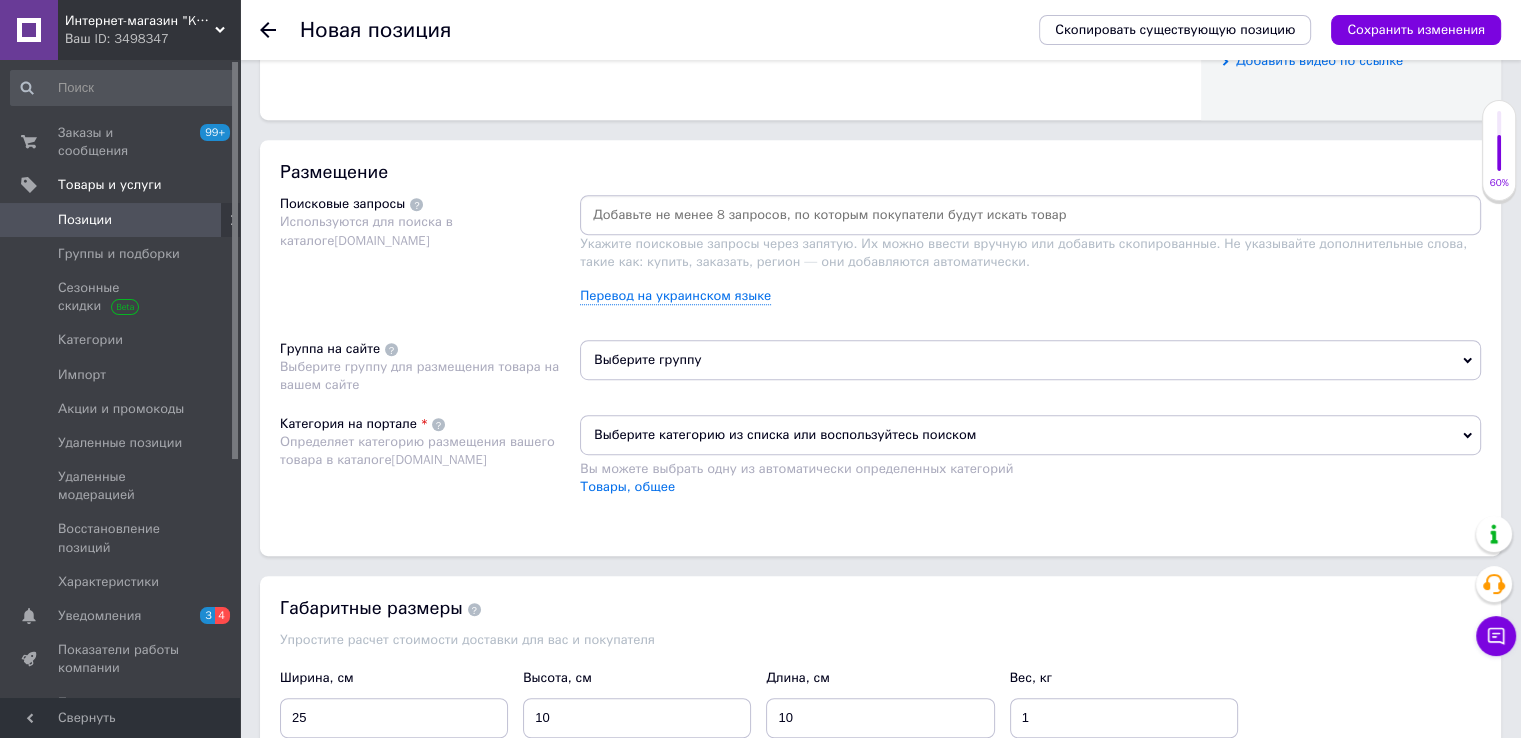 click on "Выберите группу" at bounding box center (1030, 360) 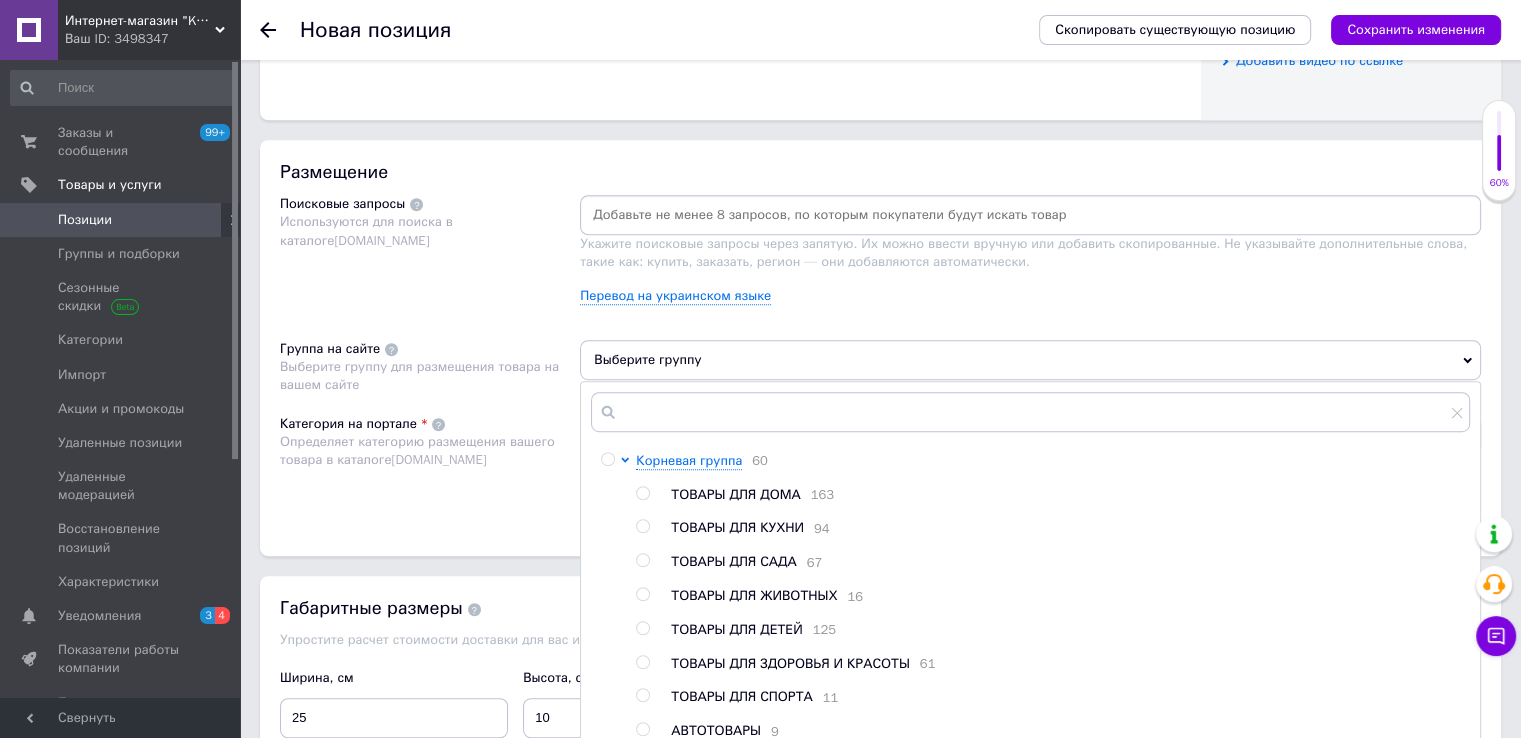 click on "ТОВАРЫ ДЛЯ ДЕТЕЙ" at bounding box center (736, 629) 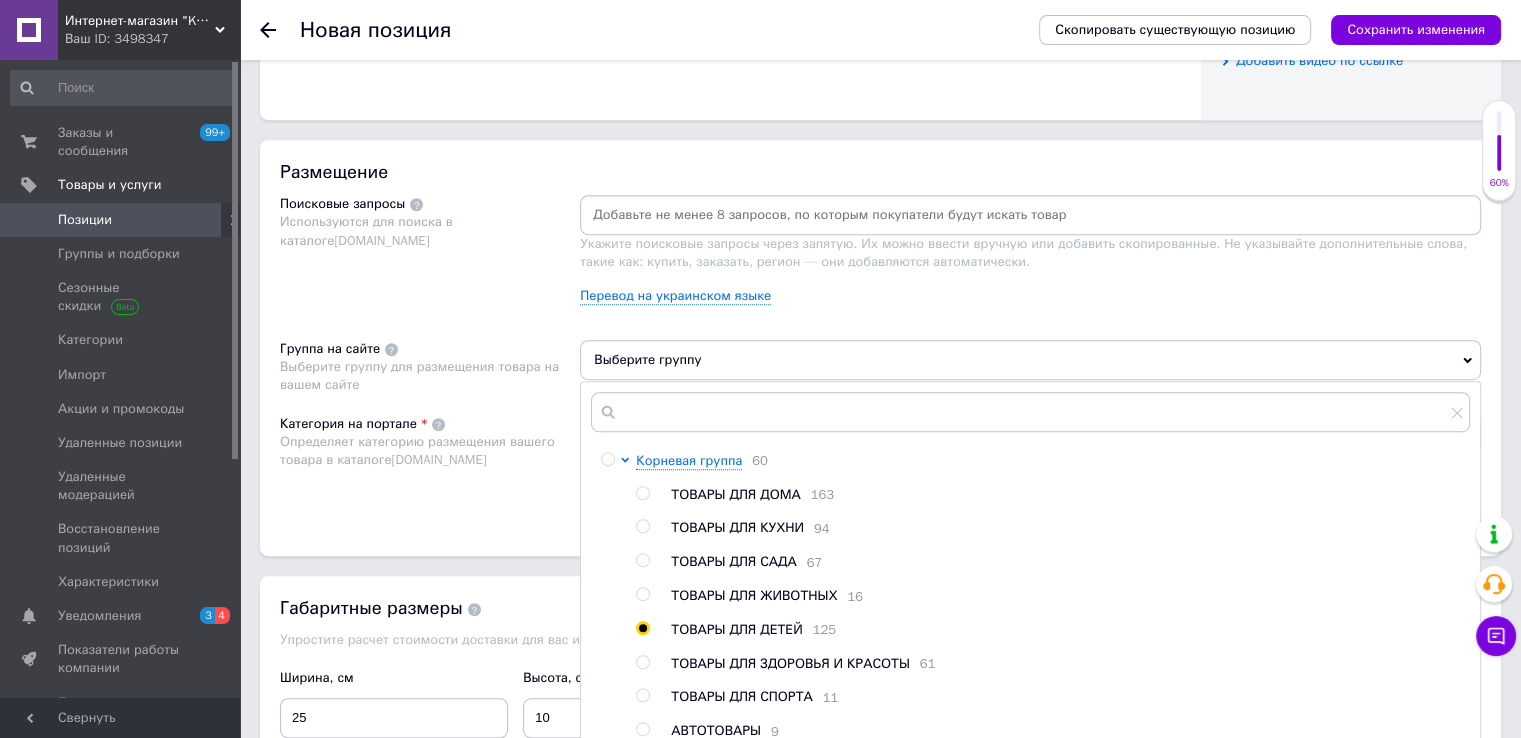 radio on "true" 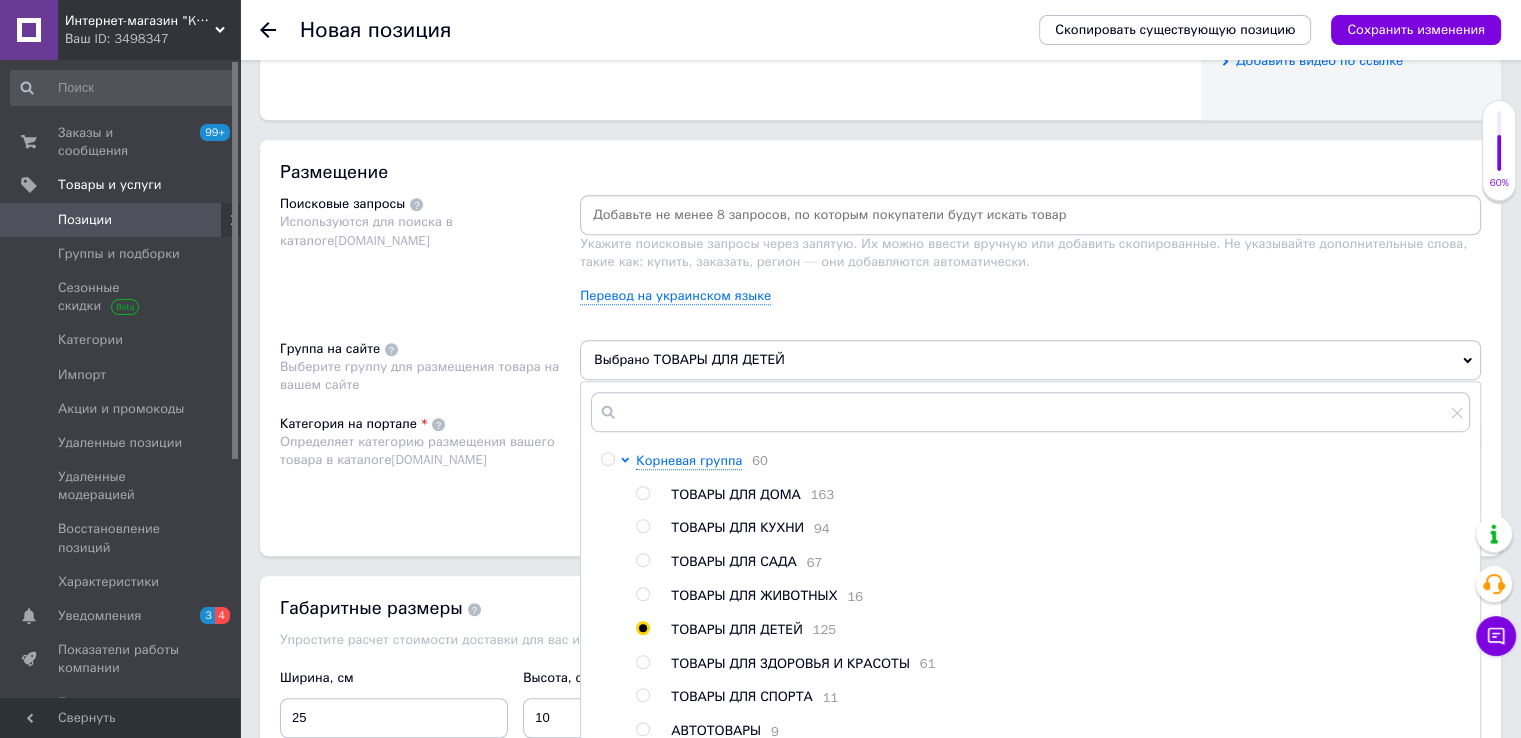 drag, startPoint x: 423, startPoint y: 535, endPoint x: 456, endPoint y: 507, distance: 43.27817 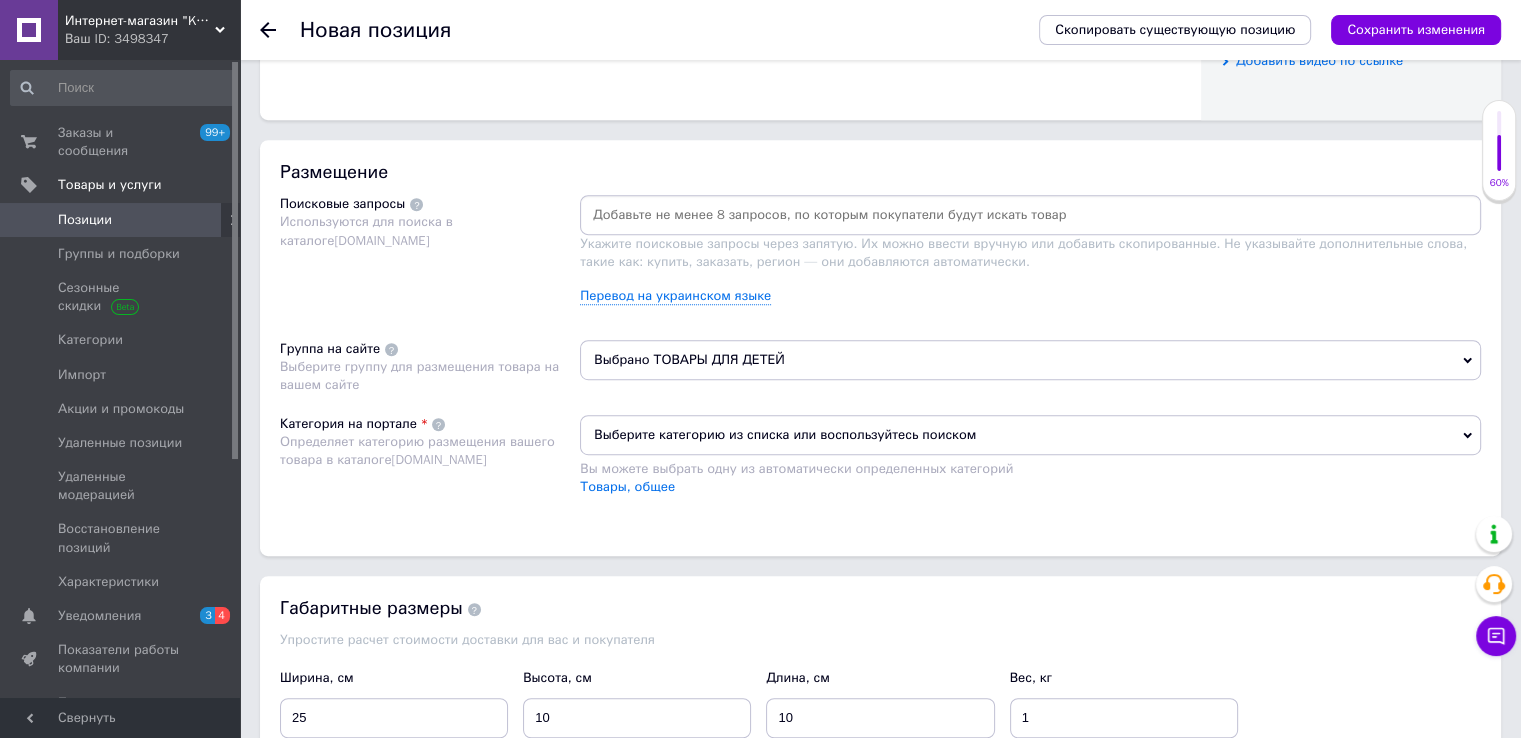 click at bounding box center [1030, 215] 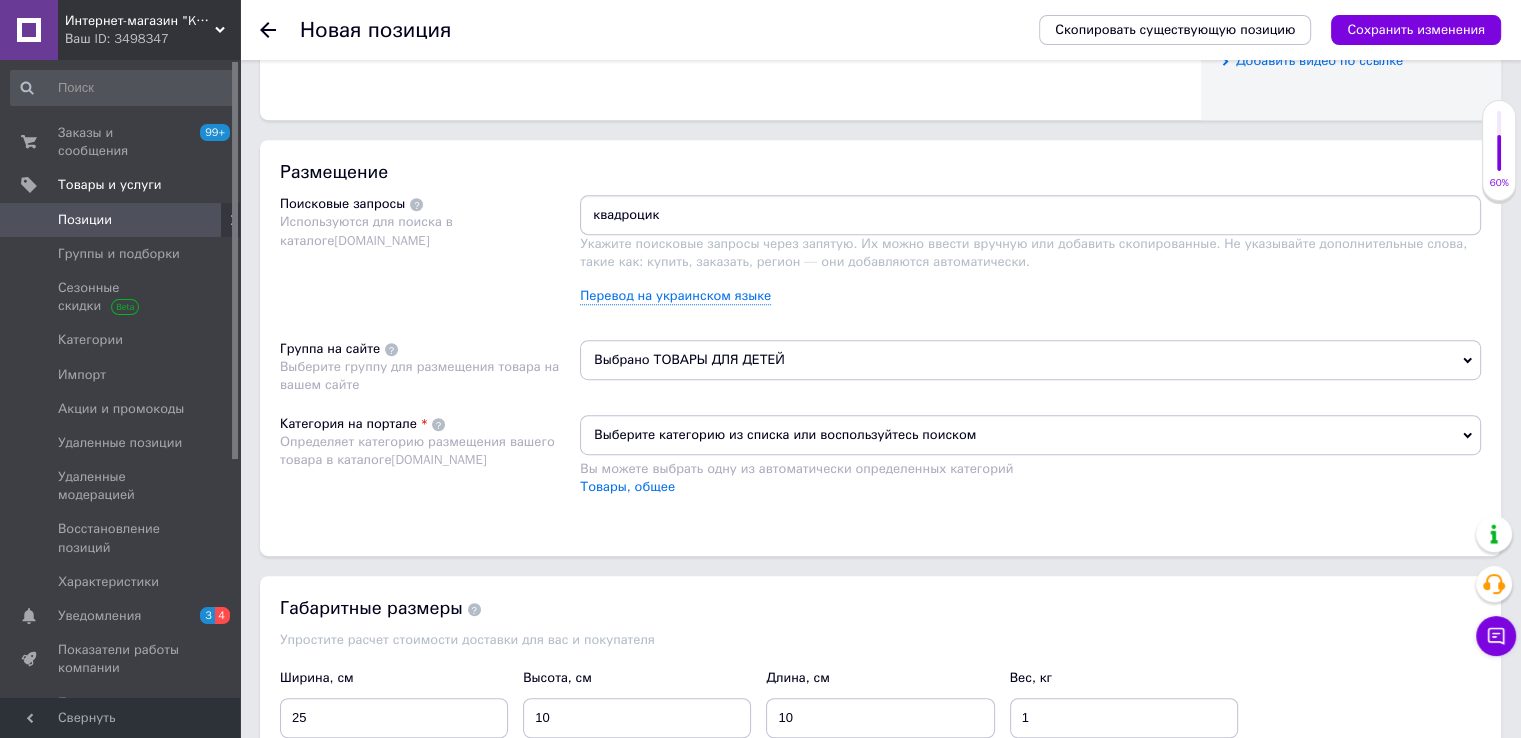 type on "квадроцикл" 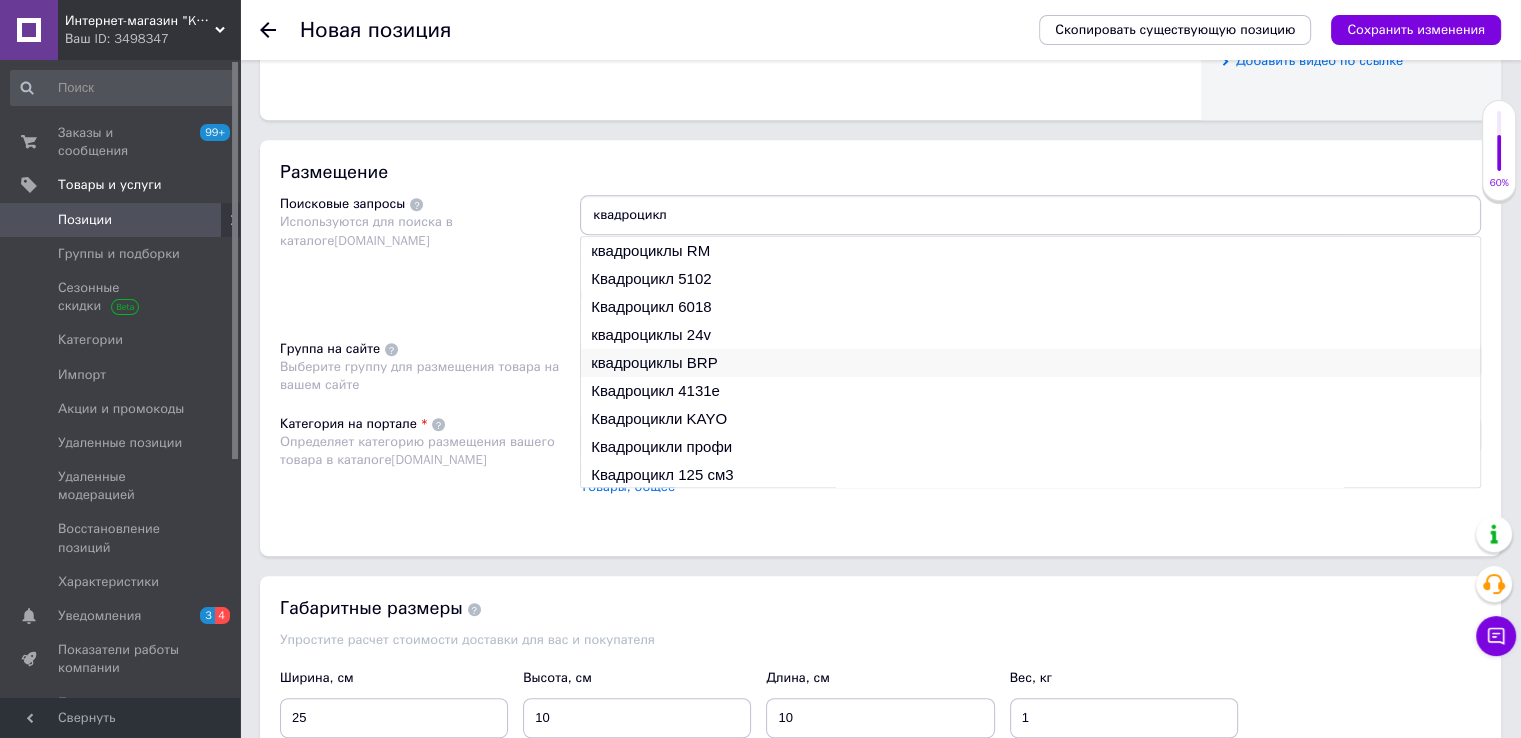 scroll, scrollTop: 29, scrollLeft: 0, axis: vertical 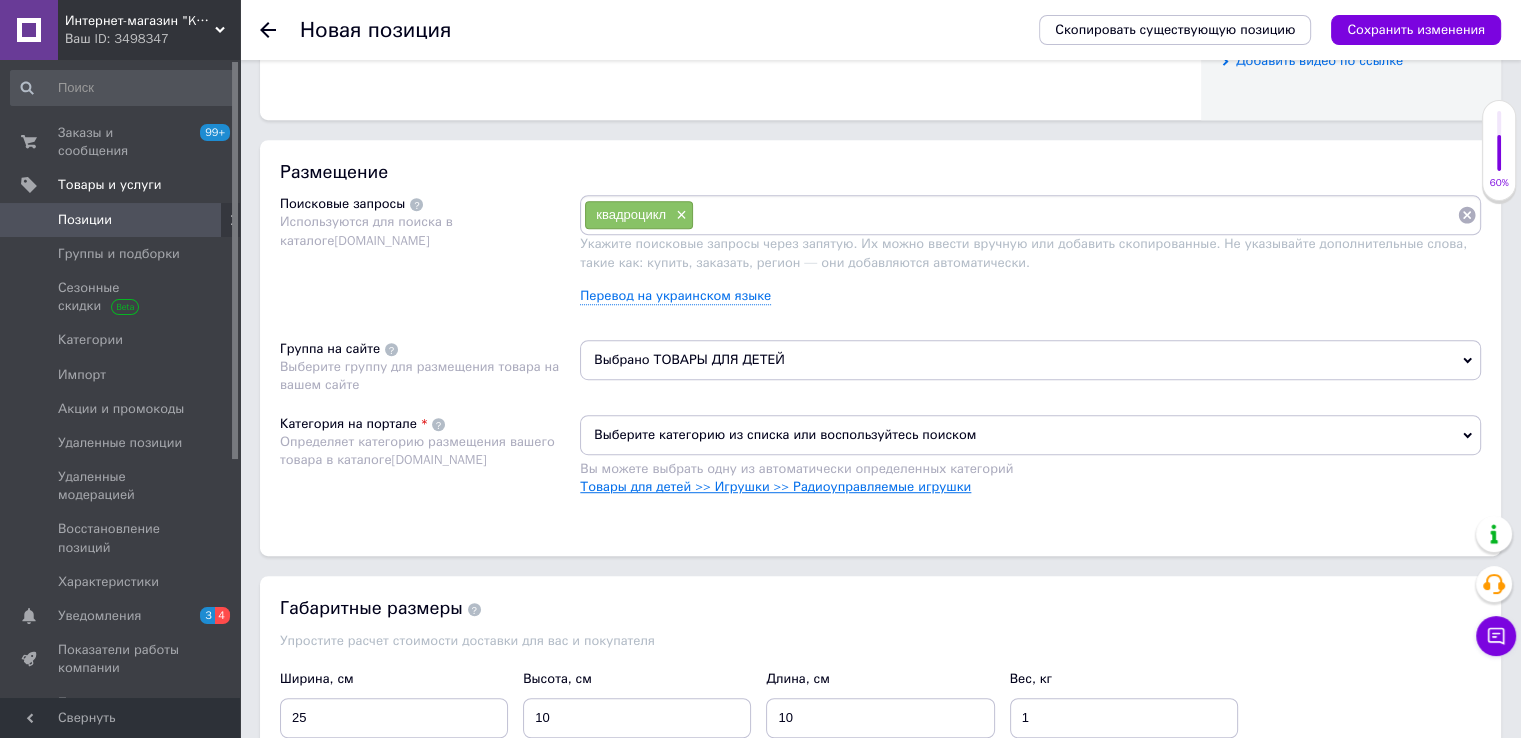 click on "Товары для детей >> Игрушки >> Радиоуправляемые игрушки" at bounding box center (775, 486) 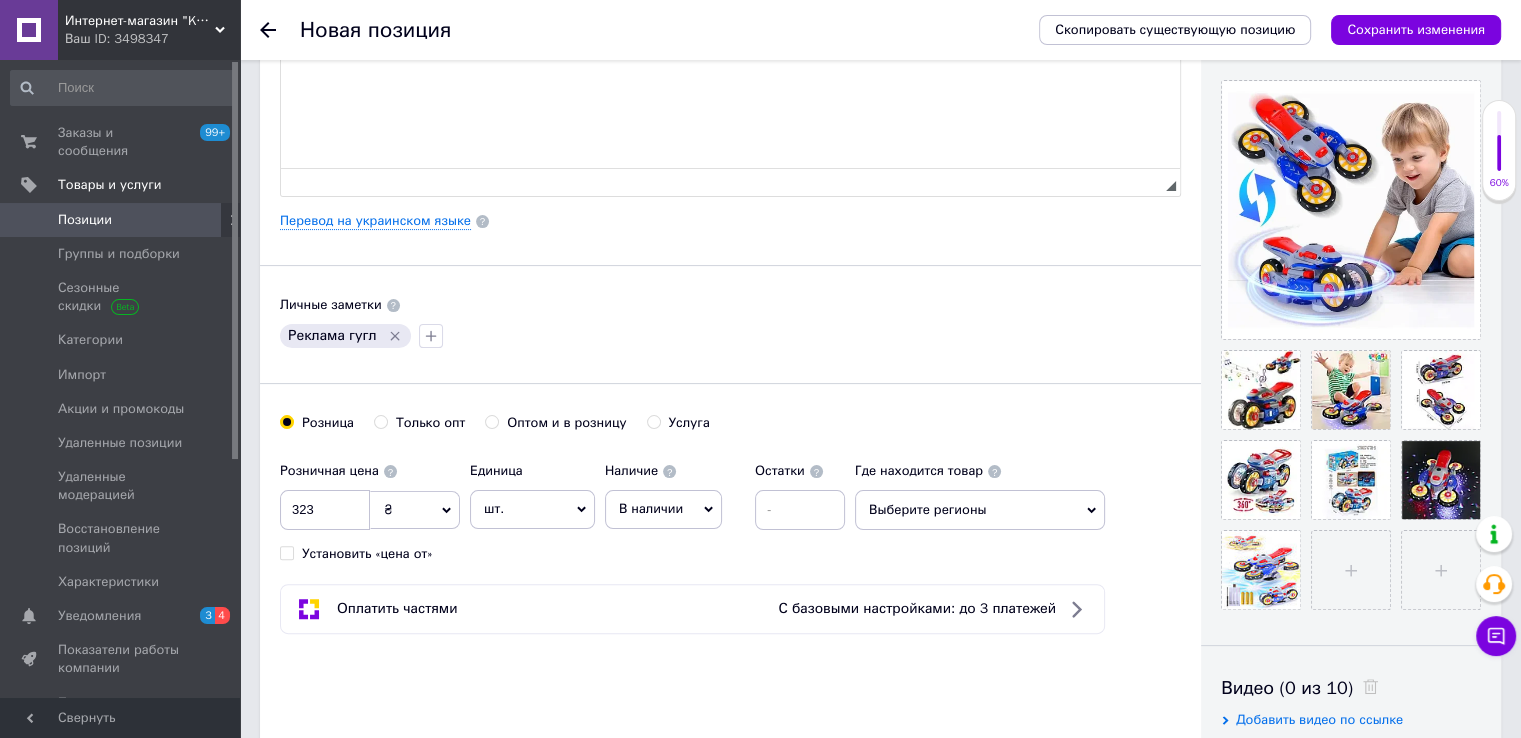 scroll, scrollTop: 276, scrollLeft: 0, axis: vertical 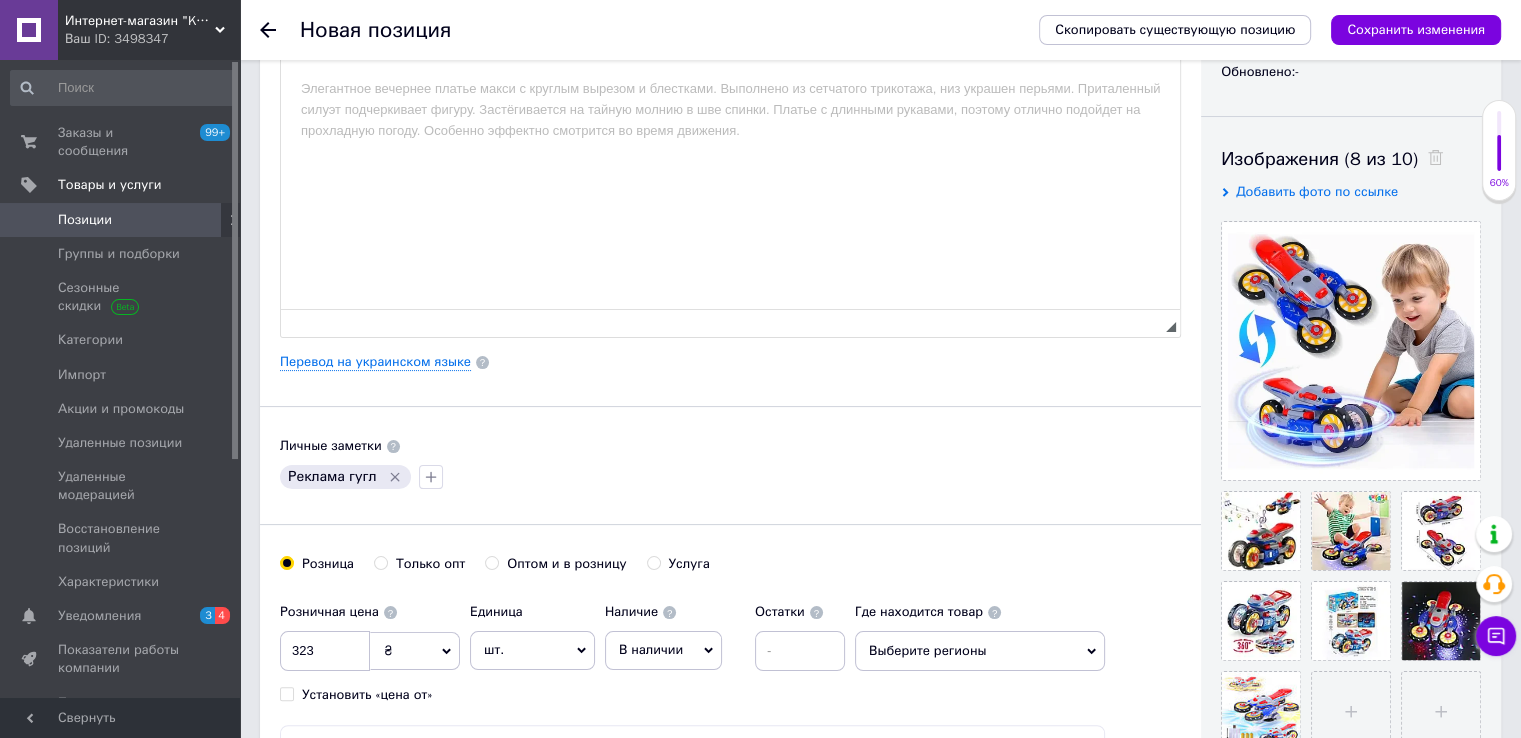 drag, startPoint x: 849, startPoint y: 385, endPoint x: 505, endPoint y: 82, distance: 458.41574 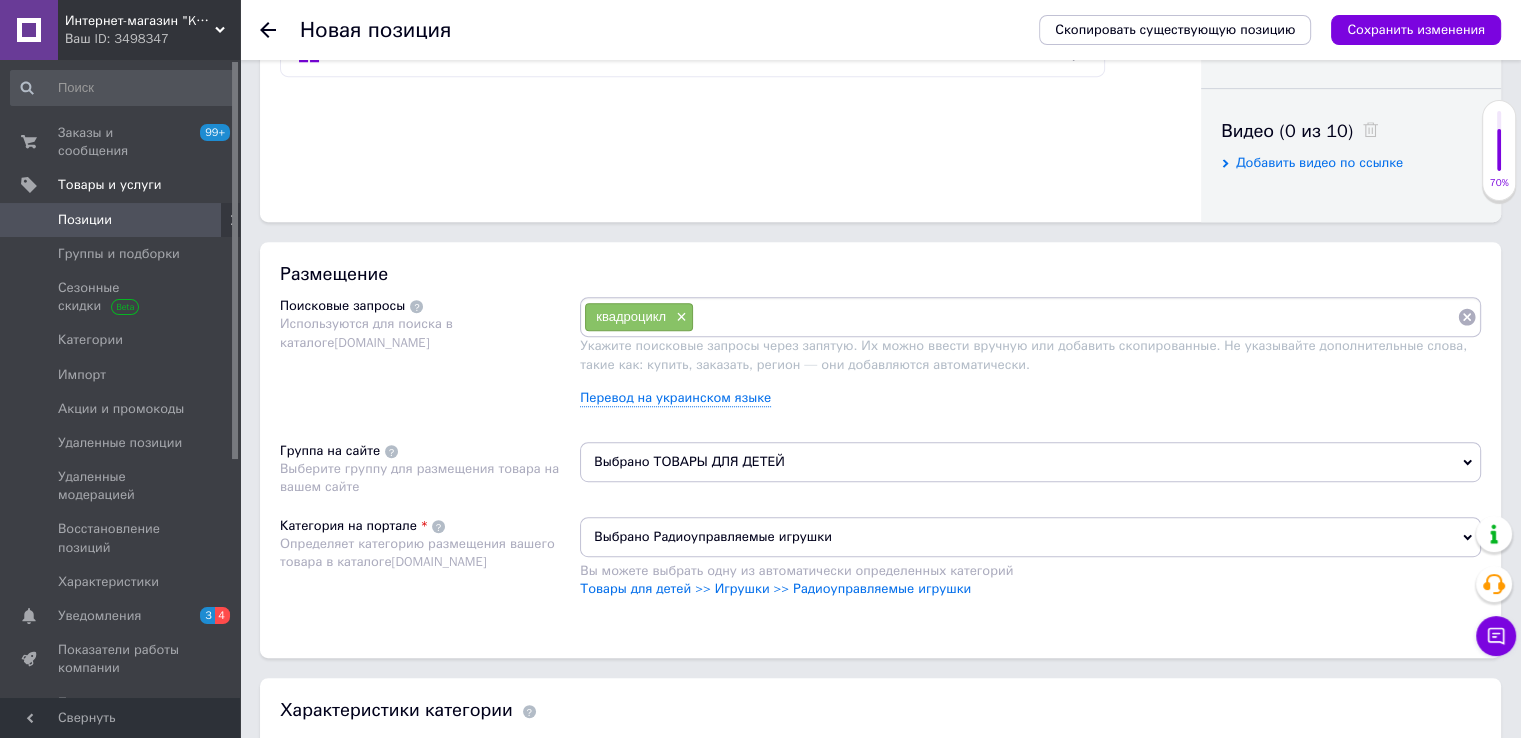 scroll, scrollTop: 876, scrollLeft: 0, axis: vertical 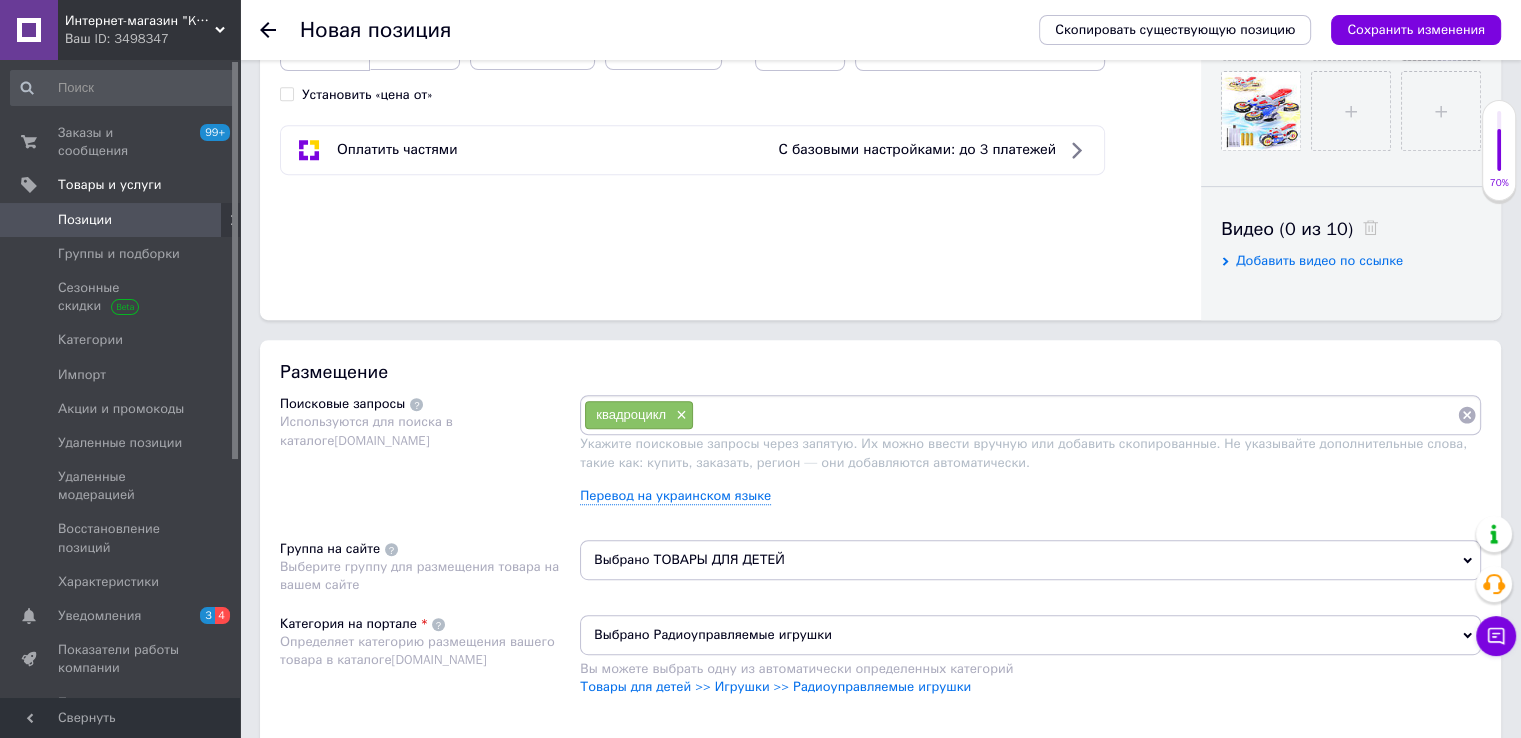 click at bounding box center [1075, 415] 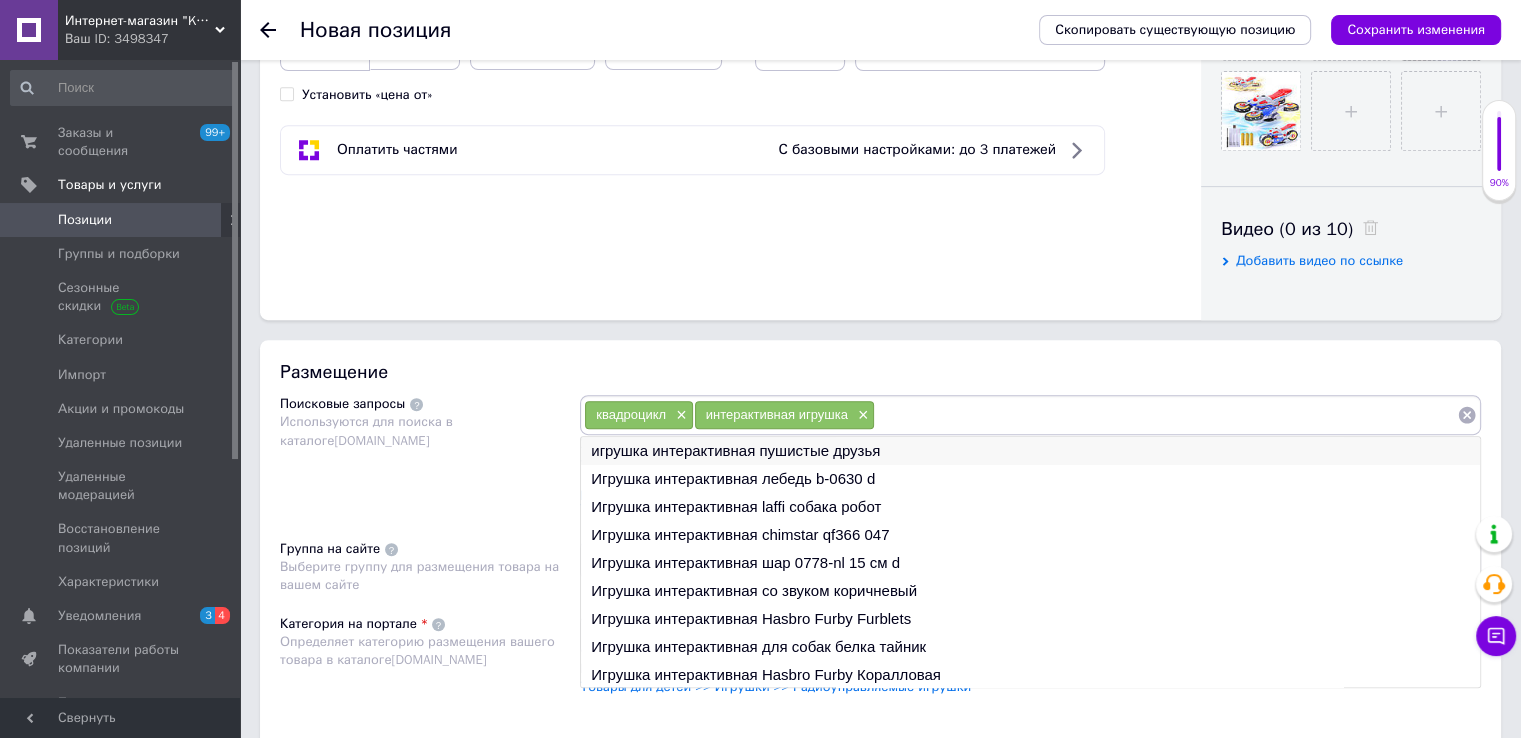 paste on "игрушка мотоцикл с музыкой" 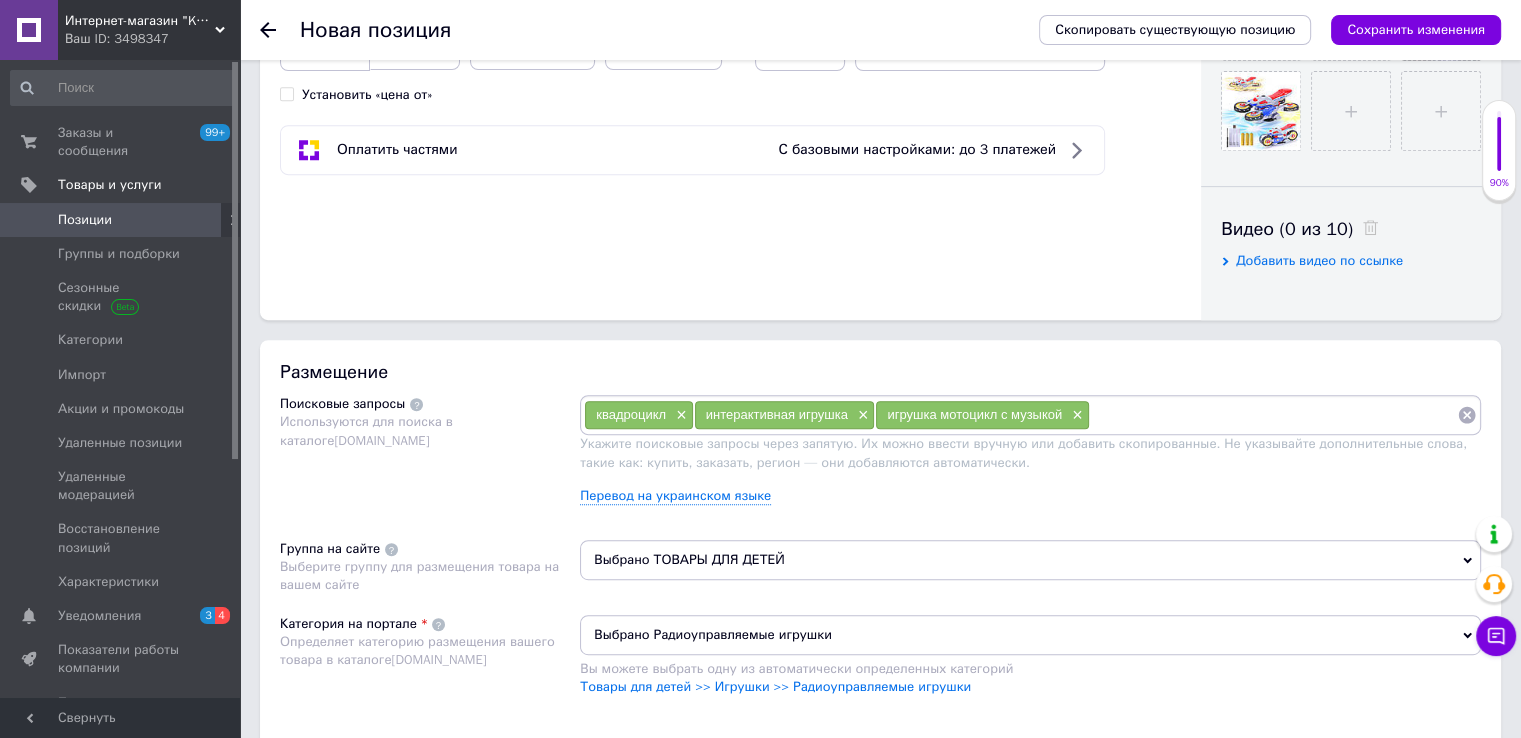 paste on "музыкальная игрушка для детей" 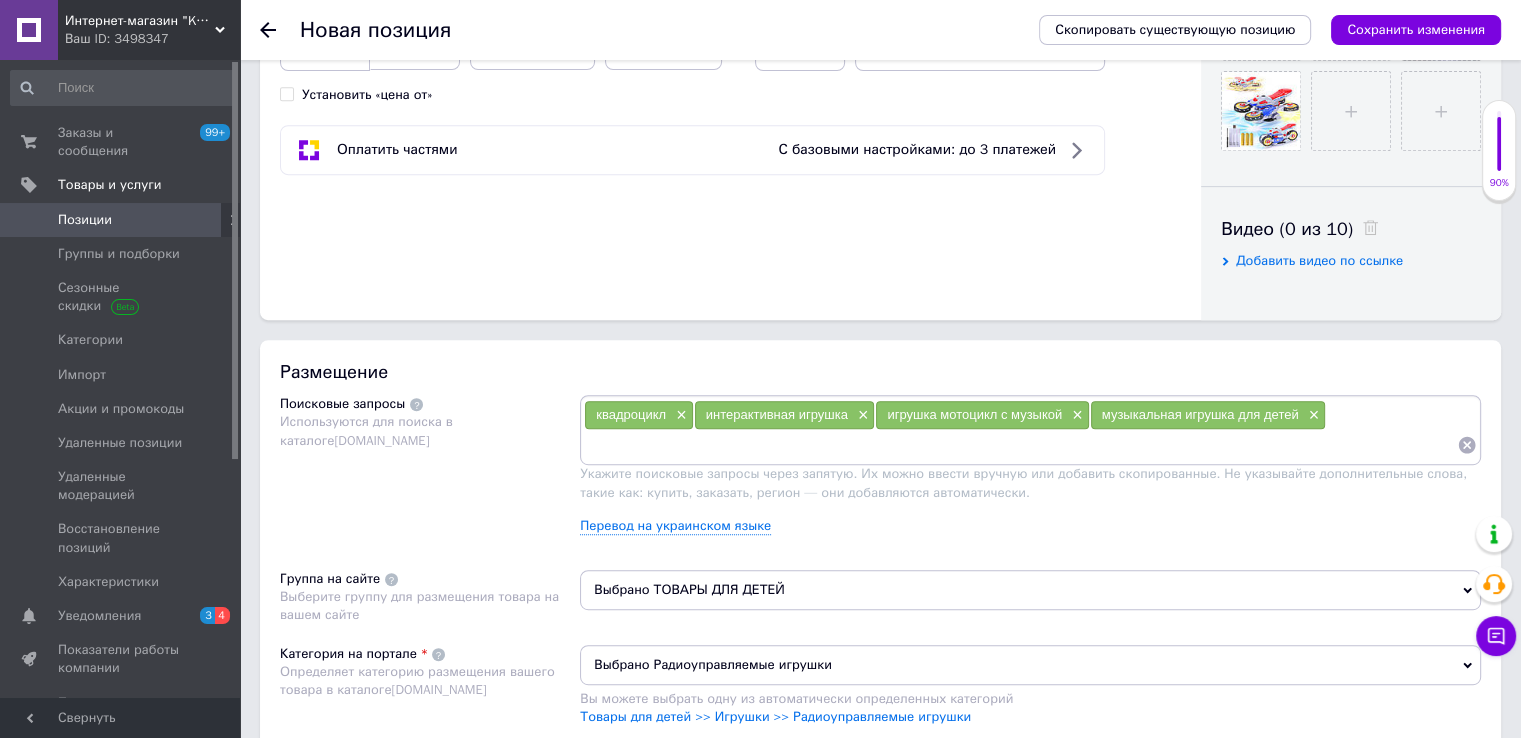 paste on "светящаяся игрушка" 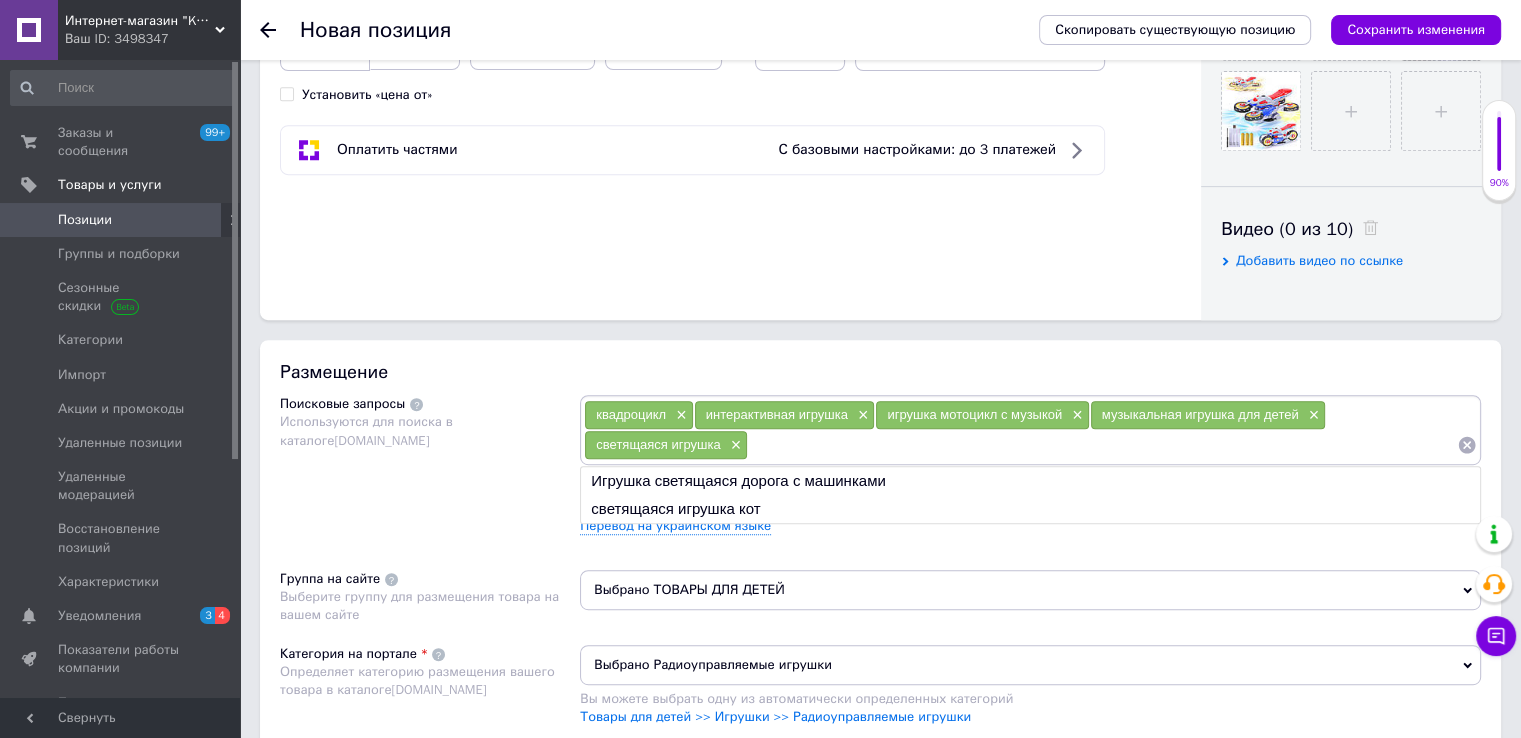 paste on "игрушка с подсветкой" 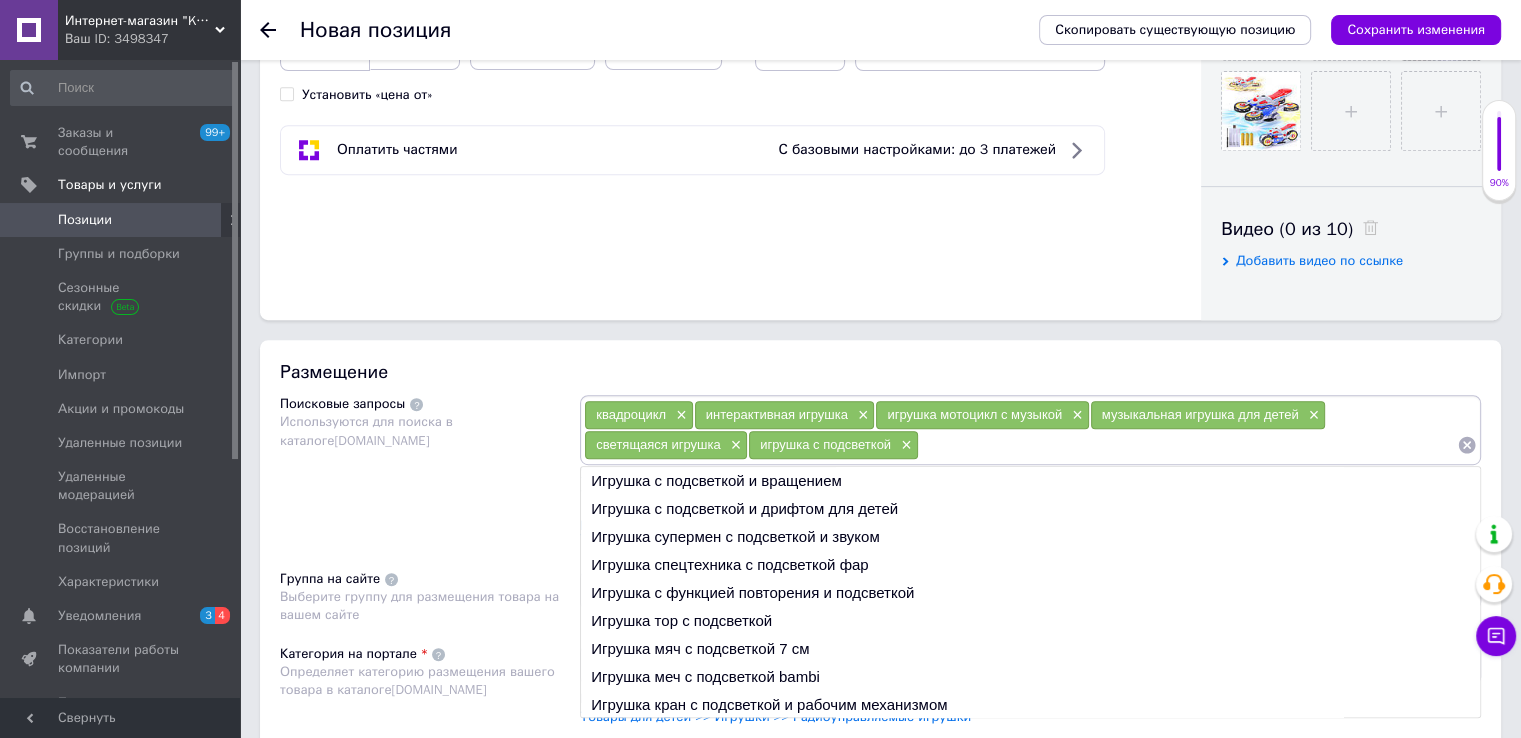 paste on "игрушка-трансформер" 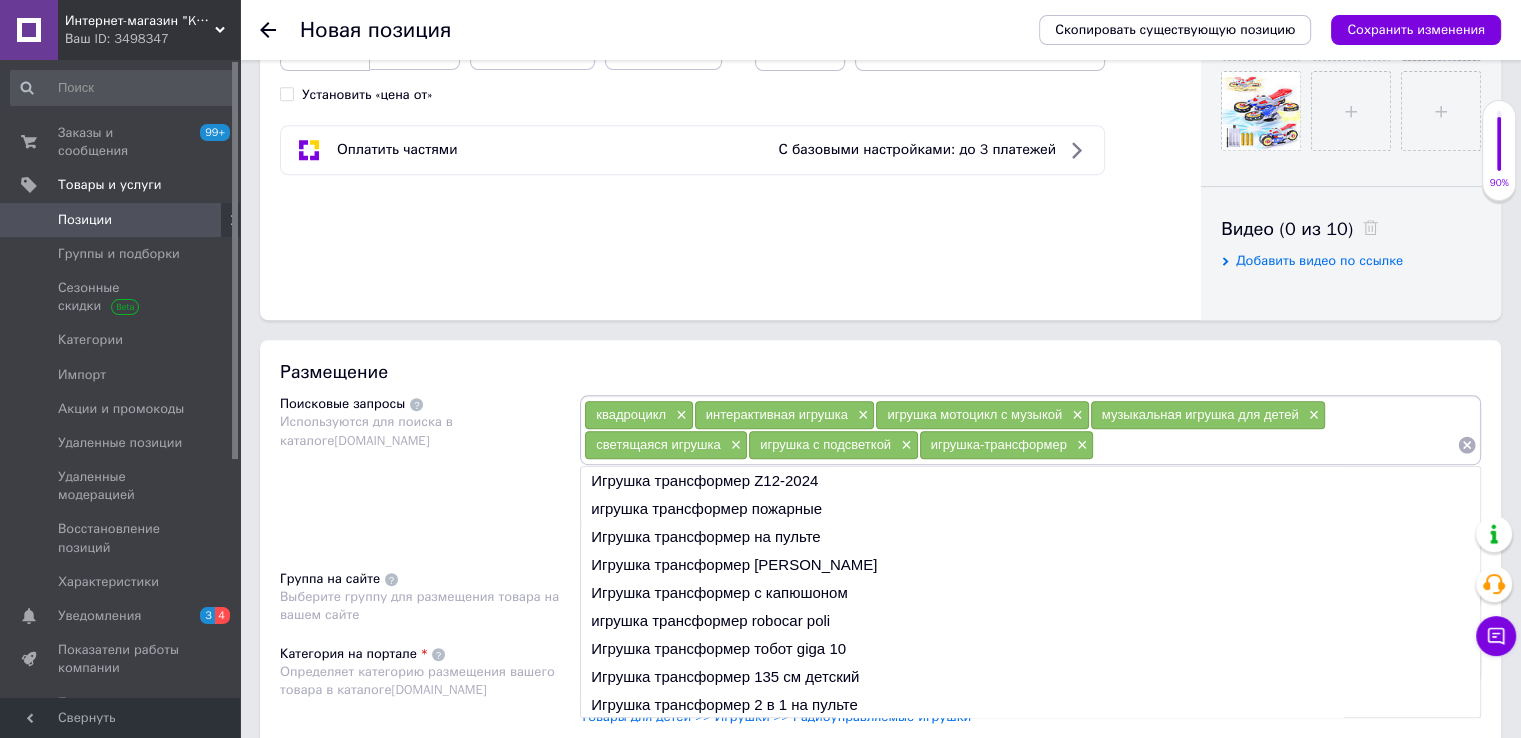 paste on "детская игрушка с эффектами" 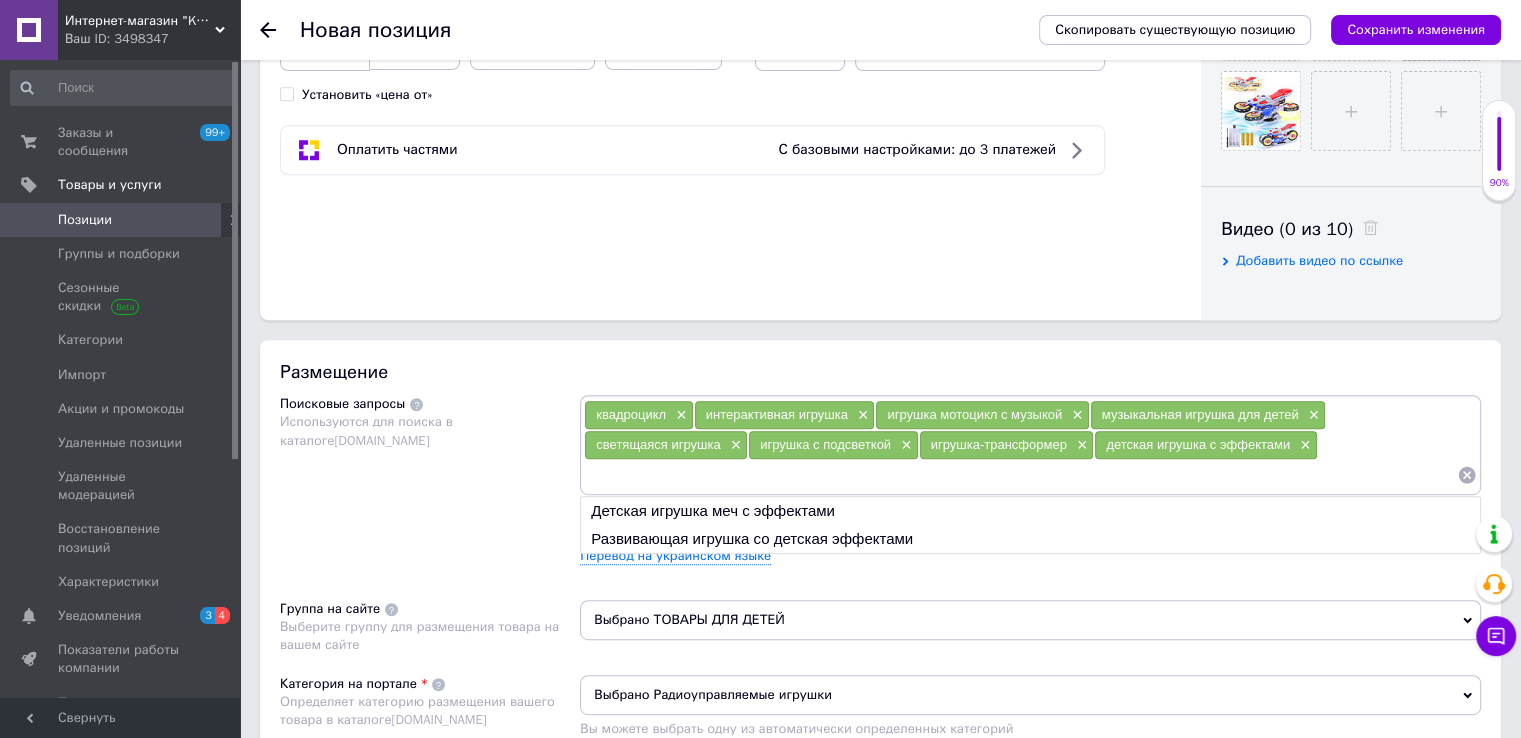 paste on "игрушка мотоцикл YJ388" 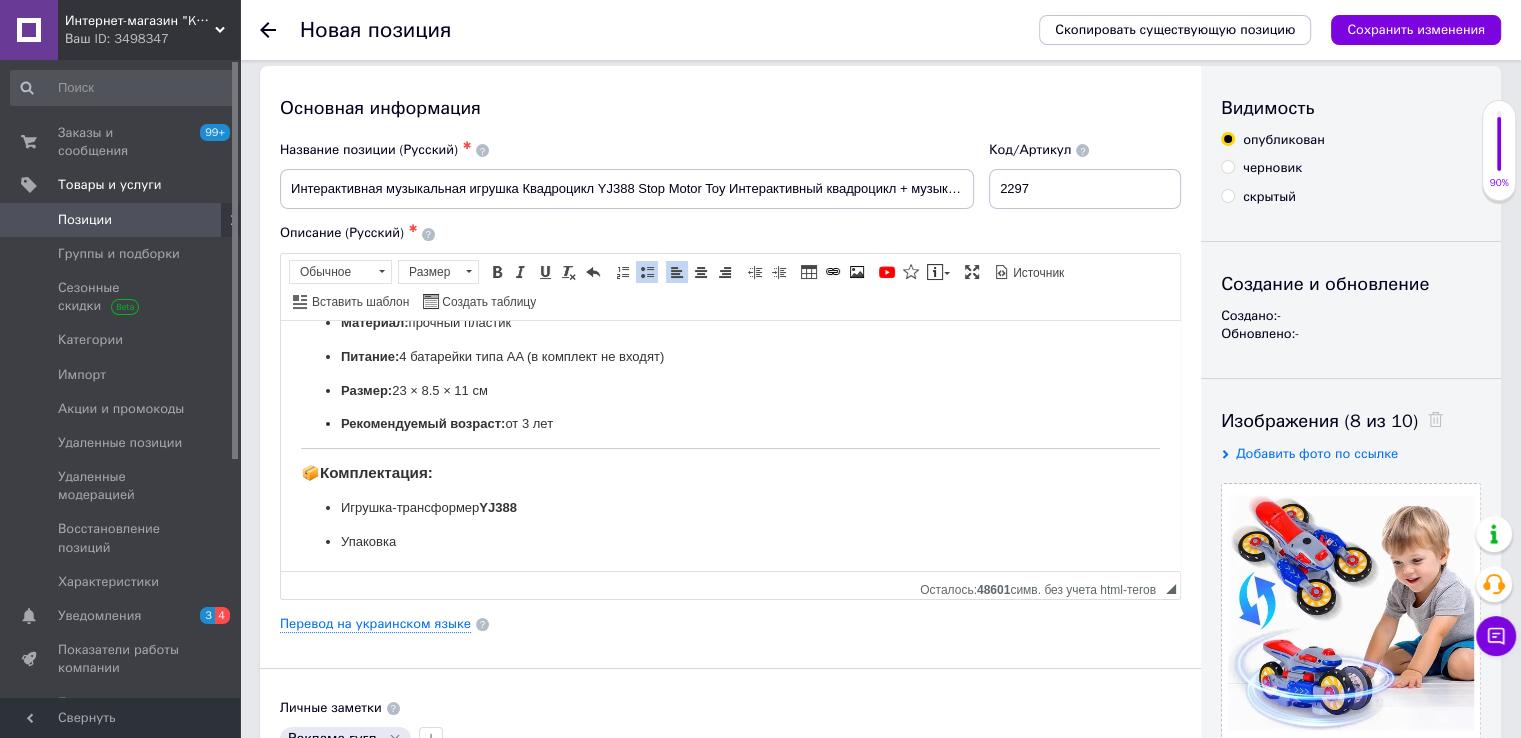 scroll, scrollTop: 0, scrollLeft: 0, axis: both 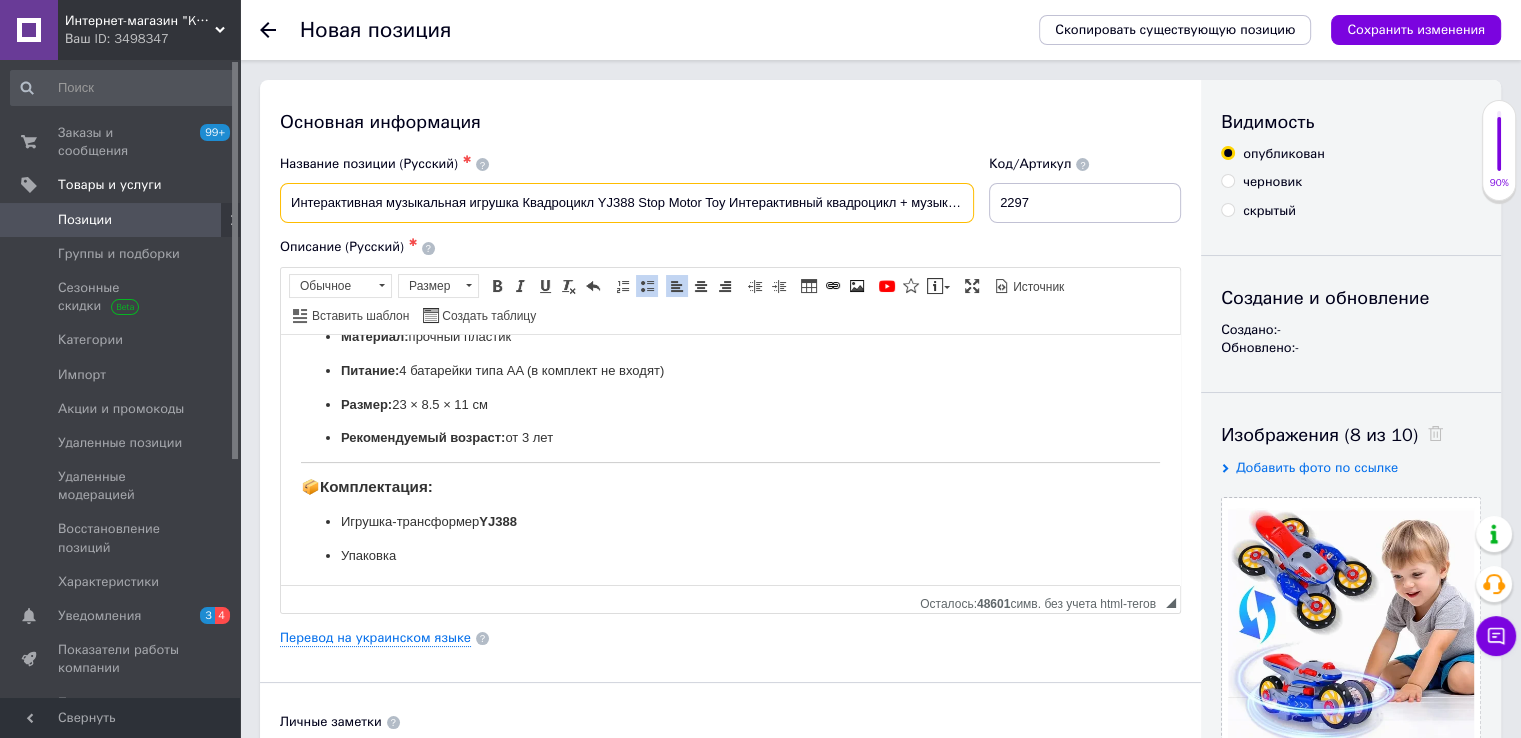 click on "Интерактивная музыкальная игрушка Квадроцикл YJ388 Stop Motor Toy Интерактивный квадроцикл + музыка свет" at bounding box center (627, 203) 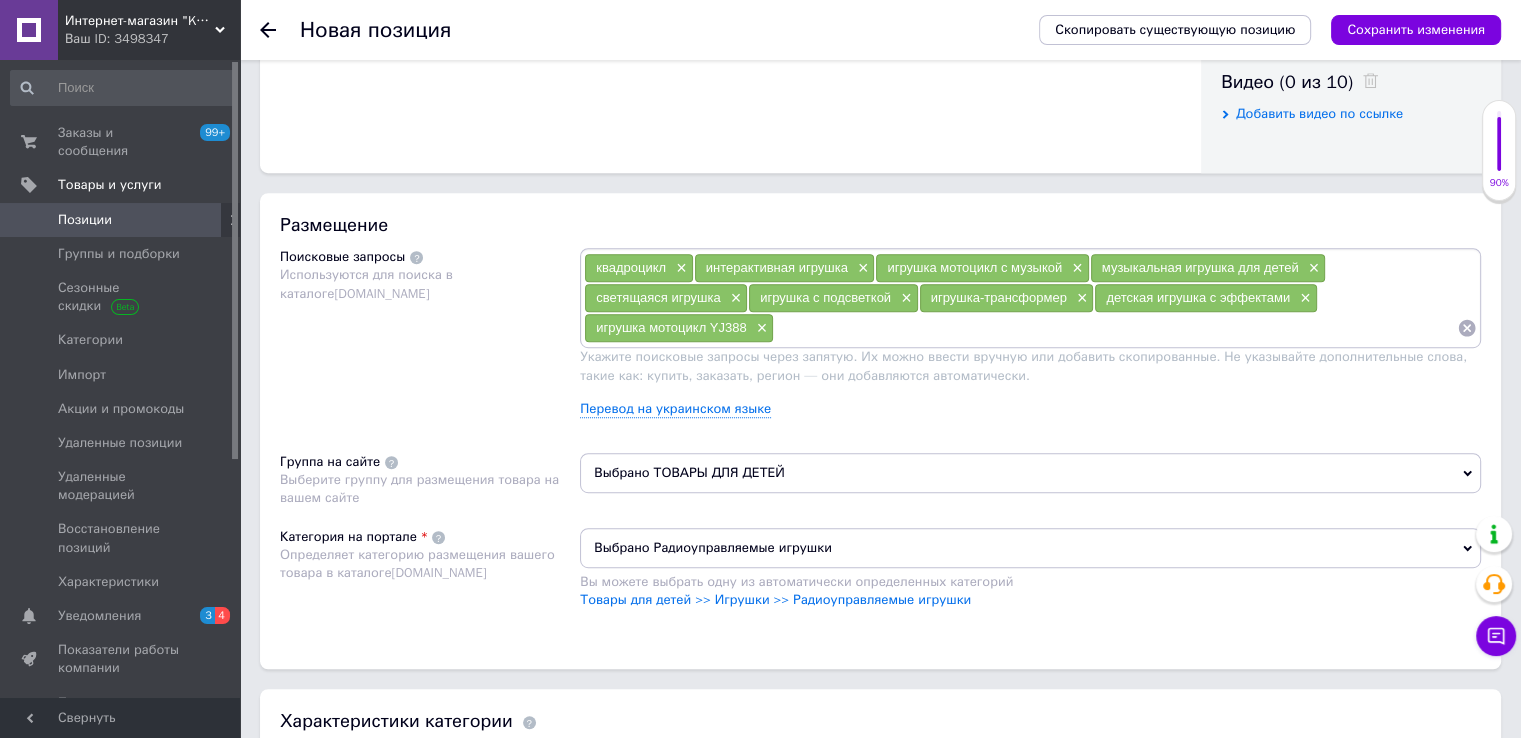 scroll, scrollTop: 1100, scrollLeft: 0, axis: vertical 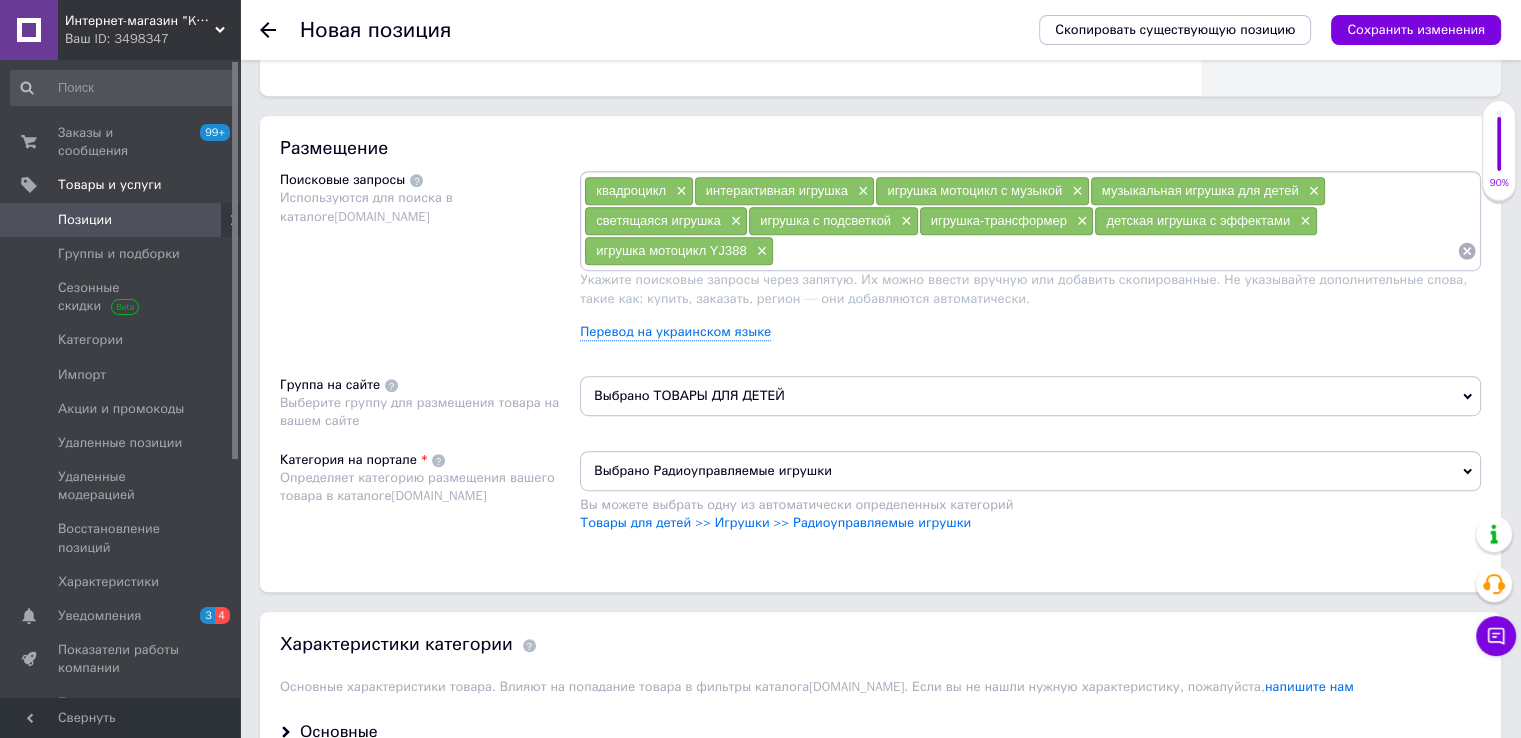 click at bounding box center [1115, 251] 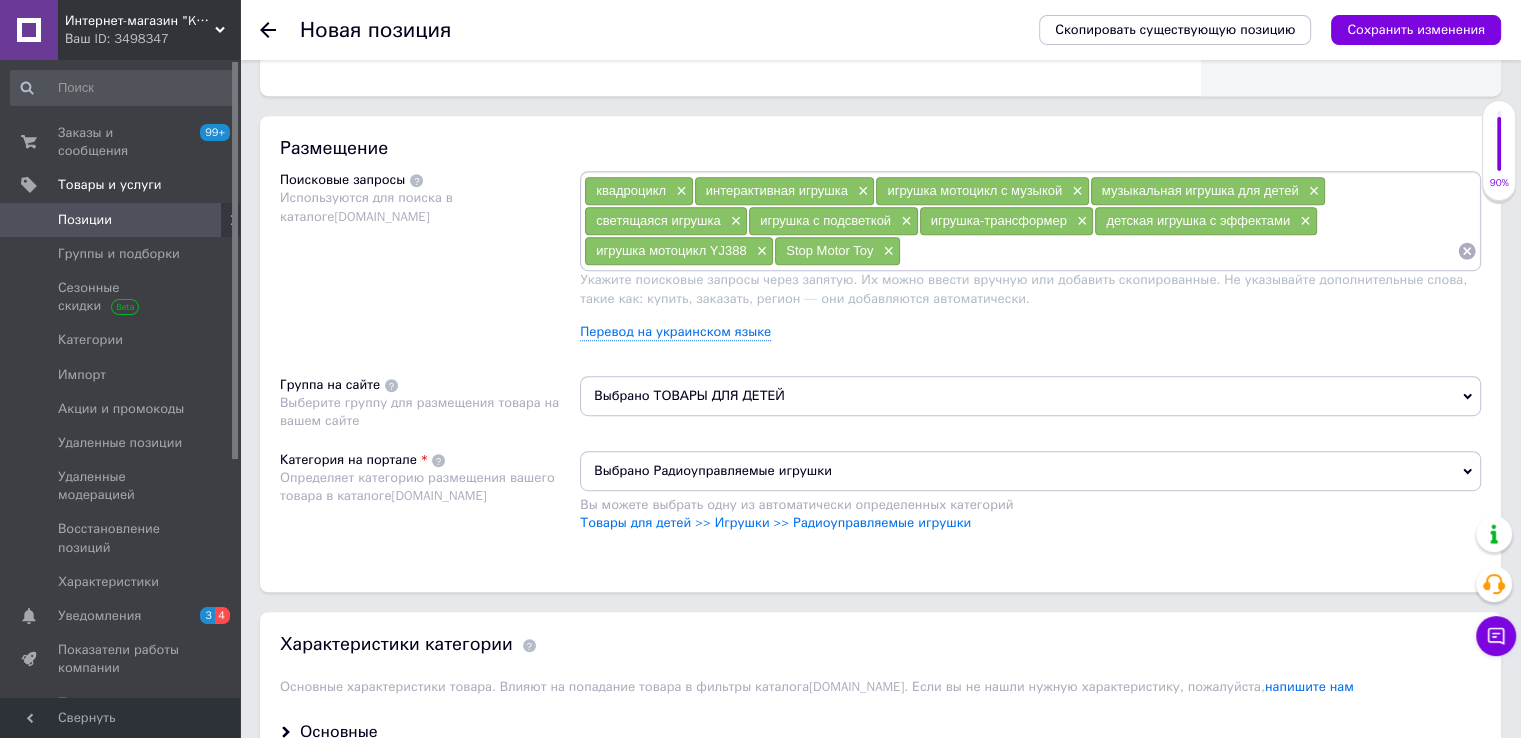 click at bounding box center (1179, 251) 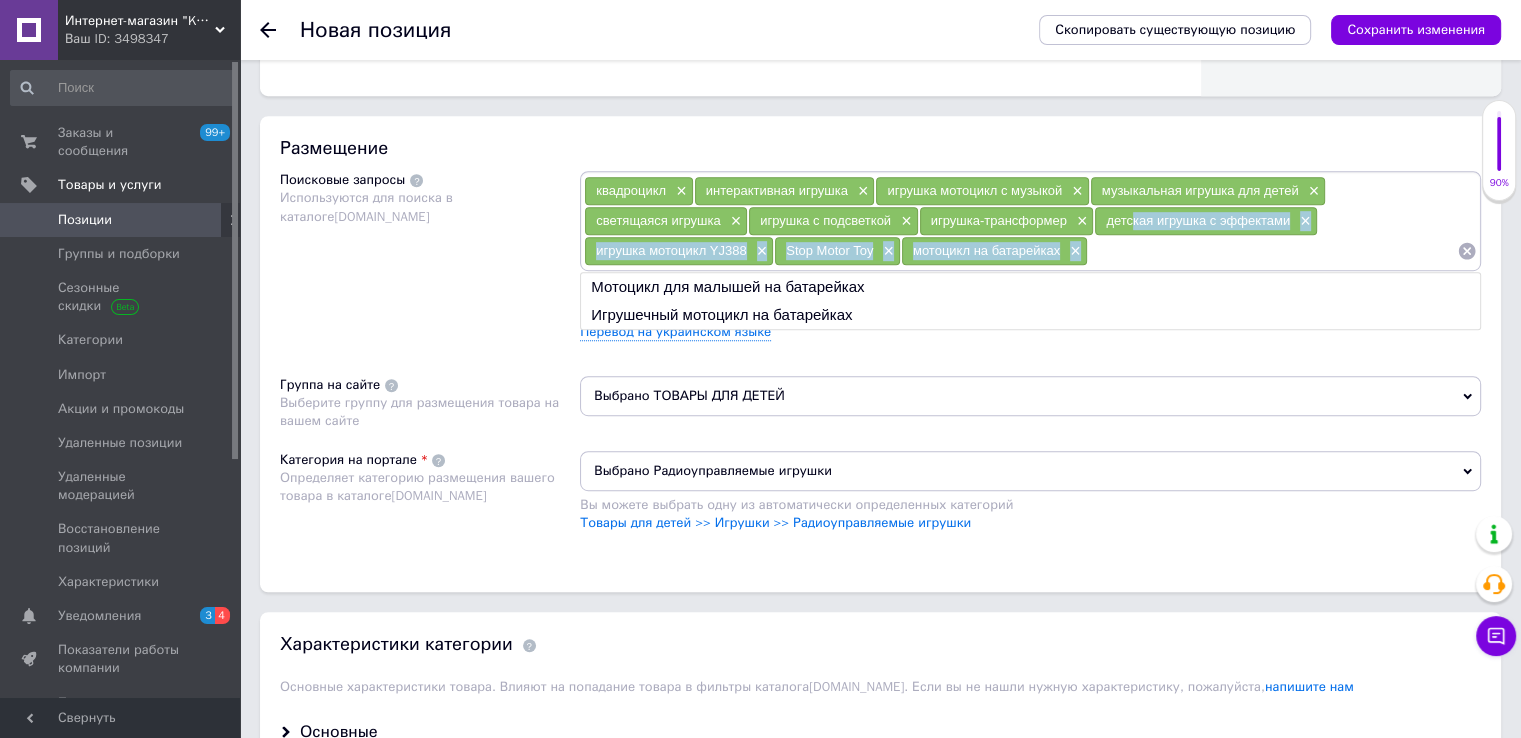 click on "квадроцикл × интерактивная игрушка × игрушка мотоцикл с музыкой × музыкальная игрушка для детей × светящаяся игрушка × игрушка с подсветкой × игрушка-трансформер × детская игрушка с эффектами × игрушка мотоцикл YJ388 × Stop Motor Toy × мотоцикл на батарейках ×" at bounding box center (1030, 221) 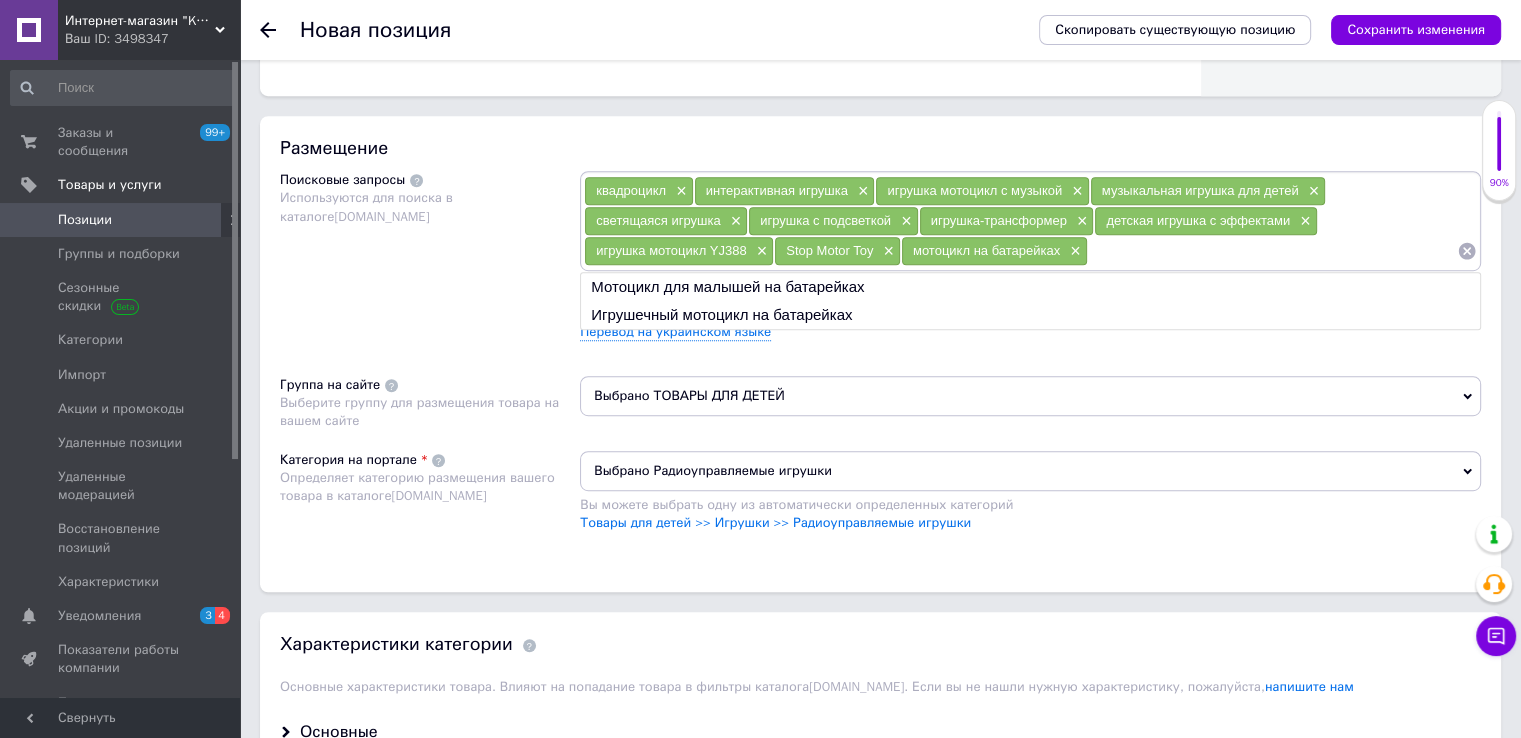 click at bounding box center [1272, 251] 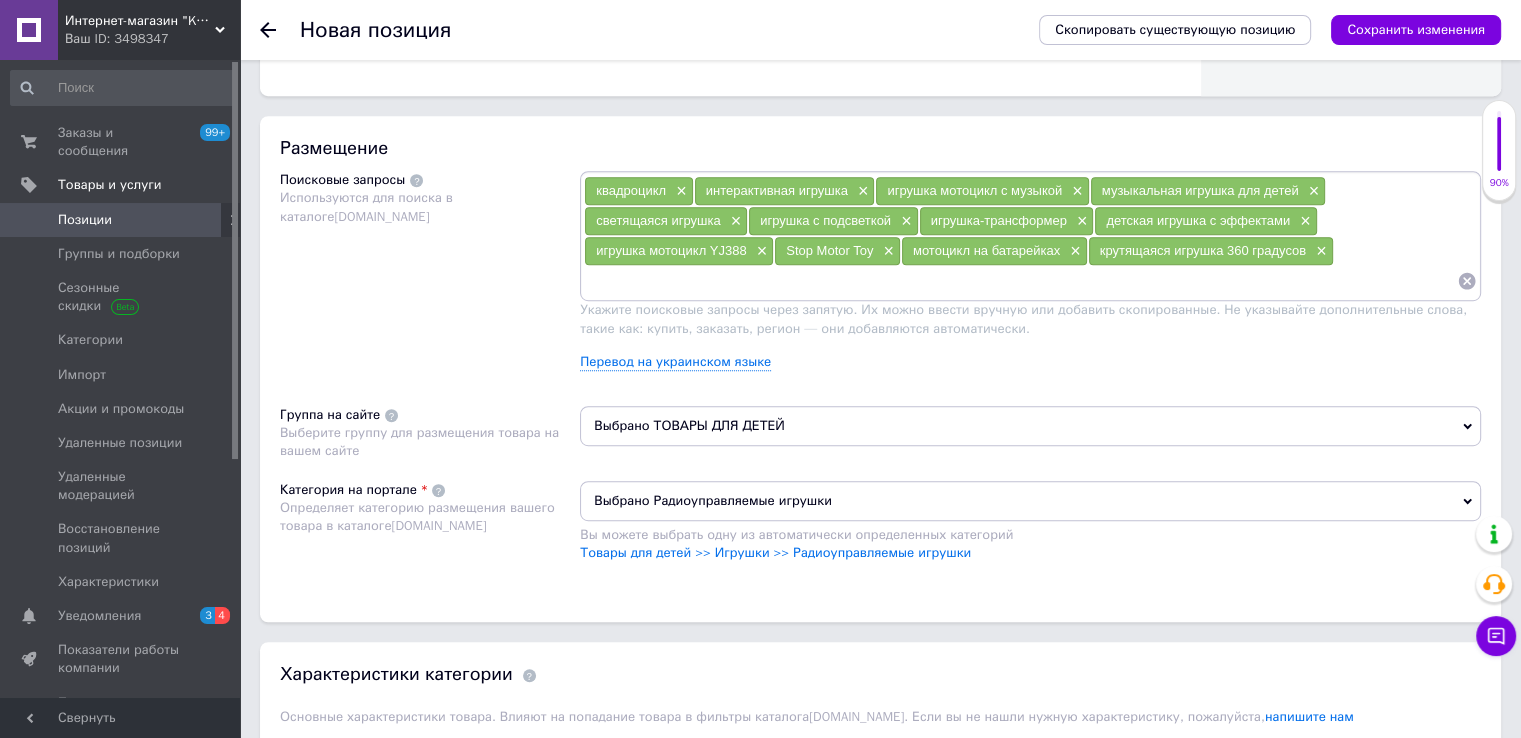 paste on "игрушка с автоповоротом" 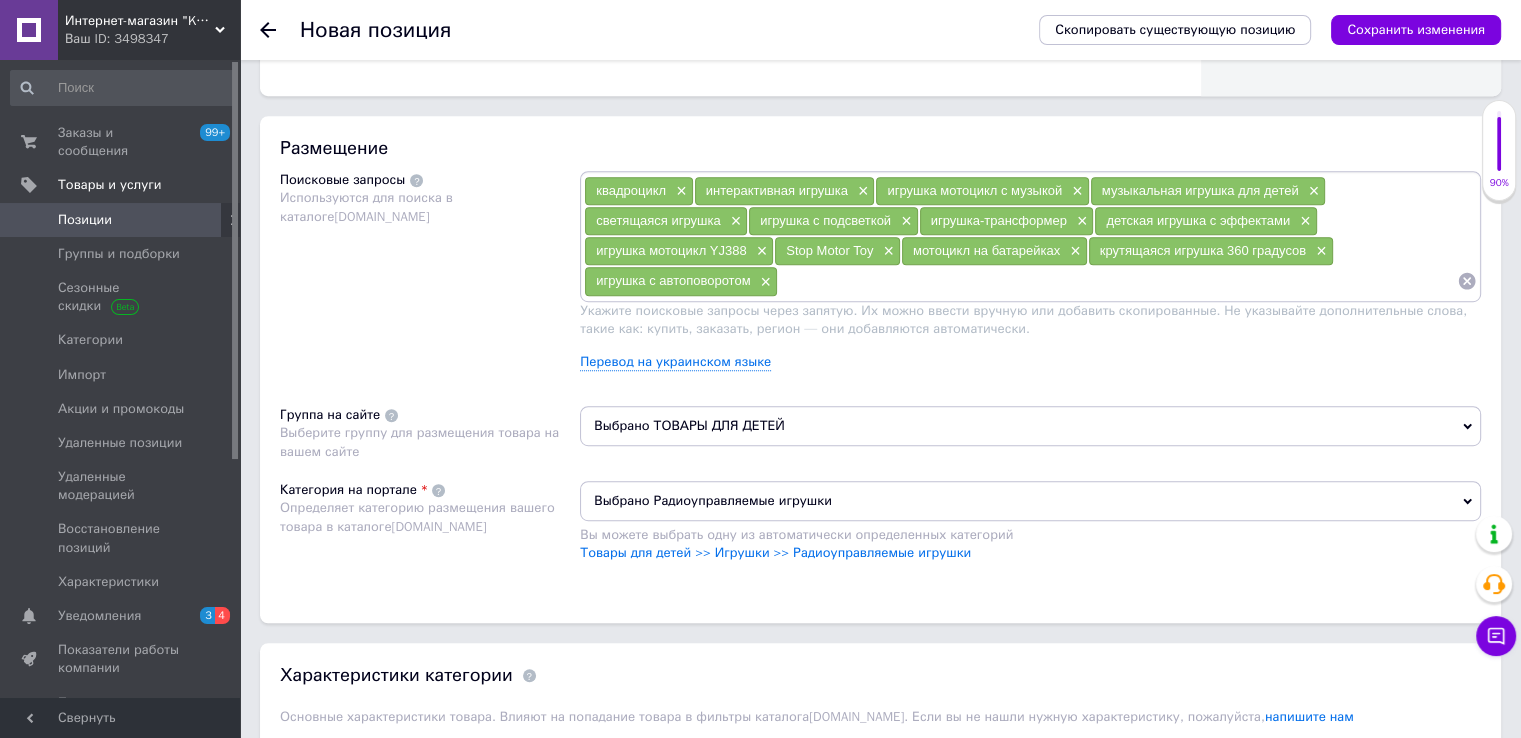 paste on "развивающая игрушка 3+  игрушка на подарок ребенку  игрушка для мальчика  электронная игрушка  игрушка с музыкой и светом  игрушка трансформер мотоцикл  детская игрушка на батарейках  необычная игрушка для детей  игрушка для активных игр" 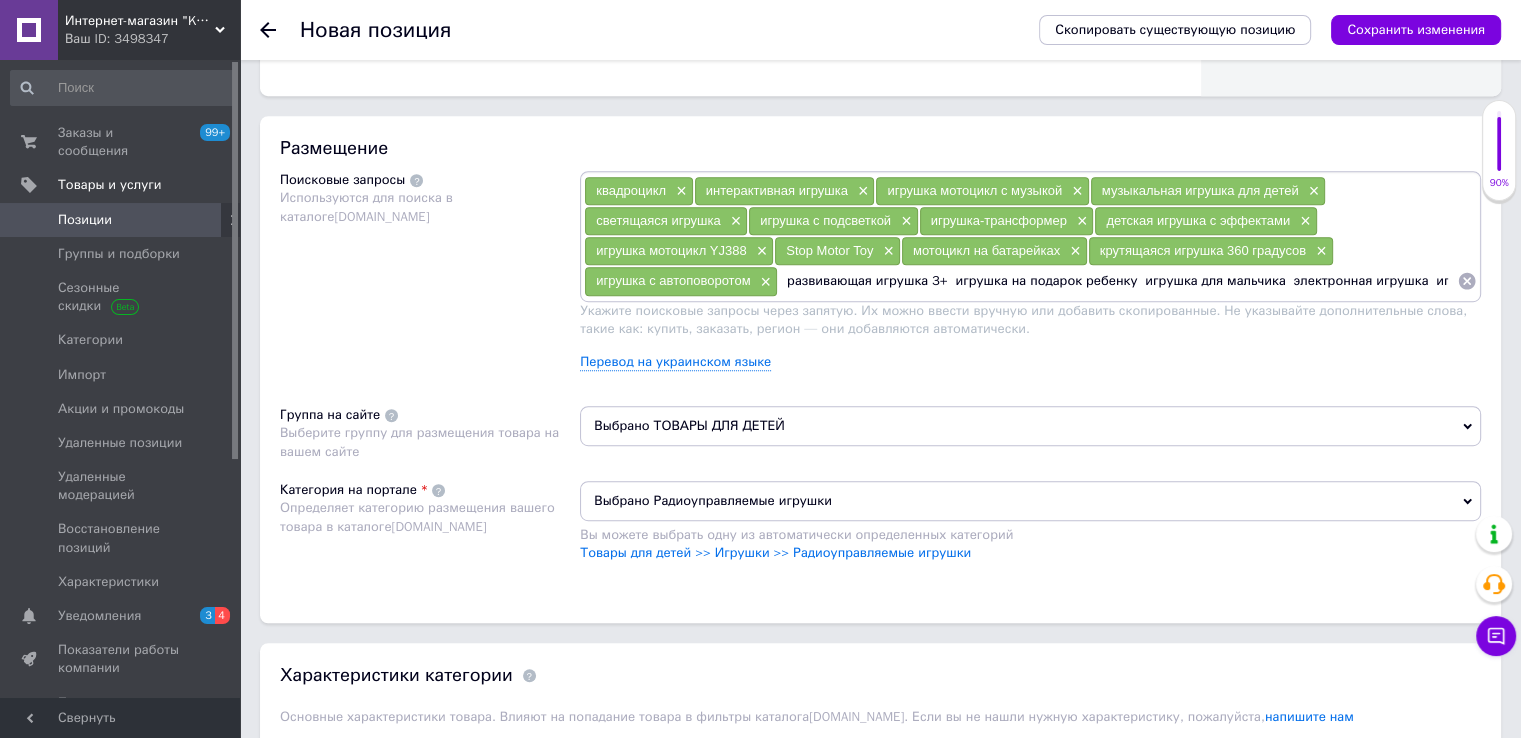 scroll, scrollTop: 0, scrollLeft: 880, axis: horizontal 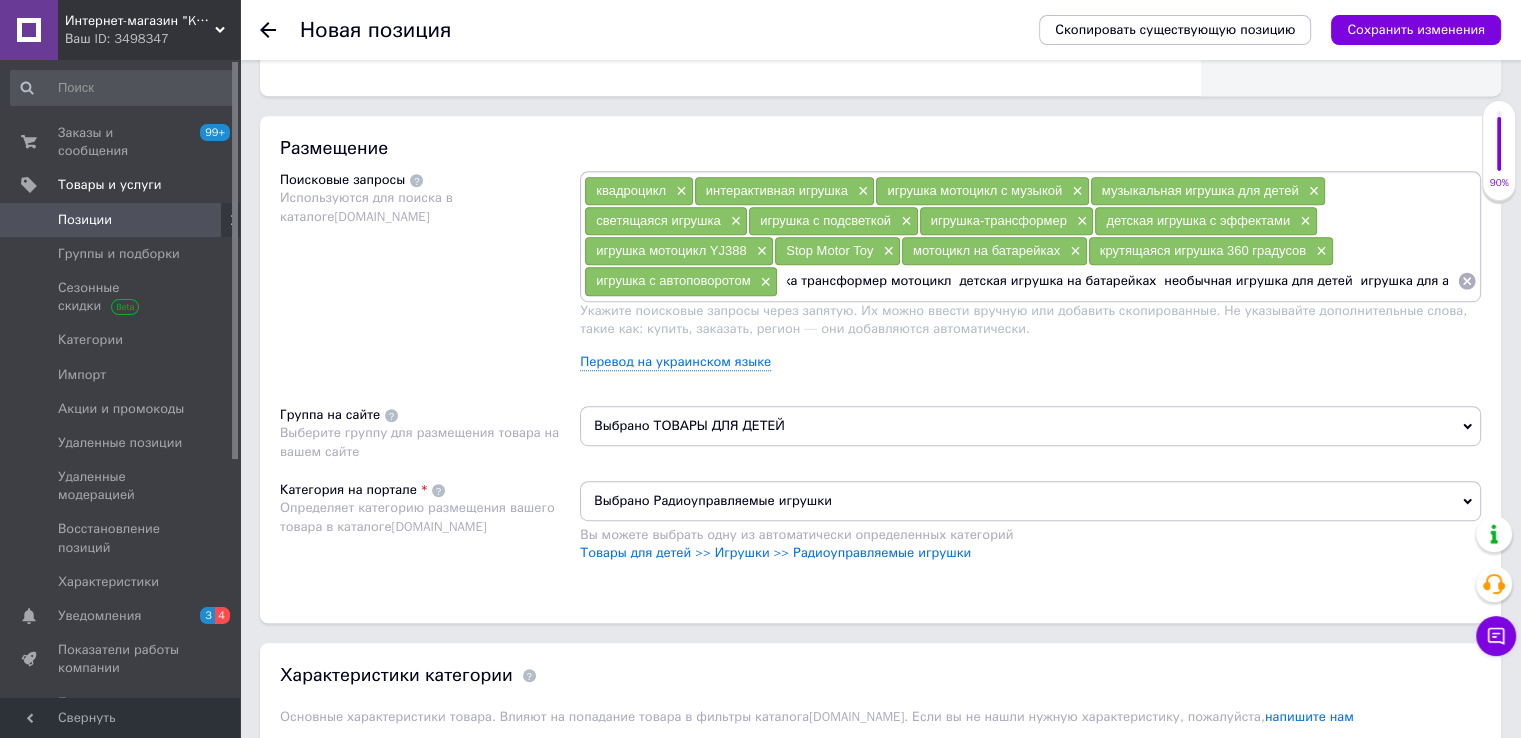 click on "развивающая игрушка 3+  игрушка на подарок ребенку  игрушка для мальчика  электронная игрушка  игрушка с музыкой и светом  игрушка трансформер мотоцикл  детская игрушка на батарейках  необычная игрушка для детей  игрушка для активных игр" at bounding box center (1117, 281) 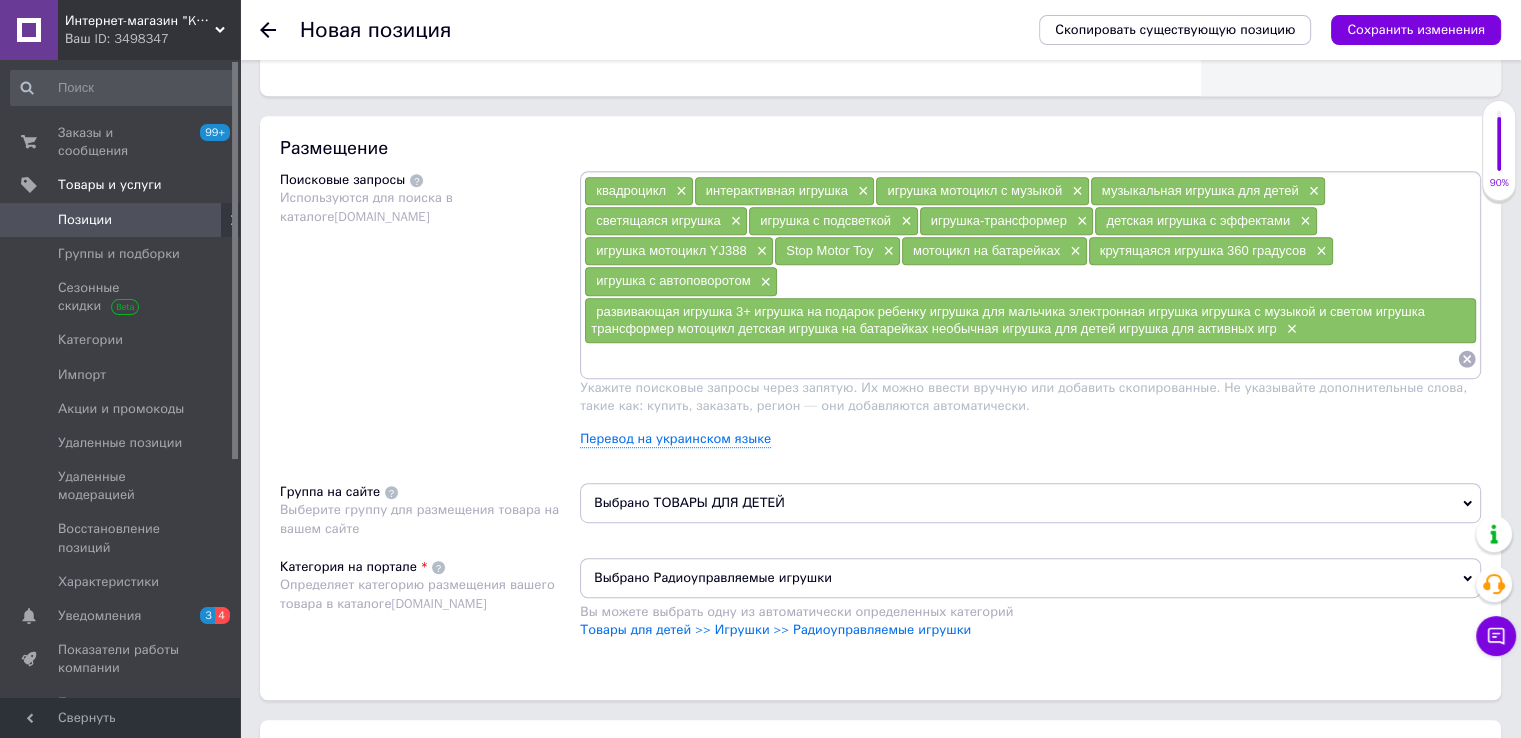 scroll, scrollTop: 0, scrollLeft: 0, axis: both 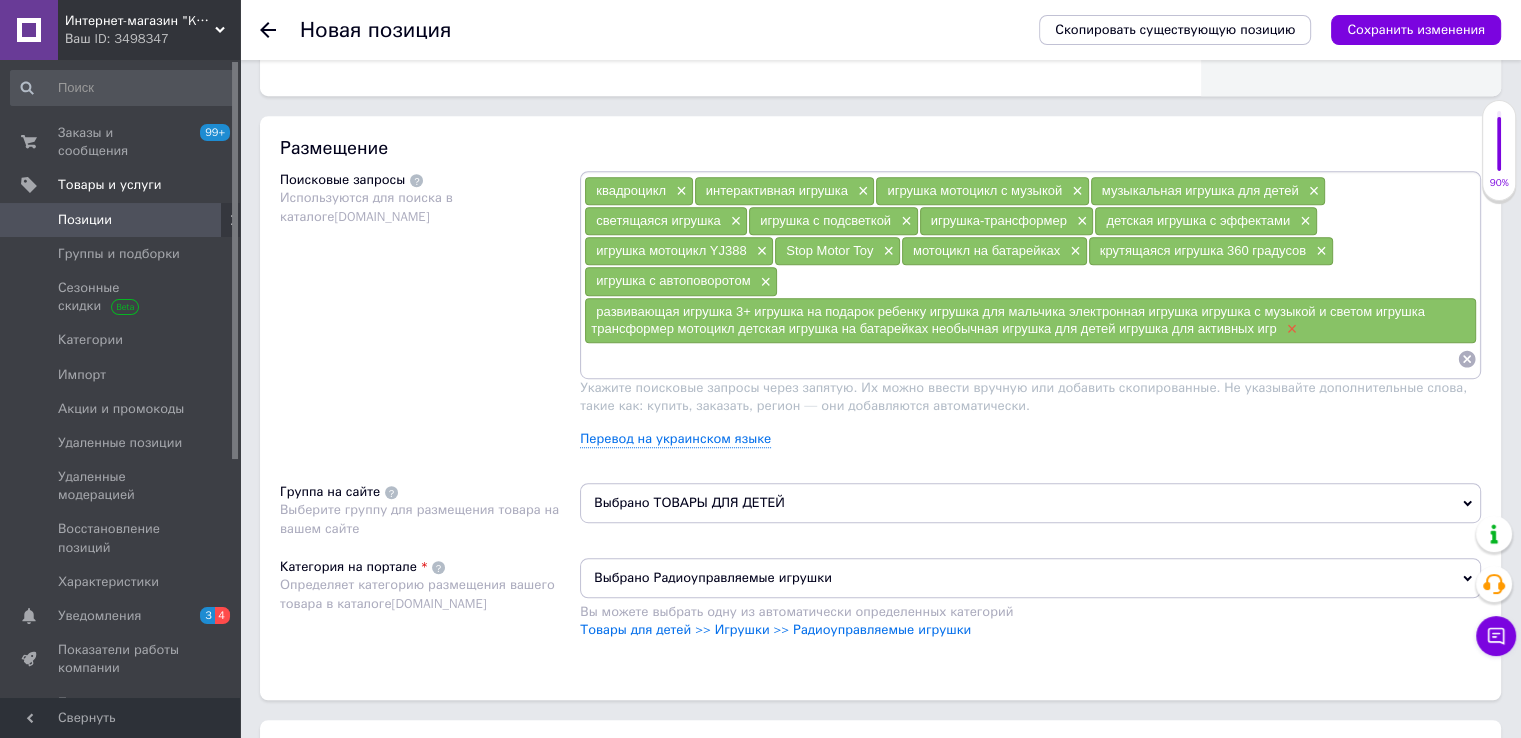 click on "×" at bounding box center (1290, 329) 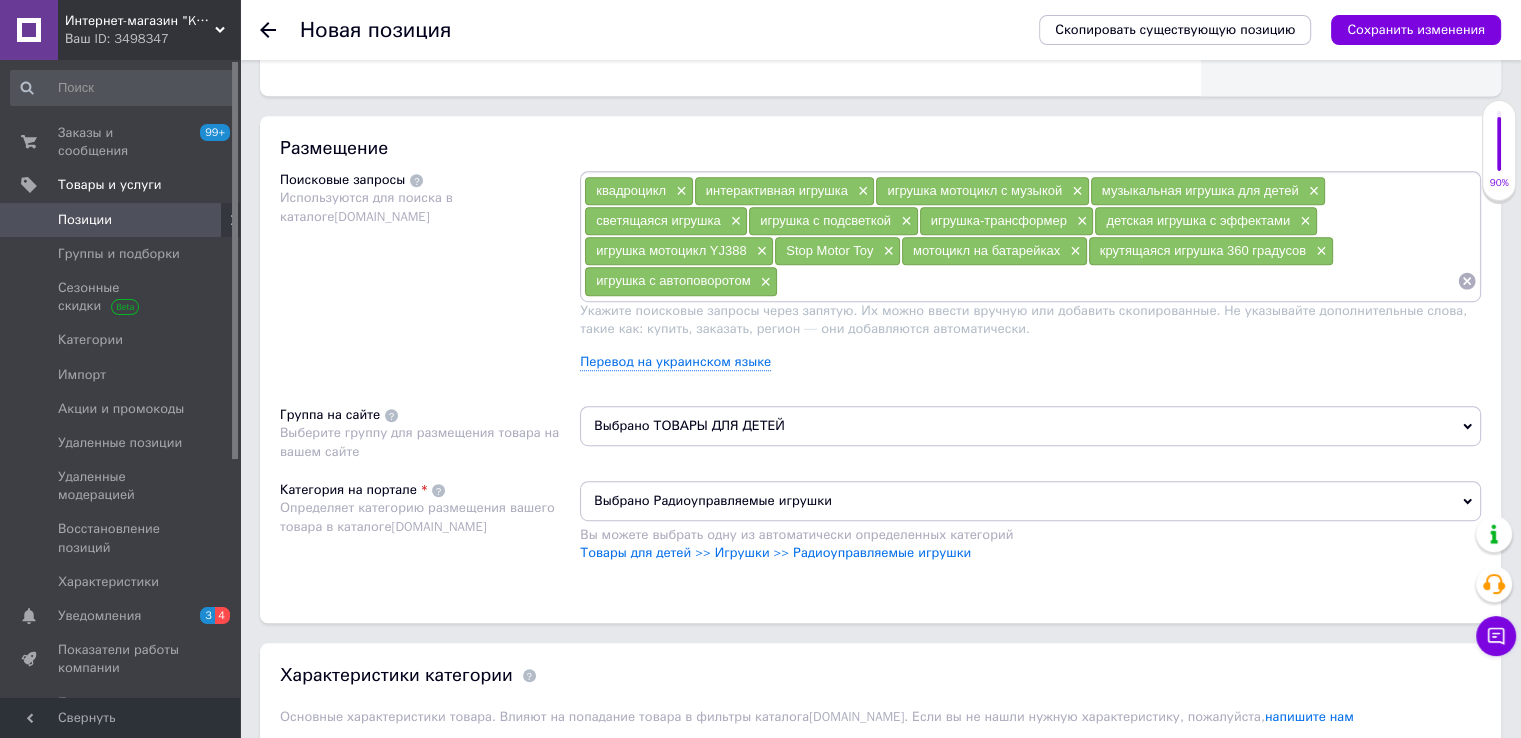 paste on "развивающая игрушка 3+" 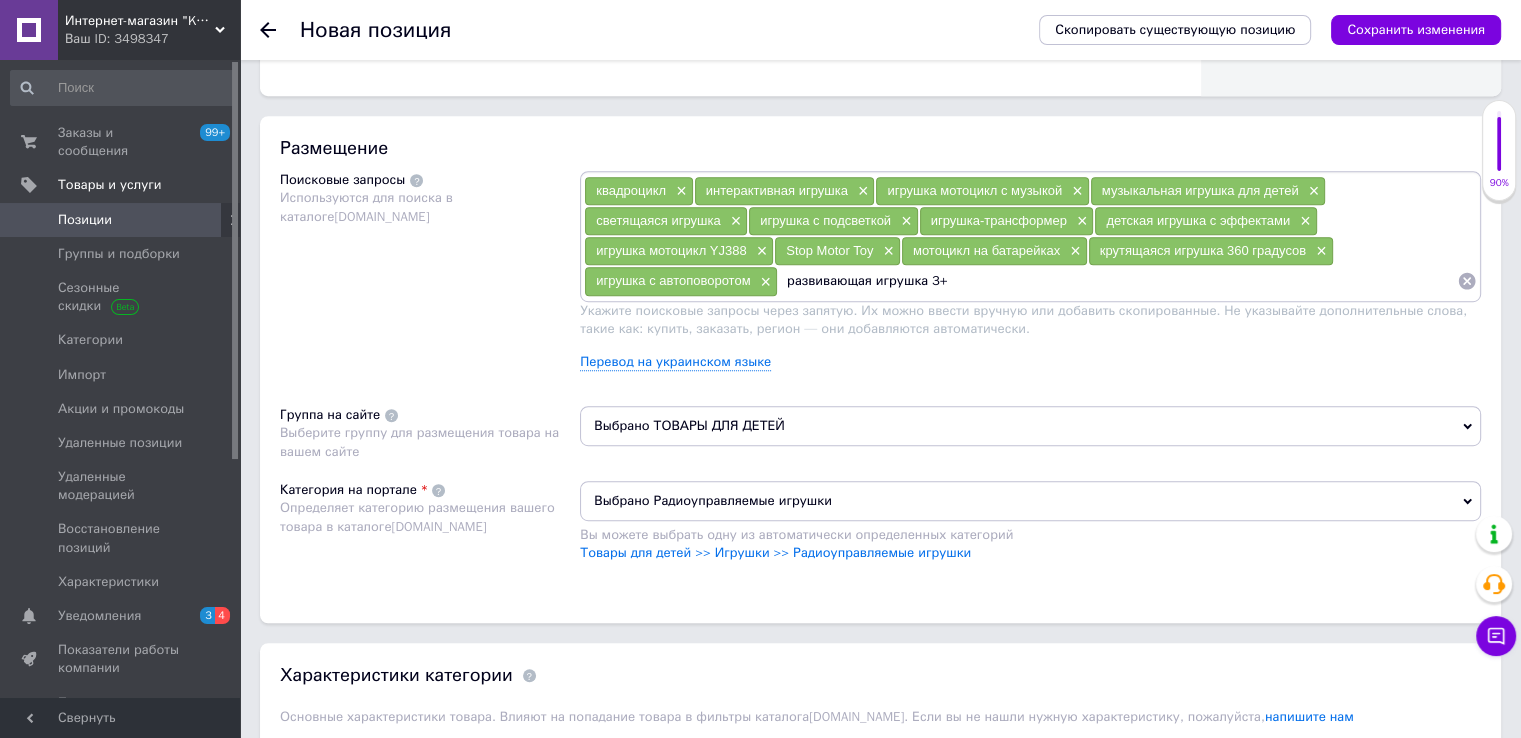 click on "развивающая игрушка 3+" at bounding box center [1117, 281] 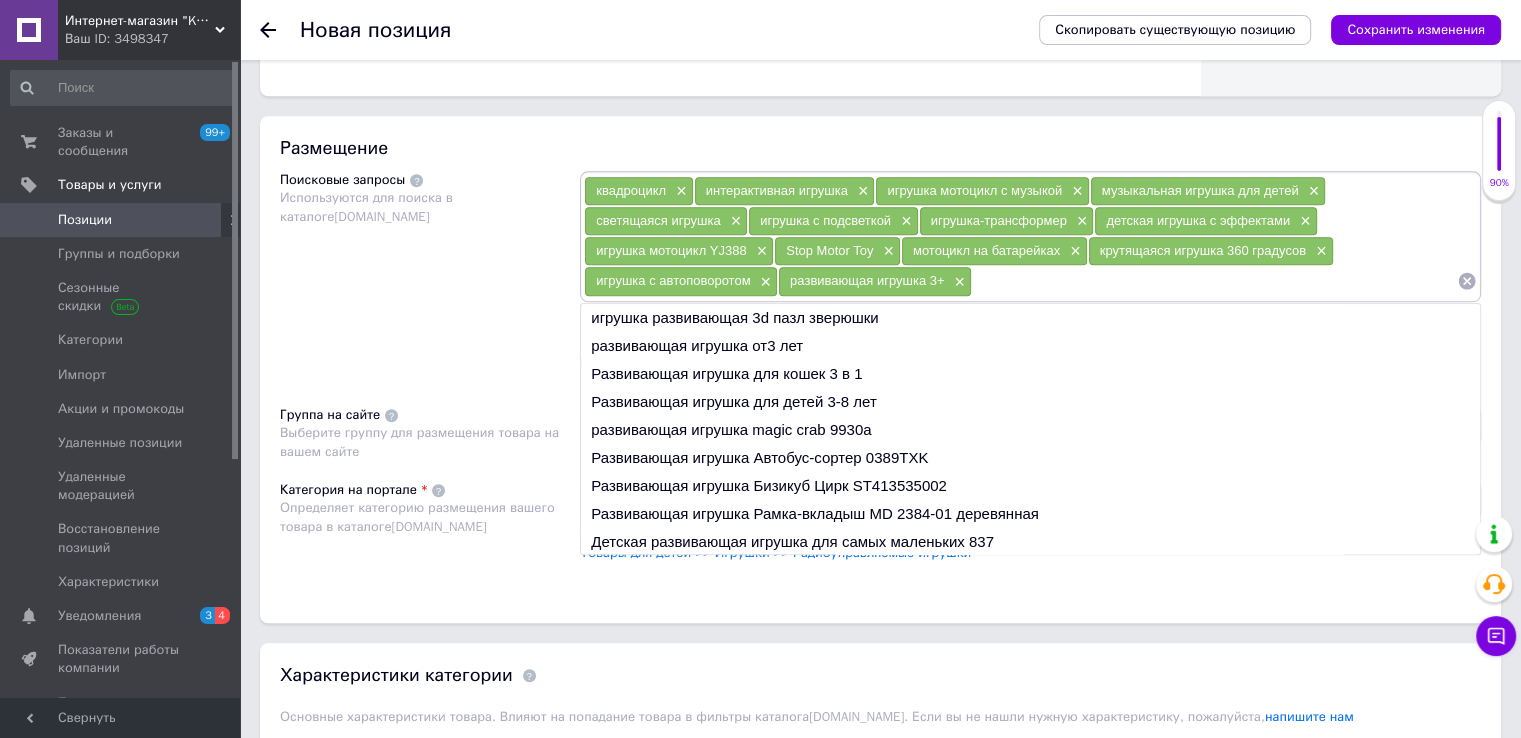 paste on "игрушка на подарок ребенку" 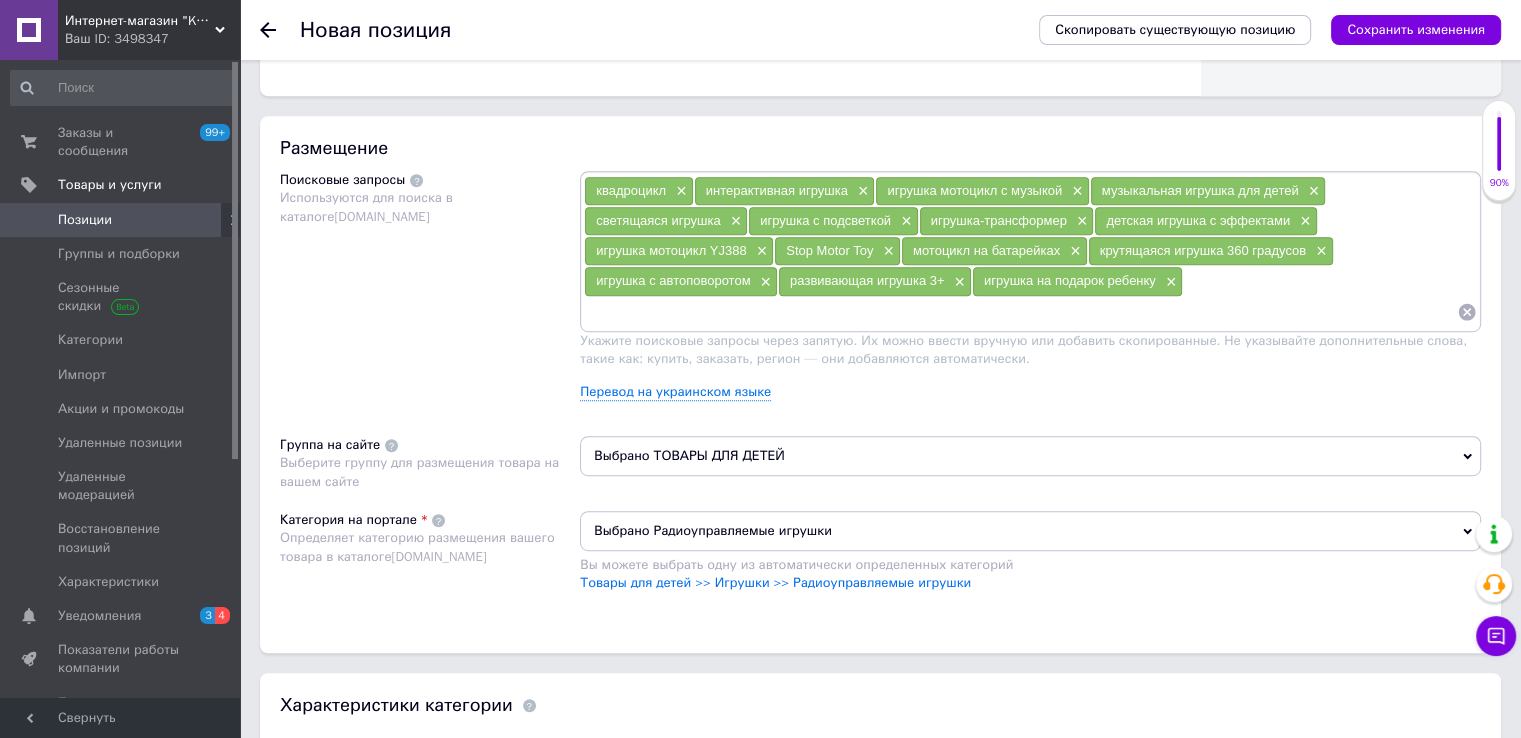 paste on "игрушка для мальчика" 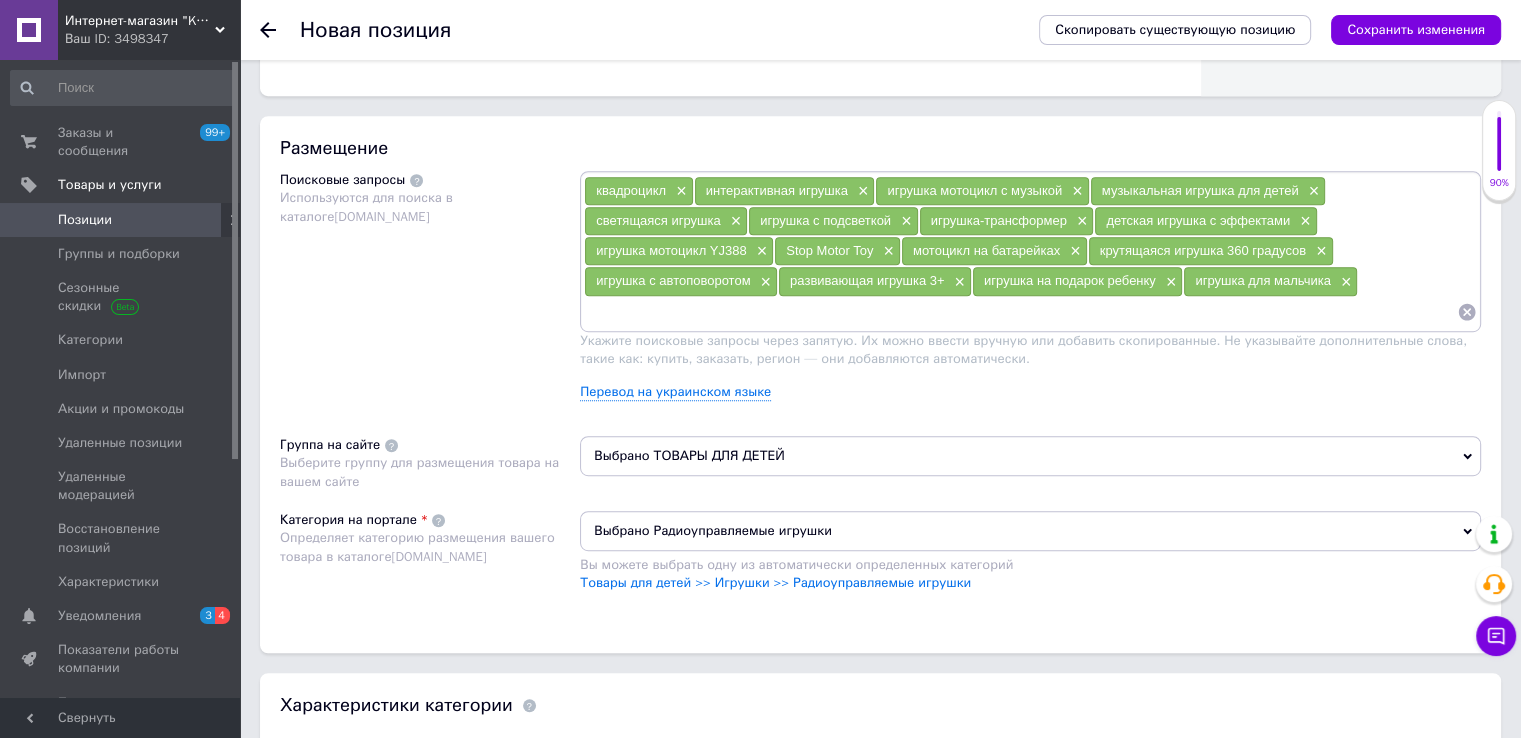 paste on "электронная игрушка" 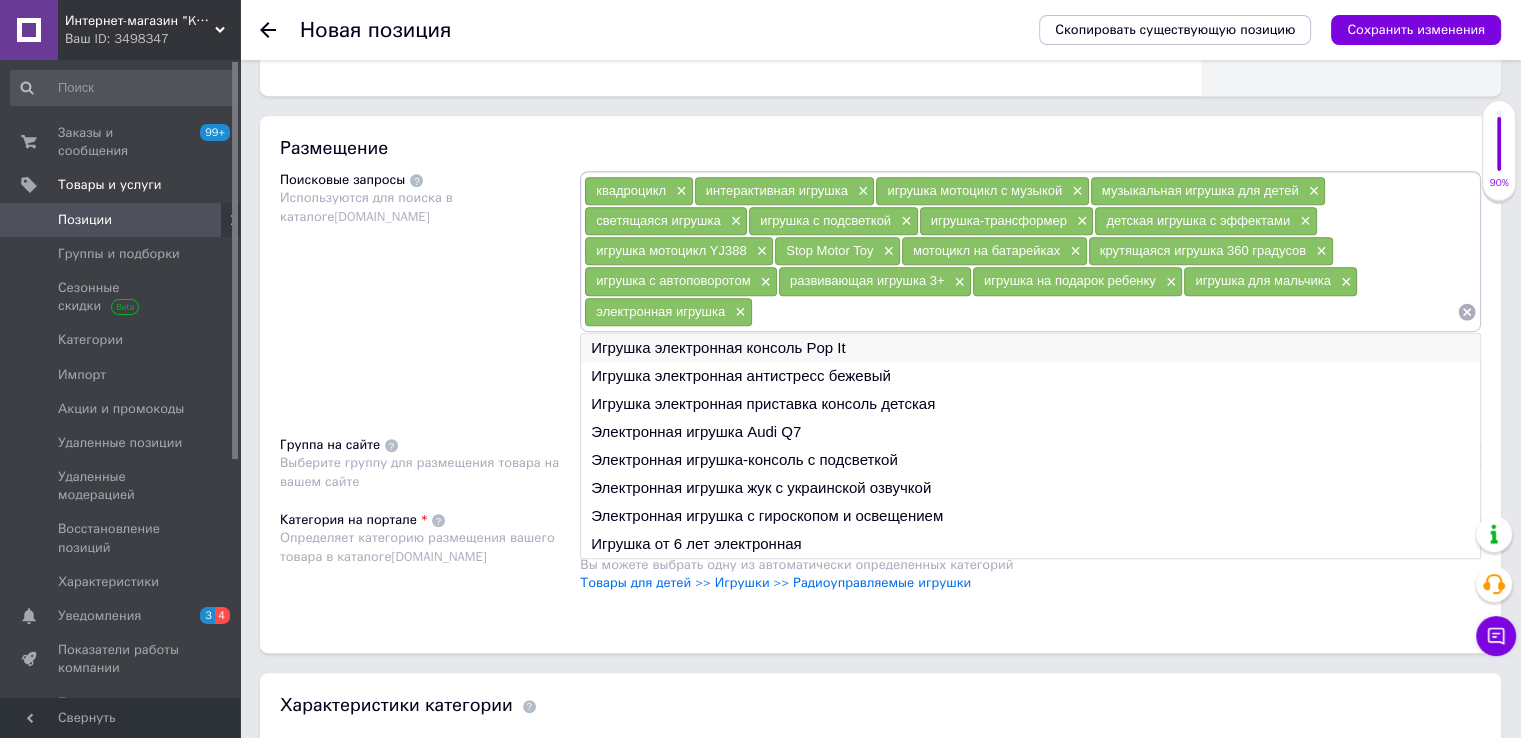 paste on "игрушка с музыкой и светом" 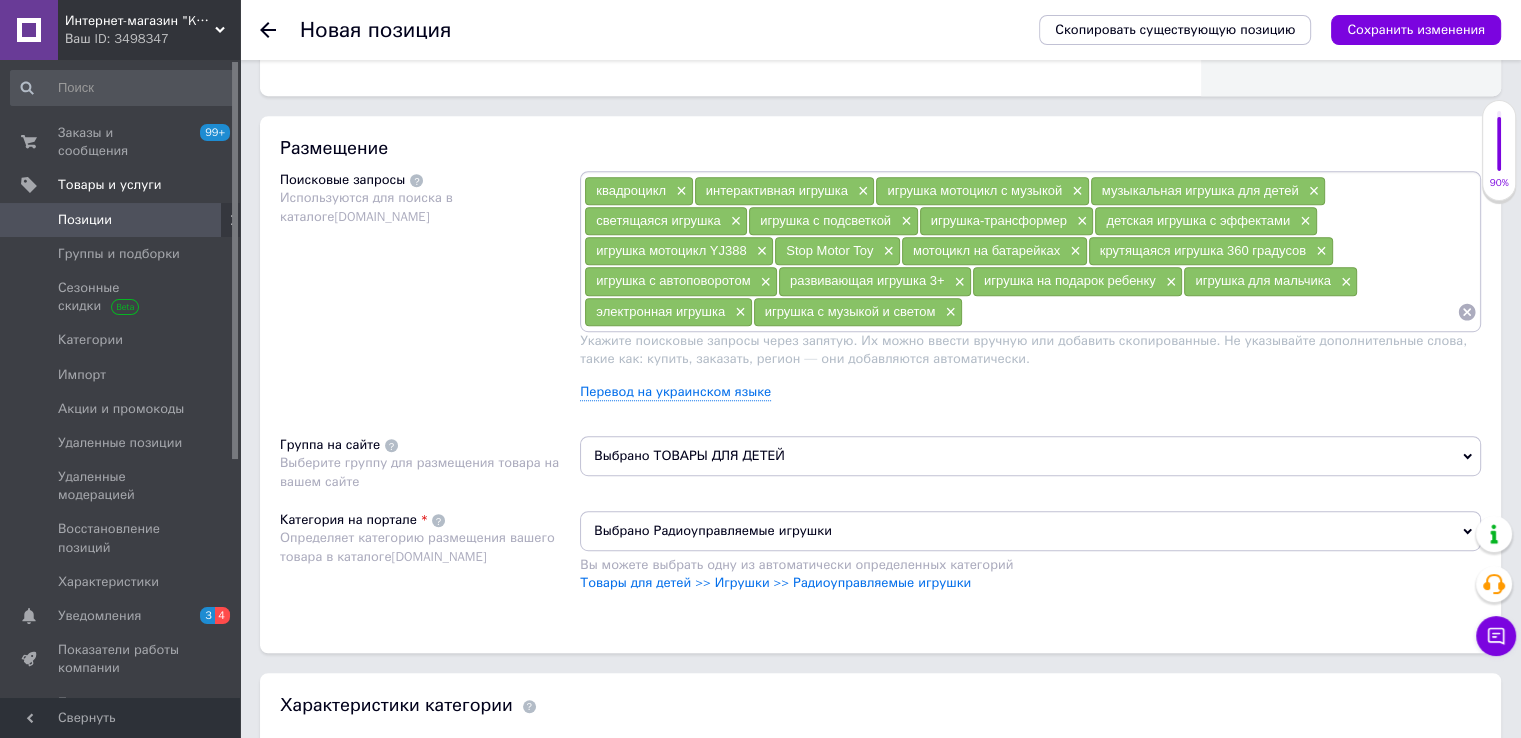 paste on "игрушка трансформер мотоцикл" 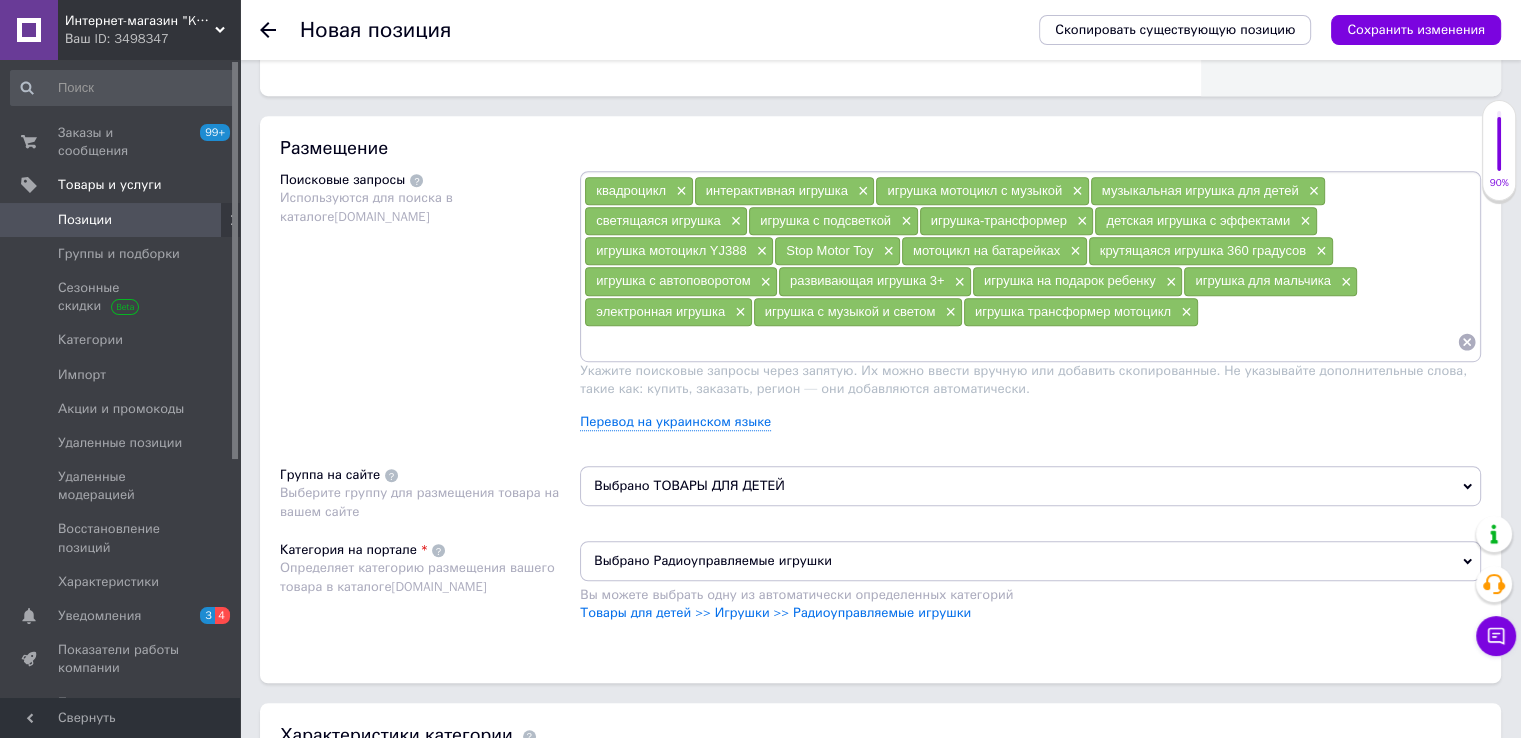 paste on "детская игрушка на батарейках" 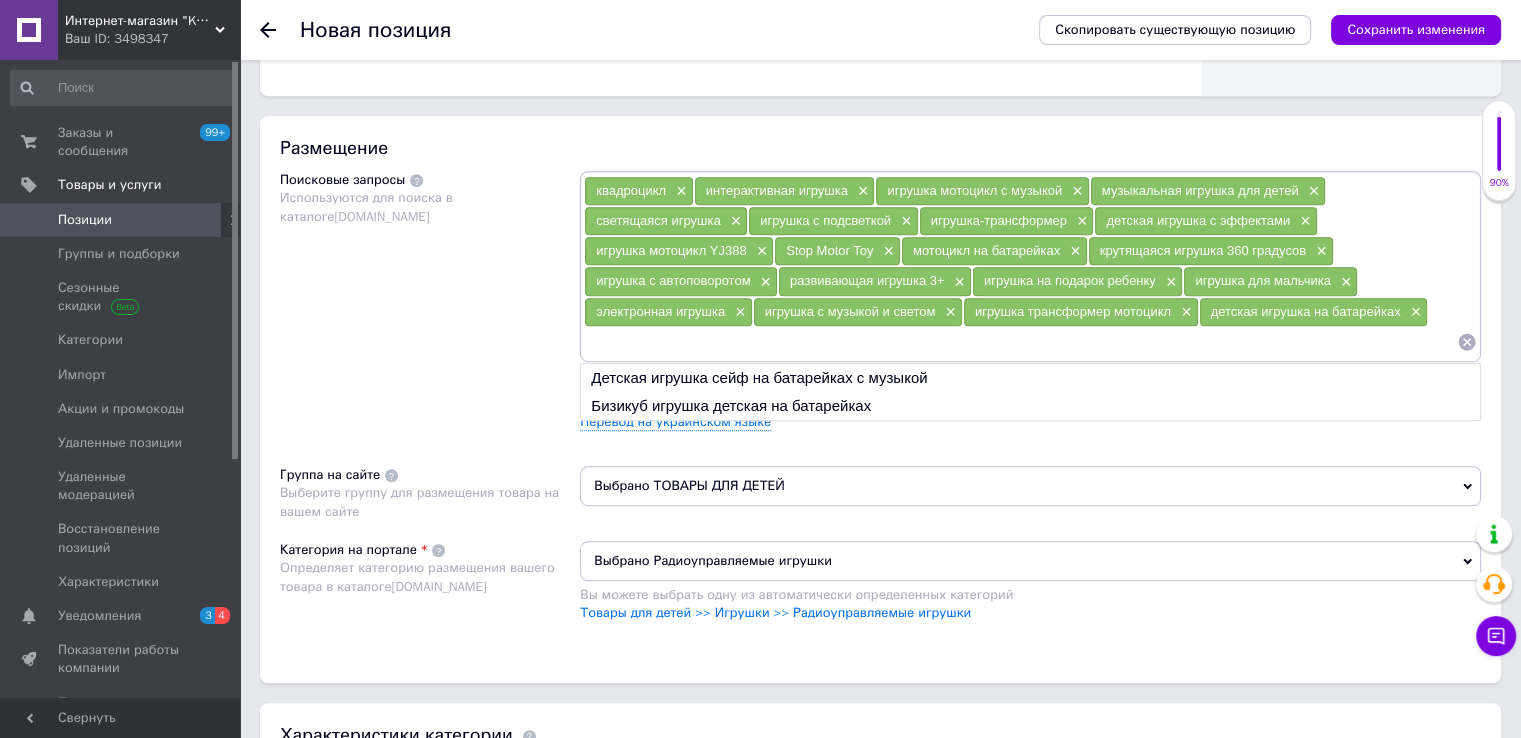 paste on "необычная игрушка для детей" 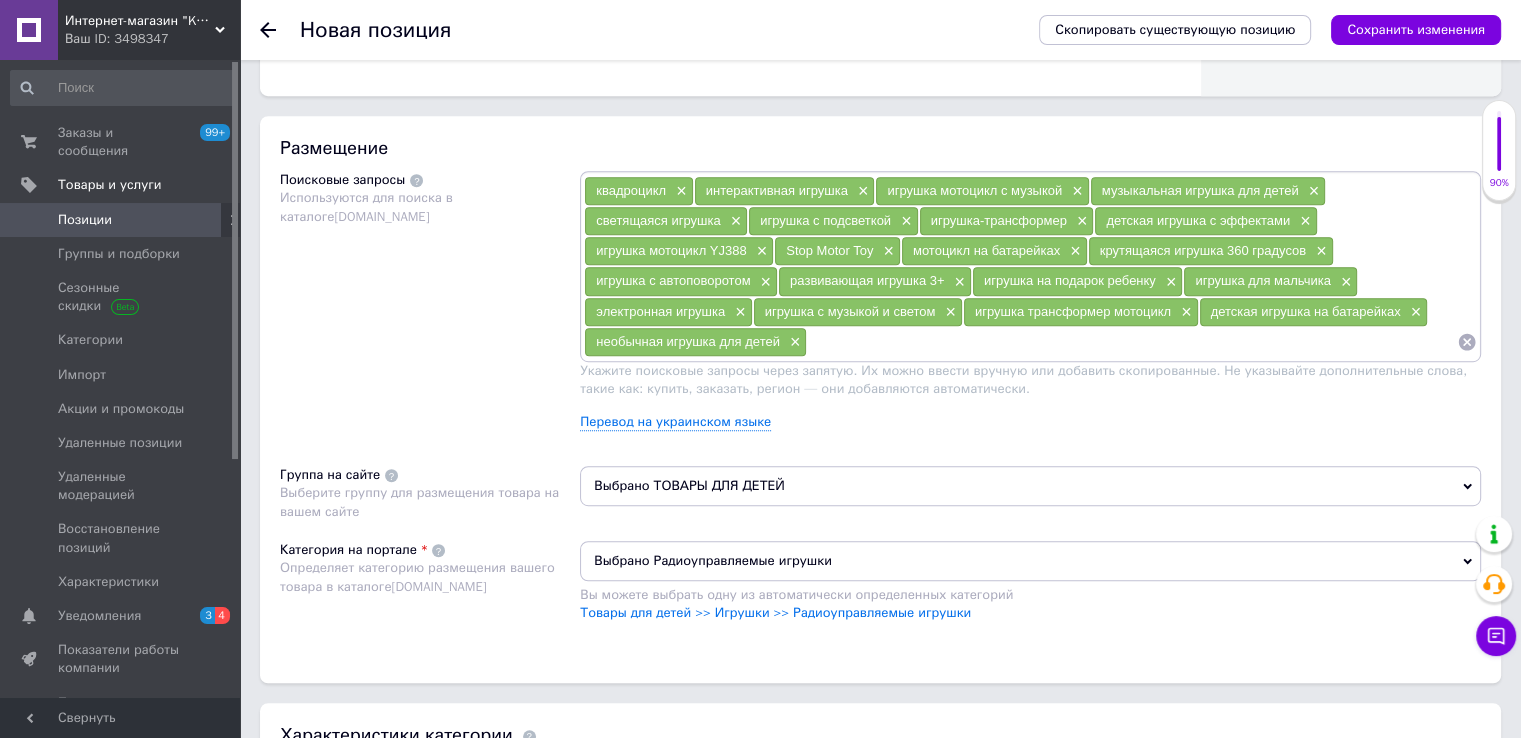 paste on "игрушка для активных игр" 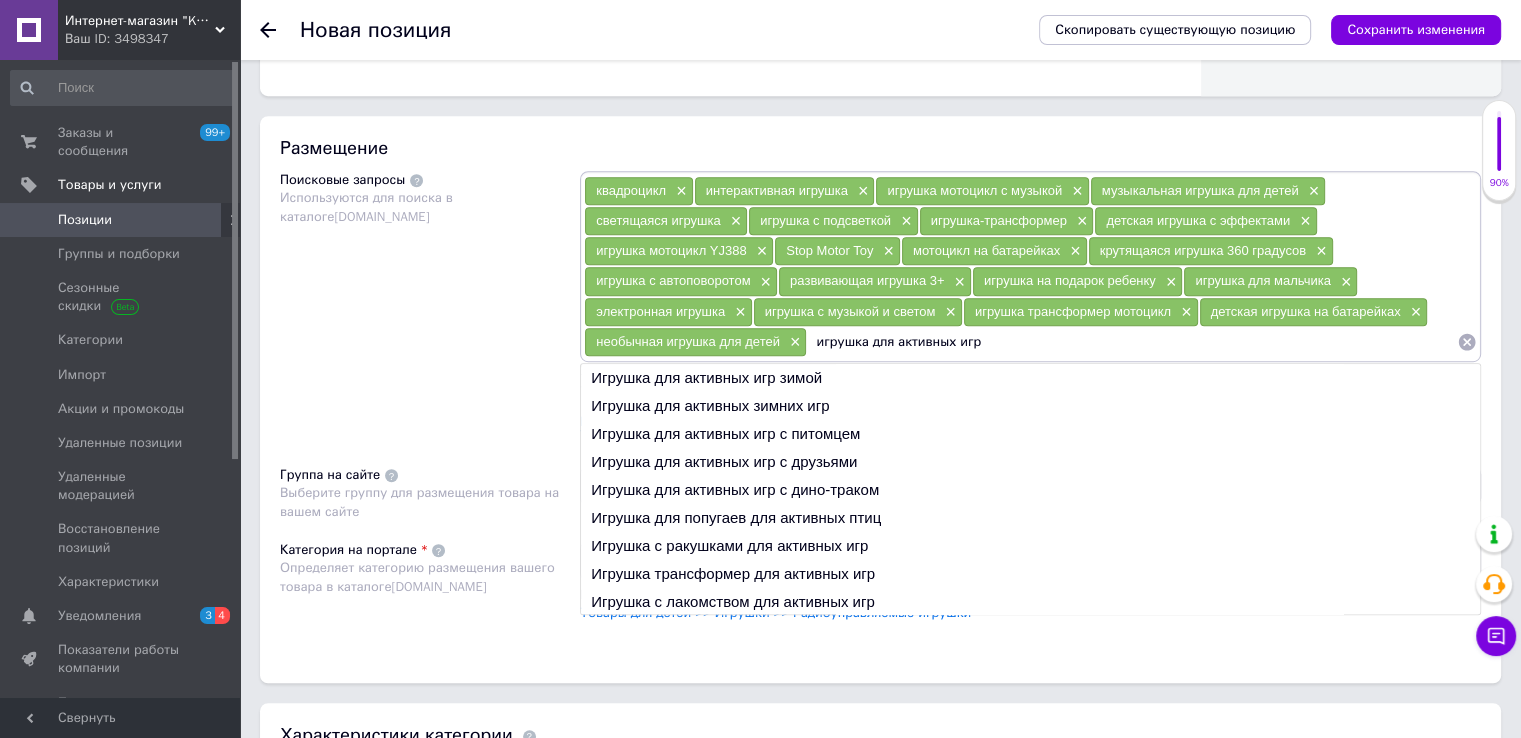 type 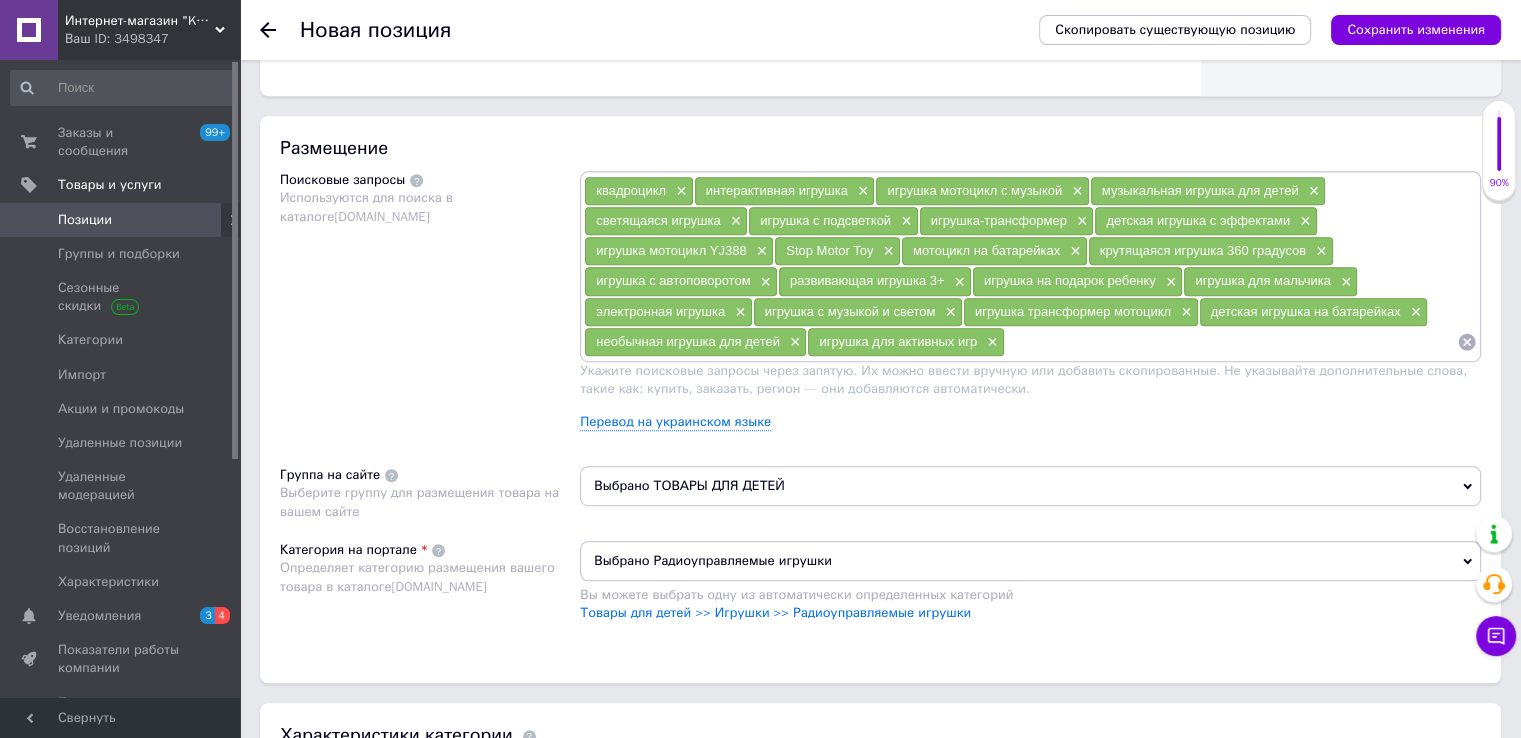 scroll, scrollTop: 800, scrollLeft: 0, axis: vertical 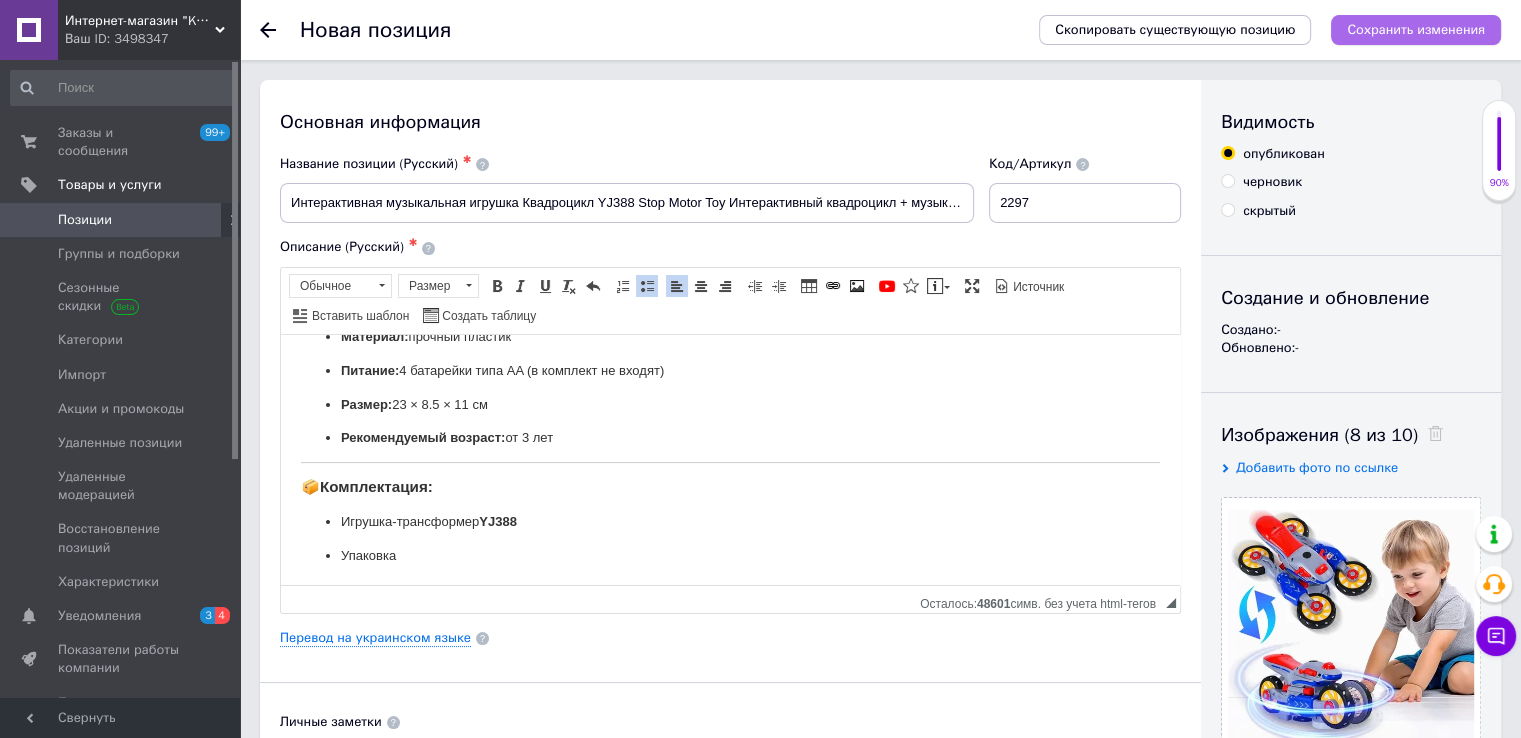 click on "Сохранить изменения" at bounding box center [1416, 29] 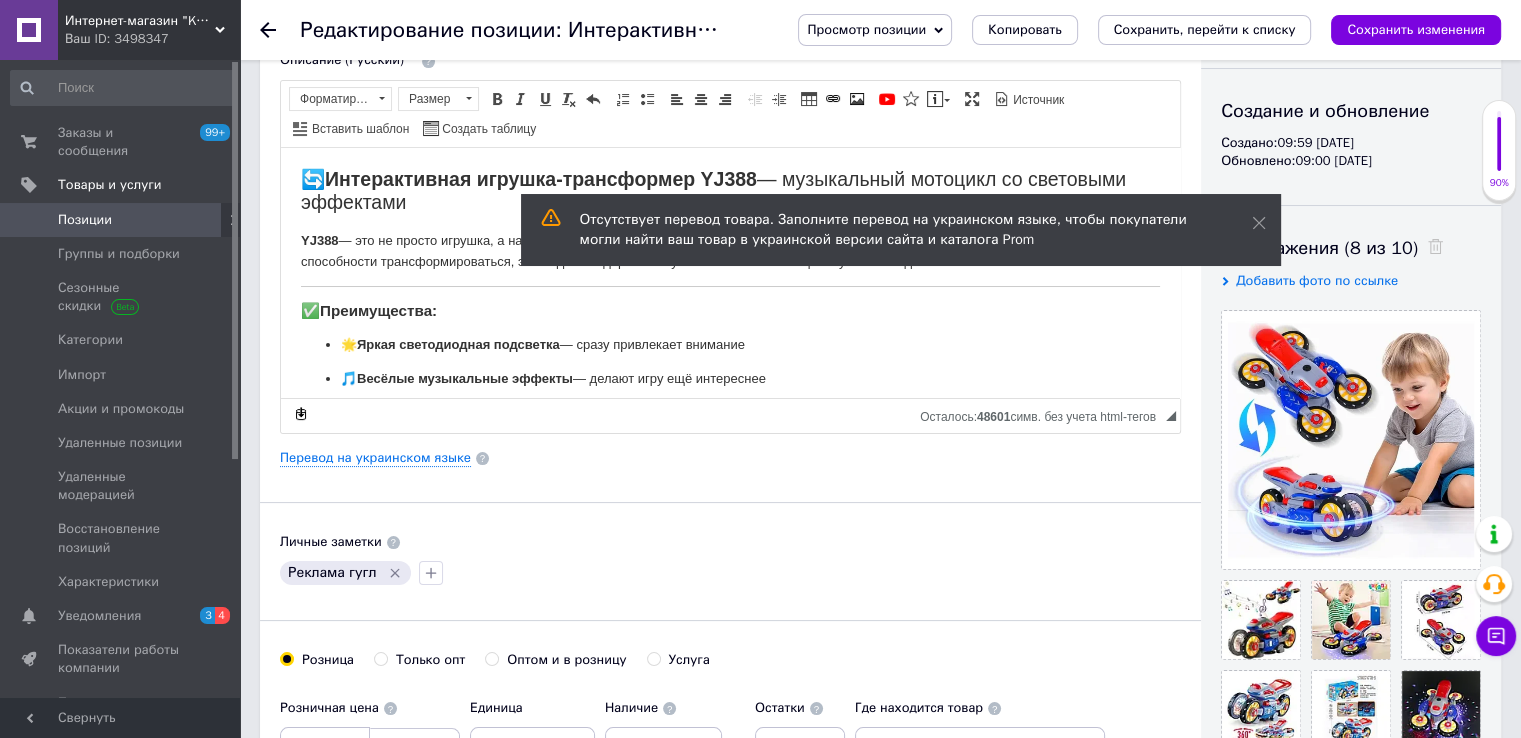 scroll, scrollTop: 200, scrollLeft: 0, axis: vertical 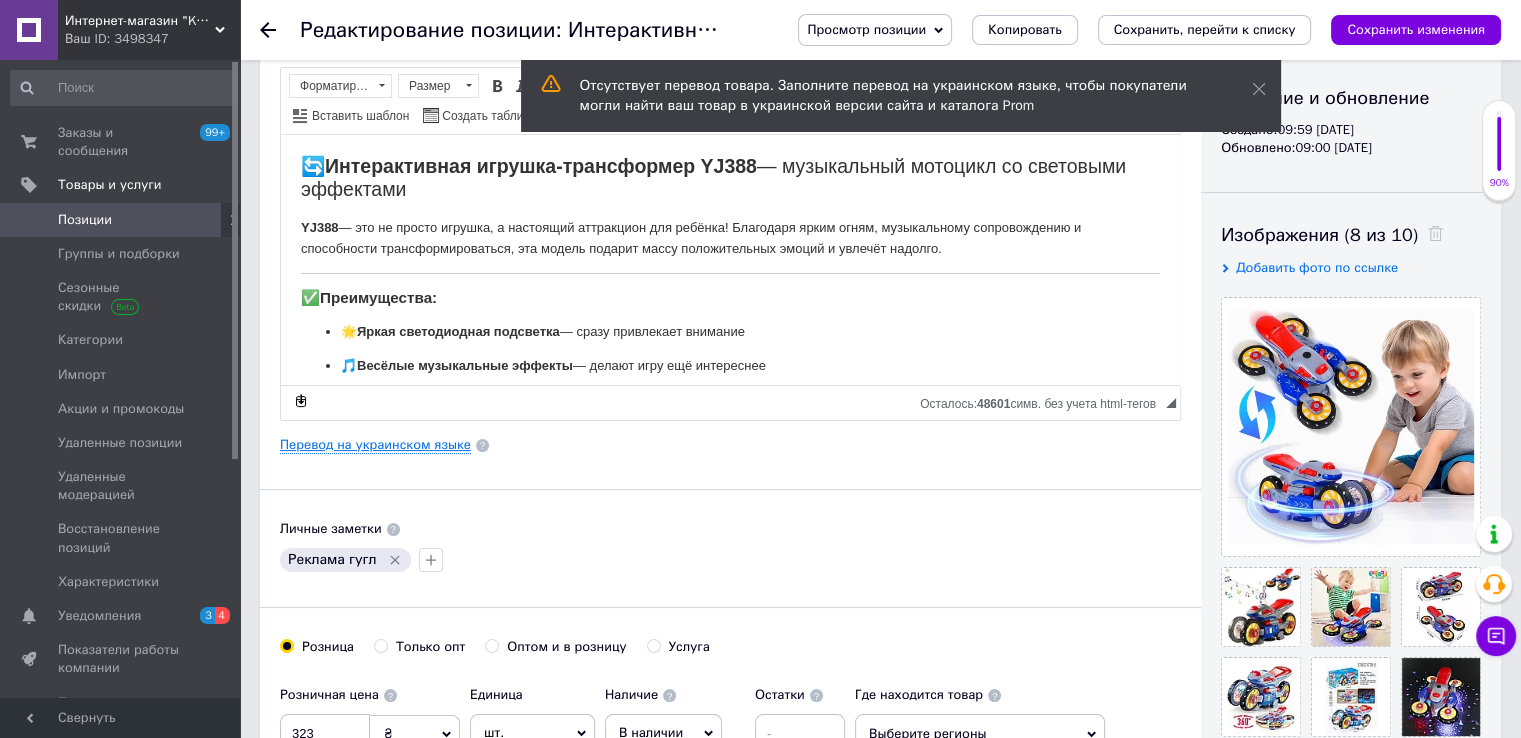 click on "Перевод на украинском языке" at bounding box center [375, 445] 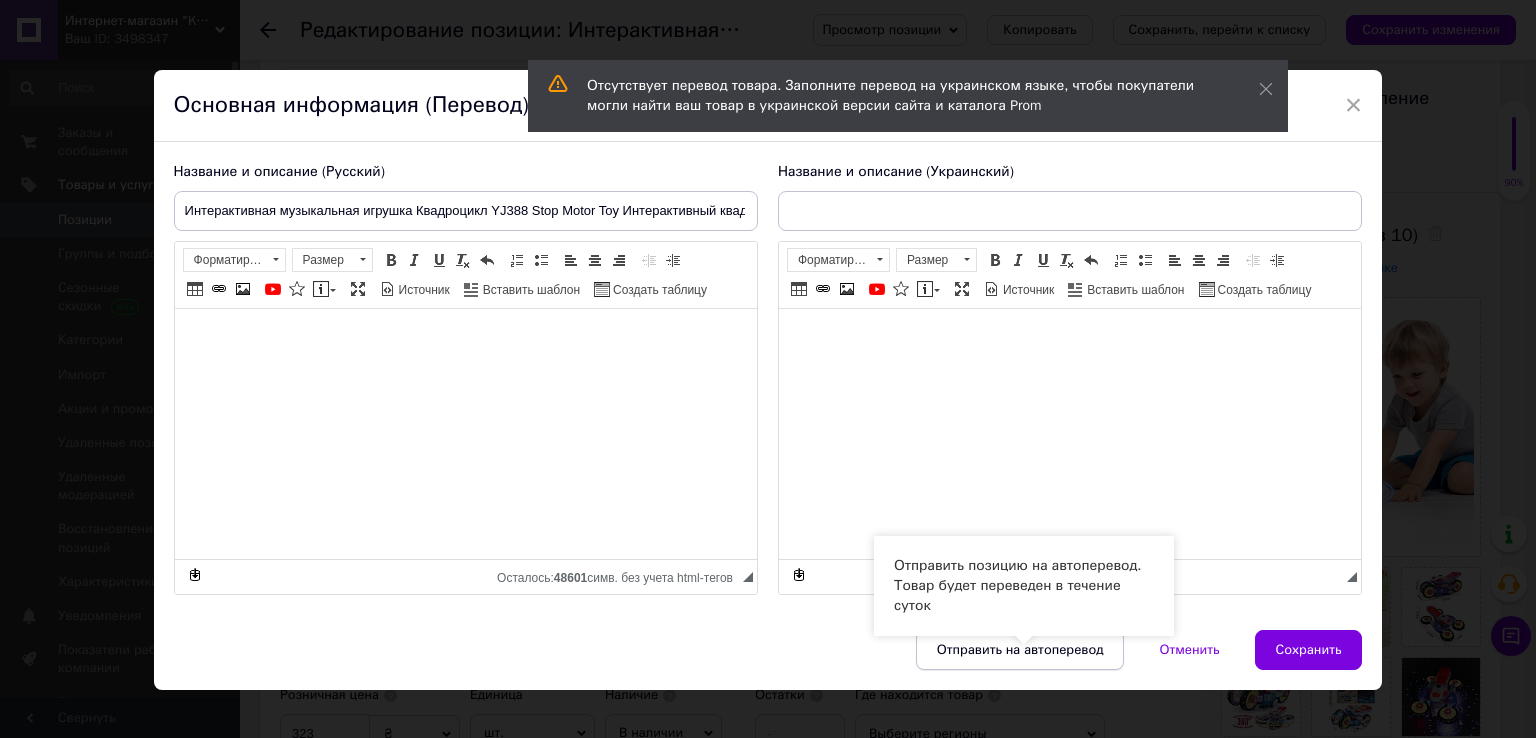 click on "Отправить на автоперевод" at bounding box center [1020, 650] 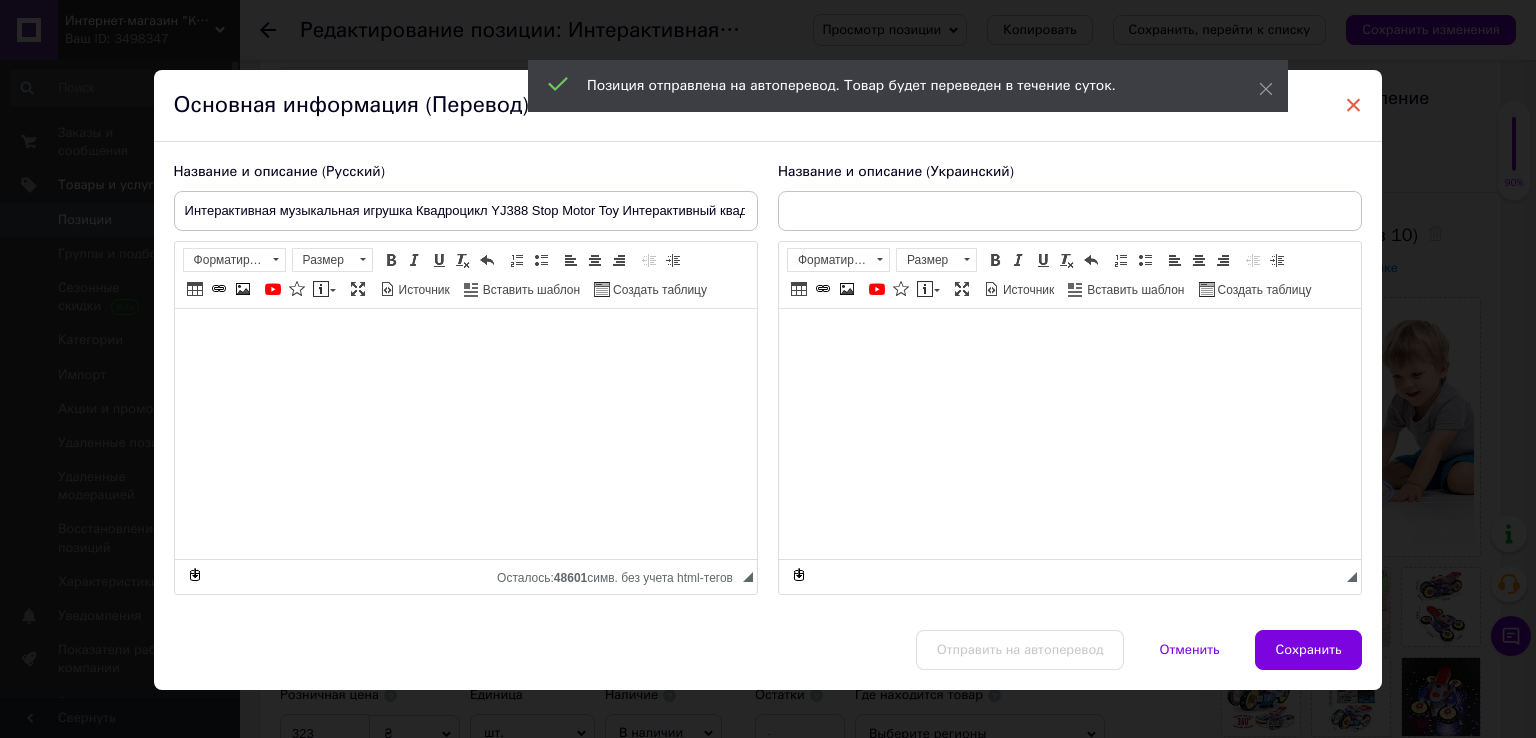 click on "×" at bounding box center (1354, 105) 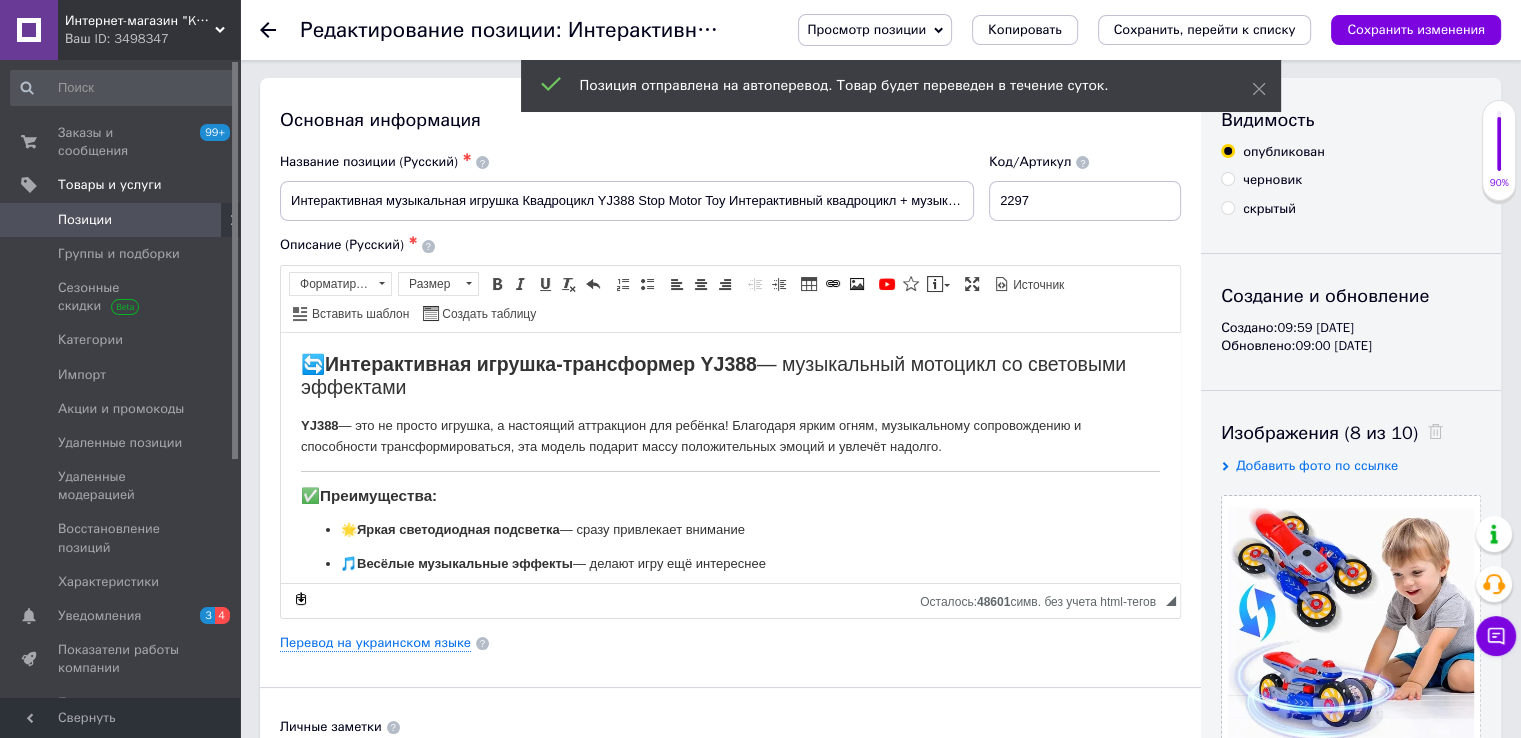 scroll, scrollTop: 0, scrollLeft: 0, axis: both 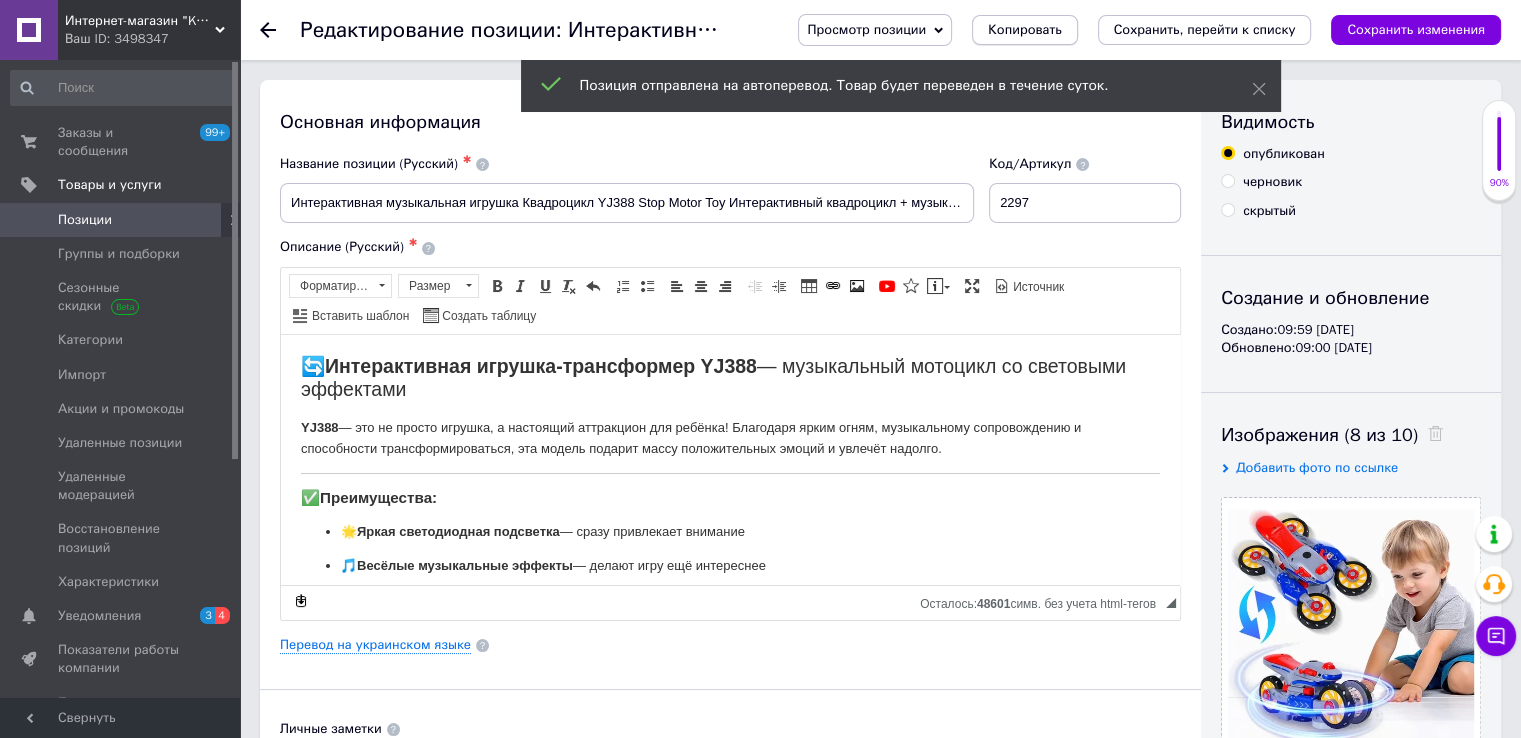 click on "Копировать" at bounding box center (1024, 30) 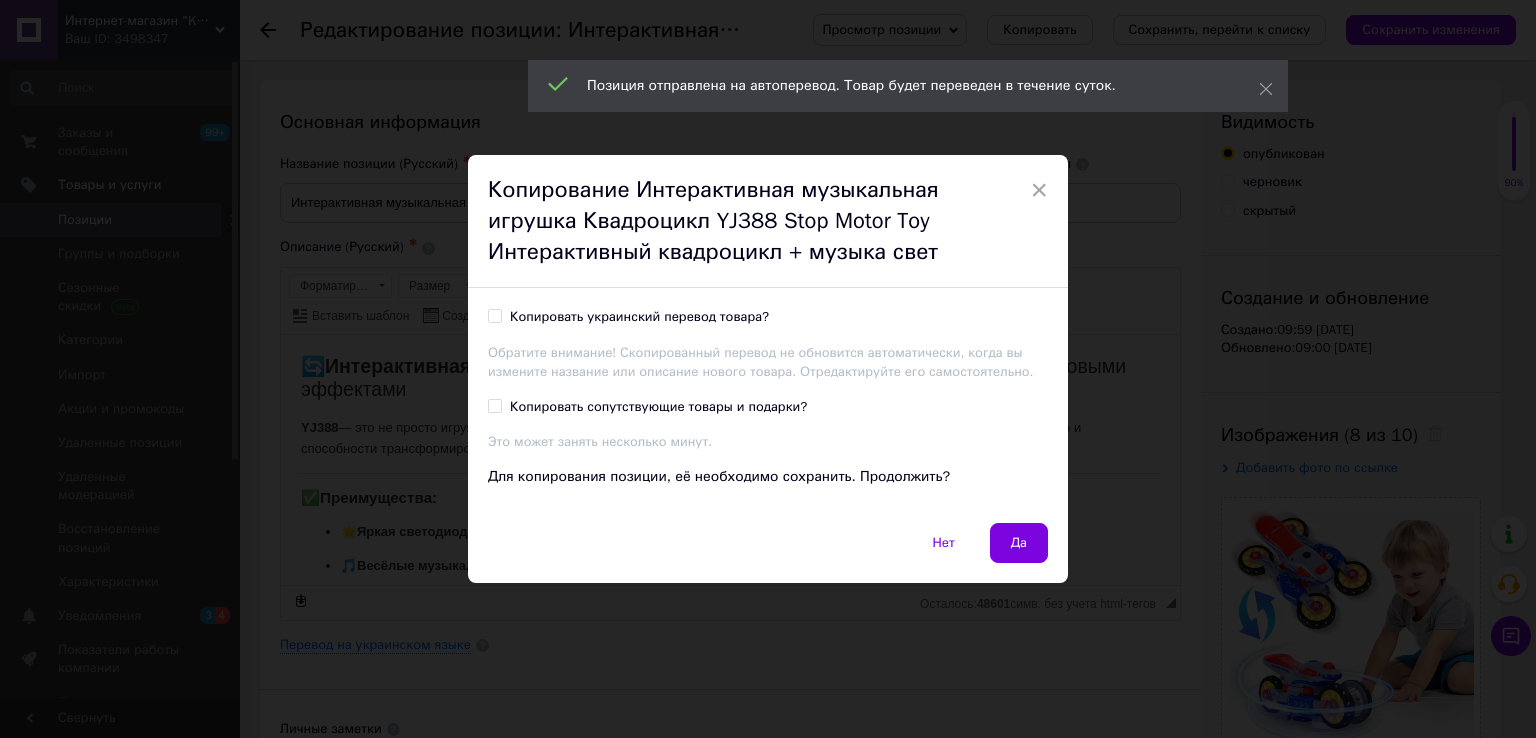 click on "Копировать украинский перевод товара?" at bounding box center [639, 317] 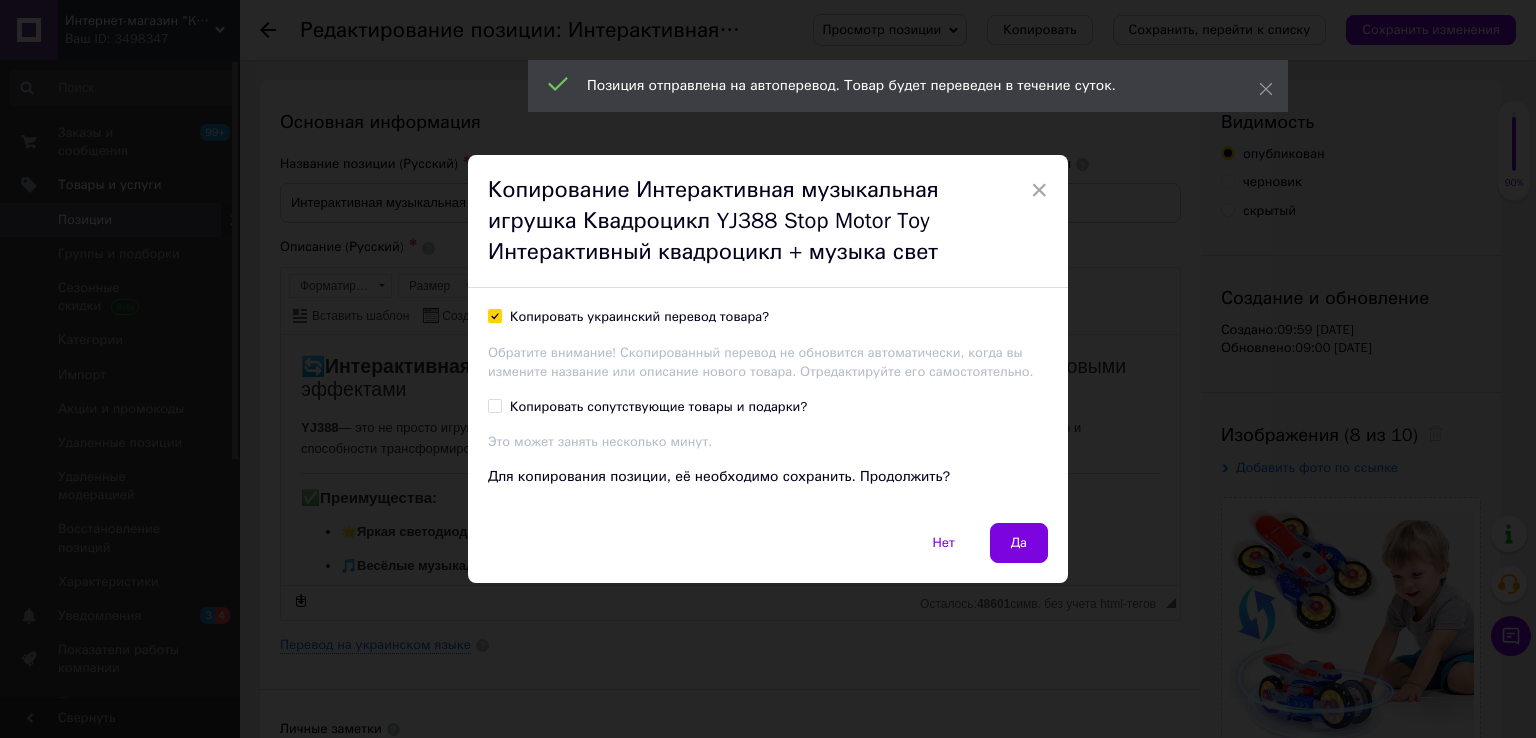 checkbox on "true" 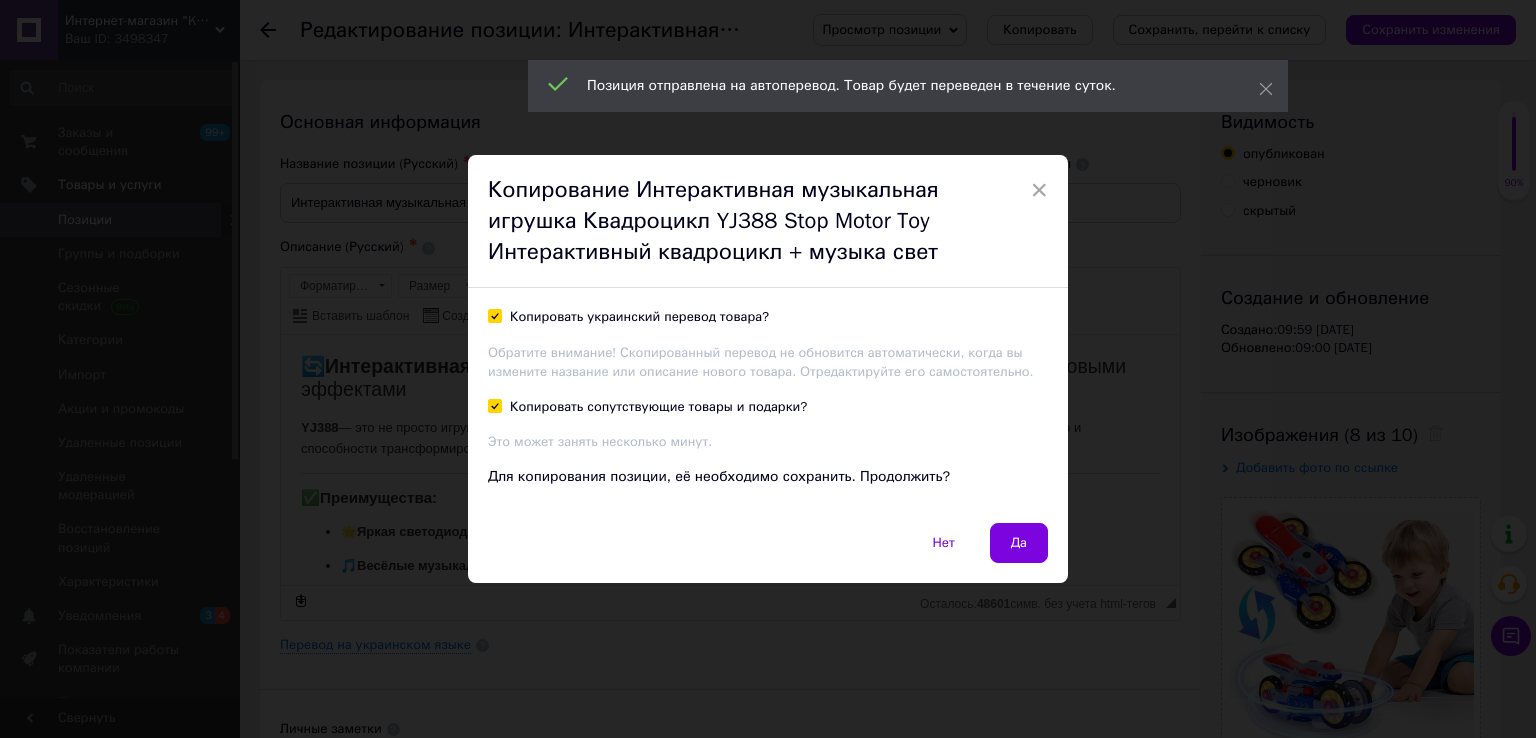 checkbox on "true" 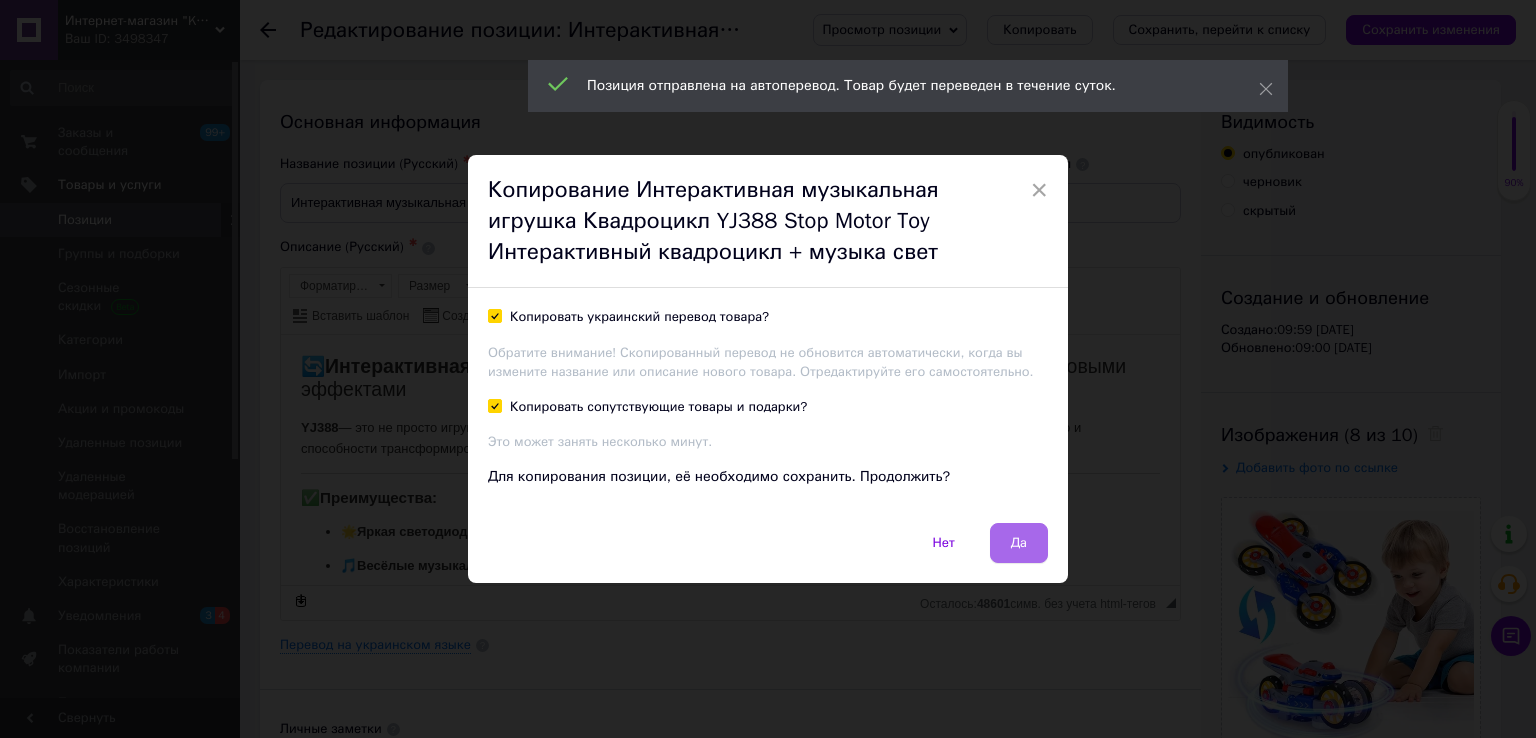 click on "Да" at bounding box center (1019, 543) 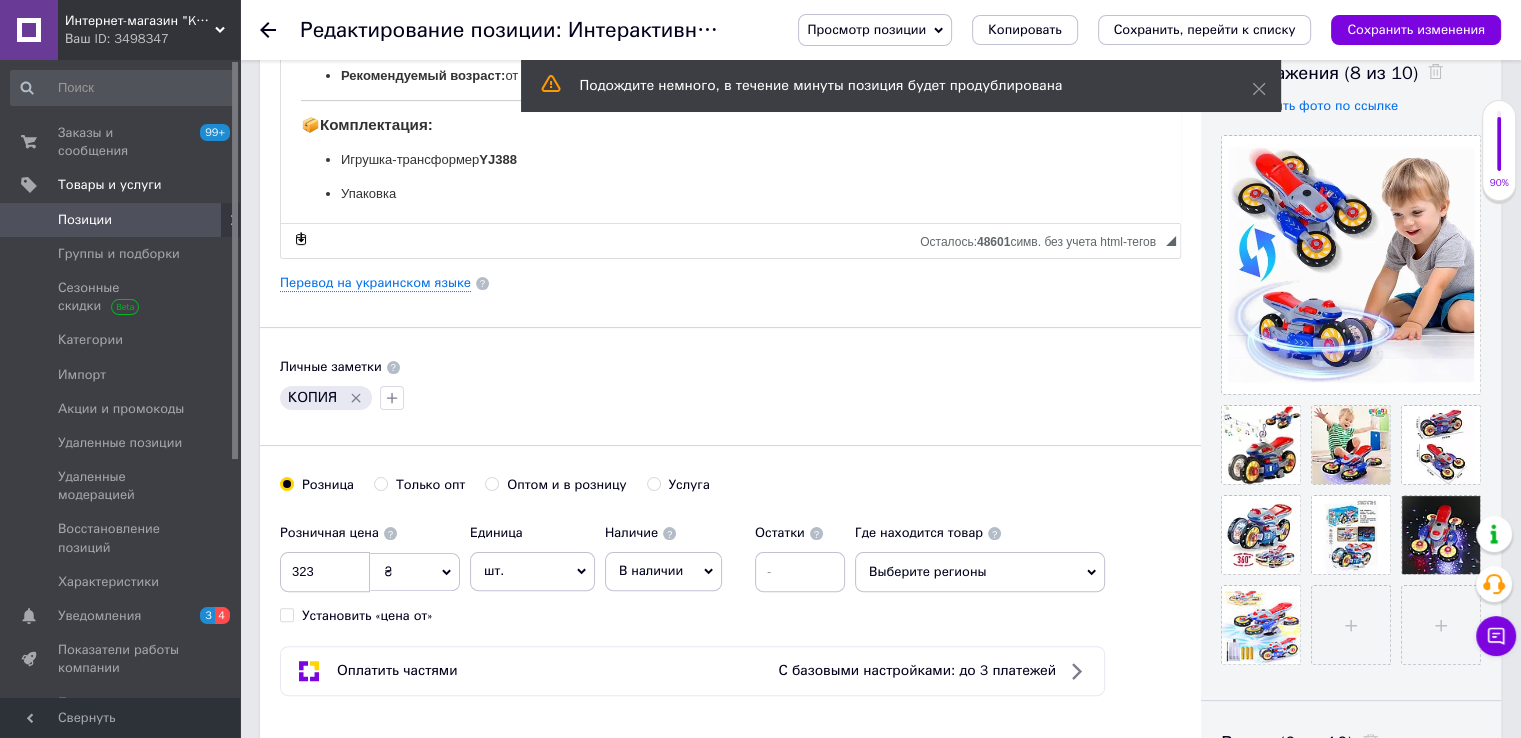 scroll, scrollTop: 400, scrollLeft: 0, axis: vertical 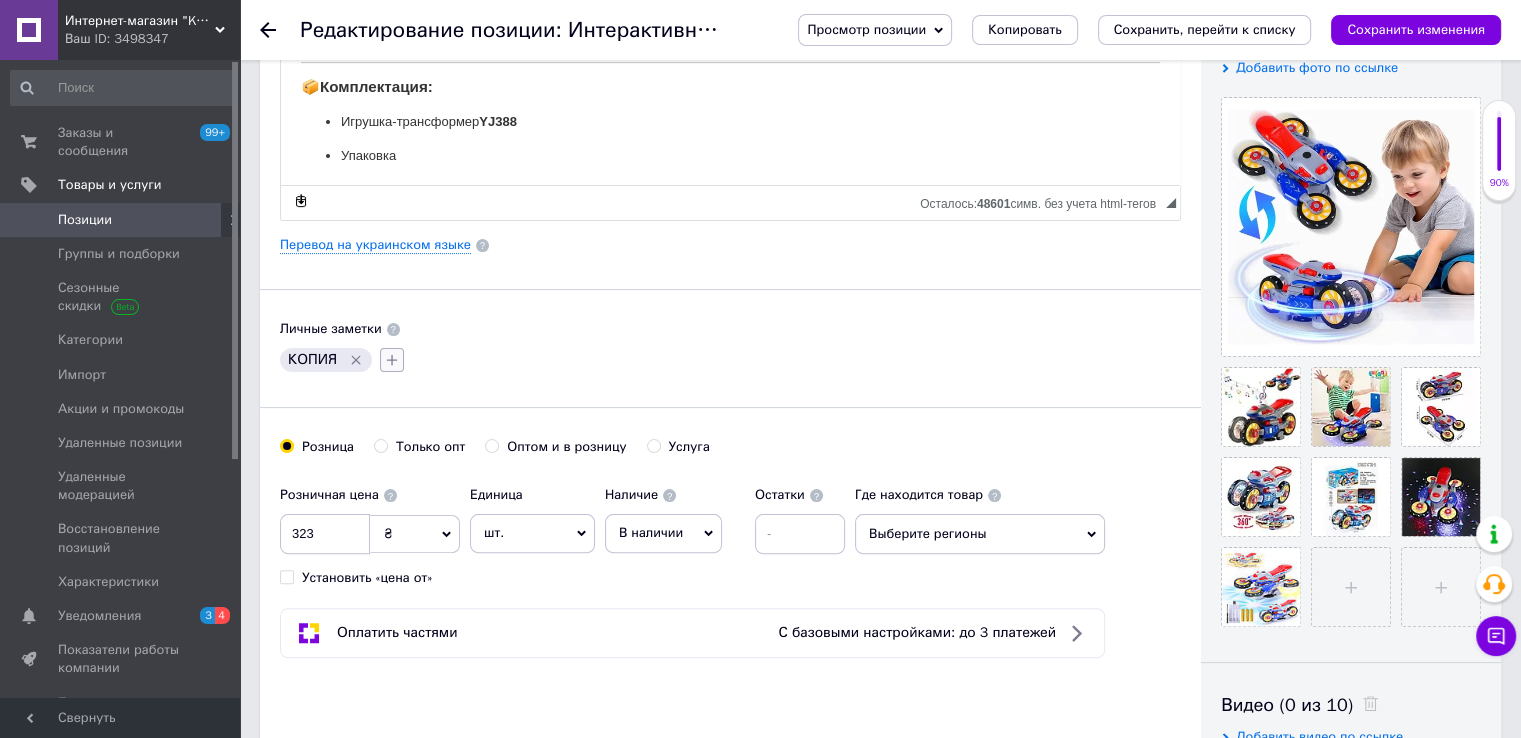 click 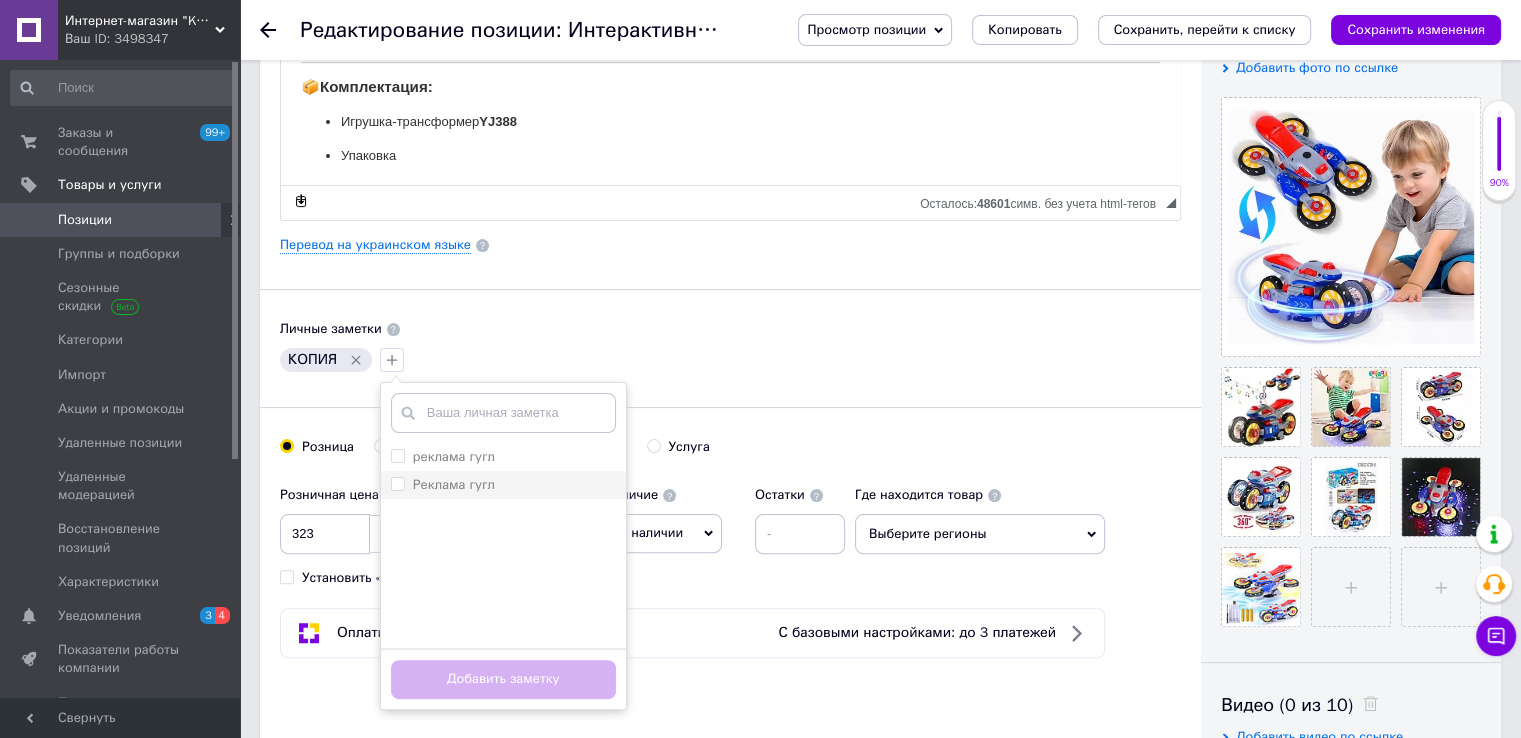 click on "Реклама гугл" at bounding box center [454, 484] 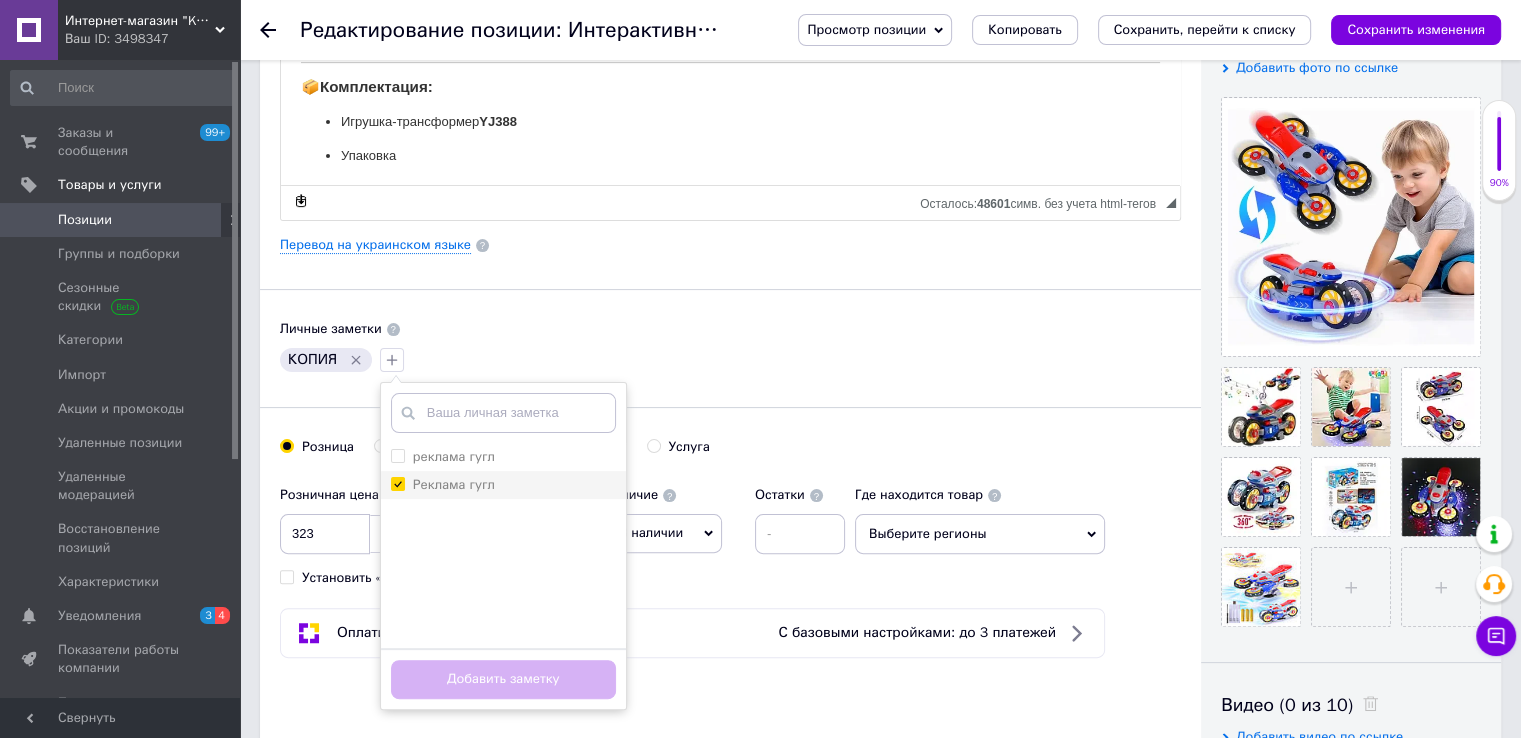 checkbox on "true" 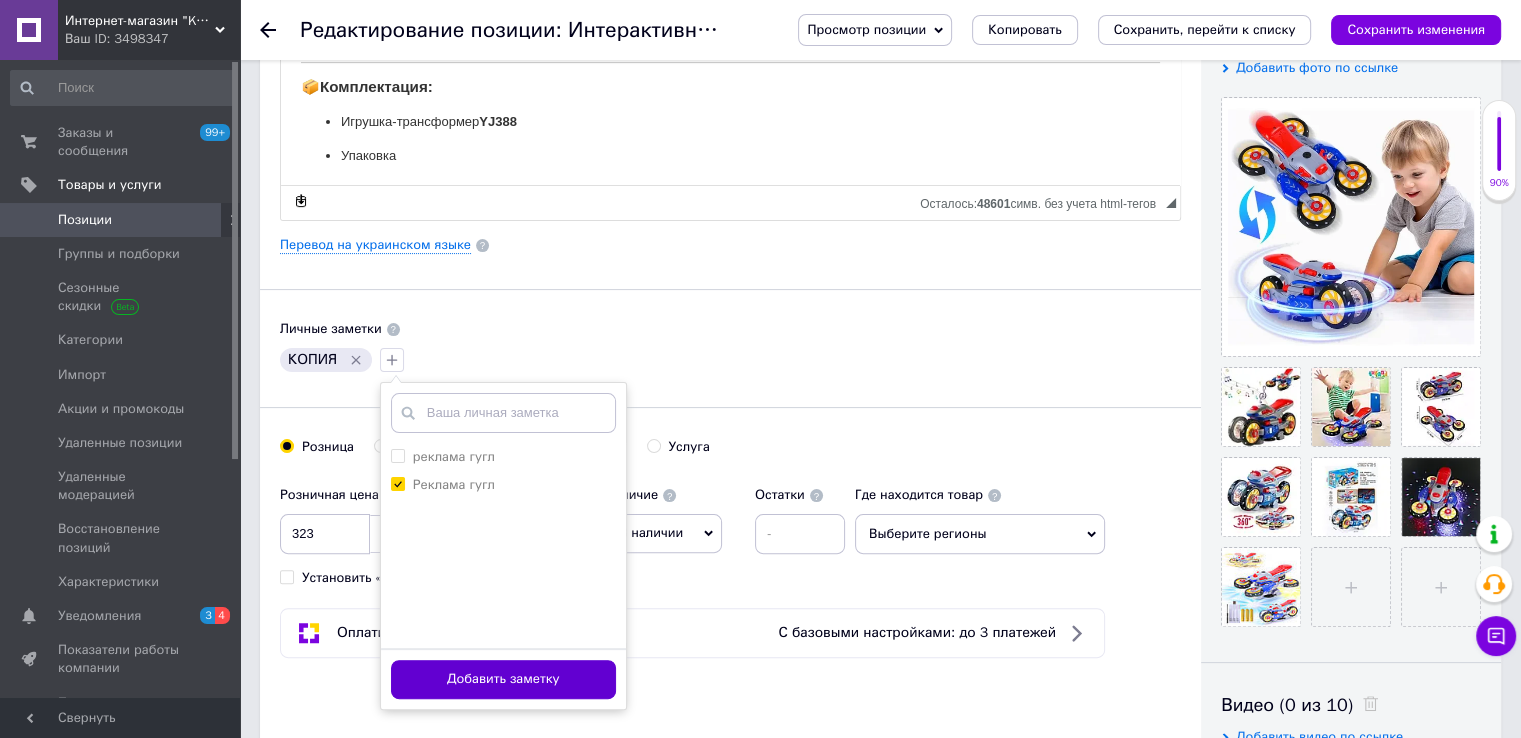 click on "Добавить заметку" at bounding box center [503, 679] 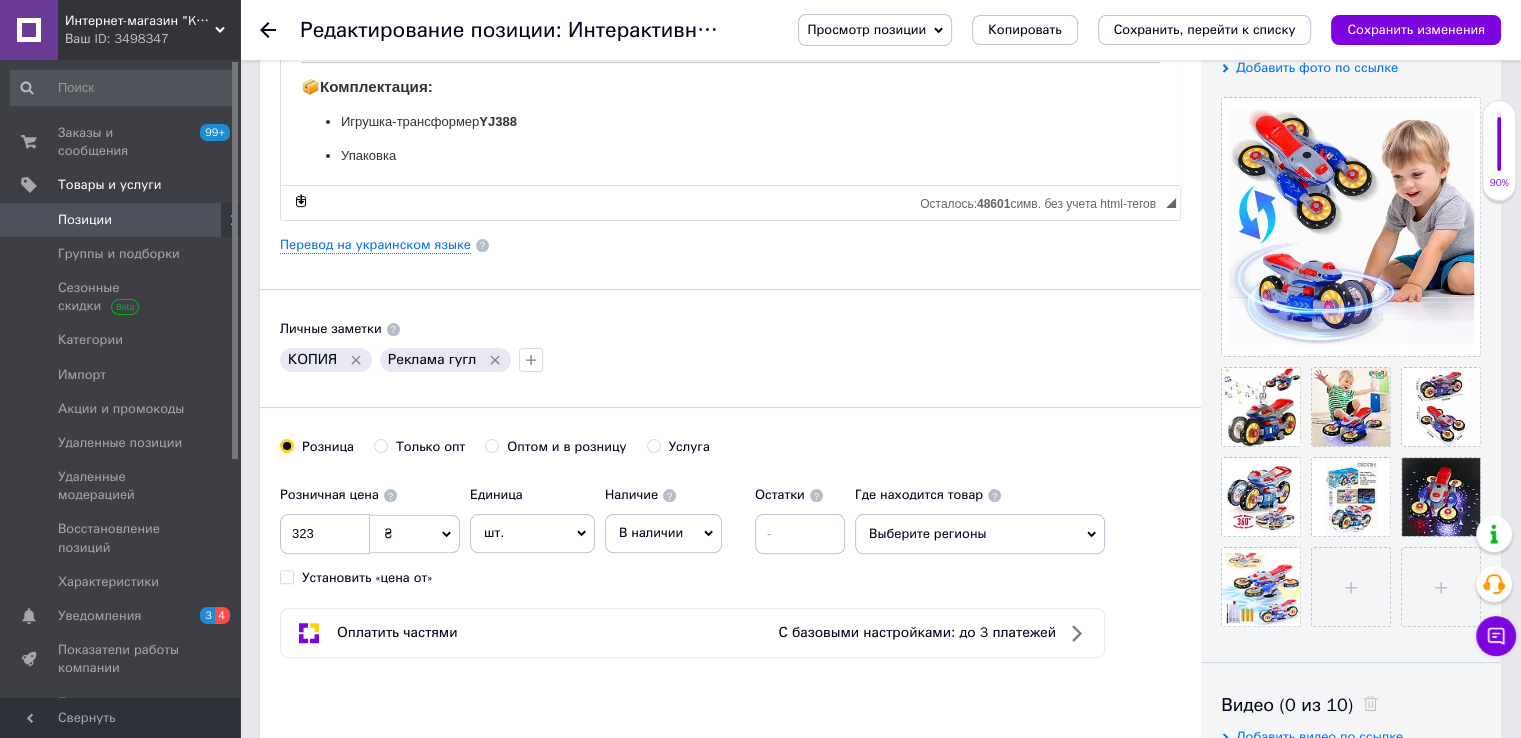 click 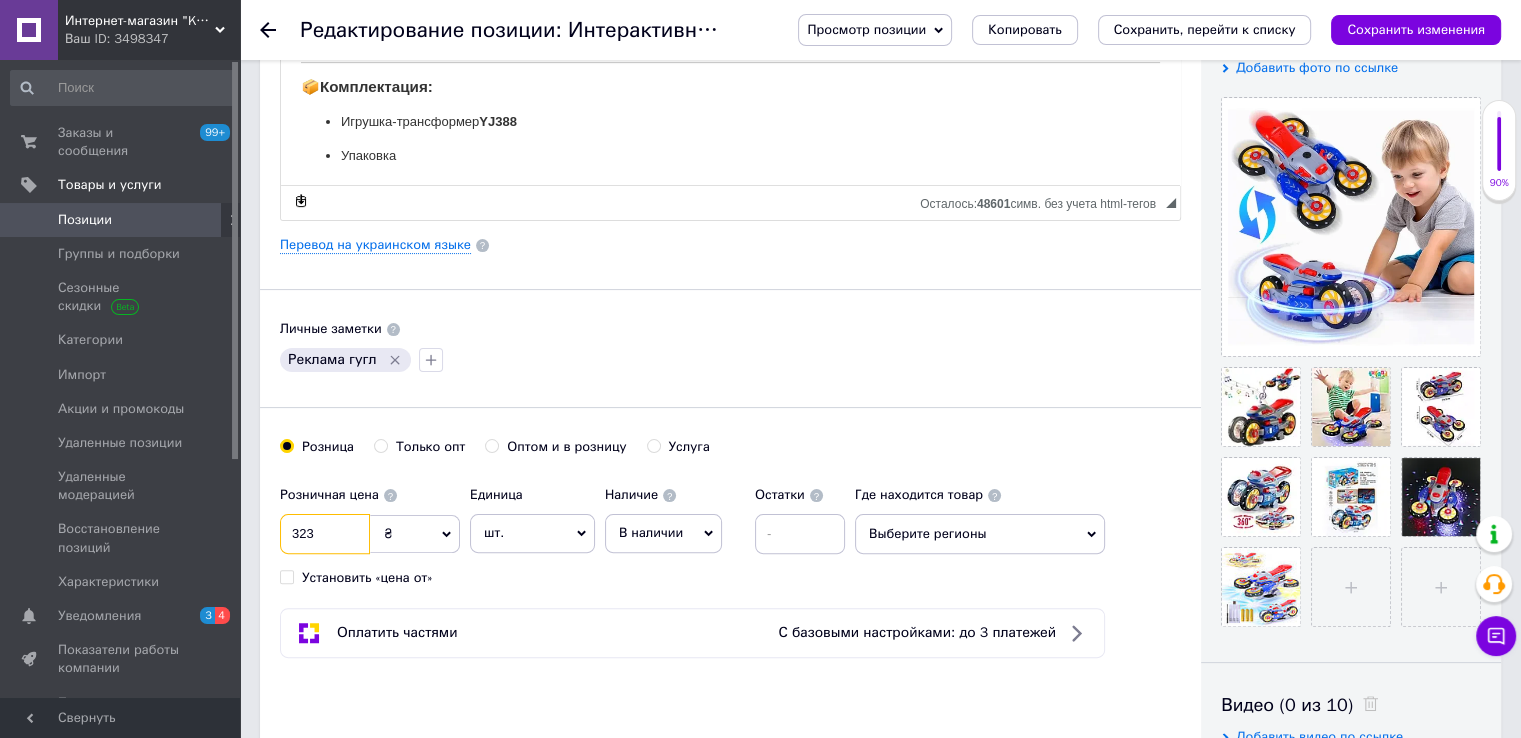 click on "323" at bounding box center (325, 534) 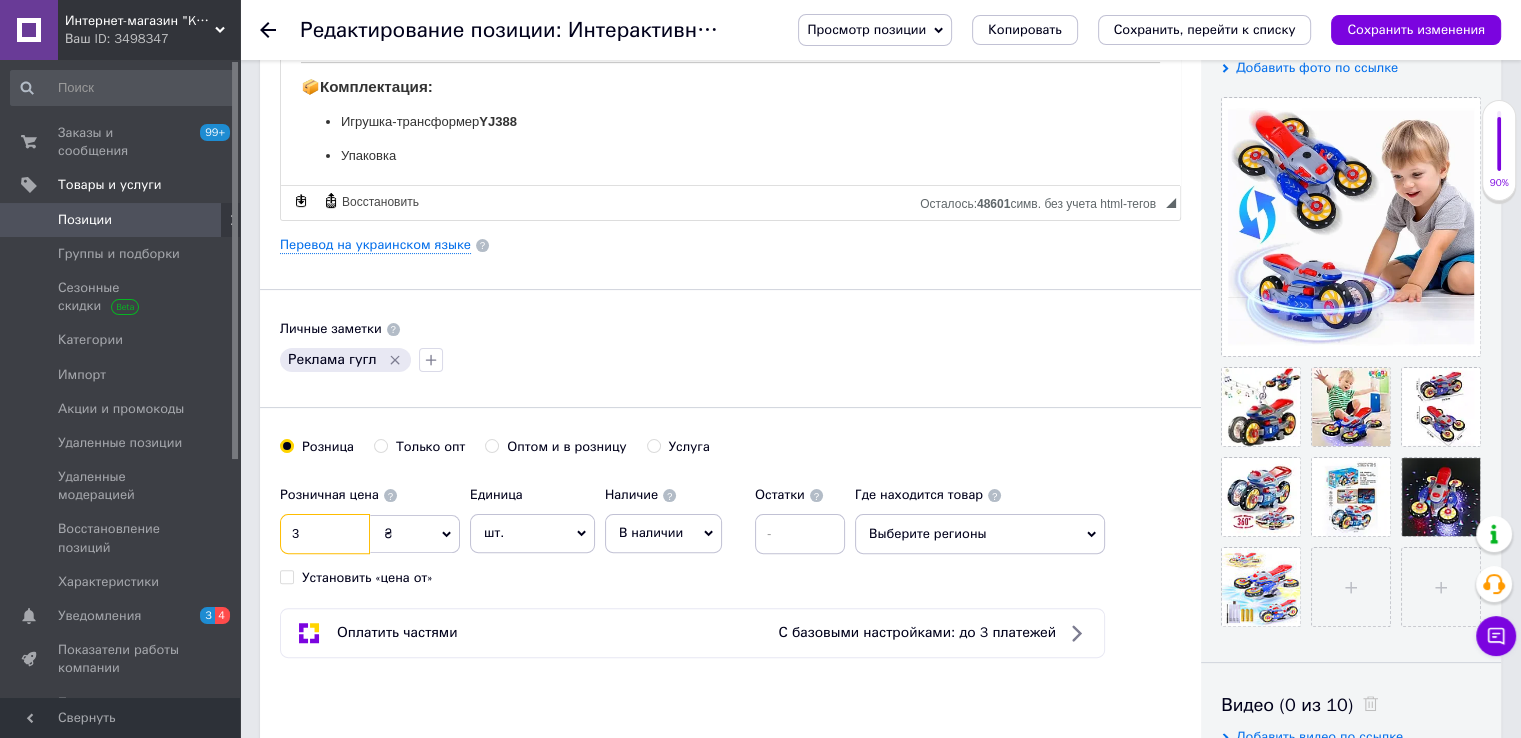 scroll, scrollTop: 500, scrollLeft: 0, axis: vertical 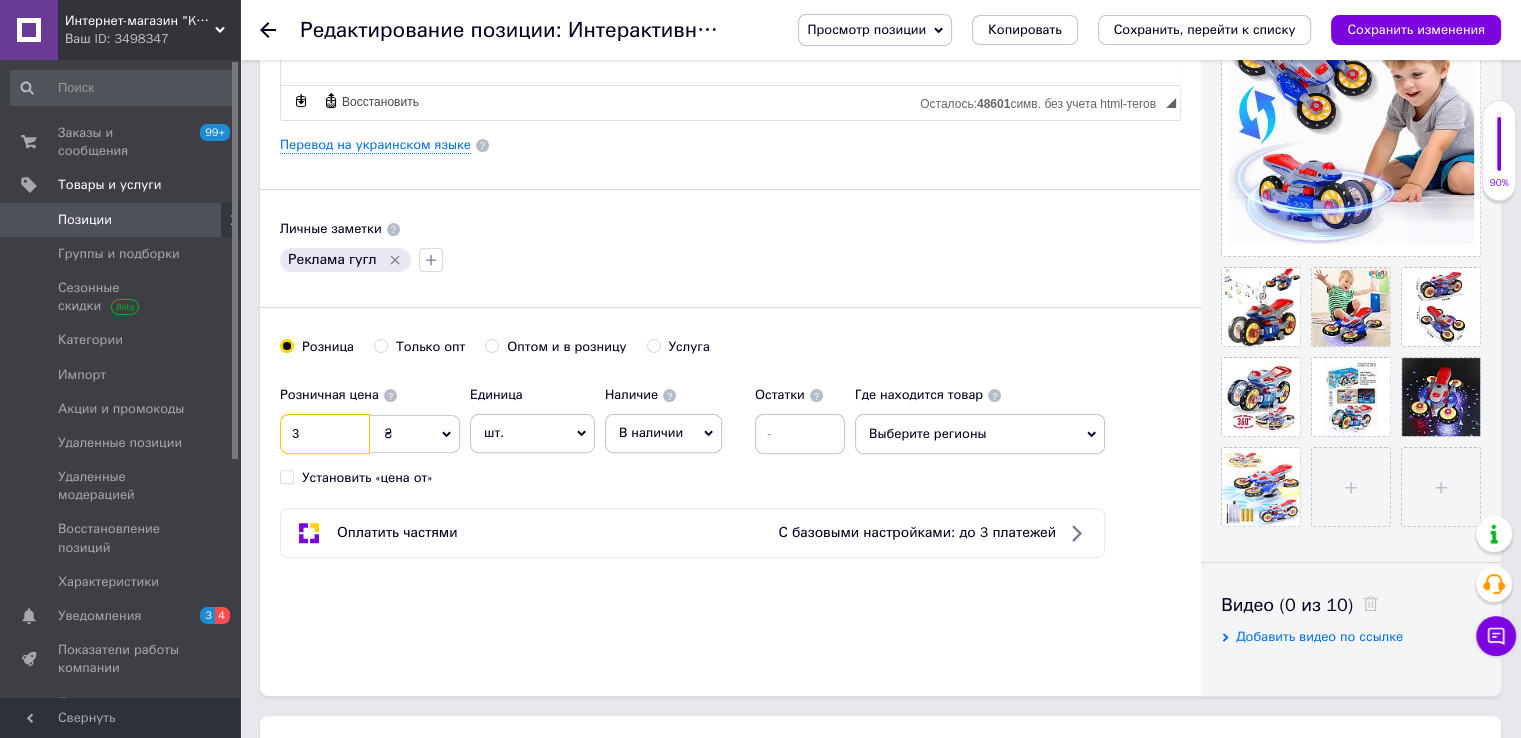 drag, startPoint x: 304, startPoint y: 433, endPoint x: 291, endPoint y: 433, distance: 13 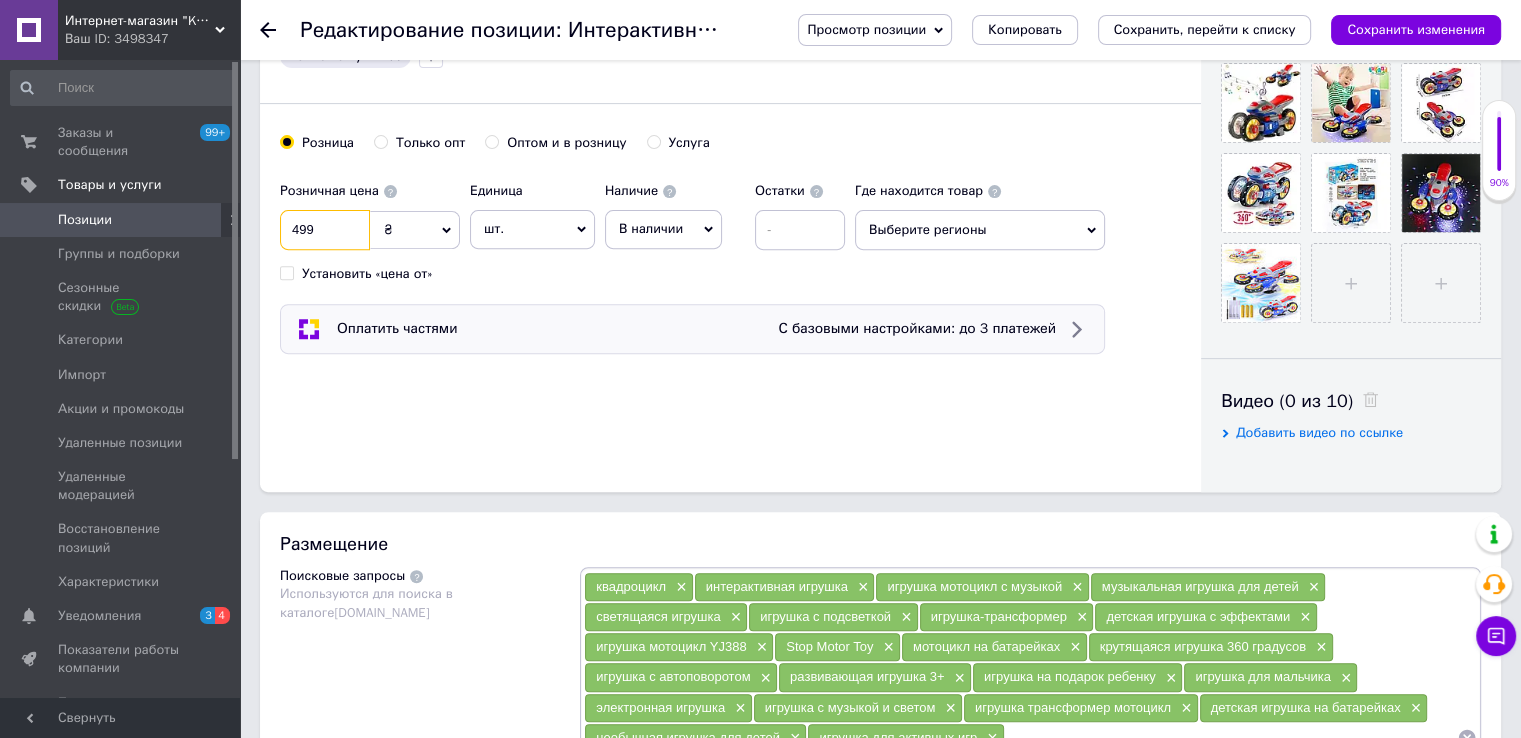 scroll, scrollTop: 600, scrollLeft: 0, axis: vertical 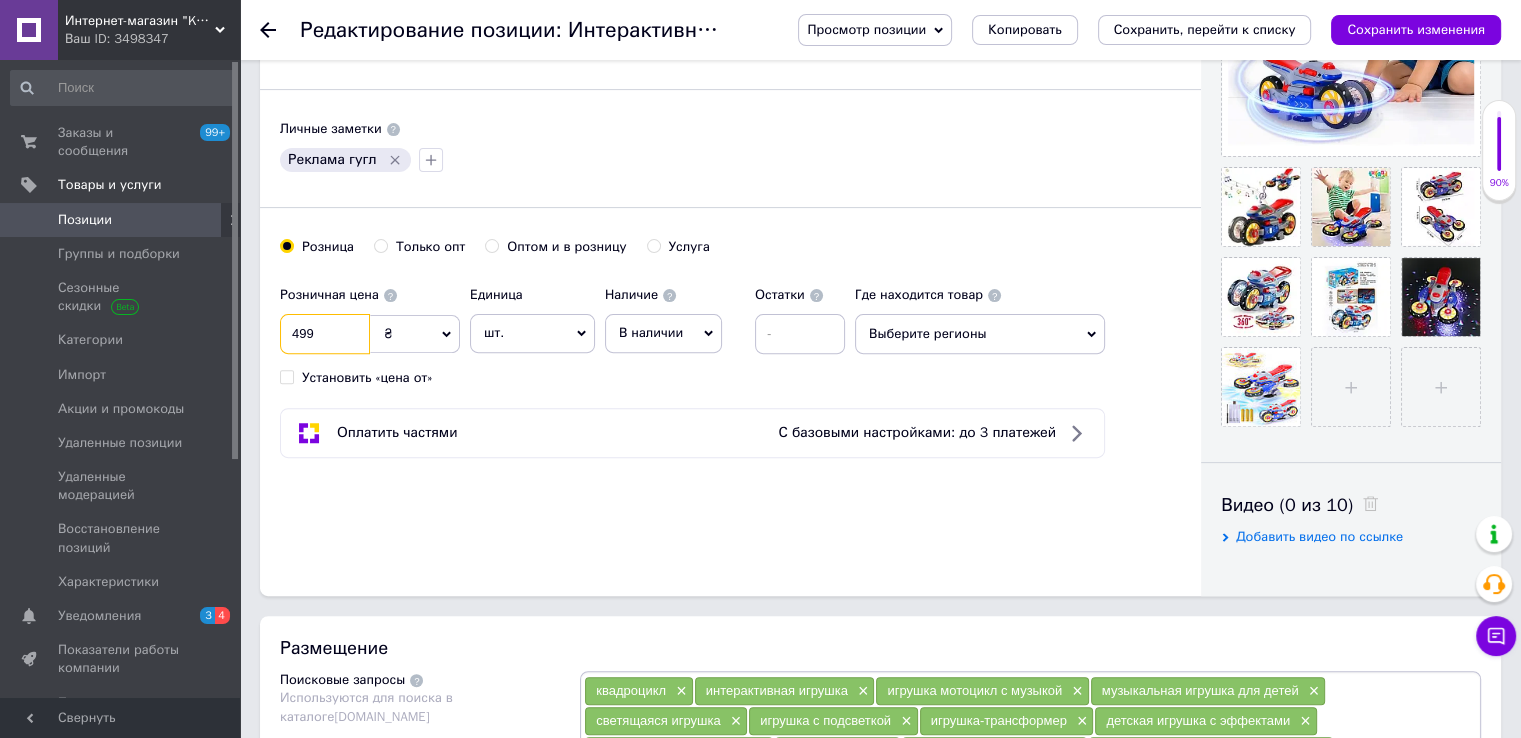 drag, startPoint x: 323, startPoint y: 332, endPoint x: 273, endPoint y: 321, distance: 51.1957 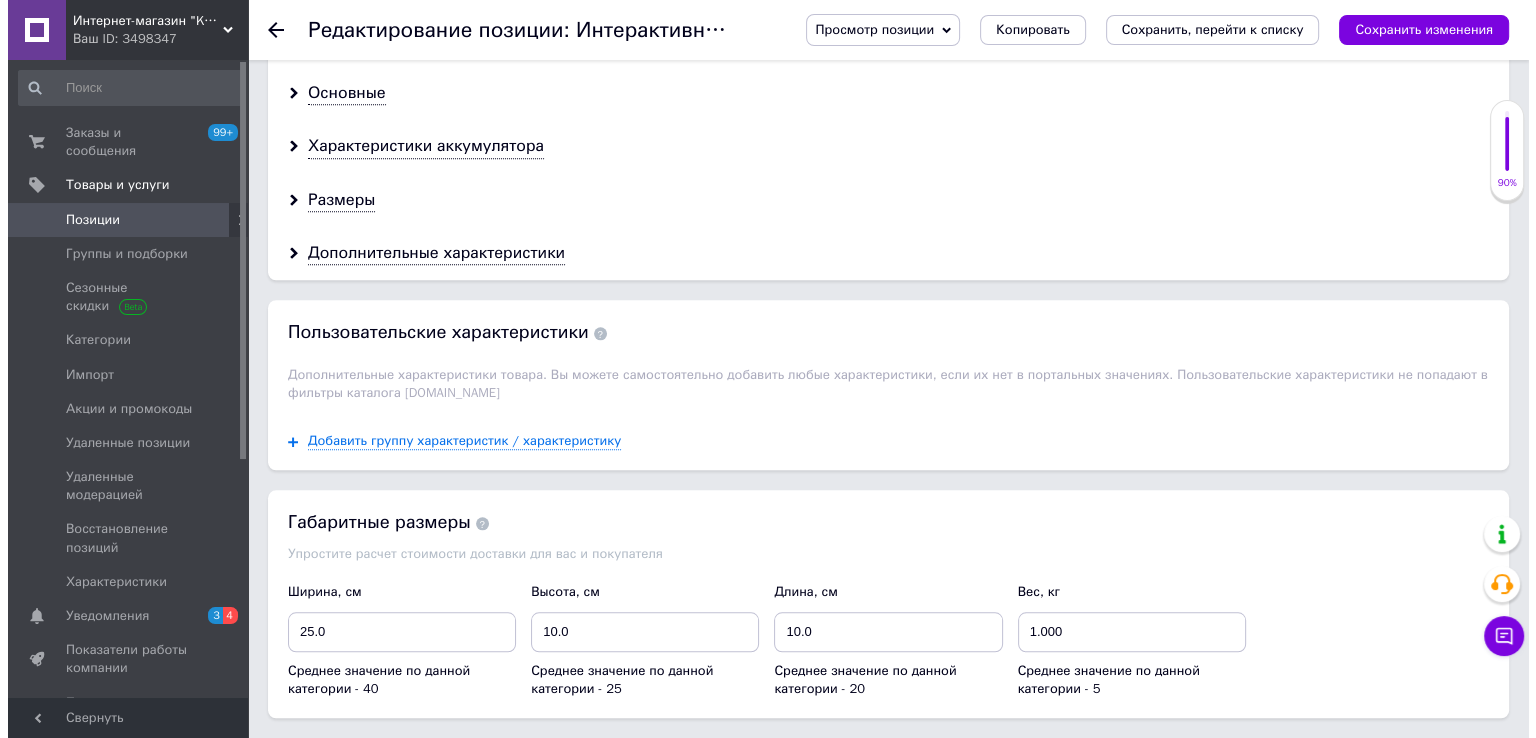 scroll, scrollTop: 2306, scrollLeft: 0, axis: vertical 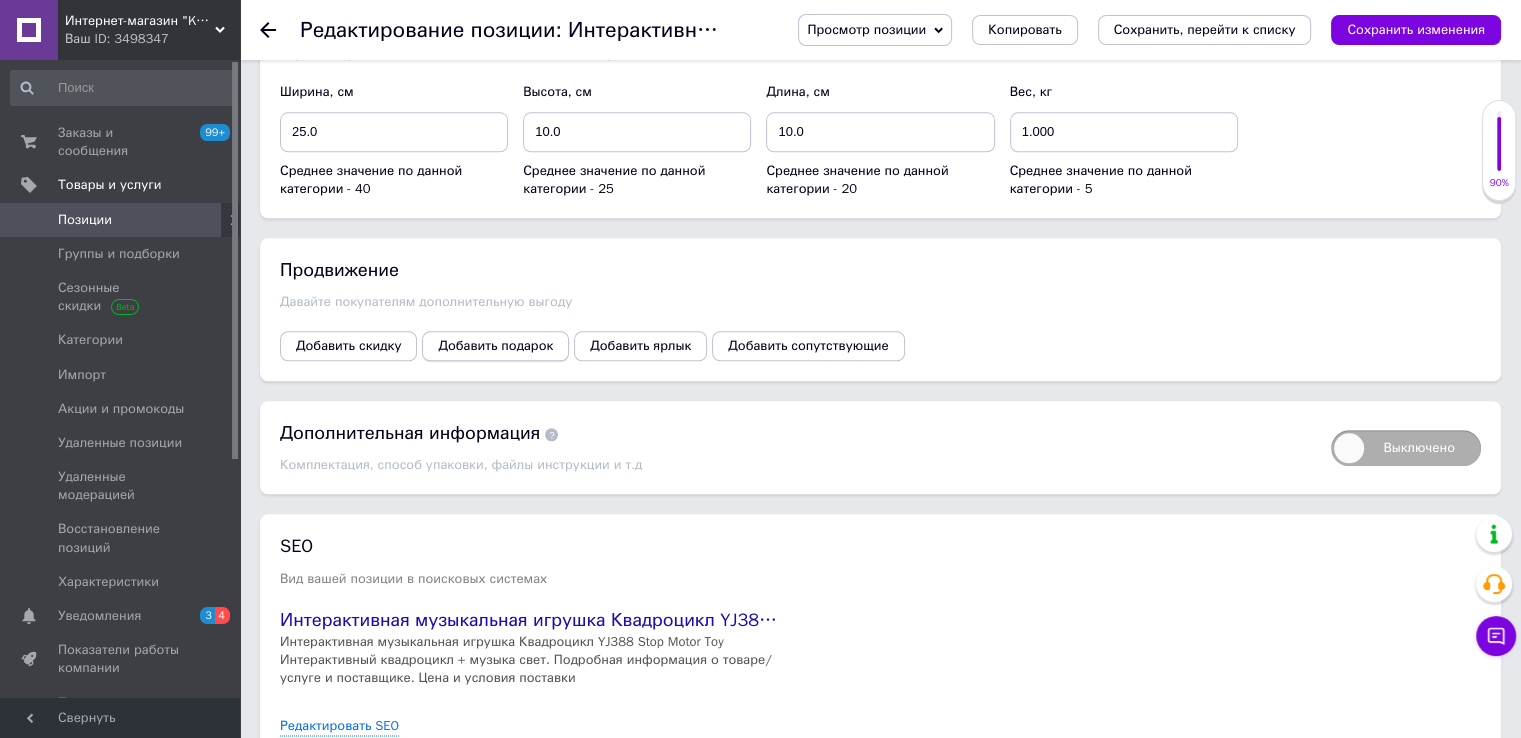 type on "525" 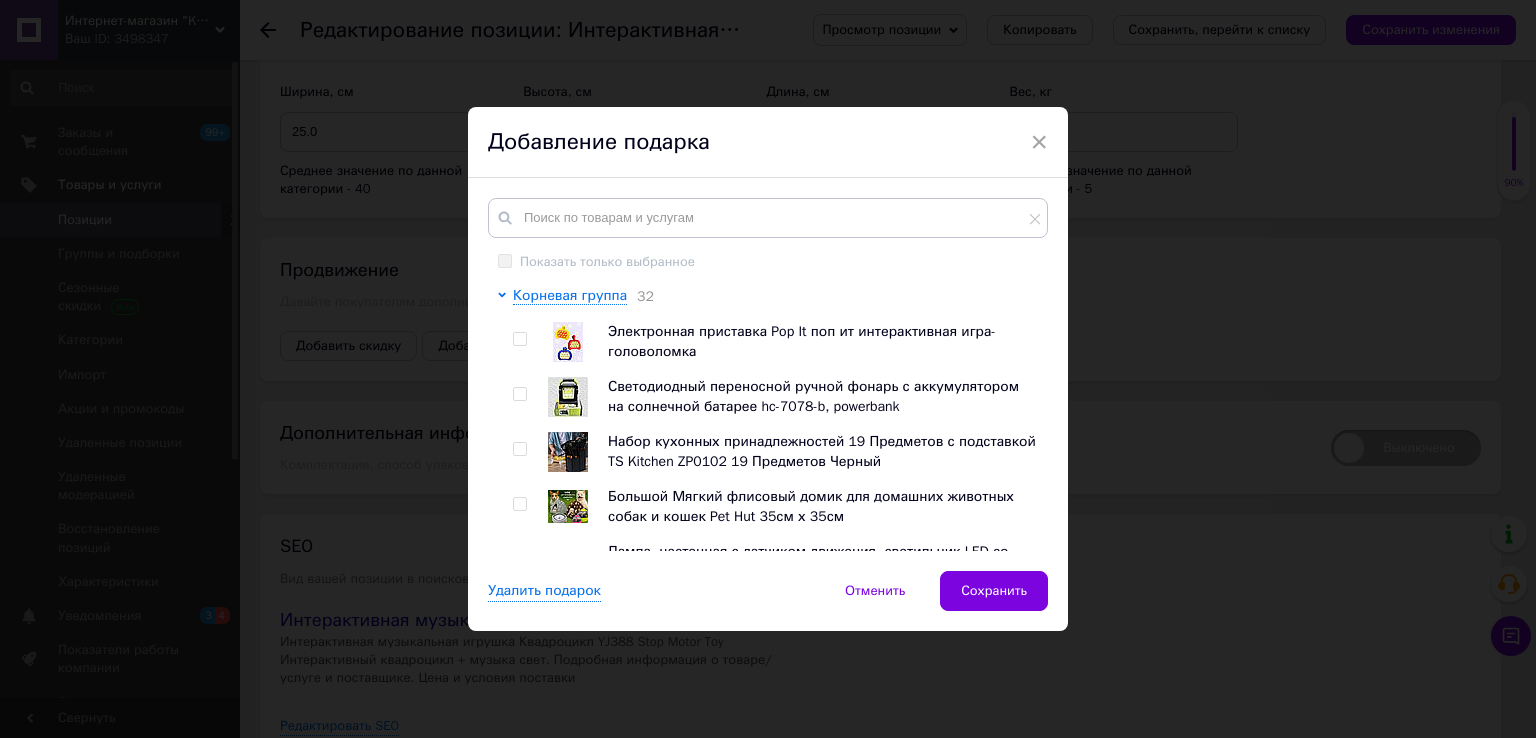 click on "Показать только выбранное Корневая группа 32 Электронная приставка Pop It поп ит интерактивная игра-головоломка Светодиодный переносной ручной фонарь с аккумулятором на солнечной батарее hc-7078-b, powerbank Набор кухонных принадлежностей 19 Предметов с подставкой TS Kitchen ZP0102 19 Предметов Черный Большой Мягкий флисовый домик для домашних животных собак и кошек Pet Hut 35см х 35см Лампа, настенная с датчиком движения, светильник LED со встроенным аккумулятором Induction lamp под дерево Детский LED Ночник Звездное небо Космонавт Астронавт Ночник-проектор SPACEMAN projection light 56 27 35 5 50 21 4 2" at bounding box center (768, 374) 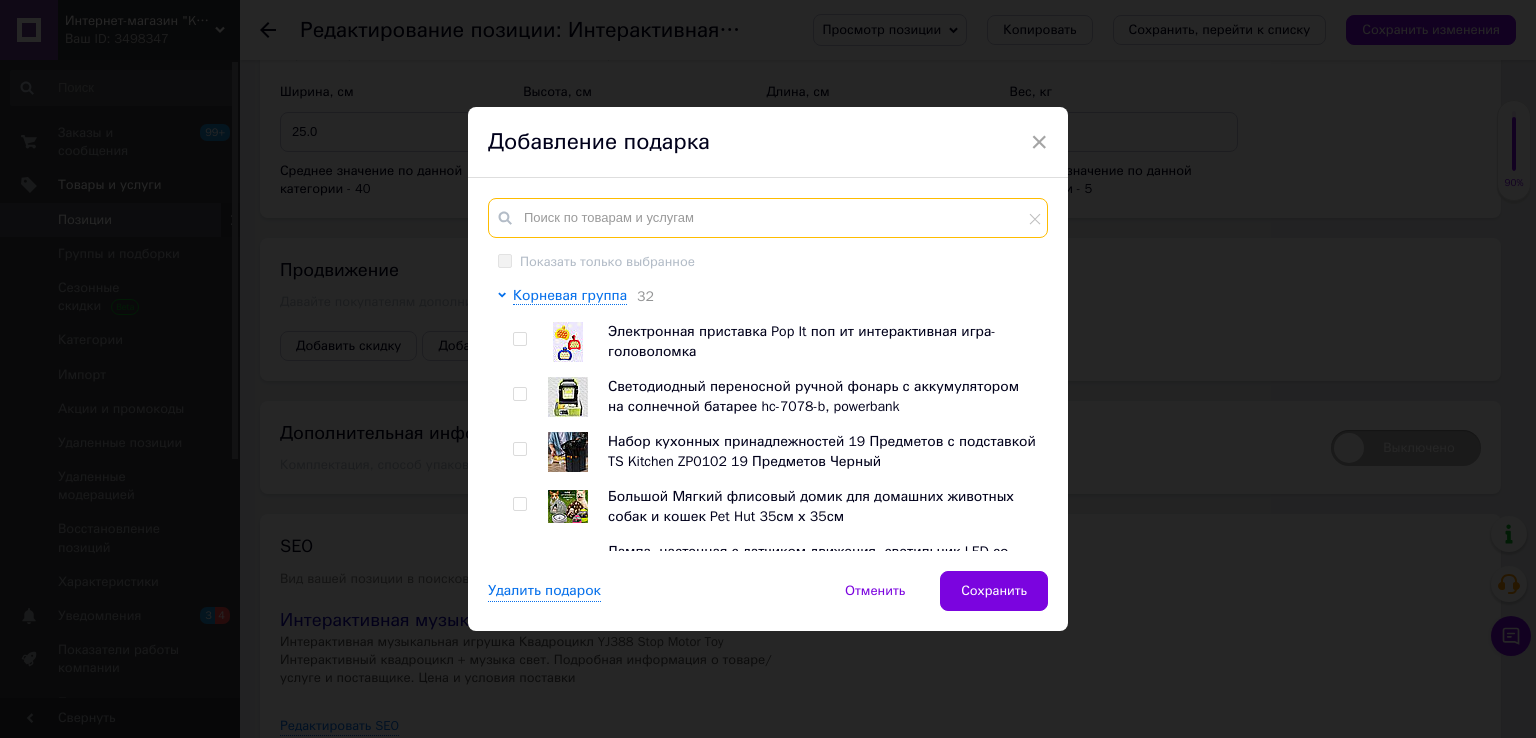 click at bounding box center (768, 218) 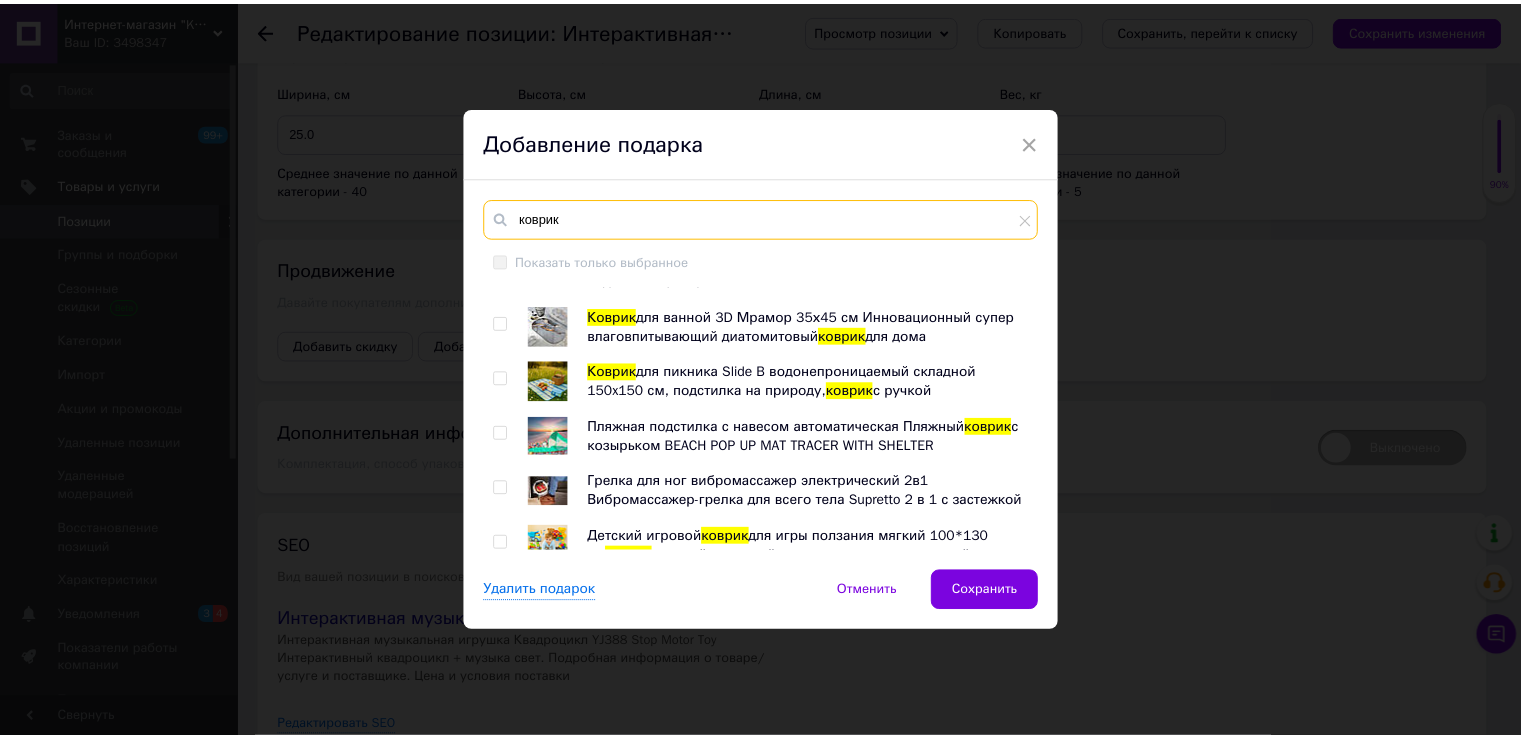 scroll, scrollTop: 269, scrollLeft: 0, axis: vertical 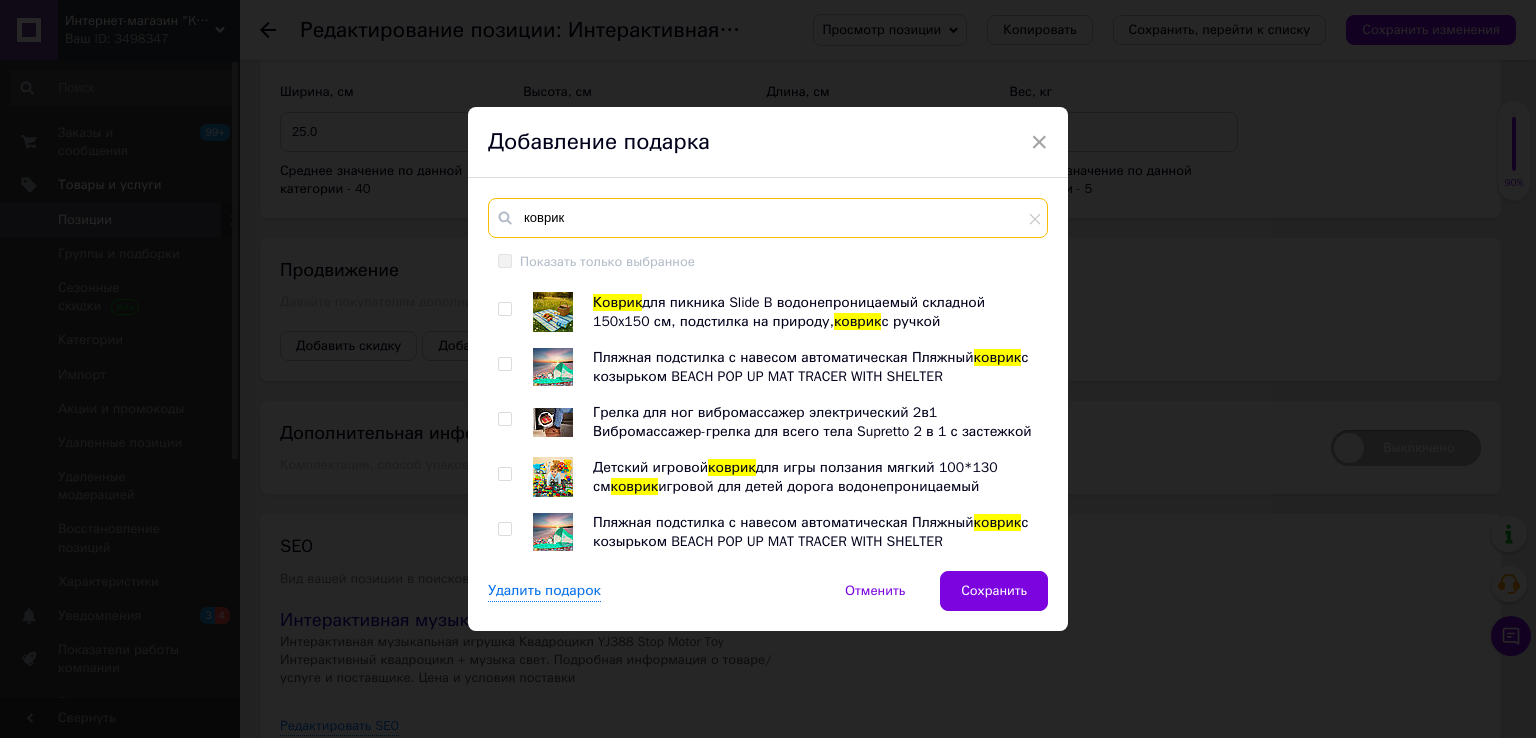 type on "коврик" 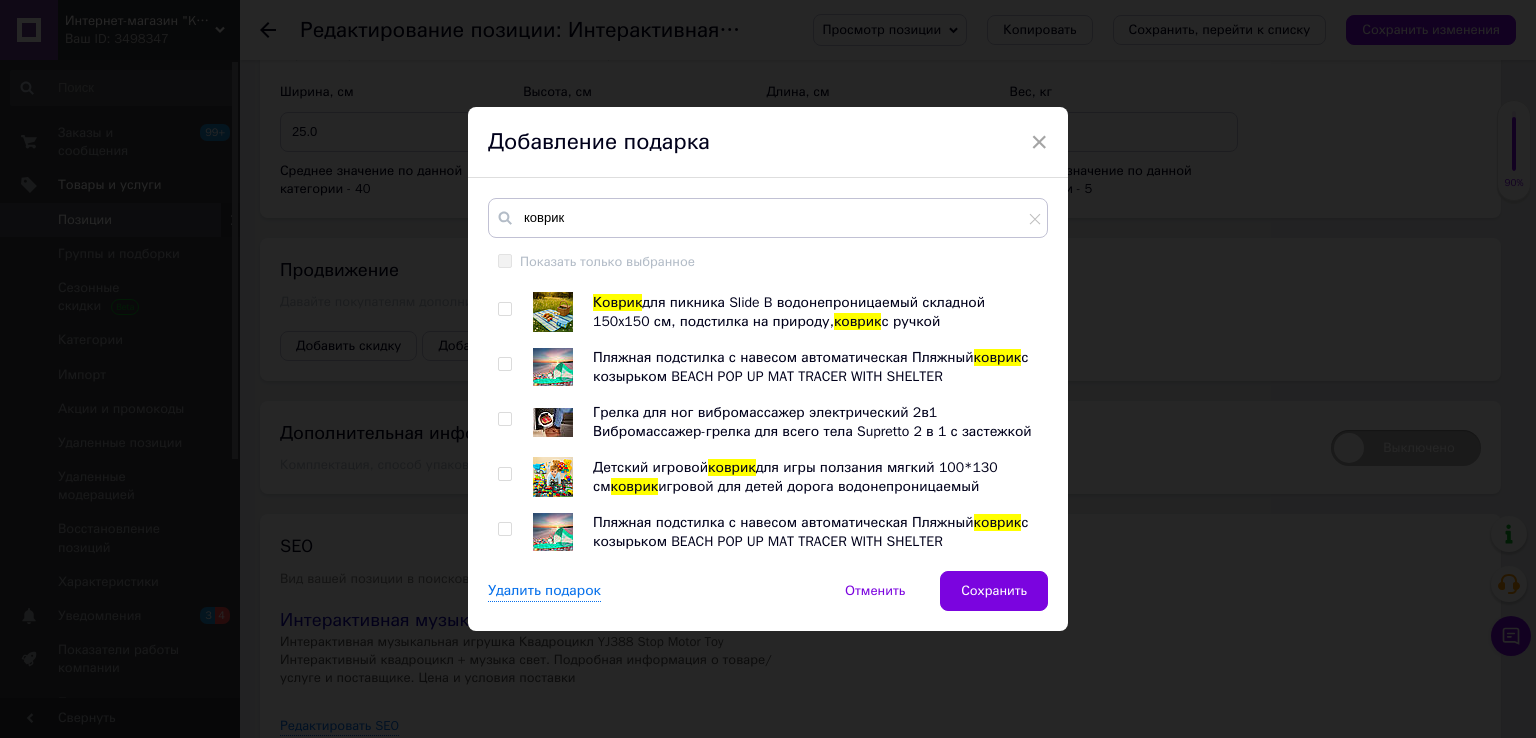 click at bounding box center [504, 474] 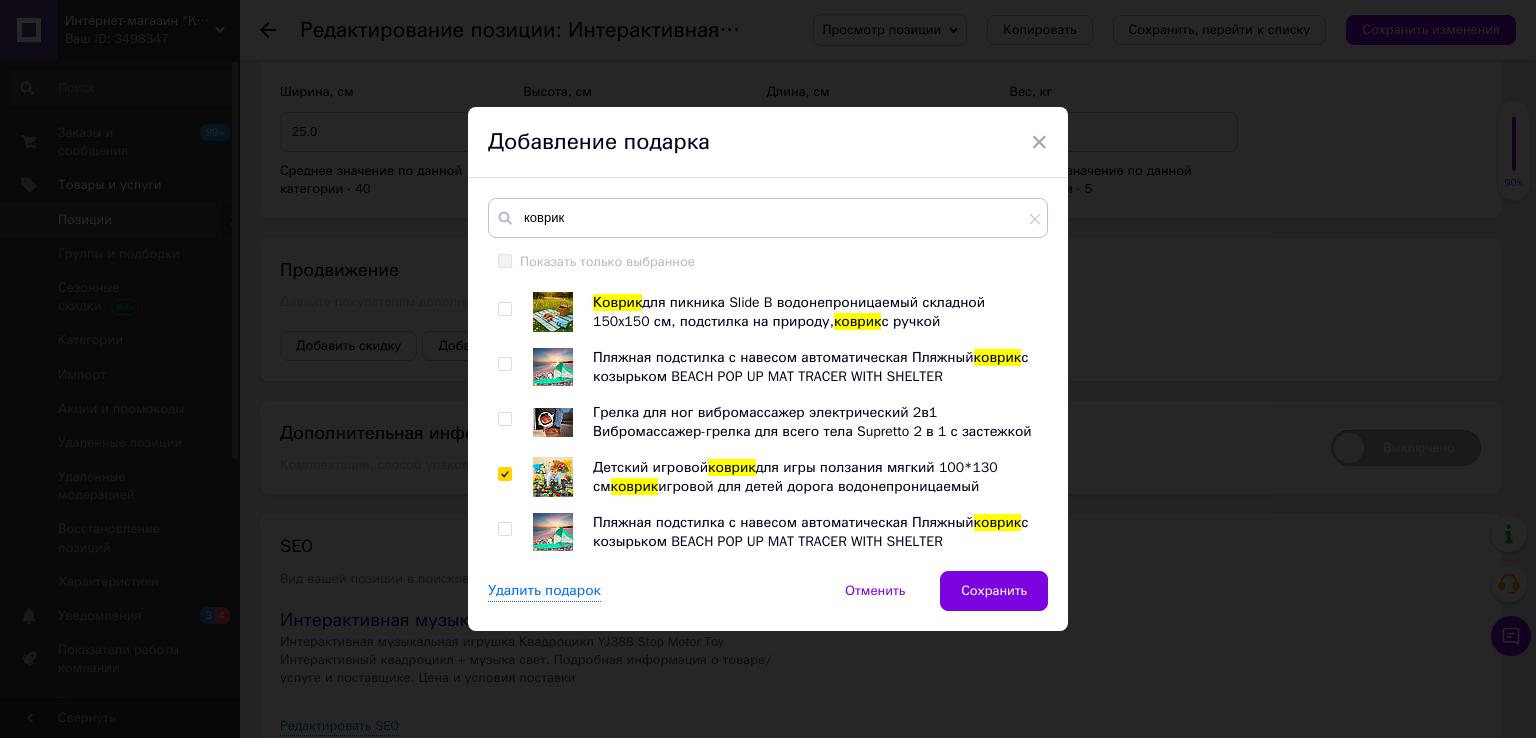 checkbox on "true" 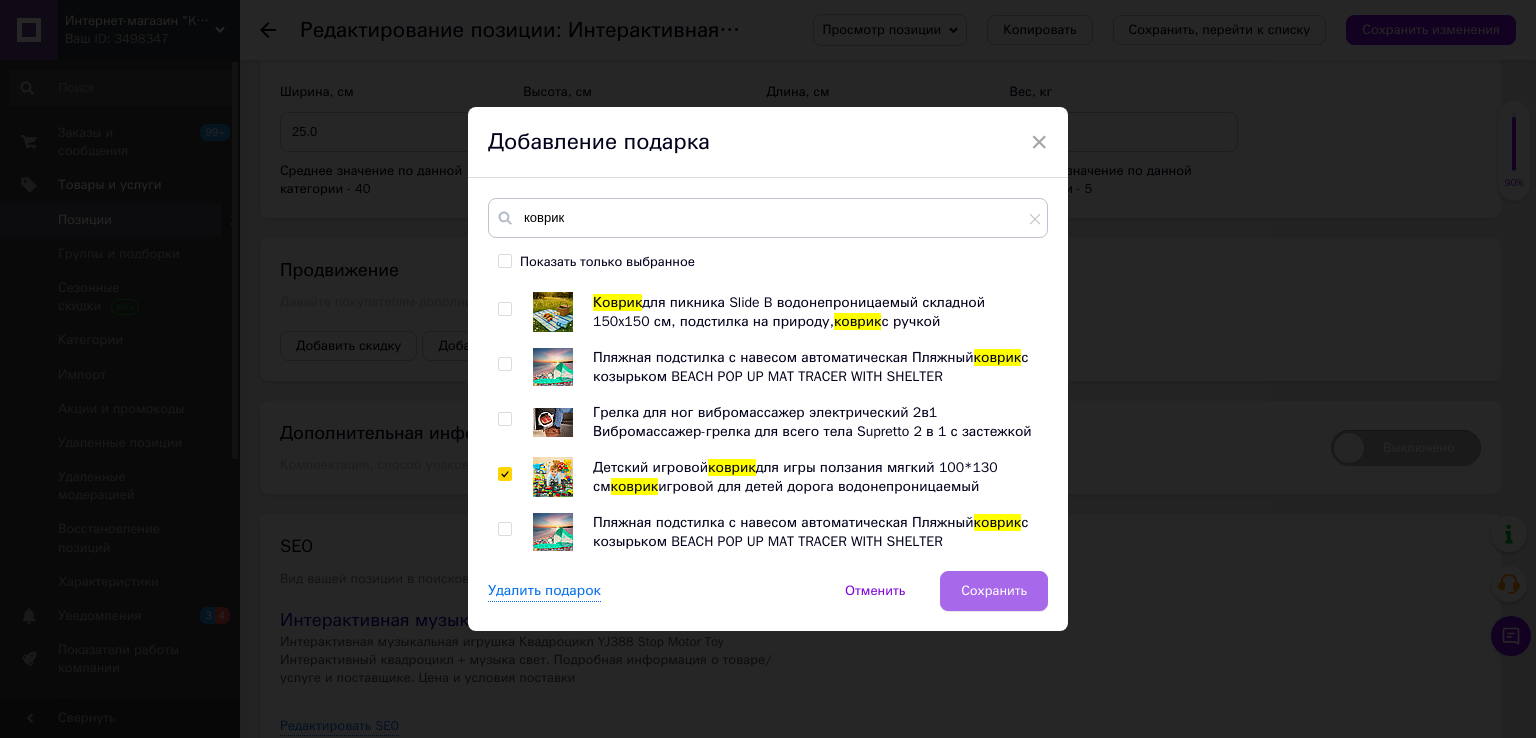 click on "Сохранить" at bounding box center (994, 591) 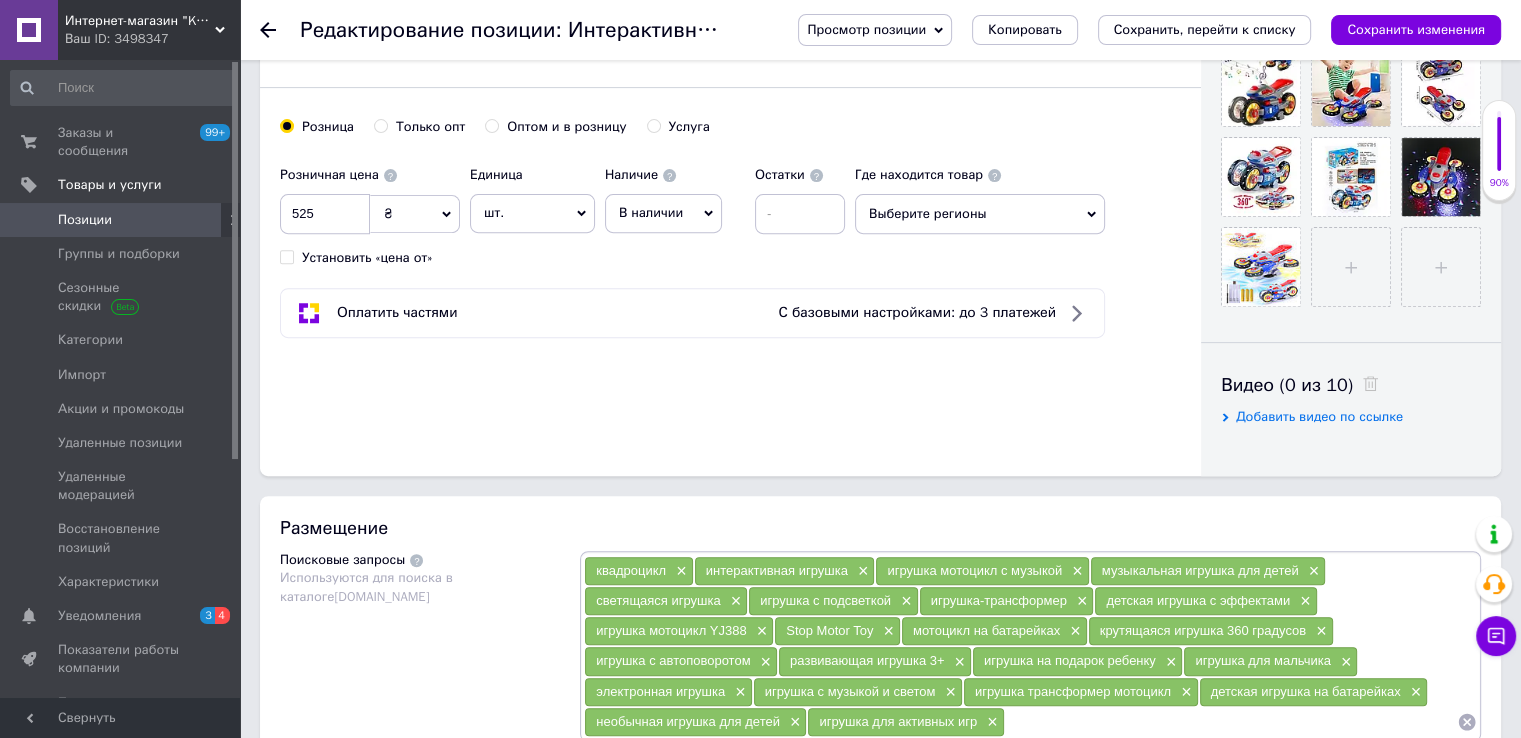 scroll, scrollTop: 706, scrollLeft: 0, axis: vertical 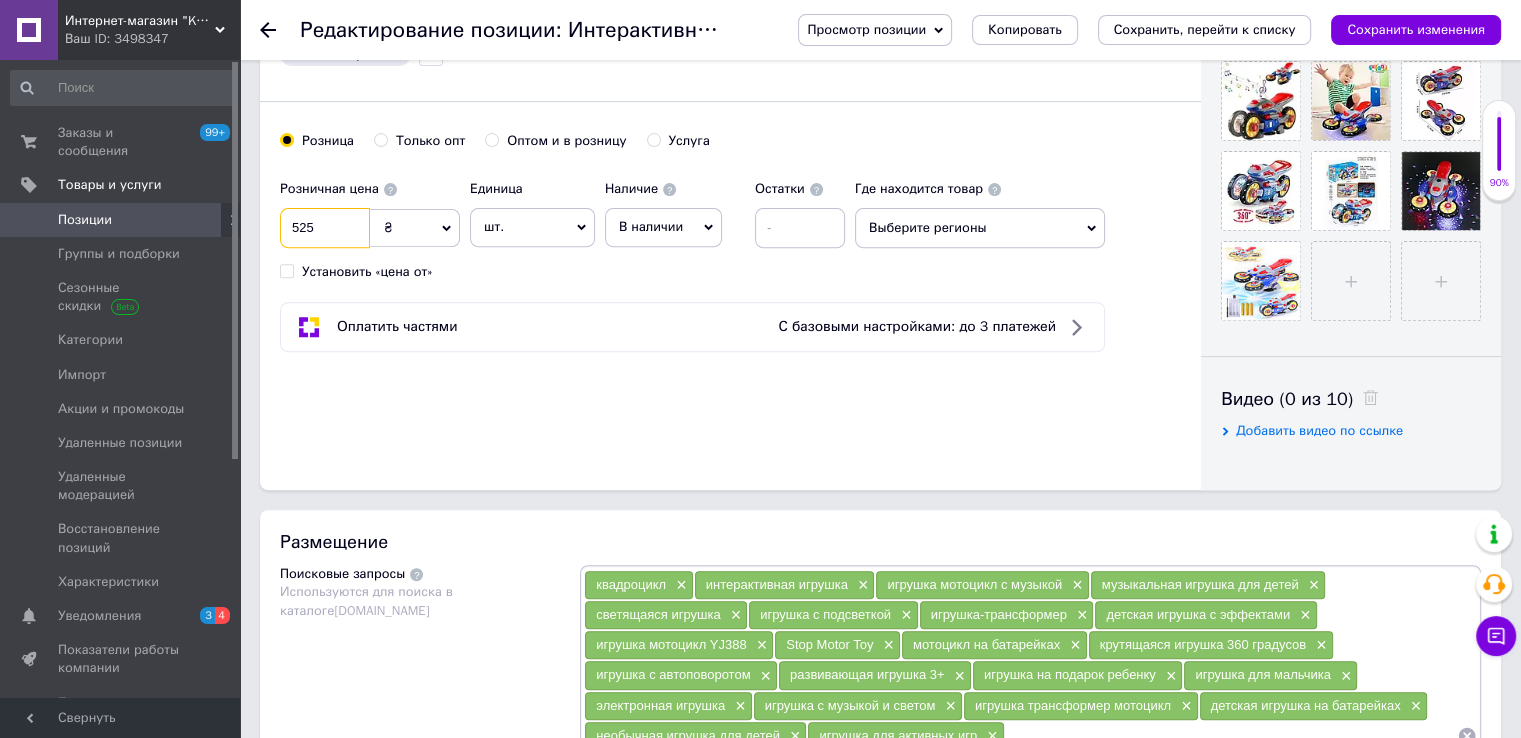 click on "525" at bounding box center (325, 228) 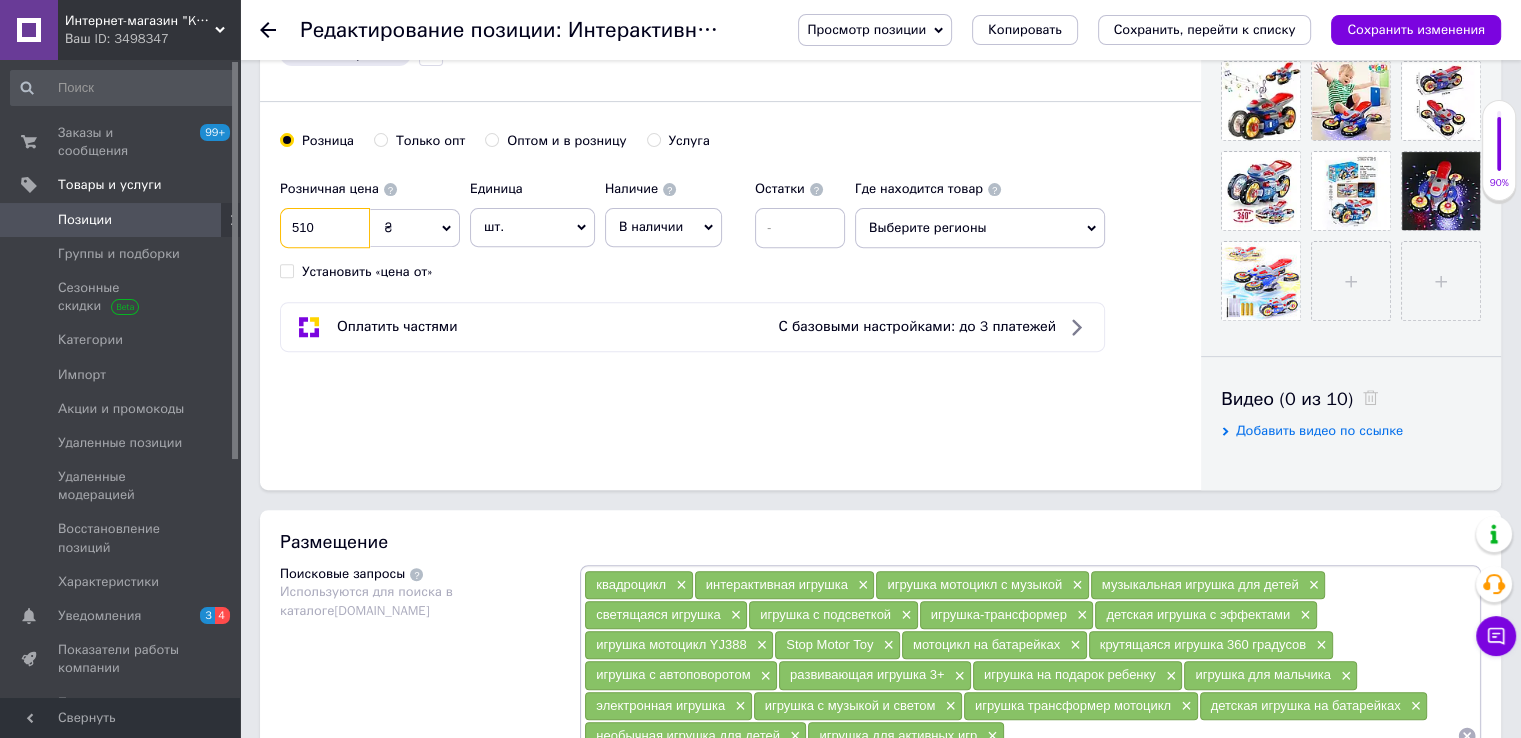 type on "510" 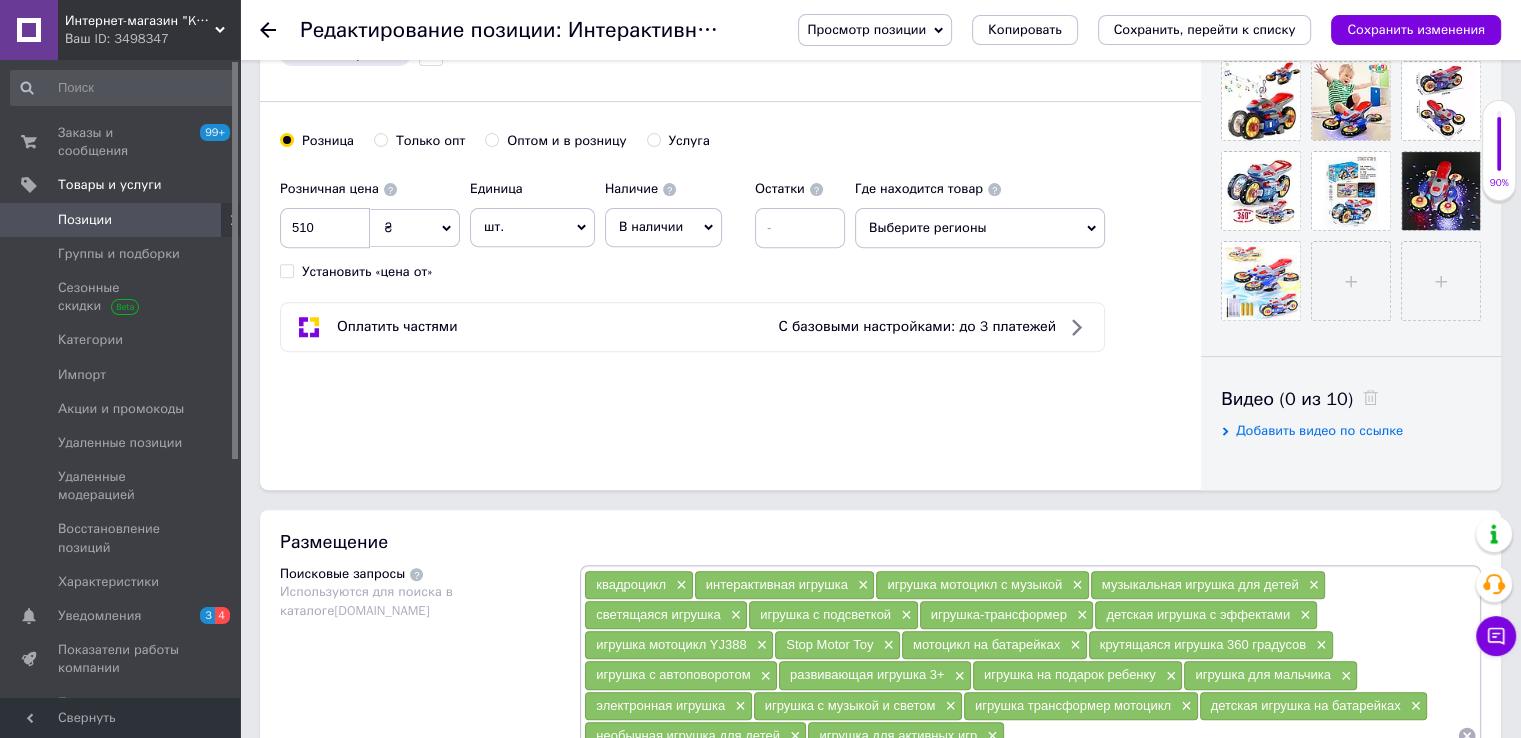 click on "Основная информация Название позиции (Русский) ✱ Интерактивная музыкальная игрушка Квадроцикл YJ388 Stop Motor Toy Интерактивный квадроцикл + музыка свет Код/Артикул 2297 Описание (Русский) ✱ 🔄  Интерактивная игрушка-трансформер YJ388  — музыкальный мотоцикл со световыми эффектами
YJ388  — это не просто игрушка, а настоящий аттракцион для ребёнка! Благодаря ярким огням, музыкальному сопровождению и способности трансформироваться, эта модель подарит массу положительных эмоций и увлечёт надолго.
✅  Преимущества:
🌟  Яркая светодиодная подсветка
🎵" at bounding box center [730, -68] 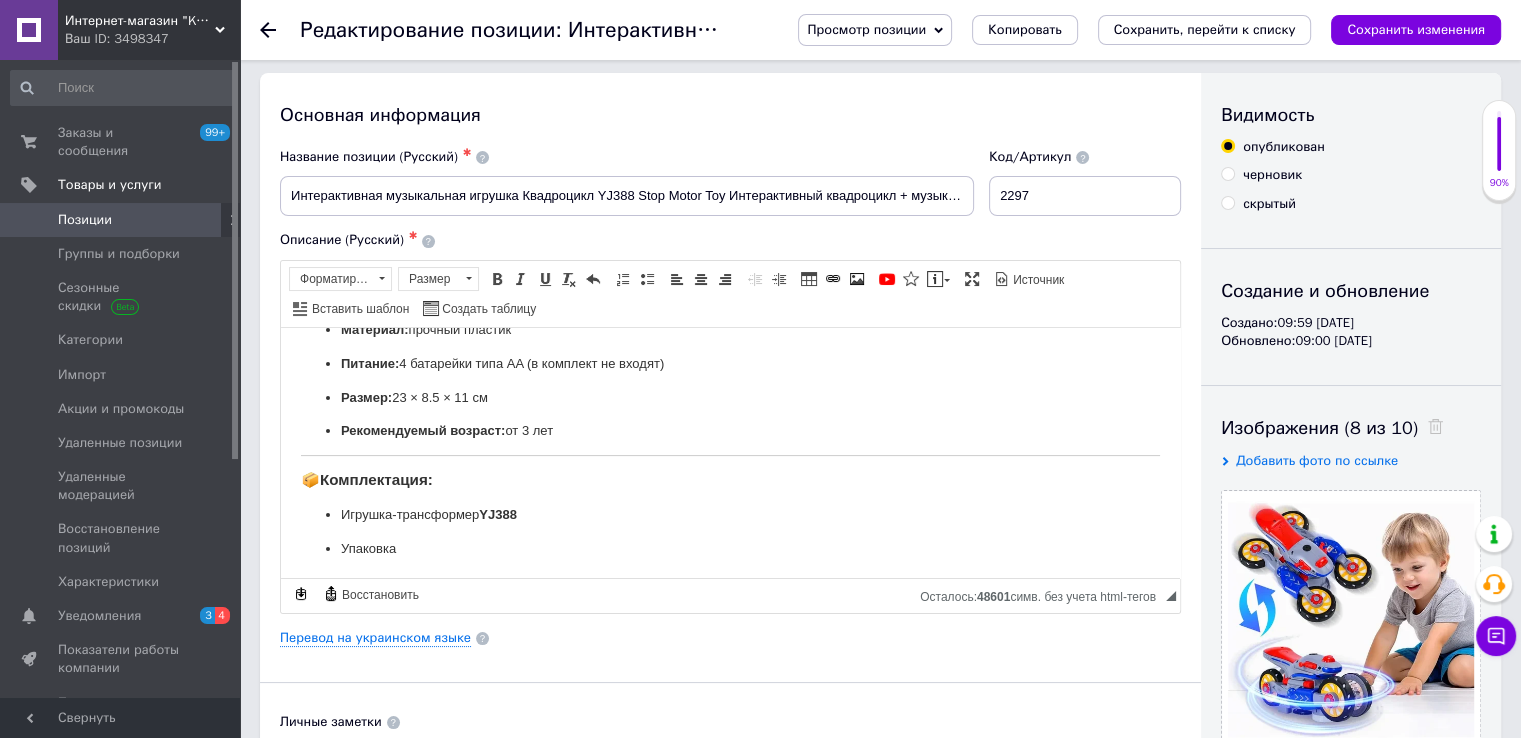 scroll, scrollTop: 0, scrollLeft: 0, axis: both 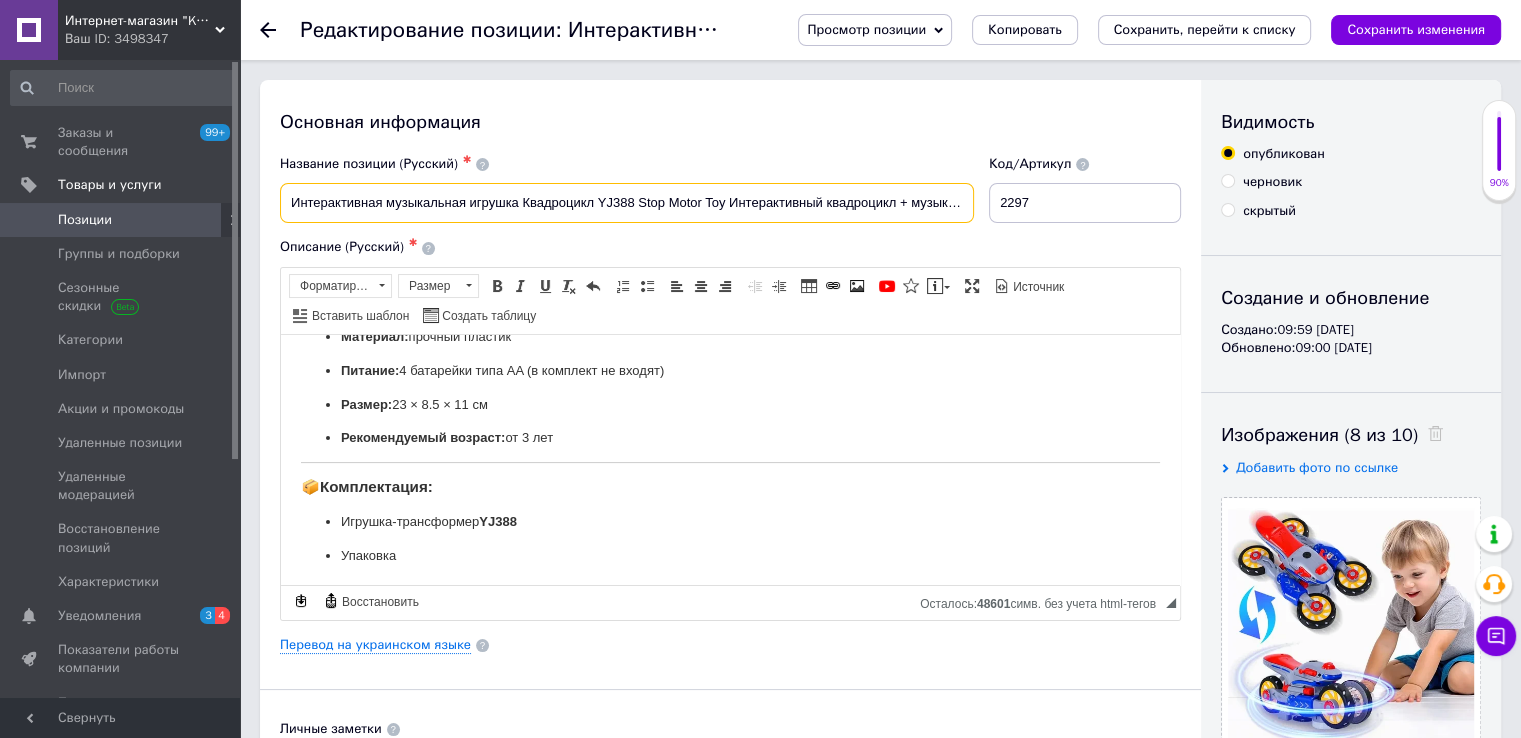 click on "Интерактивная музыкальная игрушка Квадроцикл YJ388 Stop Motor Toy Интерактивный квадроцикл + музыка свет" at bounding box center [627, 203] 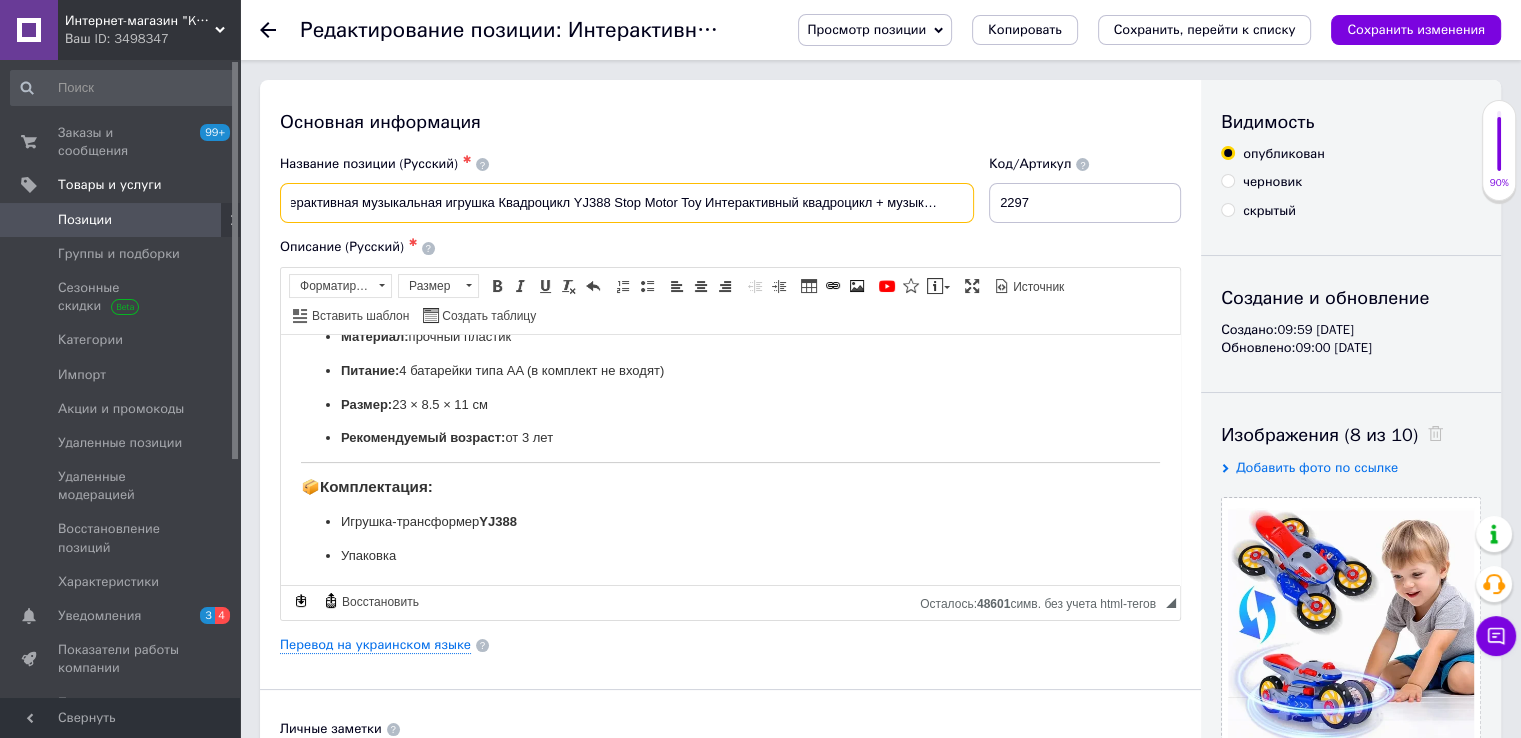 scroll, scrollTop: 0, scrollLeft: 17, axis: horizontal 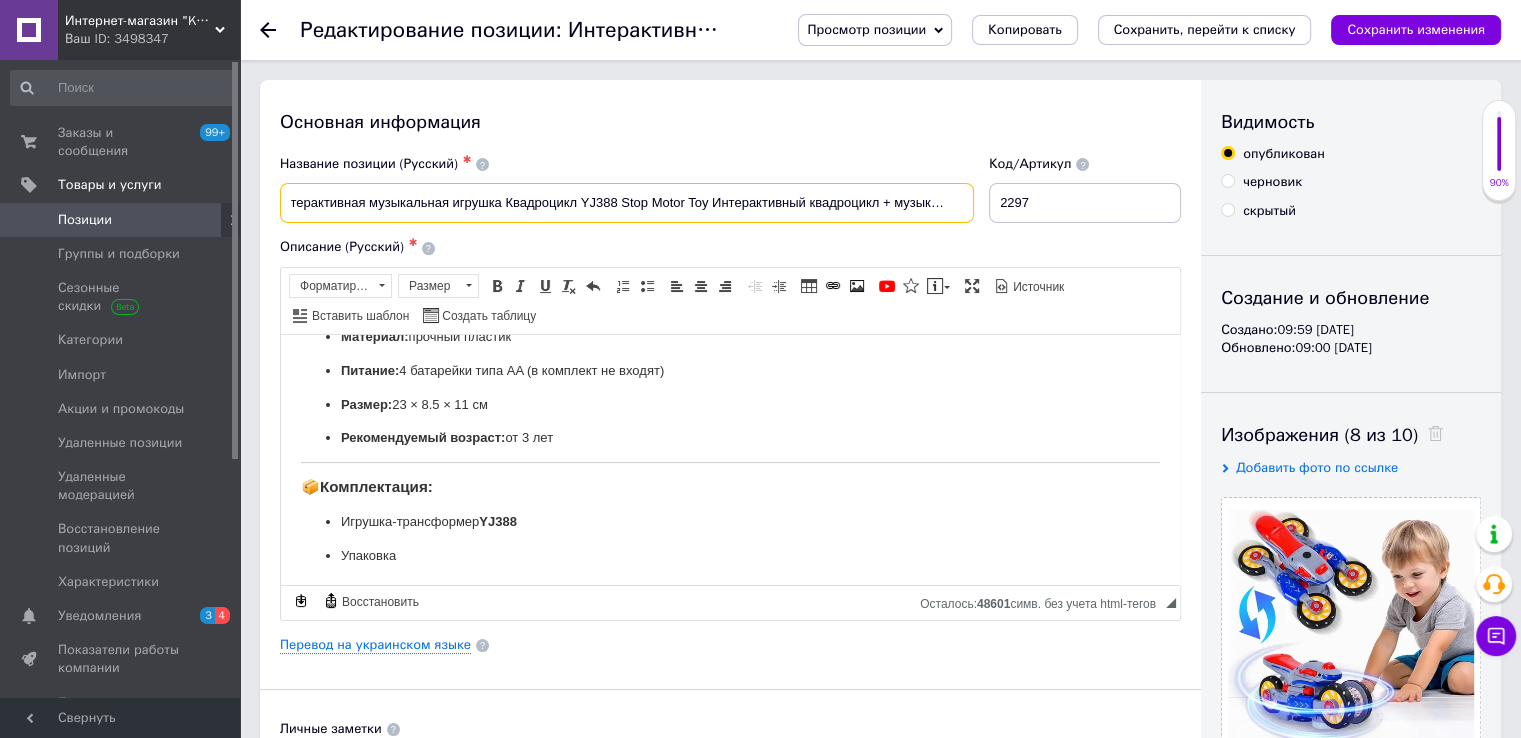 type on "Интерактивная музыкальная игрушка Квадроцикл YJ388 Stop Motor Toy Интерактивный квадроцикл + музыка свет" 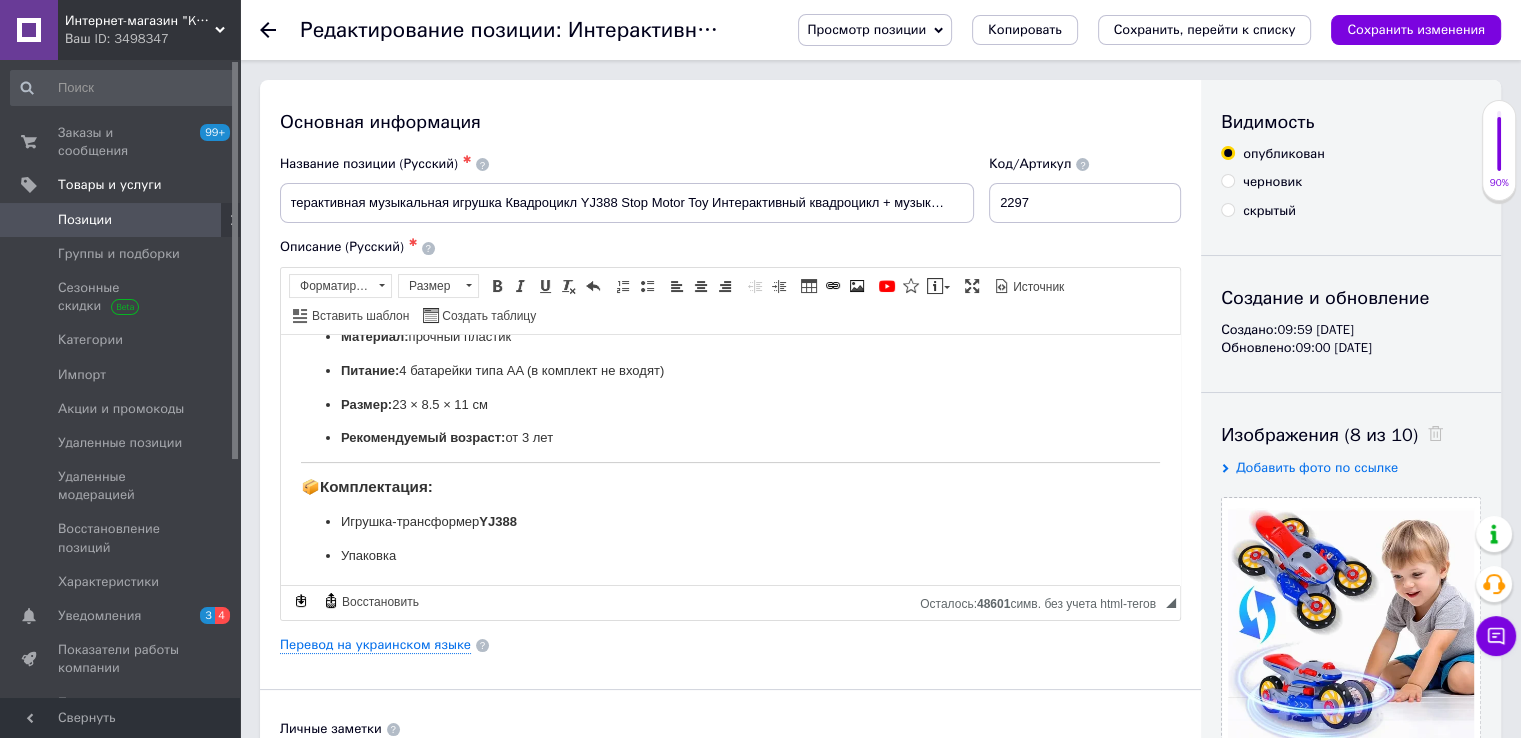 scroll, scrollTop: 0, scrollLeft: 0, axis: both 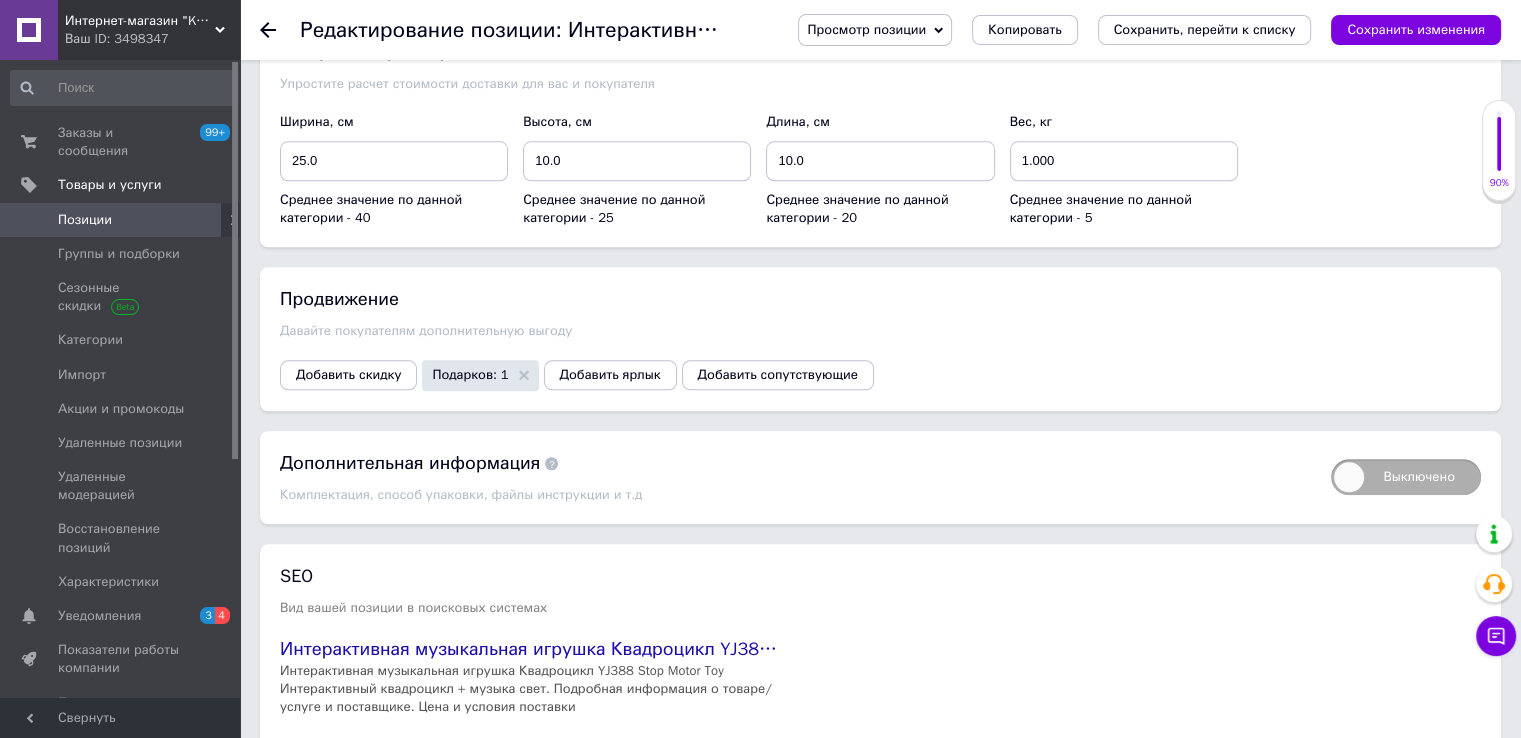 click on "Сохранить изменения" at bounding box center (1416, 29) 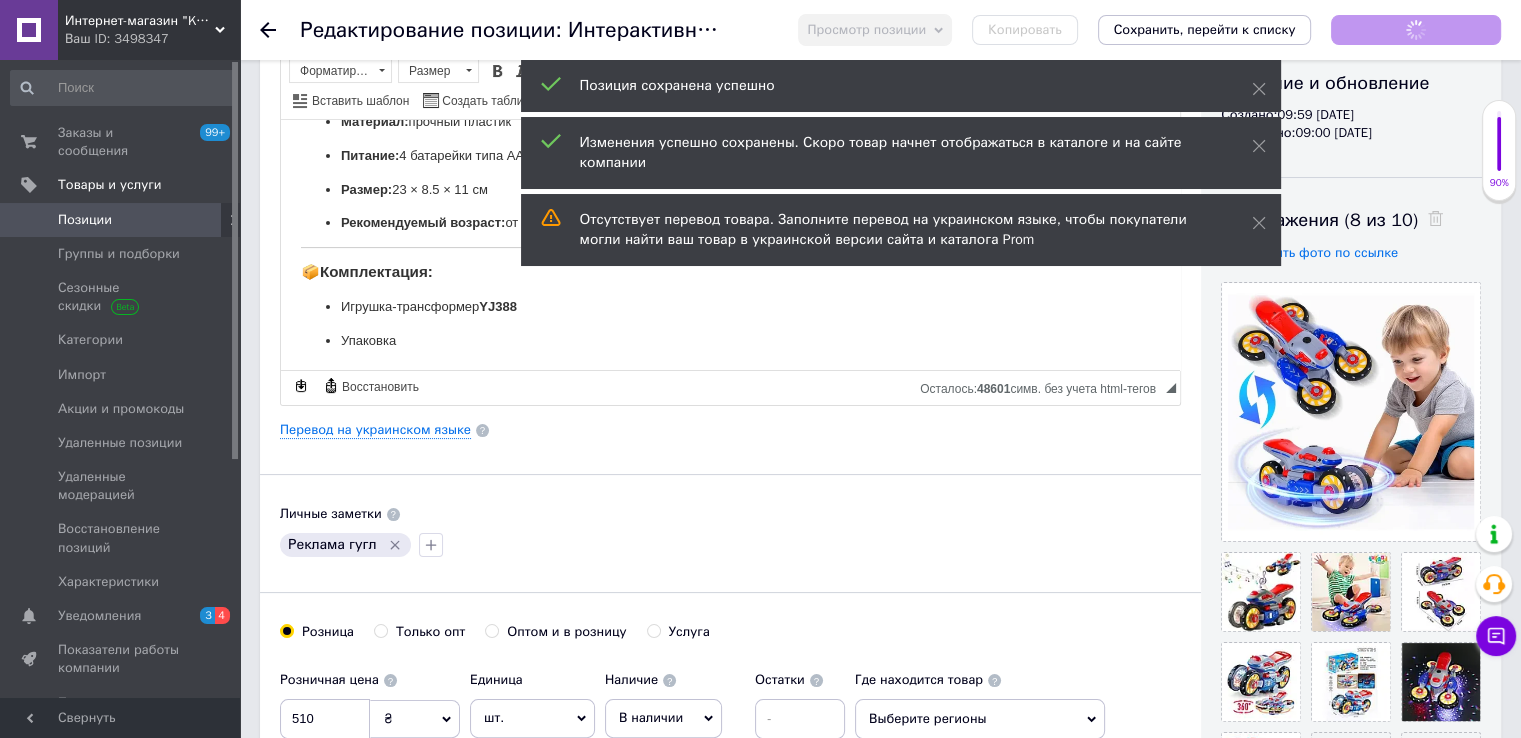 scroll, scrollTop: 0, scrollLeft: 0, axis: both 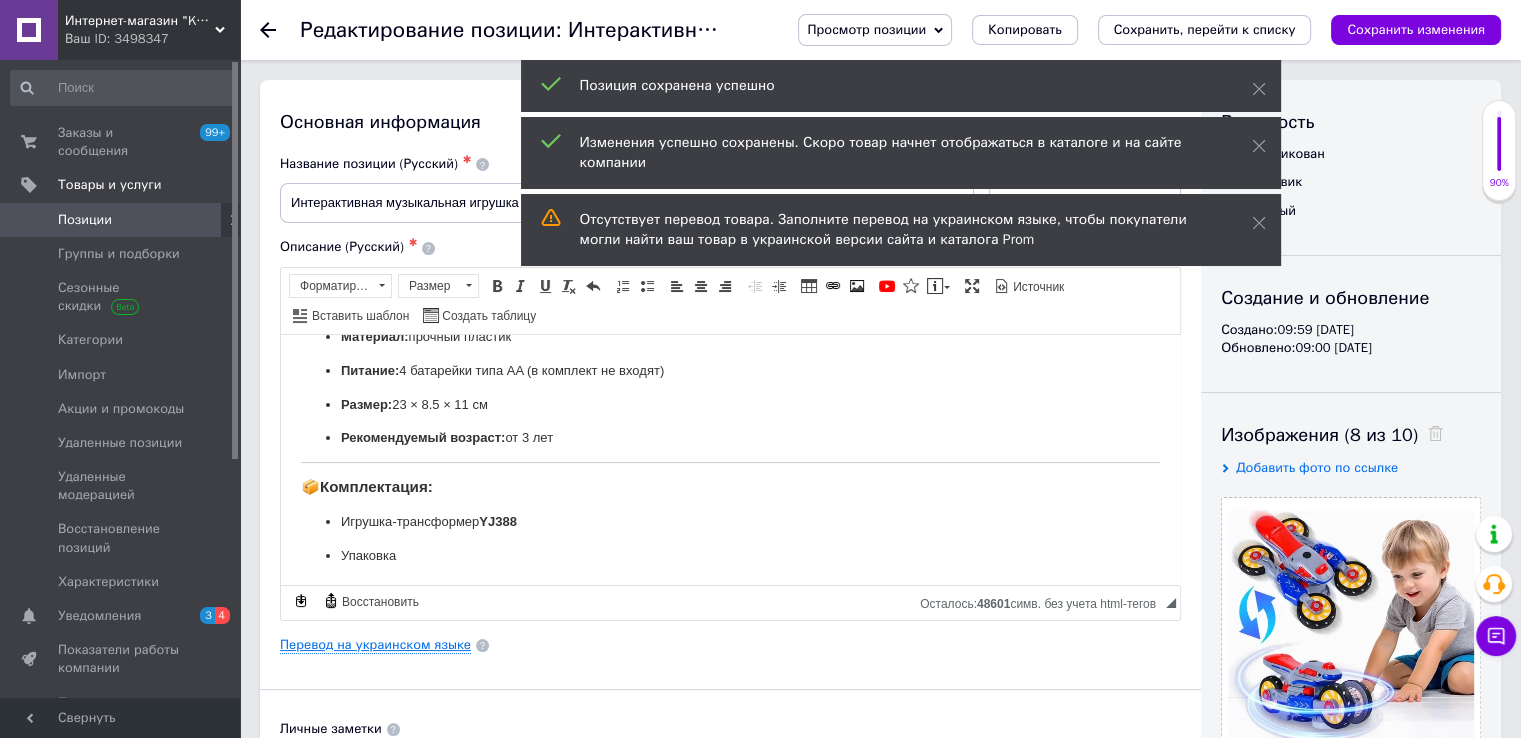 click on "Перевод на украинском языке" at bounding box center [375, 645] 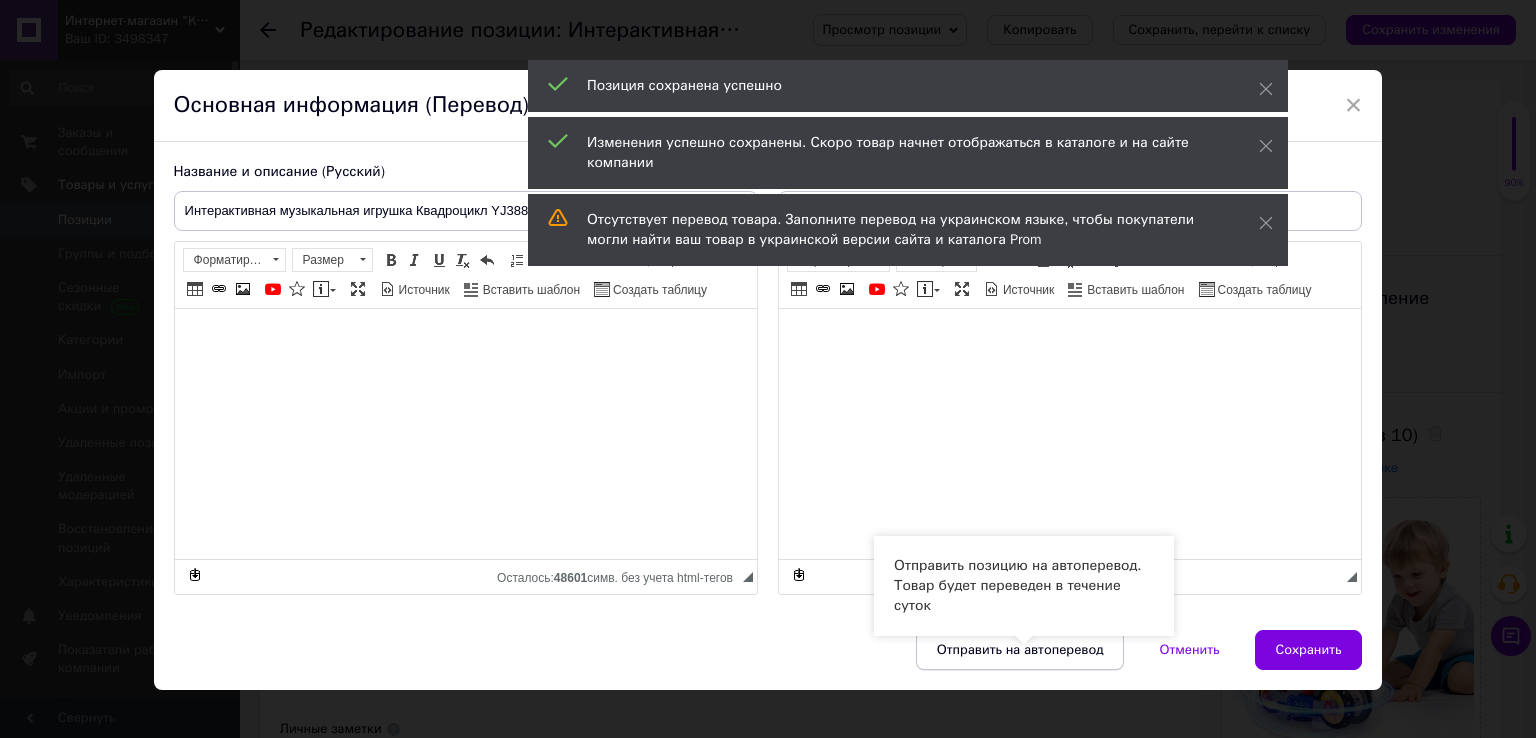 click on "Отправить на автоперевод" at bounding box center [1020, 650] 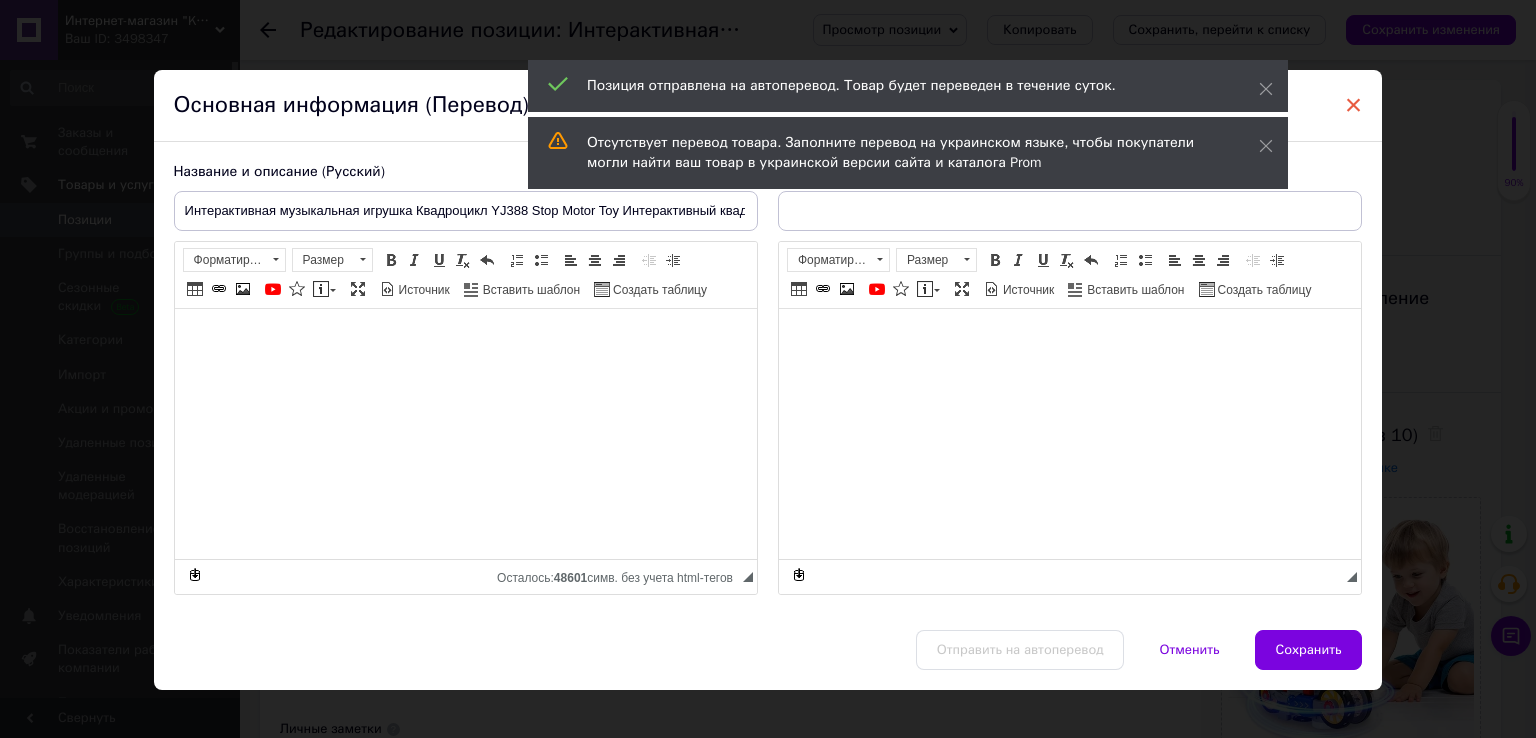 click on "×" at bounding box center [1354, 105] 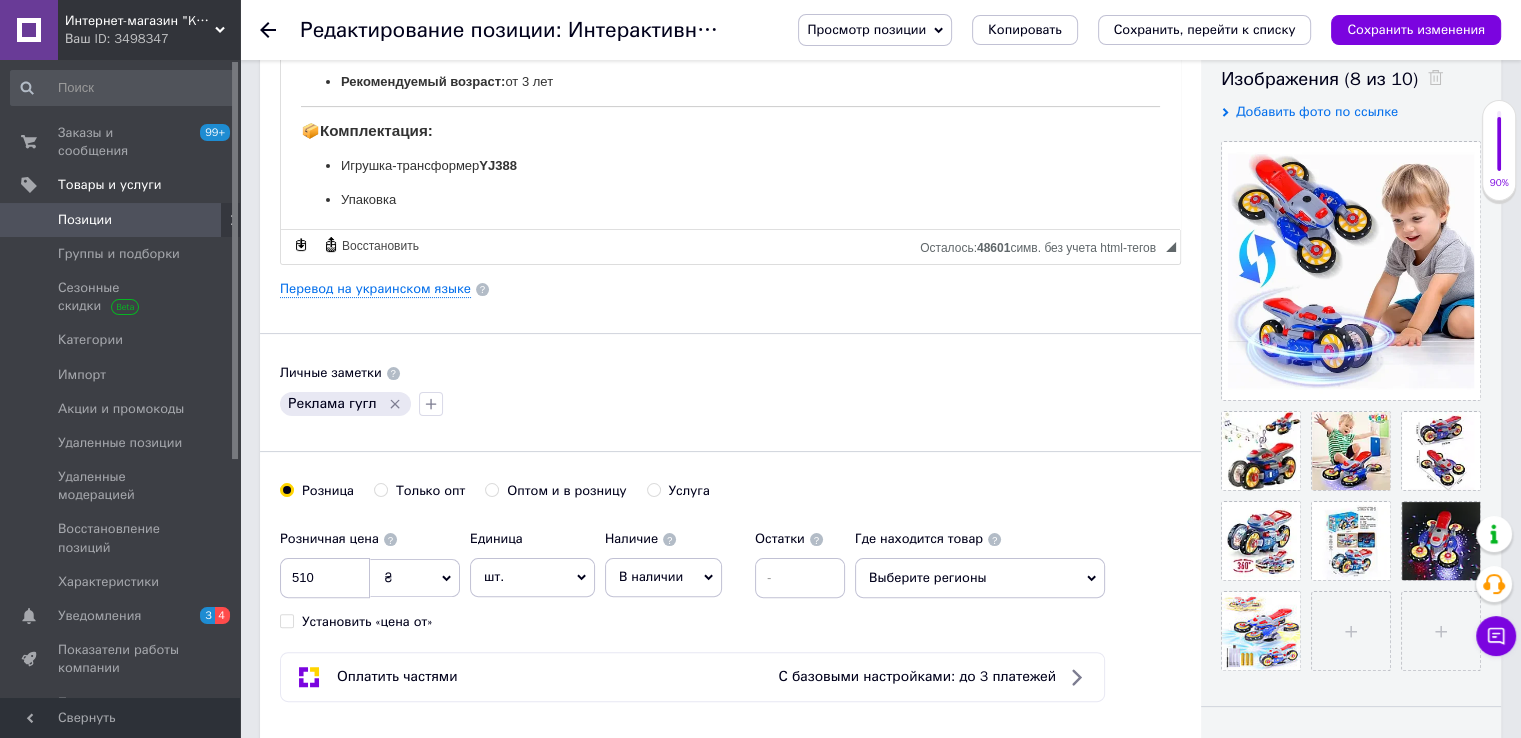 scroll, scrollTop: 400, scrollLeft: 0, axis: vertical 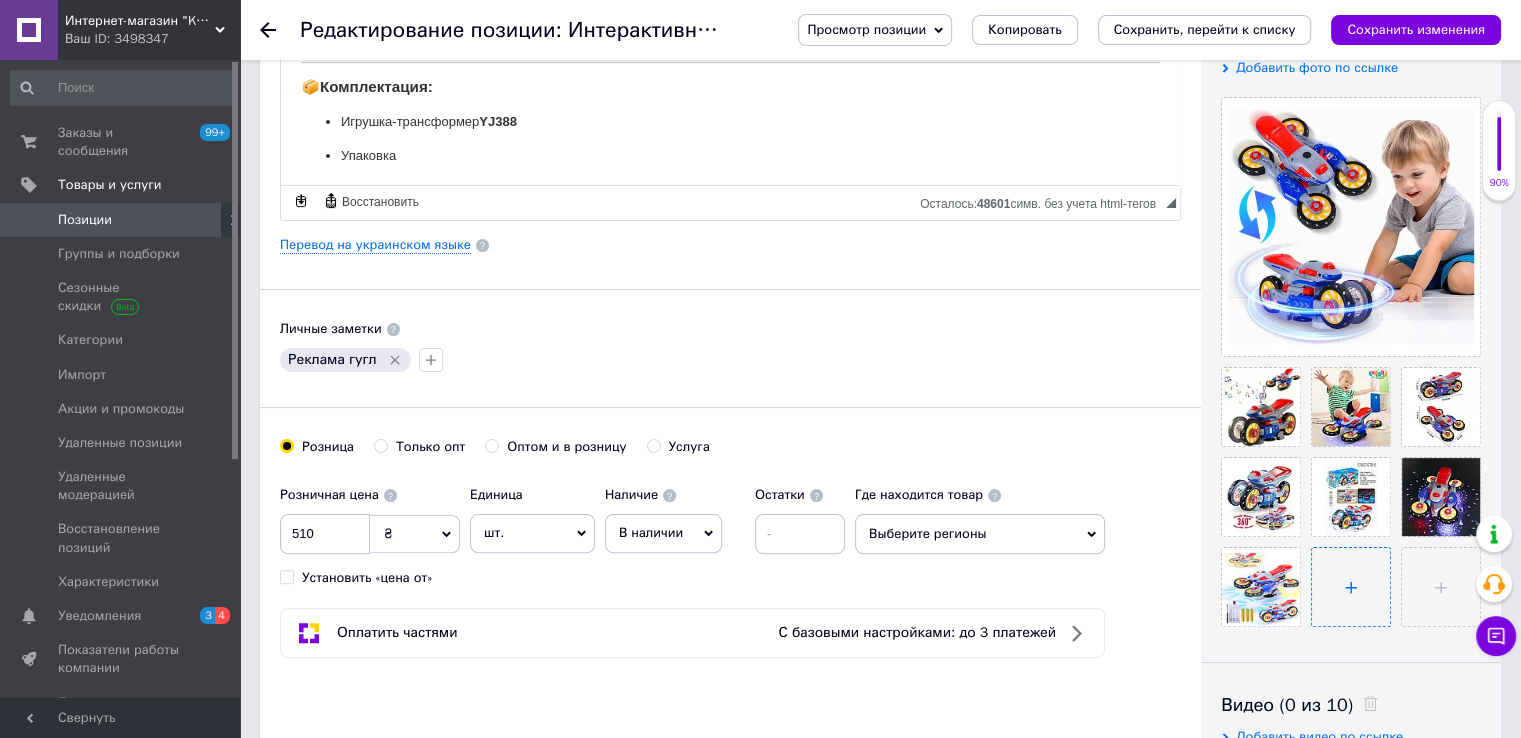 click at bounding box center [1351, 587] 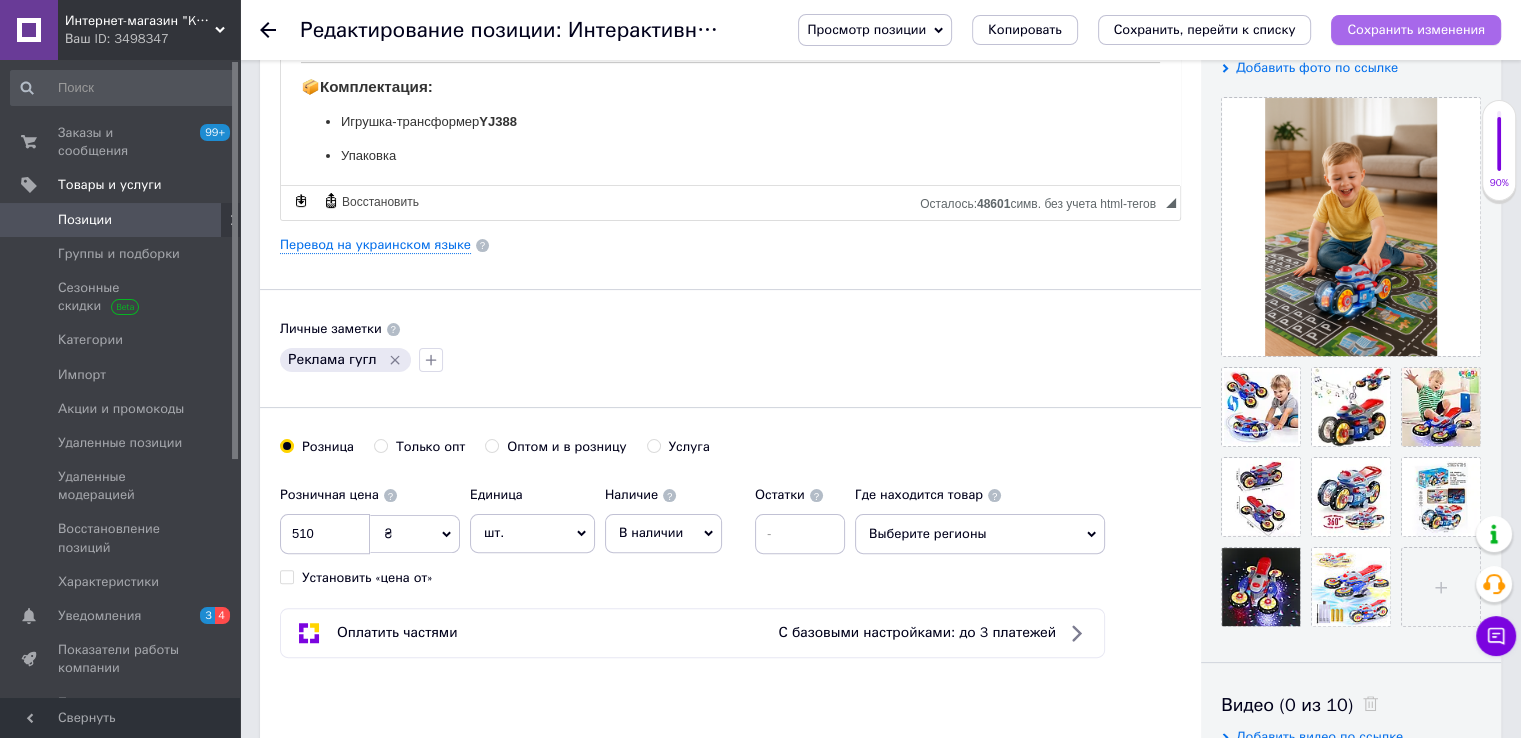 click on "Сохранить изменения" at bounding box center [1416, 29] 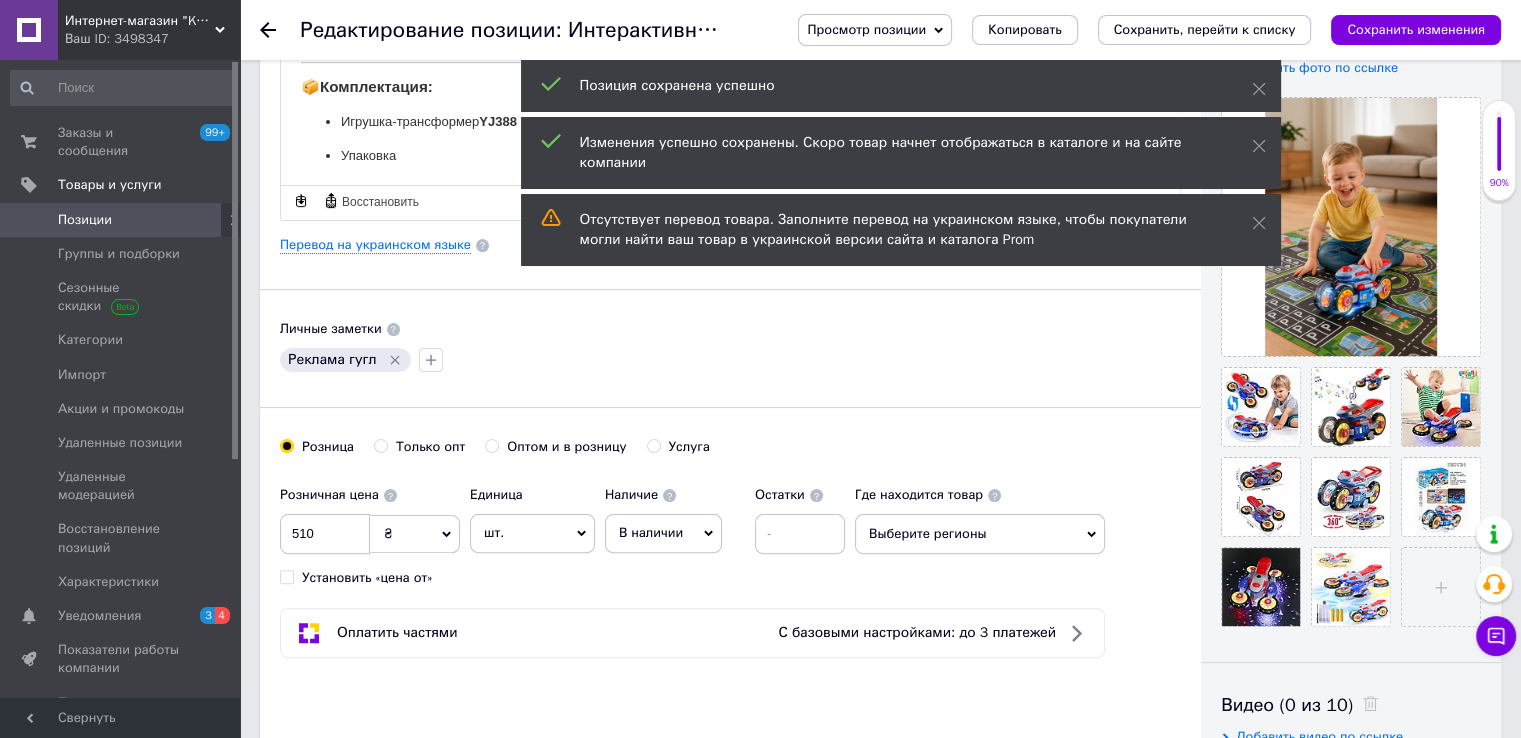 click on "Позиции" at bounding box center [85, 220] 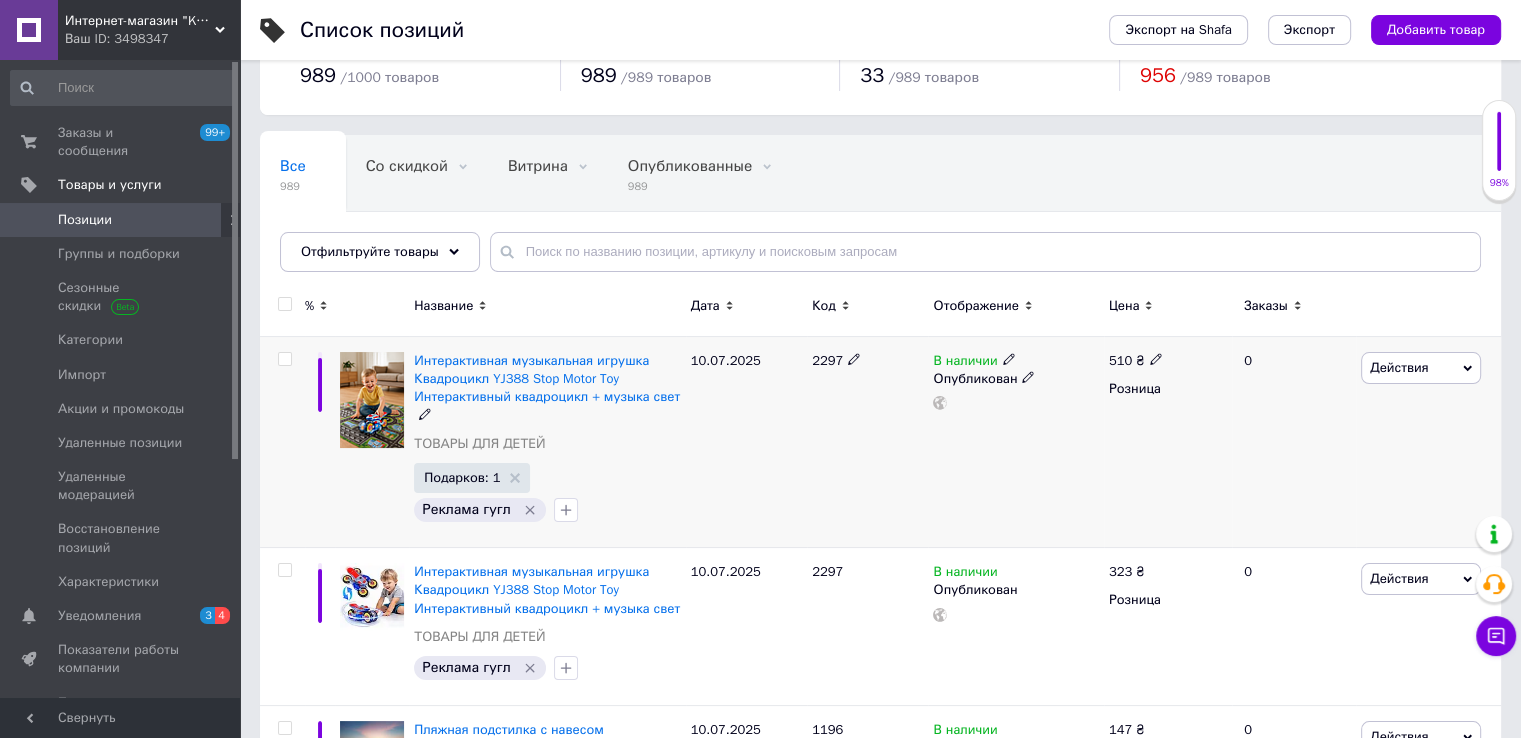 scroll, scrollTop: 100, scrollLeft: 0, axis: vertical 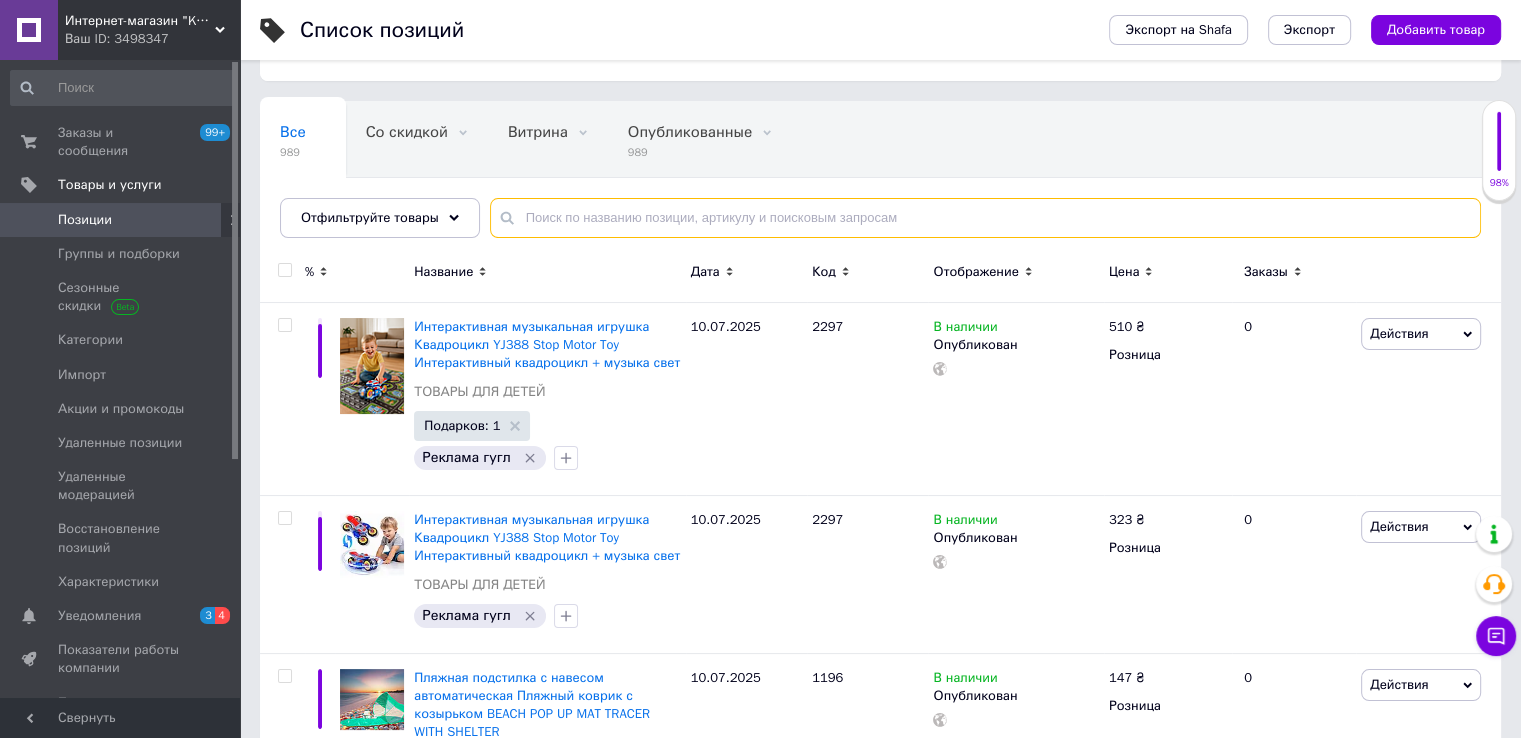 click at bounding box center [985, 218] 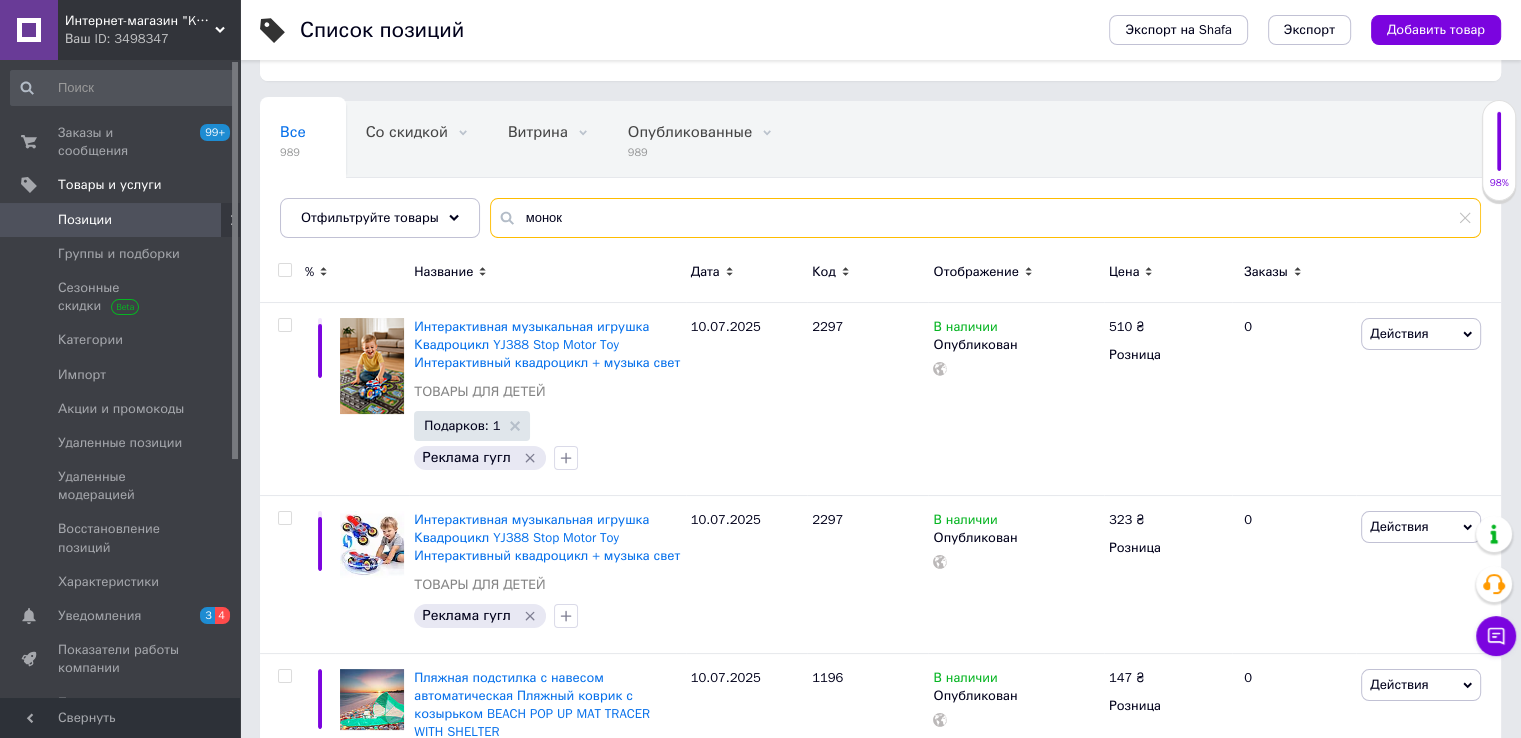 type on "монок" 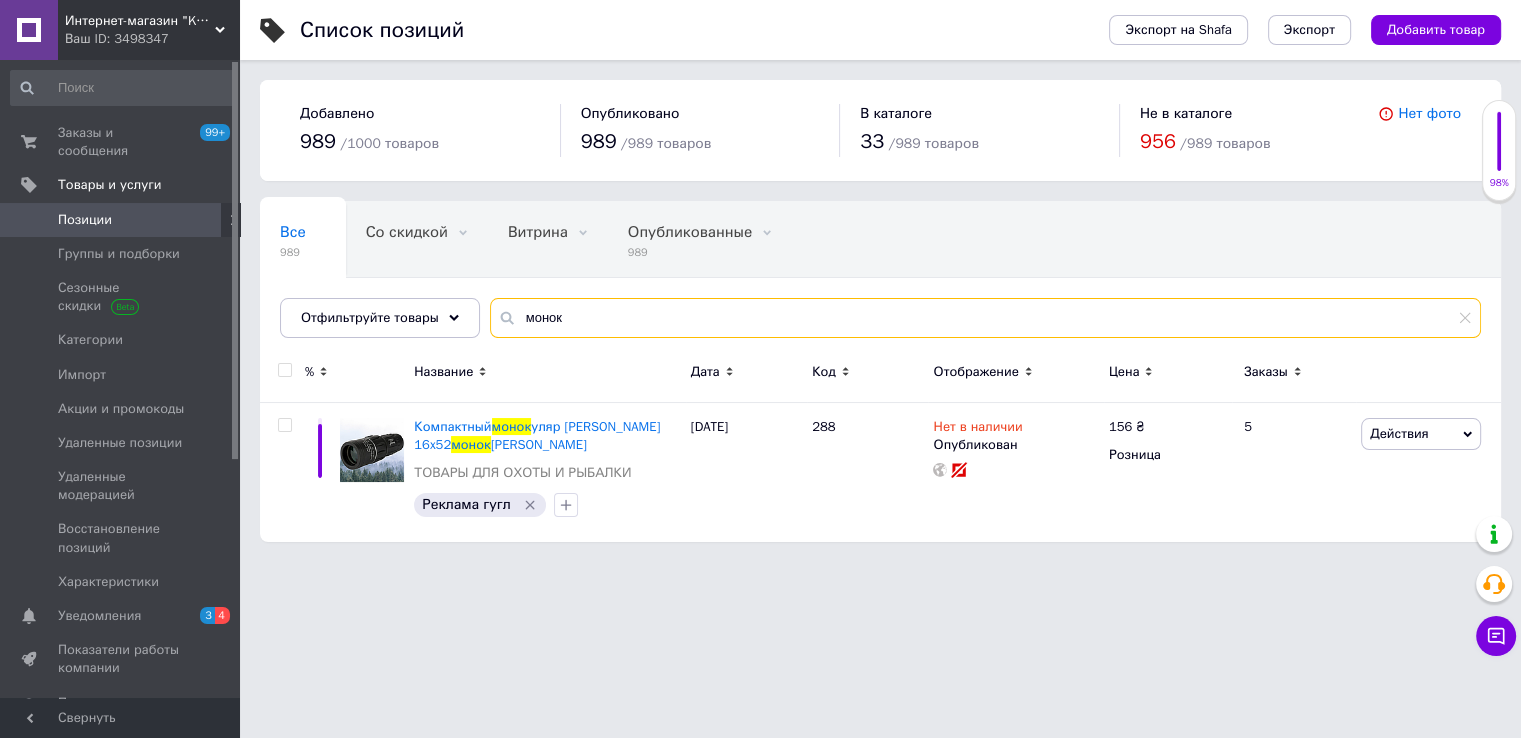 scroll, scrollTop: 0, scrollLeft: 0, axis: both 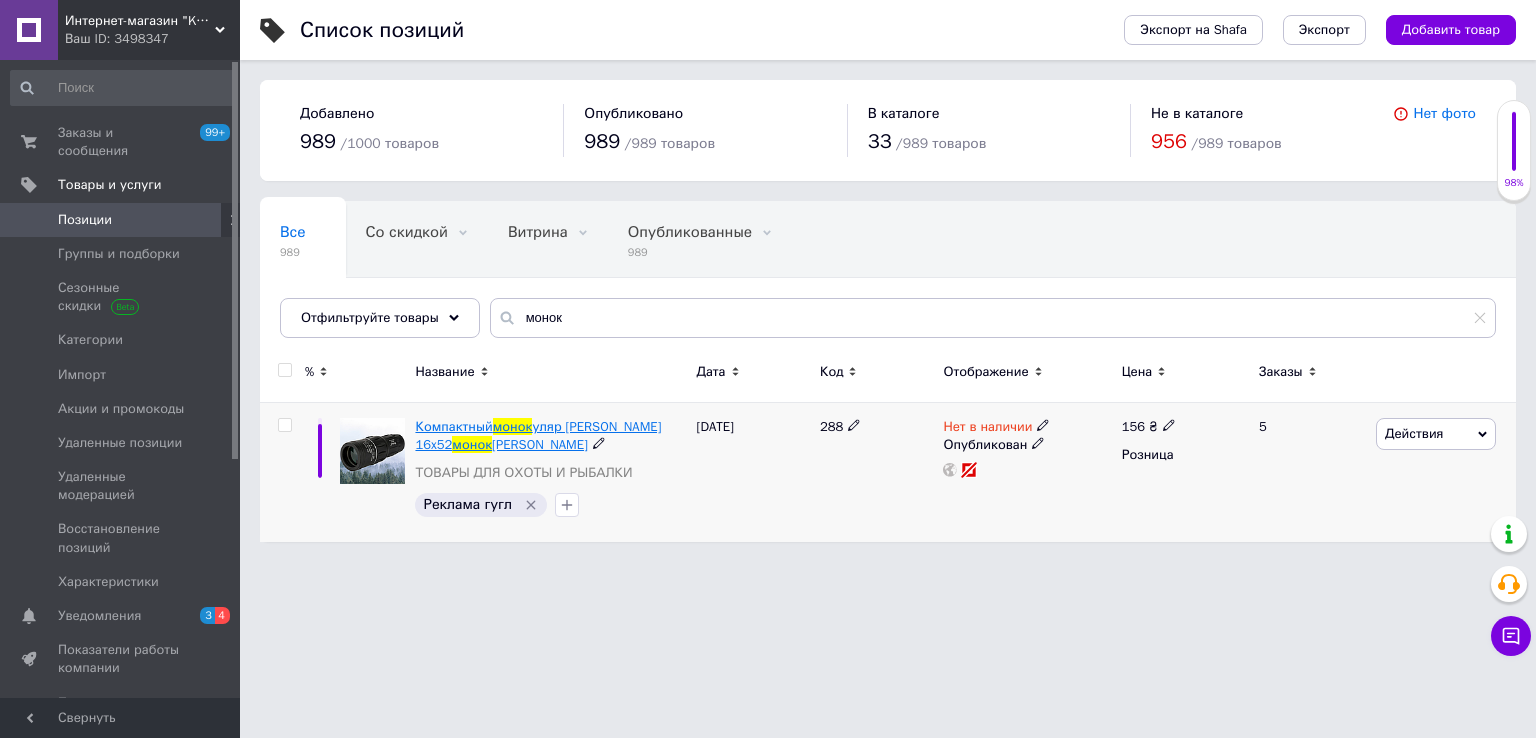 click on "ль бушнелл" at bounding box center [540, 444] 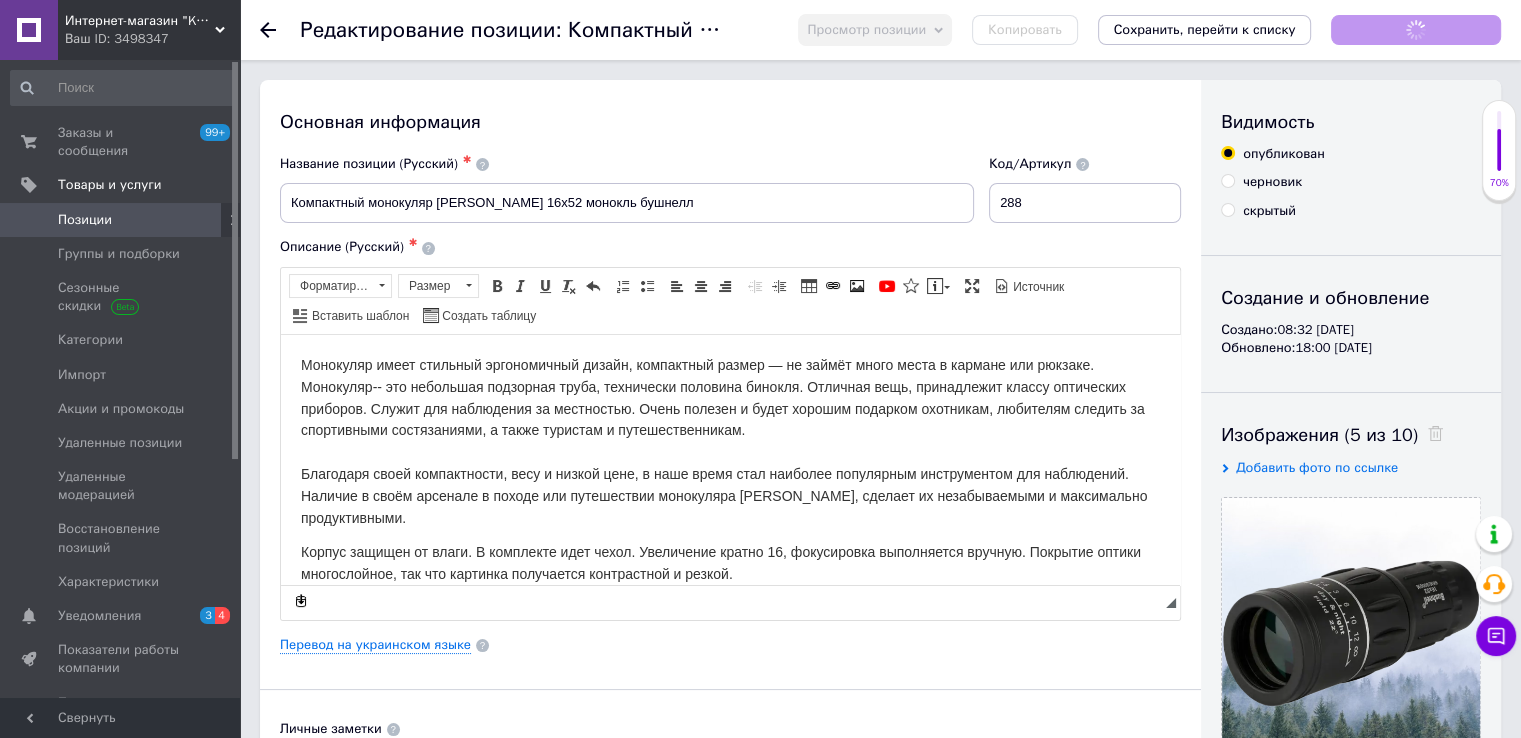 scroll, scrollTop: 0, scrollLeft: 0, axis: both 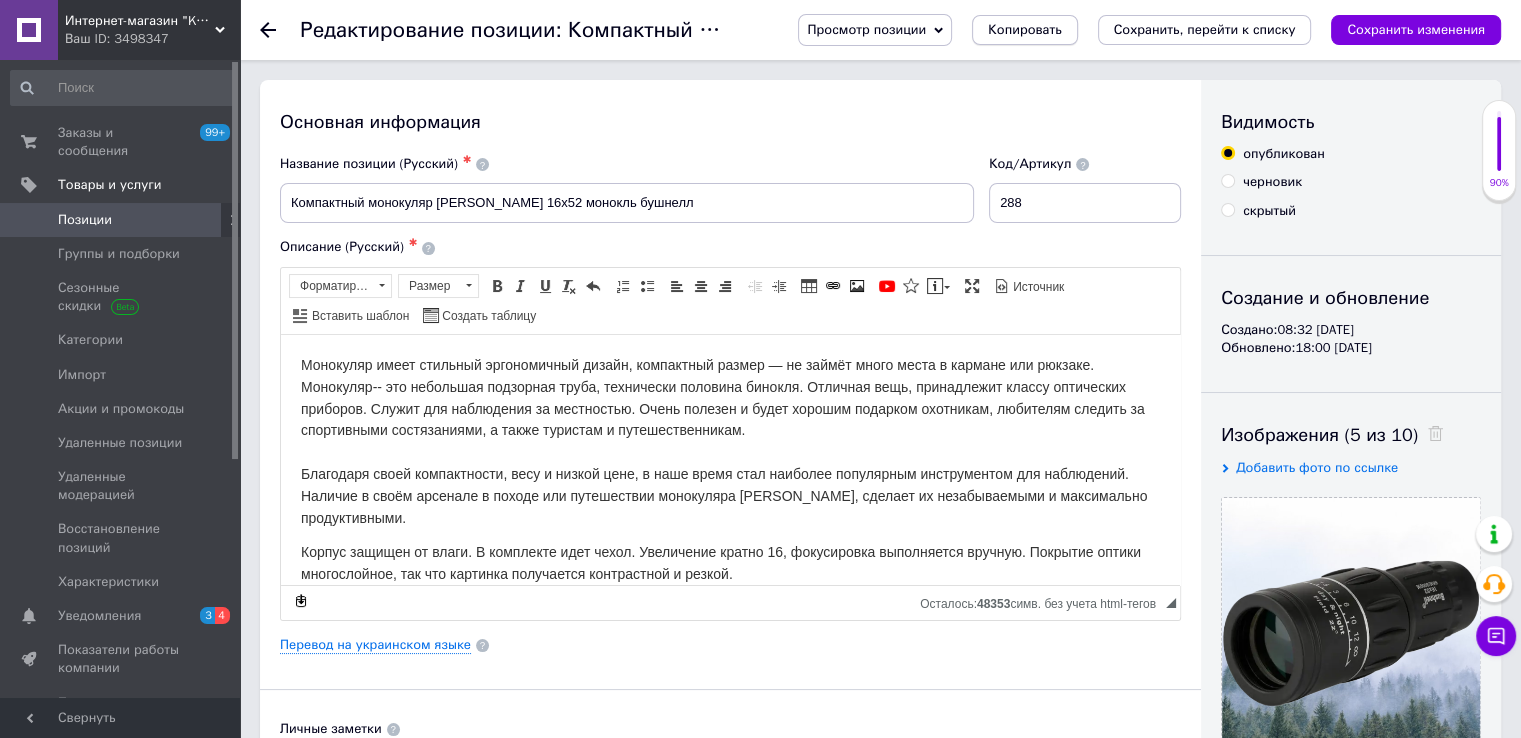 click on "Копировать" at bounding box center [1024, 30] 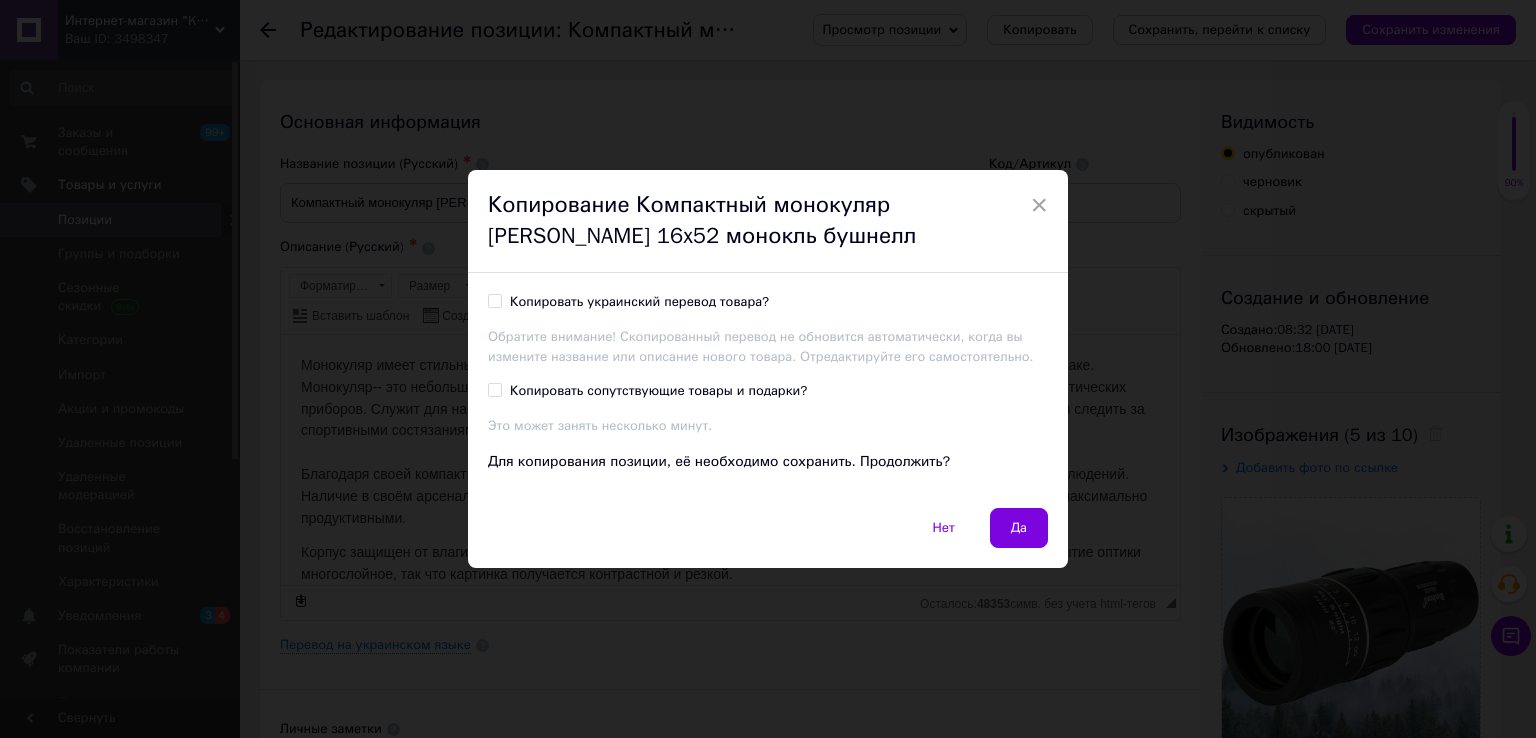drag, startPoint x: 658, startPoint y: 306, endPoint x: 660, endPoint y: 341, distance: 35.057095 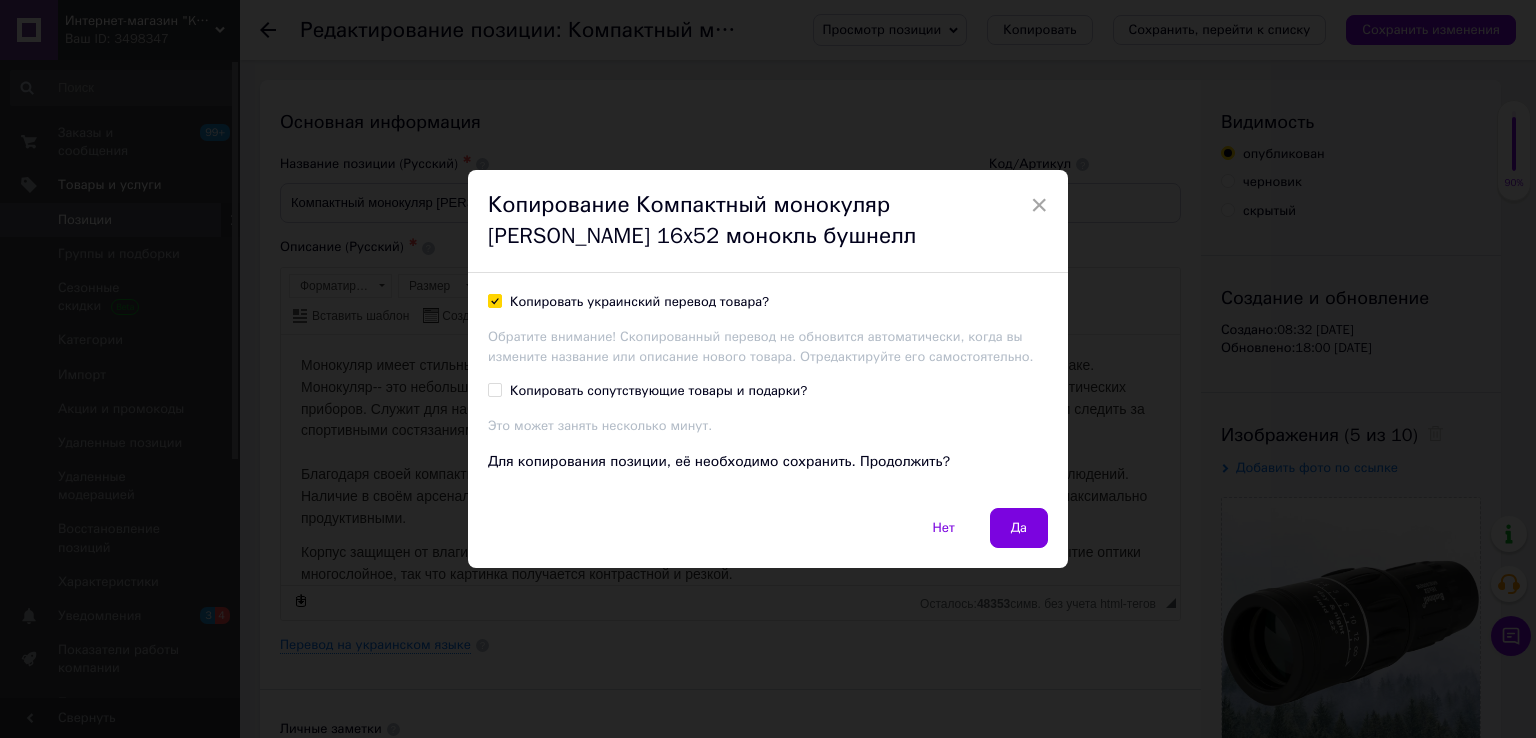 checkbox on "true" 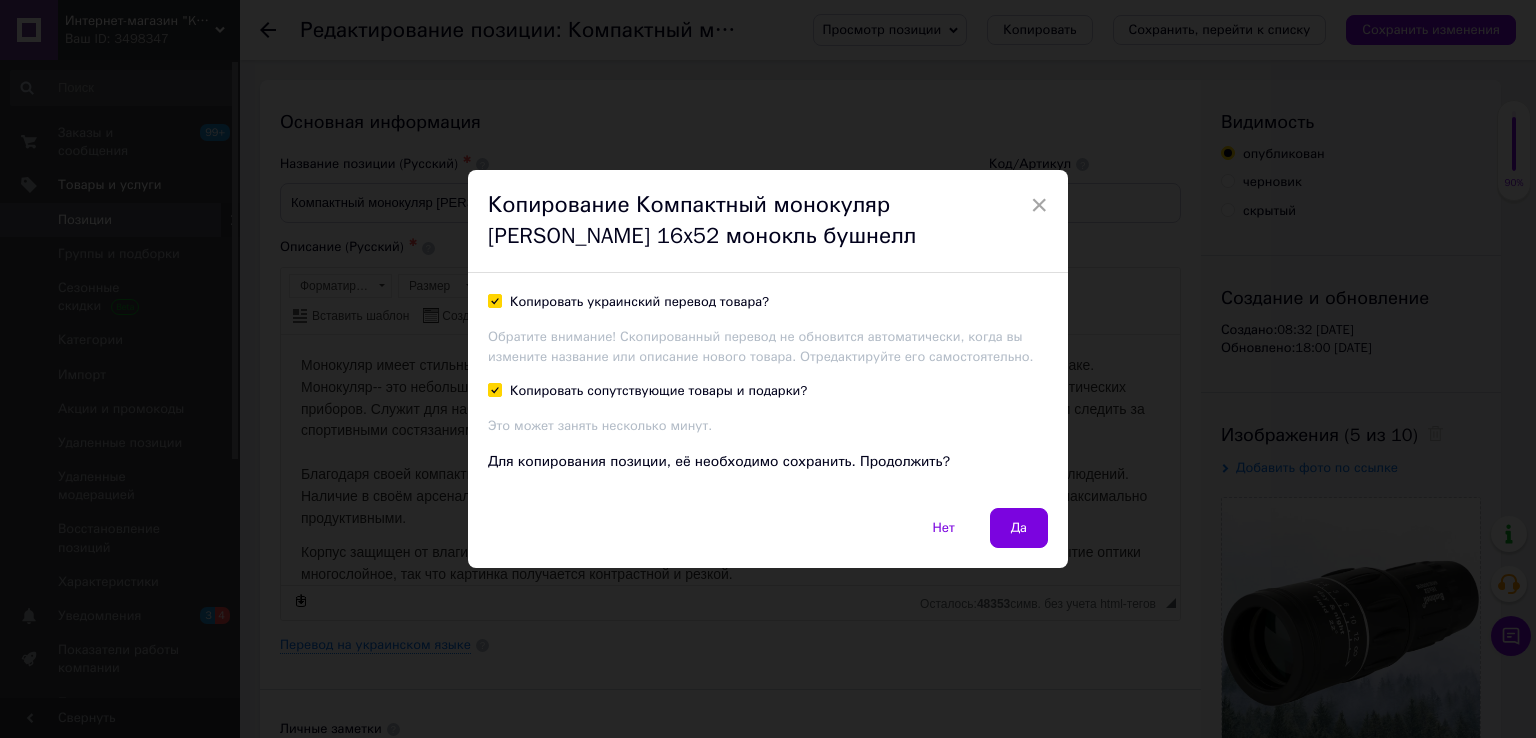 checkbox on "true" 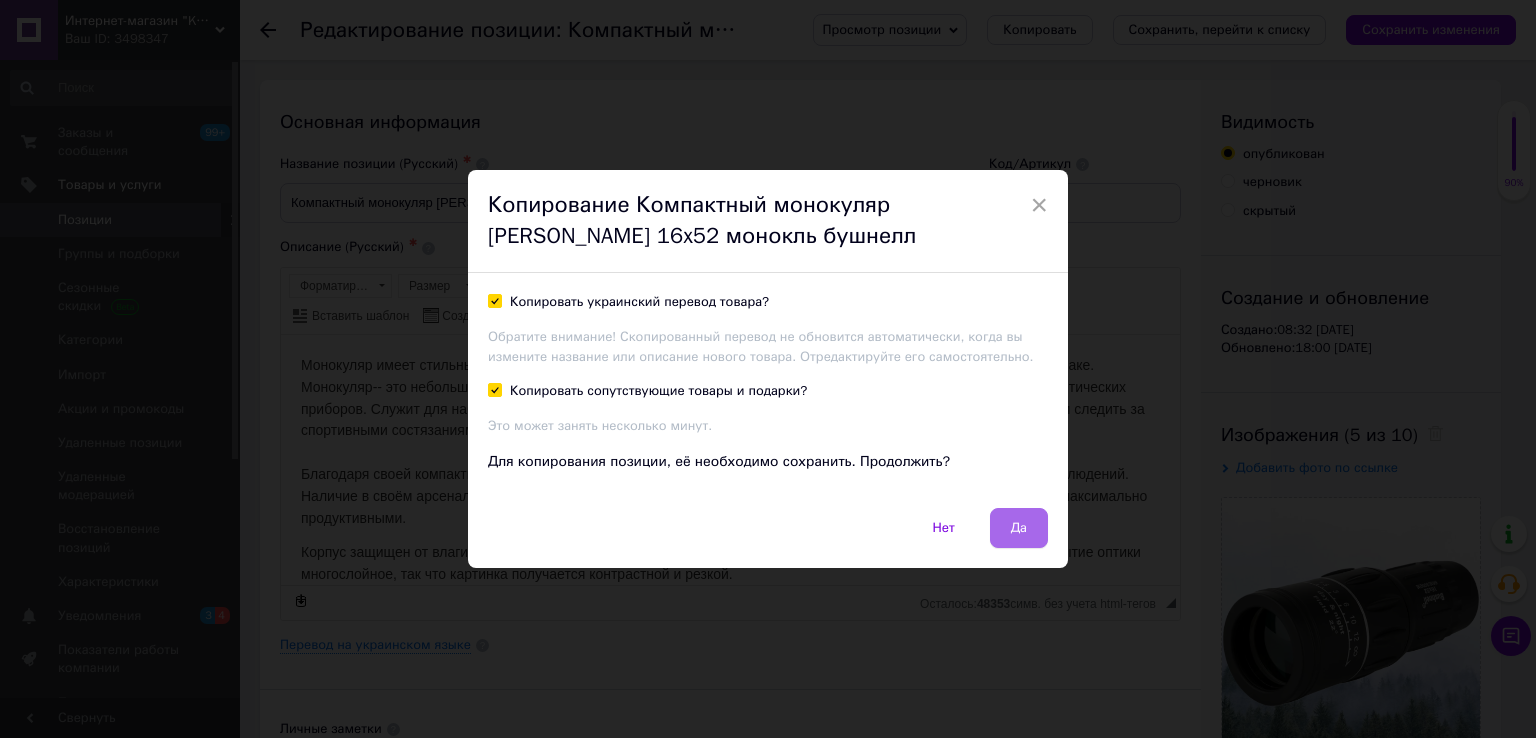 drag, startPoint x: 1024, startPoint y: 524, endPoint x: 747, endPoint y: 187, distance: 436.2316 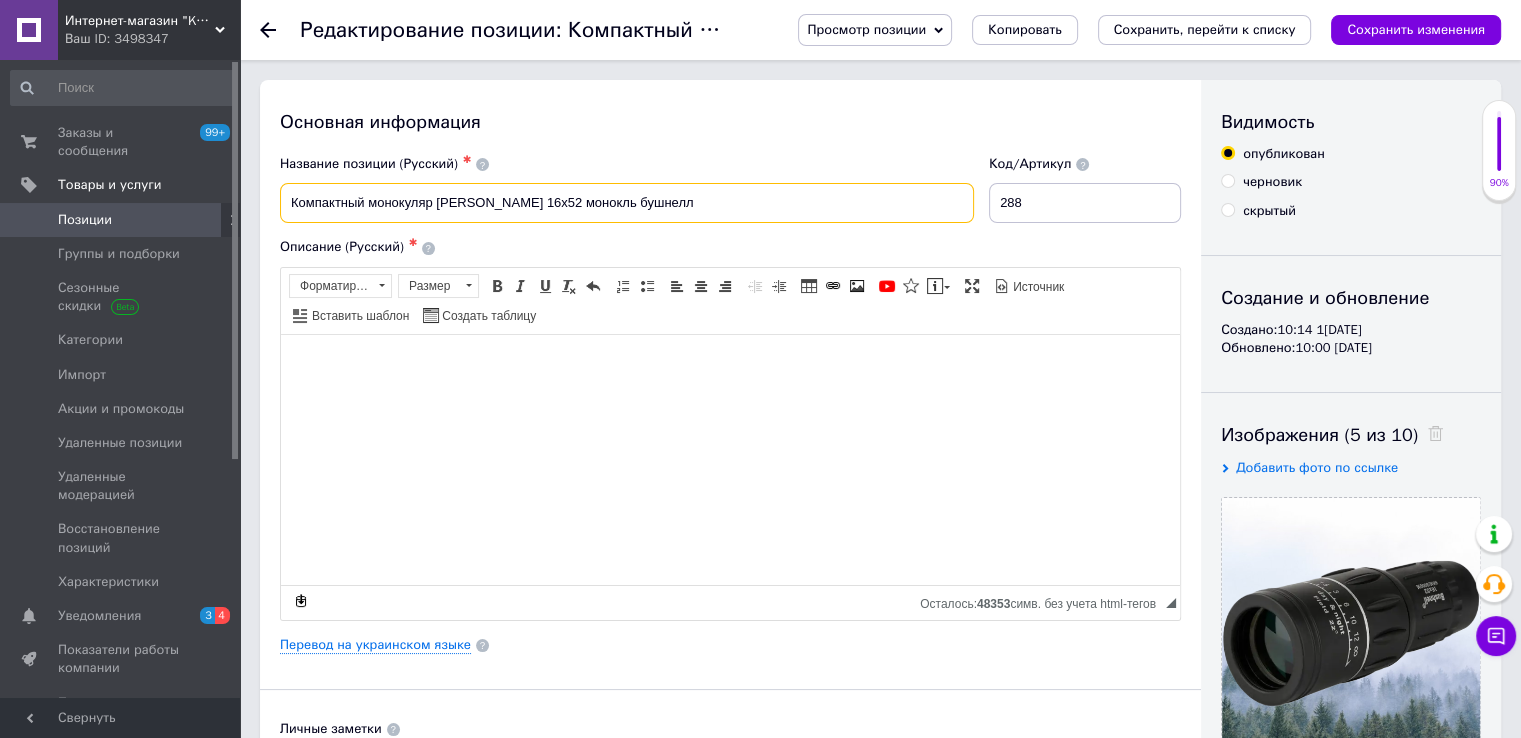 drag, startPoint x: 524, startPoint y: 202, endPoint x: 436, endPoint y: 205, distance: 88.051125 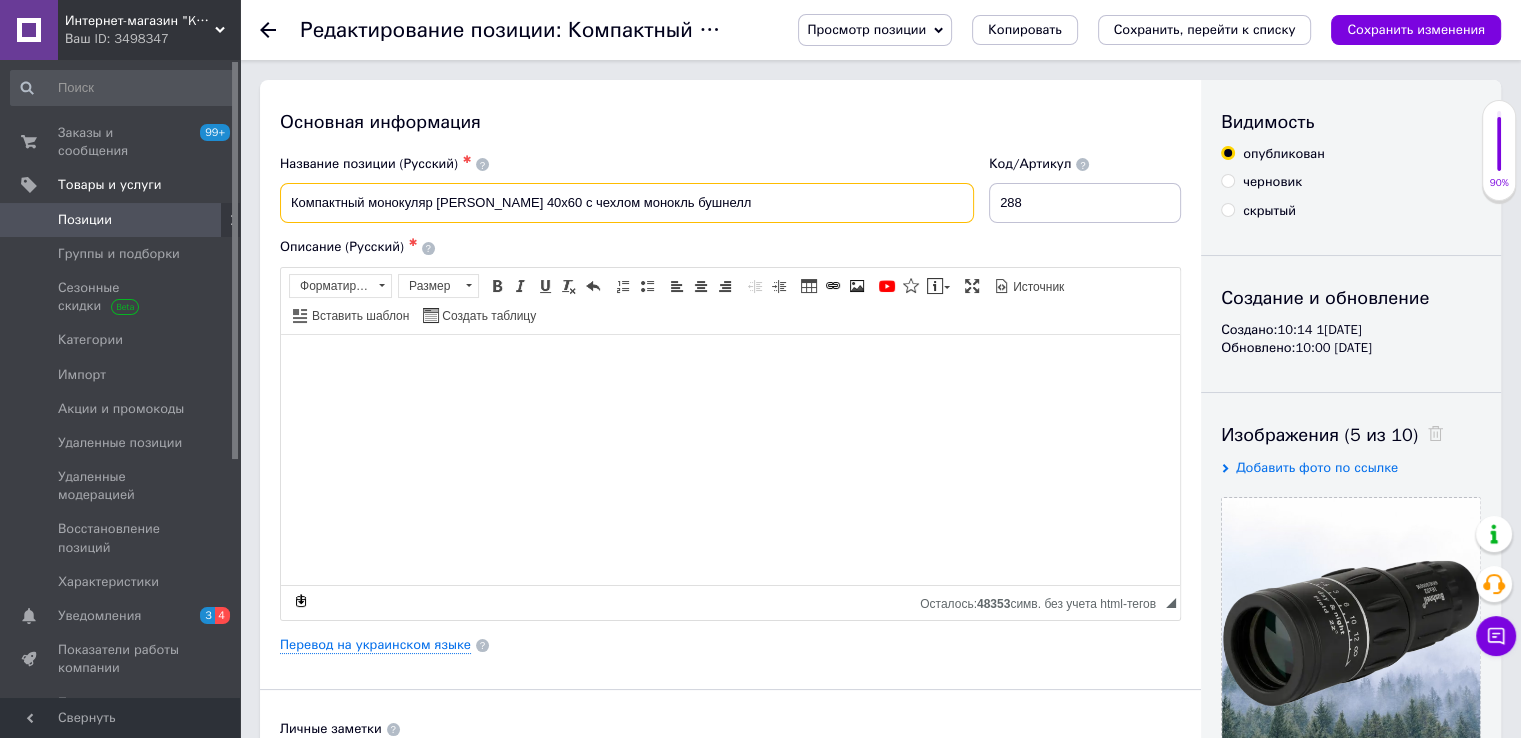 drag, startPoint x: 640, startPoint y: 205, endPoint x: 745, endPoint y: 205, distance: 105 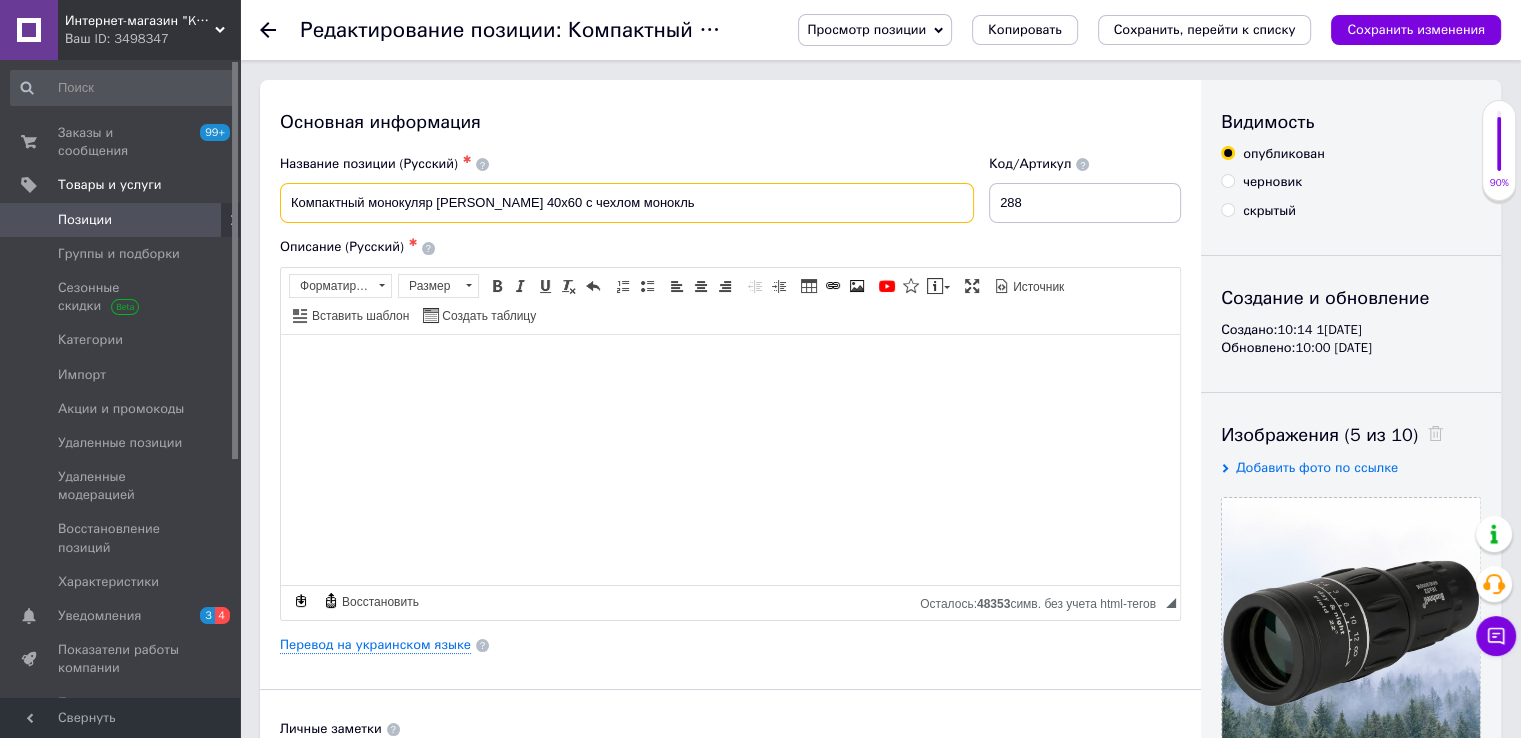 paste on "с двойной фокусировкой" 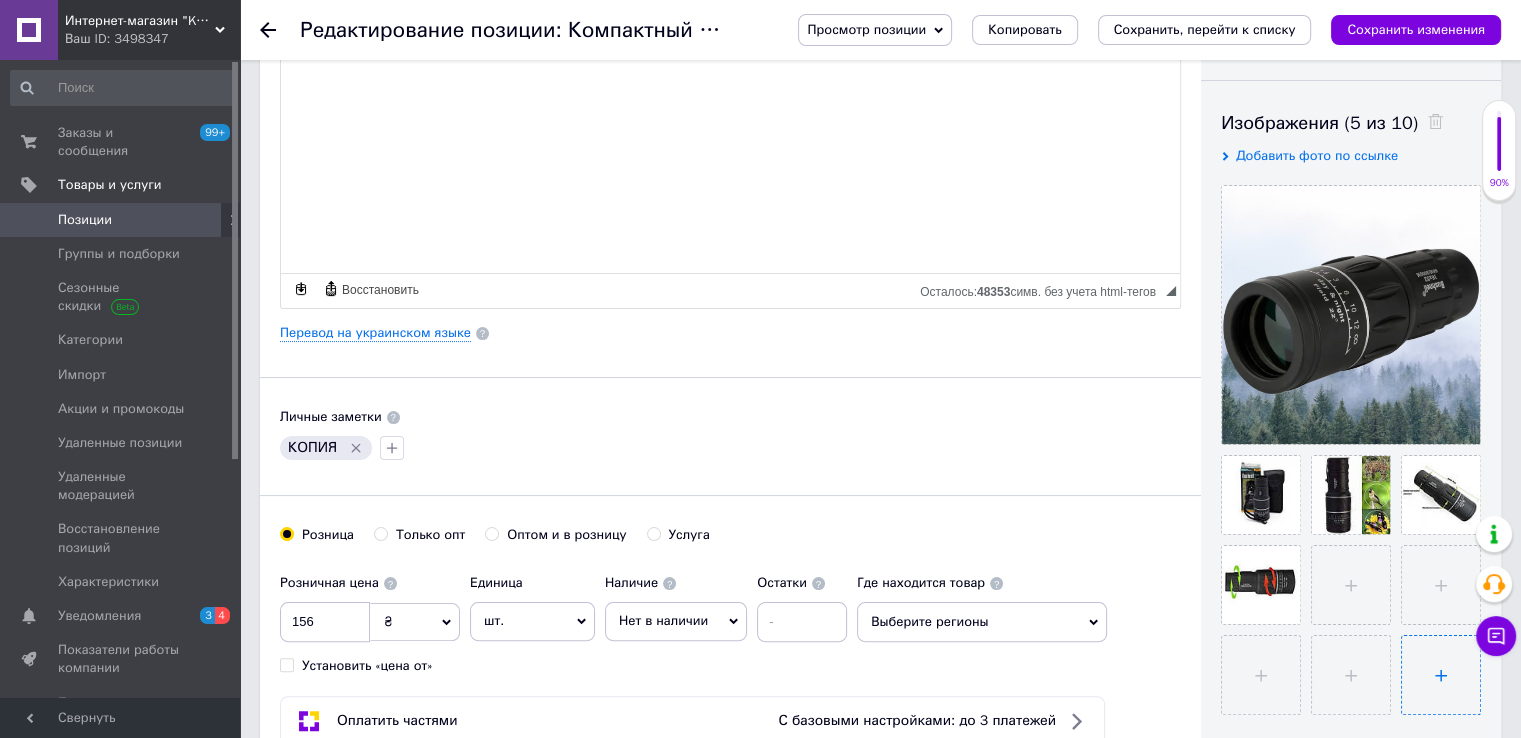 scroll, scrollTop: 400, scrollLeft: 0, axis: vertical 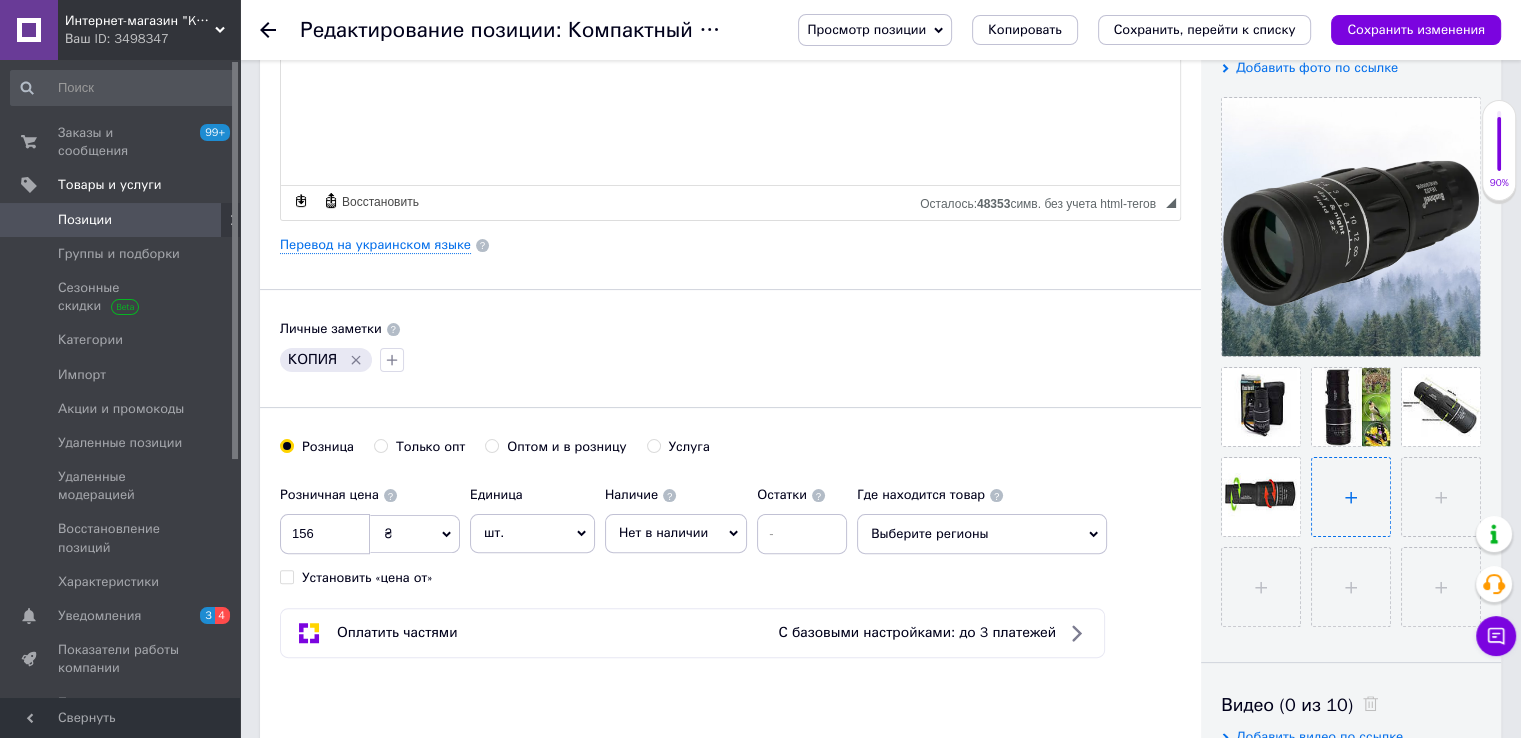 type on "Компактный монокуляр BEDELL 40x60 с чехлом монокль  с двойной фокусировкой" 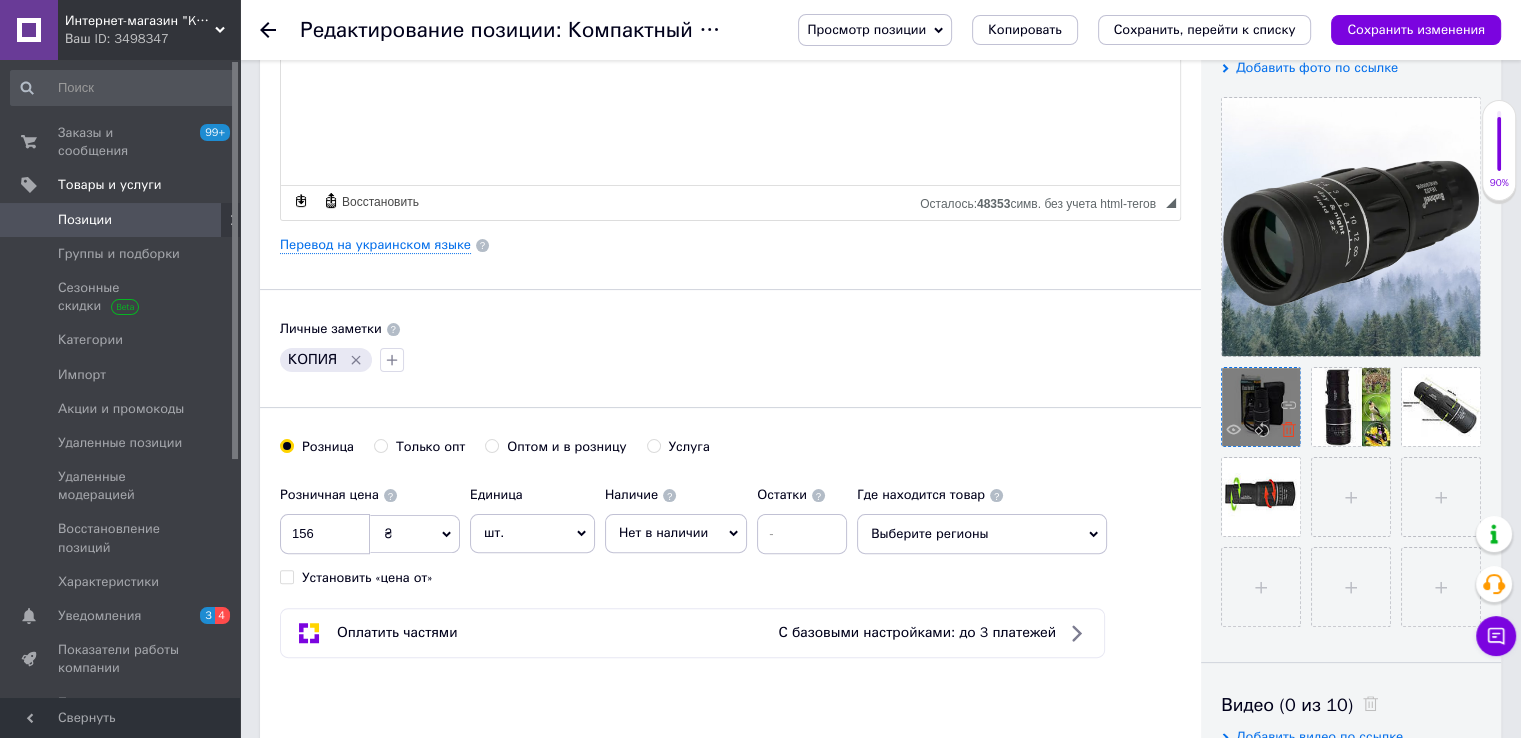 click 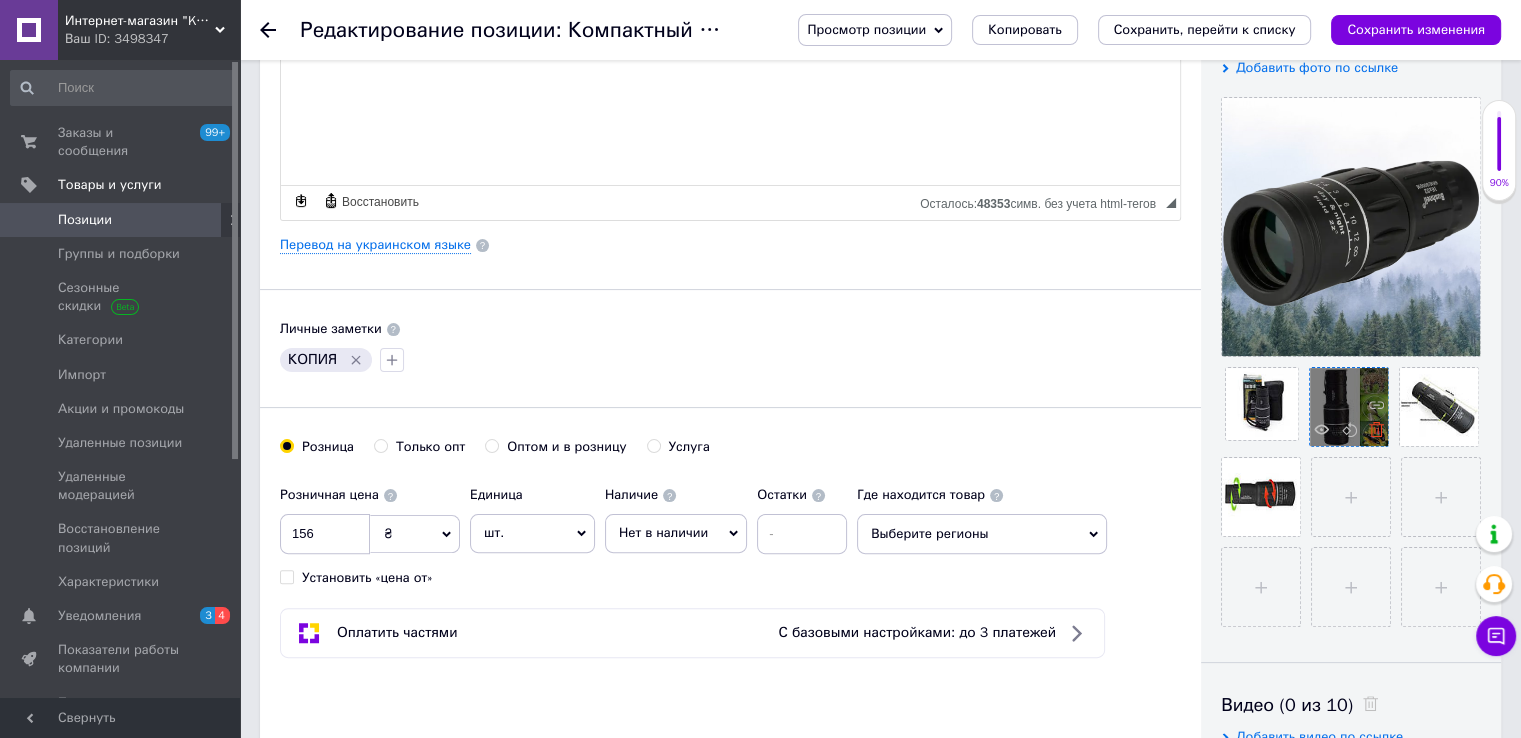 click 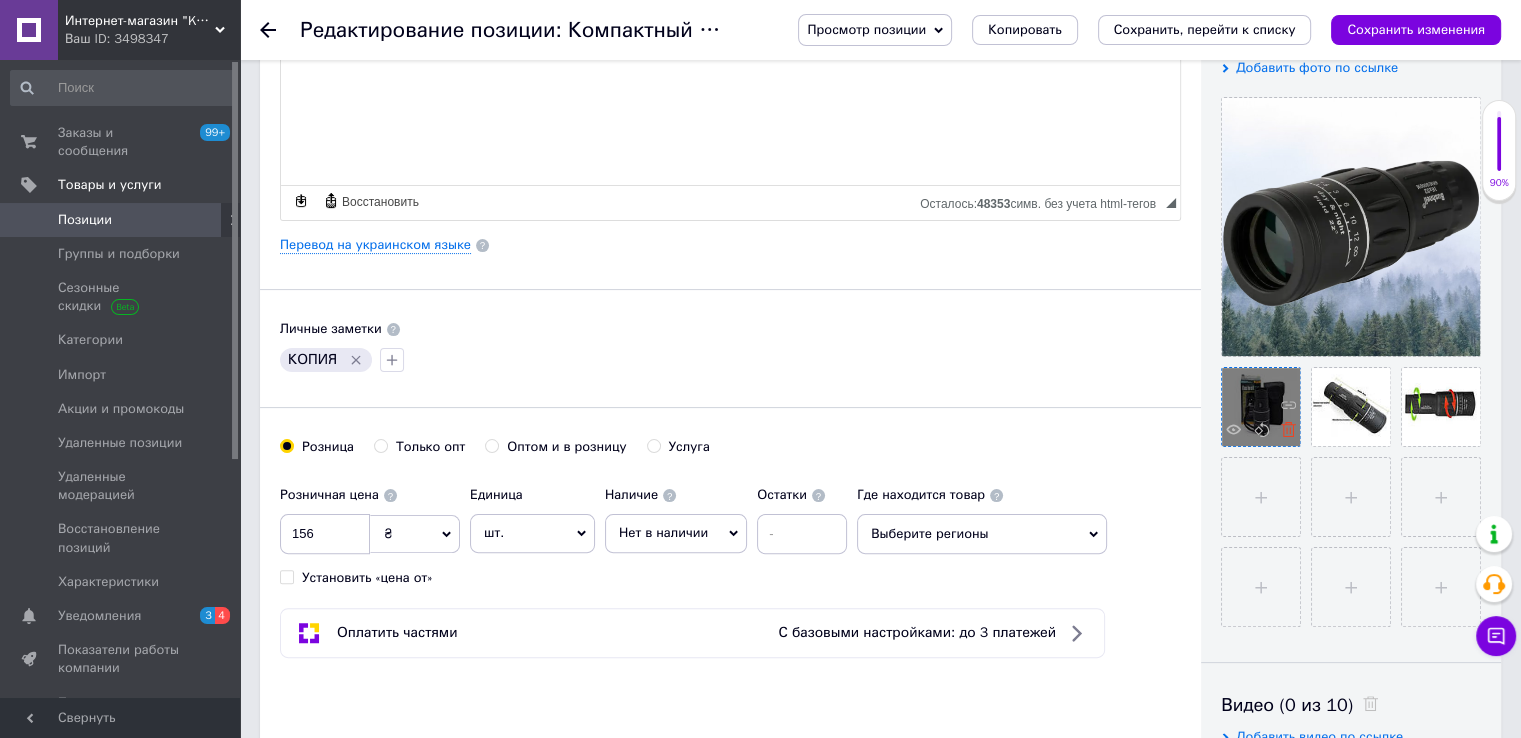 click 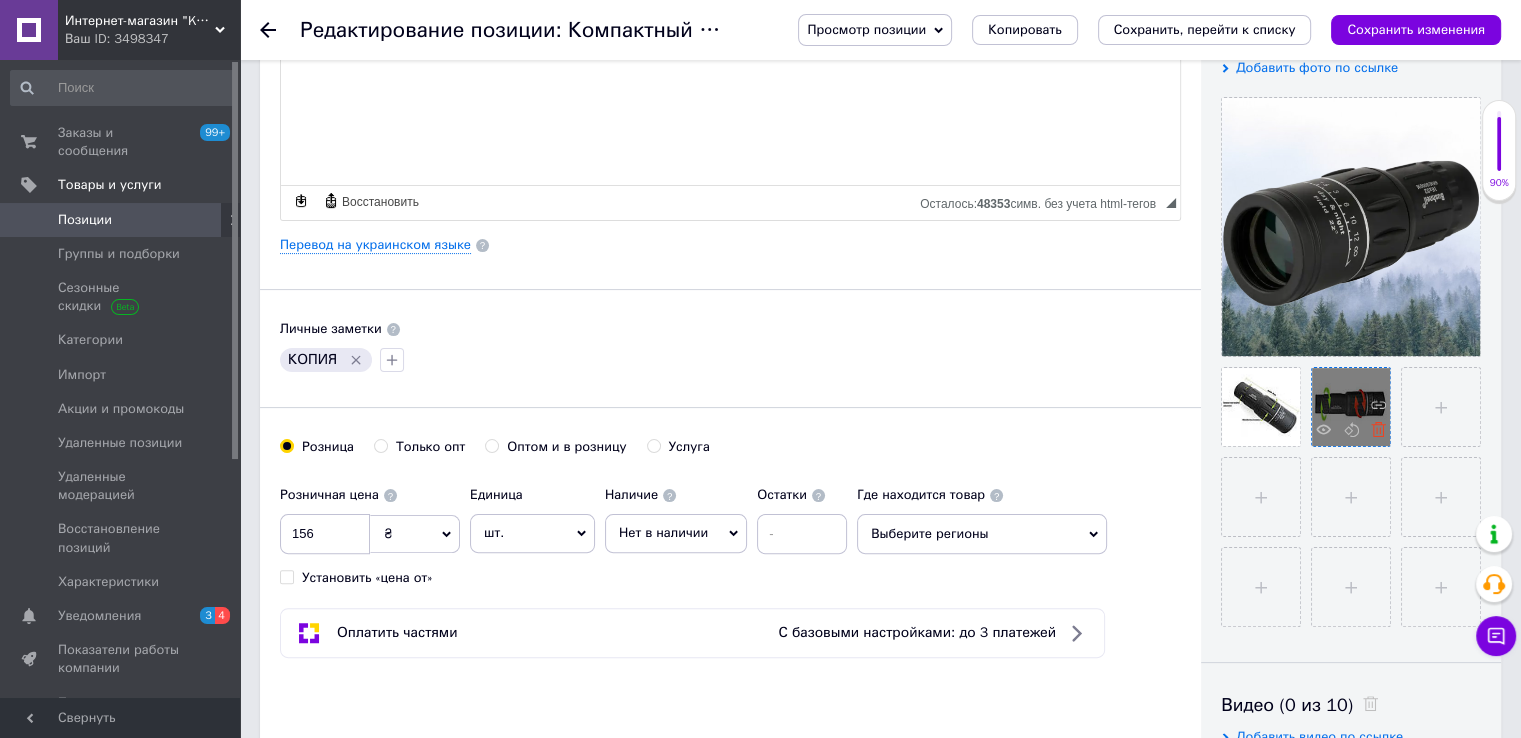 click 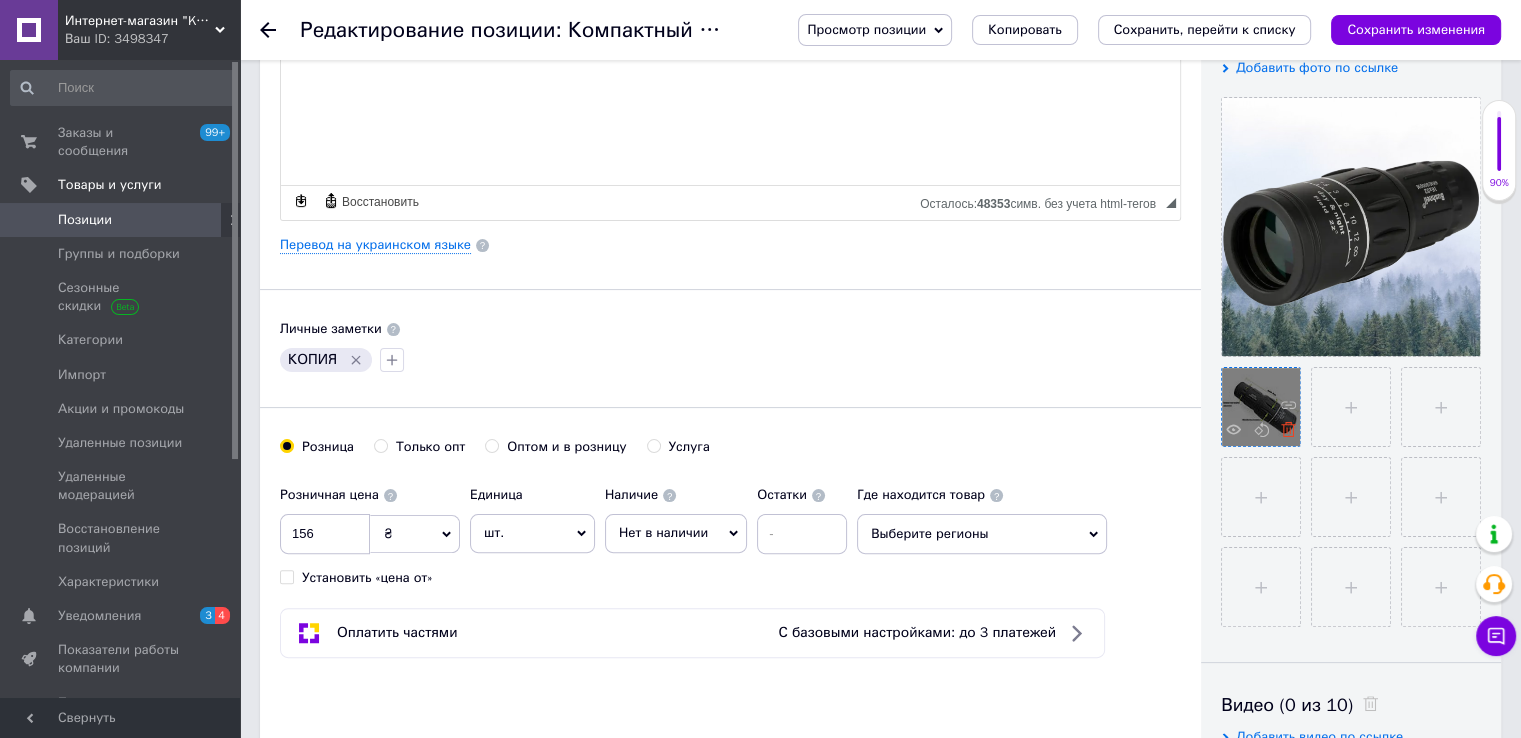 click 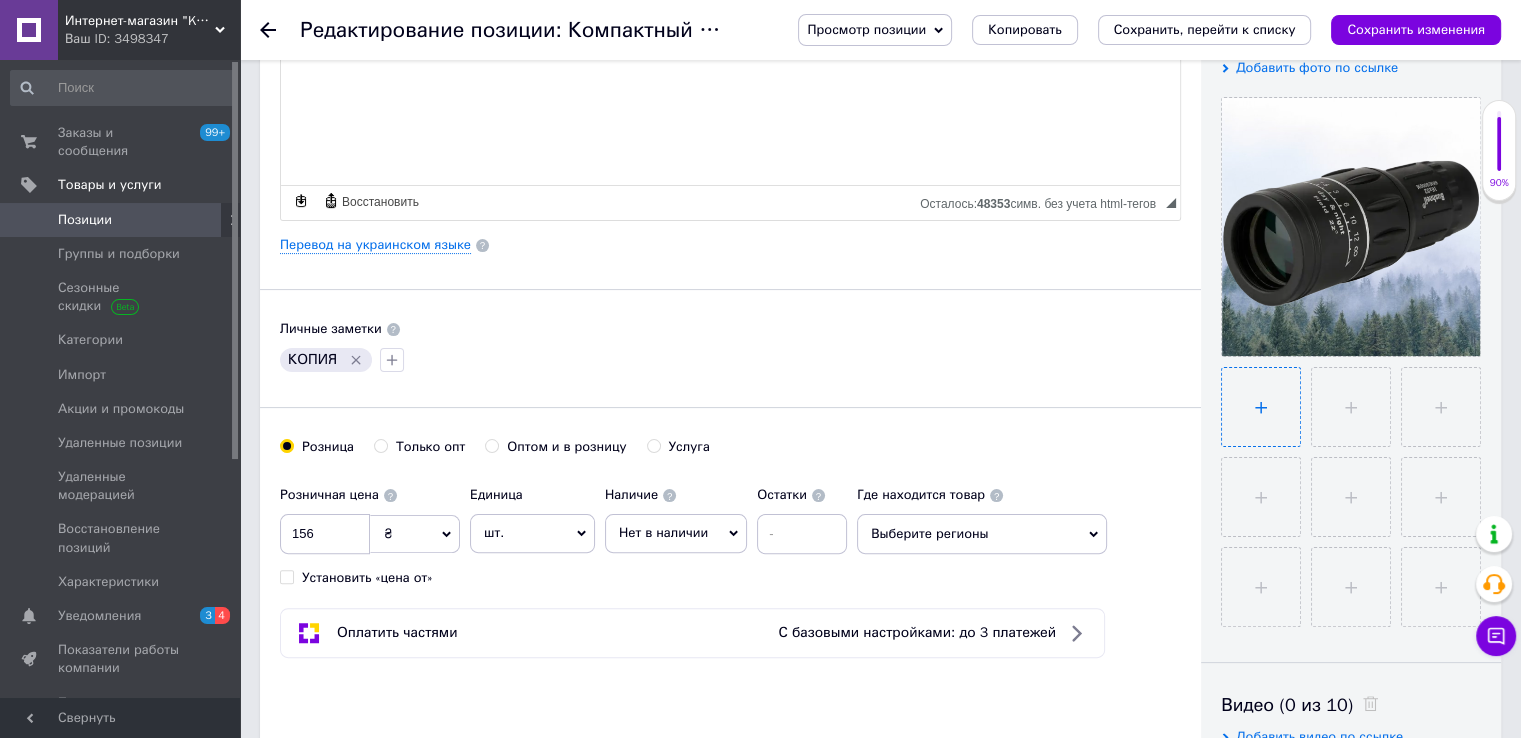 click at bounding box center (1261, 407) 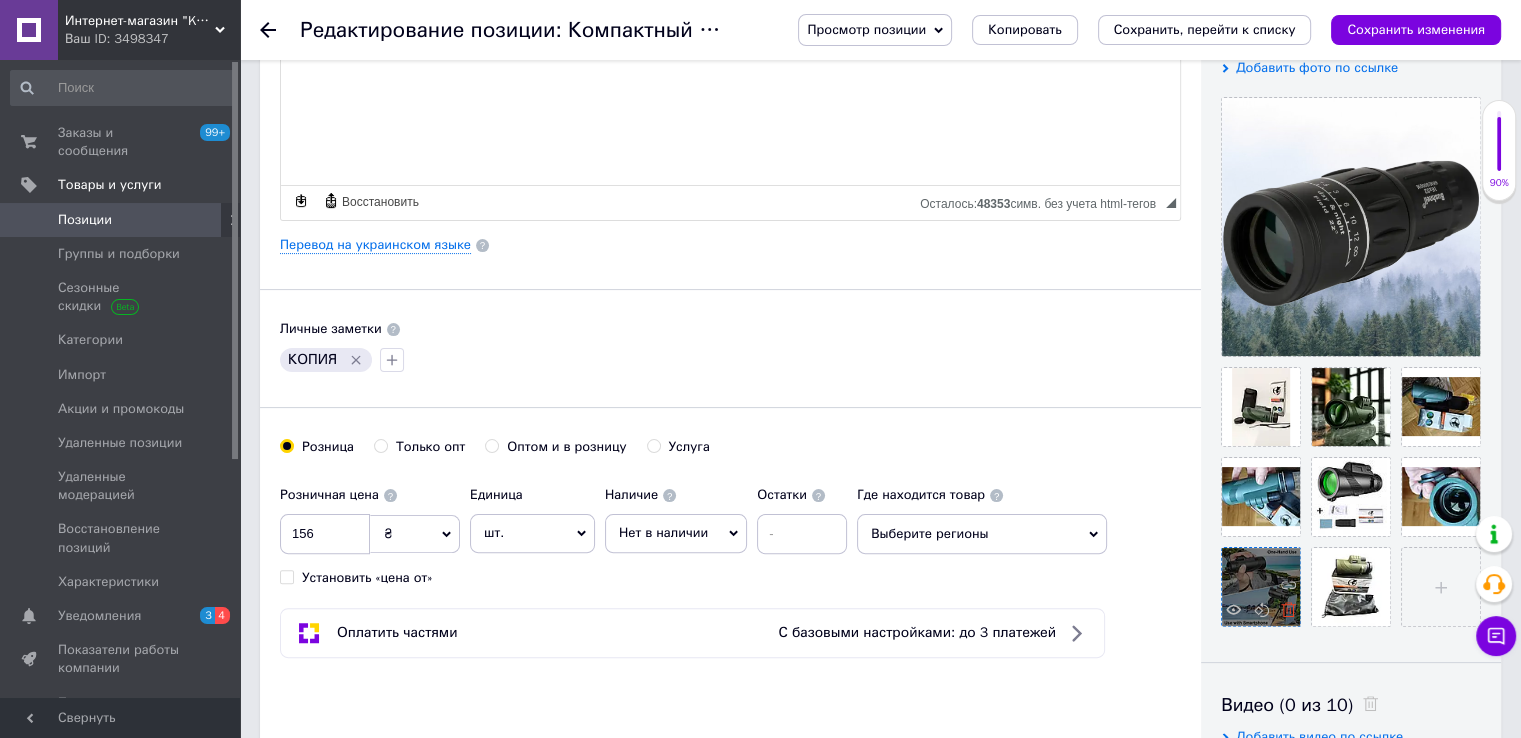 click 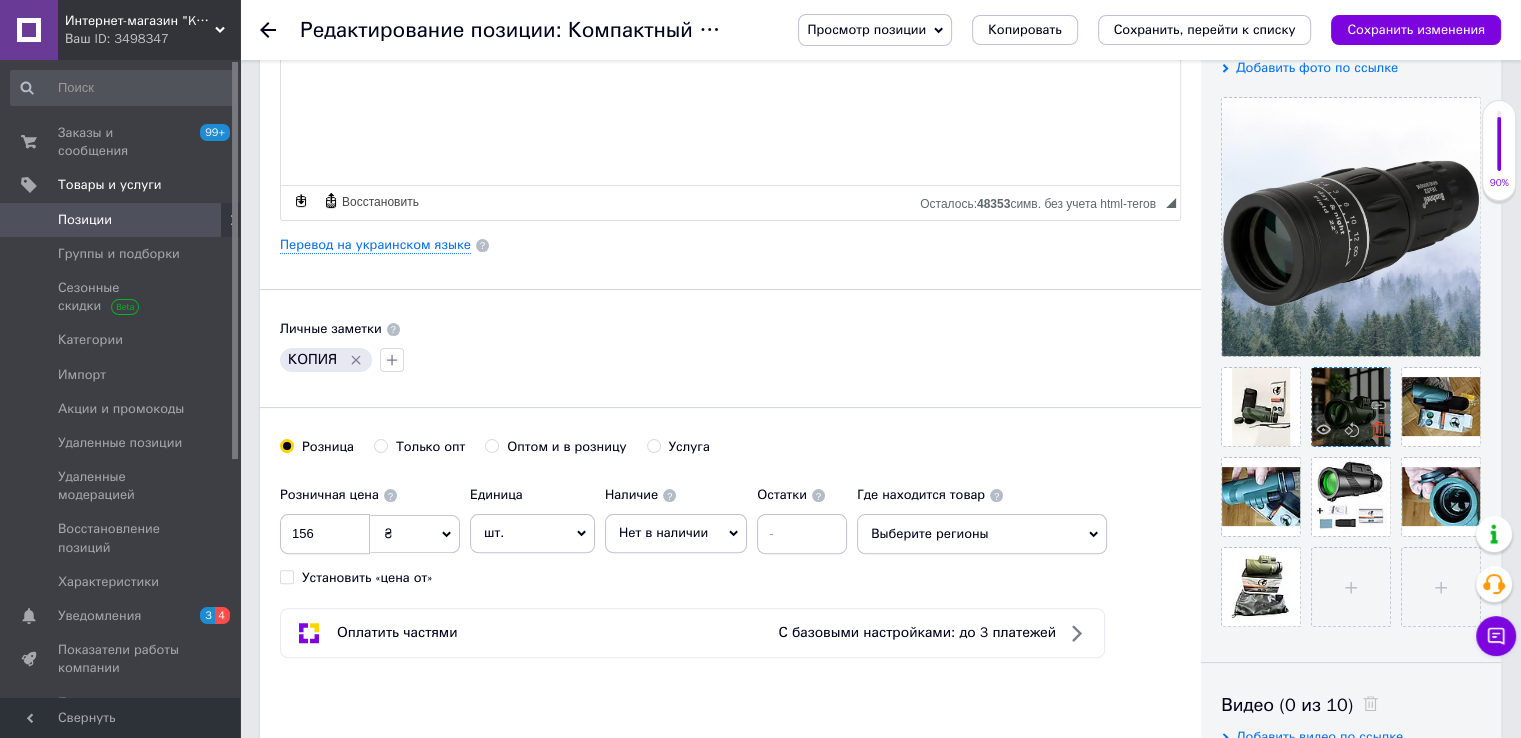 click 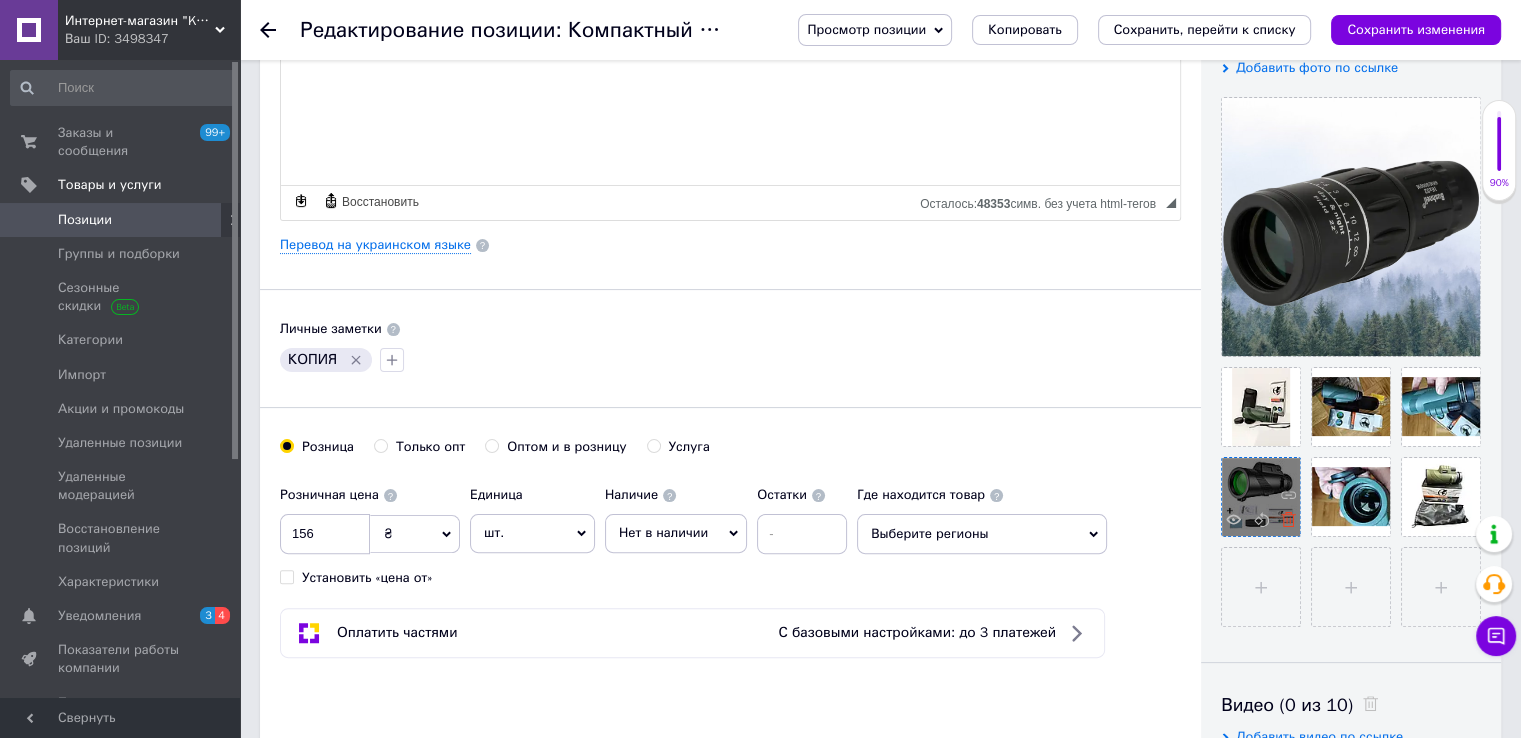 click 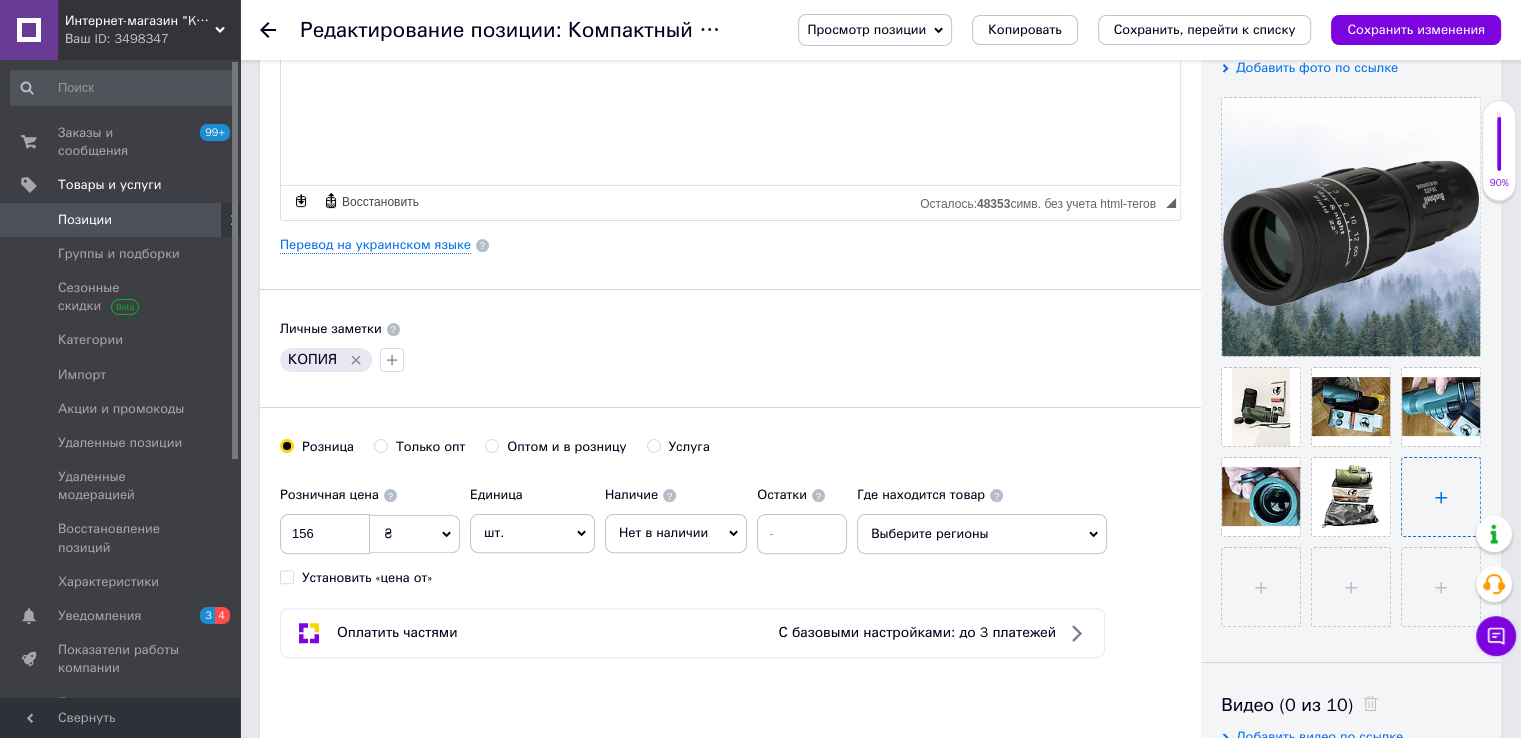 click at bounding box center (1441, 497) 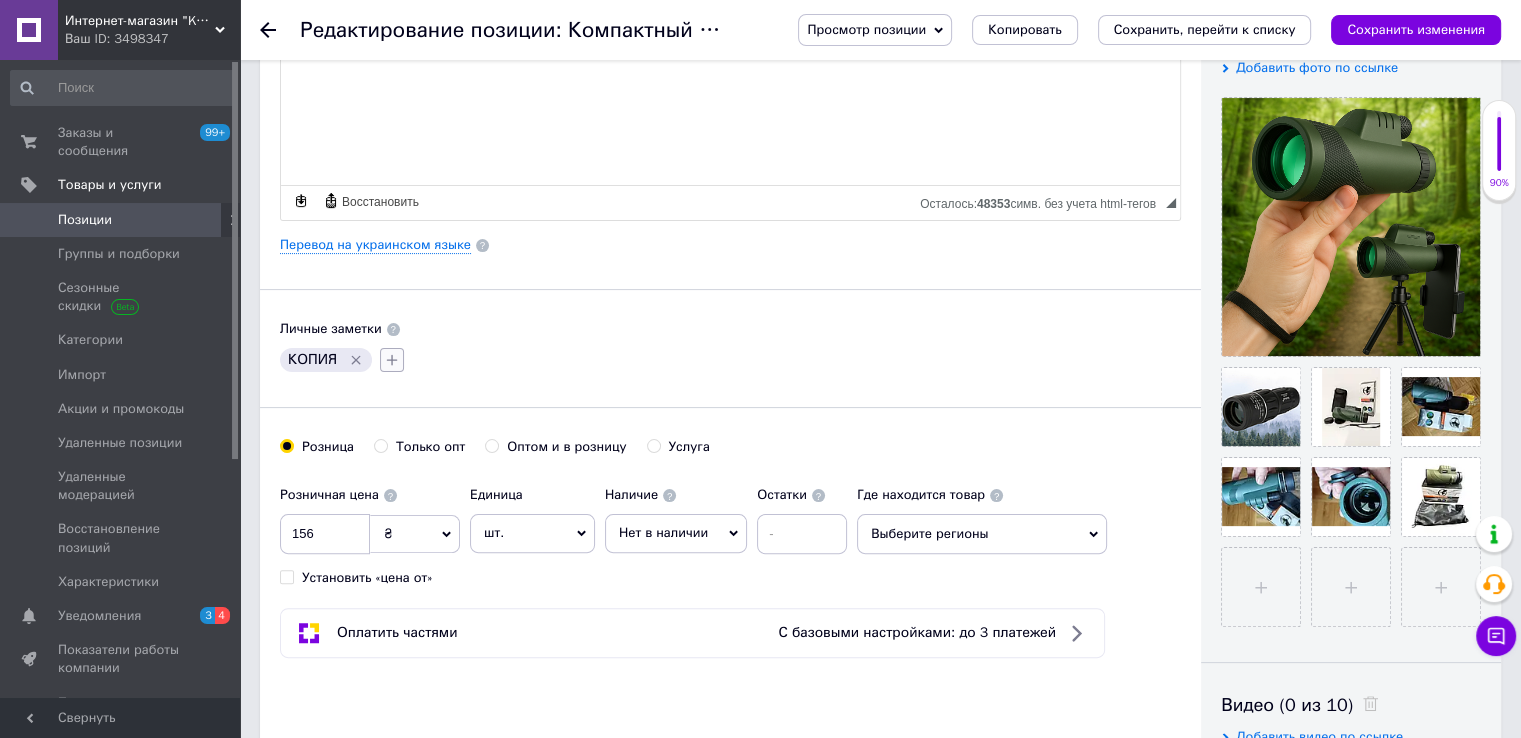 click 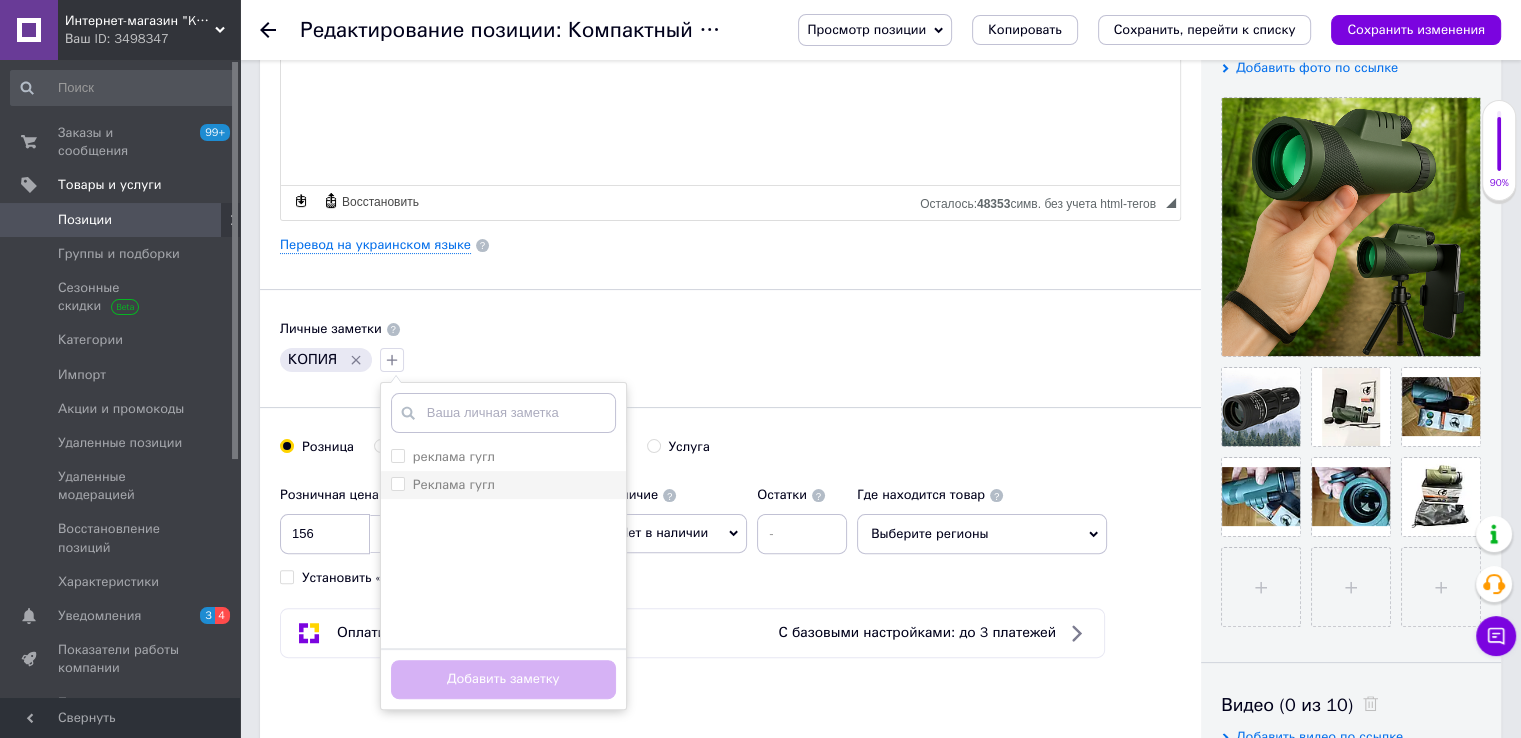 click on "Реклама гугл" at bounding box center (454, 484) 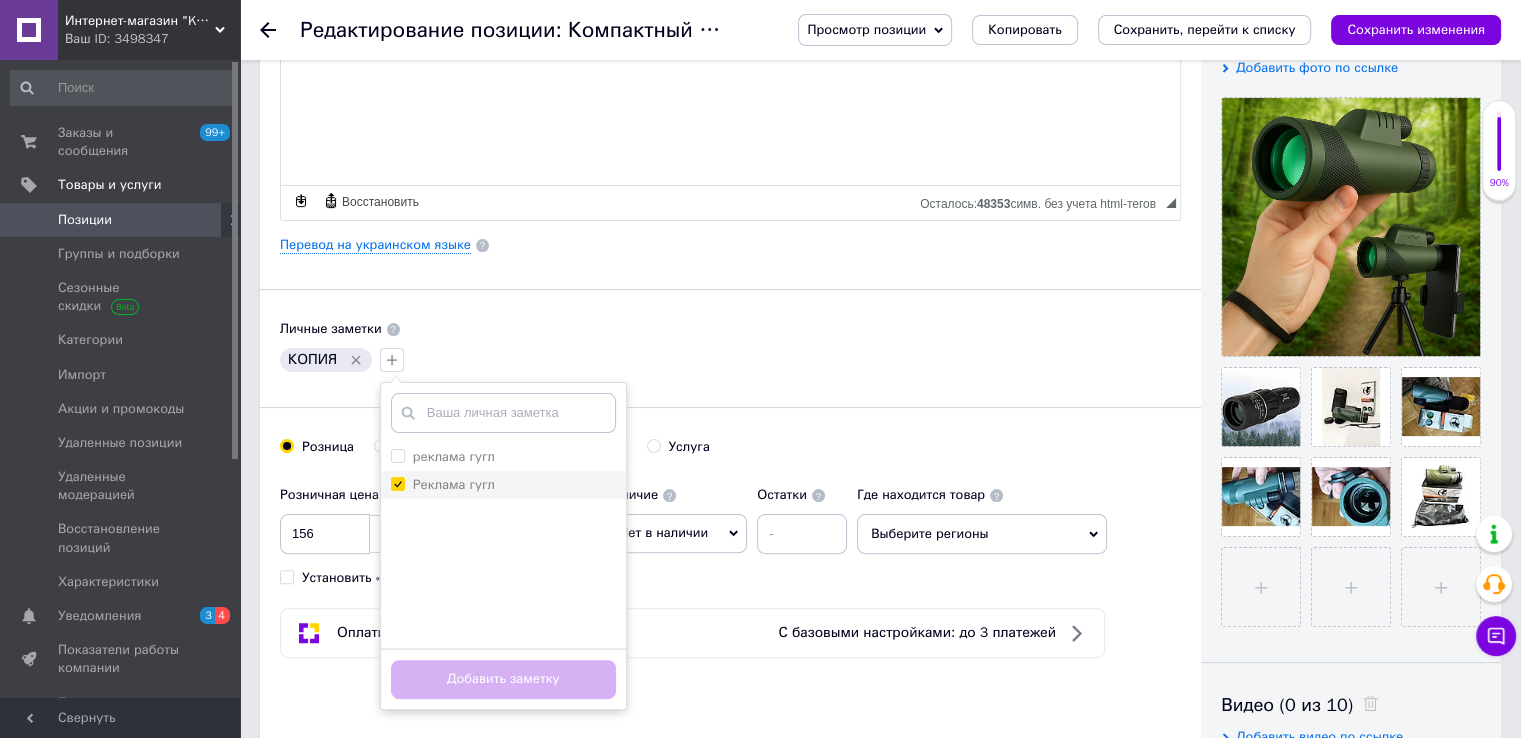 checkbox on "true" 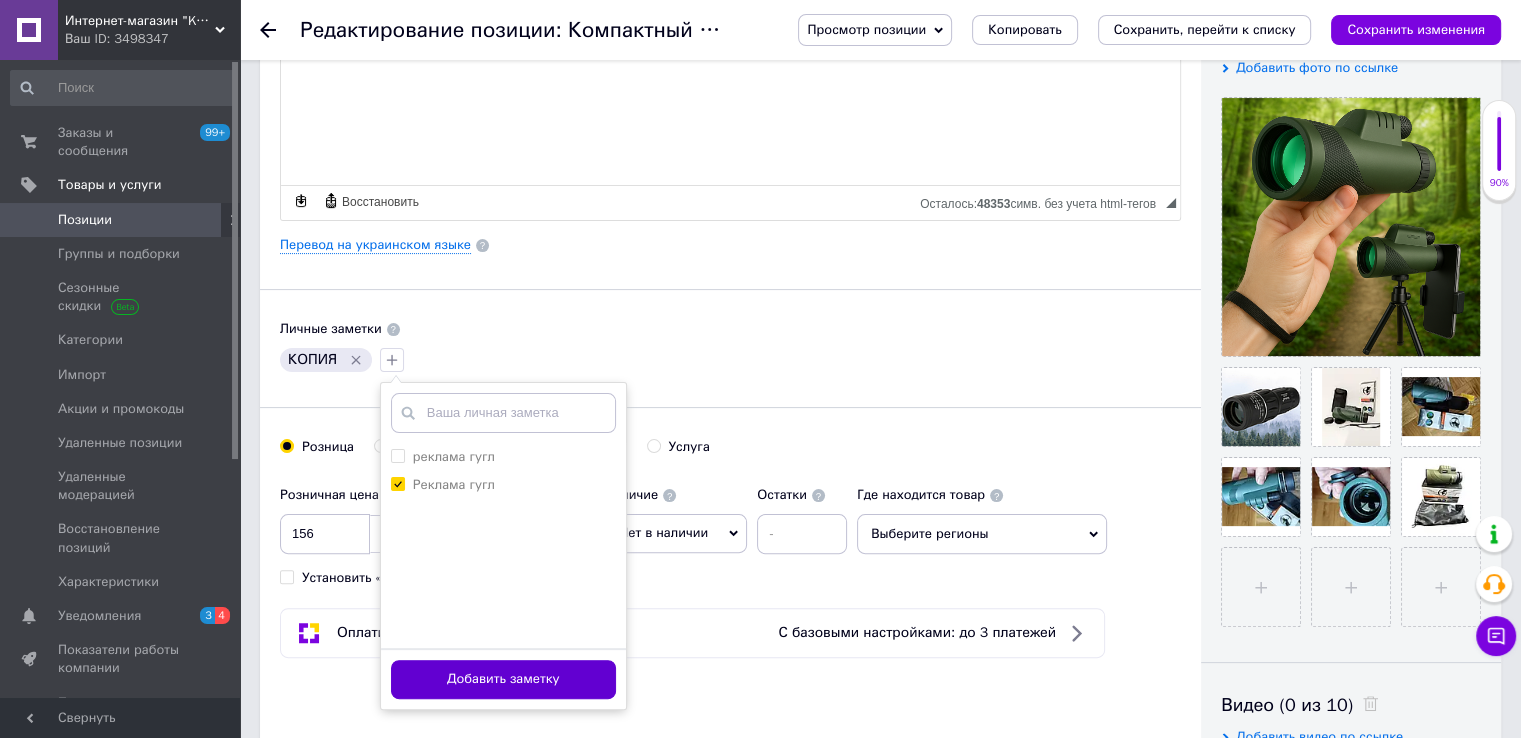 click on "Добавить заметку" at bounding box center [503, 679] 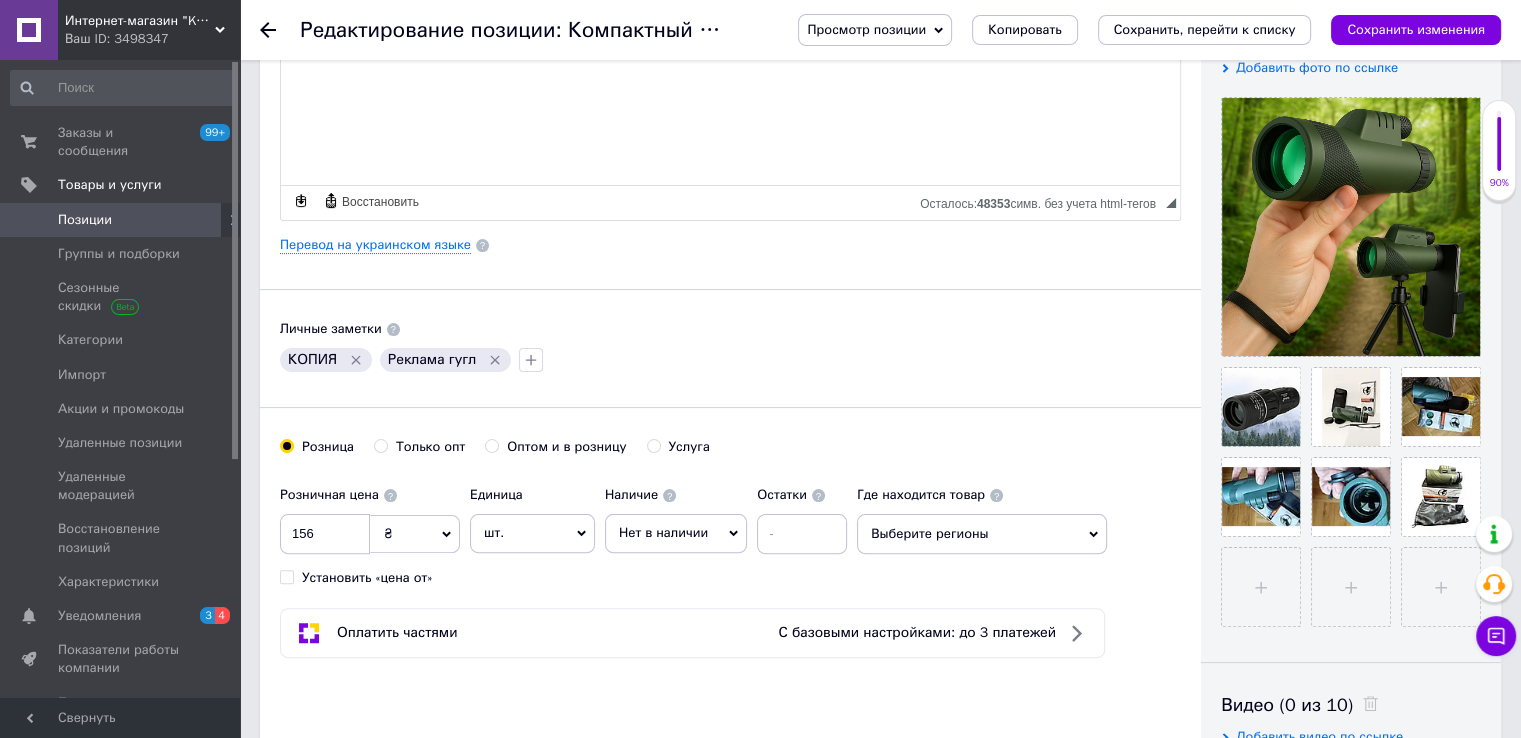 click 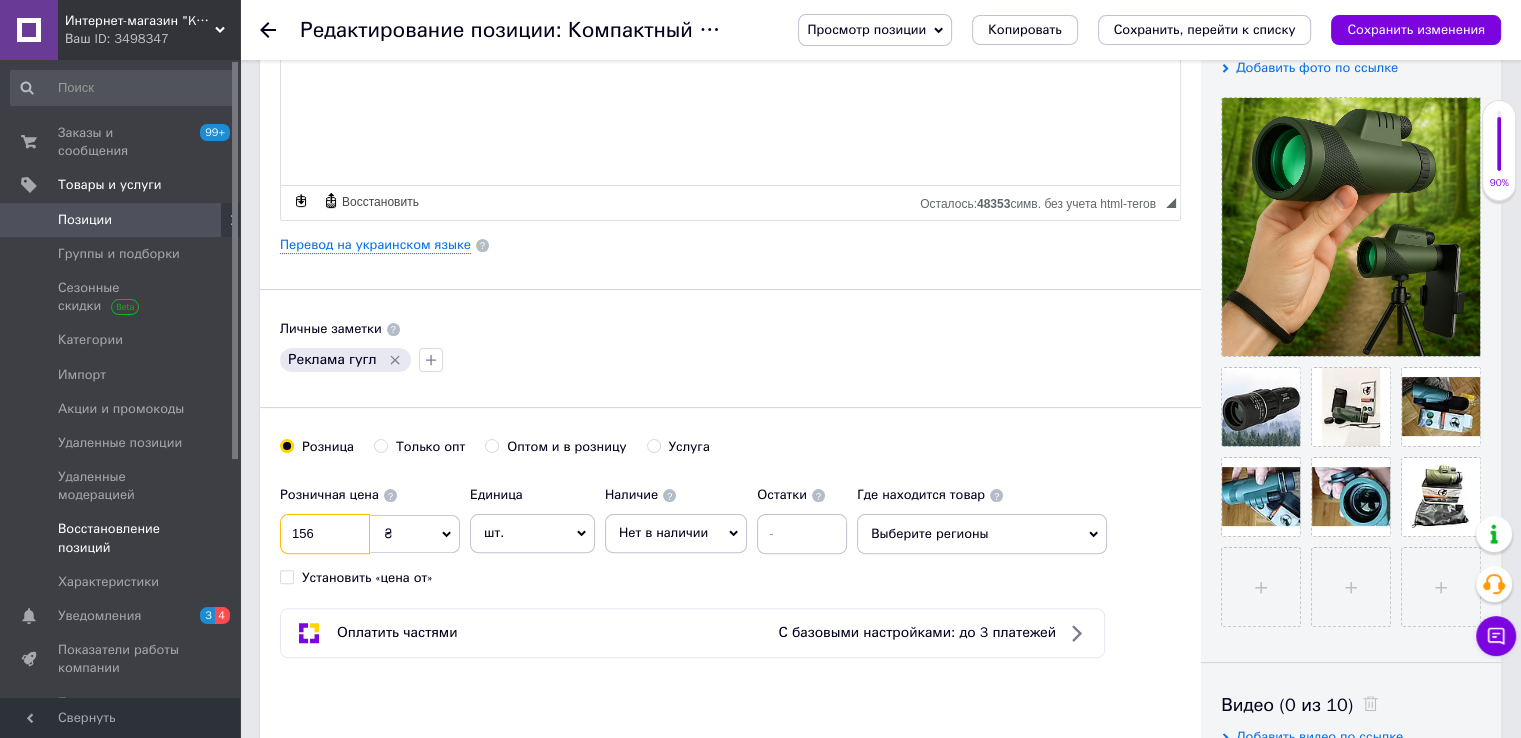 drag, startPoint x: 309, startPoint y: 524, endPoint x: 188, endPoint y: 509, distance: 121.92621 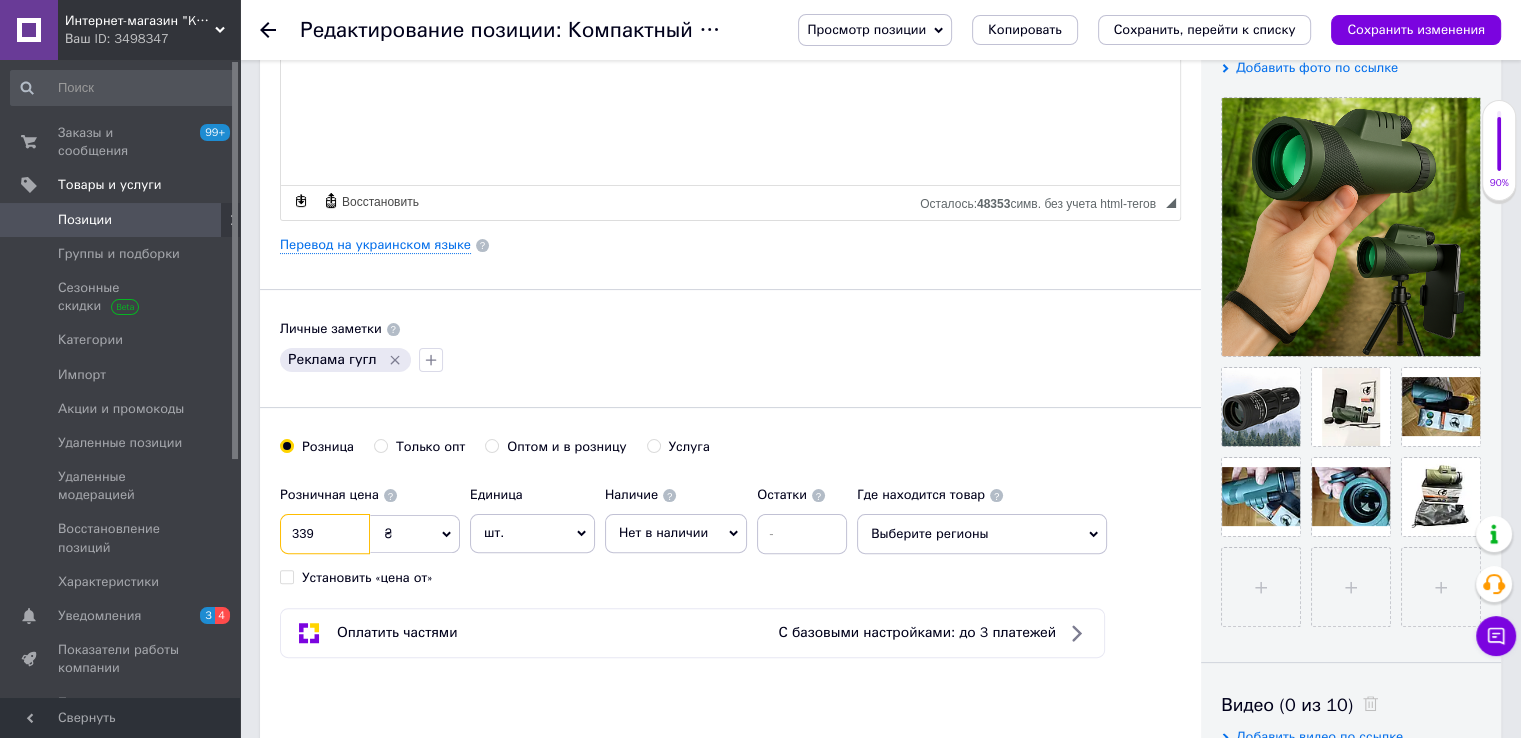 type on "339" 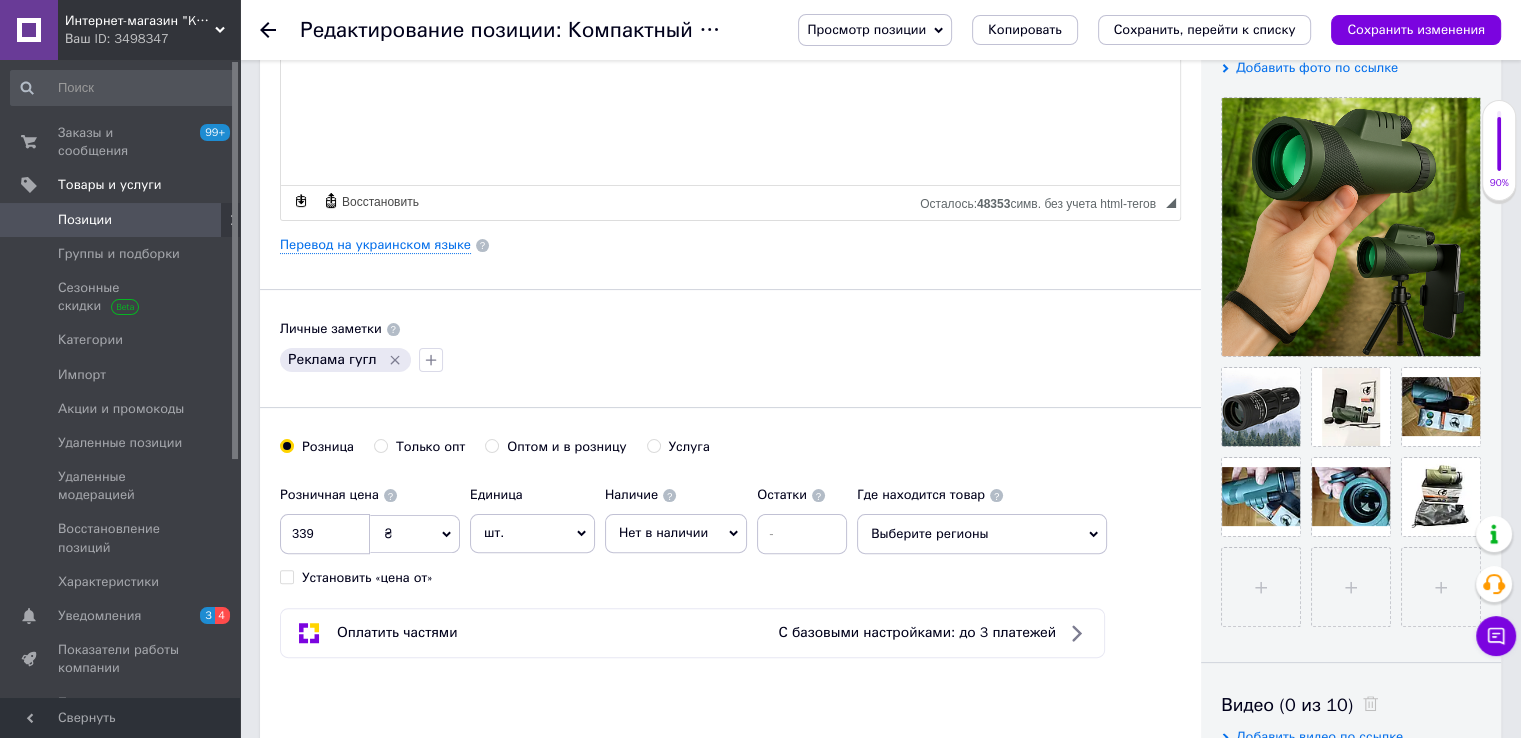drag, startPoint x: 682, startPoint y: 295, endPoint x: 697, endPoint y: 288, distance: 16.552946 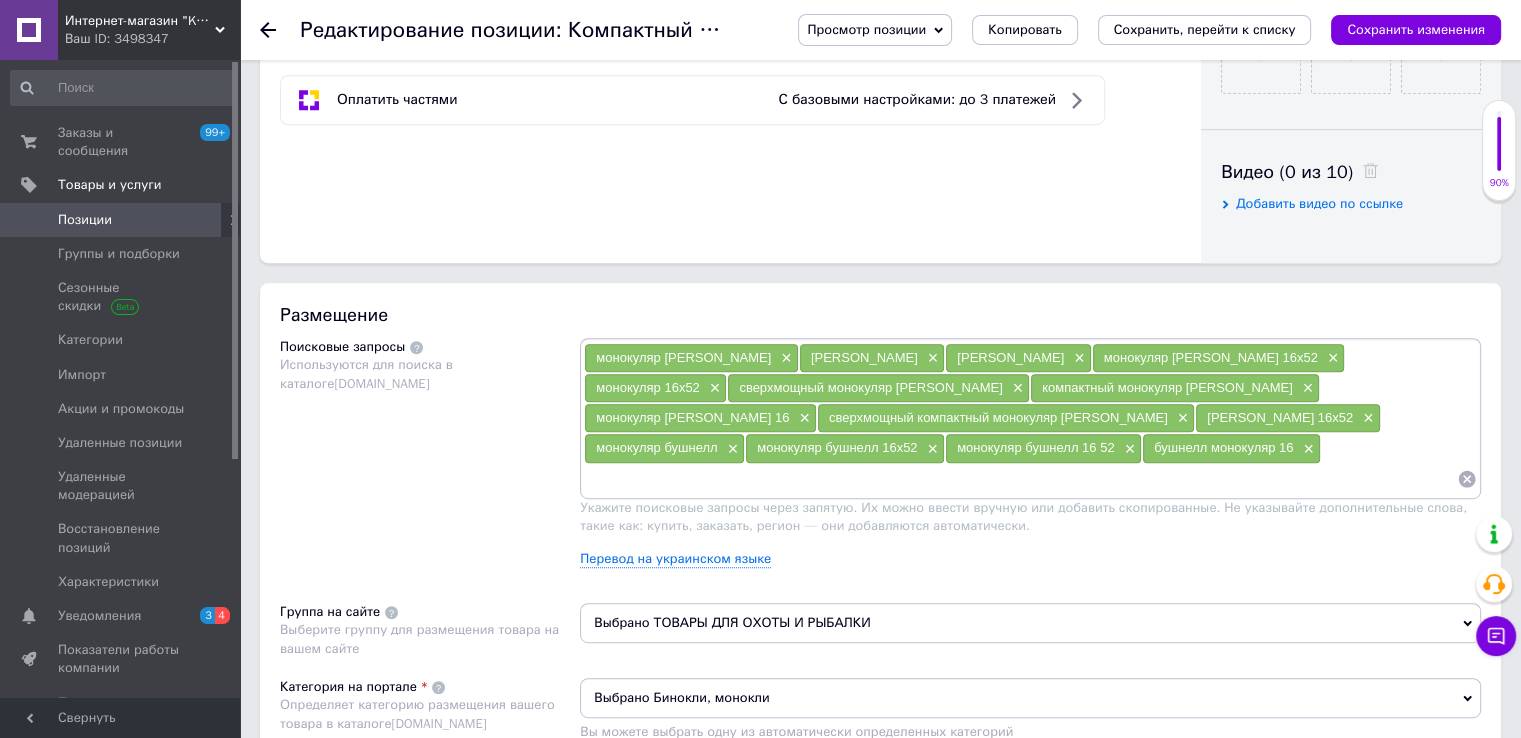 scroll, scrollTop: 1100, scrollLeft: 0, axis: vertical 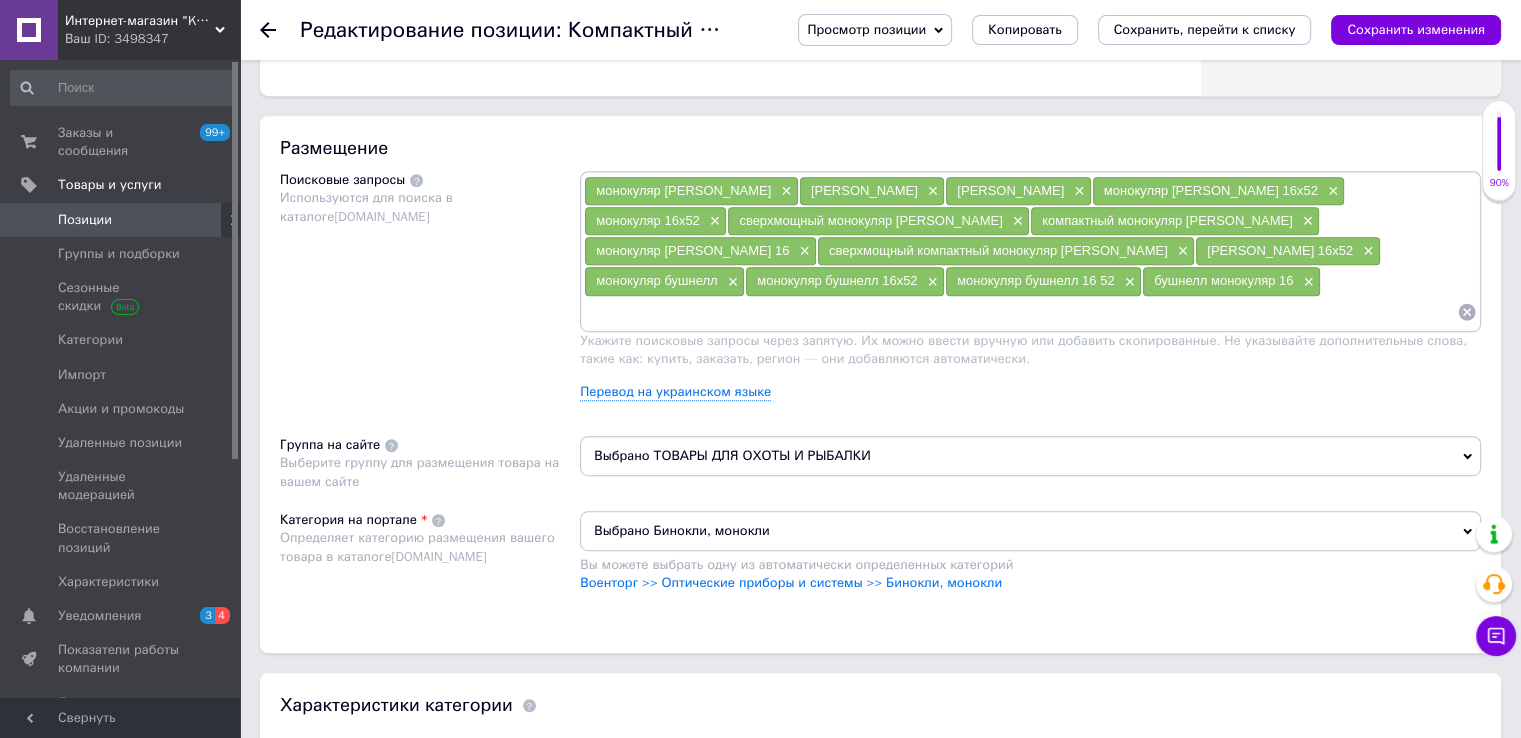 drag, startPoint x: 1381, startPoint y: 244, endPoint x: 1355, endPoint y: 203, distance: 48.548943 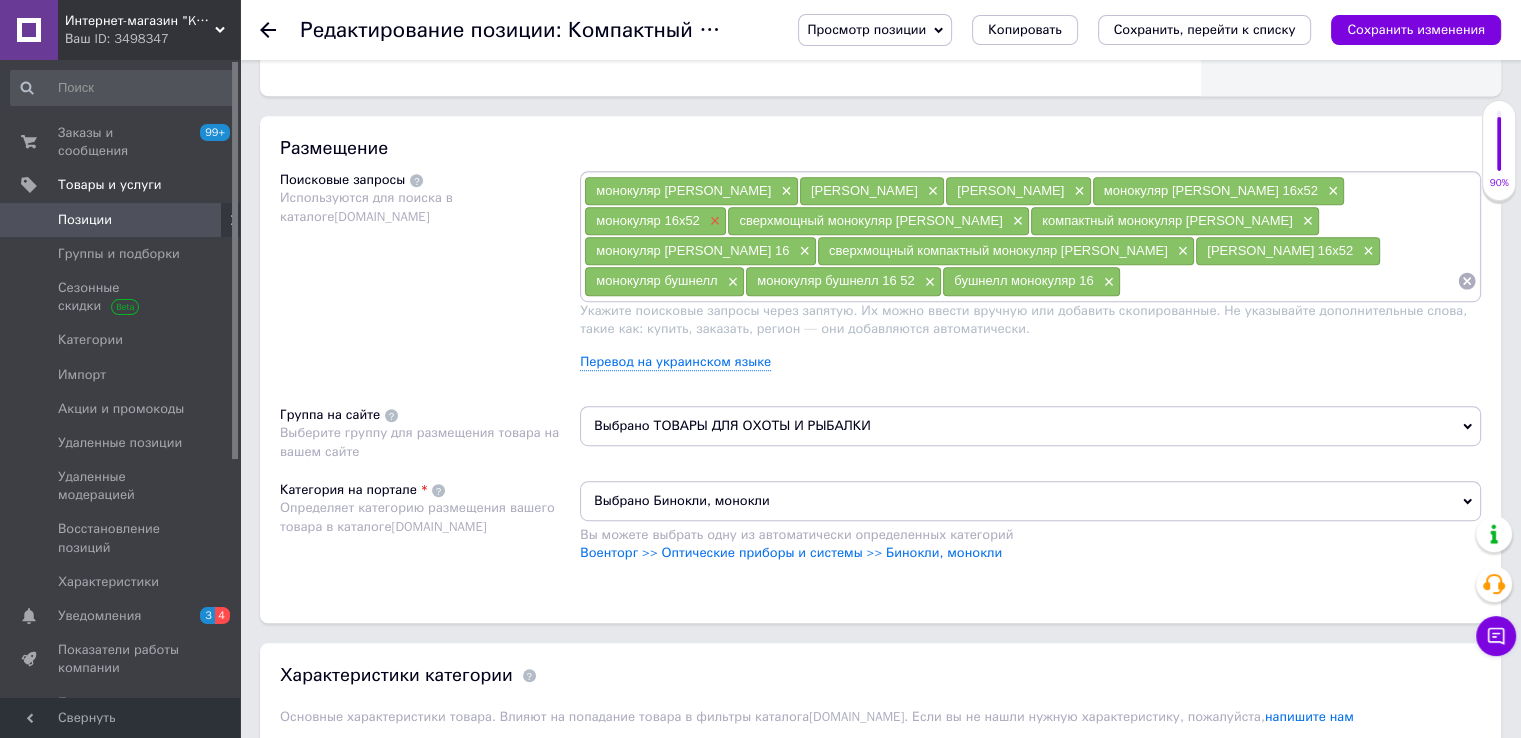 click on "×" at bounding box center (713, 221) 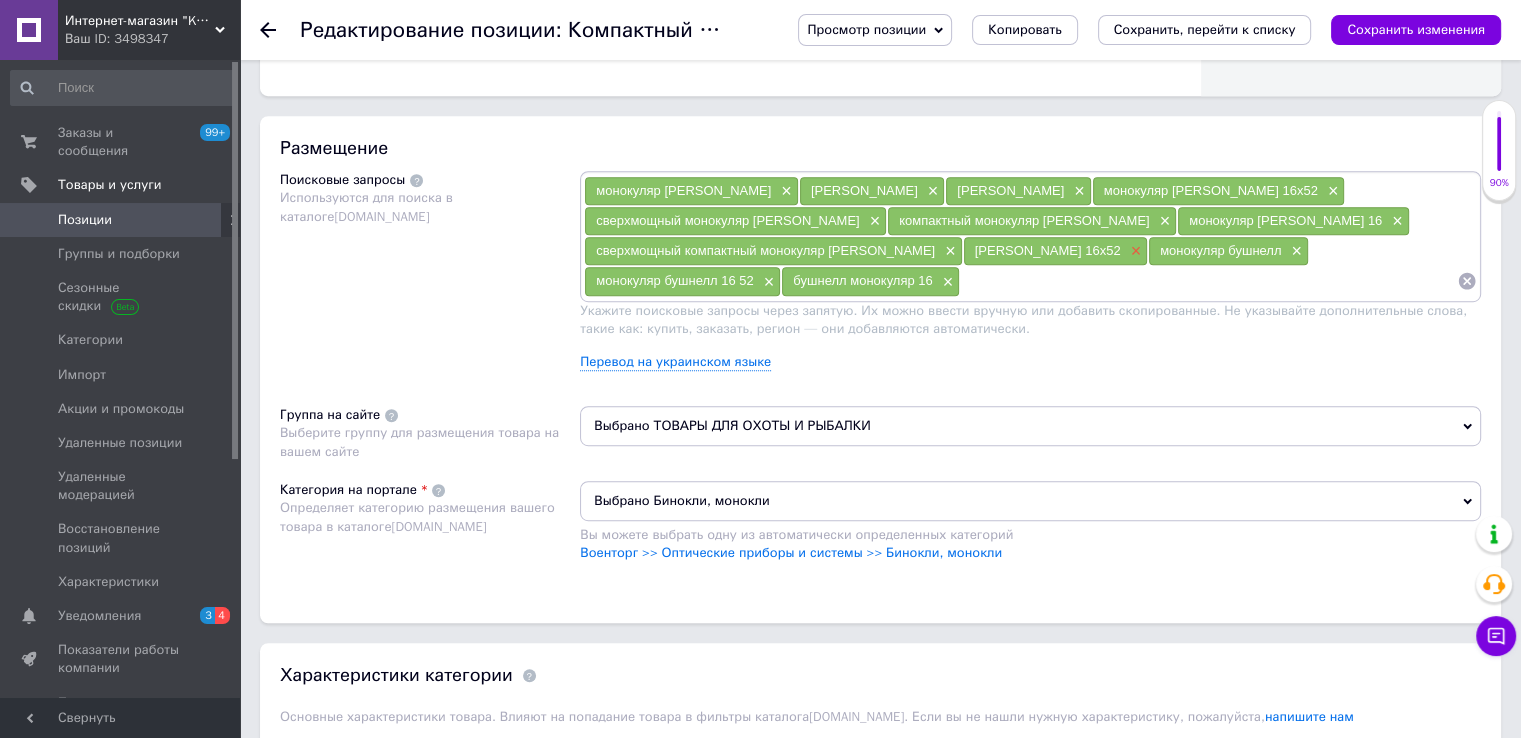 click on "×" at bounding box center [1134, 251] 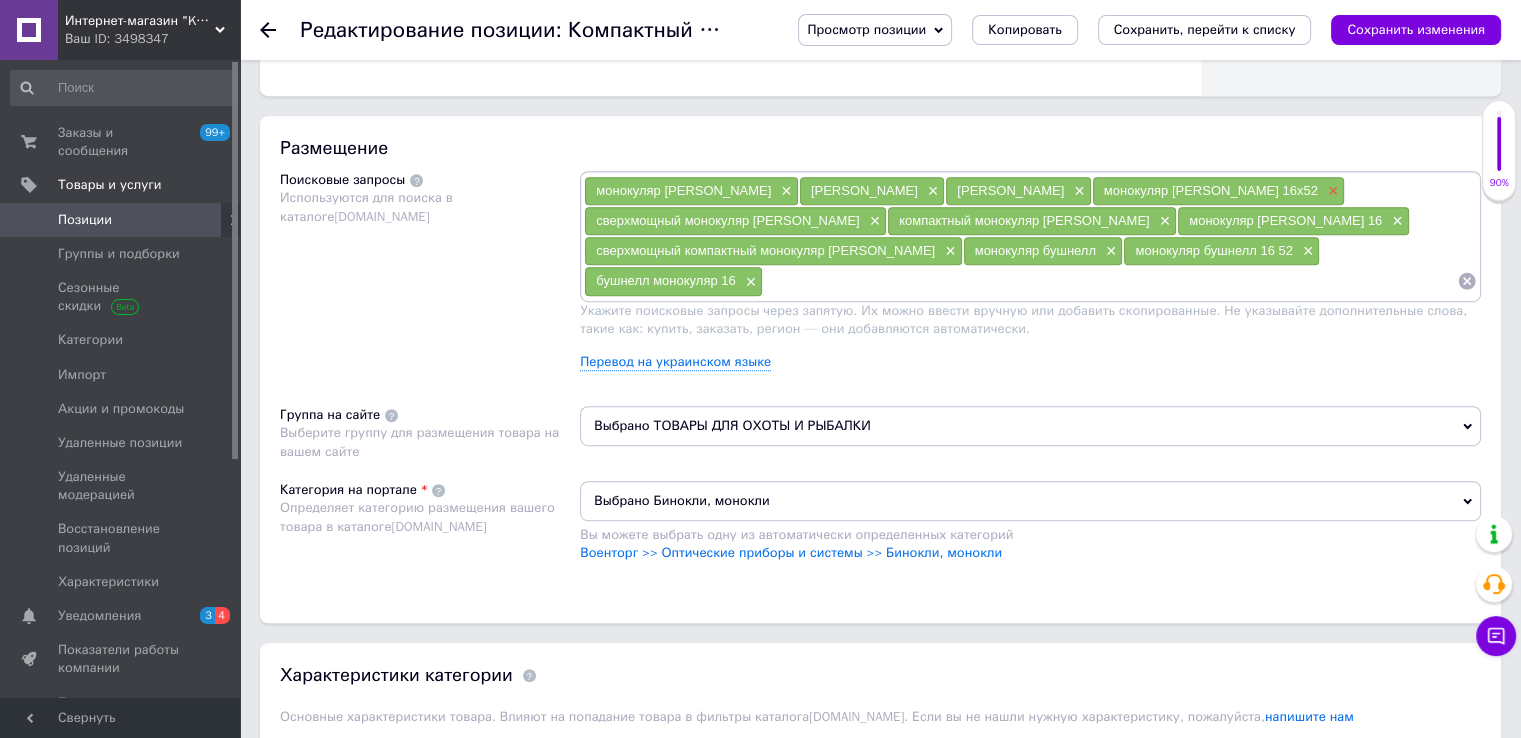 click on "×" at bounding box center (1331, 191) 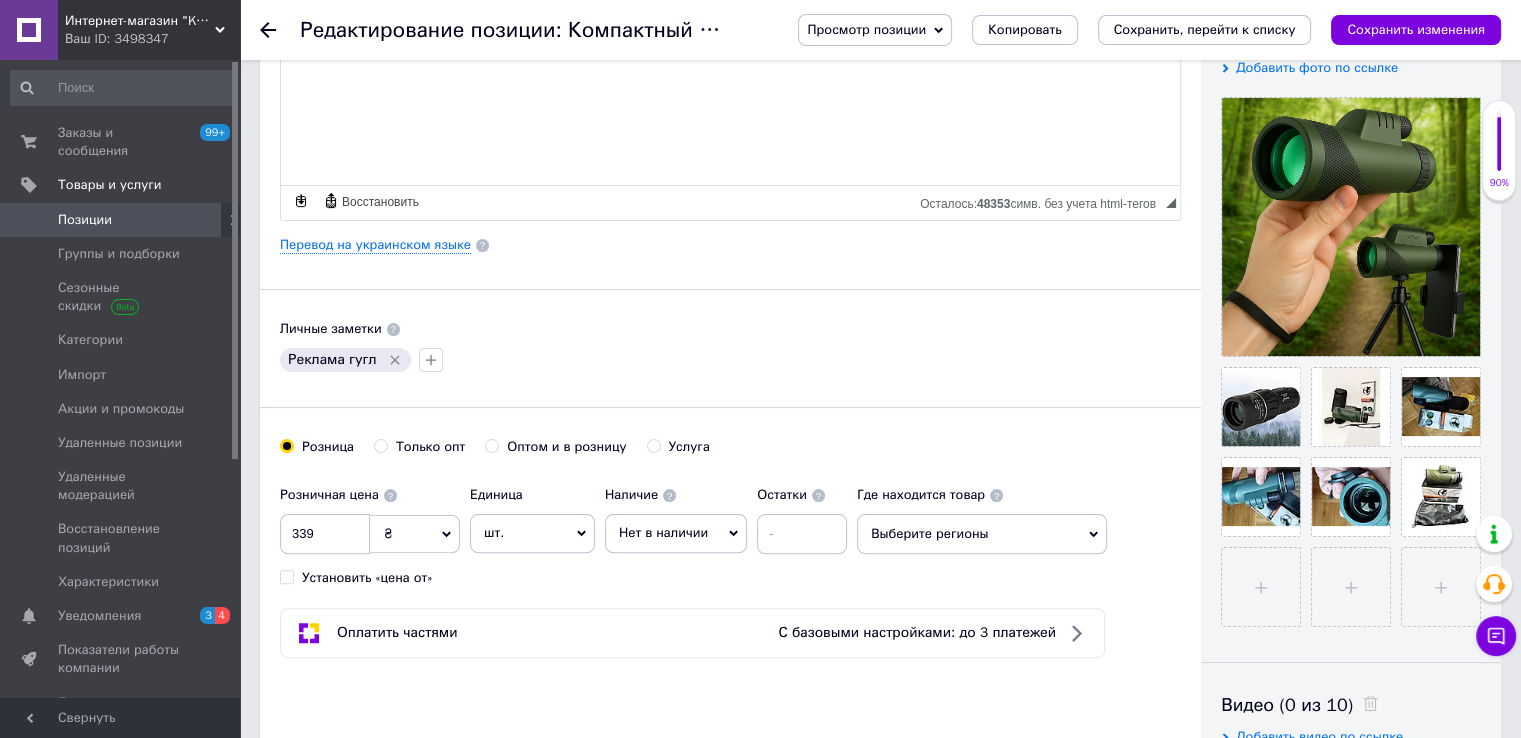 scroll, scrollTop: 0, scrollLeft: 0, axis: both 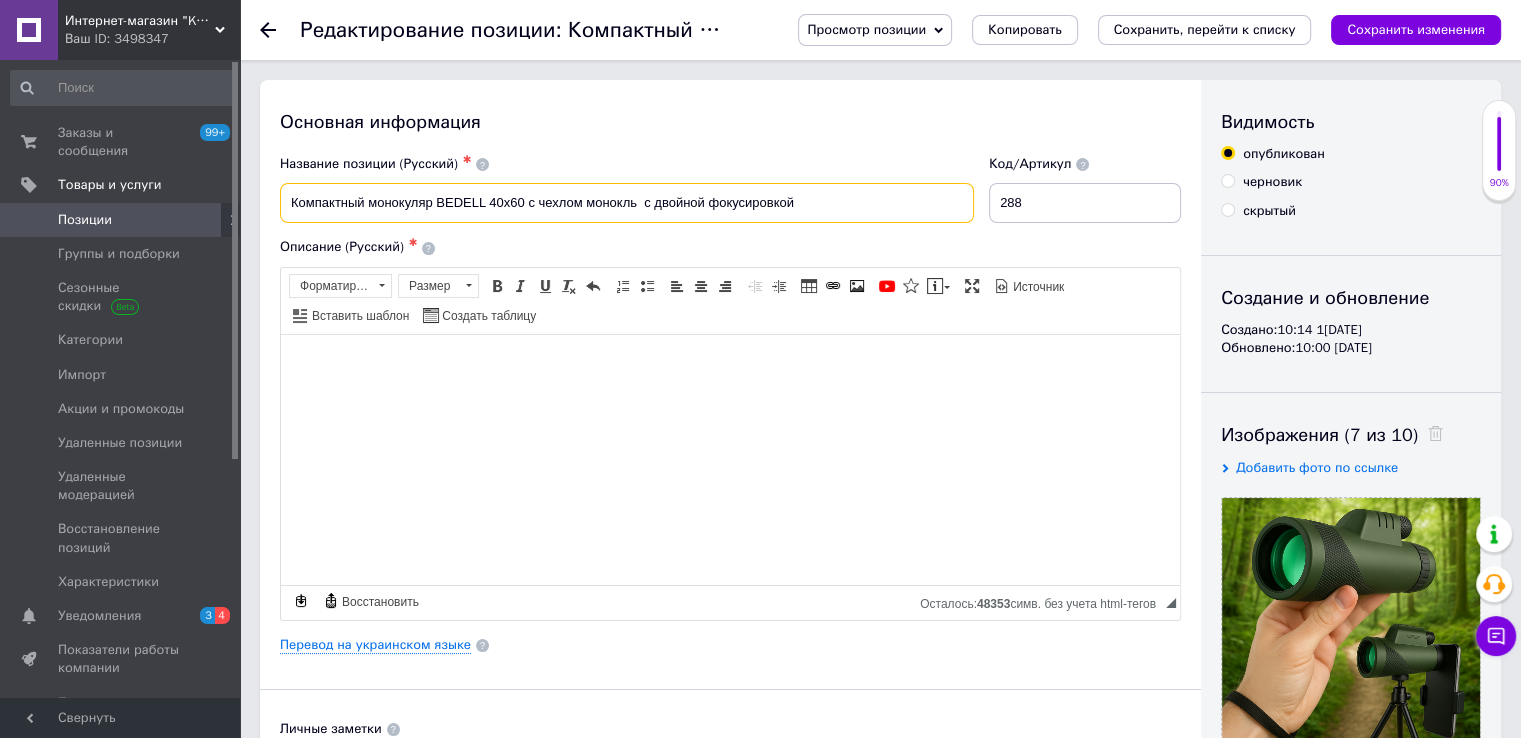 drag, startPoint x: 528, startPoint y: 205, endPoint x: 434, endPoint y: 213, distance: 94.33981 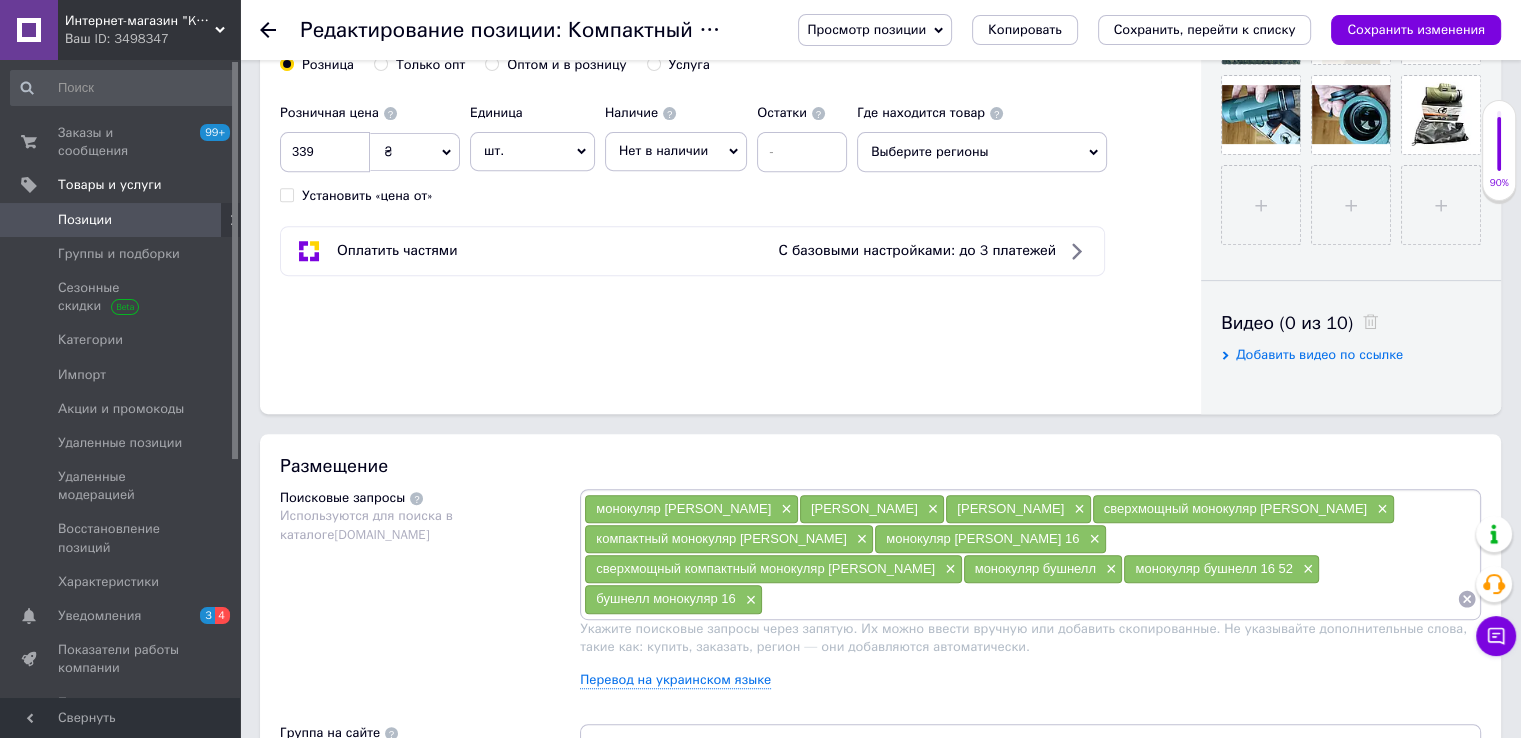 scroll, scrollTop: 800, scrollLeft: 0, axis: vertical 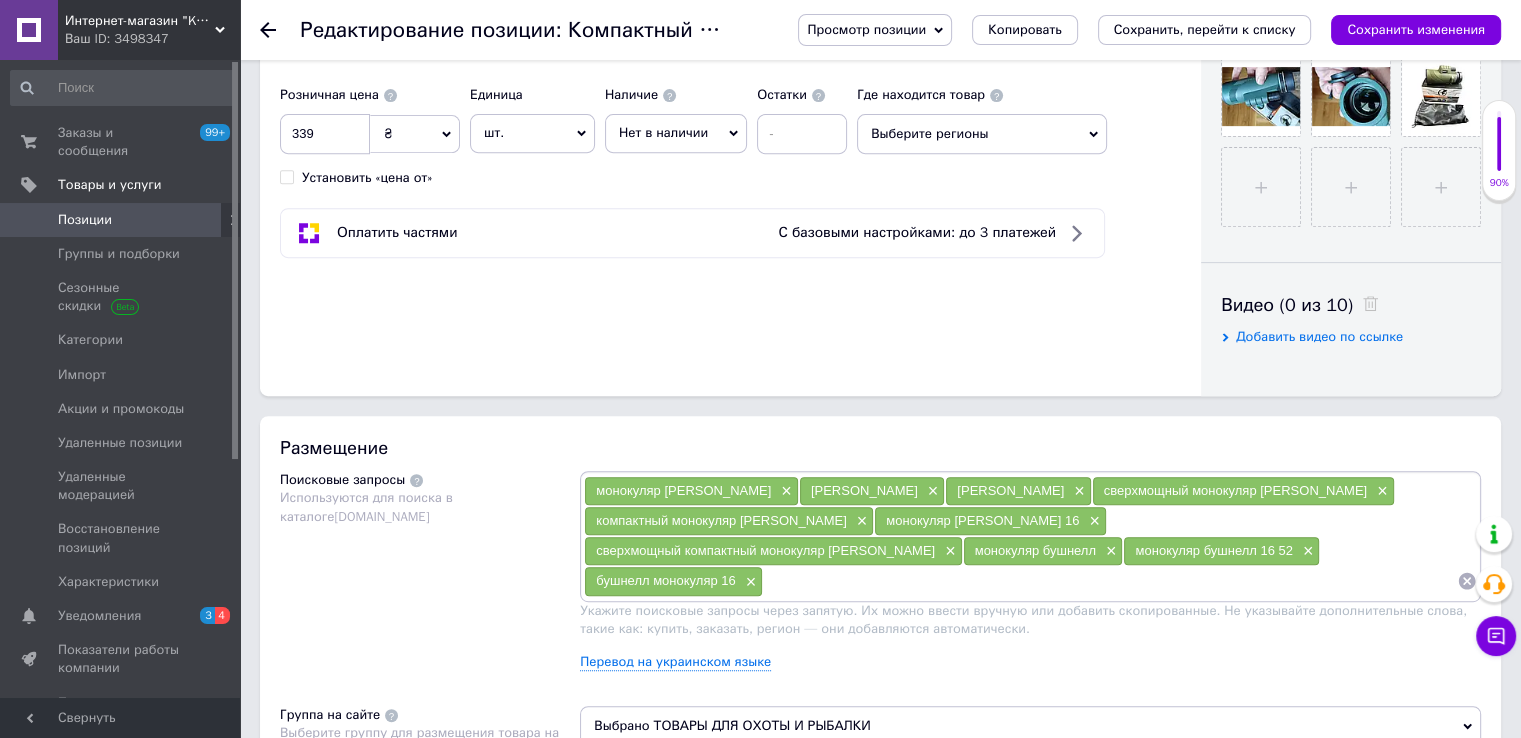 click at bounding box center (1110, 581) 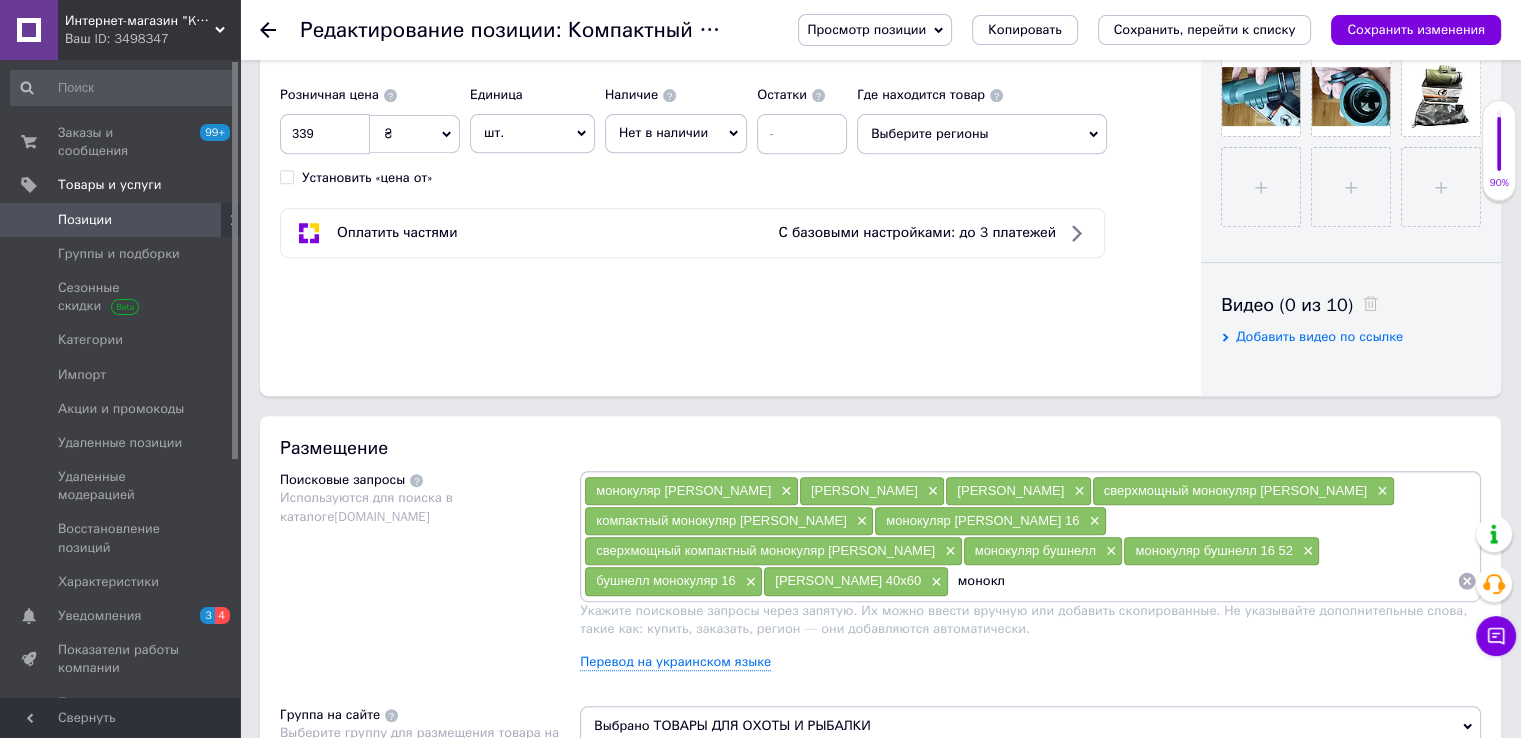 type on "монокль" 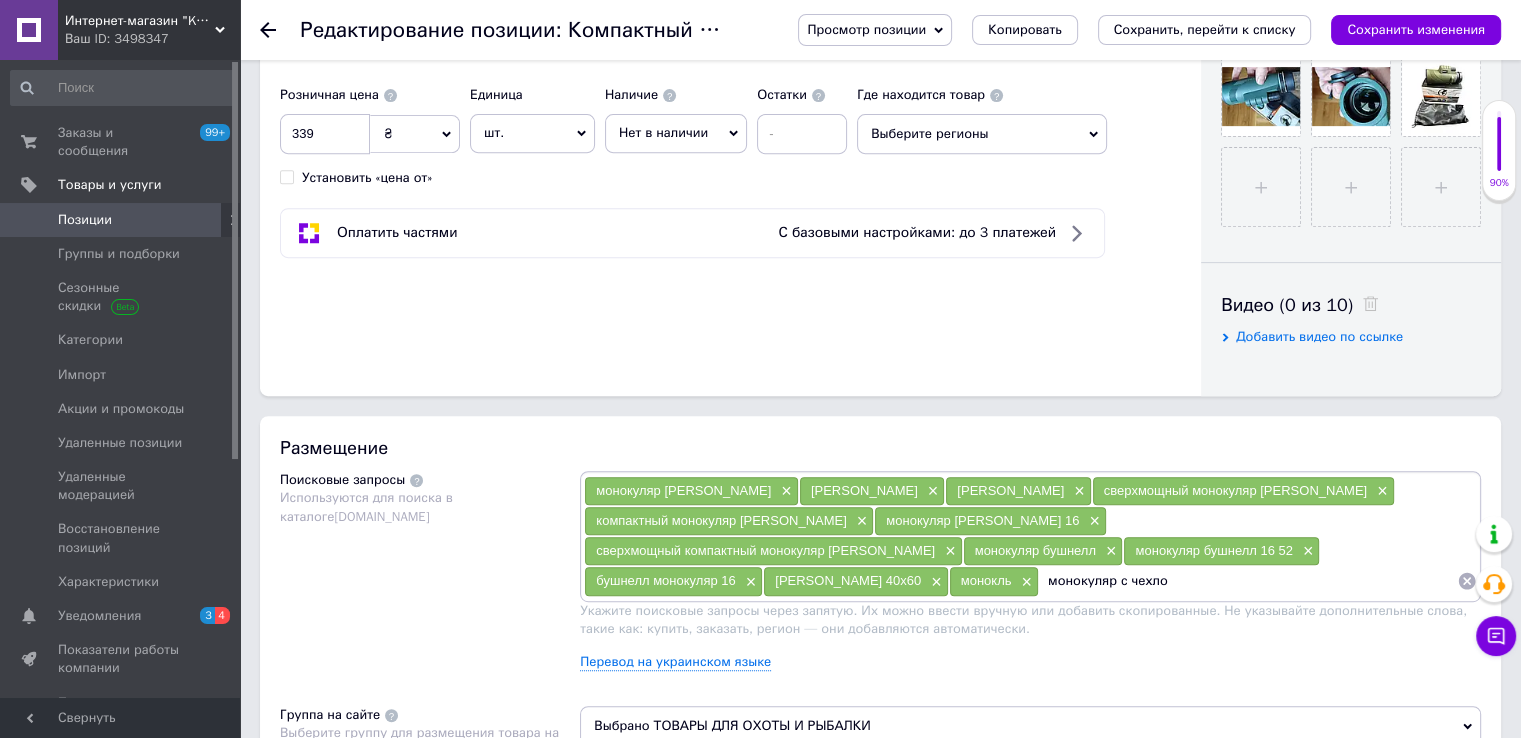 type on "монокуляр с чехлом" 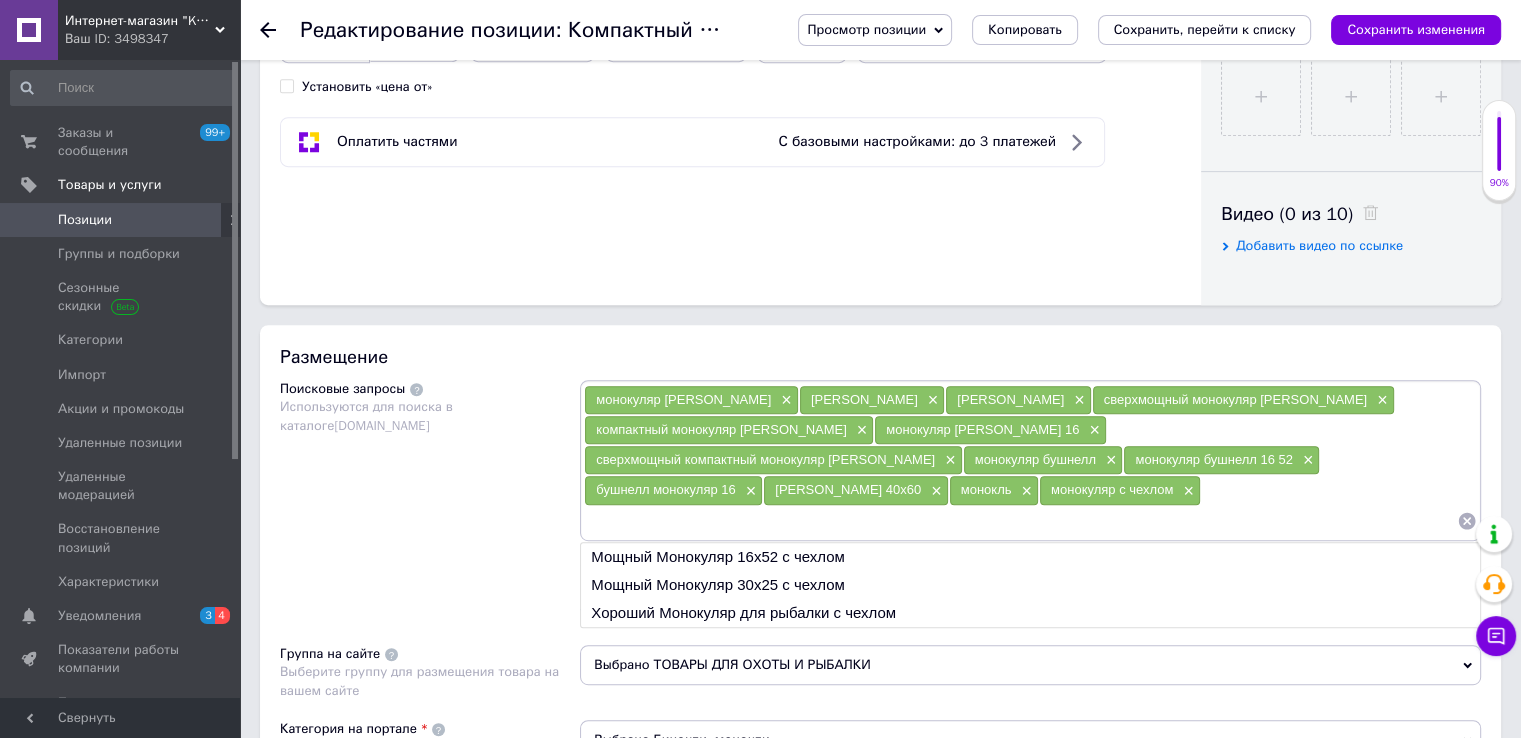 scroll, scrollTop: 1100, scrollLeft: 0, axis: vertical 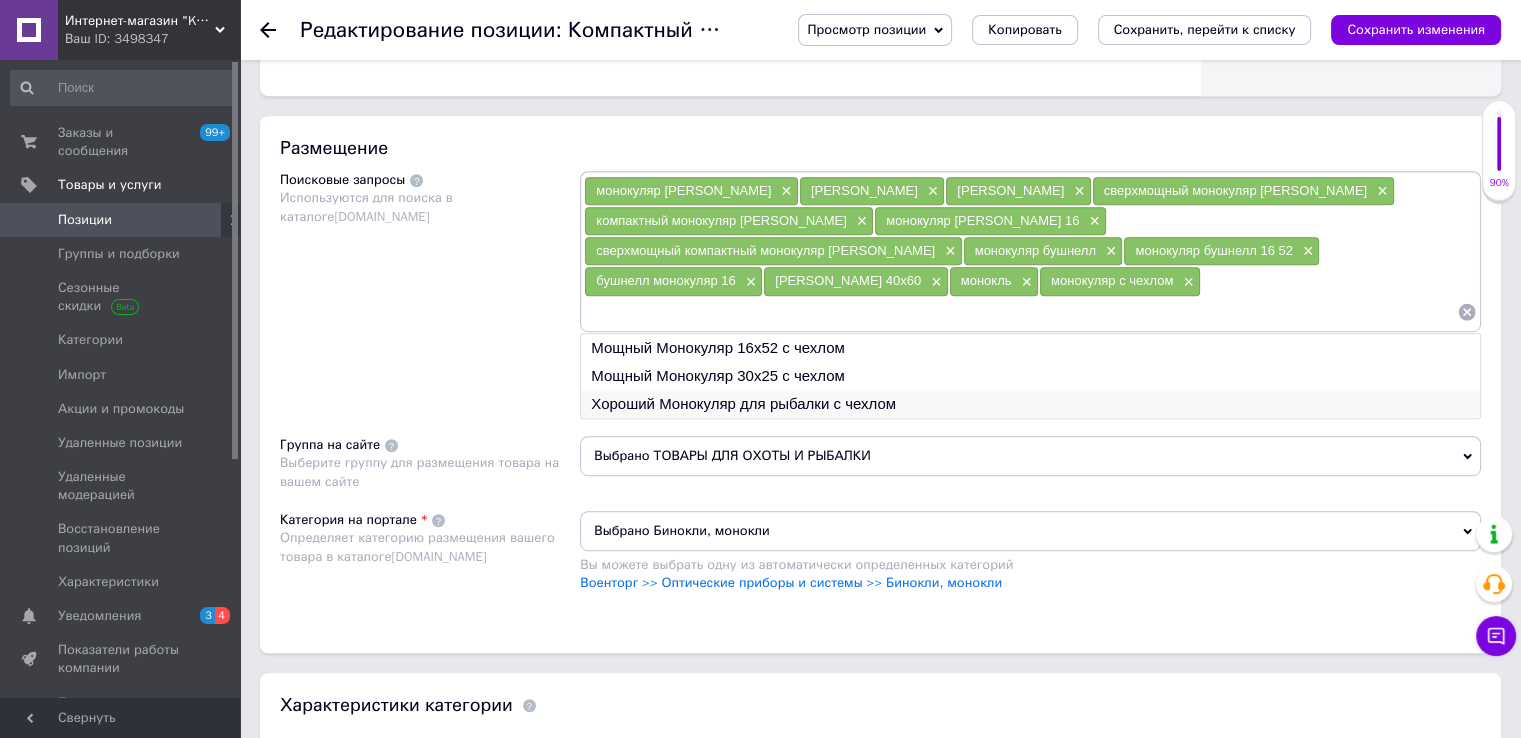 click on "Хороший Монокуляр для рыбалки с чехлом" at bounding box center [1030, 404] 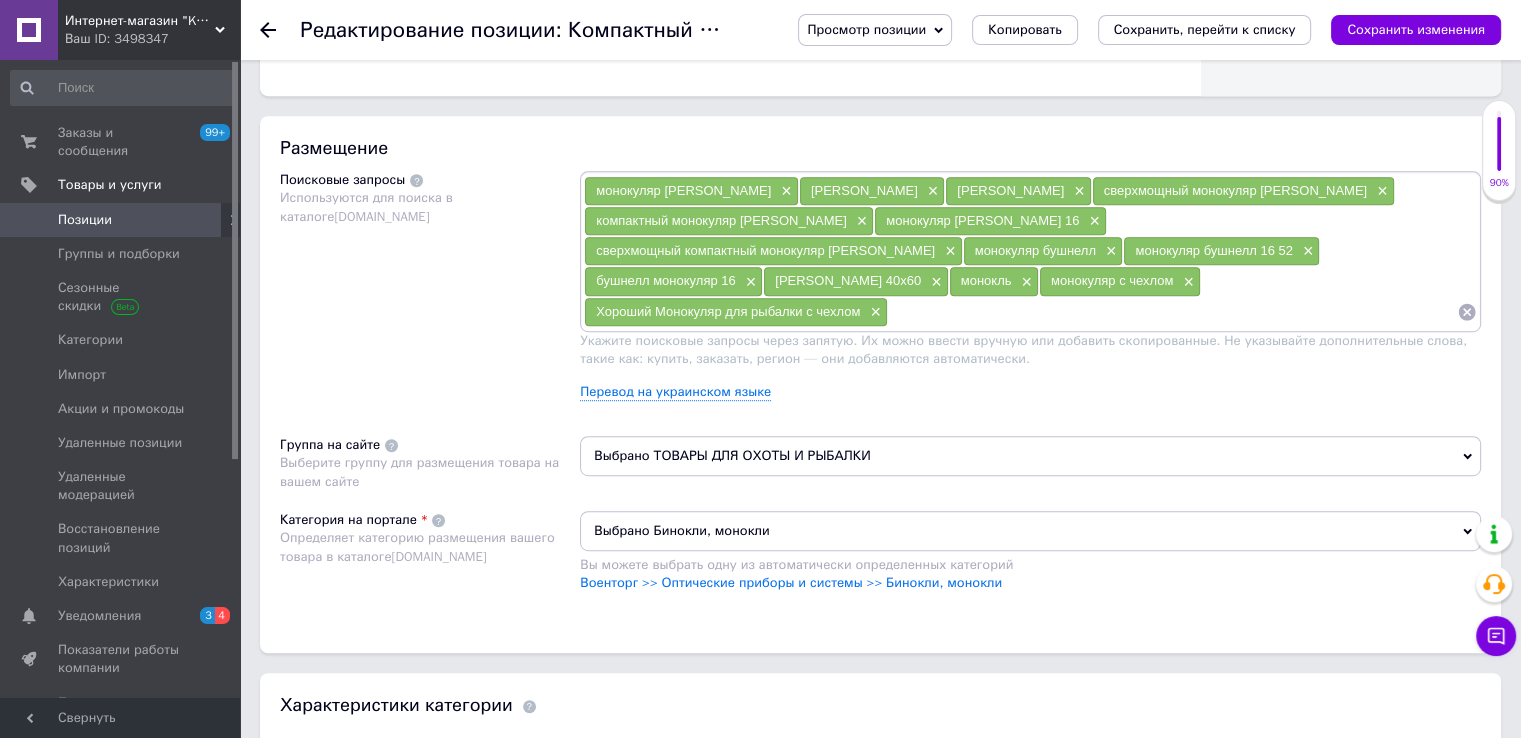type 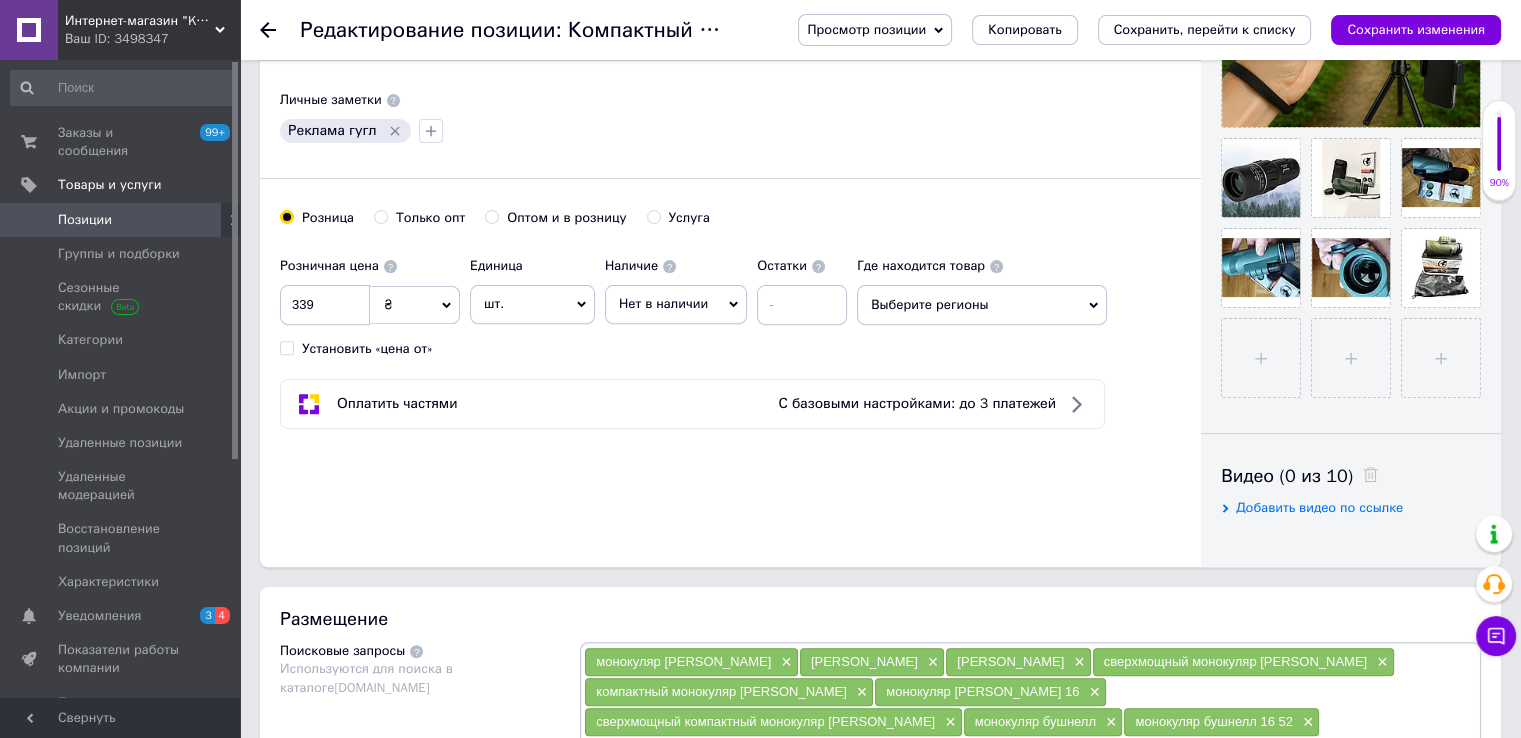 scroll, scrollTop: 500, scrollLeft: 0, axis: vertical 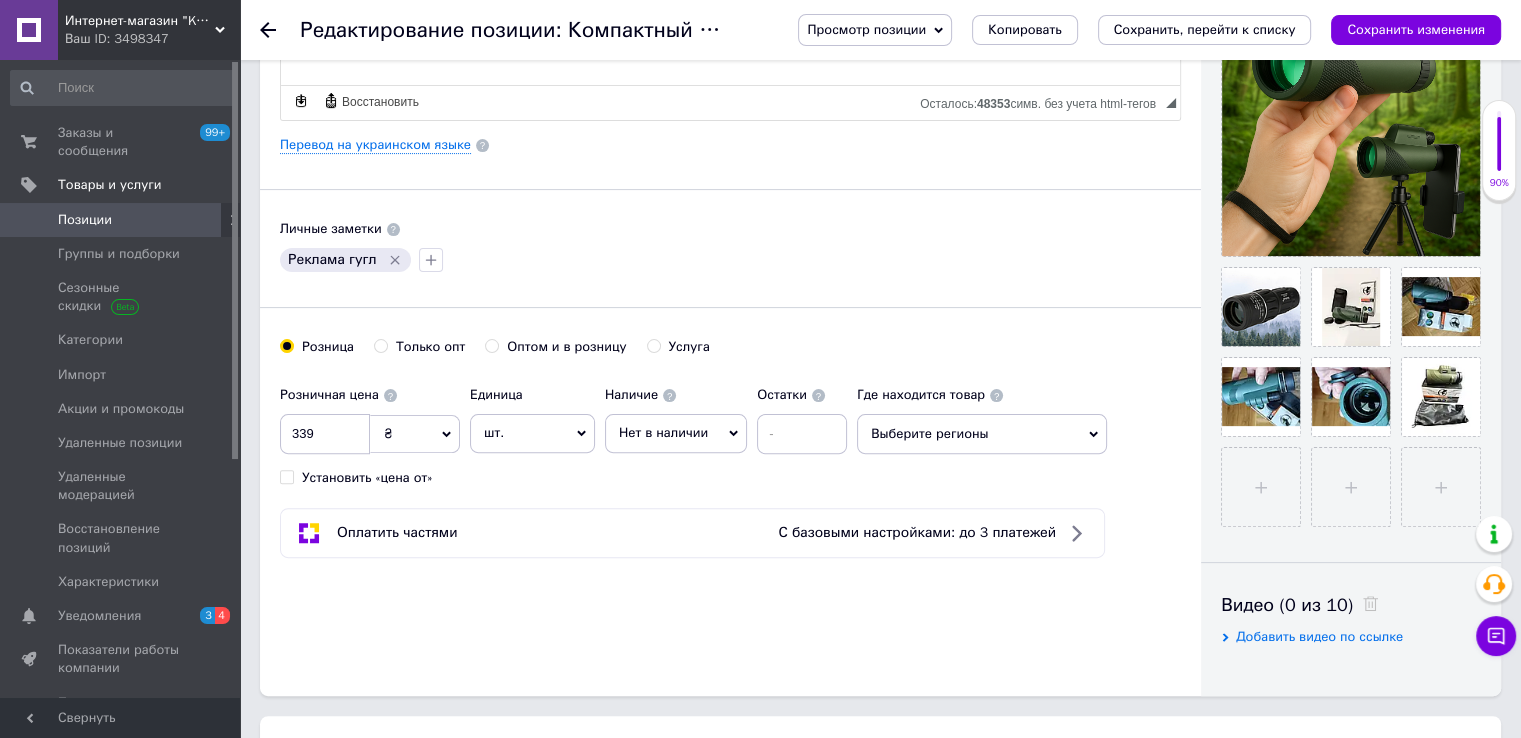 click on "Нет в наличии" at bounding box center (663, 432) 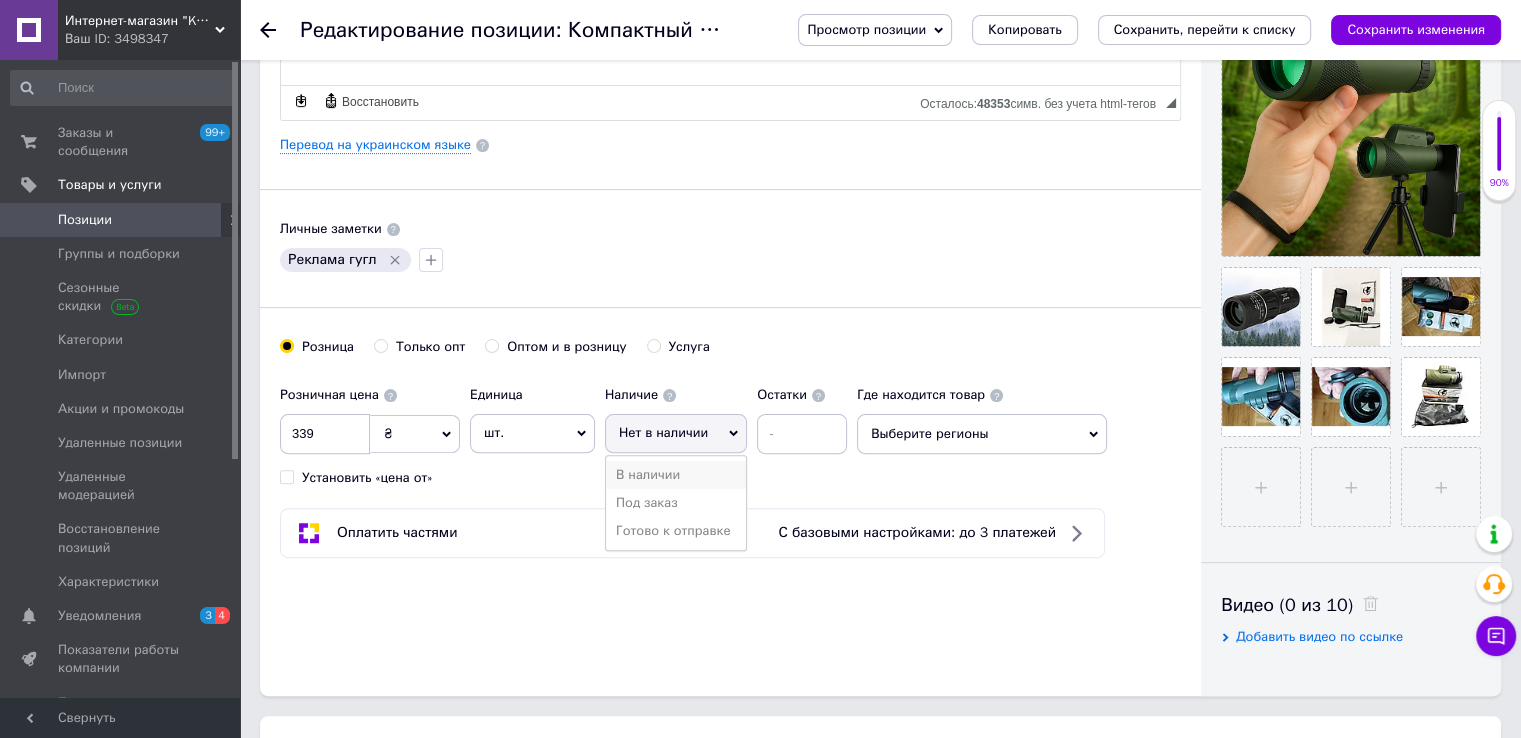 click on "В наличии" at bounding box center [676, 475] 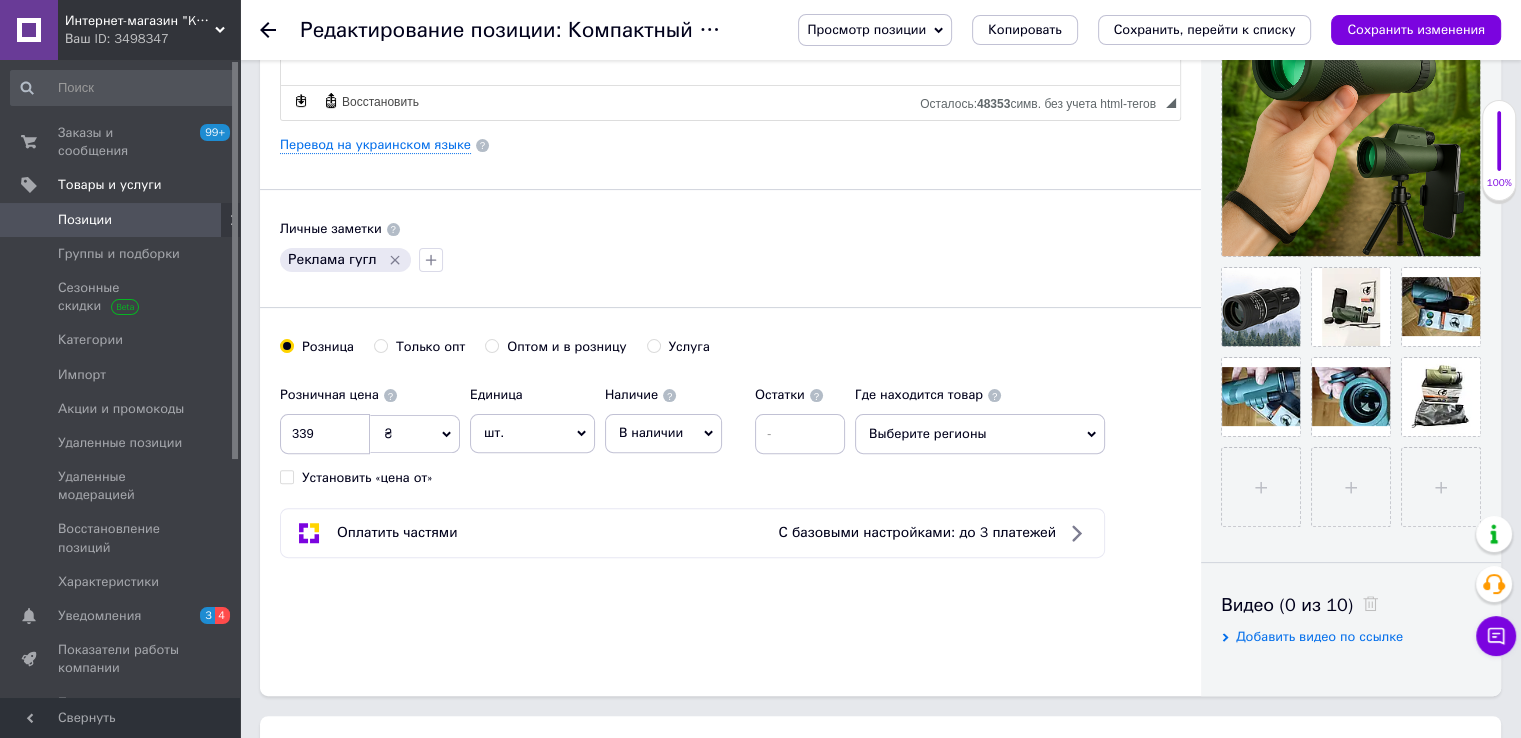 click on "Основная информация Название позиции (Русский) ✱ Компактный монокуляр BEDELL 40x60 с чехлом монокль  с двойной фокусировкой Код/Артикул 288 Описание (Русский) ✱ Монокуляр имеет стильный эргономичный дизайн, компактный размер — не займёт много места в кармане или рюкзаке.
Благодаря своей компактности, весу и низкой цене, в наше время стал наиболее популярным инструментом для наблюдений. Наличие в своём арсенале в походе или путешествии монокуляра Bushnell, сделает их незабываемыми и максимально продуктивными.
Характеристики:
Вес: 280 г." at bounding box center [730, 138] 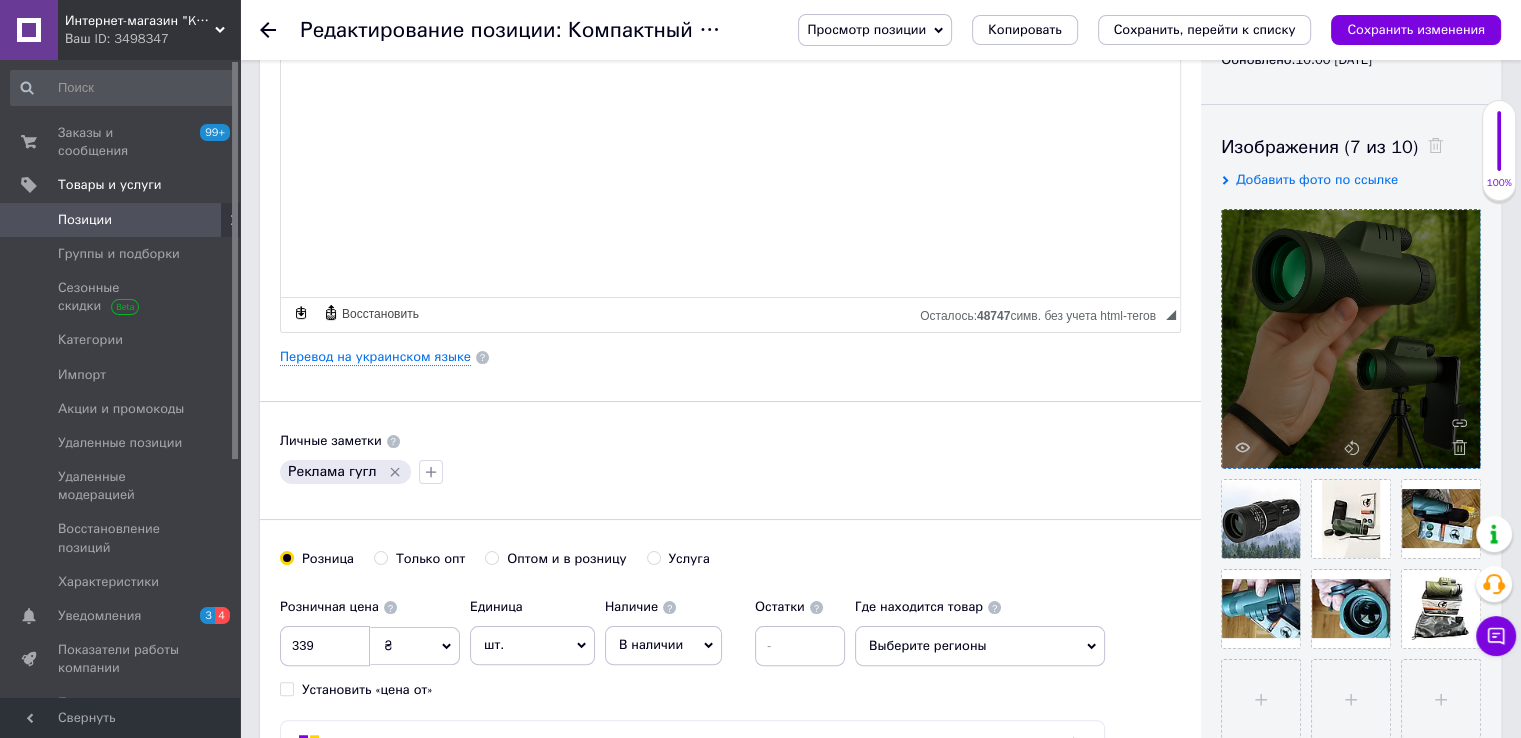 scroll, scrollTop: 400, scrollLeft: 0, axis: vertical 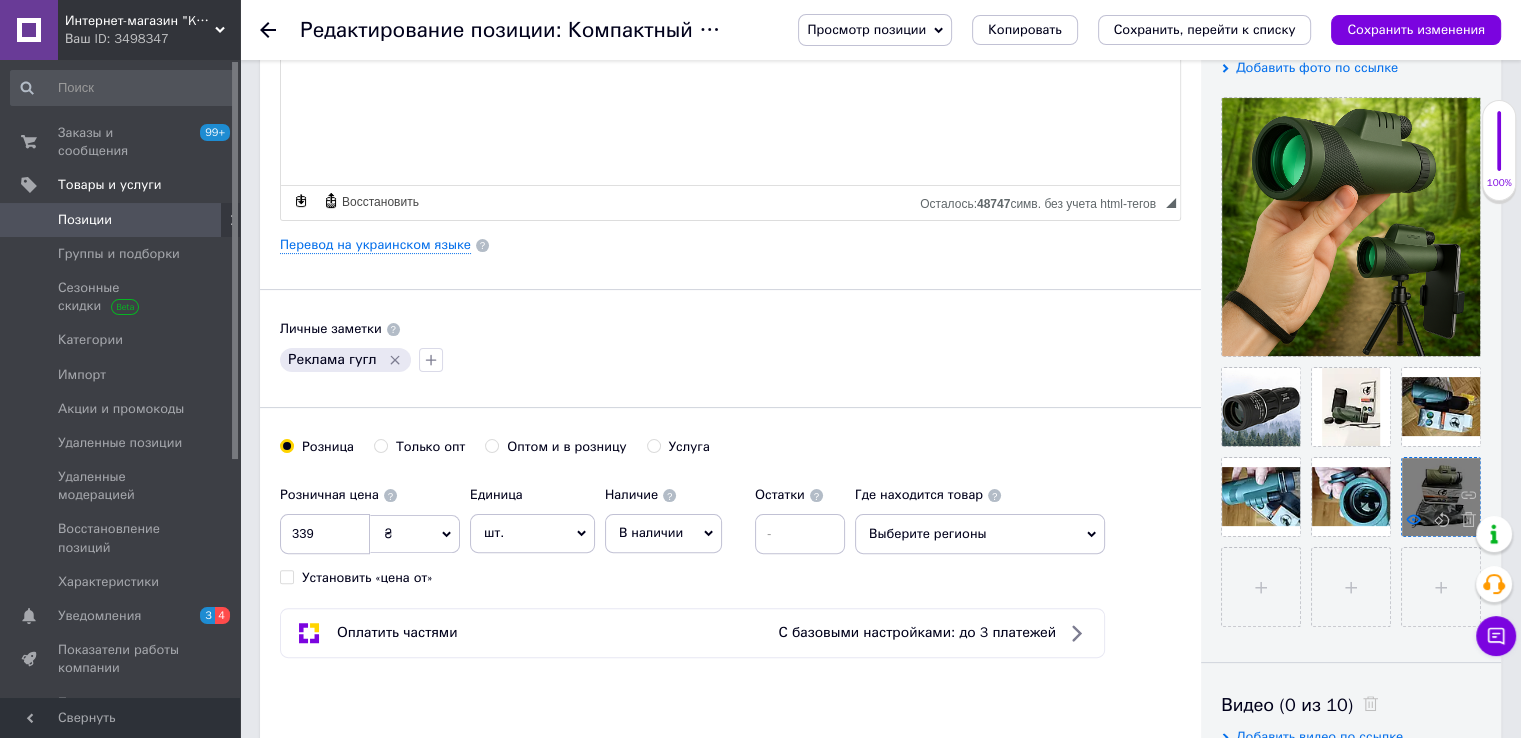 click 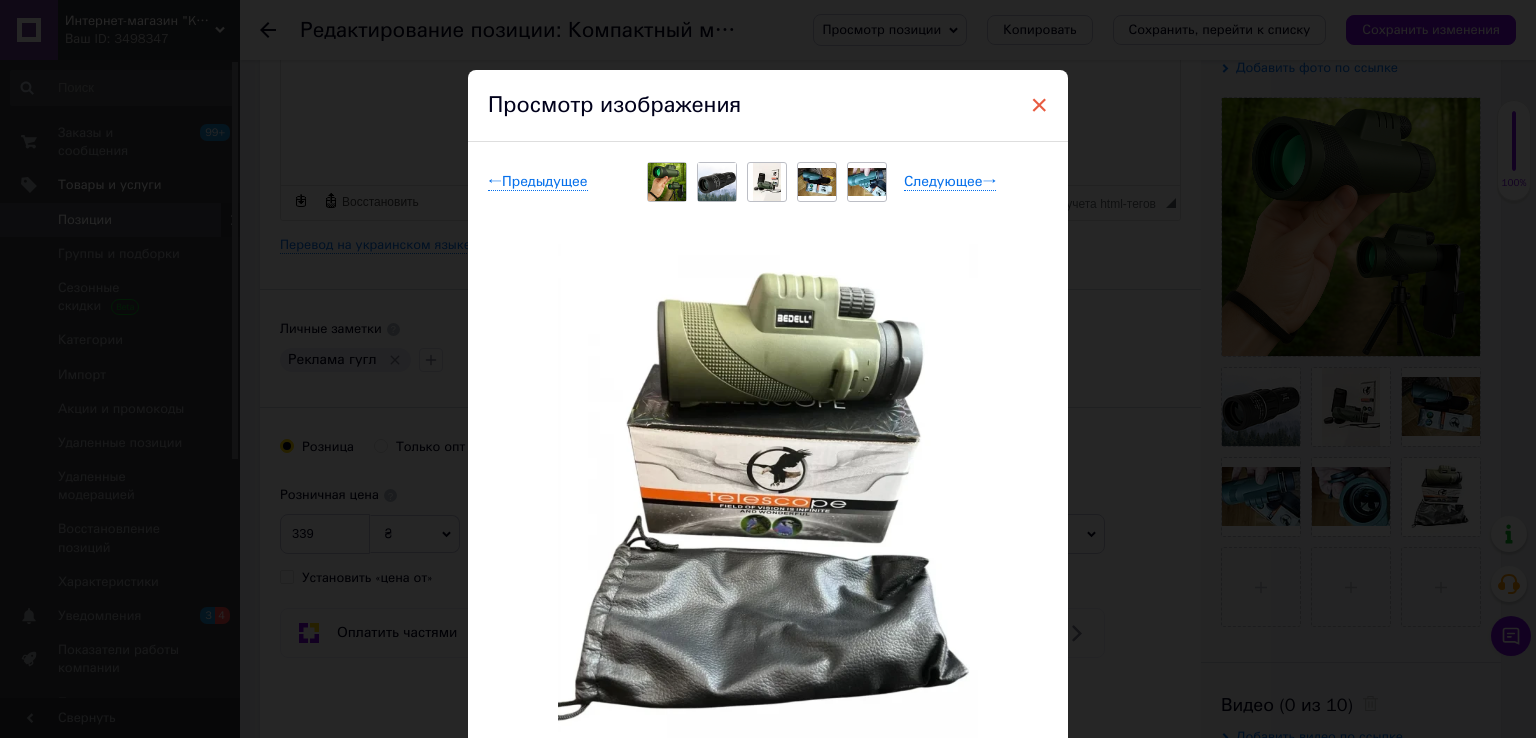 click on "×" at bounding box center [1039, 105] 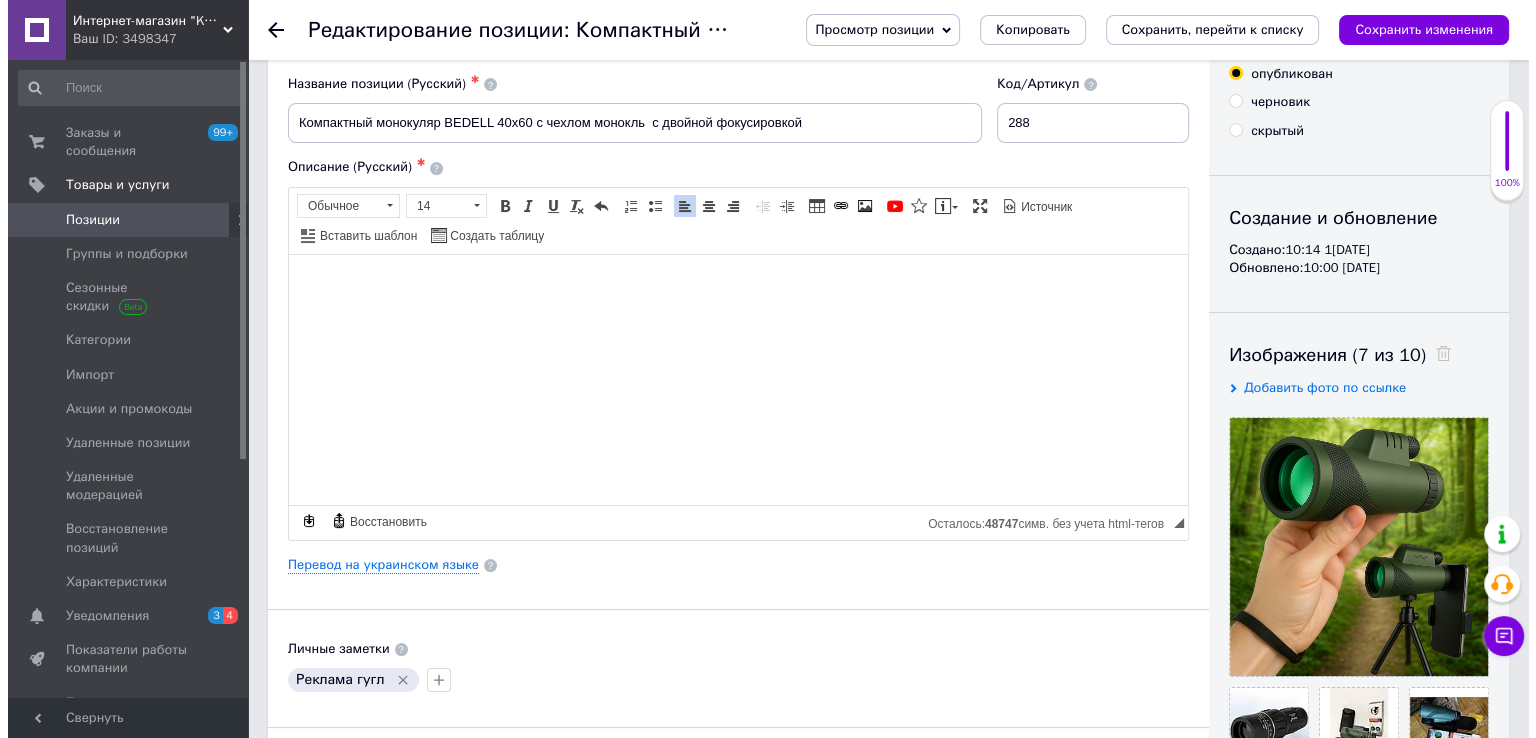 scroll, scrollTop: 0, scrollLeft: 0, axis: both 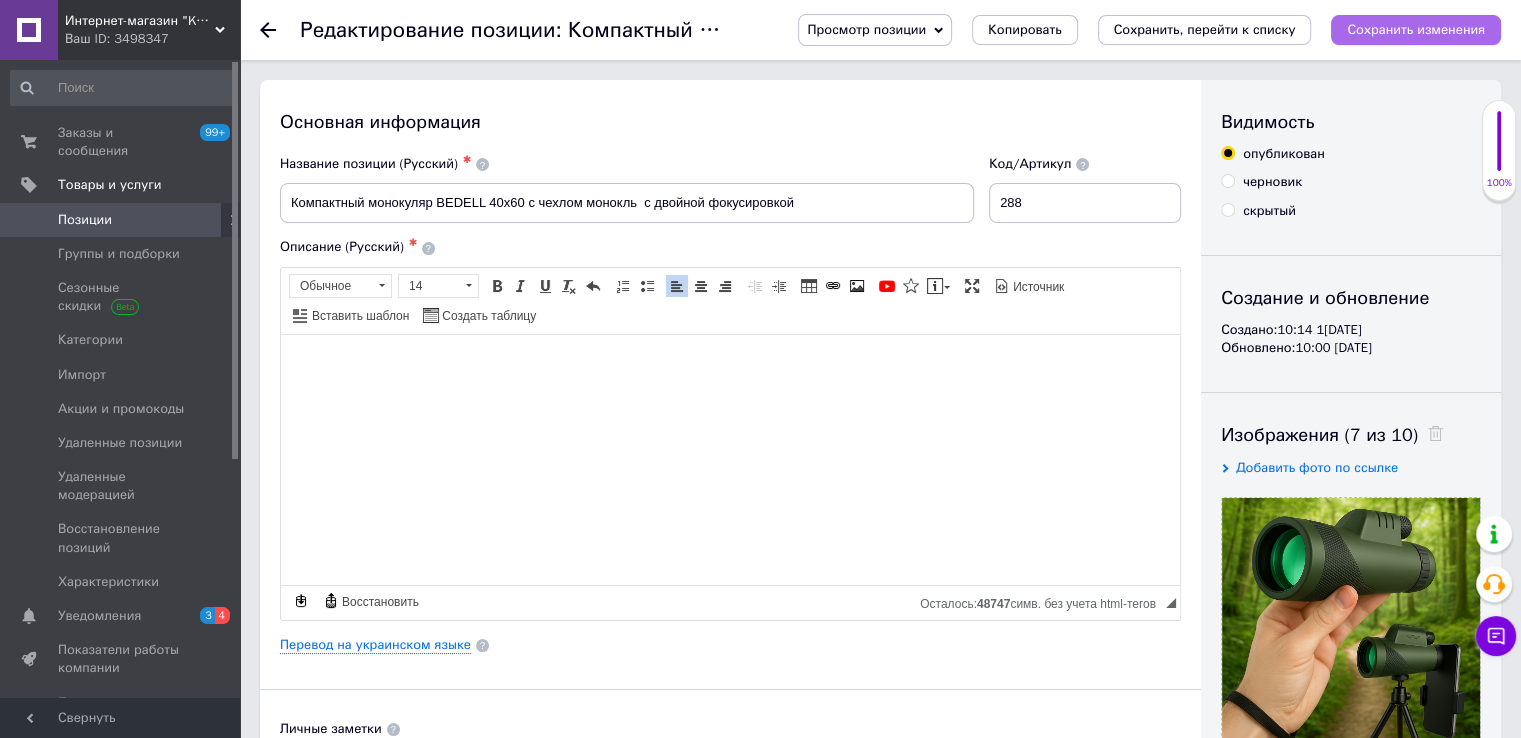 click on "Сохранить изменения" at bounding box center (1416, 29) 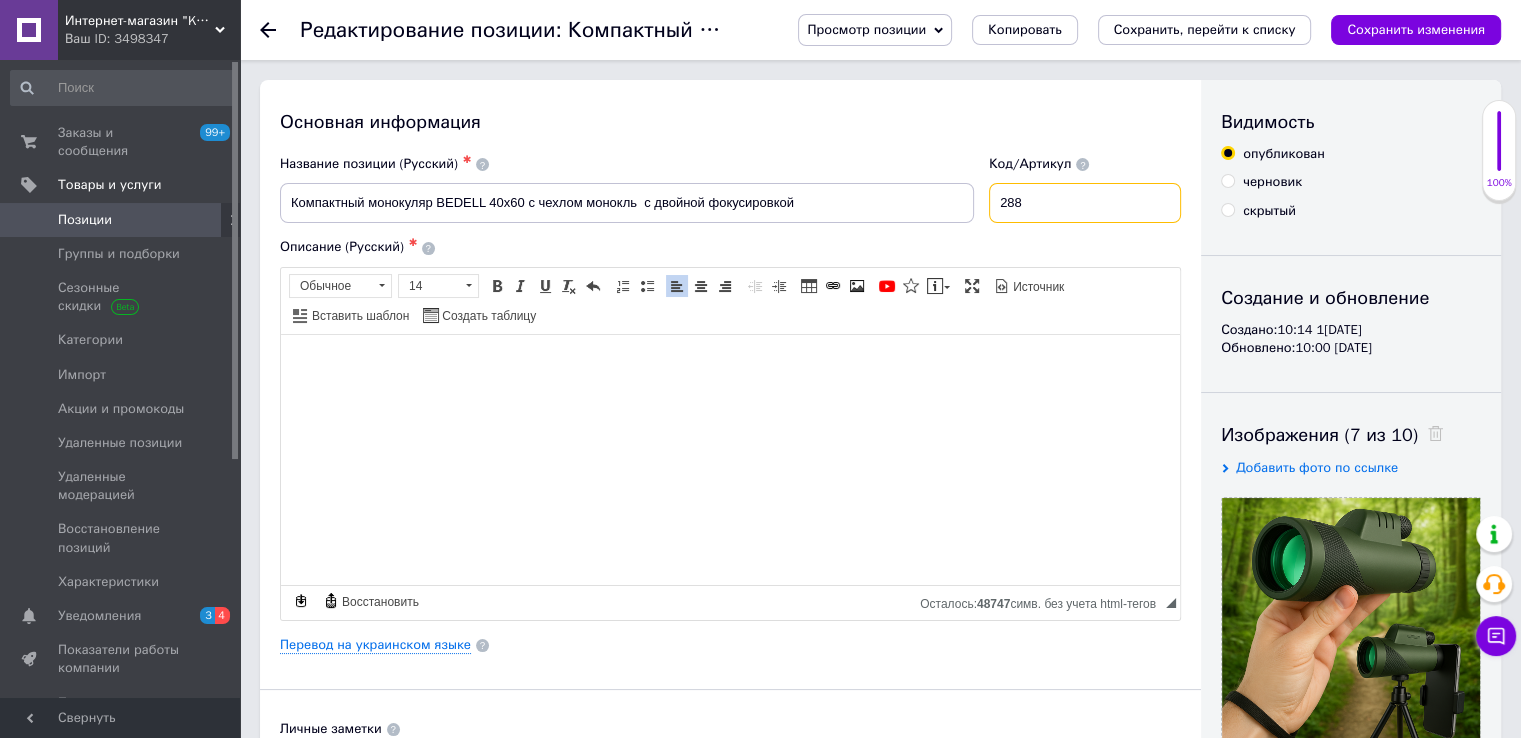click on "Название позиции (Русский) ✱ Компактный монокуляр BEDELL 40x60 с чехлом монокль  с двойной фокусировкой Код/Артикул 288" at bounding box center [731, 189] 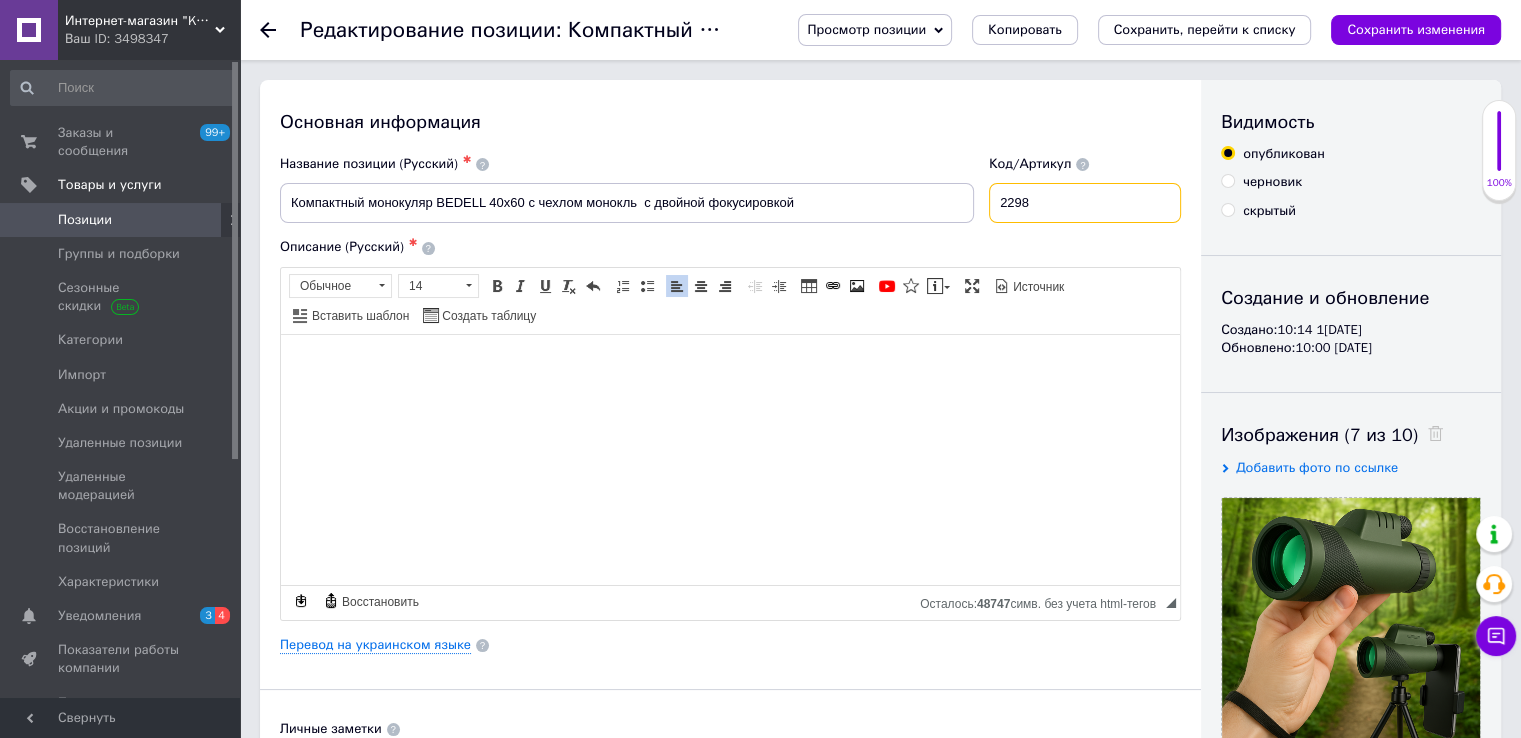 type on "2298" 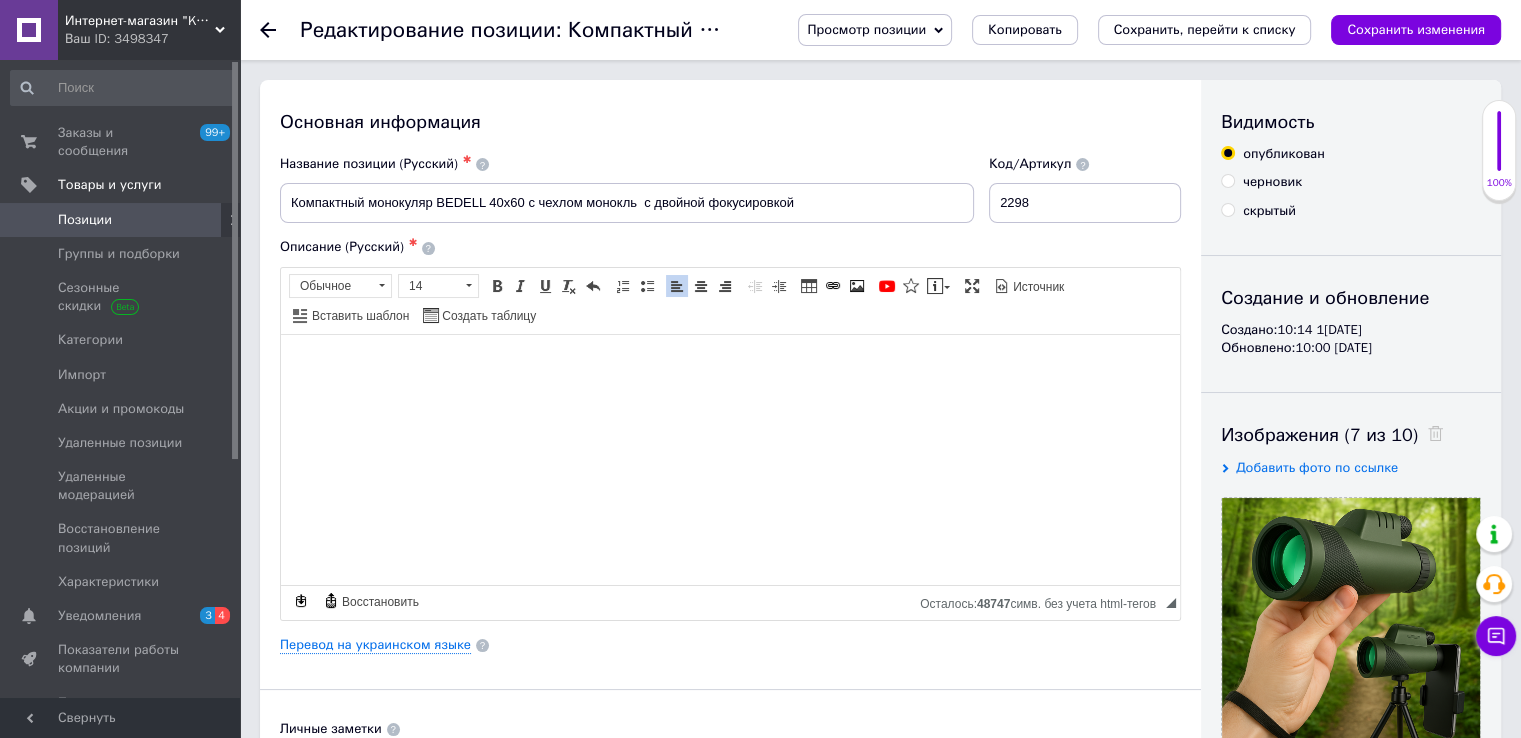 click on "Описание (Русский) ✱ Монокуляр имеет стильный эргономичный дизайн, компактный размер — не займёт много места в кармане или рюкзаке.
Монокуляр-- это небольшая подзорная труба, технически половина бинокля. Отличная вещь, принадлежит классу оптических приборов. Служит для наблюдения за местностью. Очень полезен и будет хорошим подарком охотникам, любителям следить за спортивными состязаниями, а также туристам и путешественникам.
Изображение: качественное, четкое;
Линзы: с многослойным покрытием;
Корпус: ударопрочный прорезиненный;" at bounding box center [730, 429] 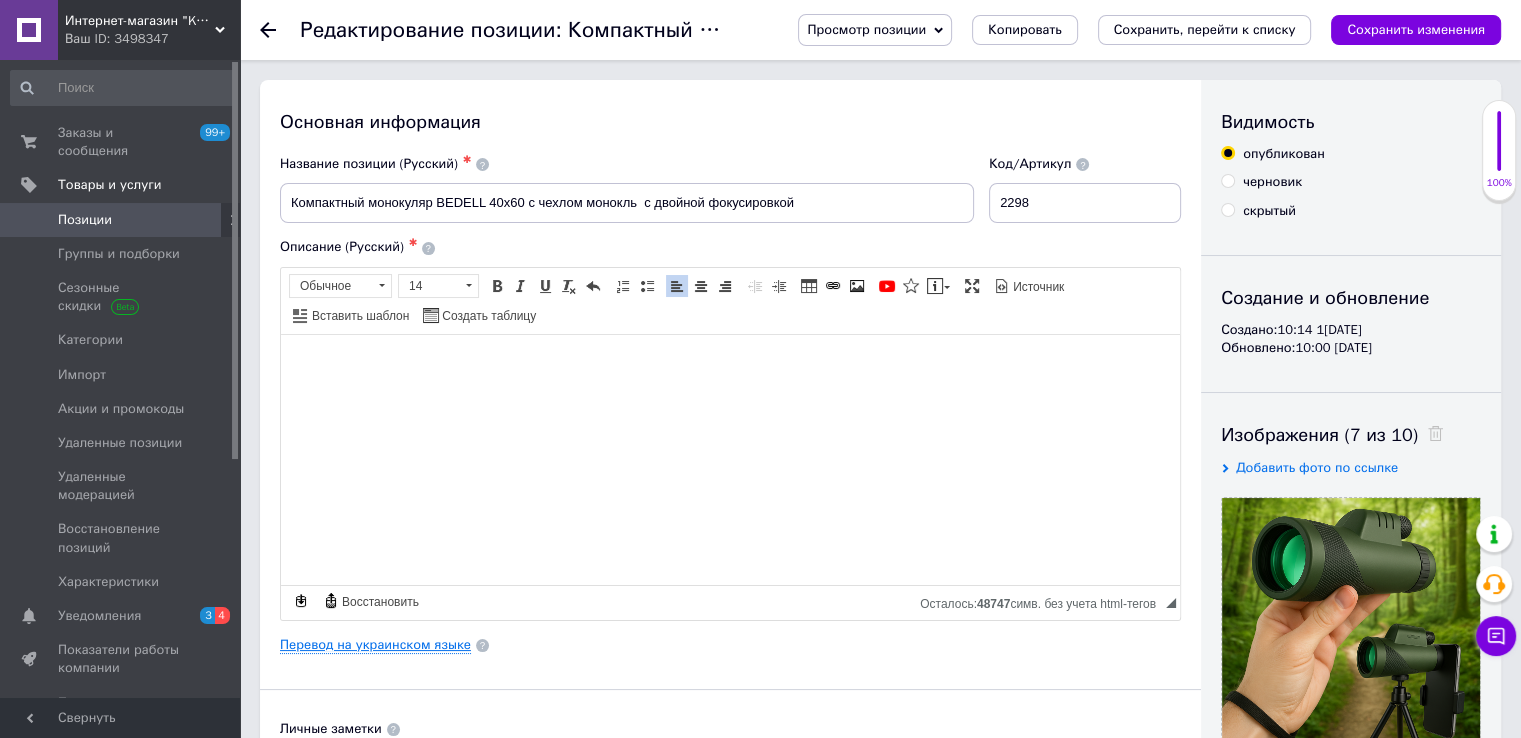 click on "Перевод на украинском языке" at bounding box center [375, 645] 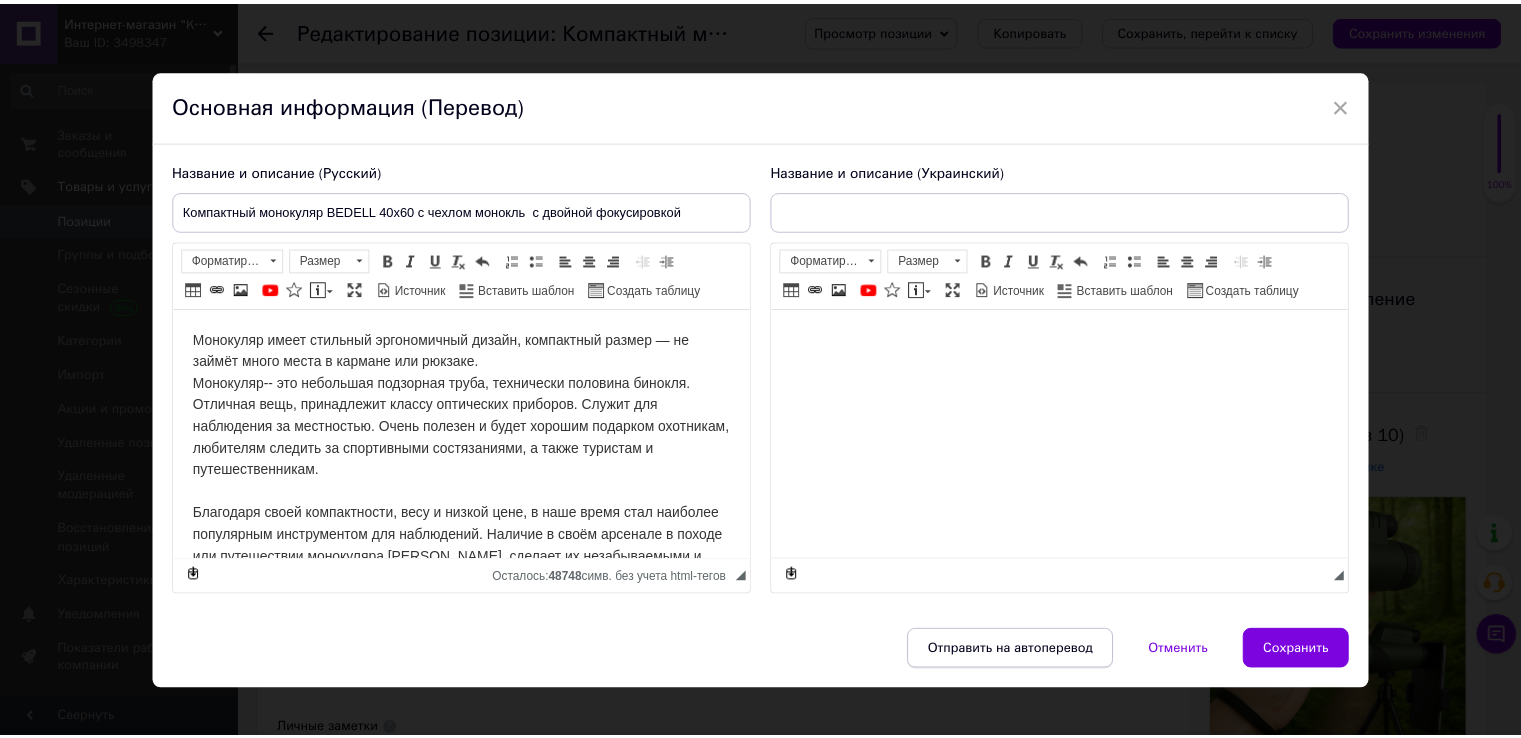 scroll, scrollTop: 0, scrollLeft: 0, axis: both 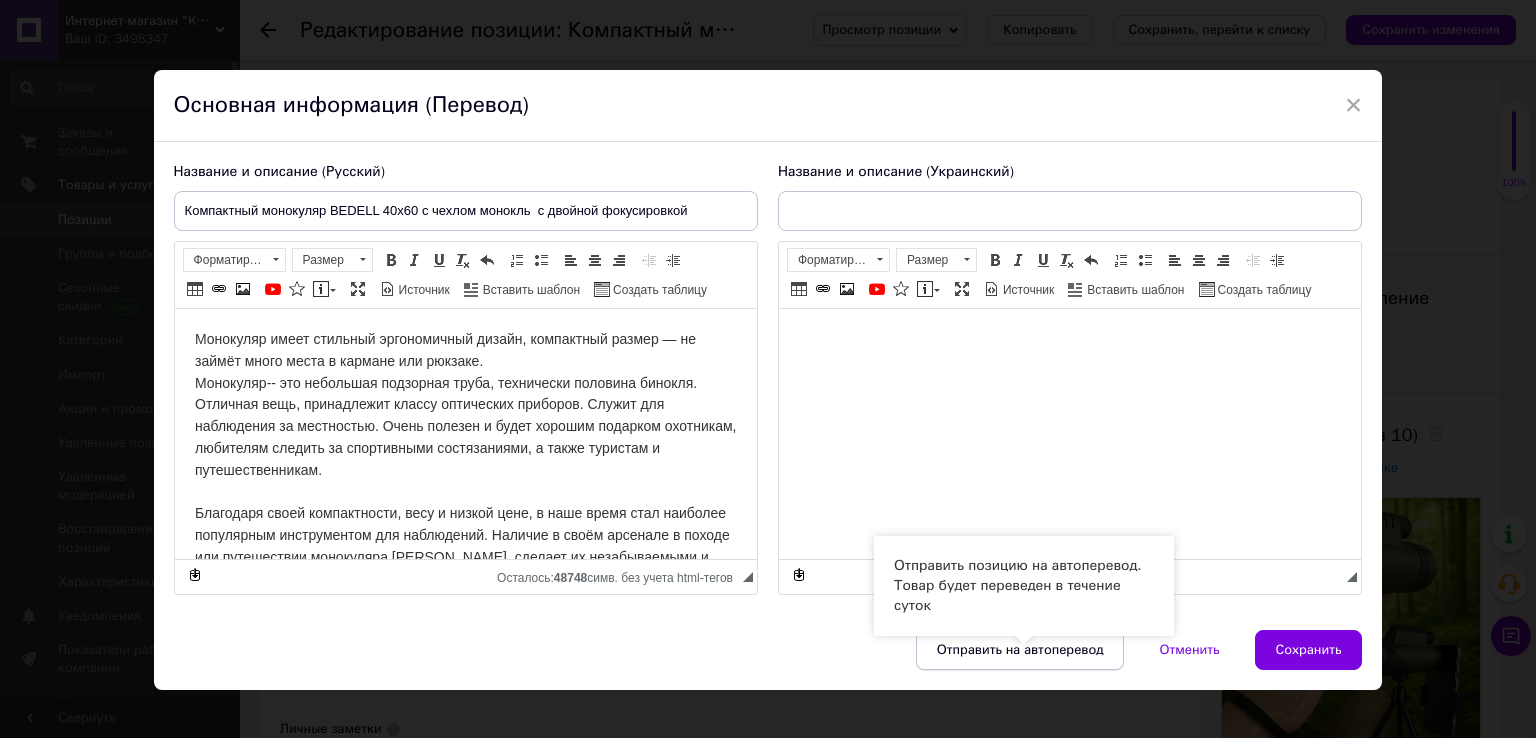 type on "Компактний монокуляр Bushnell 16x52 монокль бушнел" 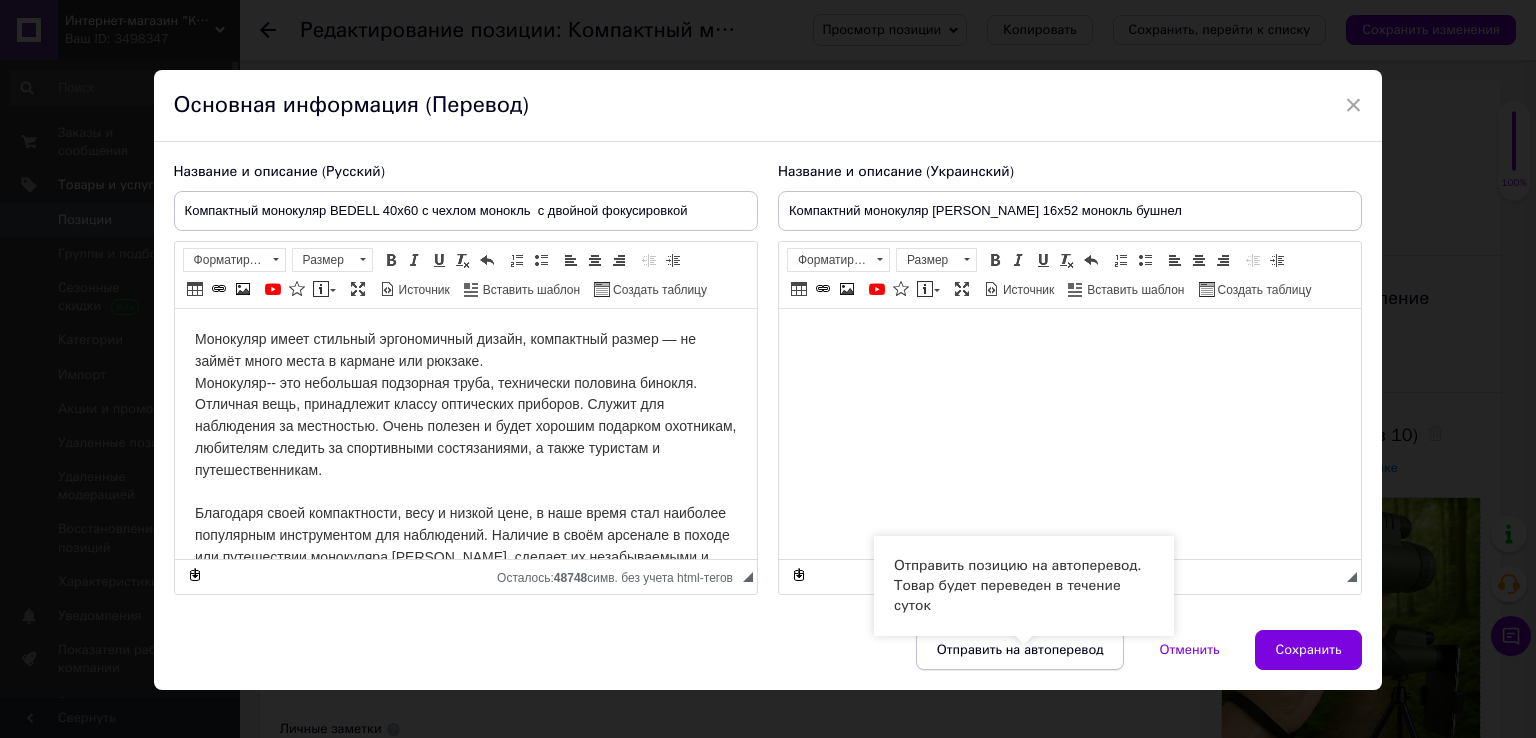 click on "Отправить на автоперевод" at bounding box center [1020, 650] 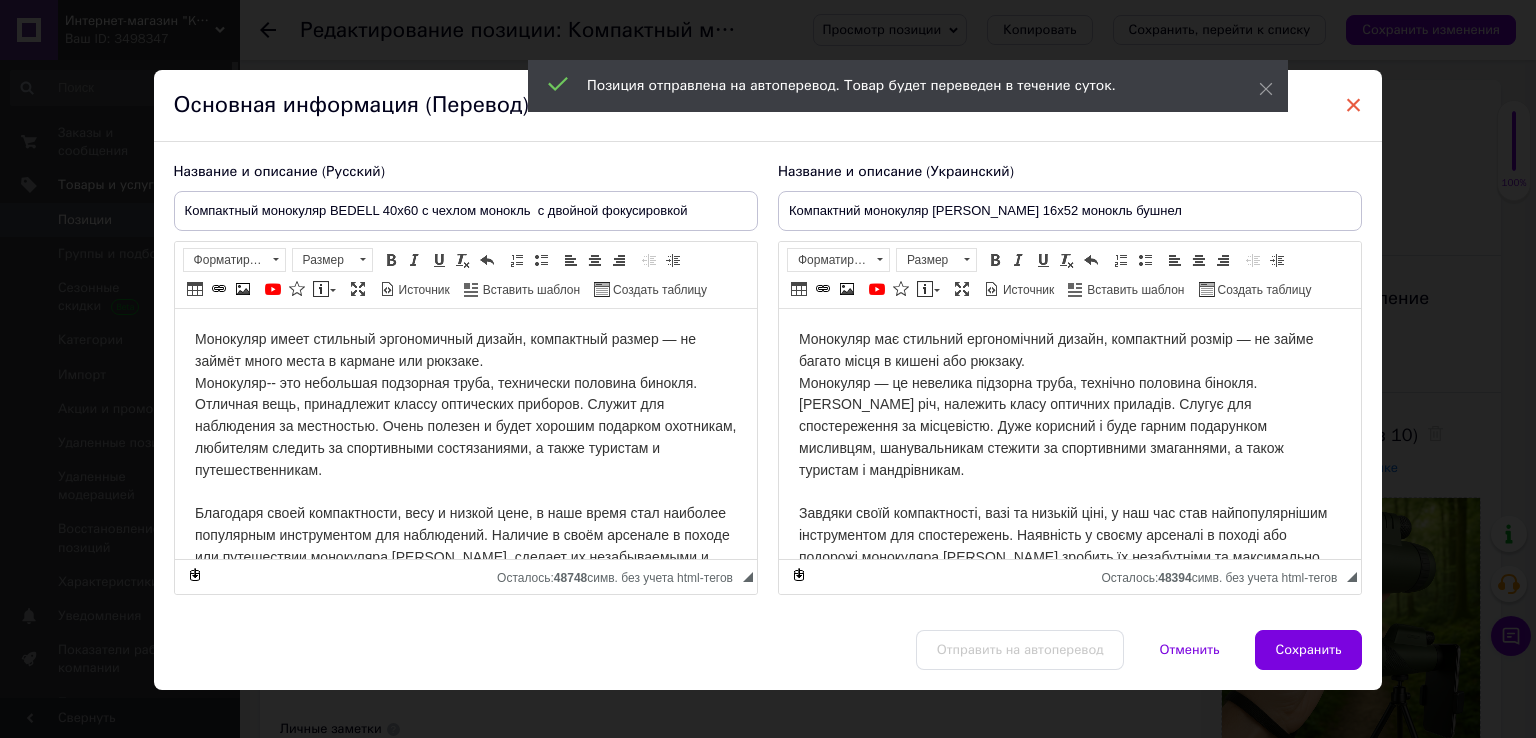 click on "×" at bounding box center (1354, 105) 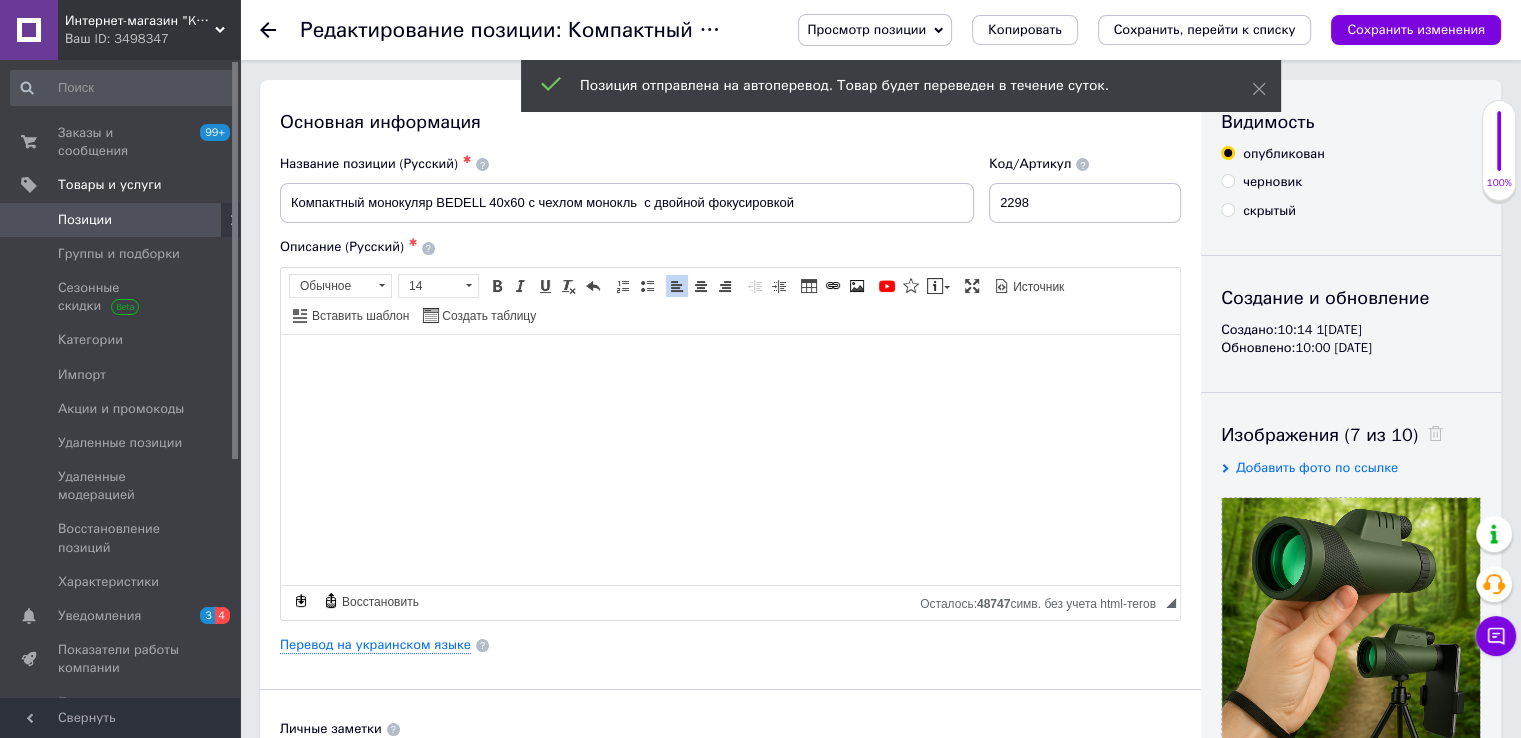 drag, startPoint x: 1444, startPoint y: 21, endPoint x: 1306, endPoint y: 59, distance: 143.13629 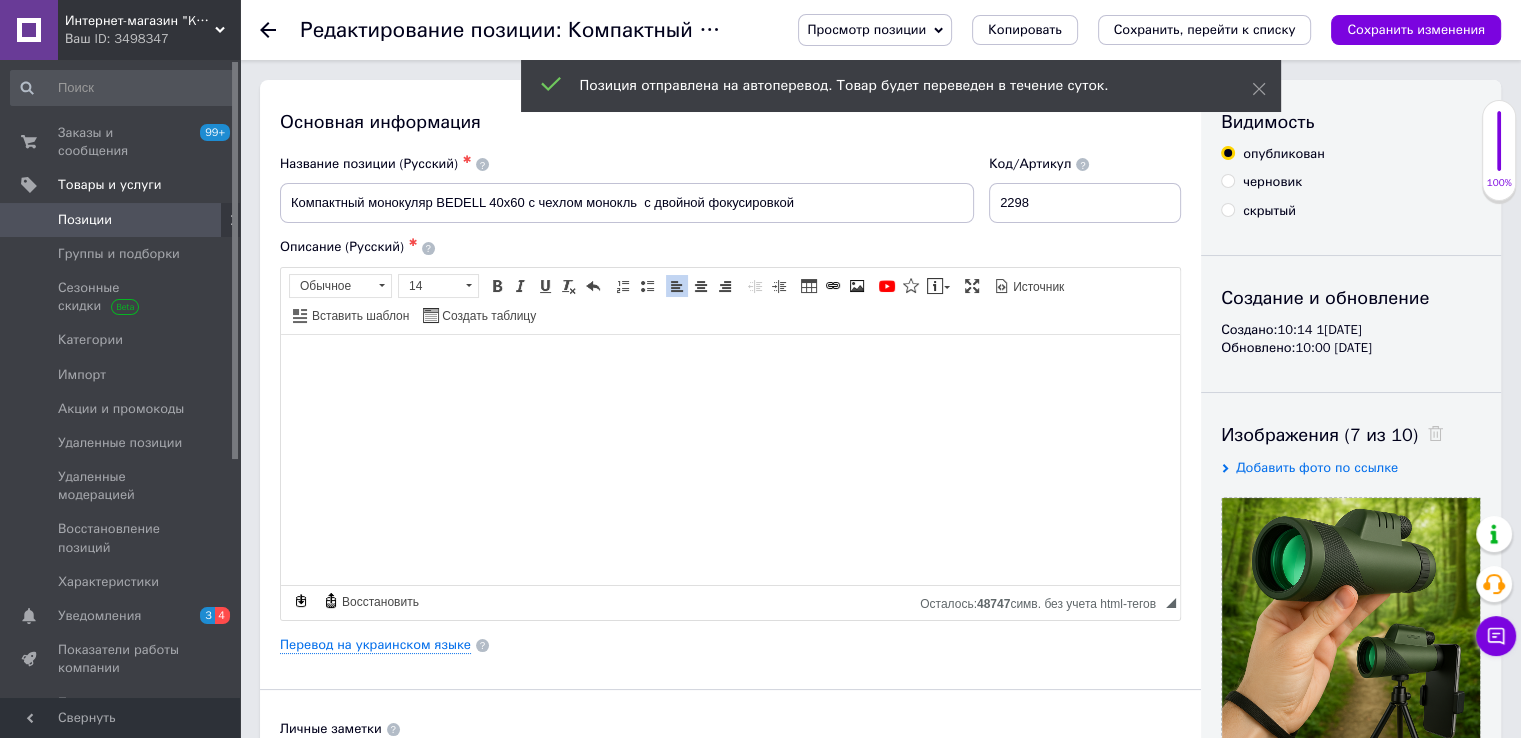click on "Позиции" at bounding box center (121, 220) 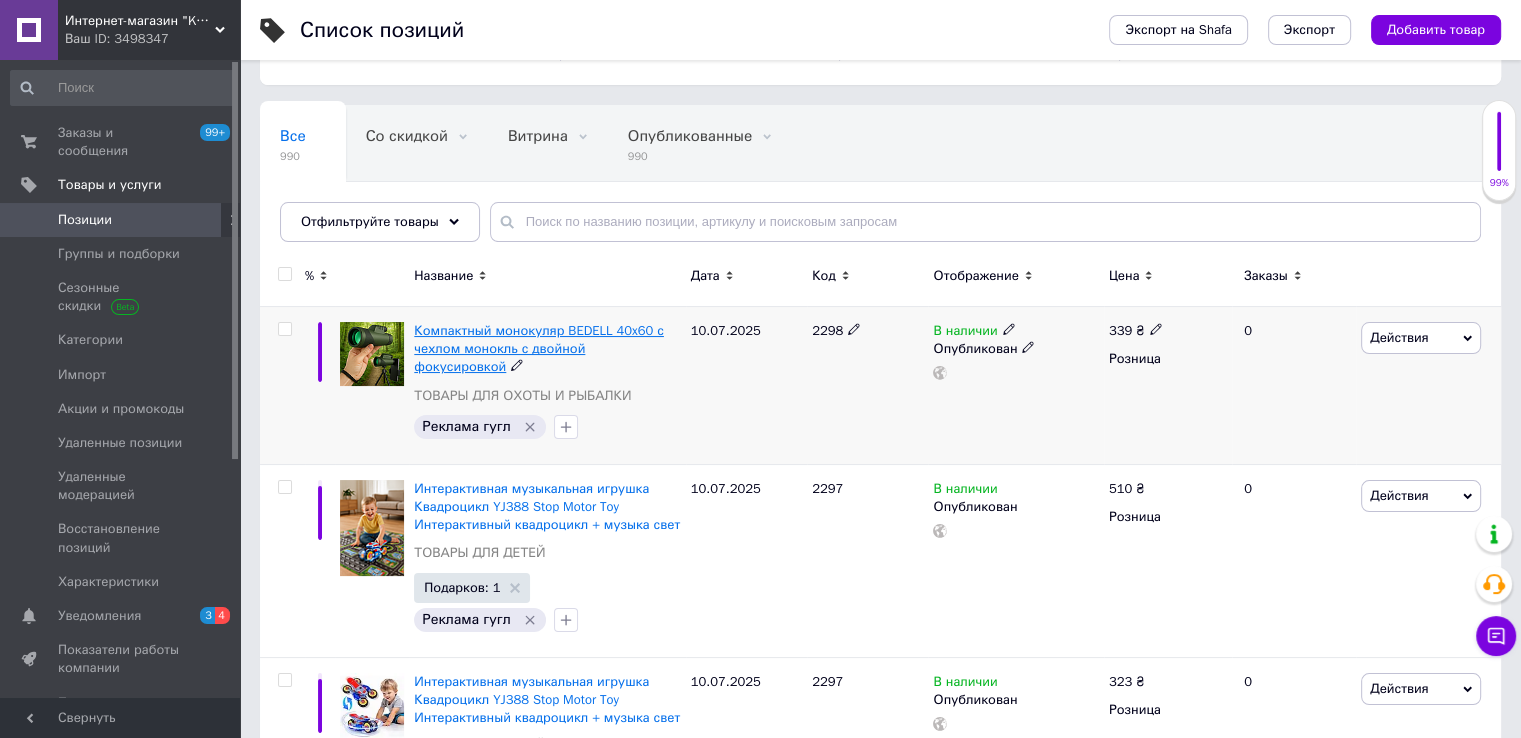 scroll, scrollTop: 100, scrollLeft: 0, axis: vertical 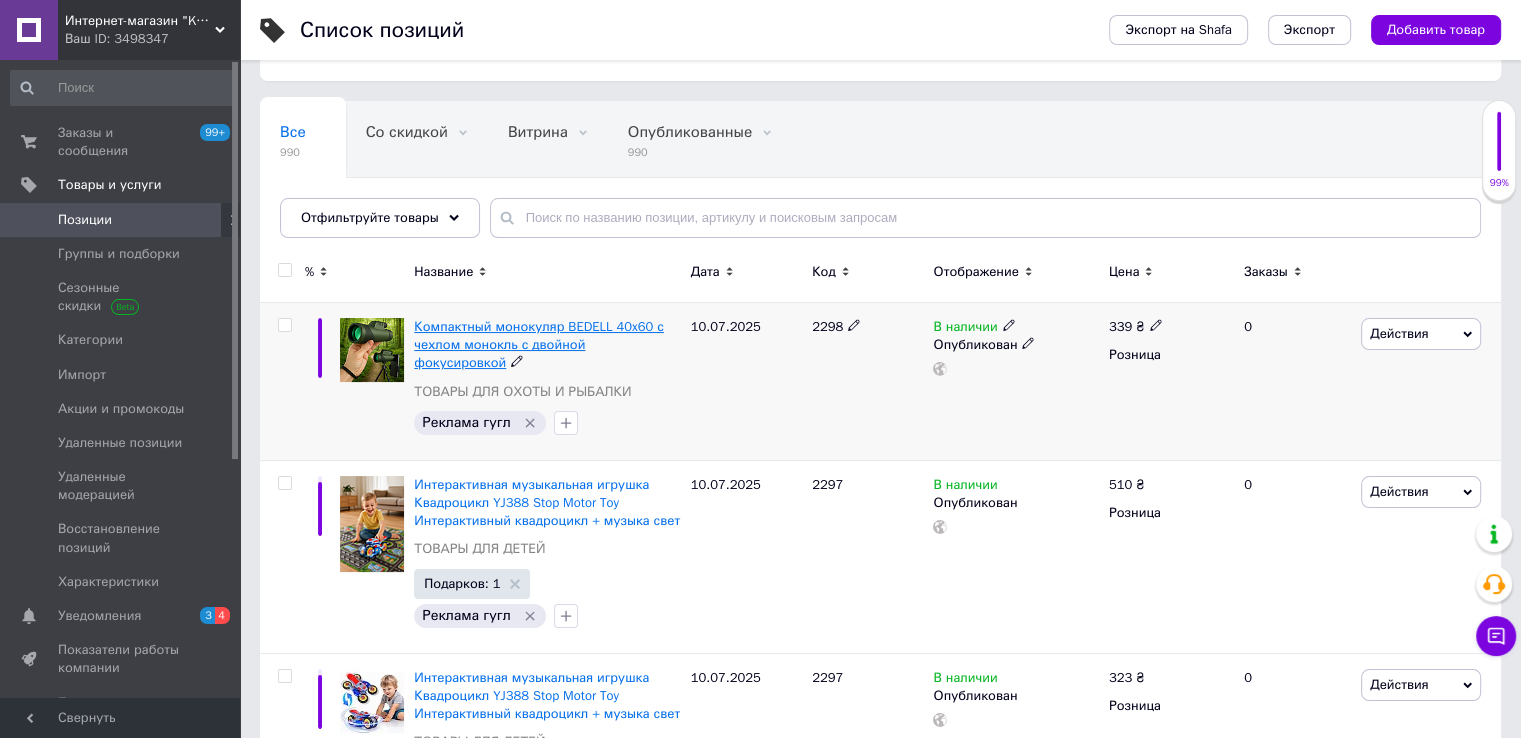 click on "Компактный монокуляр BEDELL 40x60 с чехлом монокль  с двойной фокусировкой" at bounding box center [539, 344] 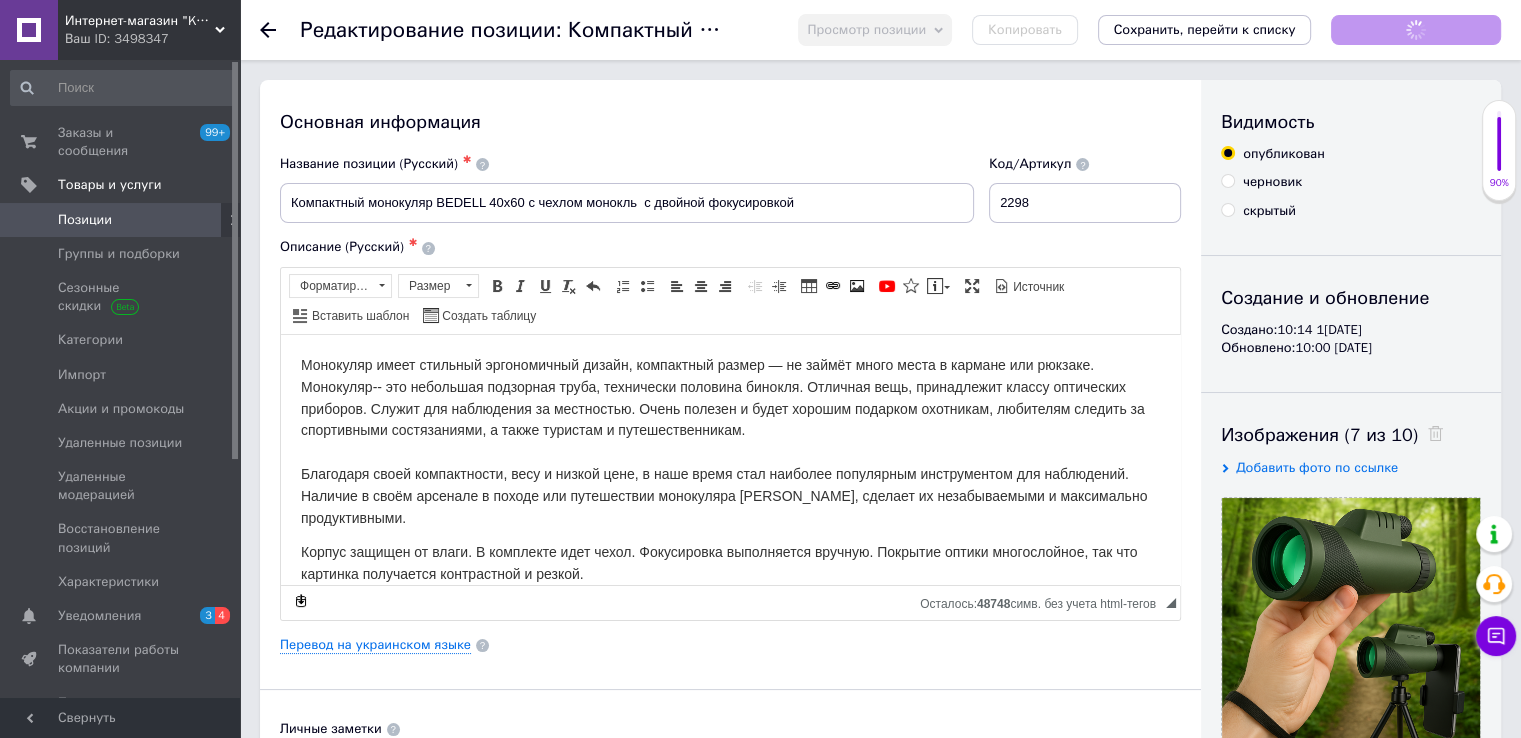 scroll, scrollTop: 0, scrollLeft: 0, axis: both 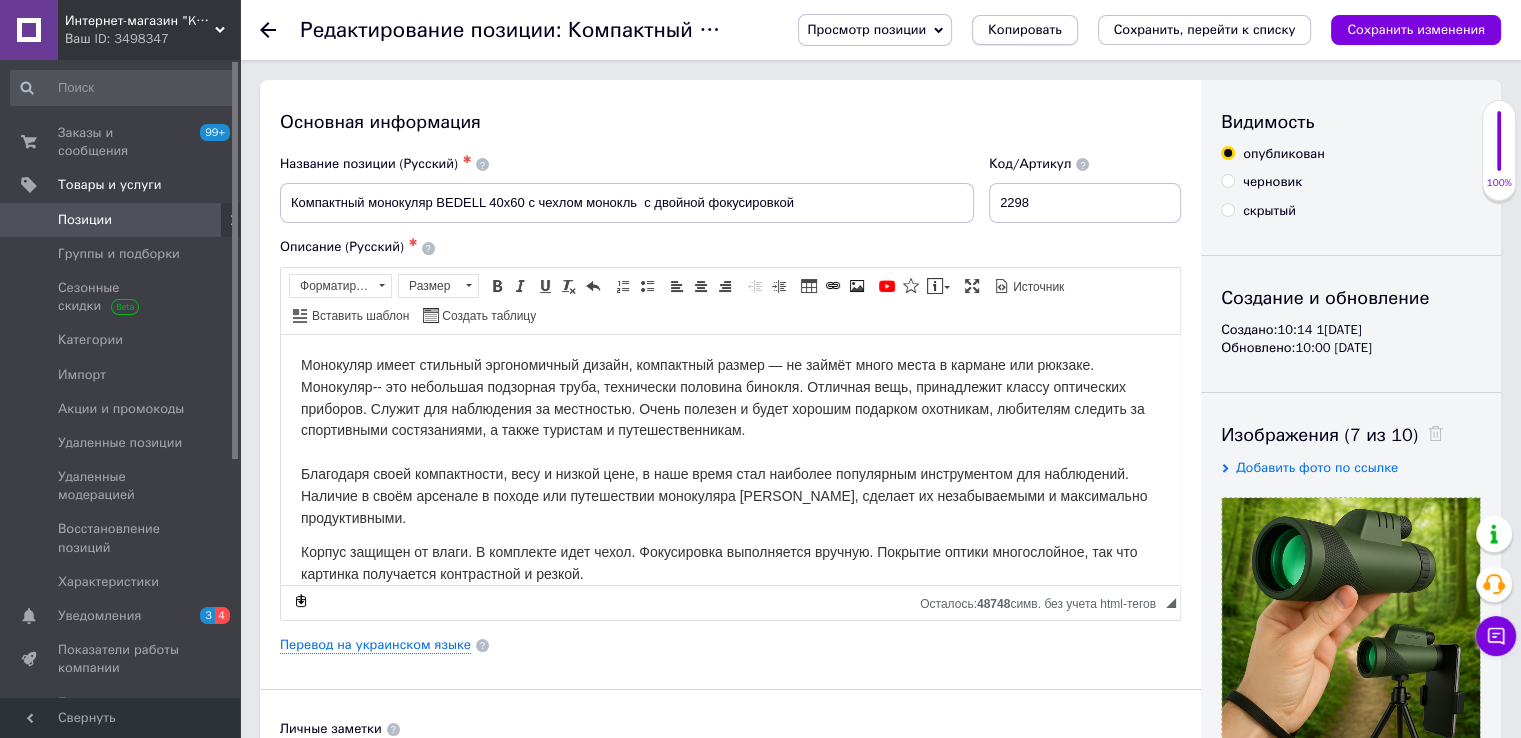 click on "Копировать" at bounding box center (1024, 30) 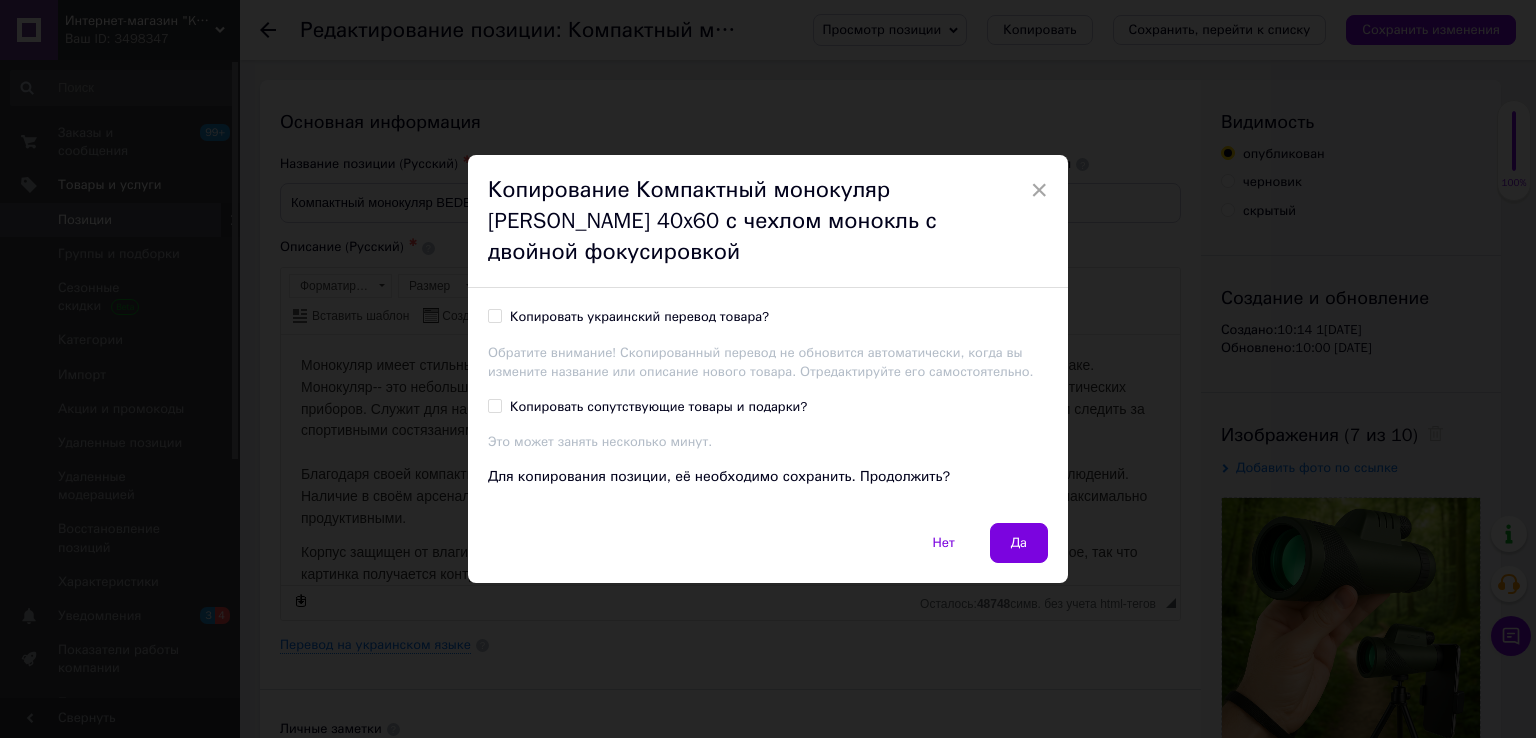 drag, startPoint x: 603, startPoint y: 302, endPoint x: 593, endPoint y: 371, distance: 69.72087 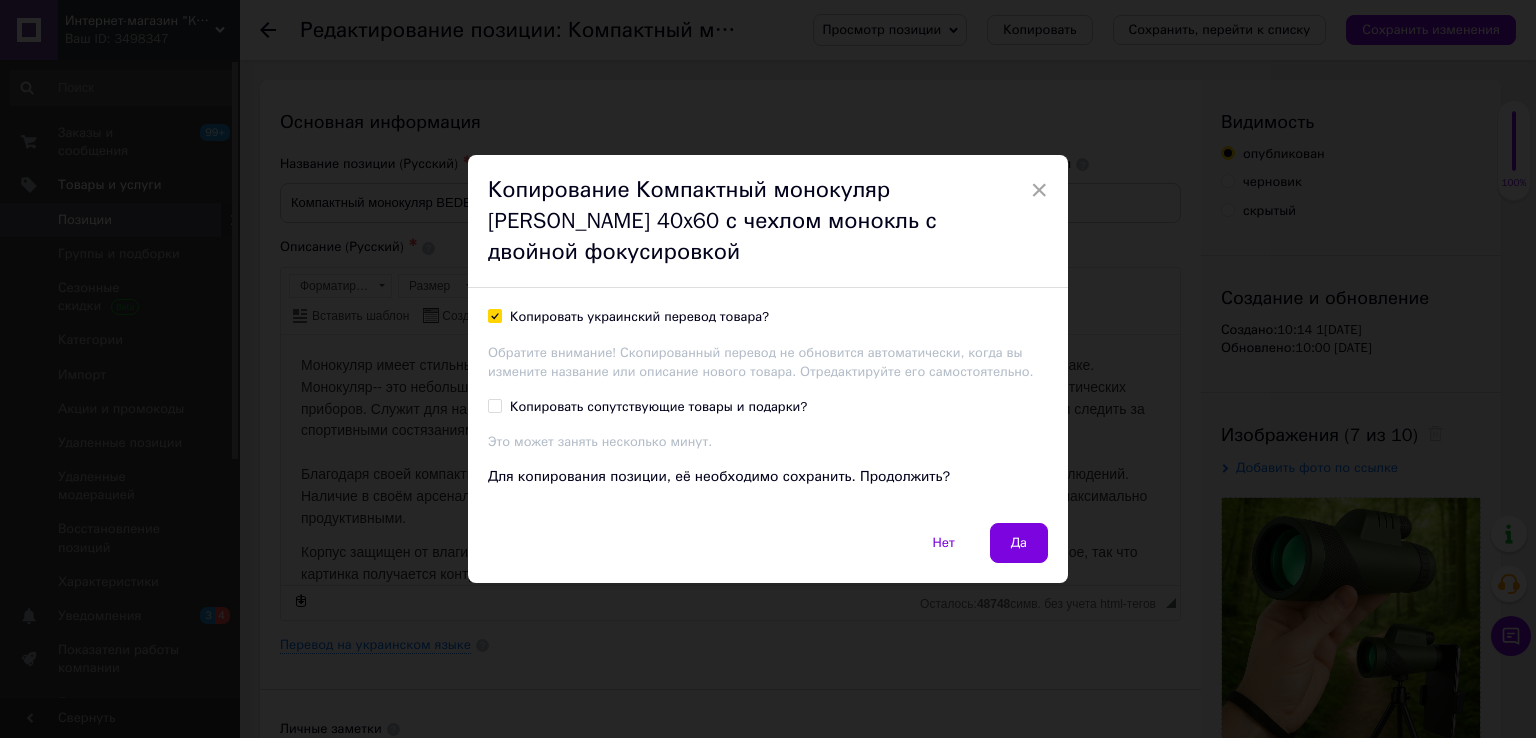 checkbox on "true" 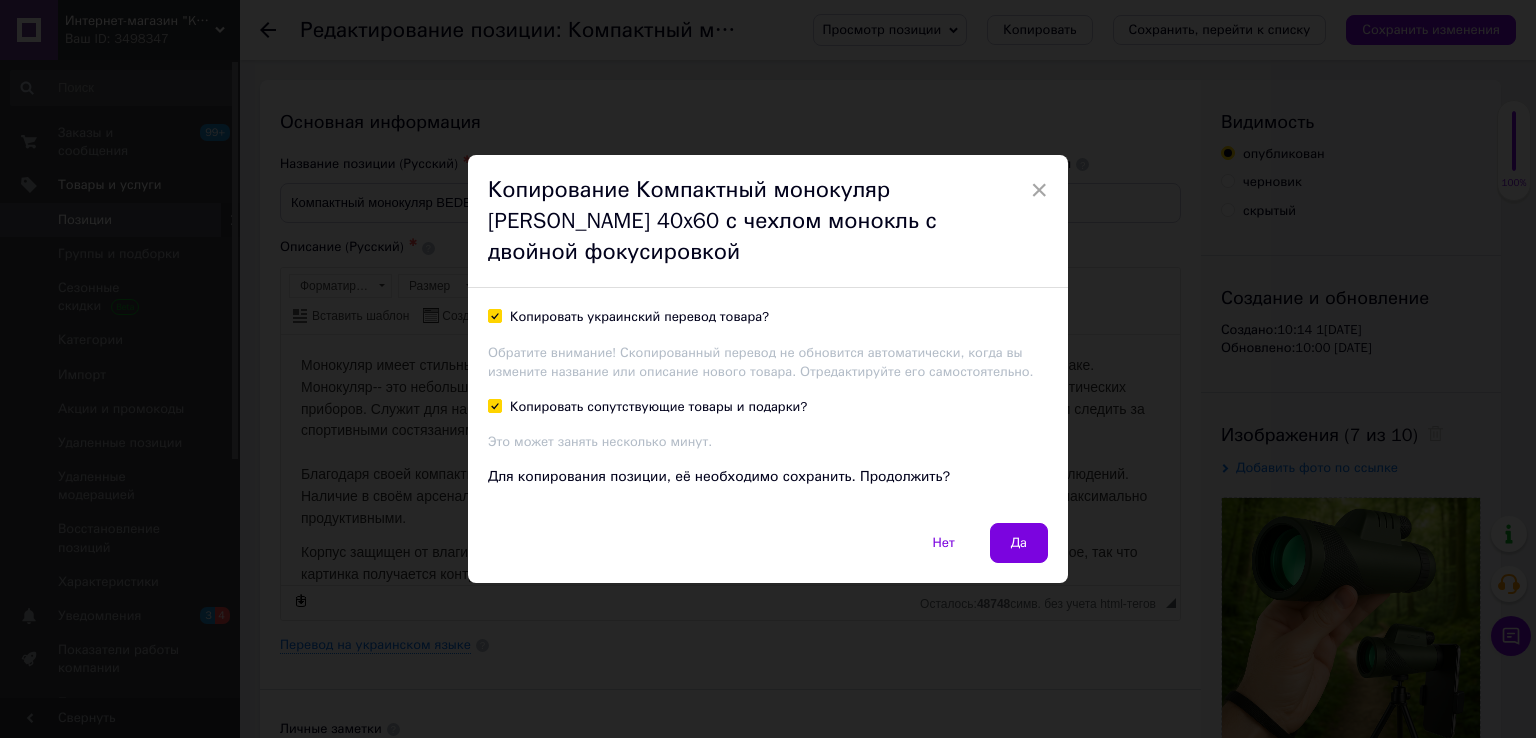 checkbox on "true" 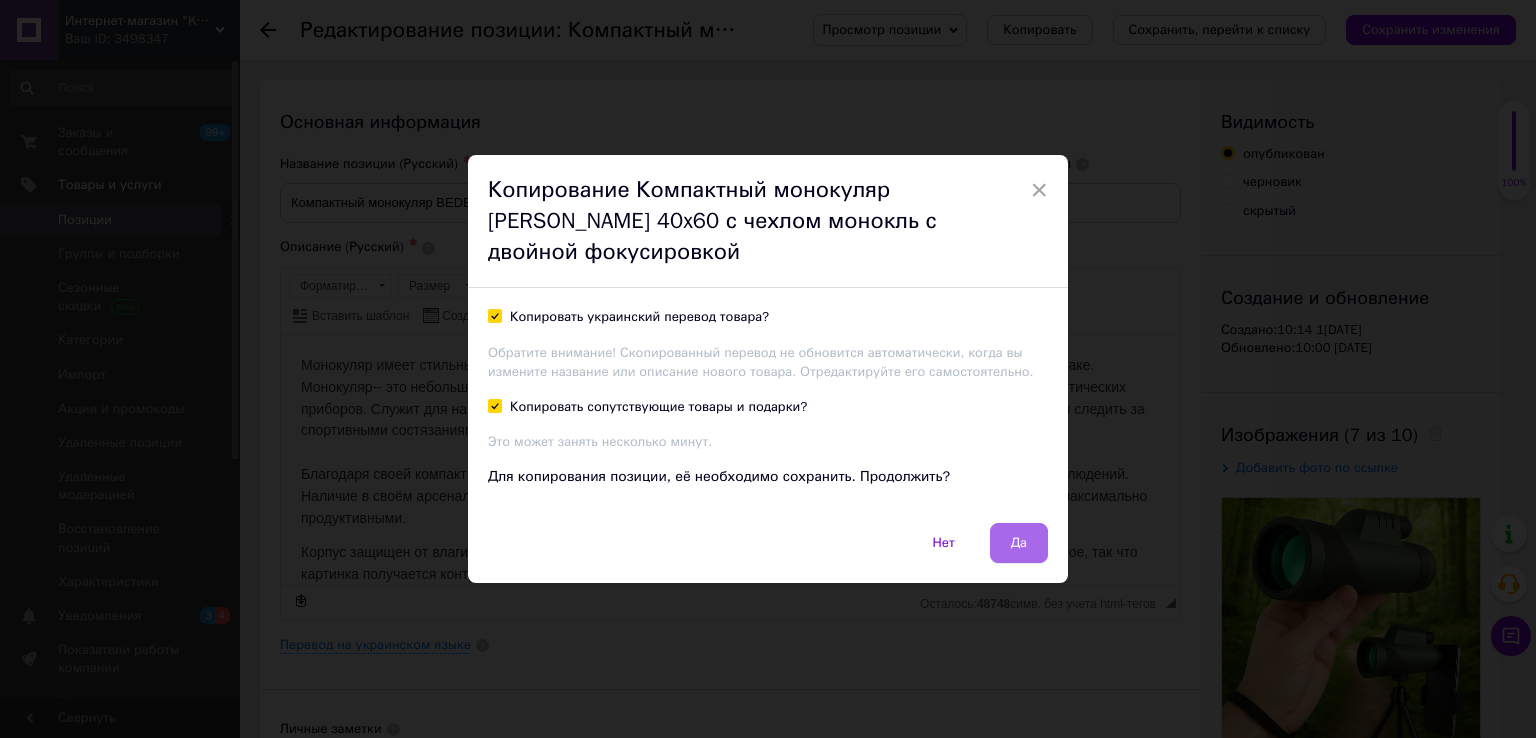 click on "Да" at bounding box center (1019, 543) 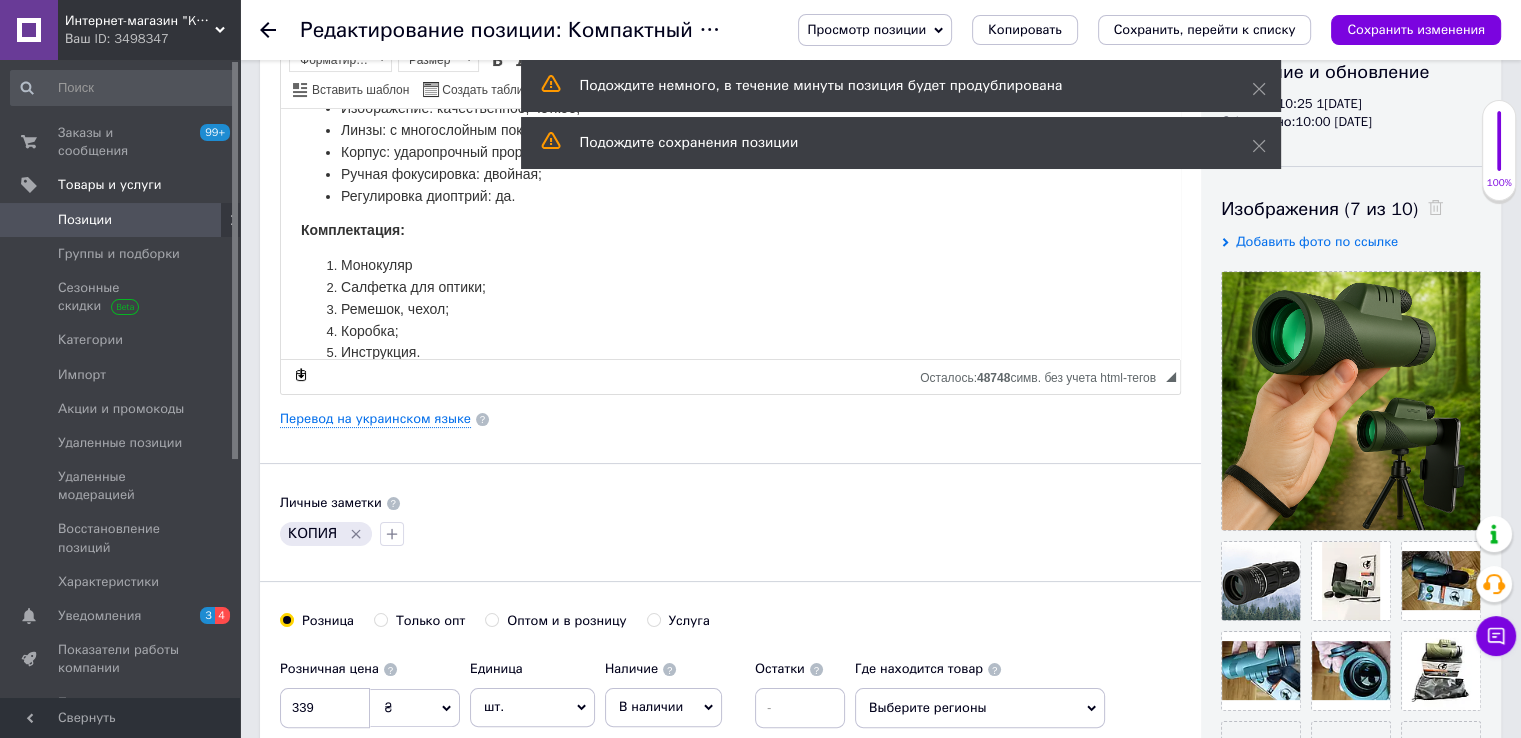 scroll, scrollTop: 300, scrollLeft: 0, axis: vertical 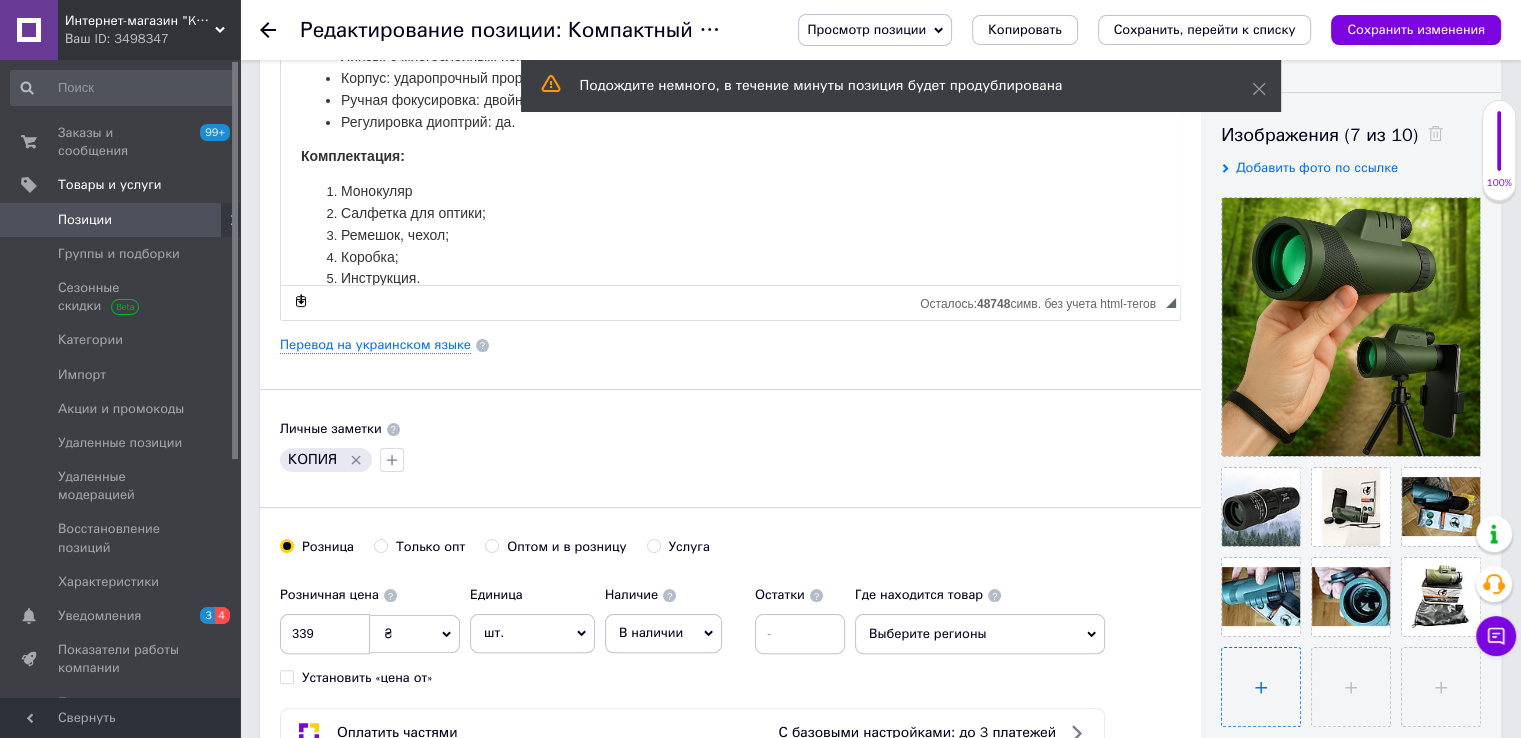 click at bounding box center [1261, 687] 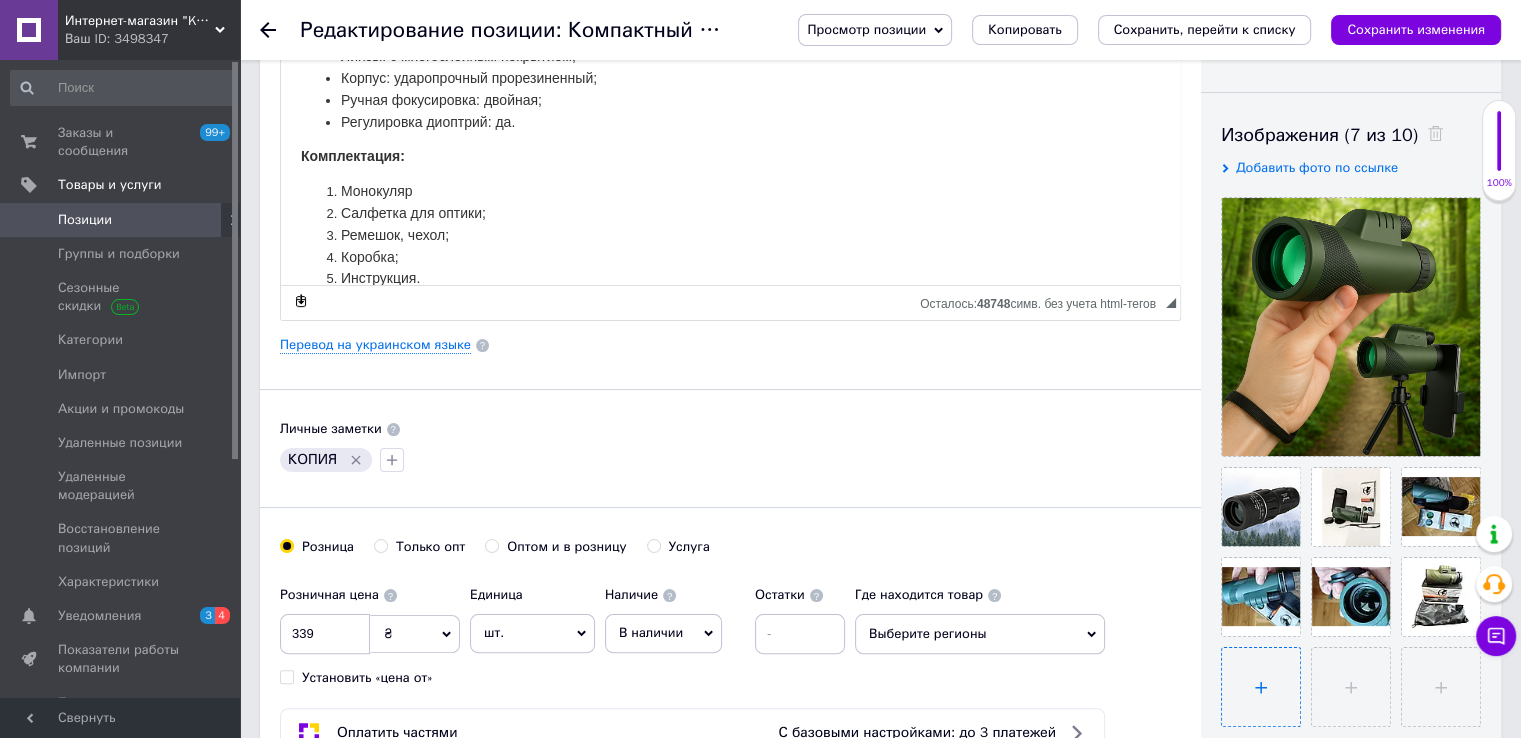 type on "C:\fakepath\aa3508b4-3c04-45e8-b192-f2a58029acf4.png" 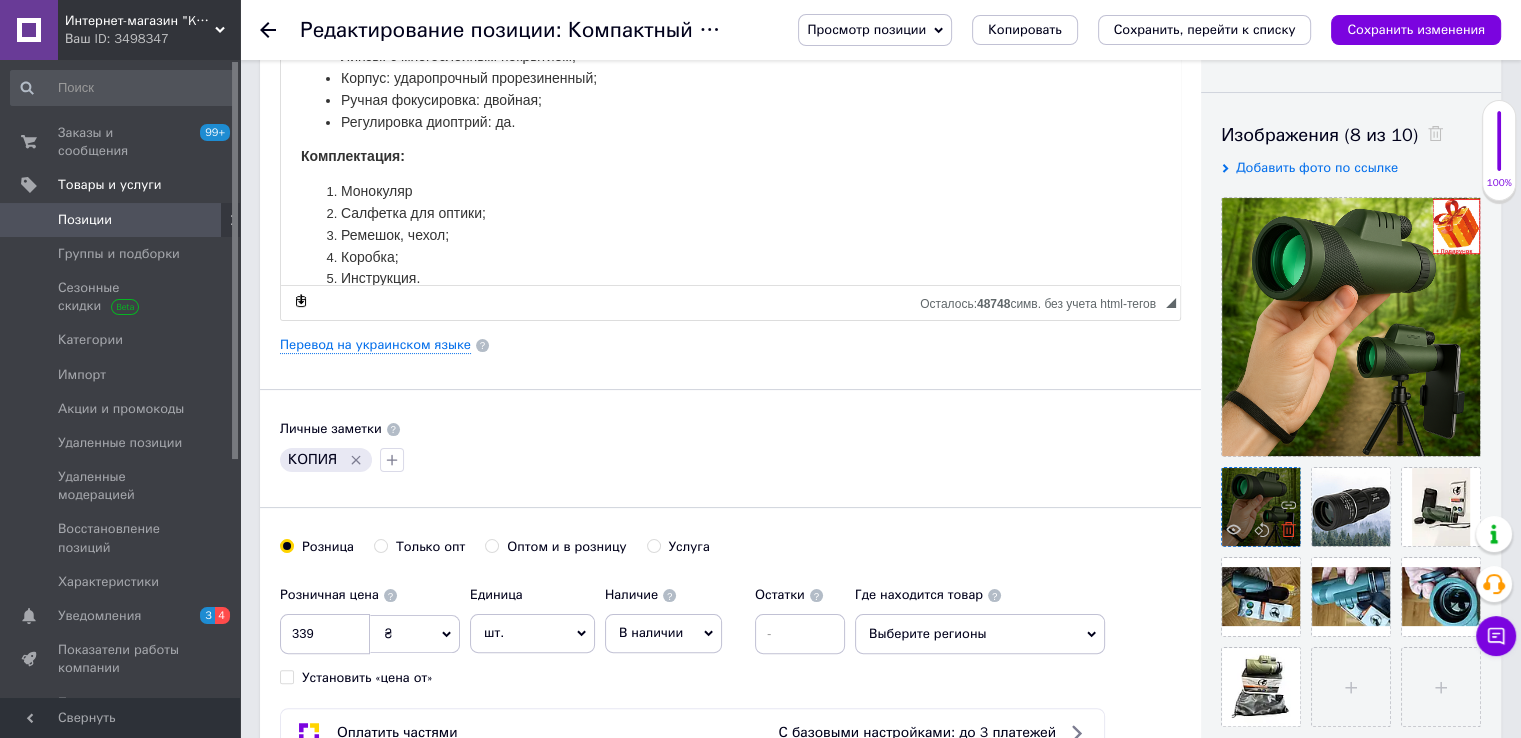 click 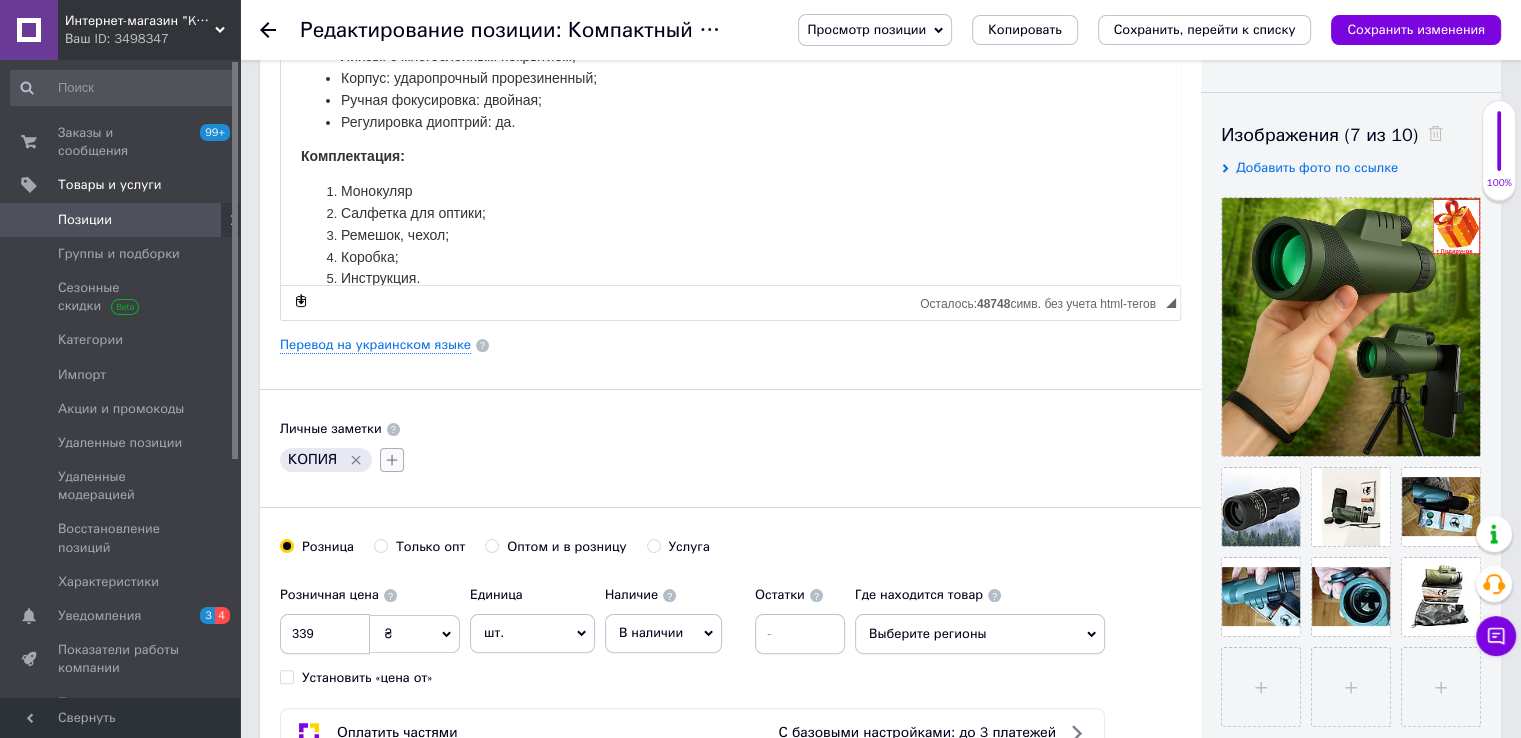 click 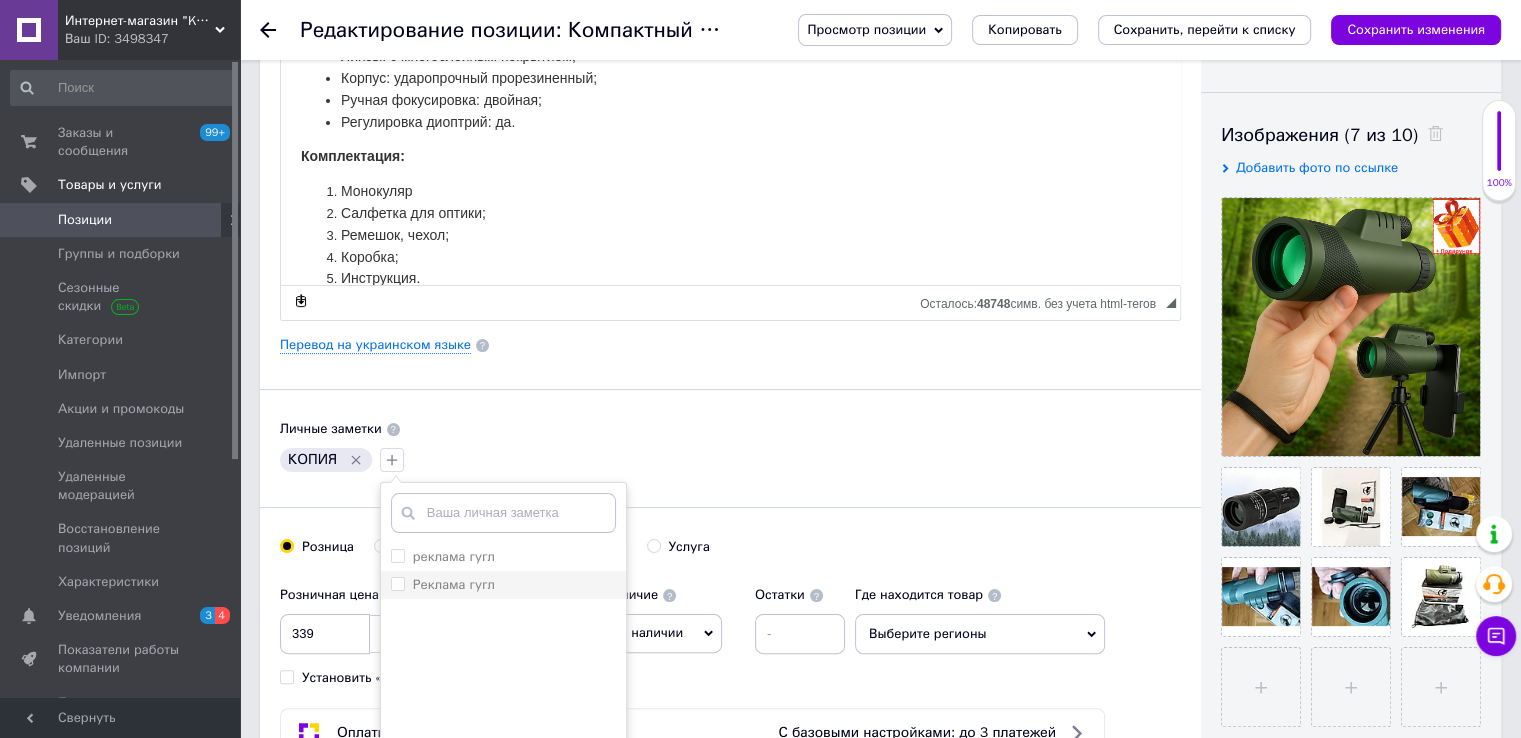 click on "Реклама гугл" at bounding box center [454, 584] 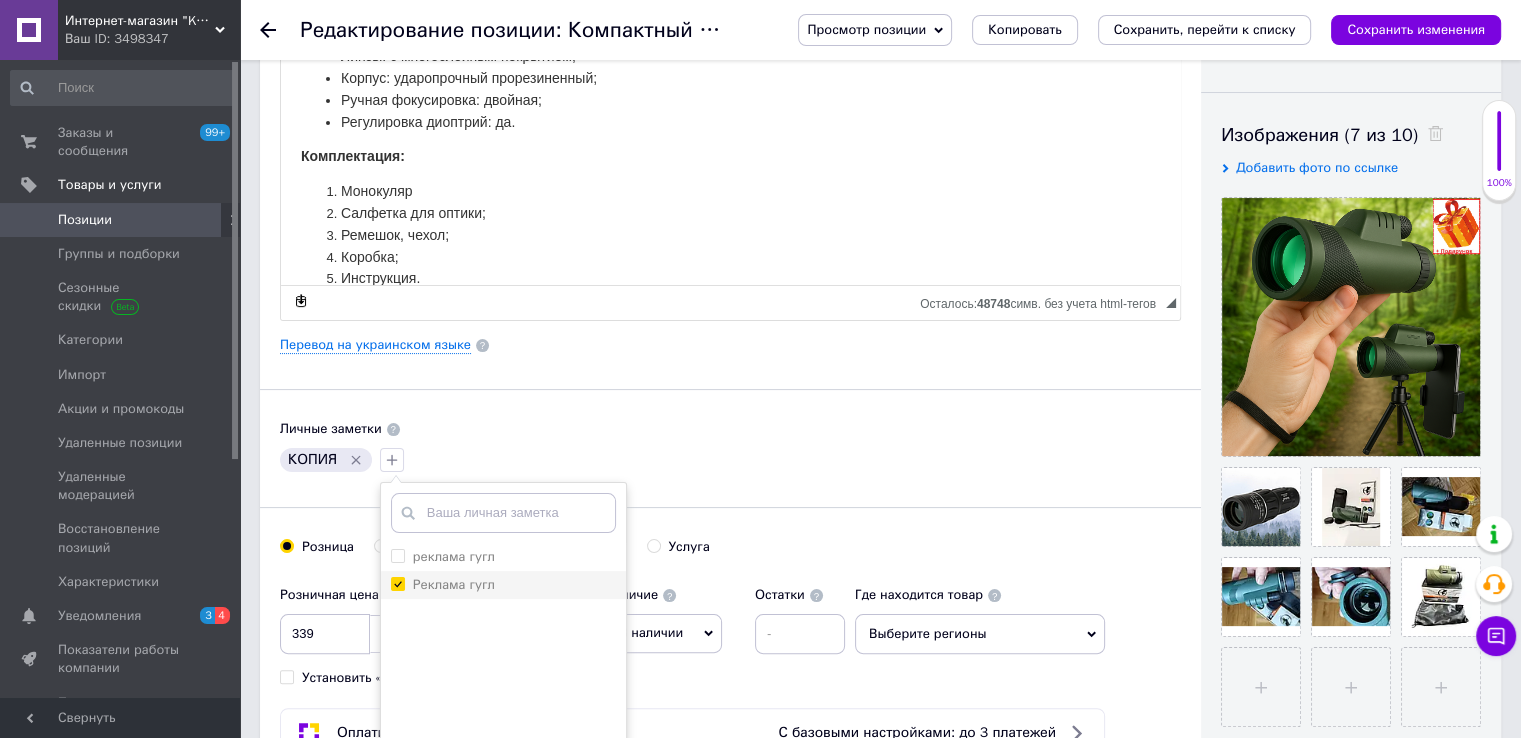 checkbox on "true" 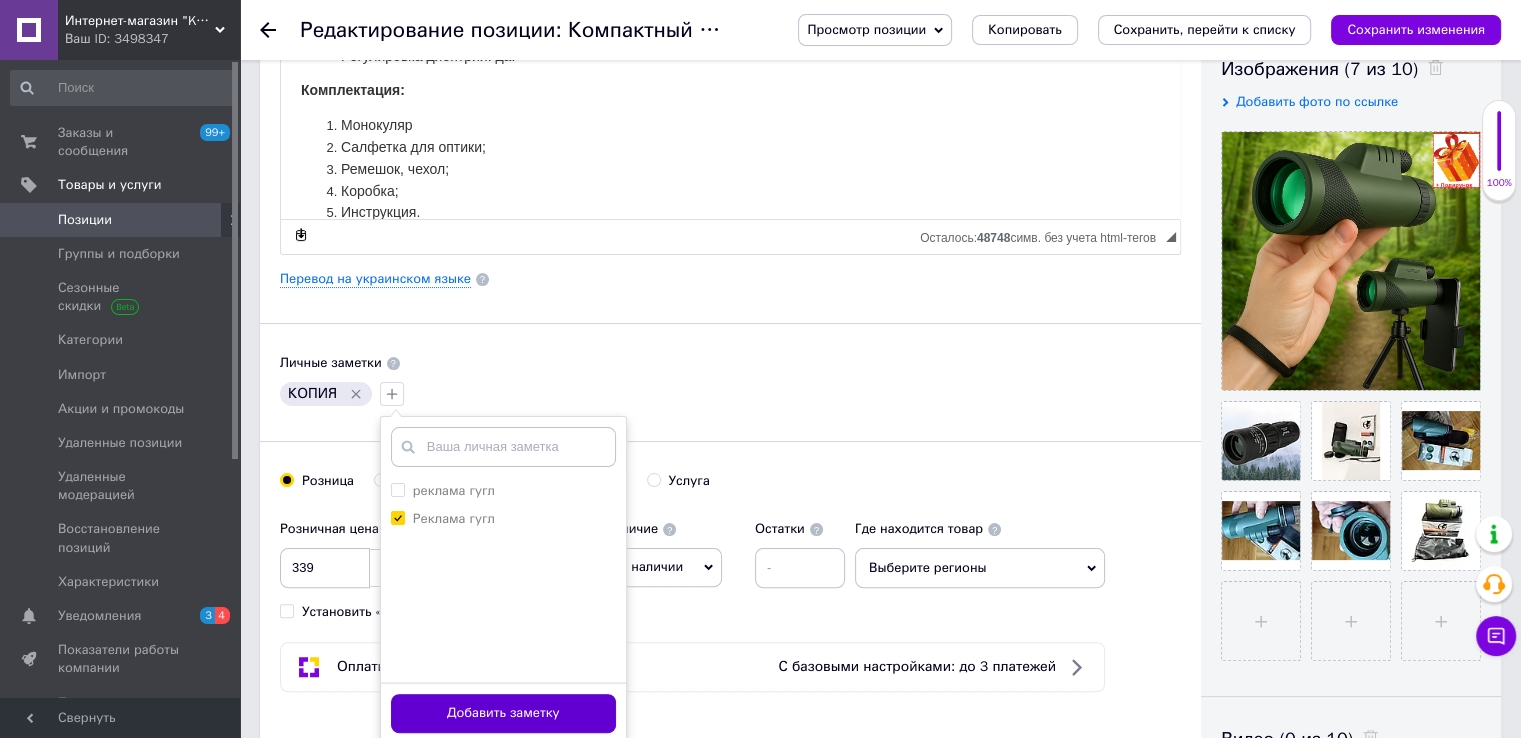 scroll, scrollTop: 500, scrollLeft: 0, axis: vertical 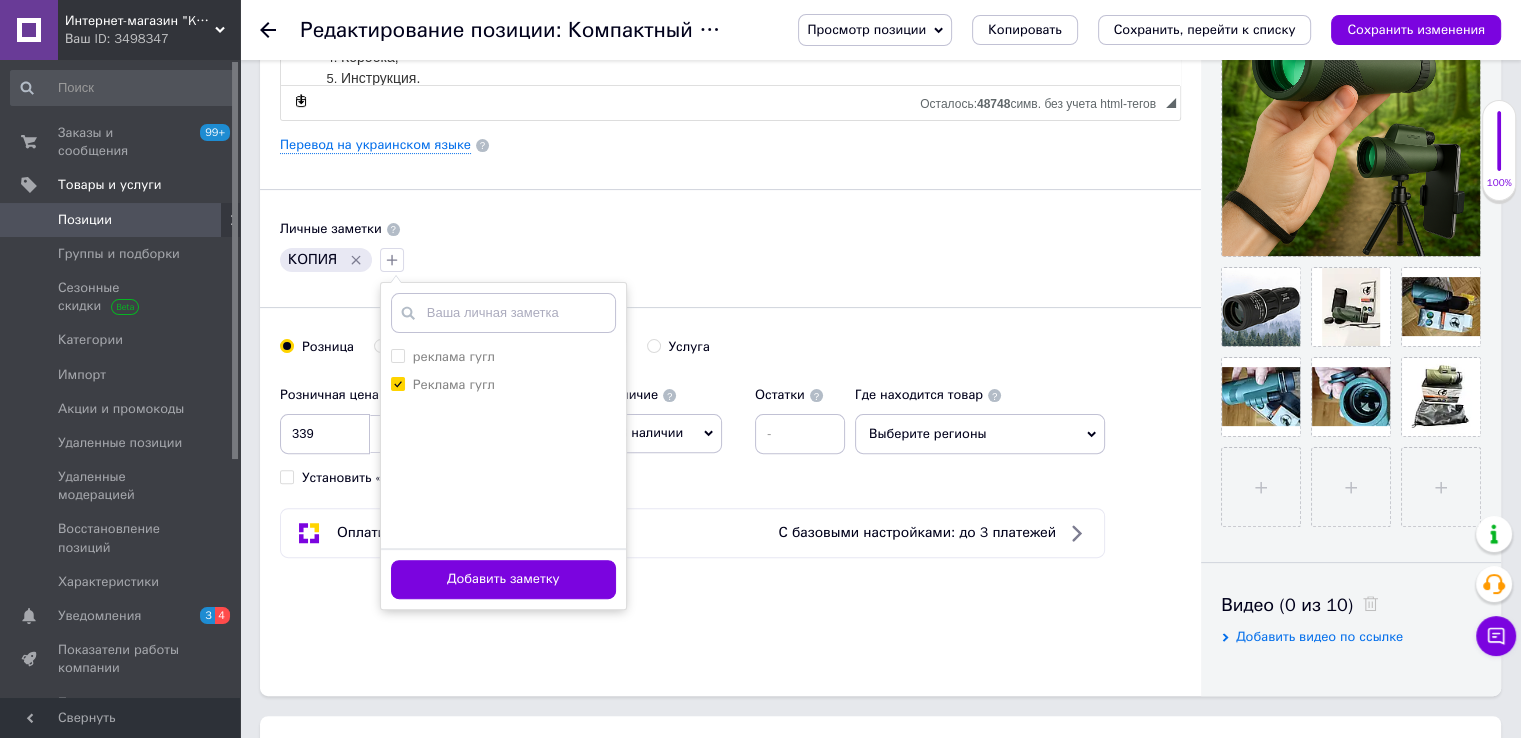 click on "Добавить заметку" at bounding box center [503, 579] 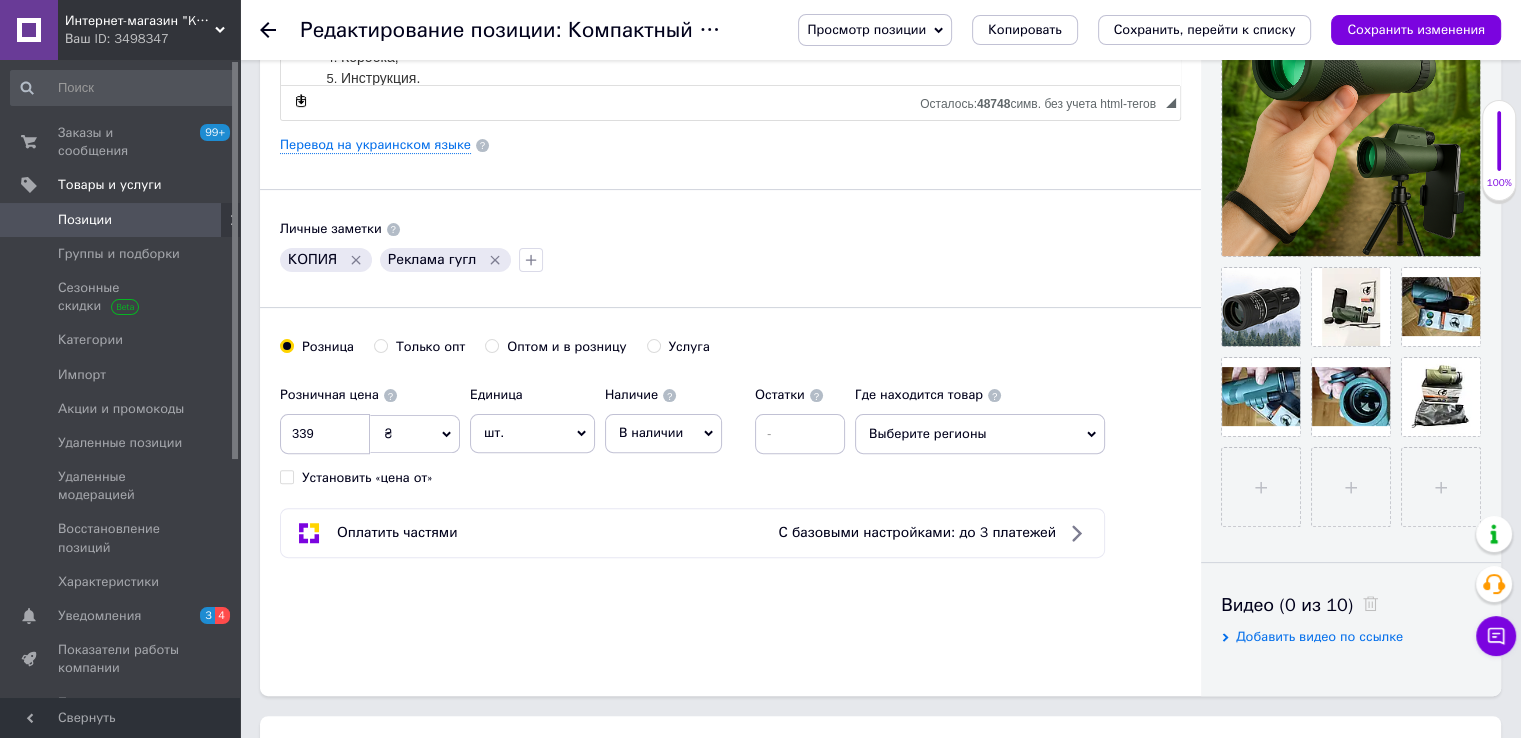 click 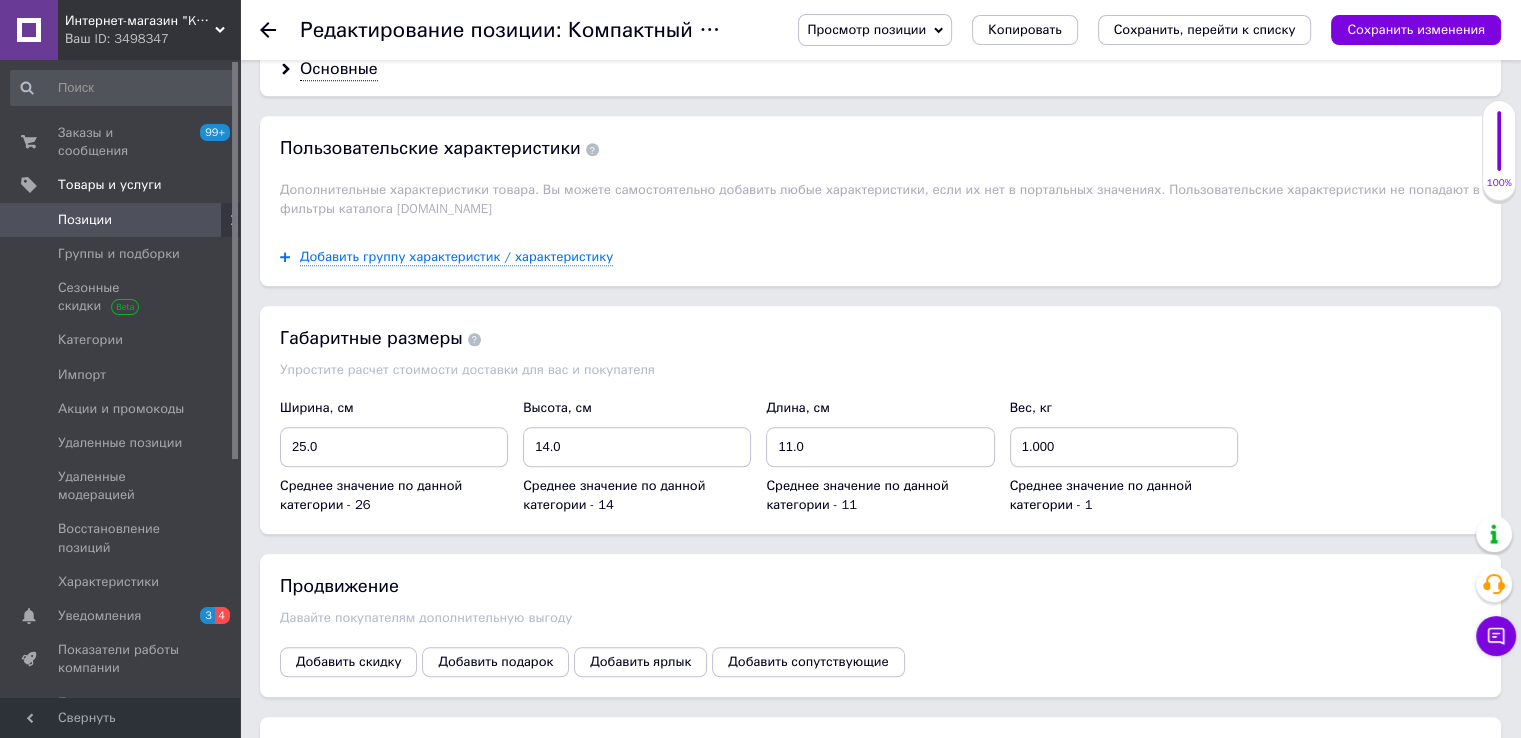 scroll, scrollTop: 1900, scrollLeft: 0, axis: vertical 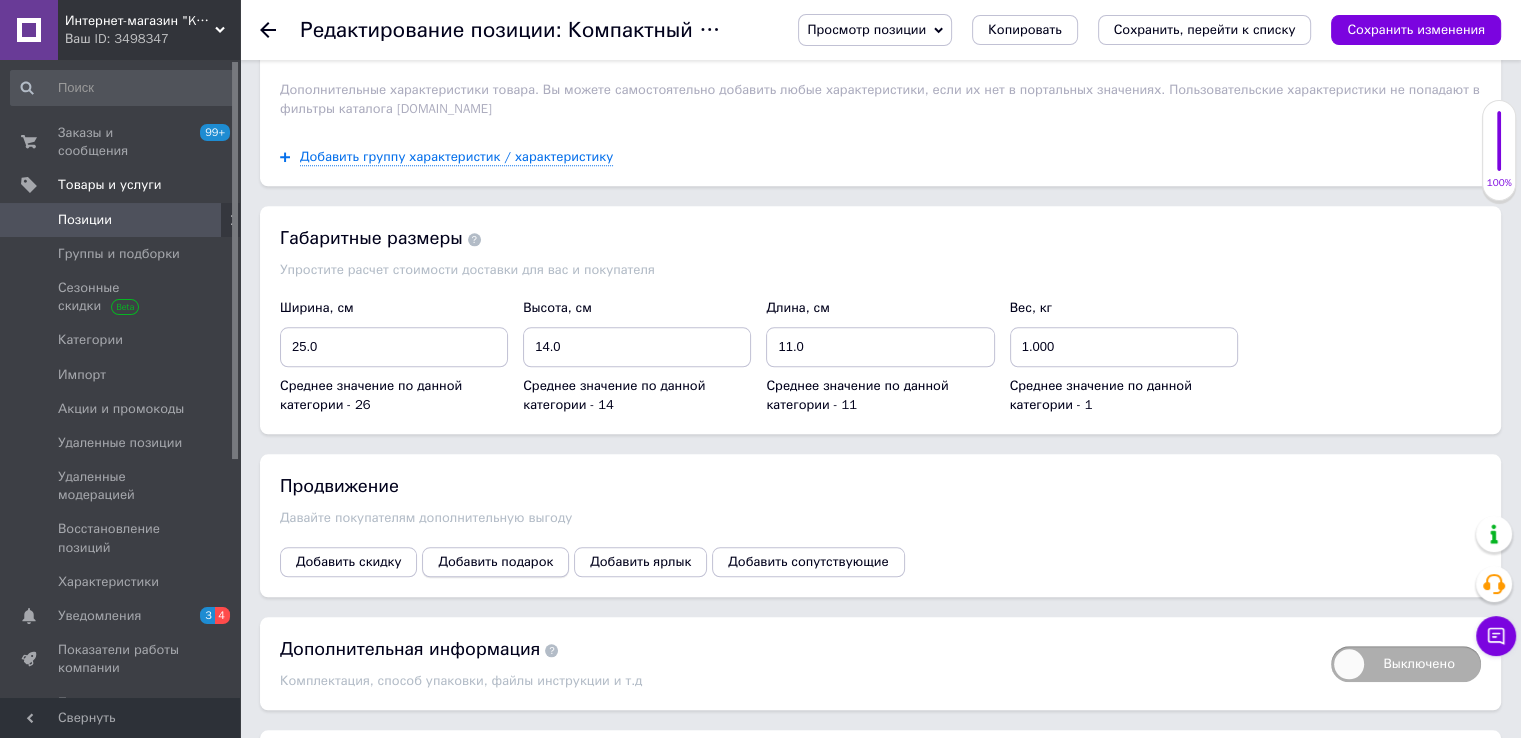 click on "Добавить подарок" at bounding box center [495, 562] 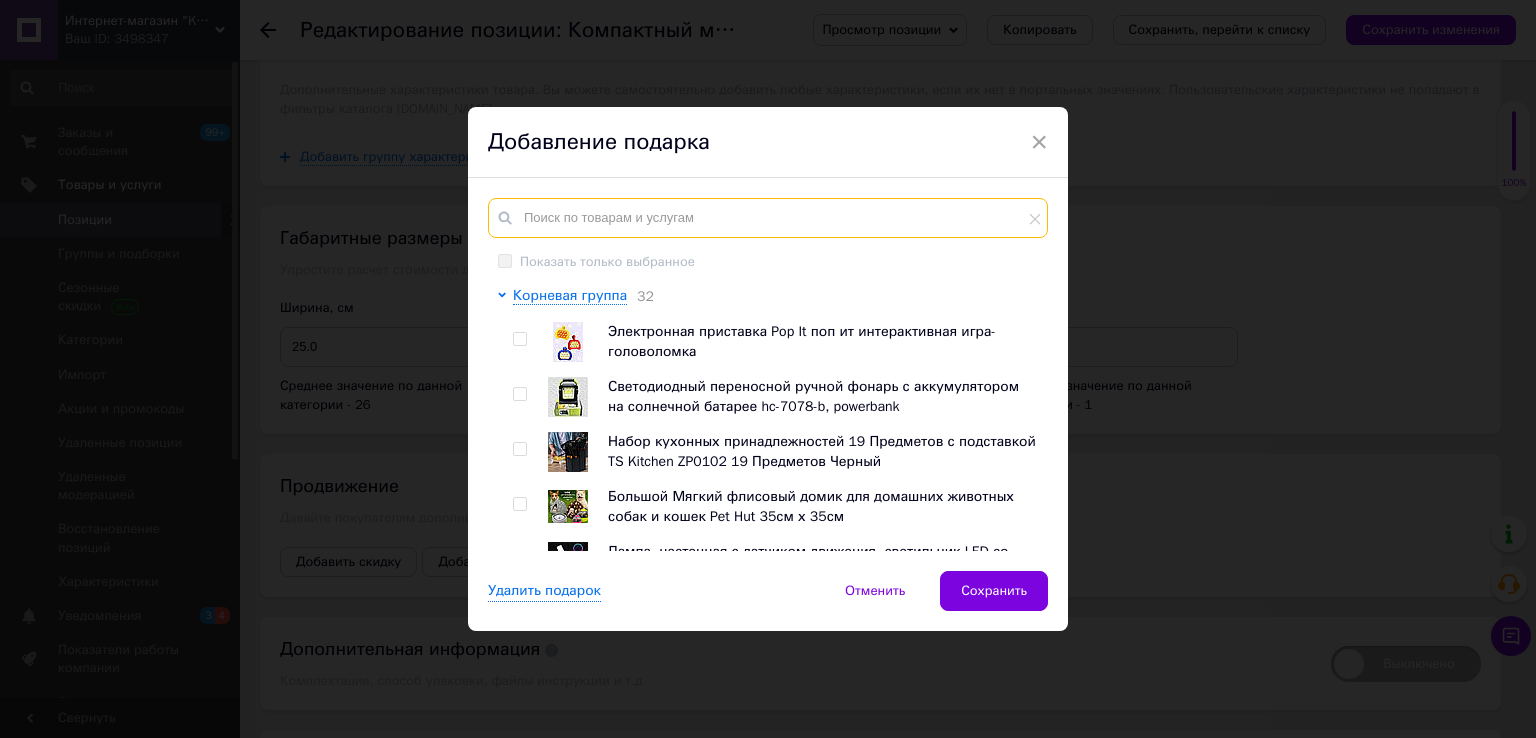 drag, startPoint x: 609, startPoint y: 217, endPoint x: 587, endPoint y: 253, distance: 42.190044 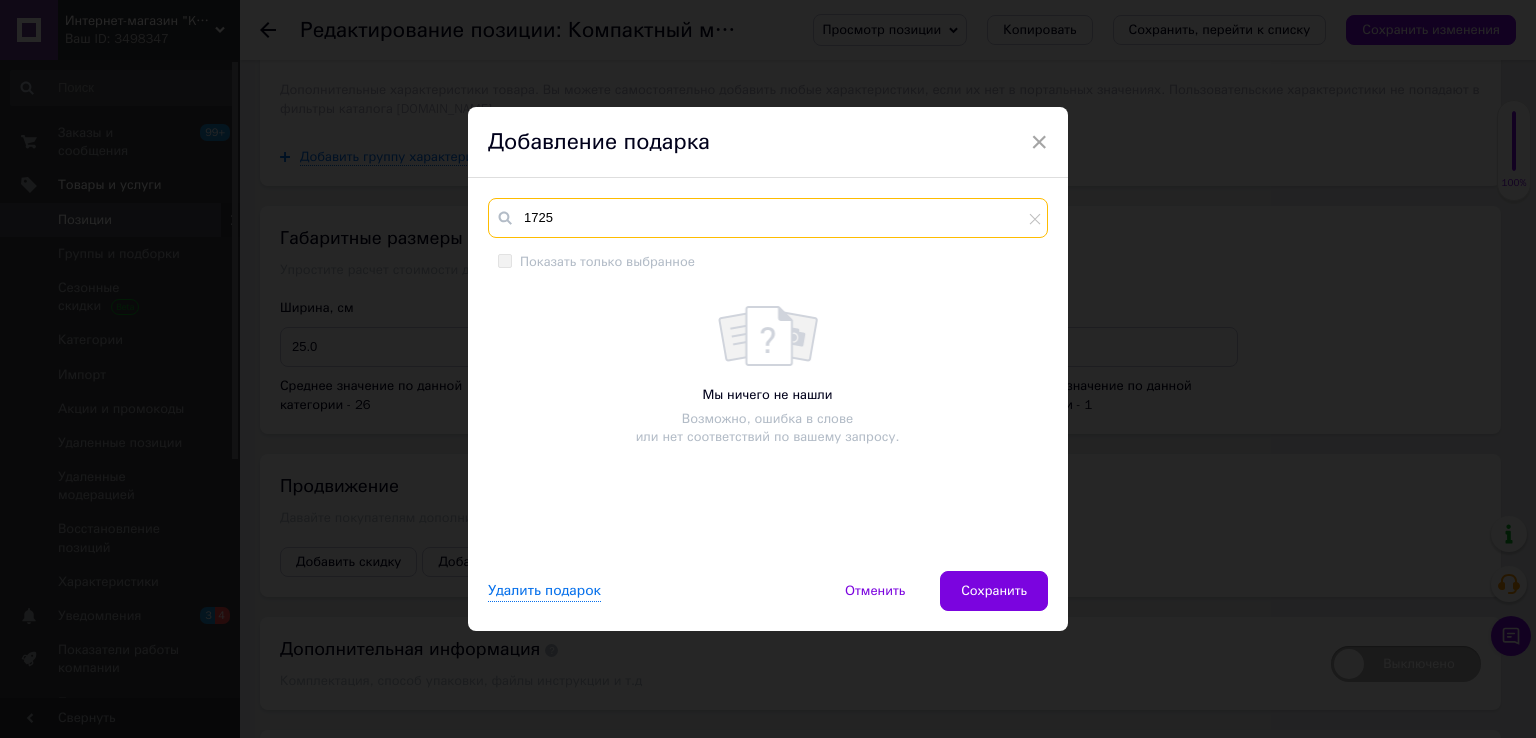 drag, startPoint x: 573, startPoint y: 215, endPoint x: 494, endPoint y: 215, distance: 79 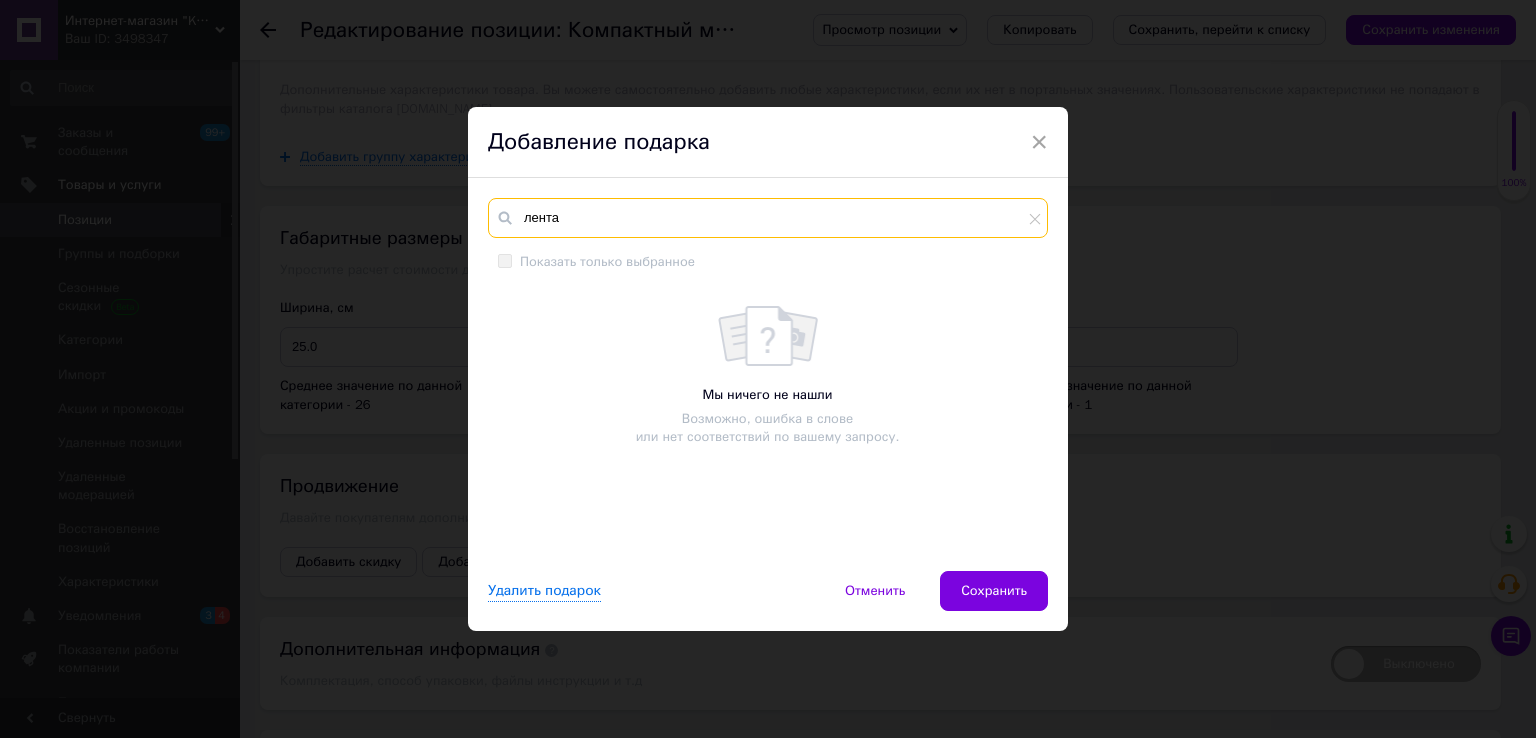 type on "лента" 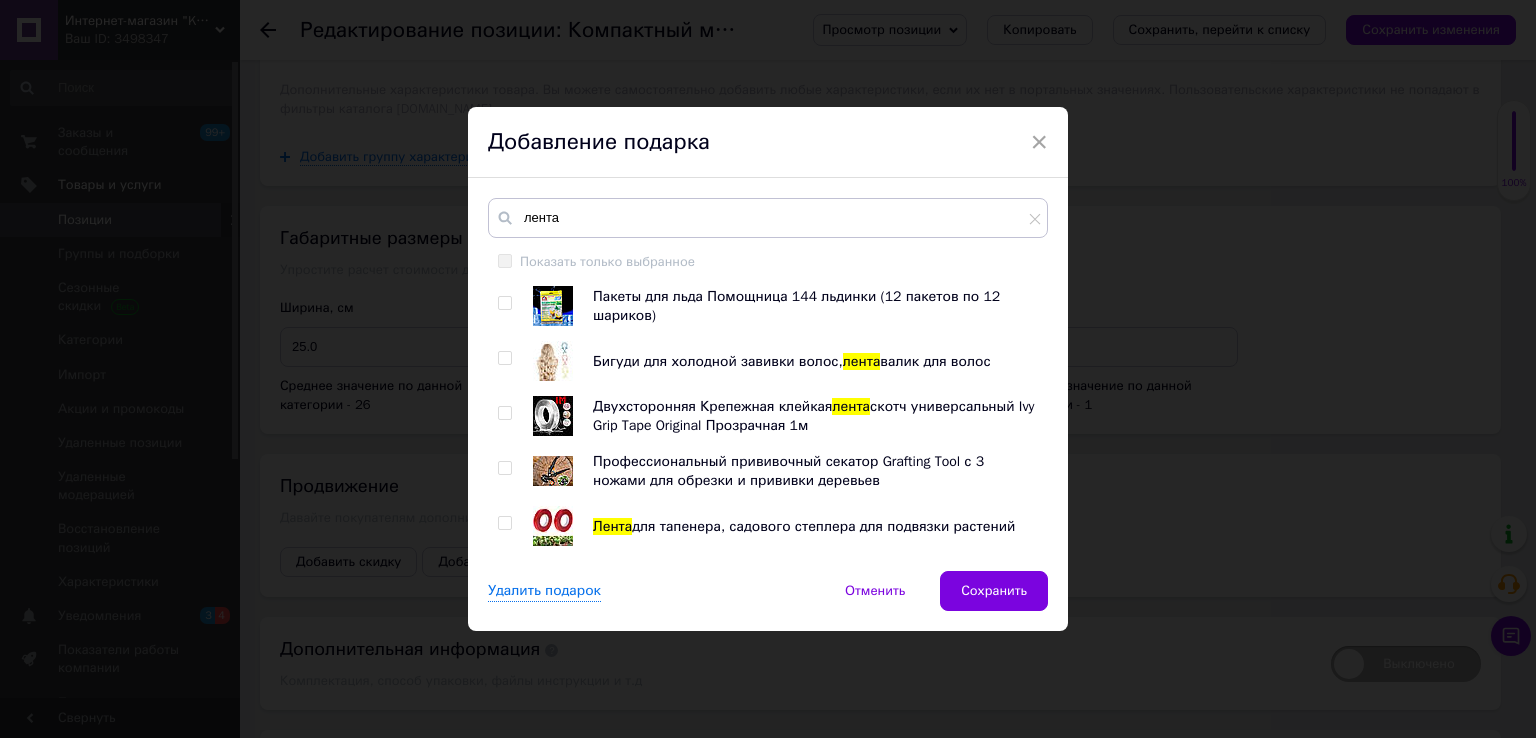 click at bounding box center [504, 413] 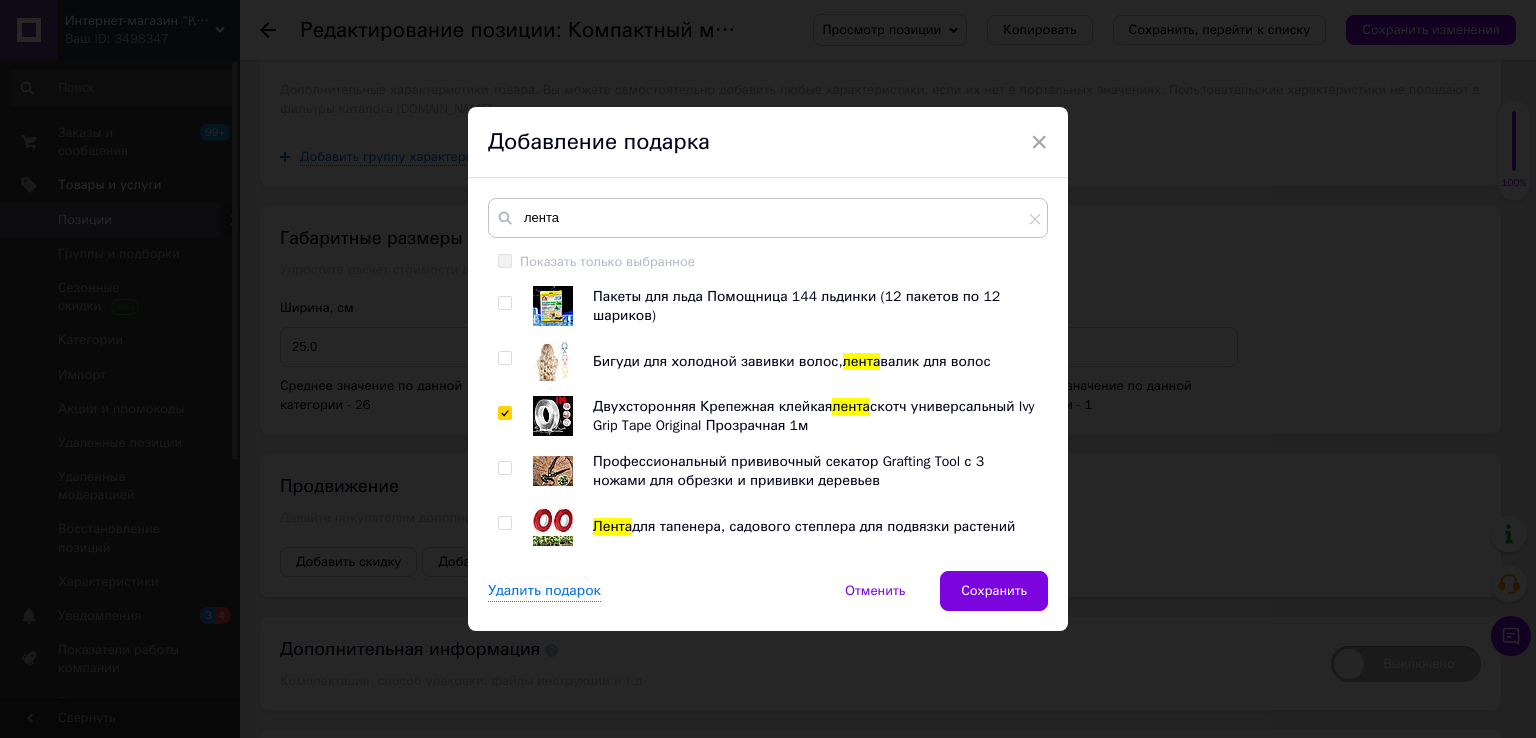 checkbox on "true" 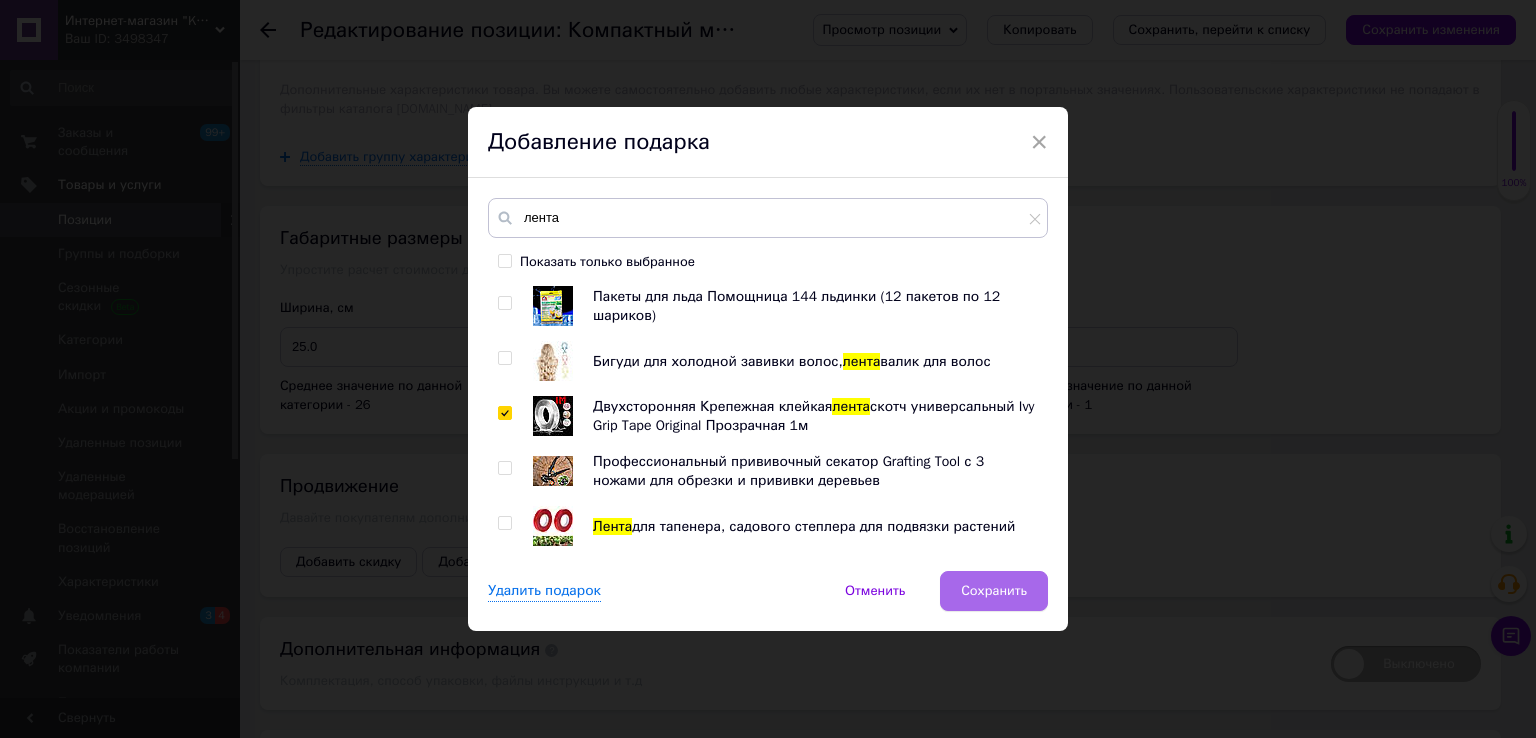 click on "Сохранить" at bounding box center [994, 591] 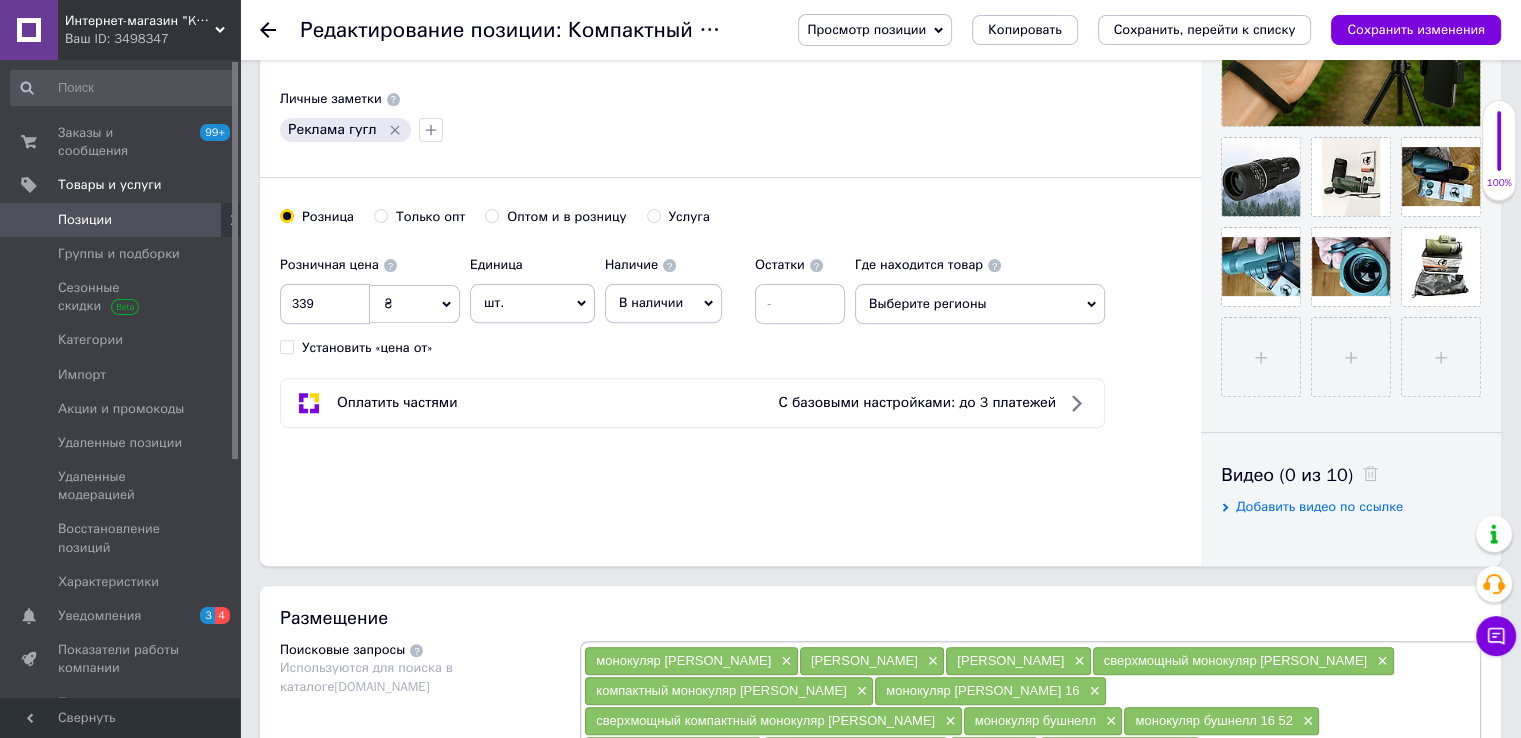 scroll, scrollTop: 600, scrollLeft: 0, axis: vertical 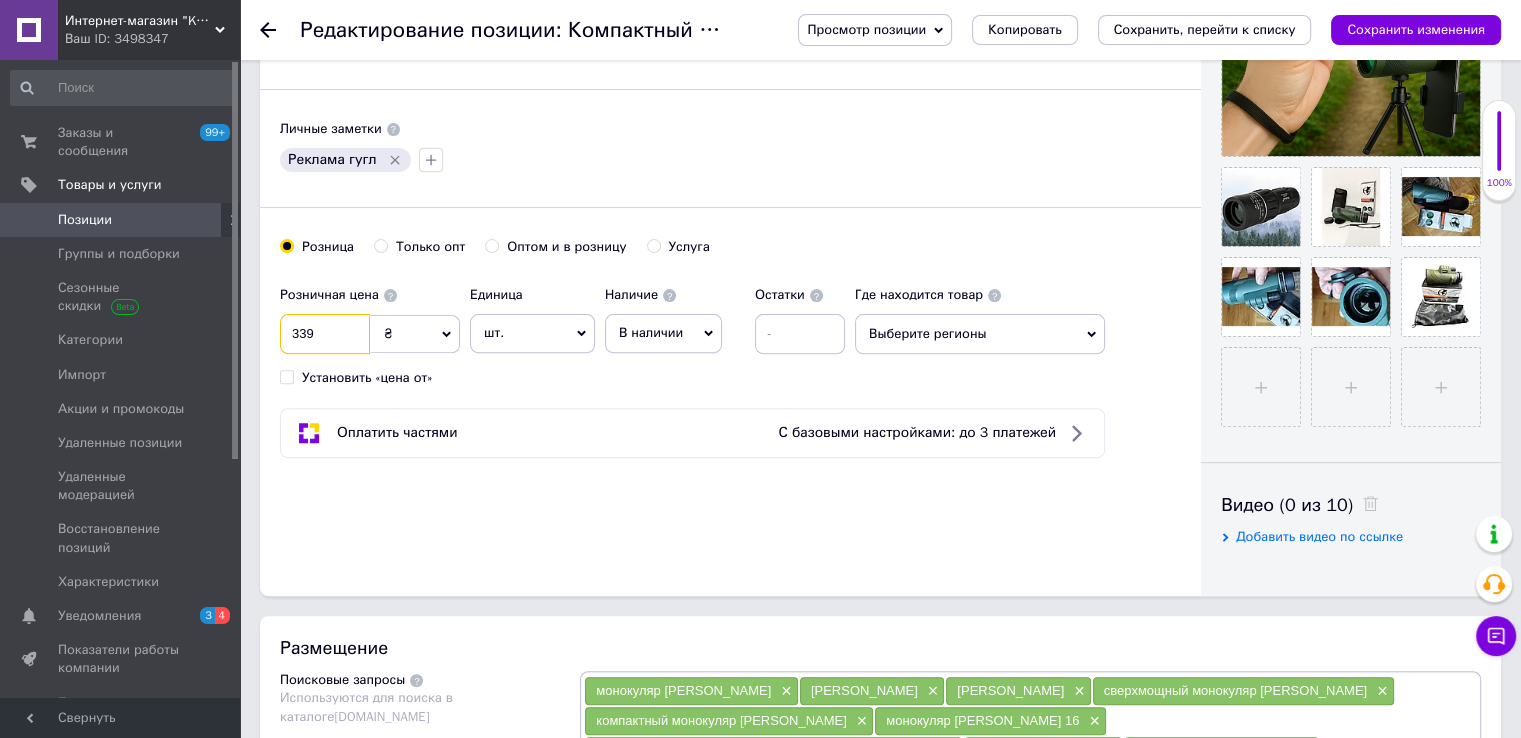 drag, startPoint x: 315, startPoint y: 336, endPoint x: 288, endPoint y: 335, distance: 27.018513 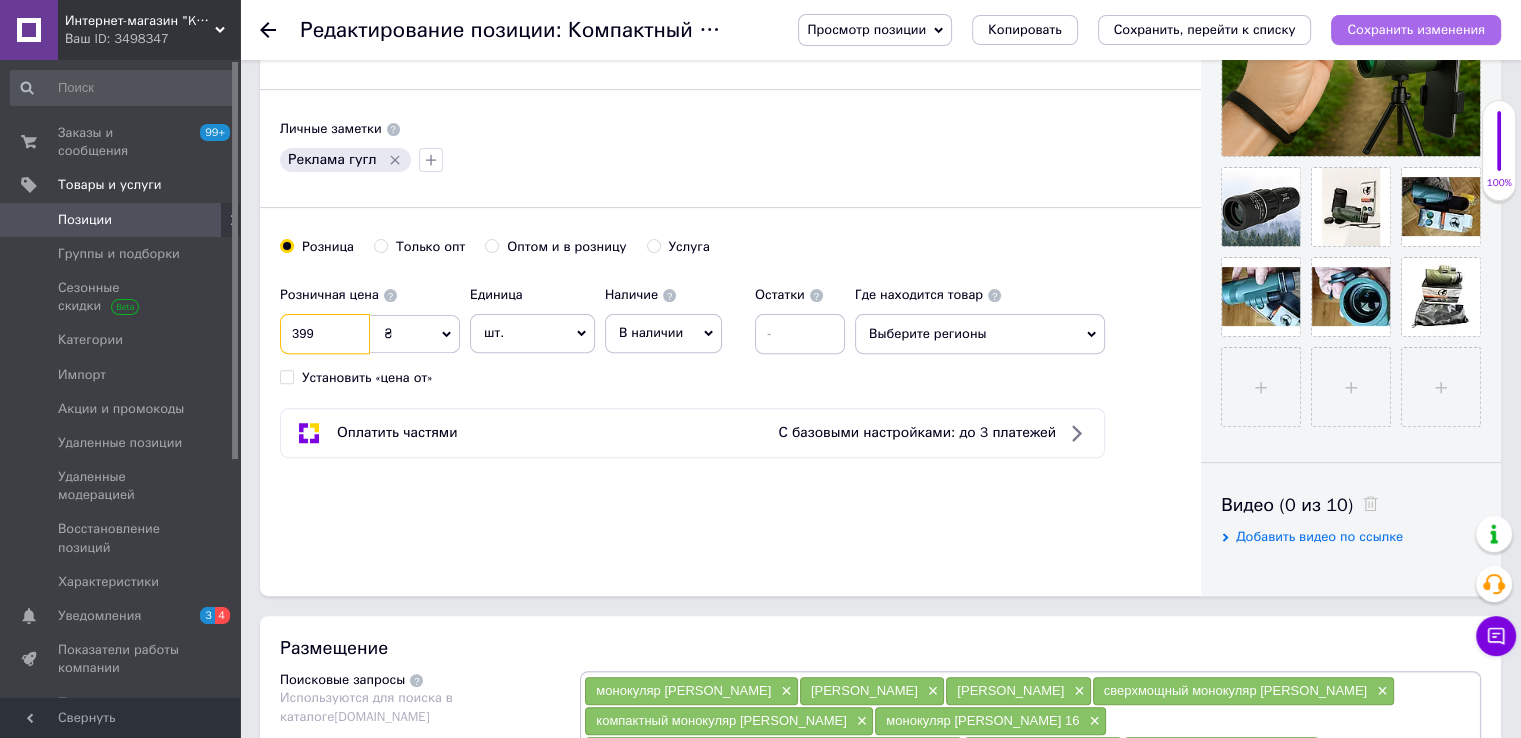 type on "399" 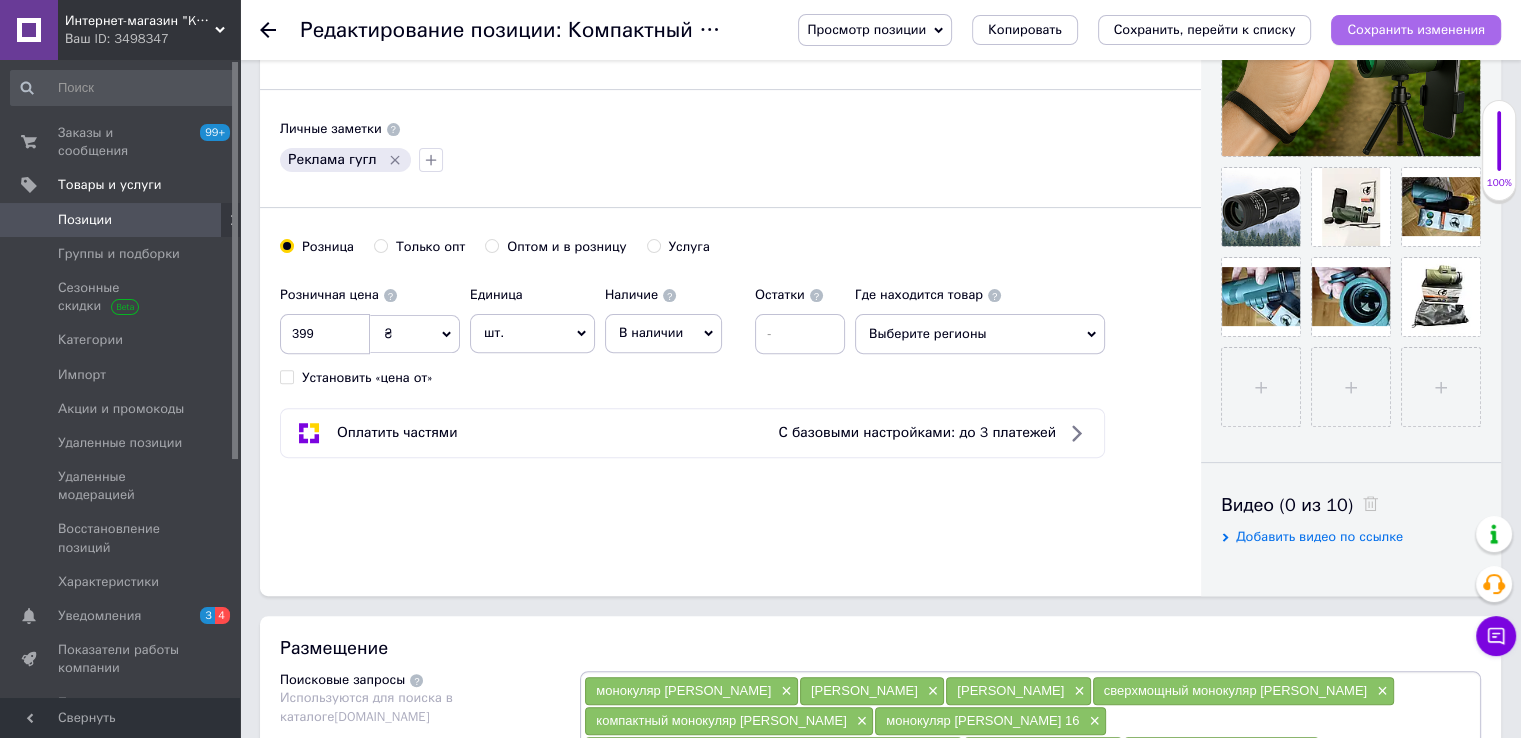click on "Сохранить изменения" at bounding box center [1416, 29] 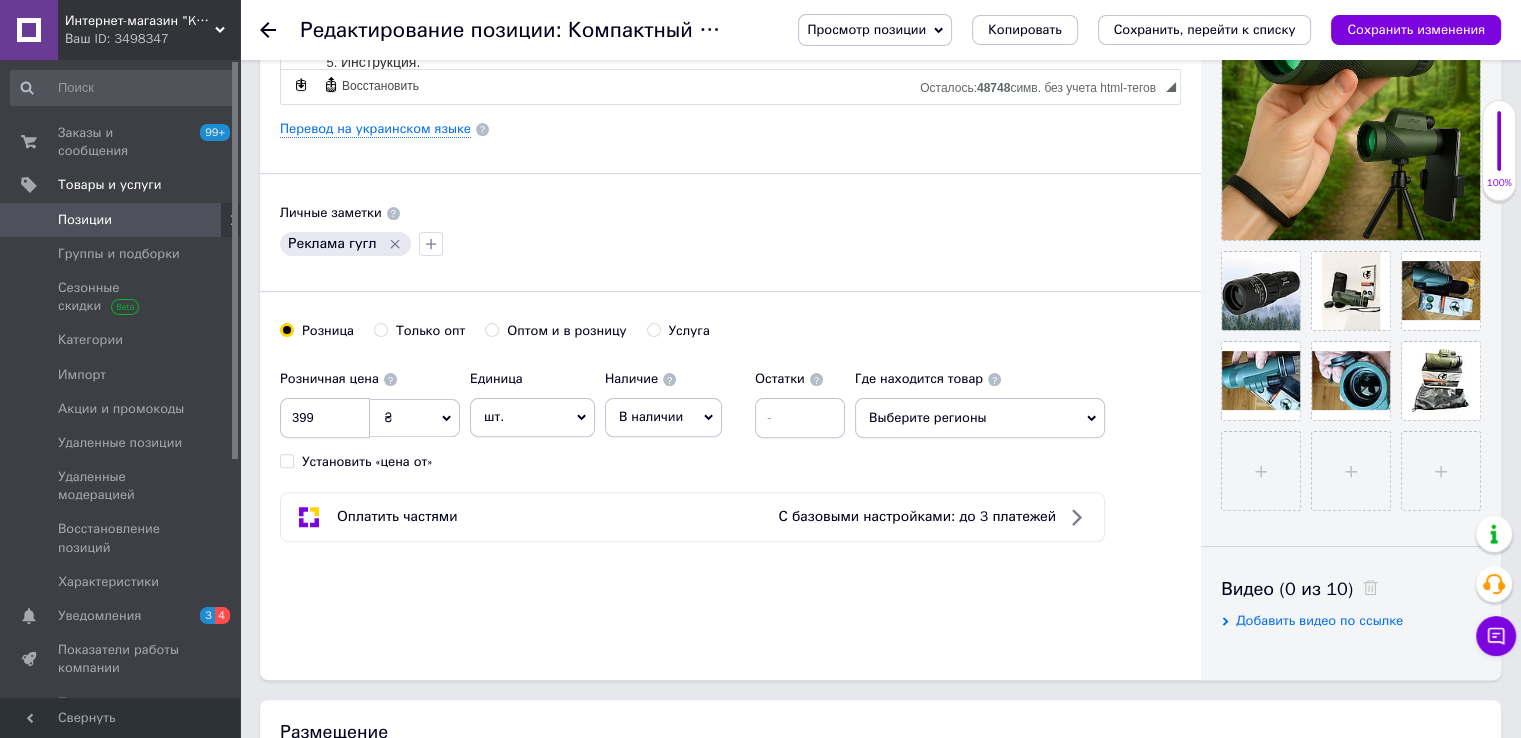 scroll, scrollTop: 400, scrollLeft: 0, axis: vertical 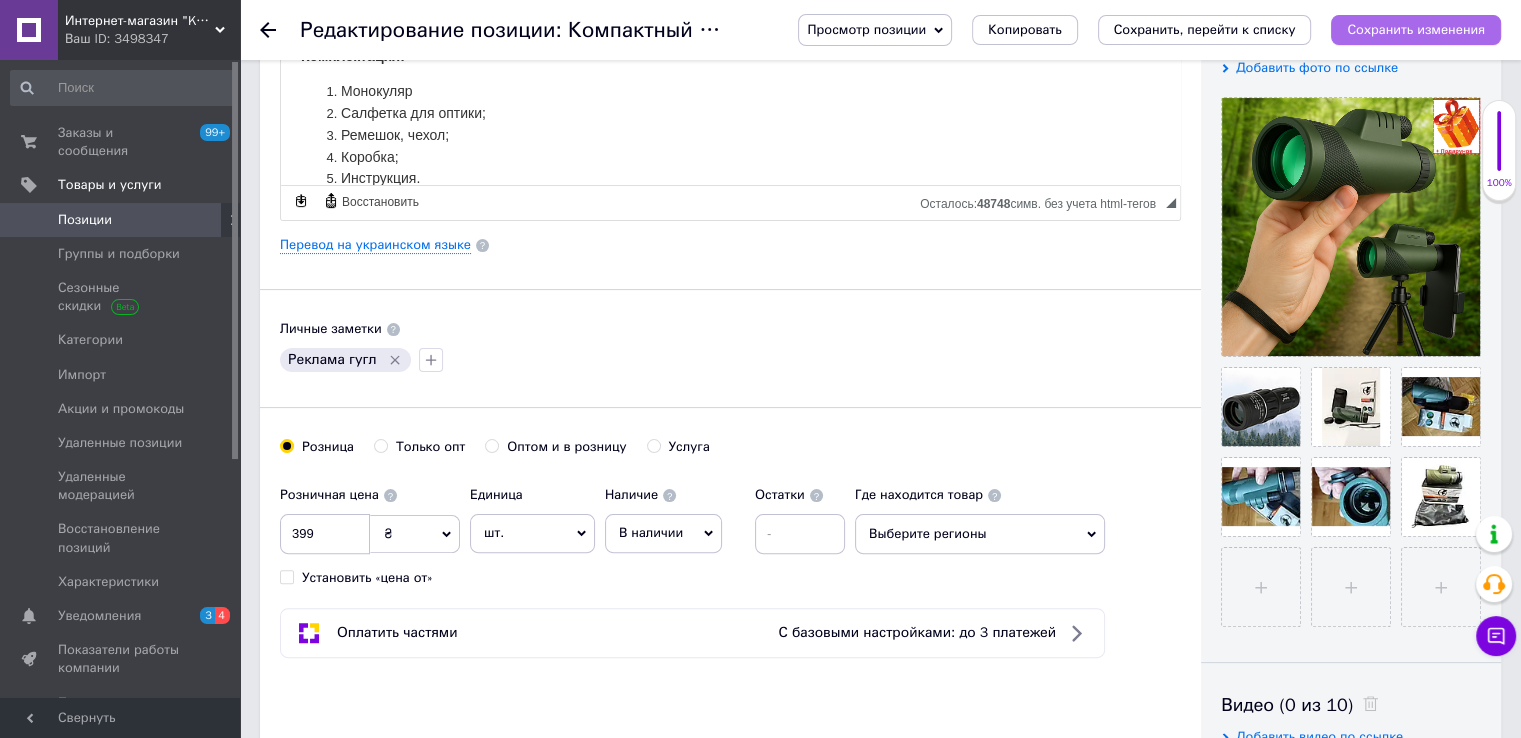 click on "Сохранить изменения" at bounding box center [1416, 29] 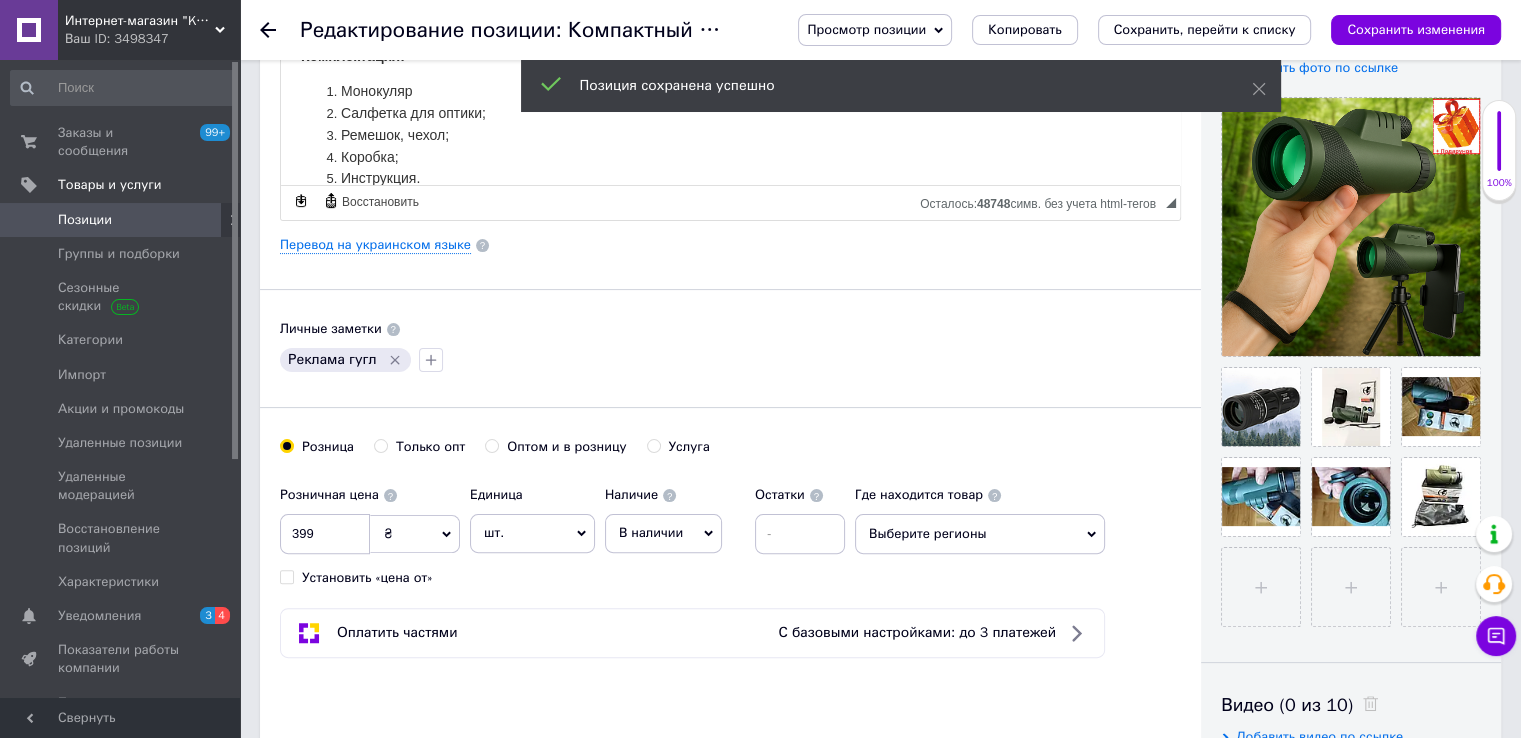 click on "Позиции" at bounding box center (85, 220) 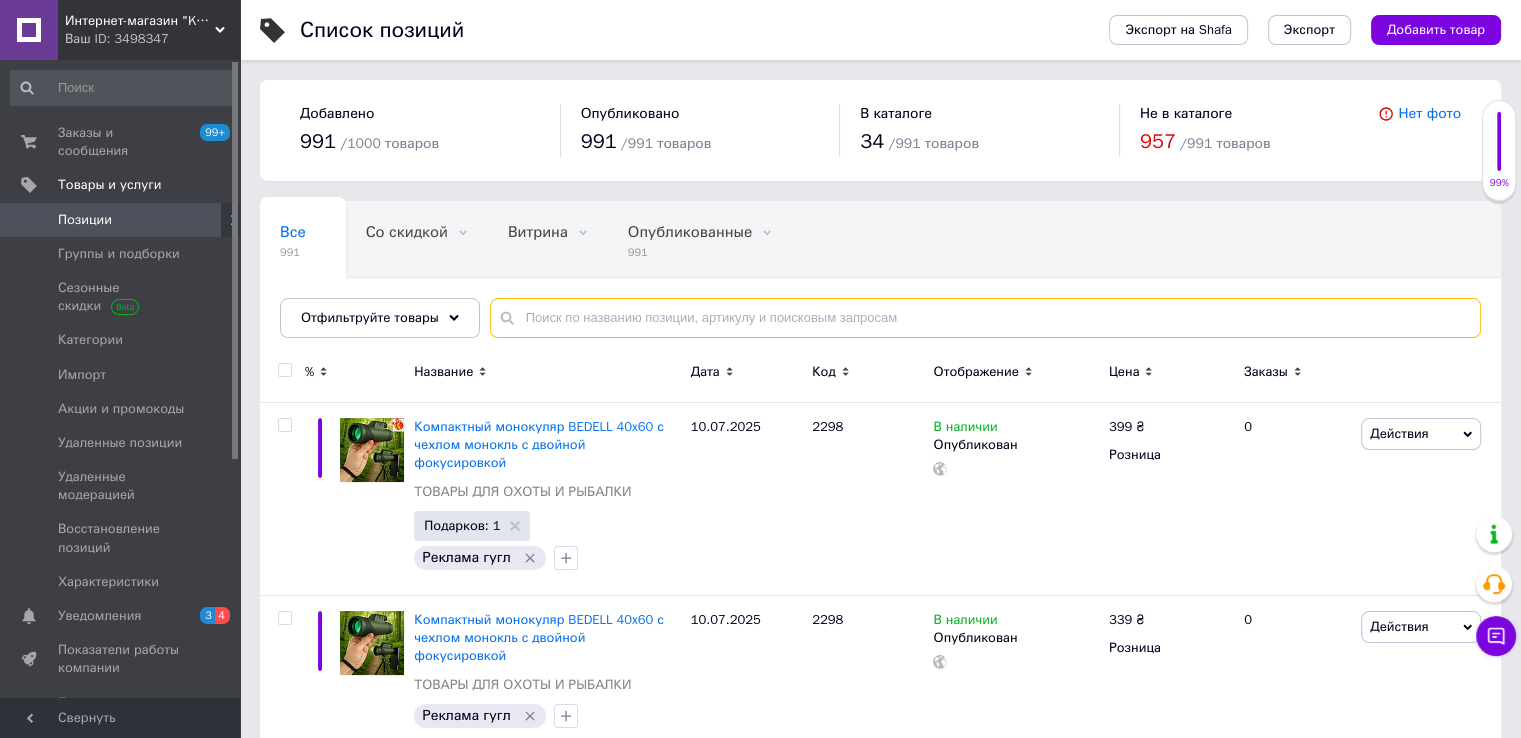 click at bounding box center [985, 318] 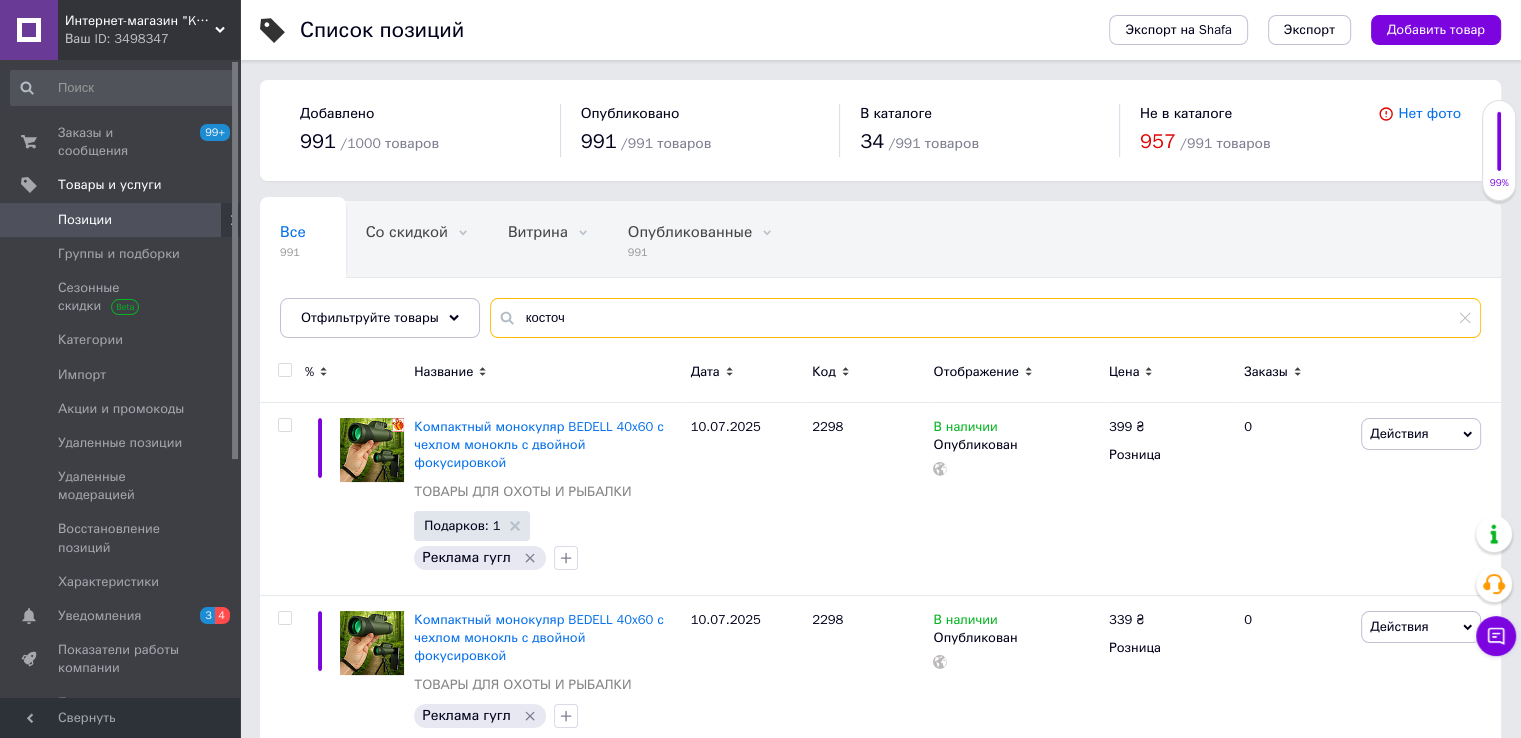 type on "косточ" 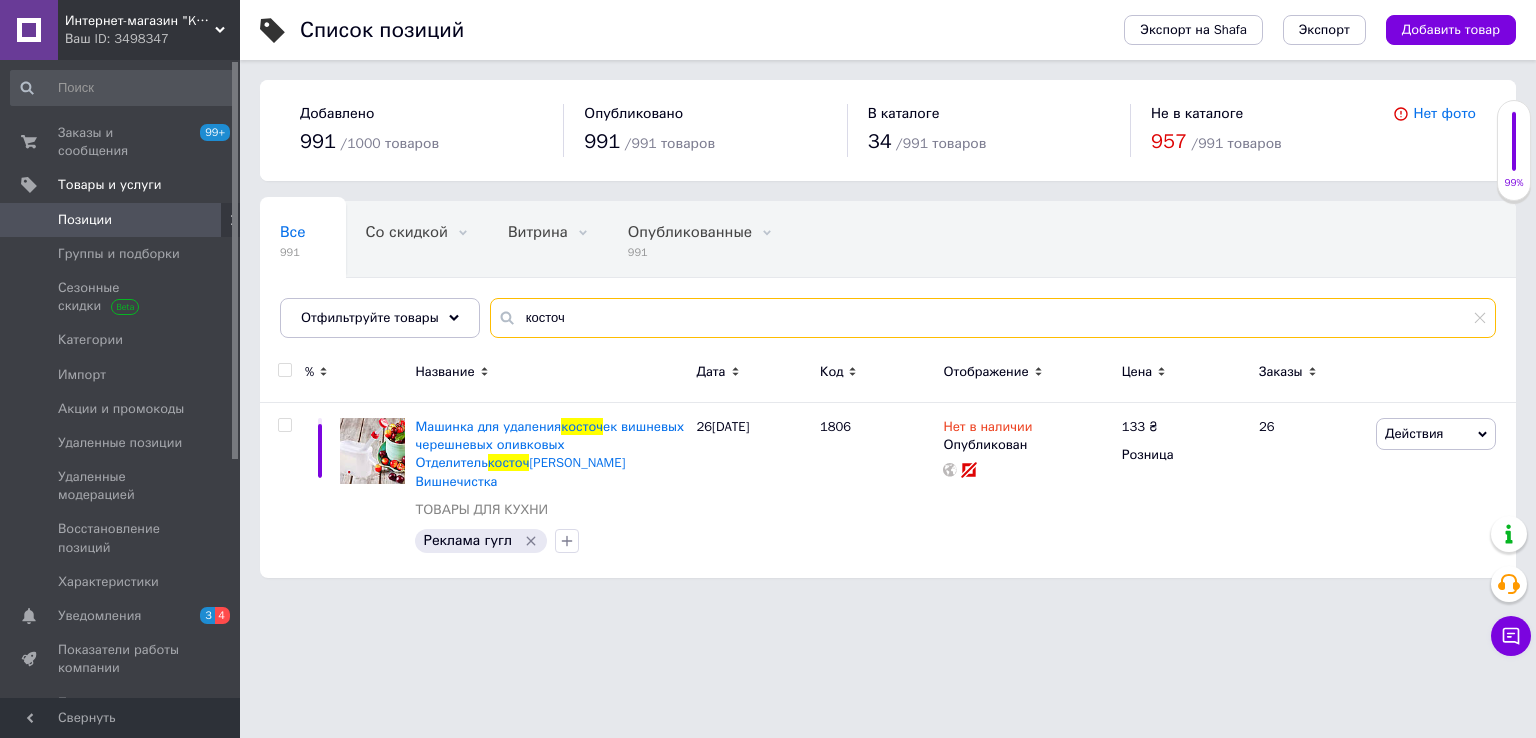 type 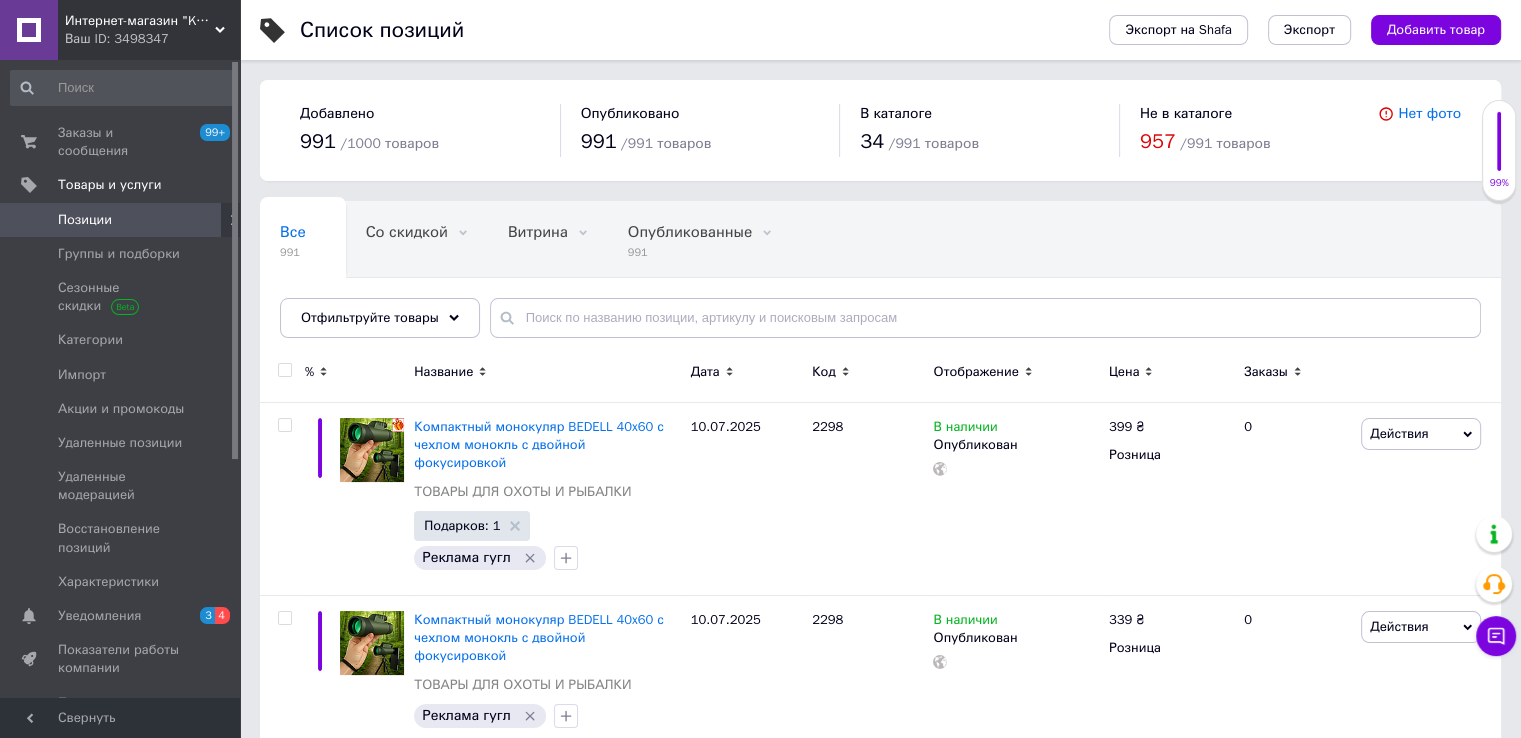 click 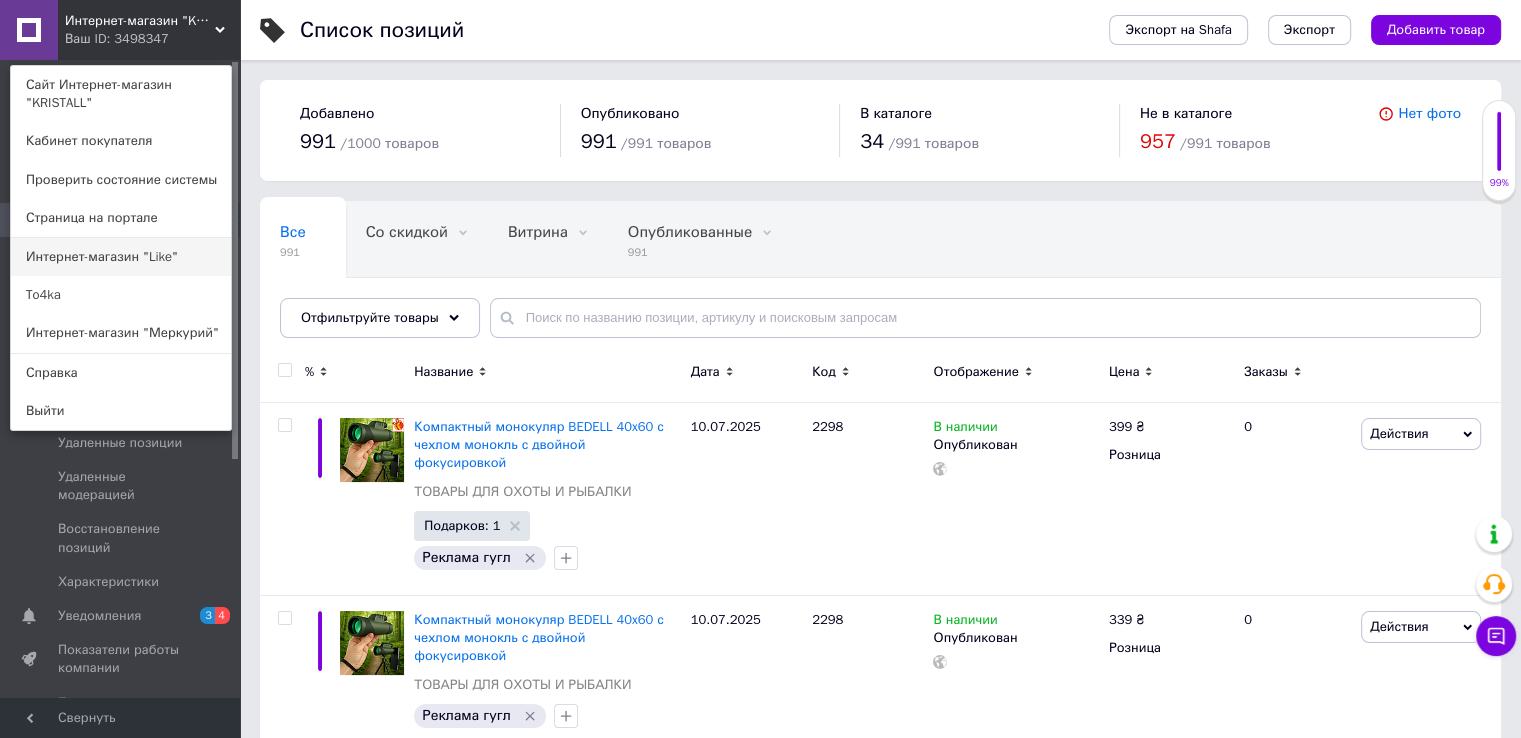 click on "Интернет-магазин "Like"" at bounding box center (121, 257) 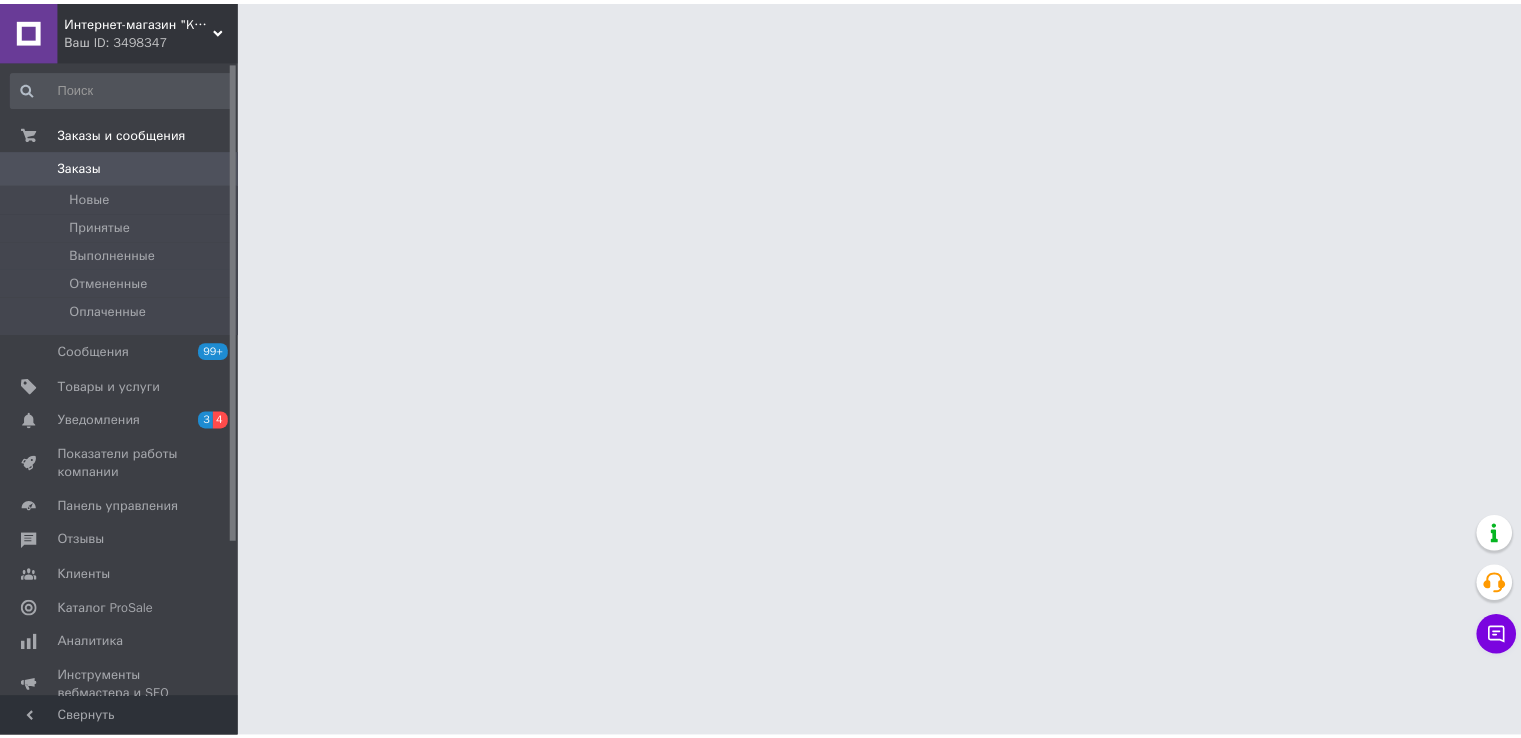 scroll, scrollTop: 0, scrollLeft: 0, axis: both 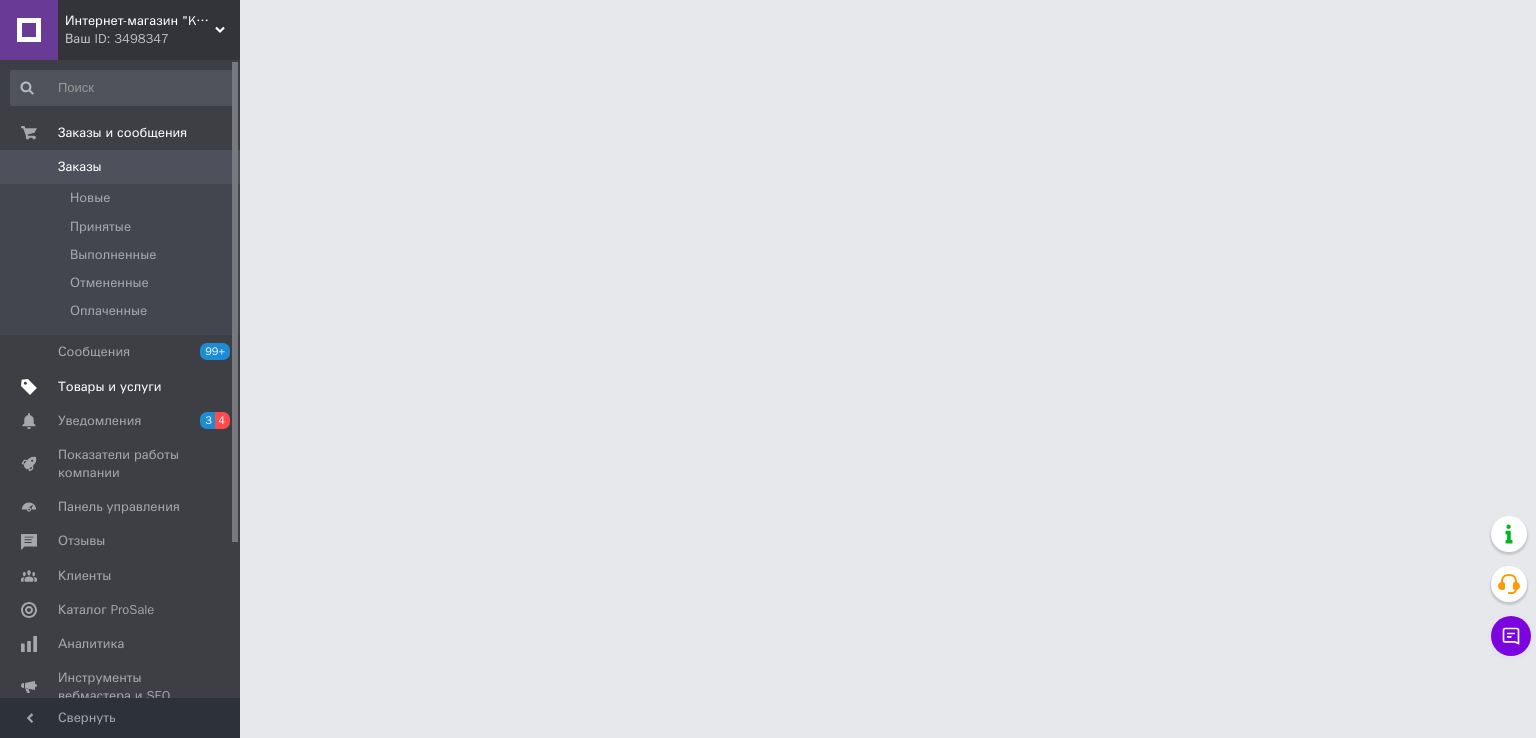 click on "Товары и услуги" at bounding box center [110, 387] 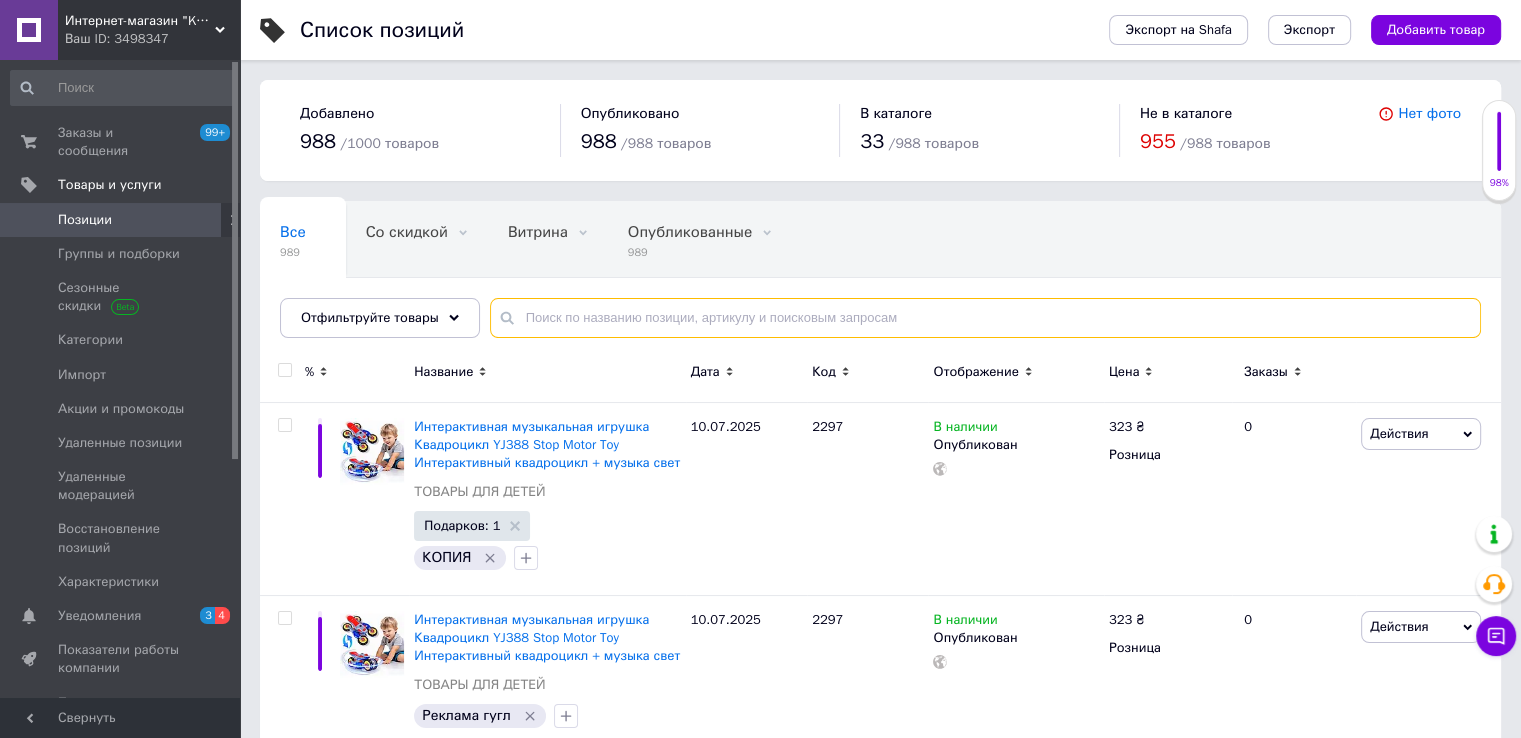 click at bounding box center (985, 318) 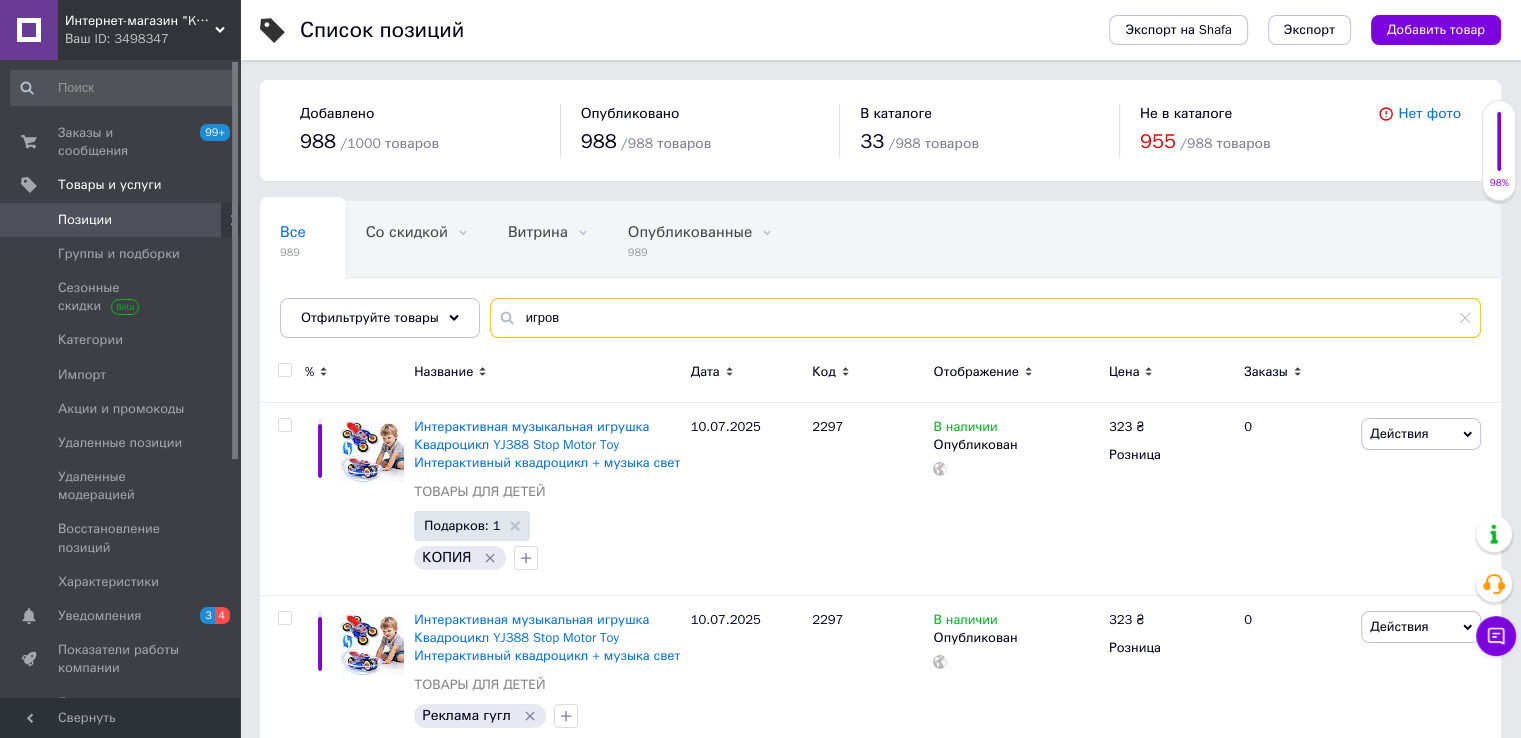 type on "игров" 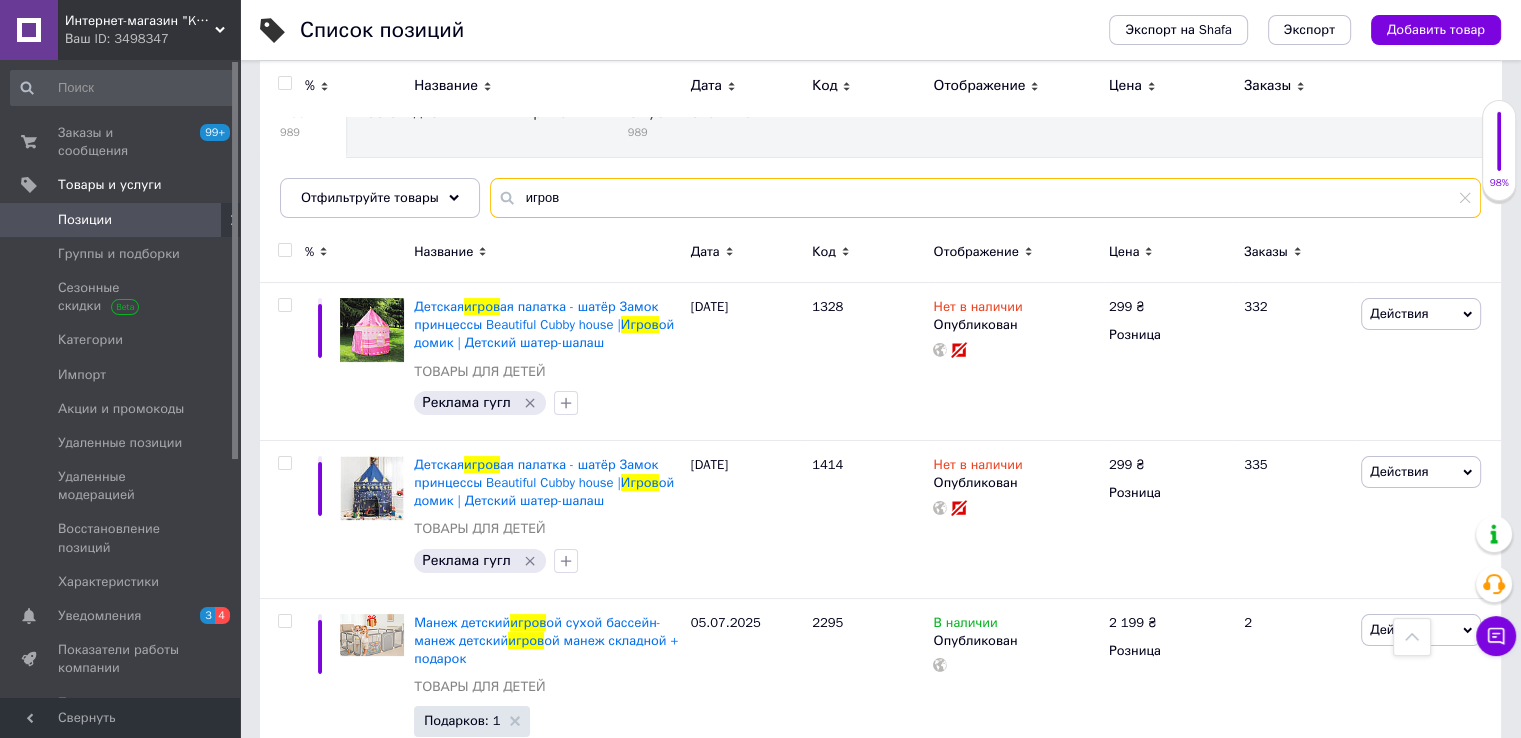 scroll, scrollTop: 0, scrollLeft: 0, axis: both 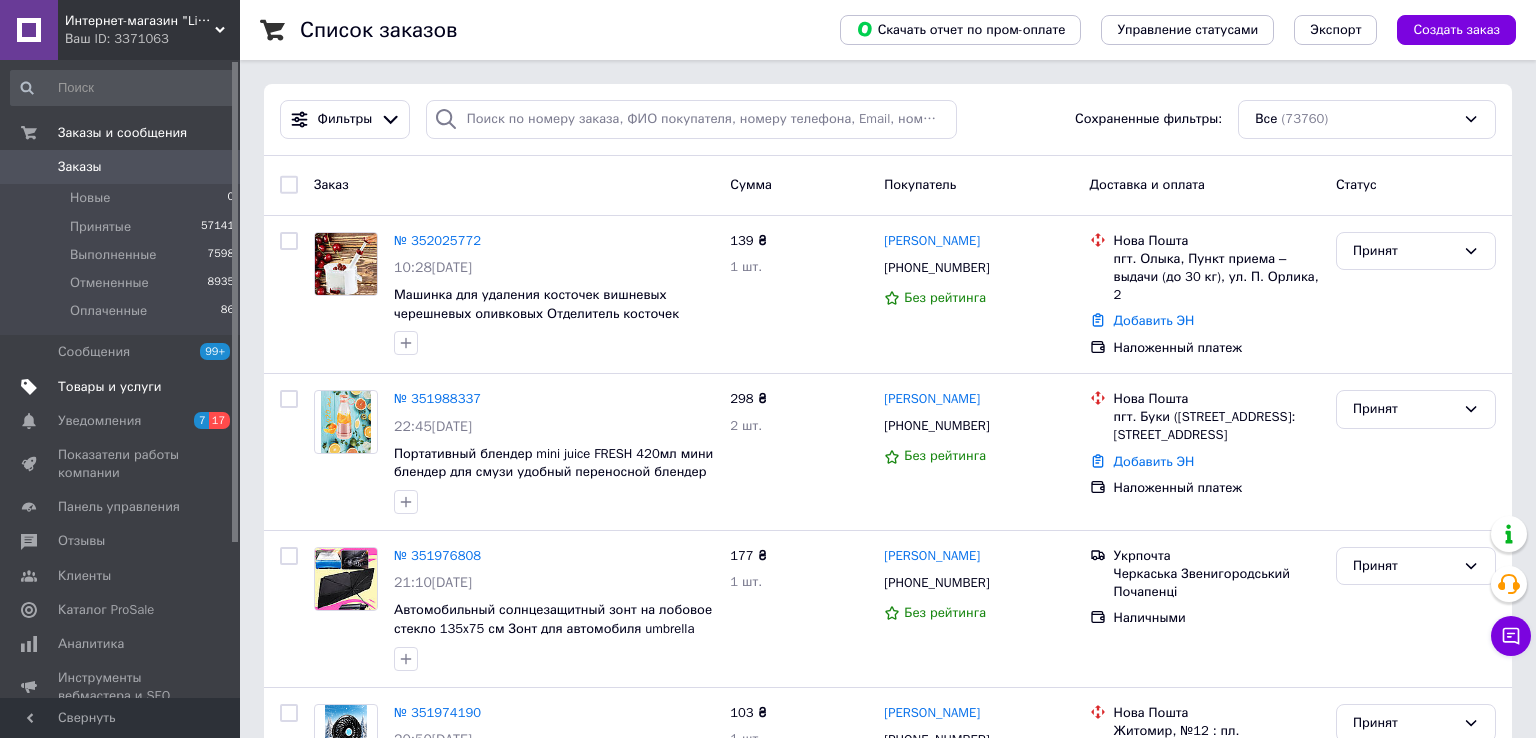 click on "Товары и услуги" at bounding box center (110, 387) 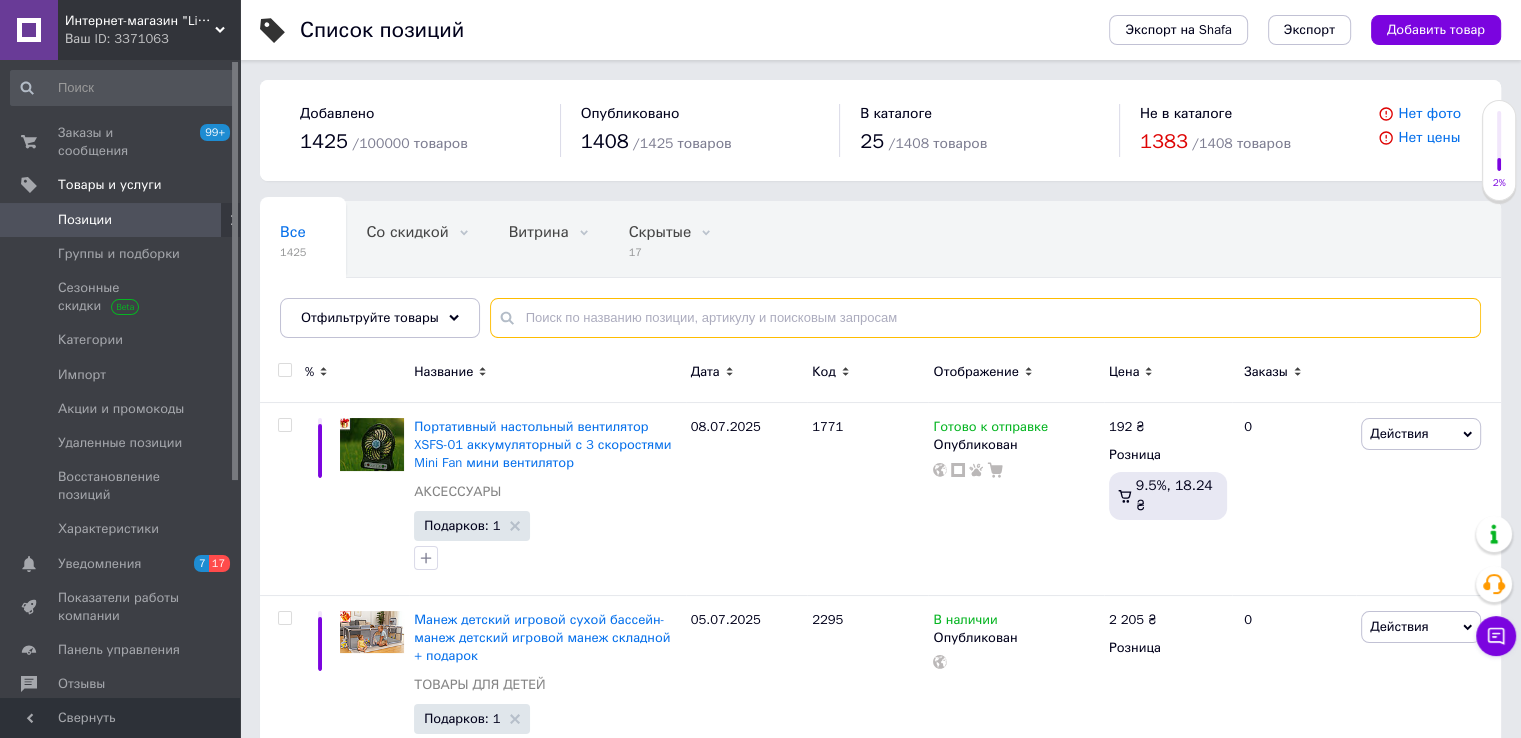 click at bounding box center (985, 318) 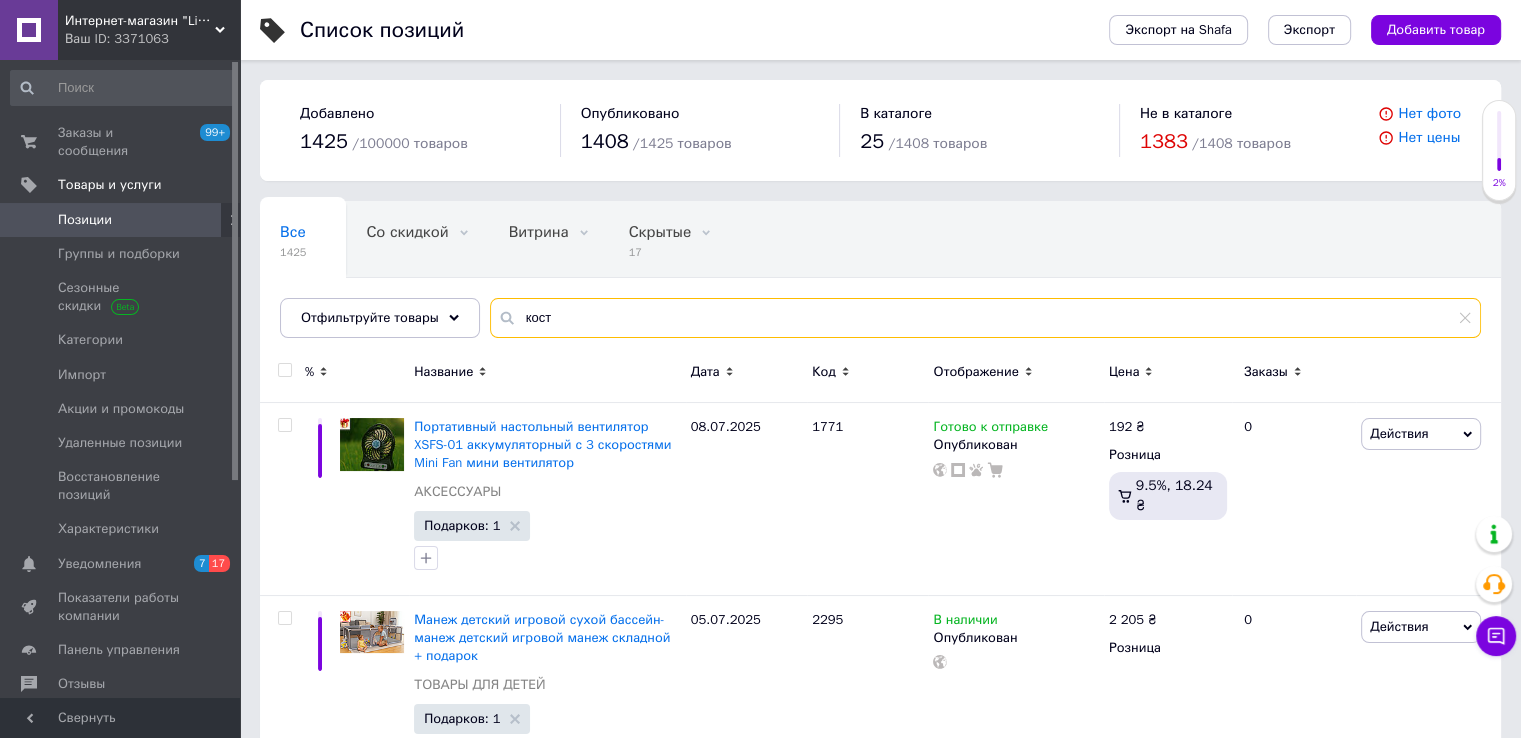 type on "кост" 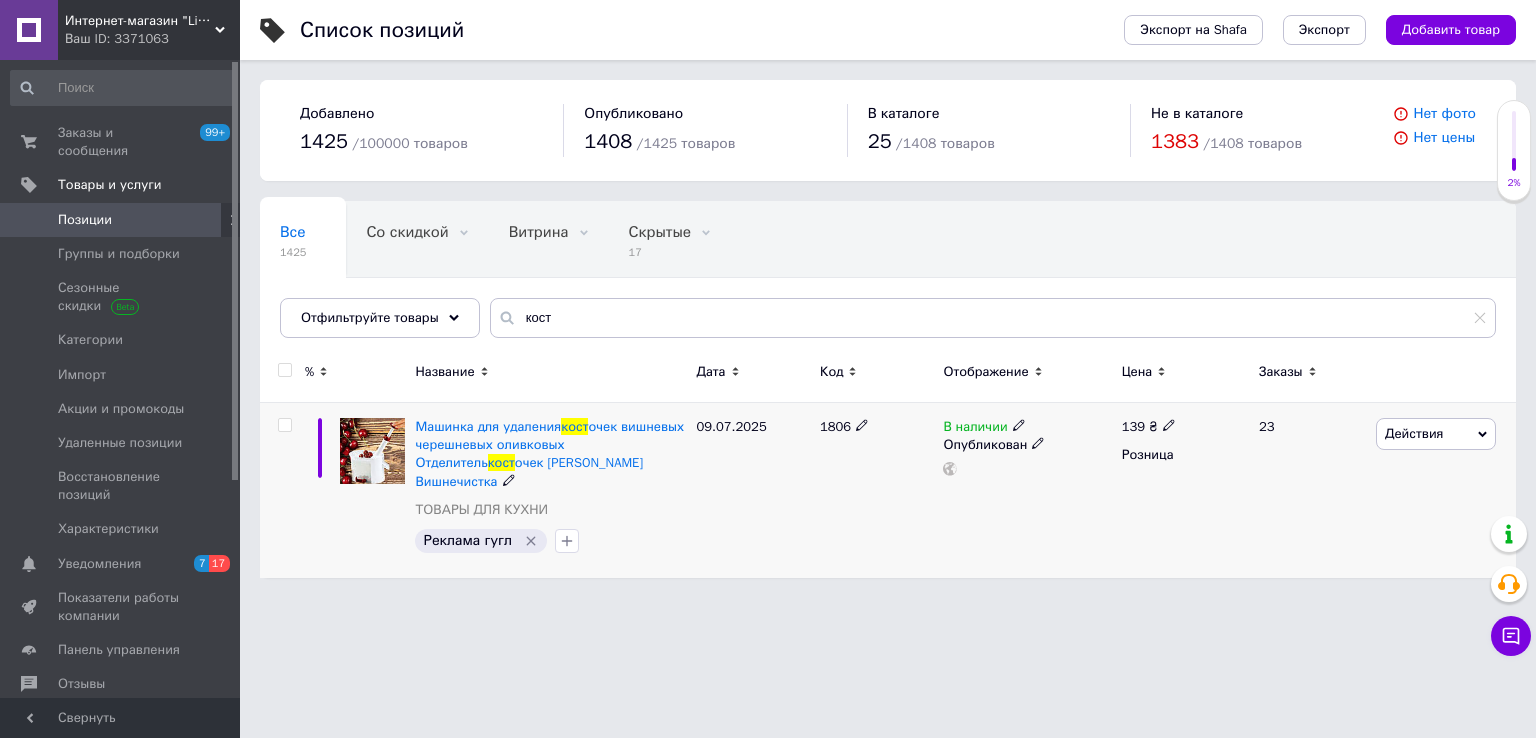 click 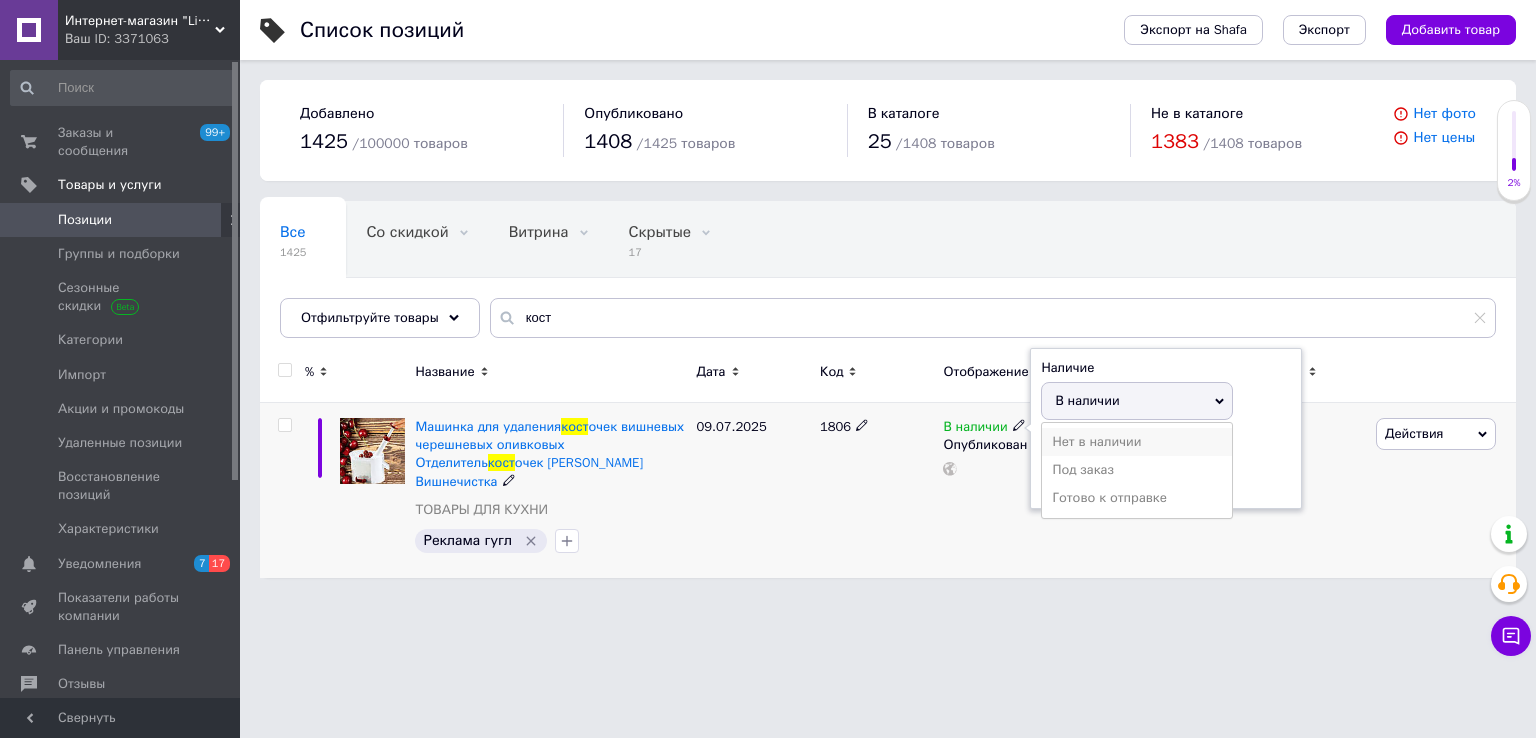 click on "Нет в наличии" at bounding box center [1137, 442] 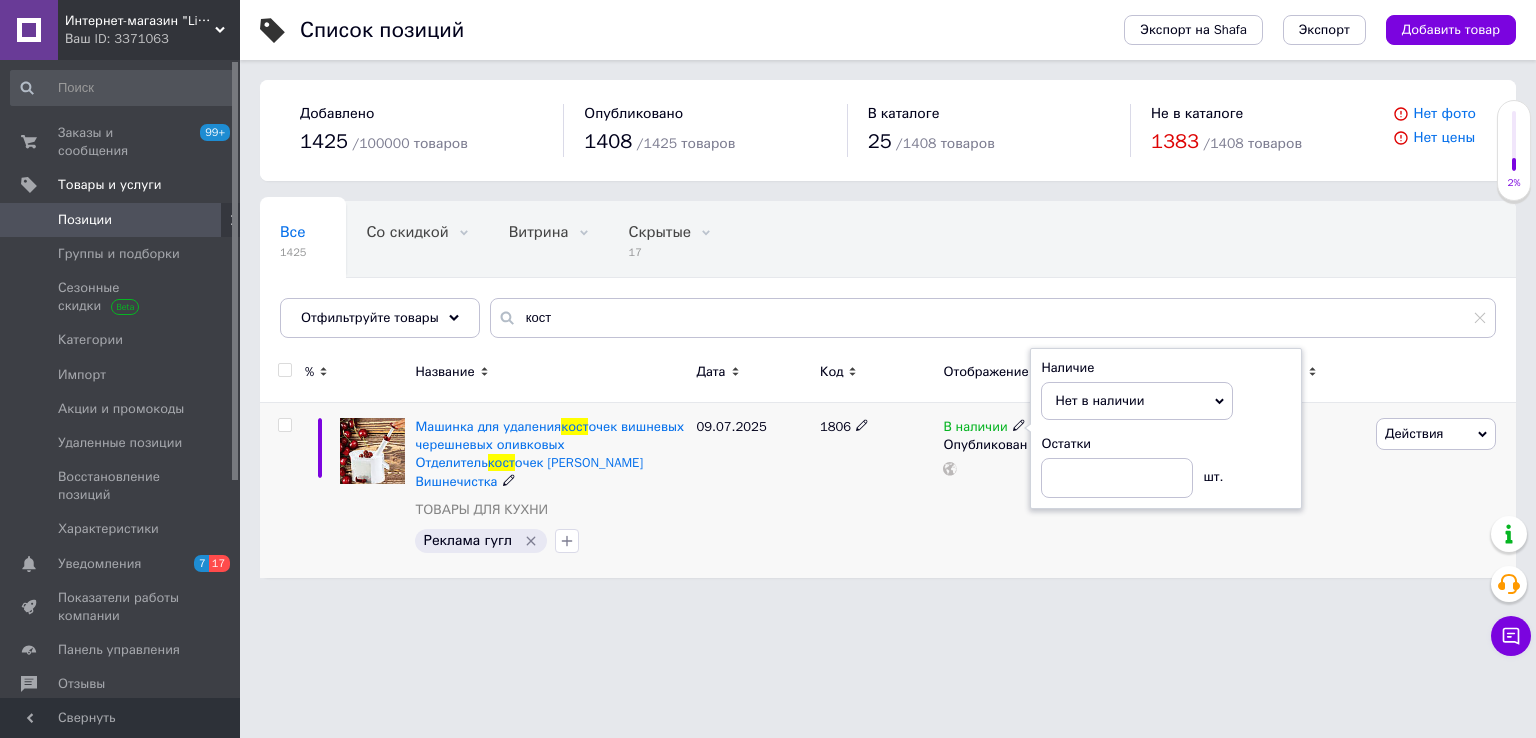 click on "В наличии Наличие Нет в наличии В наличии Под заказ Готово к отправке Остатки шт. Опубликован" at bounding box center [1027, 490] 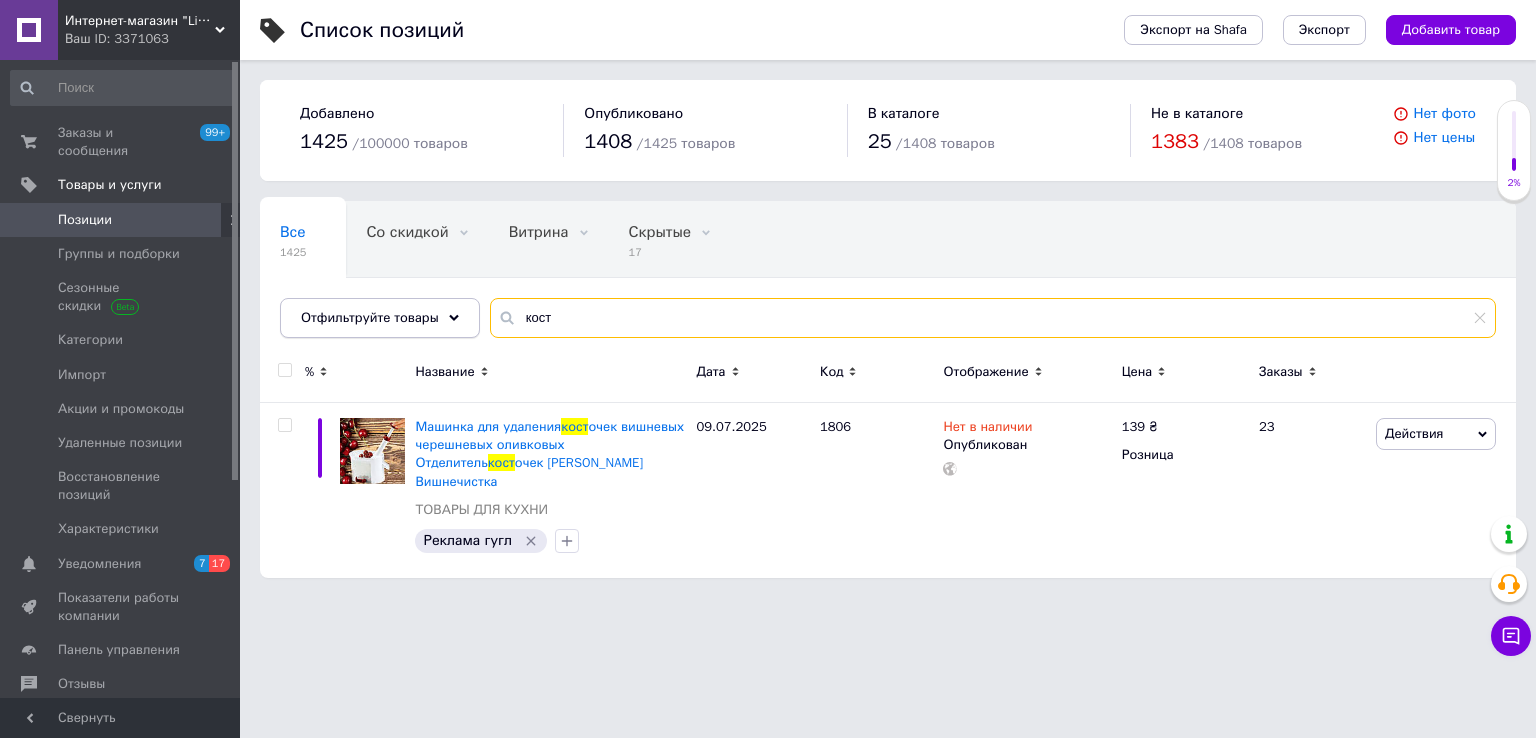 drag, startPoint x: 489, startPoint y: 310, endPoint x: 464, endPoint y: 307, distance: 25.179358 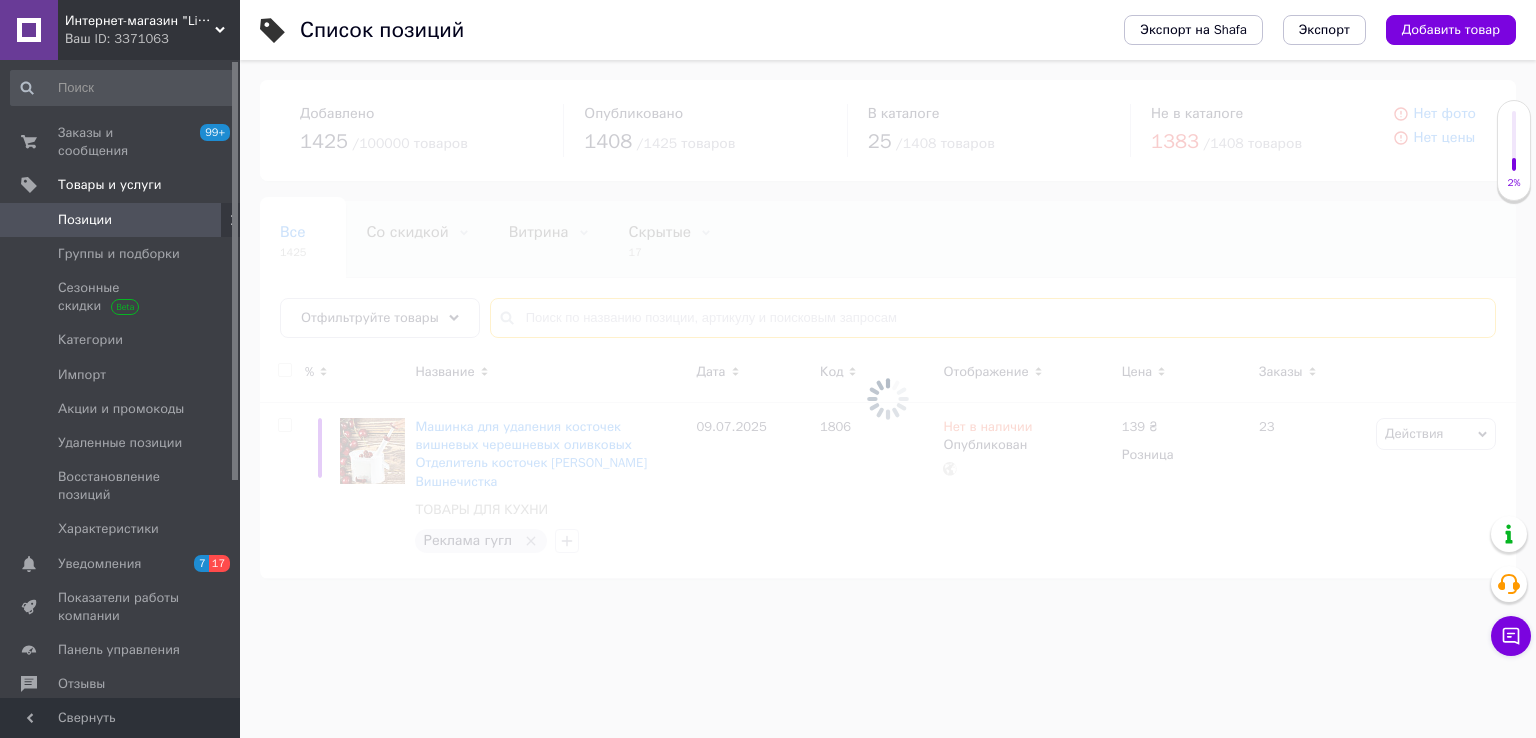 type 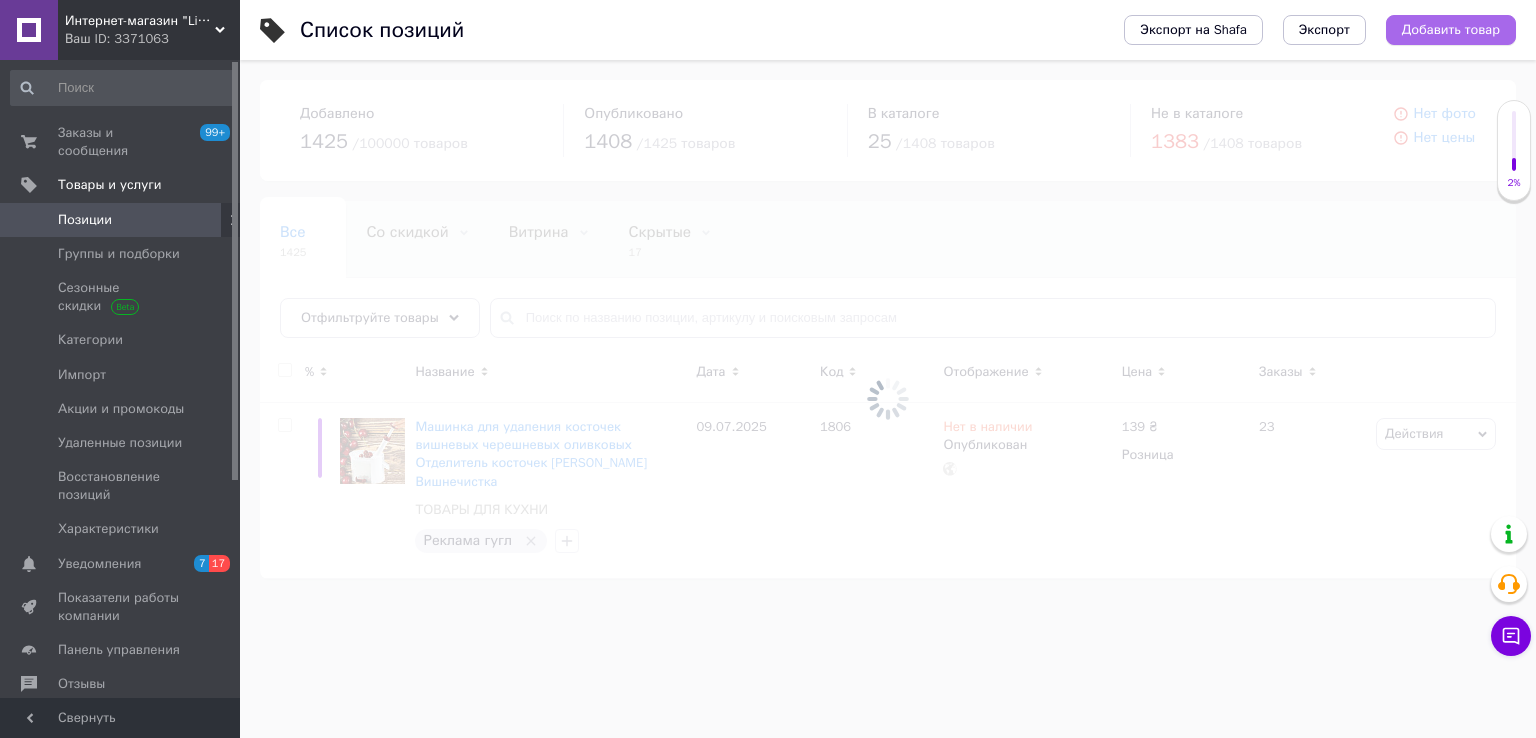 click on "Добавить товар" at bounding box center [1451, 30] 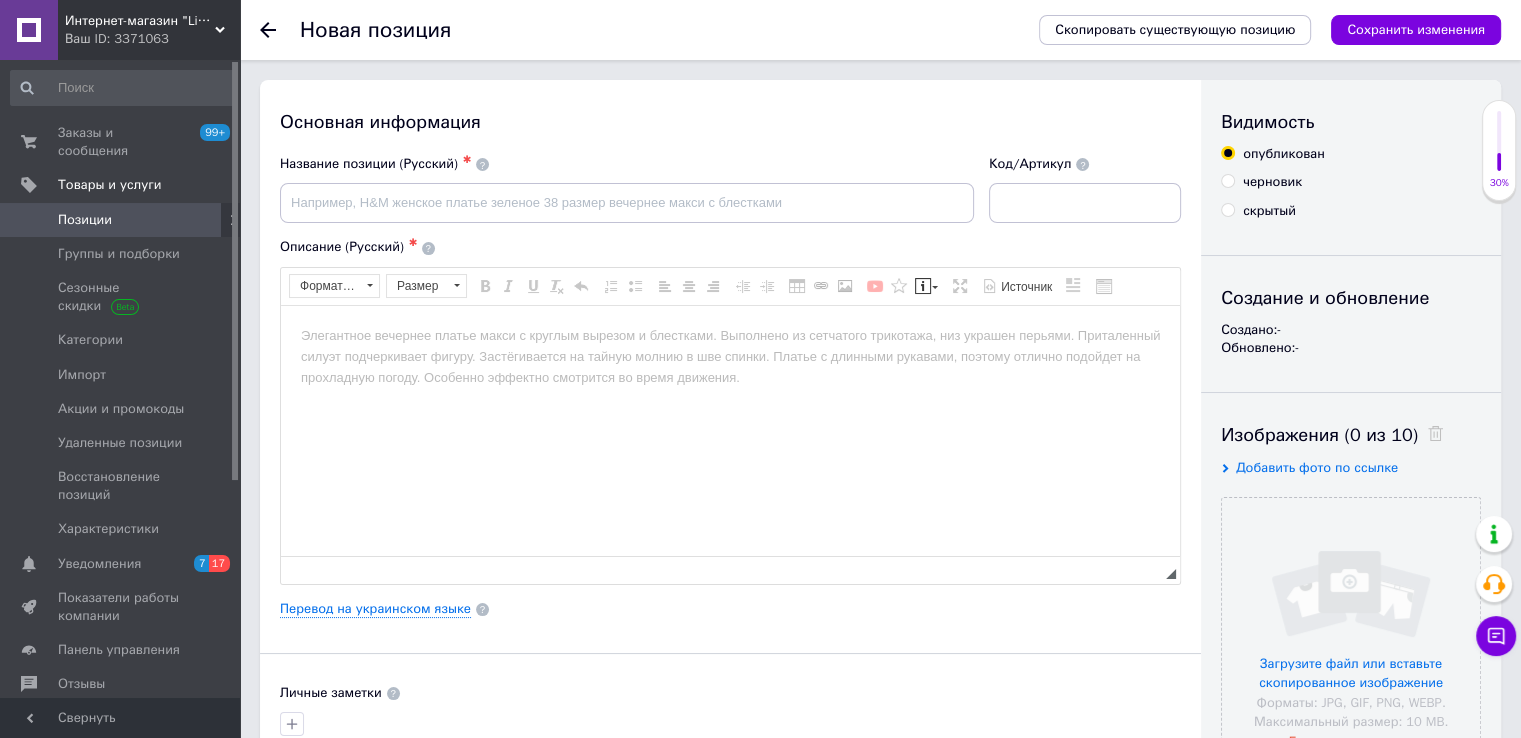 scroll, scrollTop: 0, scrollLeft: 0, axis: both 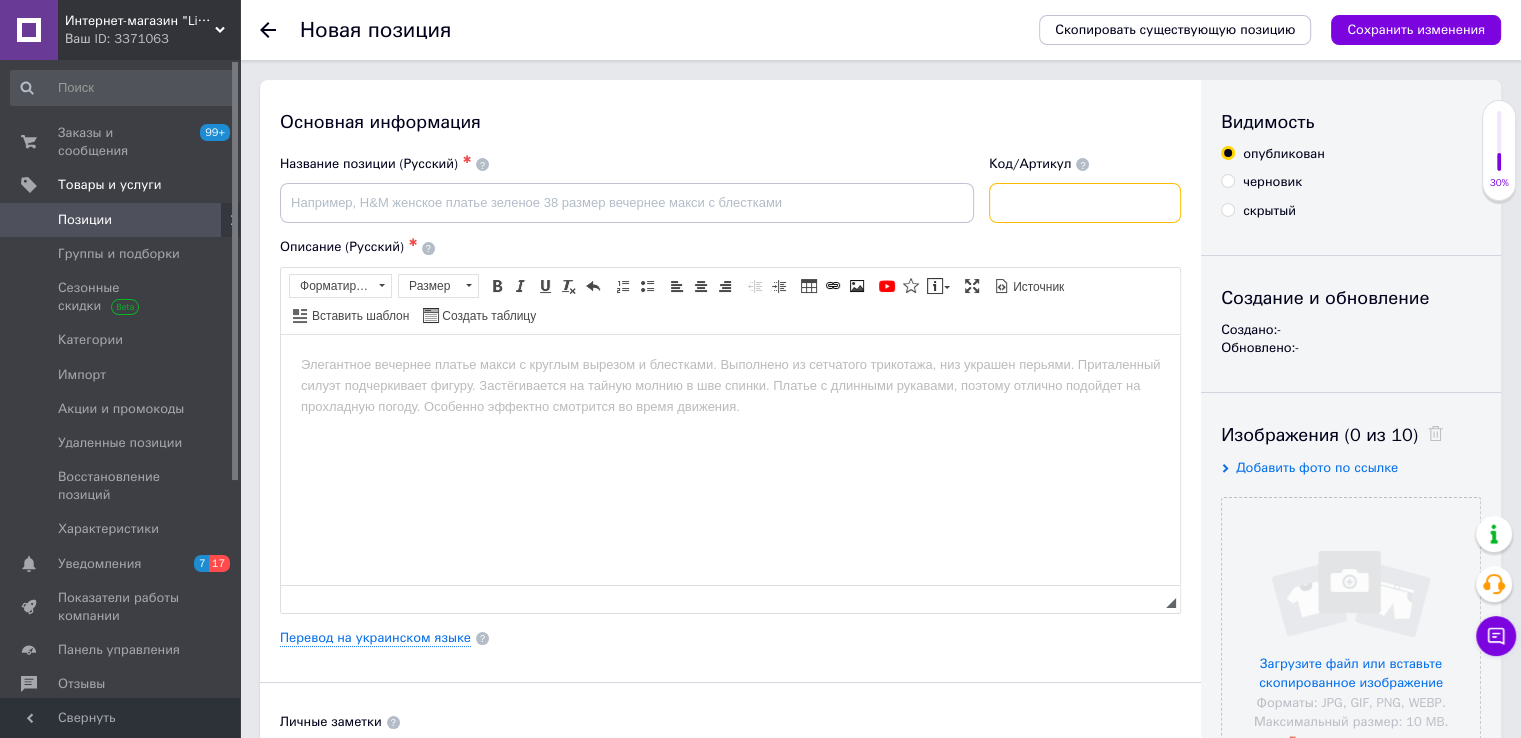 click at bounding box center (1085, 203) 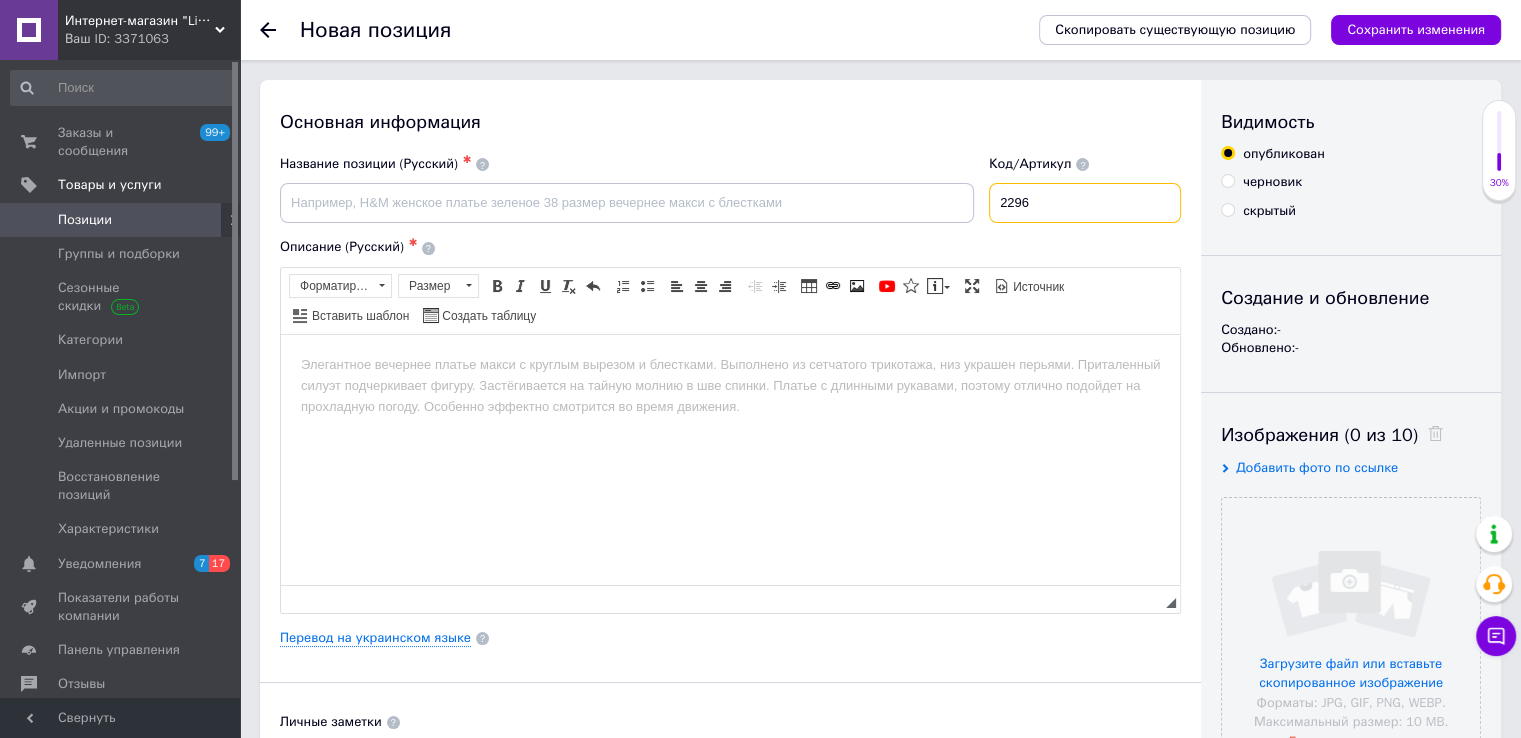 type on "2296" 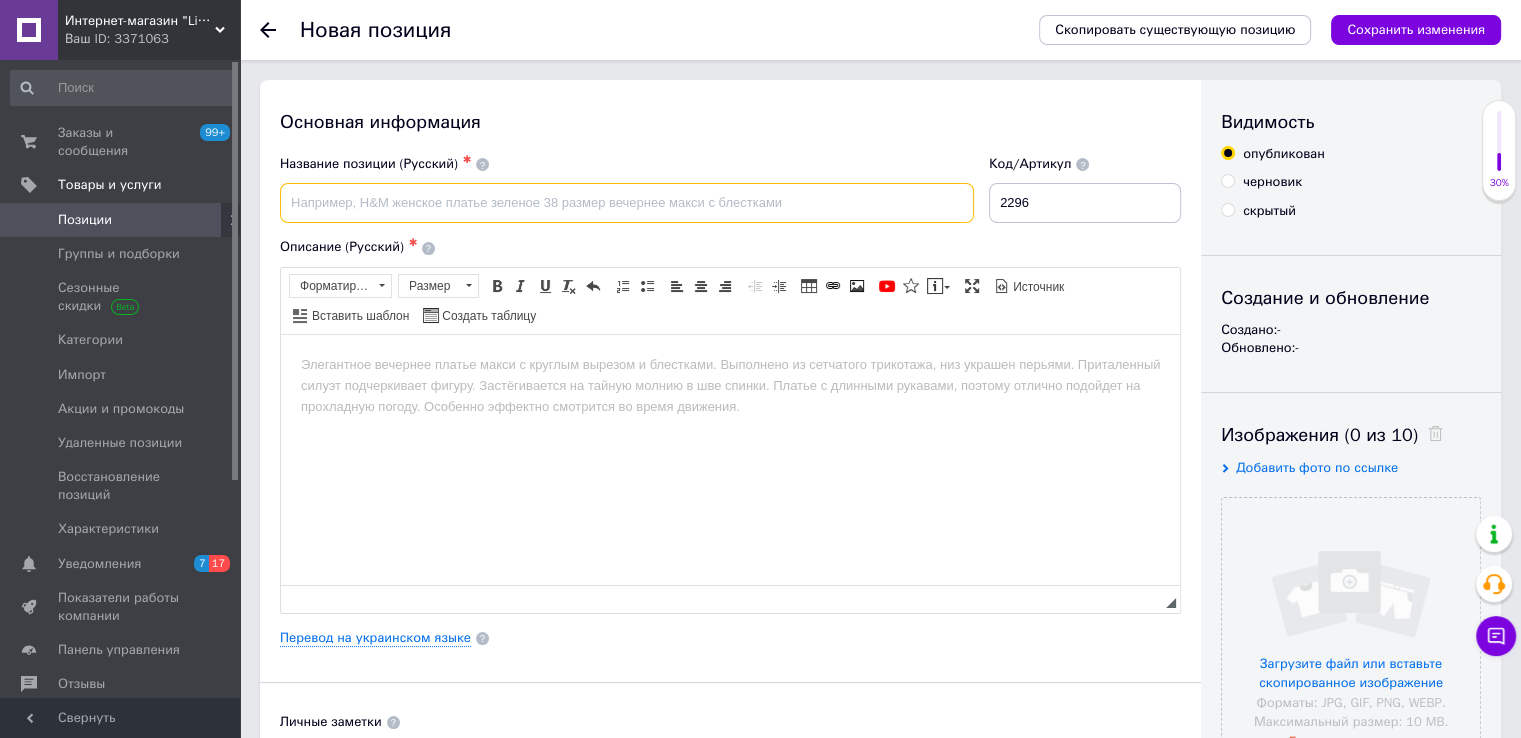 click at bounding box center [627, 203] 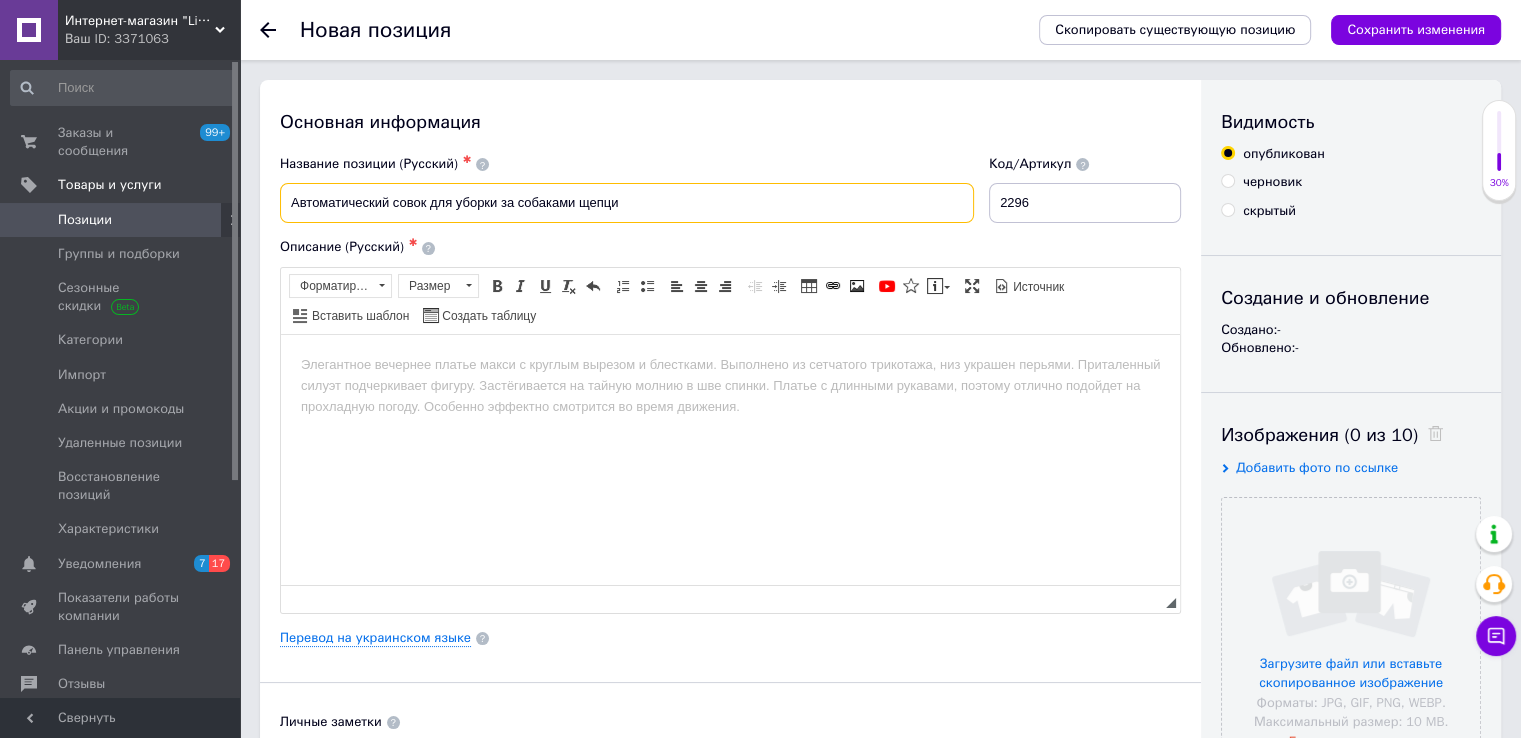 drag, startPoint x: 582, startPoint y: 203, endPoint x: 626, endPoint y: 197, distance: 44.407207 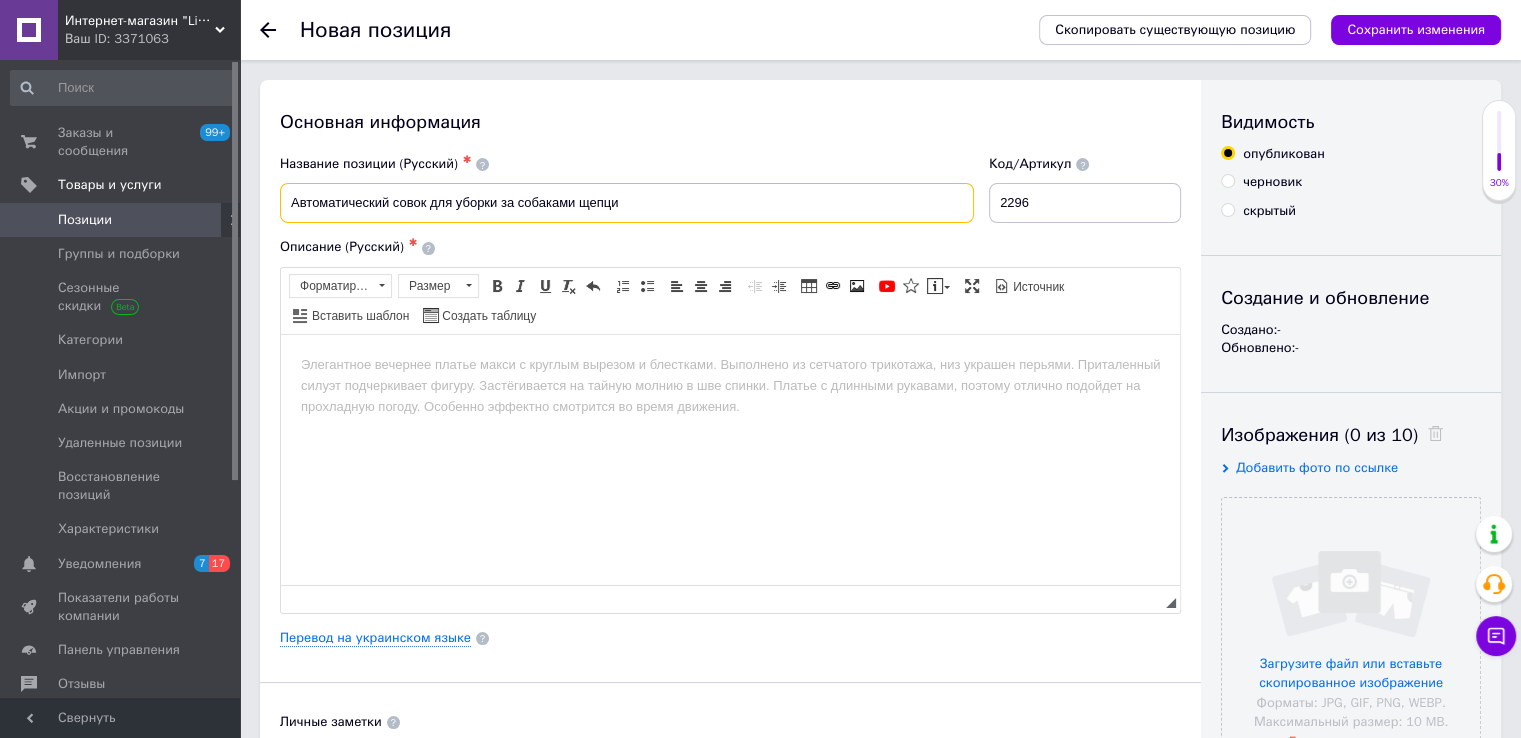 paste on "Совок для сбора фекалий собак" 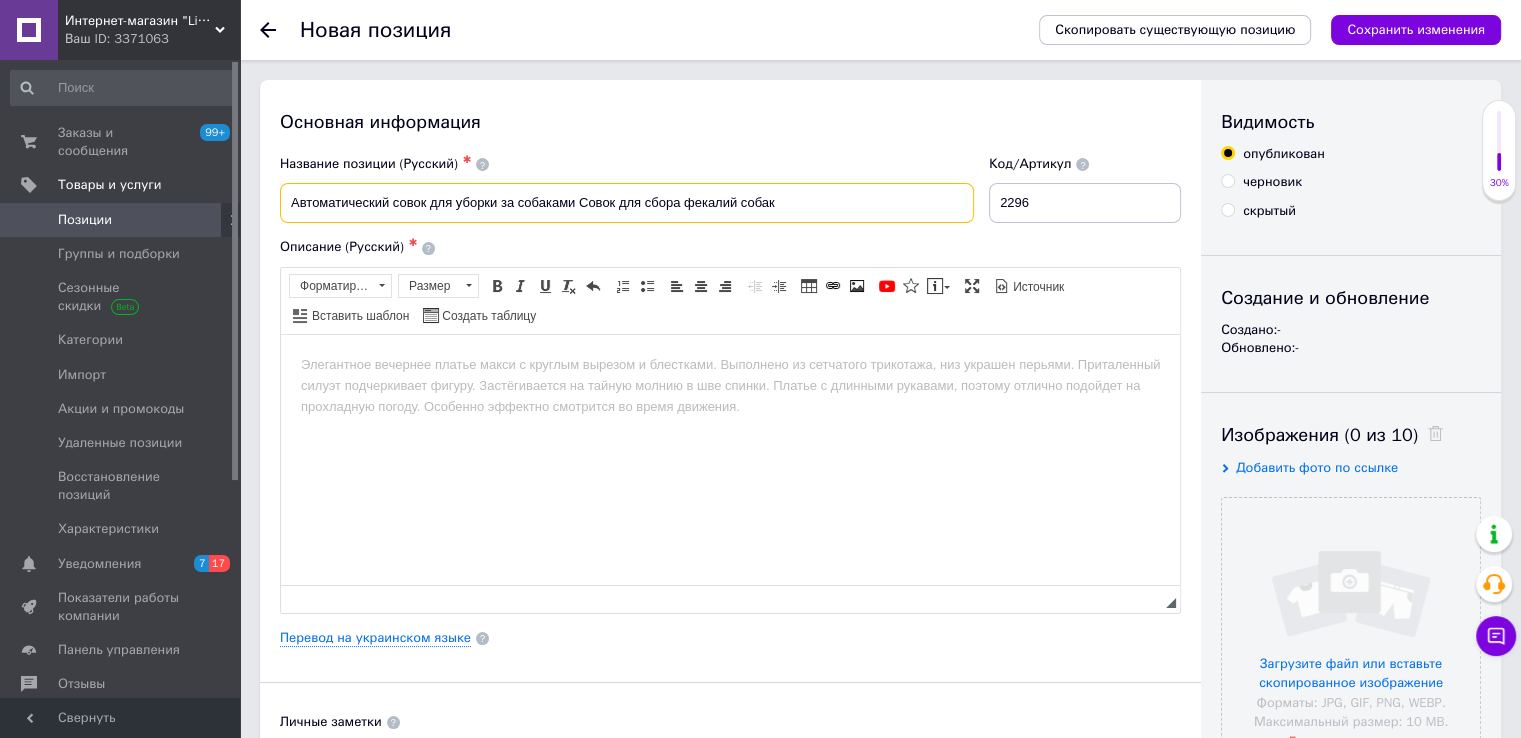 paste on "Pooper Scooper LS188" 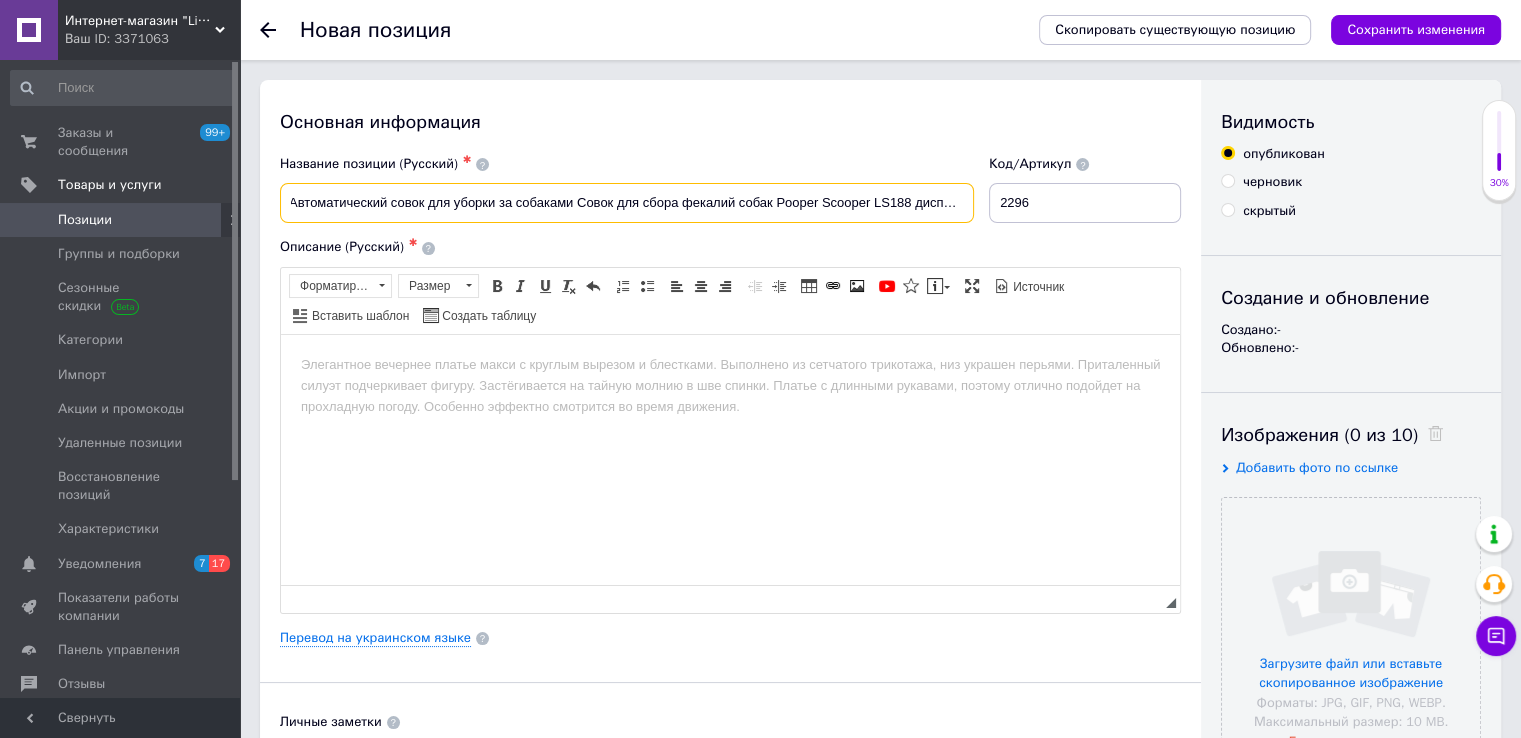 scroll, scrollTop: 0, scrollLeft: 9, axis: horizontal 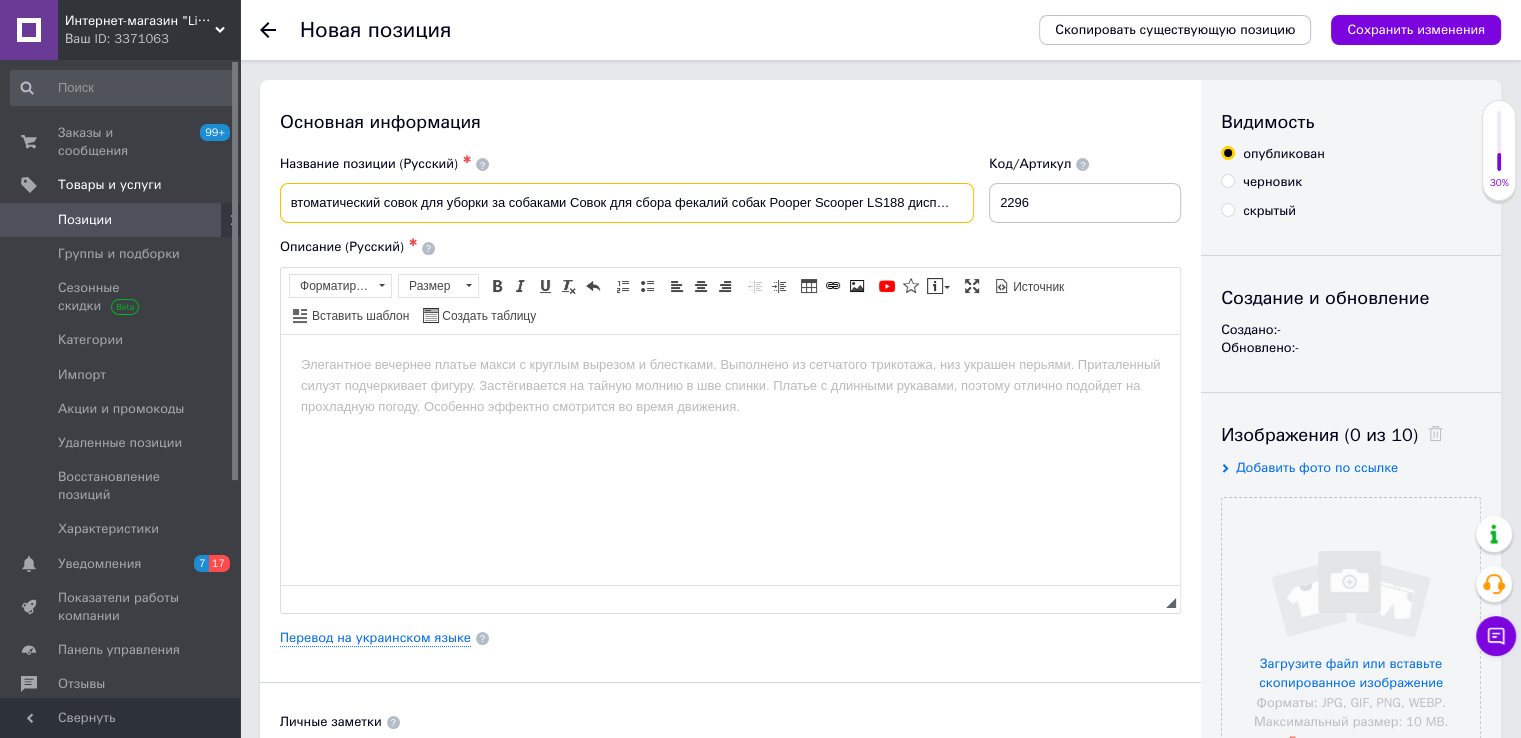 type on "Автоматический совок для уборки за собаками Совок для сбора фекалий собак Pooper Scooper LS188 диспенсер" 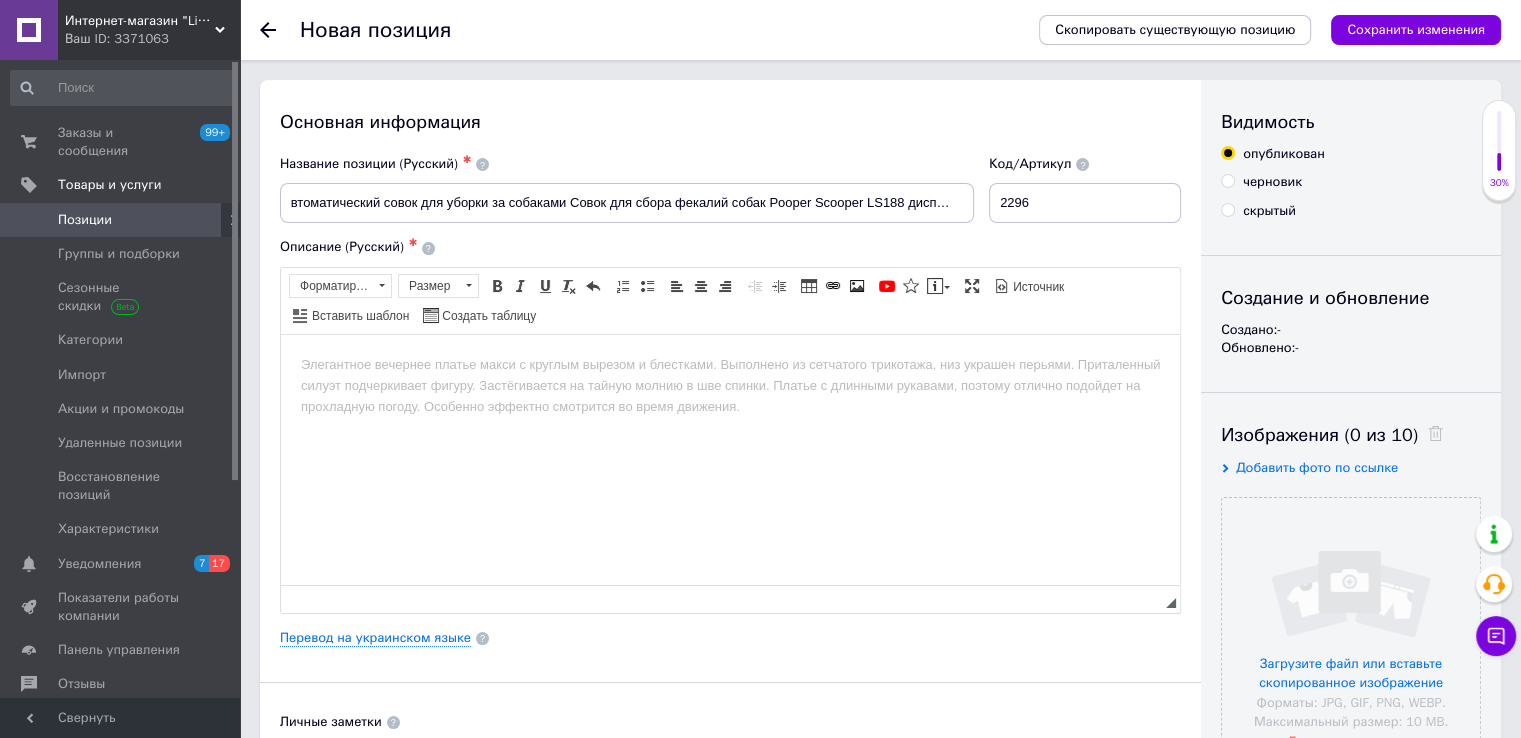 scroll, scrollTop: 0, scrollLeft: 0, axis: both 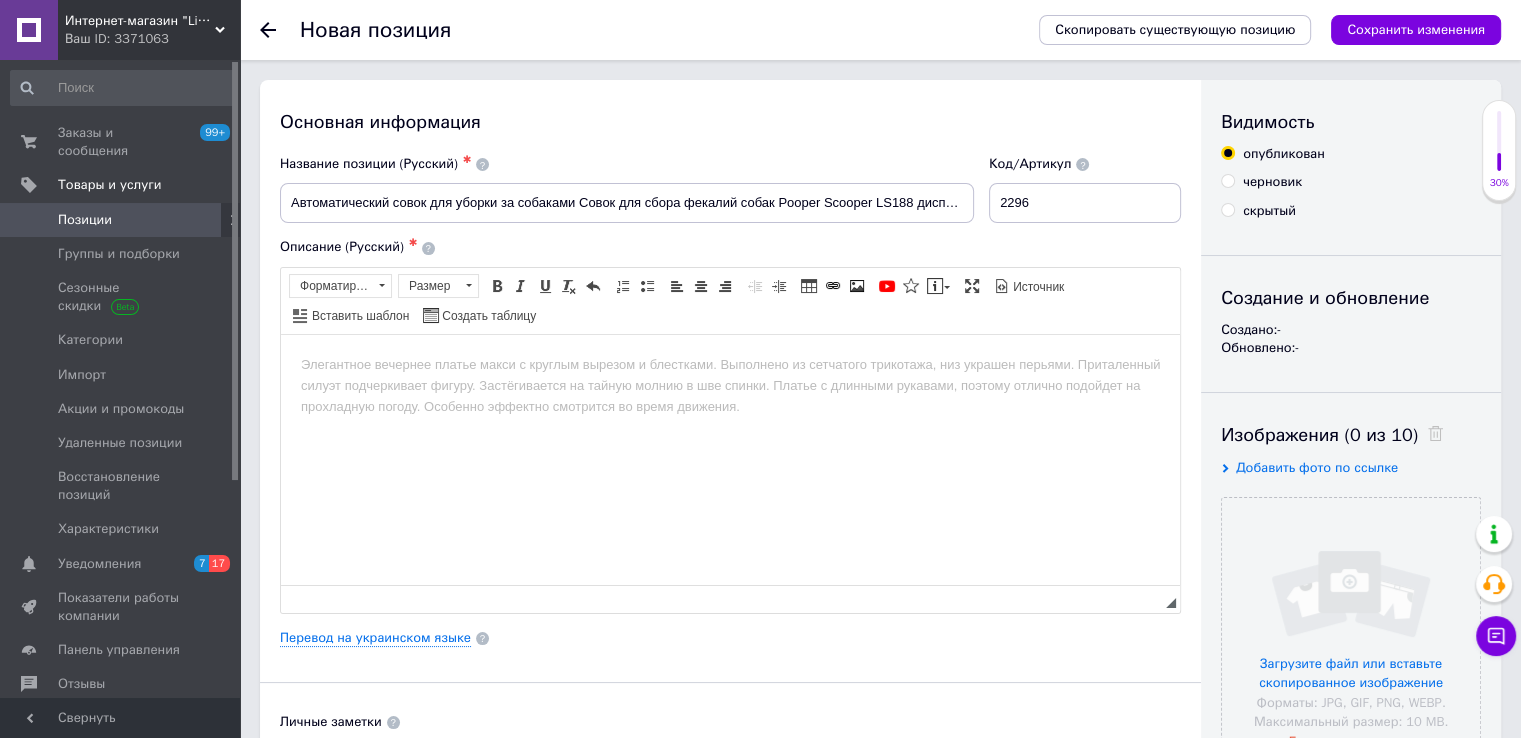 click at bounding box center (730, 364) 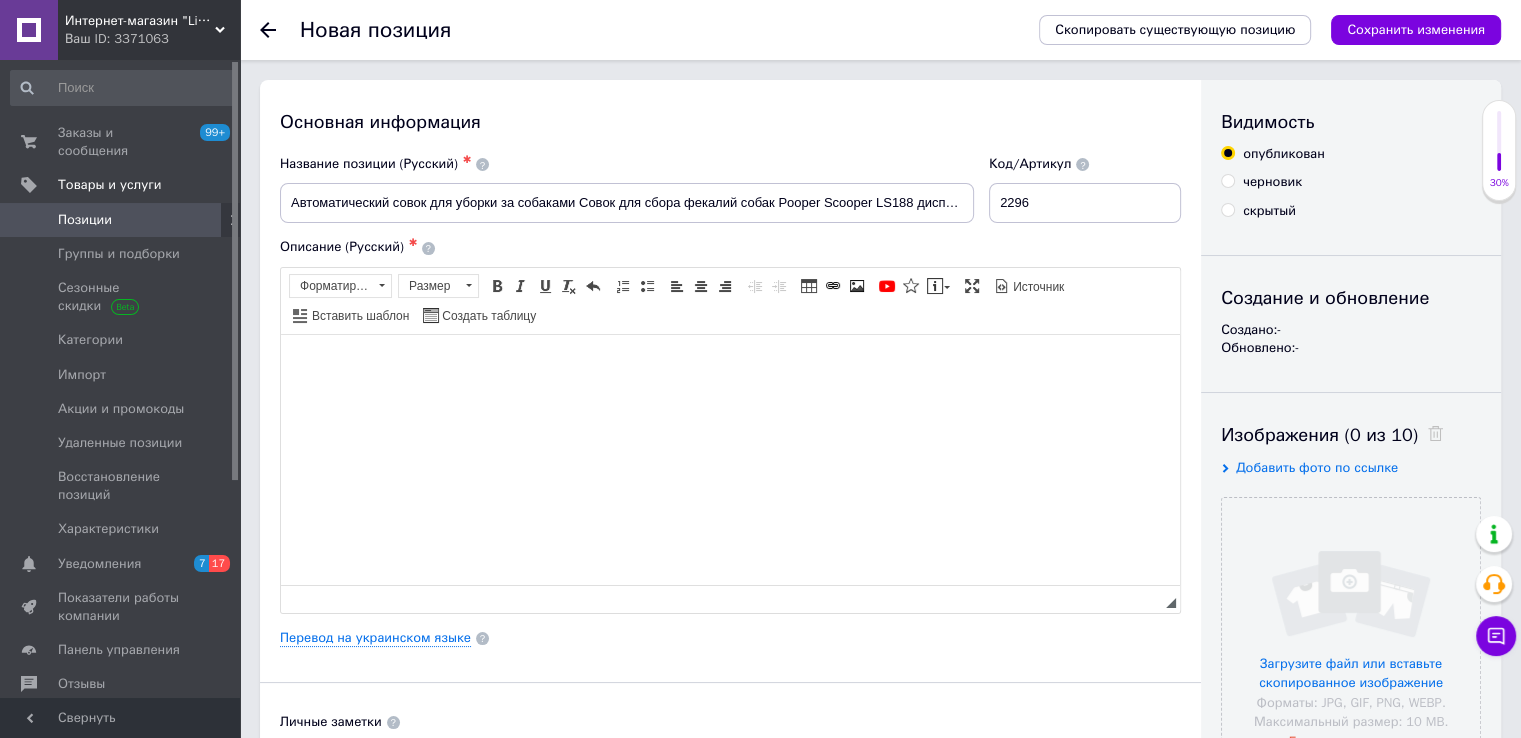 scroll, scrollTop: 515, scrollLeft: 0, axis: vertical 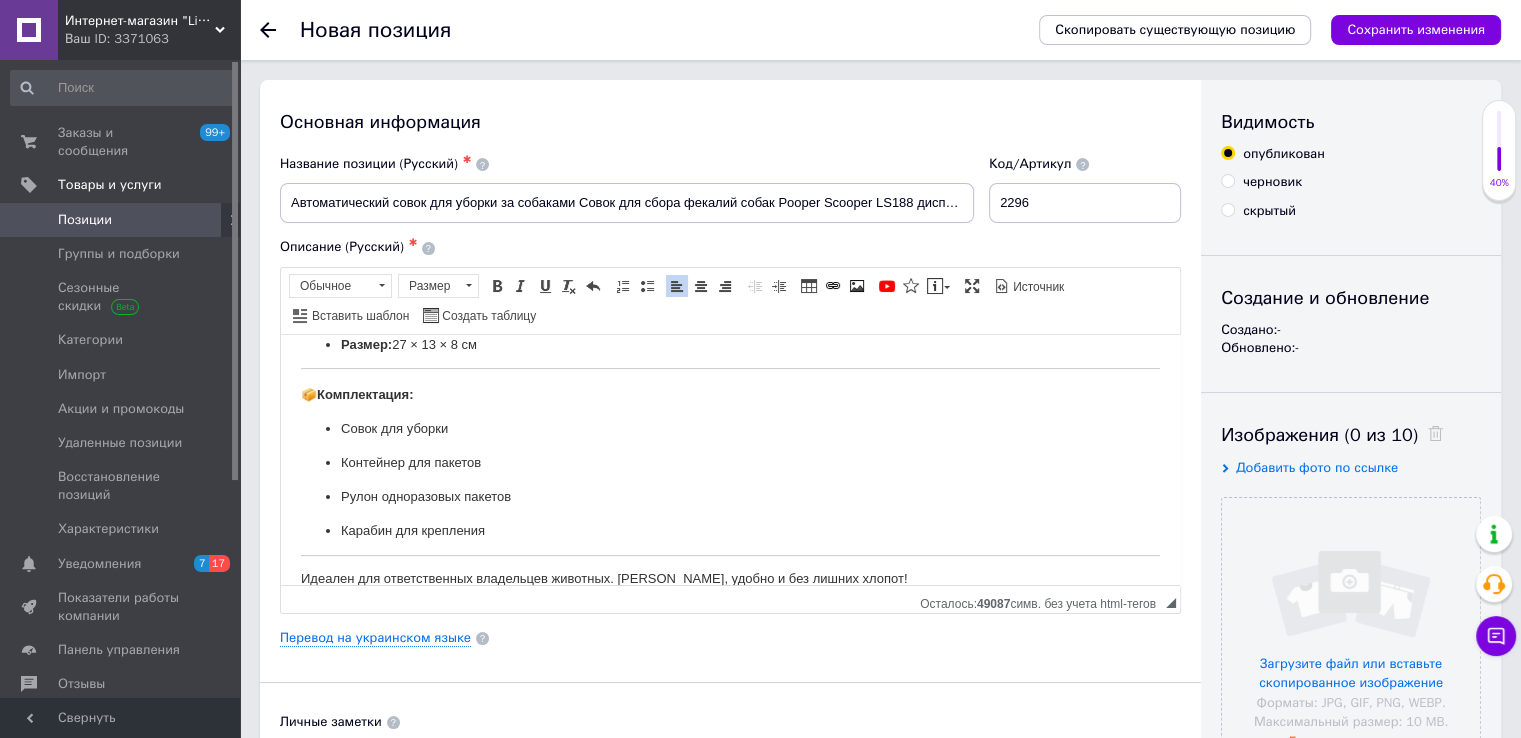 click on "Размер:  27 × 13 × 8 см" at bounding box center [730, 344] 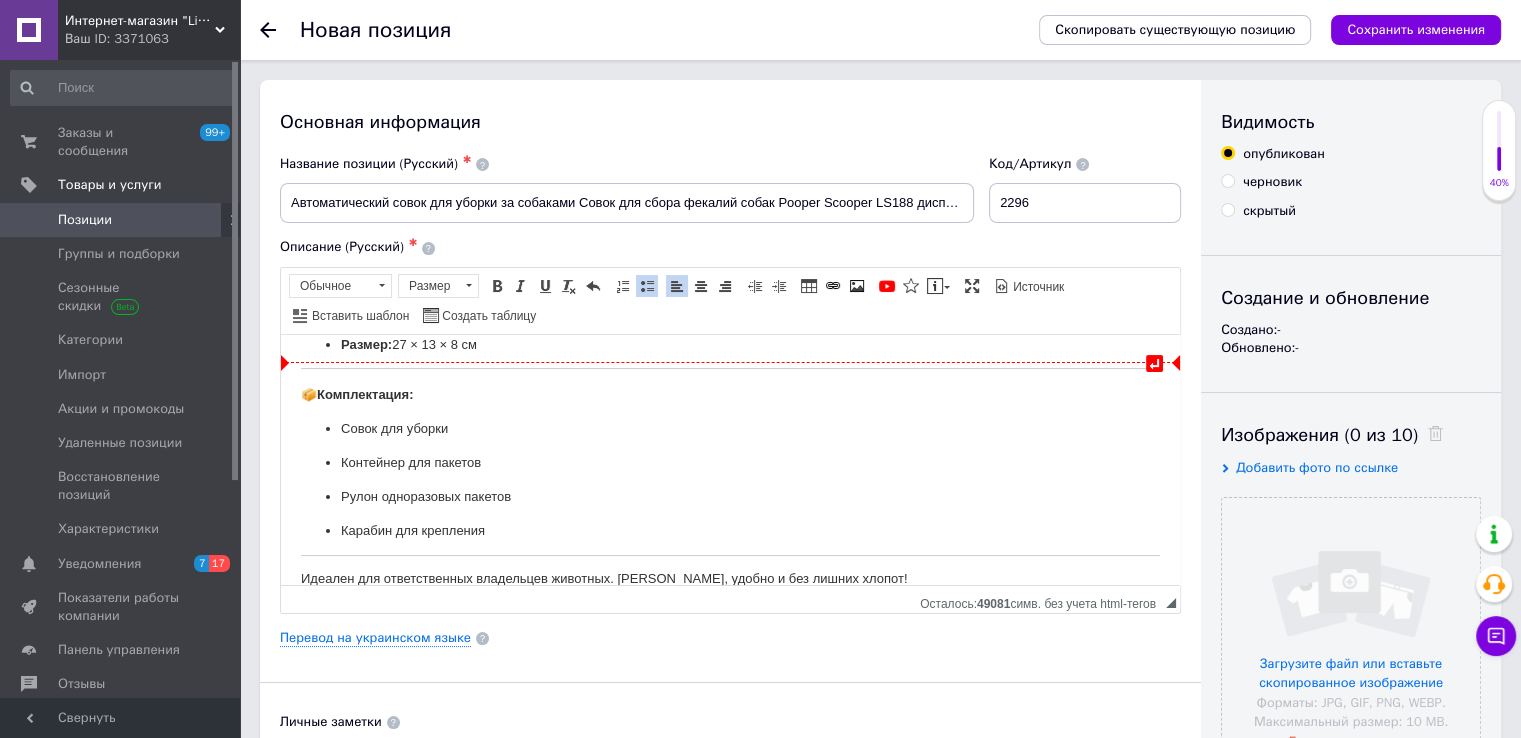 type 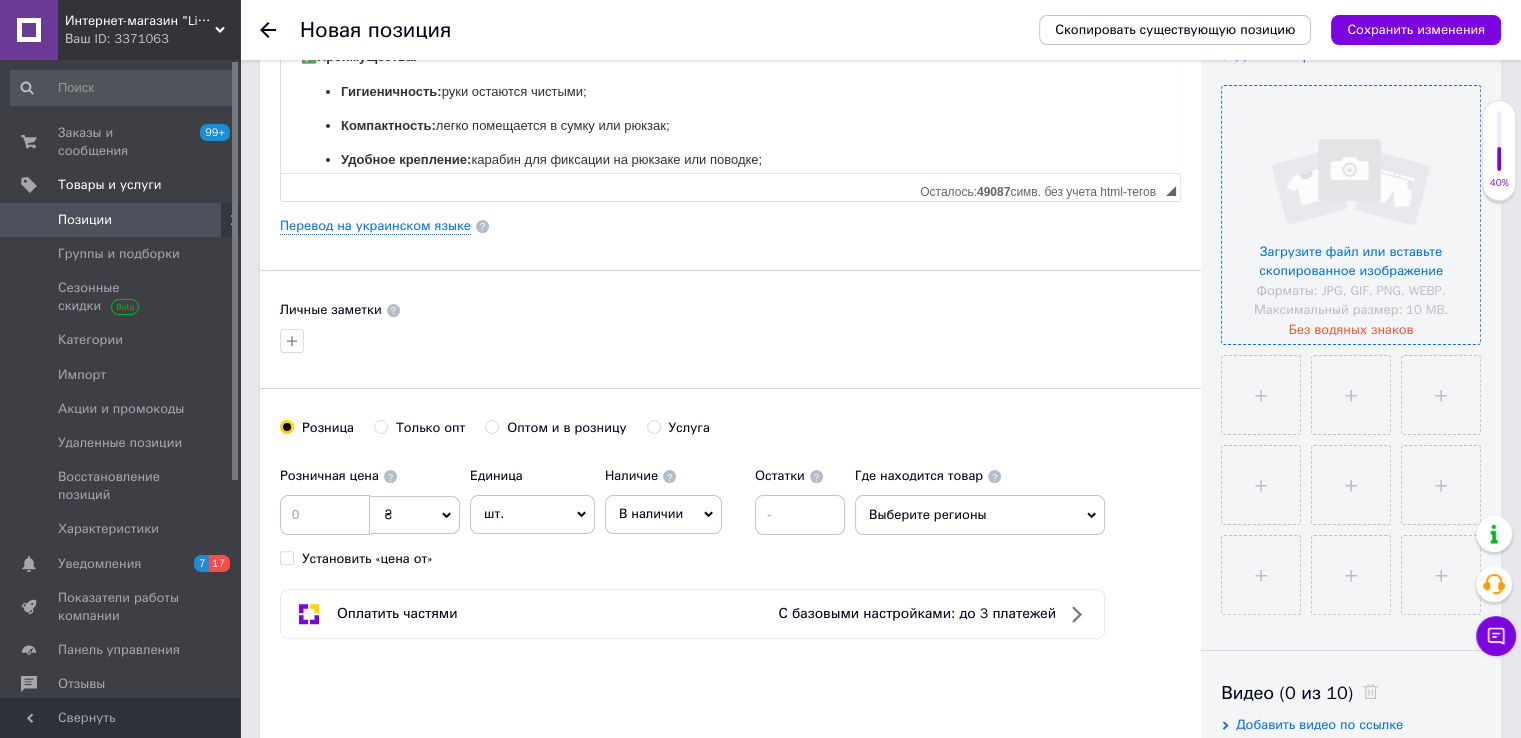 scroll, scrollTop: 500, scrollLeft: 0, axis: vertical 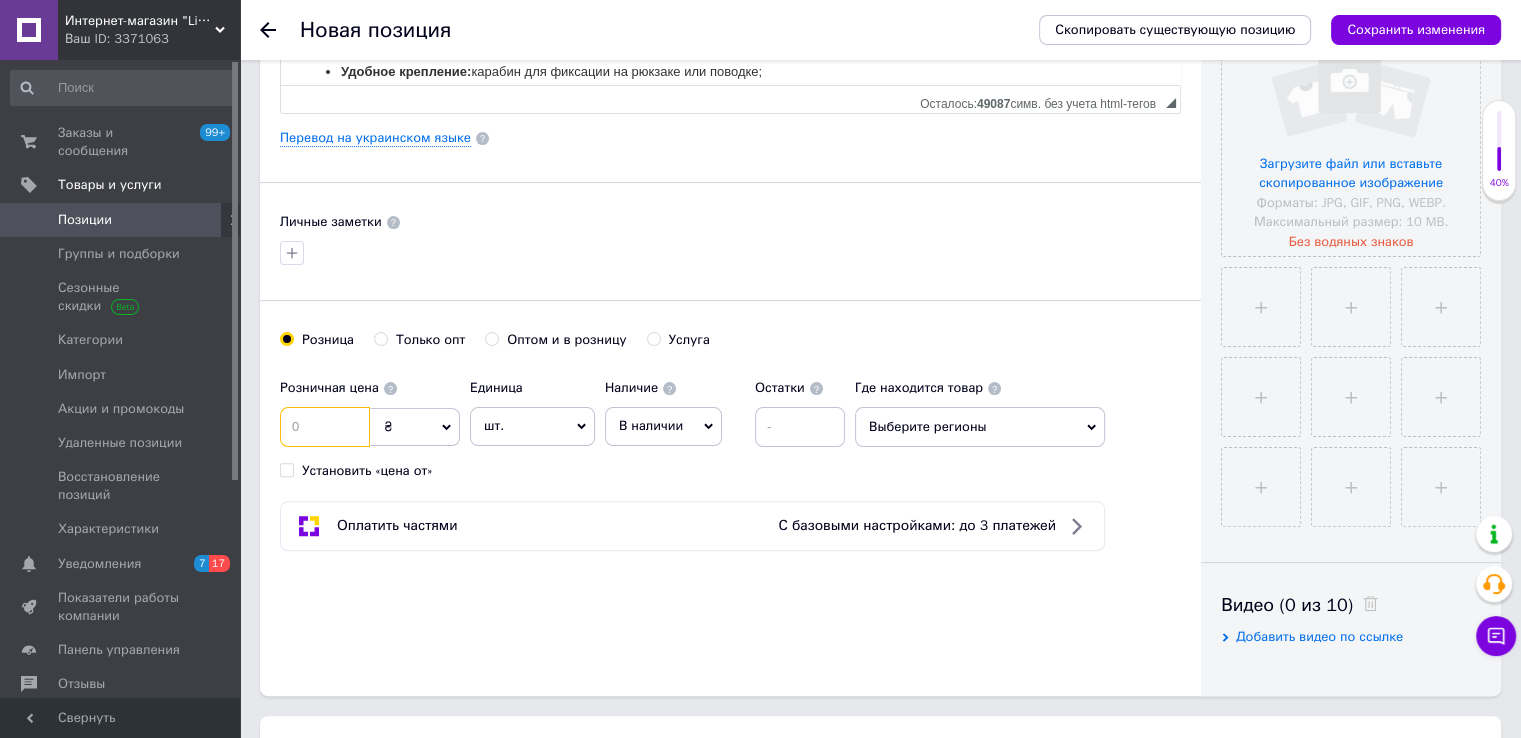 click at bounding box center [325, 427] 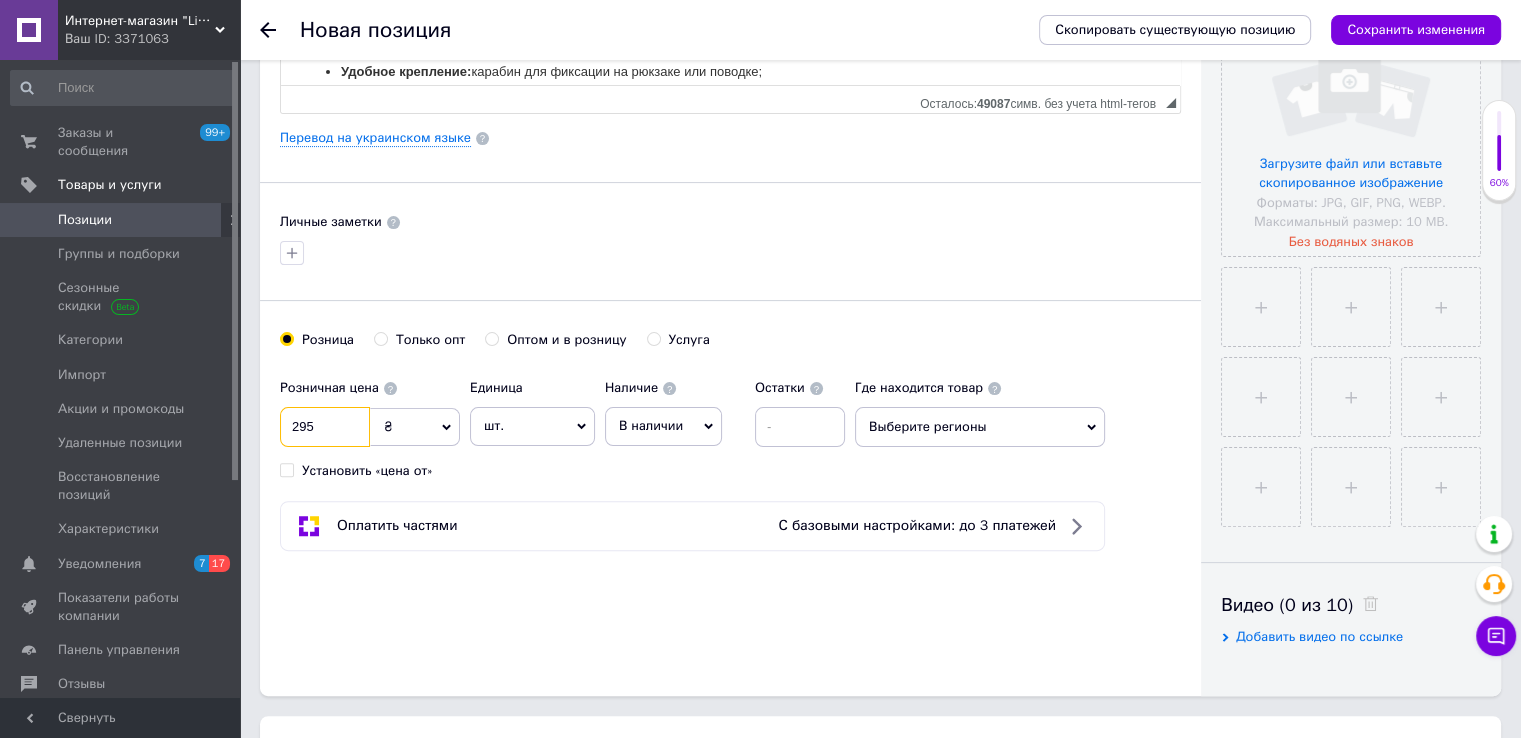 type on "295" 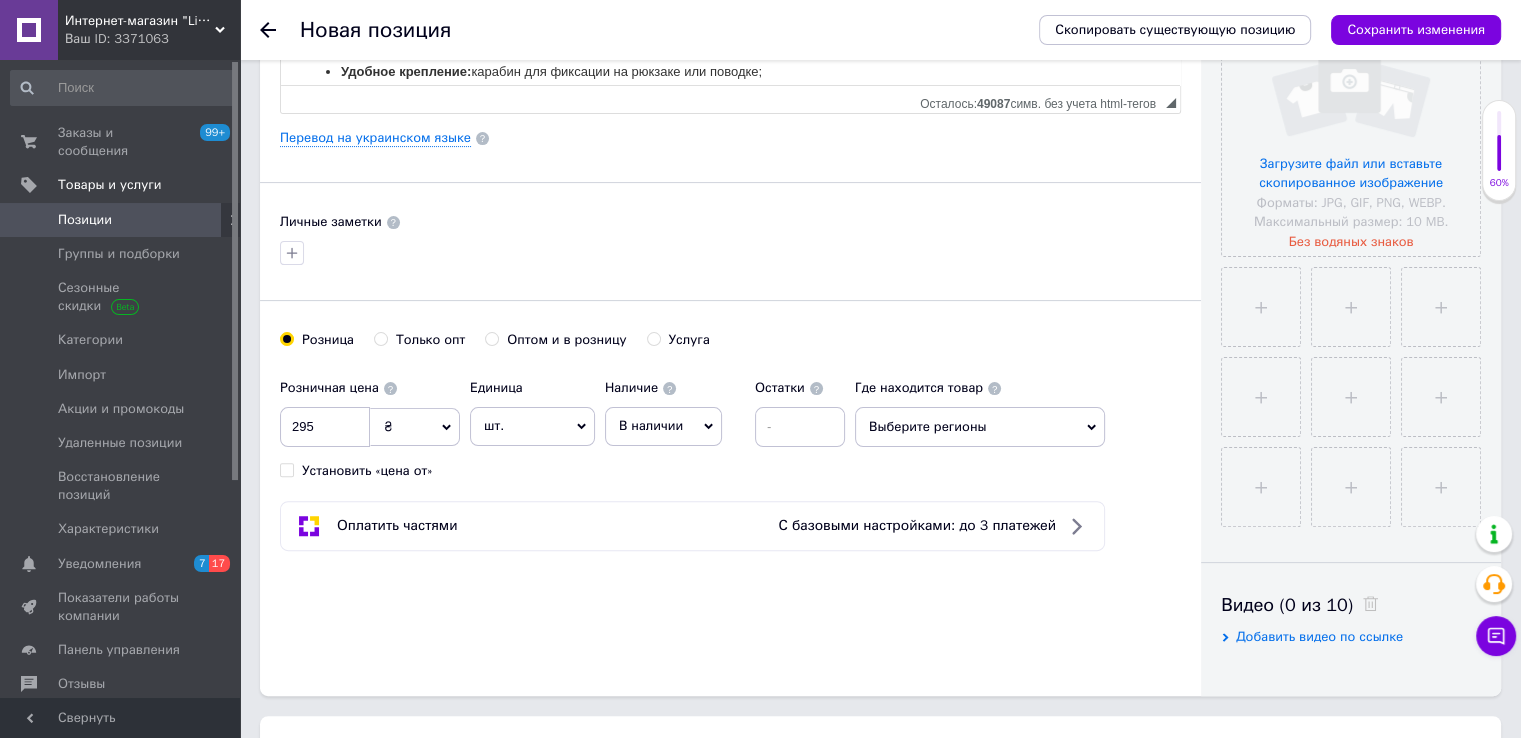 click on "Основная информация Название позиции (Русский) ✱ Автоматический совок для уборки за собаками Совок для сбора фекалий собак Pooper Scooper LS188 диспенсер Код/Артикул 2296 Описание (Русский) ✱ Совок для уборки за собакой – удобно, гигиенично и стильно! 🐾
Заботьтесь о чистоте с комфортом! Совок с пружинным механизмом — это практичное и современное решение для каждого владельца собаки. Идеально подходит как для прогулок, так и для домашнего использования. Никакого прямого контакта с отходами!
✅  Преимущества:
Гигиеничность:  руки остаются чистыми;" at bounding box center [730, 138] 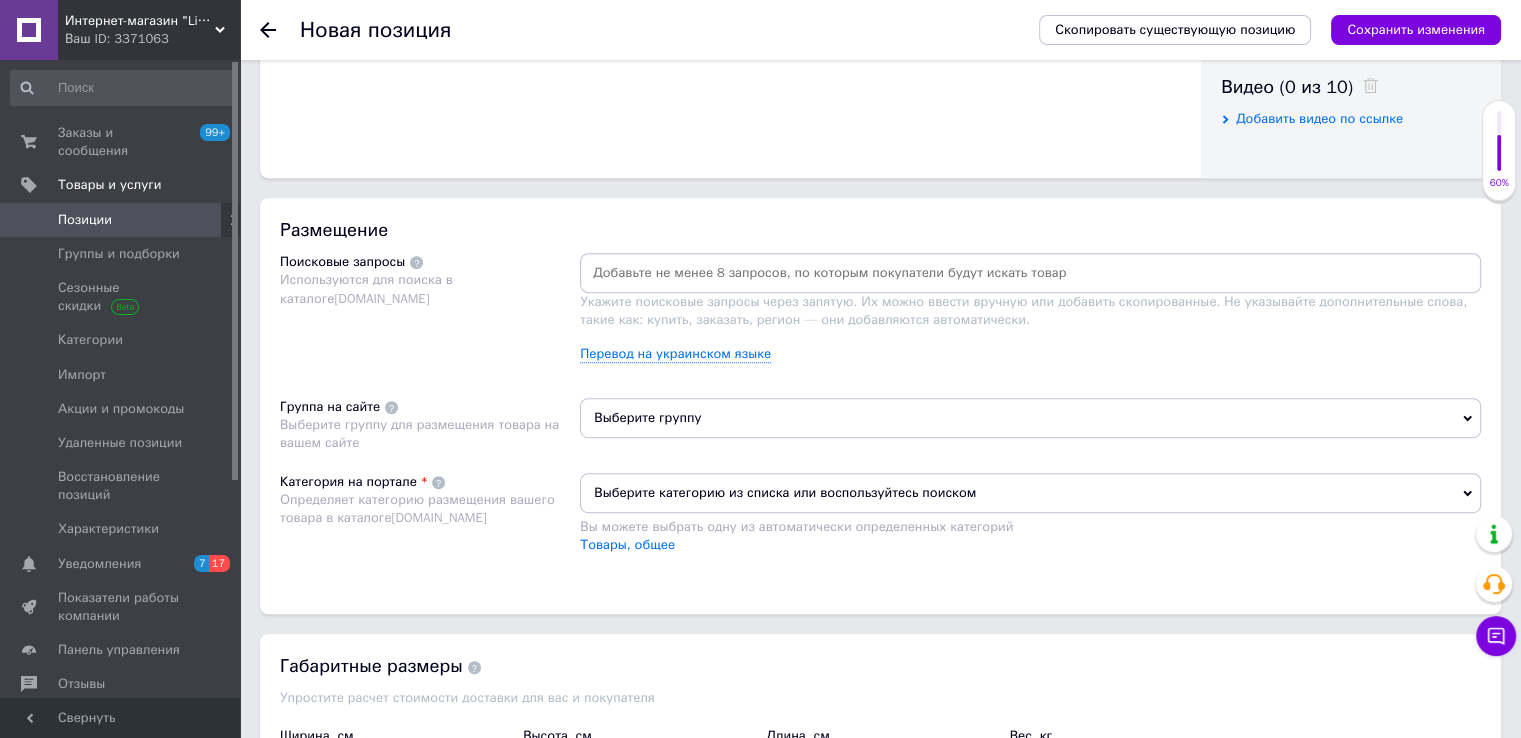 scroll, scrollTop: 1200, scrollLeft: 0, axis: vertical 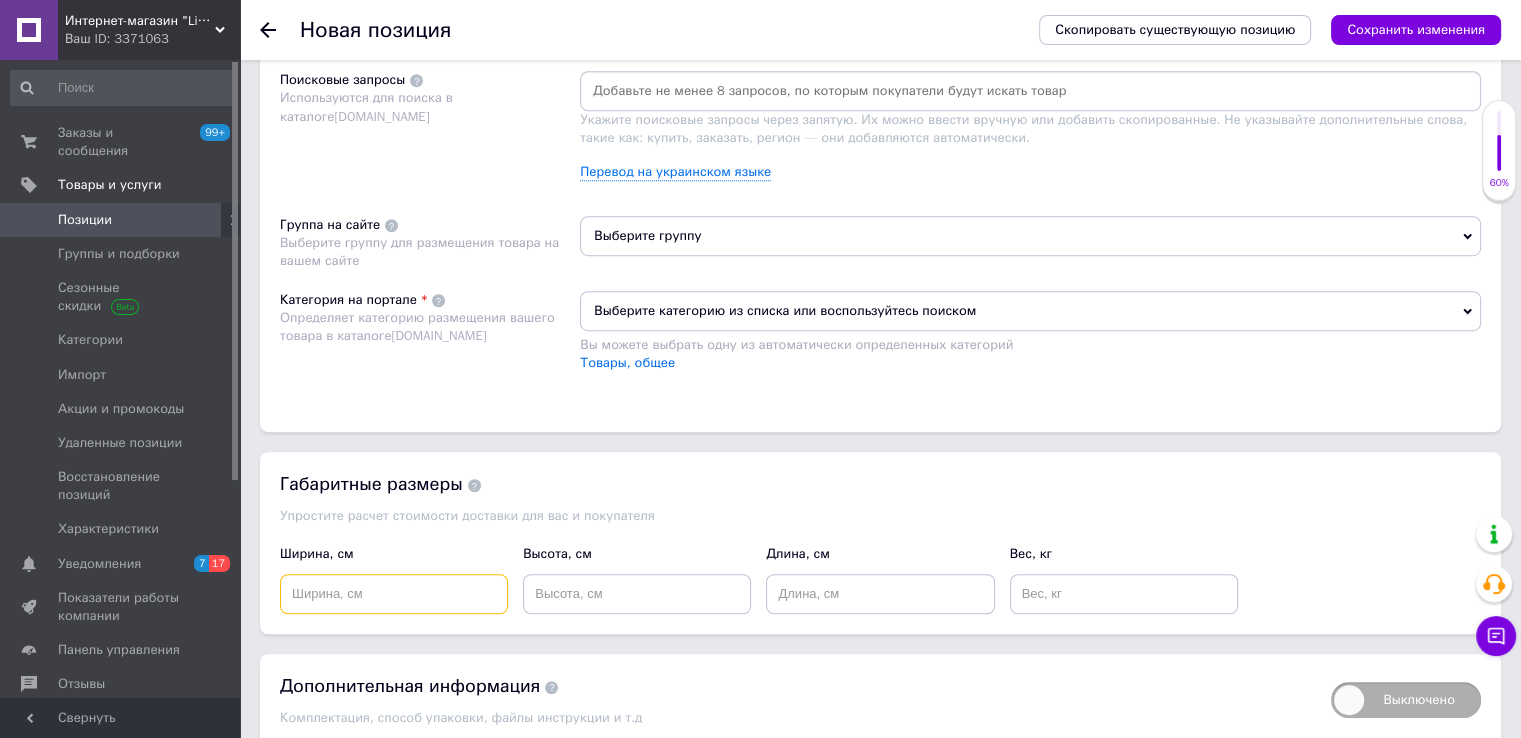 click at bounding box center [394, 594] 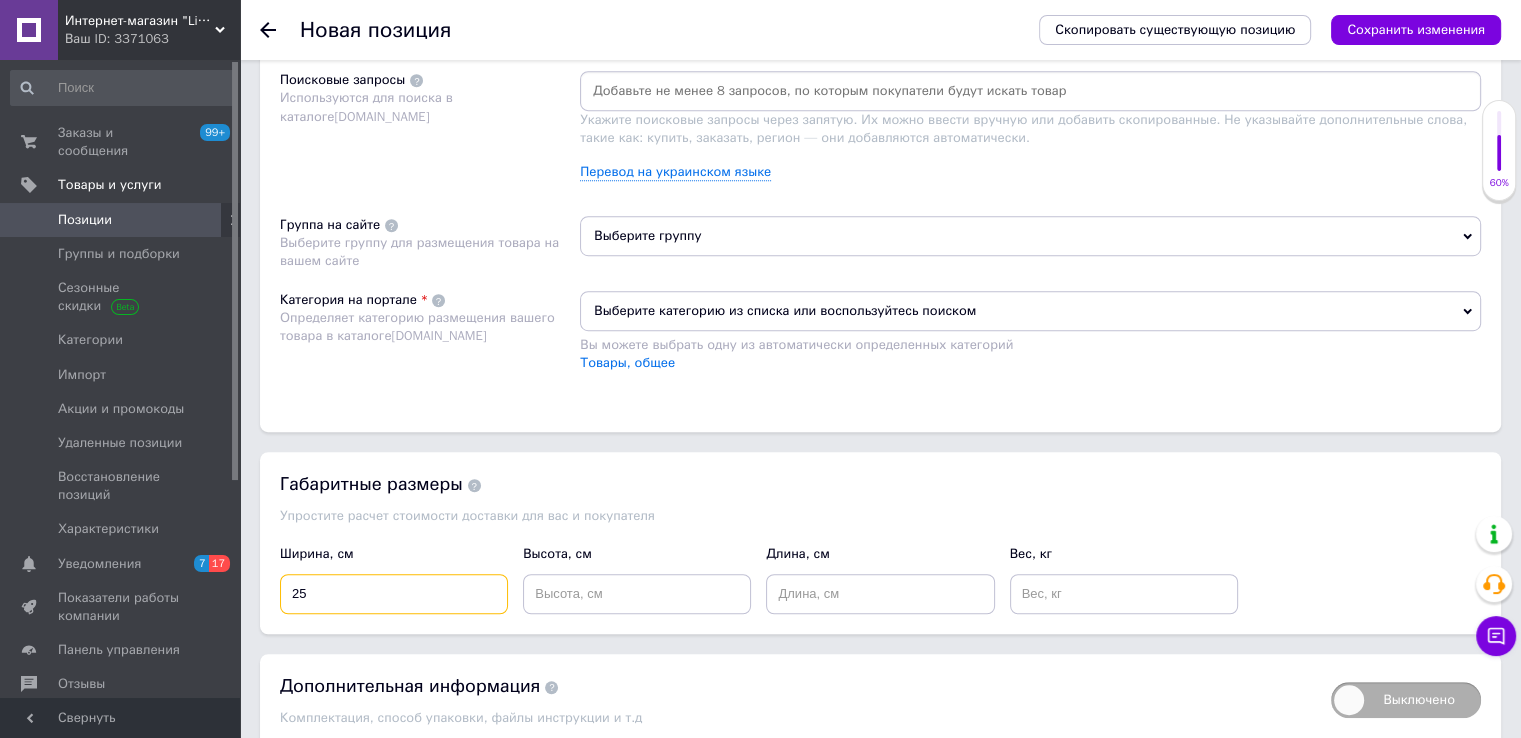 type on "25" 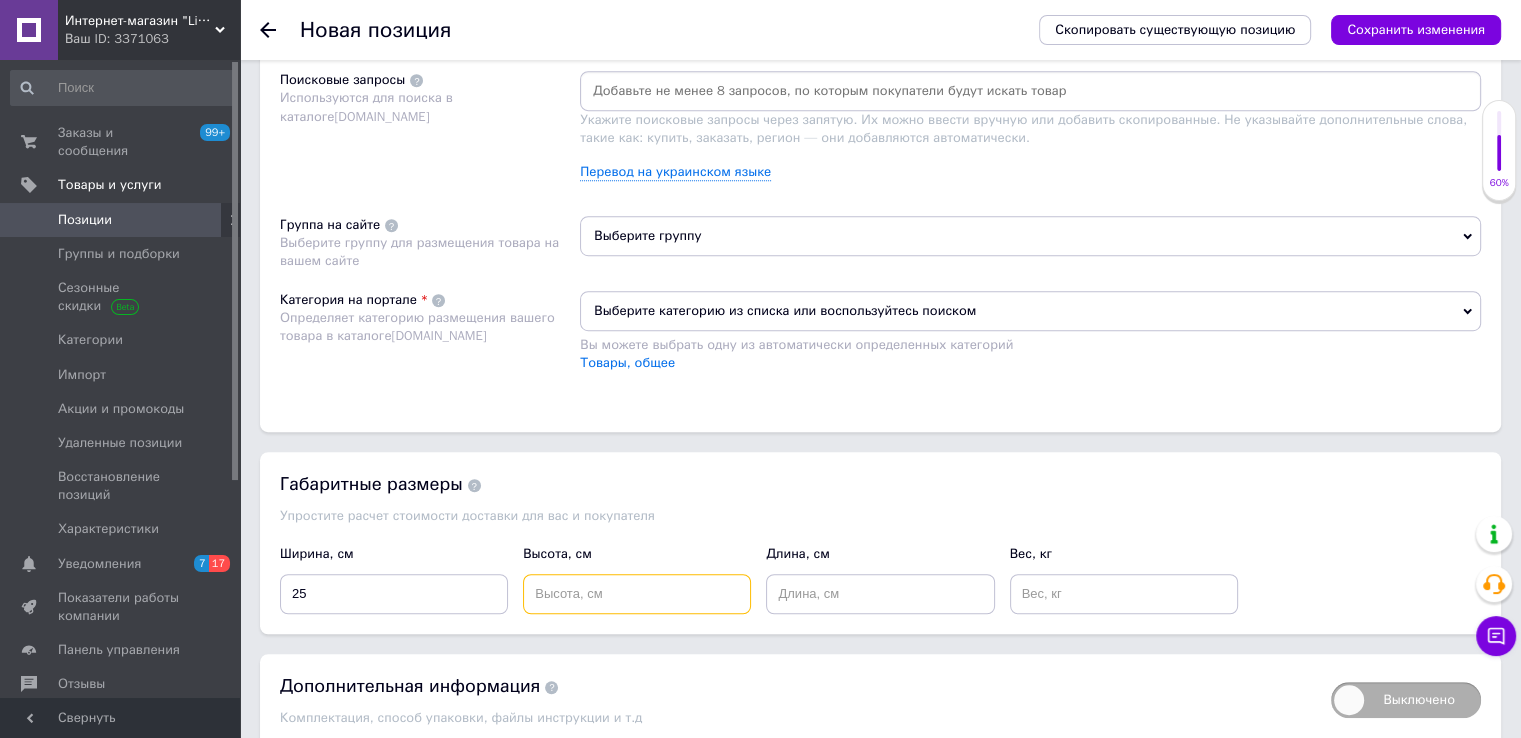 click at bounding box center (637, 594) 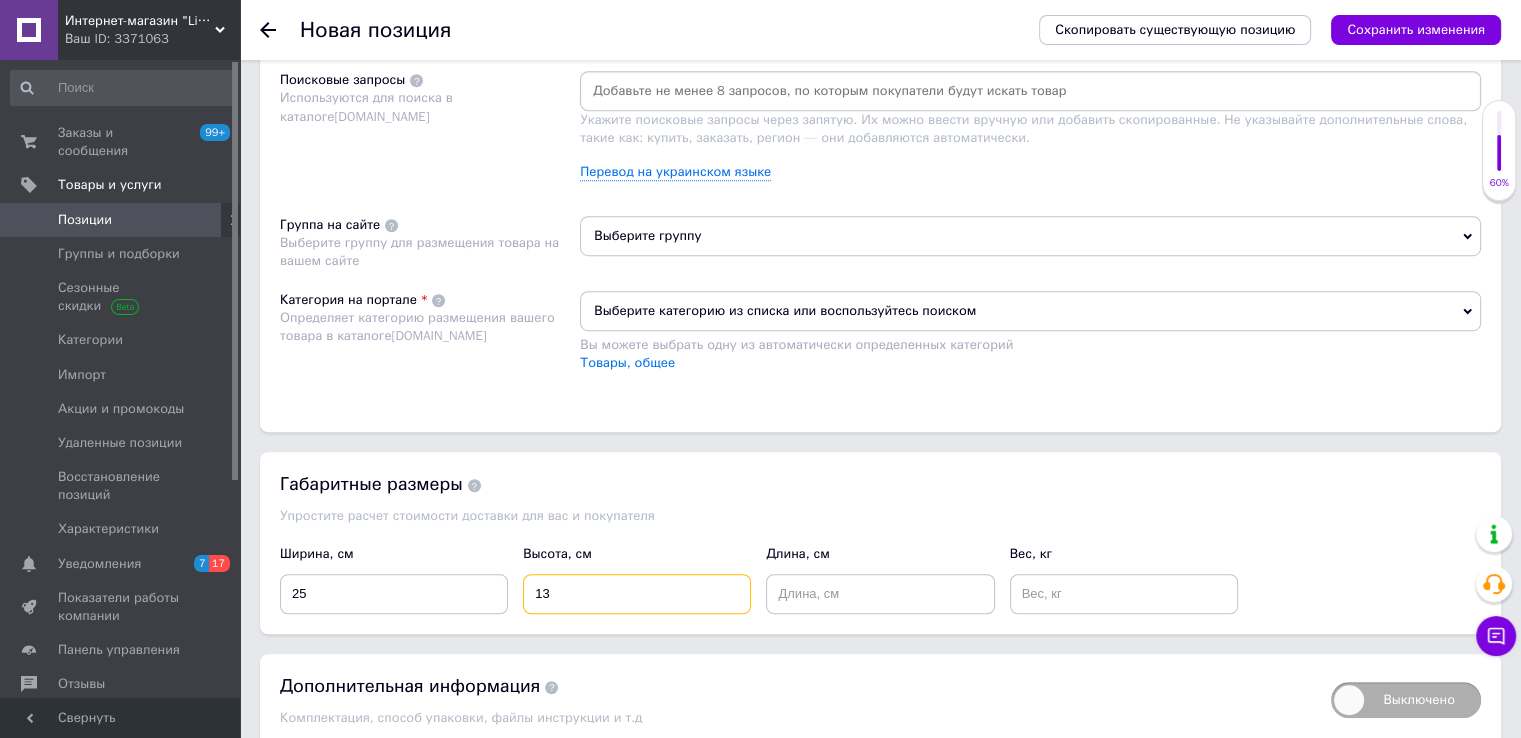 type on "13" 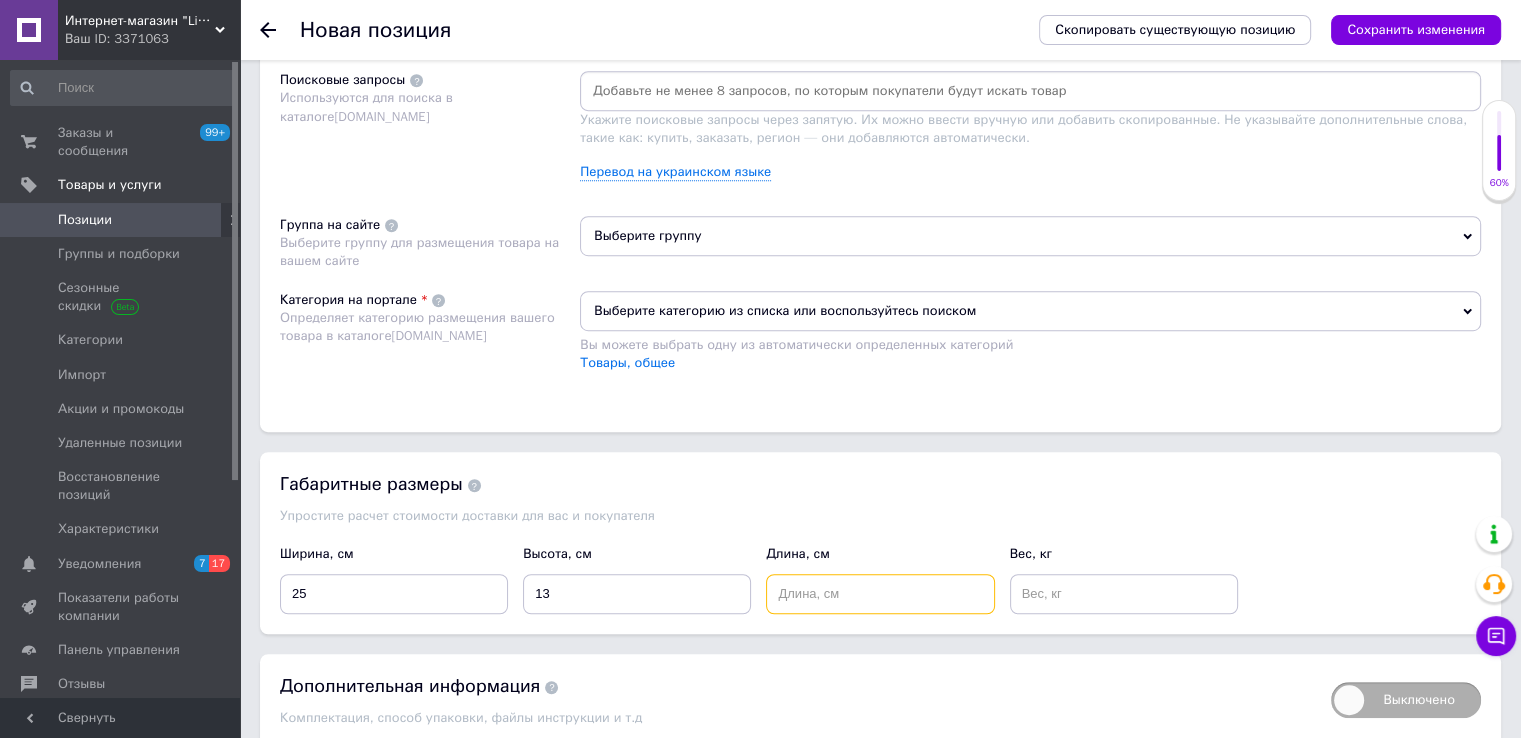 click at bounding box center (880, 594) 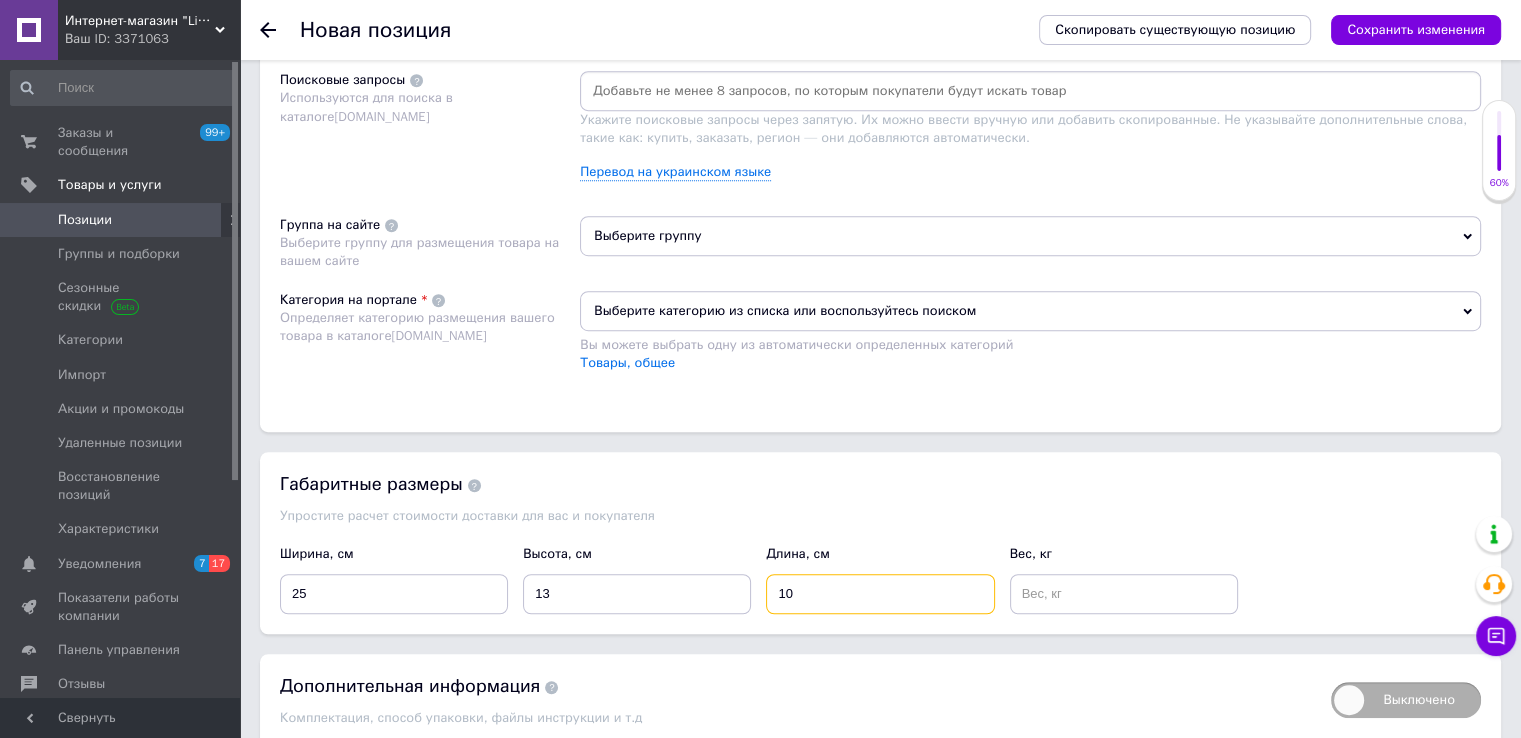 type on "10" 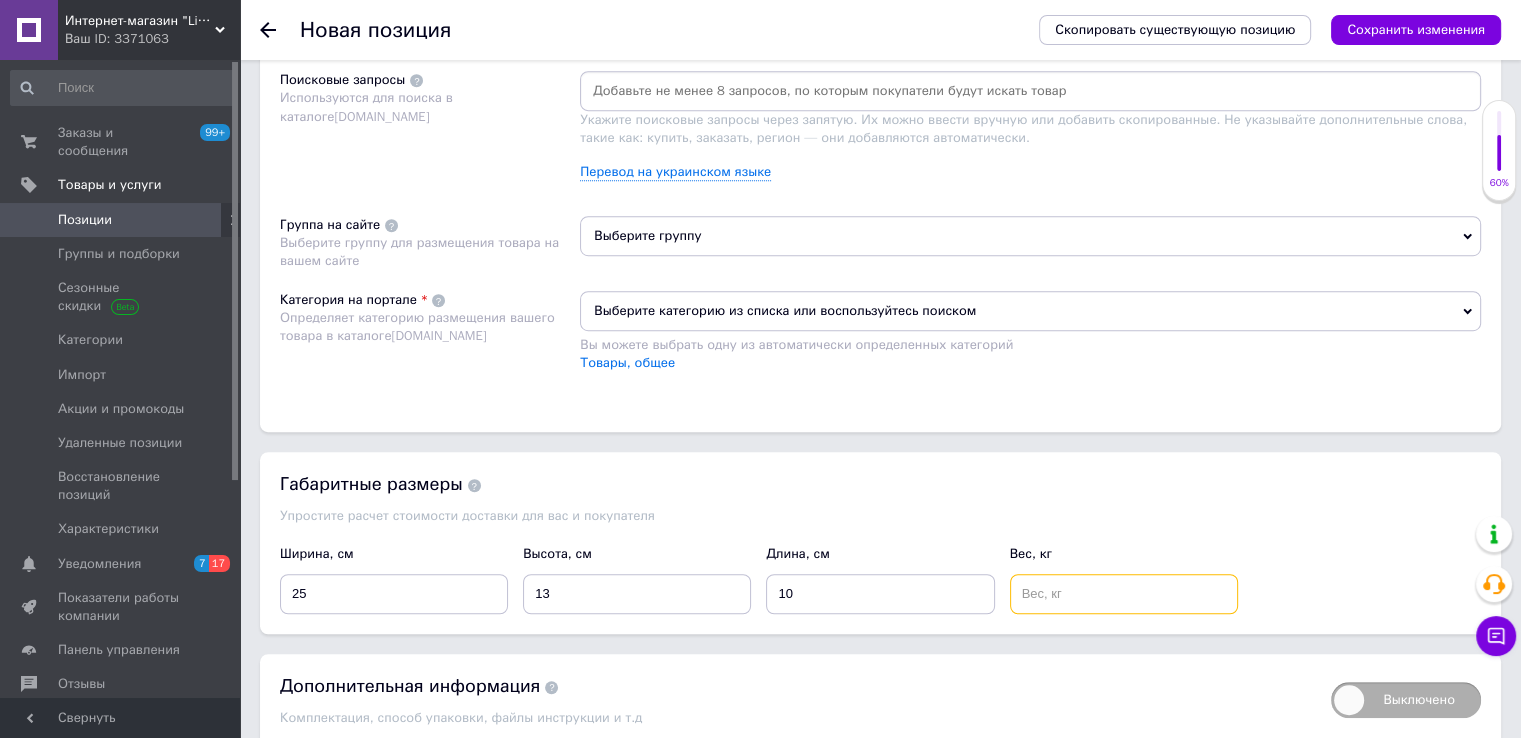click at bounding box center [1124, 594] 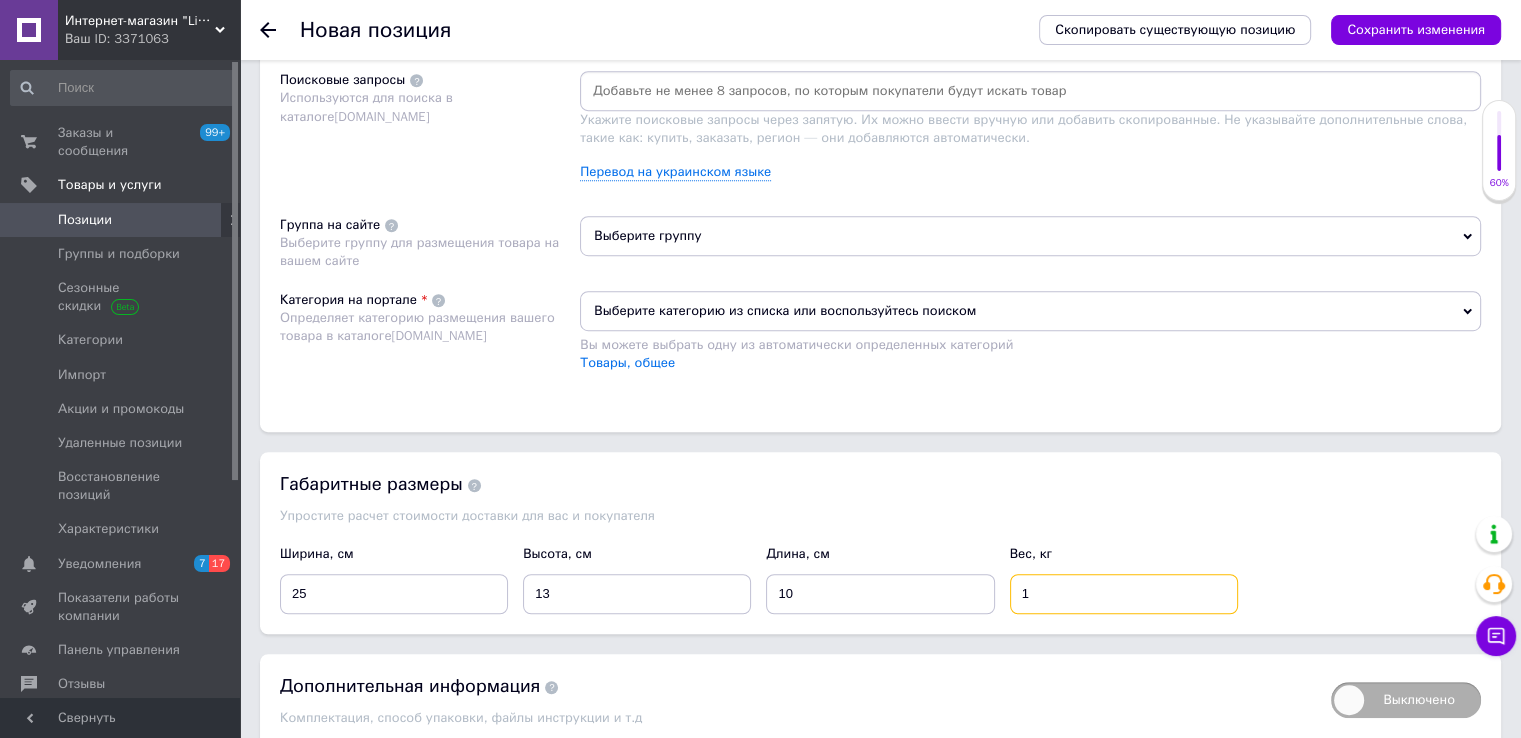 type on "1" 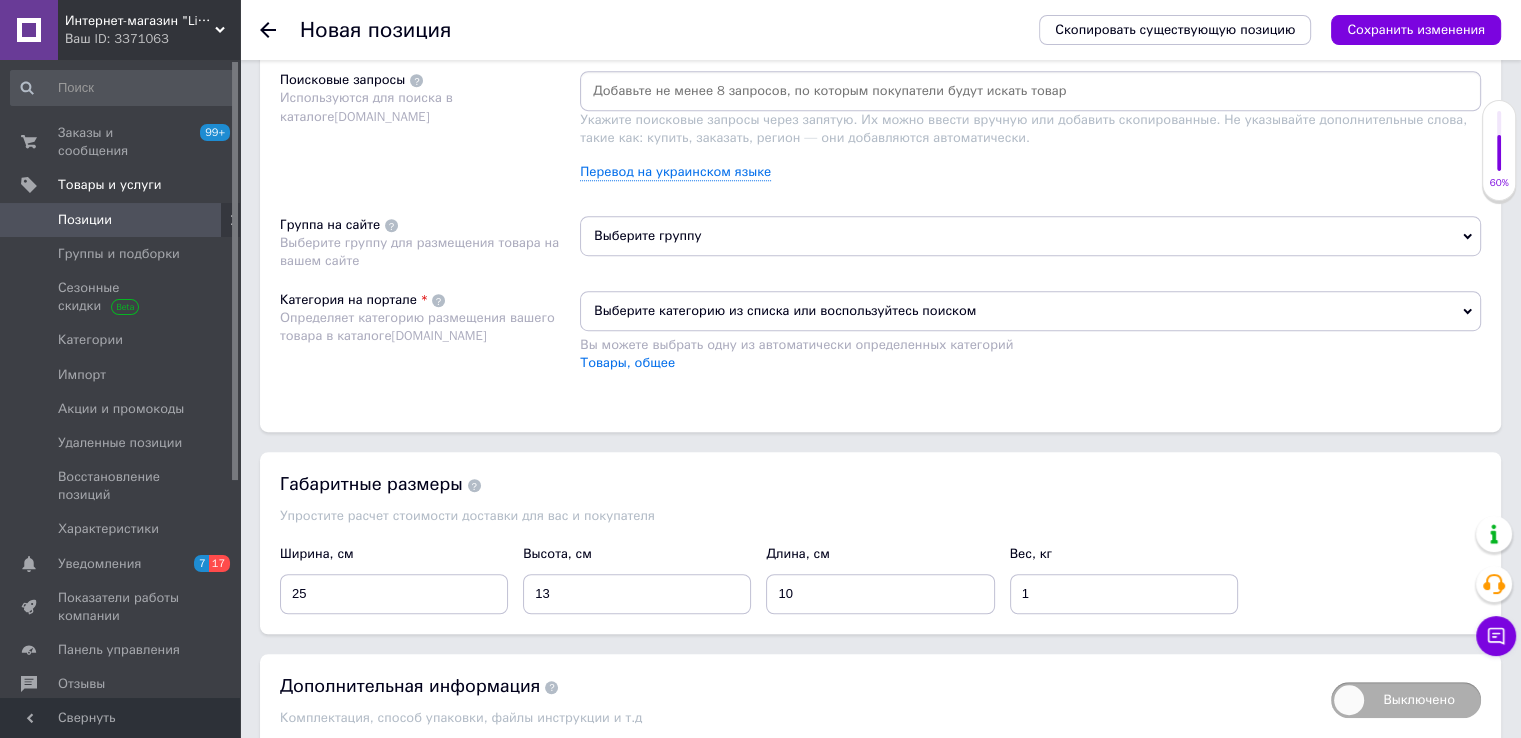 click on "Выберите группу" at bounding box center [1030, 236] 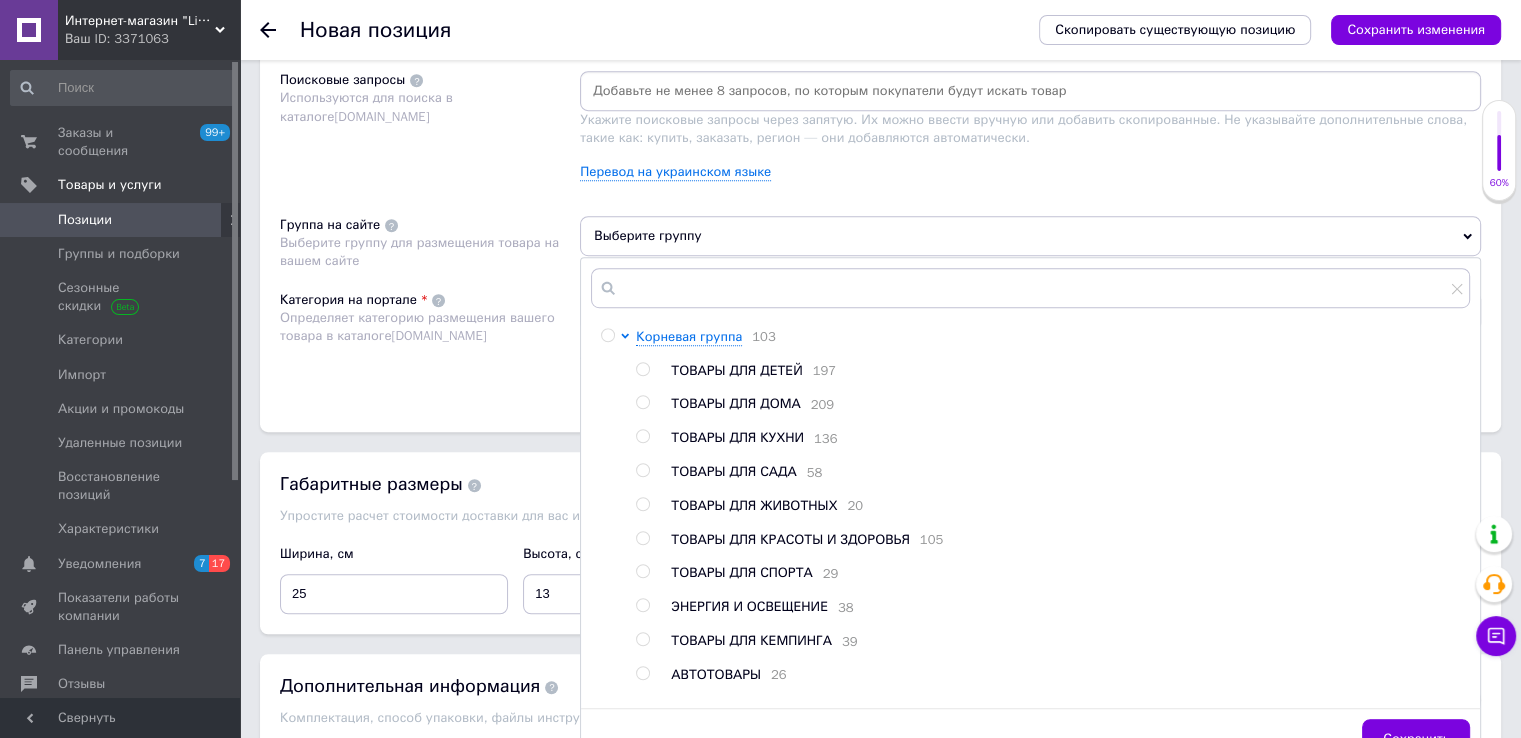 click on "ТОВАРЫ ДЛЯ ЖИВОТНЫХ" at bounding box center (754, 505) 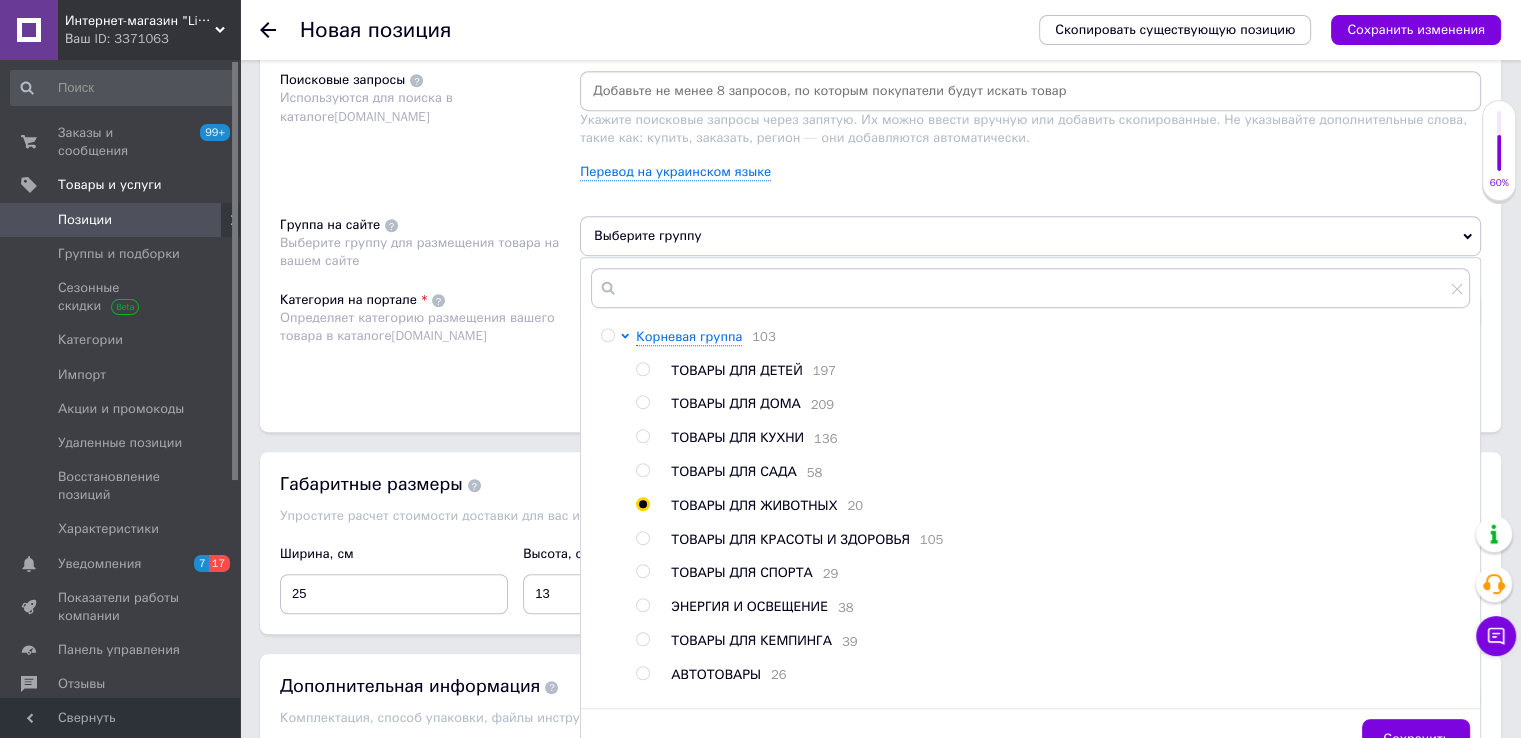 radio on "true" 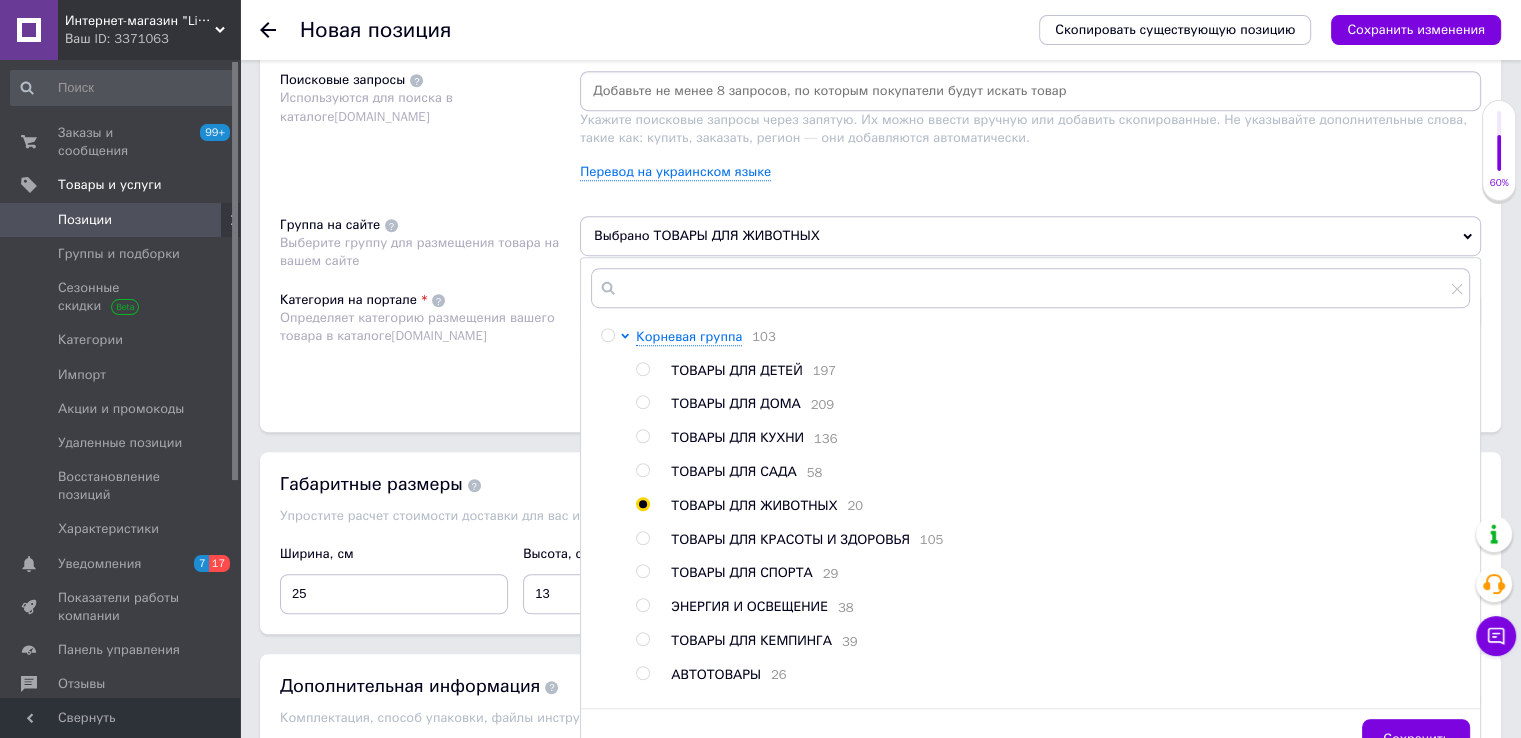 click on "Категория на портале Определяет категорию размещения вашего товара в каталоге  Prom.ua" at bounding box center [430, 341] 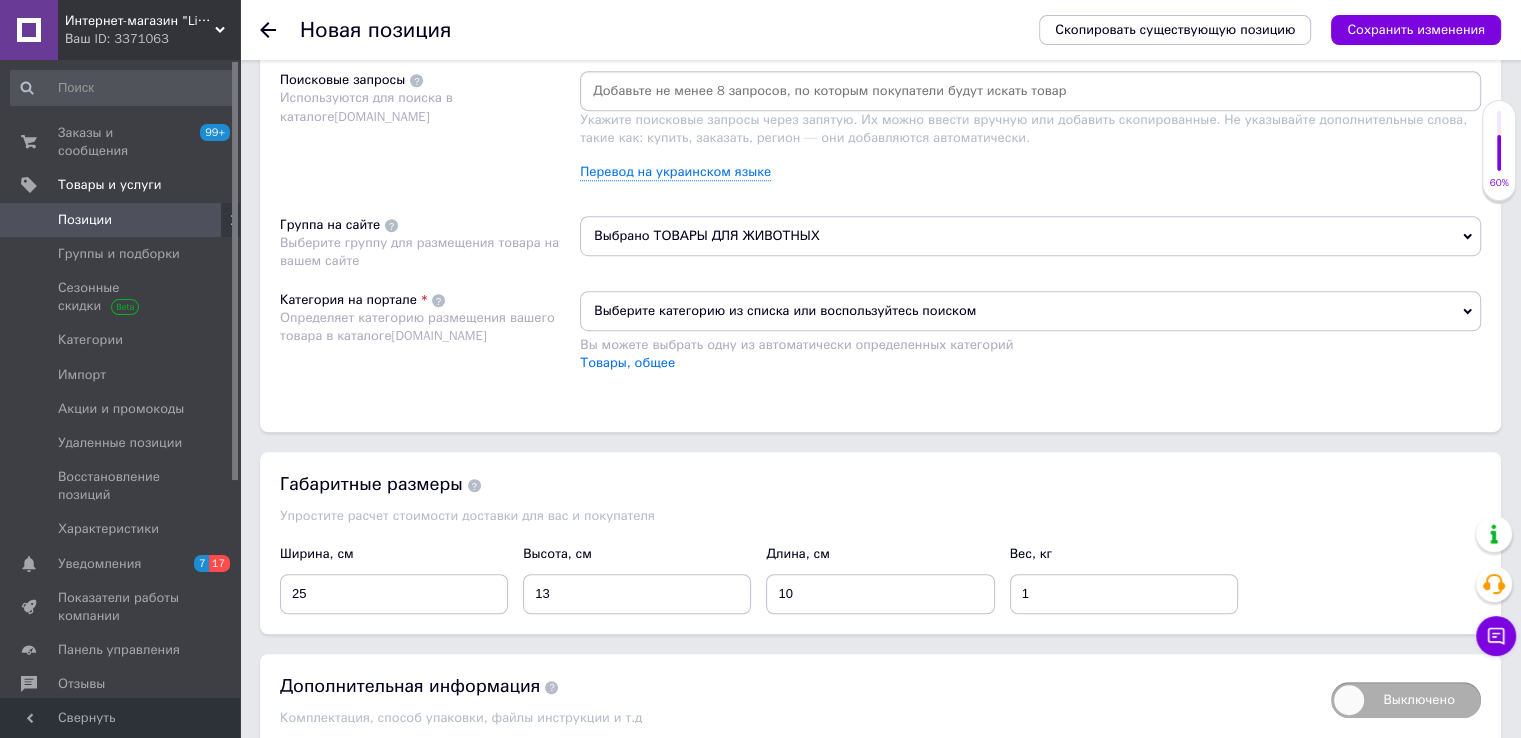 click at bounding box center [1030, 91] 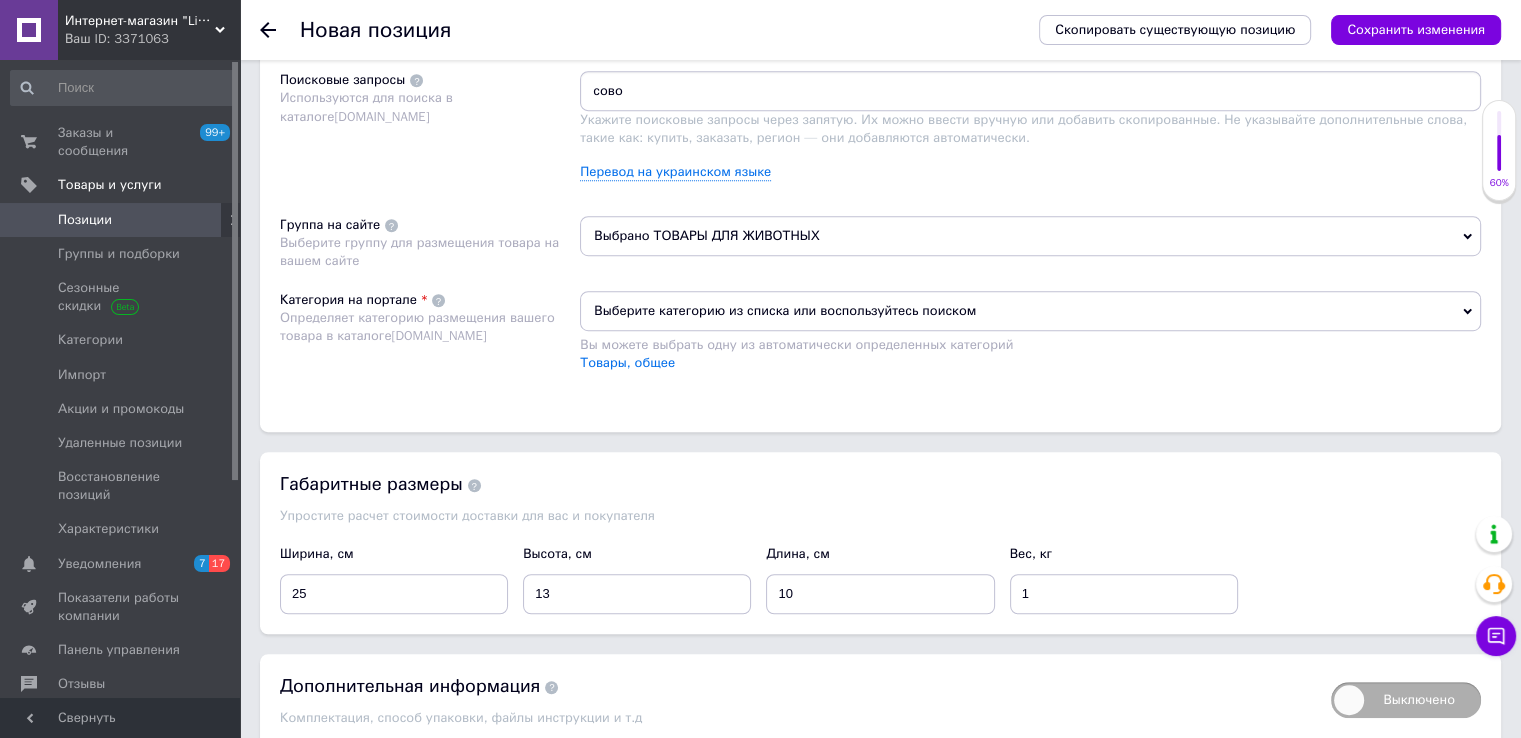 type on "совок" 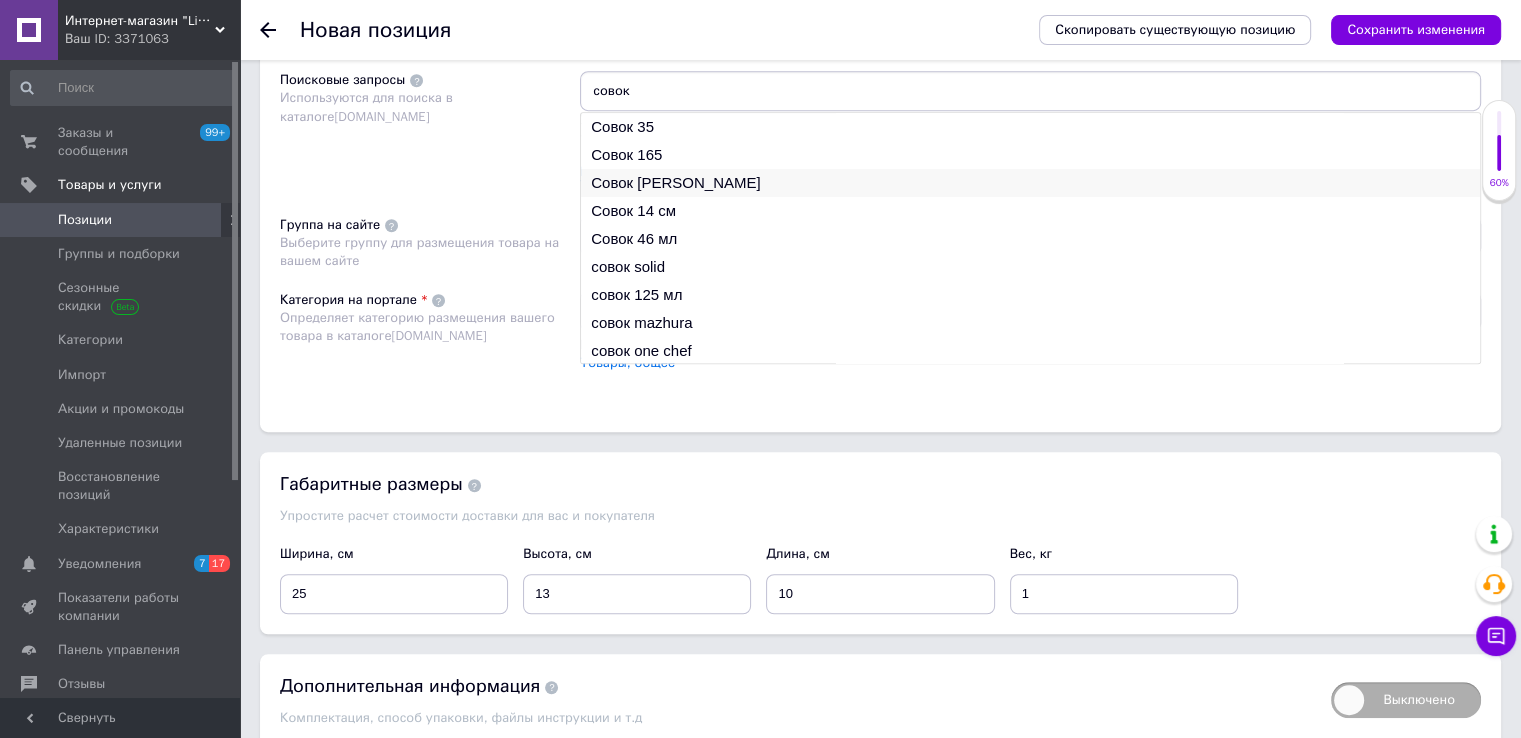type 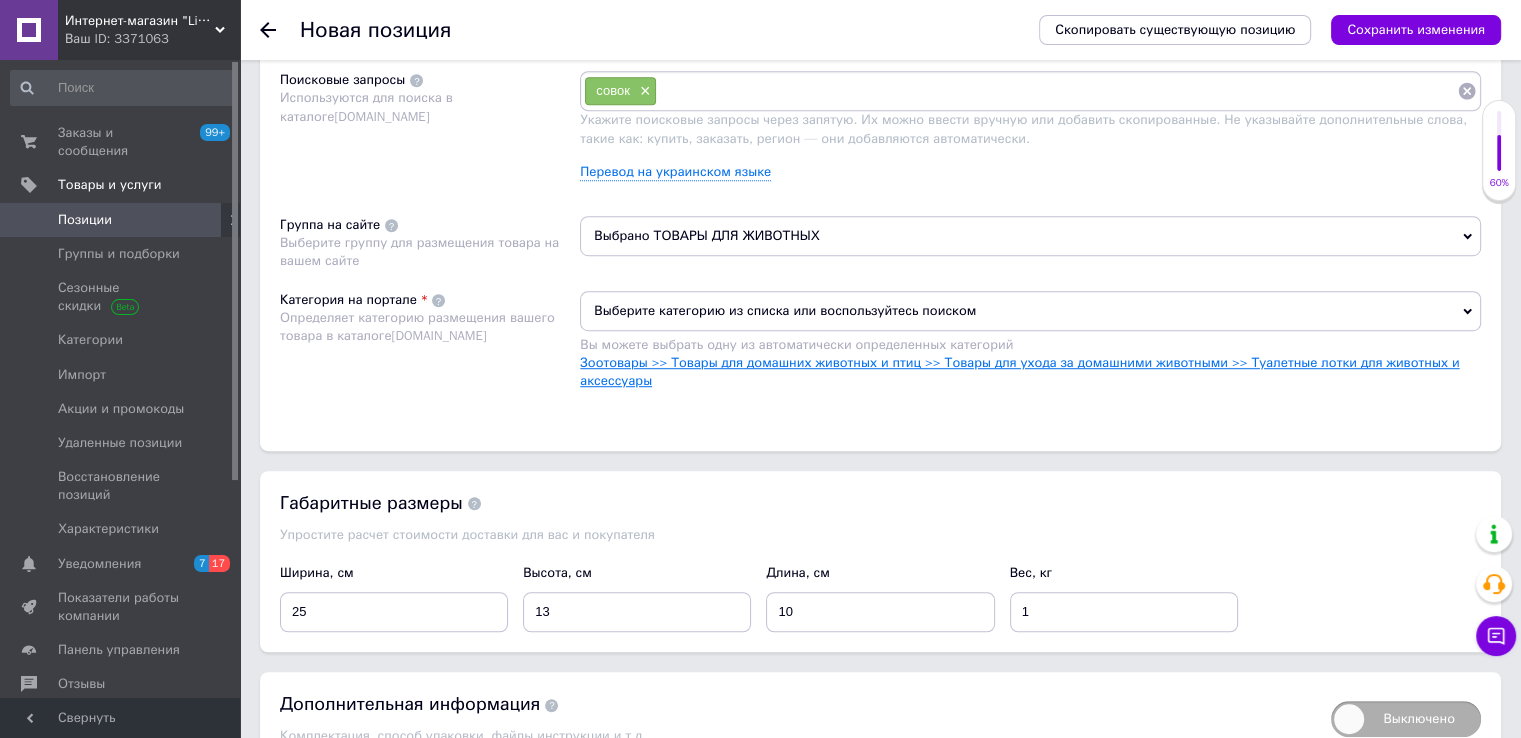 click on "Зоотовары >> Товары для домашних животных и птиц >> Товары для ухода за домашними животными >> Туалетные лотки для животных и аксессуары" at bounding box center (1019, 371) 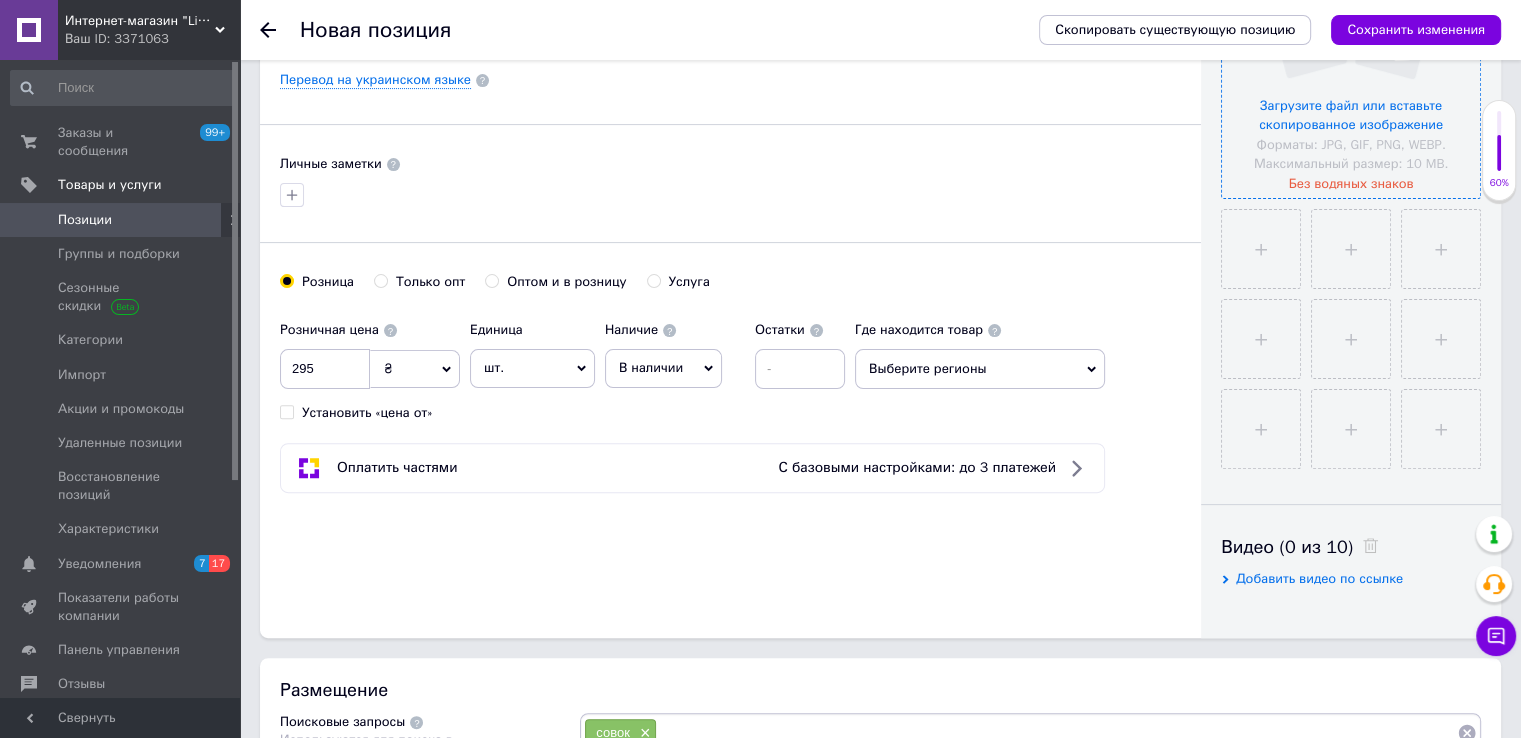 scroll, scrollTop: 400, scrollLeft: 0, axis: vertical 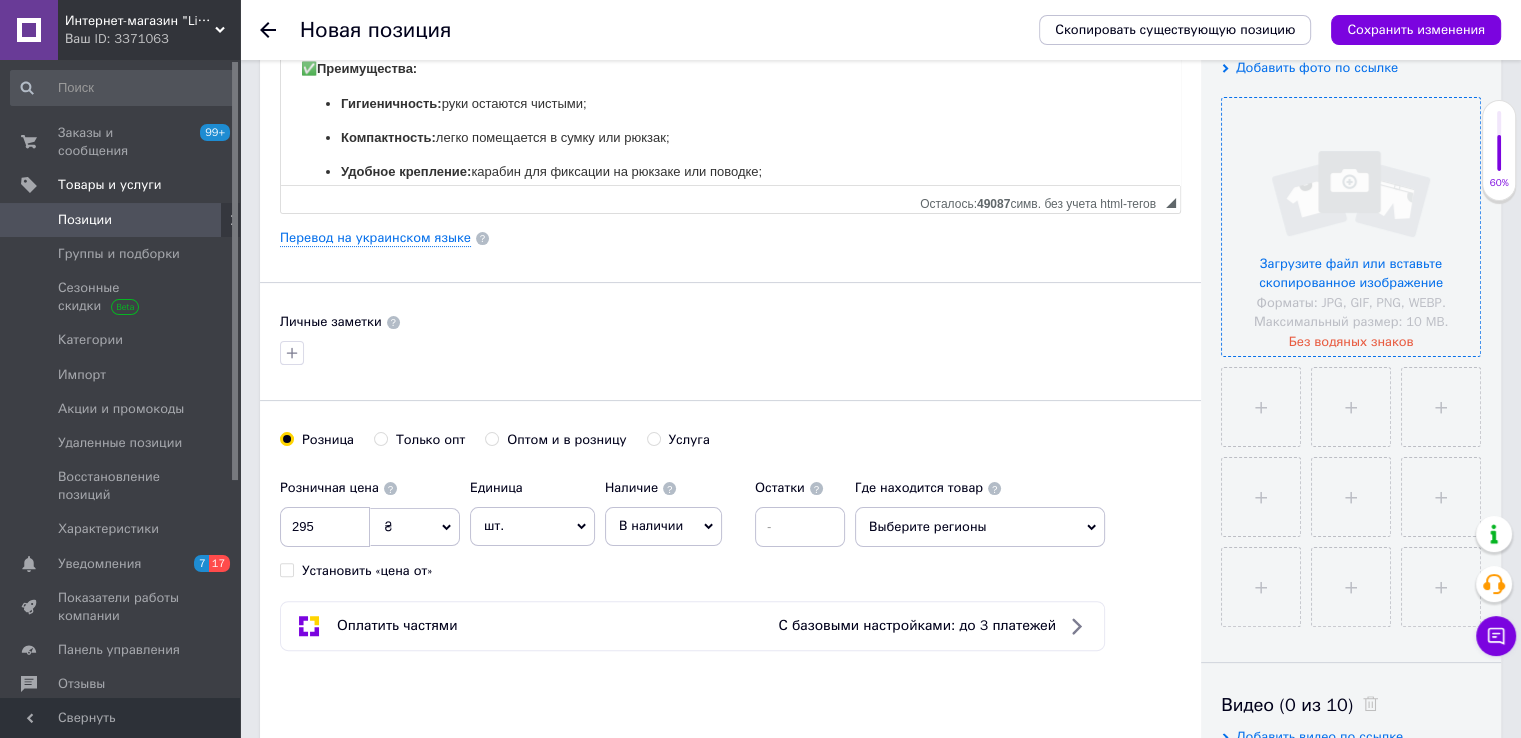 click at bounding box center [1351, 227] 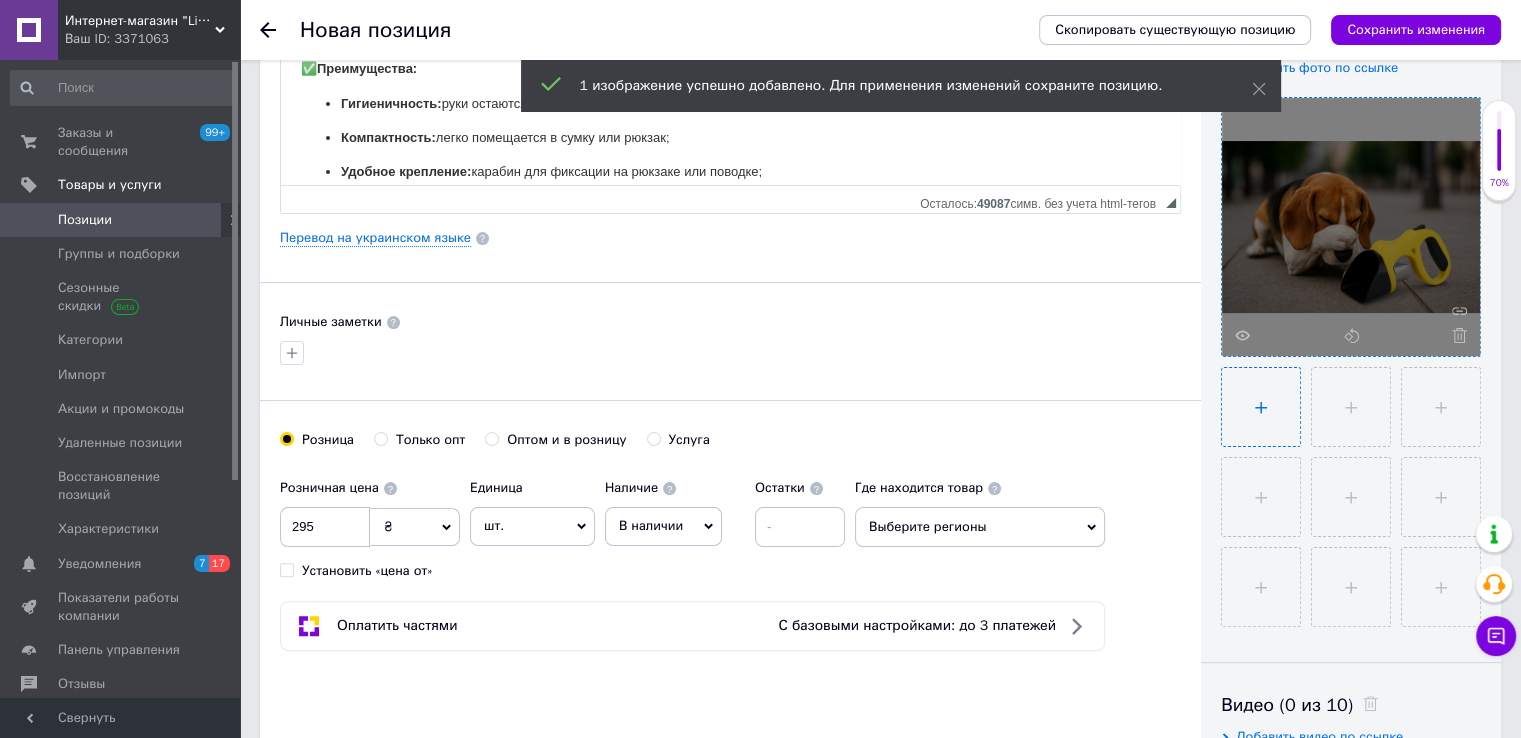 click at bounding box center [1261, 407] 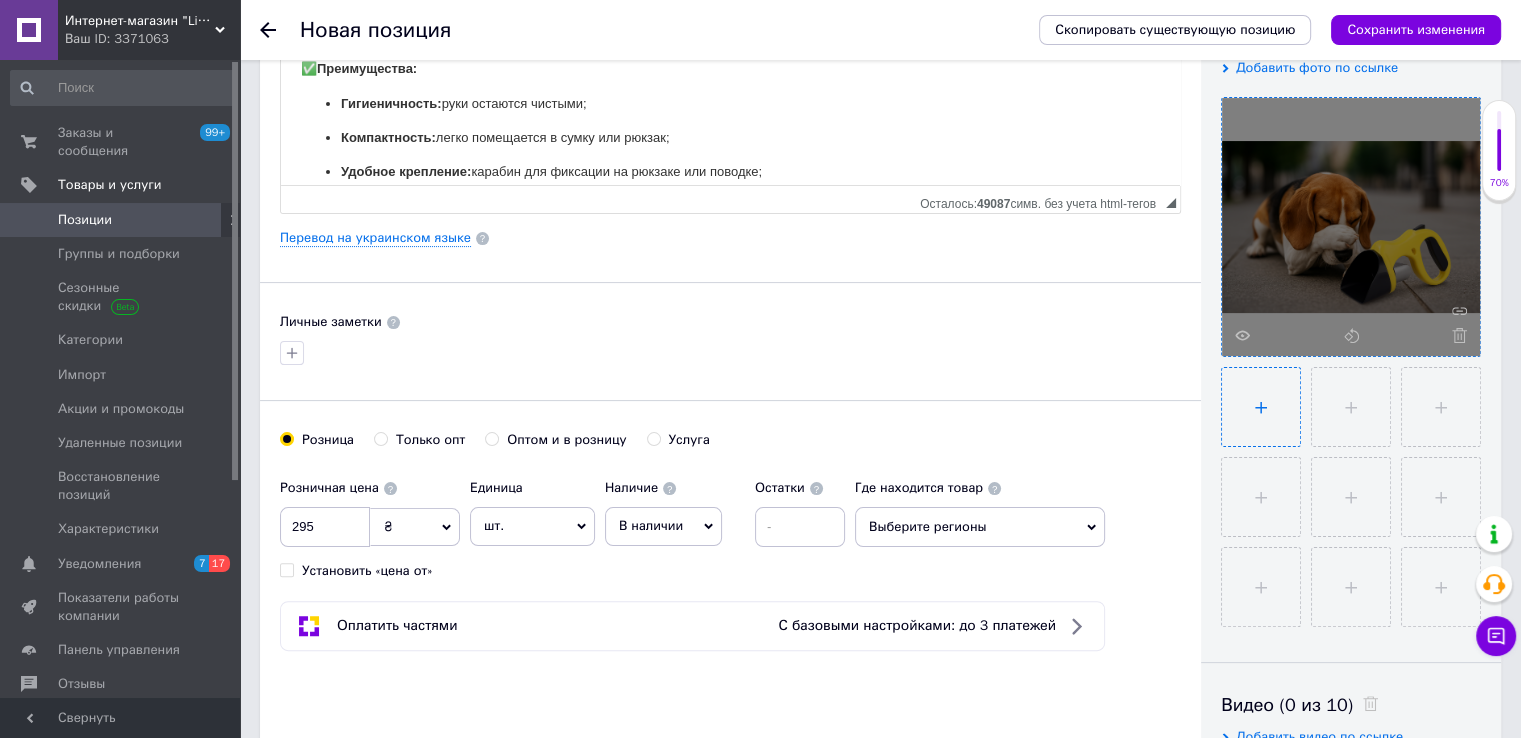 type on "C:\fakepath\4b12c8044c0380accfb908f9a5f1.jpg" 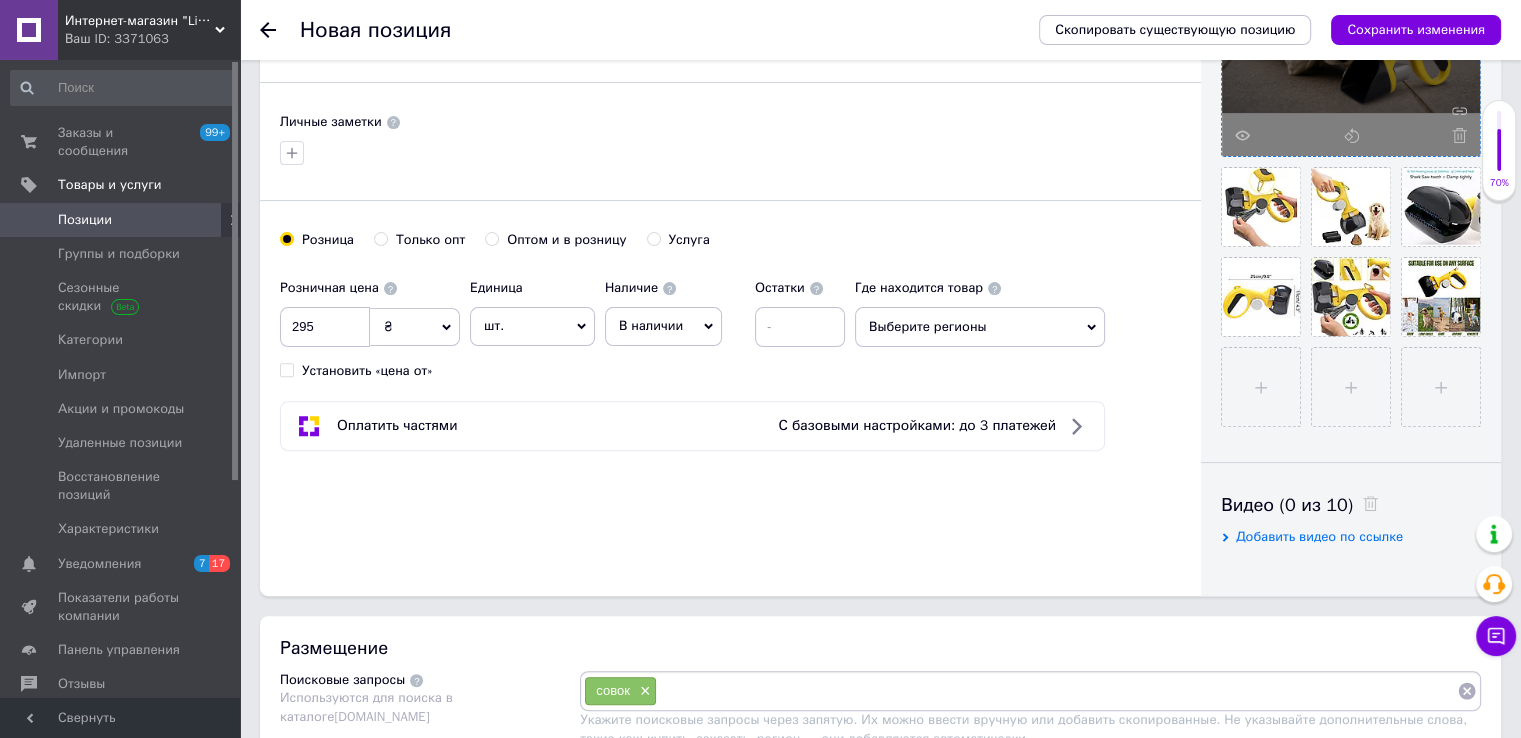 scroll, scrollTop: 1000, scrollLeft: 0, axis: vertical 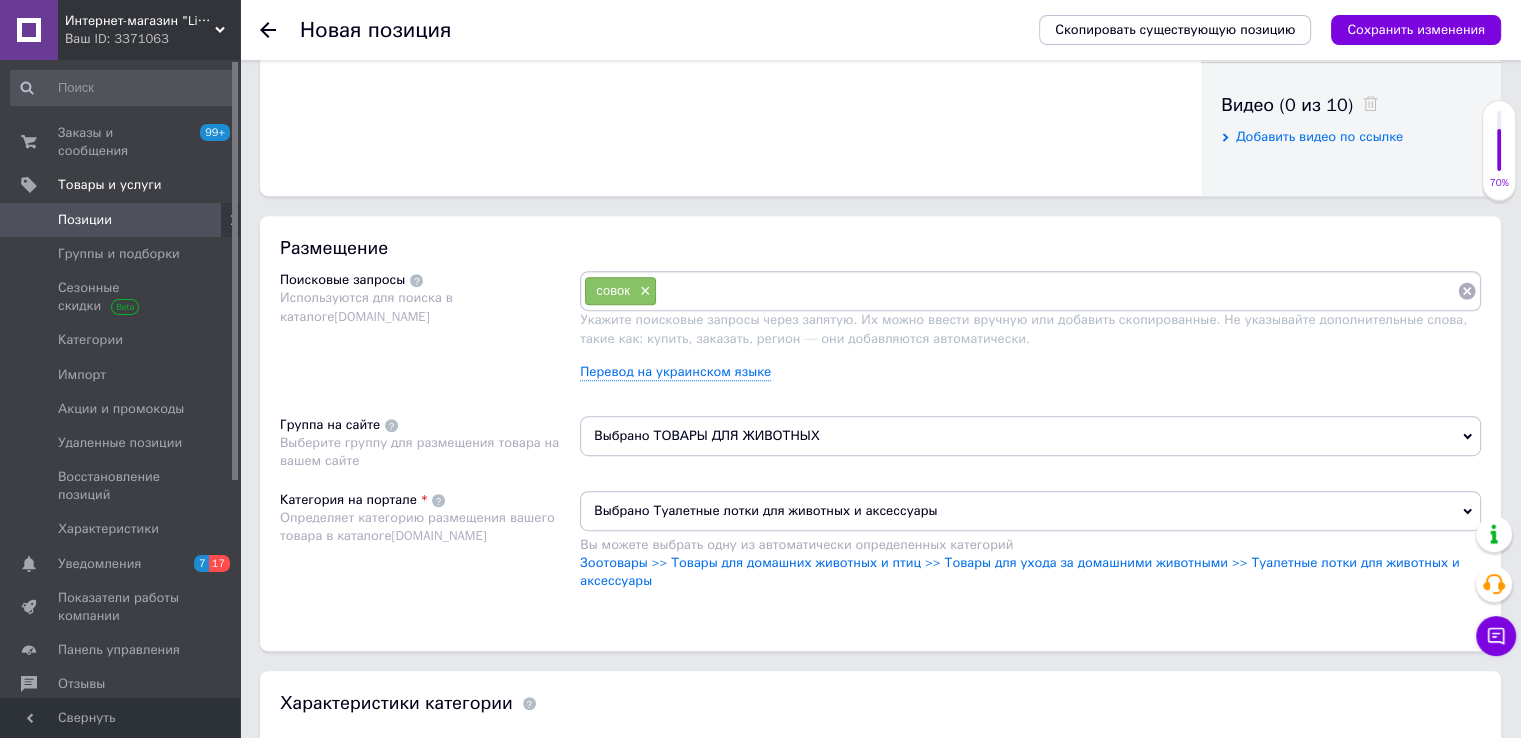 click at bounding box center (1057, 291) 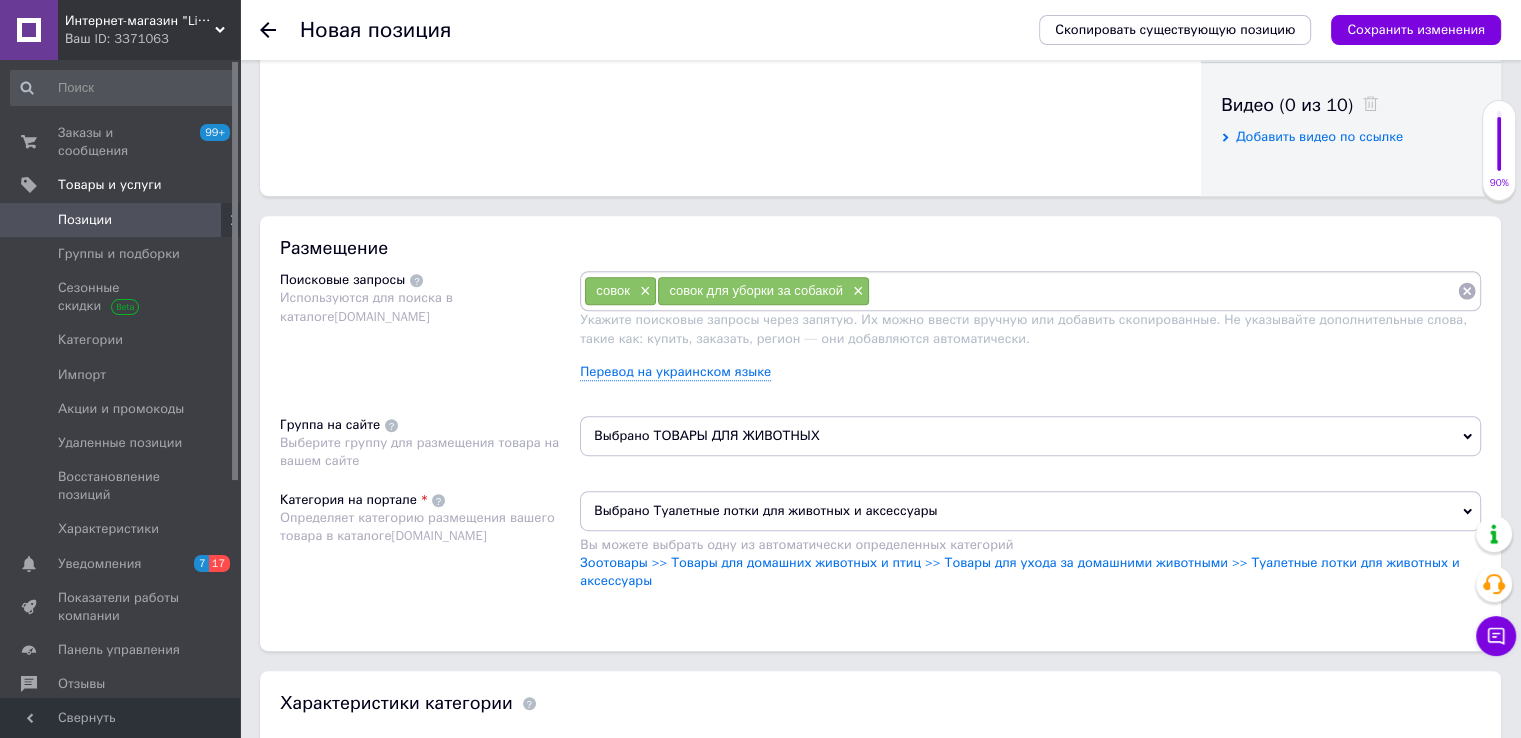 paste on "совок с пакетами для собак" 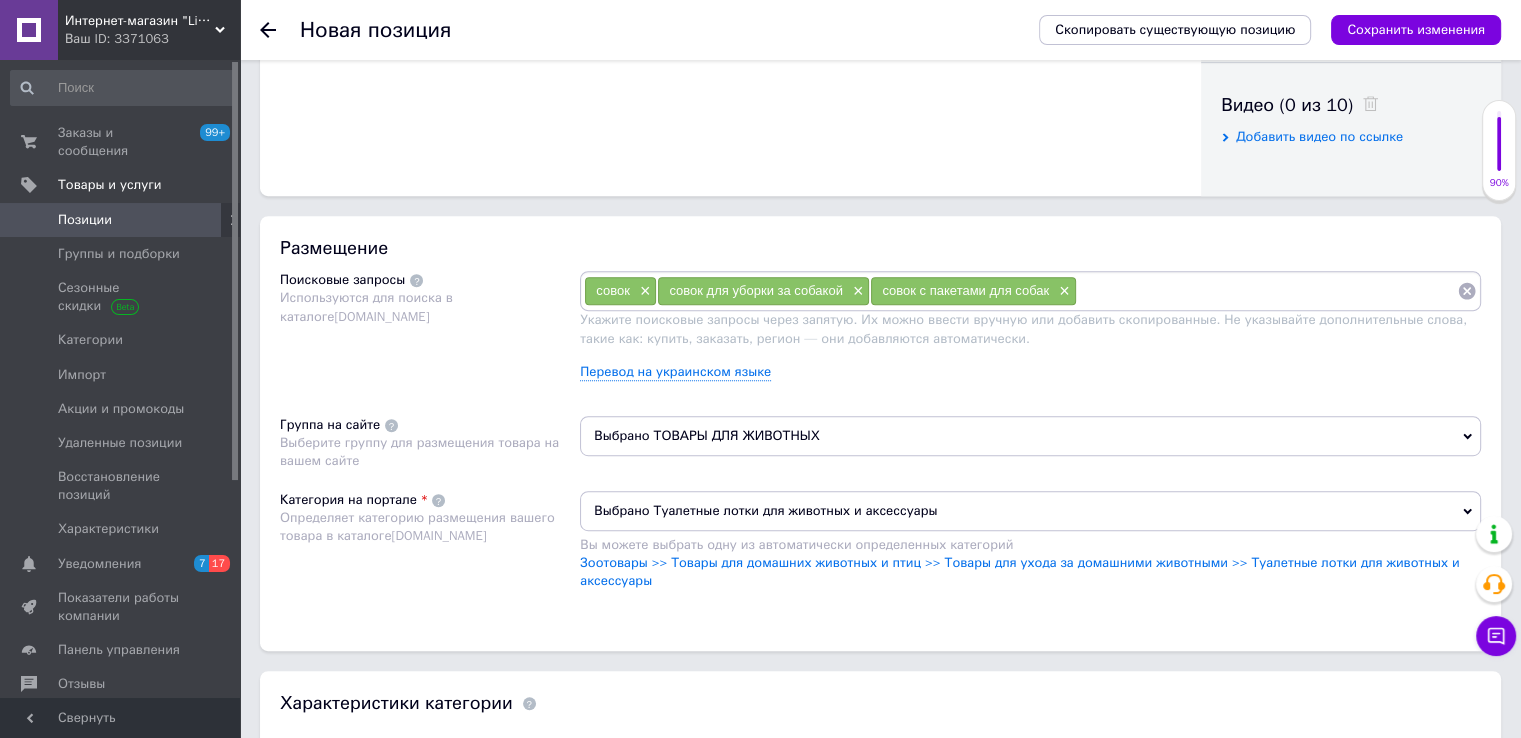 paste on "лопатка для собачьих экскрементов" 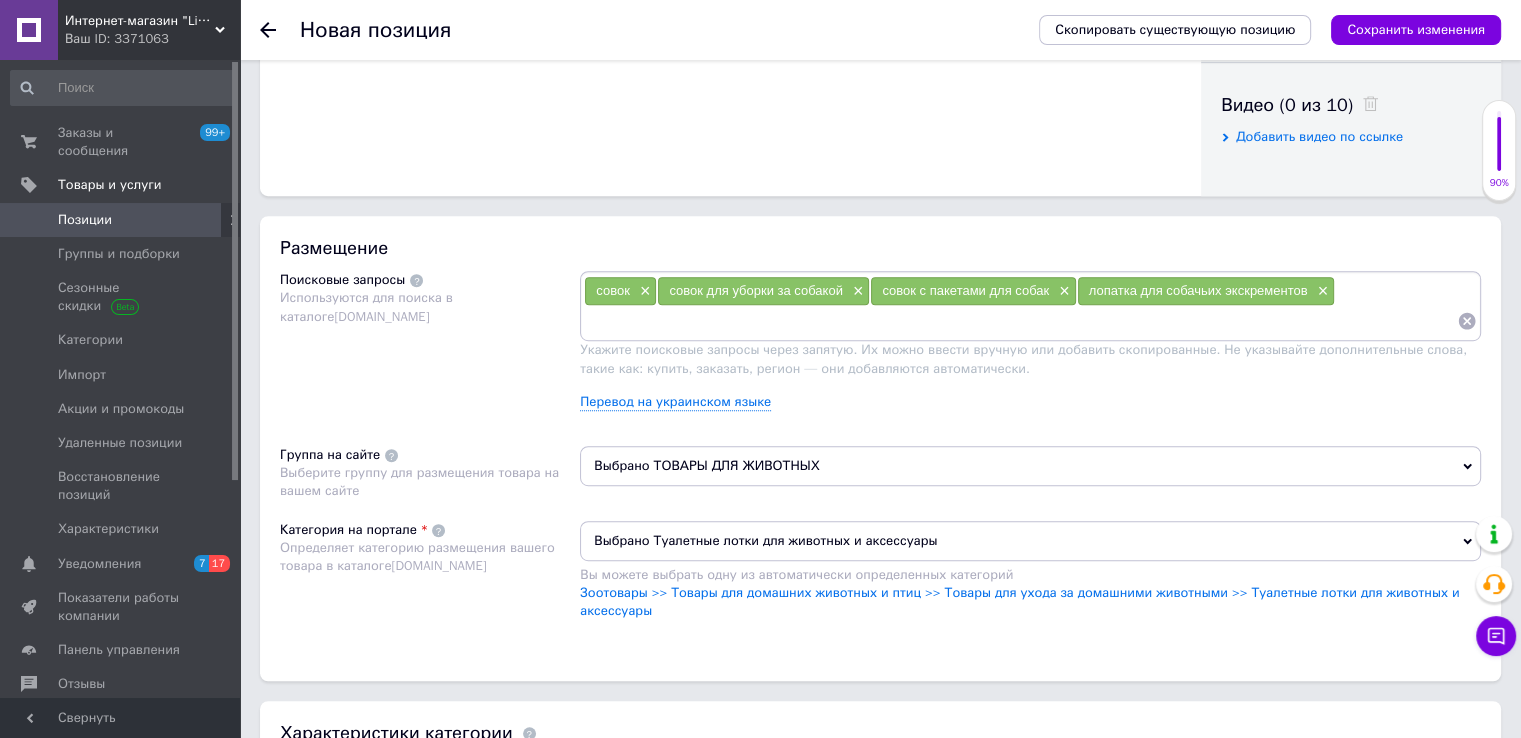 paste on "аксессуары для собак" 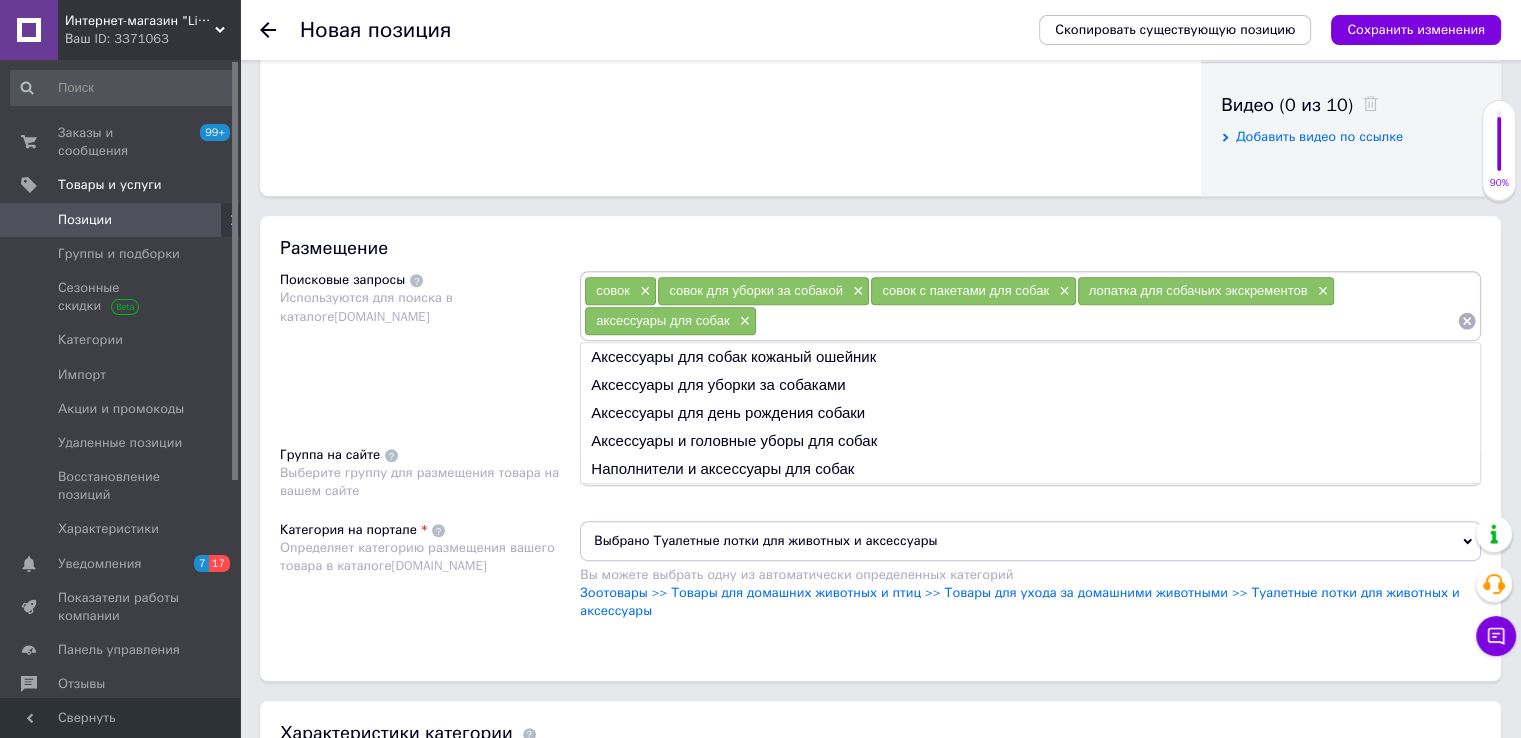 paste on "гигиенический совок для животных" 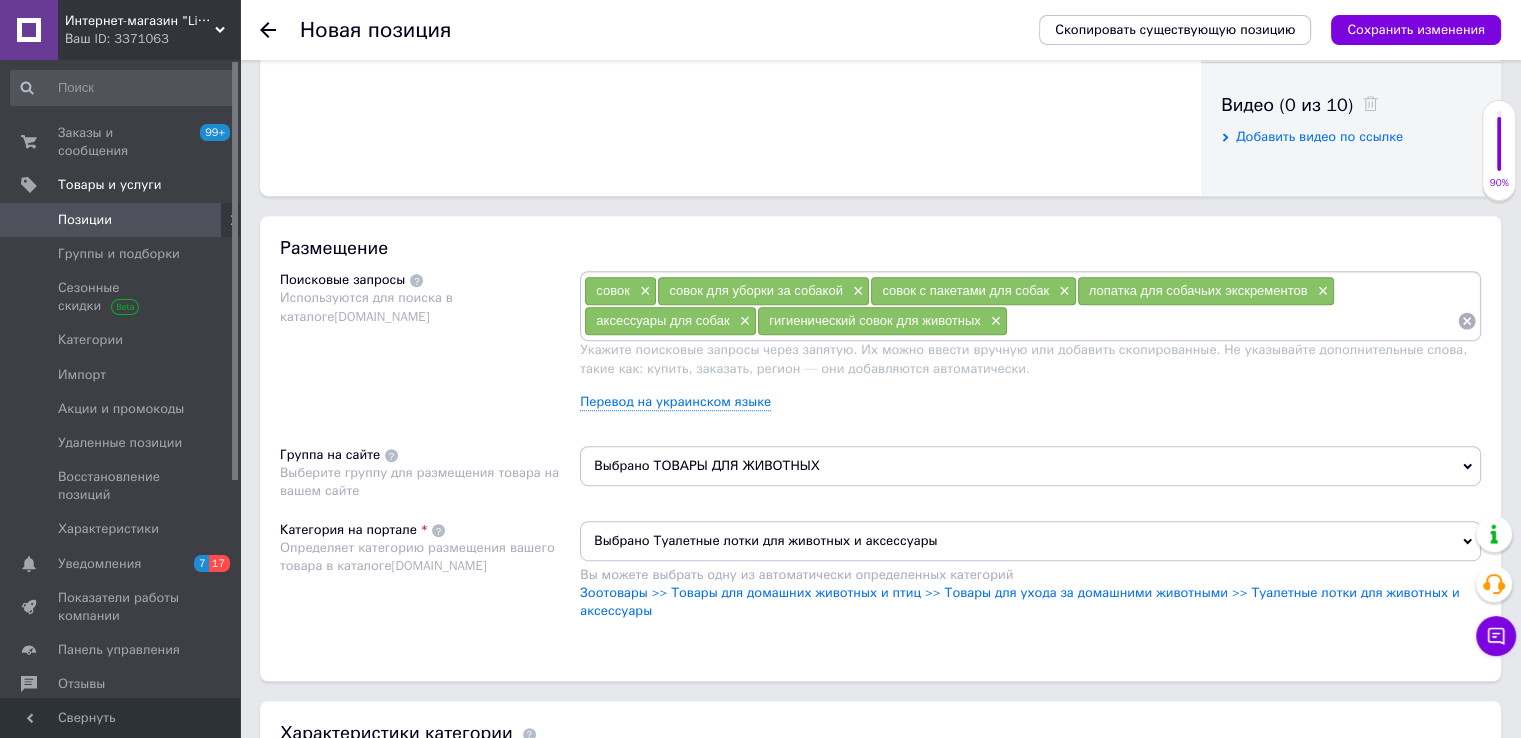 paste on "совок с пружинным механизмом" 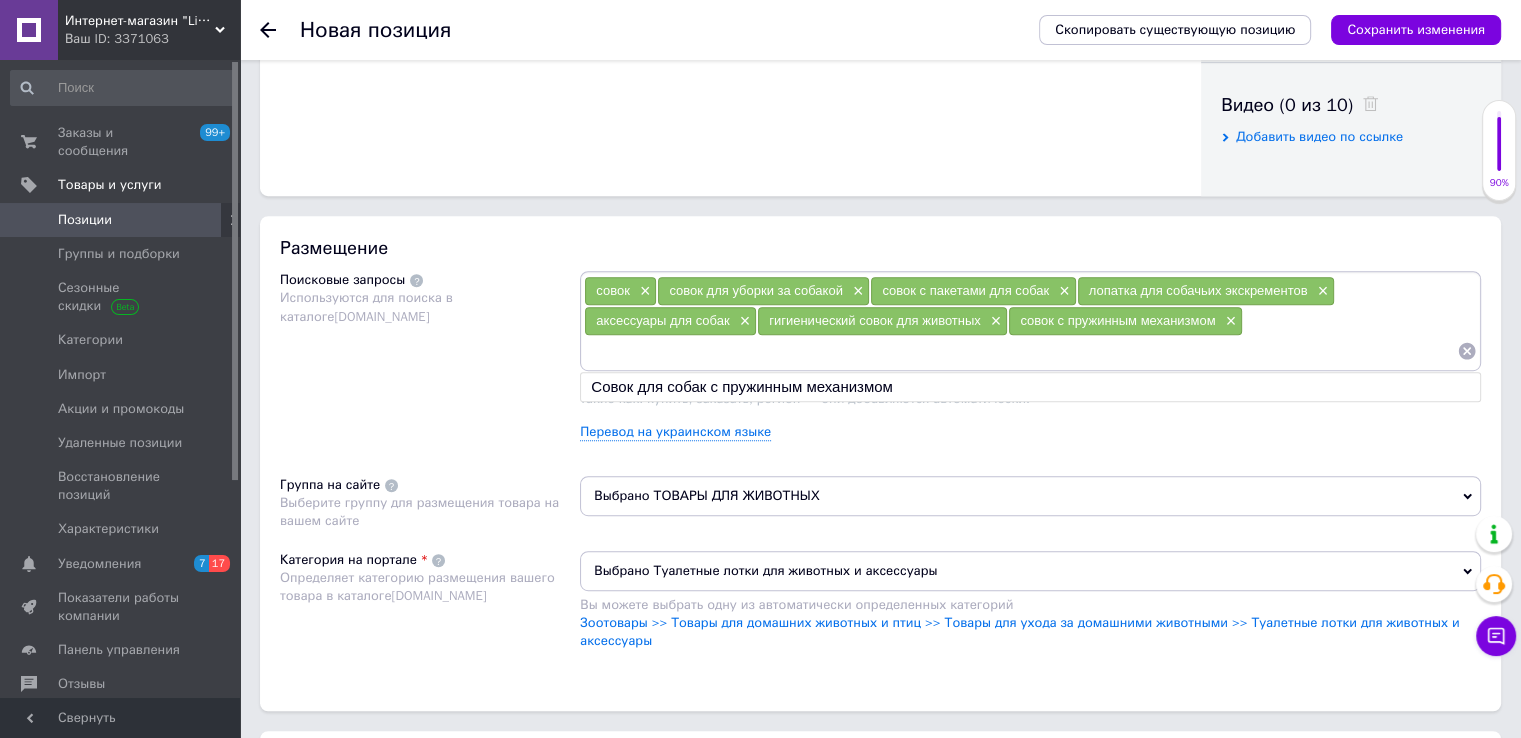 paste on "совок с карабином" 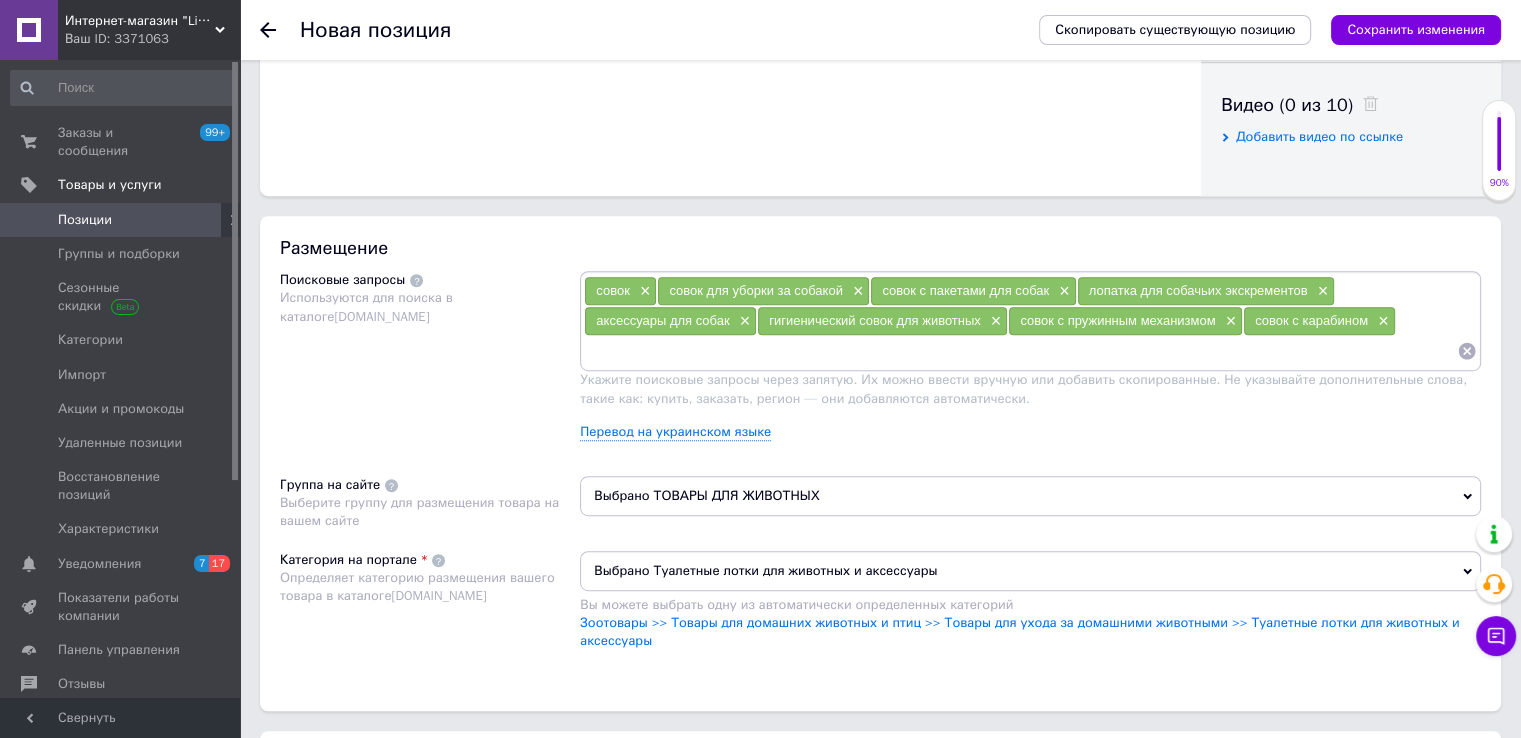 paste on "совок для прогулки с собакой" 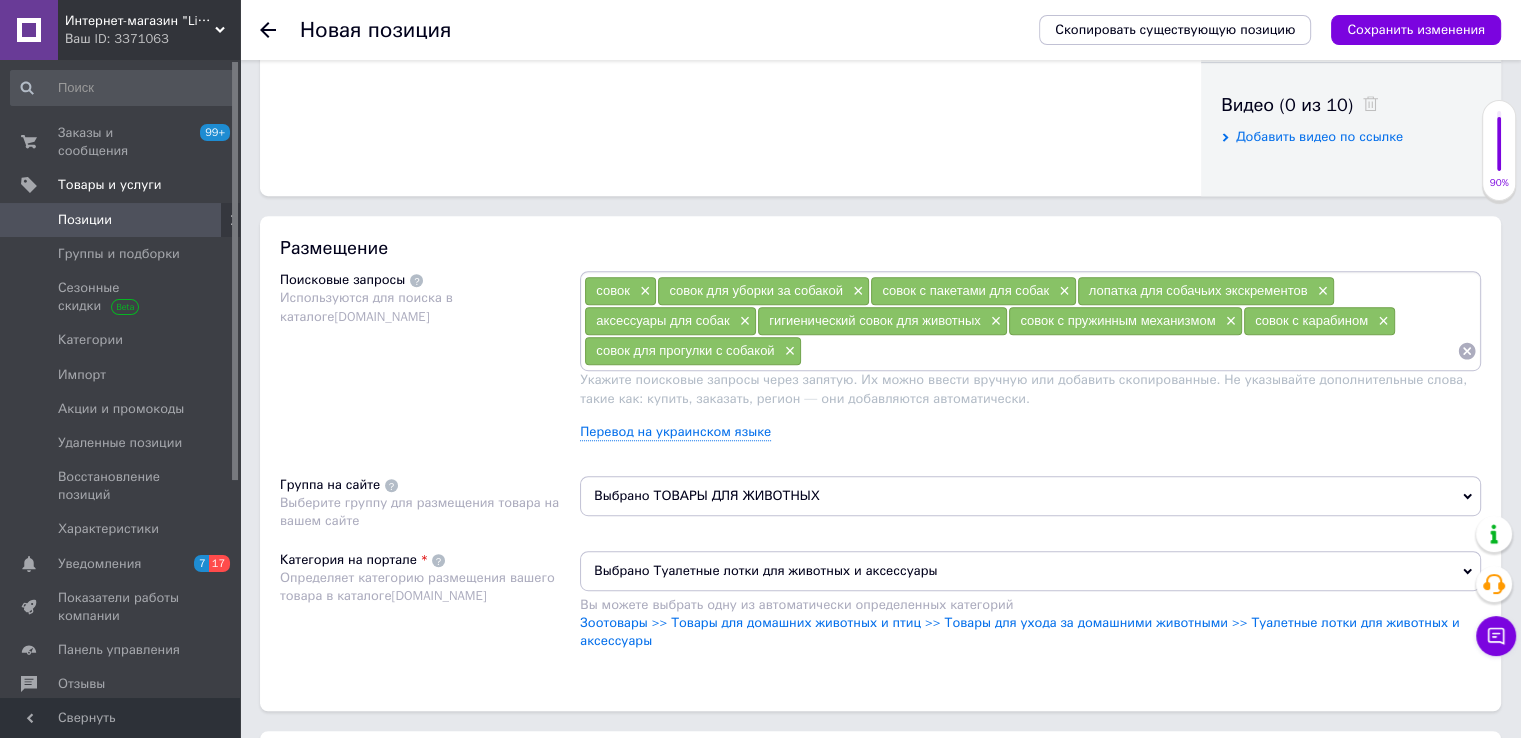 paste on "уборка за питомцем" 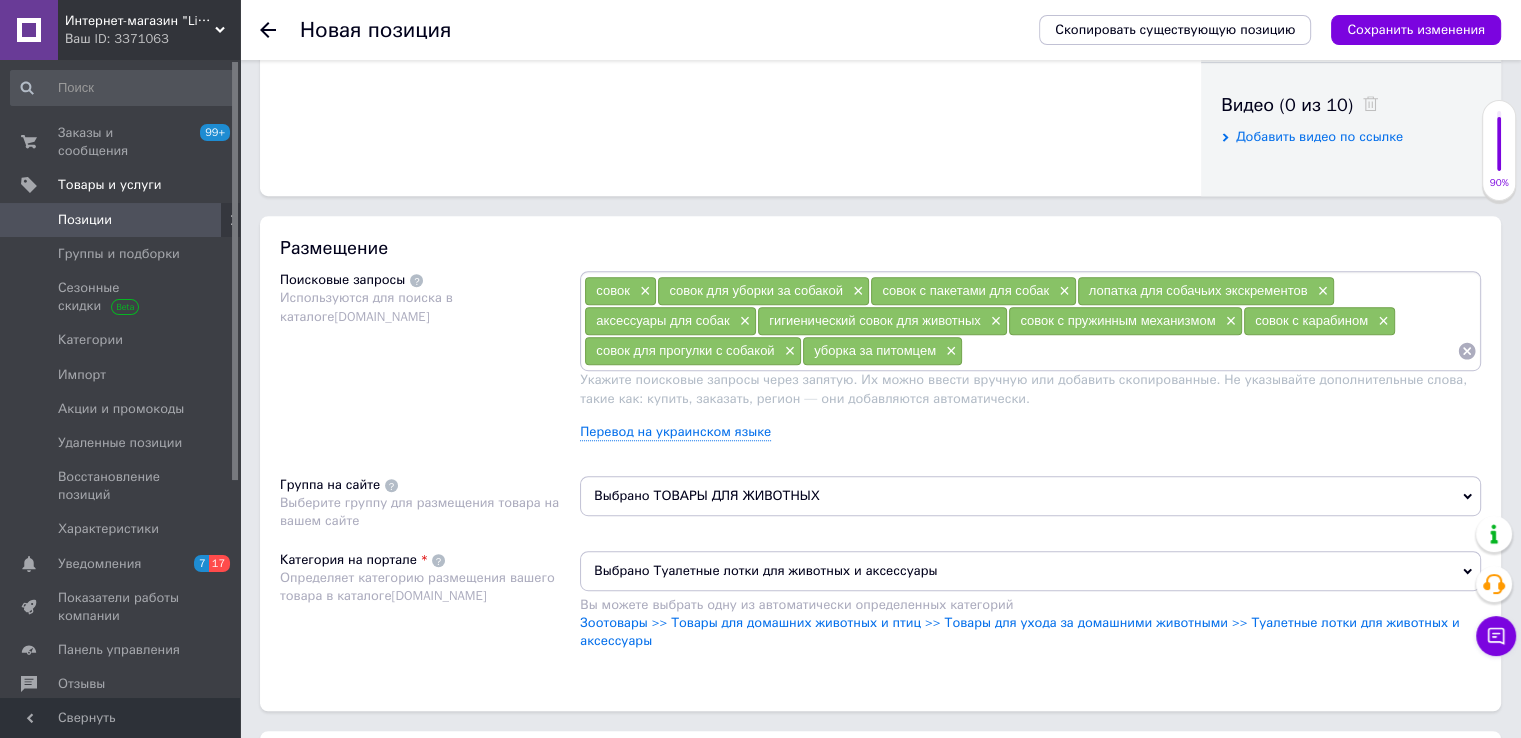 paste on "совок для фекалий" 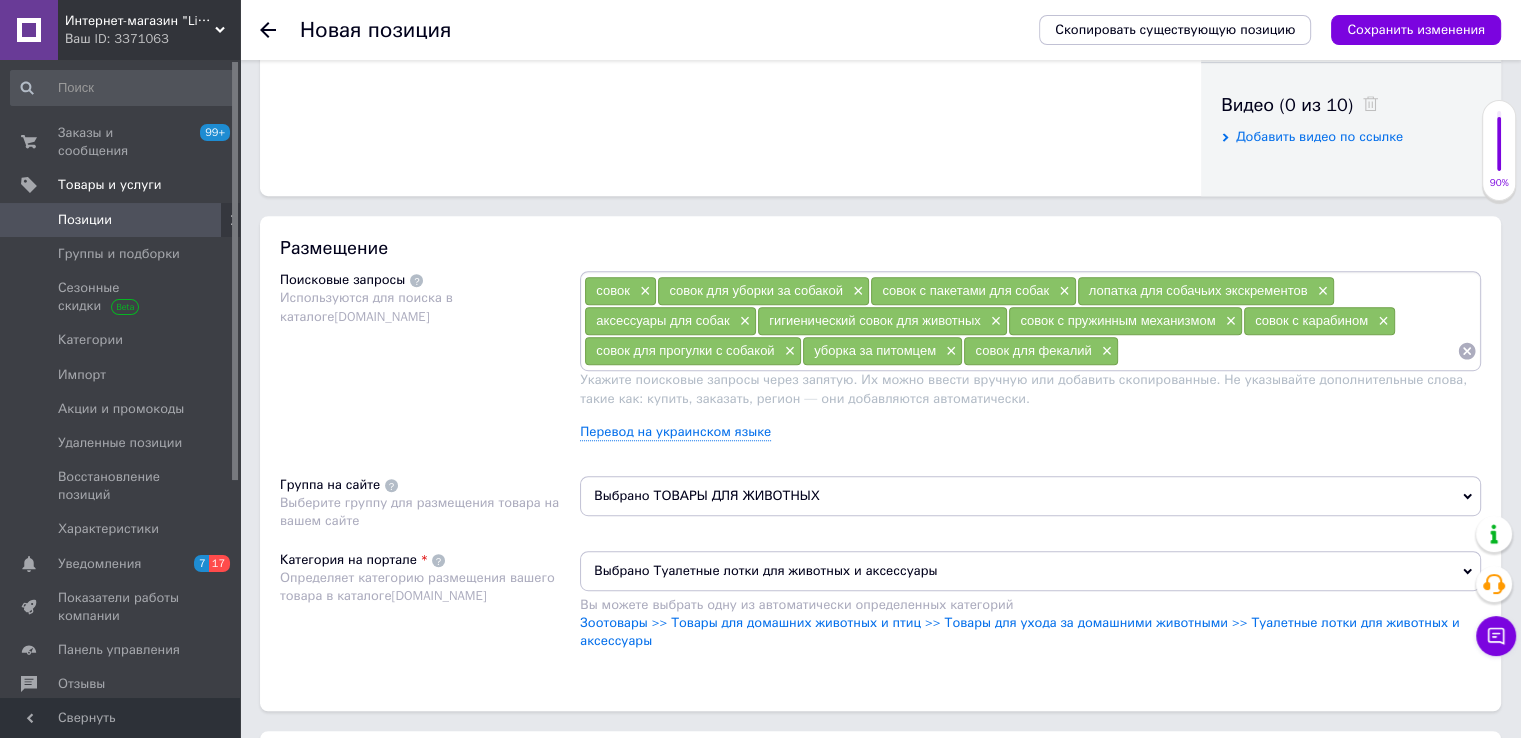 paste on "совок пластиковый для собак" 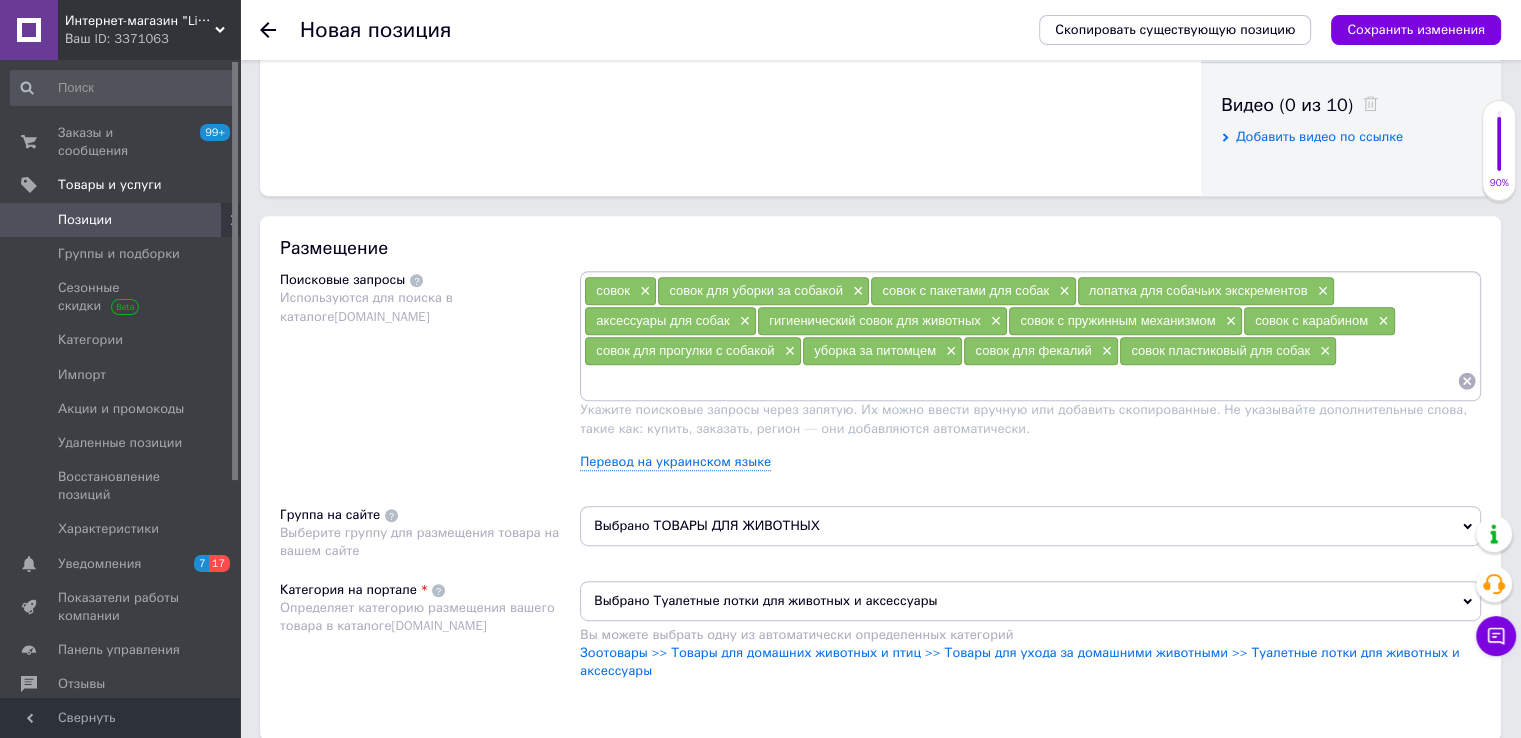 paste on "переносной совок для экскрементов" 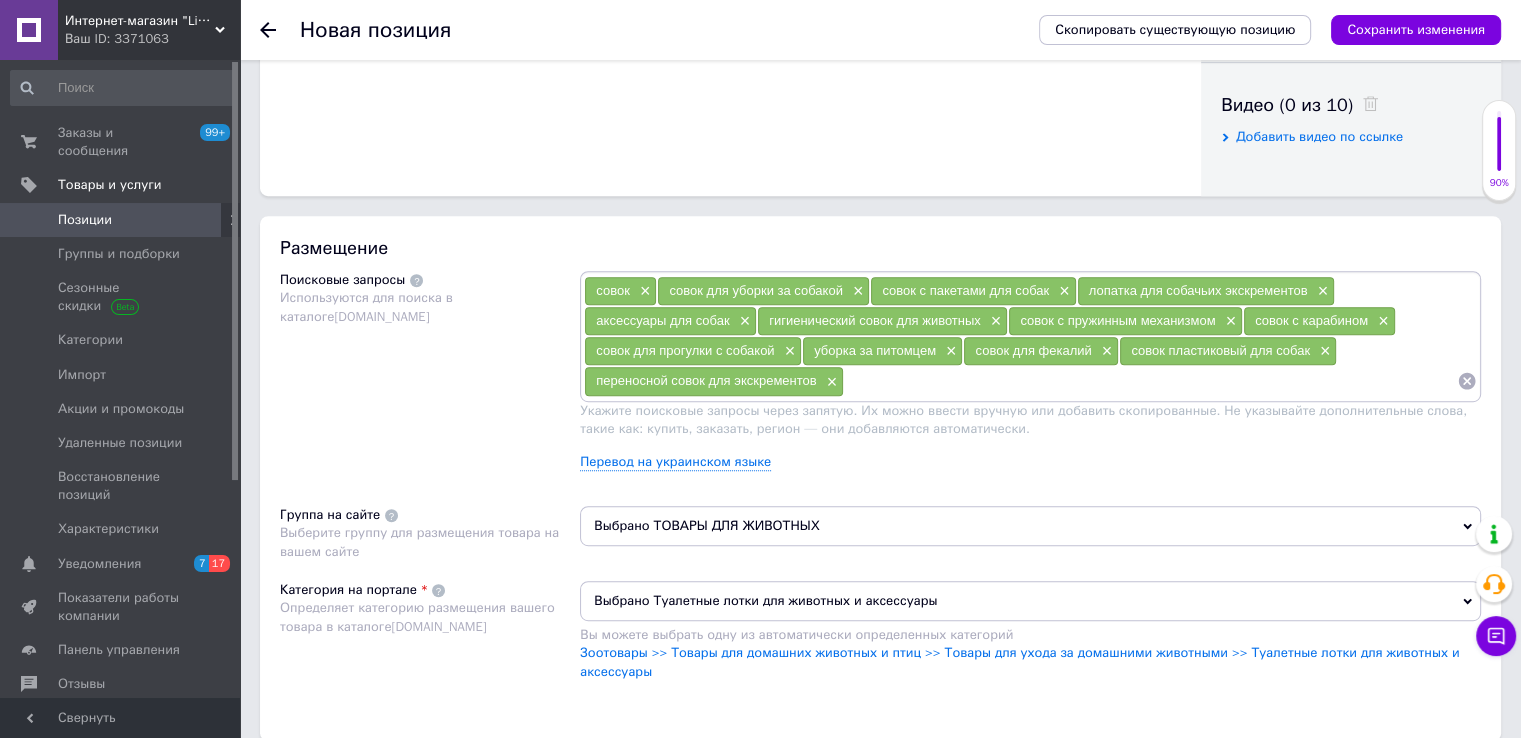 paste on "одноразовые пакеты для собак" 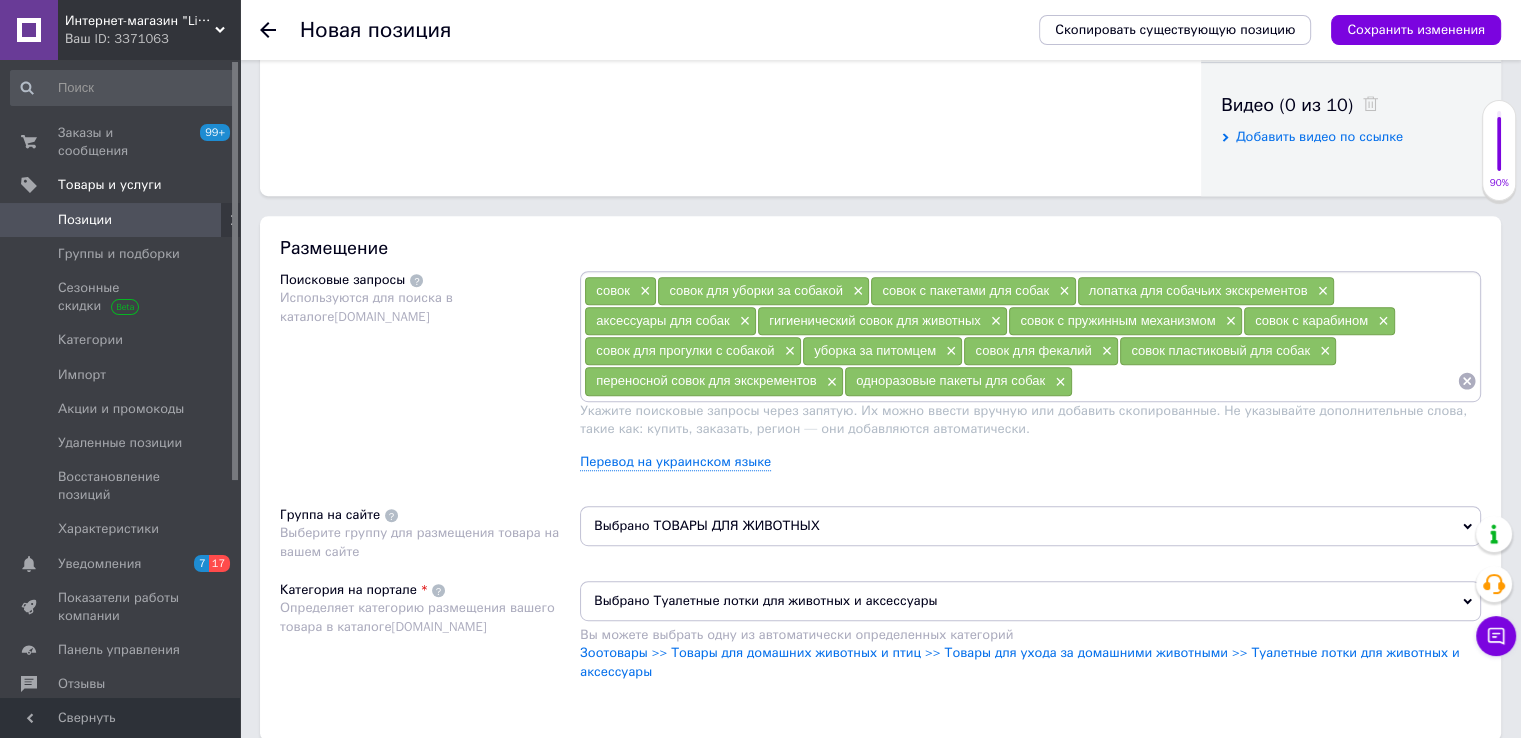 paste on "прищепка для уборки за собакой" 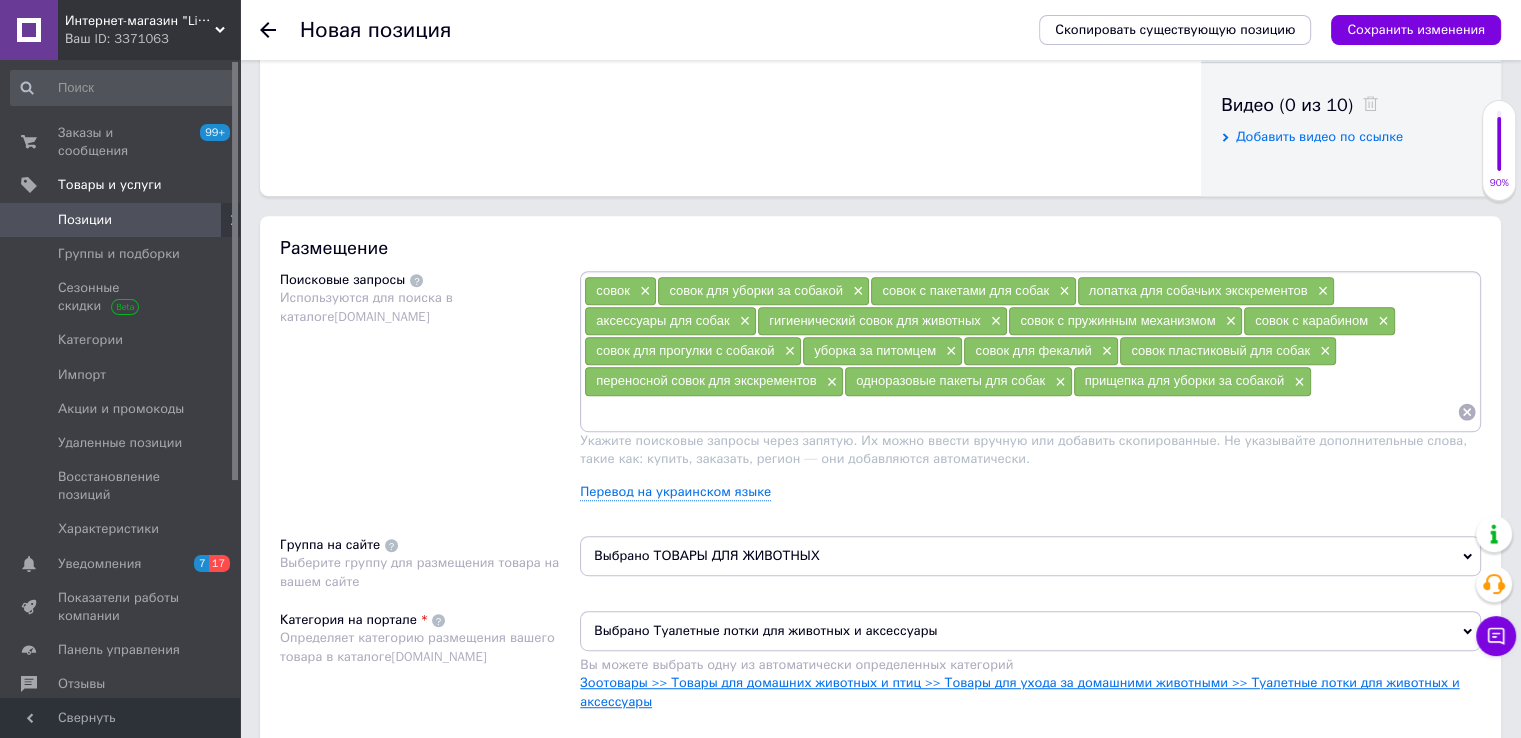 paste on "товары для собак" 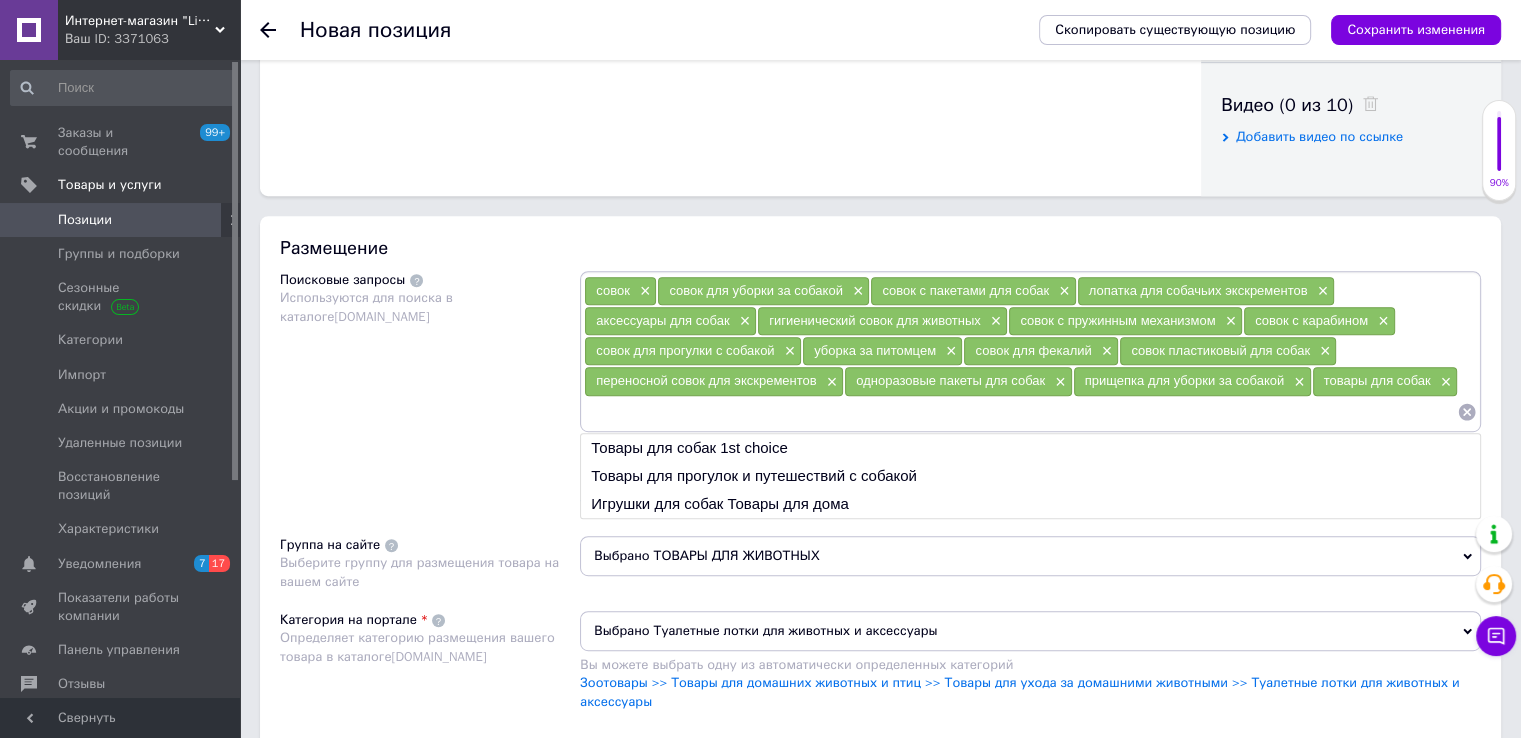 paste on "совок для улицы и дома" 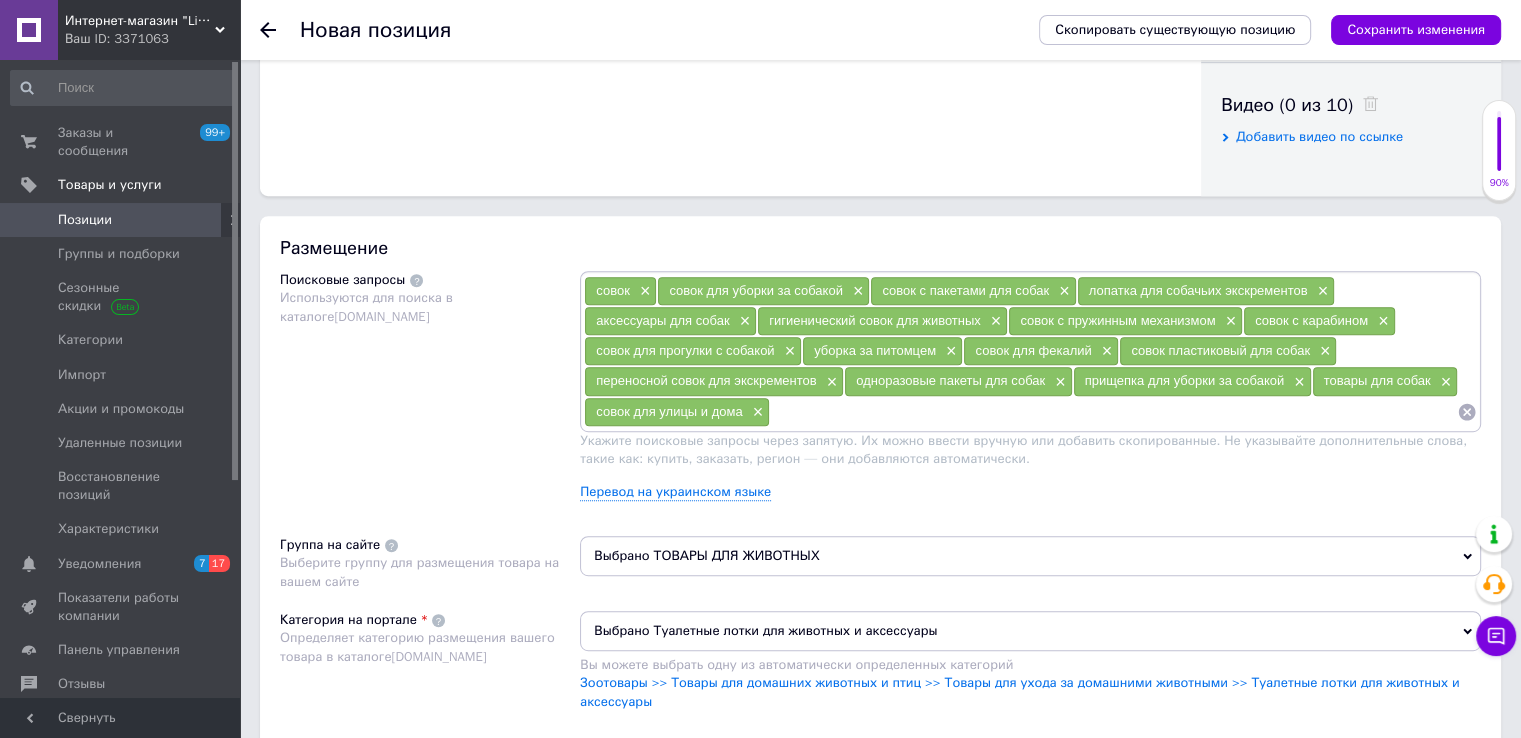 paste on "совок для какашек" 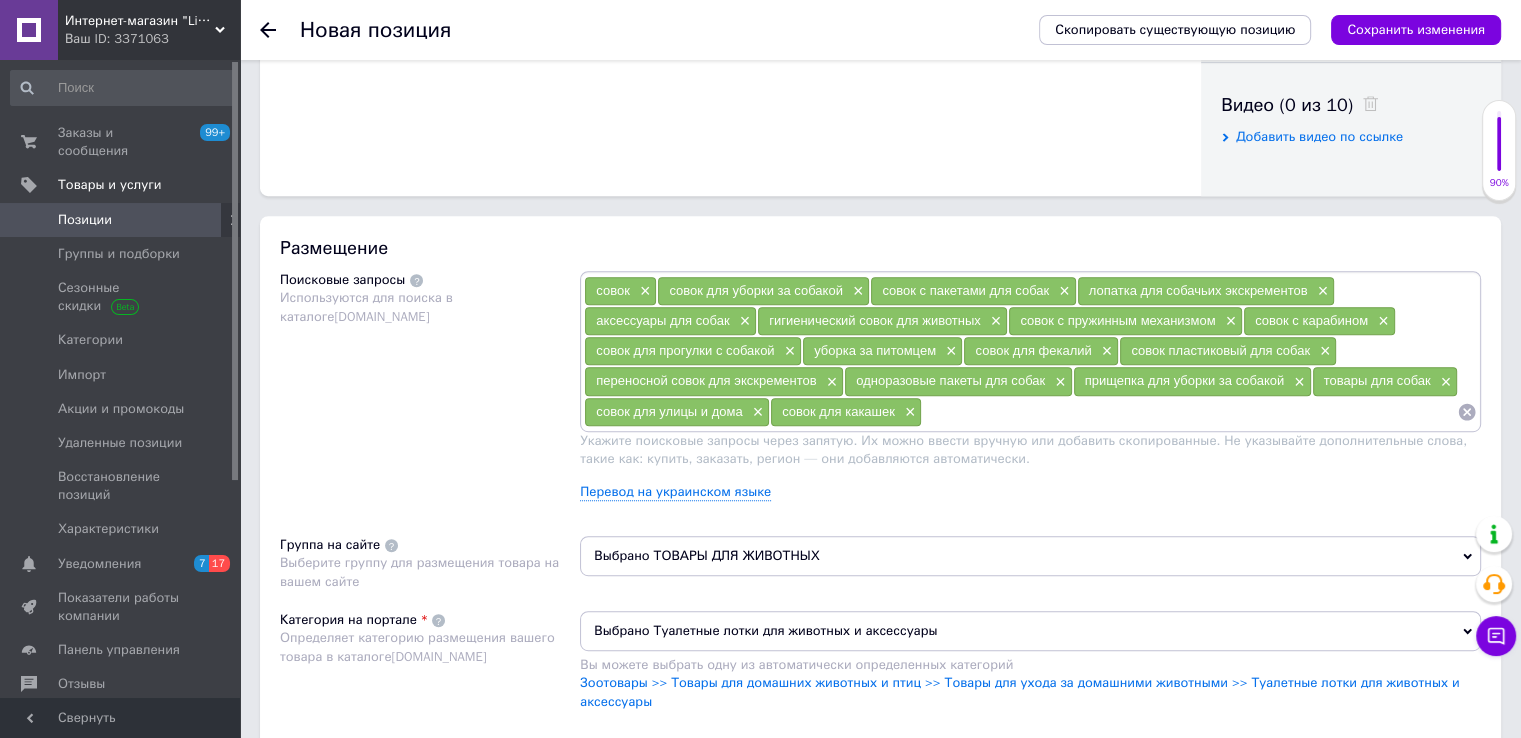 paste on "совок для туалета собаки" 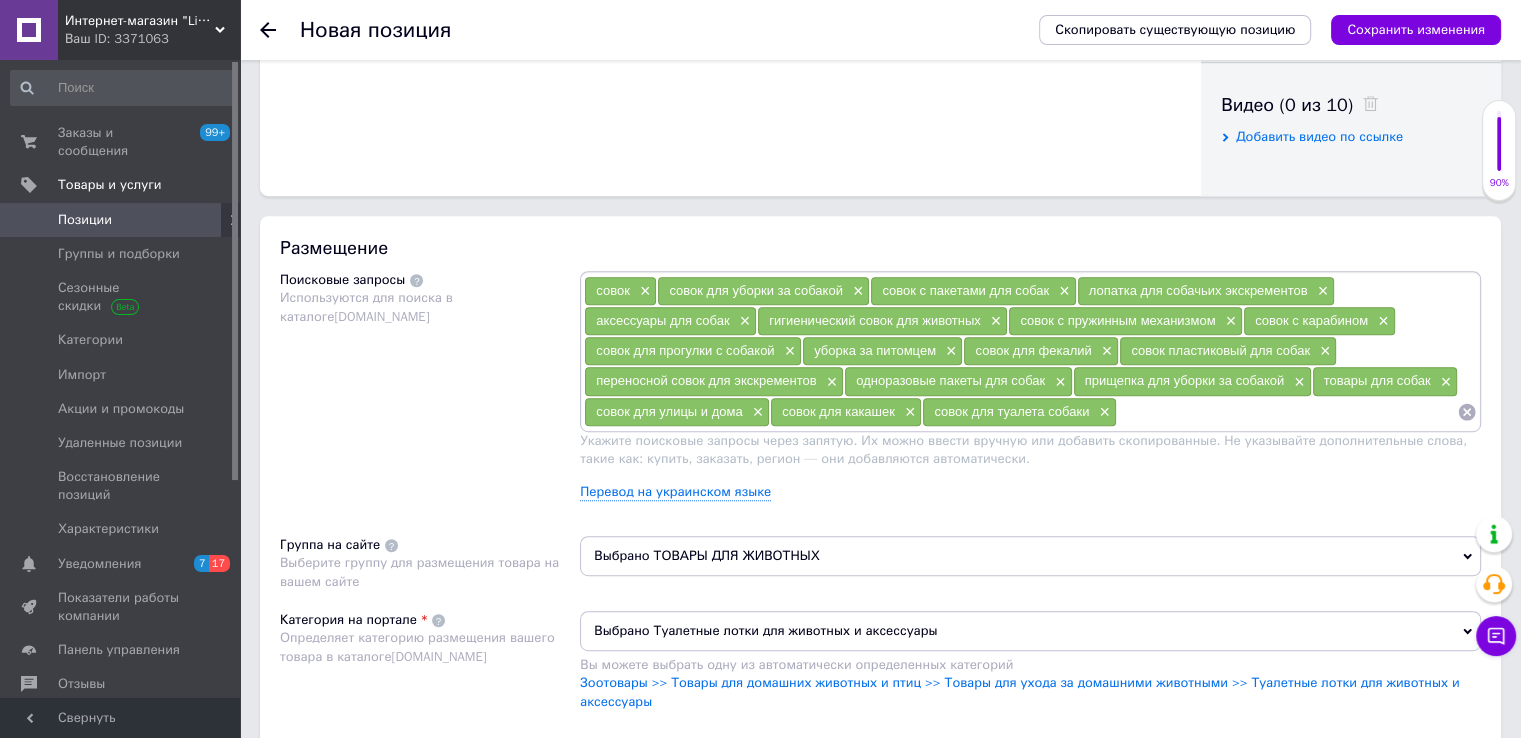 paste on "лопатка для прибирання за собакой" 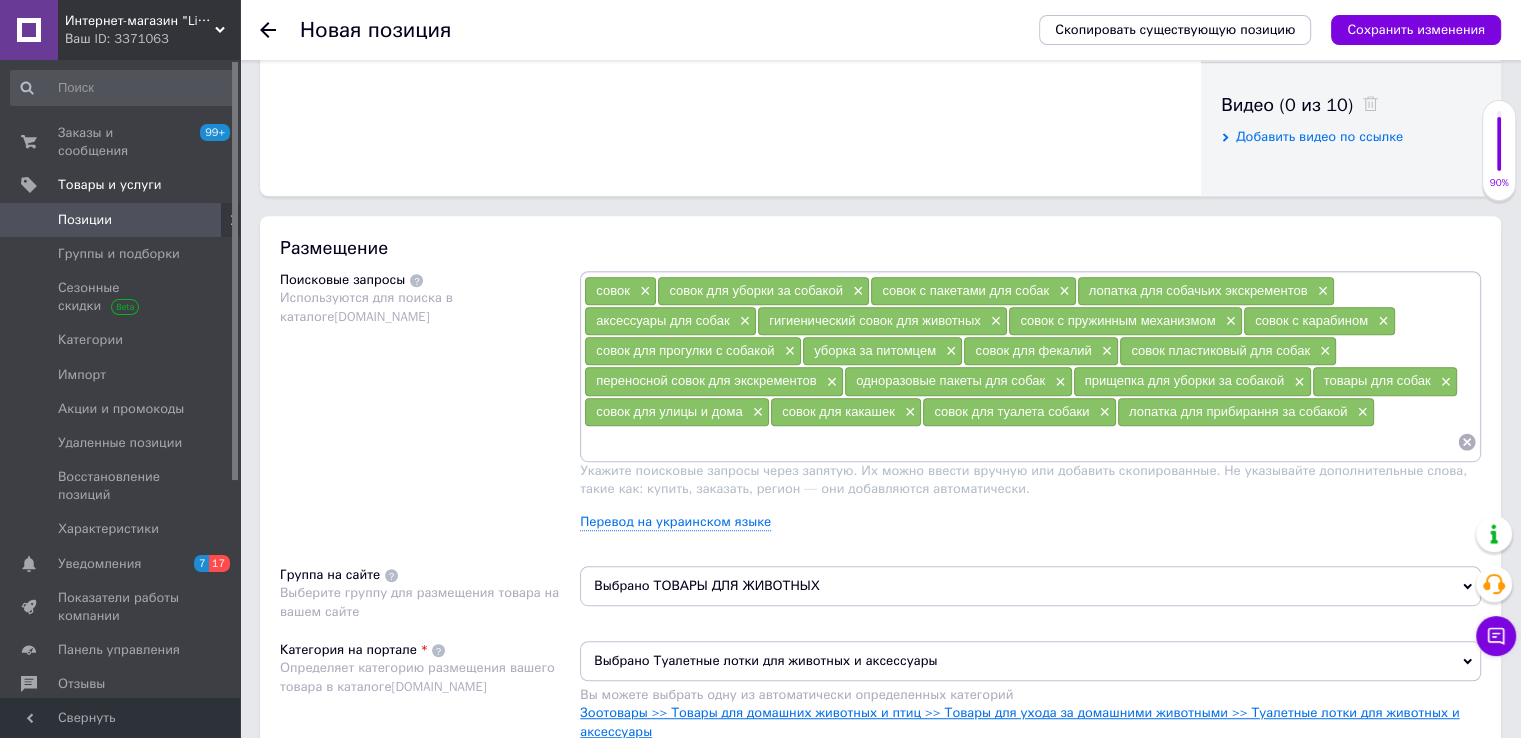 paste on "удобный совок для выгулов" 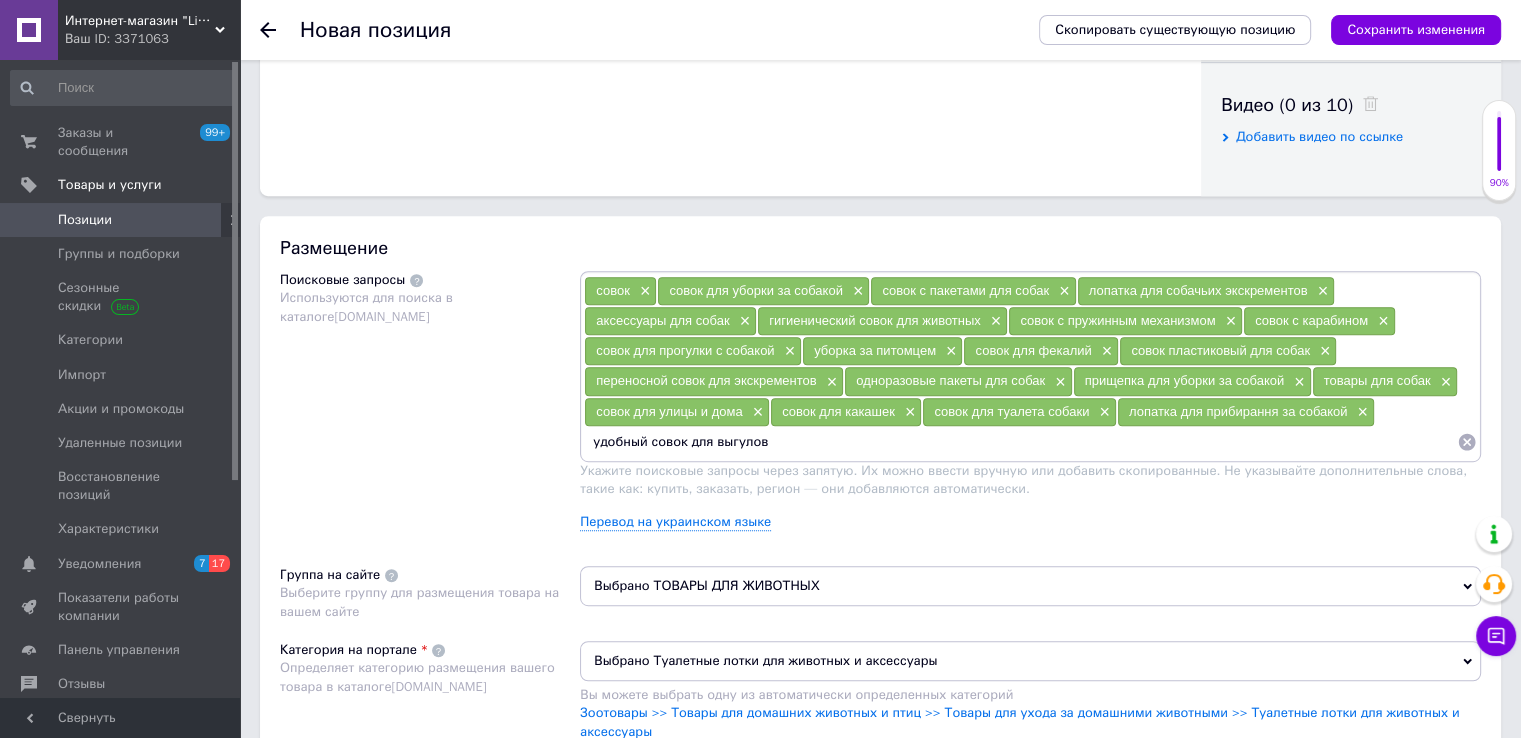 type 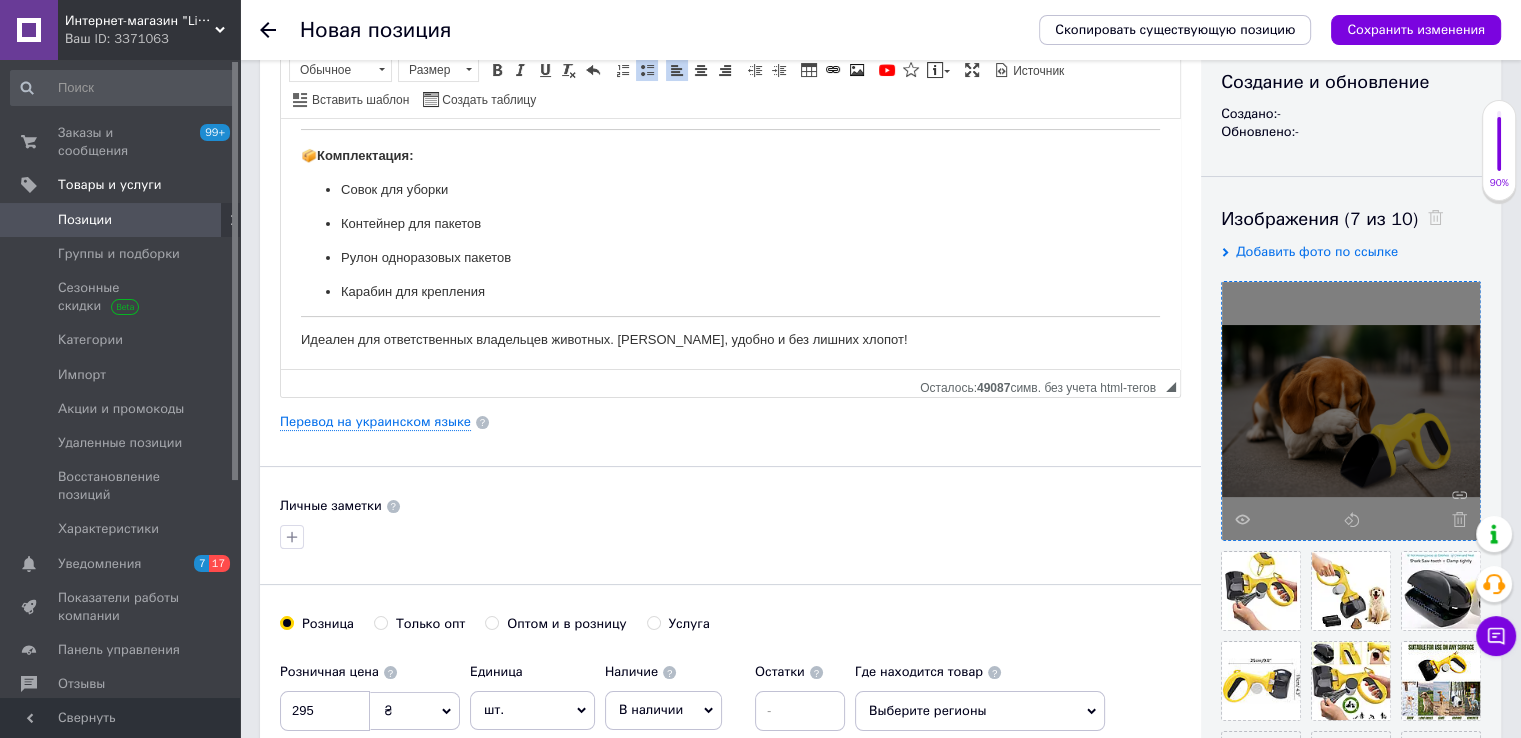 scroll, scrollTop: 148, scrollLeft: 0, axis: vertical 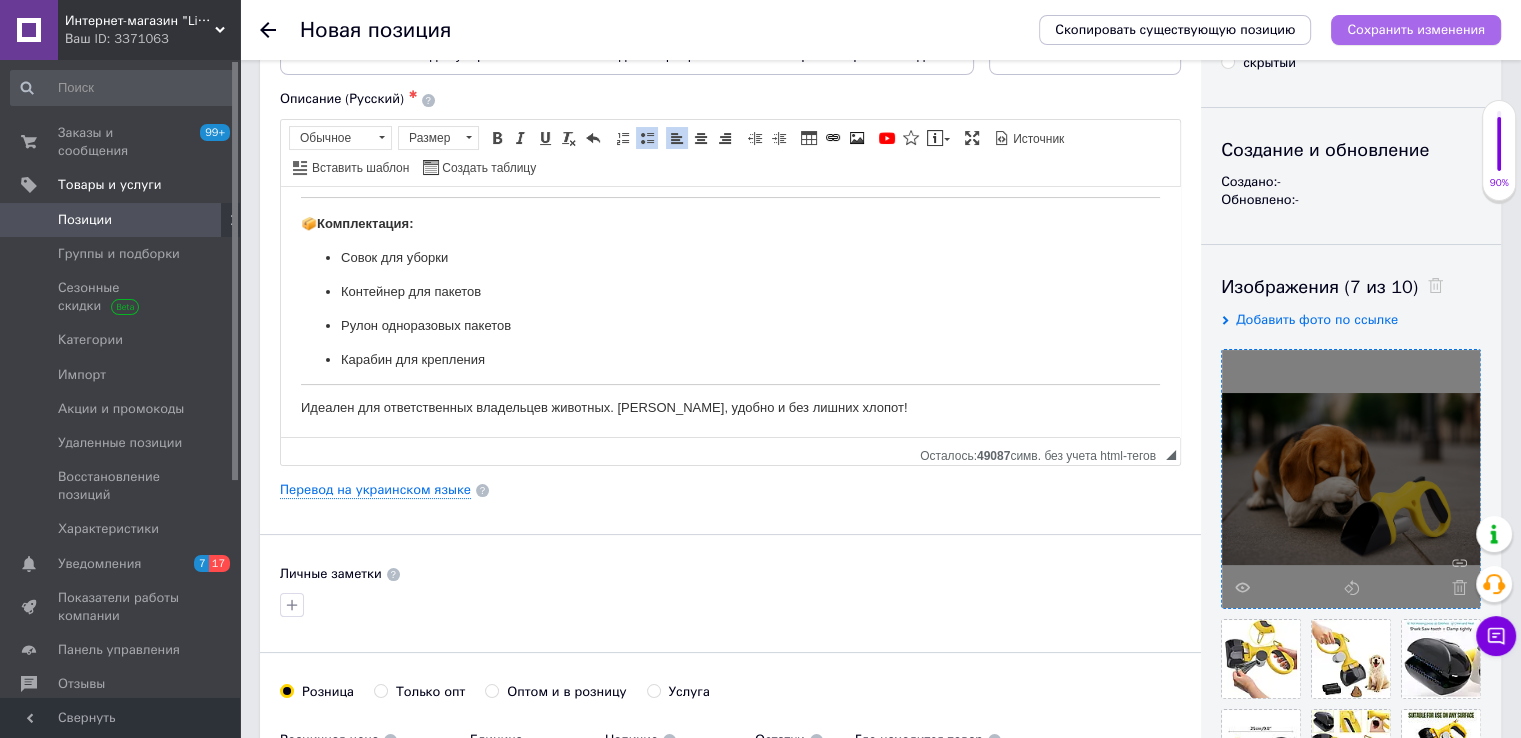 click on "Сохранить изменения" at bounding box center (1416, 29) 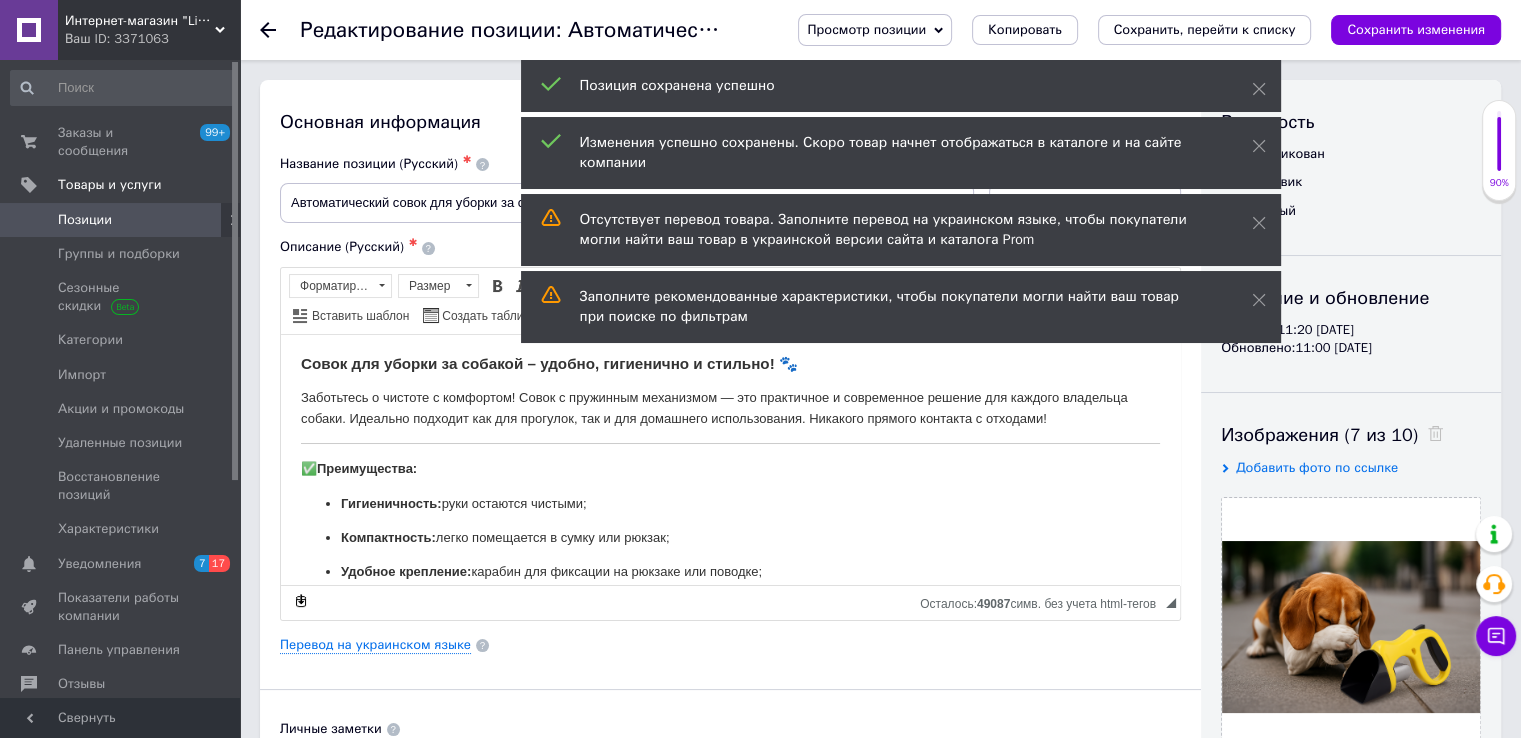 scroll, scrollTop: 0, scrollLeft: 0, axis: both 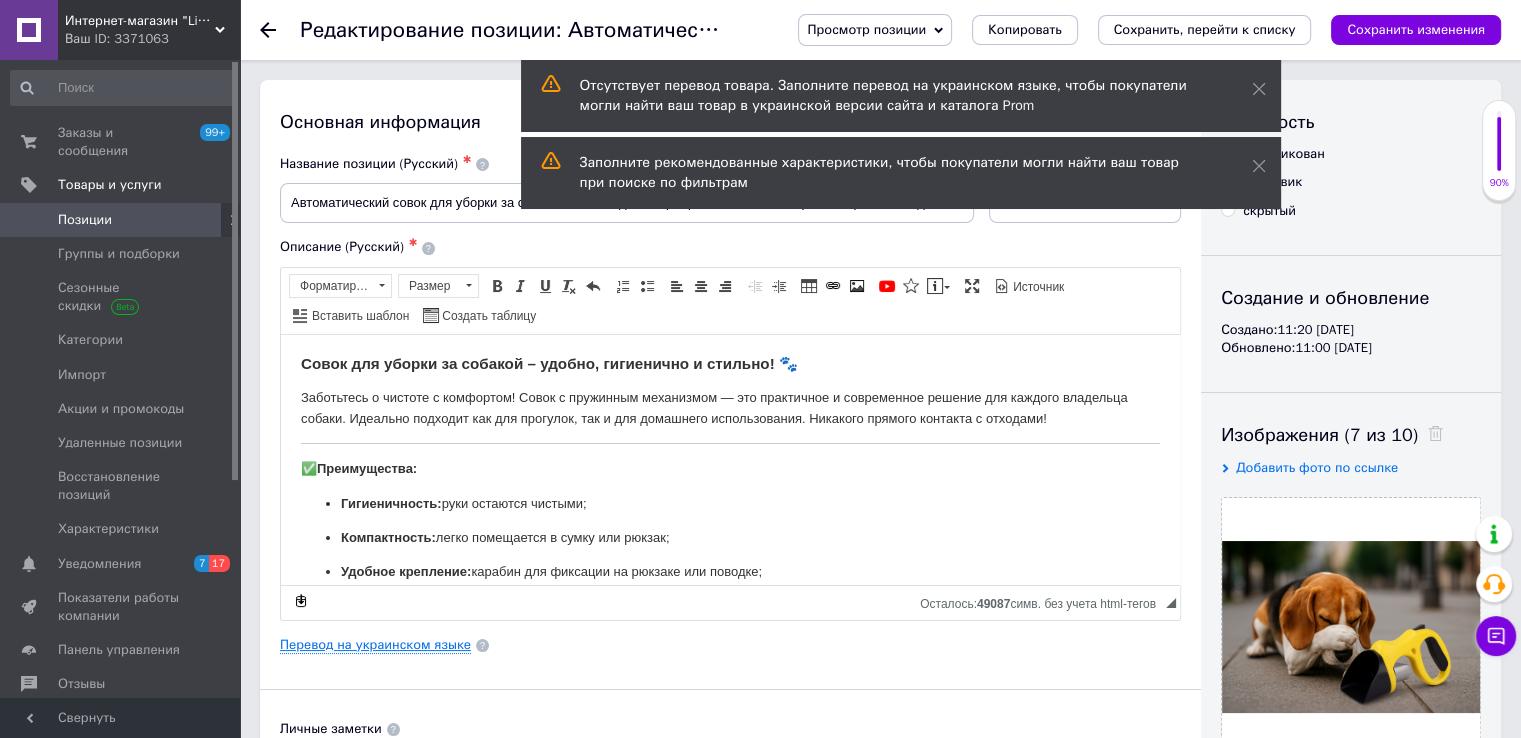 click on "Перевод на украинском языке" at bounding box center [375, 645] 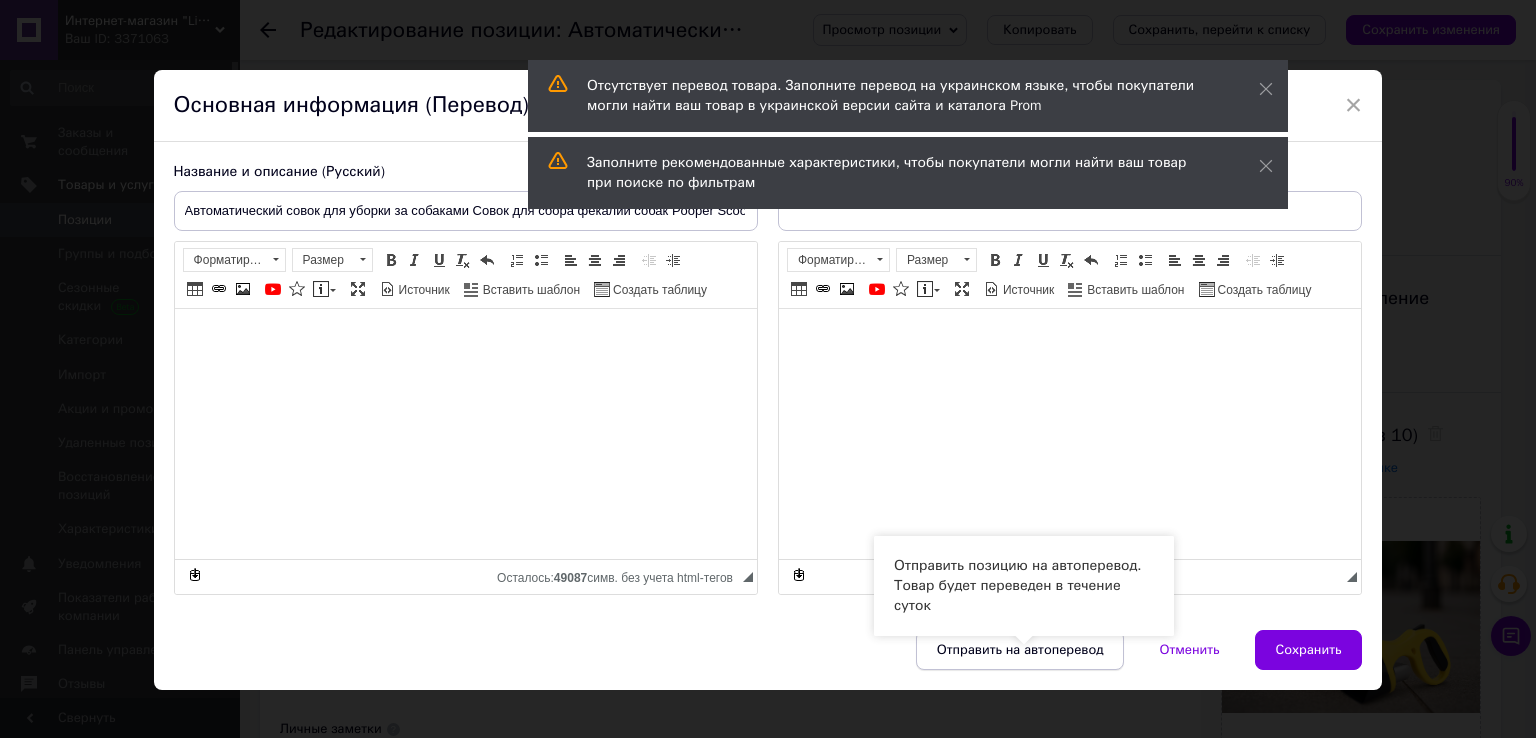 click on "Отправить на автоперевод" at bounding box center [1020, 650] 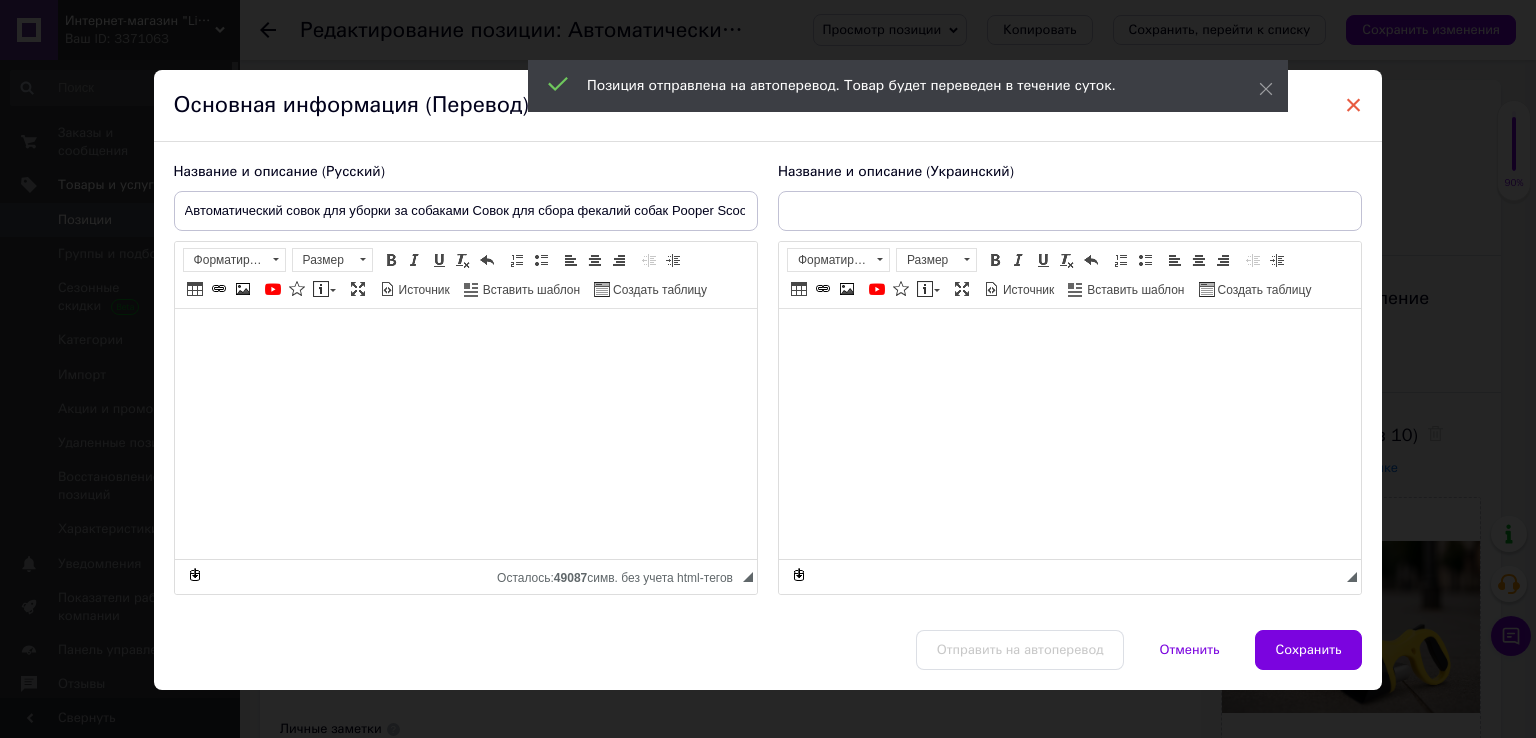 click on "×" at bounding box center (1354, 105) 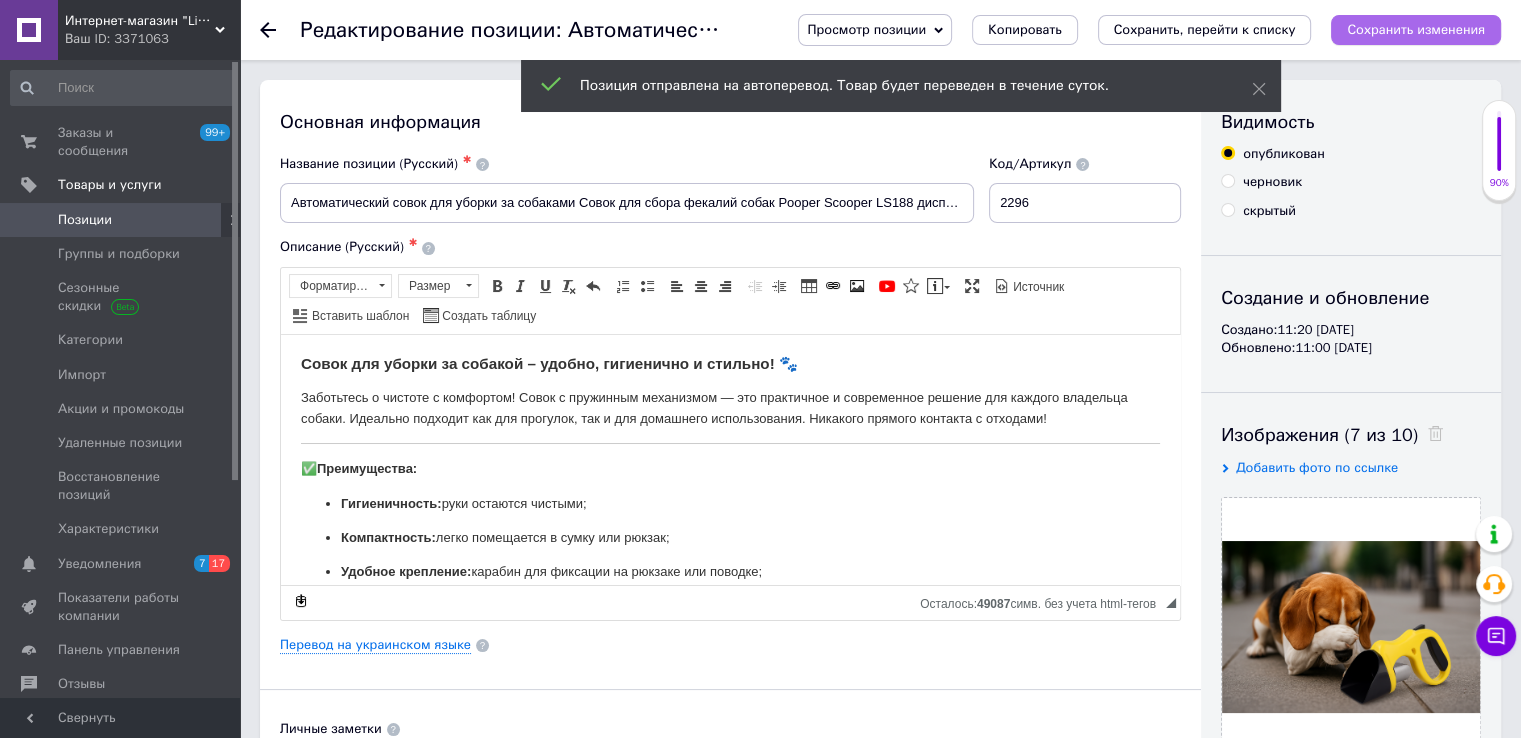 click on "Сохранить изменения" at bounding box center (1416, 29) 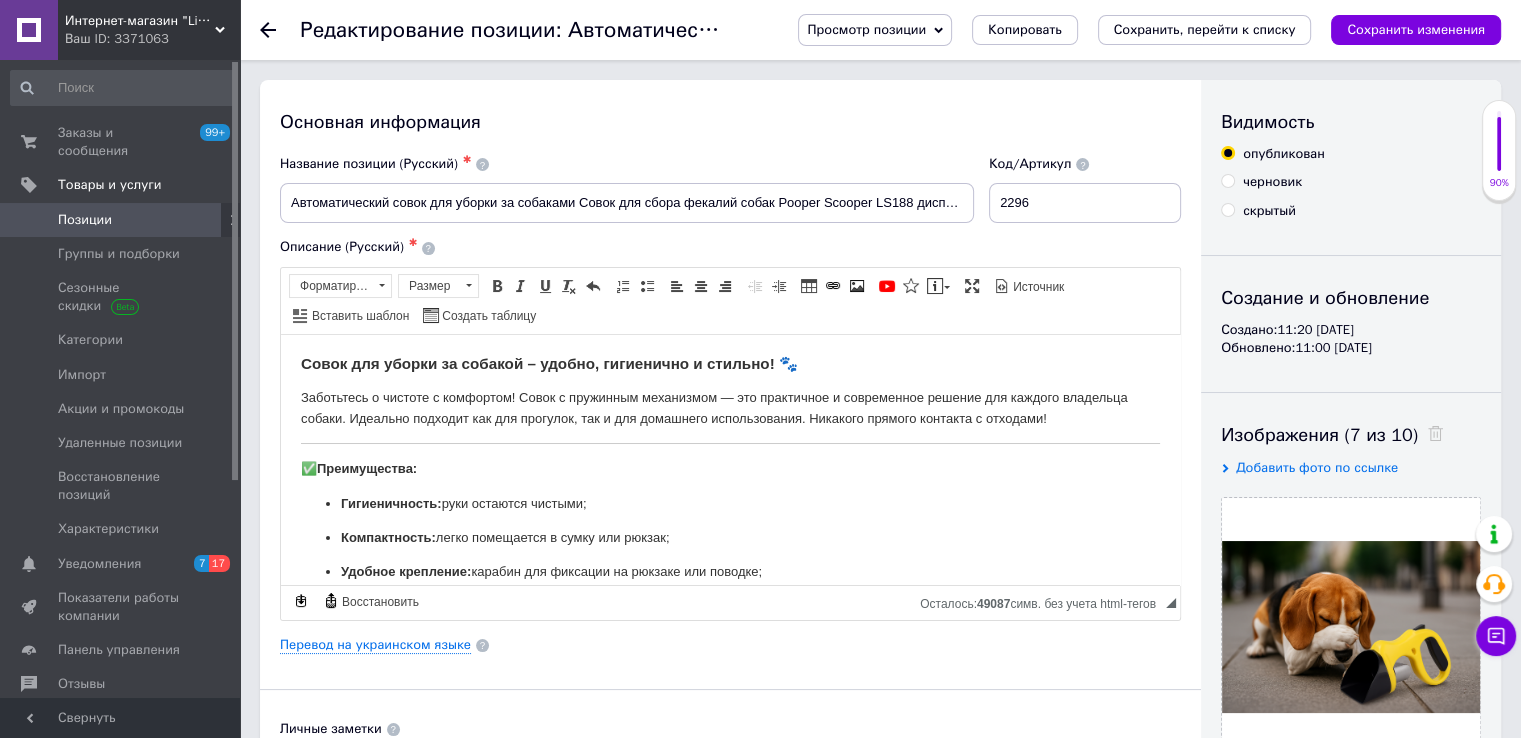 click on "Позиции" at bounding box center [85, 220] 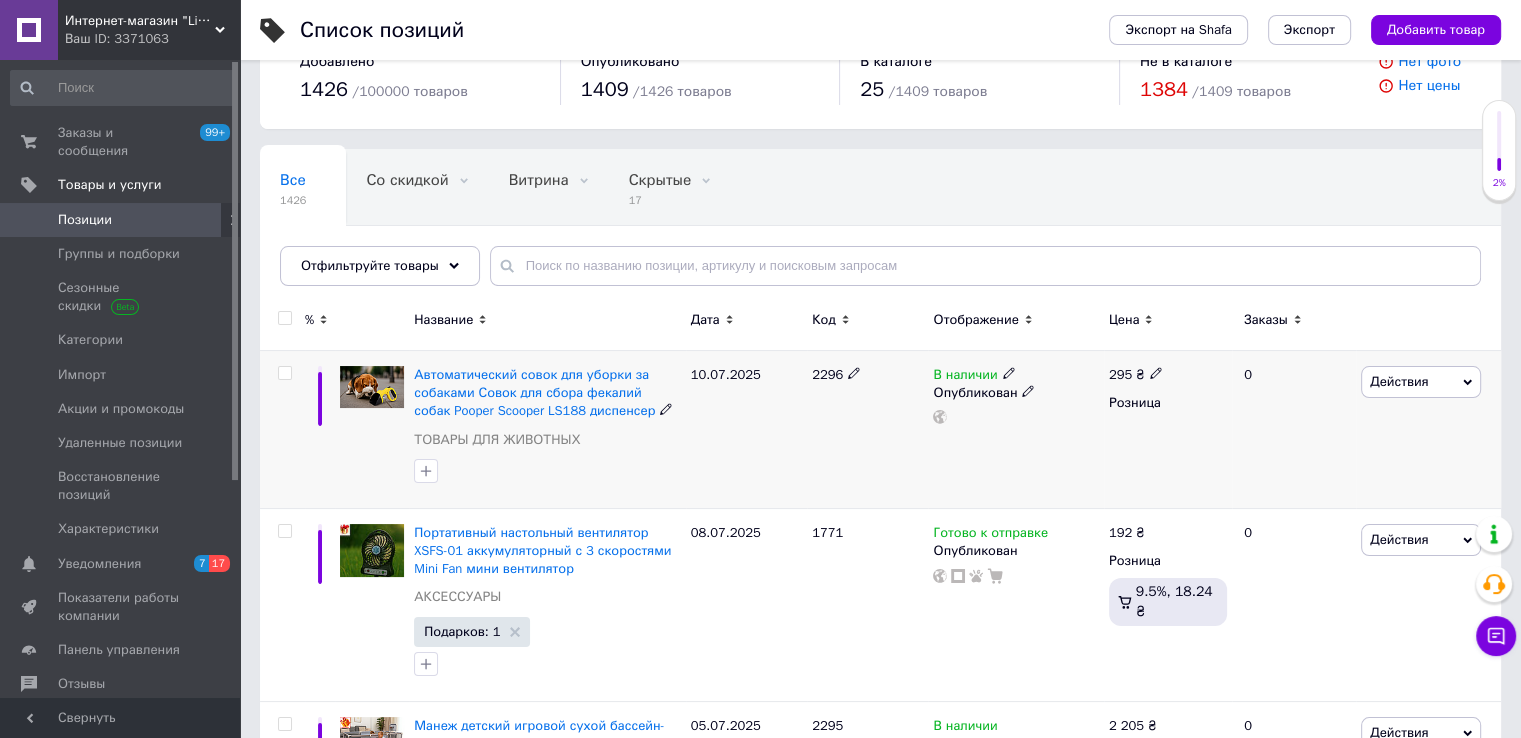 scroll, scrollTop: 100, scrollLeft: 0, axis: vertical 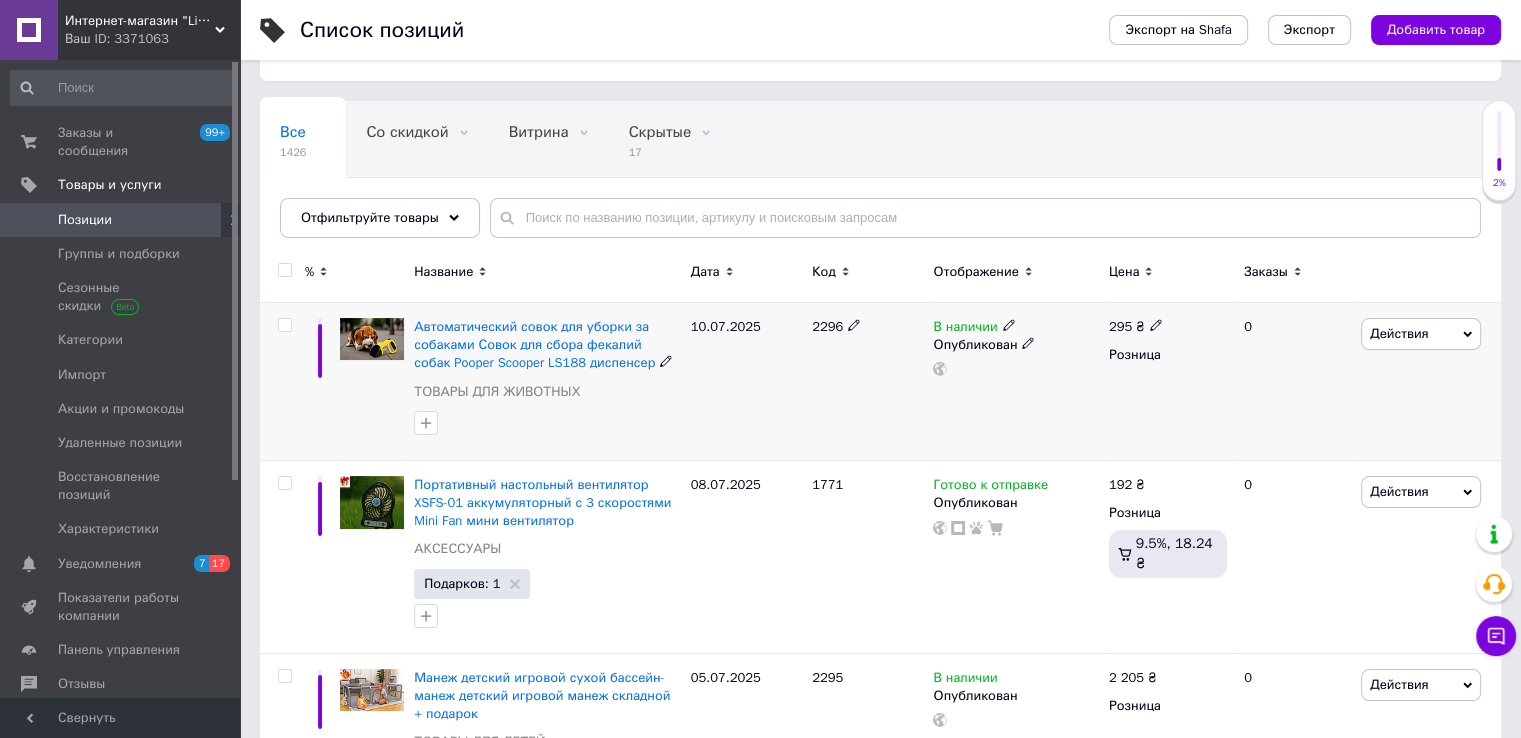 click 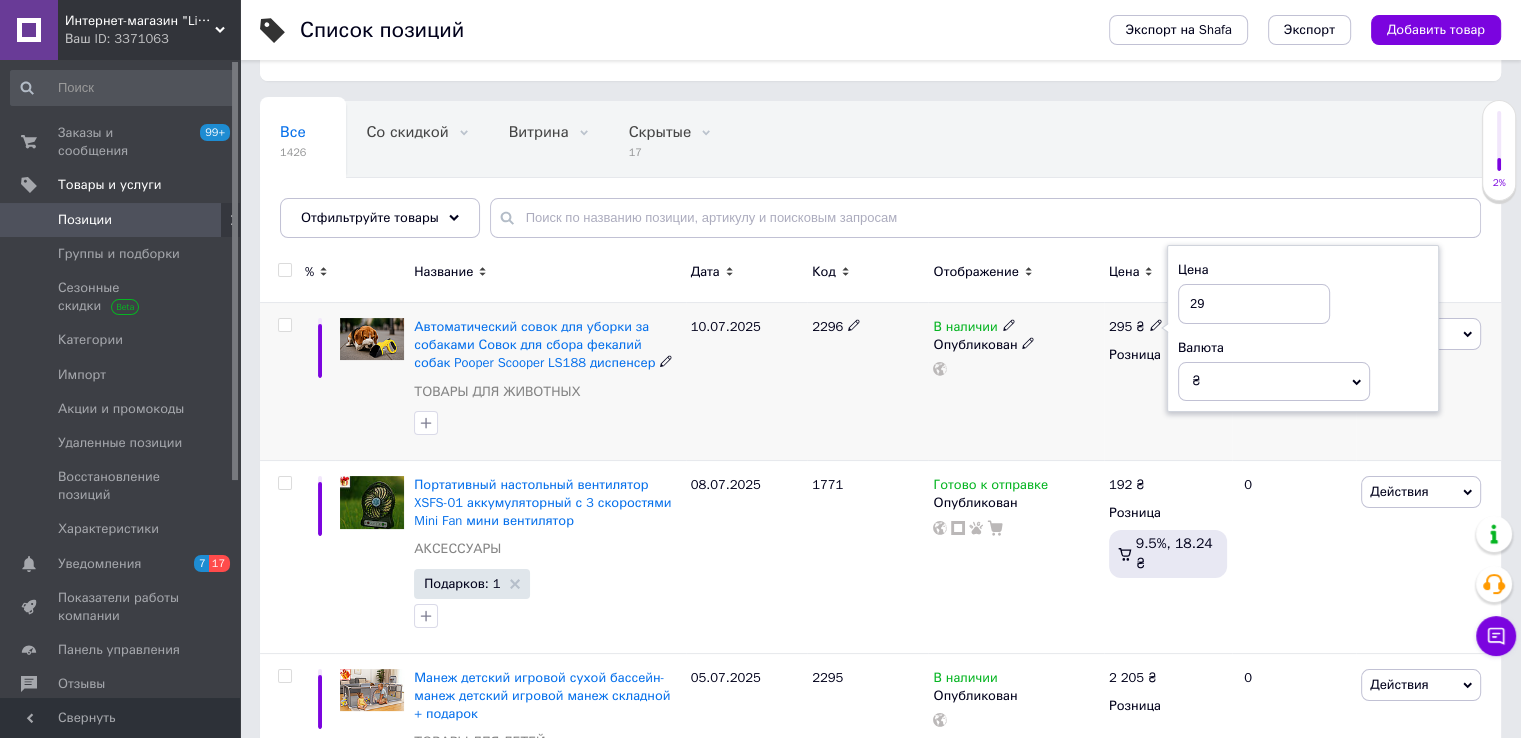 type on "2" 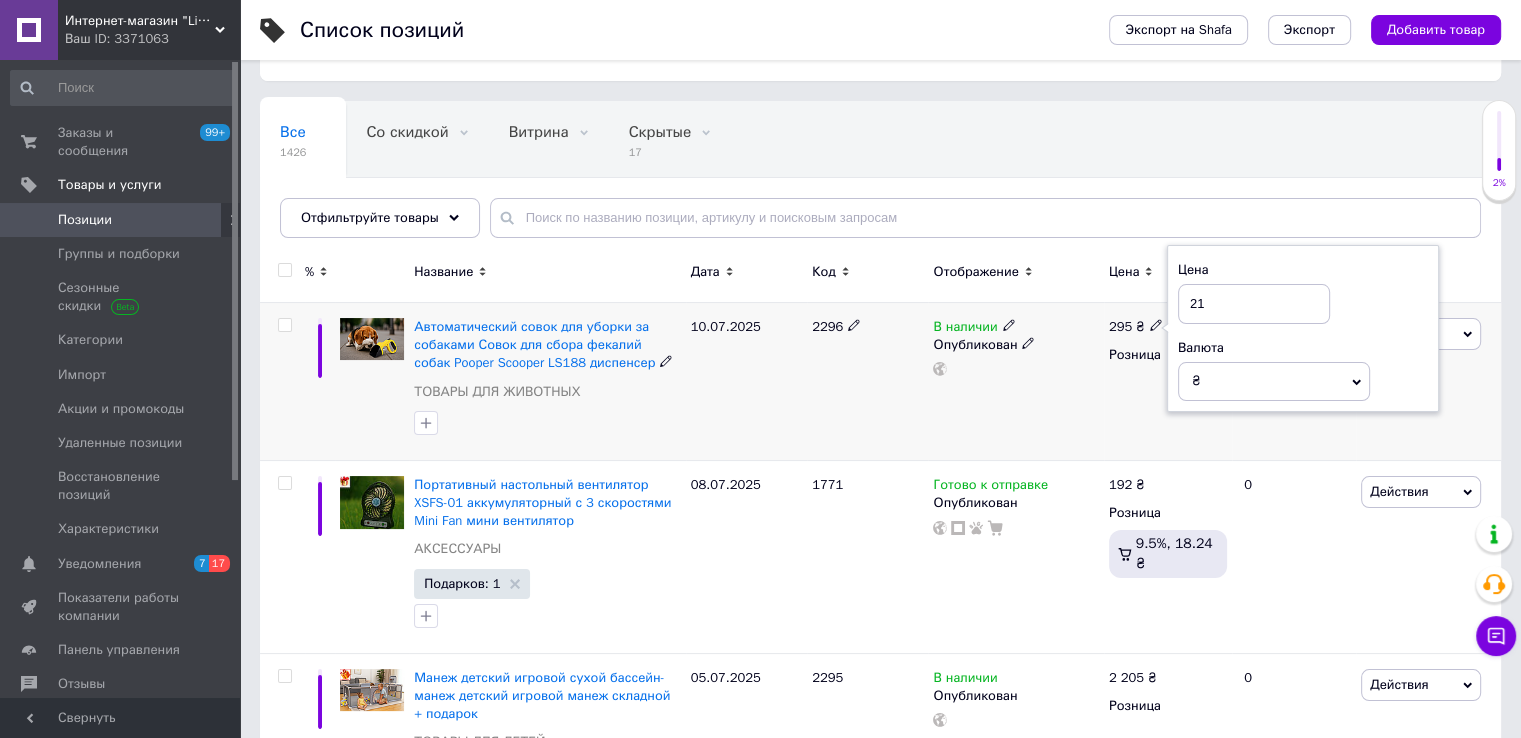 type on "217" 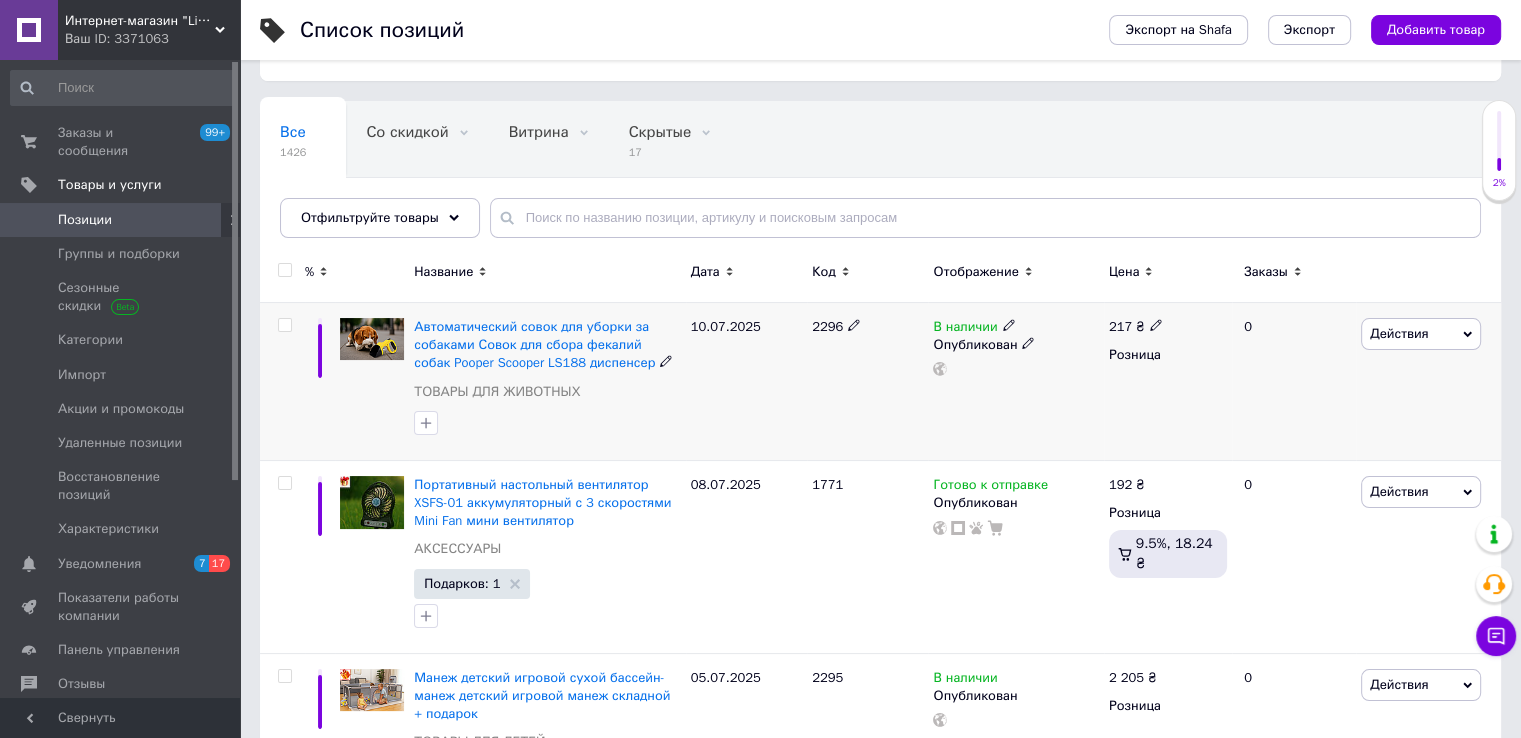 click 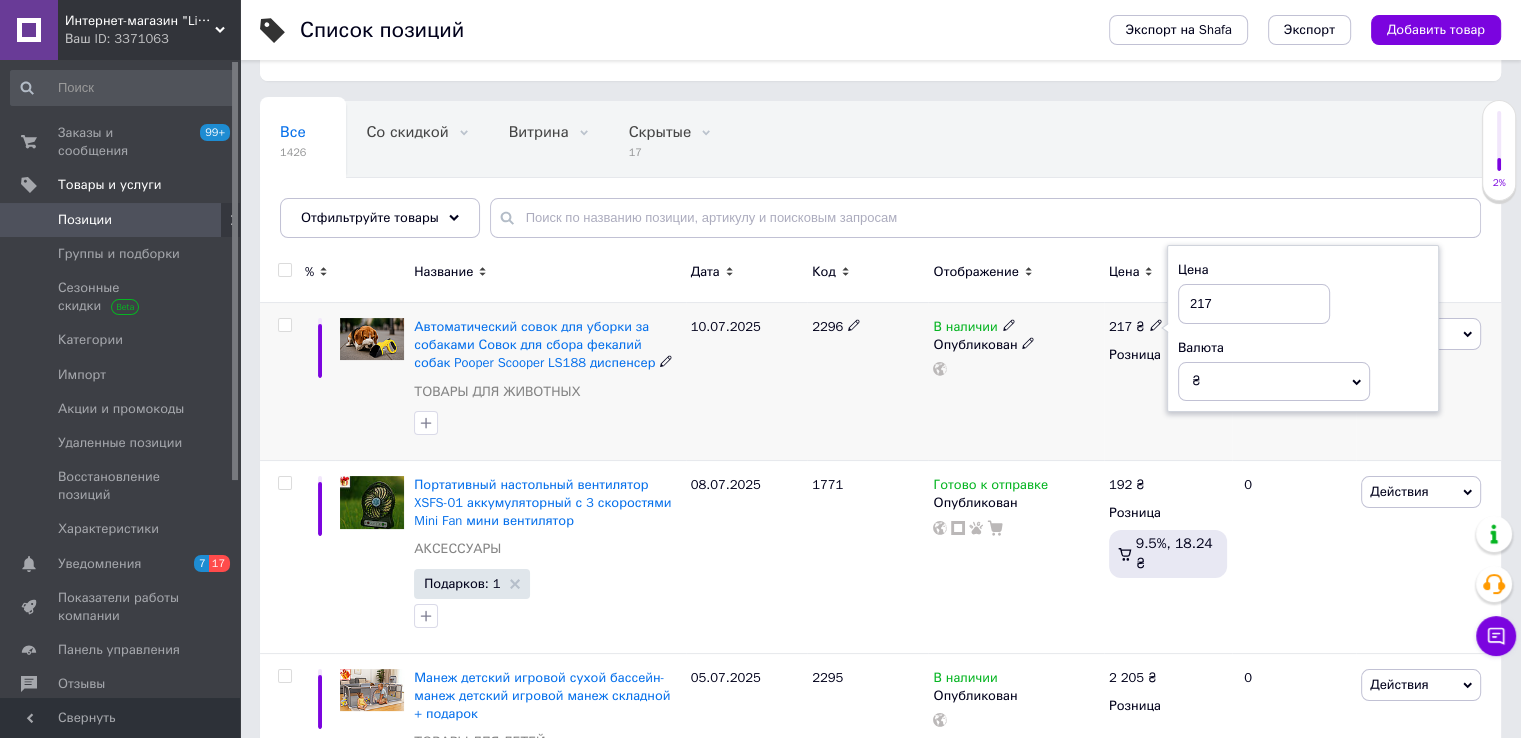click on "217" at bounding box center (1254, 304) 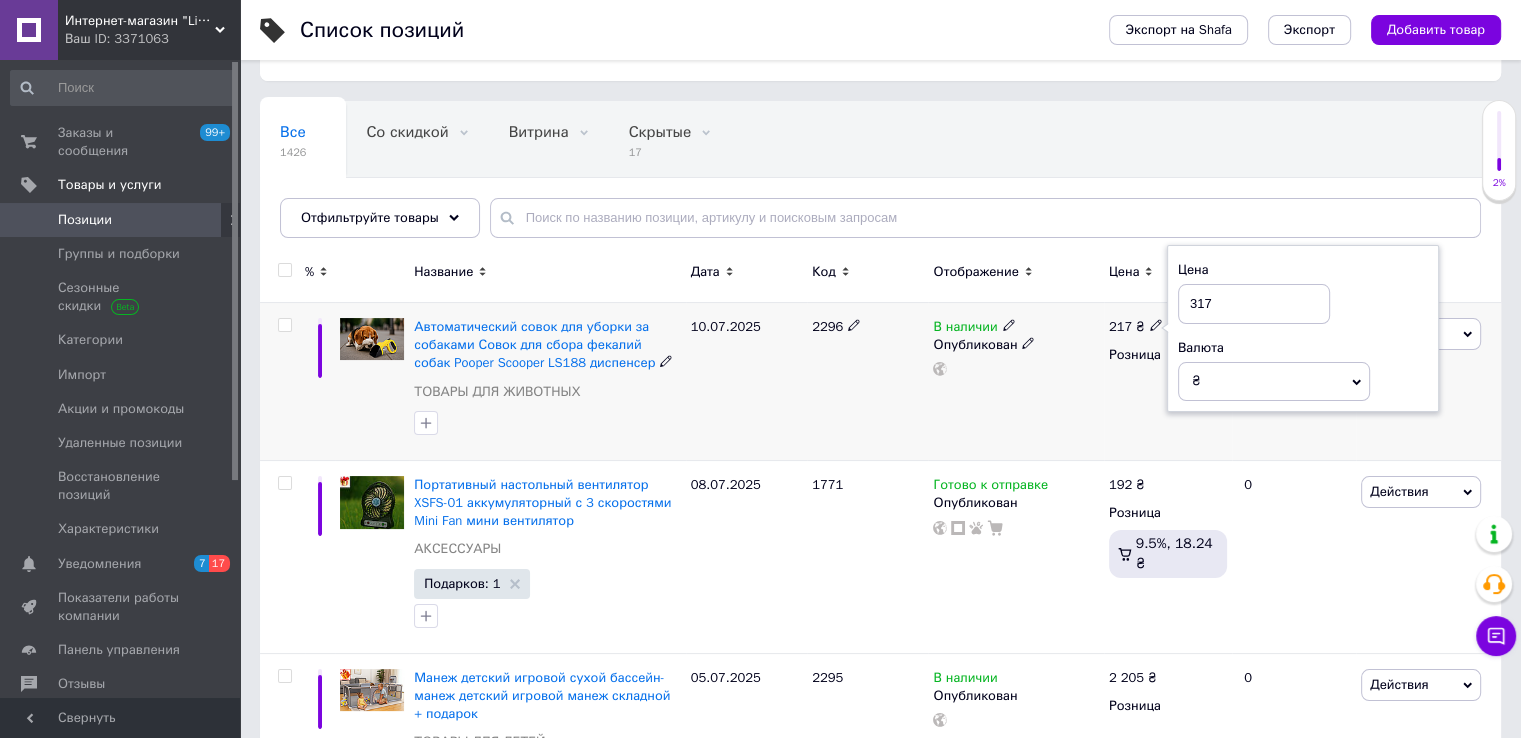 type on "317" 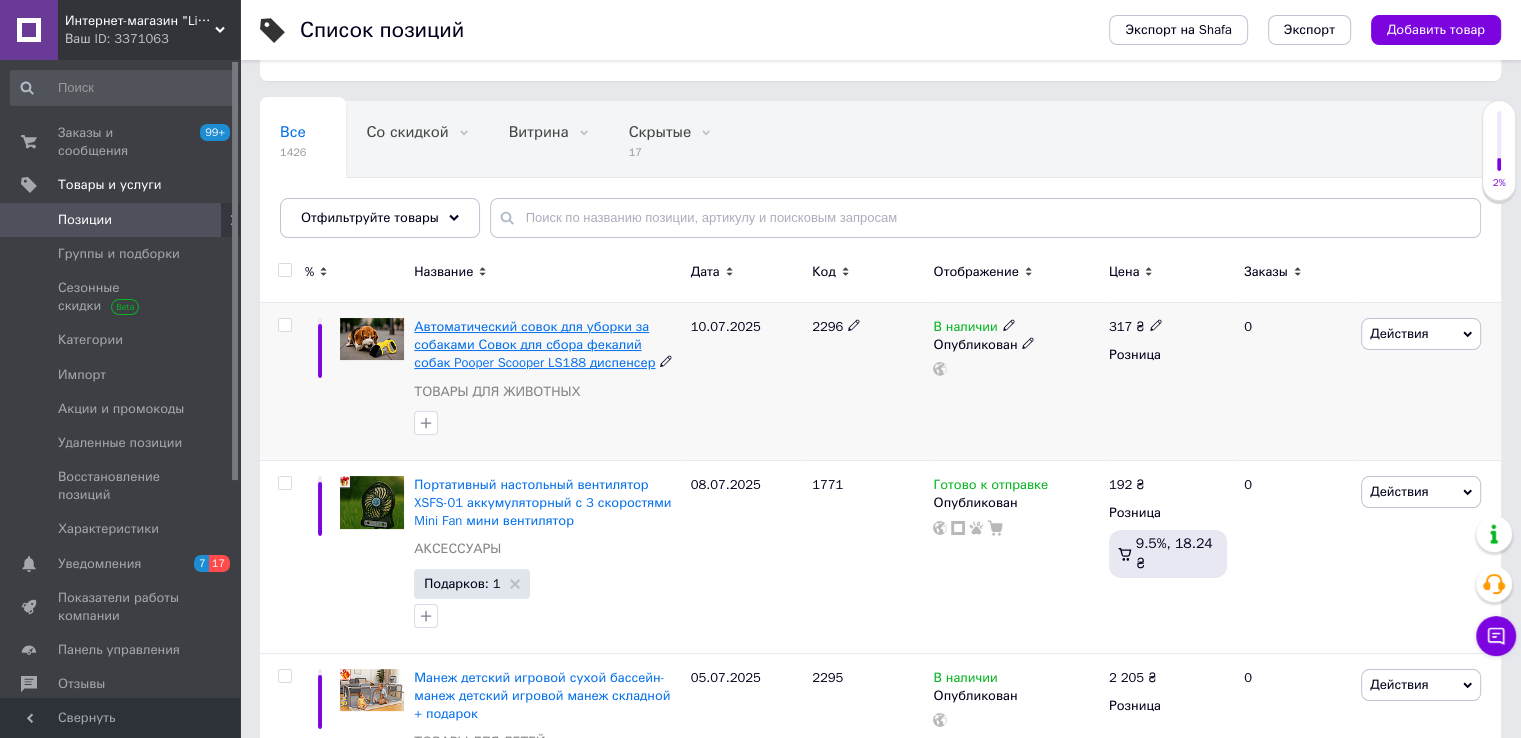 click on "Автоматический совок для уборки за собаками Совок для сбора фекалий собак Pooper Scooper LS188 диспенсер" at bounding box center [534, 344] 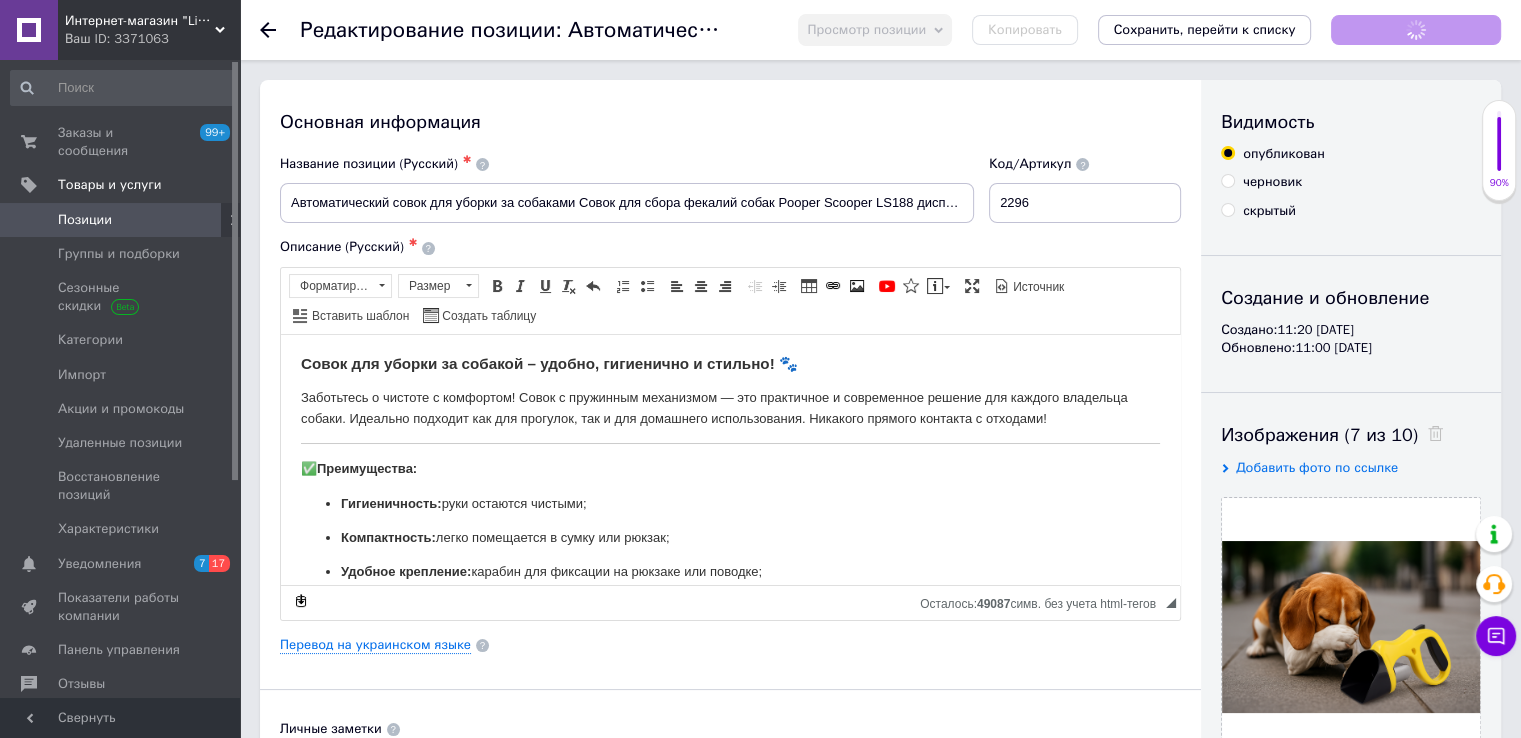scroll, scrollTop: 0, scrollLeft: 0, axis: both 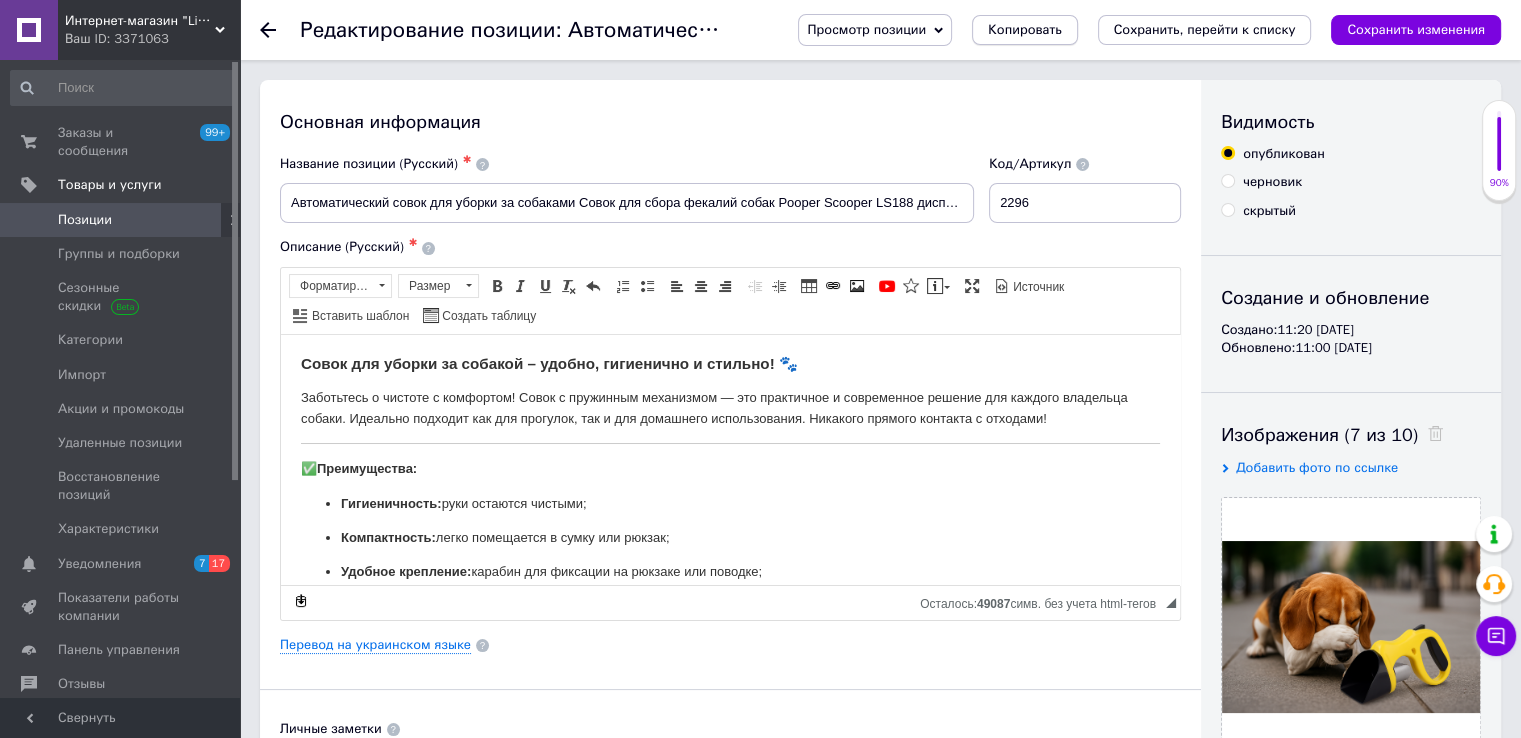 click on "Копировать" at bounding box center (1024, 30) 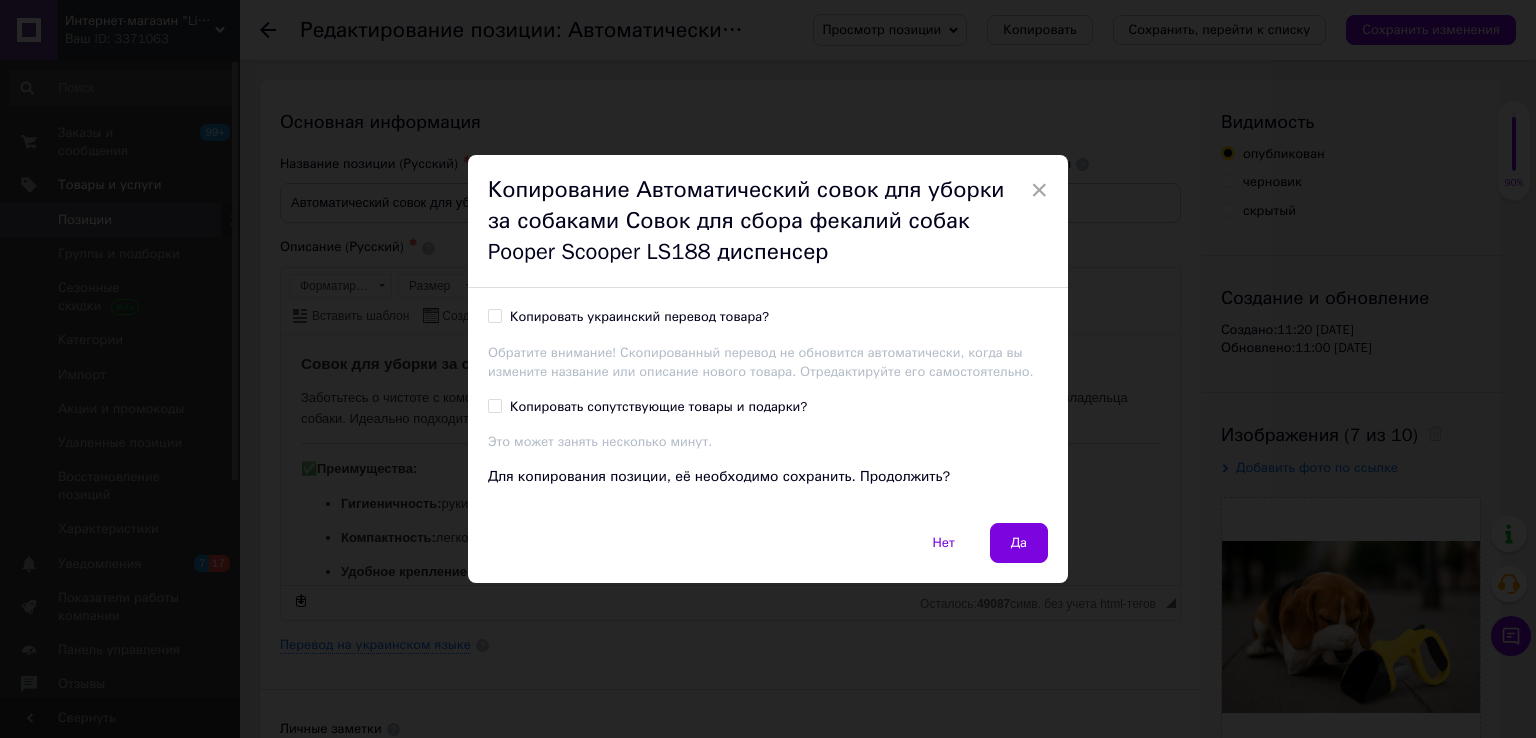 click on "Копировать украинский перевод товара?" at bounding box center [639, 317] 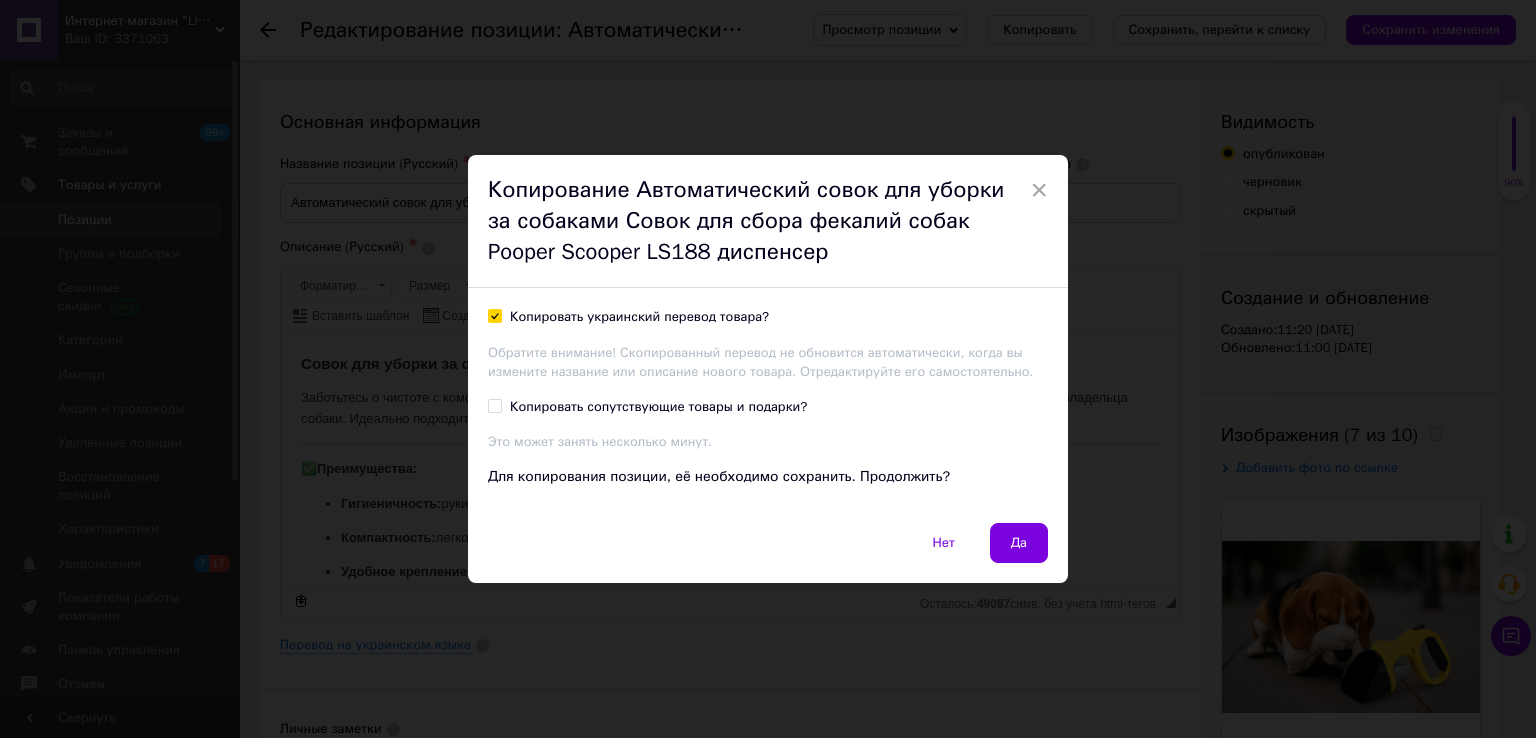 checkbox on "true" 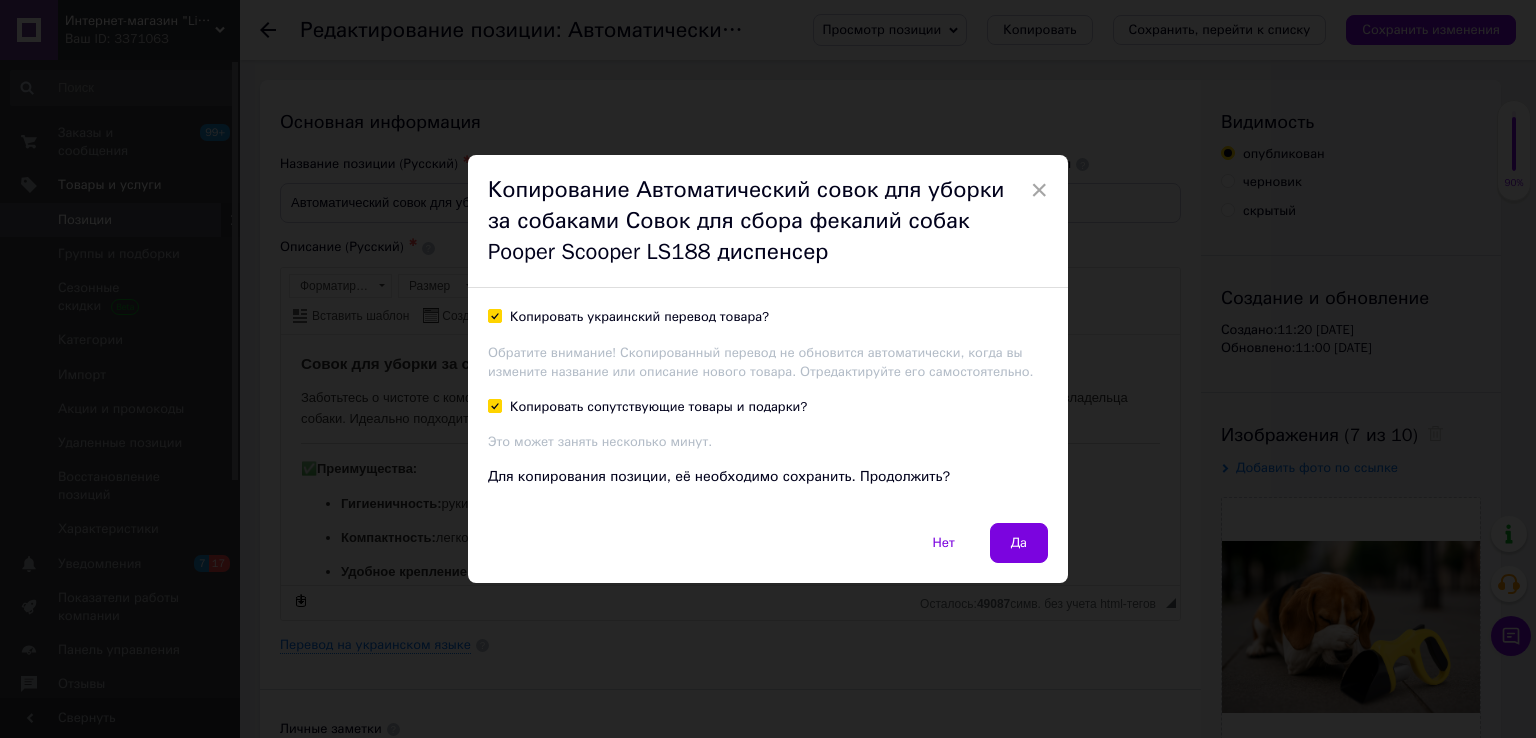 checkbox on "true" 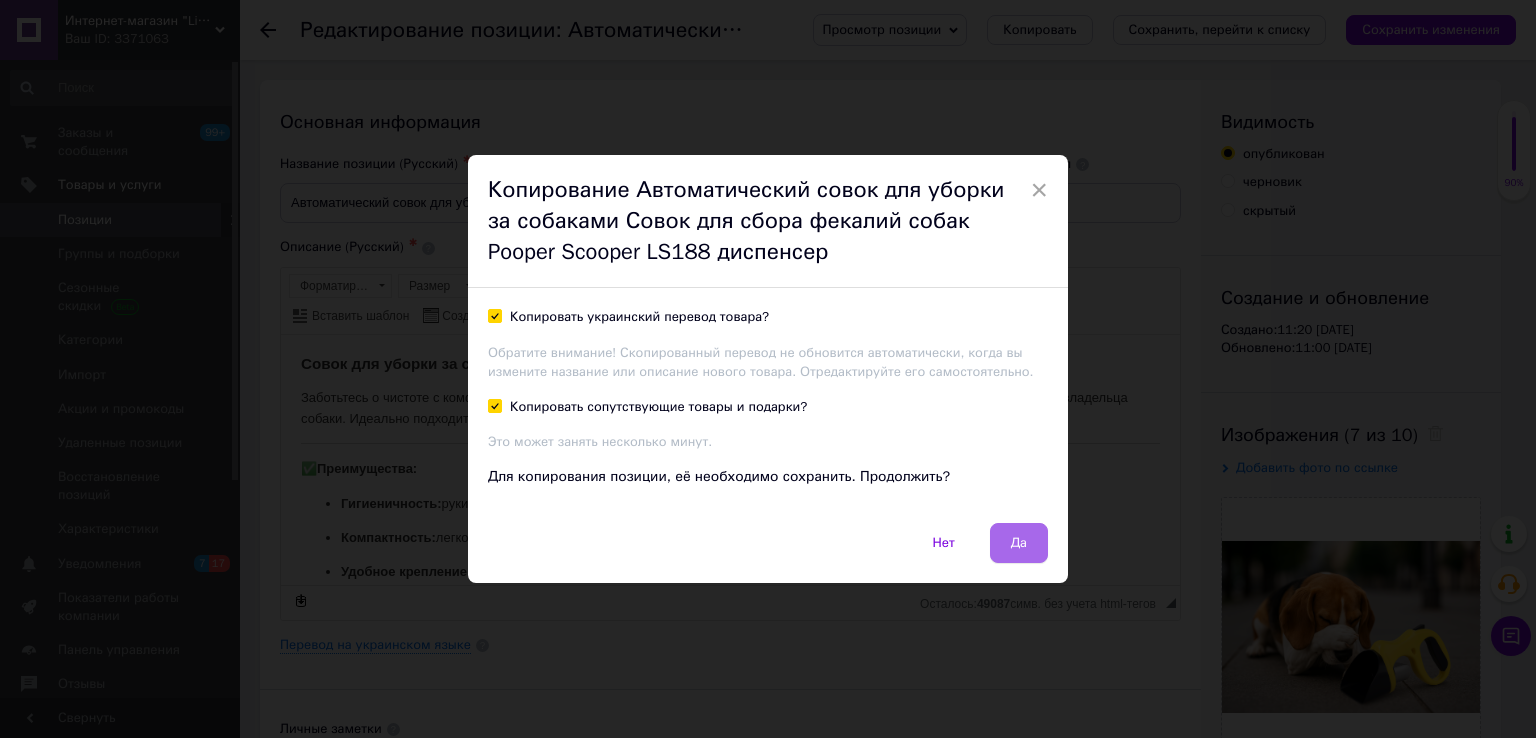 click on "Да" at bounding box center (1019, 543) 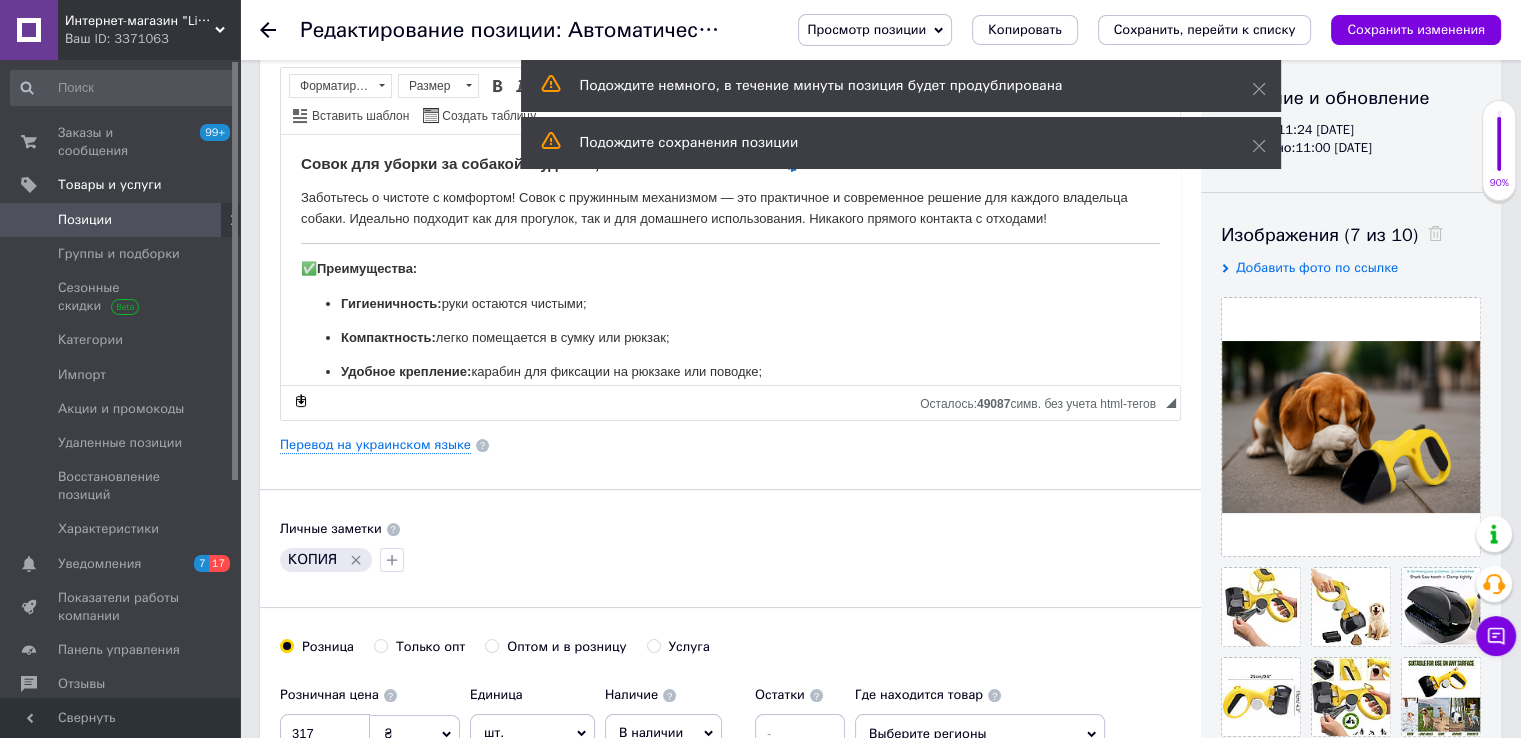 scroll, scrollTop: 600, scrollLeft: 0, axis: vertical 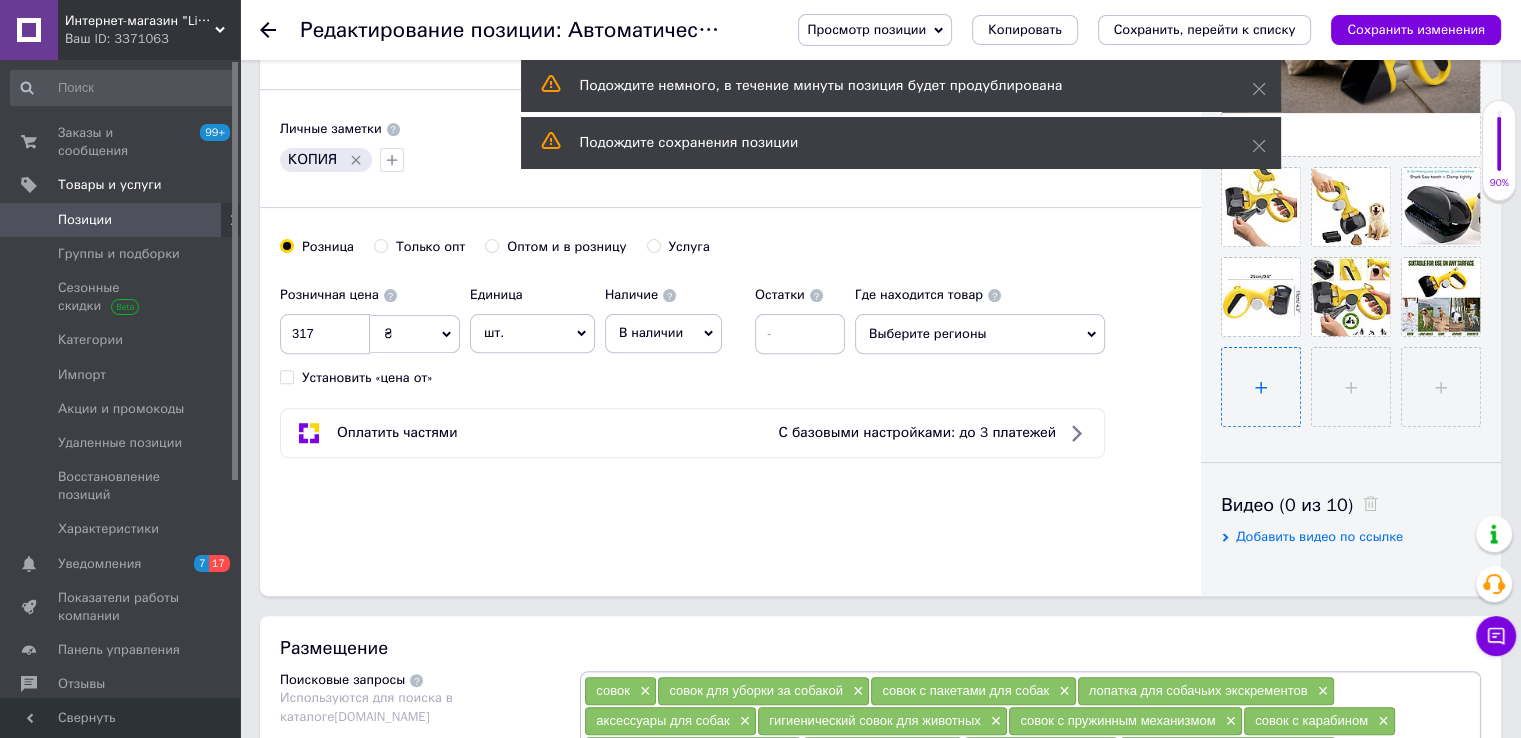 click at bounding box center (1261, 387) 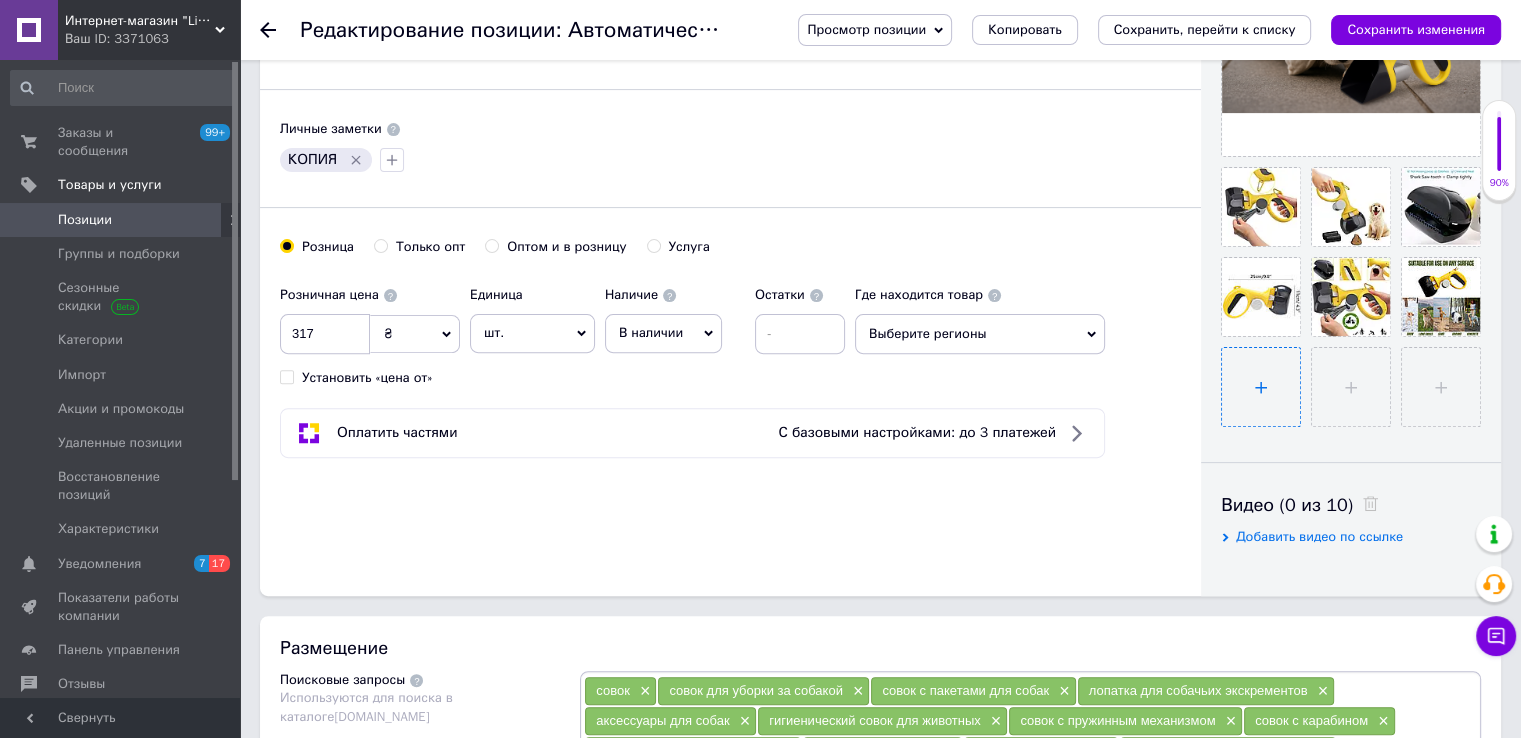 type on "C:\fakepath\2e00e9f7-1052-483d-9178-016c5ec0303f1.png" 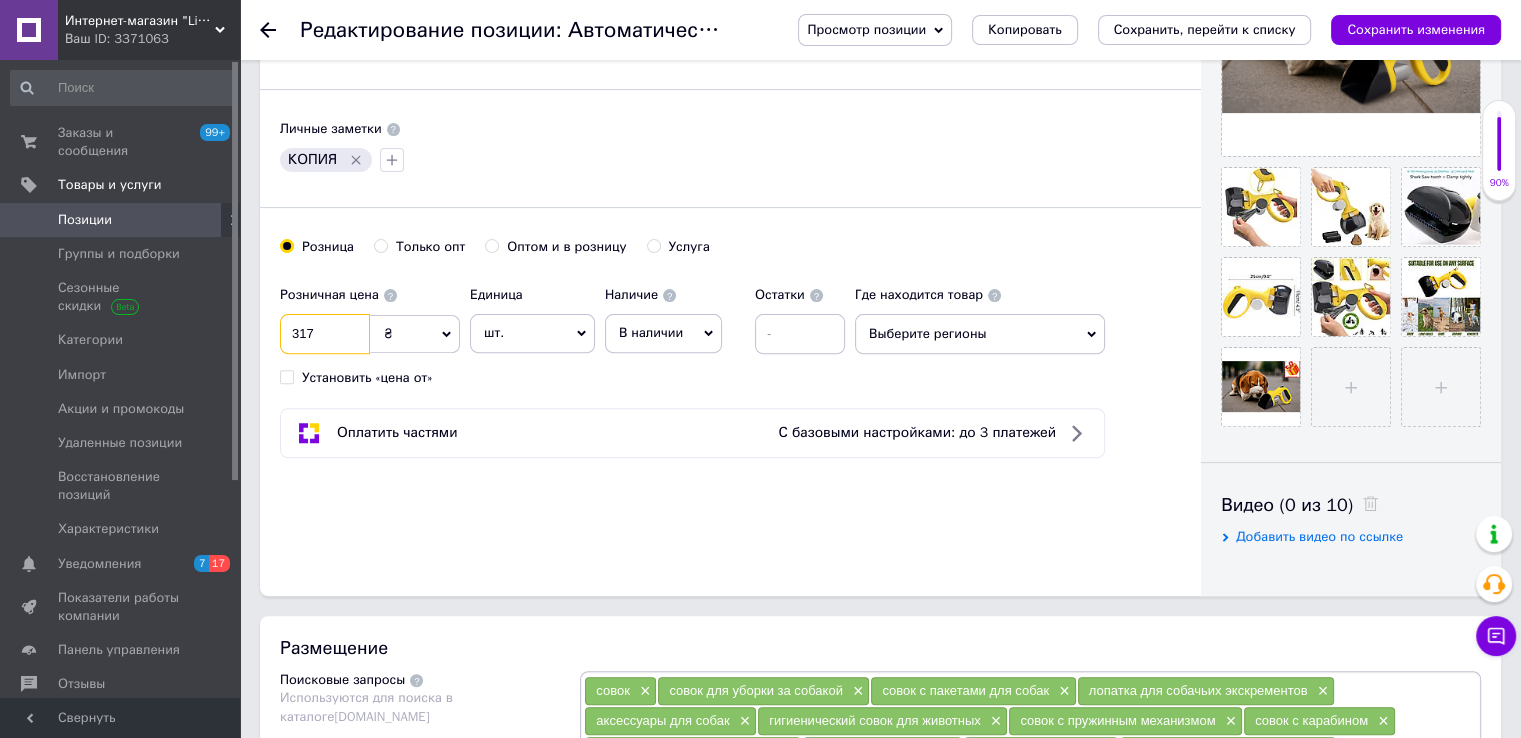 drag, startPoint x: 334, startPoint y: 331, endPoint x: 244, endPoint y: 331, distance: 90 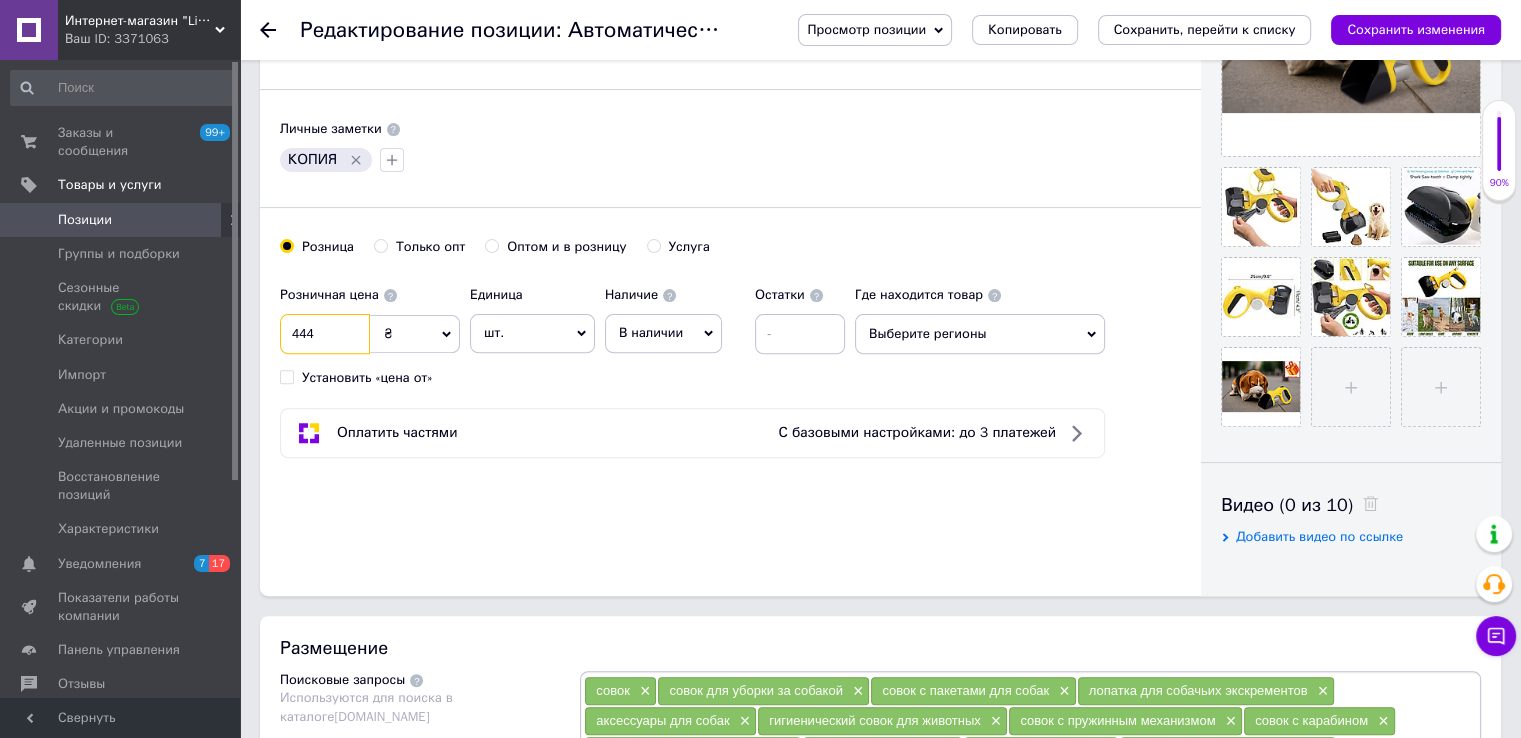 type on "444" 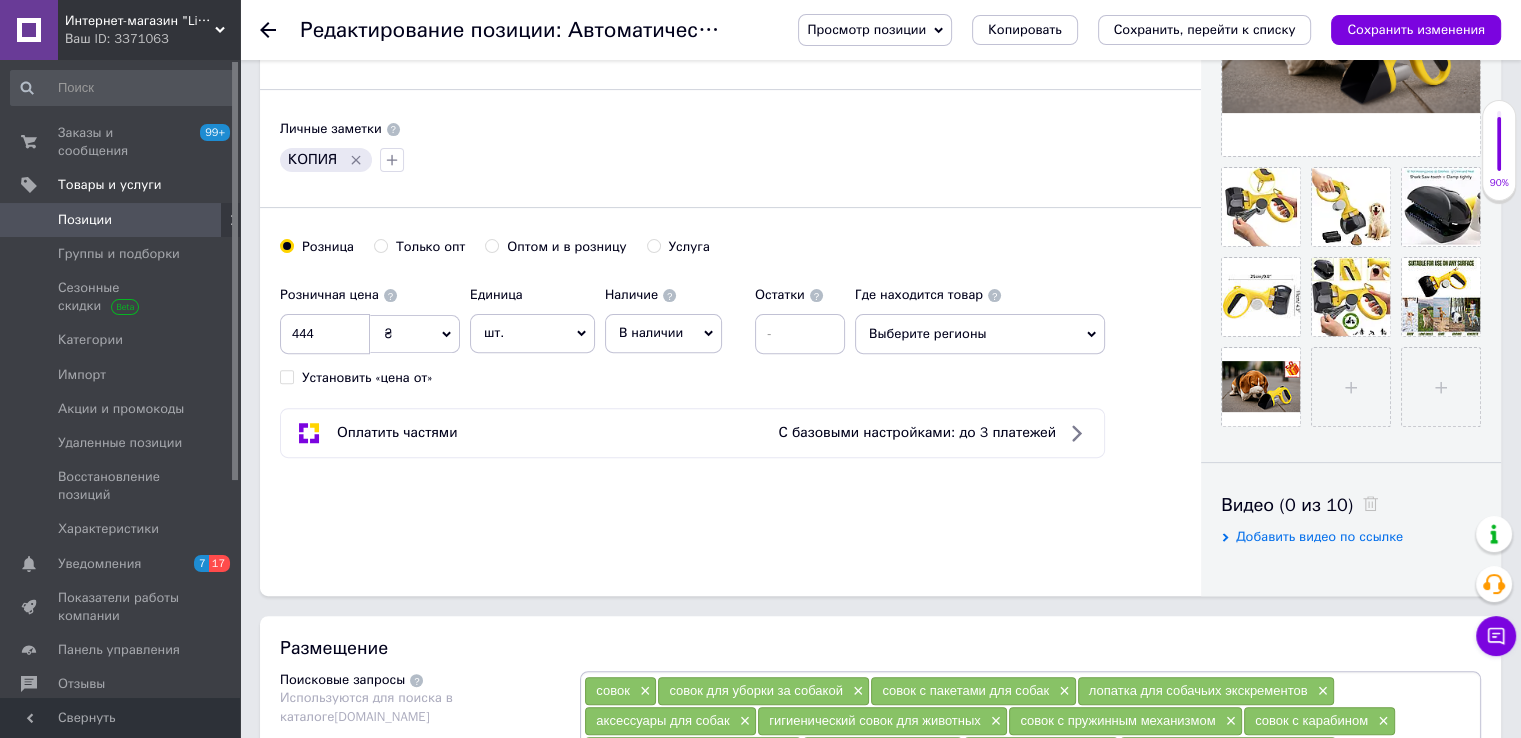 click on "Основная информация Название позиции (Русский) ✱ Автоматический совок для уборки за собаками Совок для сбора фекалий собак Pooper Scooper LS188 диспенсер Код/Артикул 2296 Описание (Русский) ✱ Совок для уборки за собакой – удобно, гигиенично и стильно! 🐾
Заботьтесь о чистоте с комфортом! Совок с пружинным механизмом — это практичное и современное решение для каждого владельца собаки. Идеально подходит как для прогулок, так и для домашнего использования. Никакого прямого контакта с отходами!
✅  Преимущества:
Гигиеничность:  руки остаются чистыми;" at bounding box center [730, 38] 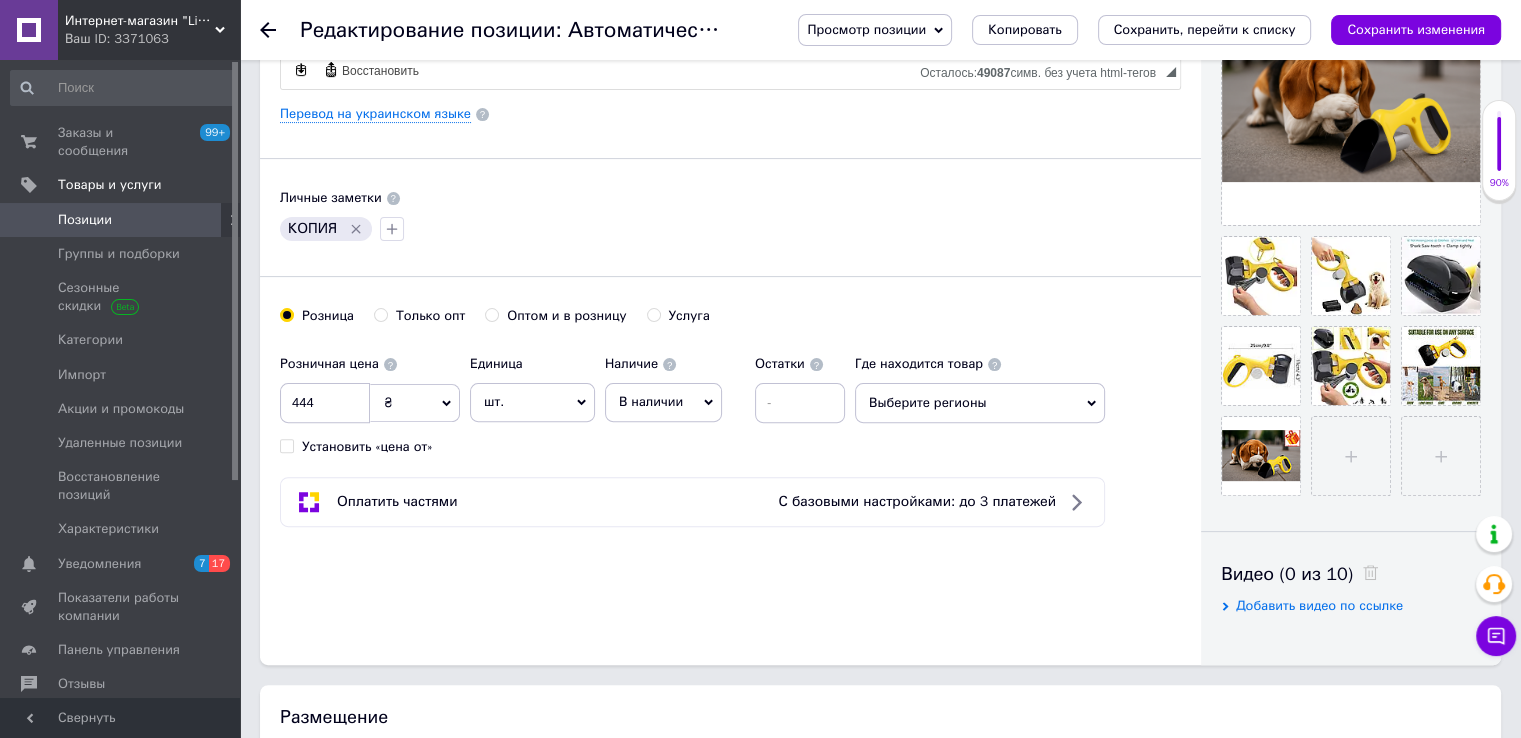 scroll, scrollTop: 500, scrollLeft: 0, axis: vertical 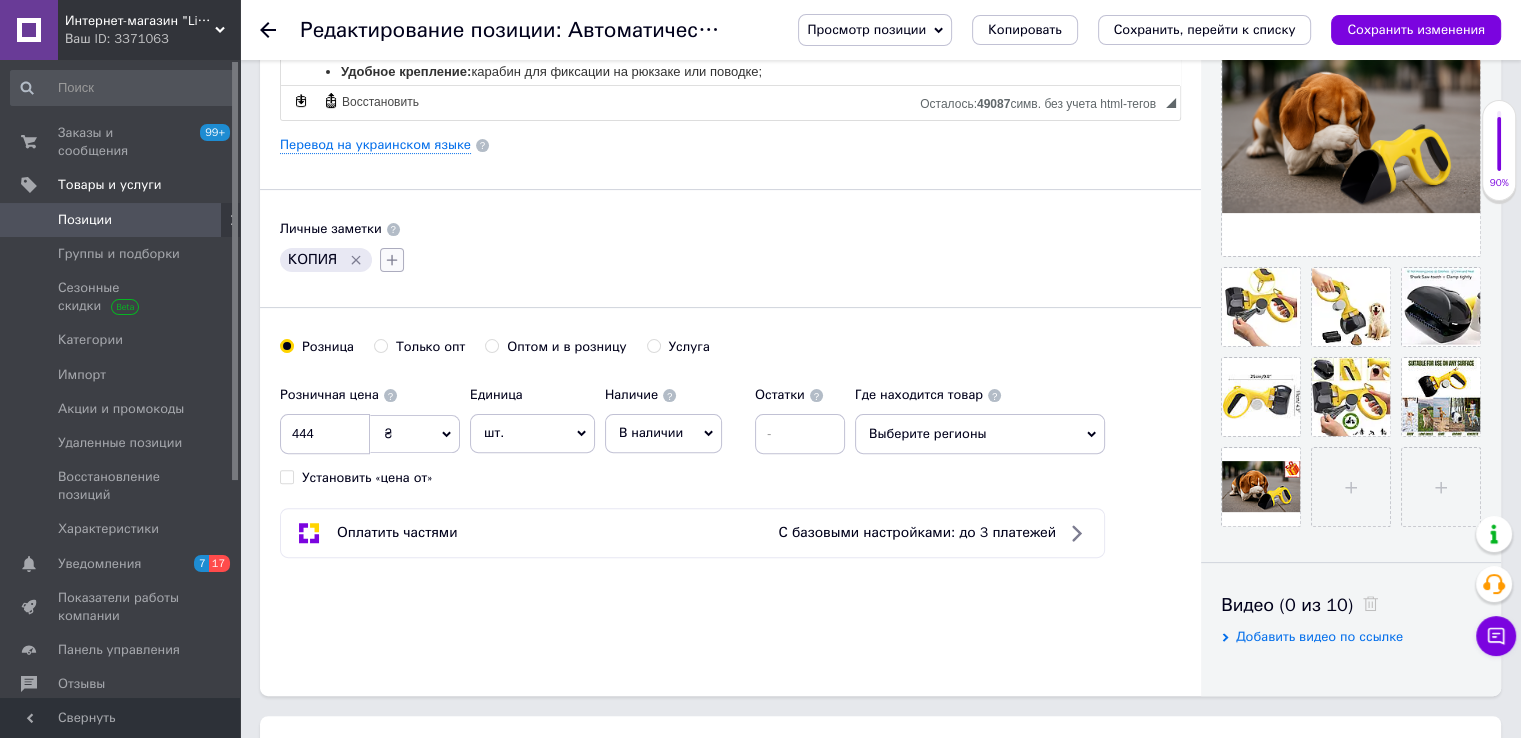 click 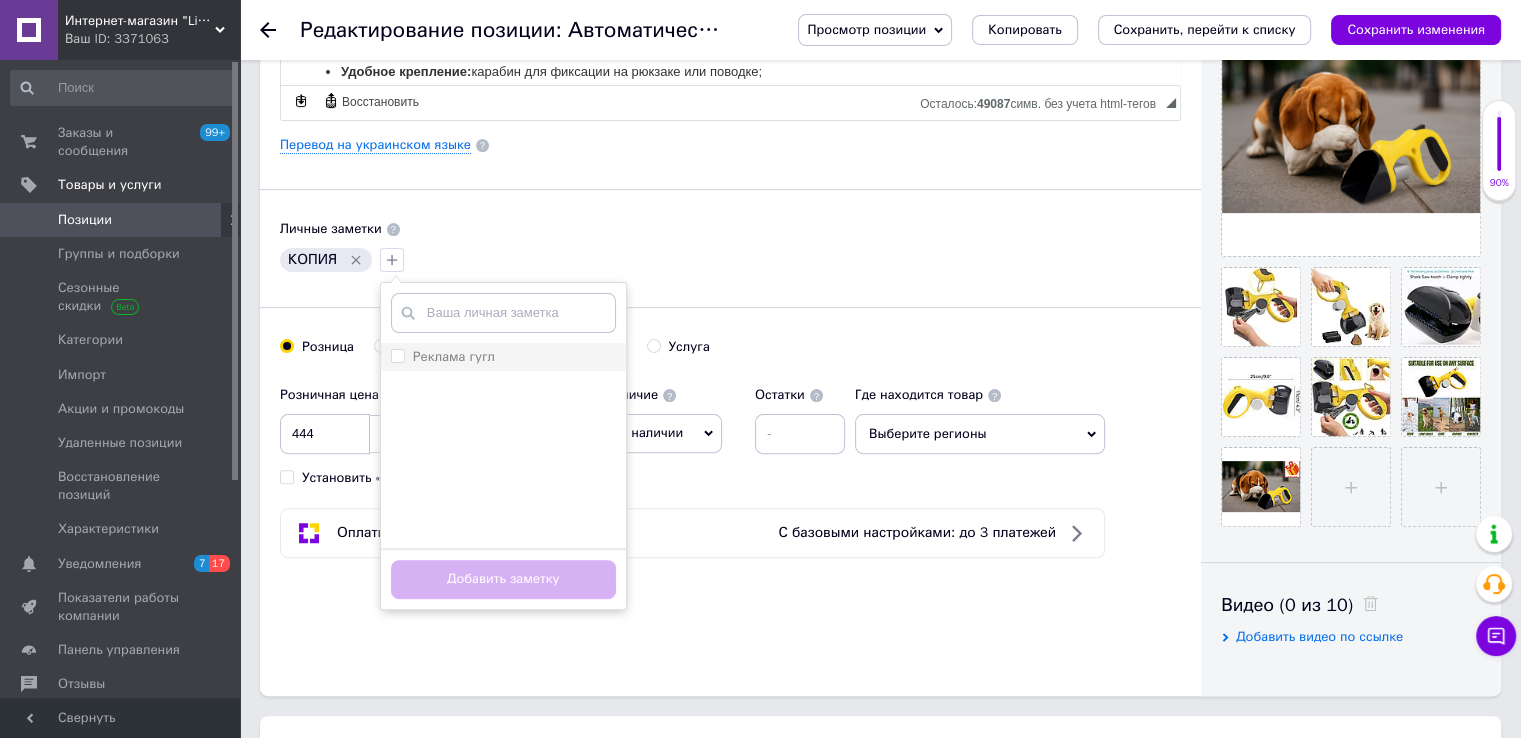 click on "Реклама гугл" at bounding box center [454, 356] 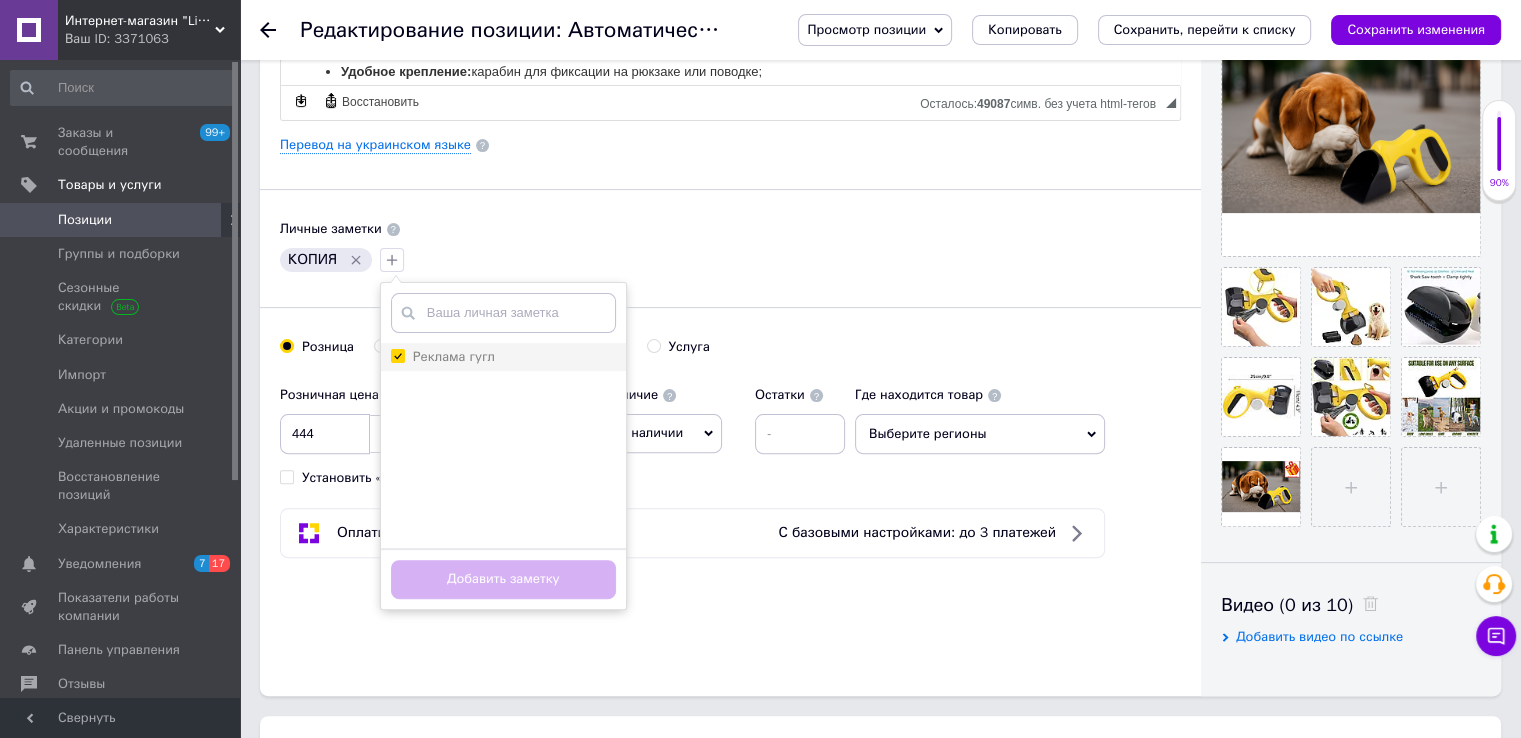 checkbox on "true" 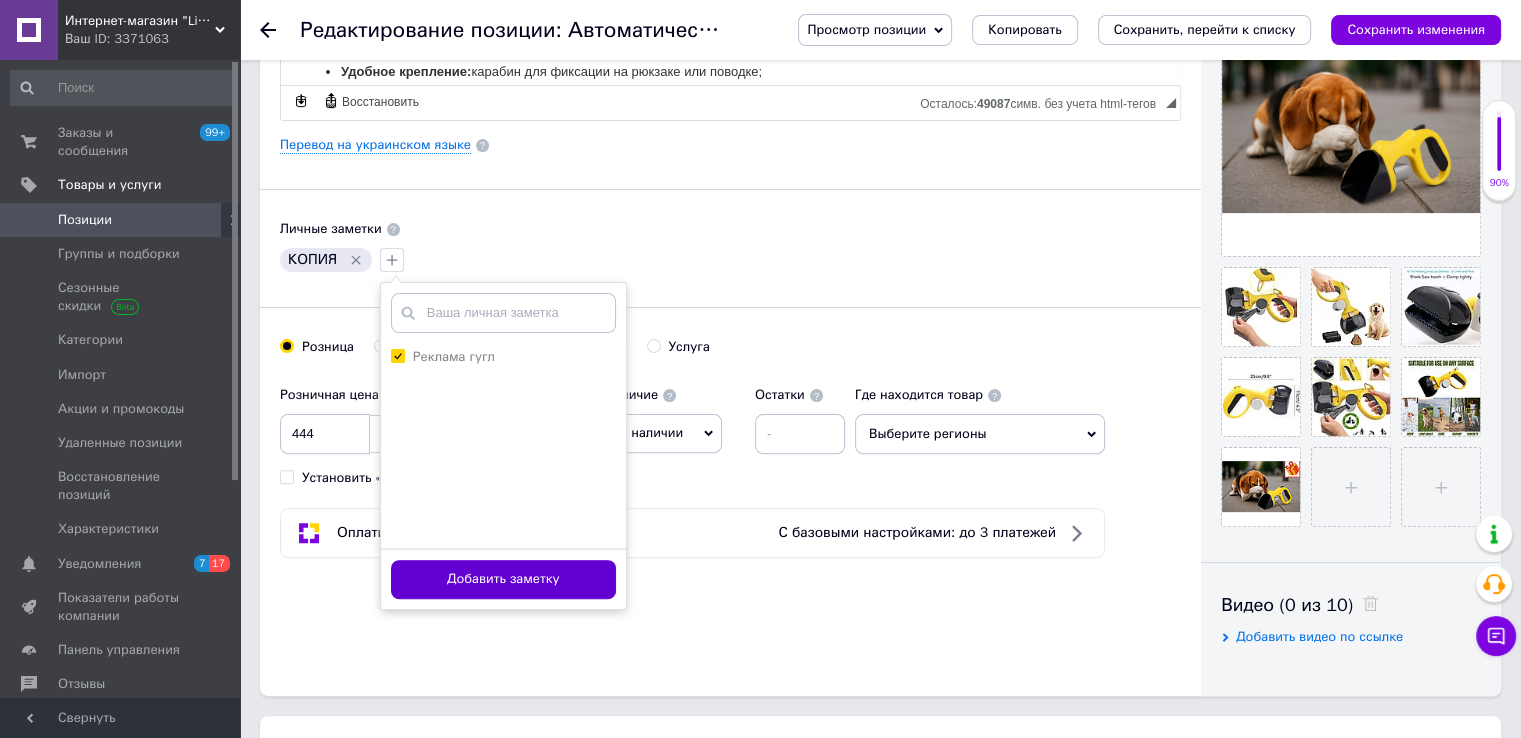 click on "Добавить заметку" at bounding box center (503, 579) 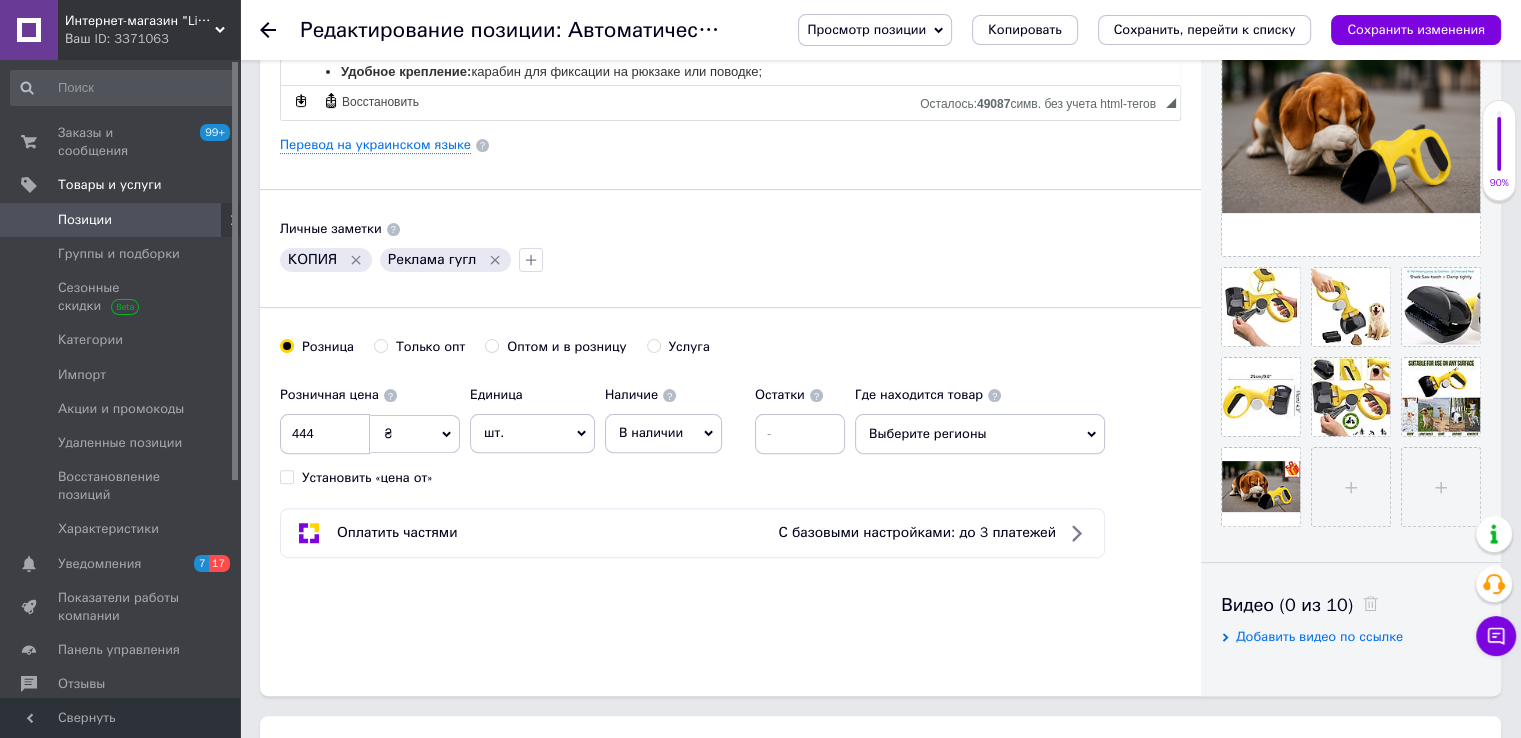 click 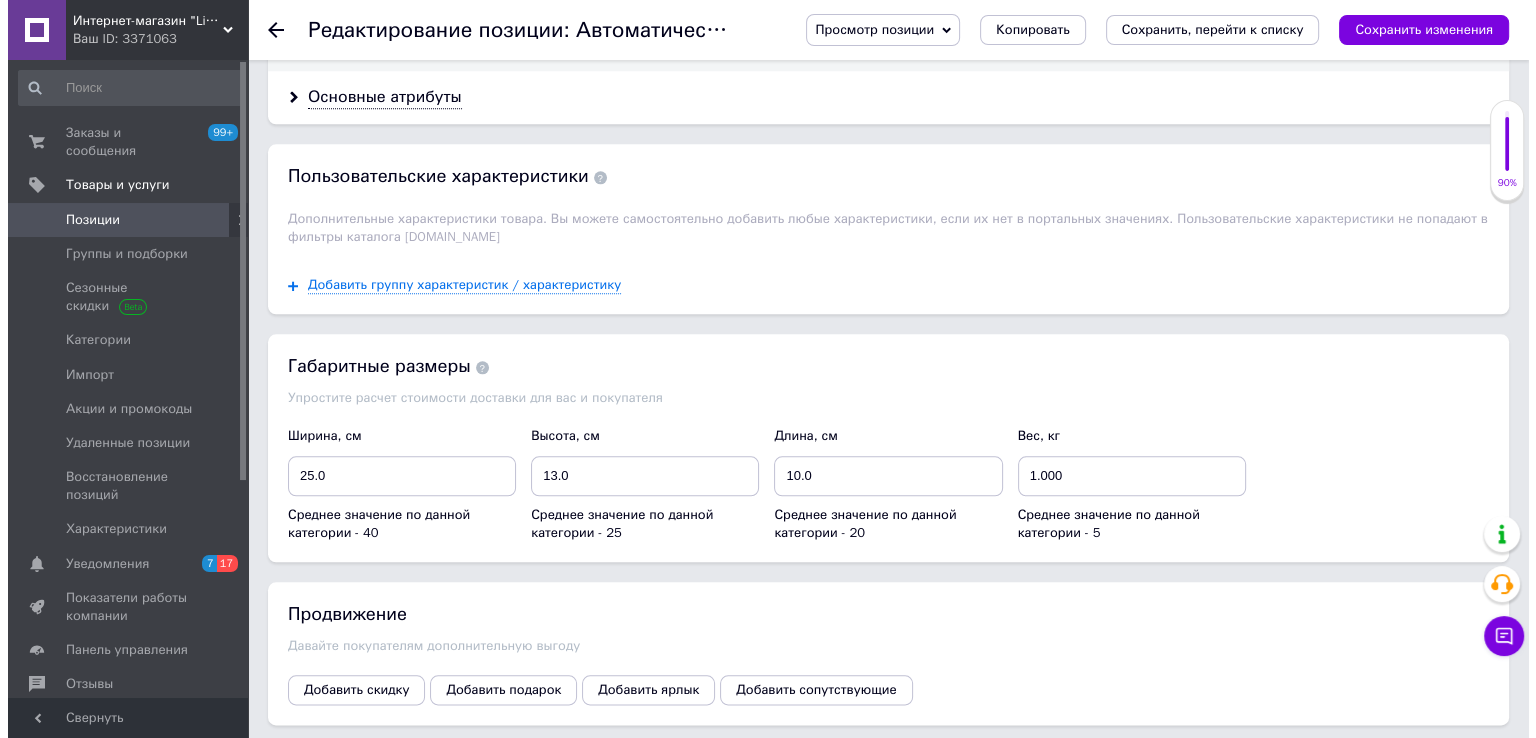 scroll, scrollTop: 2300, scrollLeft: 0, axis: vertical 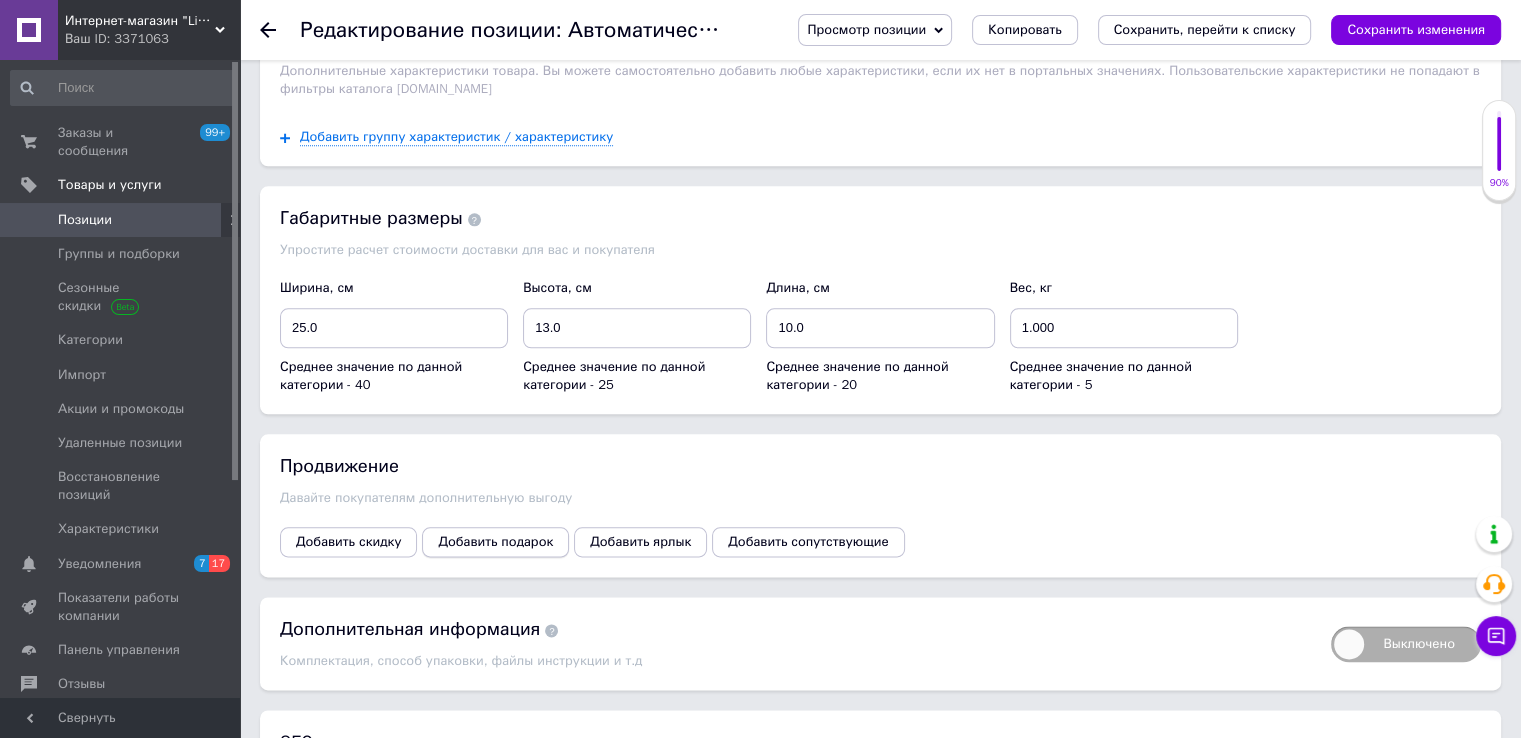 click on "Добавить подарок" at bounding box center (495, 542) 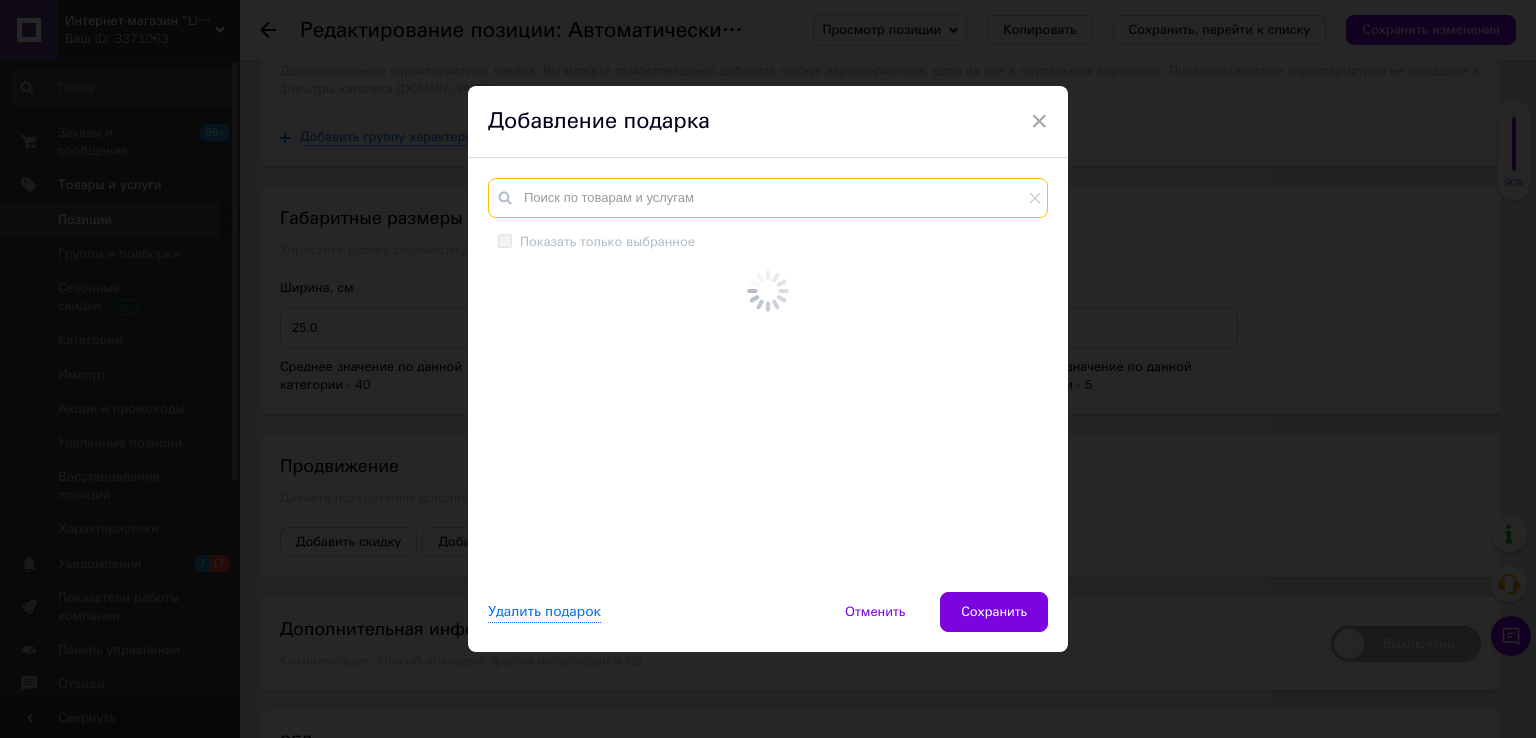 click on "Показать только выбранное" at bounding box center [768, 375] 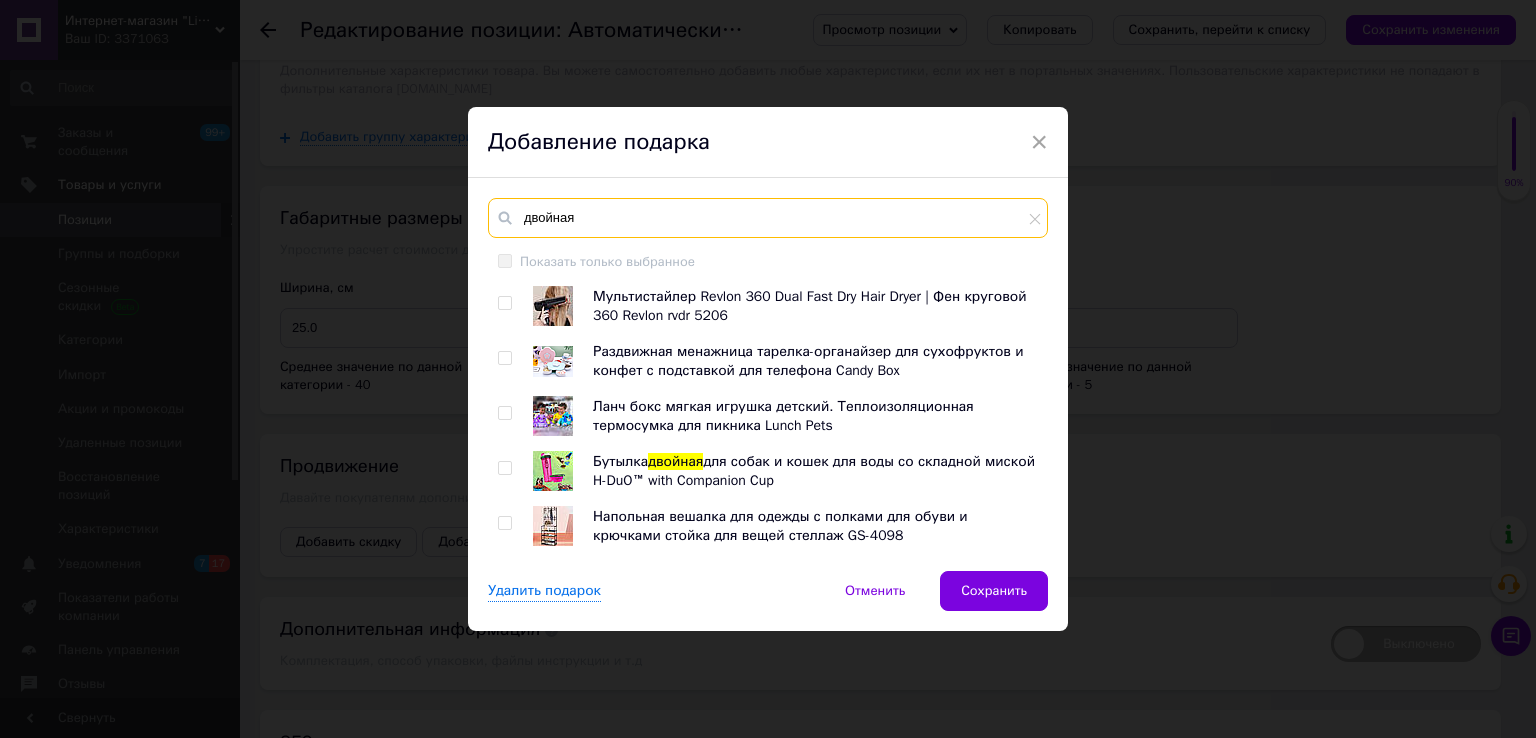 type on "двойная" 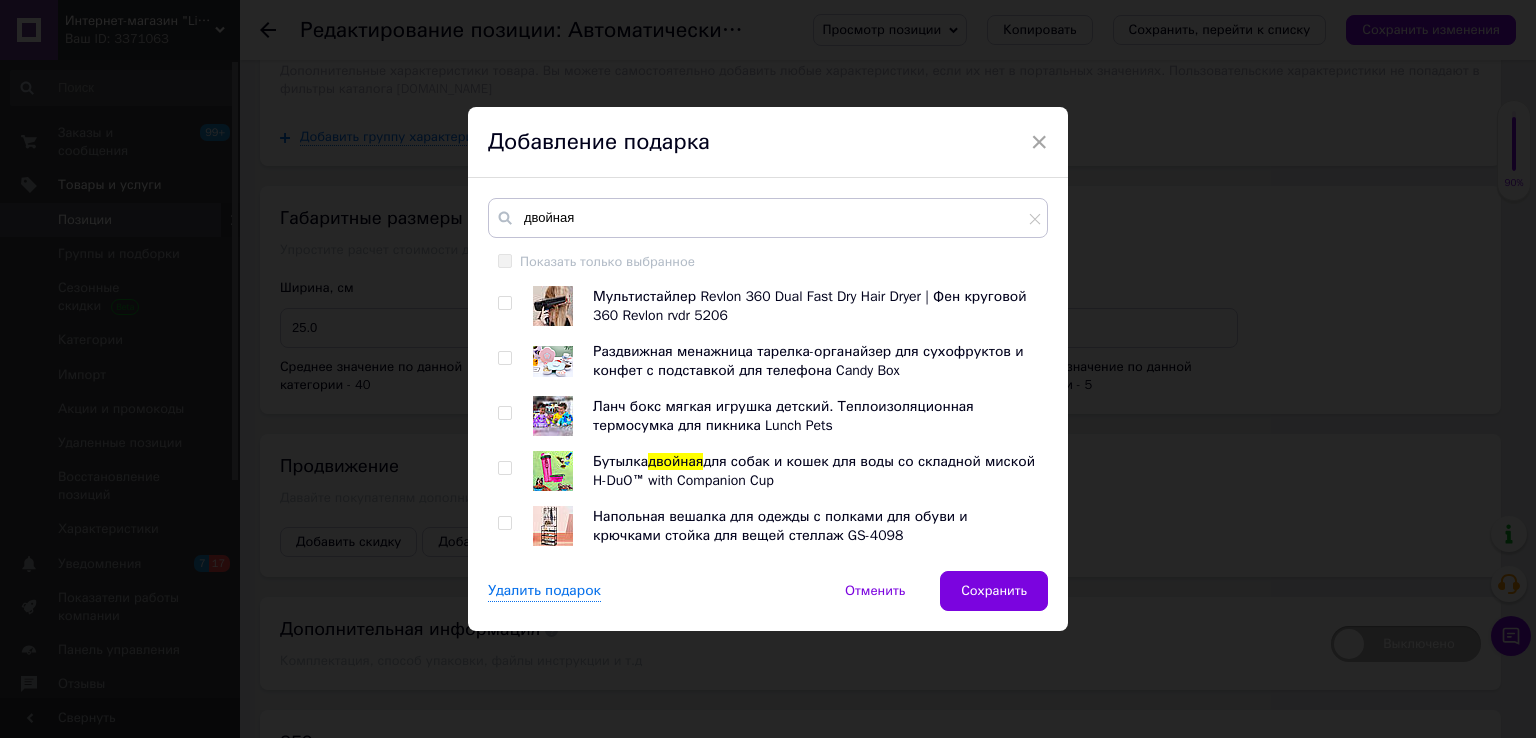 click at bounding box center [504, 468] 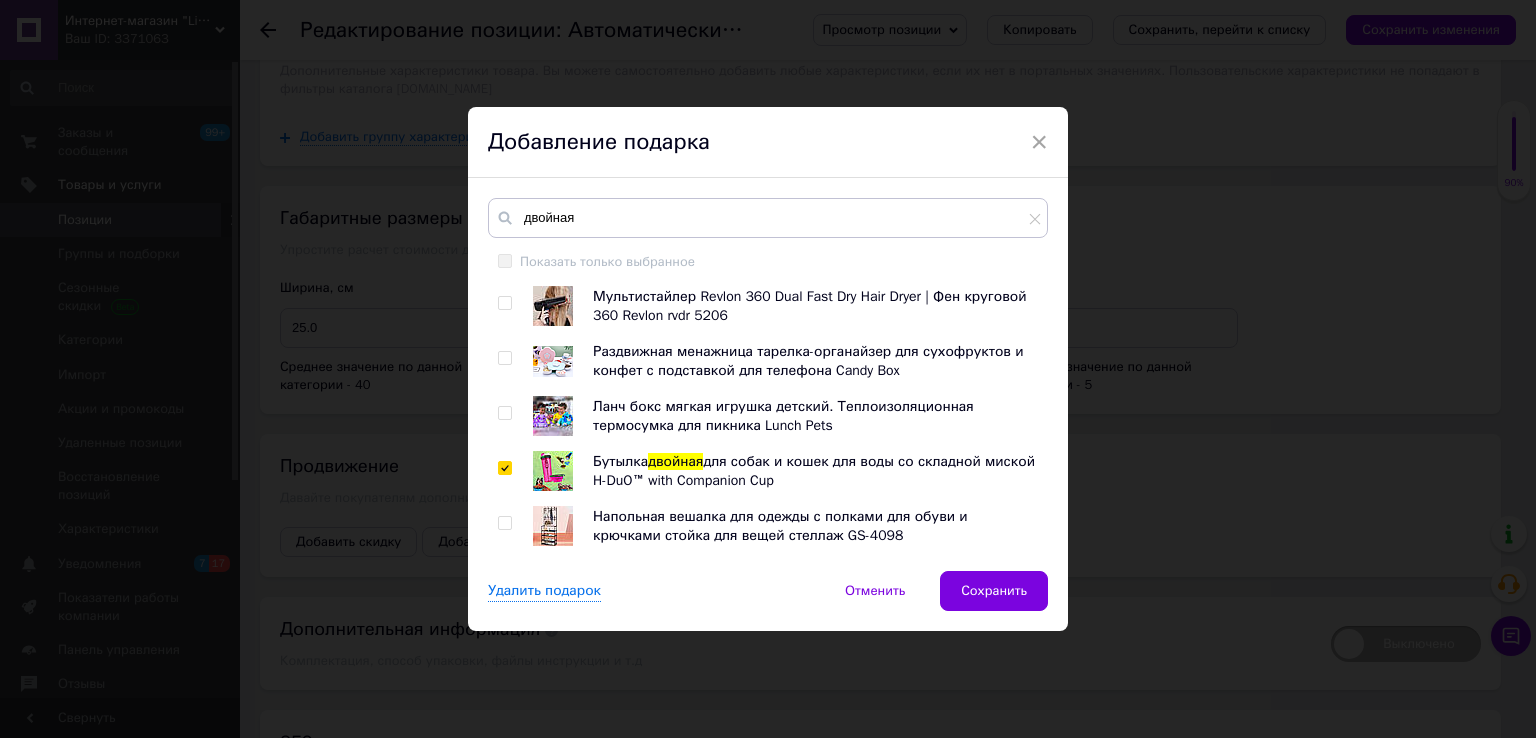 checkbox on "true" 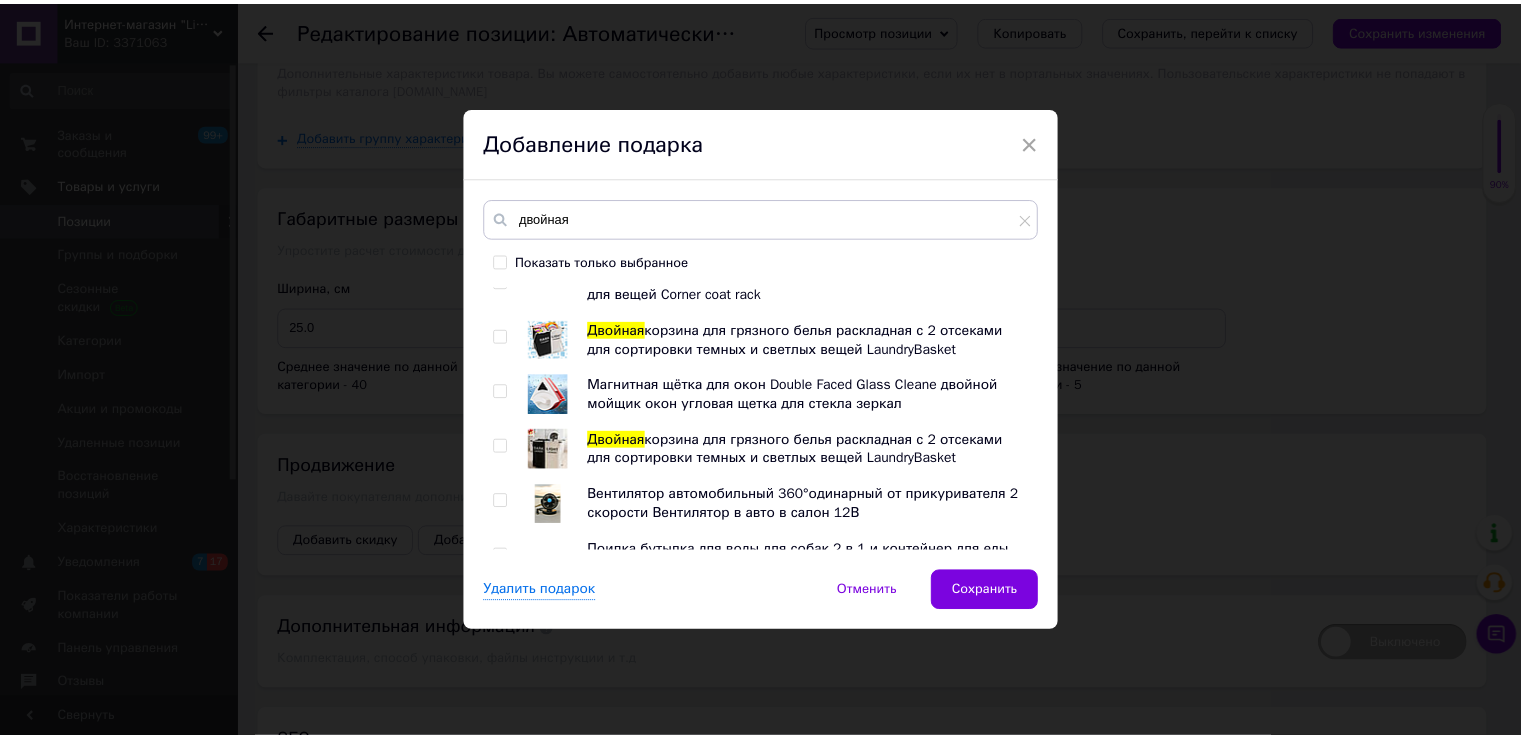 scroll, scrollTop: 380, scrollLeft: 0, axis: vertical 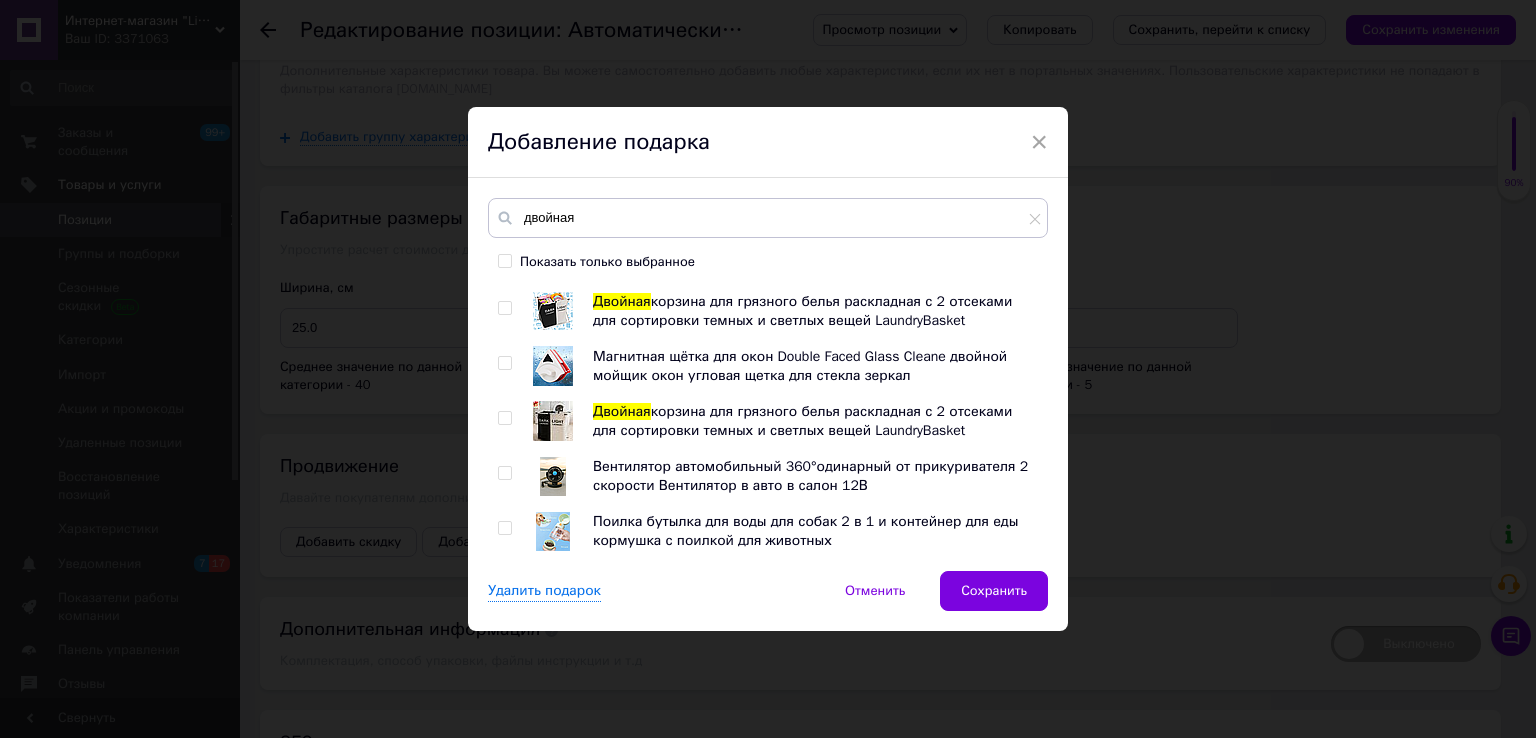 click on "Сохранить" at bounding box center [994, 591] 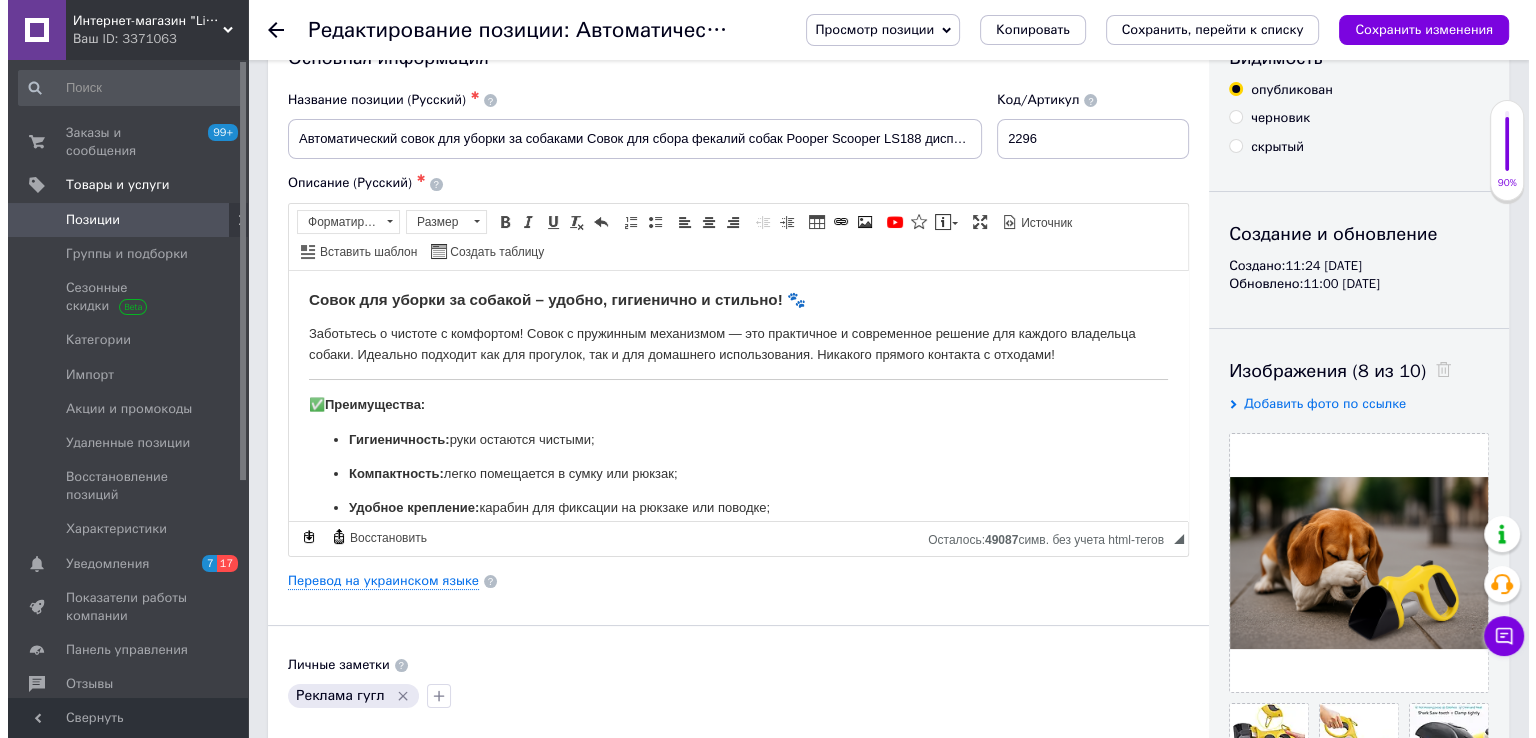 scroll, scrollTop: 0, scrollLeft: 0, axis: both 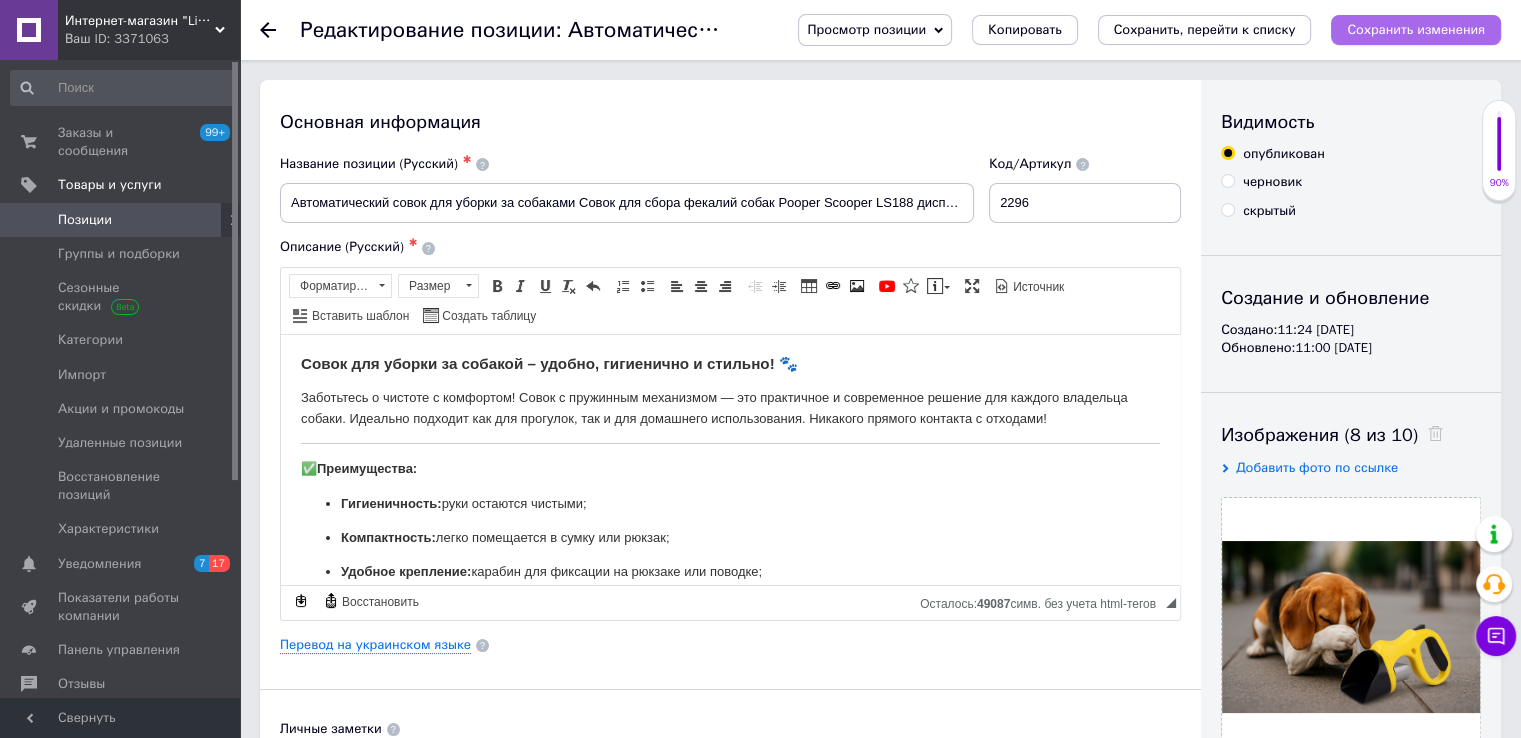 click on "Сохранить изменения" at bounding box center [1416, 29] 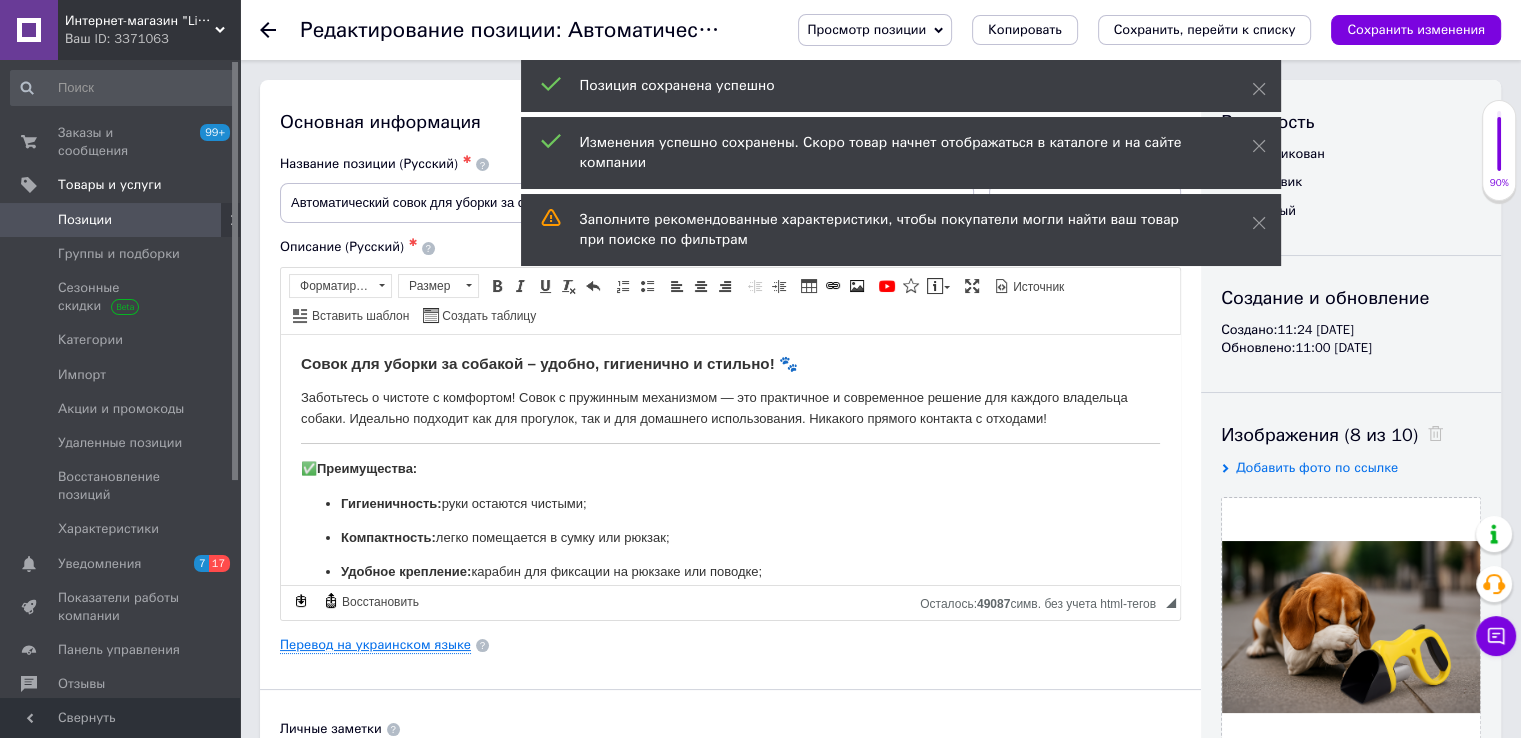 click on "Перевод на украинском языке" at bounding box center (375, 645) 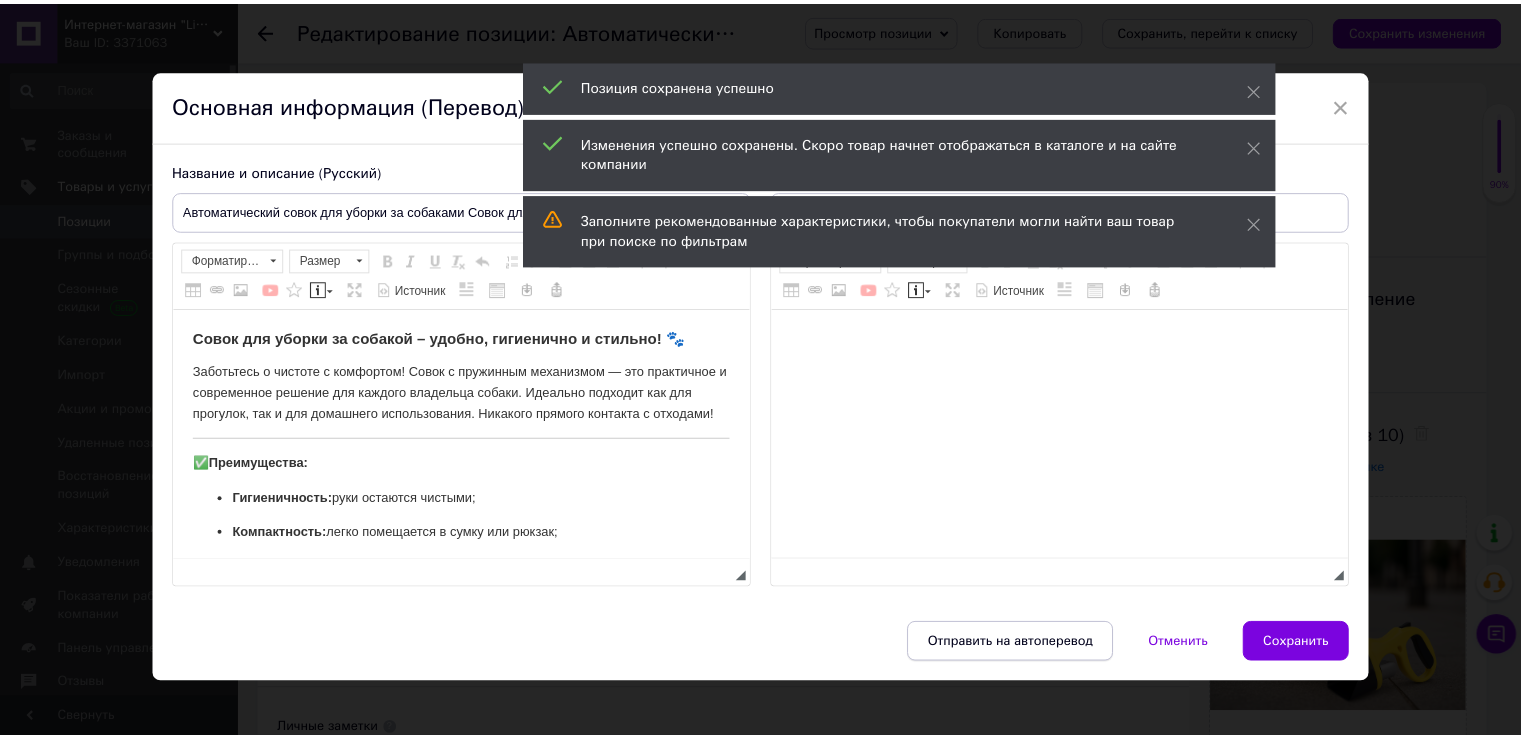 scroll, scrollTop: 0, scrollLeft: 0, axis: both 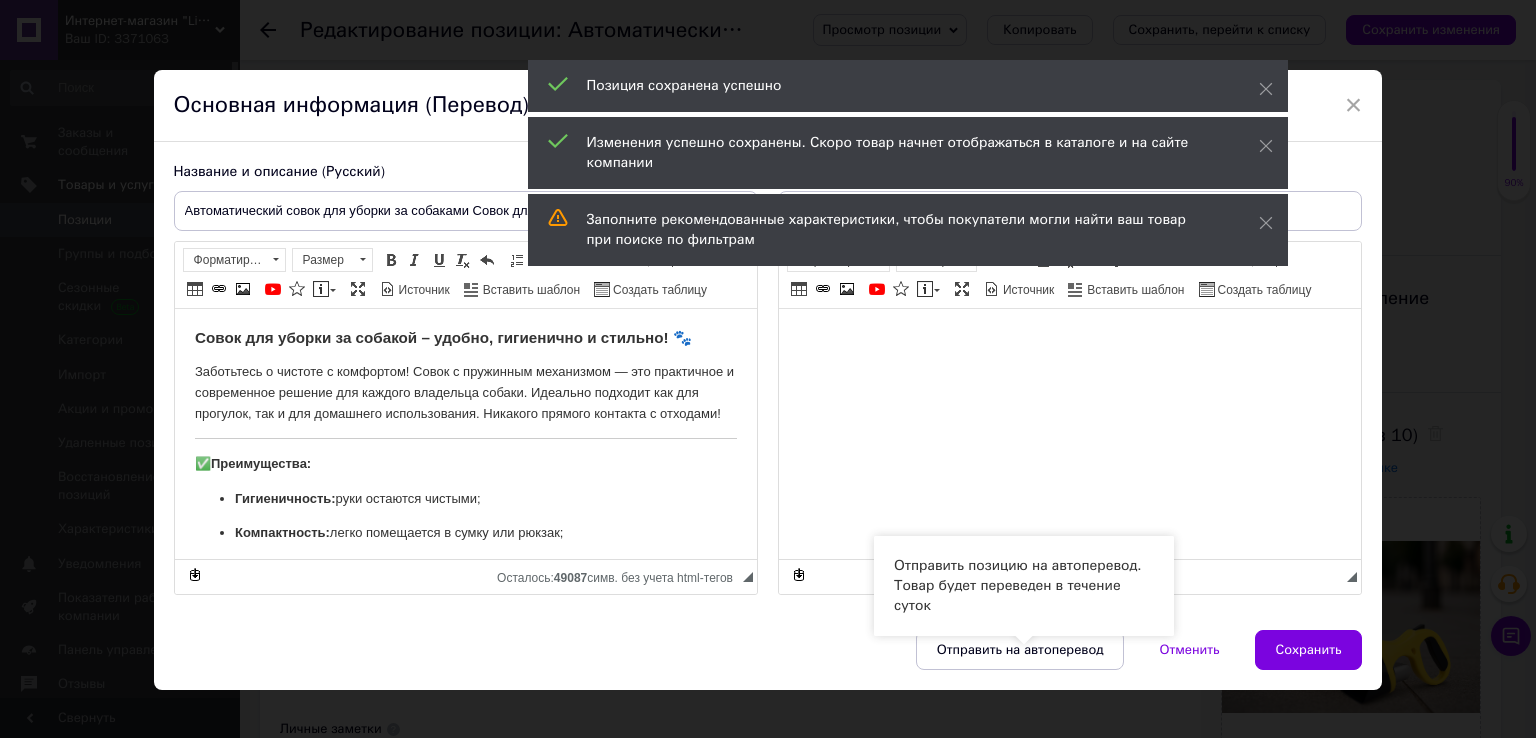 drag, startPoint x: 1070, startPoint y: 640, endPoint x: 1164, endPoint y: 542, distance: 135.79396 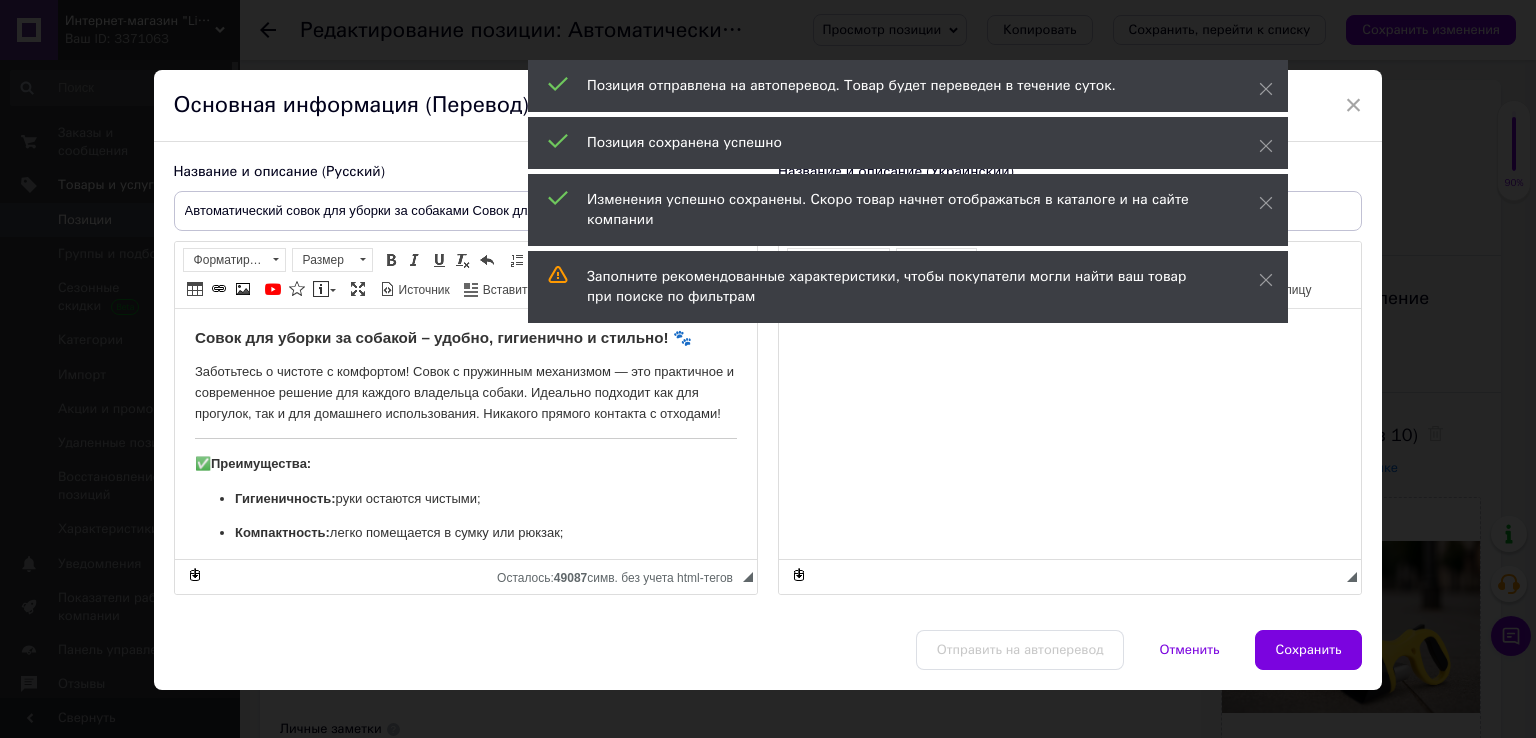 type on "Автоматичний совок для прибирання за собаками Совок для збирання фекалій собак Pooper Scooper LS188 диспенсер" 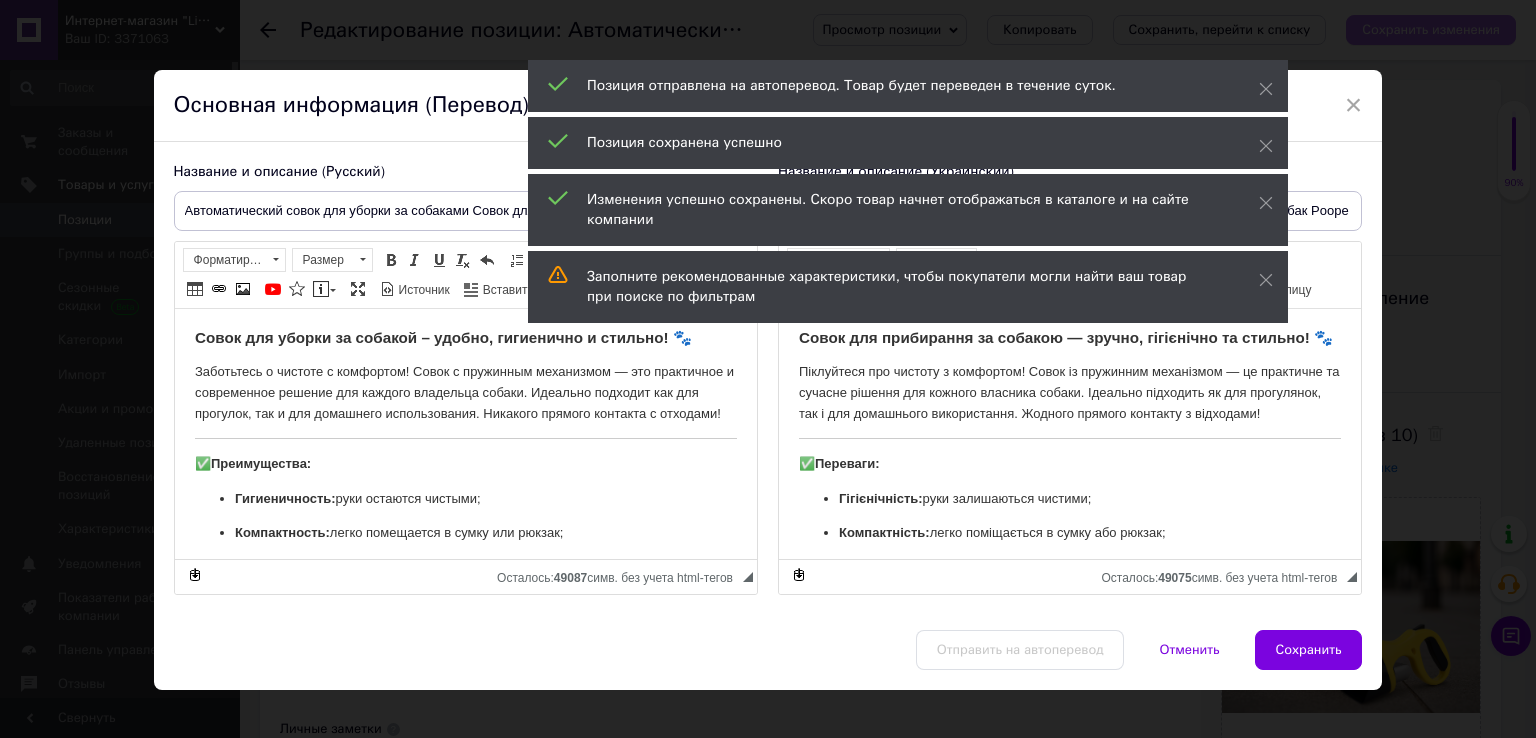 drag, startPoint x: 1341, startPoint y: 101, endPoint x: 1430, endPoint y: 42, distance: 106.78015 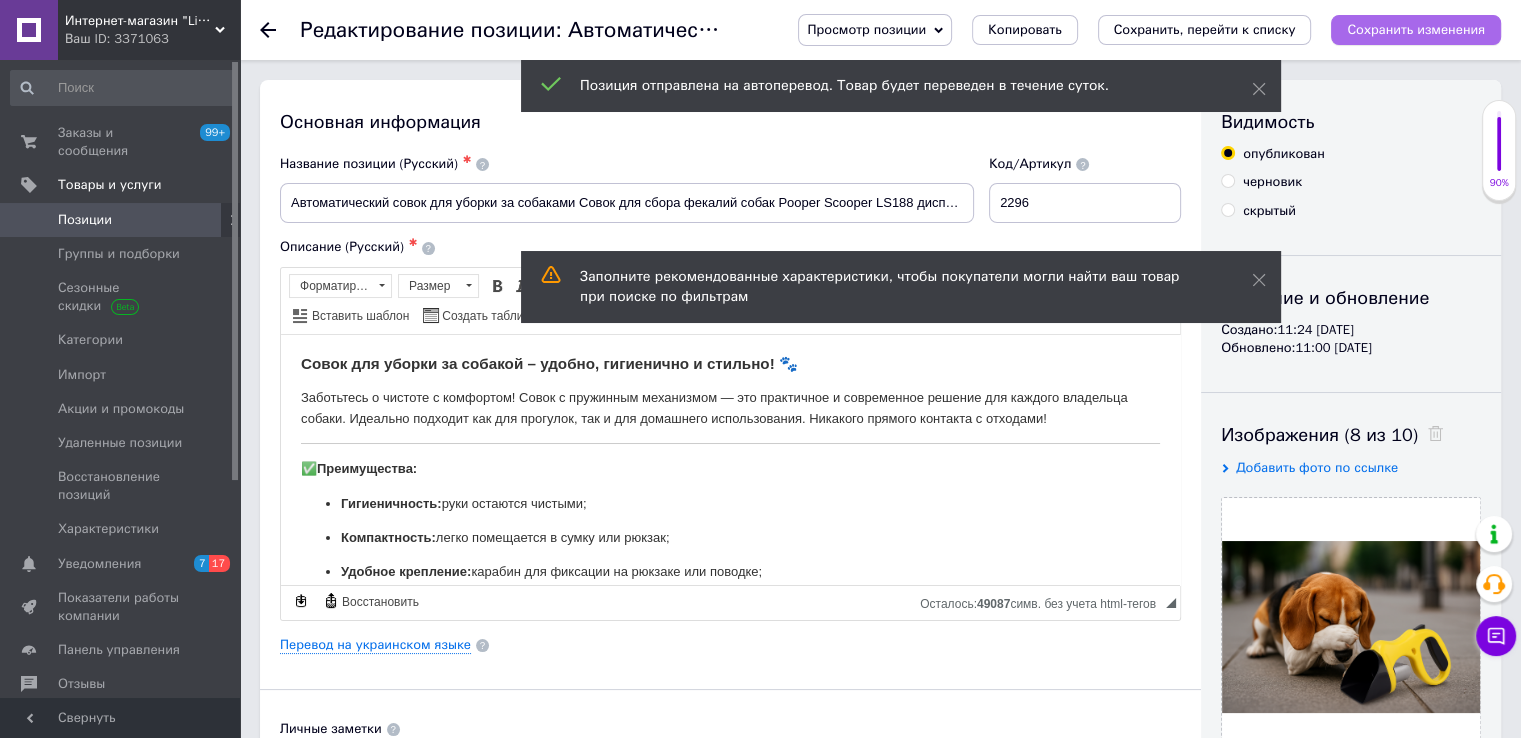 click on "Сохранить изменения" at bounding box center [1416, 29] 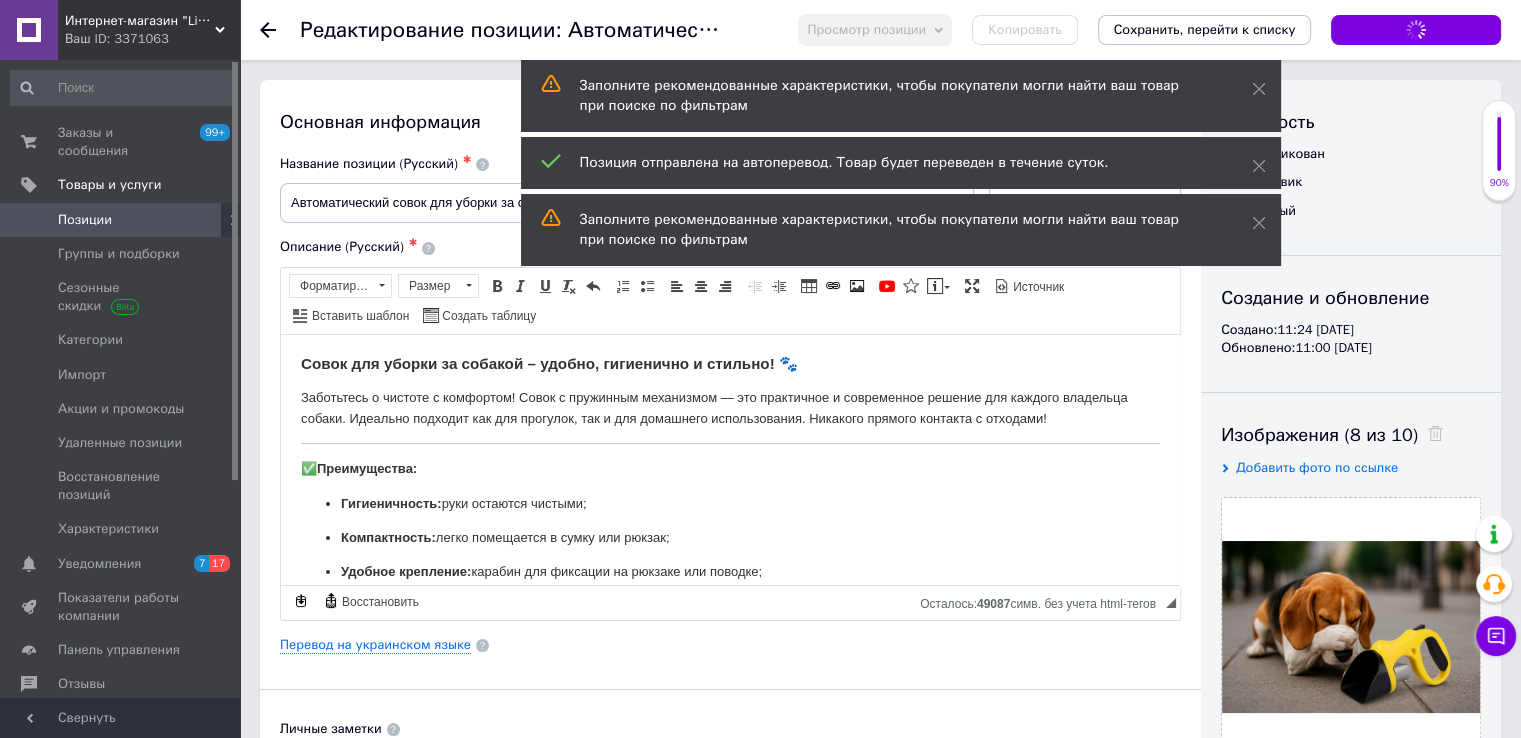 click on "Позиции" at bounding box center (85, 220) 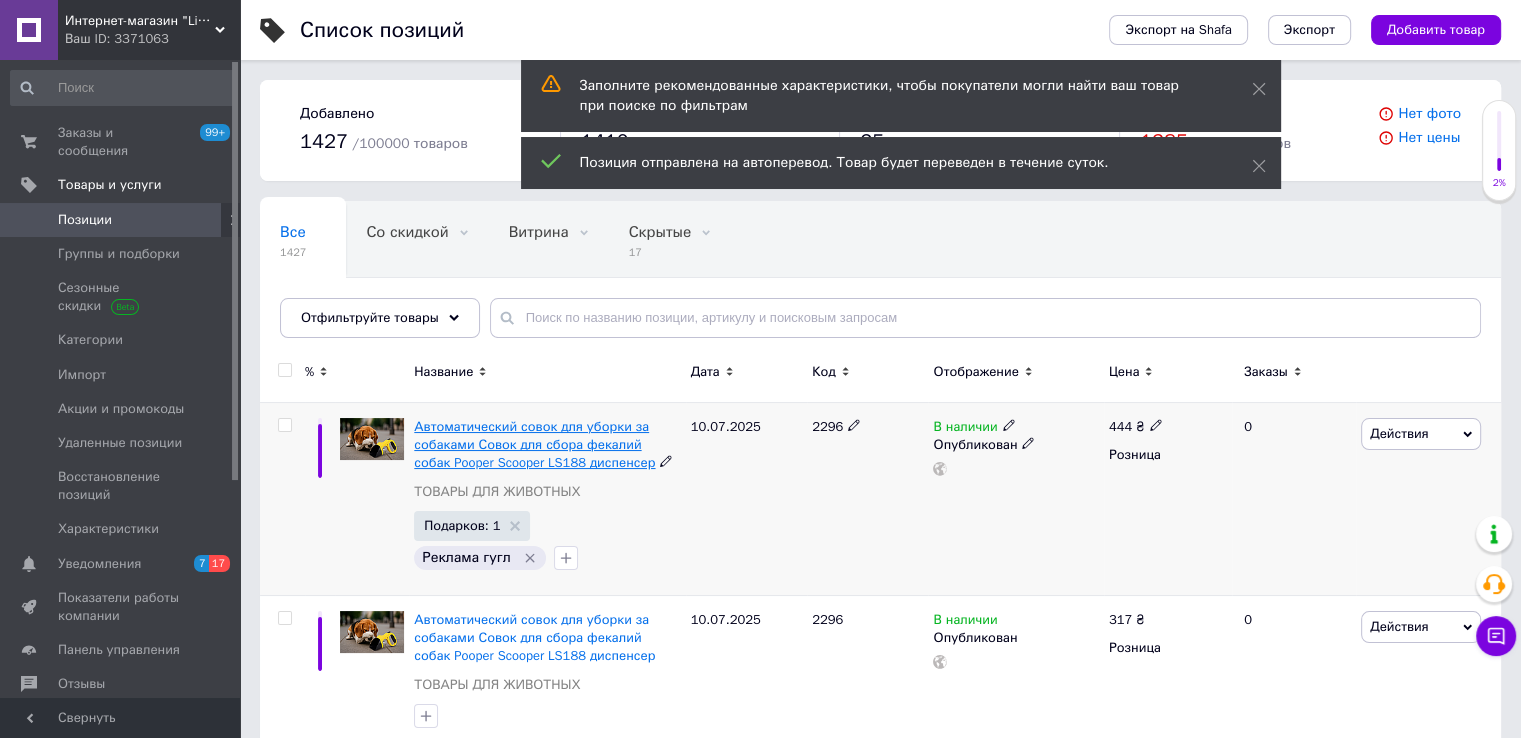 click on "Автоматический совок для уборки за собаками Совок для сбора фекалий собак Pooper Scooper LS188 диспенсер" at bounding box center [534, 444] 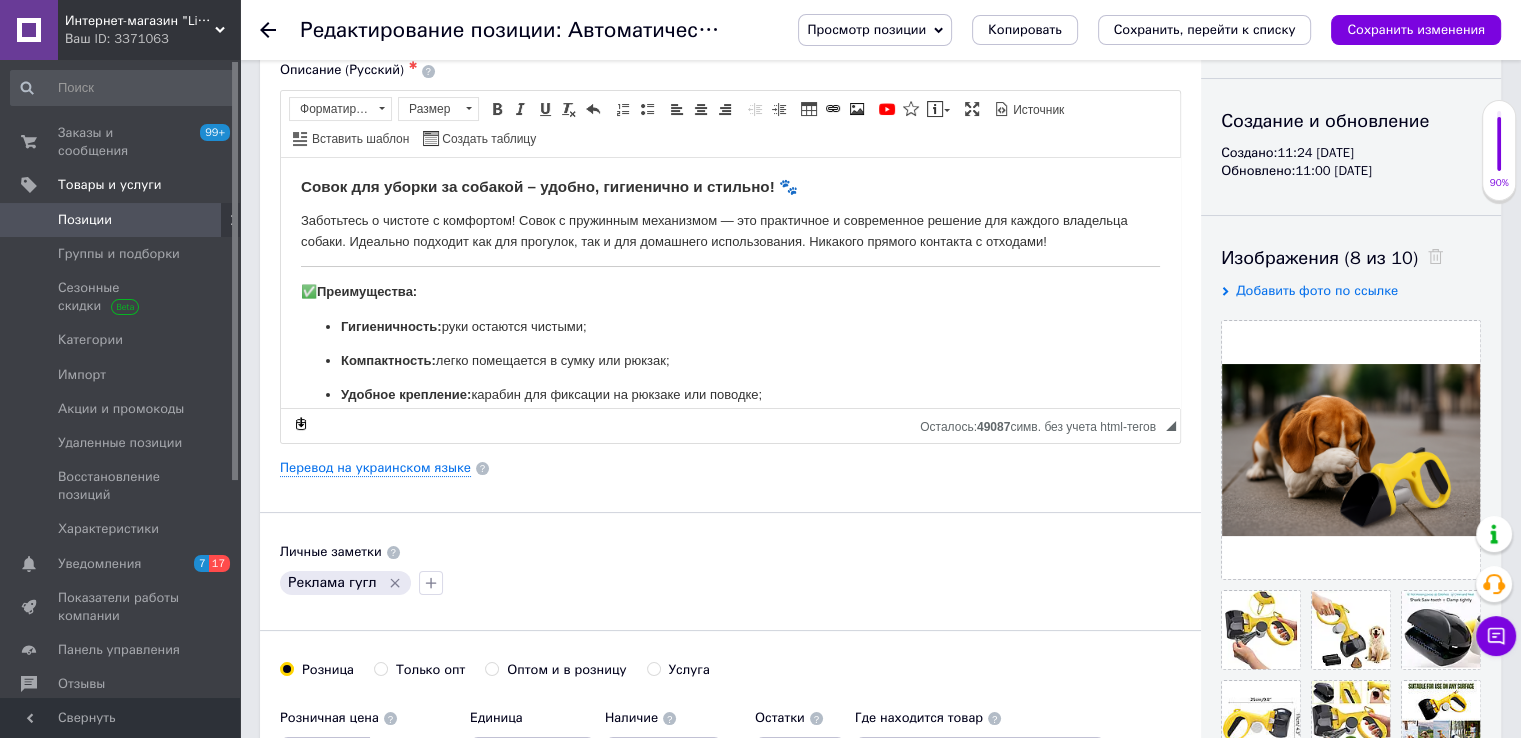 scroll, scrollTop: 400, scrollLeft: 0, axis: vertical 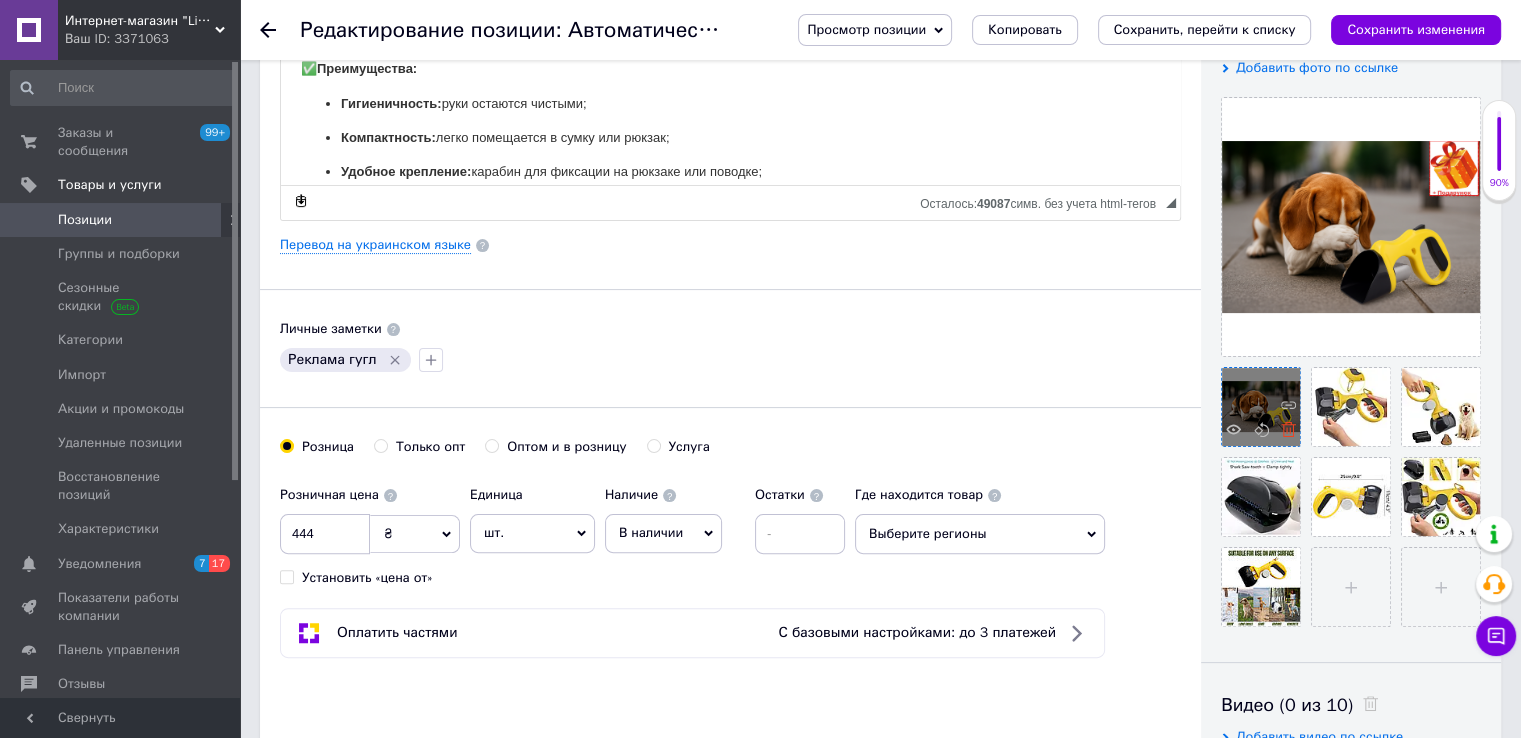 click 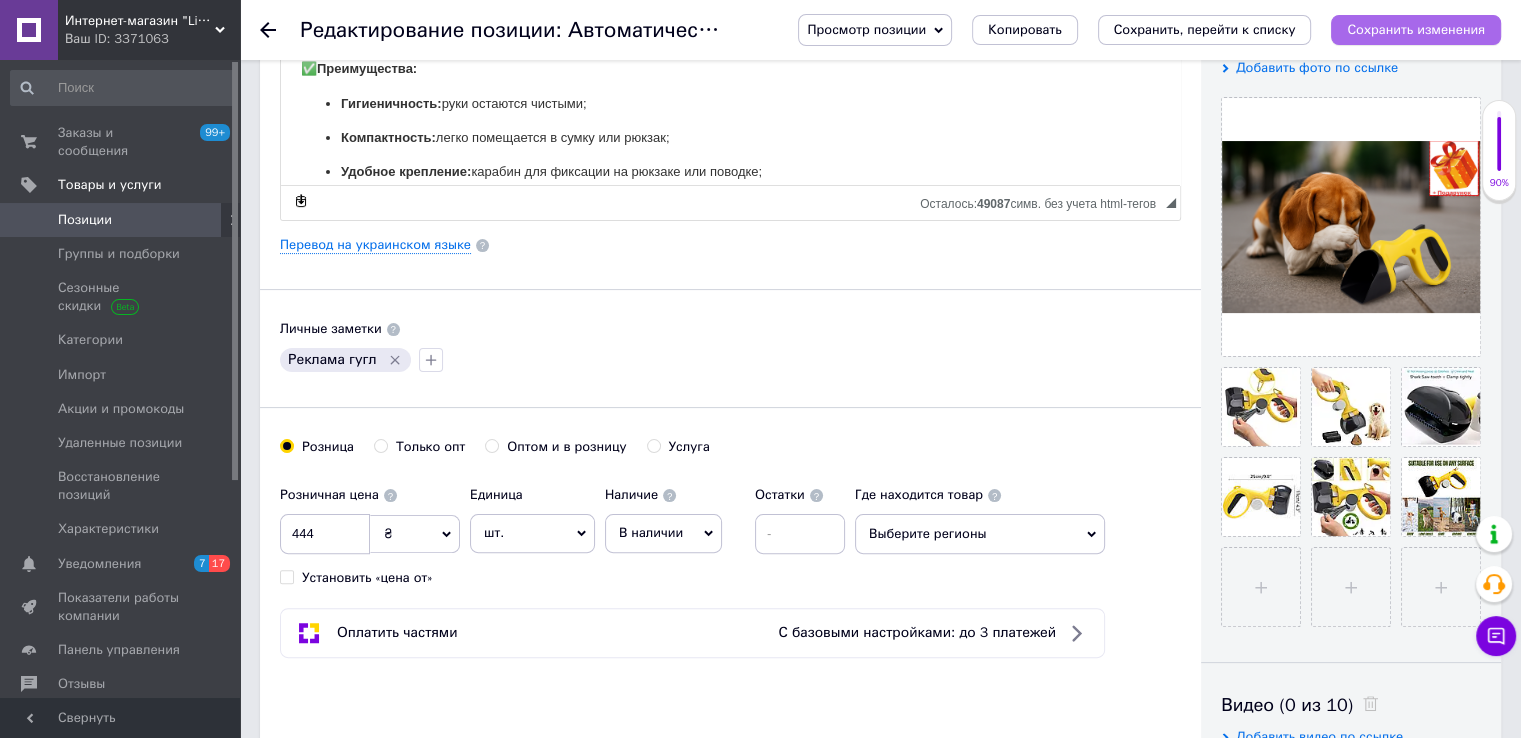 click on "Сохранить изменения" at bounding box center [1416, 29] 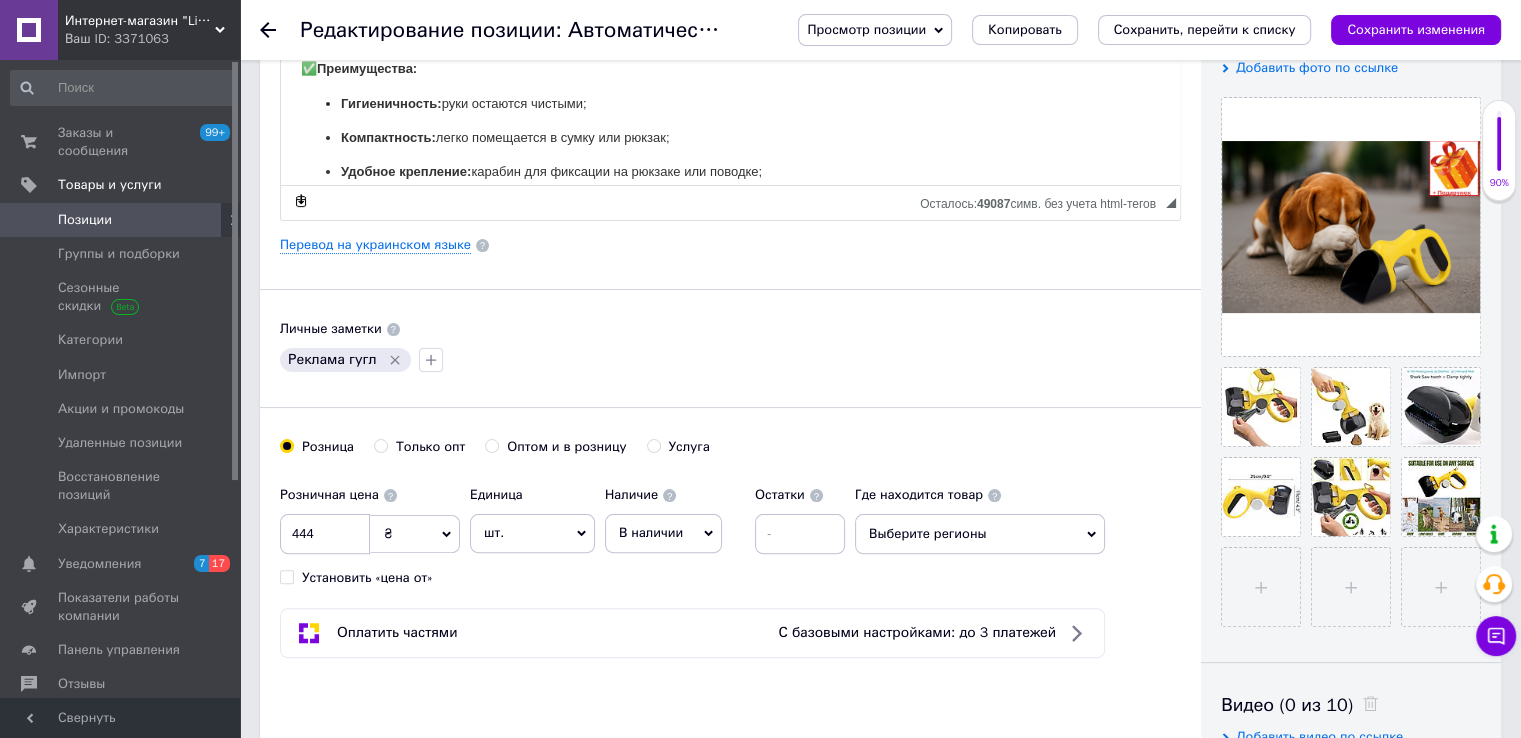 click on "Позиции" at bounding box center (85, 220) 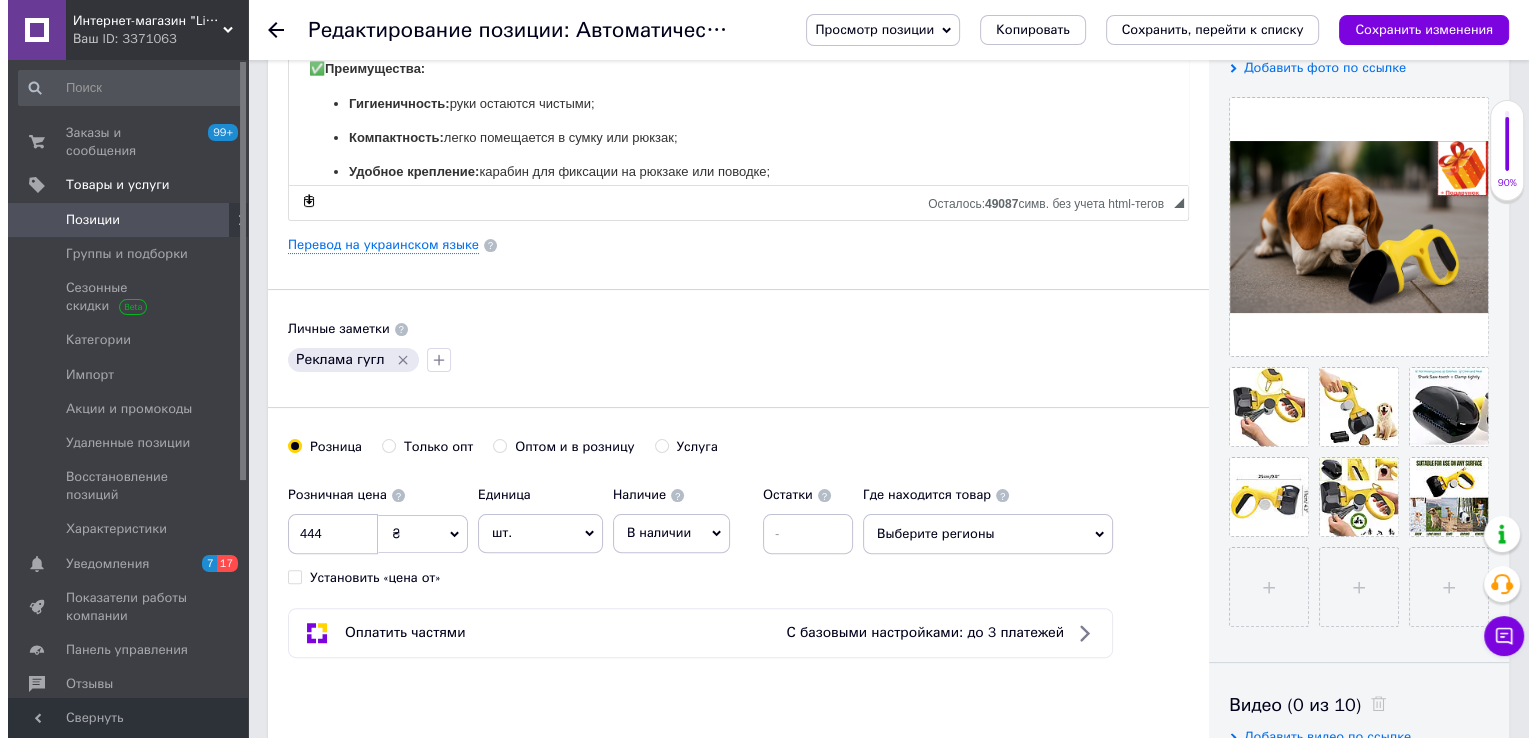 scroll, scrollTop: 0, scrollLeft: 0, axis: both 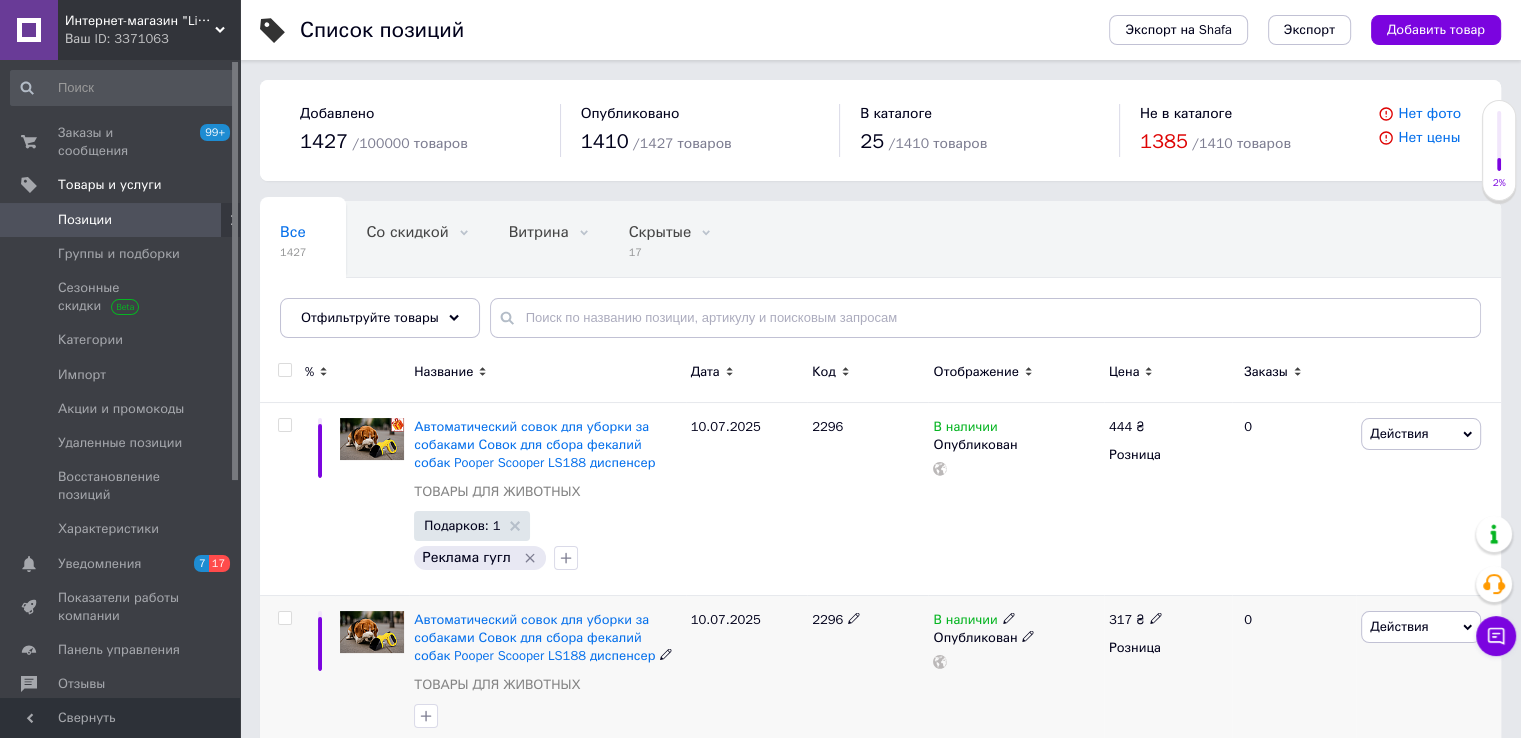 click at bounding box center (282, 675) 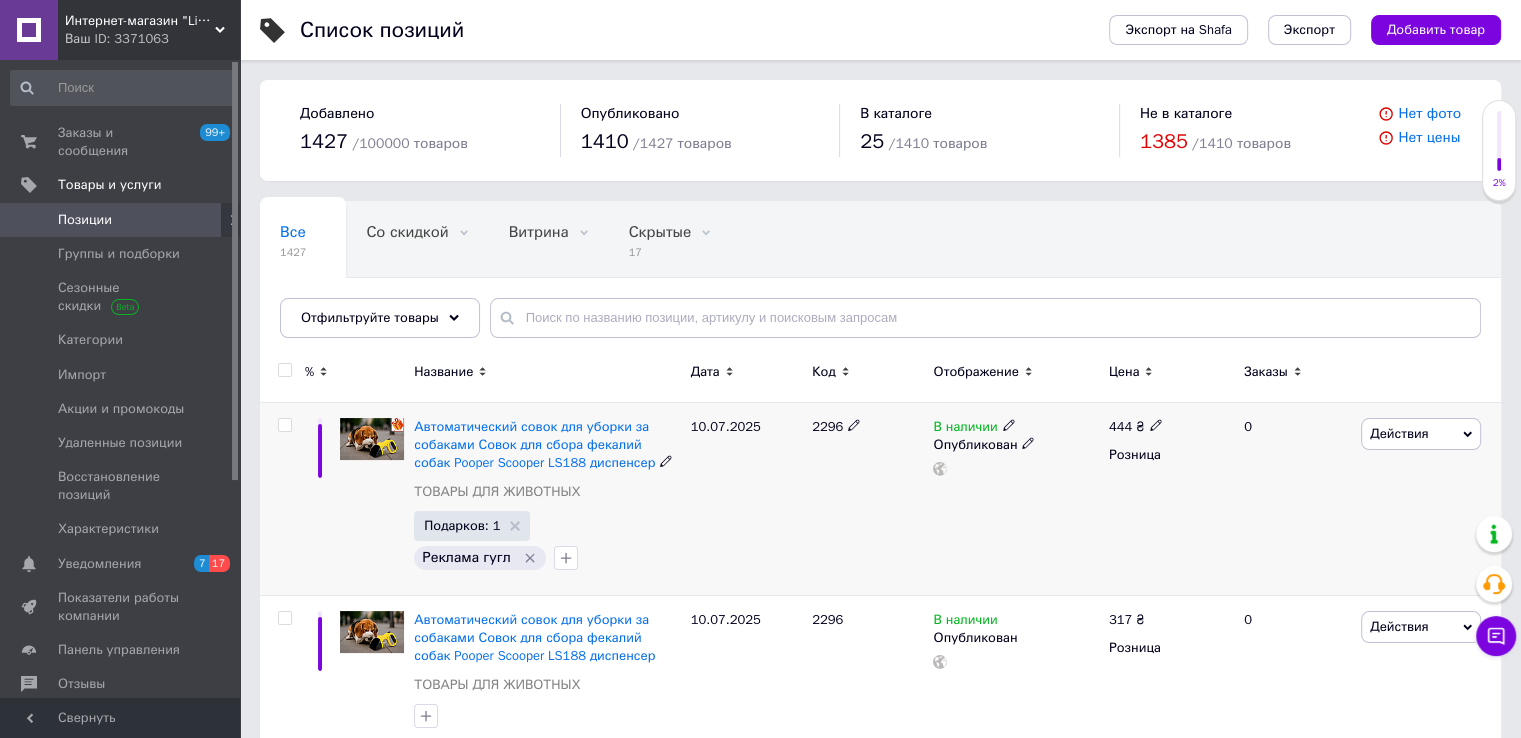 click at bounding box center [284, 425] 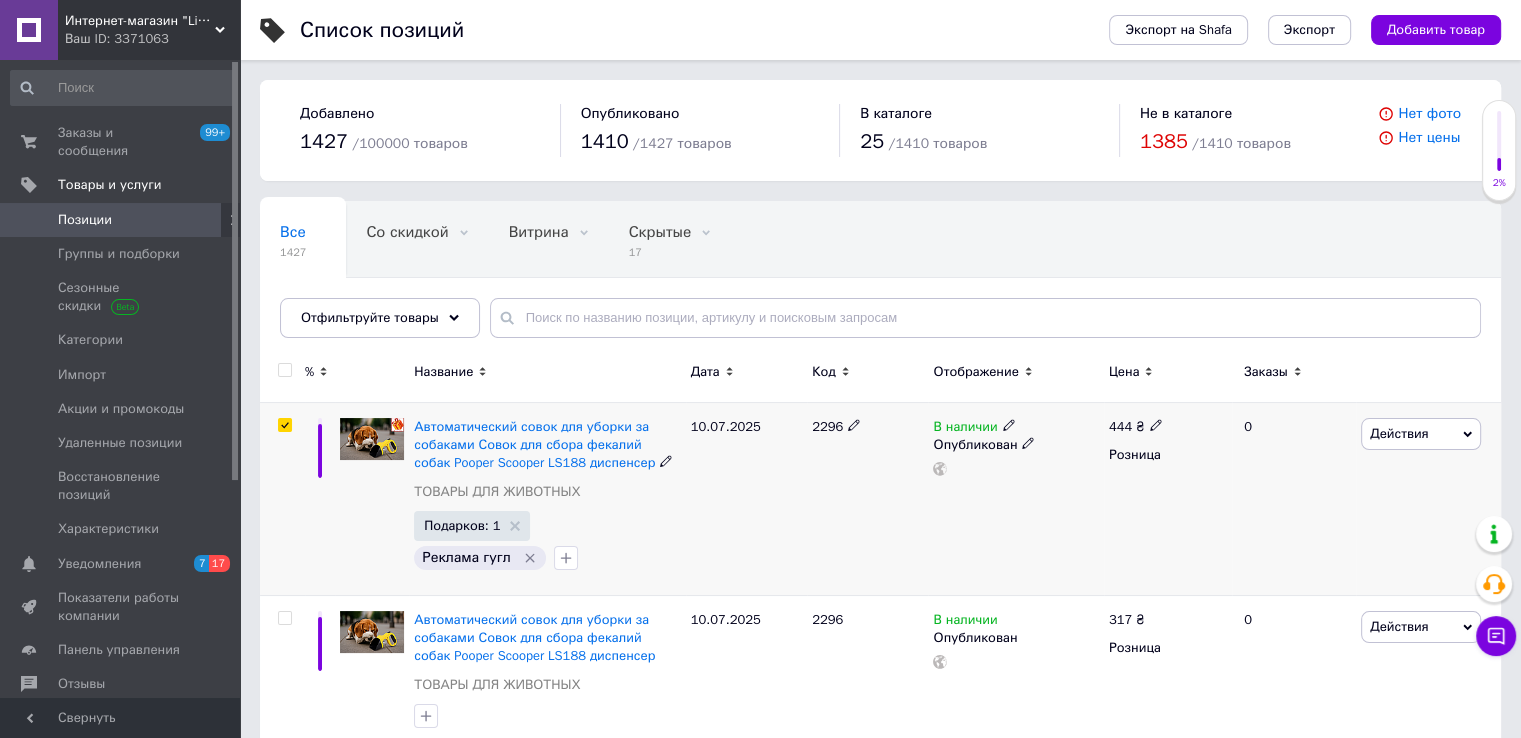 checkbox on "true" 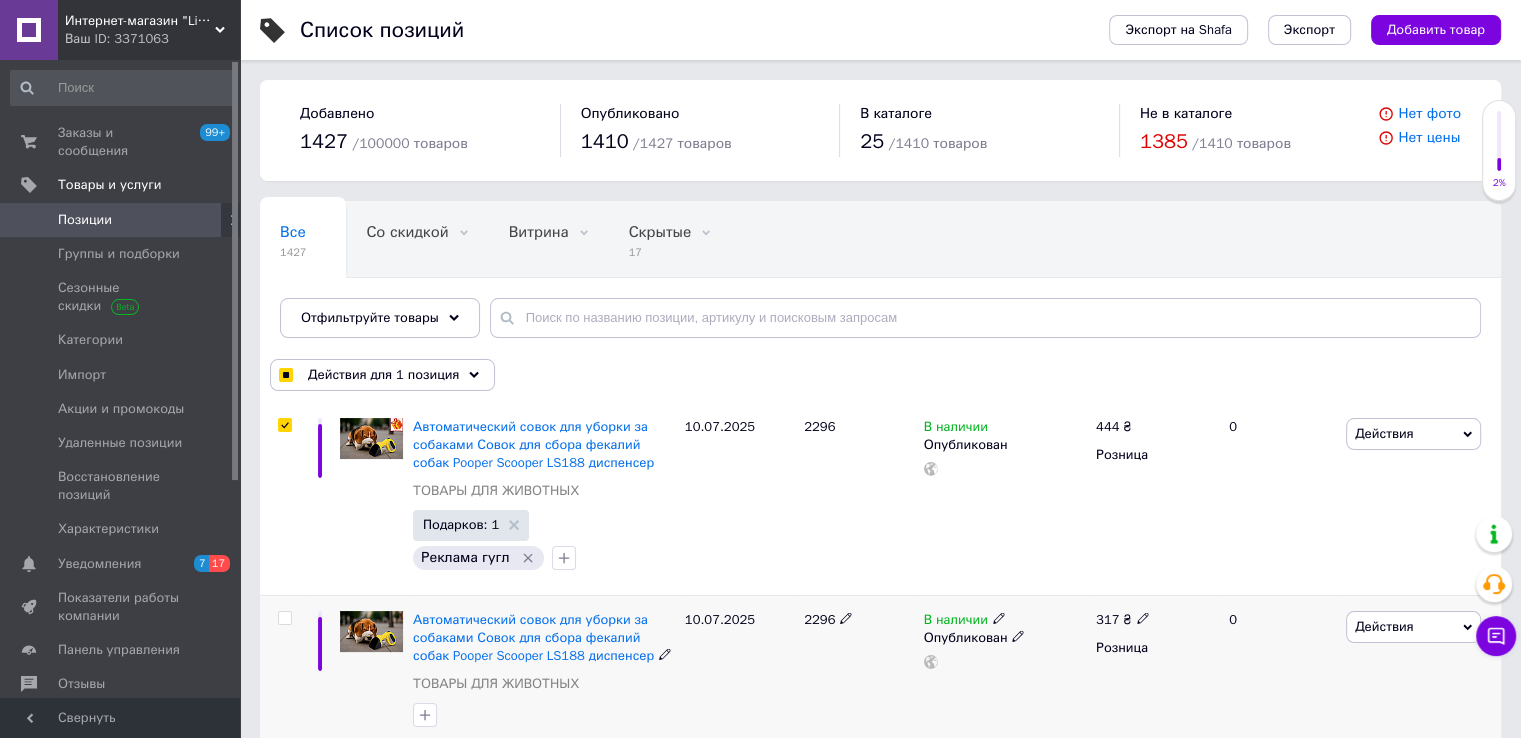 click at bounding box center (284, 618) 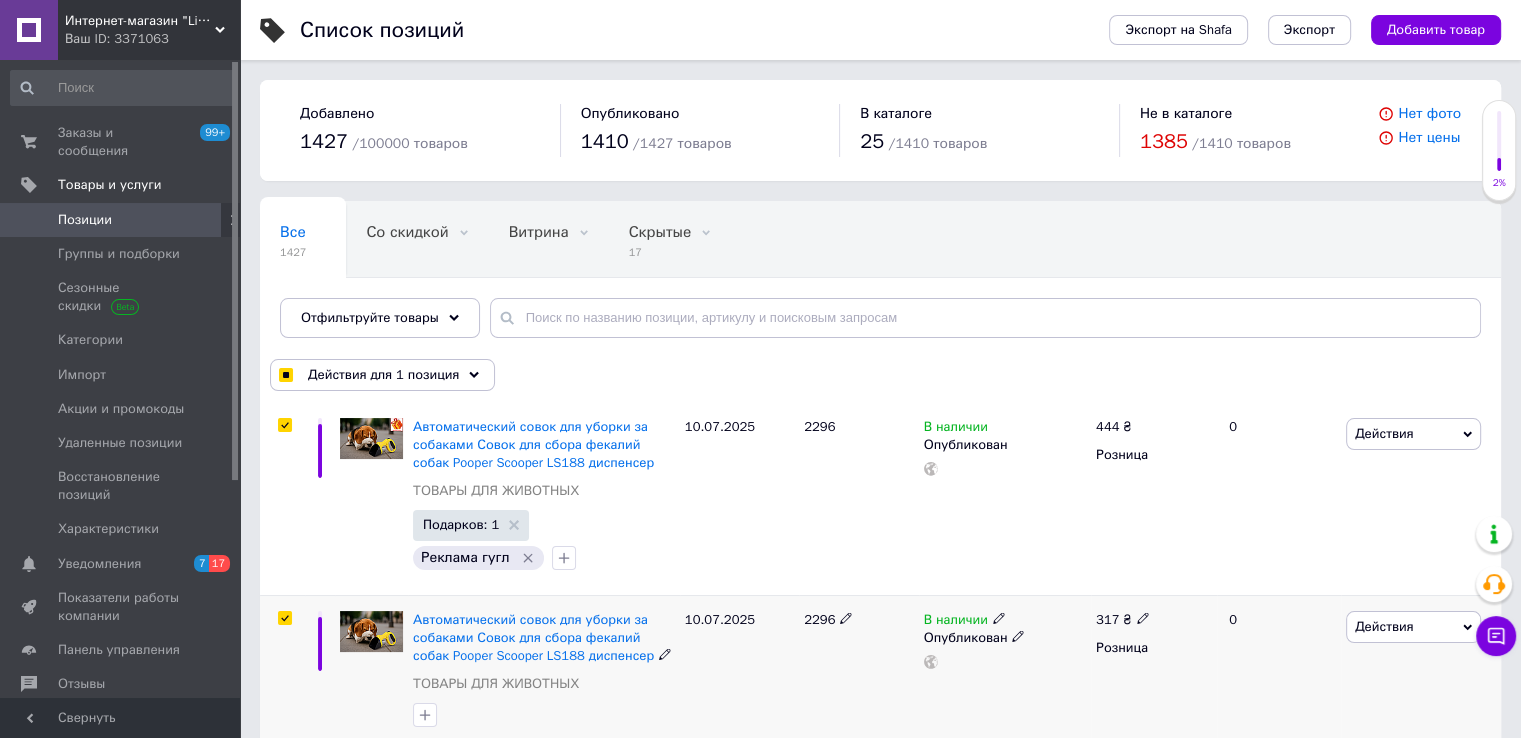 checkbox on "true" 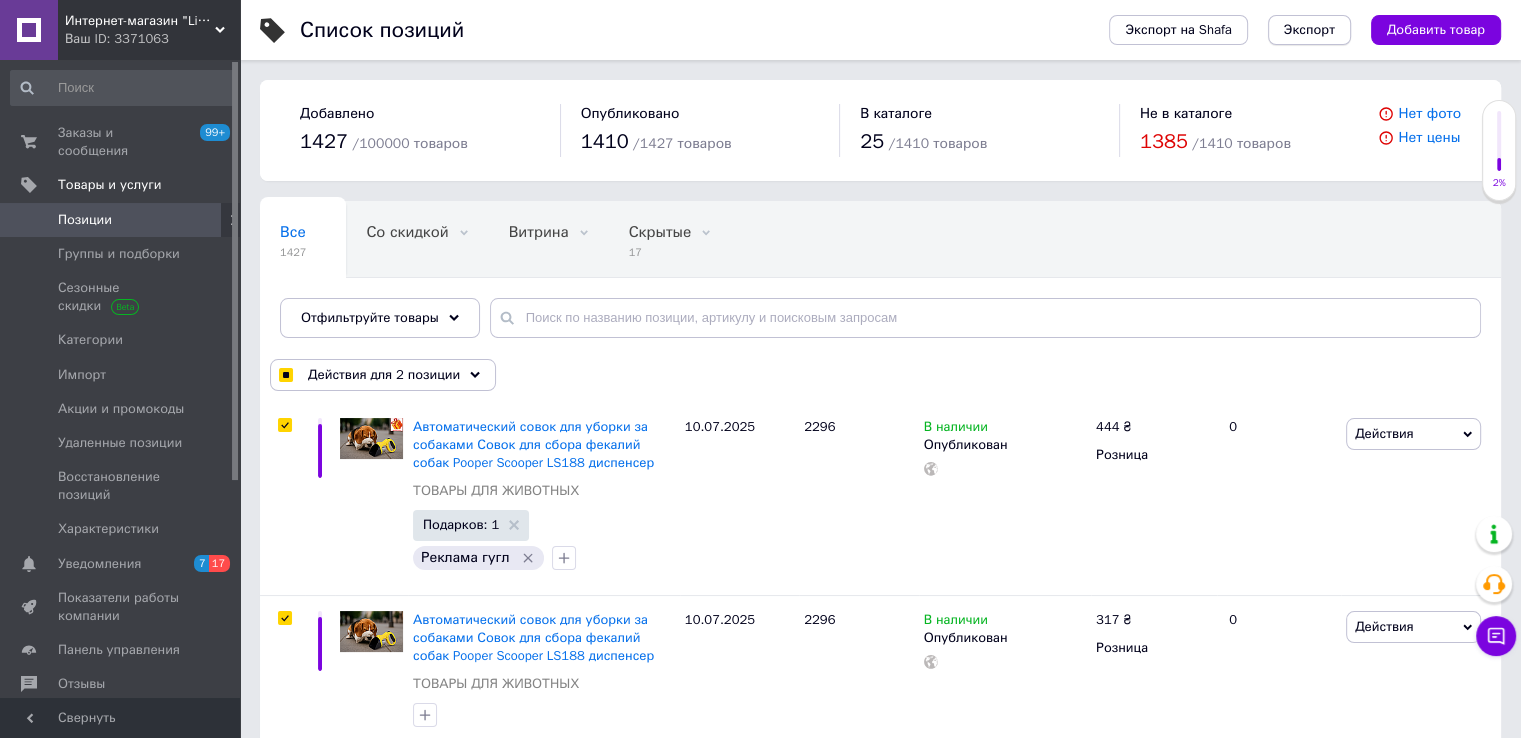 click on "Экспорт" at bounding box center (1309, 30) 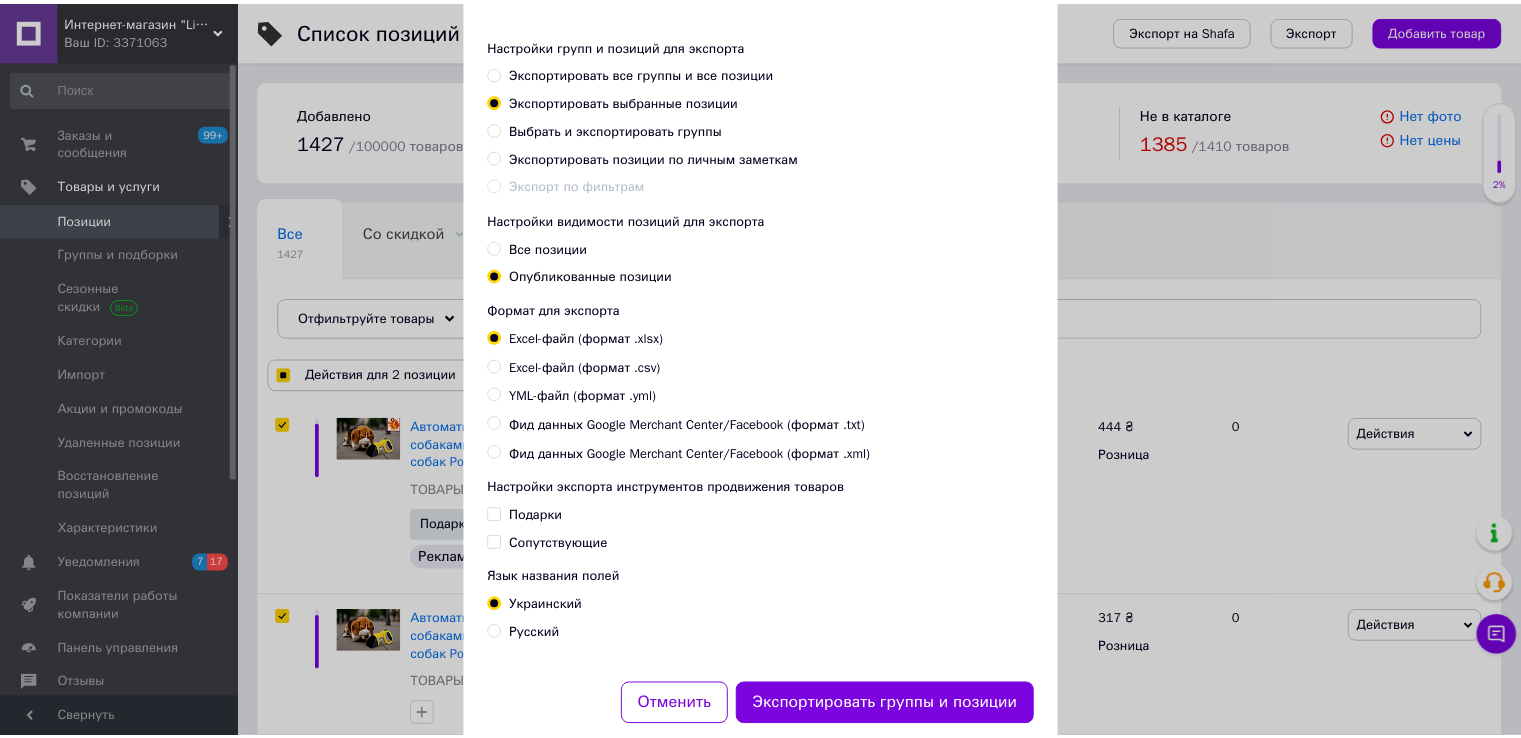scroll, scrollTop: 139, scrollLeft: 0, axis: vertical 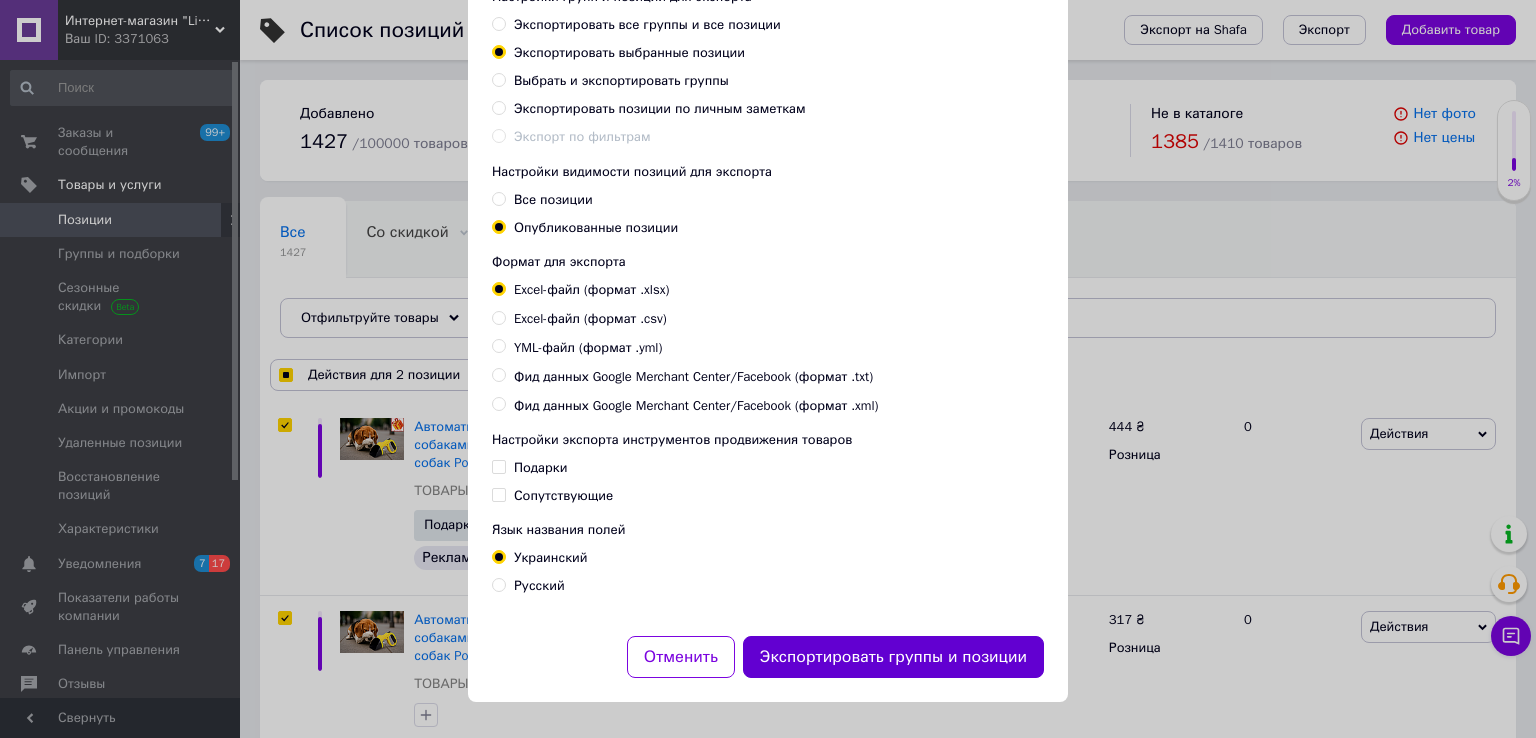 click on "Экспортировать группы и позиции" at bounding box center [893, 657] 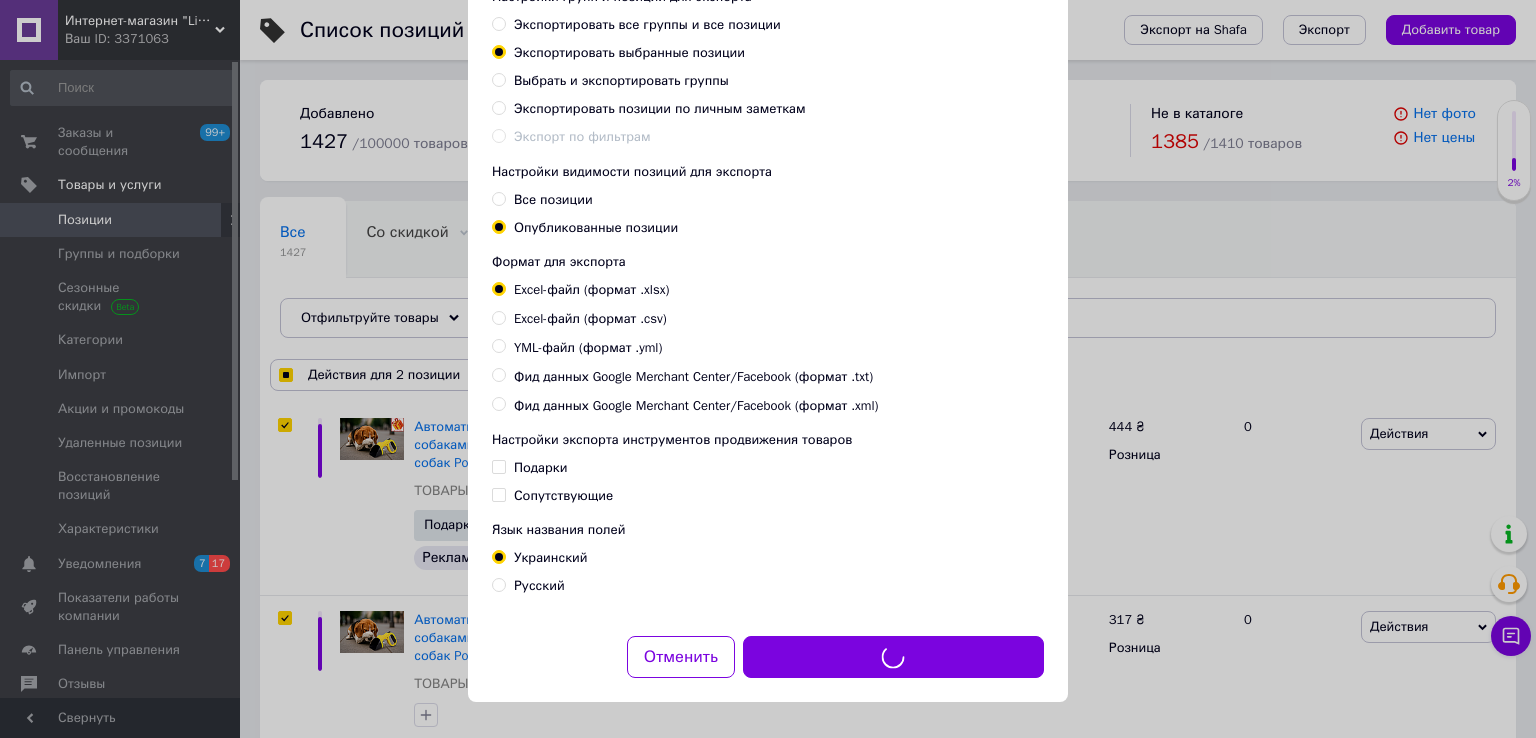 checkbox on "true" 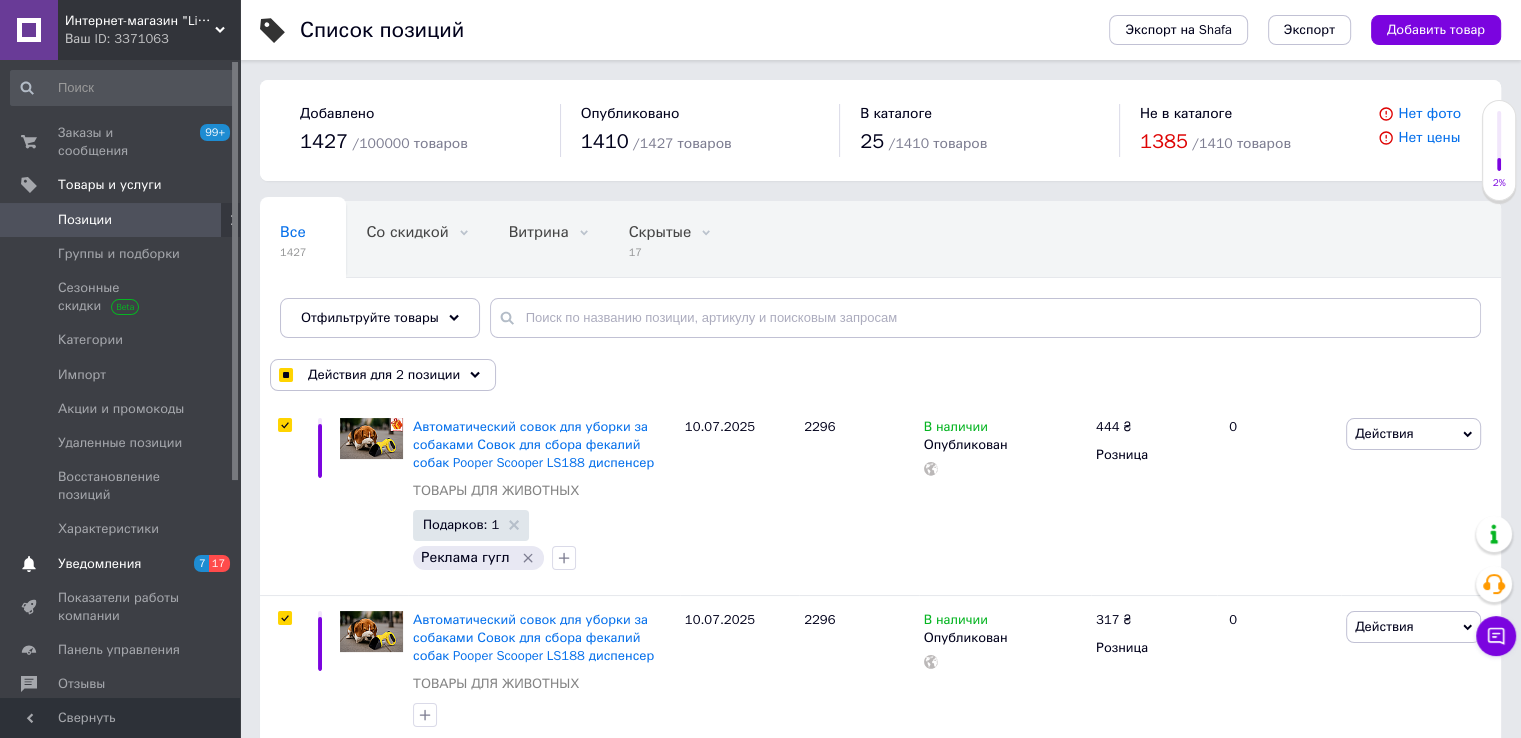 click on "Уведомления" at bounding box center (99, 564) 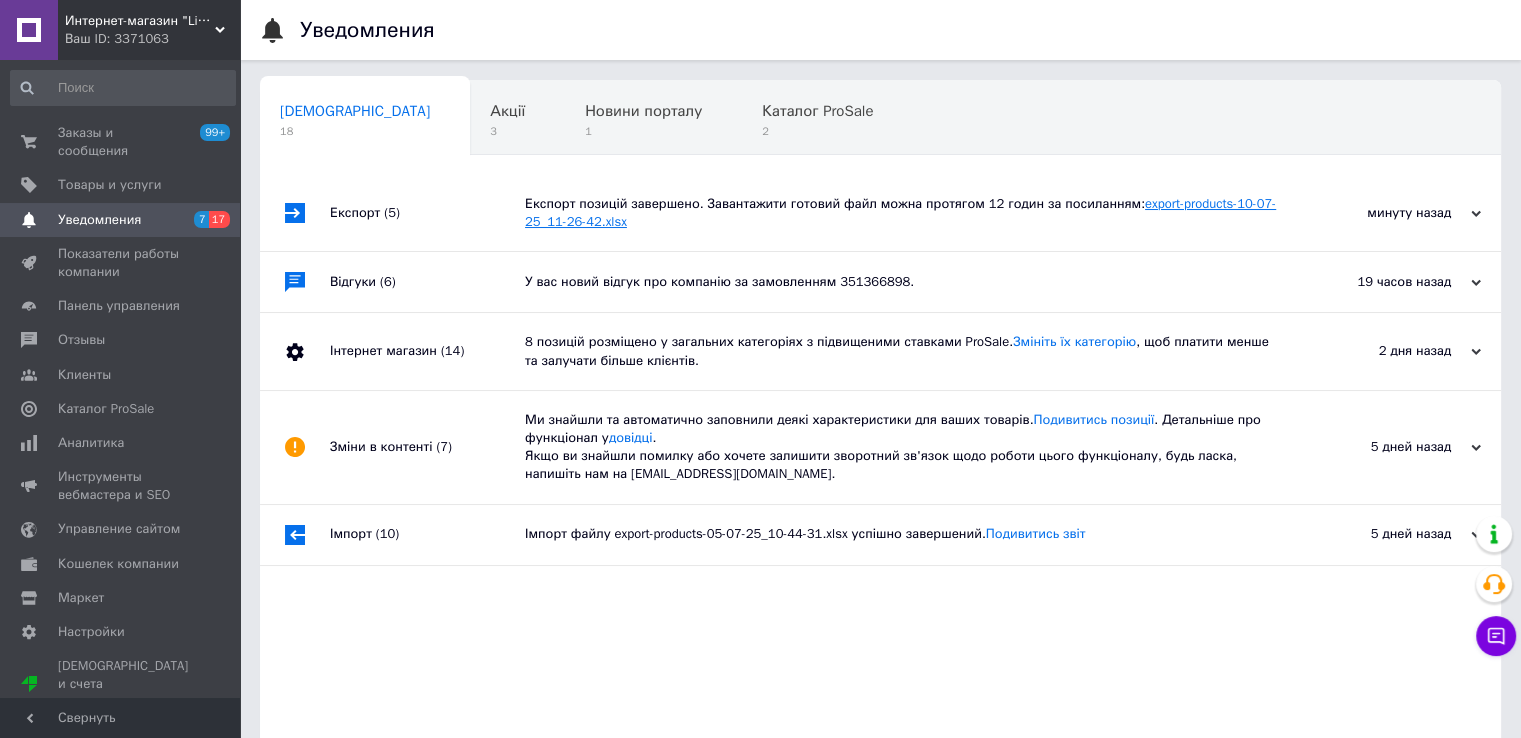 click on "export-products-10-07-25_11-26-42.xlsx" at bounding box center [900, 212] 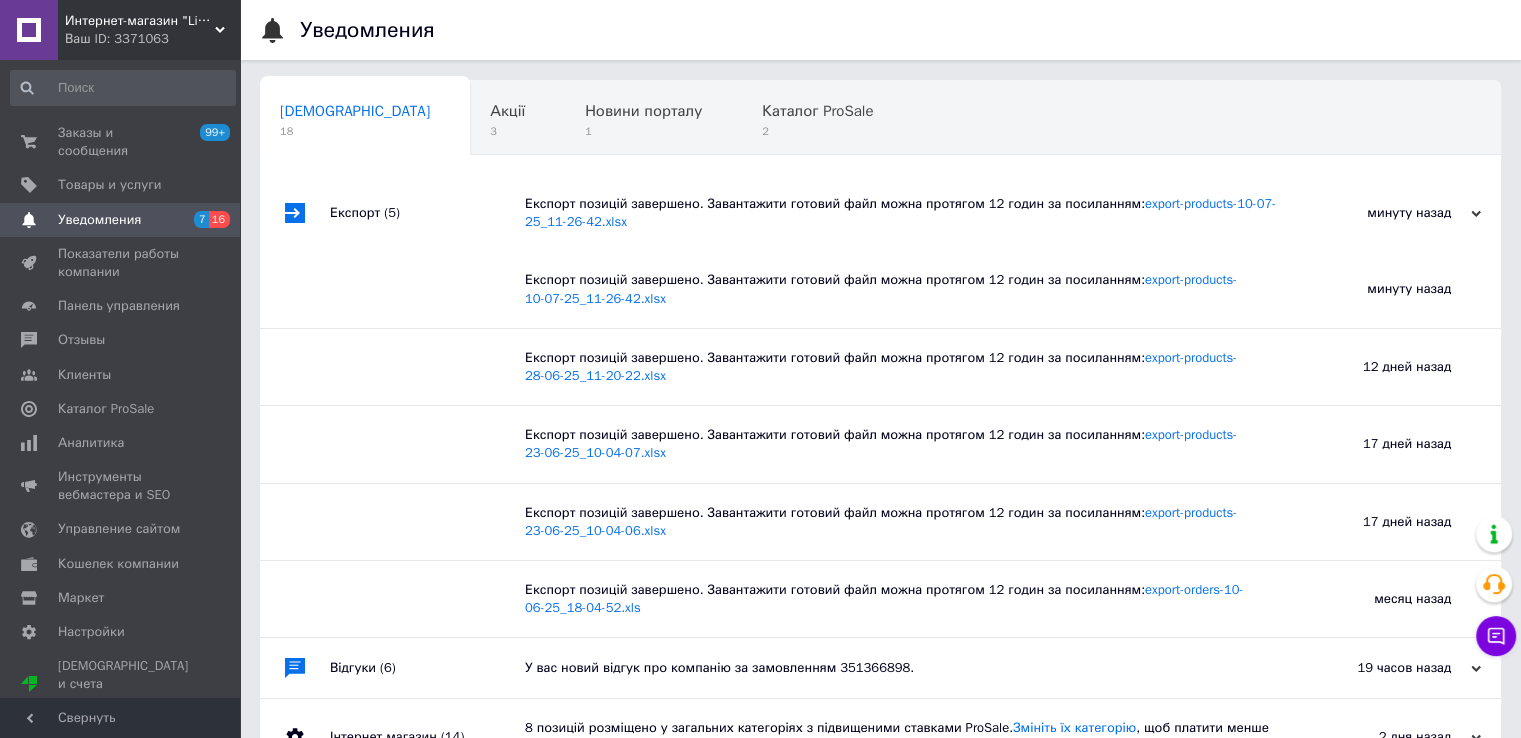 drag, startPoint x: 222, startPoint y: 34, endPoint x: 177, endPoint y: 134, distance: 109.65856 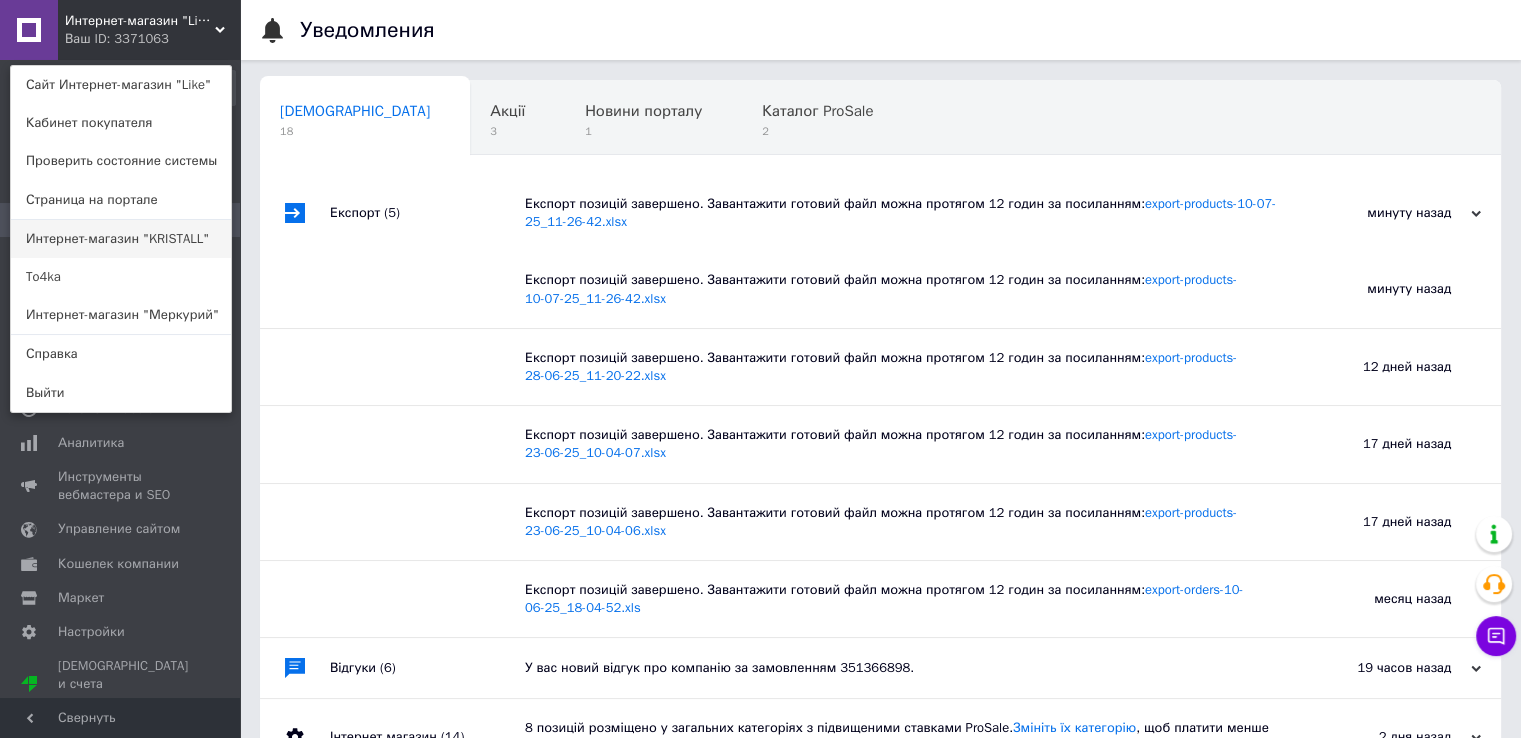 click on "Интернет-магазин "KRISTALL"" at bounding box center (121, 239) 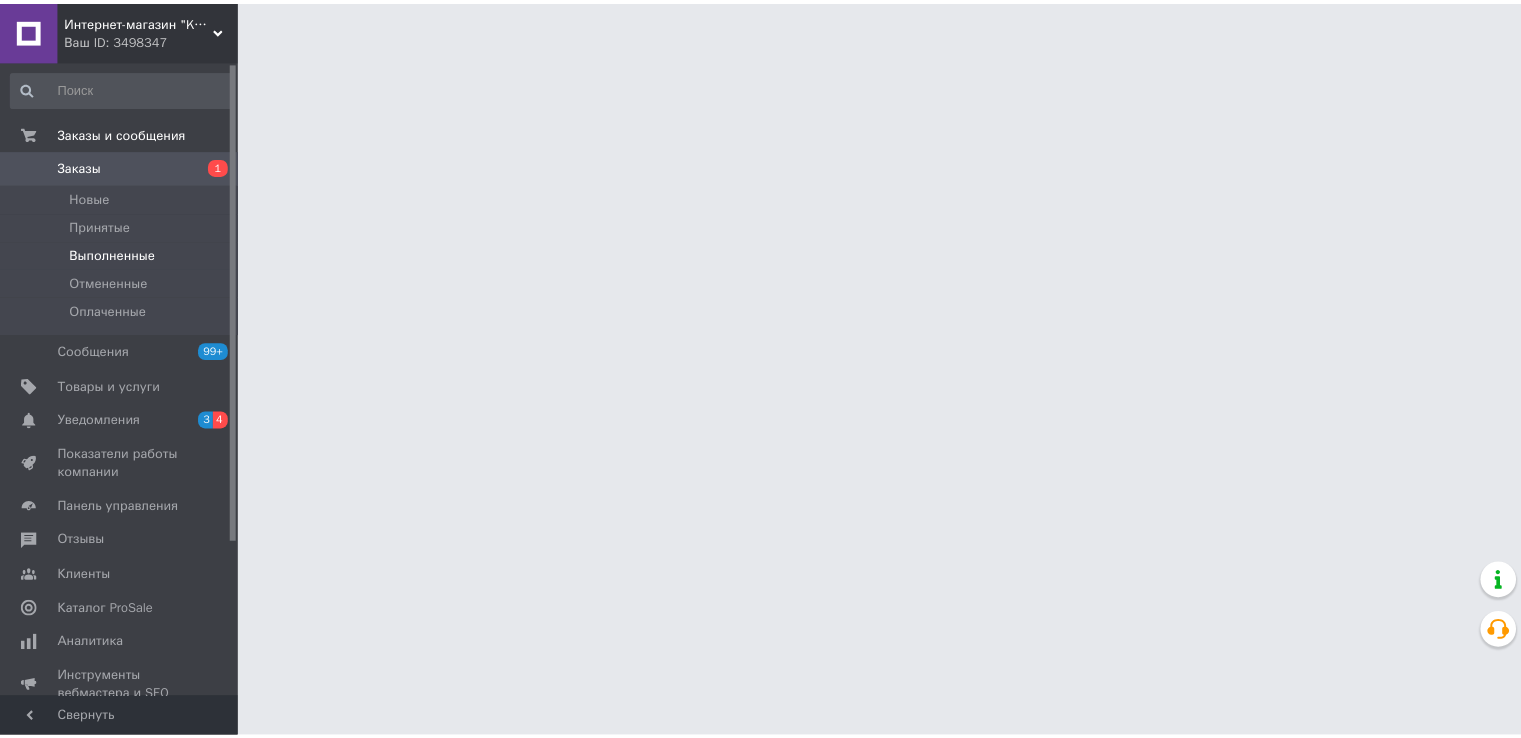 scroll, scrollTop: 0, scrollLeft: 0, axis: both 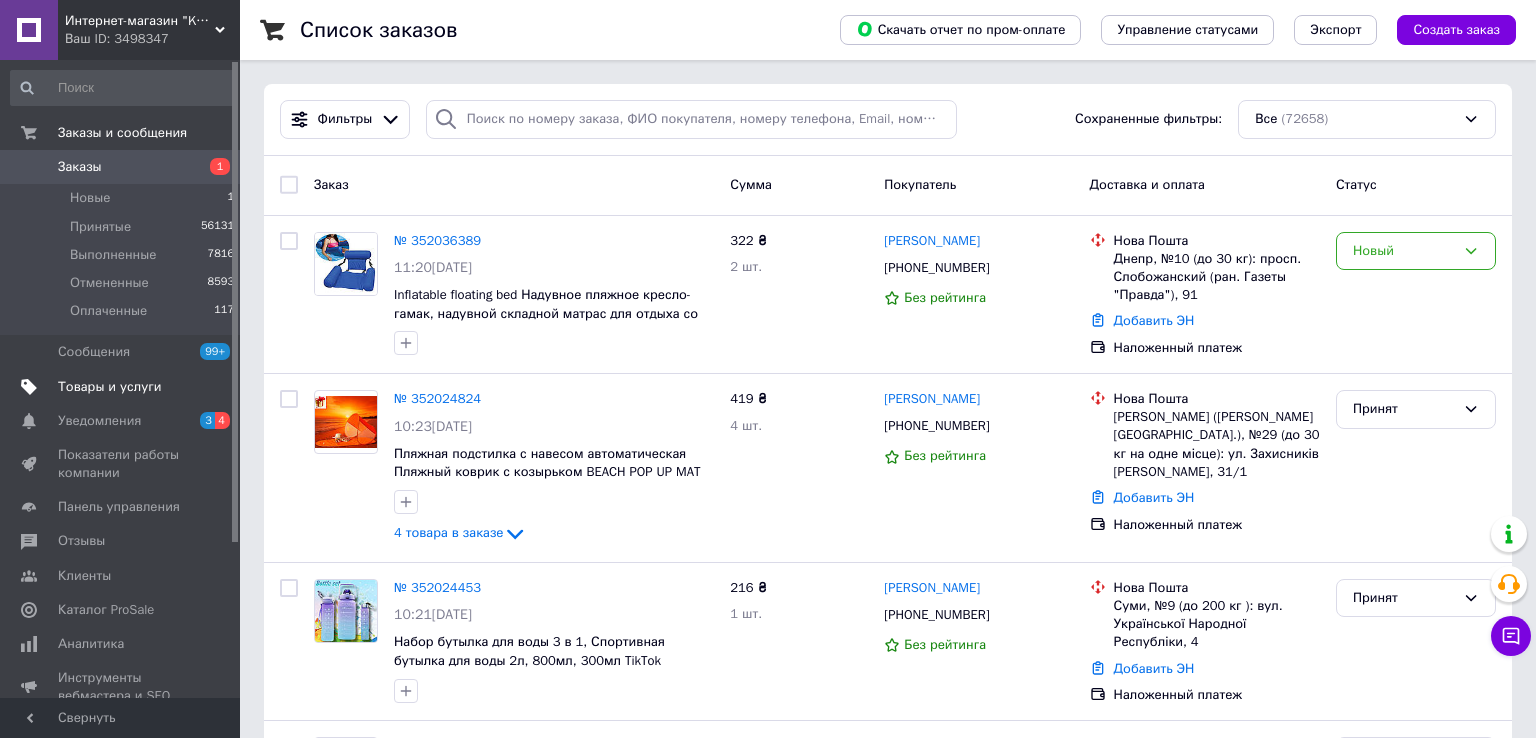 click on "Товары и услуги" at bounding box center (110, 387) 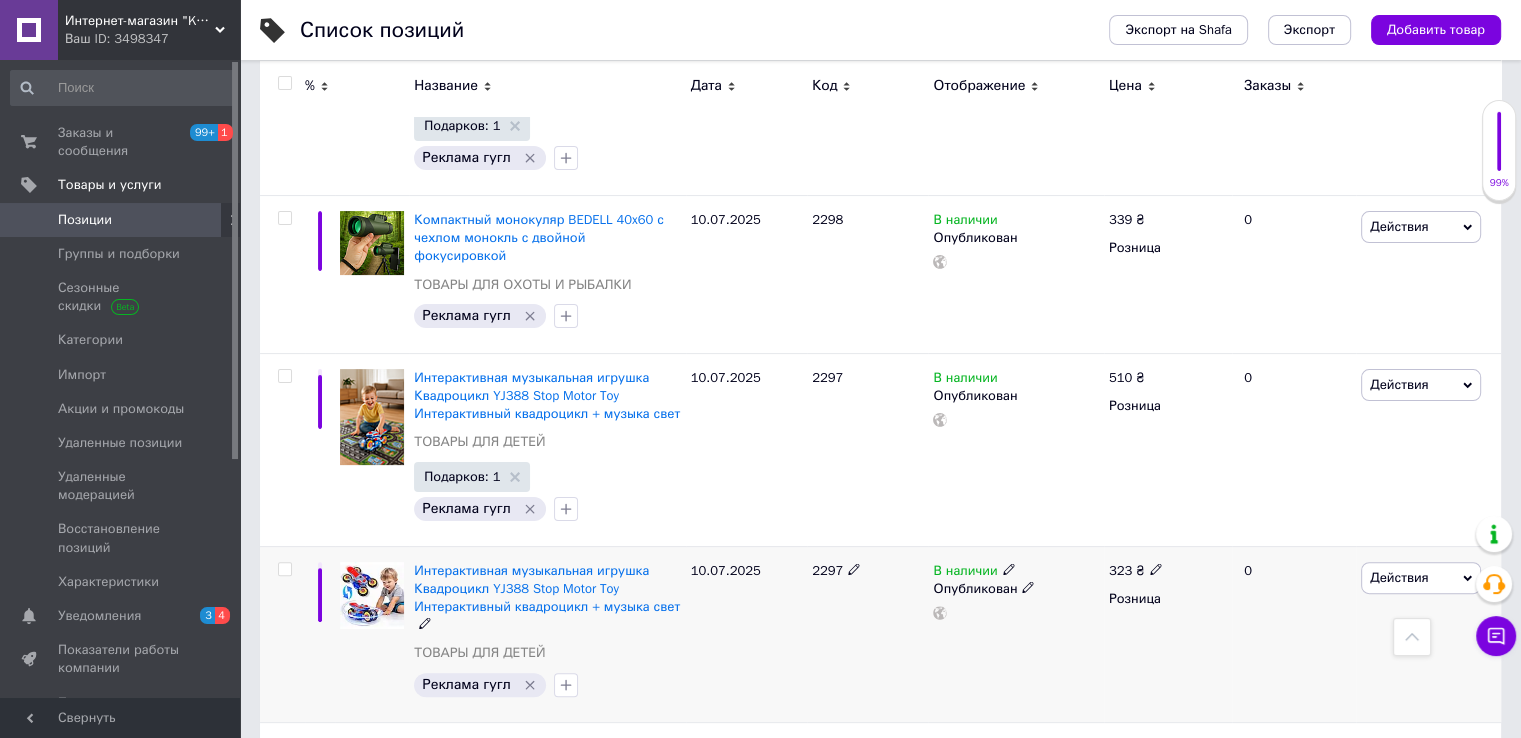 scroll, scrollTop: 500, scrollLeft: 0, axis: vertical 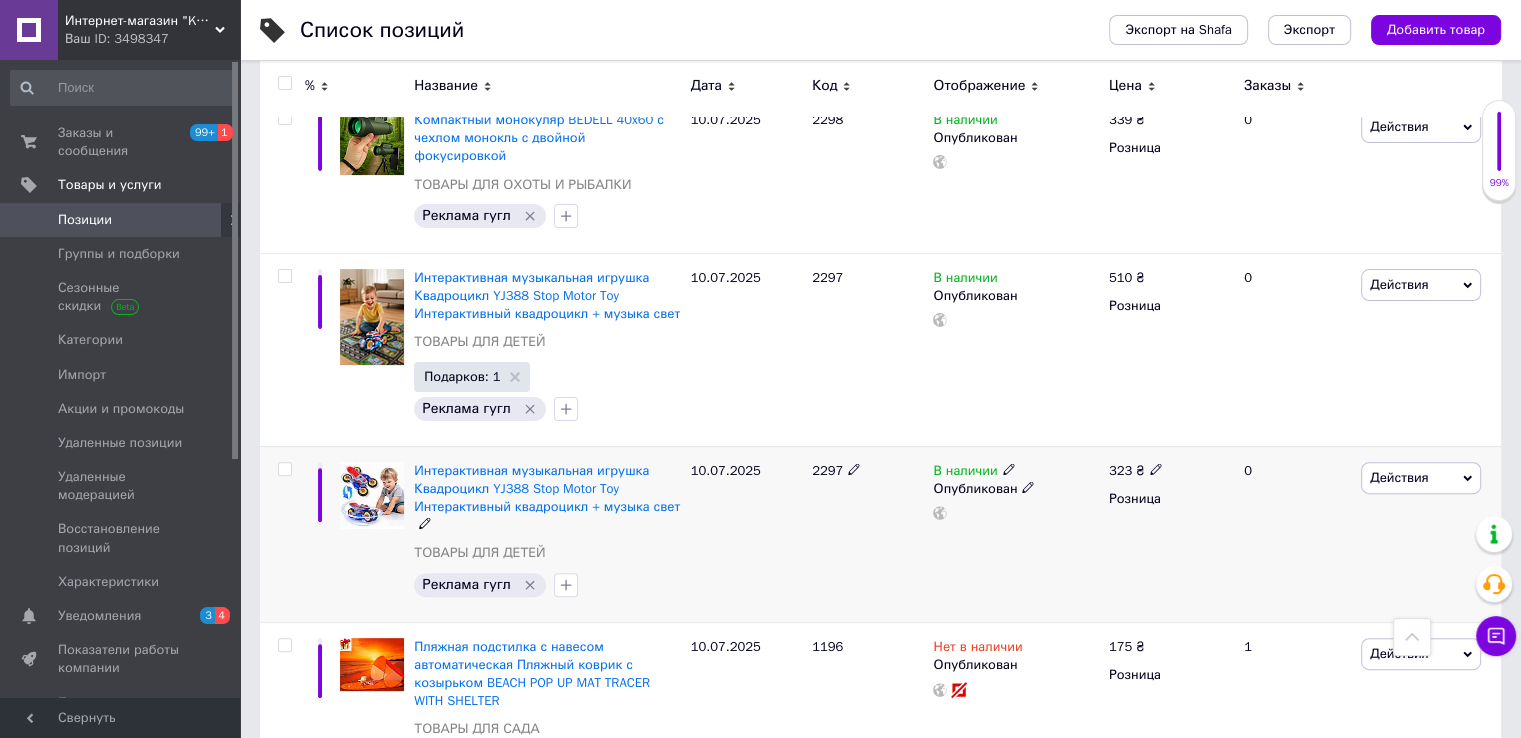 click at bounding box center (284, 469) 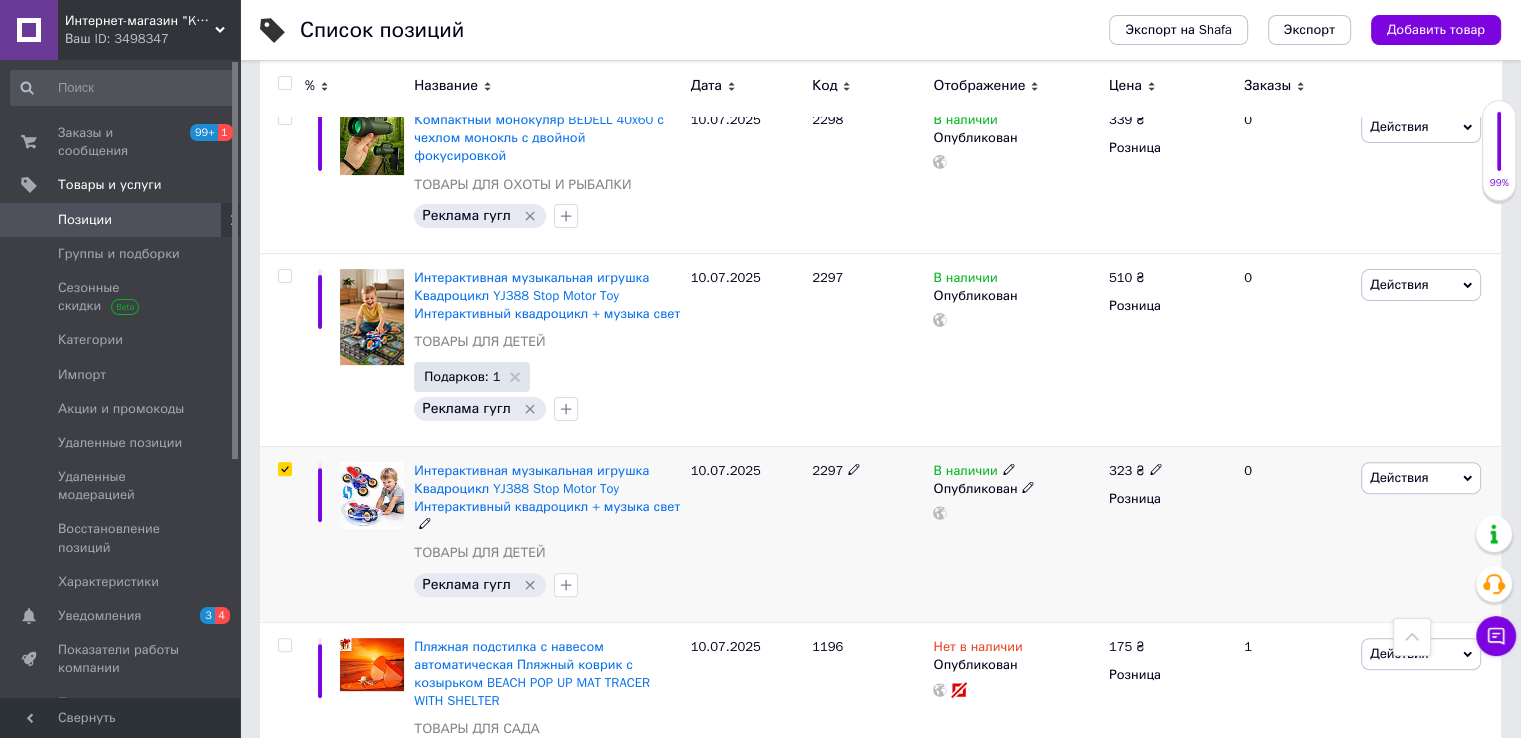 checkbox on "true" 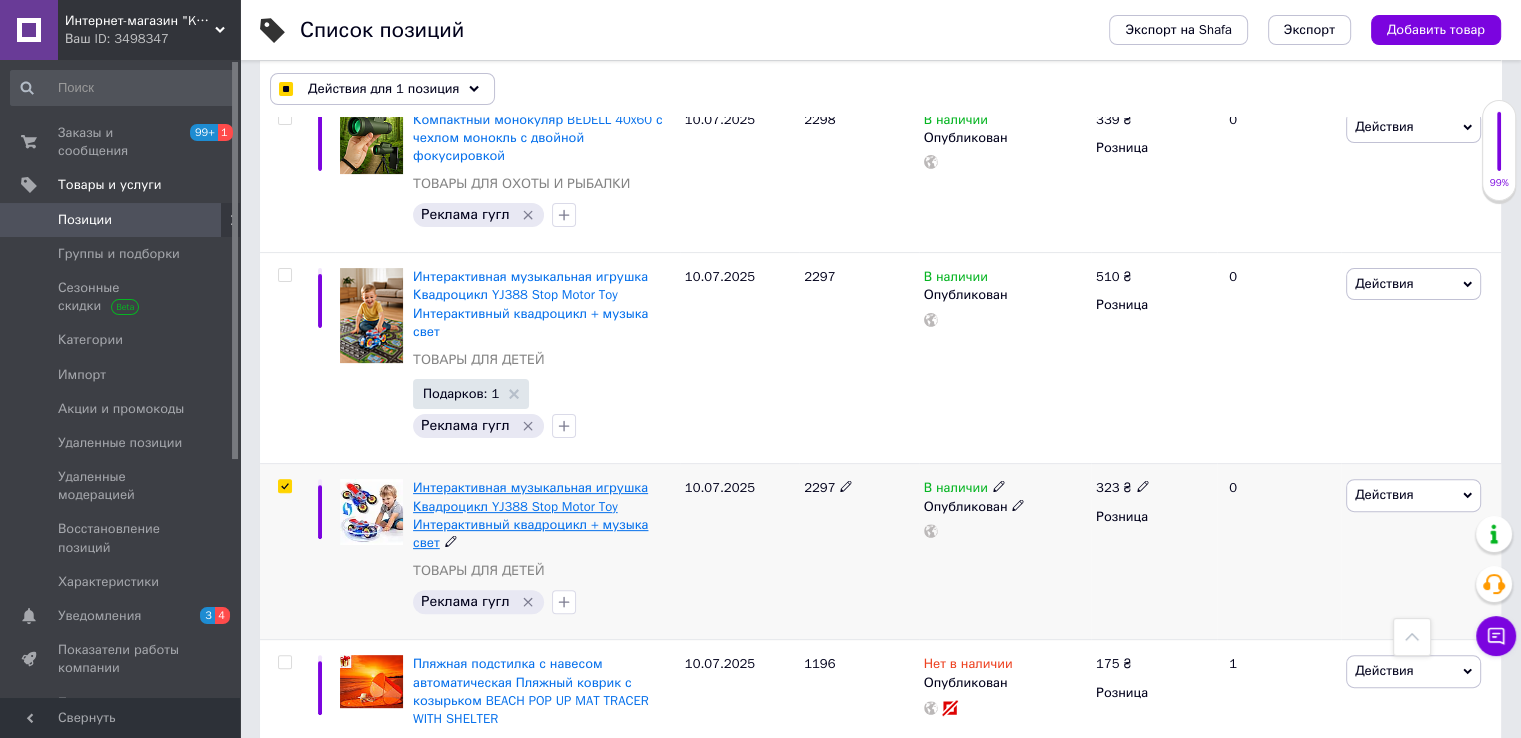 scroll, scrollTop: 400, scrollLeft: 0, axis: vertical 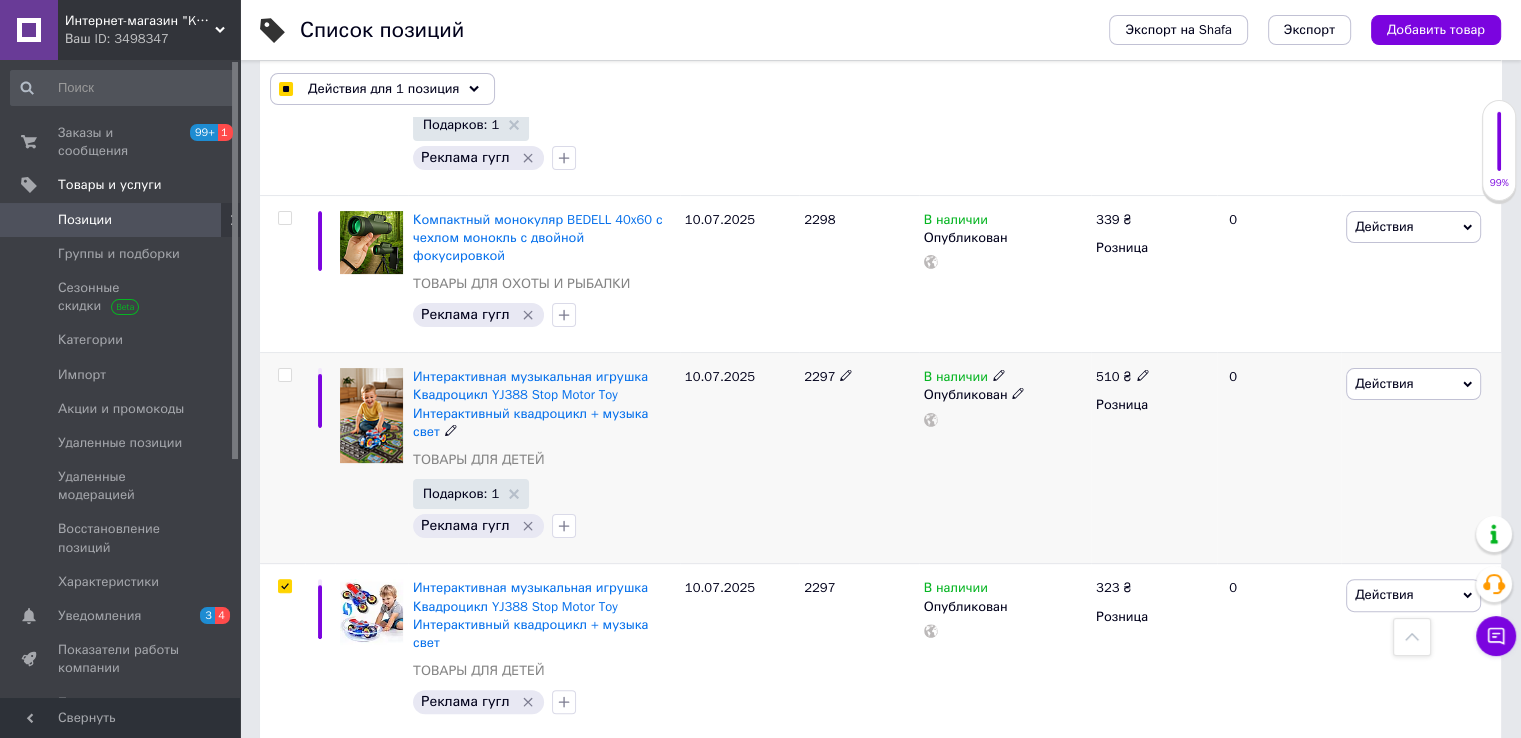 click at bounding box center [284, 375] 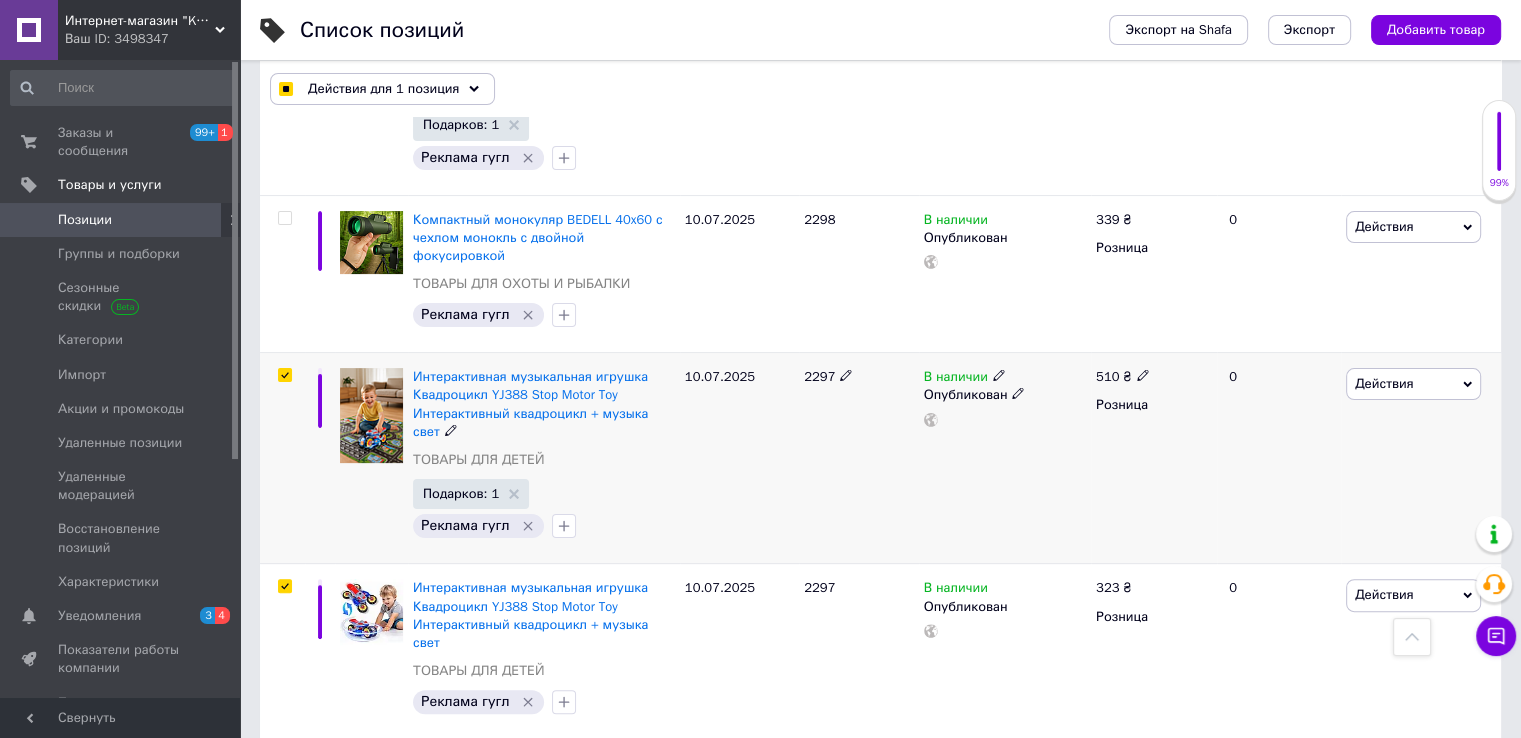 checkbox on "true" 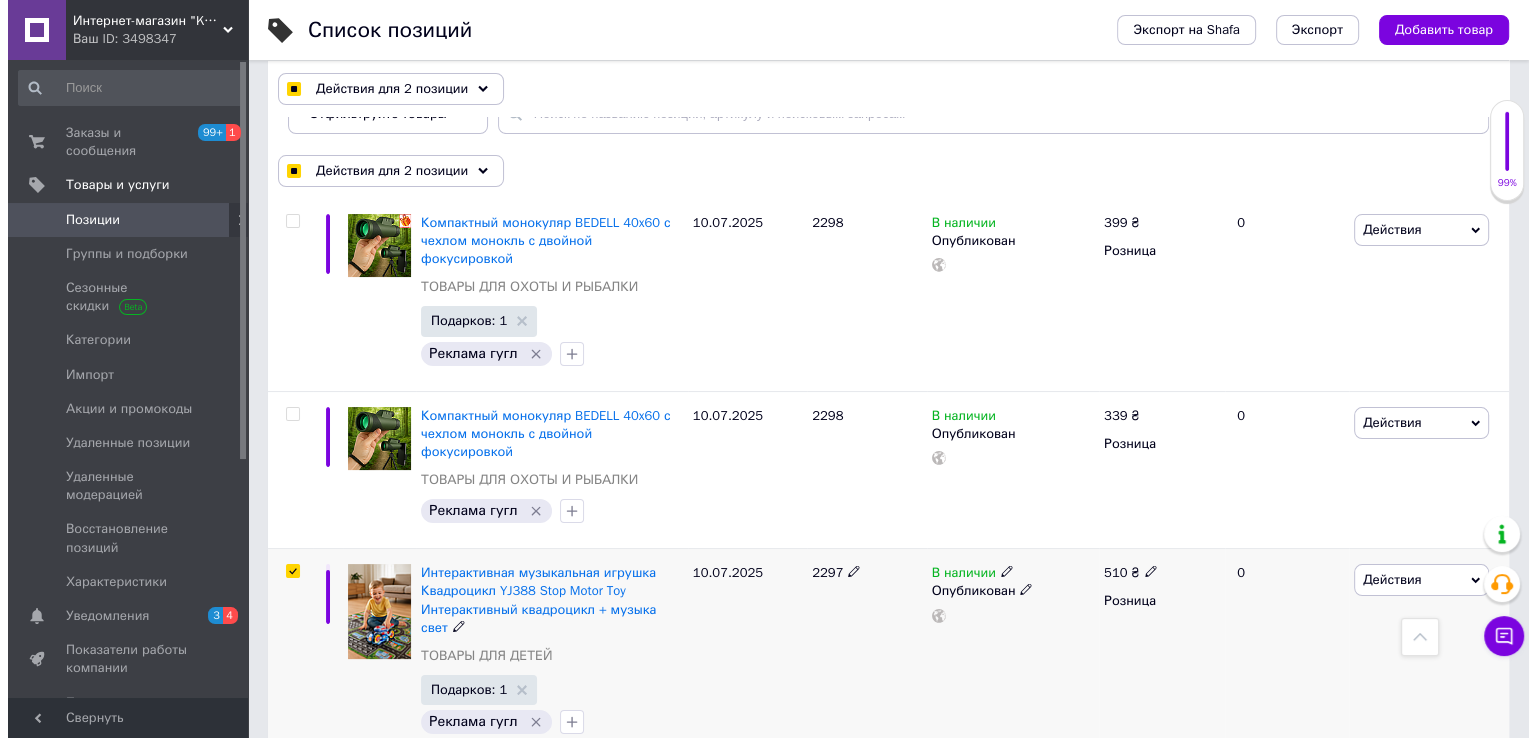 scroll, scrollTop: 200, scrollLeft: 0, axis: vertical 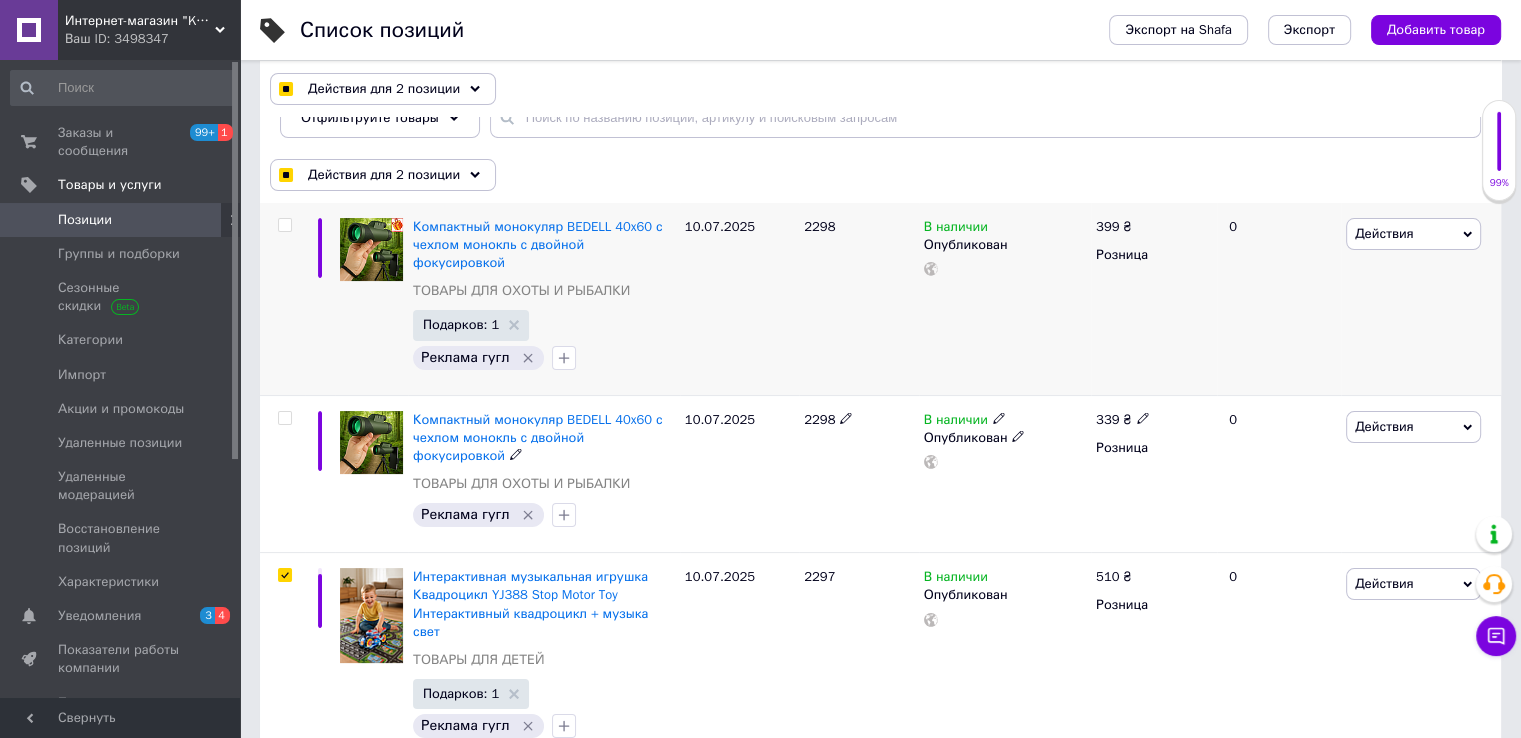 drag, startPoint x: 285, startPoint y: 396, endPoint x: 284, endPoint y: 265, distance: 131.00381 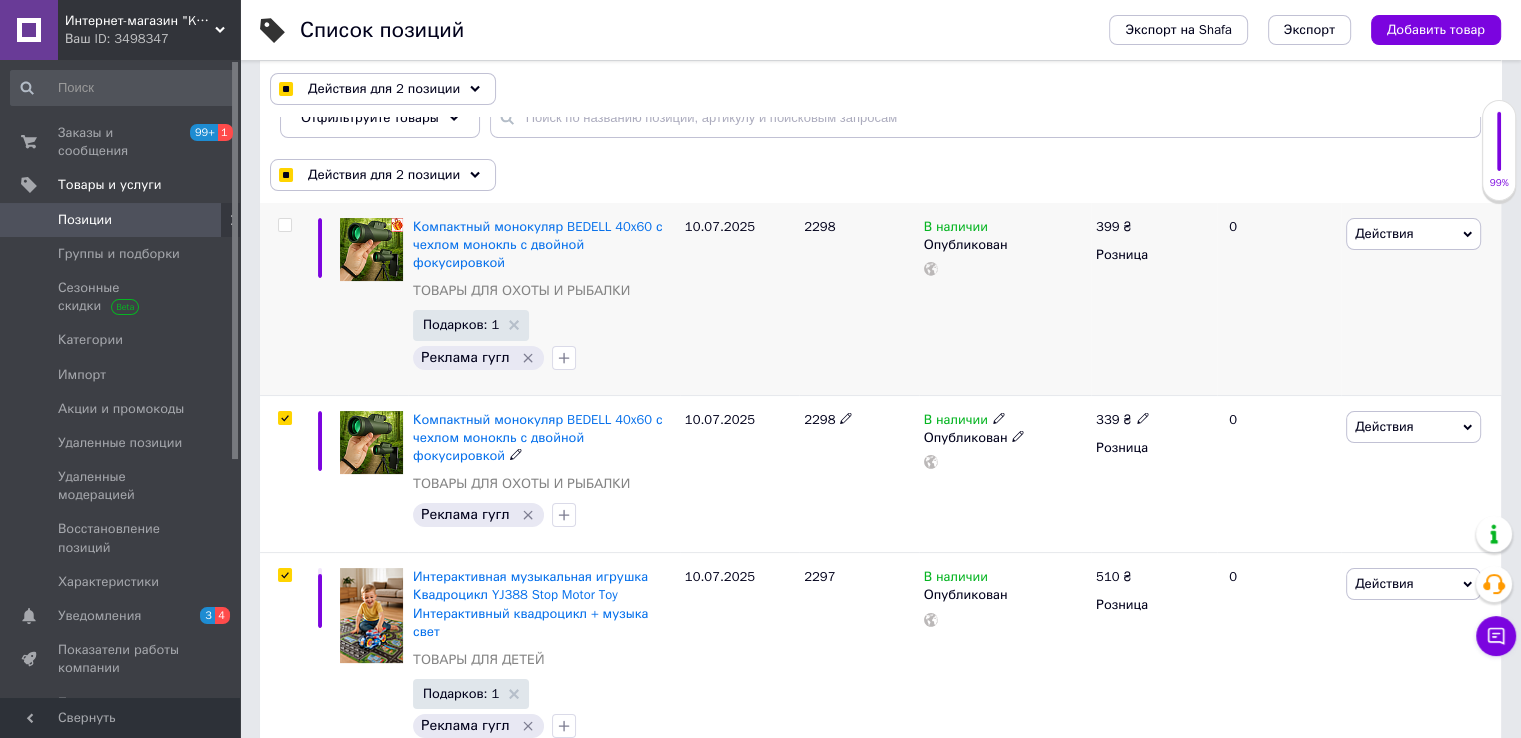checkbox on "true" 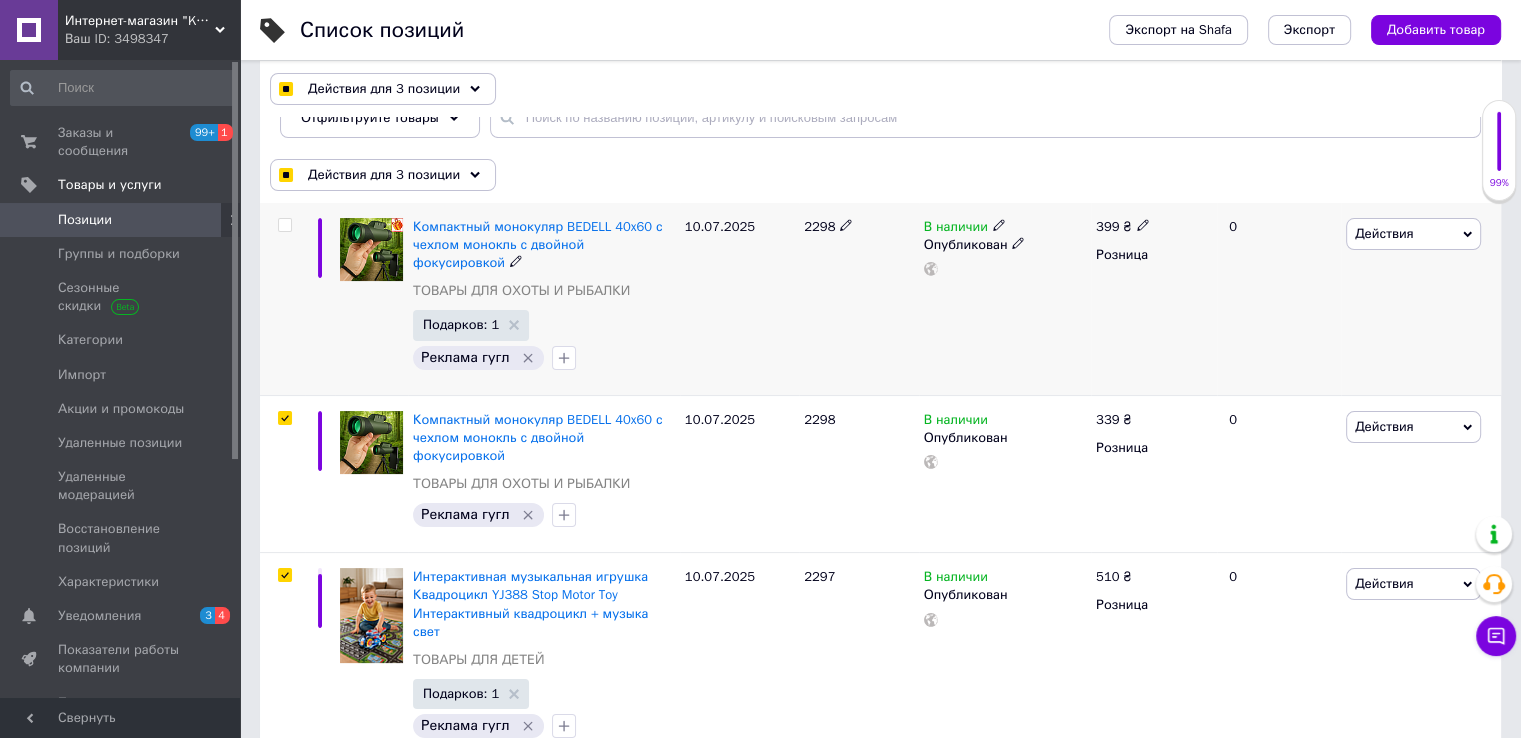click at bounding box center [282, 299] 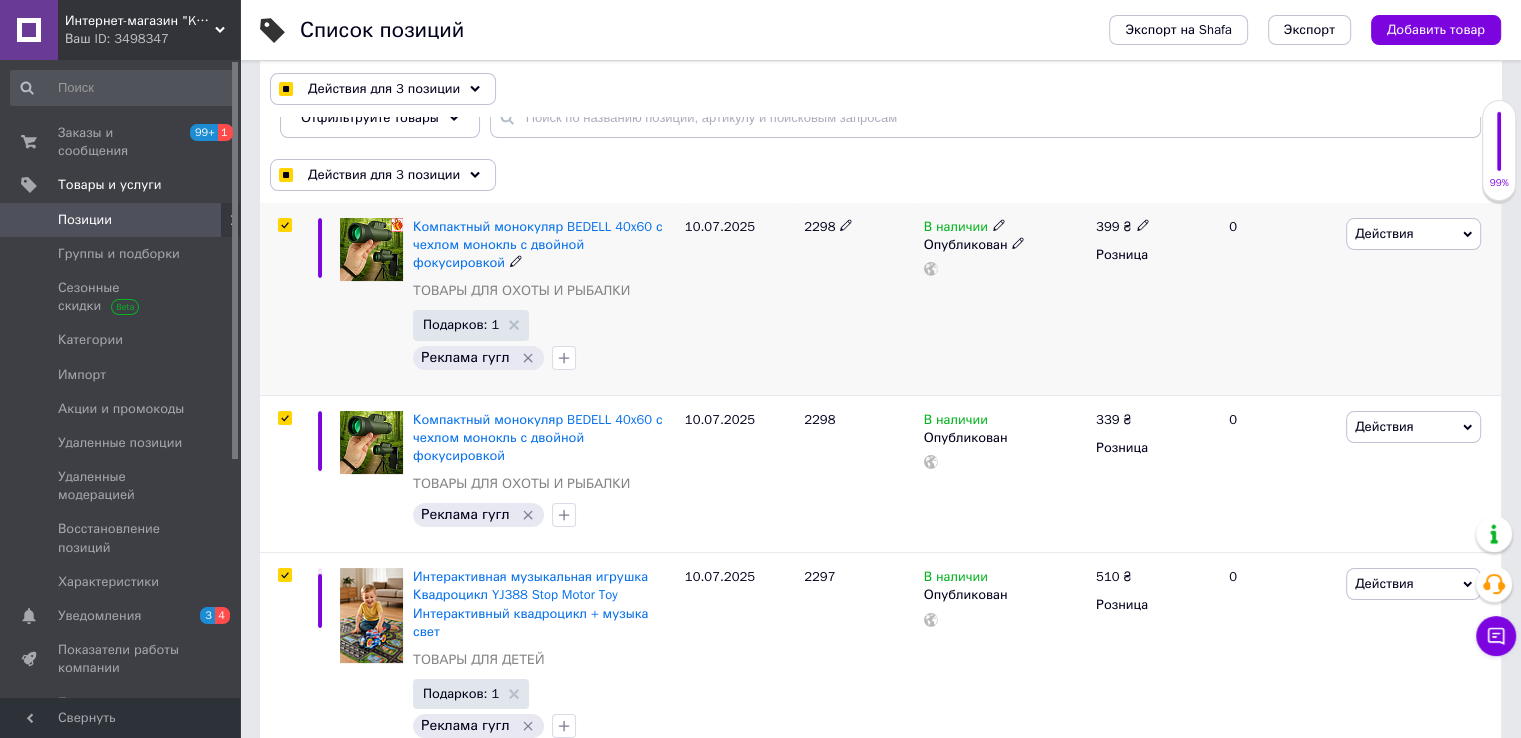 checkbox on "true" 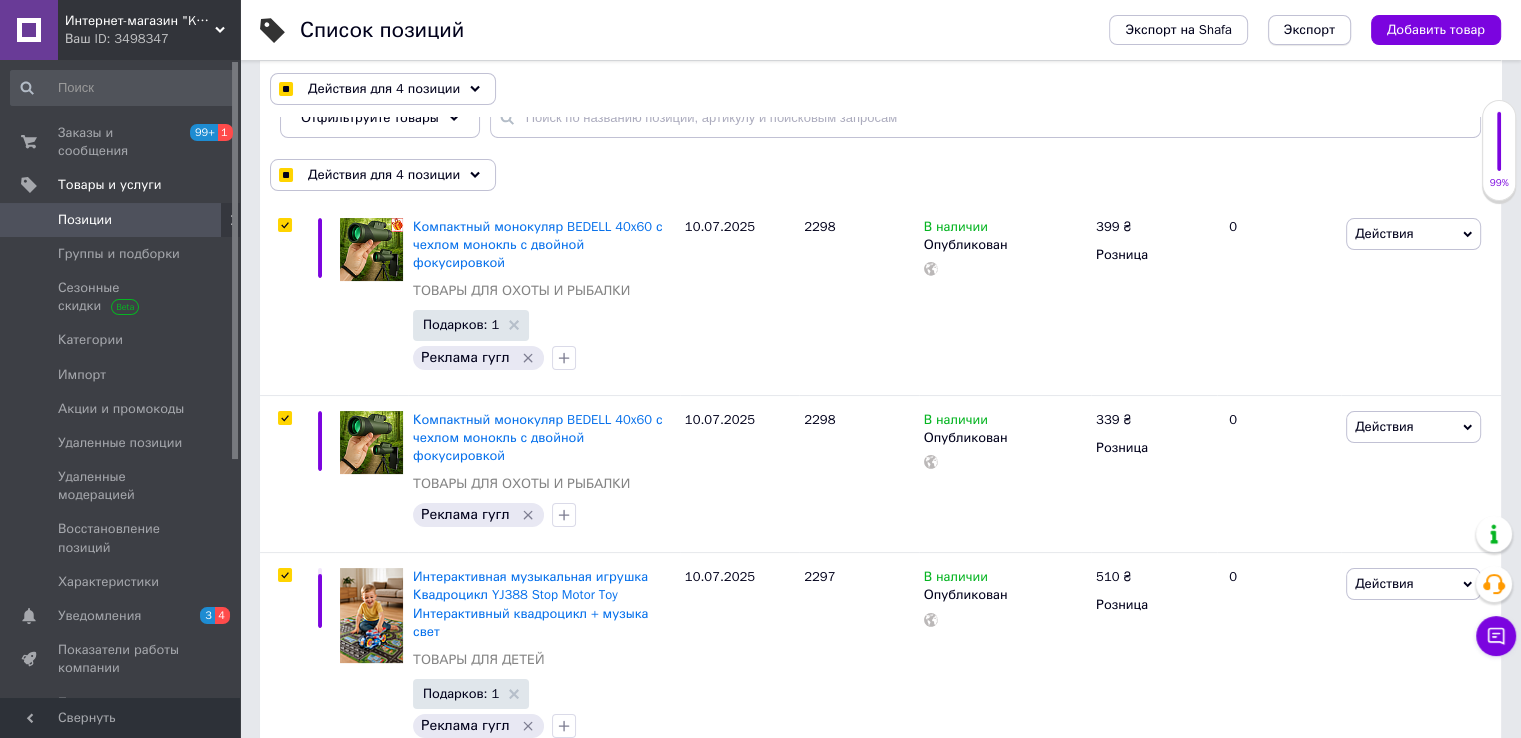 click on "Экспорт" at bounding box center [1309, 30] 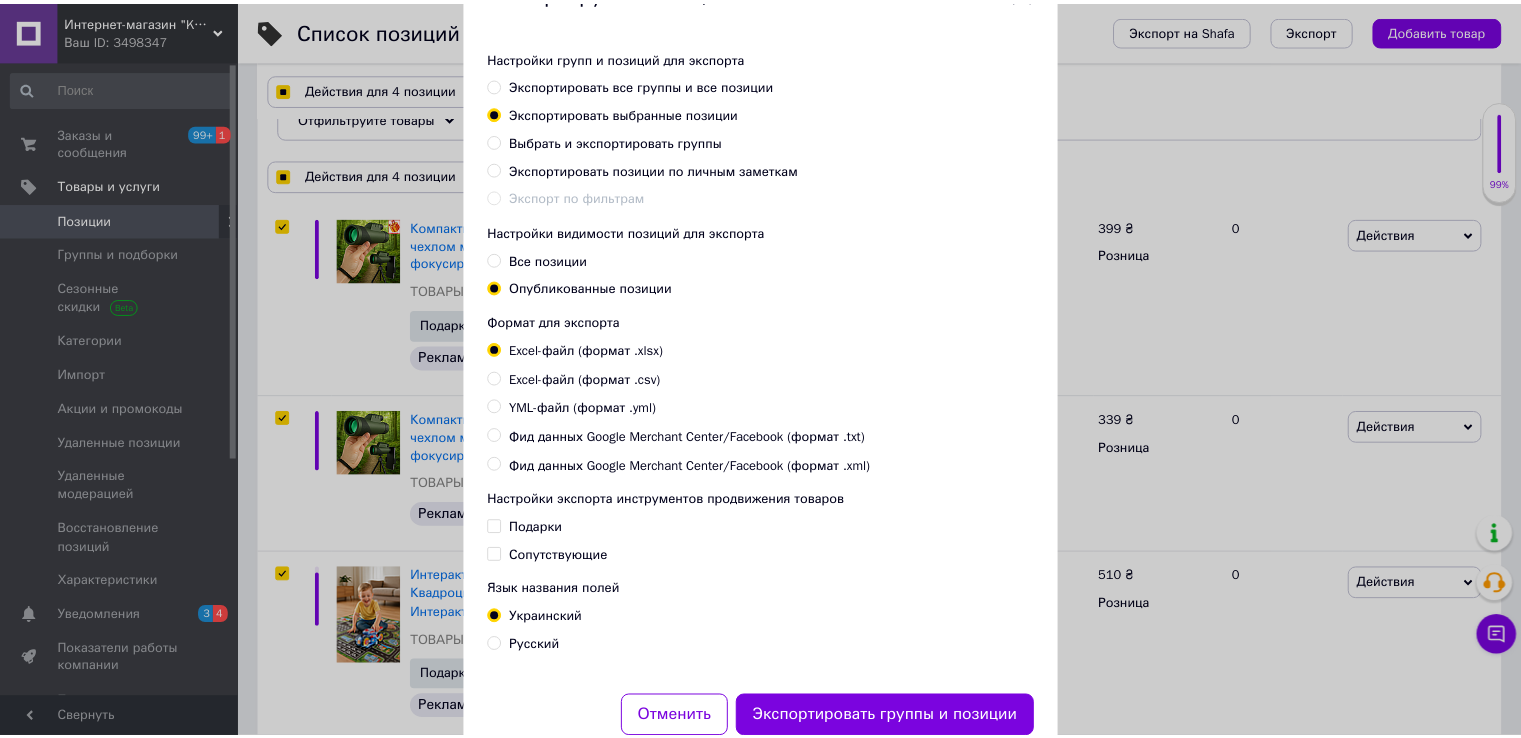 scroll, scrollTop: 139, scrollLeft: 0, axis: vertical 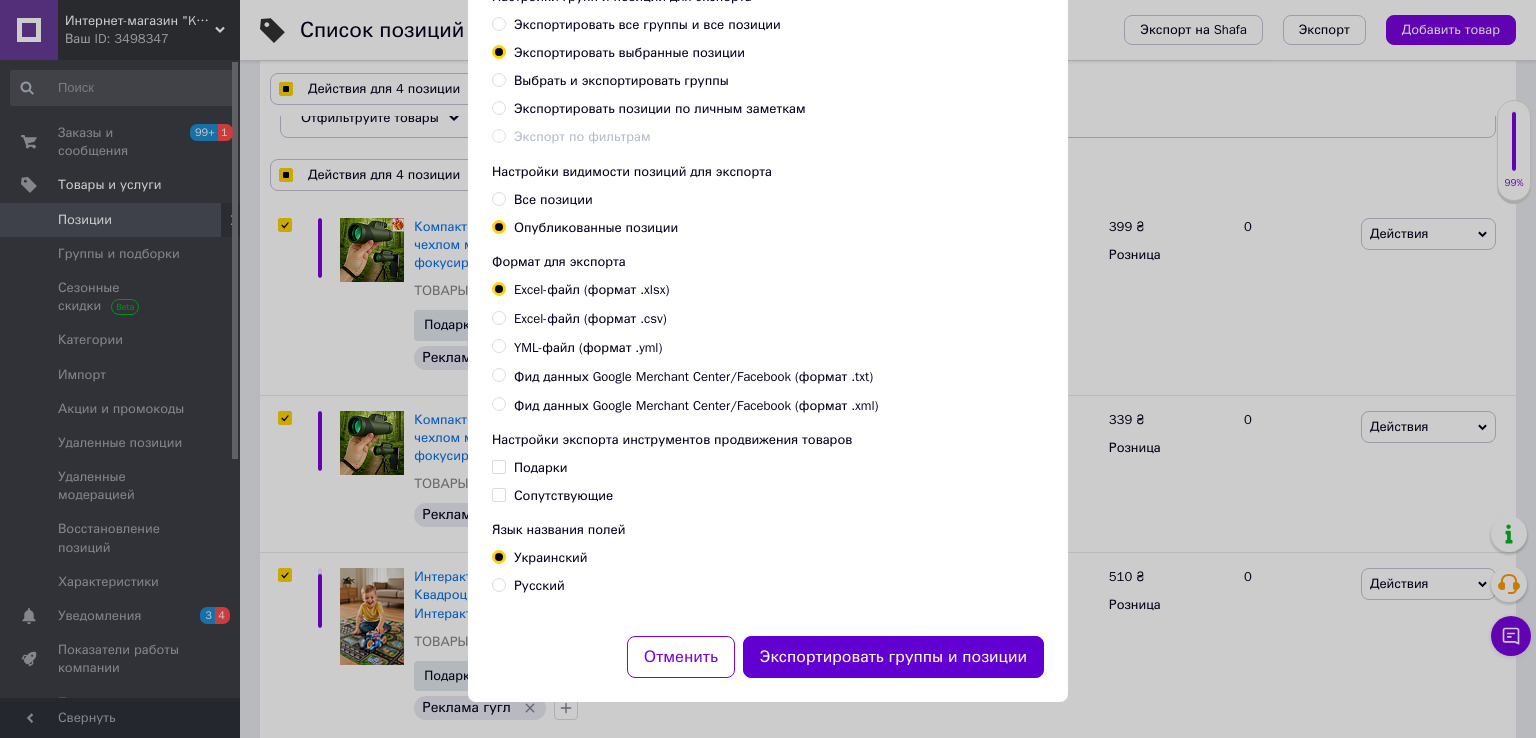 click on "Экспортировать группы и позиции" at bounding box center [893, 657] 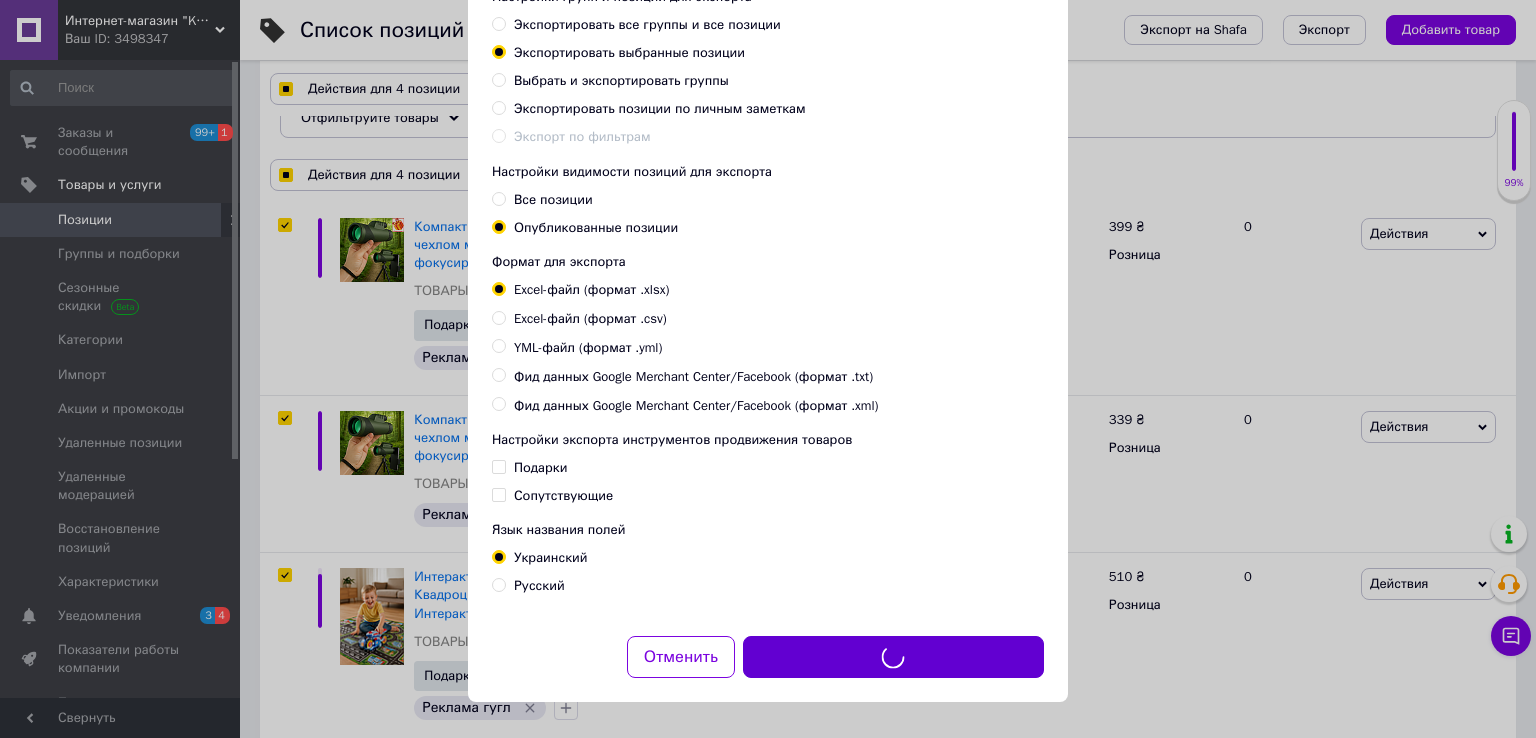 checkbox on "true" 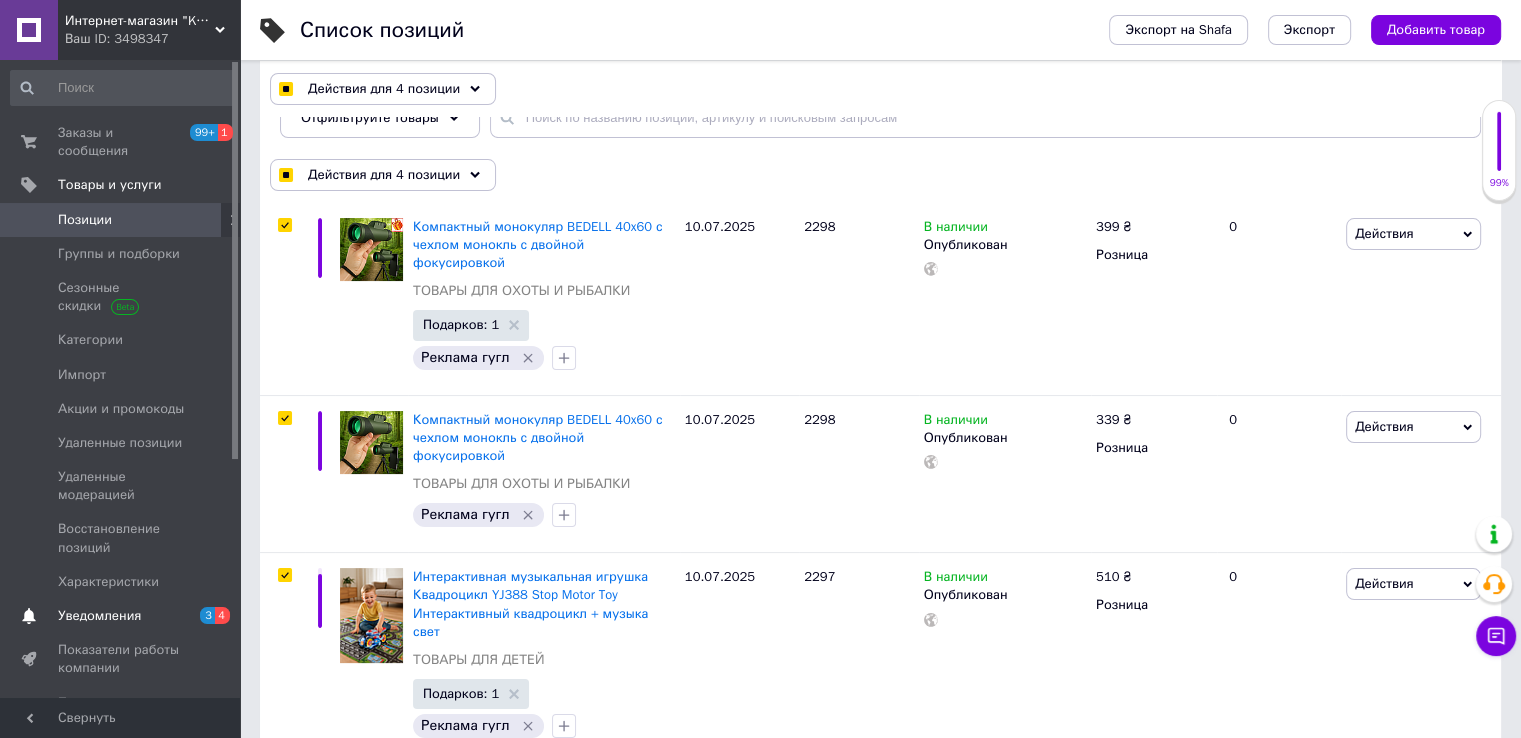 click on "Уведомления" at bounding box center (121, 616) 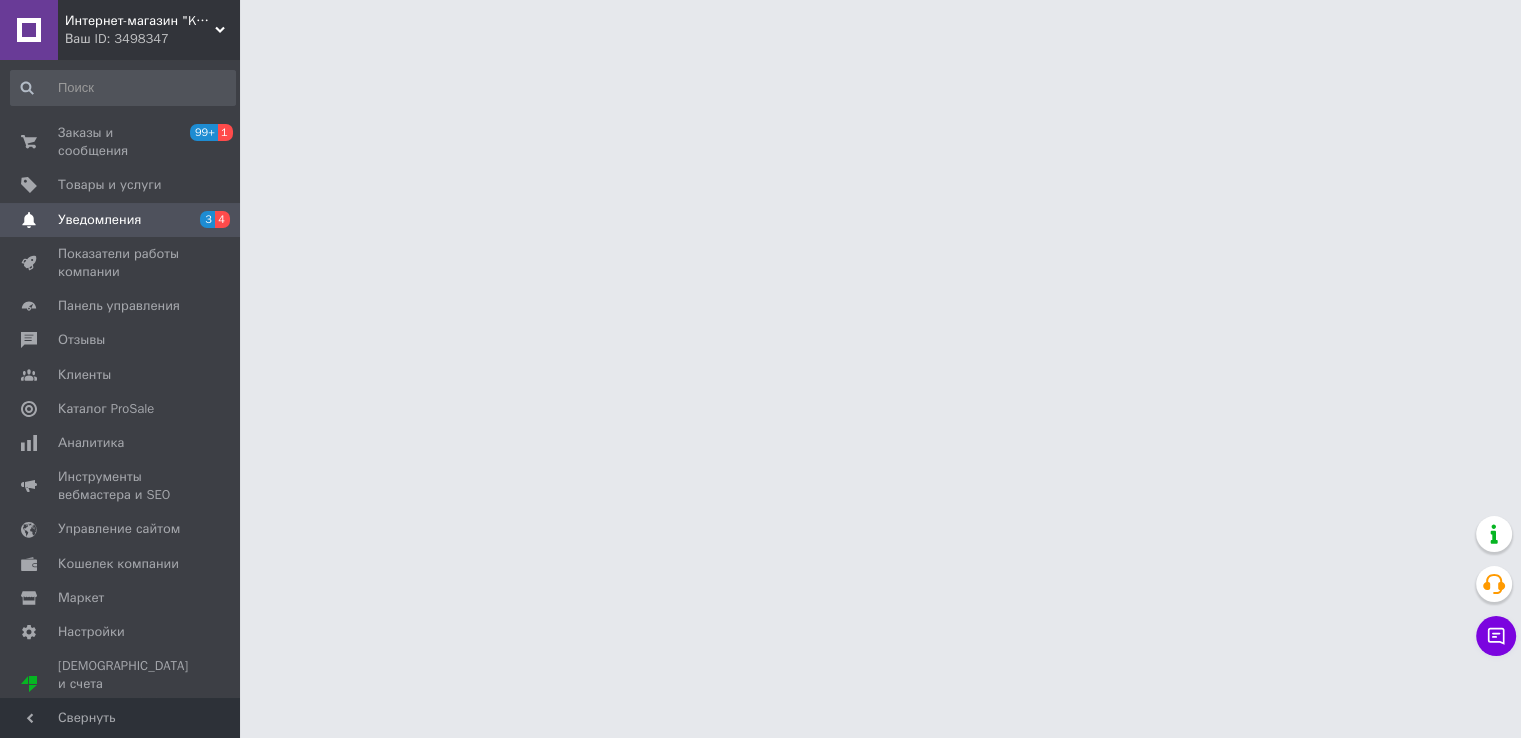 scroll, scrollTop: 0, scrollLeft: 0, axis: both 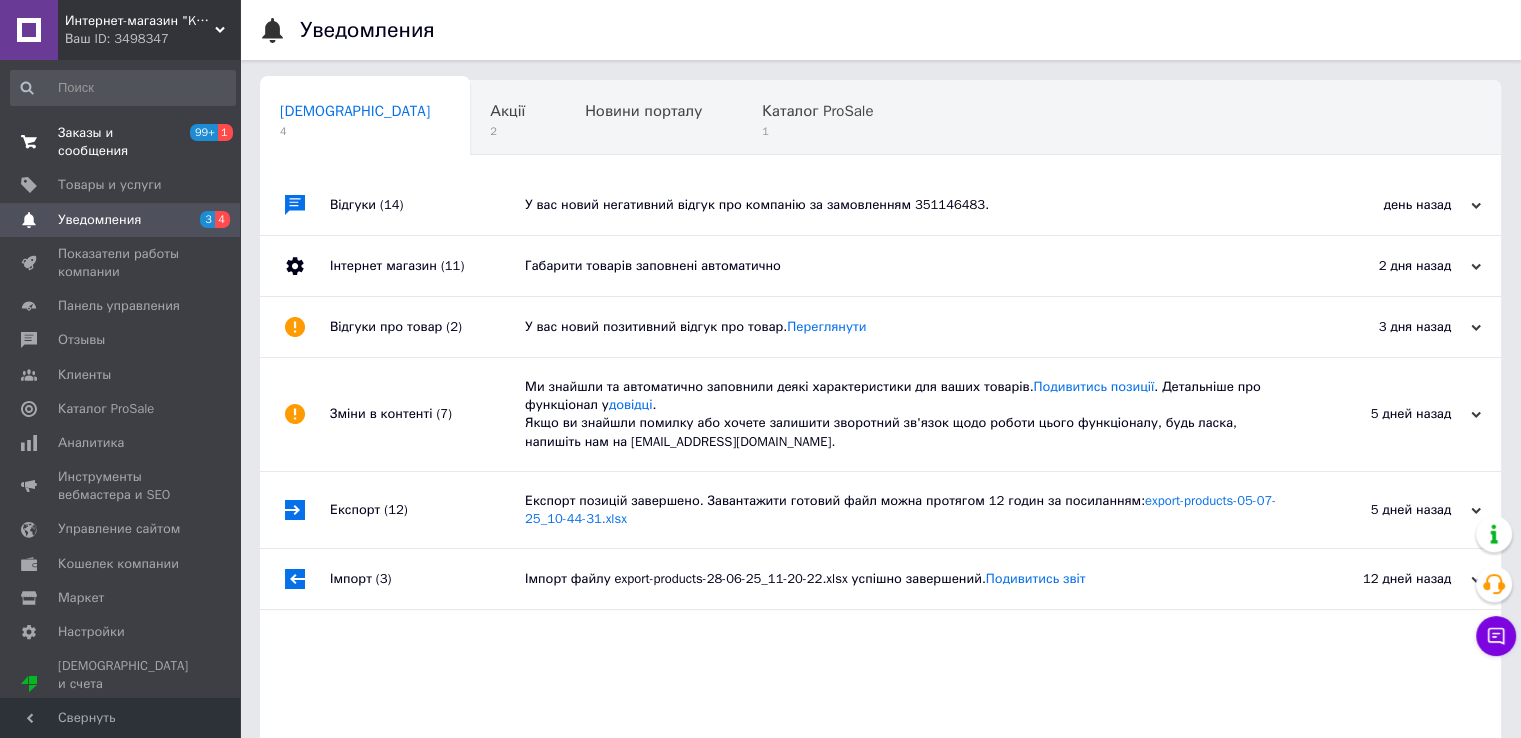 click on "Заказы и сообщения" at bounding box center [121, 142] 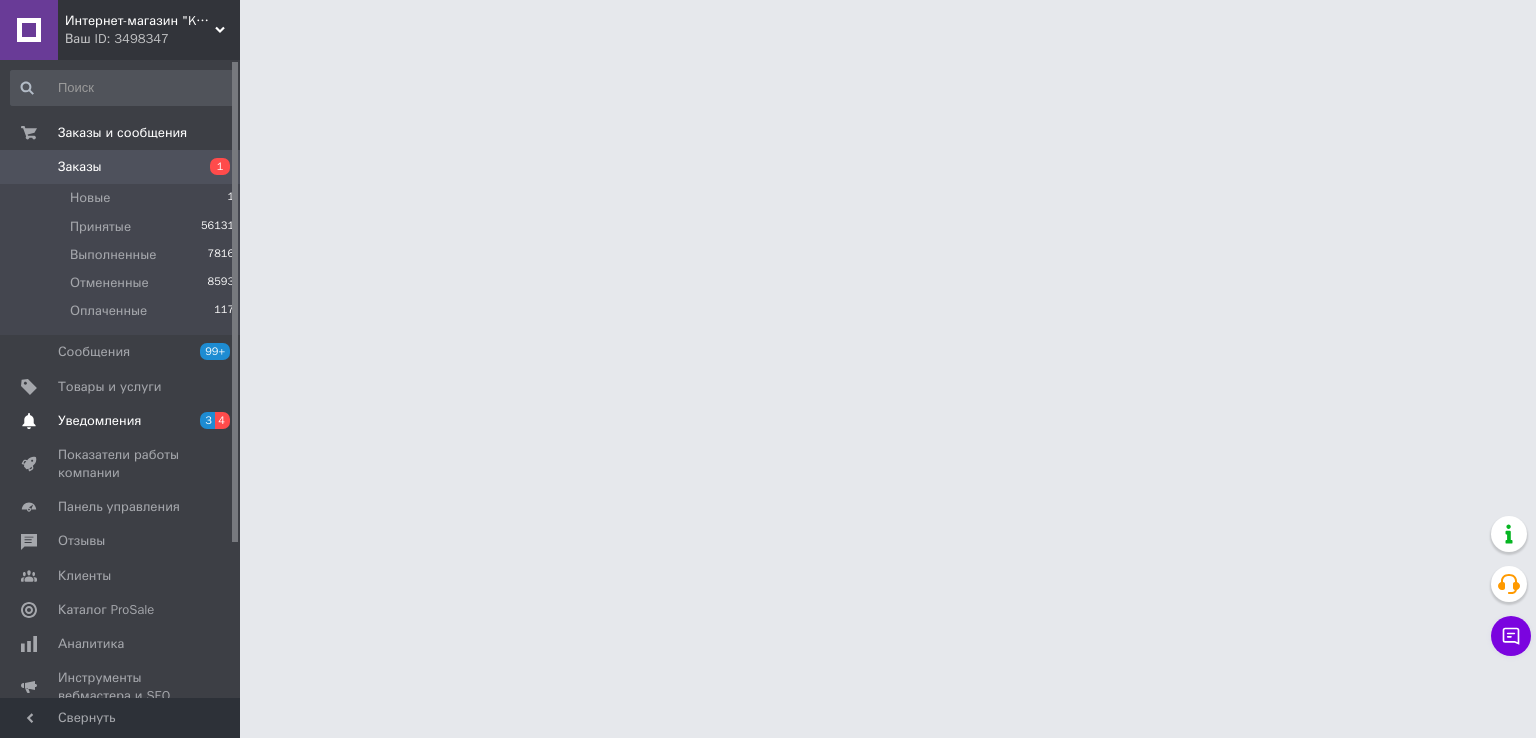 click on "Уведомления" at bounding box center (99, 421) 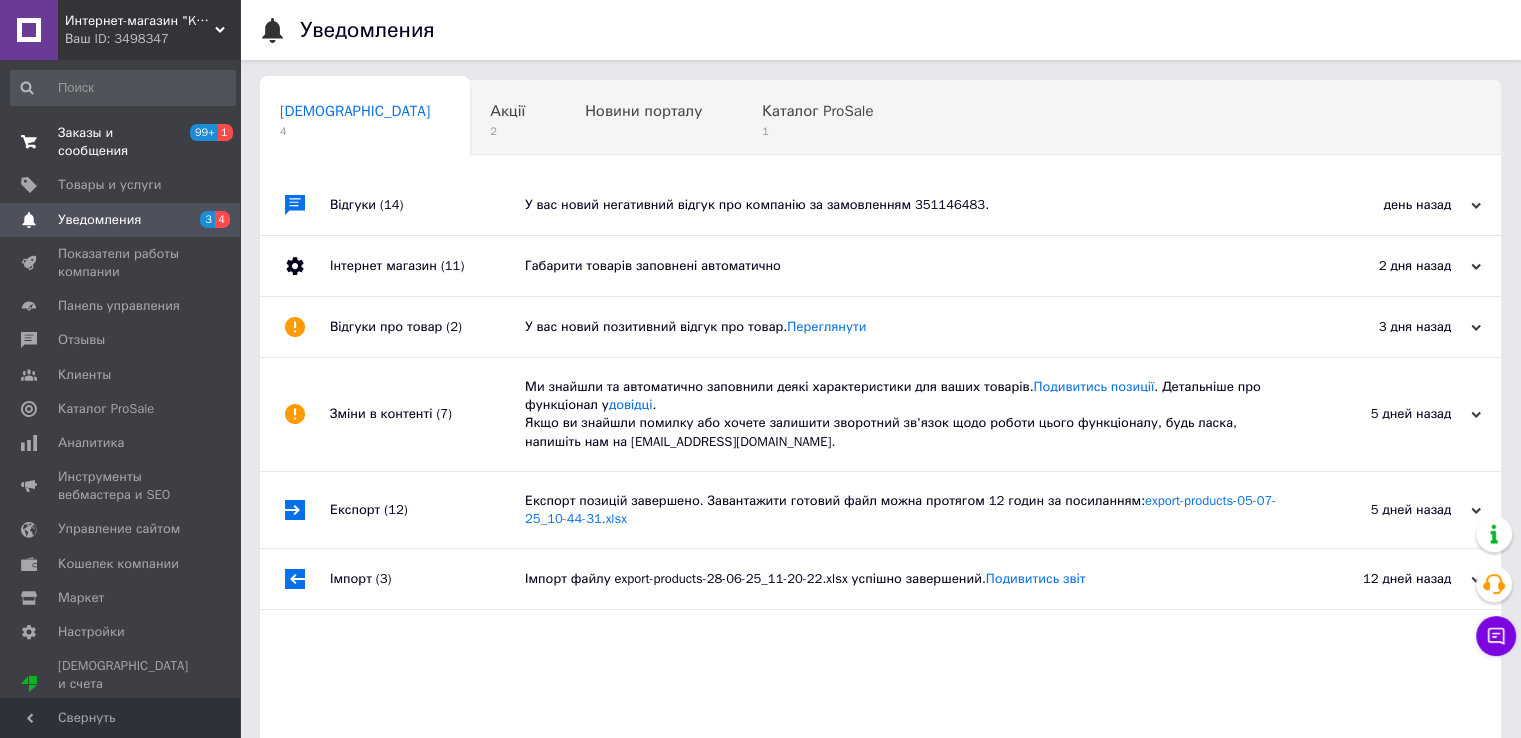 click on "Заказы и сообщения" at bounding box center [121, 142] 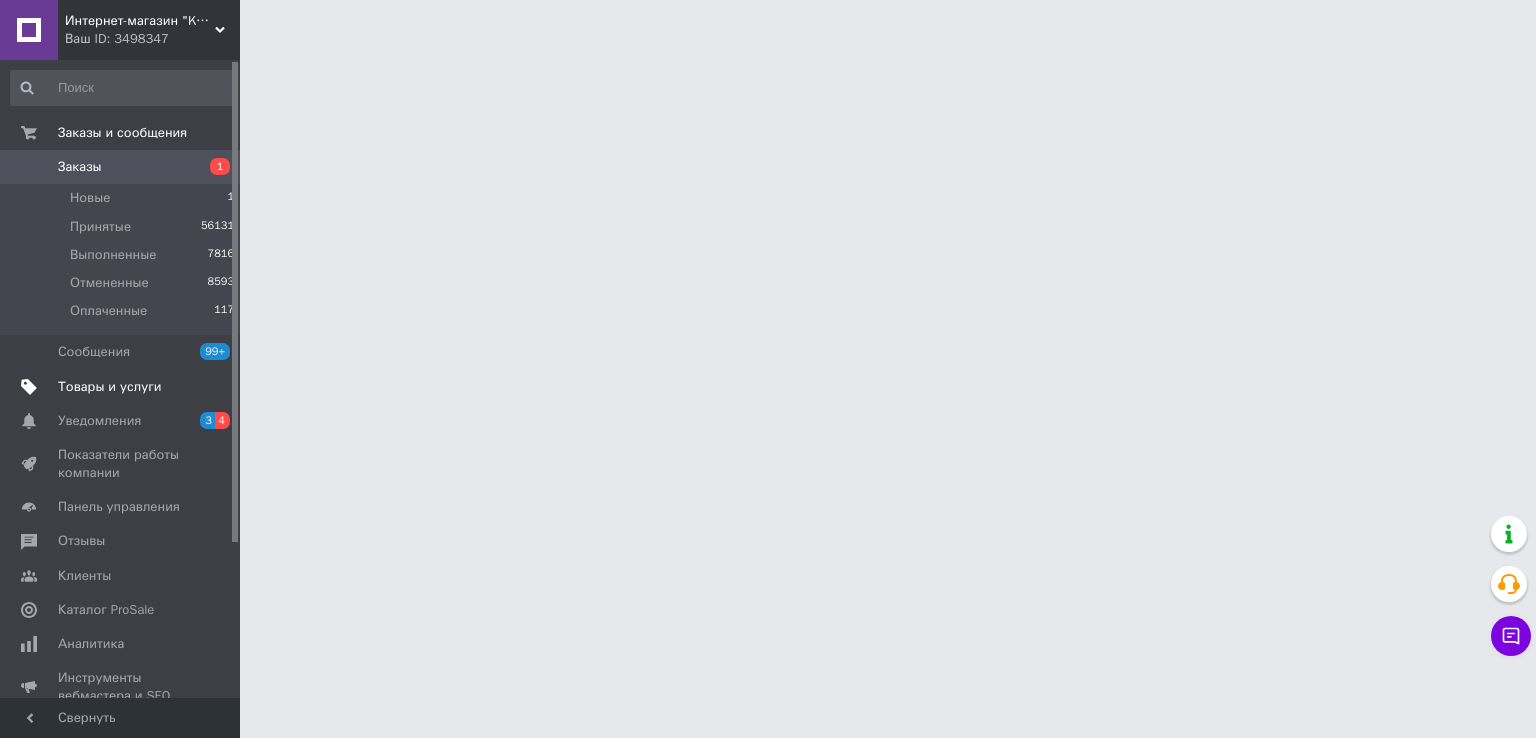 click on "Товары и услуги" at bounding box center (110, 387) 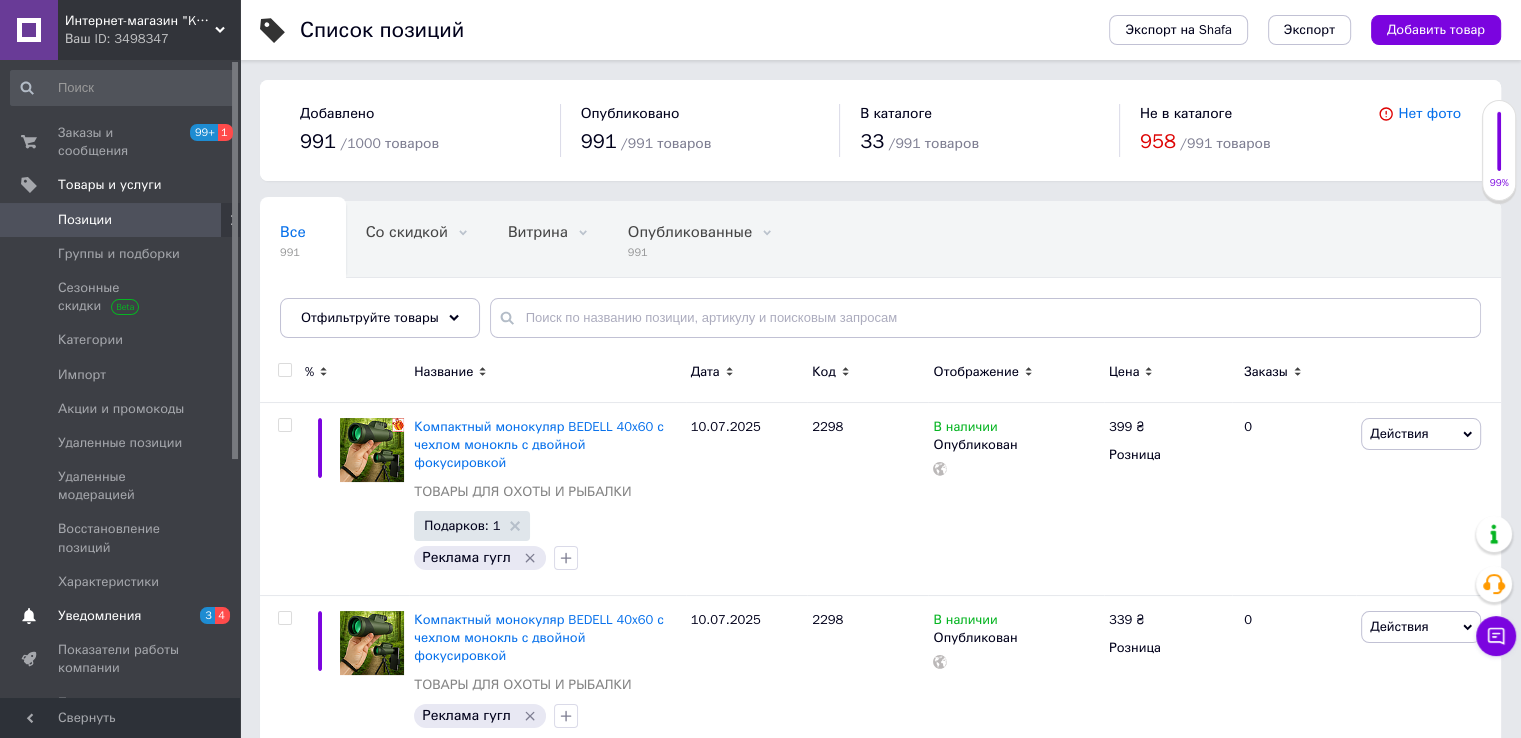 click on "Уведомления 3 4" at bounding box center (123, 616) 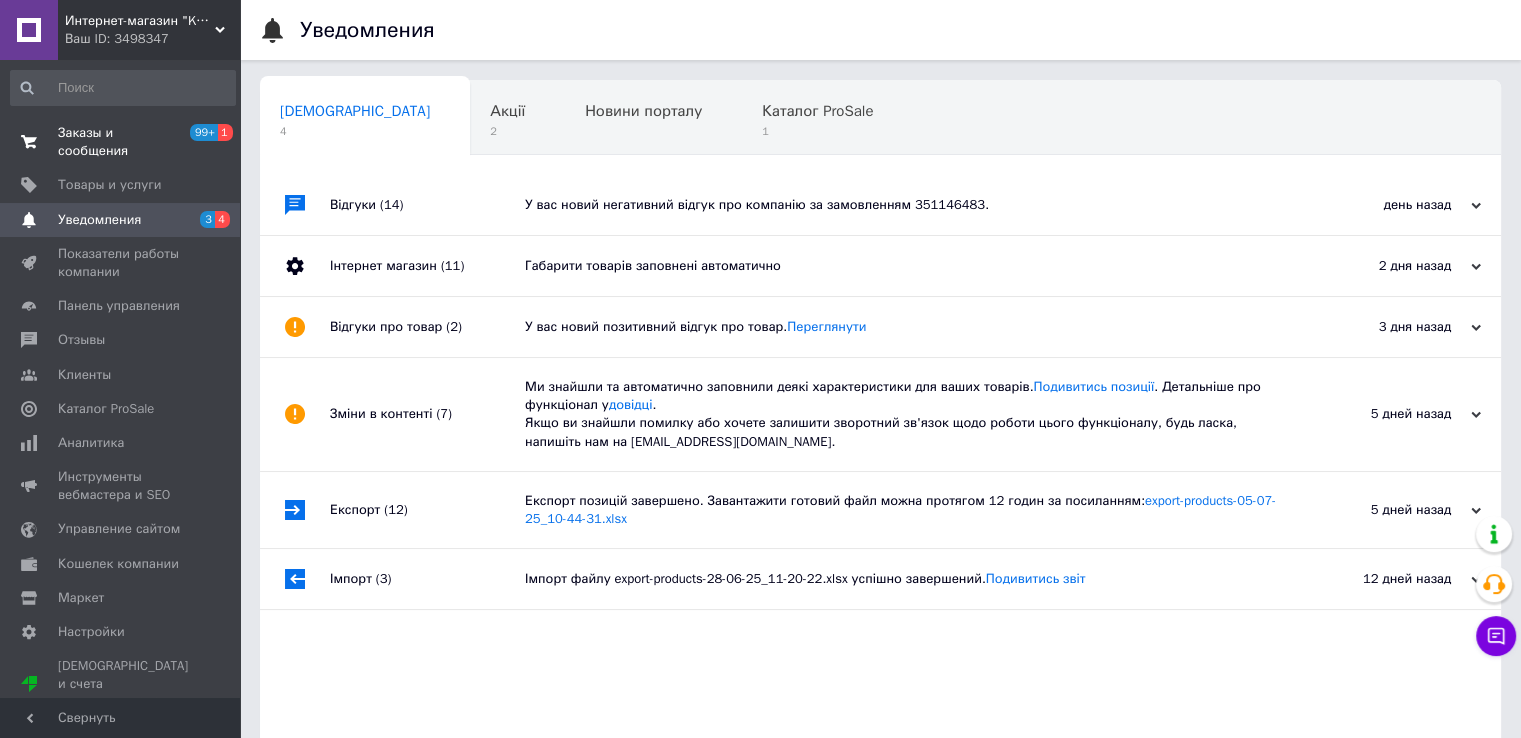 click on "Заказы и сообщения 99+ 1" at bounding box center (123, 142) 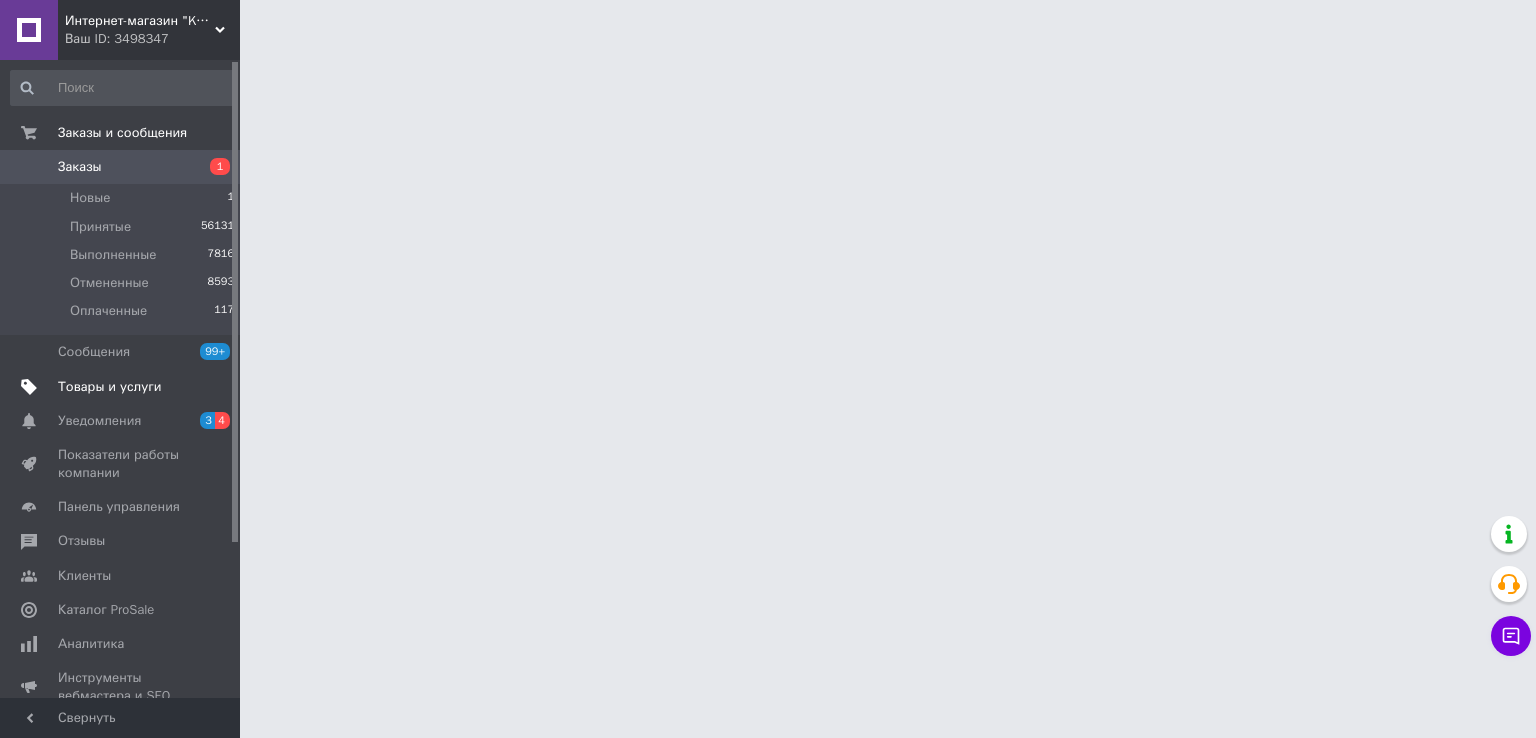 click on "Товары и услуги" at bounding box center [110, 387] 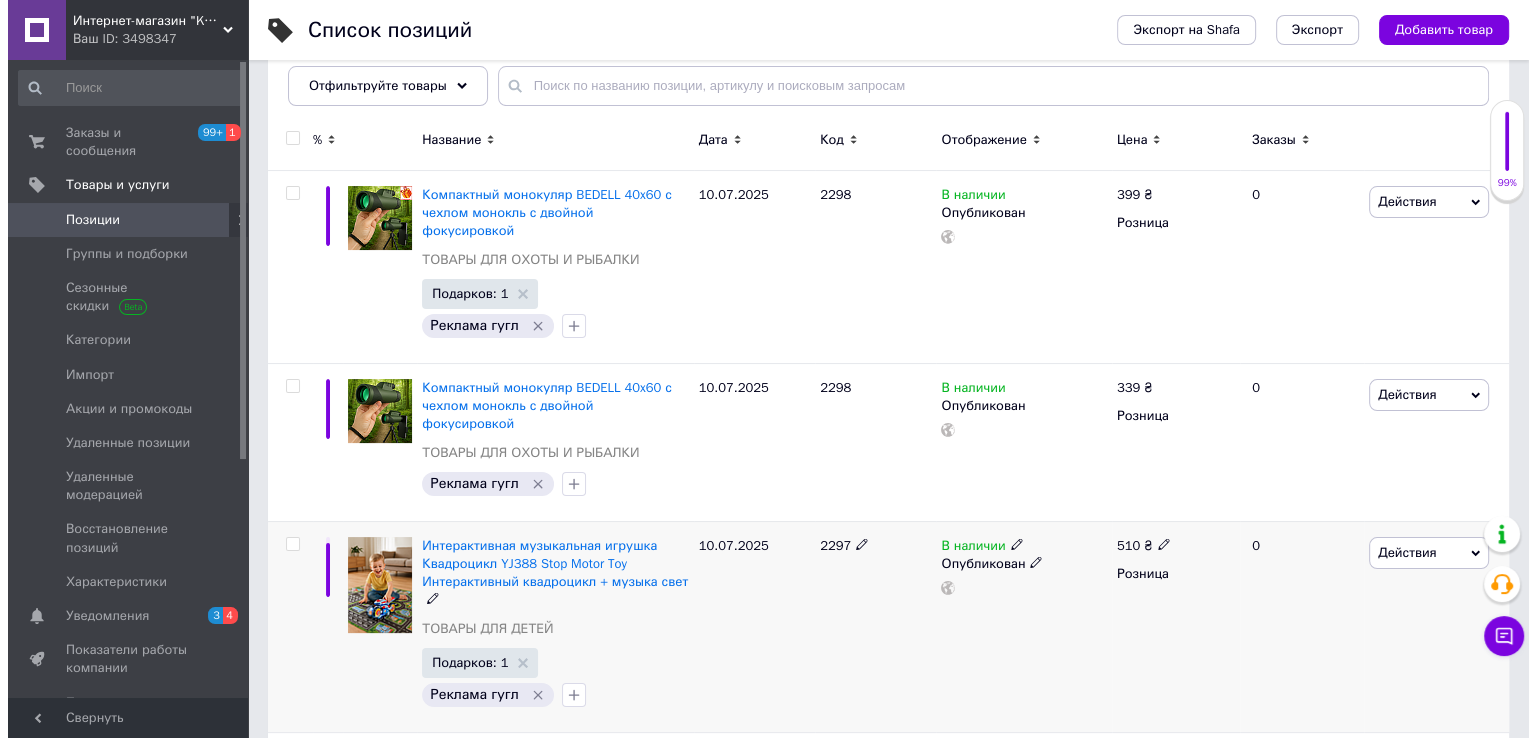 scroll, scrollTop: 300, scrollLeft: 0, axis: vertical 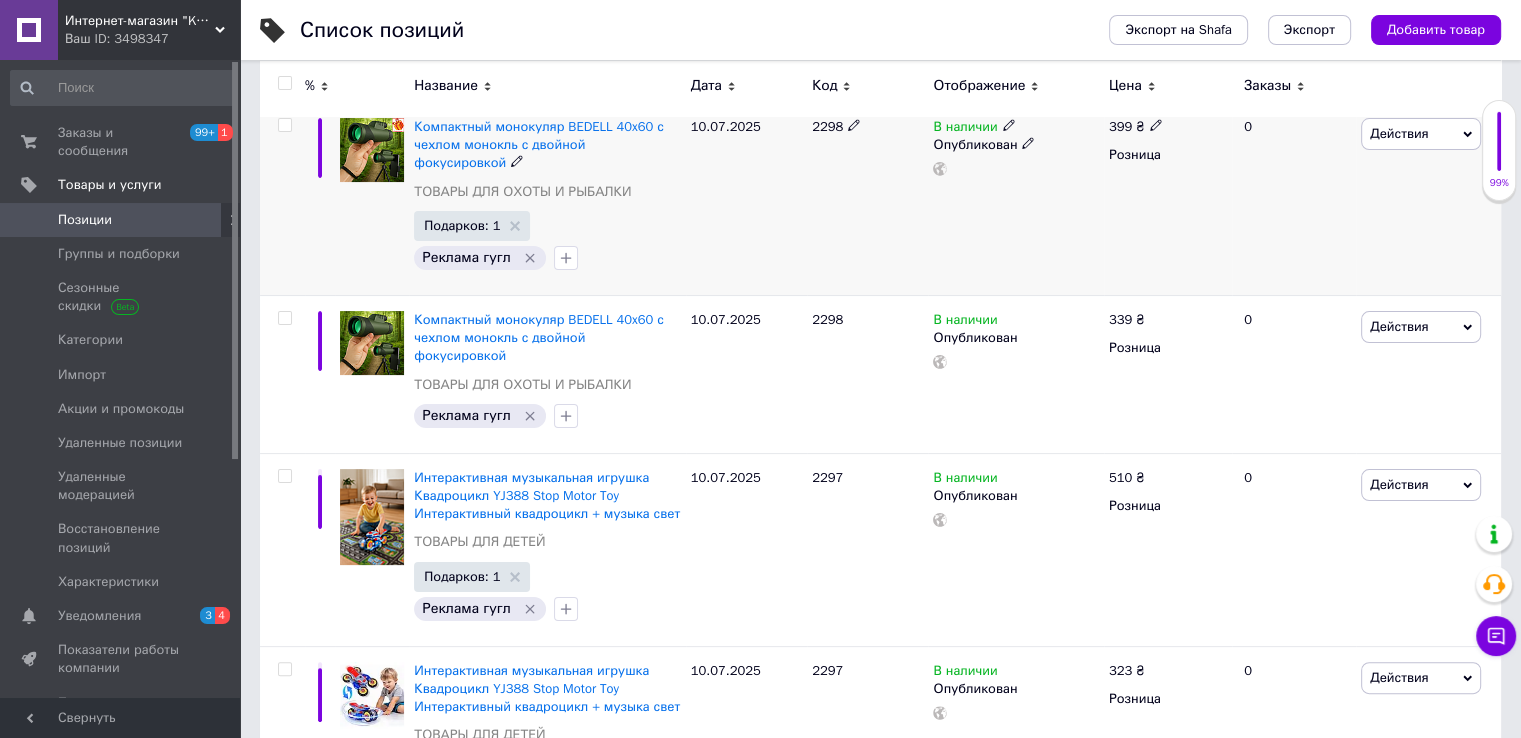 click at bounding box center [284, 125] 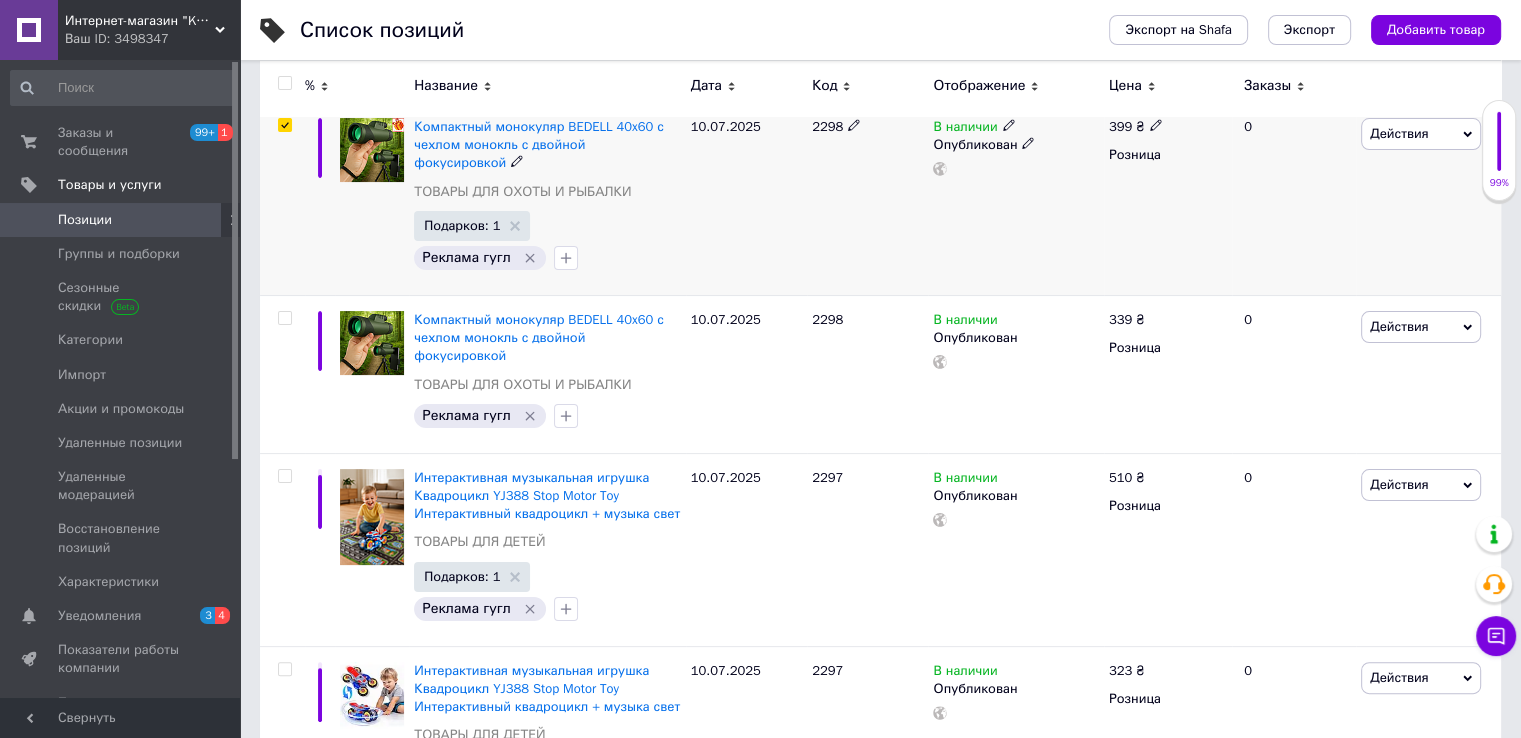 checkbox on "true" 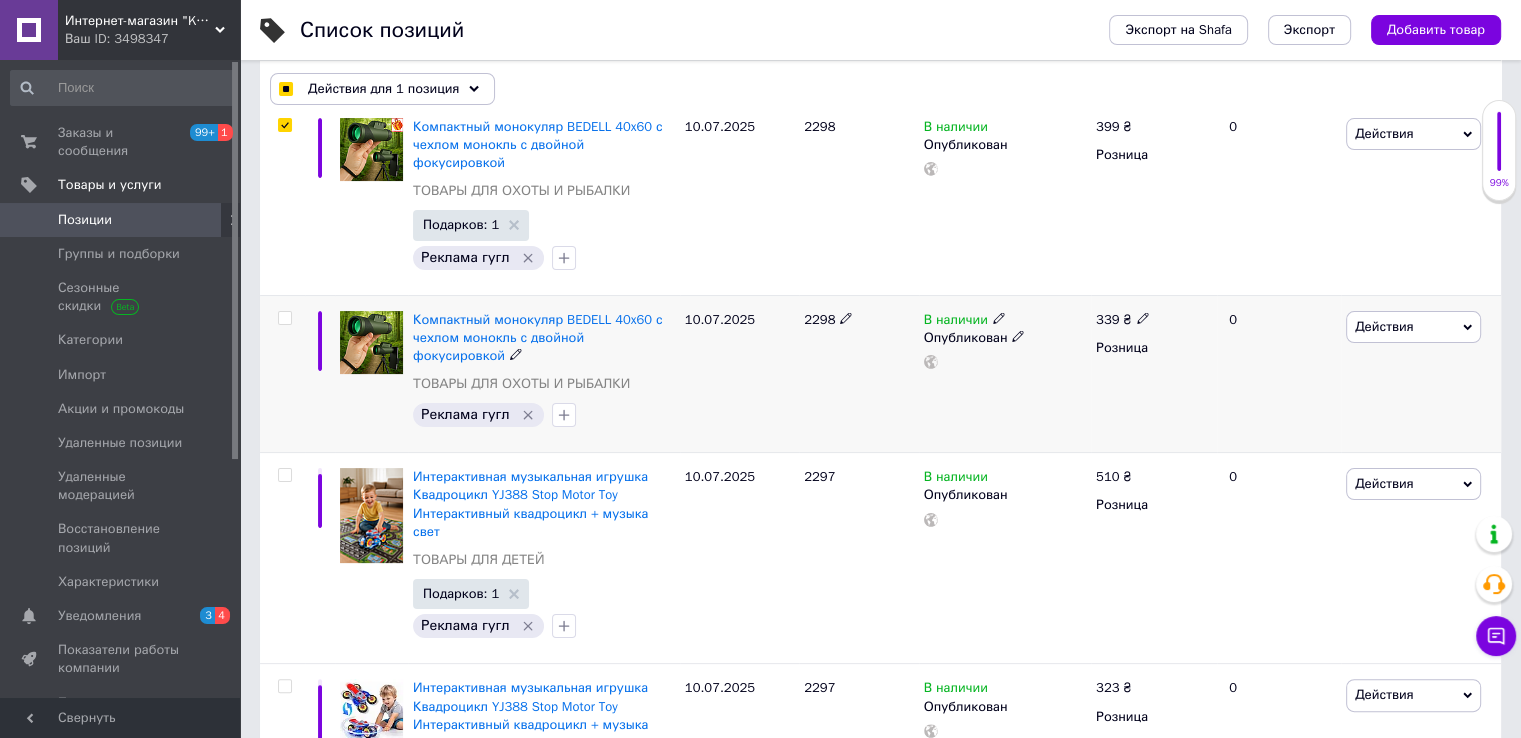click at bounding box center (284, 318) 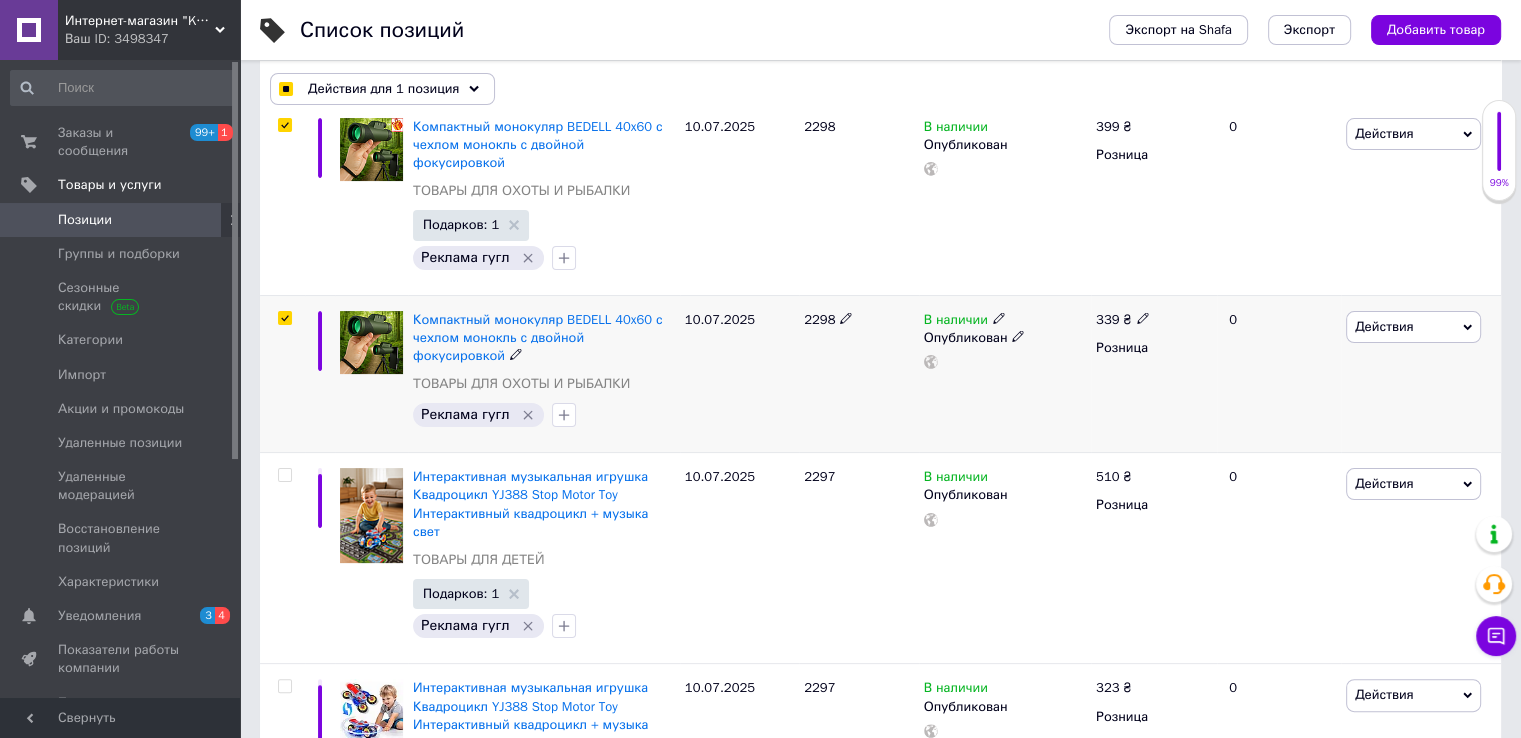 checkbox on "true" 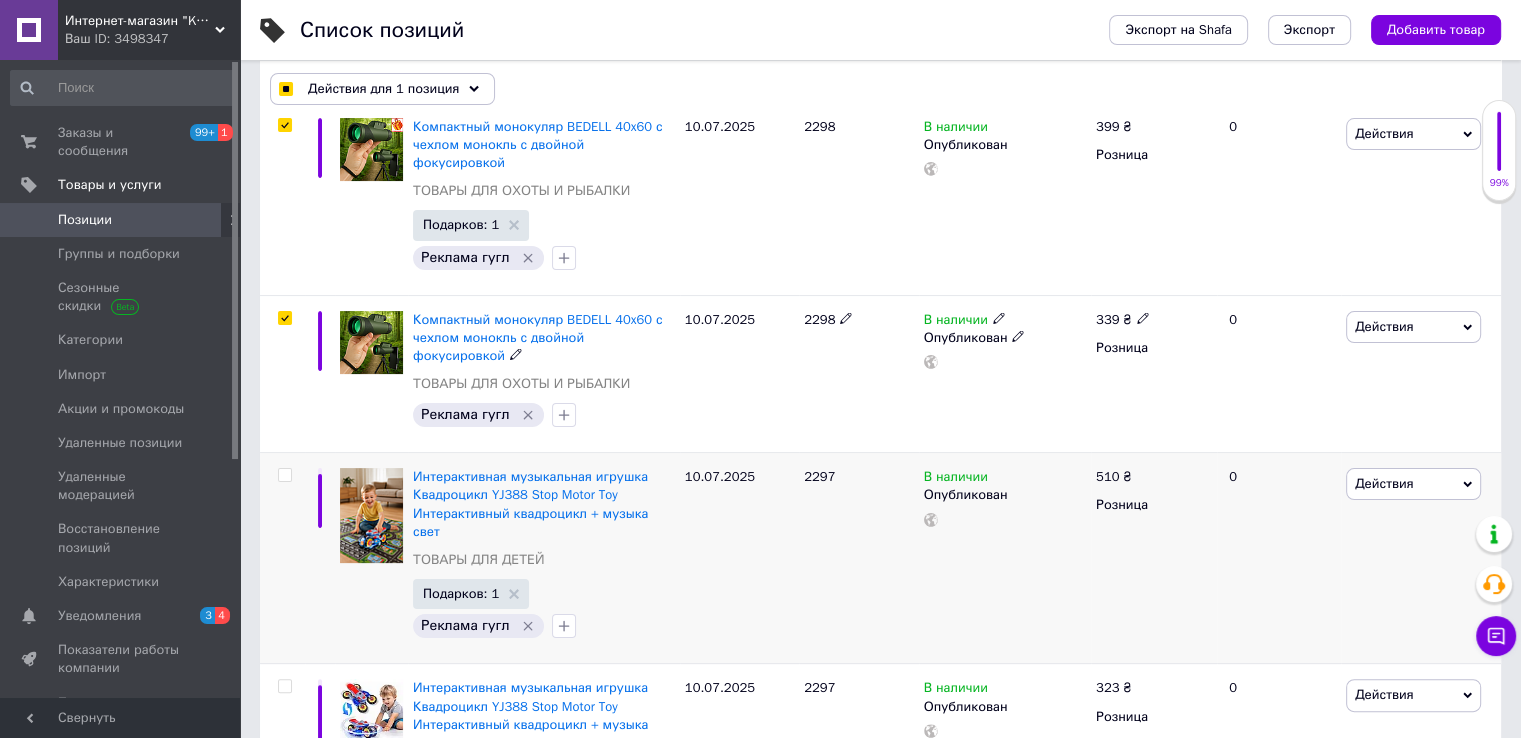 checkbox on "true" 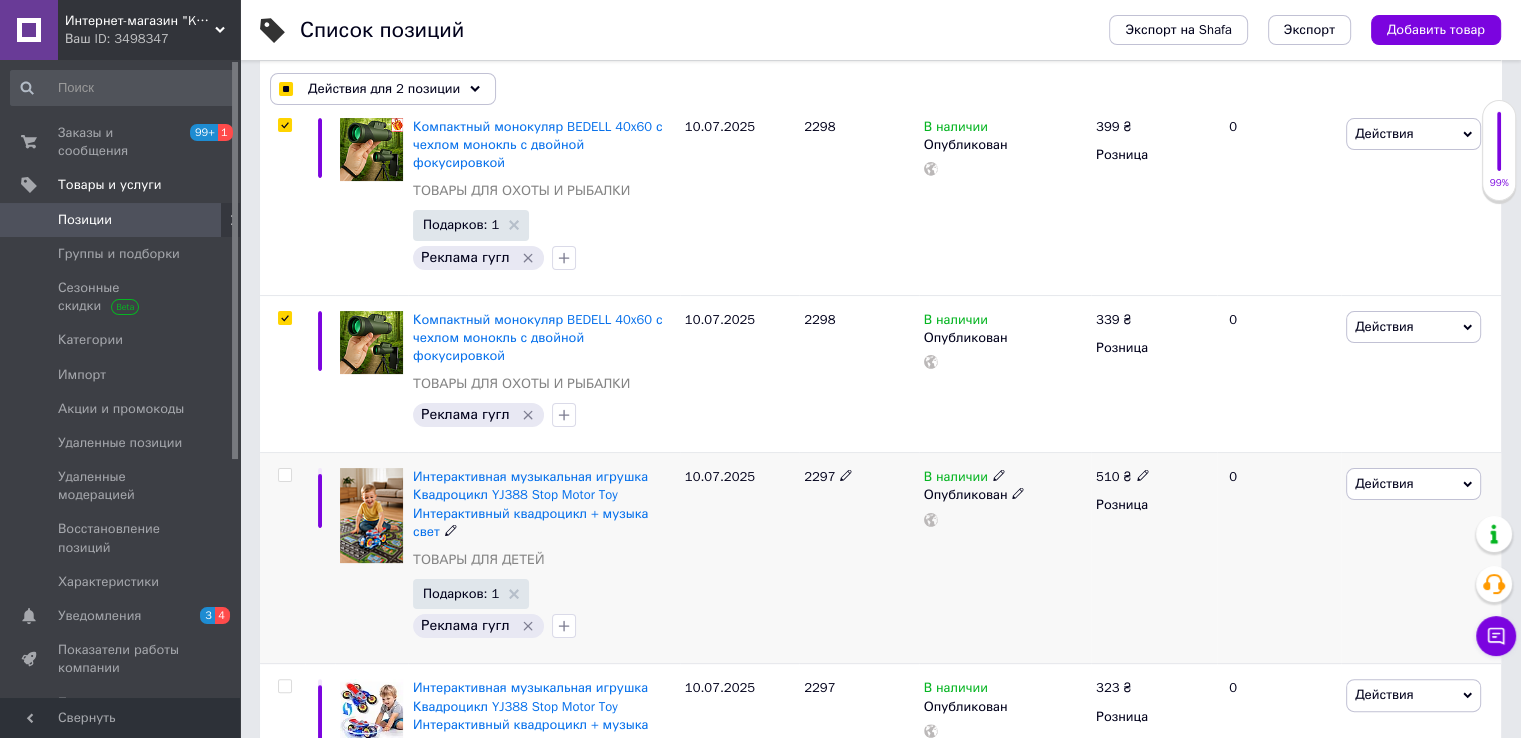 click at bounding box center [284, 475] 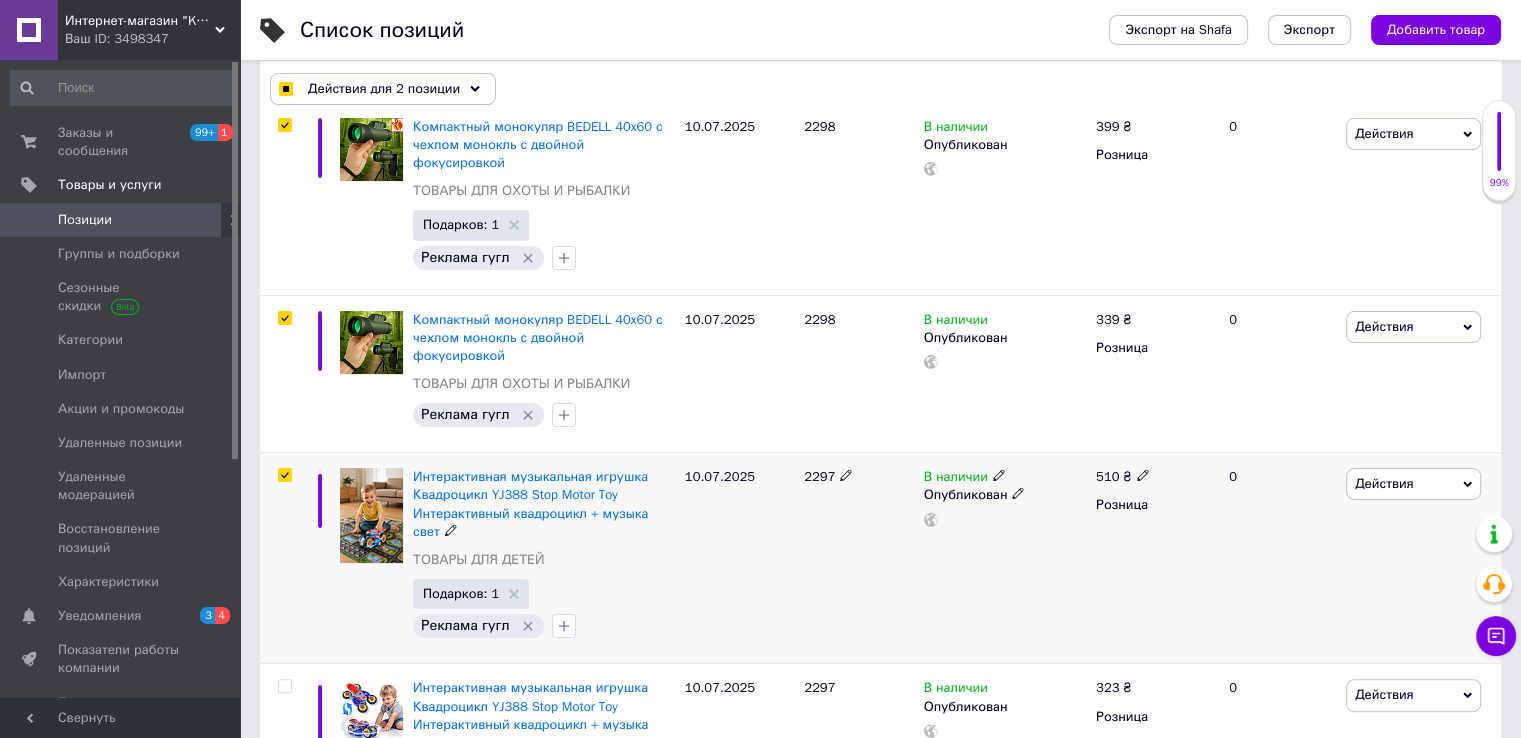 checkbox on "true" 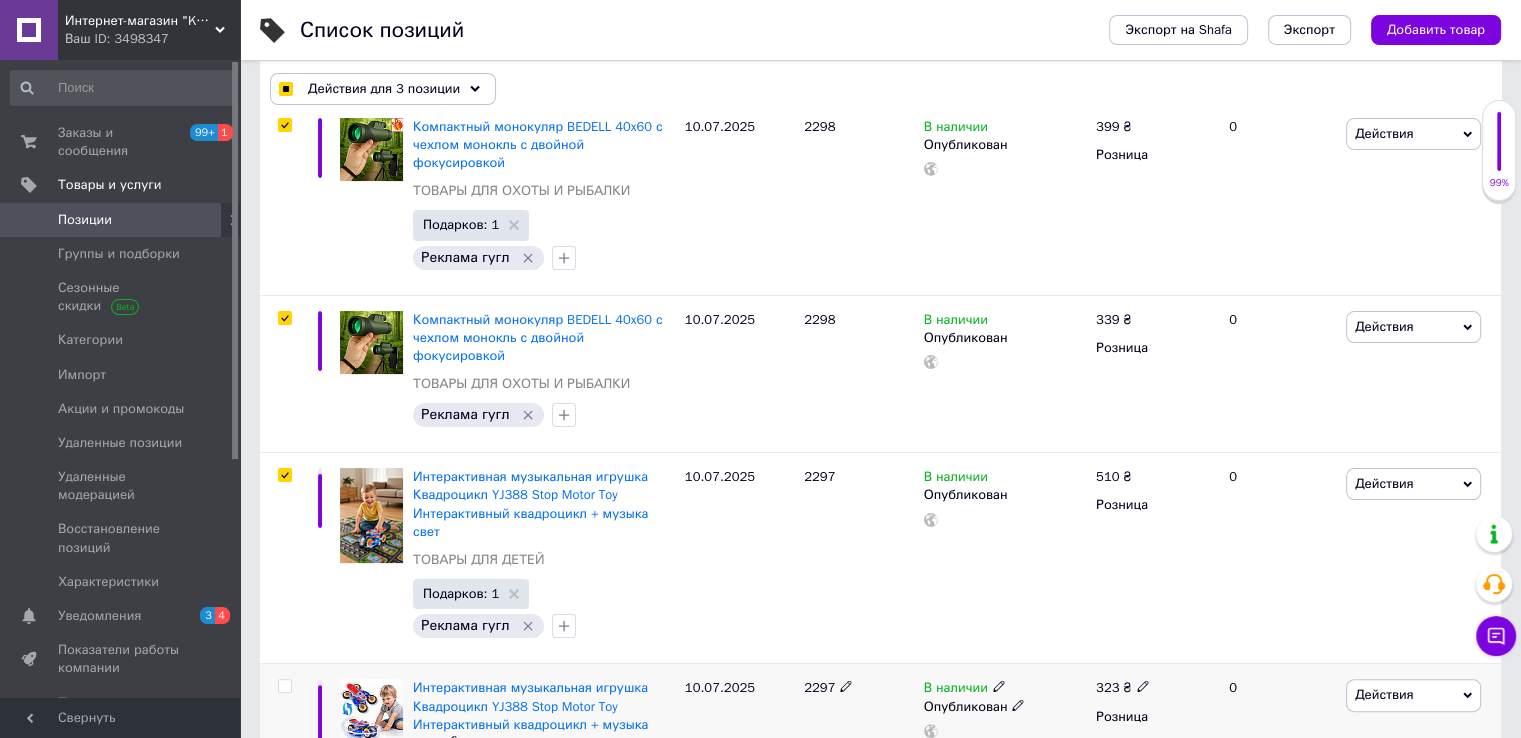 click at bounding box center [284, 686] 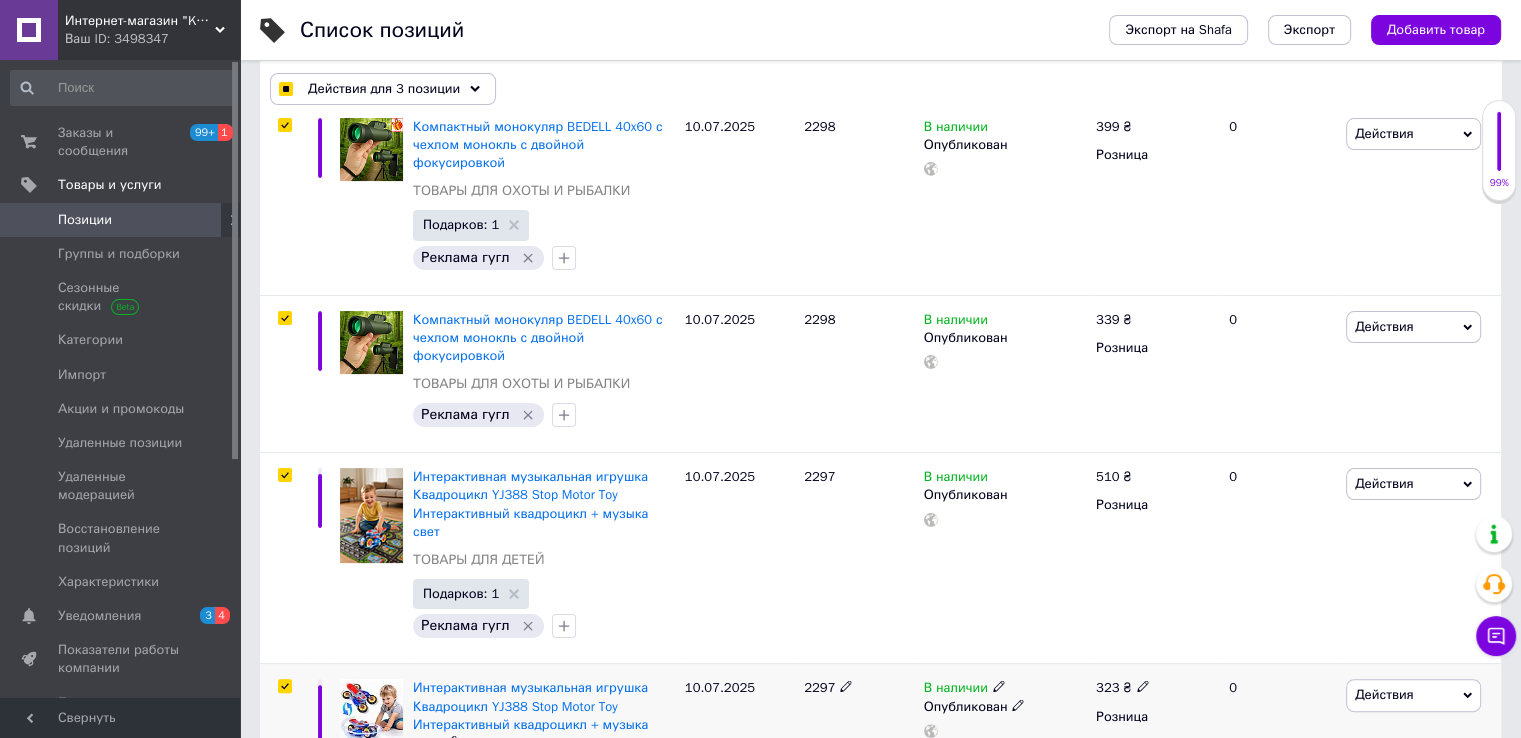 checkbox on "true" 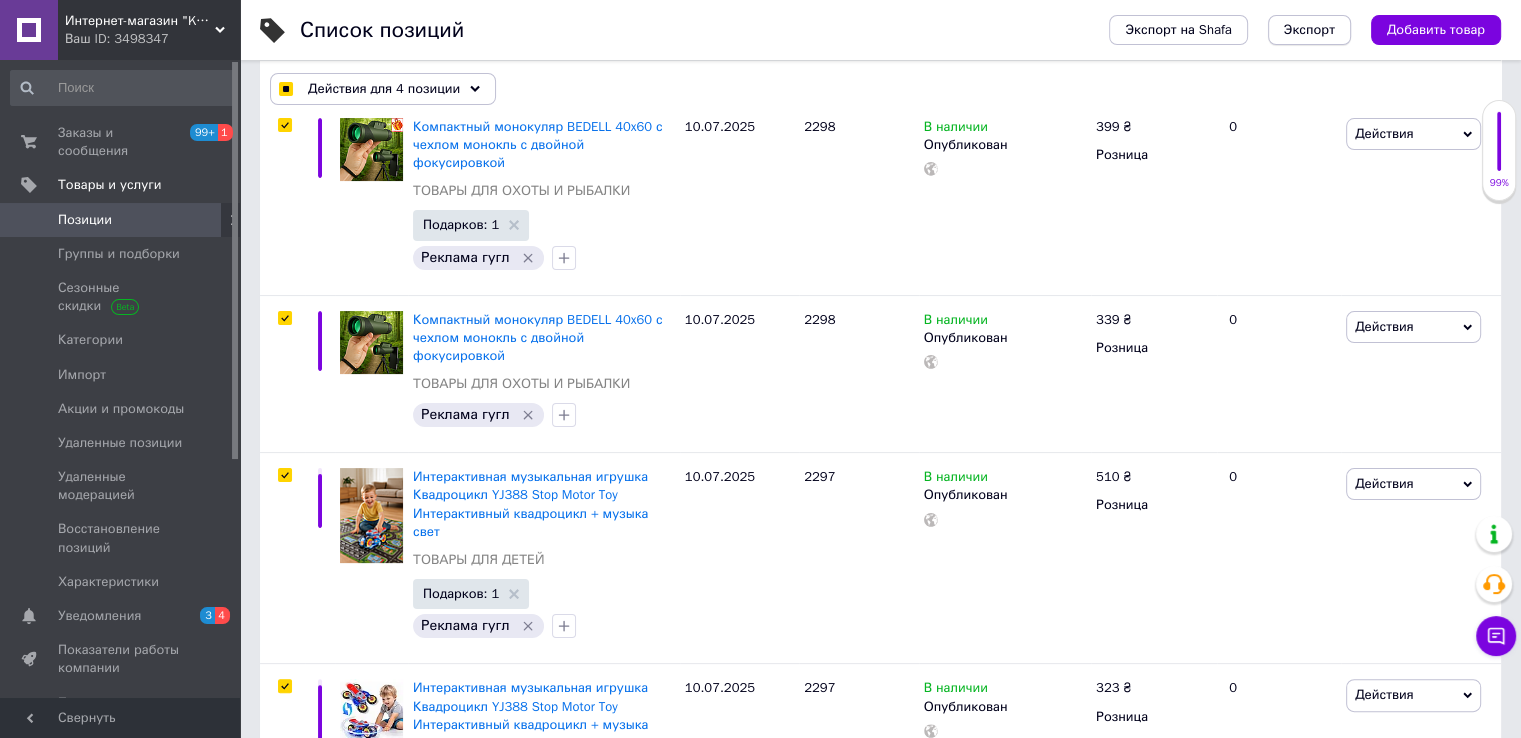 click on "Экспорт" at bounding box center [1309, 30] 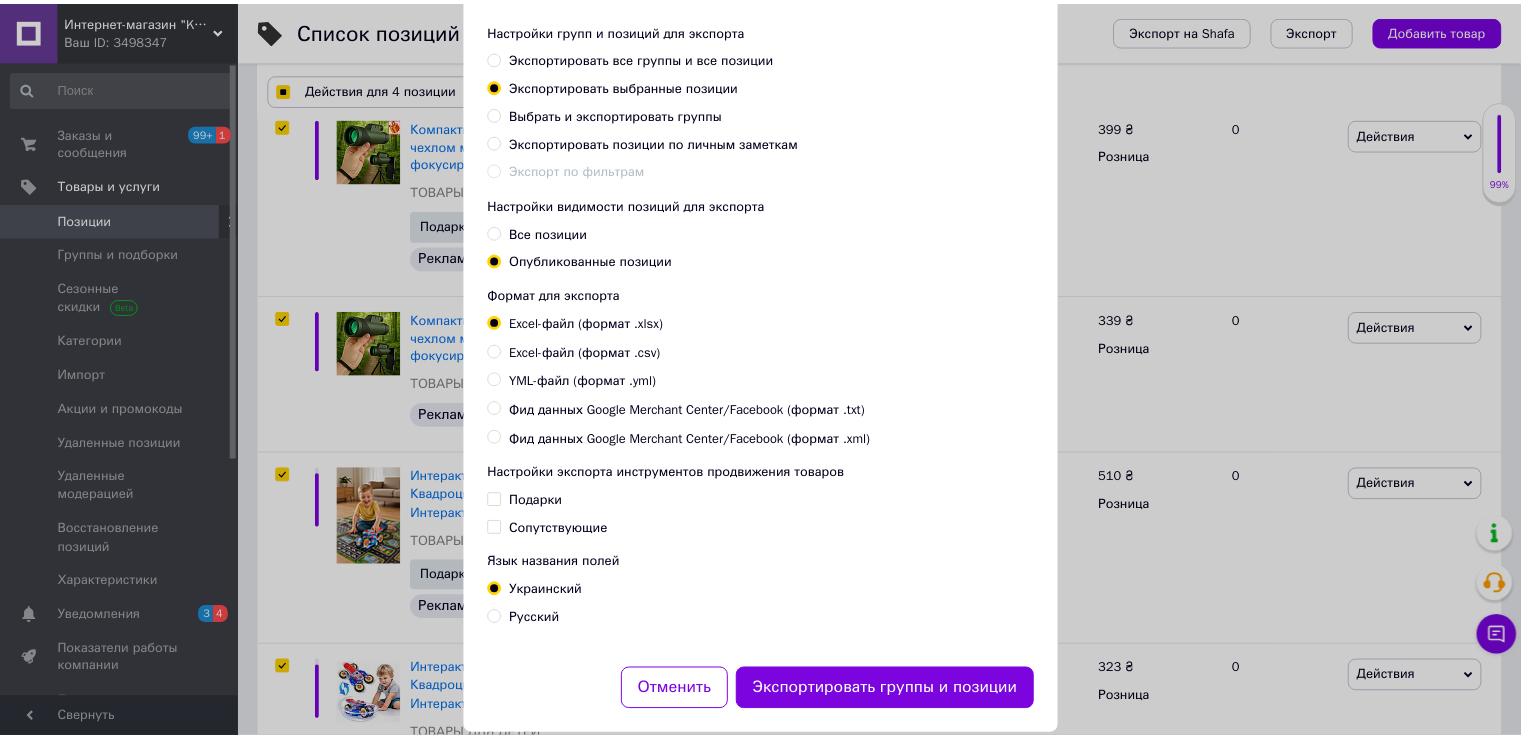 scroll, scrollTop: 139, scrollLeft: 0, axis: vertical 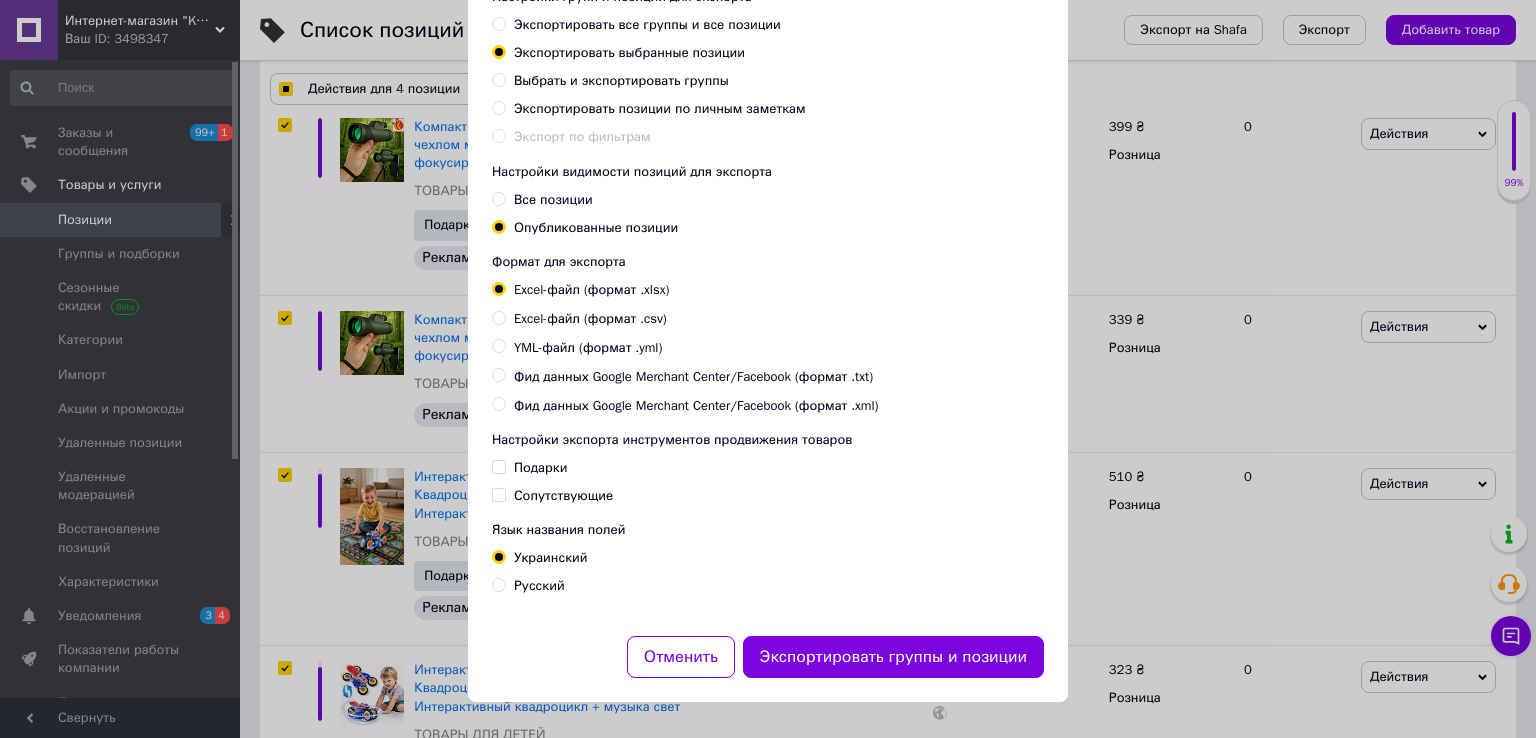 click on "Экспорт групп и позиций Настройки групп и позиций для экспорта Экспортировать все группы и все позиции Экспортировать выбранные позиции Выбрать и экспортировать группы Экспортировать позиции по личным заметкам Экспорт по фильтрам Настройки видимости позиций для экспорта Все позиции Опубликованные позиции Формат для экспорта Excel-файл (формат .xlsx) Excel-файл (формат .csv) YML-файл (формат .yml) Фид данных Google Merchant Center/Facebook (формат .txt) Фид данных Google Merchant Center/Facebook (формат .xml) Настройки экспорта инструментов продвижения товаров Подарки Сопутствующие Украинский" at bounding box center [768, 302] 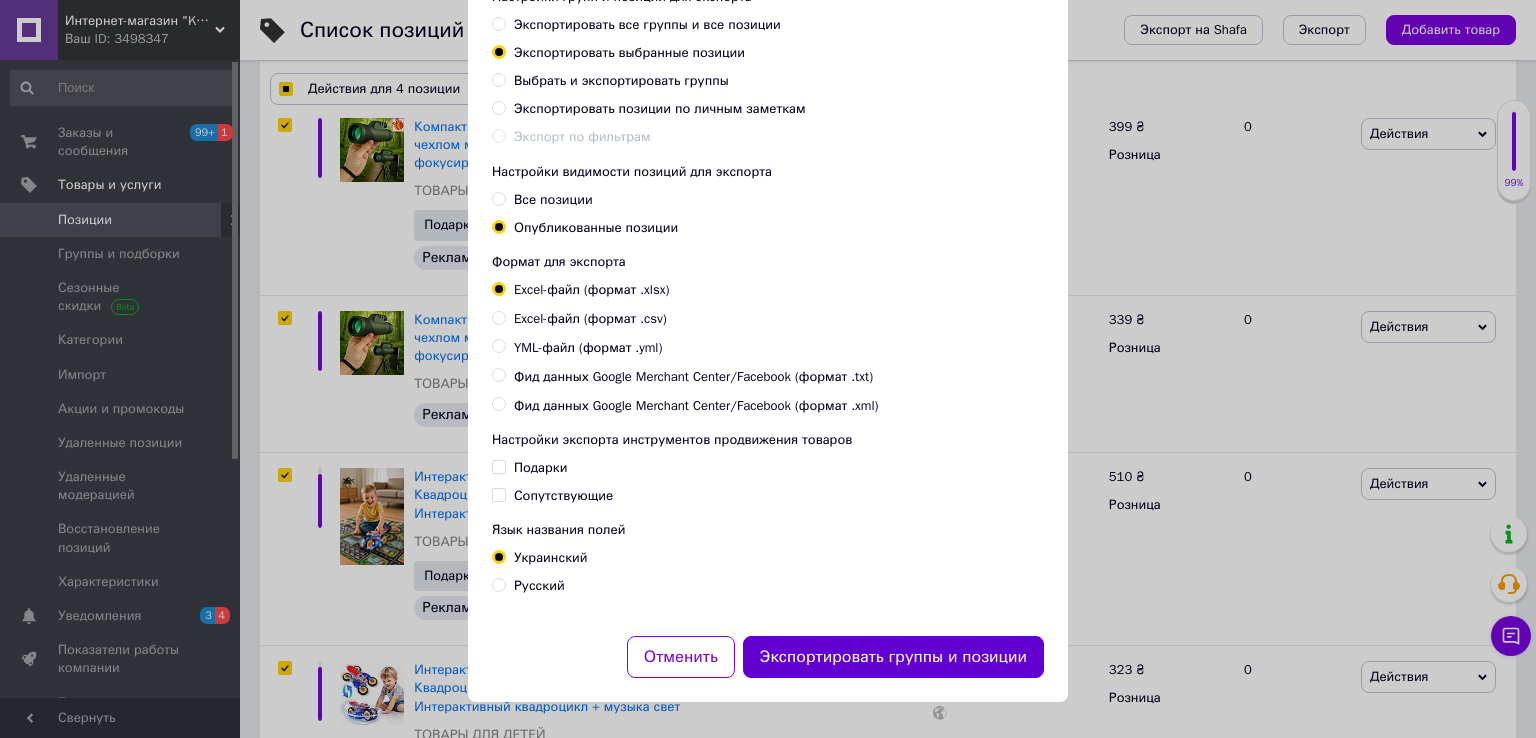 click on "Экспортировать группы и позиции" at bounding box center (893, 657) 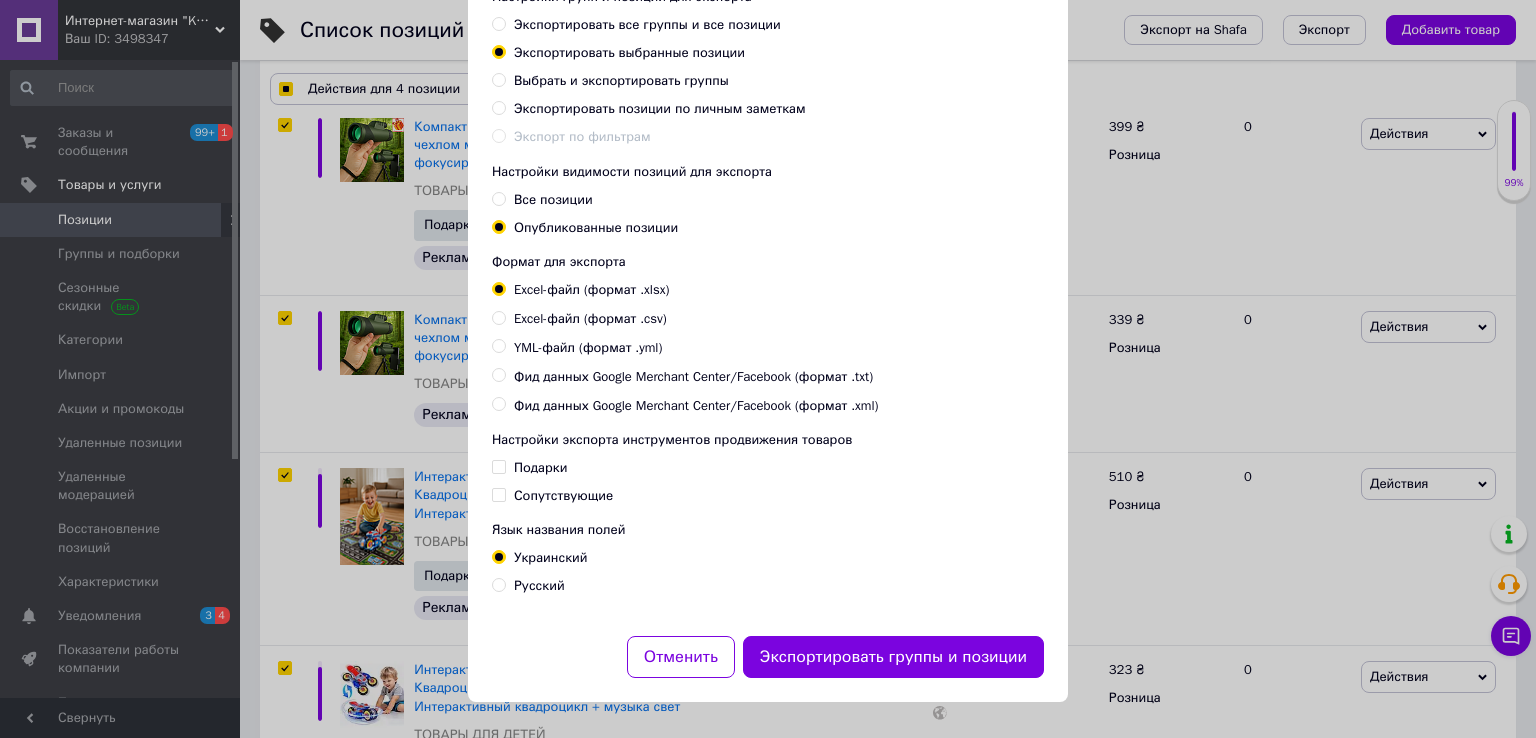 checkbox on "true" 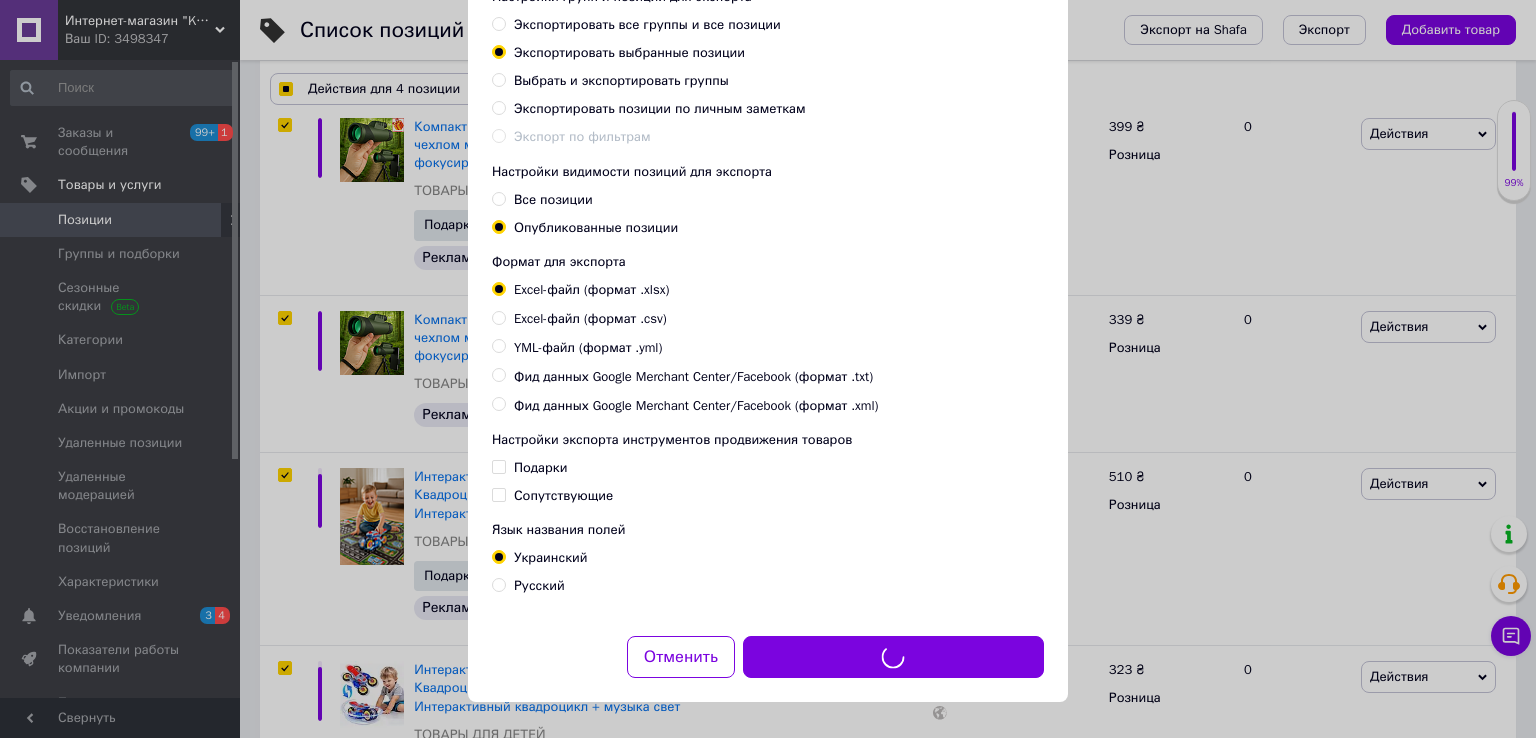 checkbox on "true" 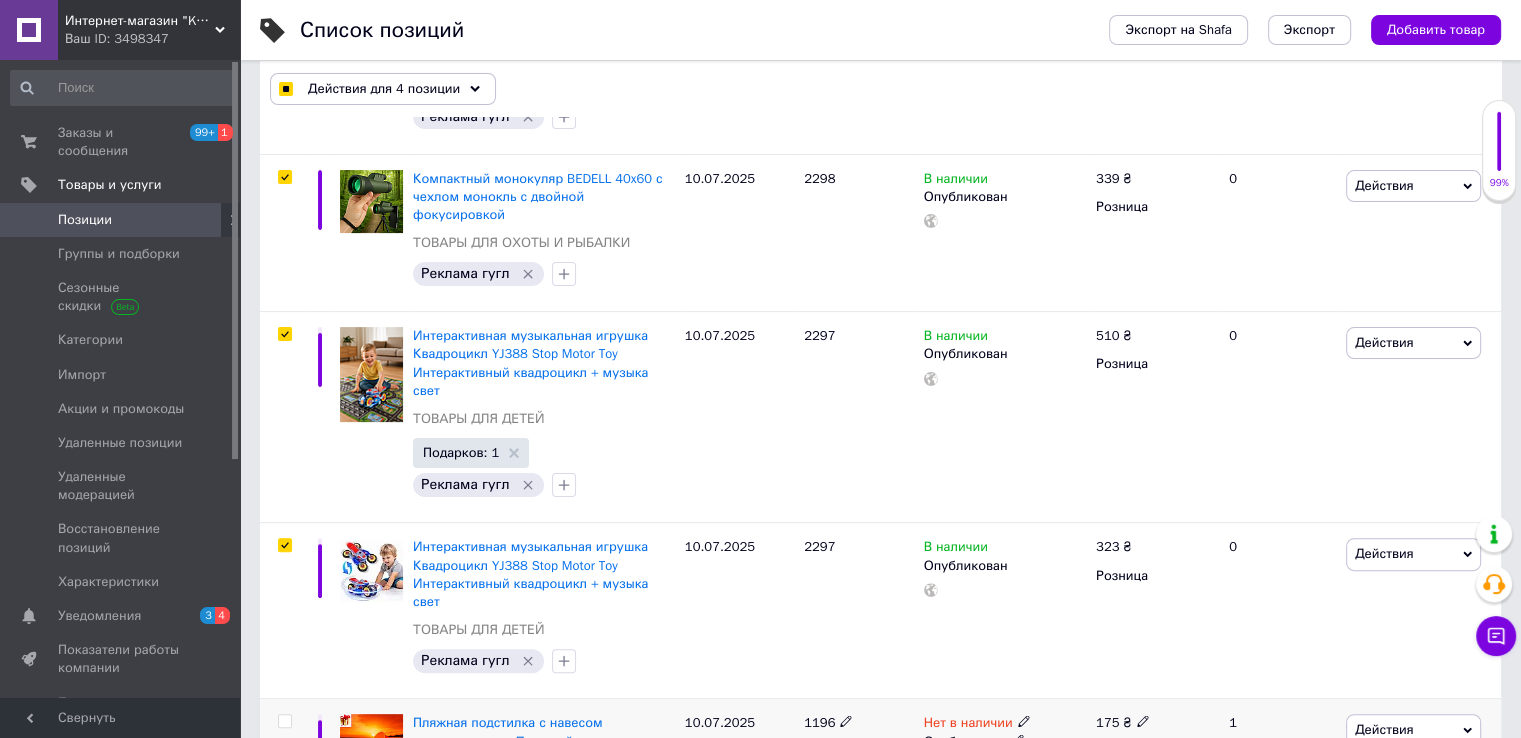 scroll, scrollTop: 600, scrollLeft: 0, axis: vertical 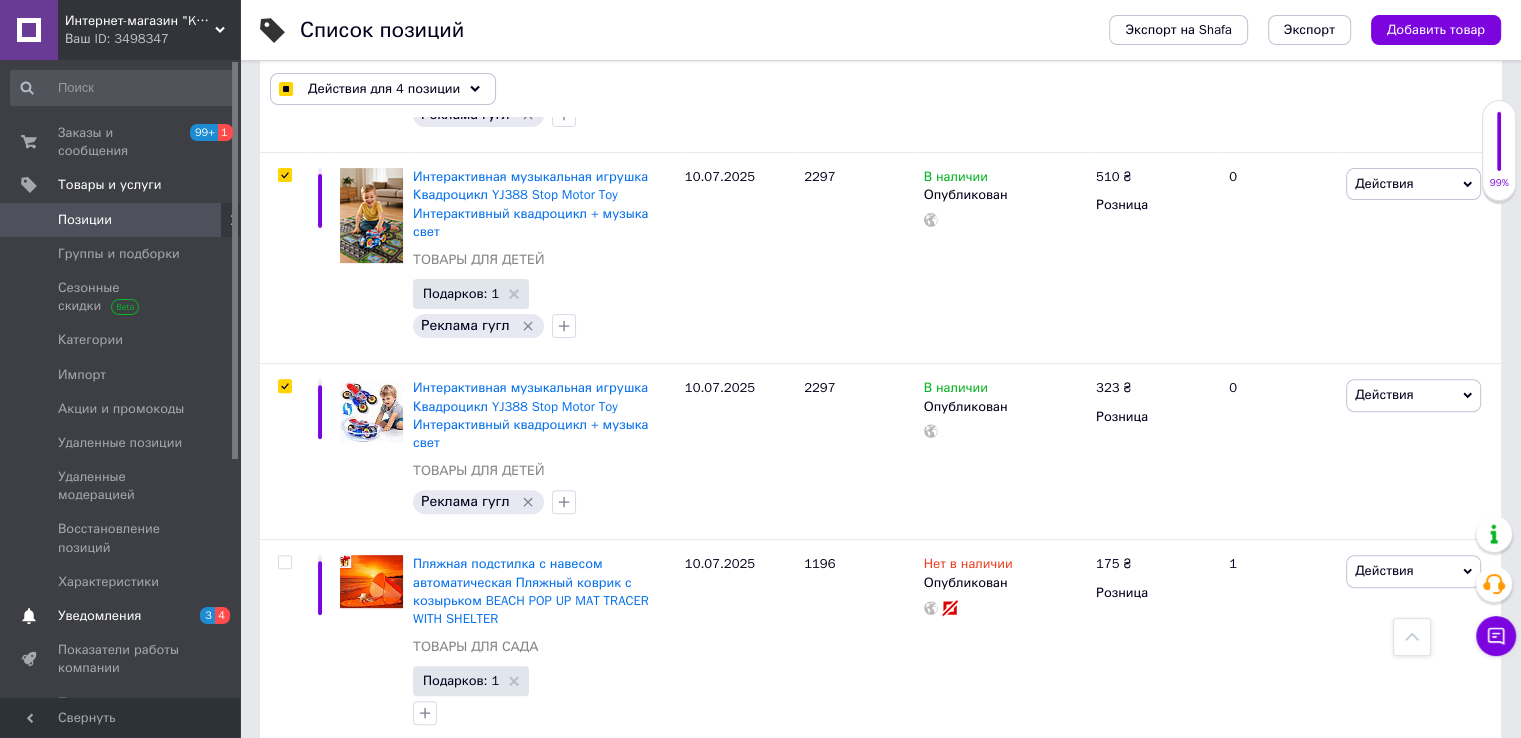click on "Уведомления" at bounding box center [121, 616] 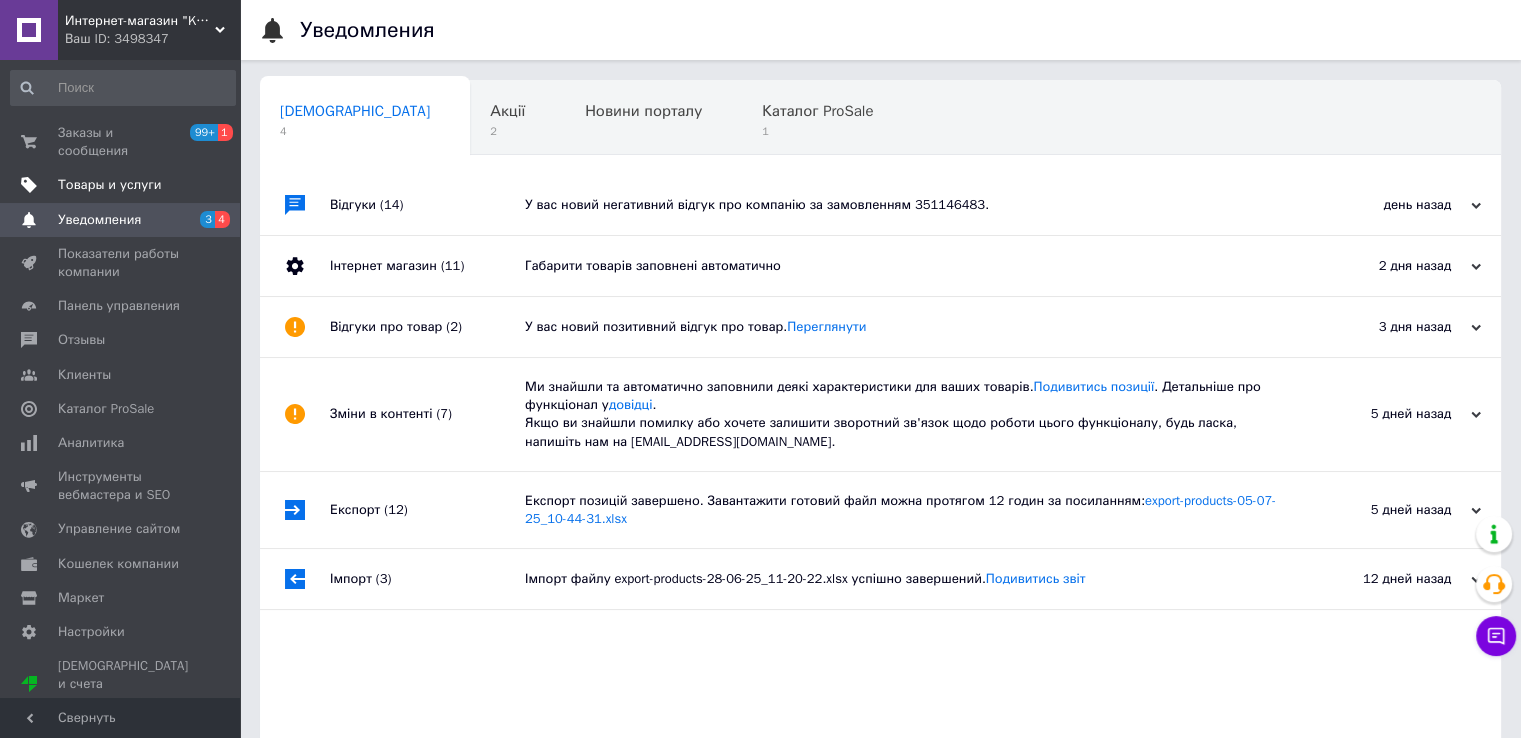click on "Товары и услуги" at bounding box center (110, 185) 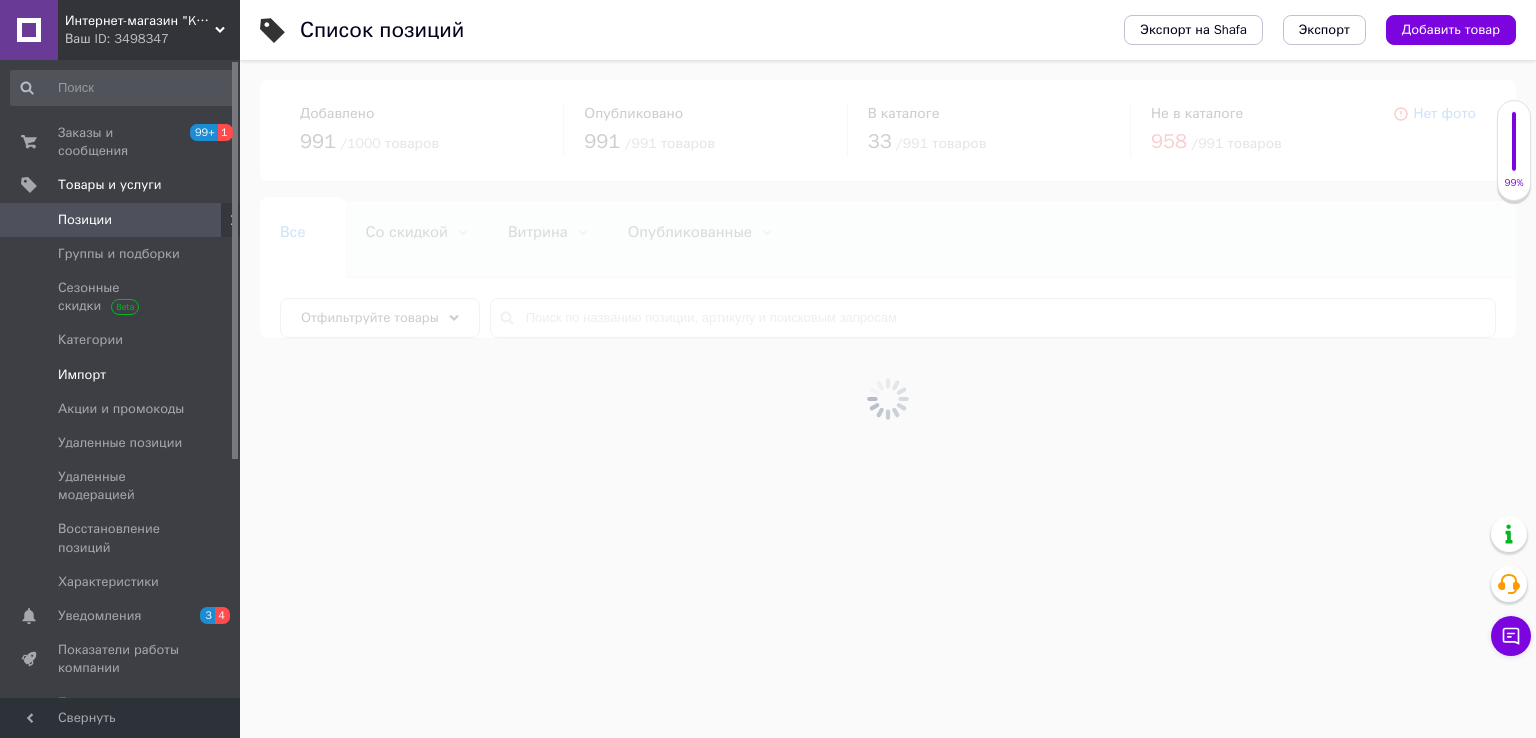 click on "Импорт" at bounding box center (123, 375) 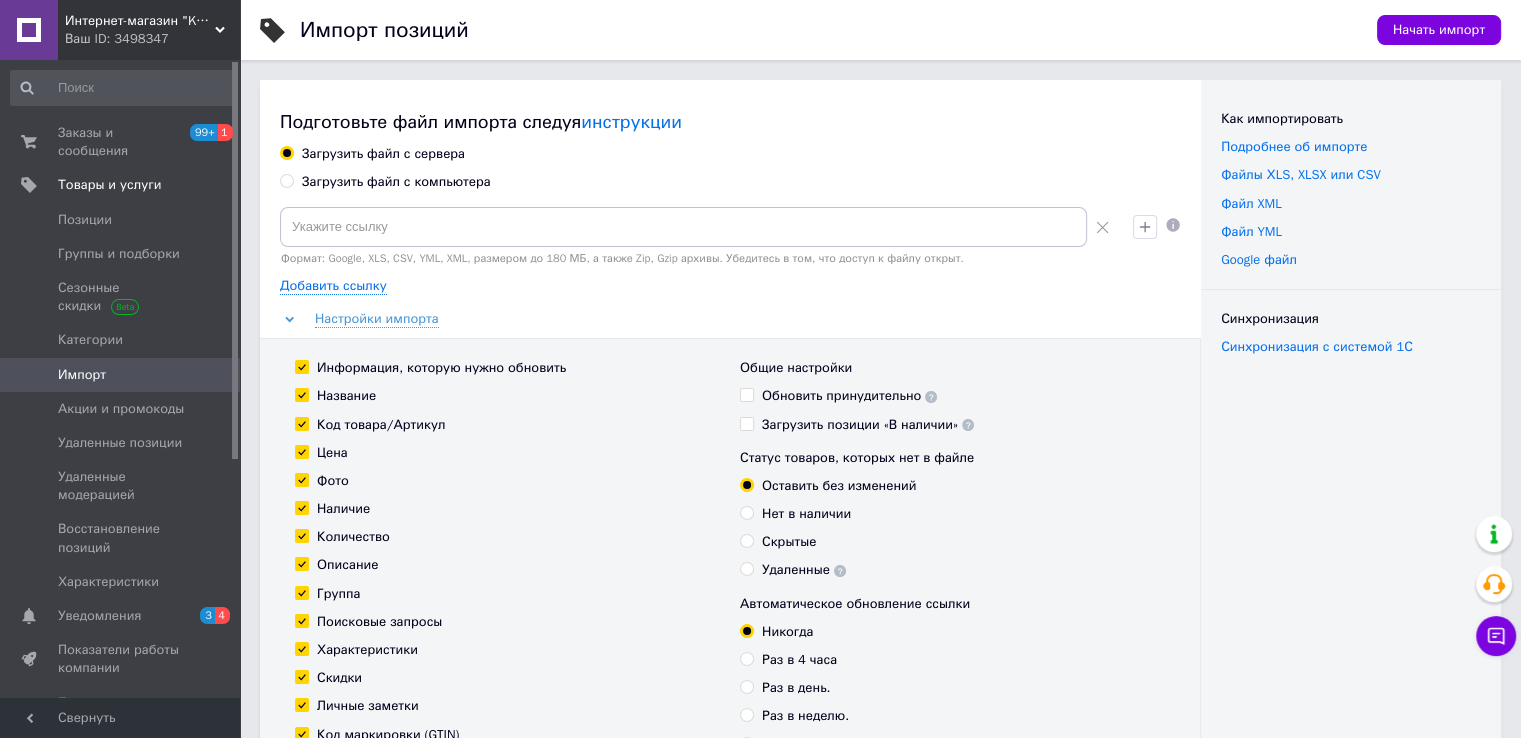 click on "Загрузить файл с компьютера" at bounding box center [396, 182] 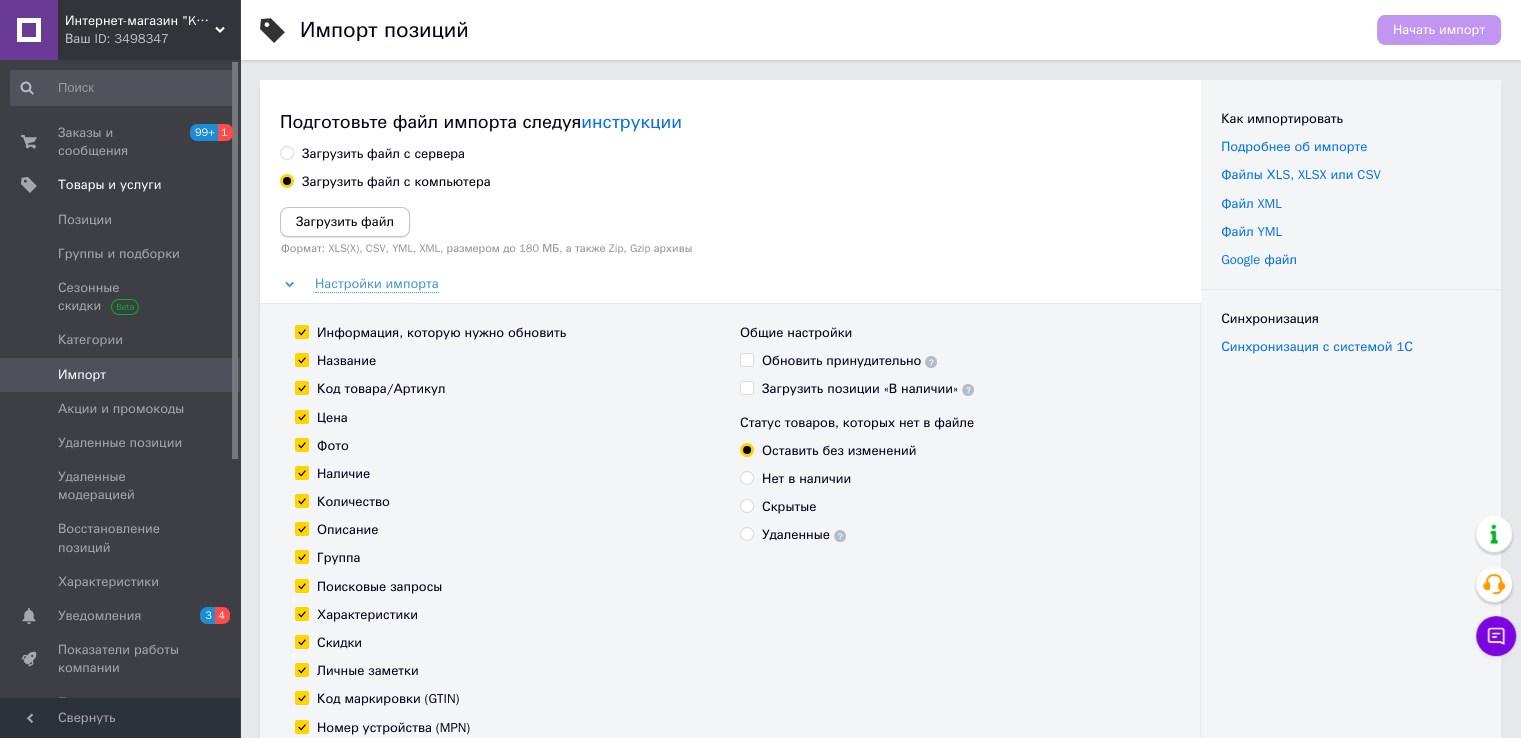 click on "Загрузить файл" at bounding box center (345, 221) 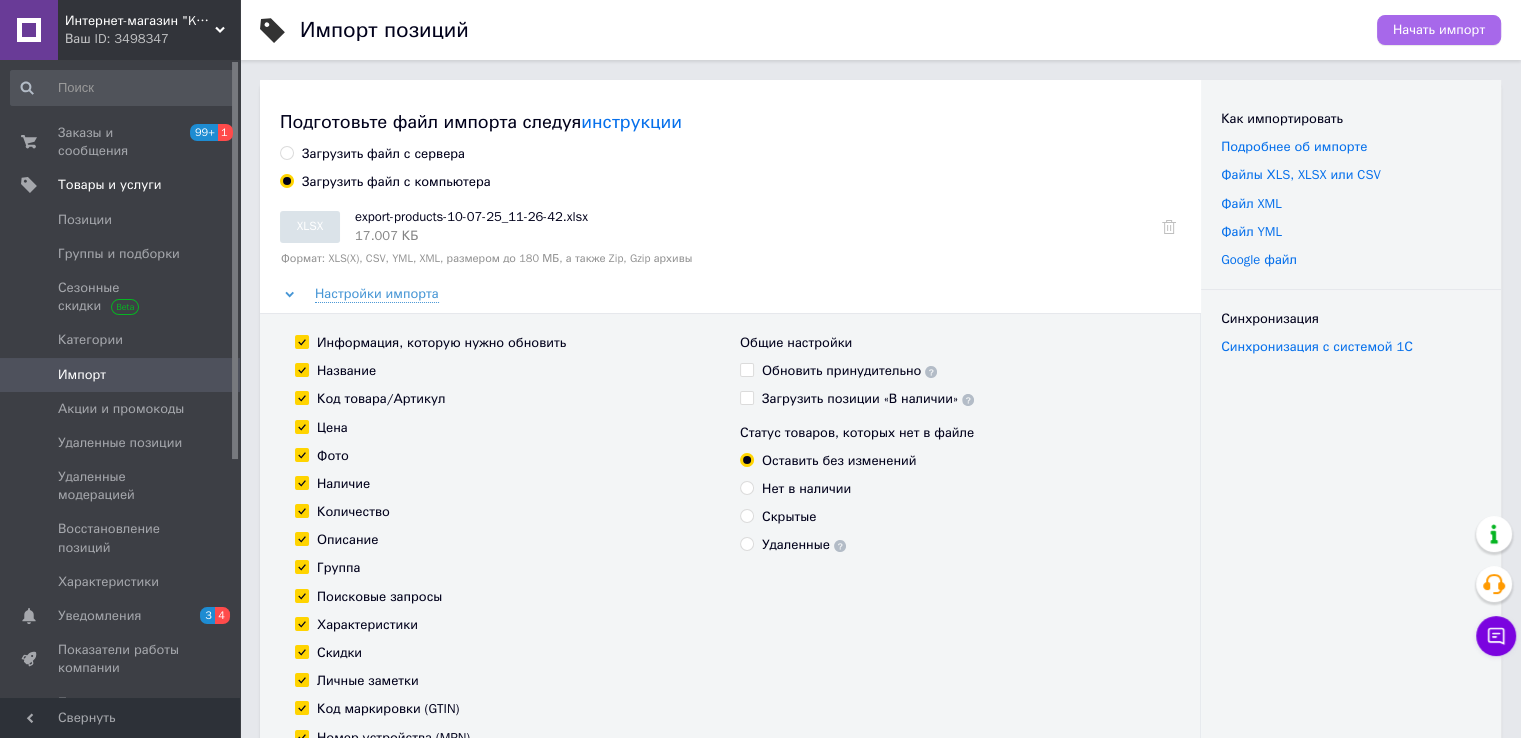click on "Начать импорт" at bounding box center [1439, 30] 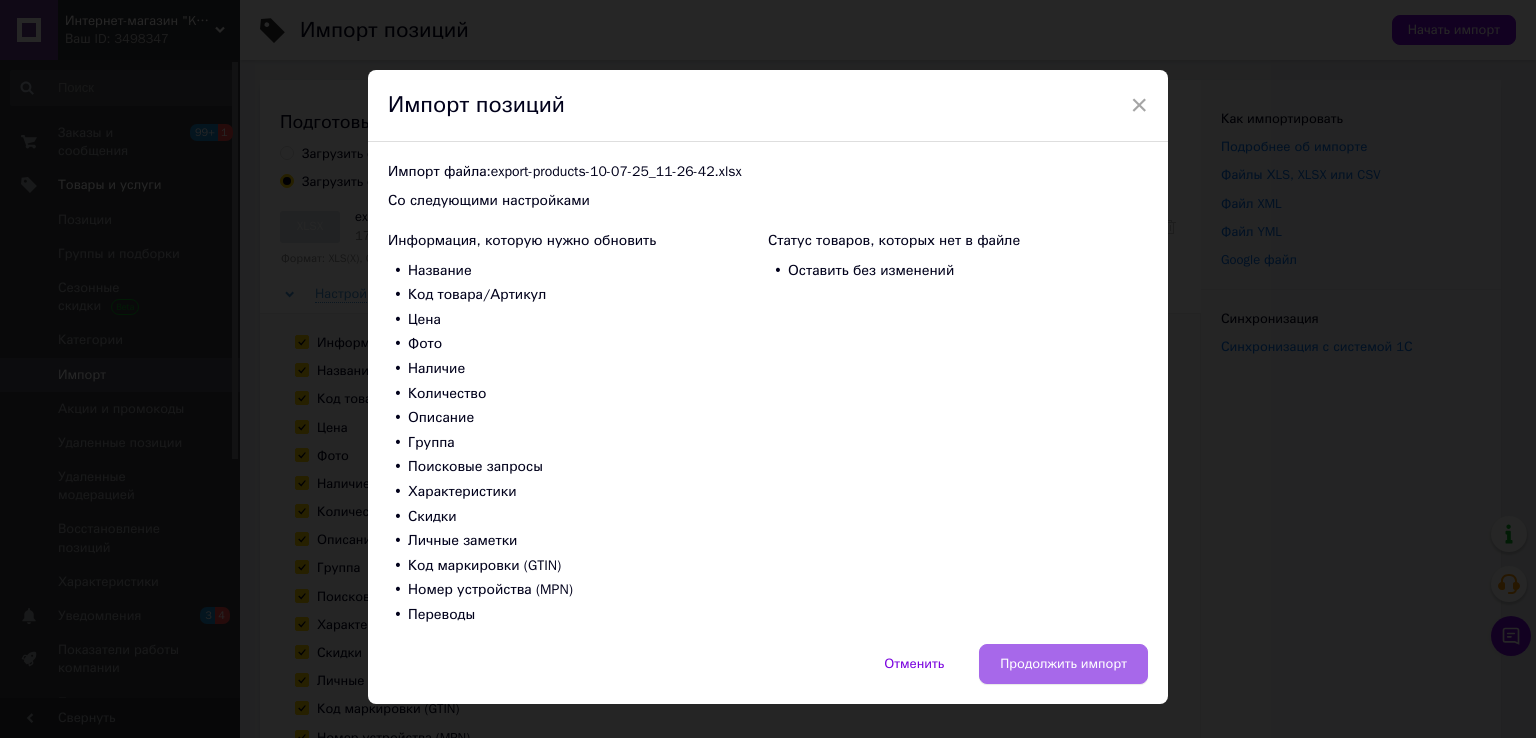 click on "Продолжить импорт" at bounding box center (1063, 664) 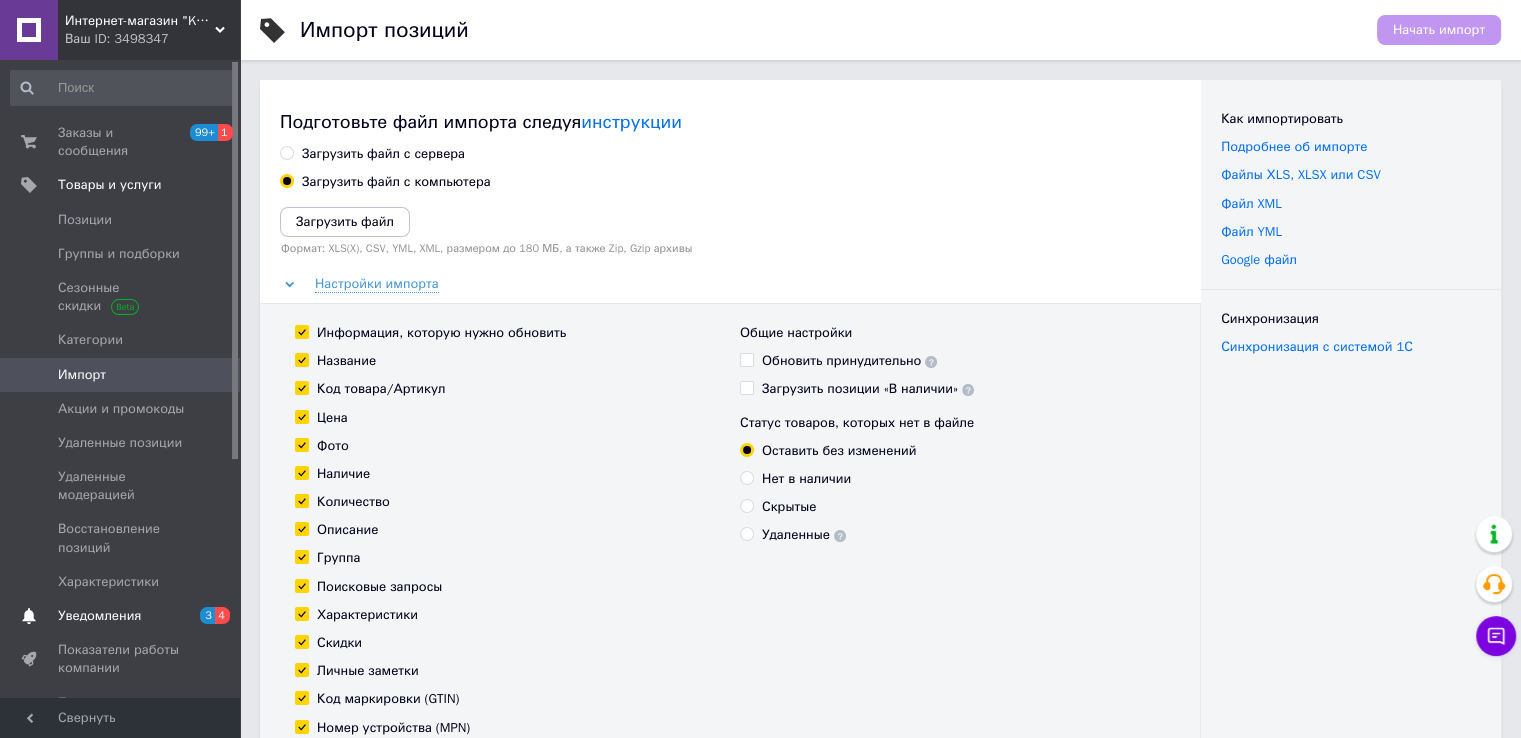 click on "Уведомления" at bounding box center (121, 616) 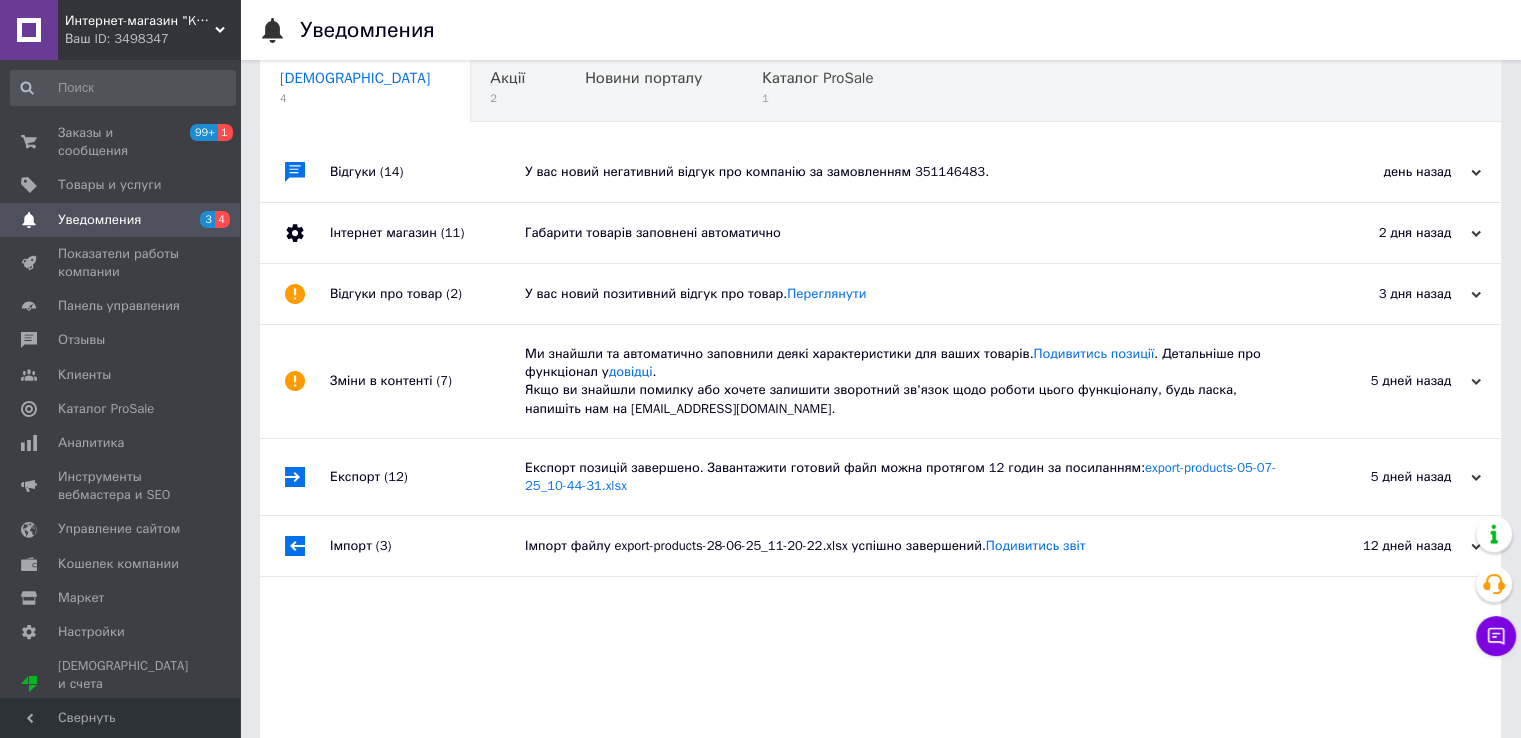 scroll, scrollTop: 67, scrollLeft: 0, axis: vertical 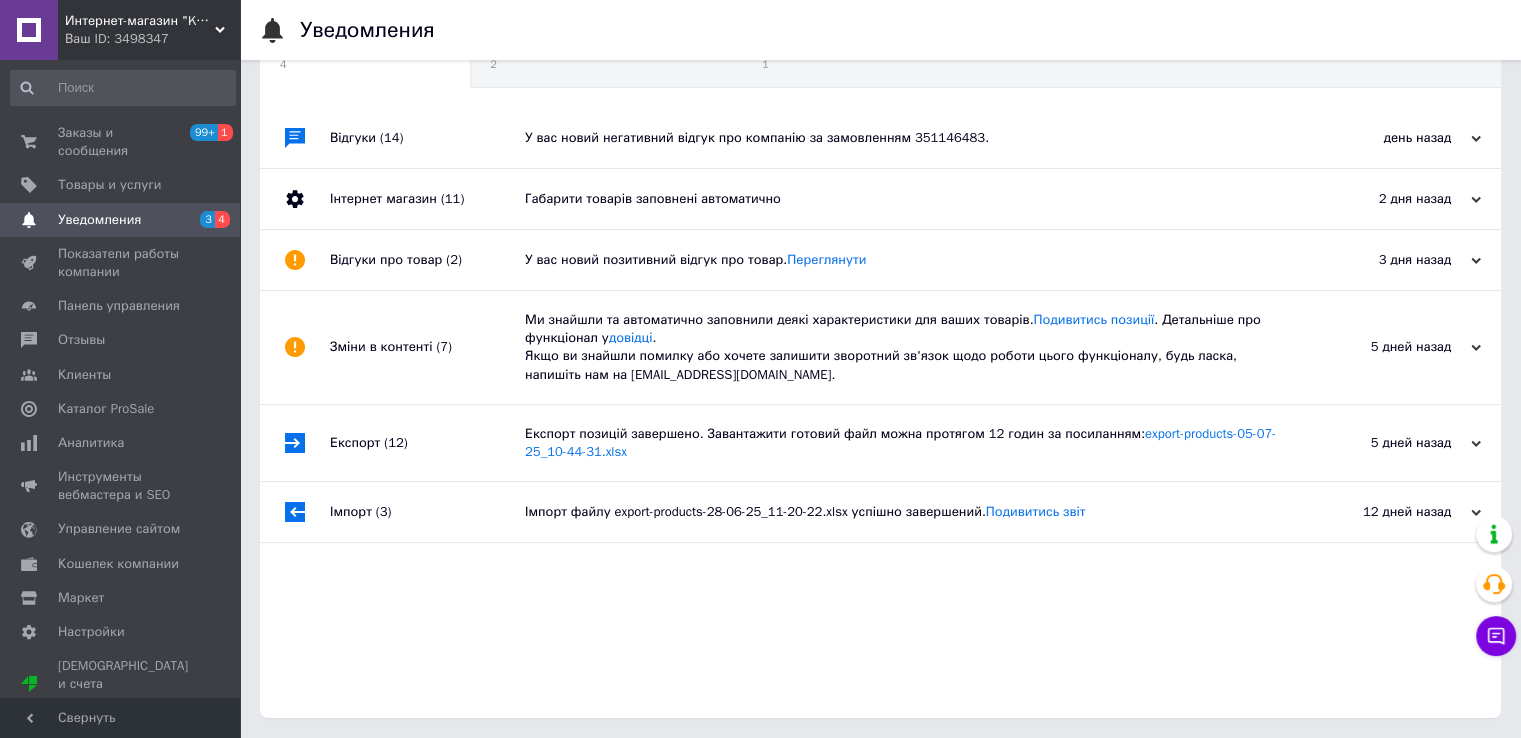click on "У вас новий негативний відгук про компанію  за замовленням 351146483." at bounding box center [903, 138] 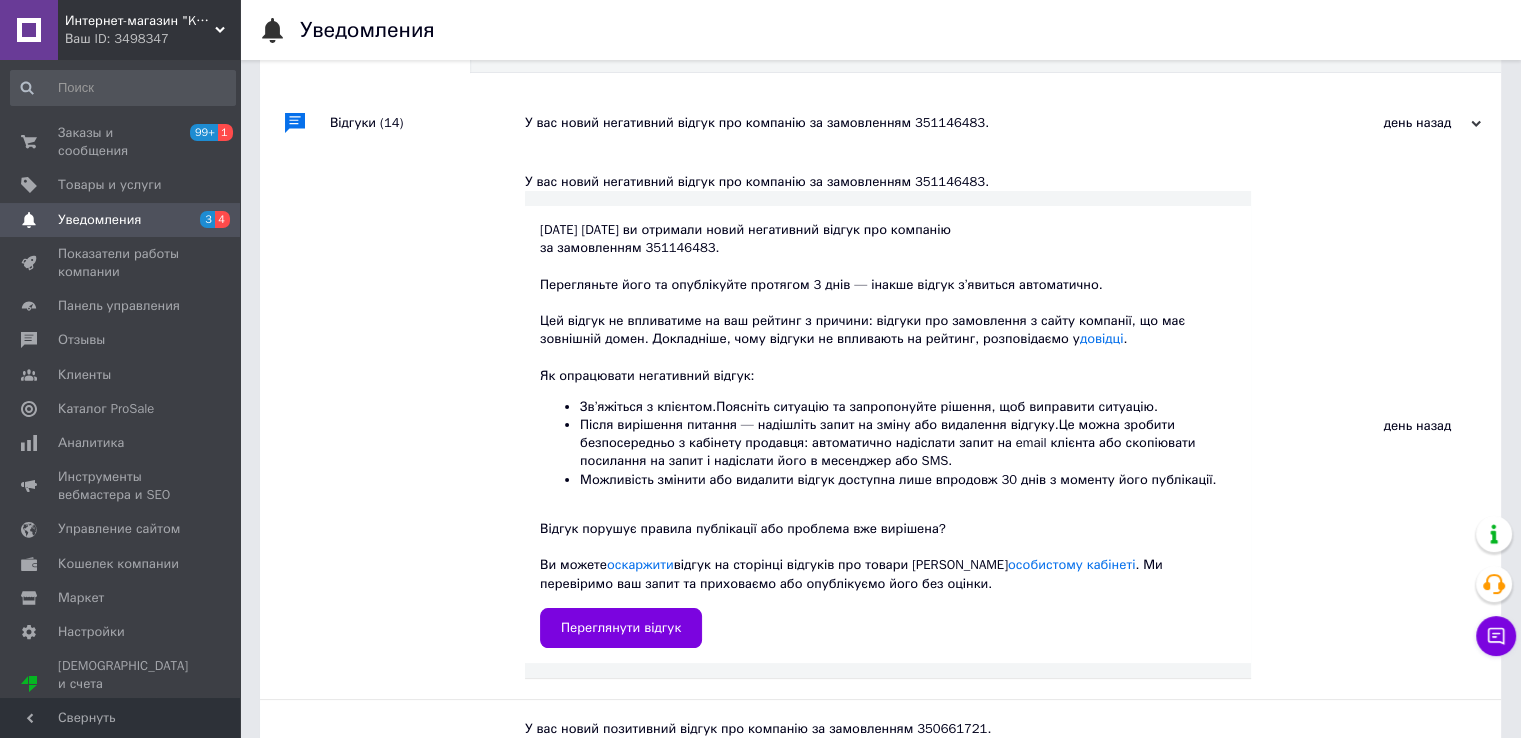 scroll, scrollTop: 267, scrollLeft: 0, axis: vertical 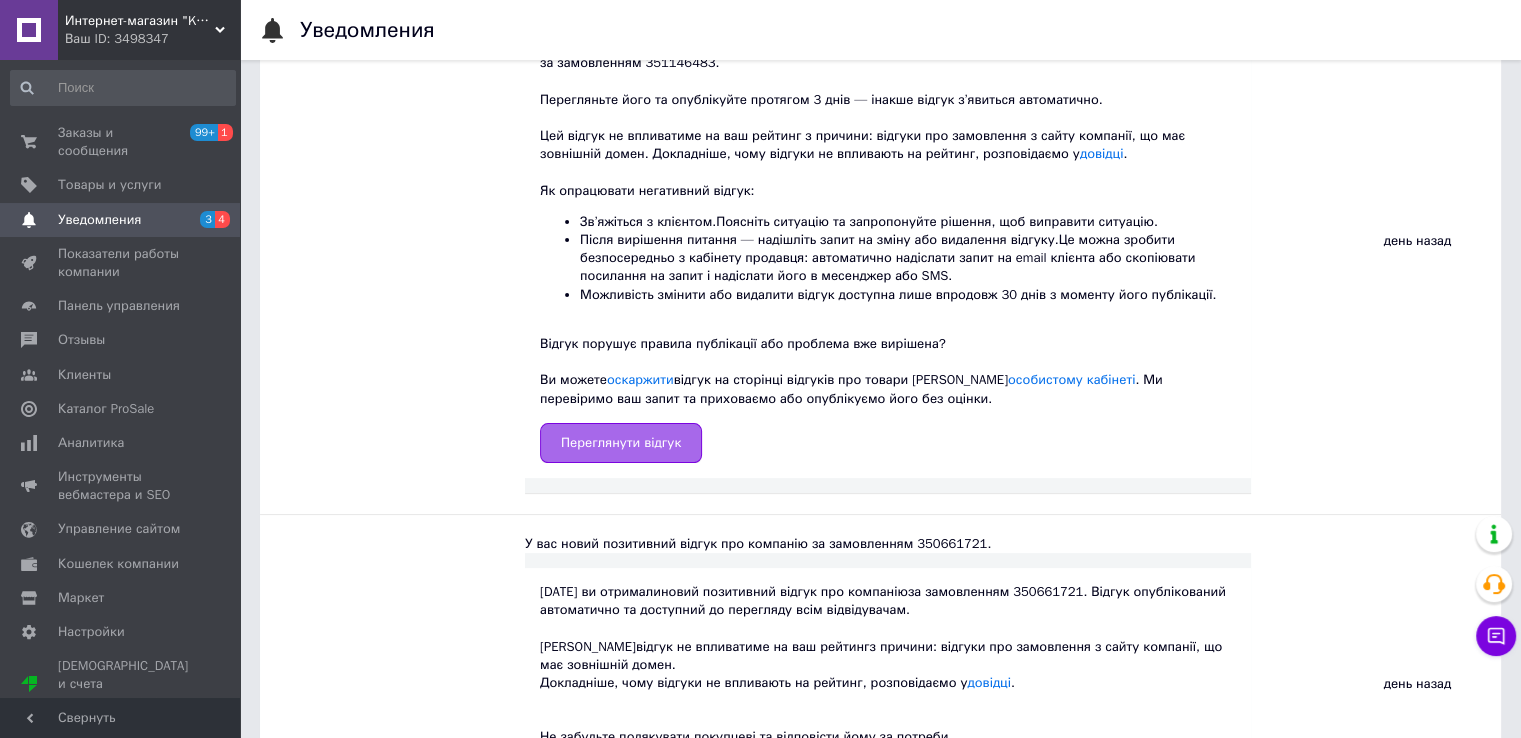 click on "Переглянути відгук" at bounding box center [621, 443] 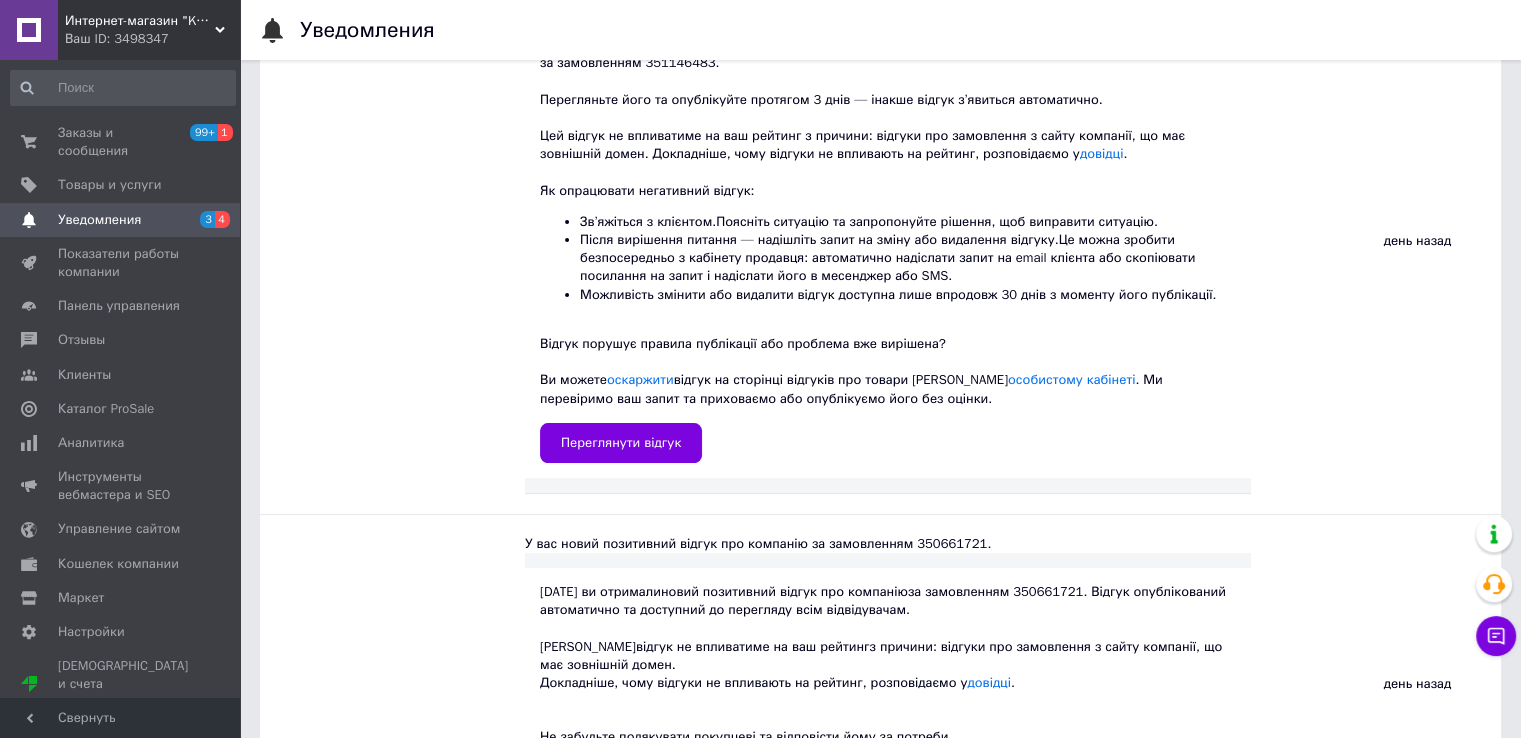 click on "3 4" at bounding box center [212, 220] 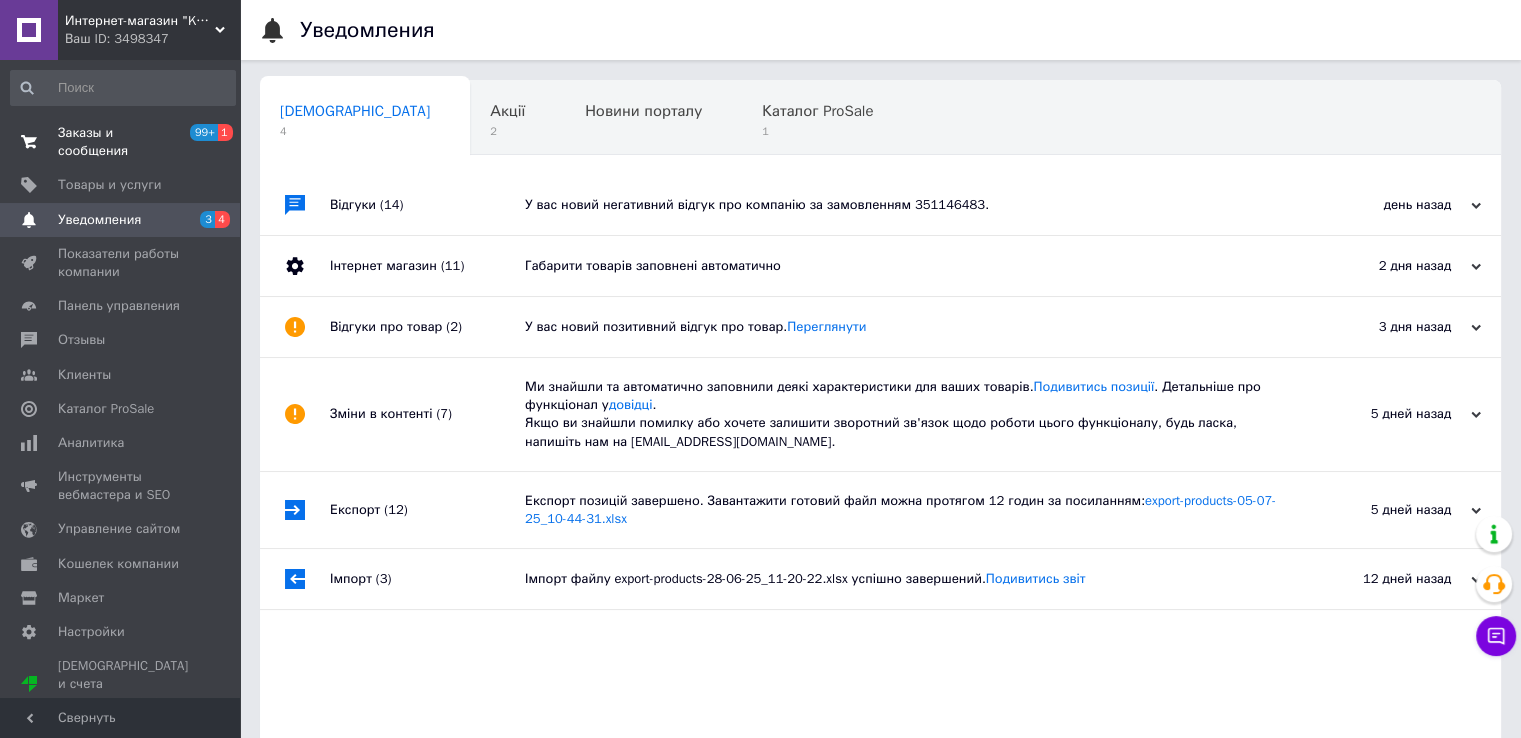 click on "Заказы и сообщения 99+ 1" at bounding box center [123, 142] 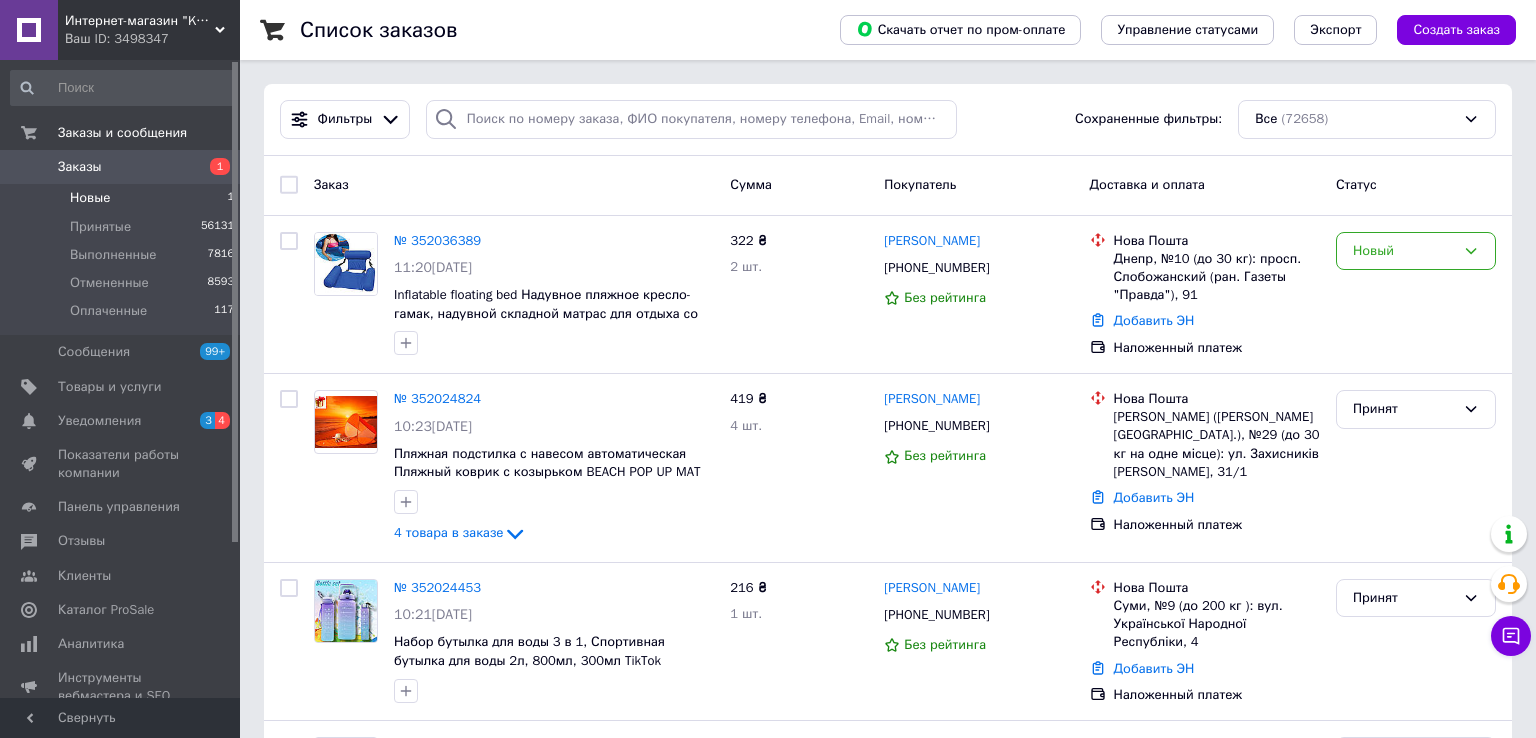 click on "Новые 1" at bounding box center (123, 198) 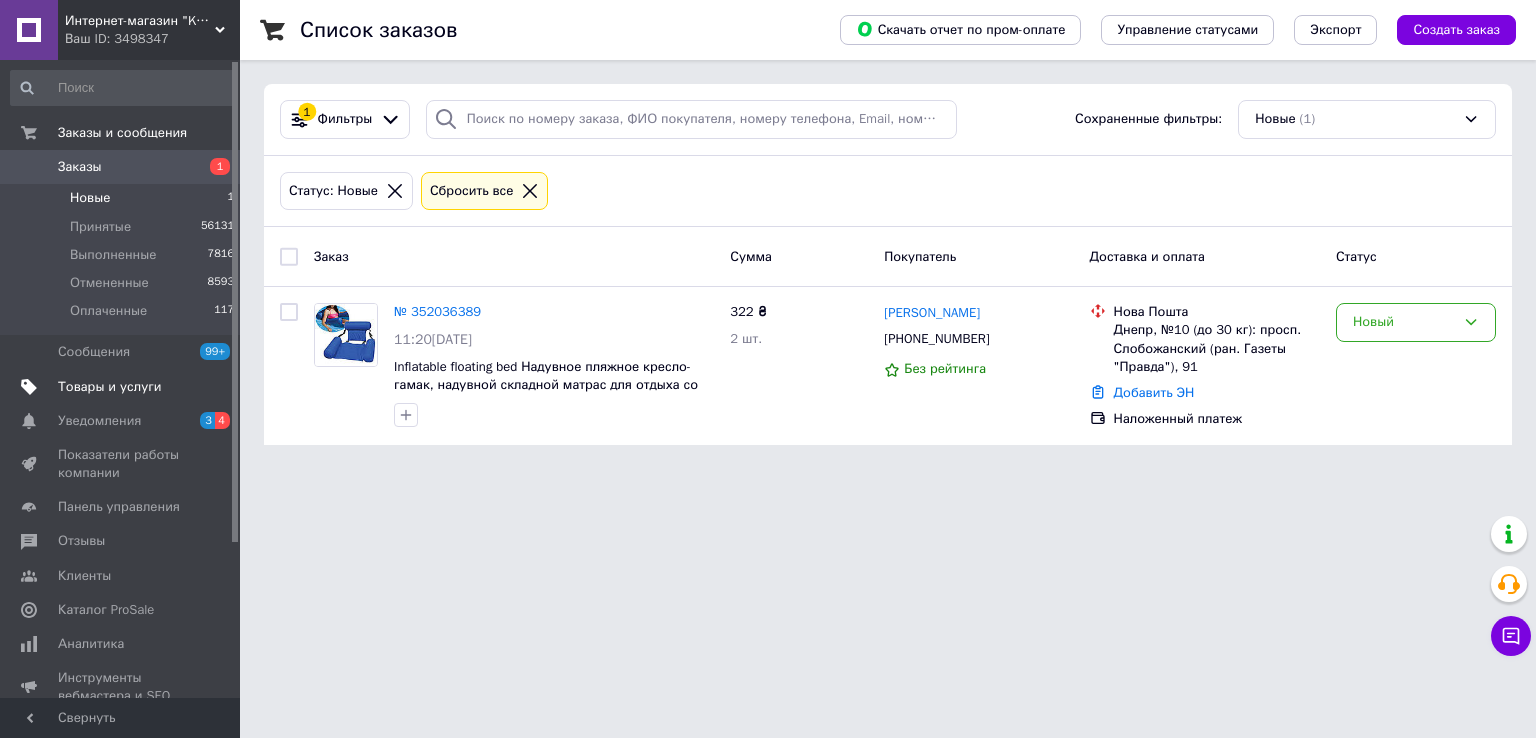 click on "Товары и услуги" at bounding box center [110, 387] 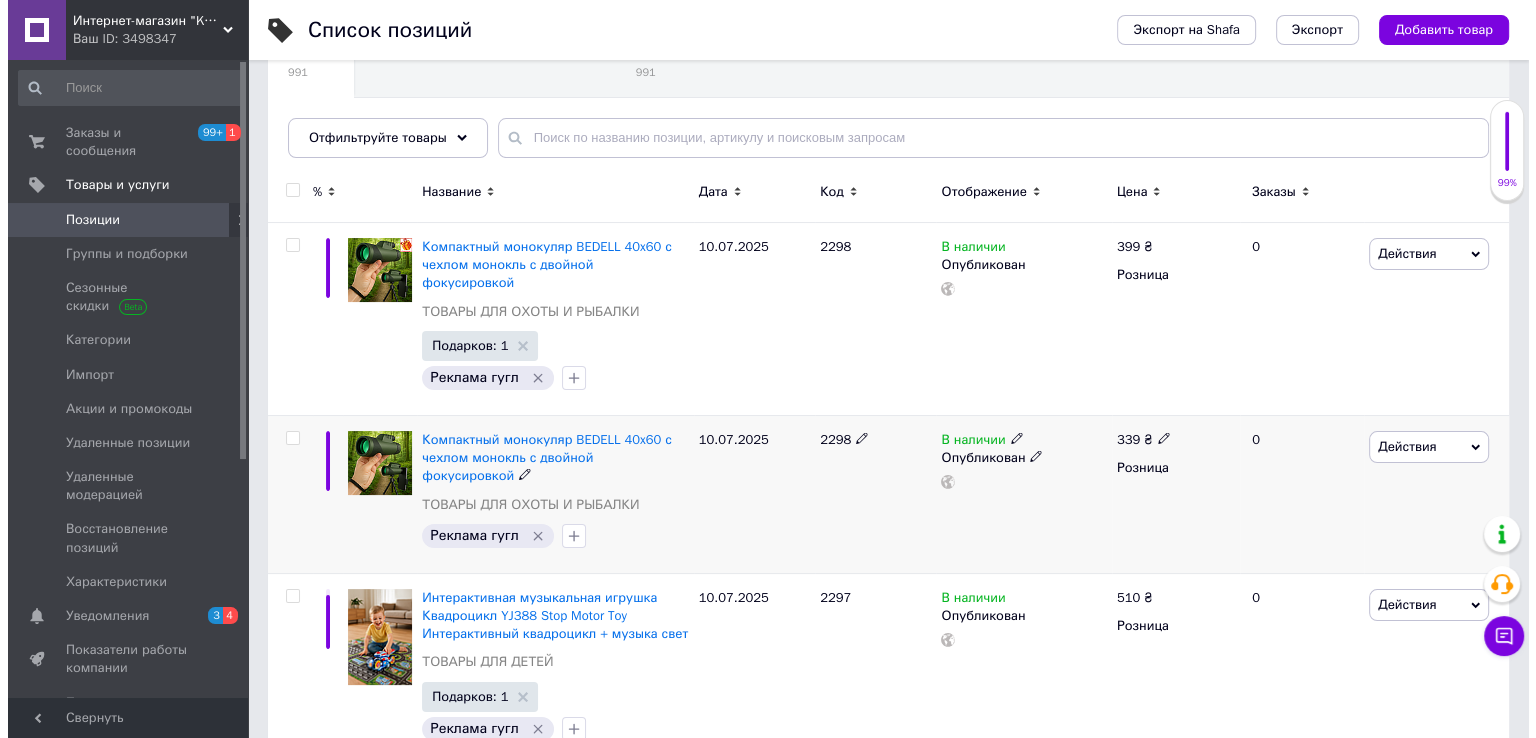 scroll, scrollTop: 300, scrollLeft: 0, axis: vertical 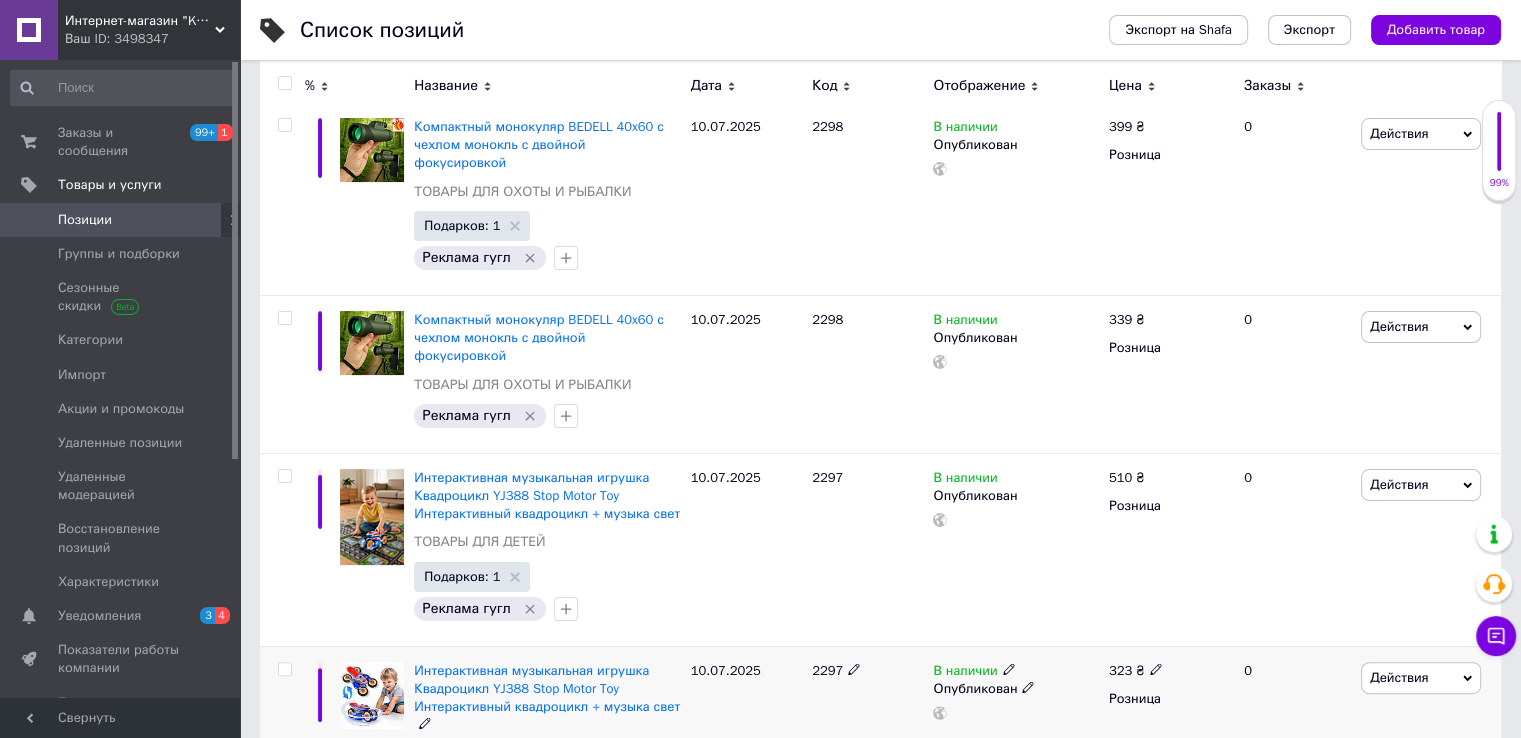 click at bounding box center [284, 669] 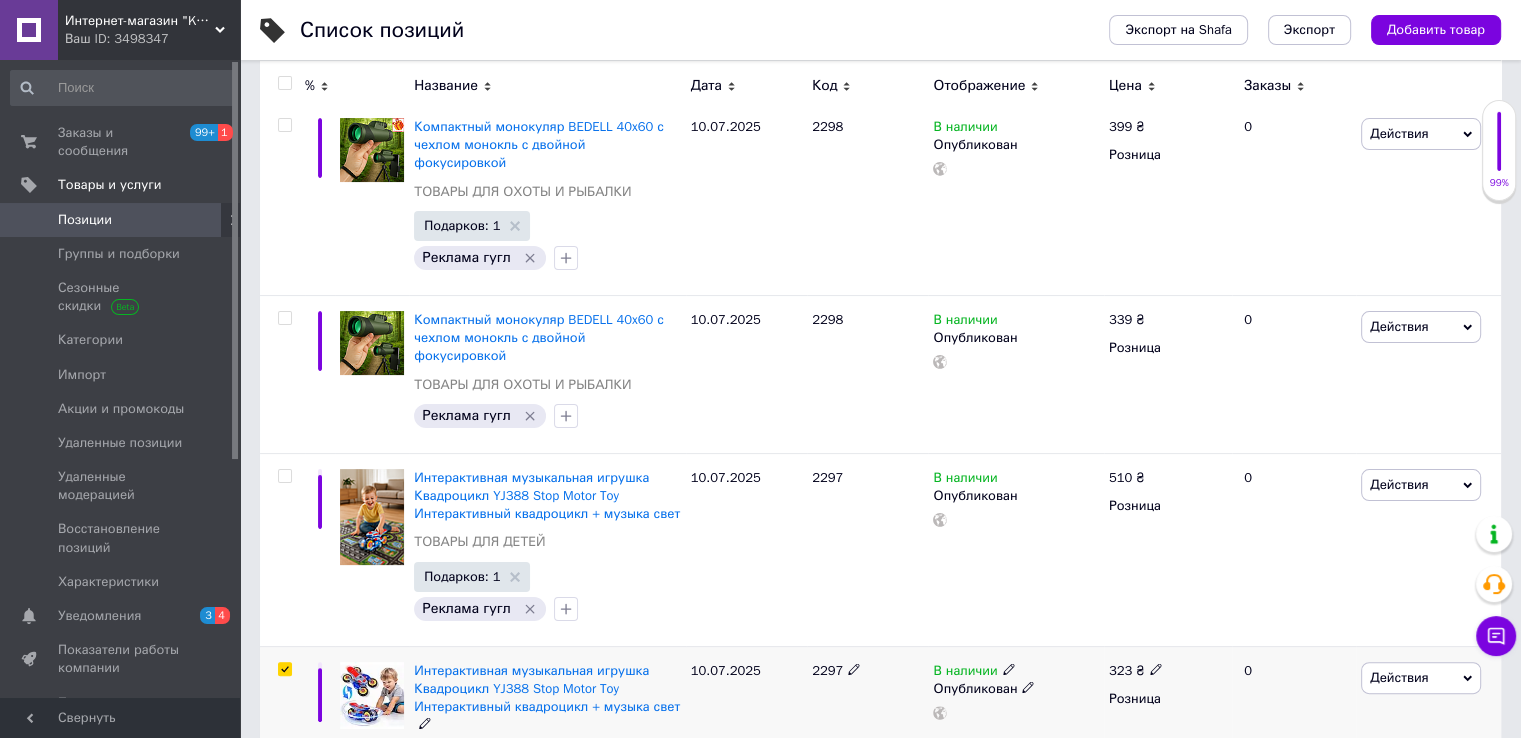 checkbox on "true" 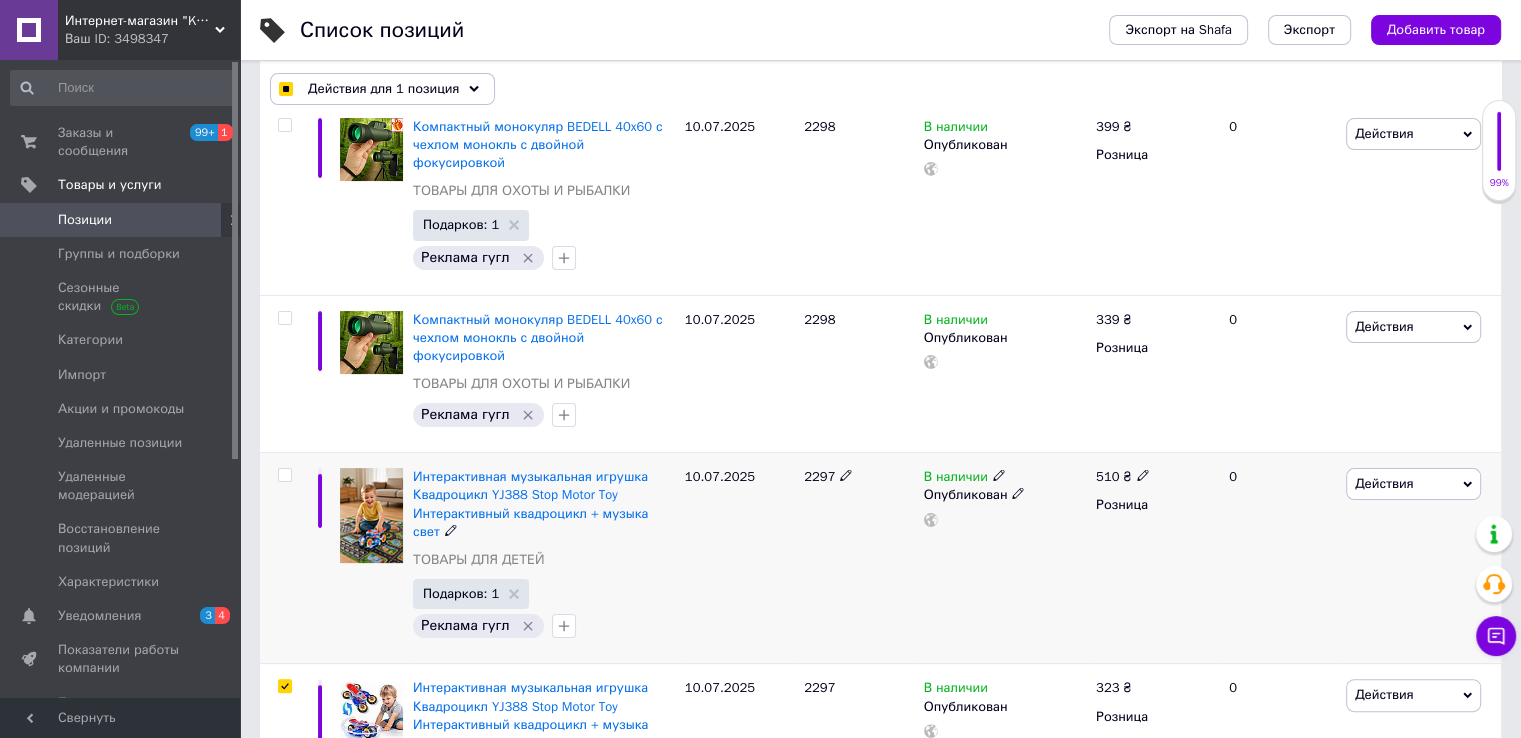 click at bounding box center (284, 475) 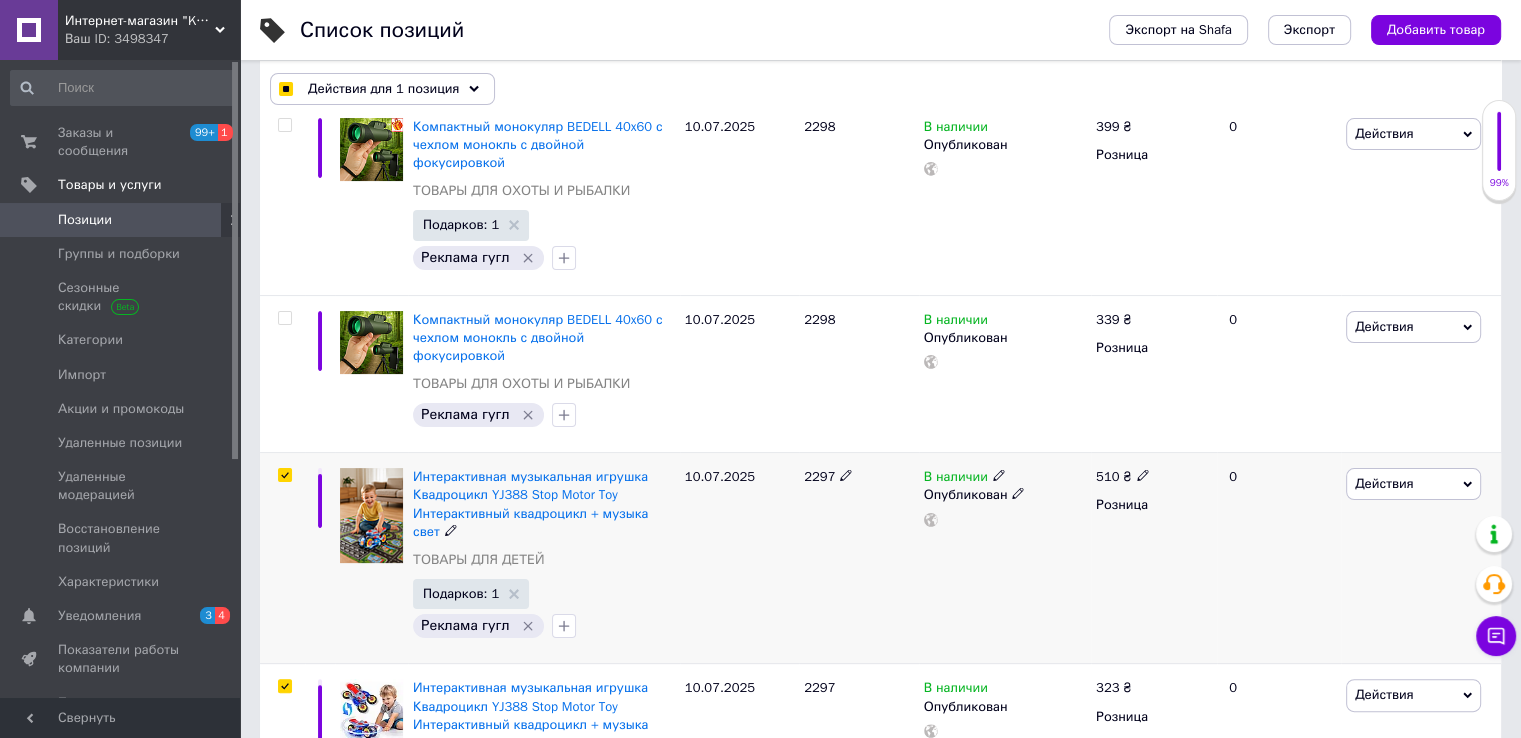 checkbox on "true" 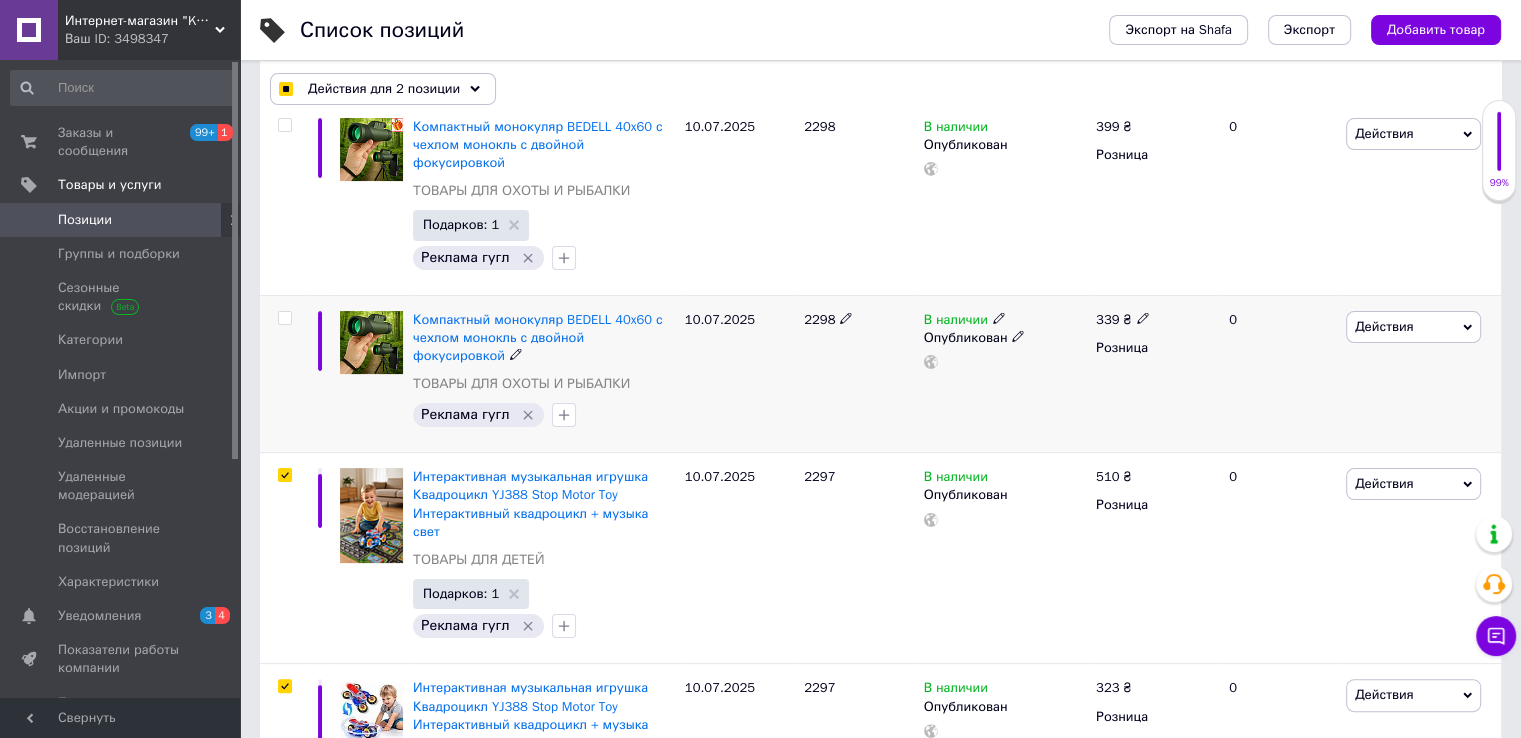 click at bounding box center [284, 318] 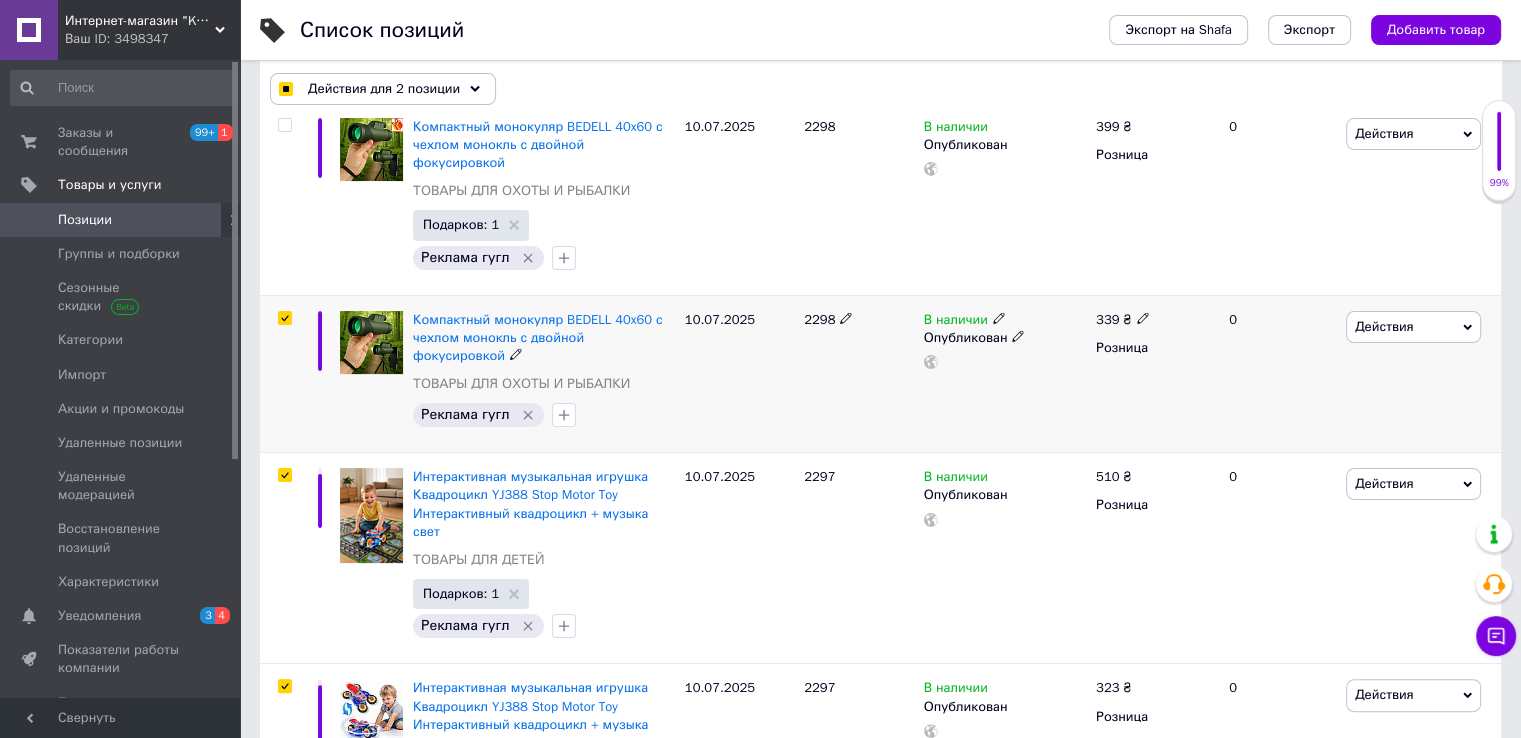 checkbox on "true" 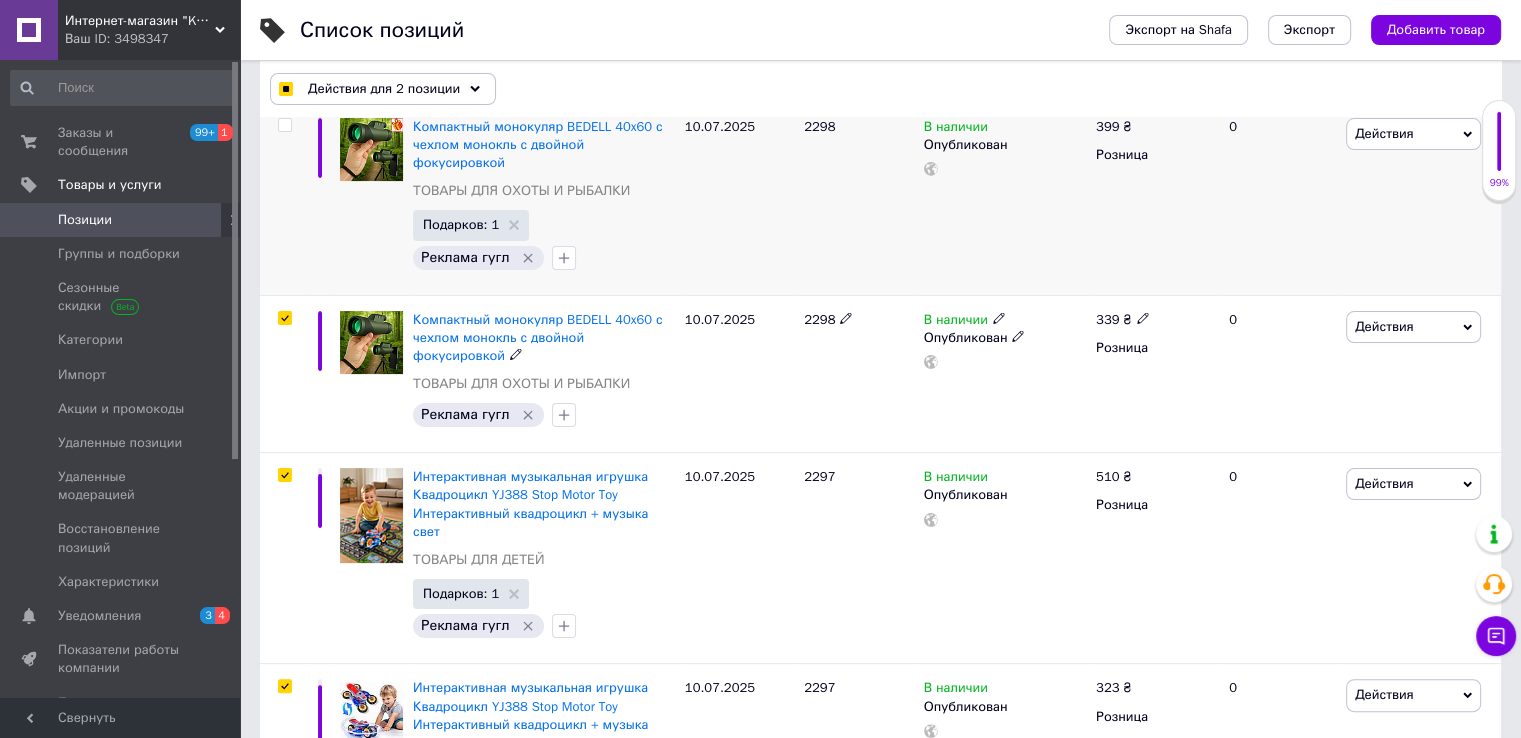 checkbox on "true" 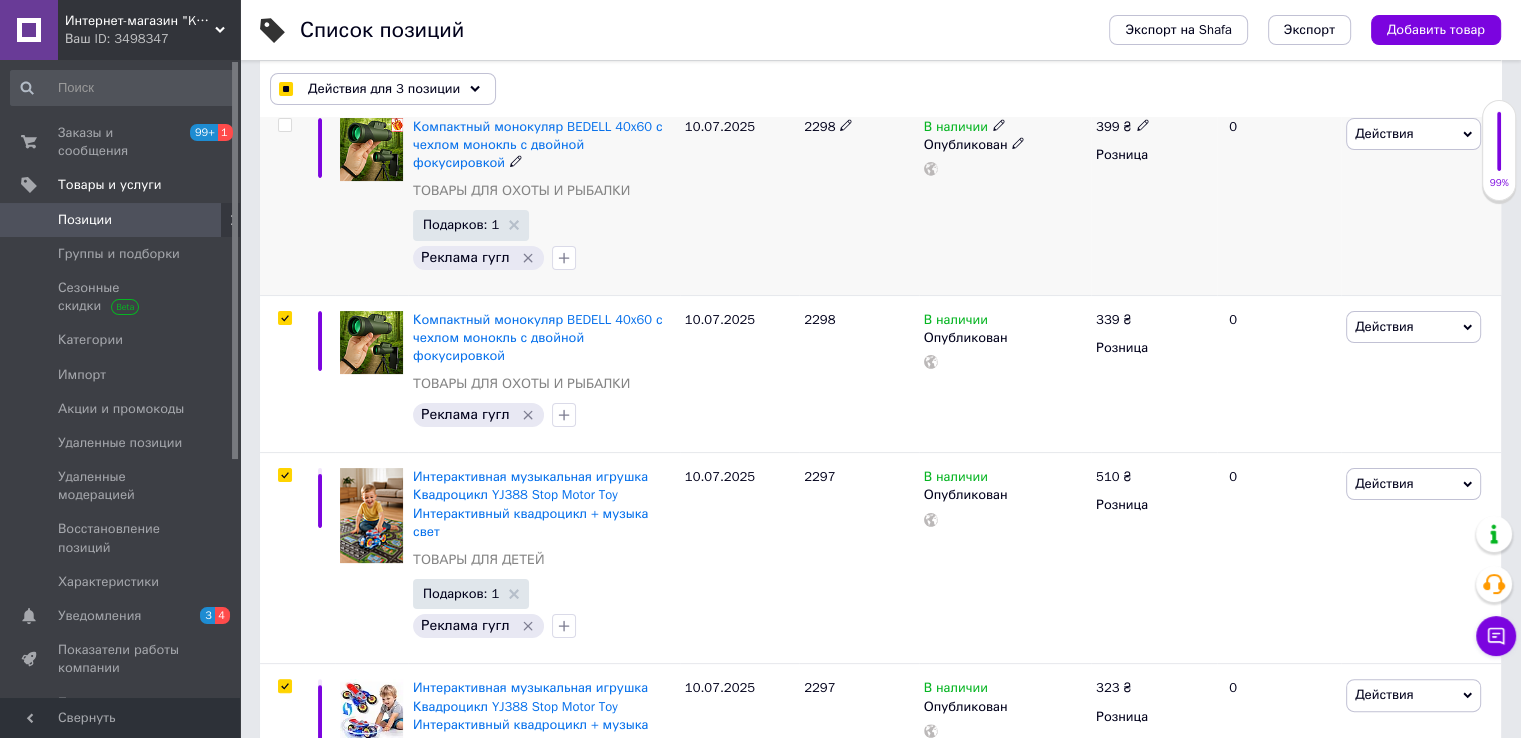 click at bounding box center [284, 125] 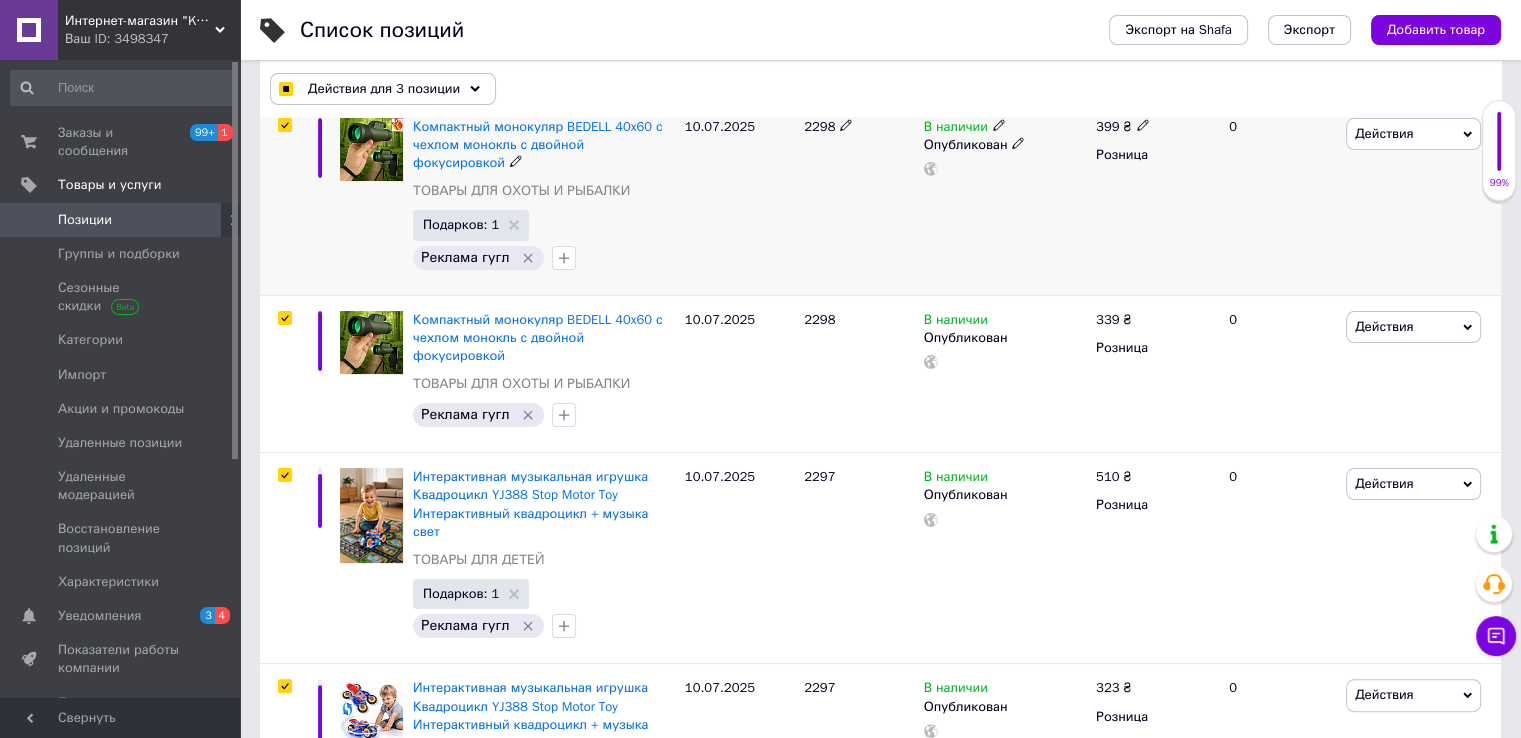 checkbox on "true" 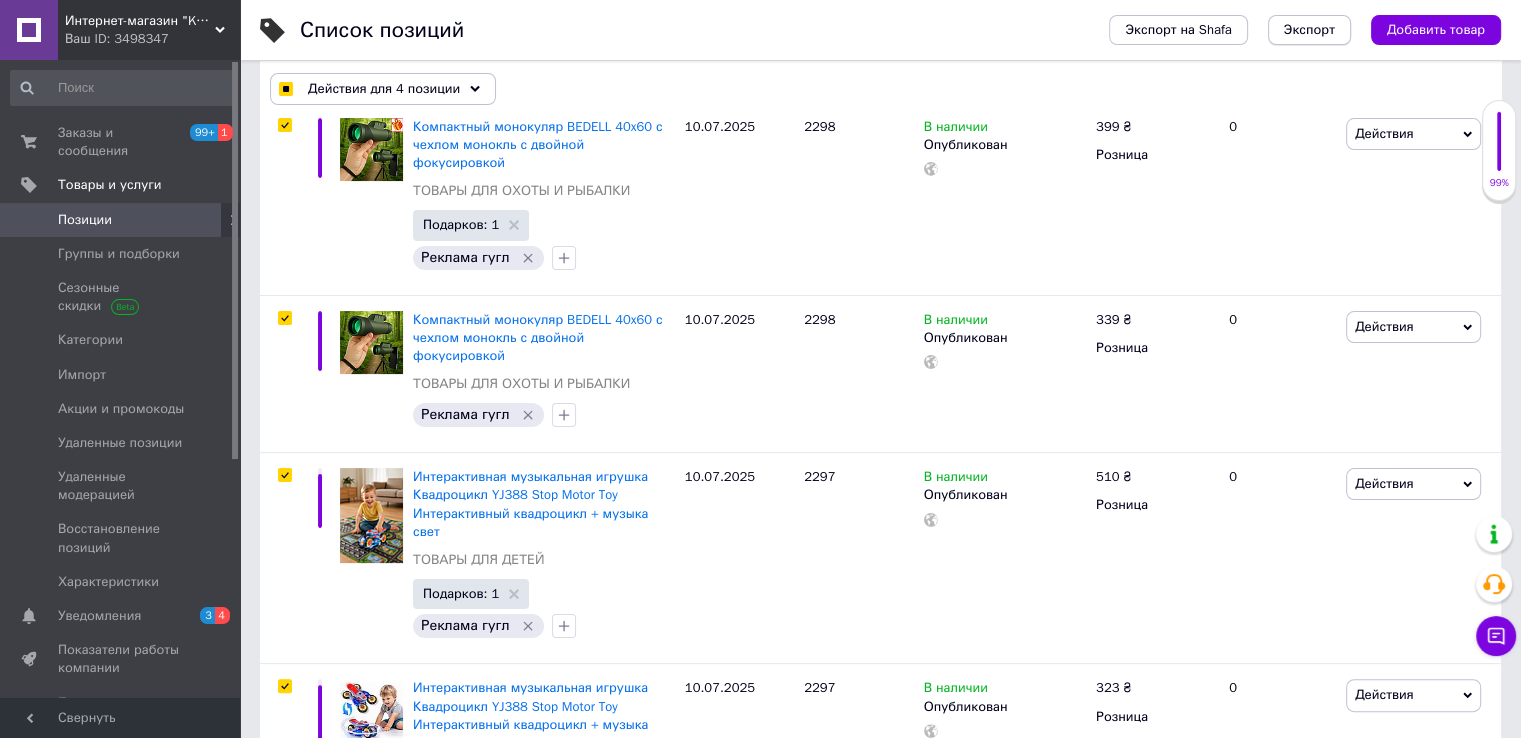click on "Экспорт" at bounding box center [1309, 30] 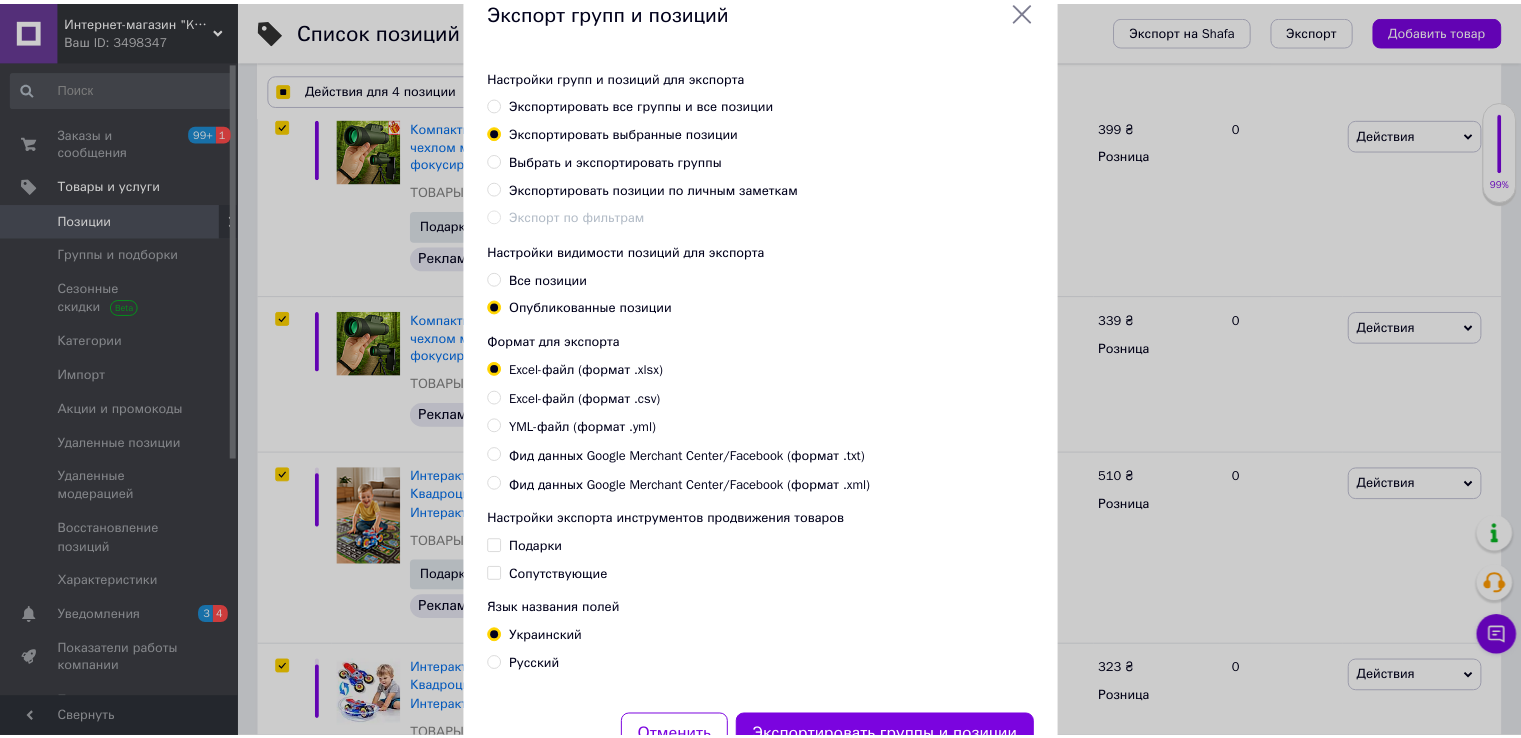 scroll, scrollTop: 139, scrollLeft: 0, axis: vertical 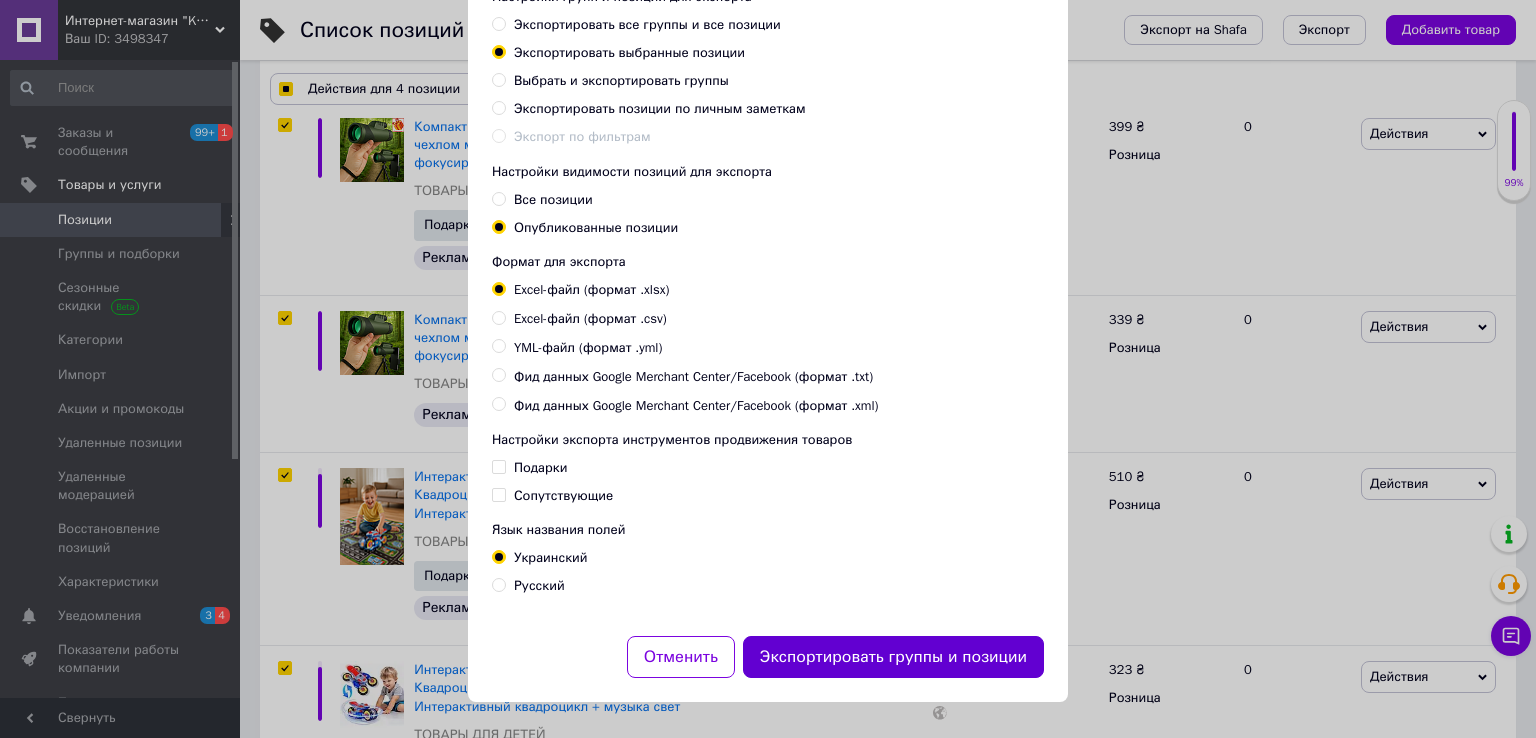 click on "Экспортировать группы и позиции" at bounding box center [893, 657] 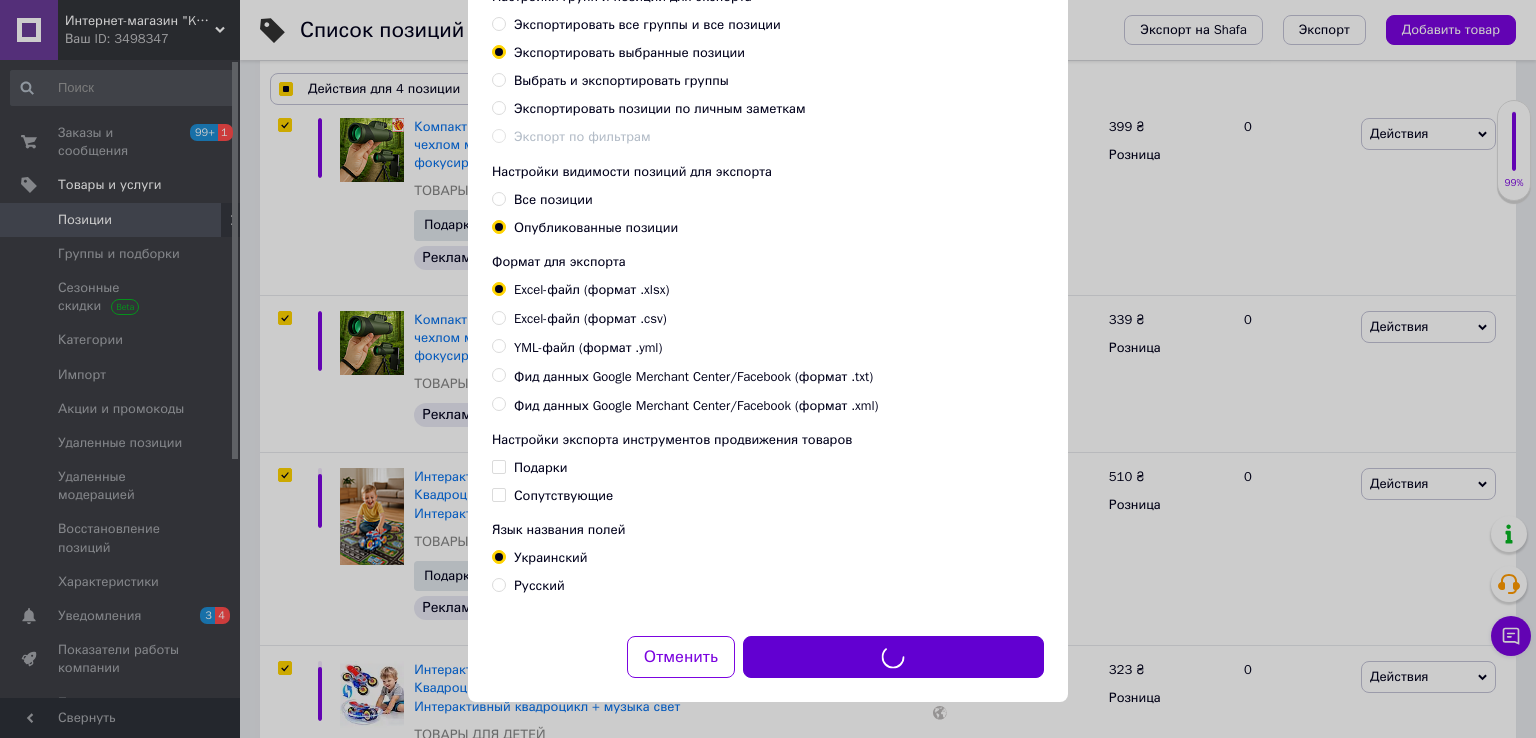 checkbox on "true" 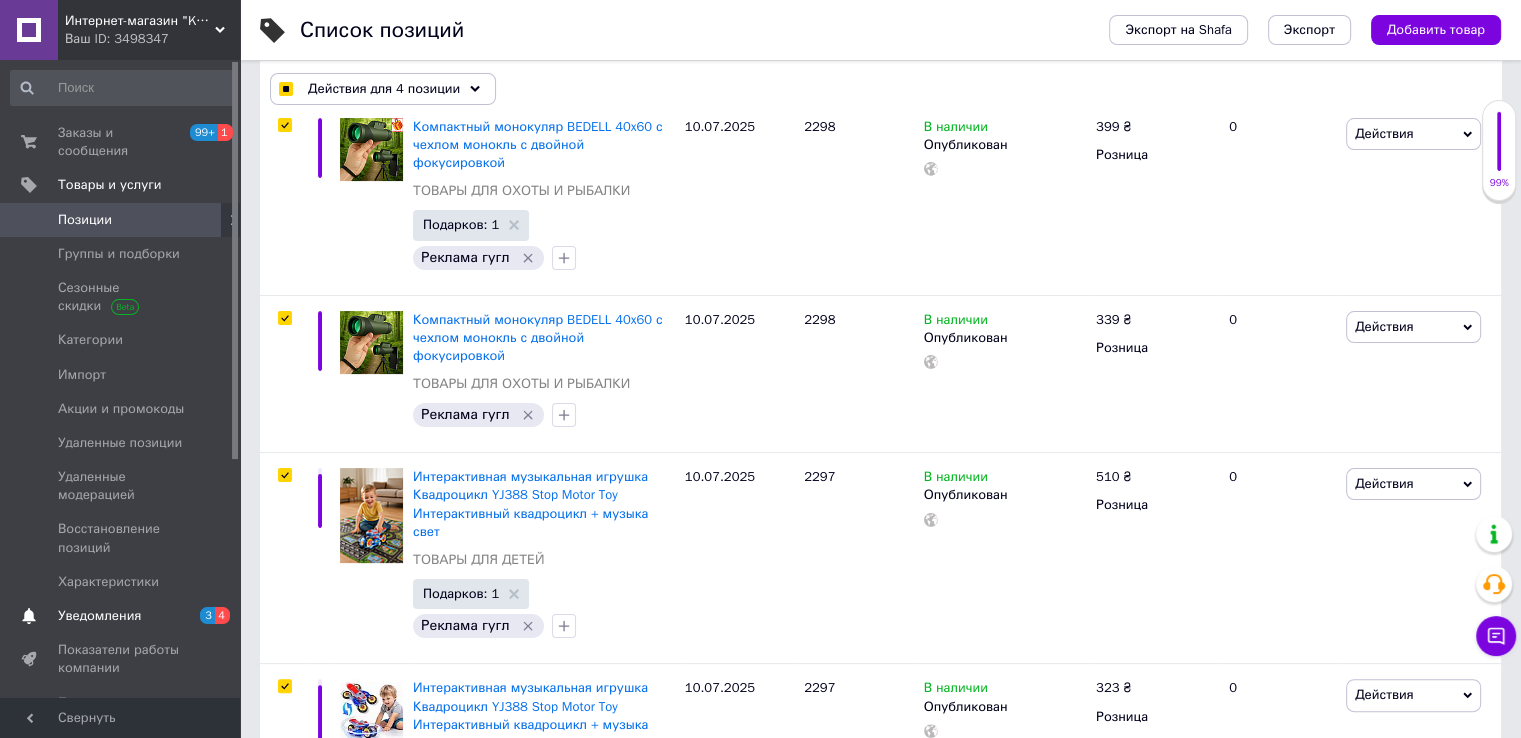 click on "Уведомления 3 4" at bounding box center [123, 616] 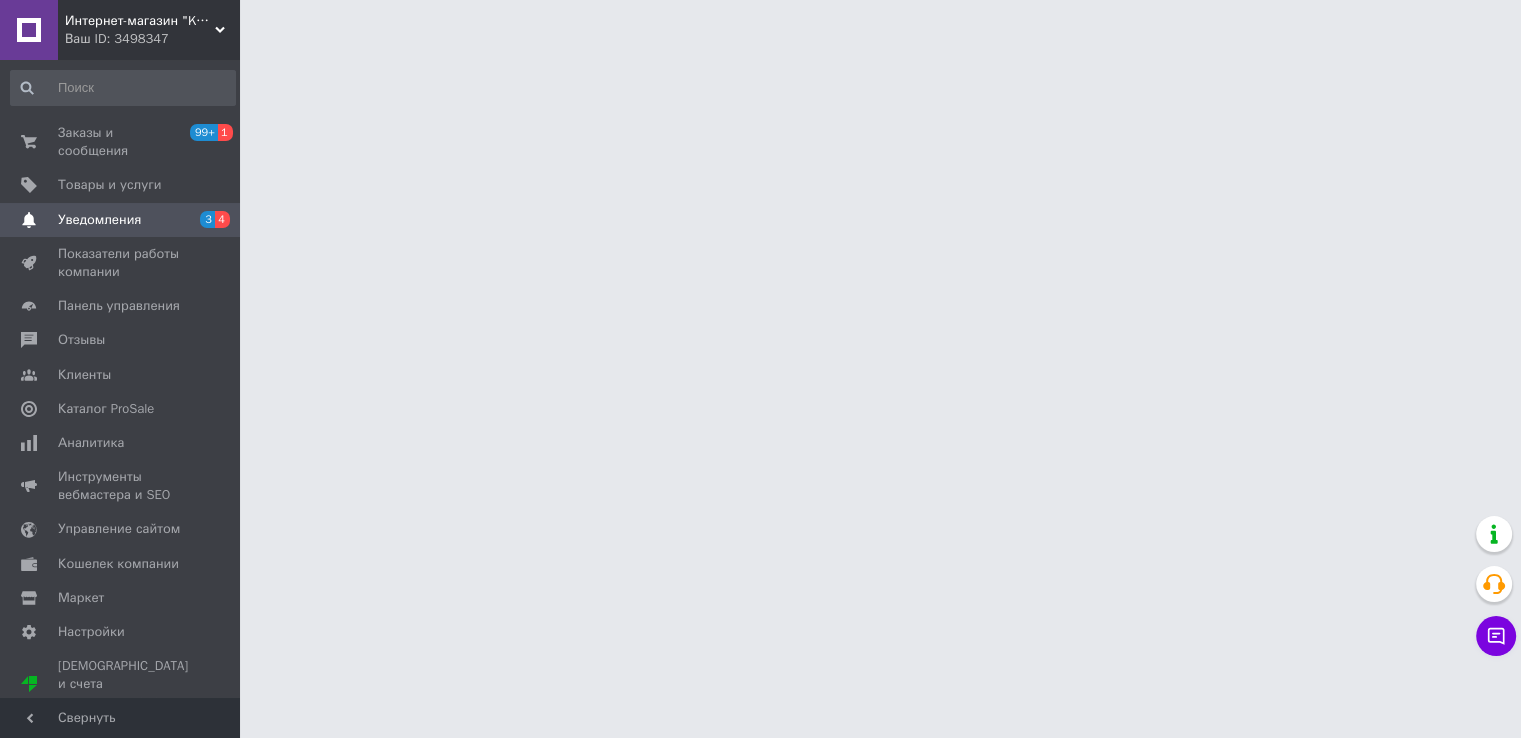 scroll, scrollTop: 0, scrollLeft: 0, axis: both 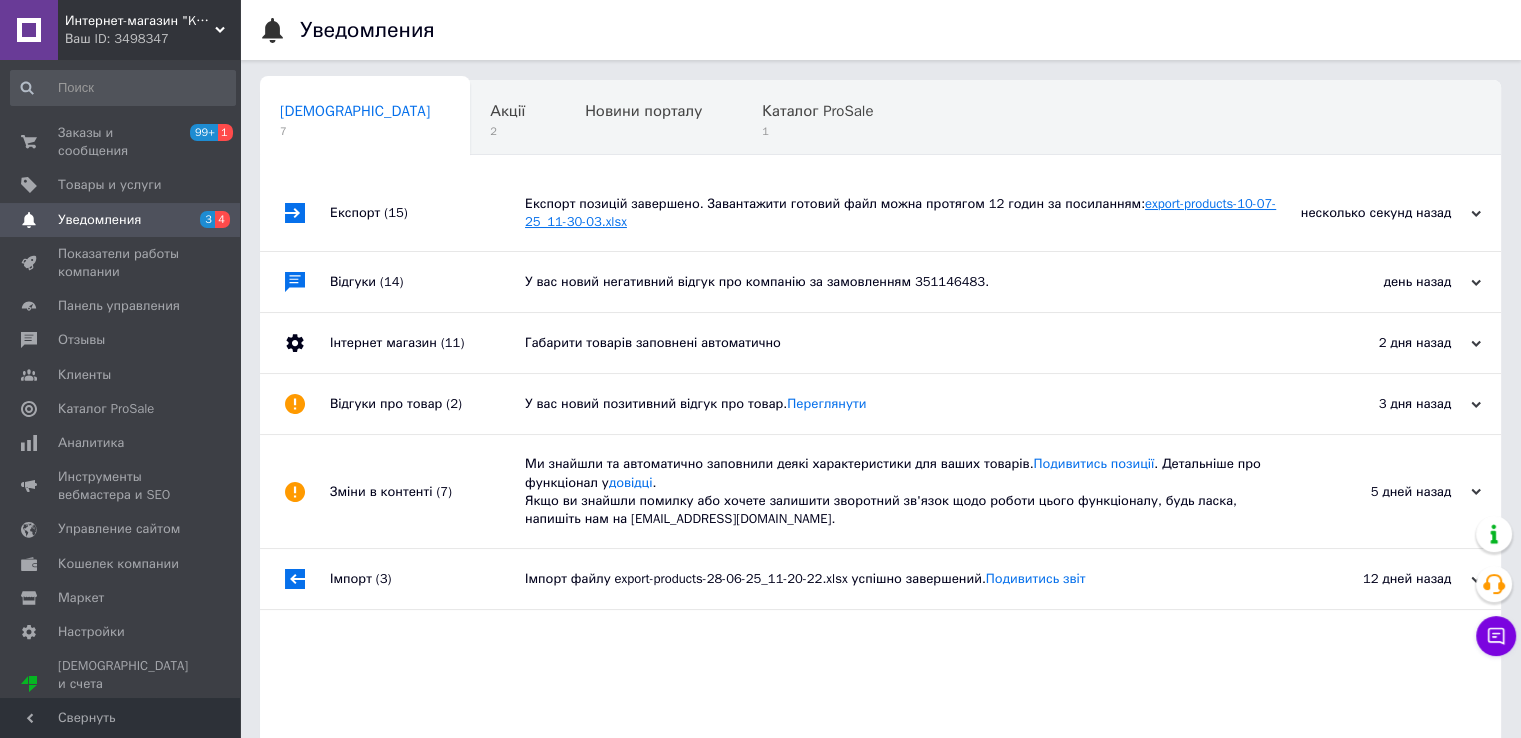 click on "export-products-10-07-25_11-30-03.xlsx" at bounding box center [900, 212] 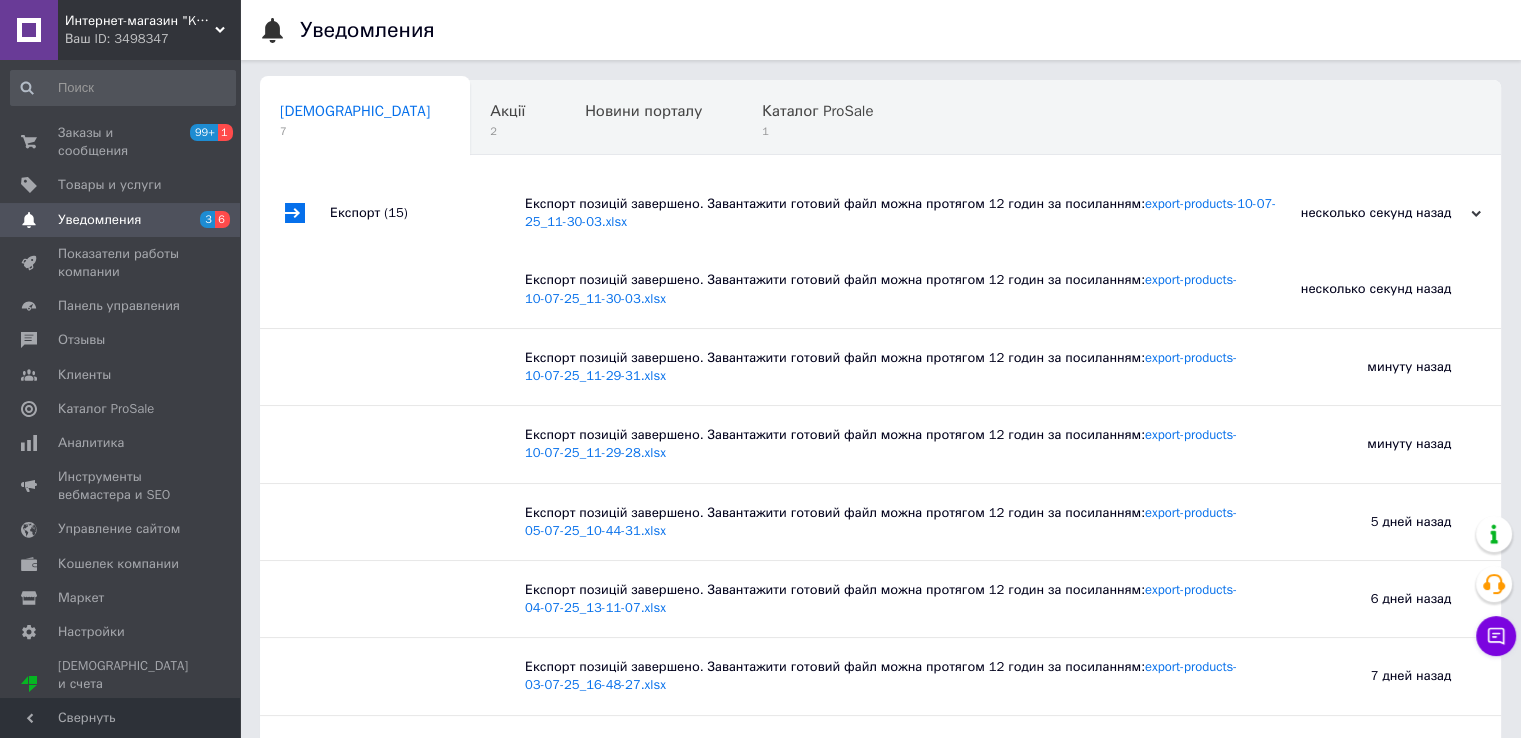 click 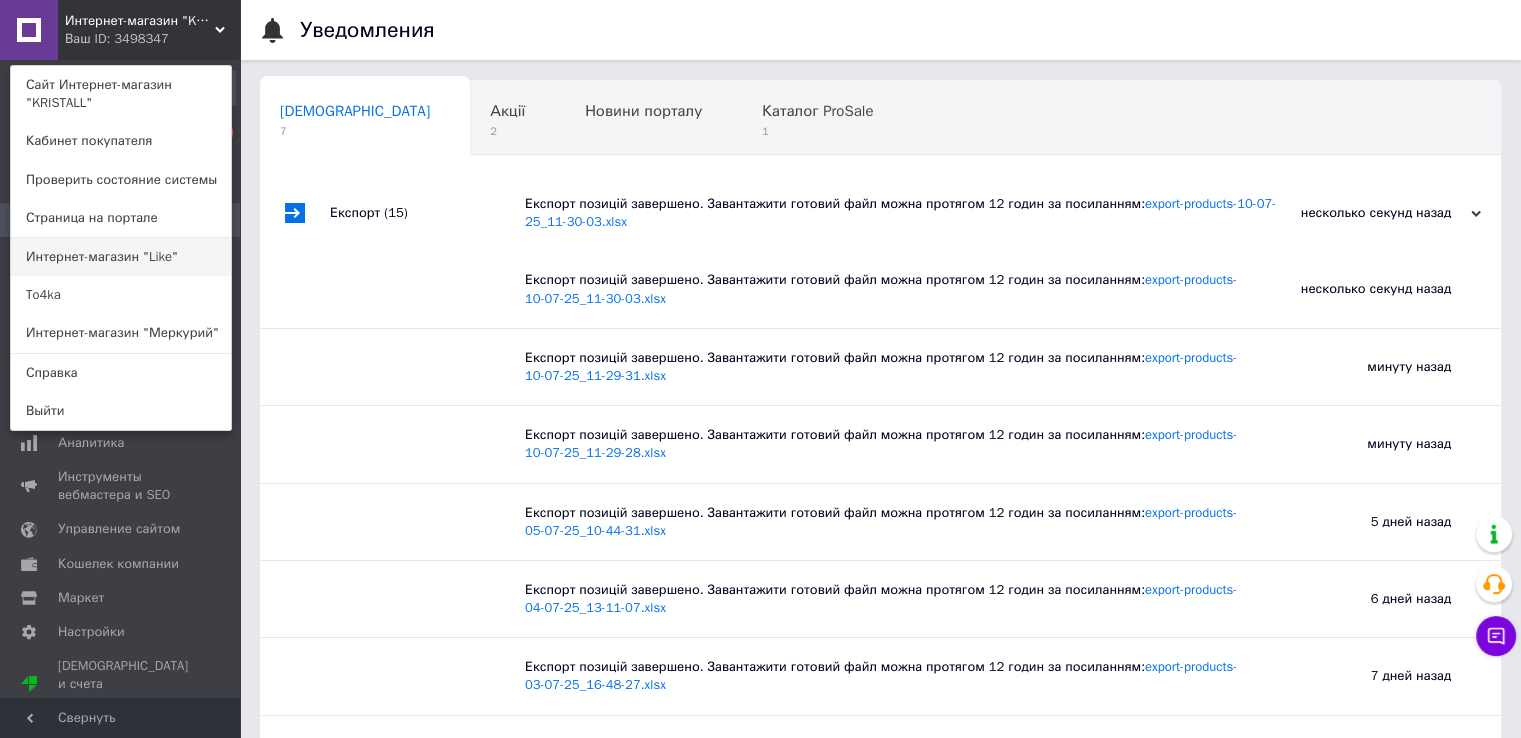 click on "Интернет-магазин "Like"" at bounding box center [121, 257] 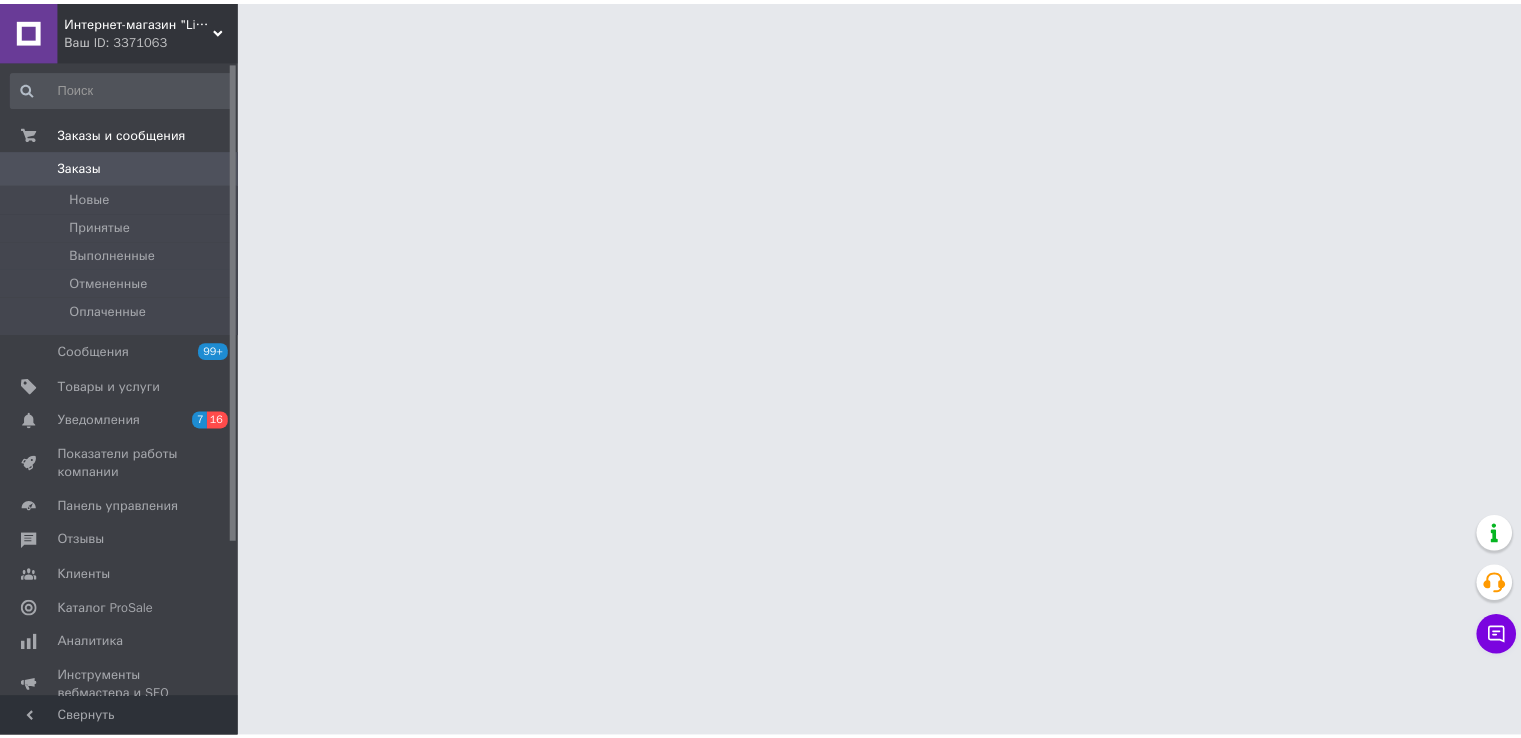 scroll, scrollTop: 0, scrollLeft: 0, axis: both 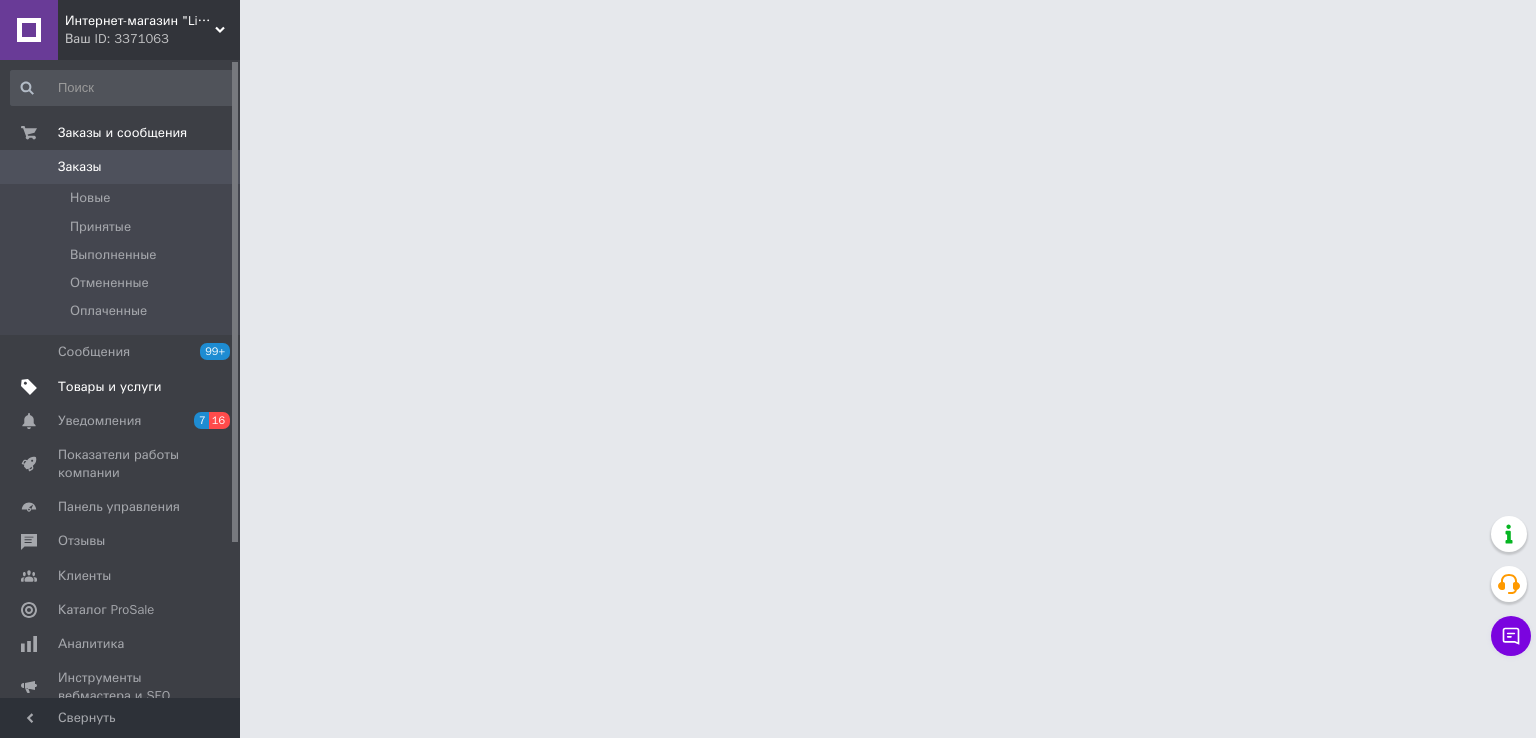 click on "Товары и услуги" at bounding box center [110, 387] 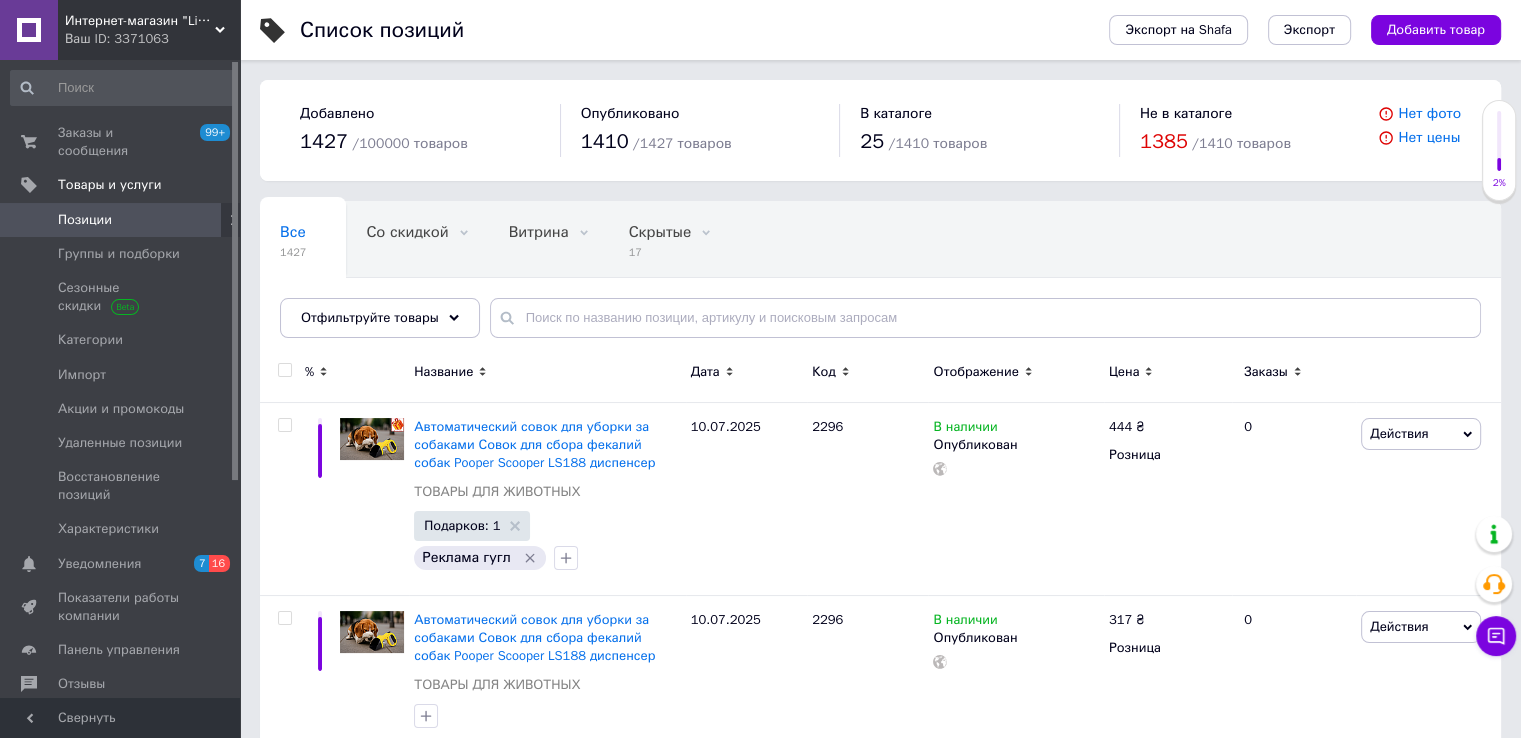 drag, startPoint x: 88, startPoint y: 355, endPoint x: 584, endPoint y: 486, distance: 513.0078 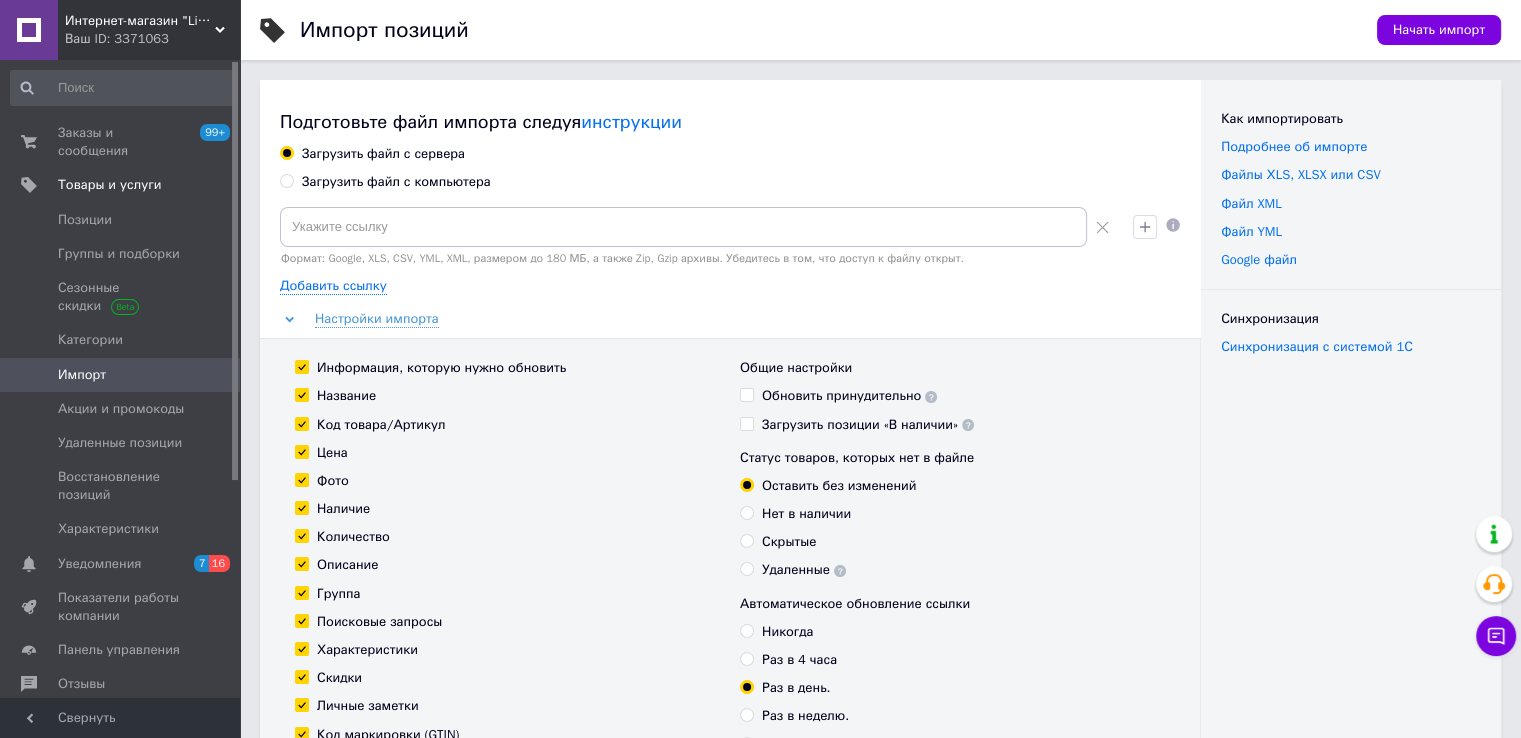 click on "Загрузить файл с компьютера" at bounding box center [396, 182] 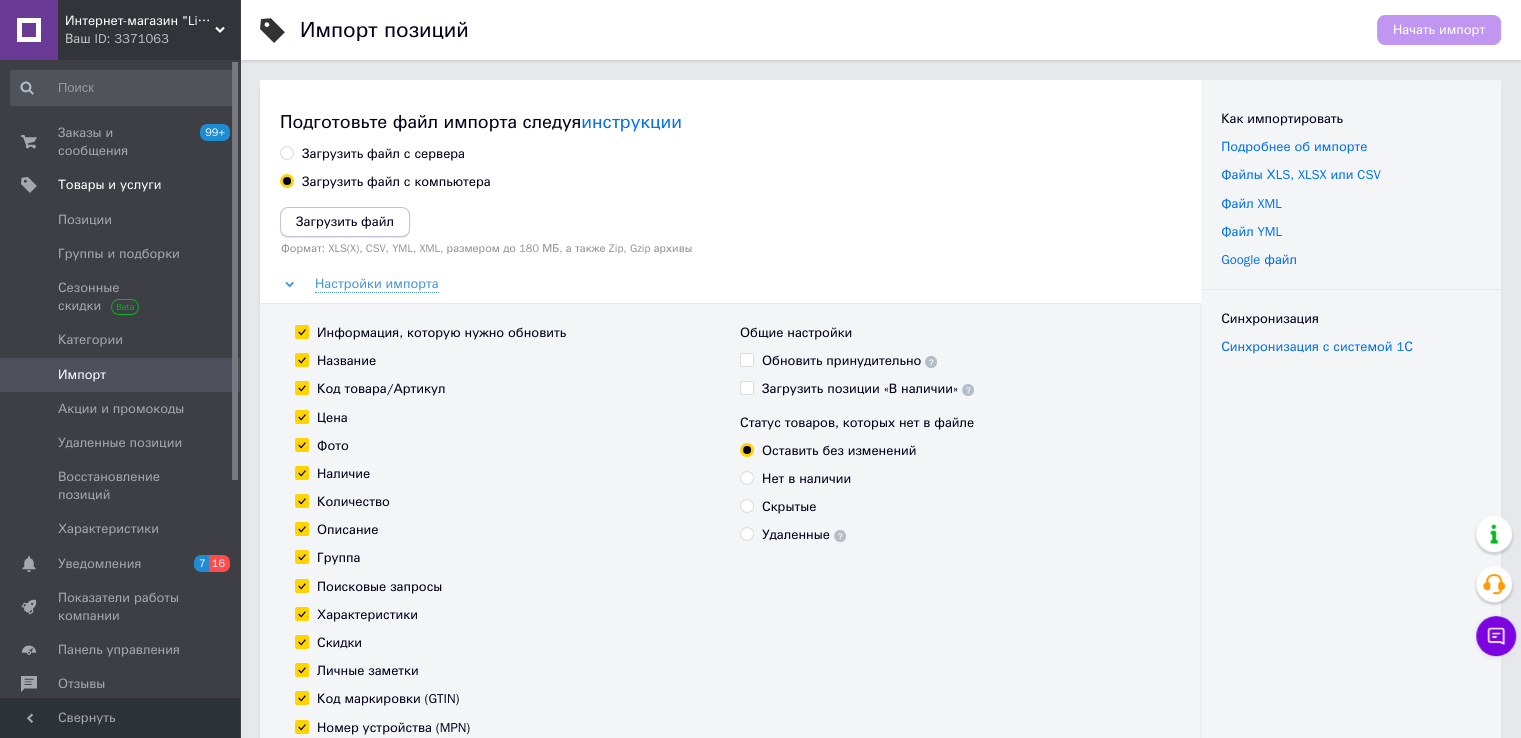 click on "Загрузить файл" at bounding box center (345, 221) 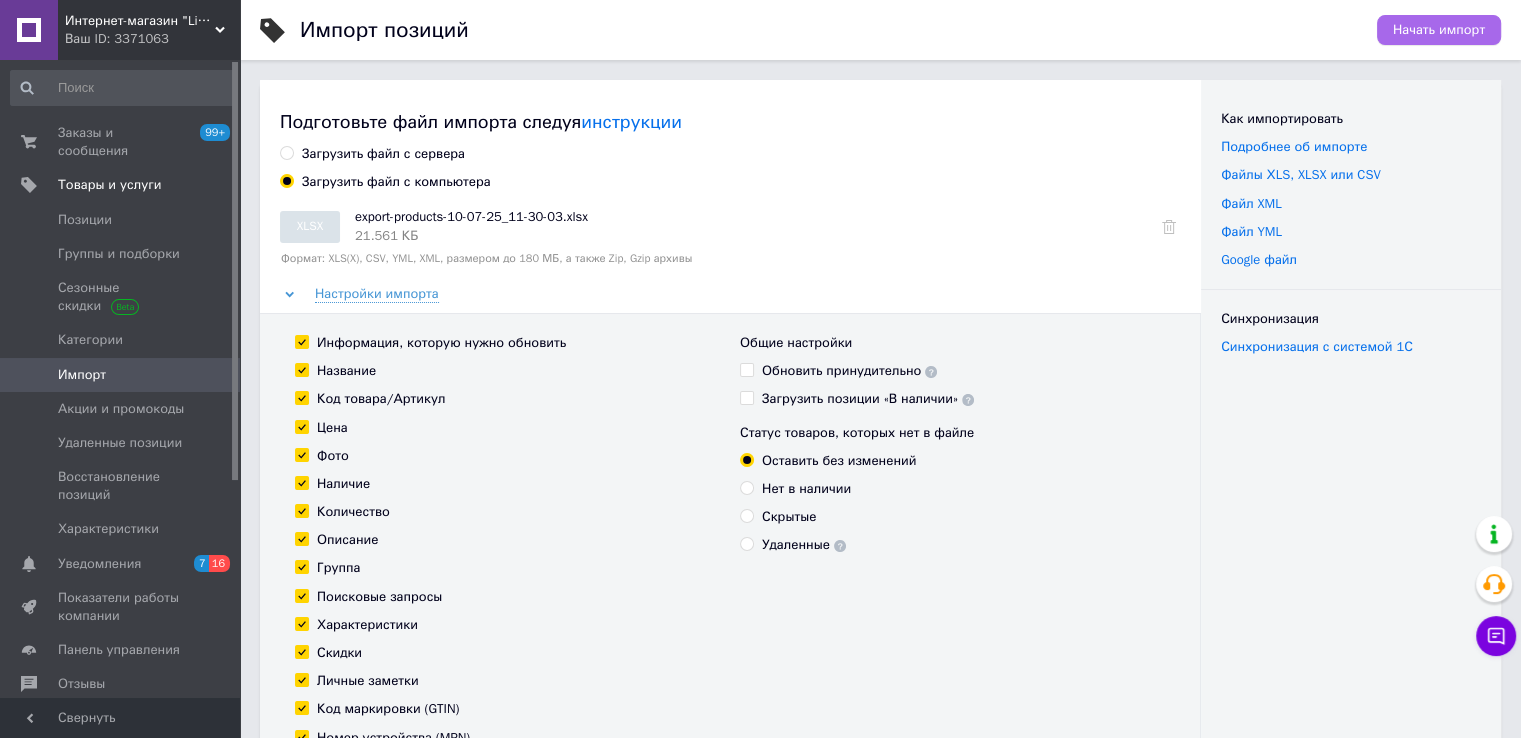 click on "Начать импорт" at bounding box center [1439, 30] 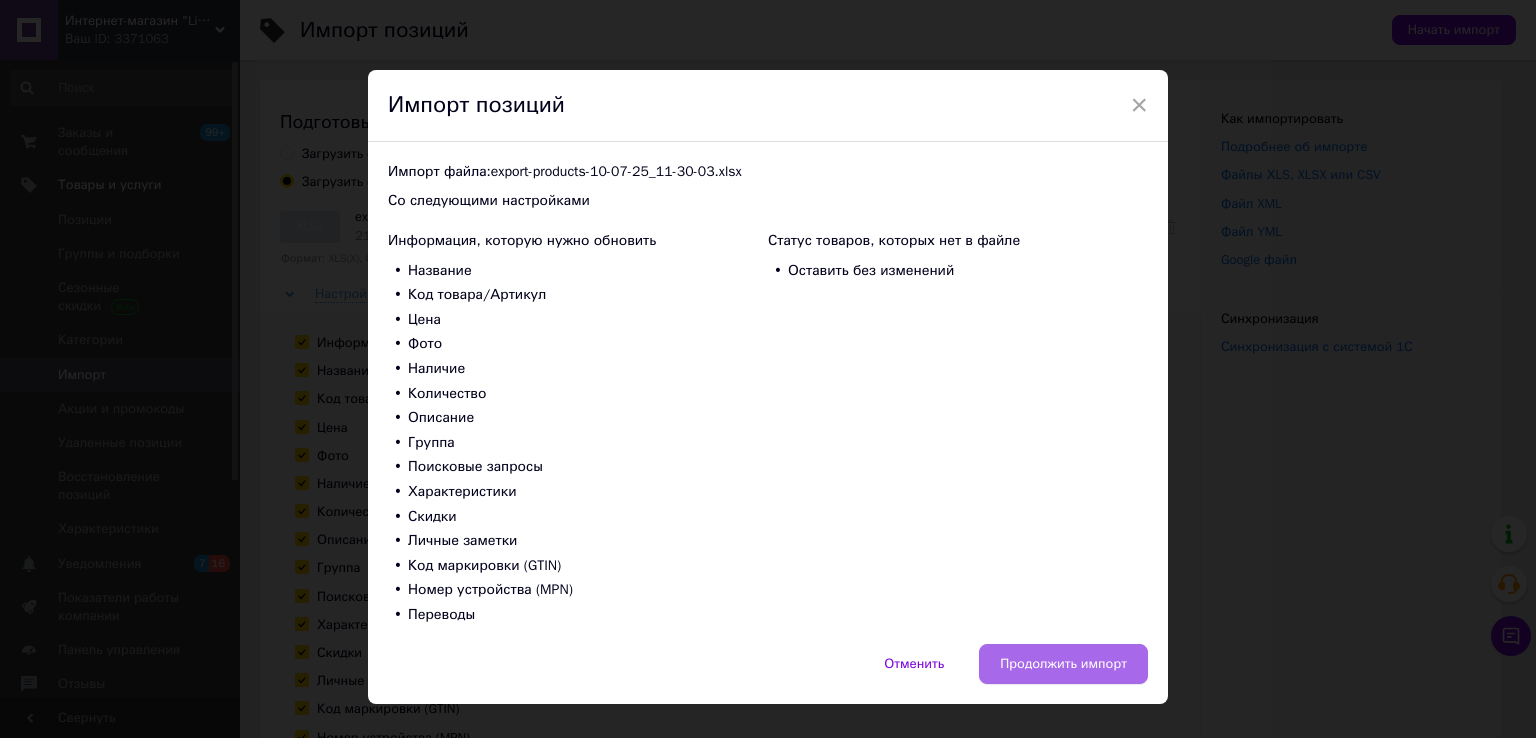 click on "Продолжить импорт" at bounding box center [1063, 664] 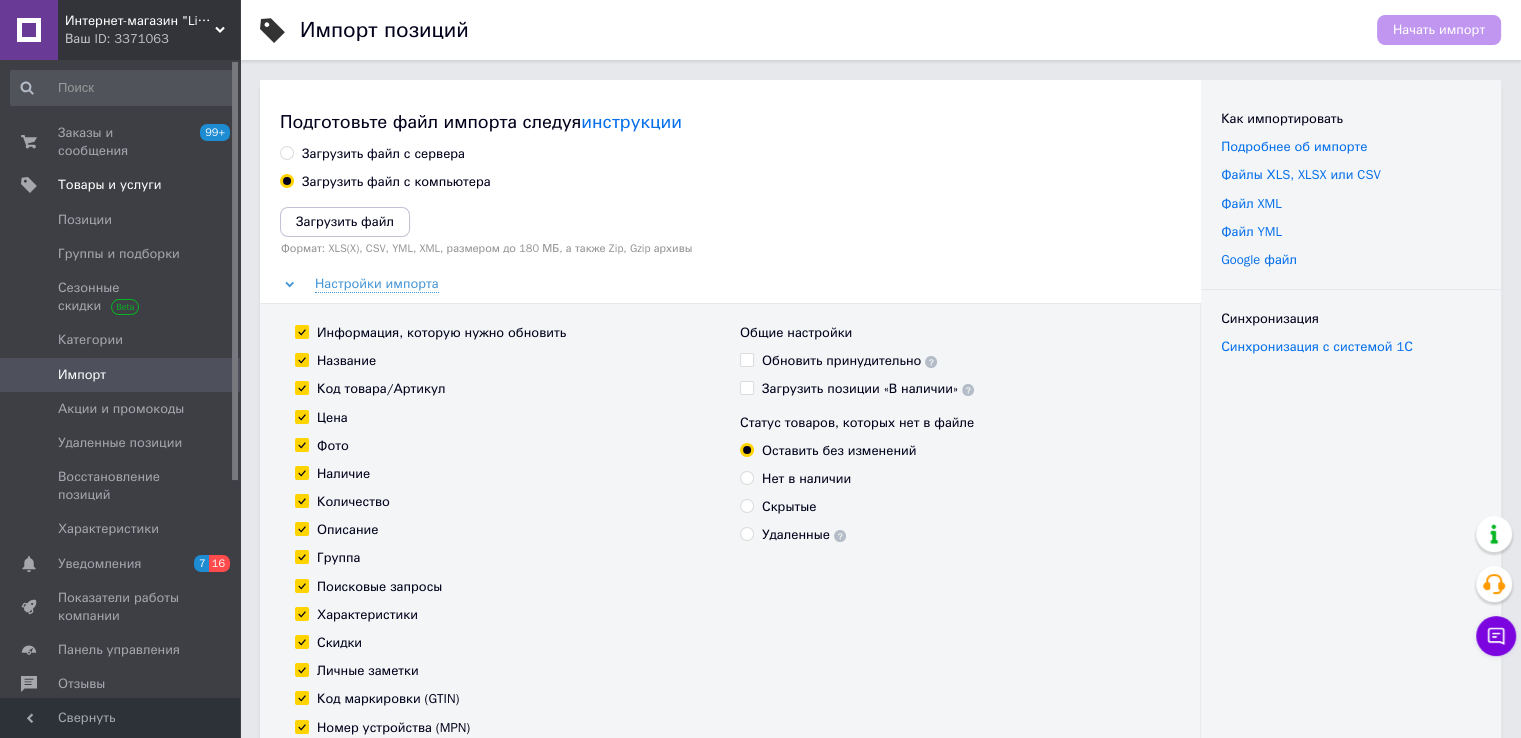 click on "Ваш ID: 3371063" at bounding box center [152, 39] 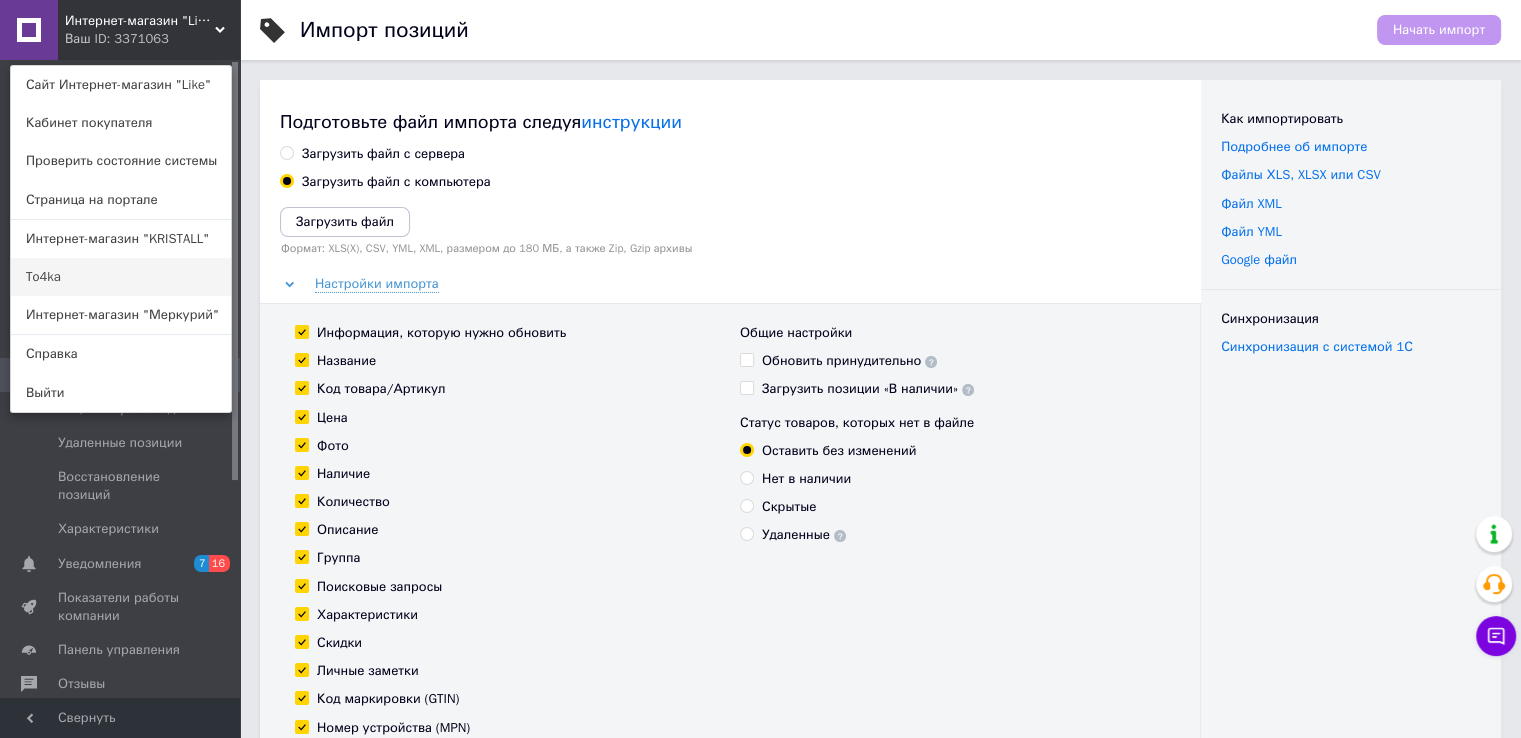 click on "To4ka" at bounding box center [121, 277] 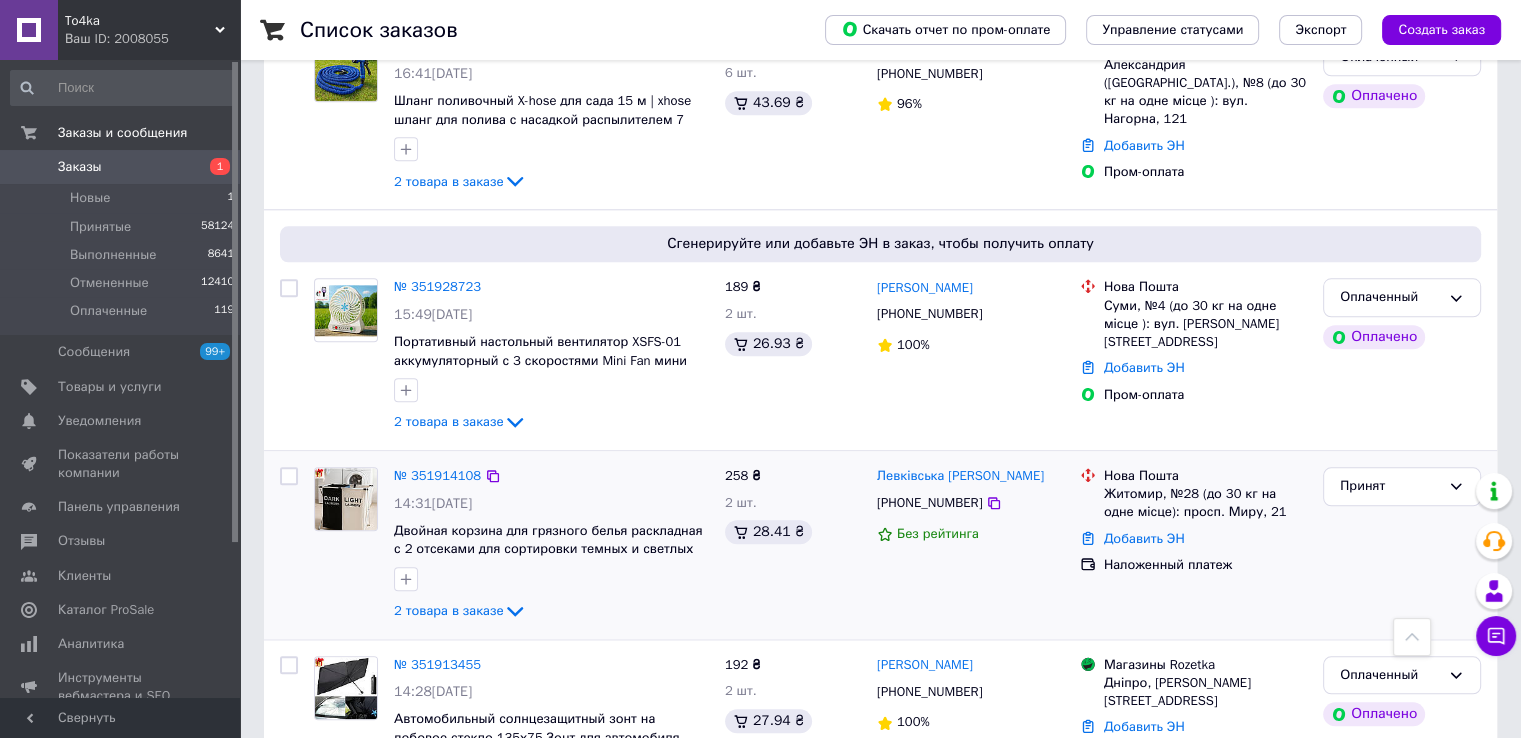 scroll, scrollTop: 2500, scrollLeft: 0, axis: vertical 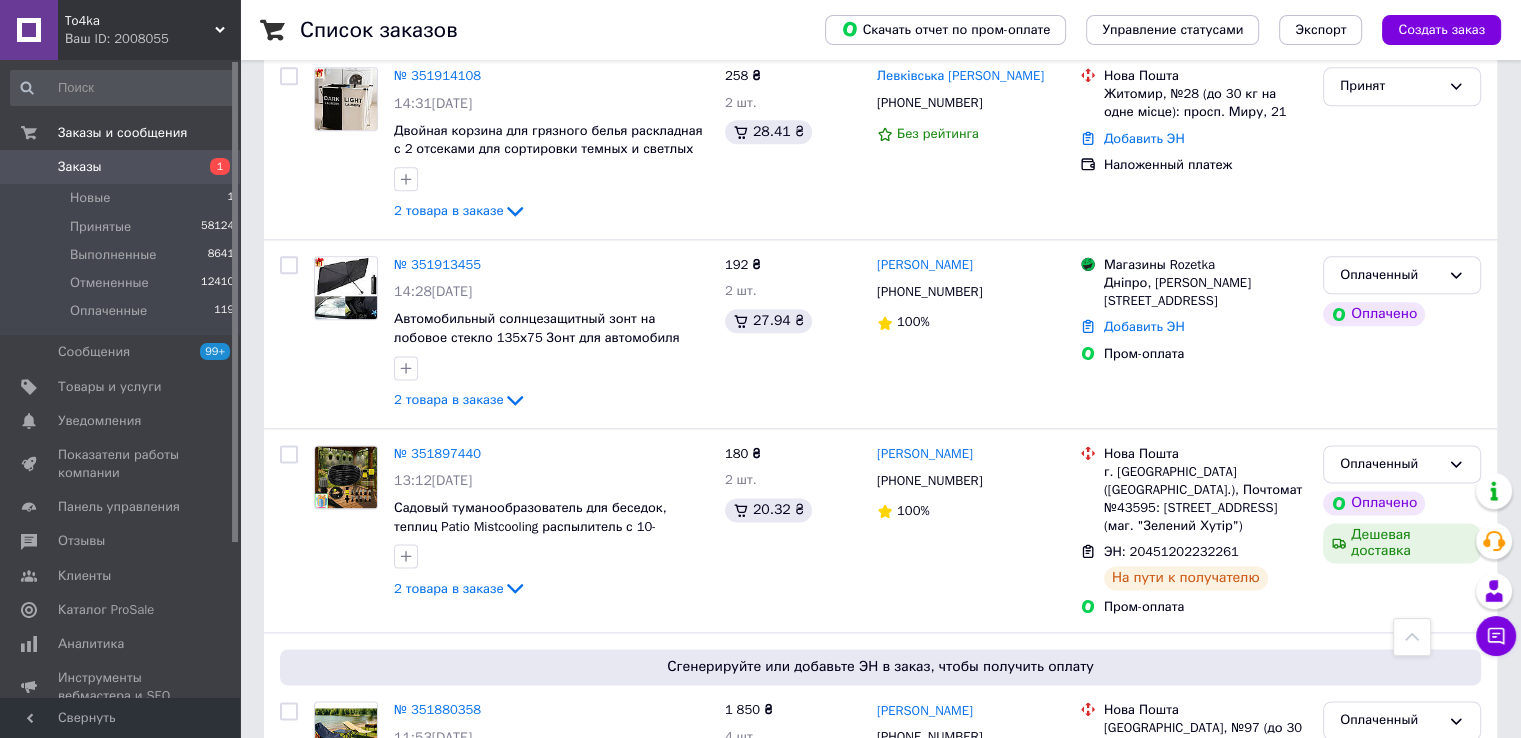 click on "№ 351913455" at bounding box center [437, 264] 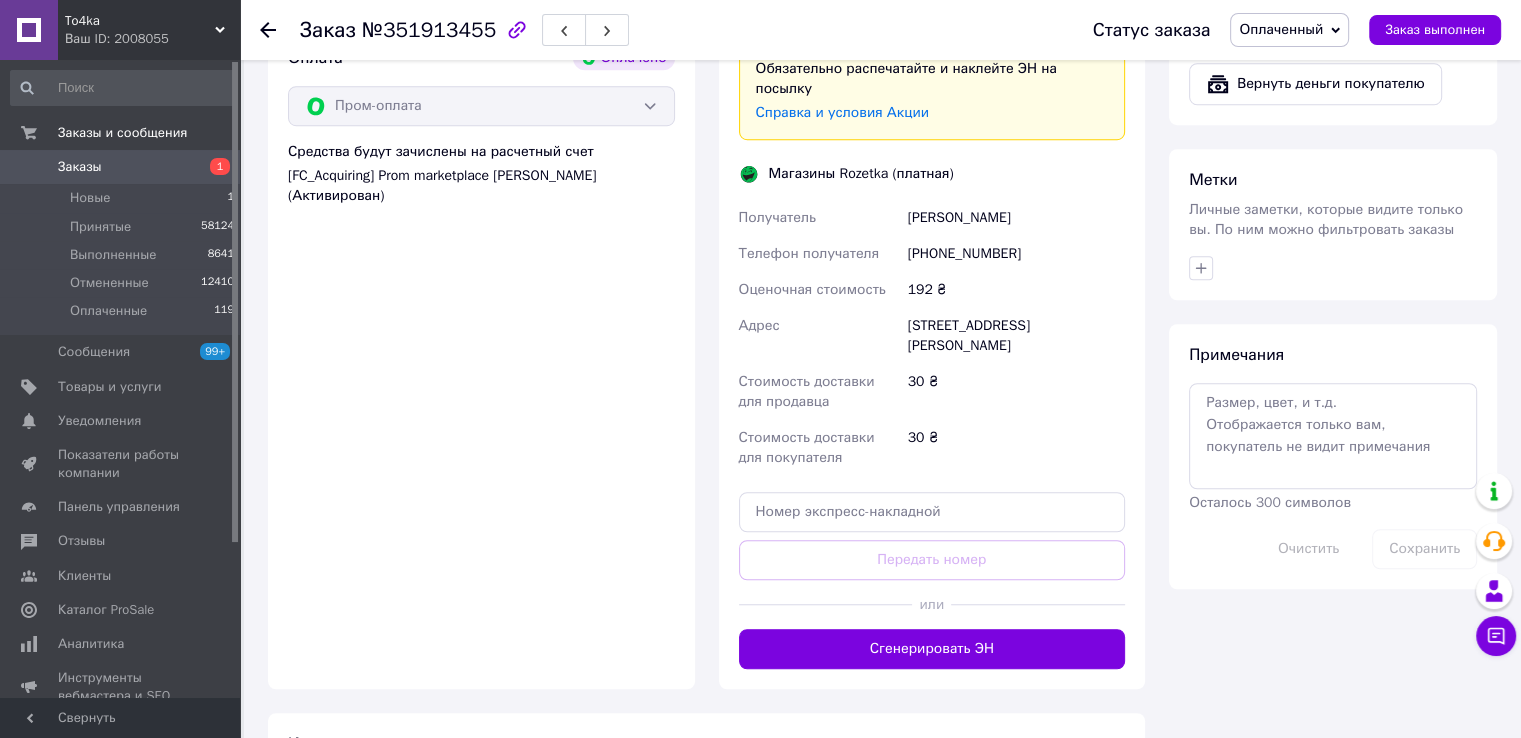 scroll, scrollTop: 1554, scrollLeft: 0, axis: vertical 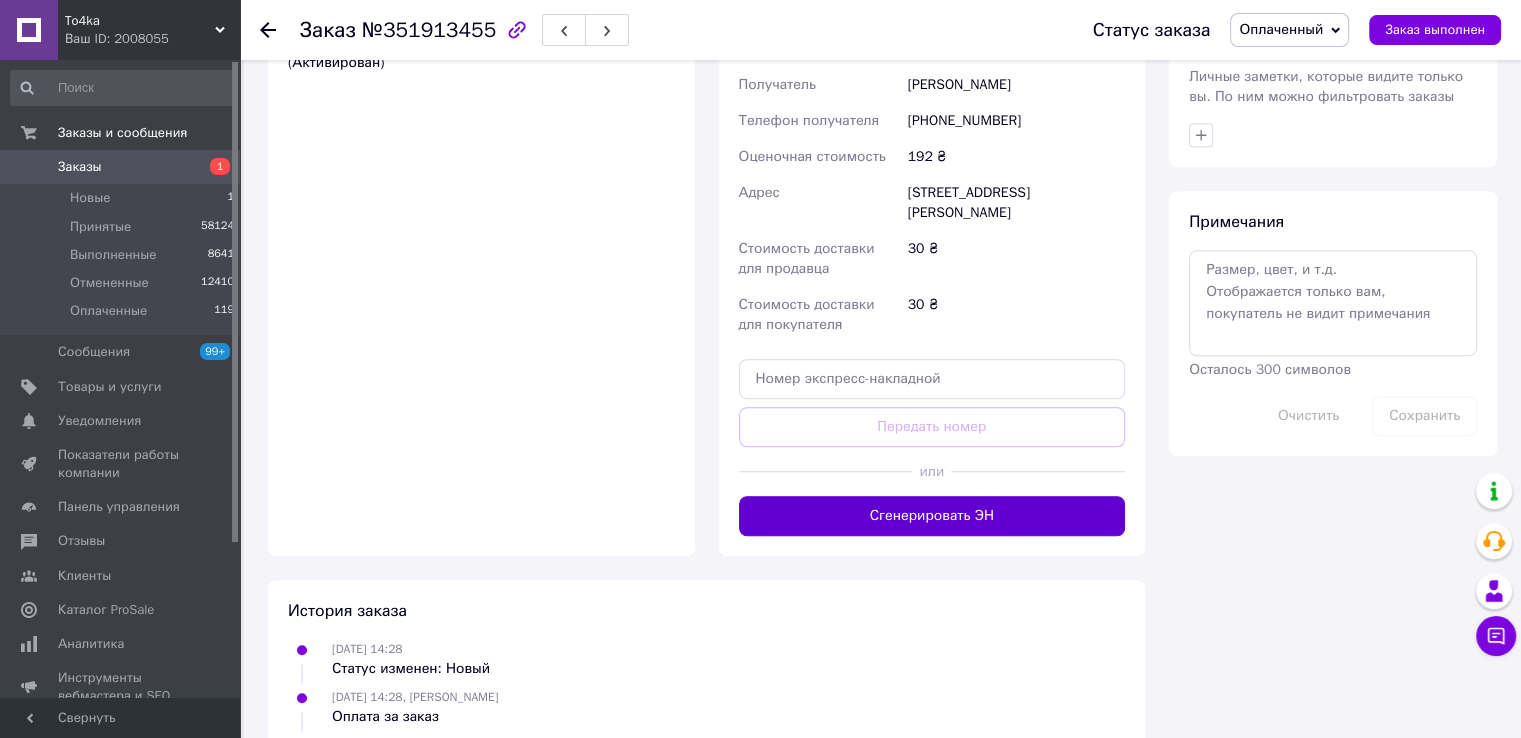drag, startPoint x: 948, startPoint y: 476, endPoint x: 964, endPoint y: 469, distance: 17.464249 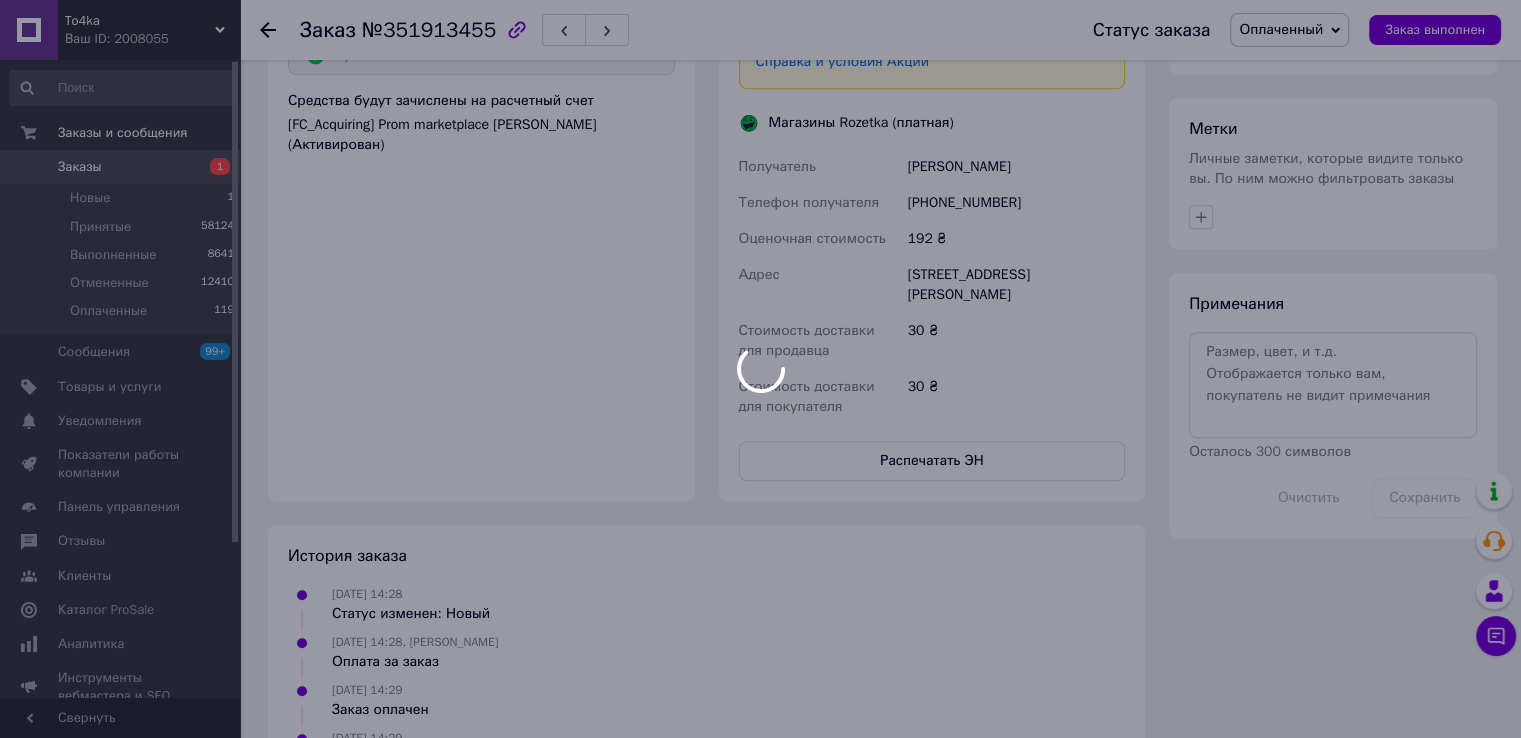 scroll, scrollTop: 1409, scrollLeft: 0, axis: vertical 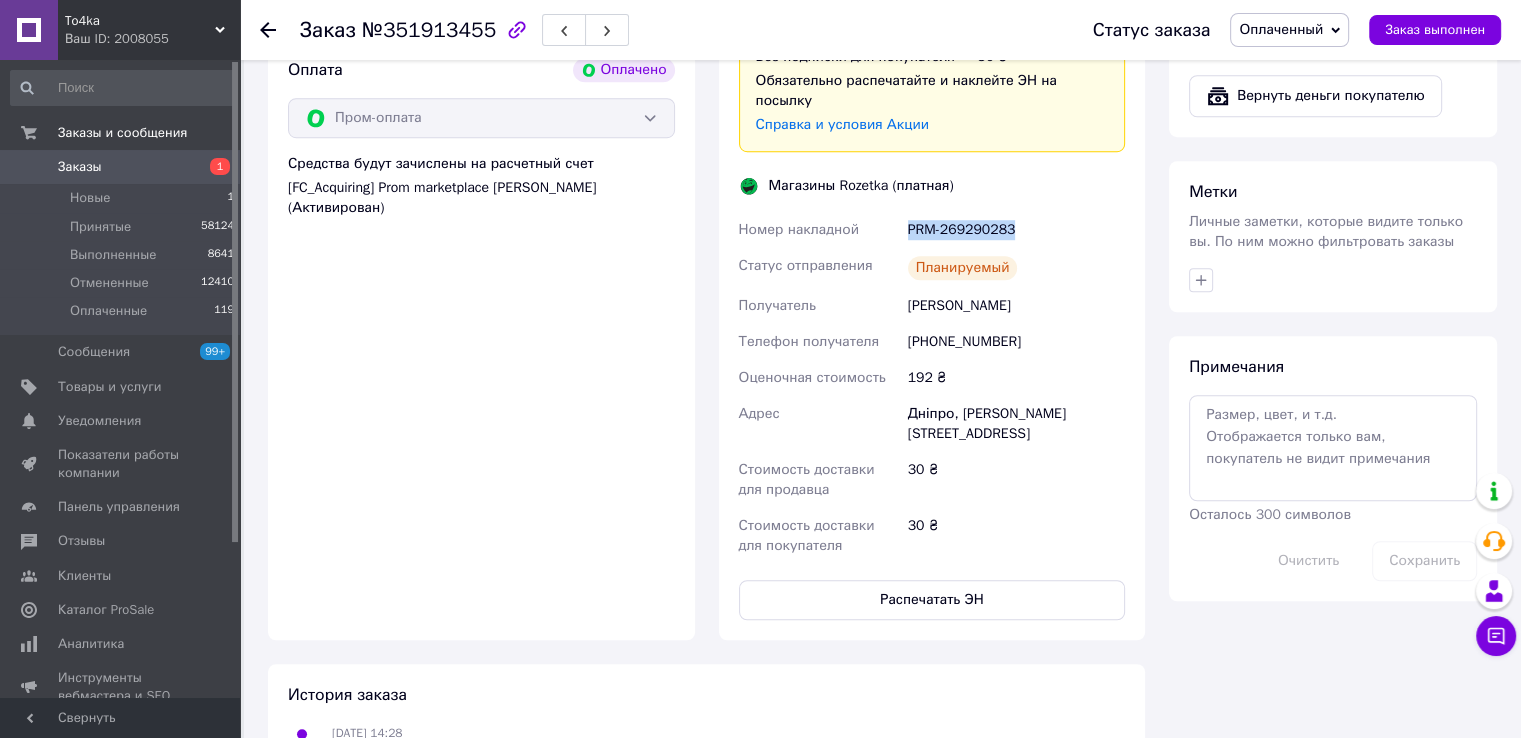 drag, startPoint x: 1014, startPoint y: 206, endPoint x: 880, endPoint y: 211, distance: 134.09325 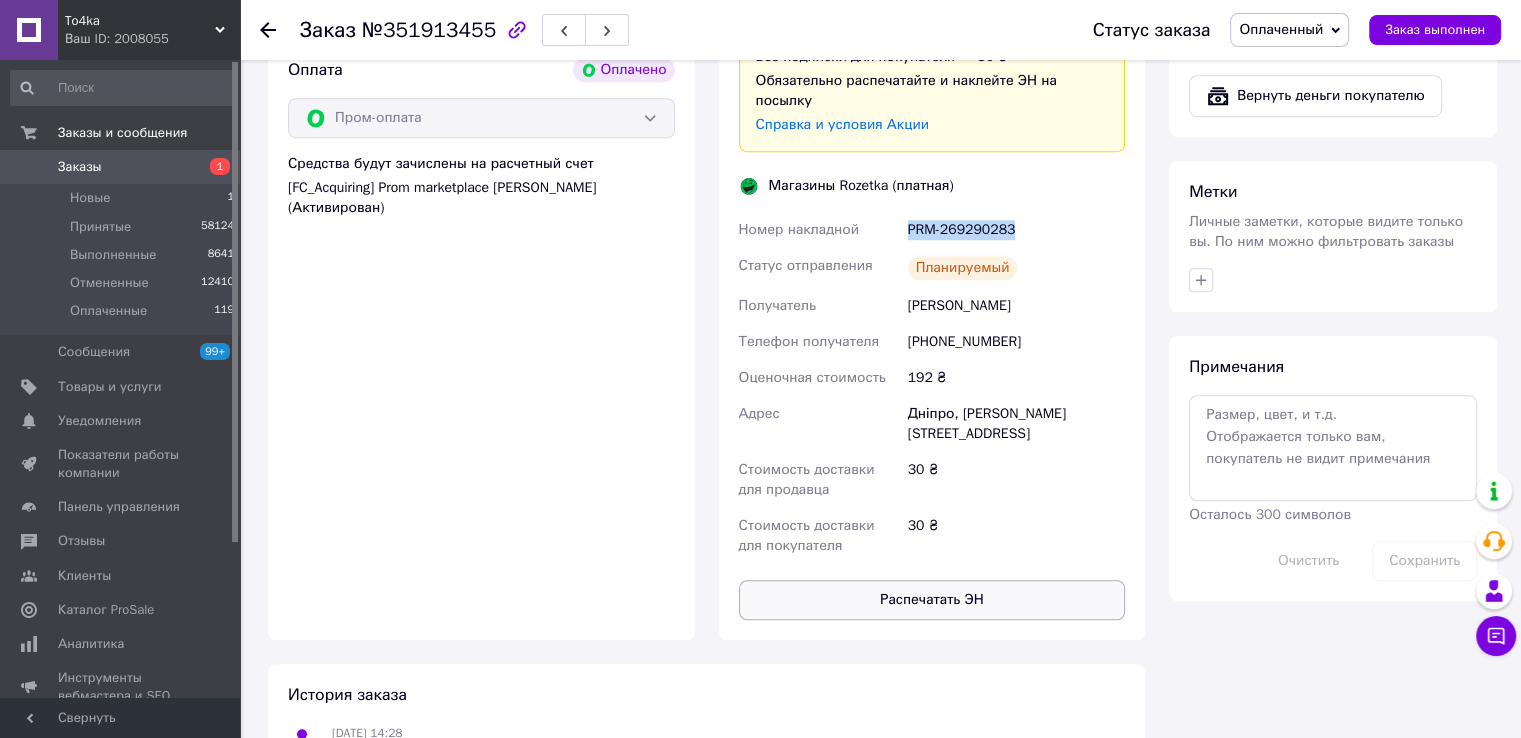 click on "Распечатать ЭН" at bounding box center (932, 600) 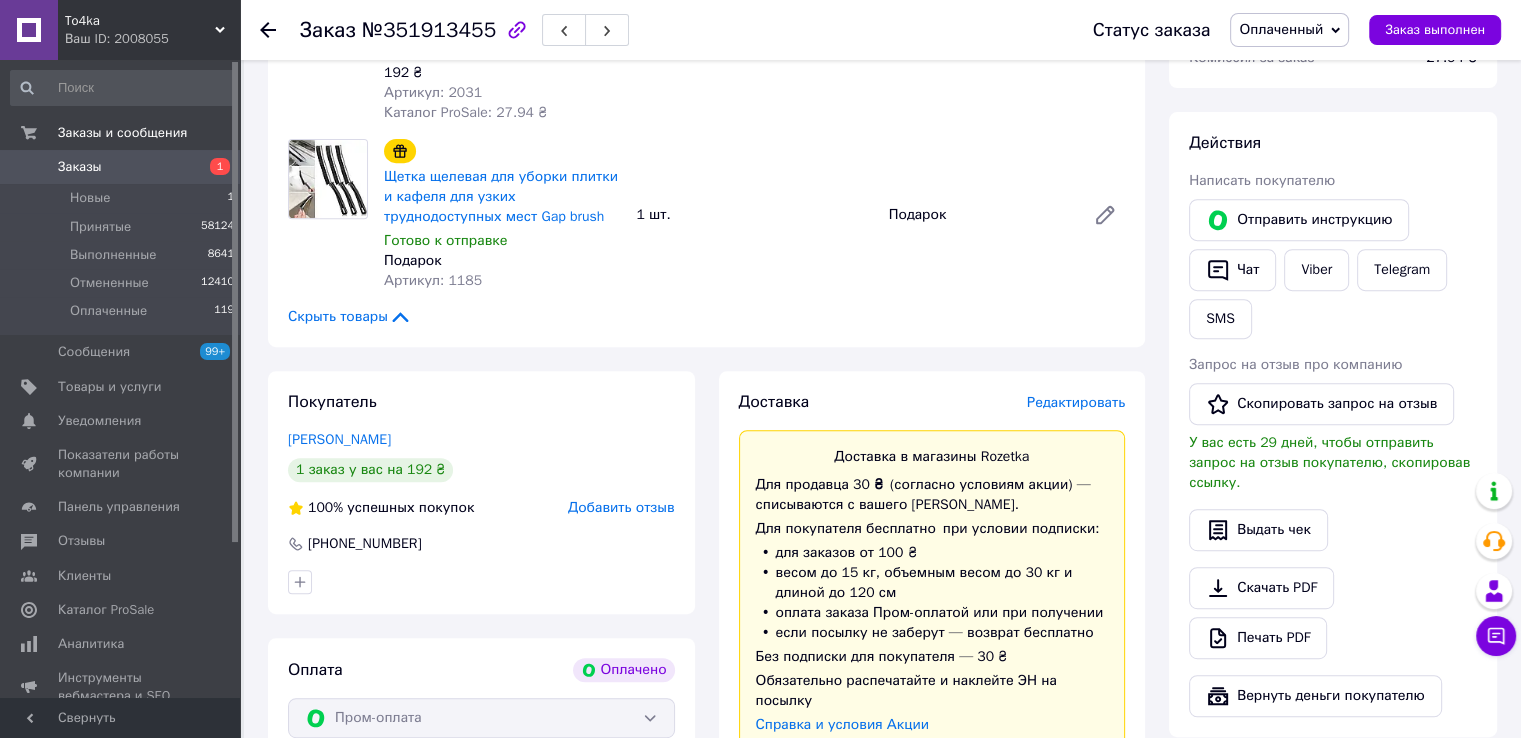 scroll, scrollTop: 509, scrollLeft: 0, axis: vertical 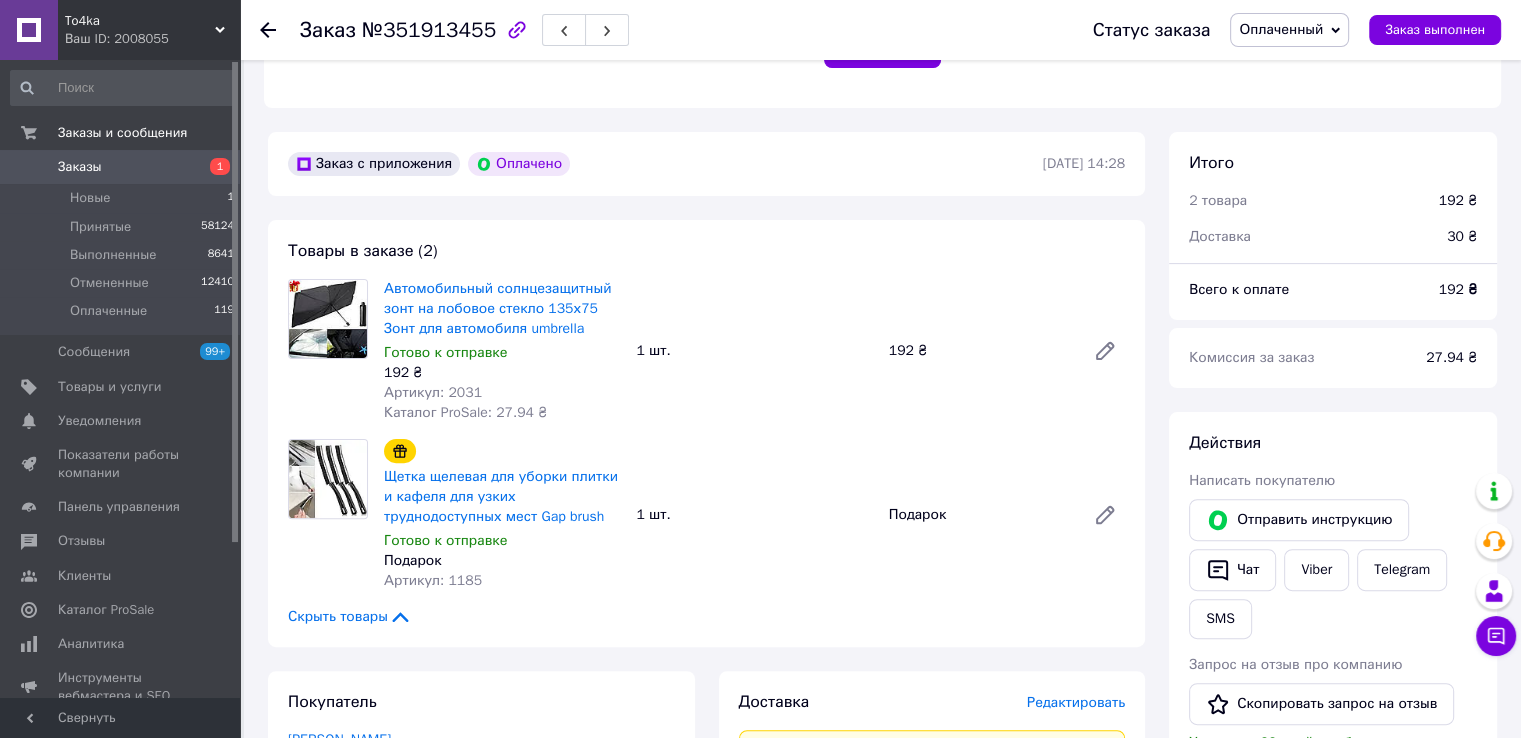 click on "To4ka Ваш ID: 2008055" at bounding box center [149, 30] 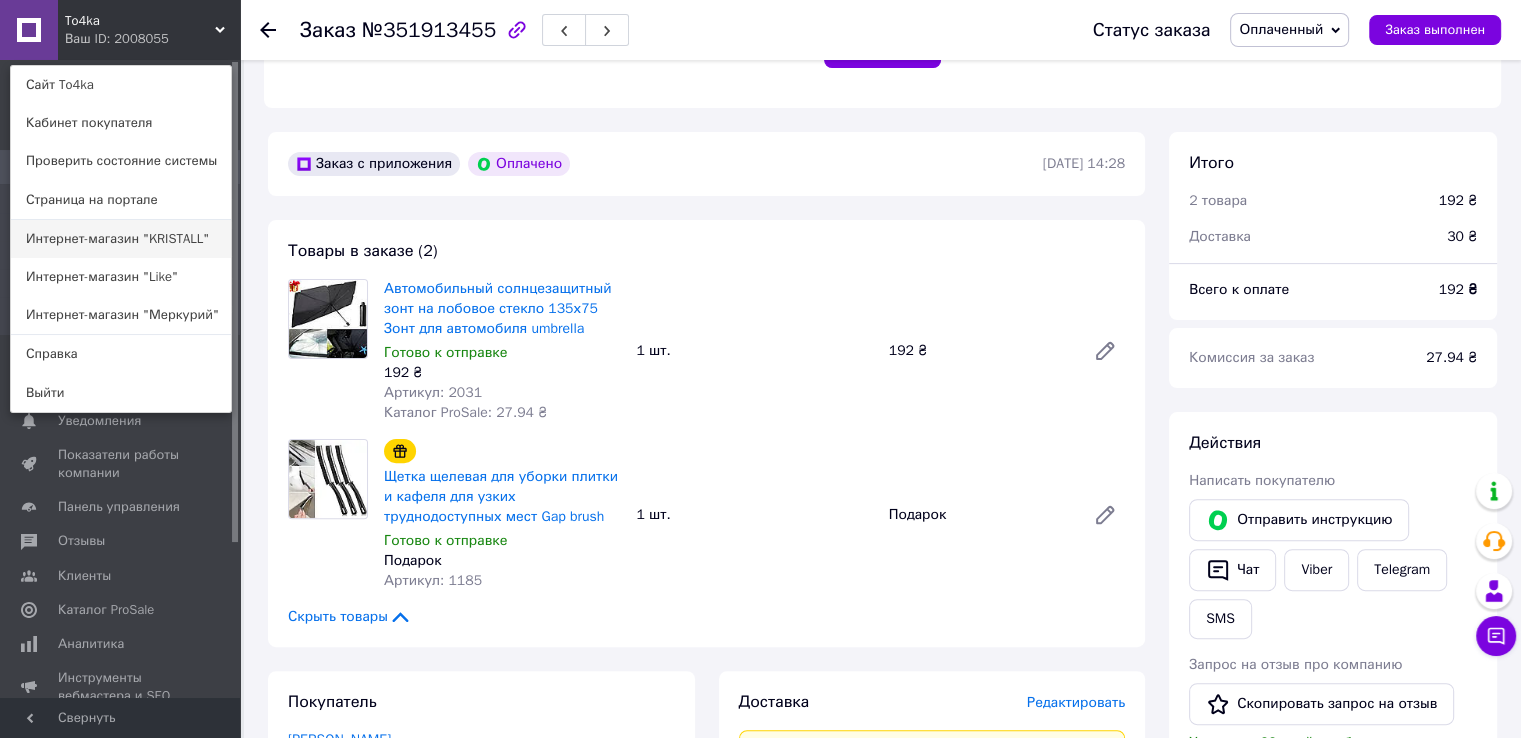 click on "Интернет-магазин "KRISTALL"" at bounding box center (121, 239) 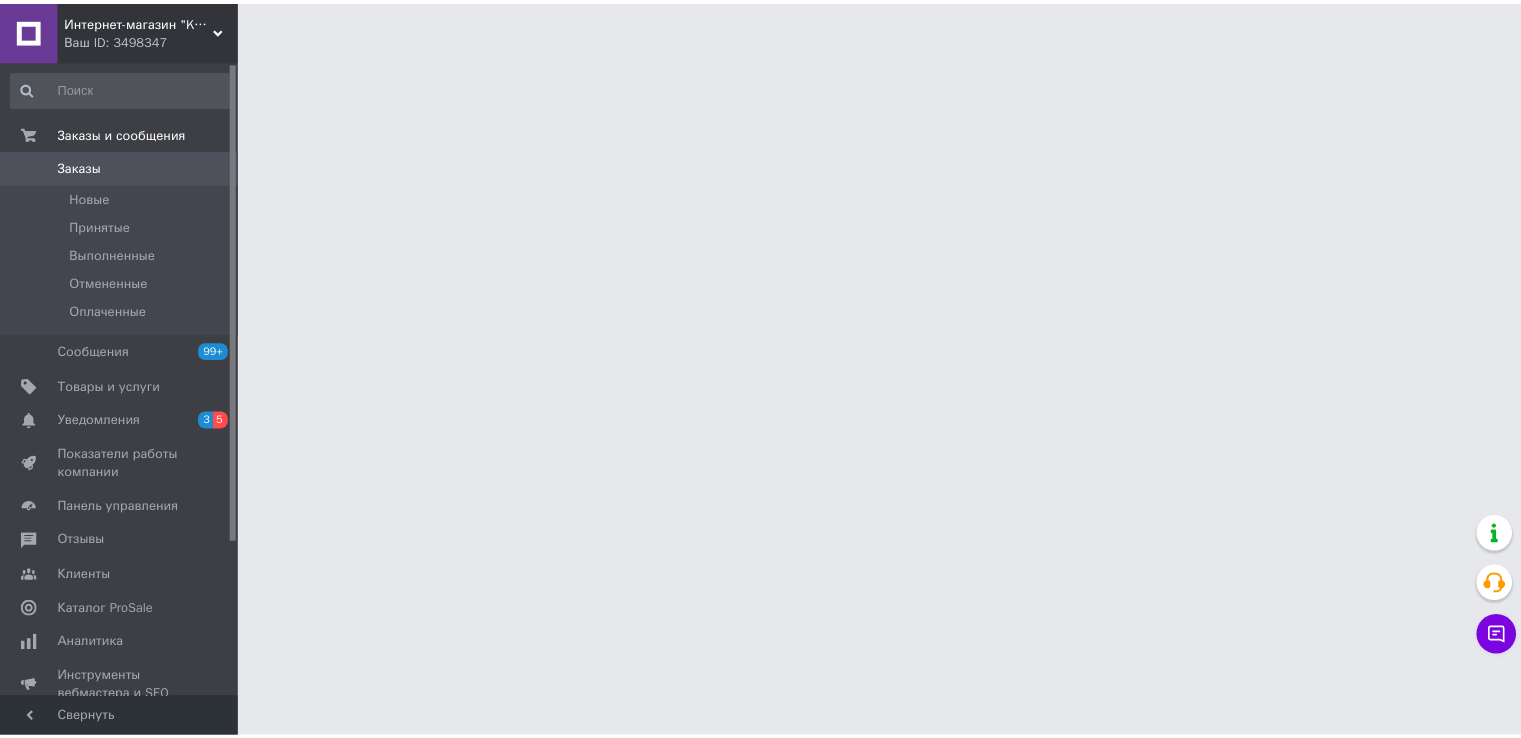 scroll, scrollTop: 0, scrollLeft: 0, axis: both 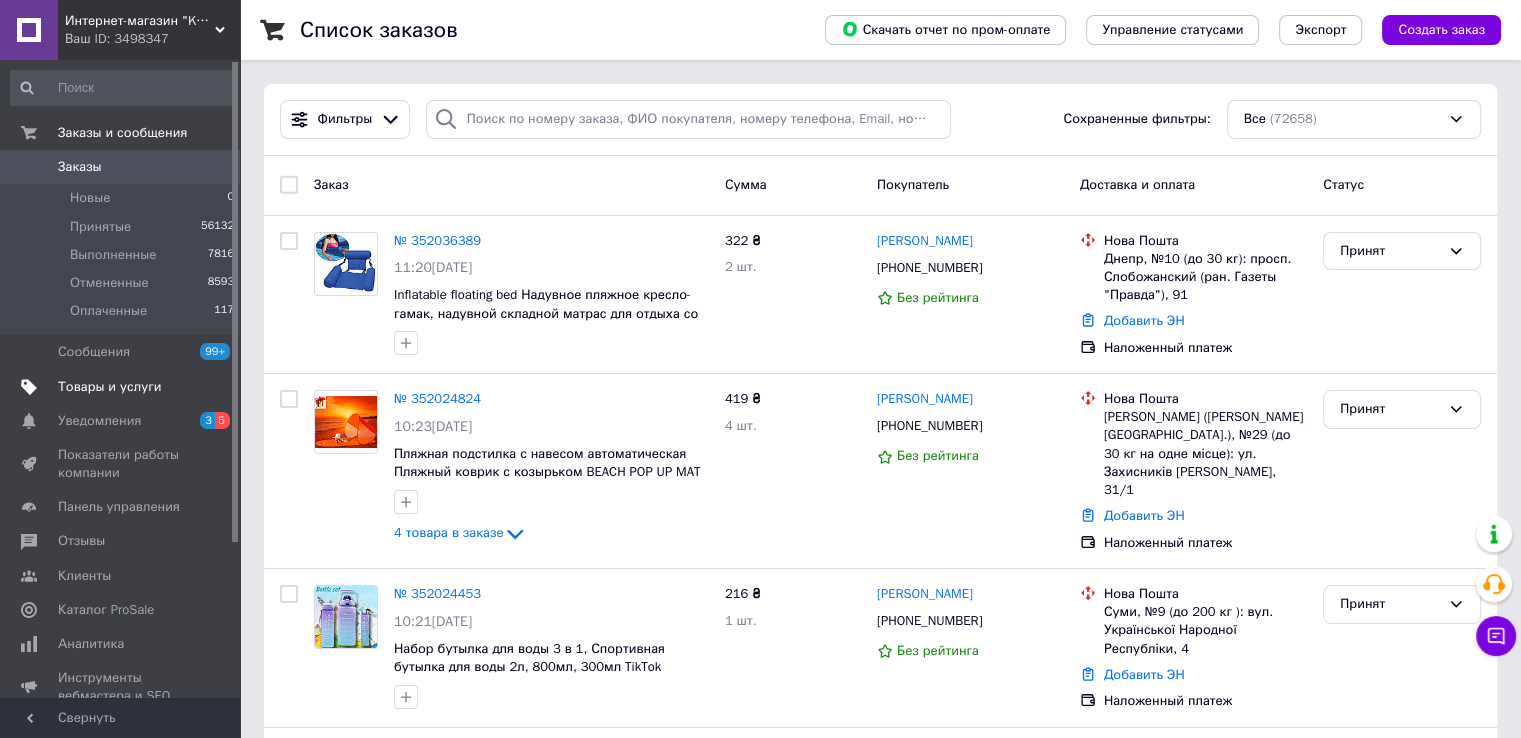 click on "Товары и услуги" at bounding box center [110, 387] 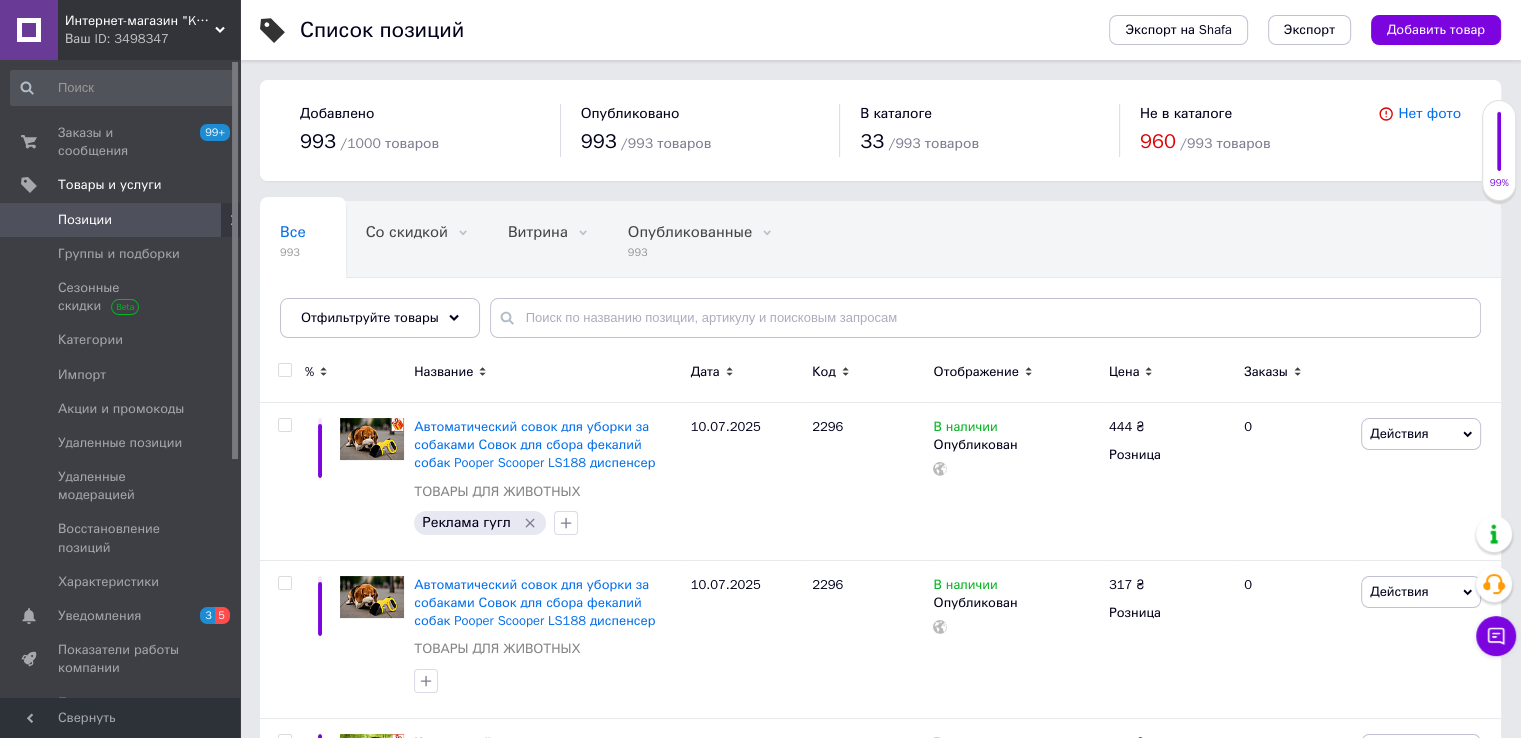 scroll, scrollTop: 100, scrollLeft: 0, axis: vertical 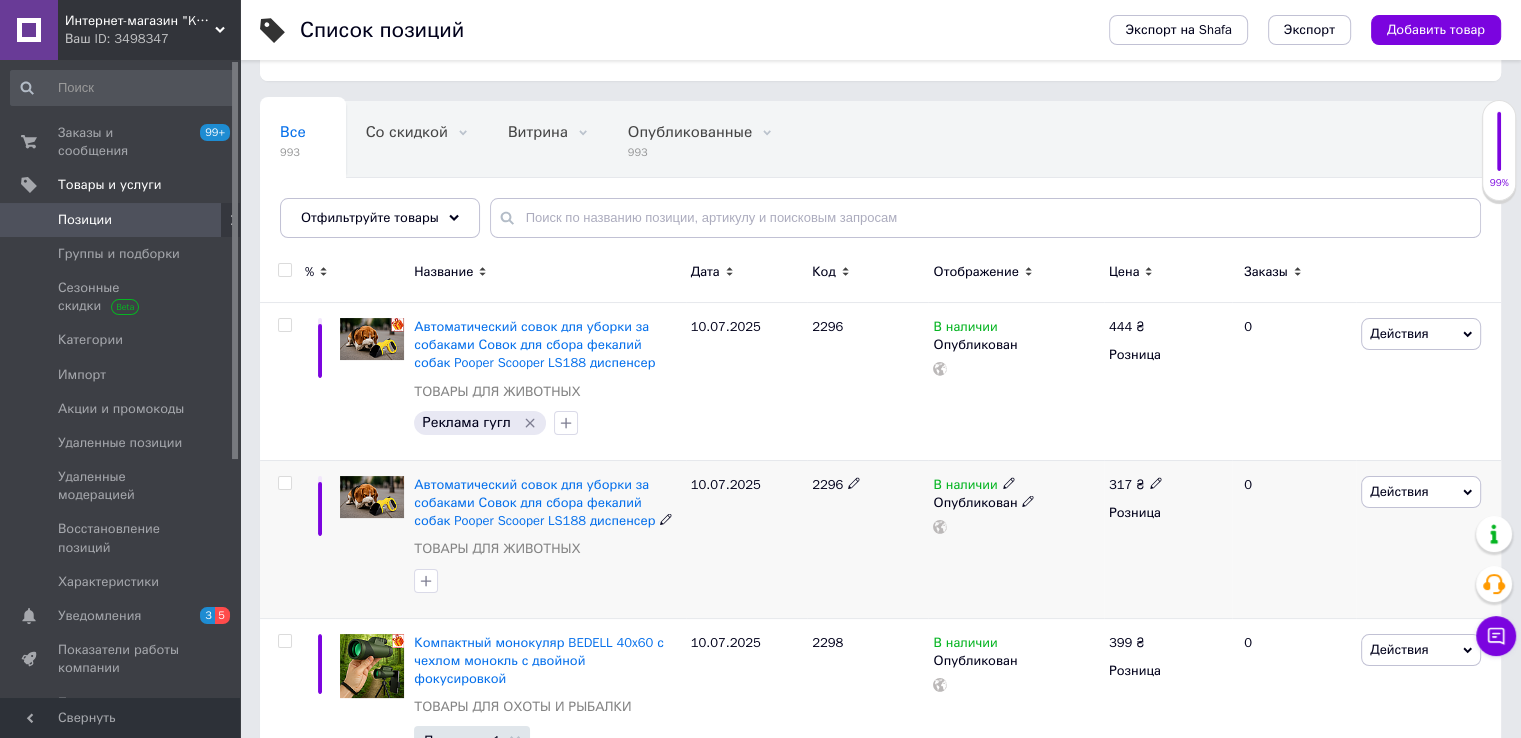 click 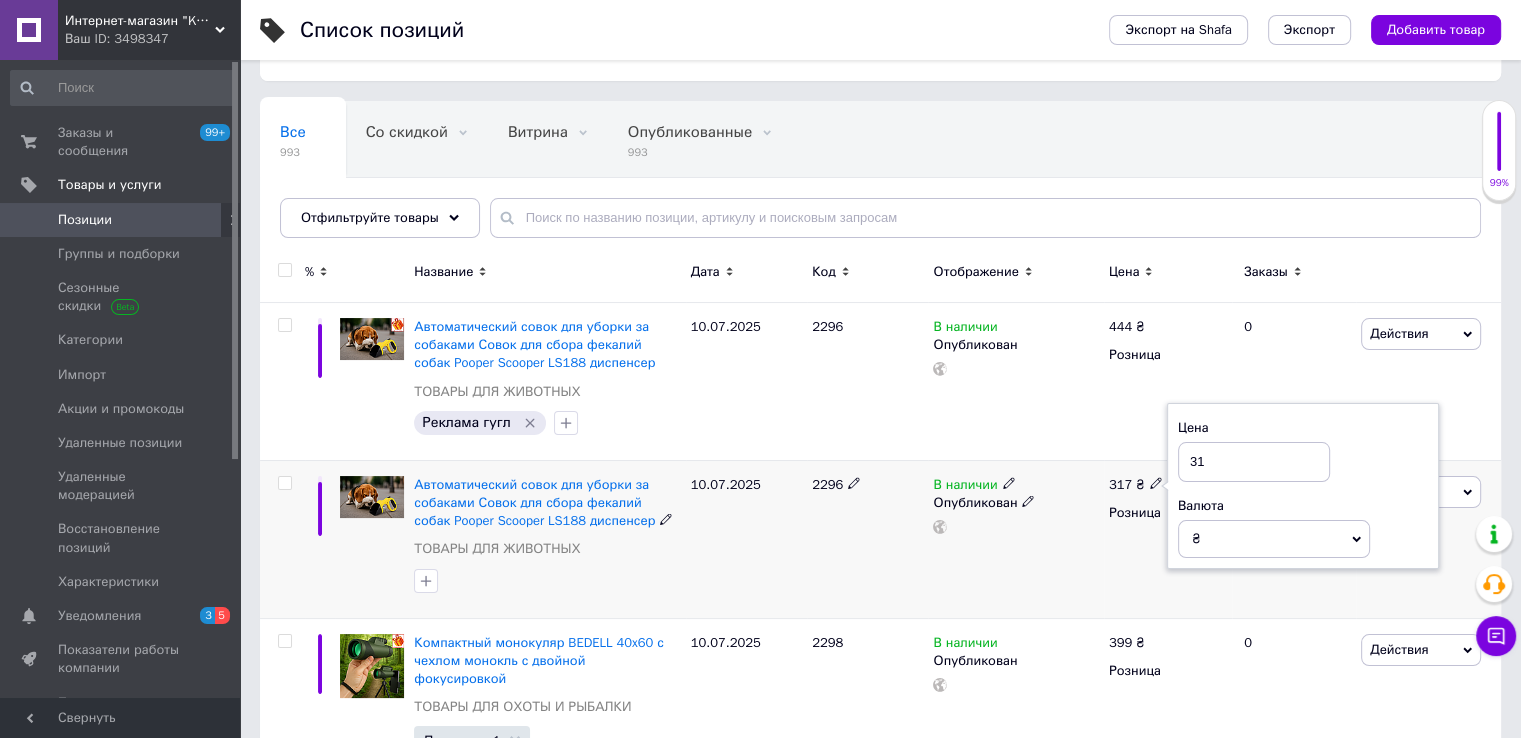 type on "3" 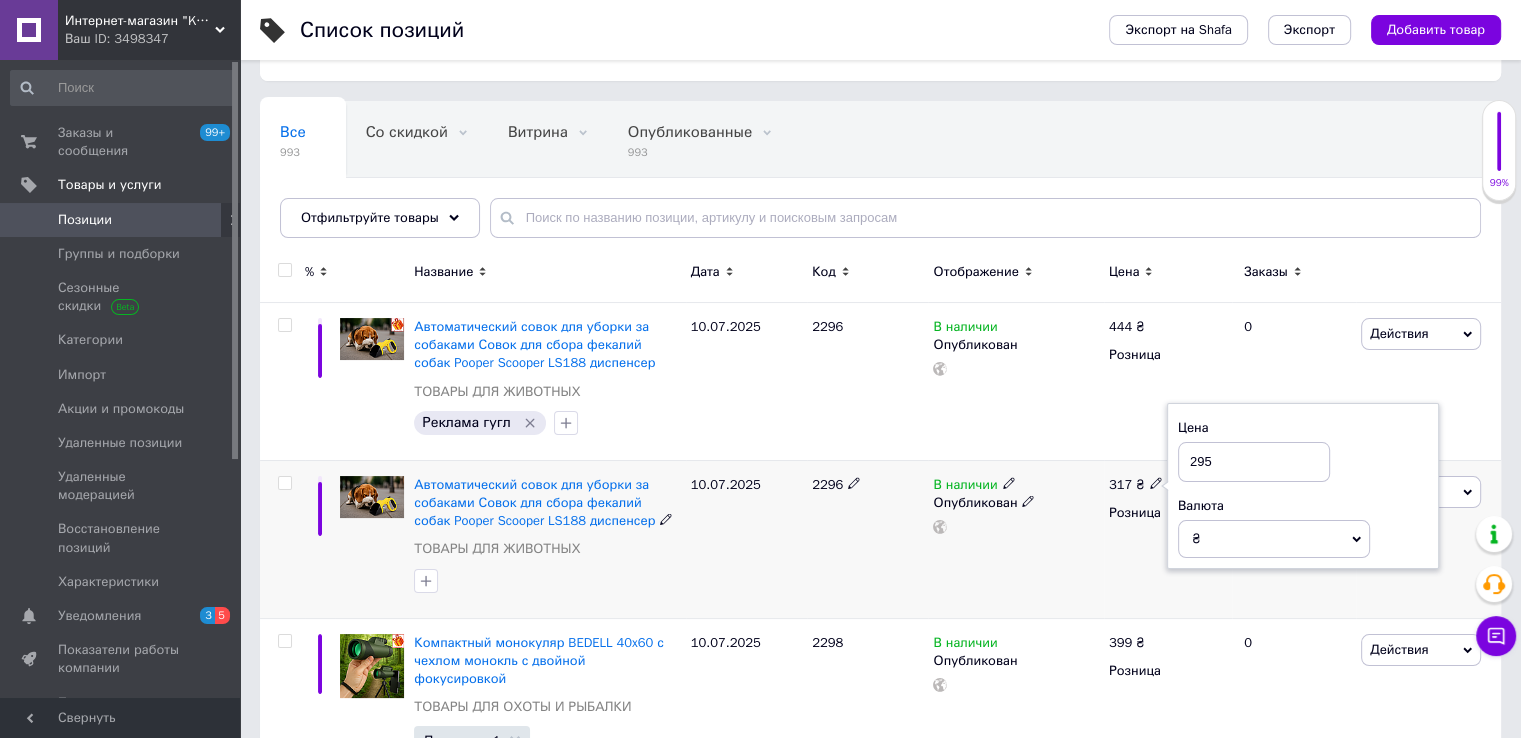 type on "295" 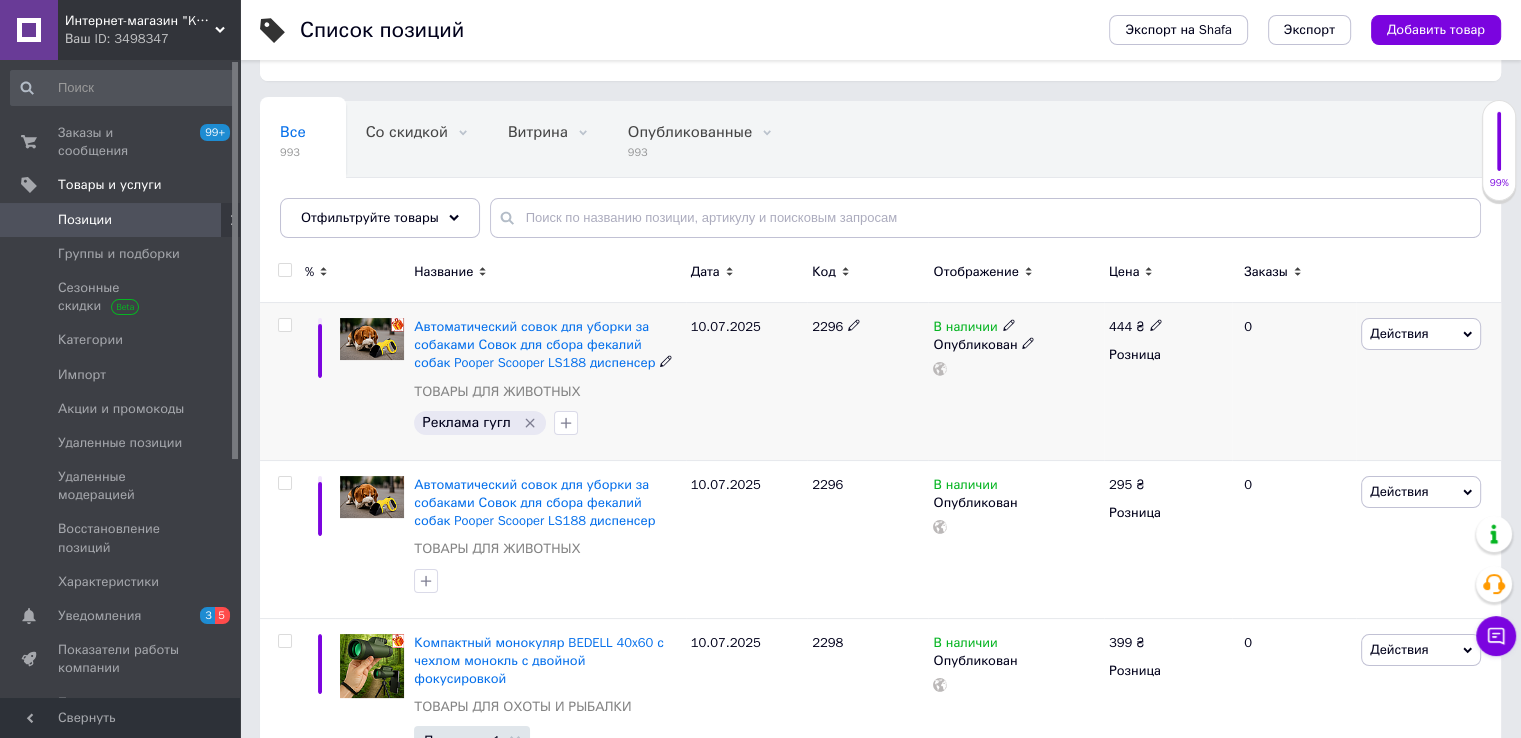 click 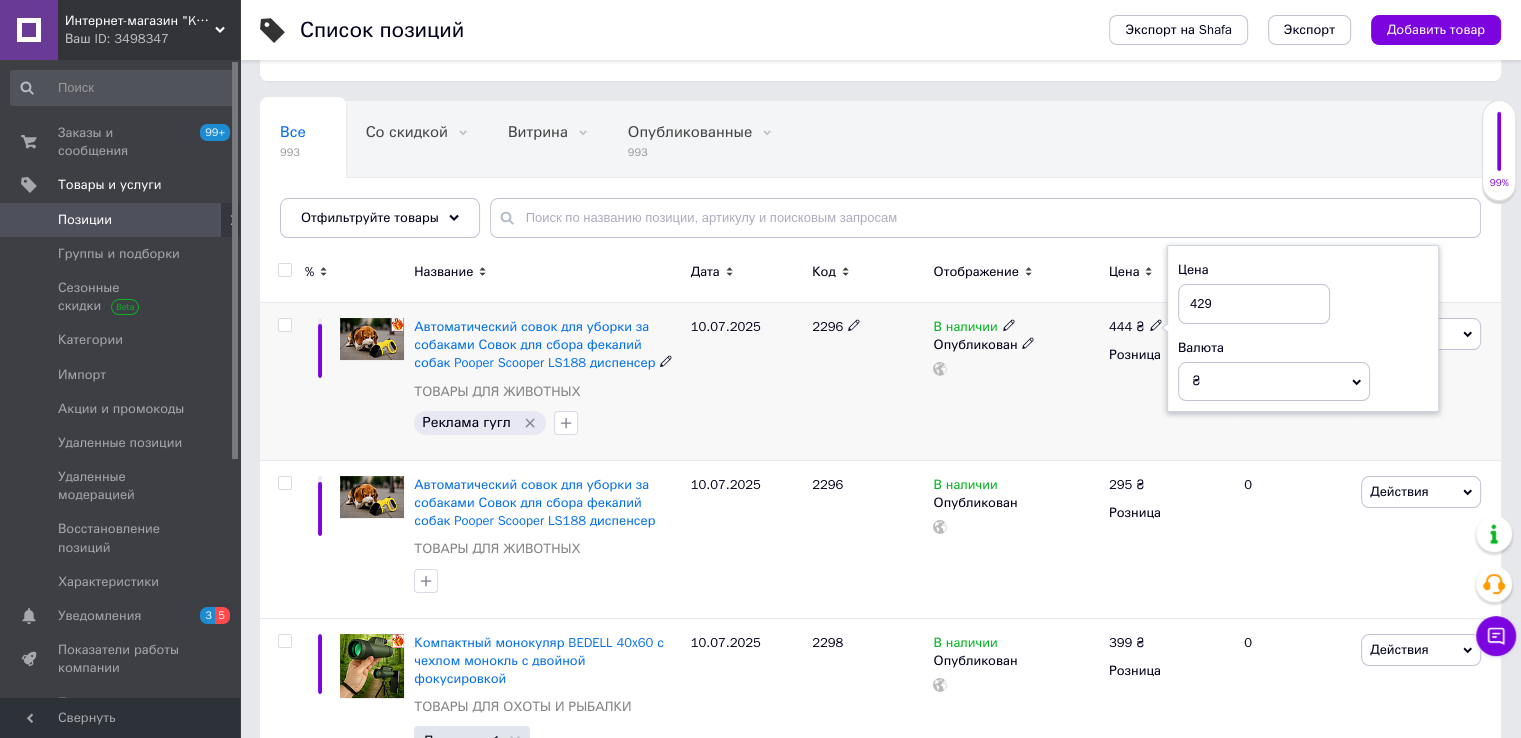 type on "429" 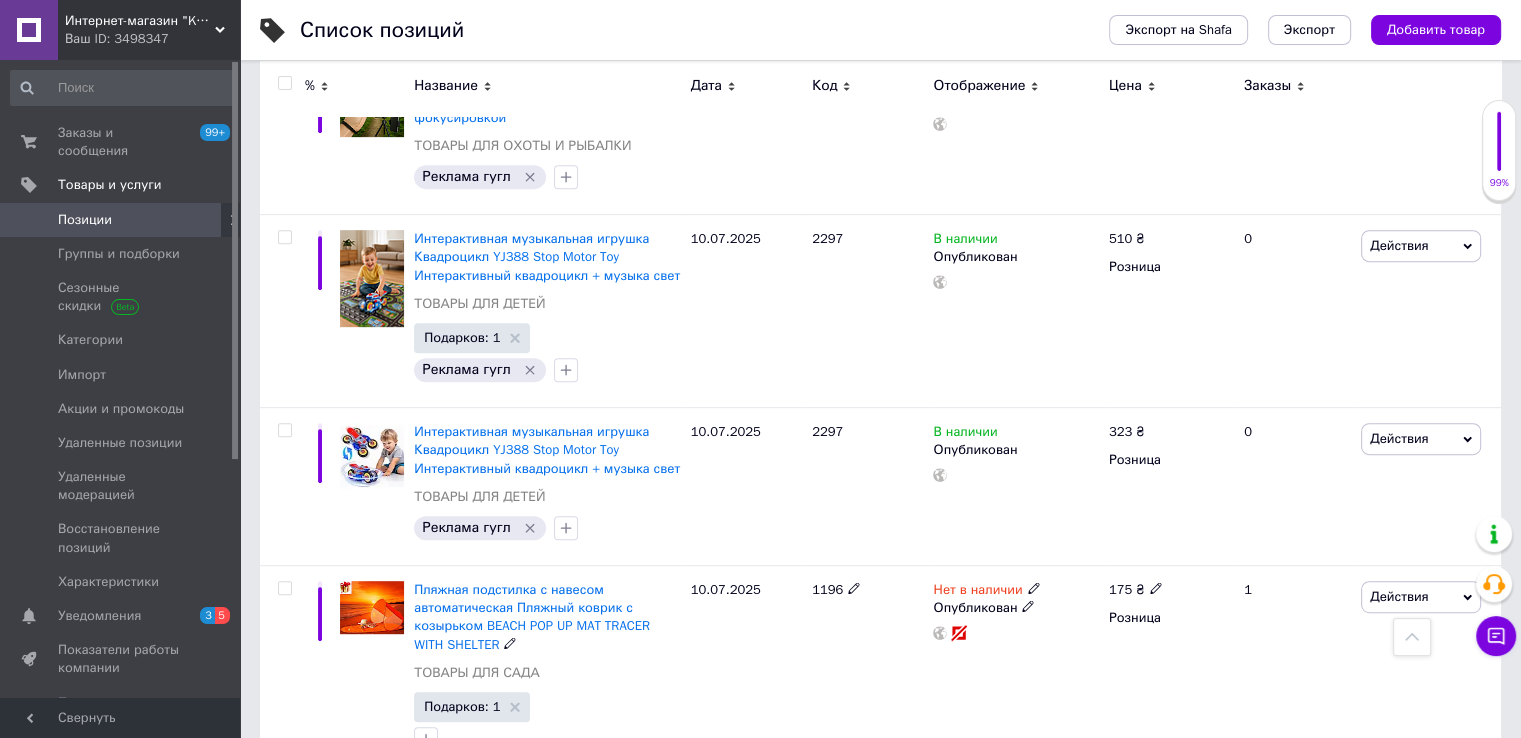 scroll, scrollTop: 600, scrollLeft: 0, axis: vertical 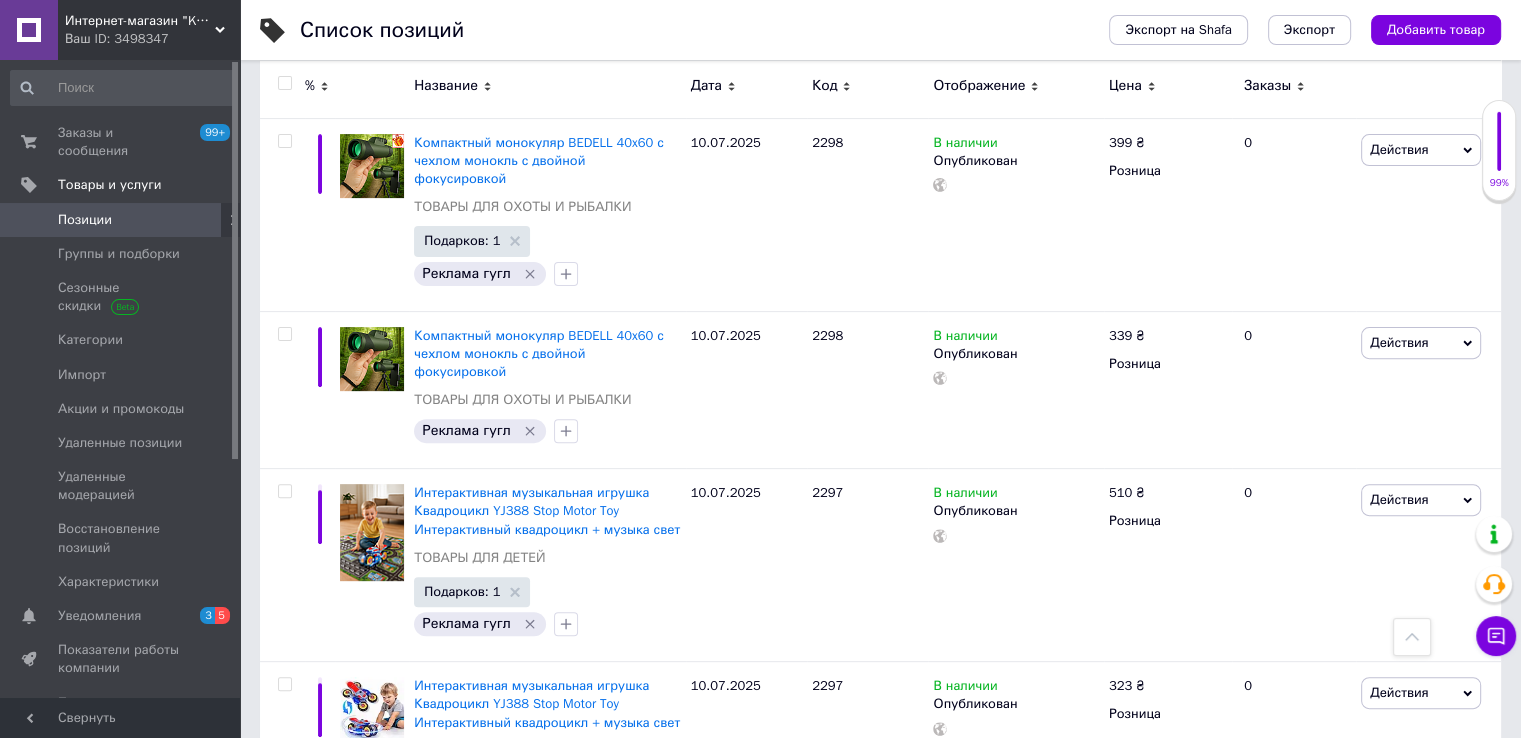 click 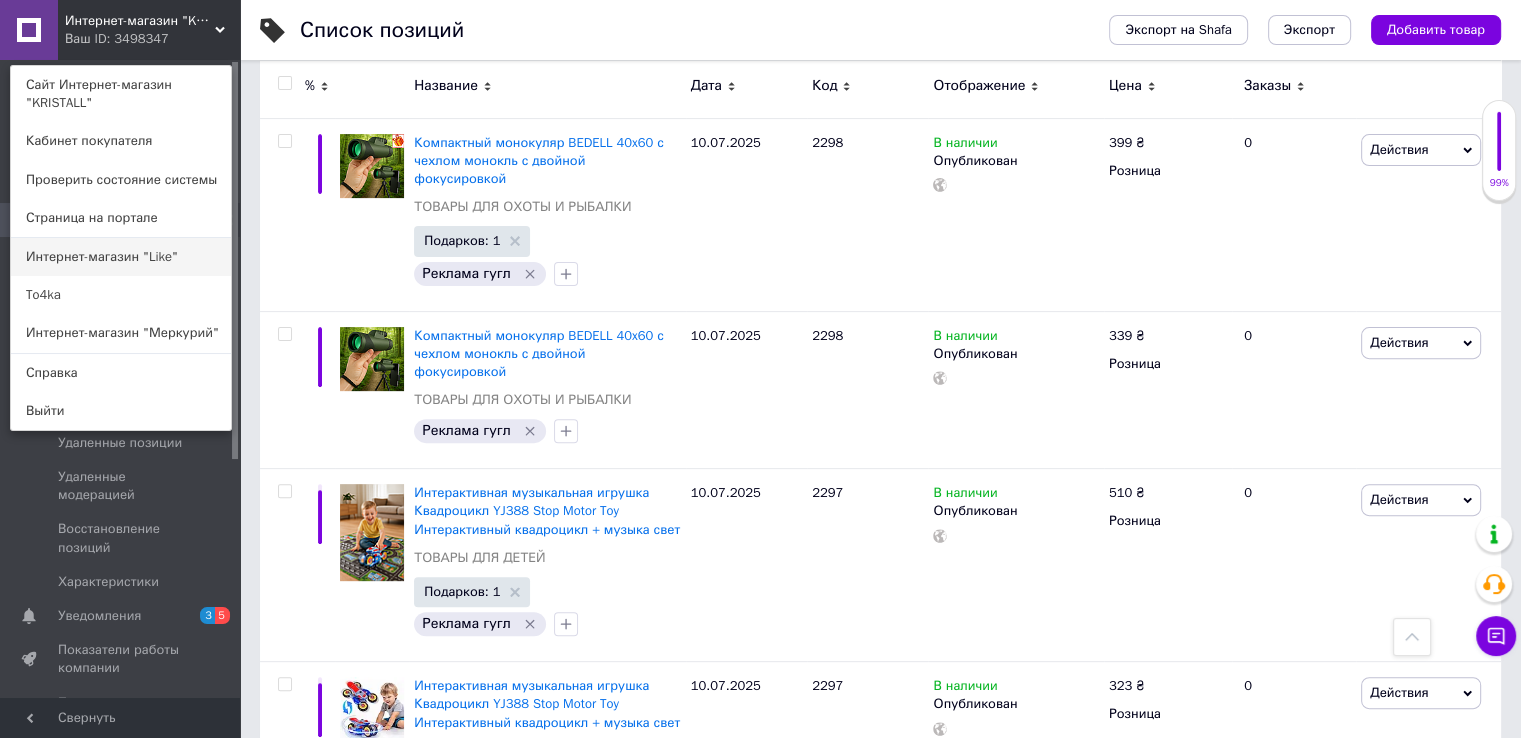click on "Интернет-магазин "Like"" at bounding box center [121, 257] 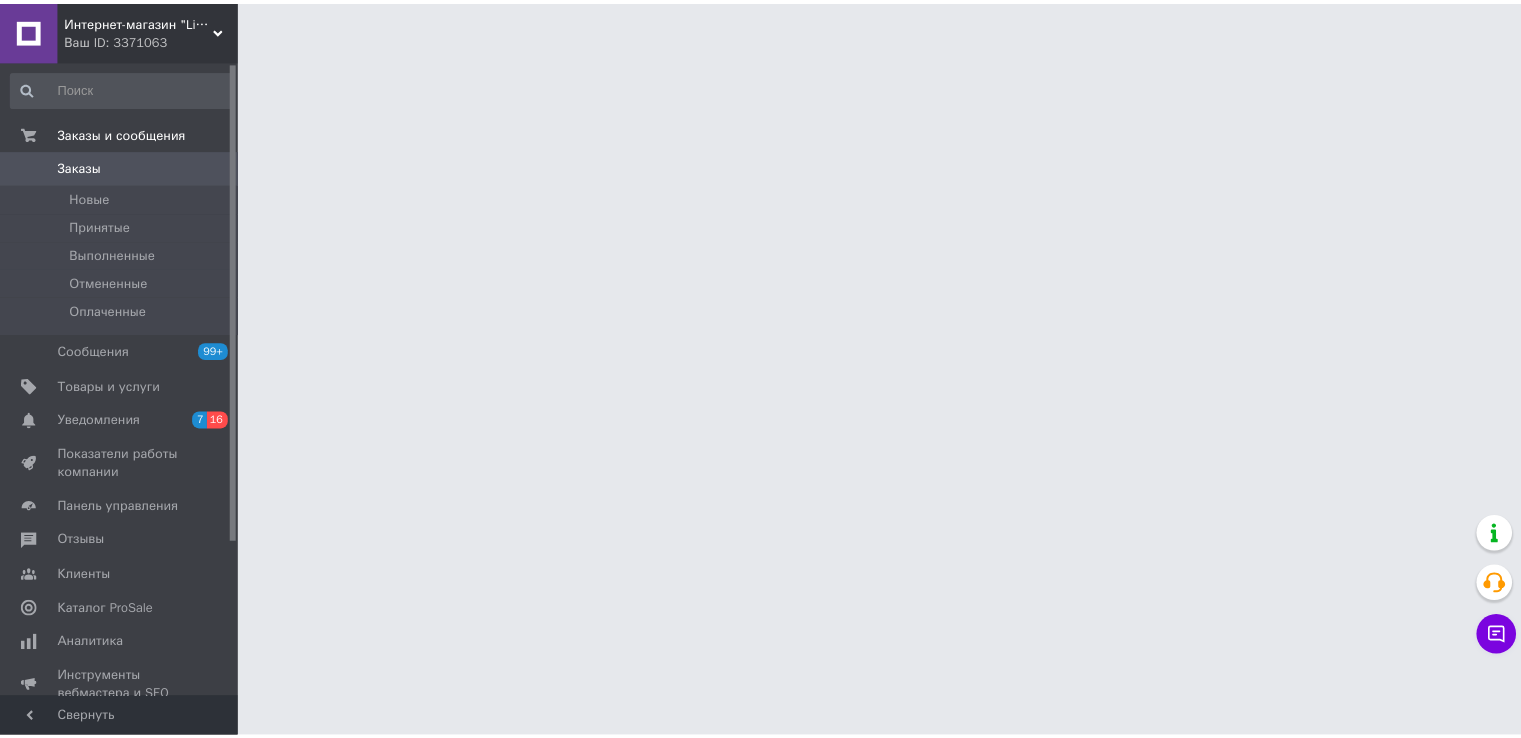scroll, scrollTop: 0, scrollLeft: 0, axis: both 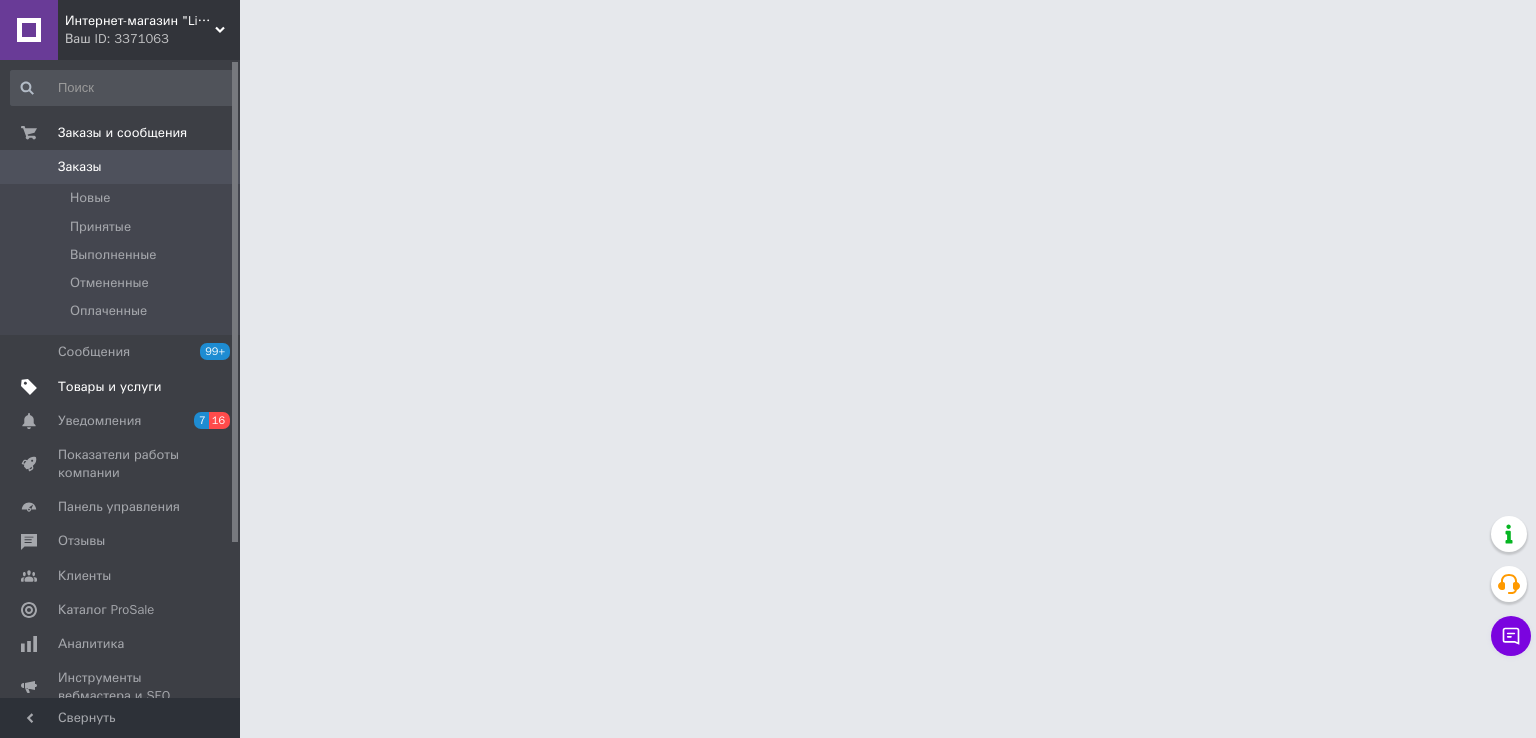 click on "Товары и услуги" at bounding box center [110, 387] 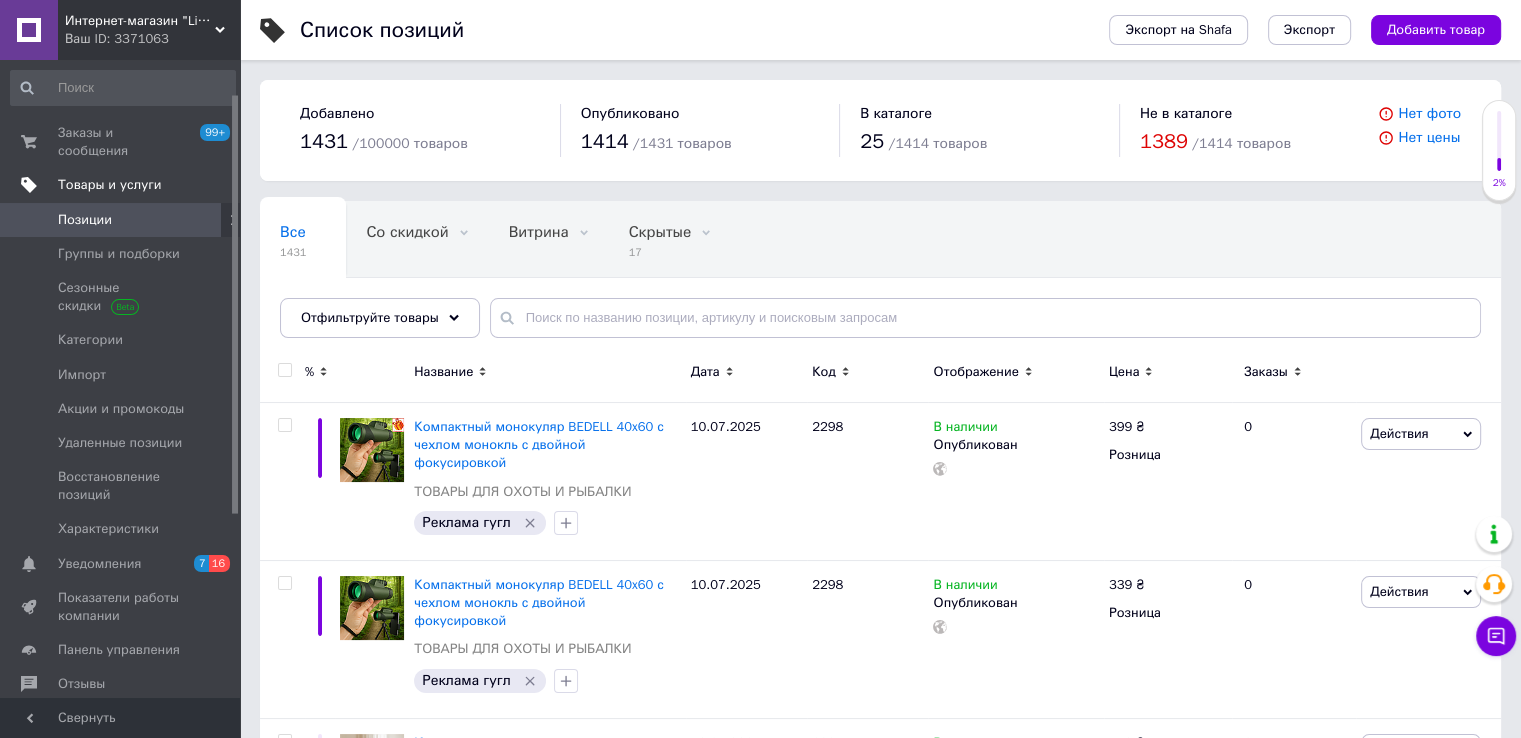 scroll, scrollTop: 100, scrollLeft: 0, axis: vertical 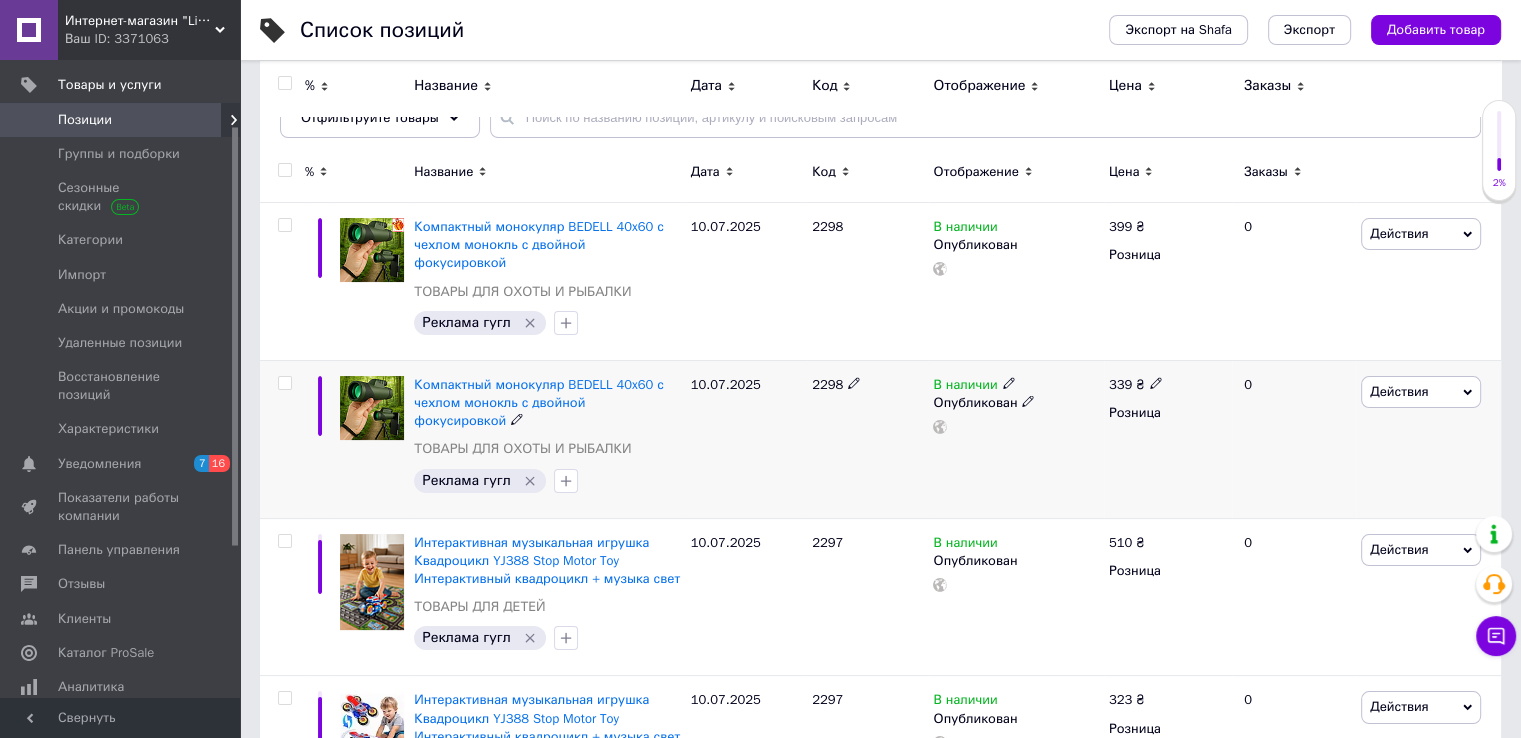 click 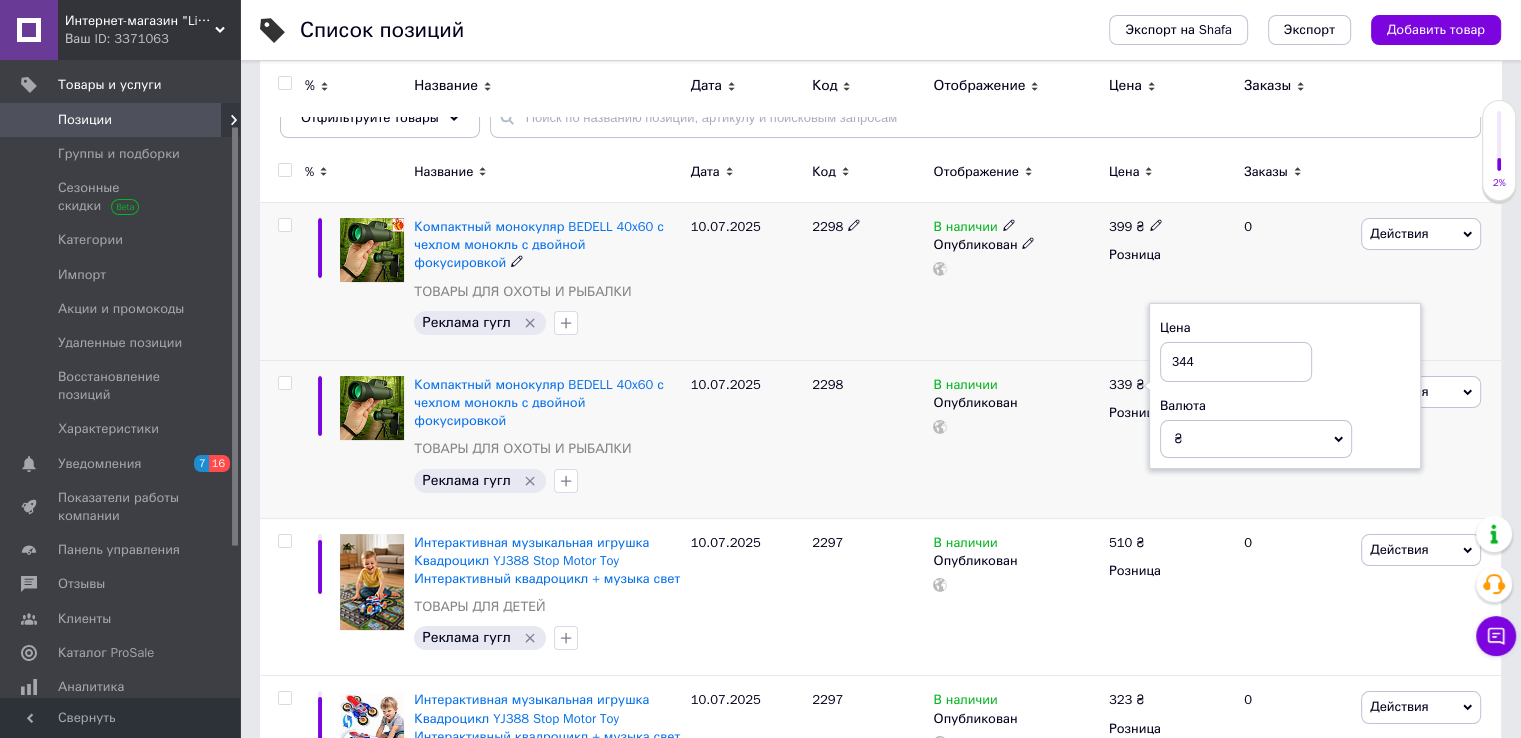 type on "344" 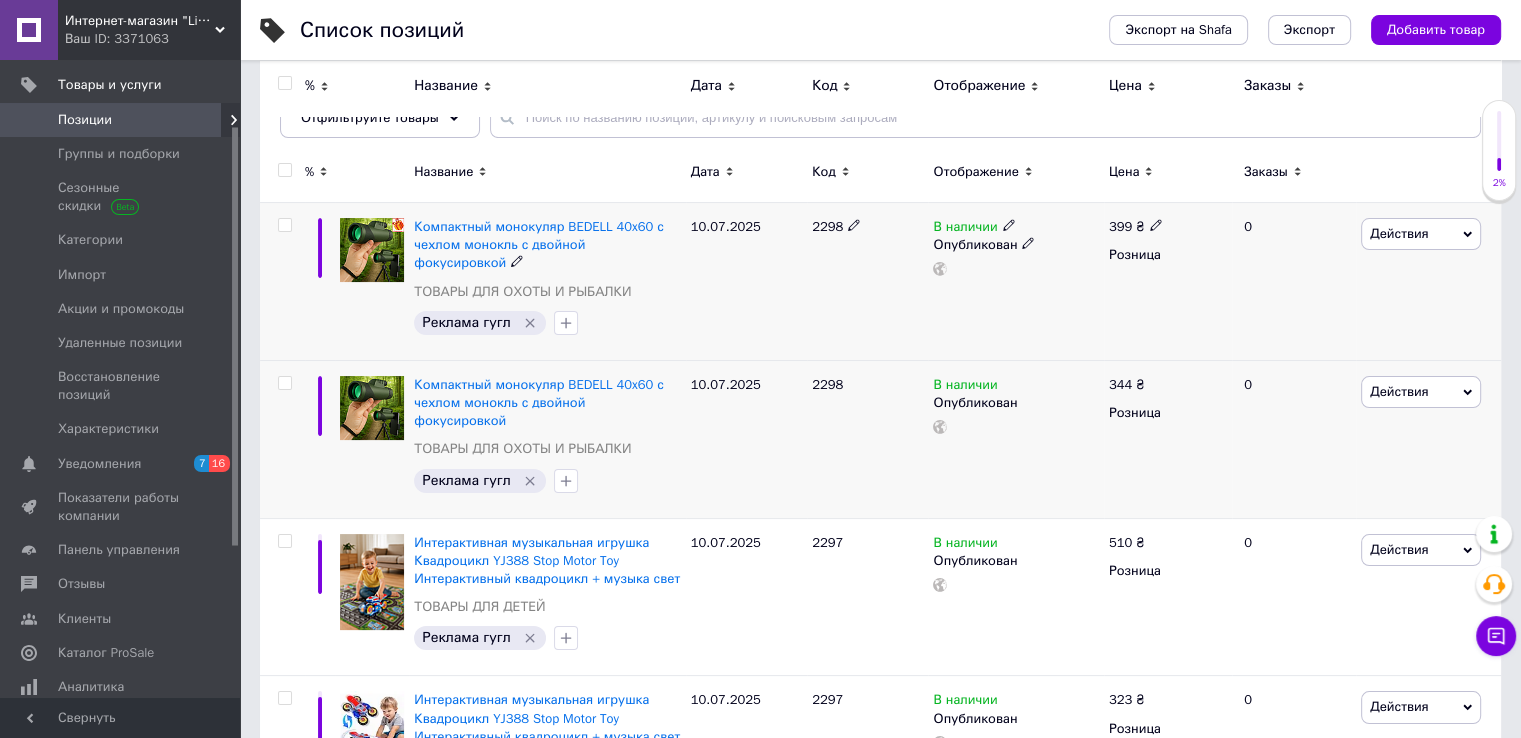 click 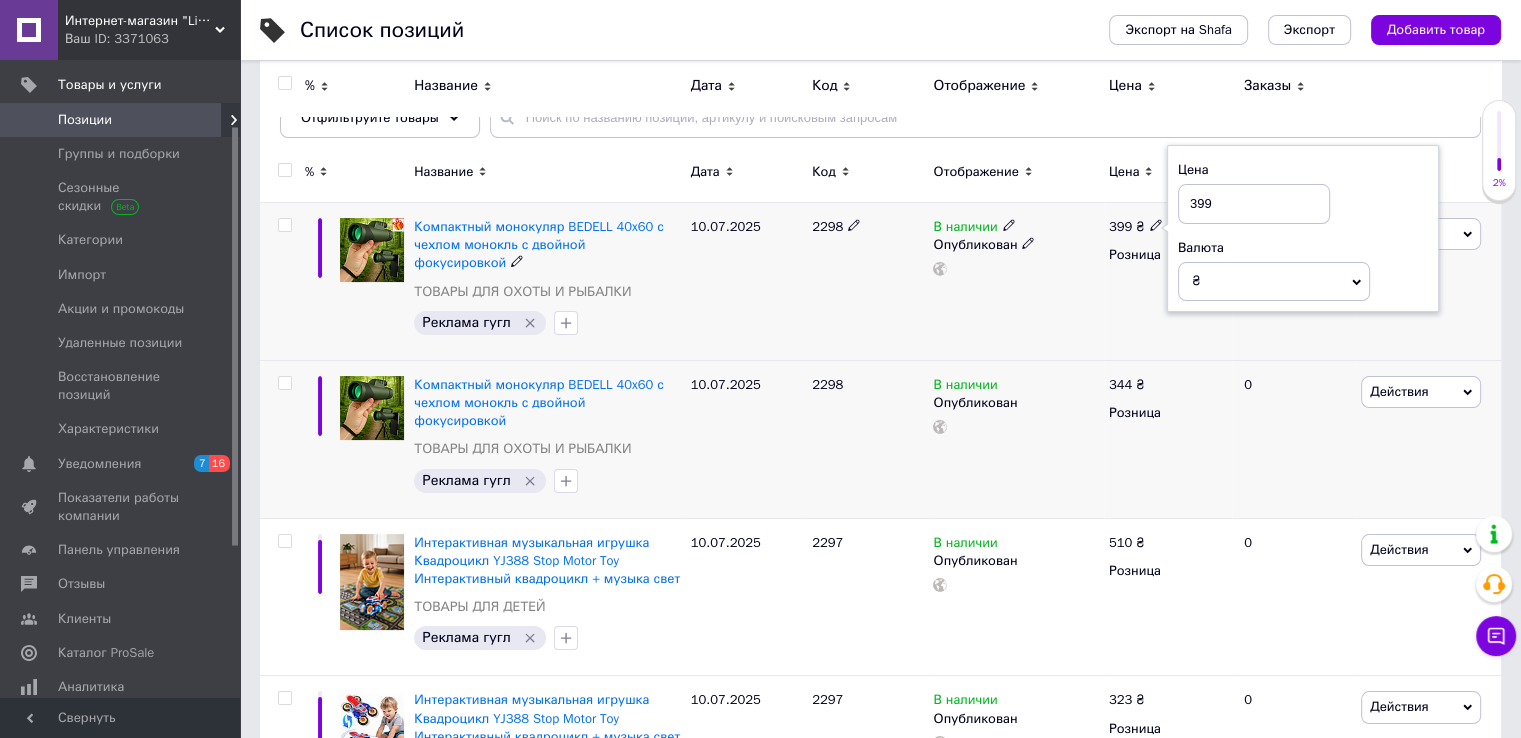 click on "В наличии Опубликован" at bounding box center [1015, 282] 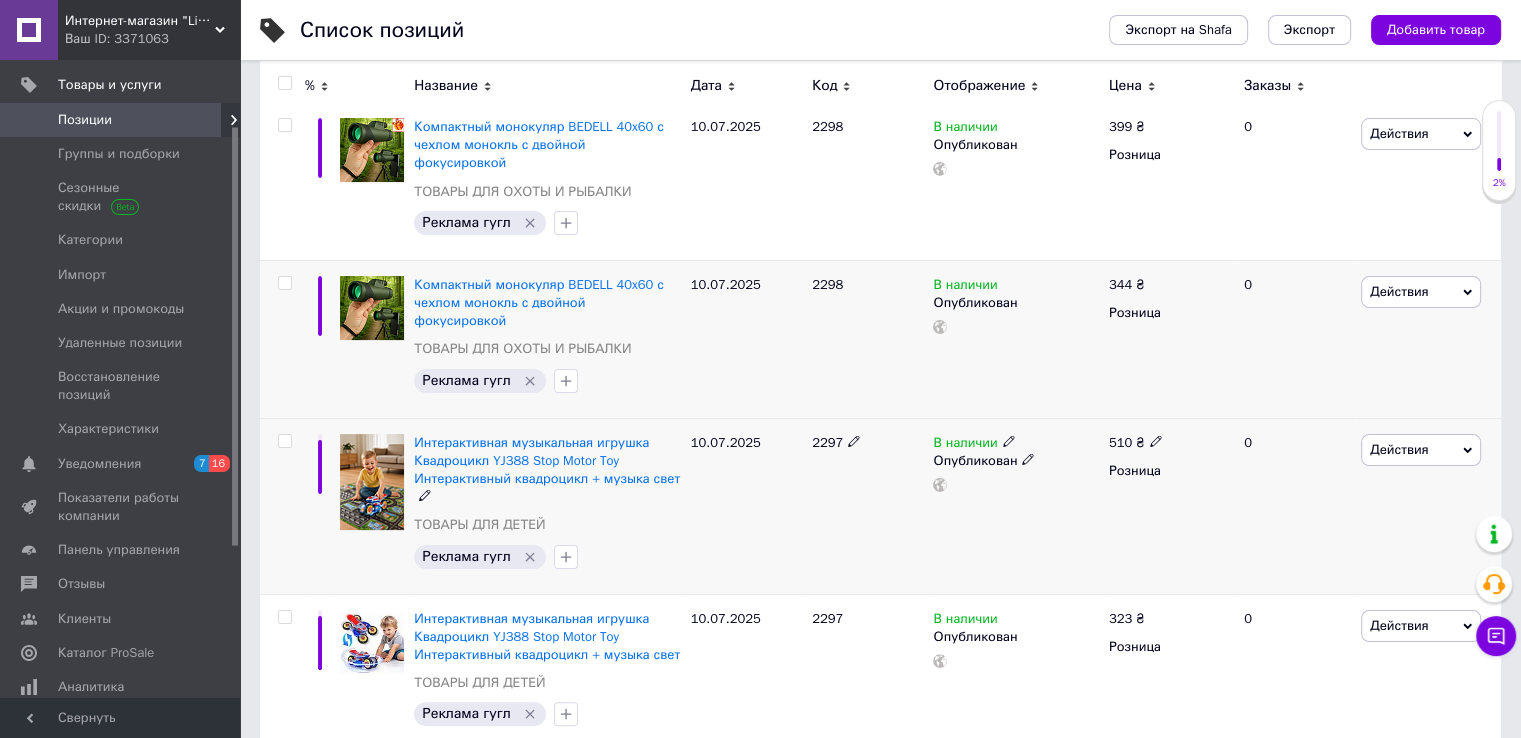 scroll, scrollTop: 400, scrollLeft: 0, axis: vertical 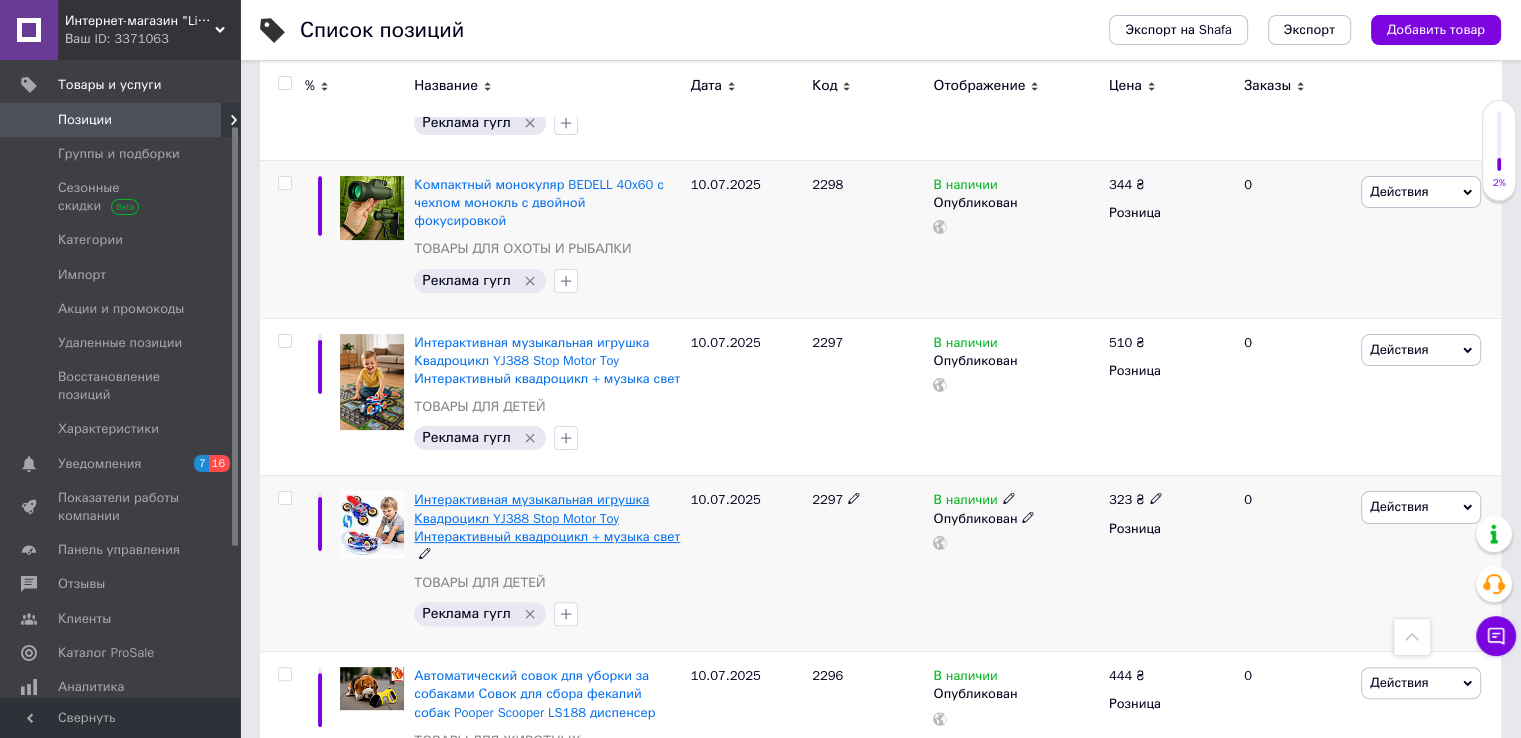 click on "Интерактивная музыкальная игрушка Квадроцикл YJ388 Stop Motor Toy Интерактивный квадроцикл + музыка свет" at bounding box center (547, 517) 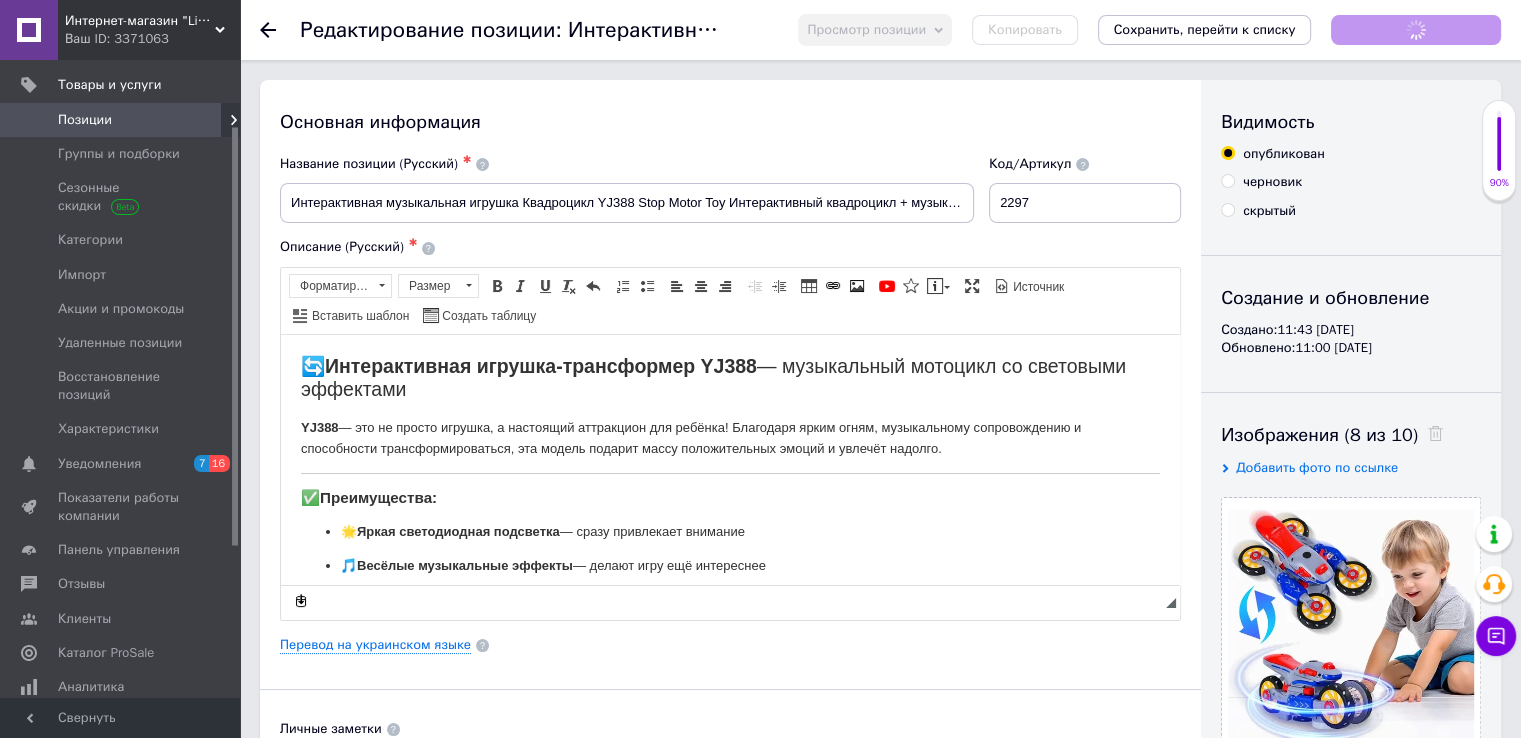 scroll, scrollTop: 0, scrollLeft: 0, axis: both 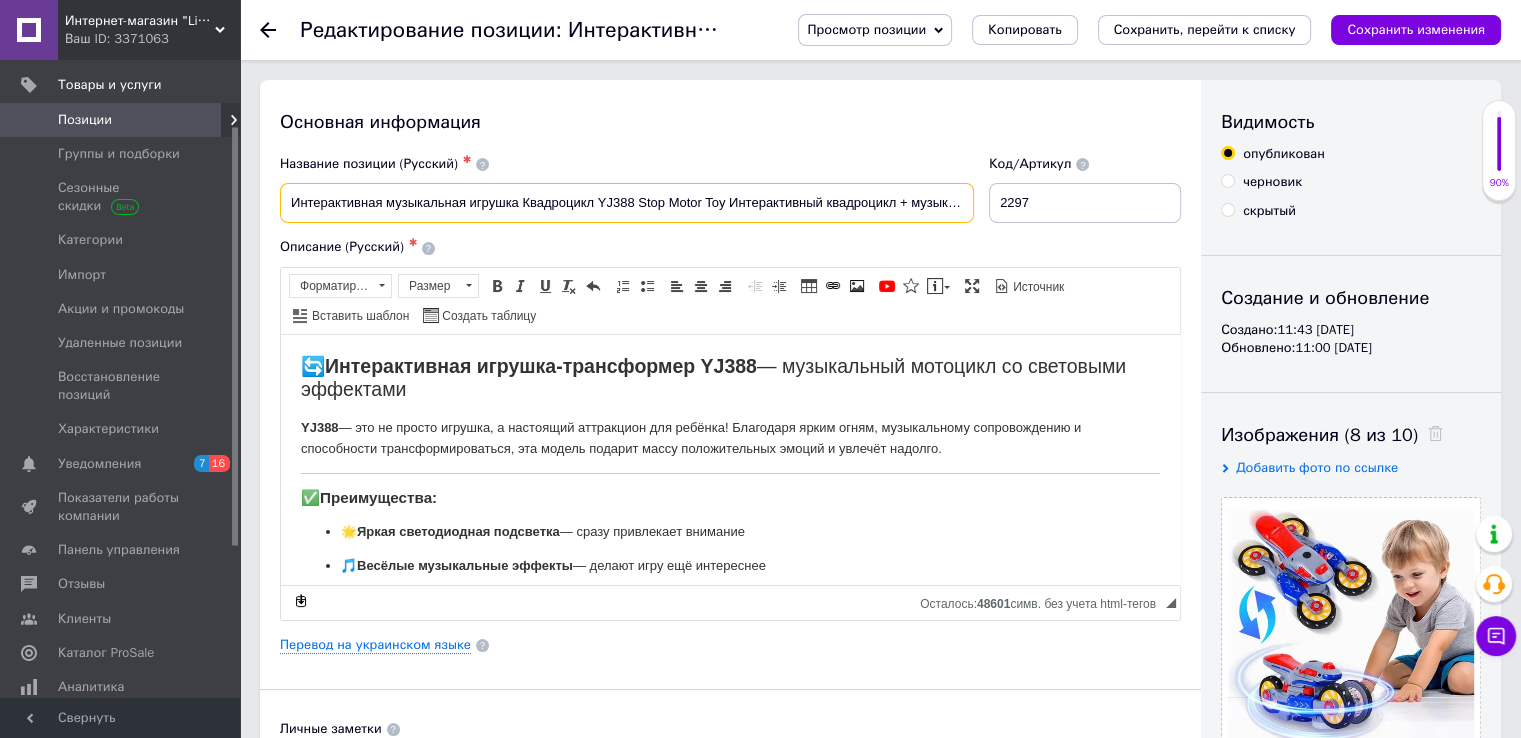 drag, startPoint x: 637, startPoint y: 206, endPoint x: 521, endPoint y: 206, distance: 116 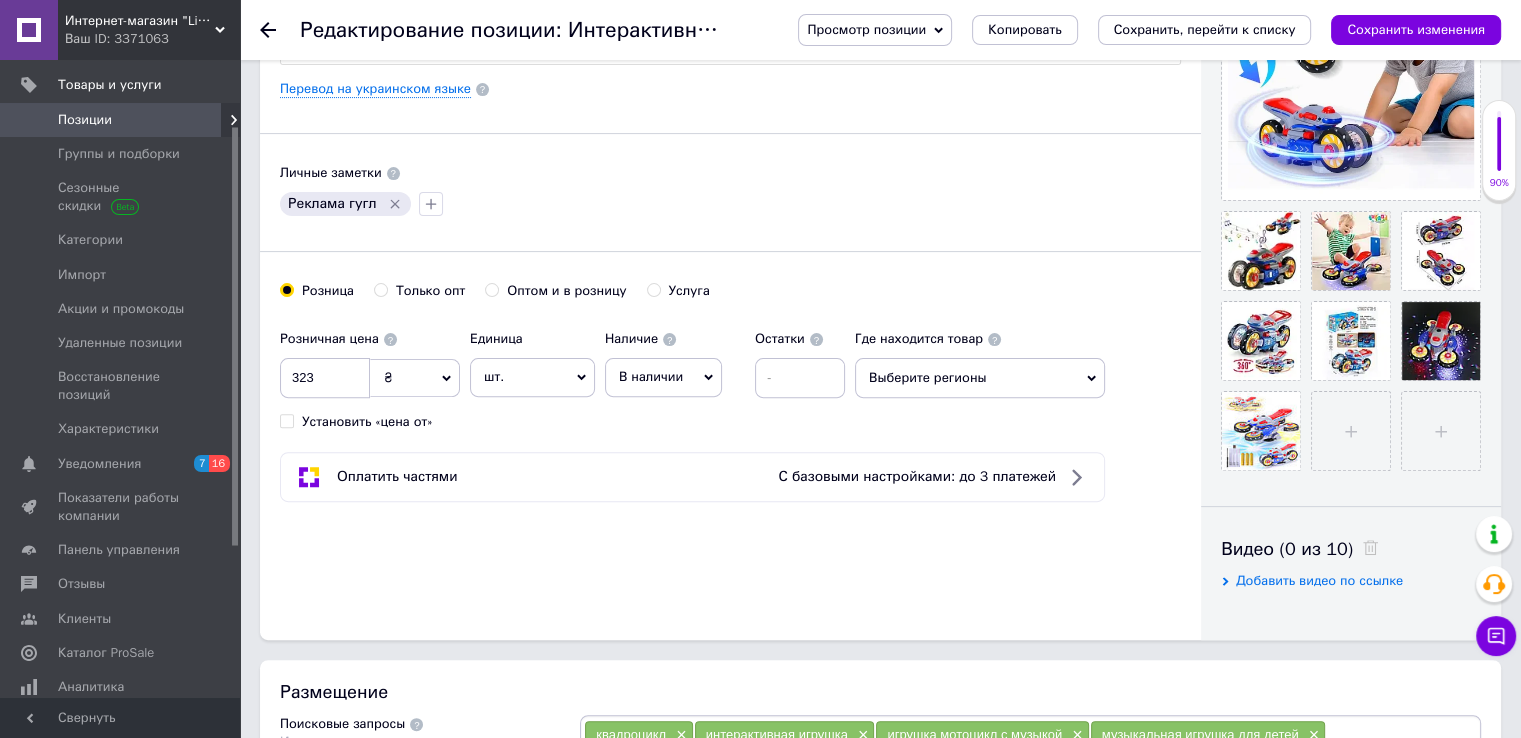 scroll, scrollTop: 800, scrollLeft: 0, axis: vertical 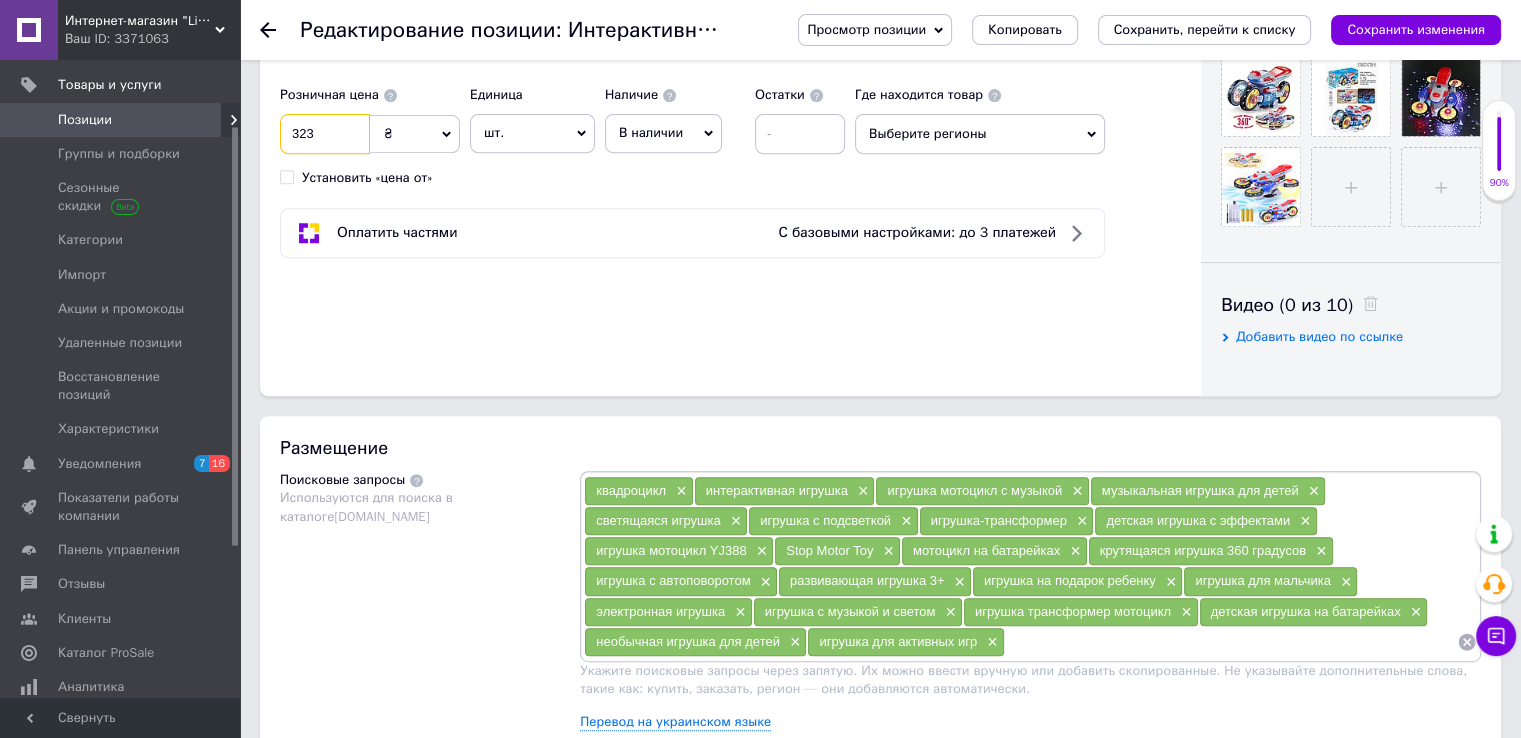 click on "323" at bounding box center [325, 134] 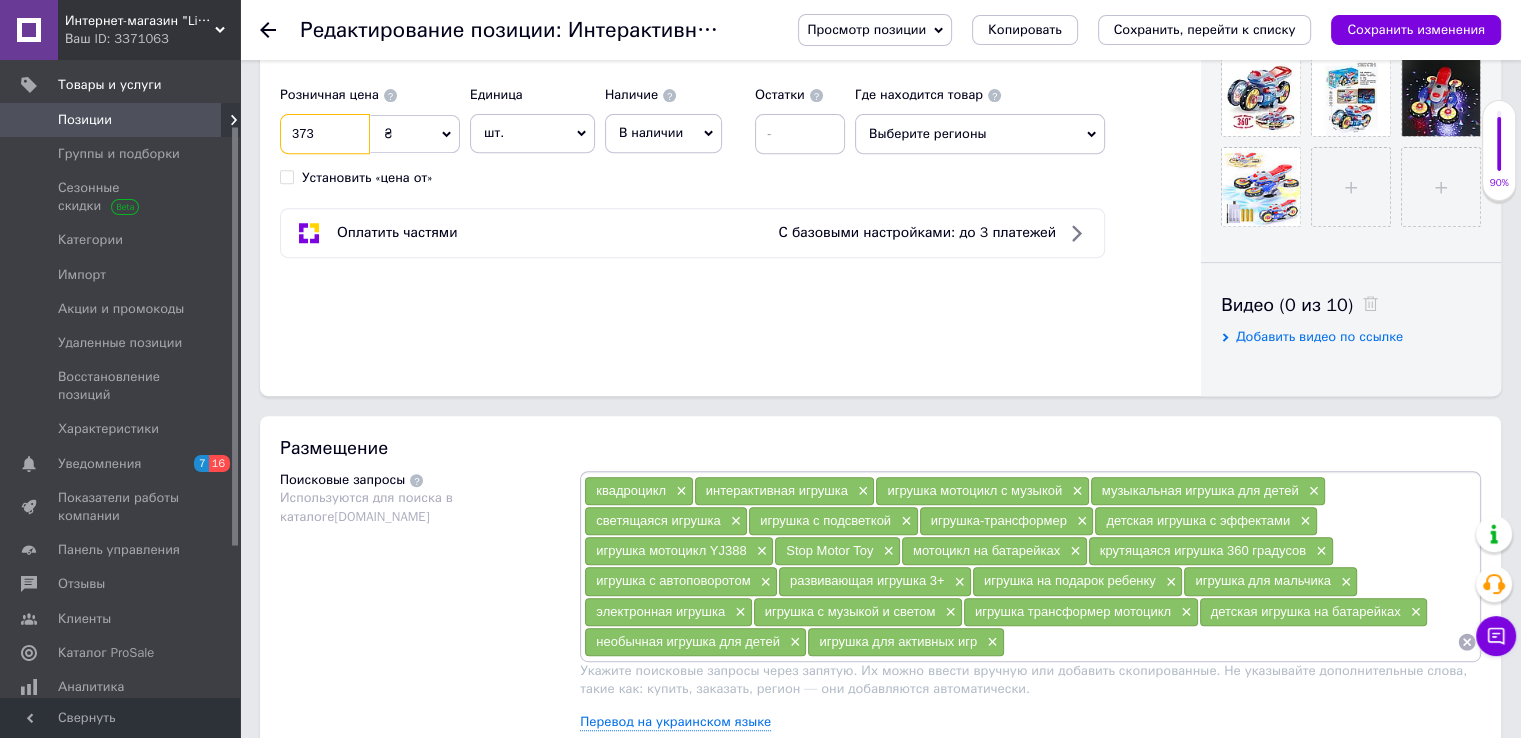 type on "373" 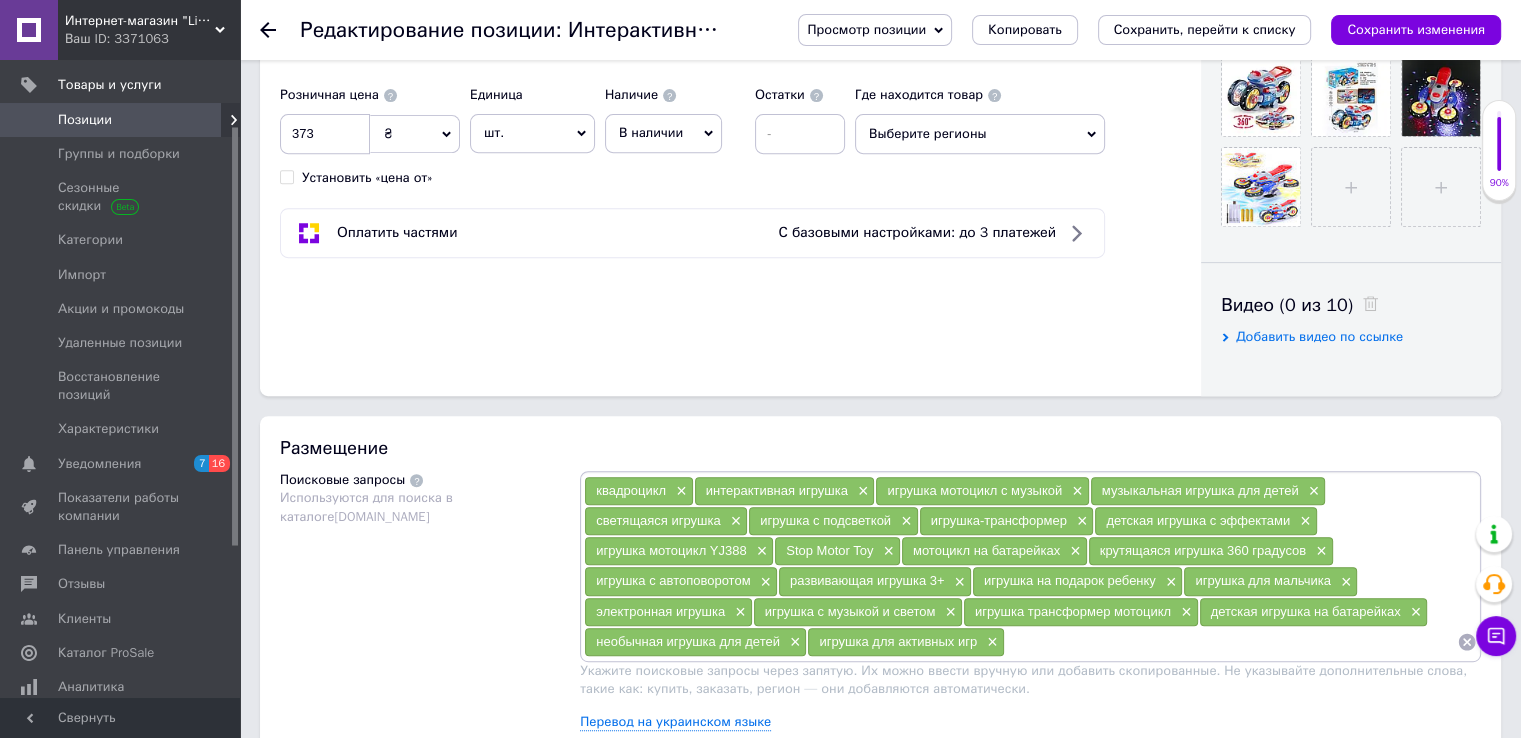 click on "Основная информация Название позиции (Русский) ✱ Интерактивная музыкальная игрушка Квадроцикл YJ388 Stop Motor Toy Интерактивный квадроцикл + музыка свет Код/Артикул 2297 Описание (Русский) ✱ 🔄  Интерактивная игрушка-трансформер YJ388  — музыкальный мотоцикл со световыми эффектами
YJ388  — это не просто игрушка, а настоящий аттракцион для ребёнка! Благодаря ярким огням, музыкальному сопровождению и способности трансформироваться, эта модель подарит массу положительных эмоций и увлечёт надолго.
✅  Преимущества:
🌟  Яркая светодиодная подсветка
🎵" at bounding box center [730, -162] 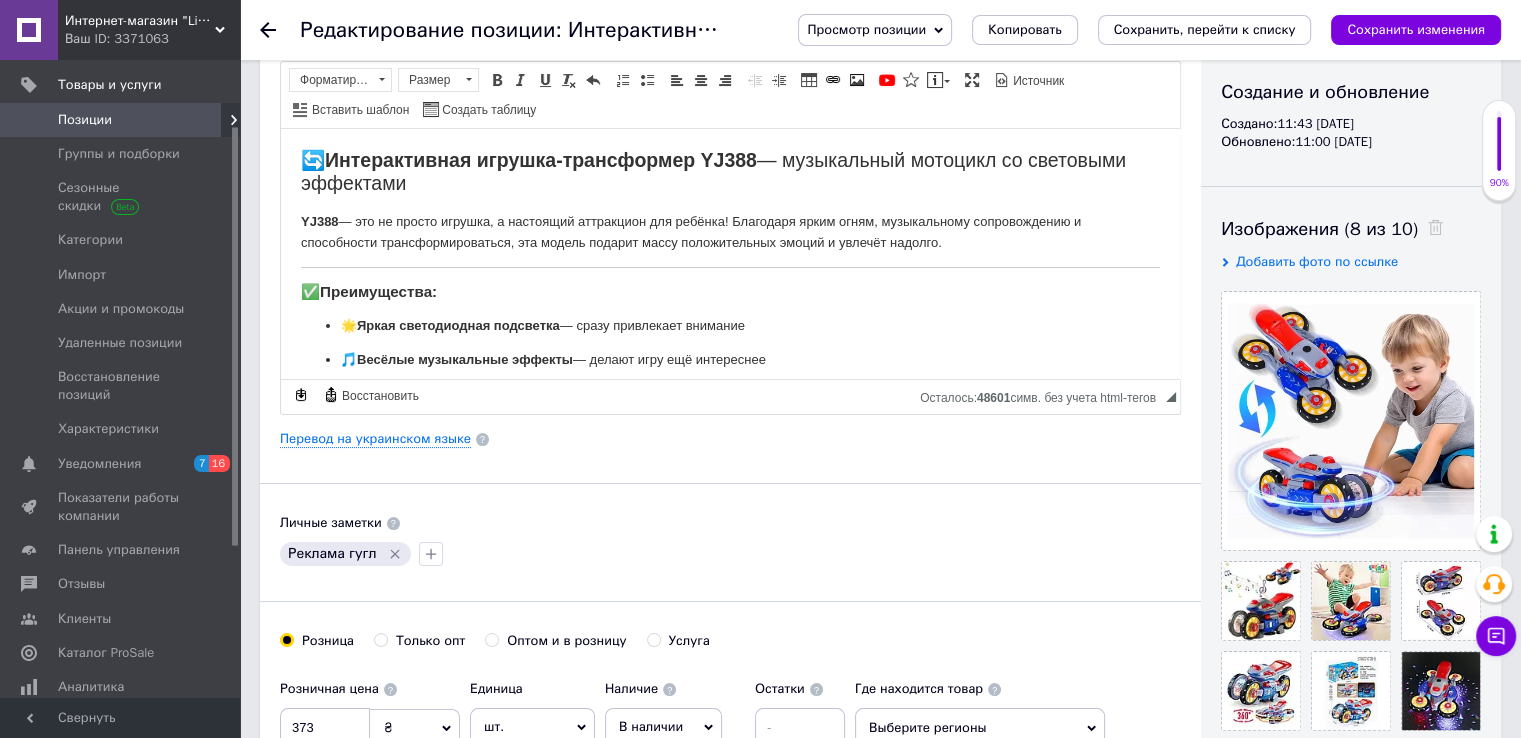scroll, scrollTop: 300, scrollLeft: 0, axis: vertical 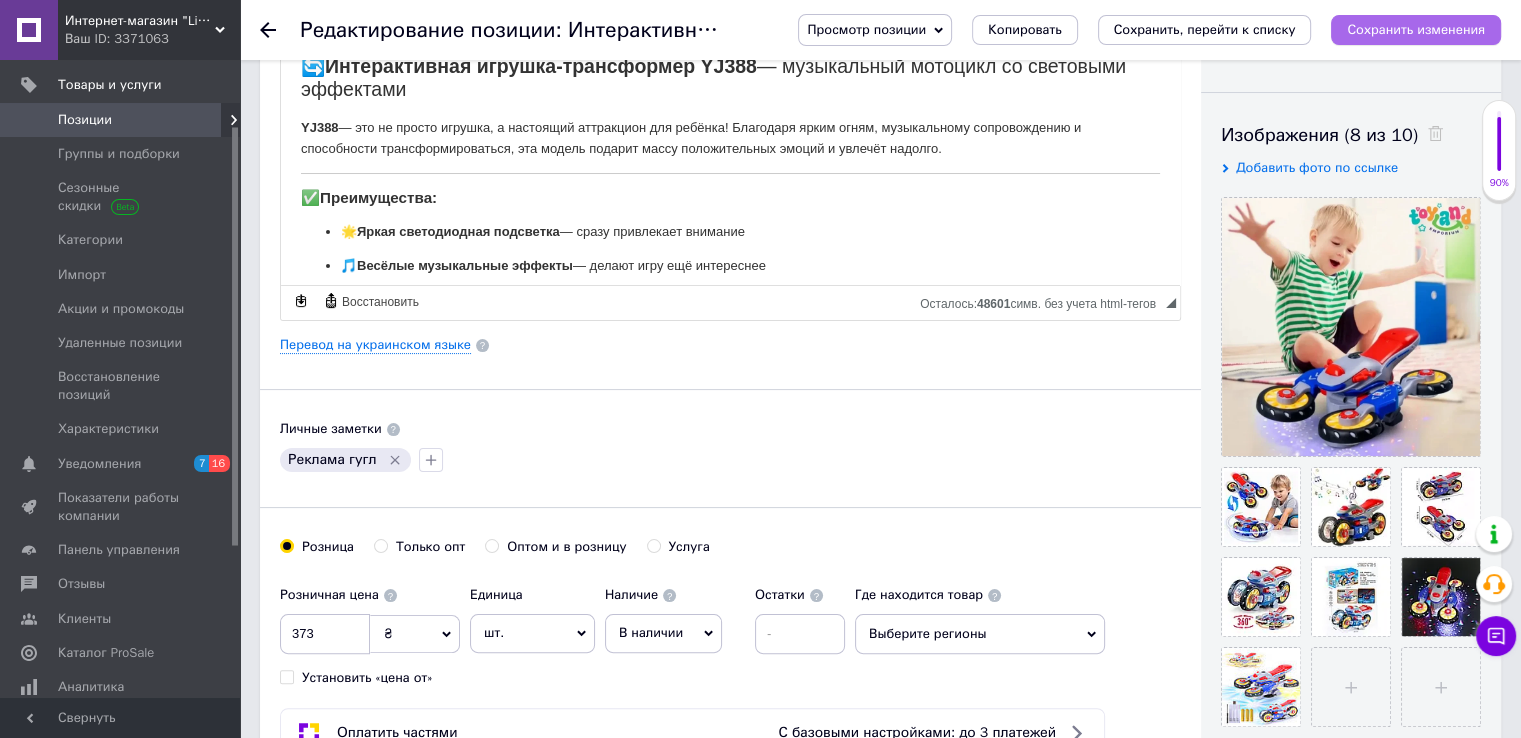 click on "Сохранить изменения" at bounding box center [1416, 29] 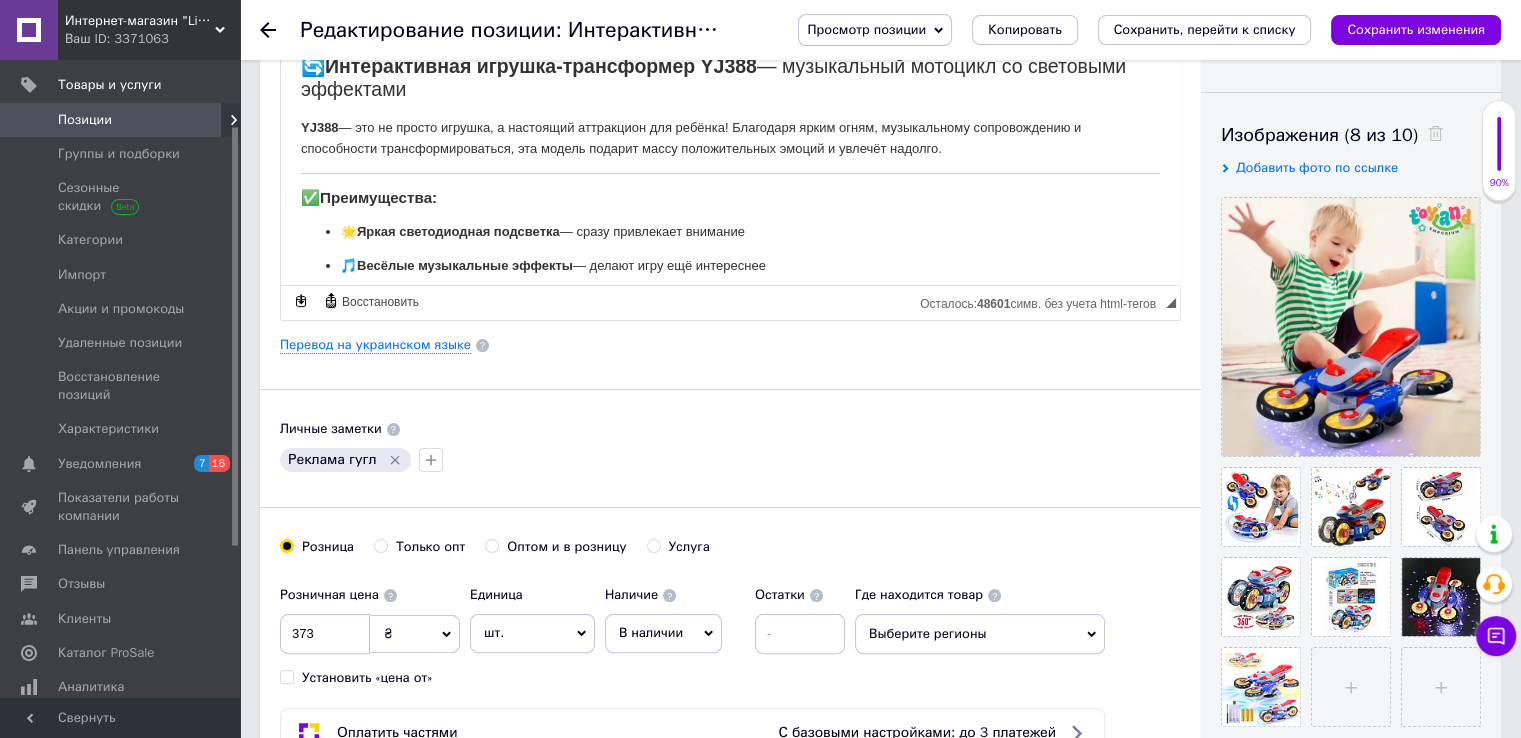 click on "Позиции" at bounding box center (121, 120) 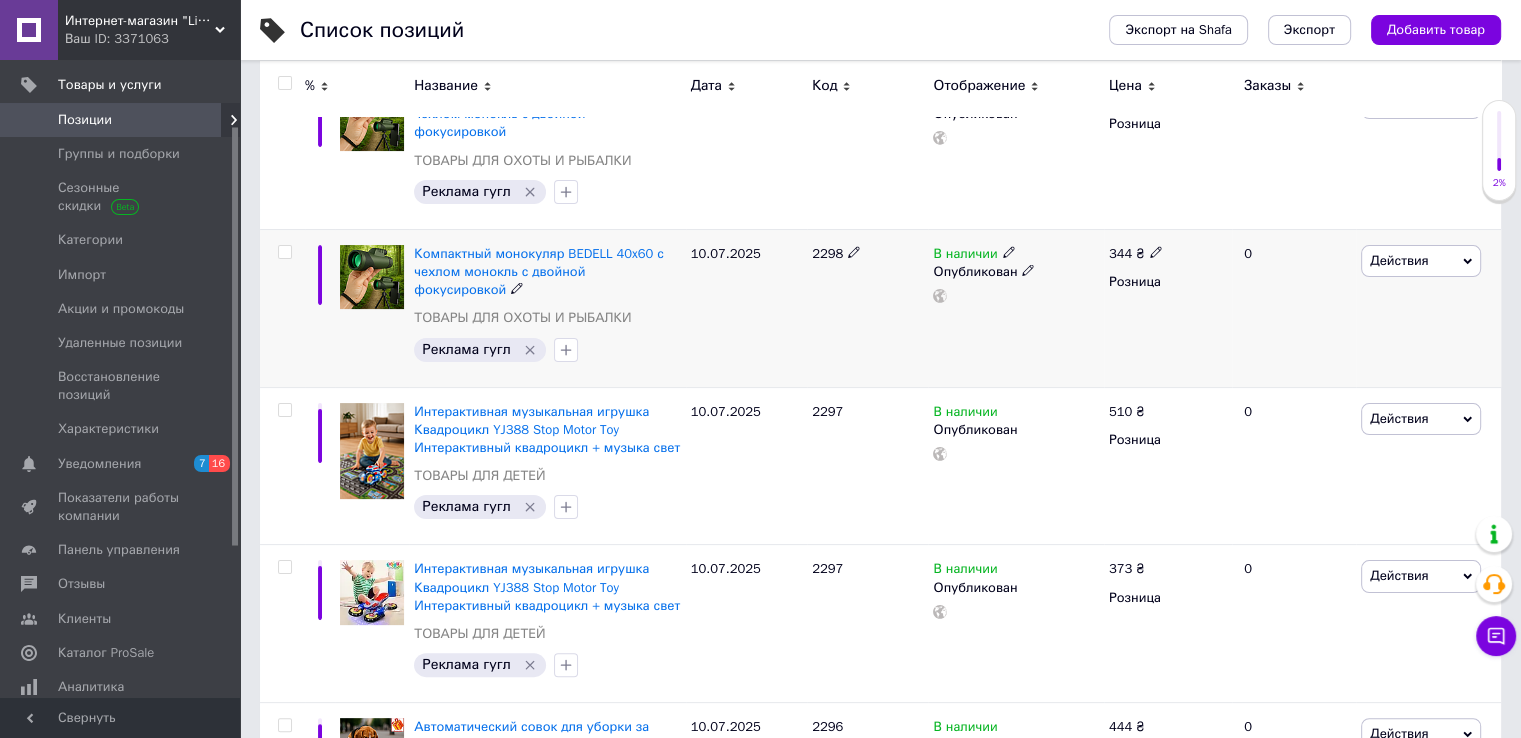 scroll, scrollTop: 500, scrollLeft: 0, axis: vertical 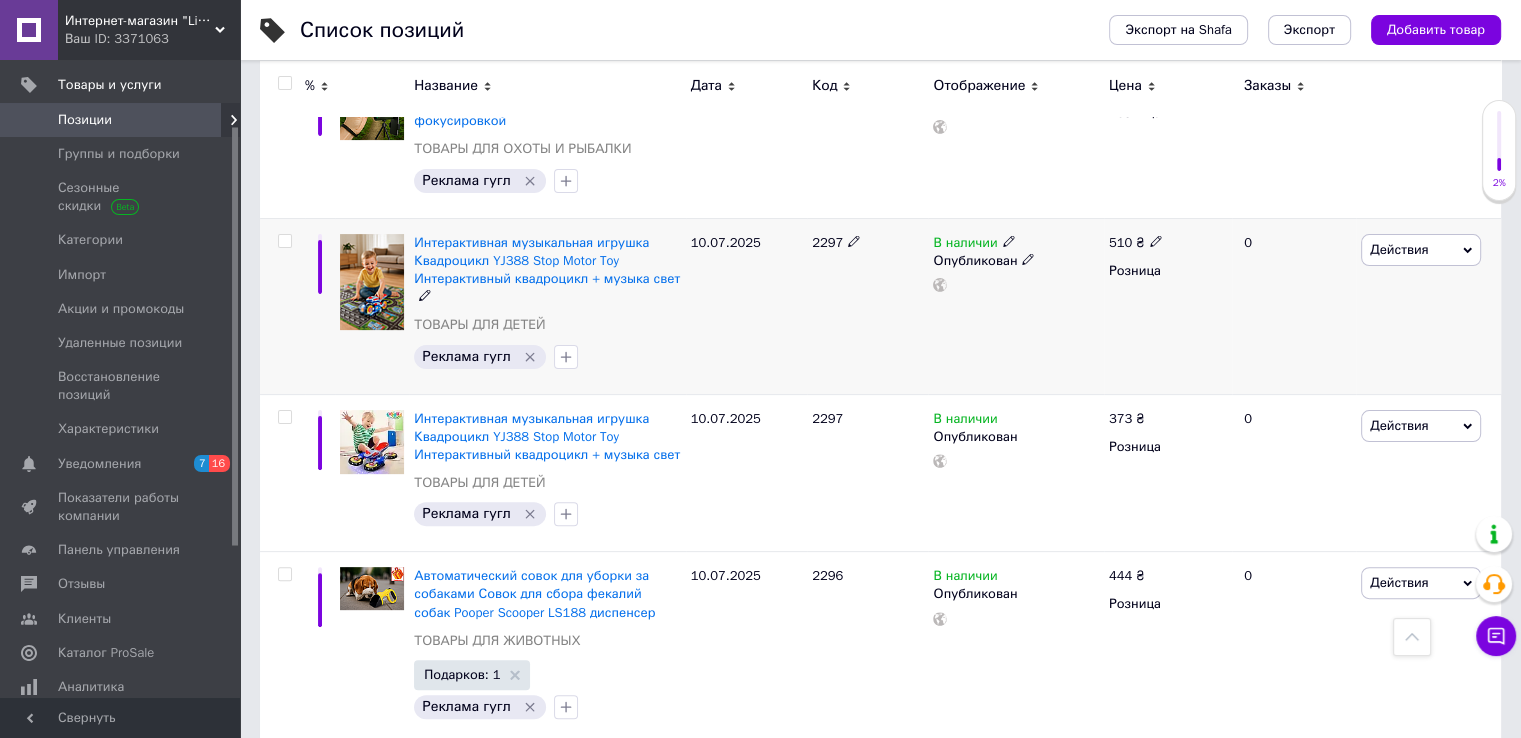 click 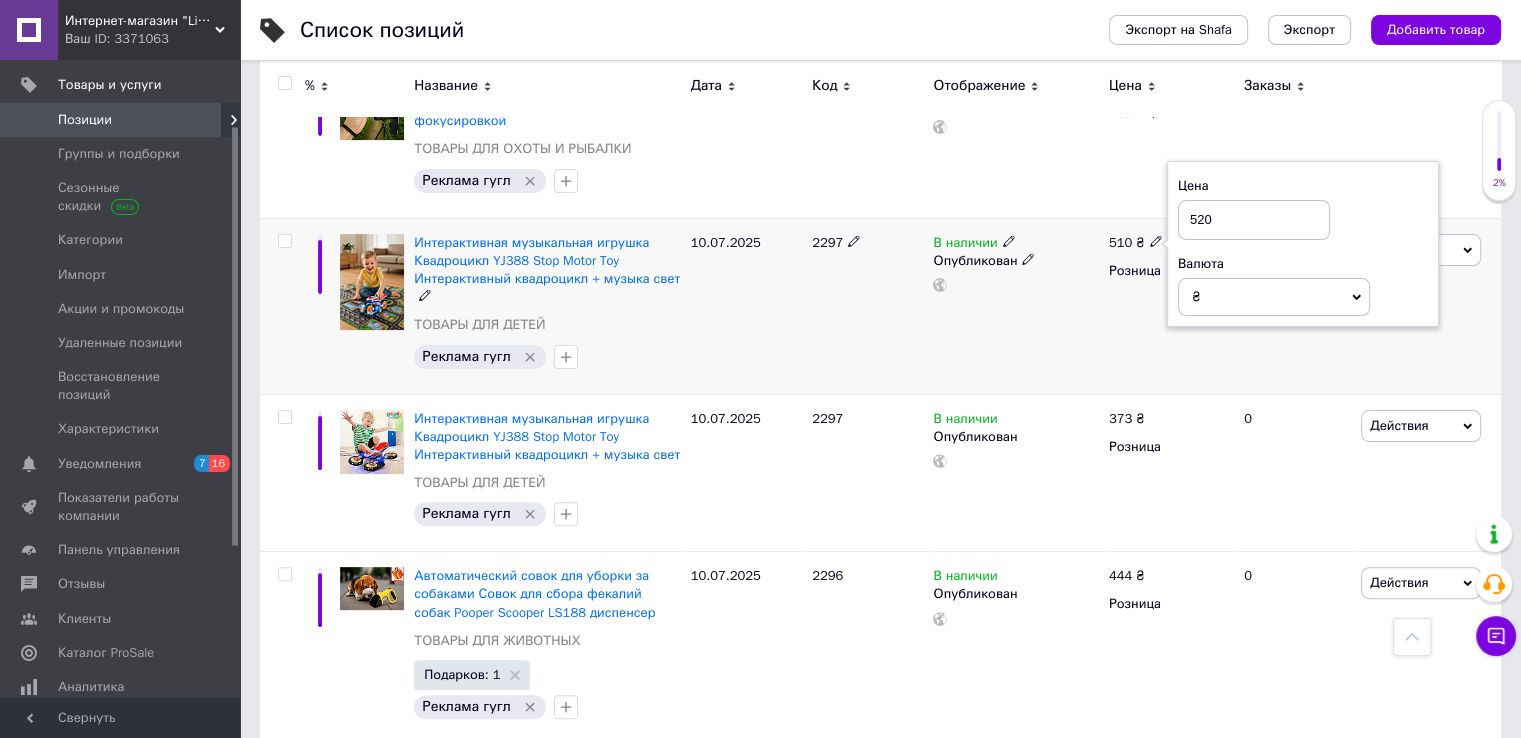 type on "520" 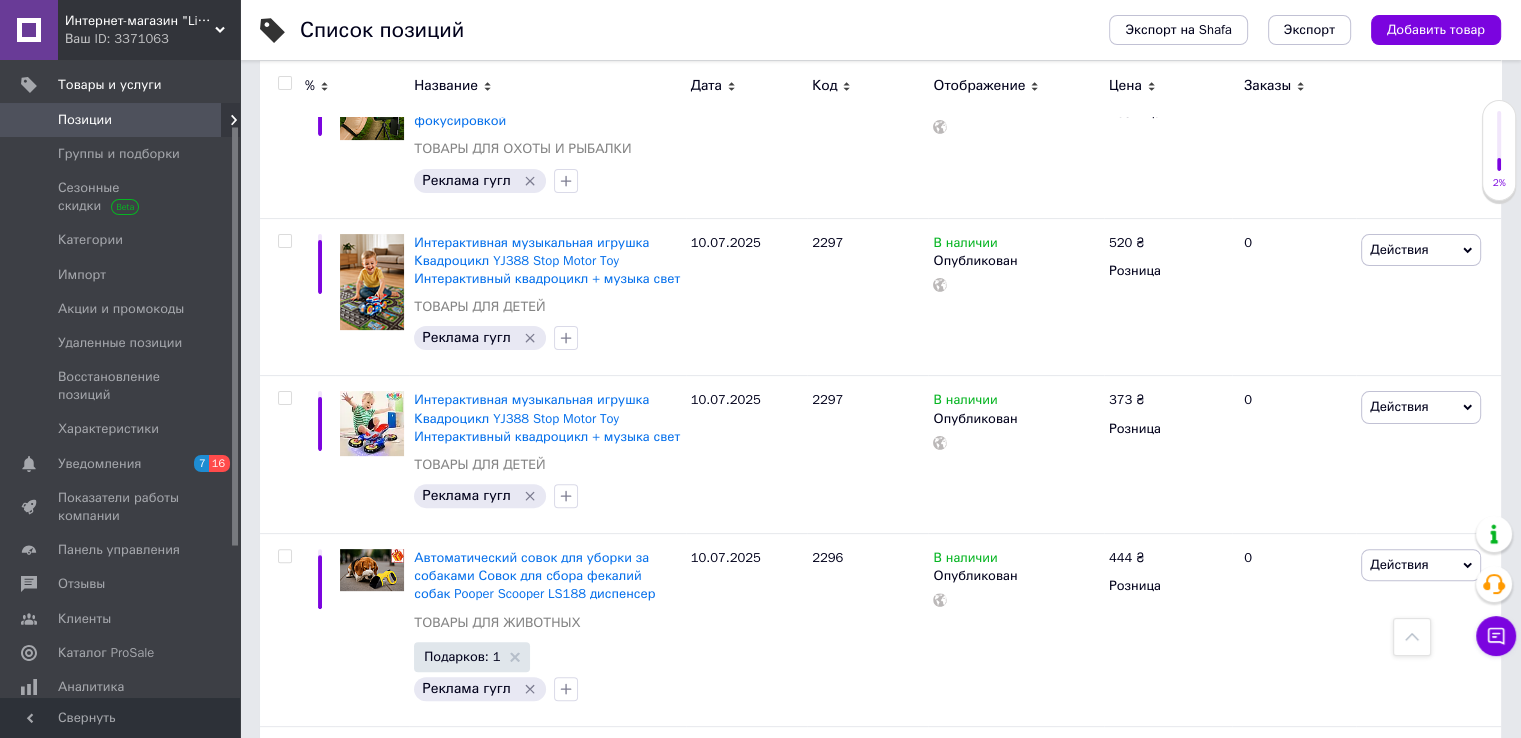 click on "Ваш ID: 3371063" at bounding box center (152, 39) 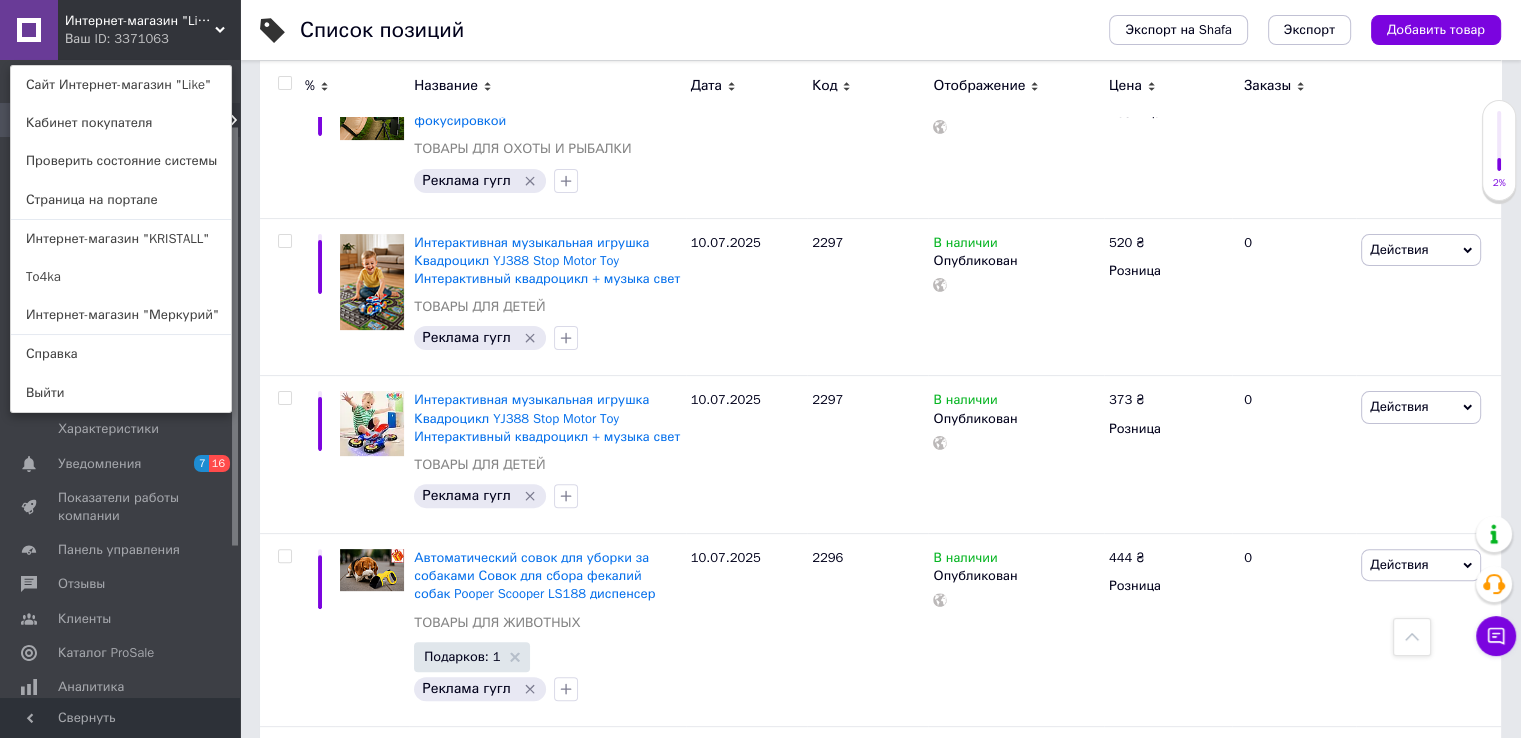 click on "Интернет-магазин "KRISTALL"" at bounding box center [121, 239] 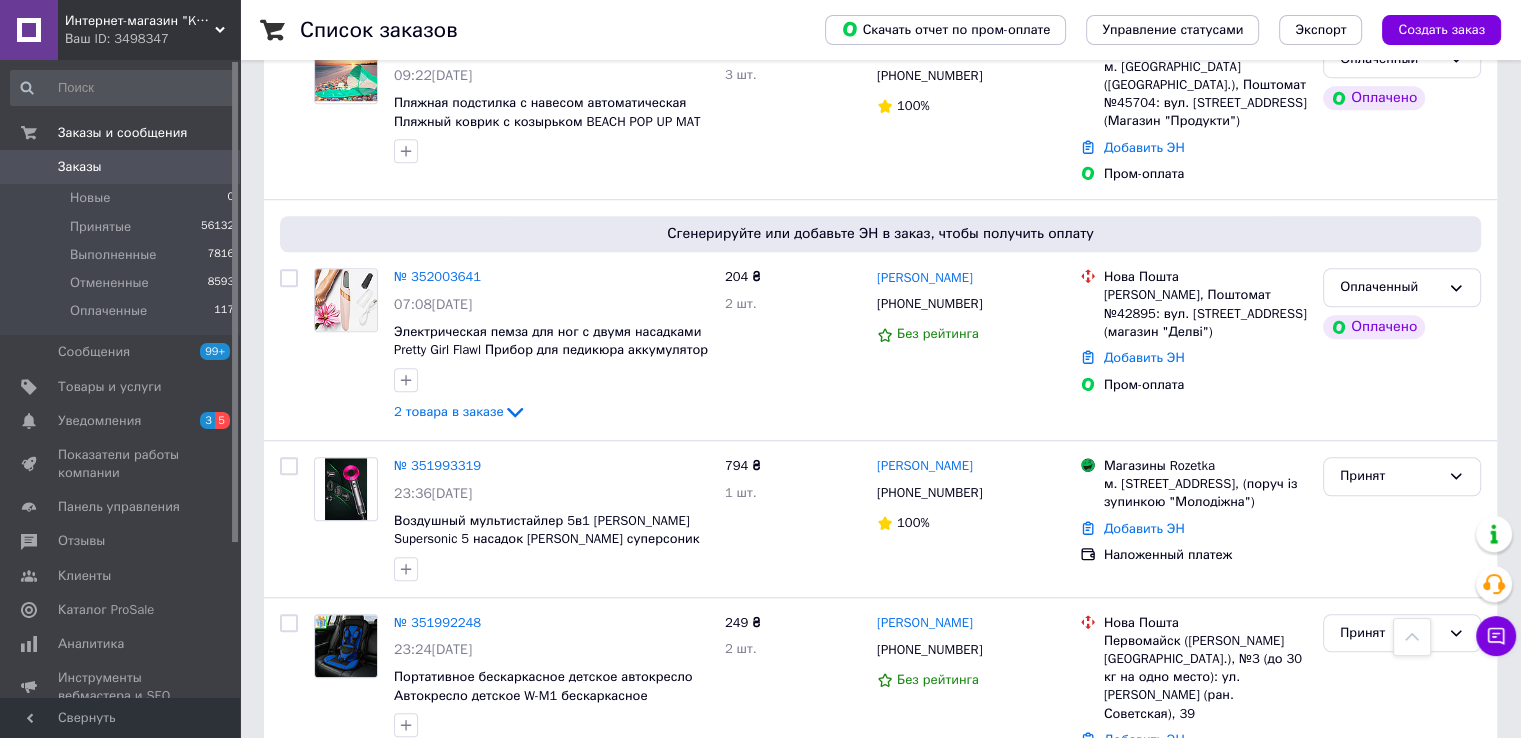 scroll, scrollTop: 1500, scrollLeft: 0, axis: vertical 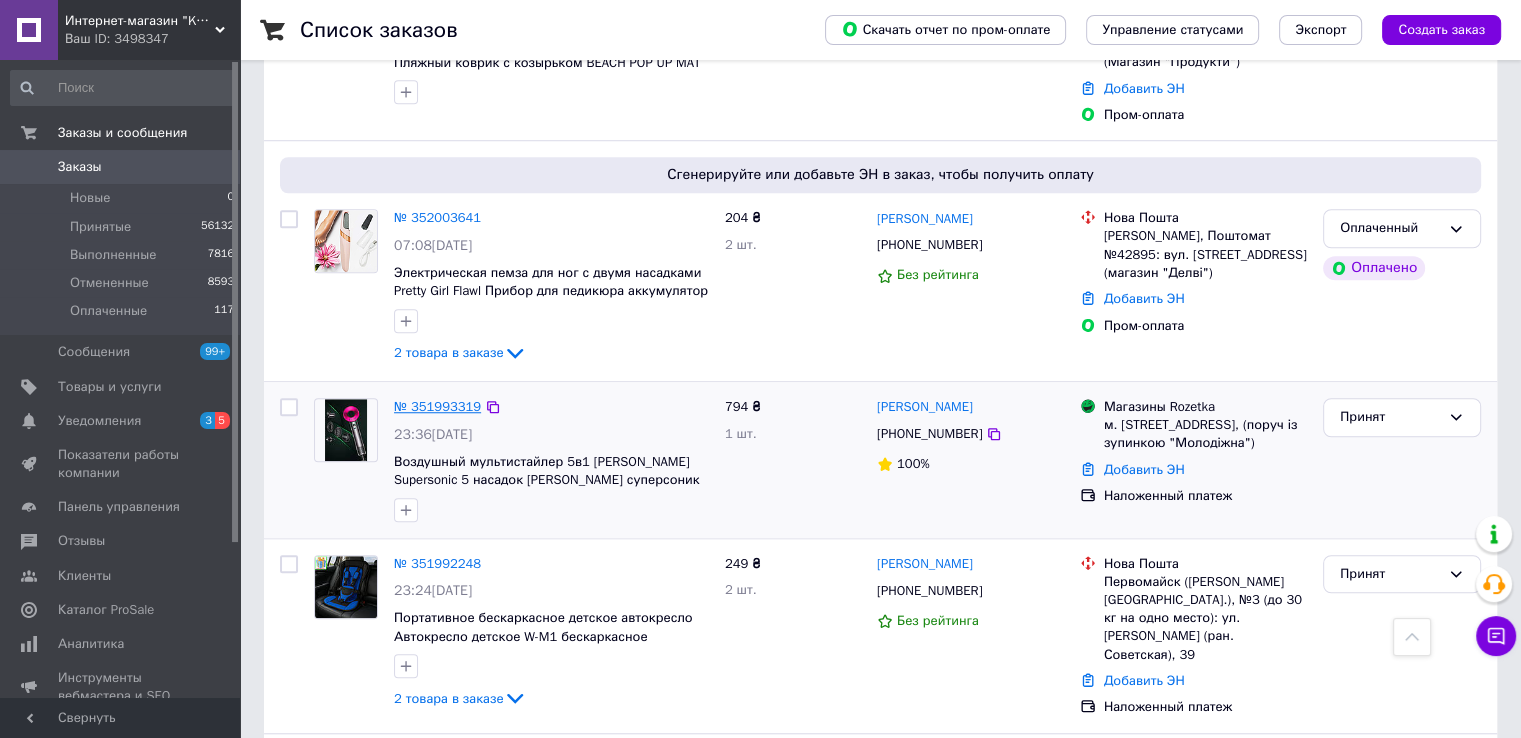 click on "№ 351993319" at bounding box center (437, 406) 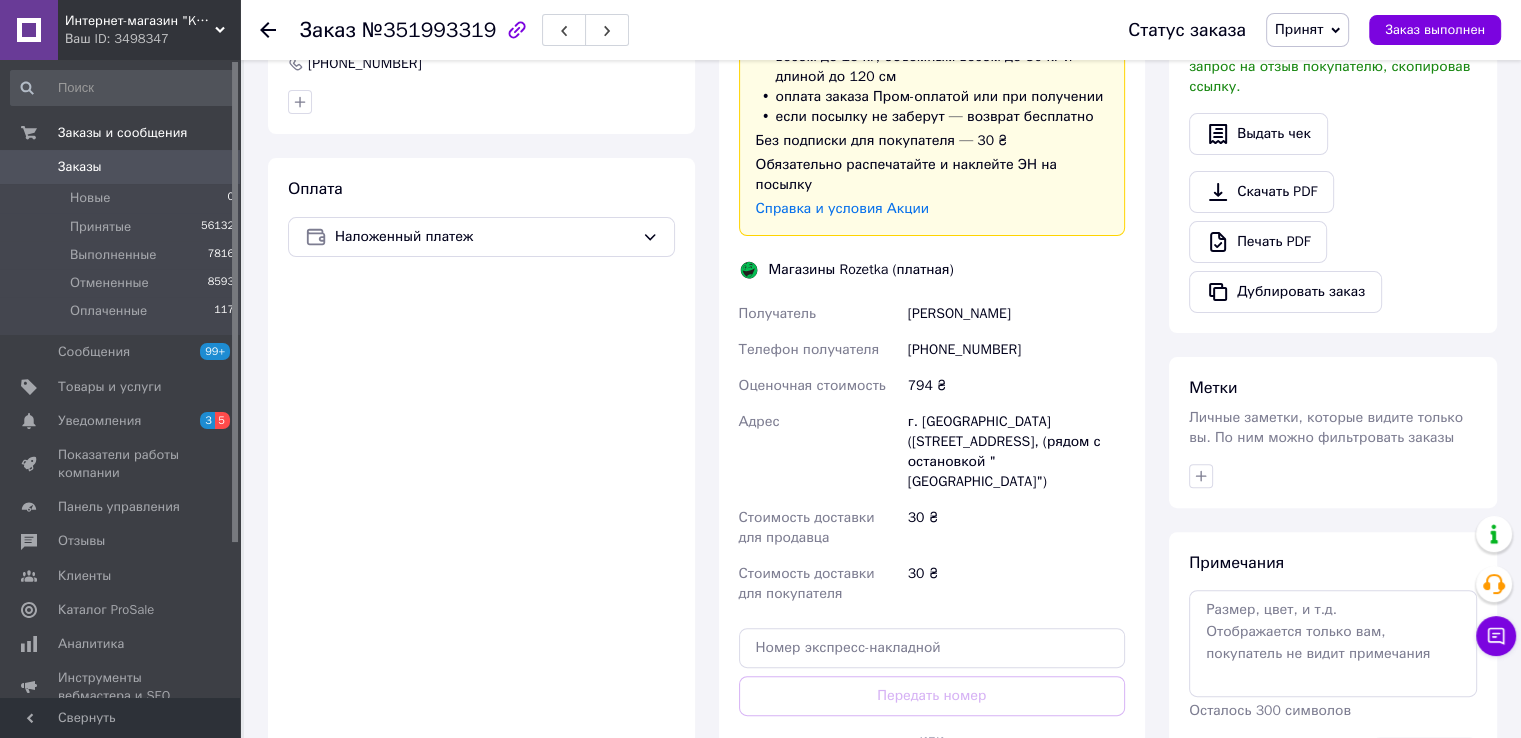 scroll, scrollTop: 600, scrollLeft: 0, axis: vertical 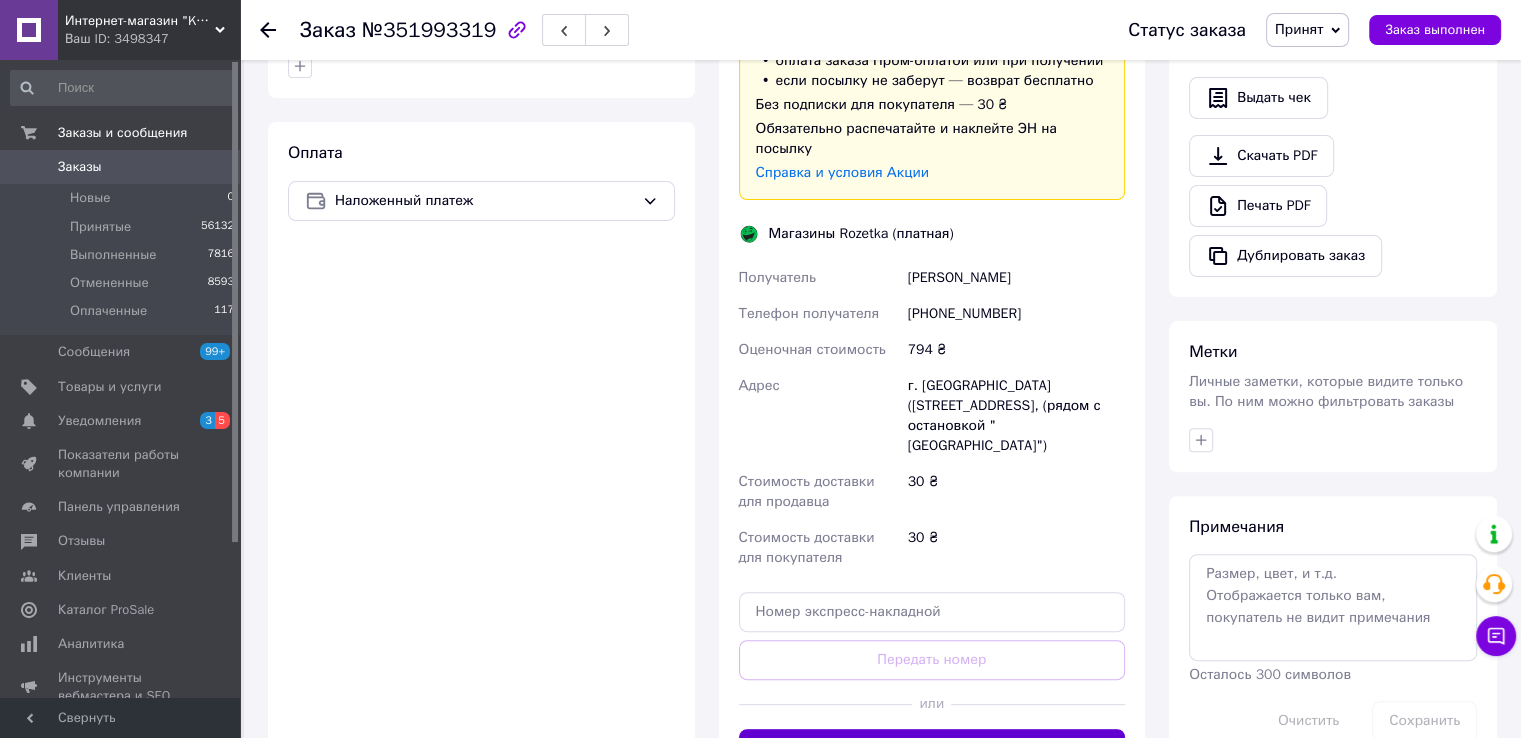 click on "Сгенерировать ЭН" at bounding box center (932, 749) 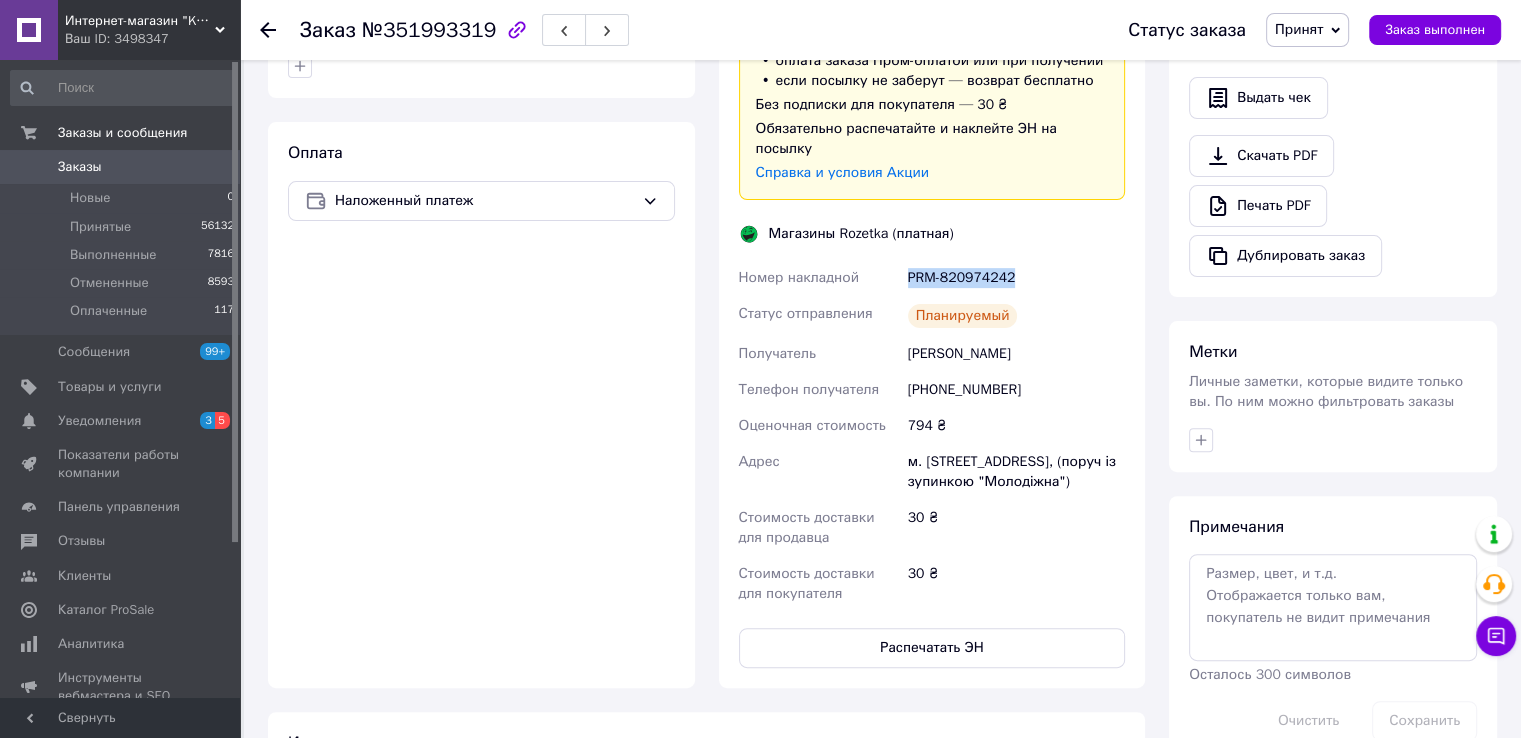 drag, startPoint x: 1011, startPoint y: 235, endPoint x: 864, endPoint y: 236, distance: 147.0034 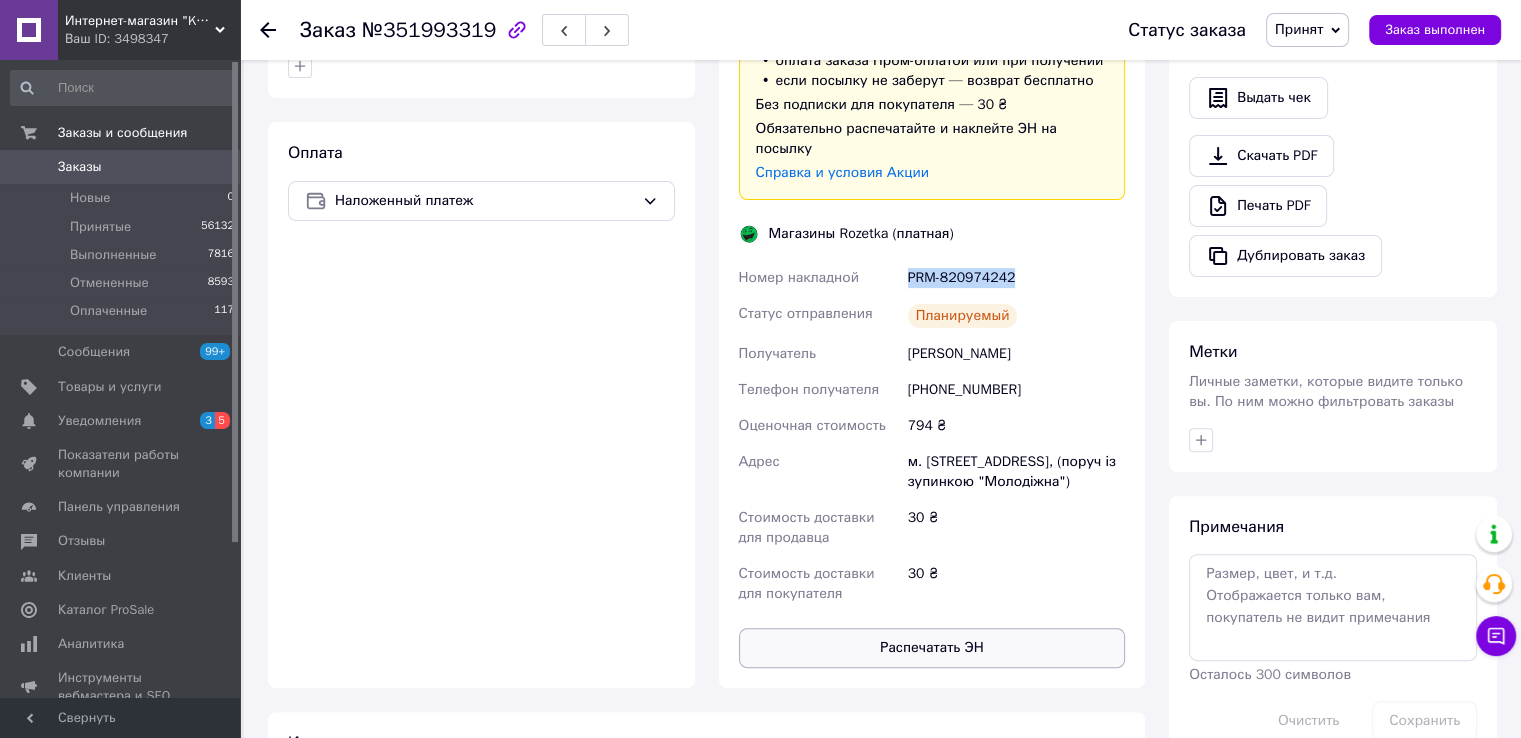 click on "Распечатать ЭН" at bounding box center [932, 648] 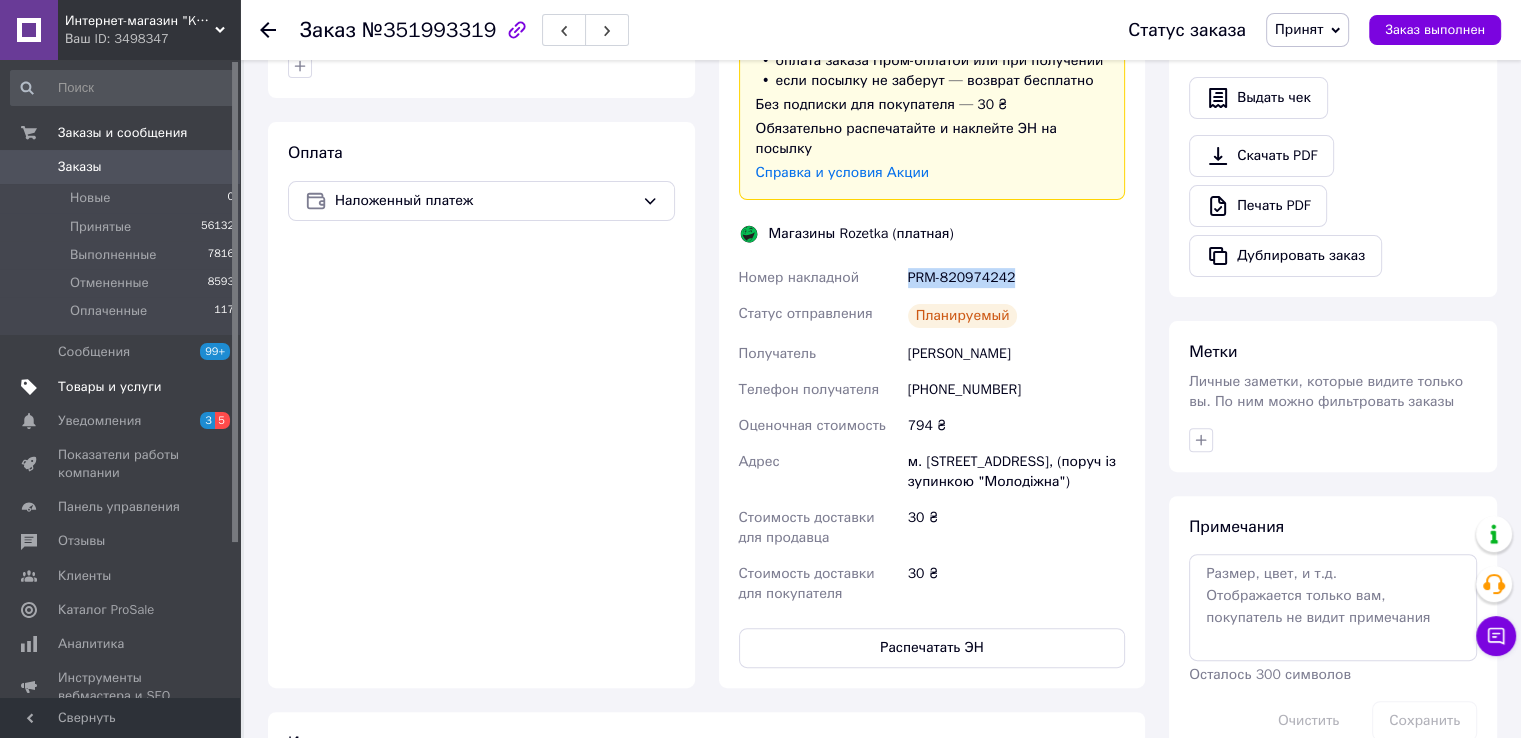 click on "Товары и услуги" at bounding box center (110, 387) 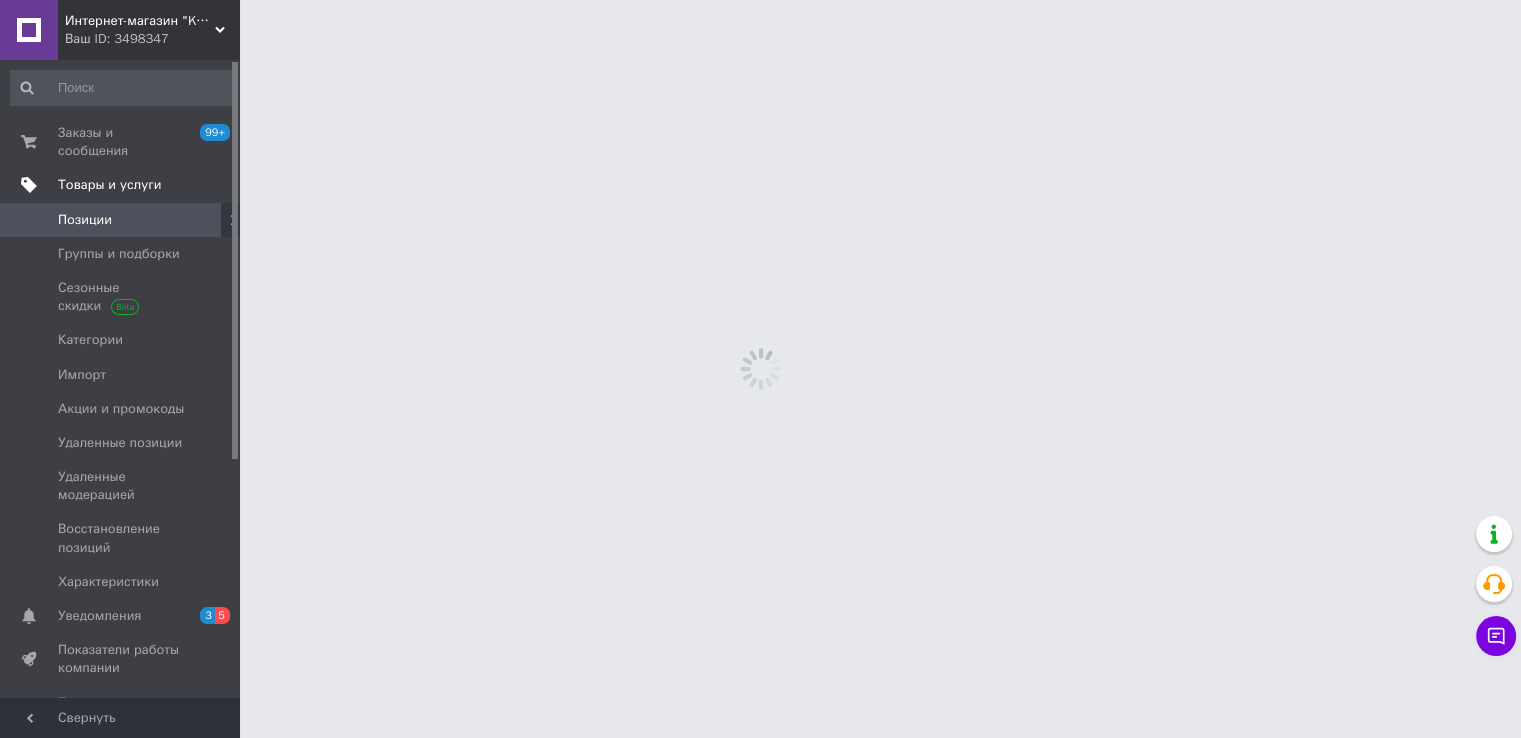 scroll, scrollTop: 0, scrollLeft: 0, axis: both 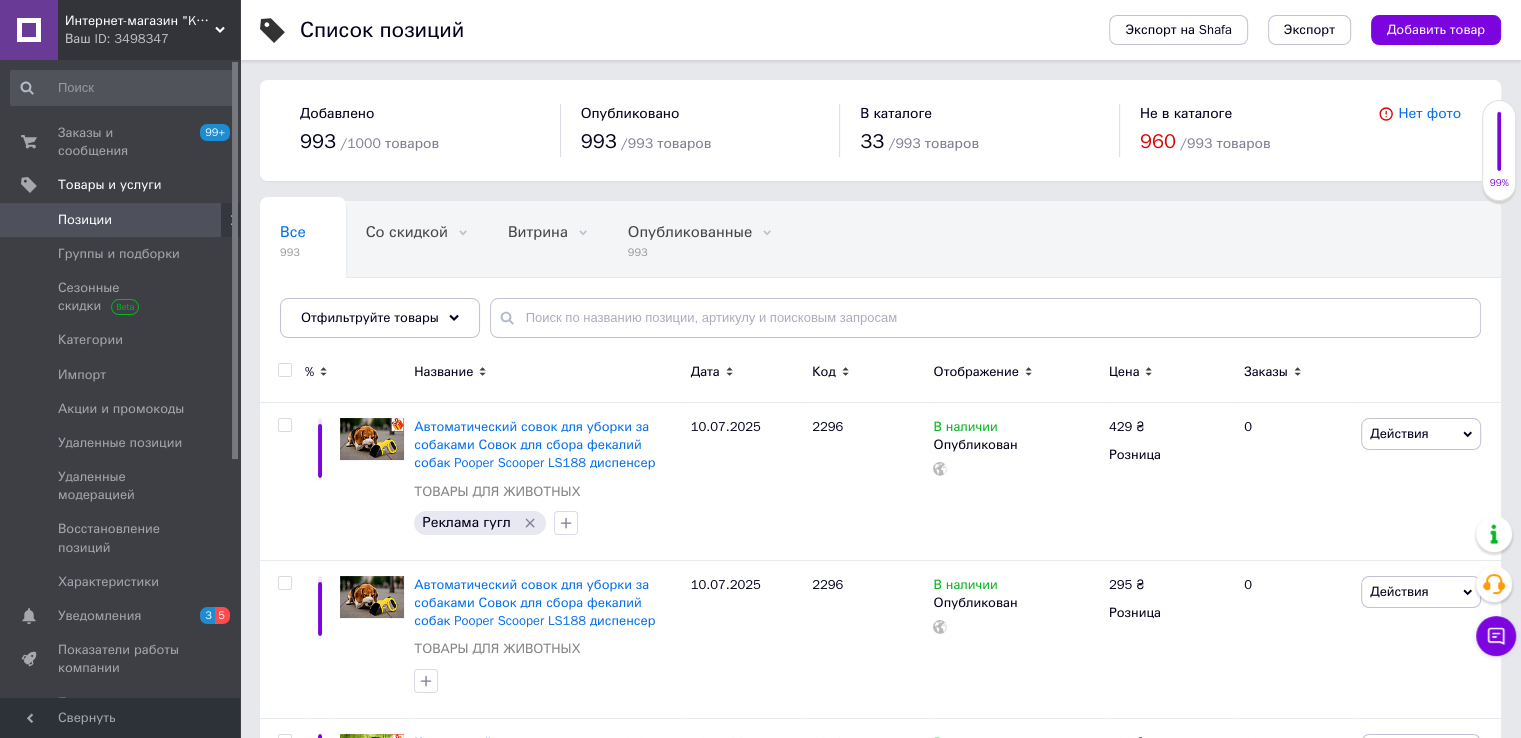 click on "Ваш ID: 3498347" at bounding box center [152, 39] 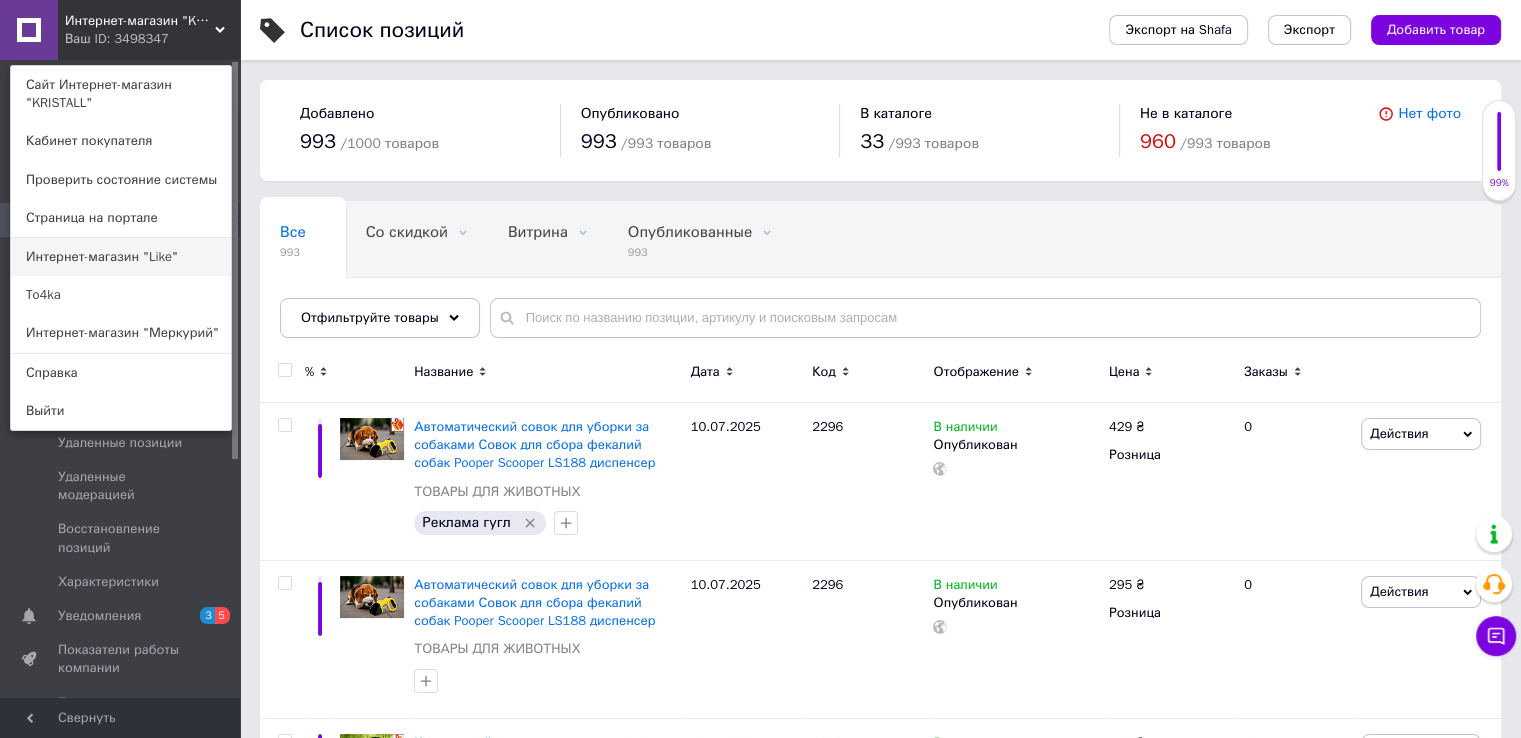 click on "Интернет-магазин "Like"" at bounding box center (121, 257) 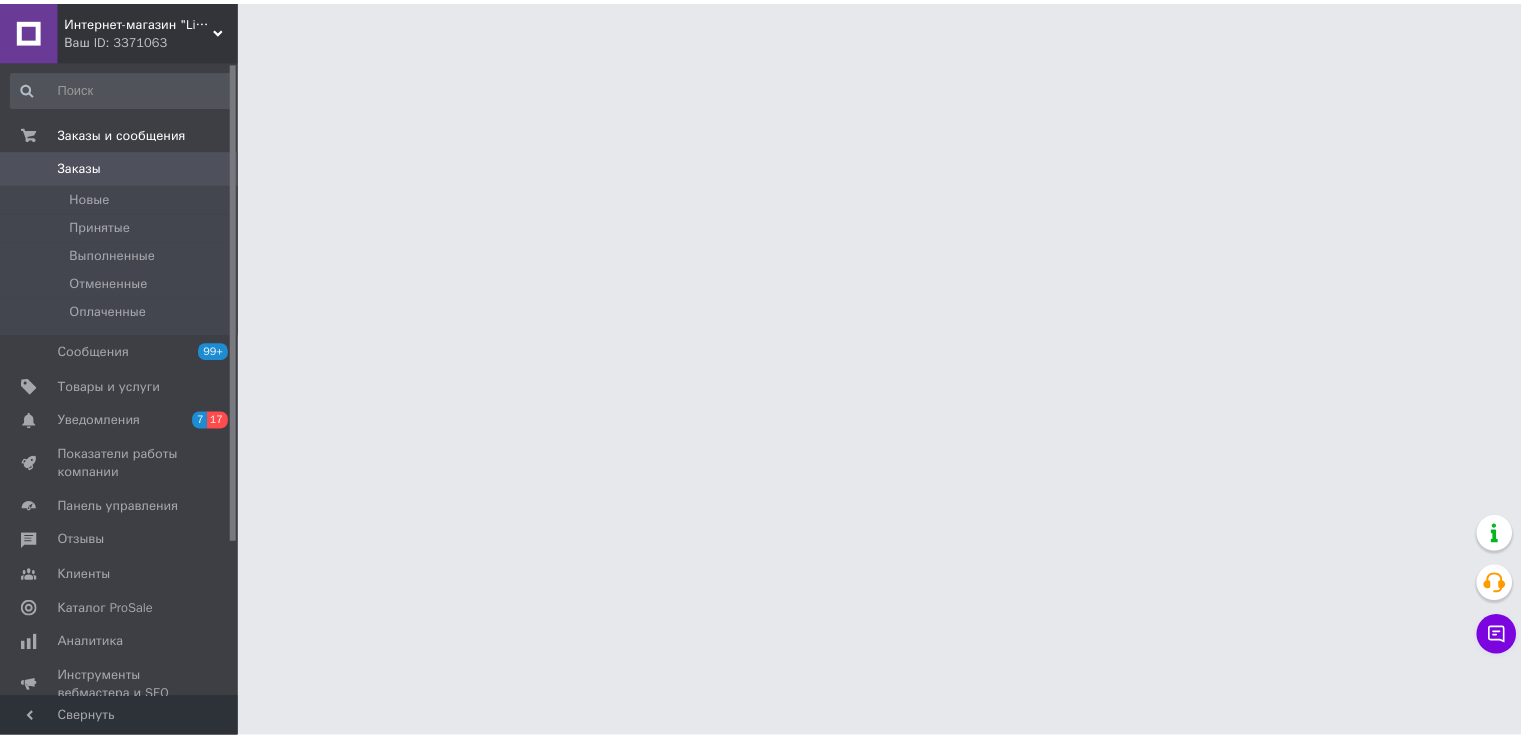 scroll, scrollTop: 0, scrollLeft: 0, axis: both 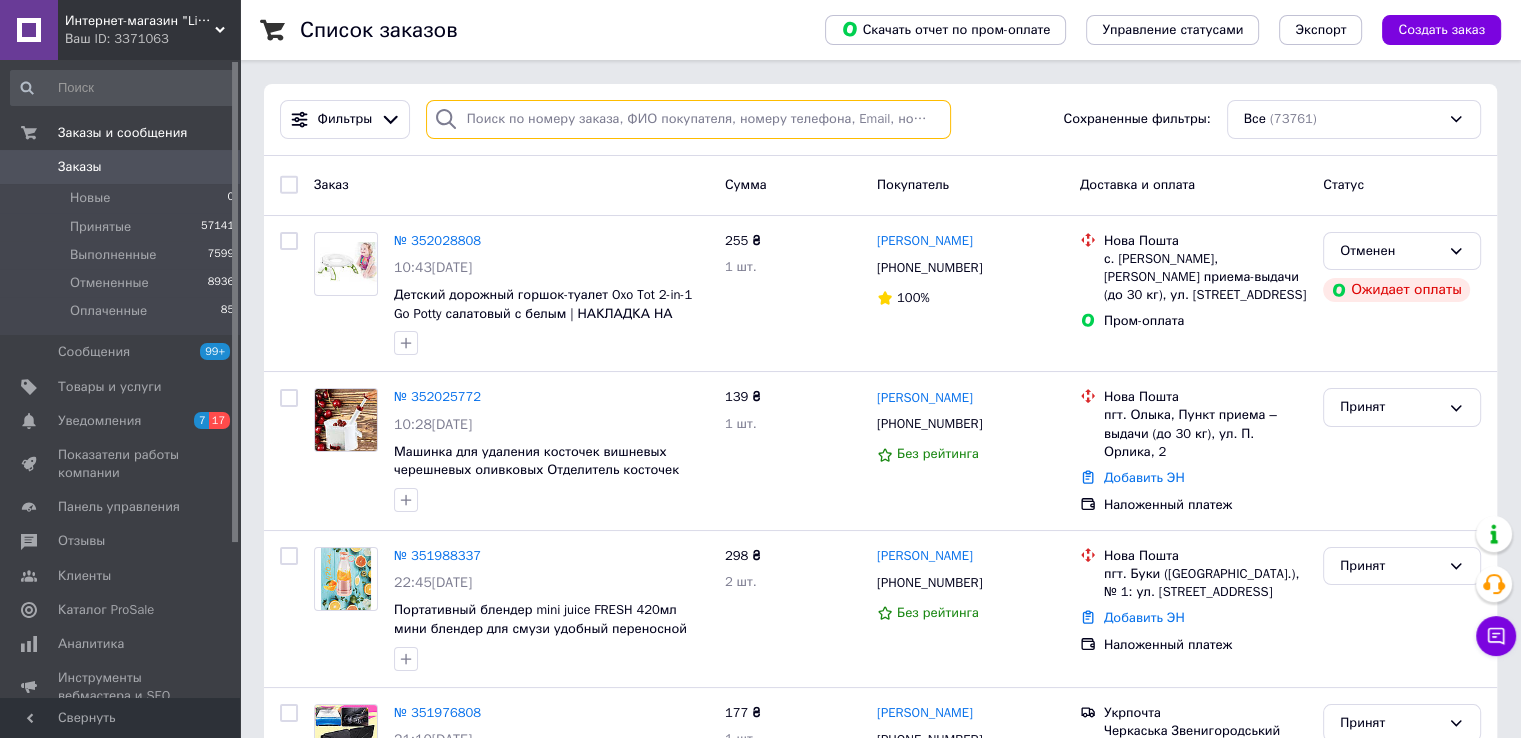 click at bounding box center (688, 119) 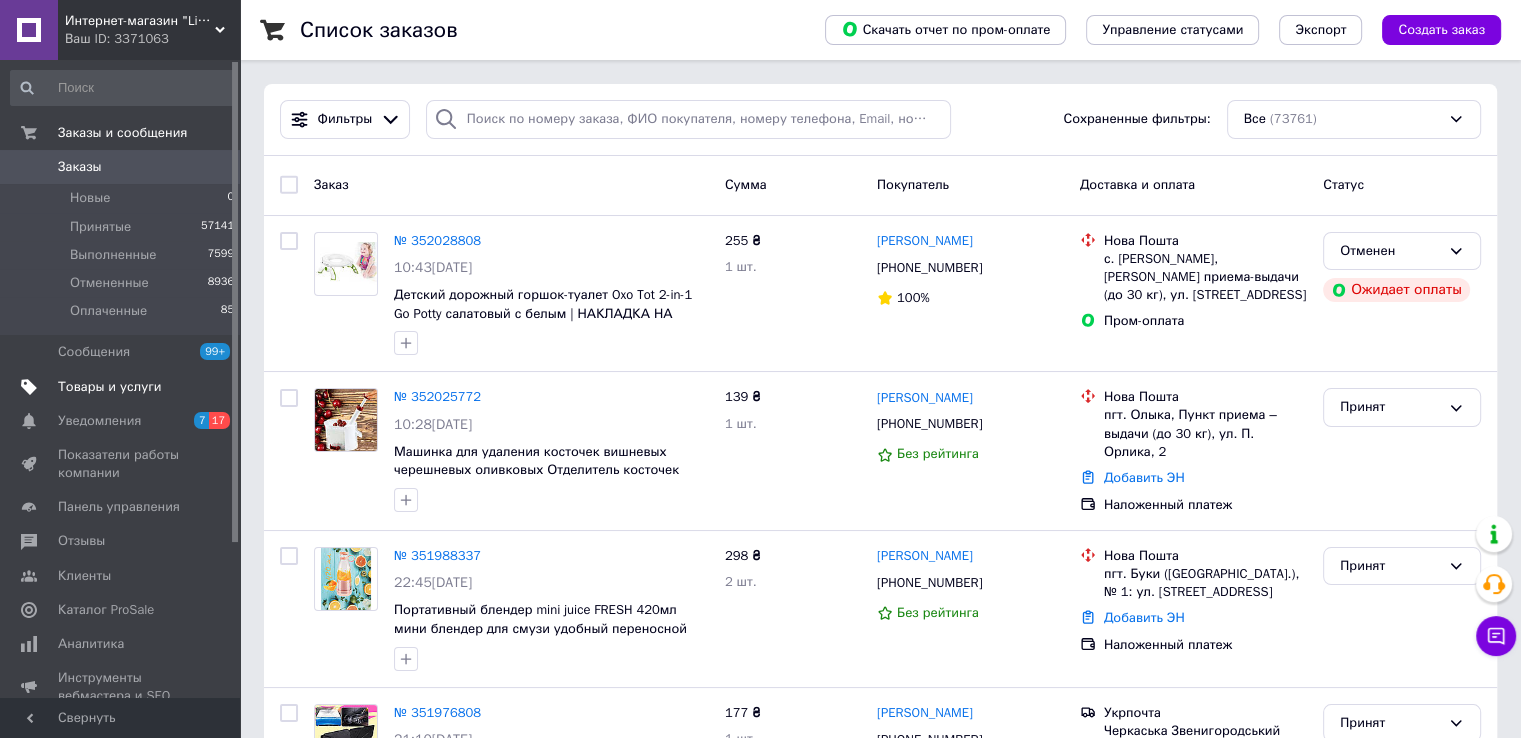 click on "Товары и услуги" at bounding box center [110, 387] 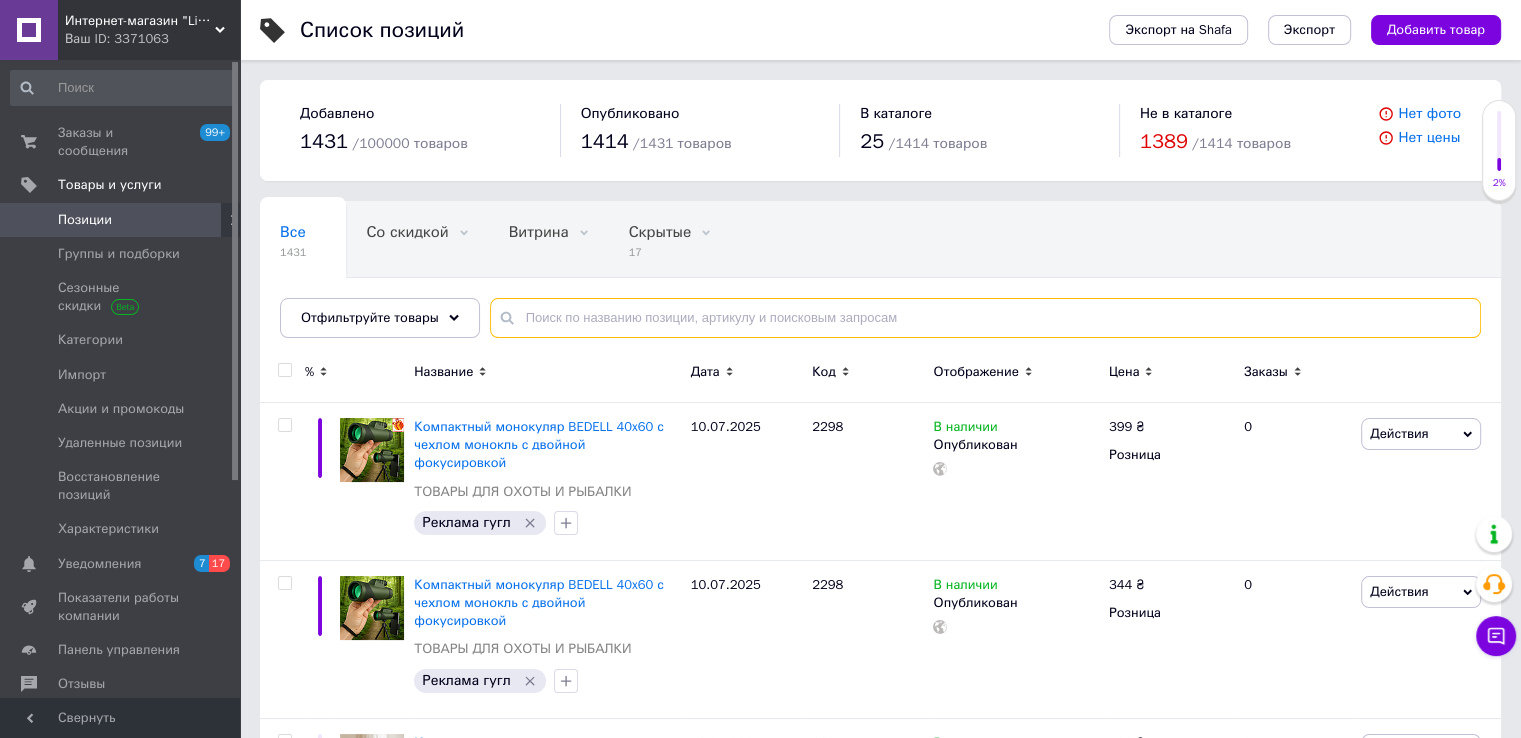 click at bounding box center (985, 318) 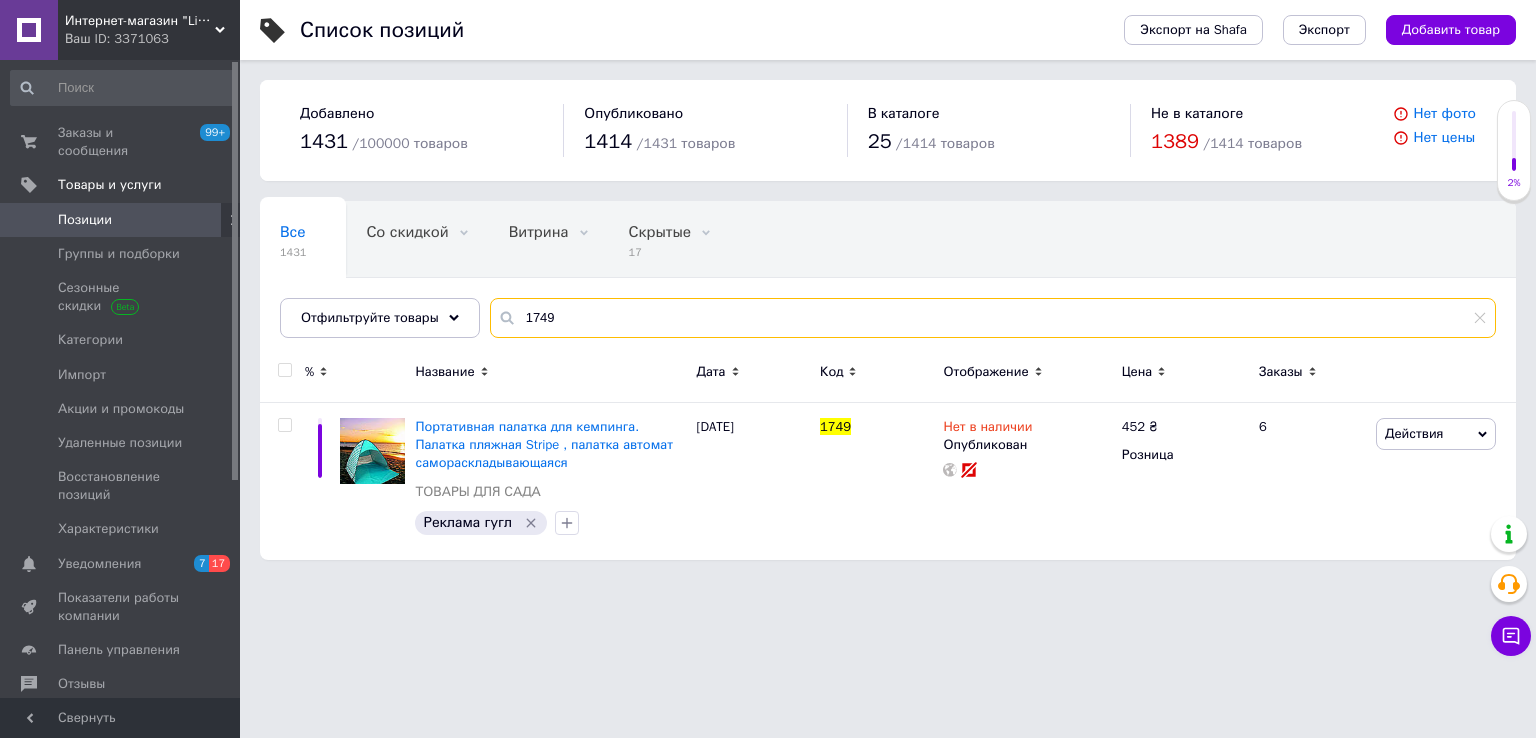 drag, startPoint x: 588, startPoint y: 313, endPoint x: 502, endPoint y: 301, distance: 86.833176 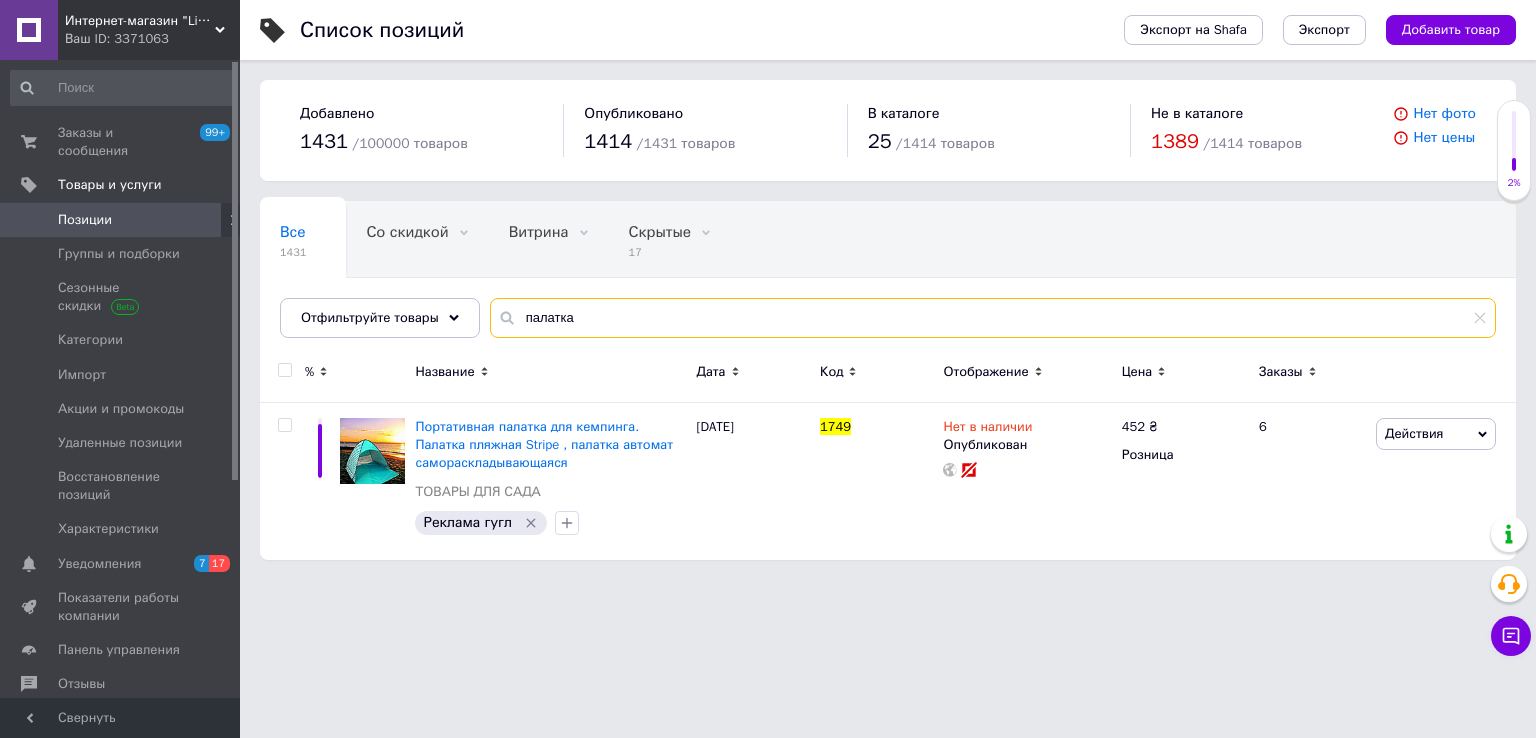 type on "палатка" 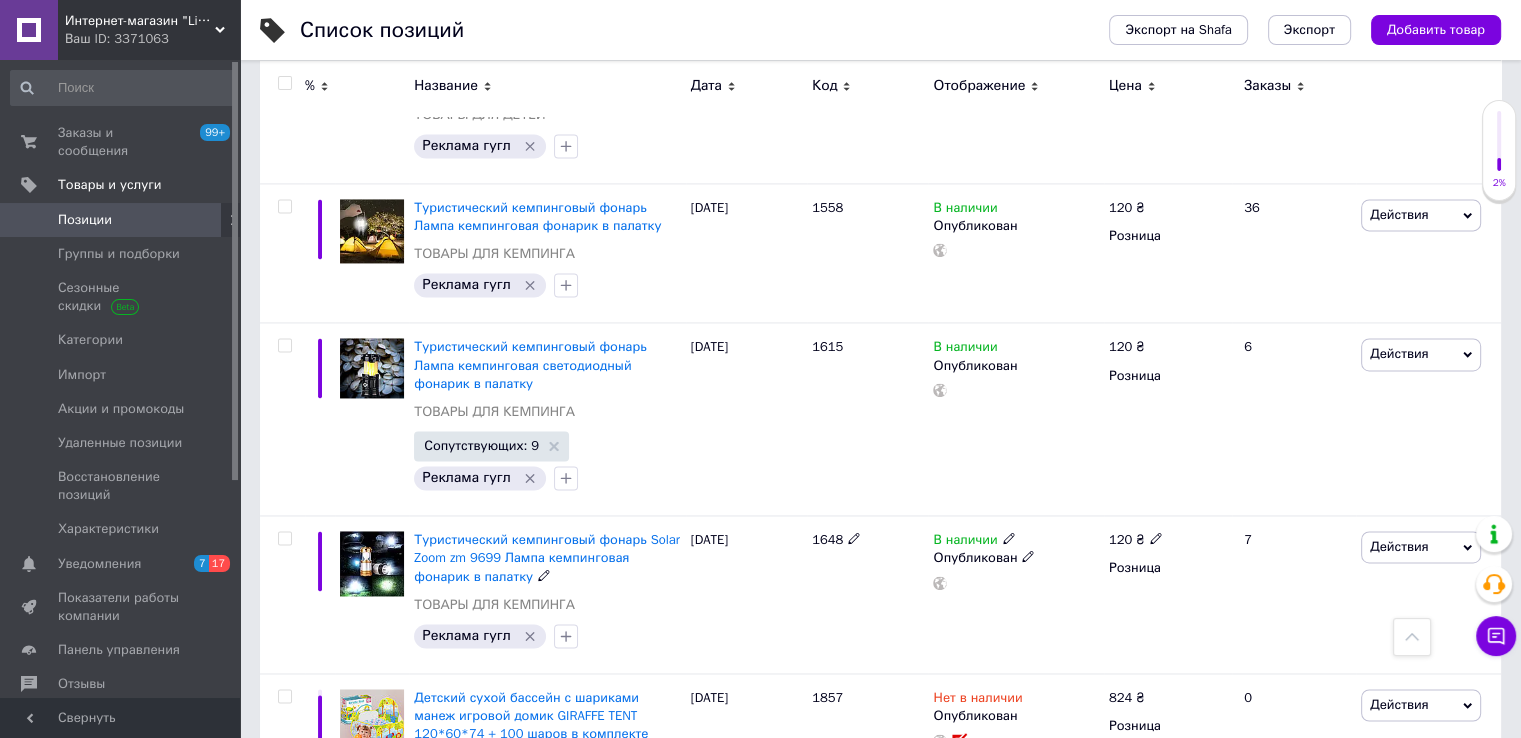 scroll, scrollTop: 3100, scrollLeft: 0, axis: vertical 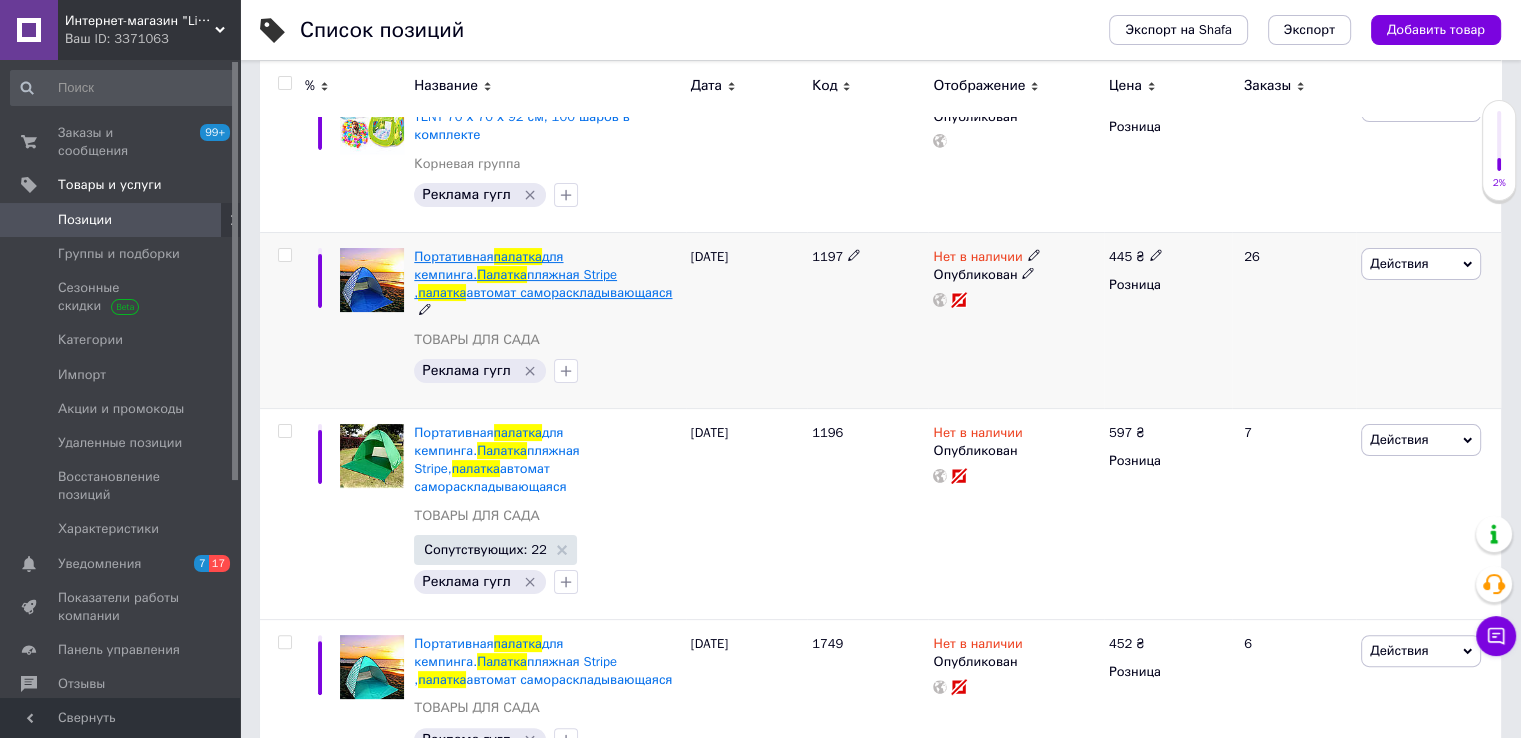 click on "автомат самораскладывающаяся" at bounding box center [569, 292] 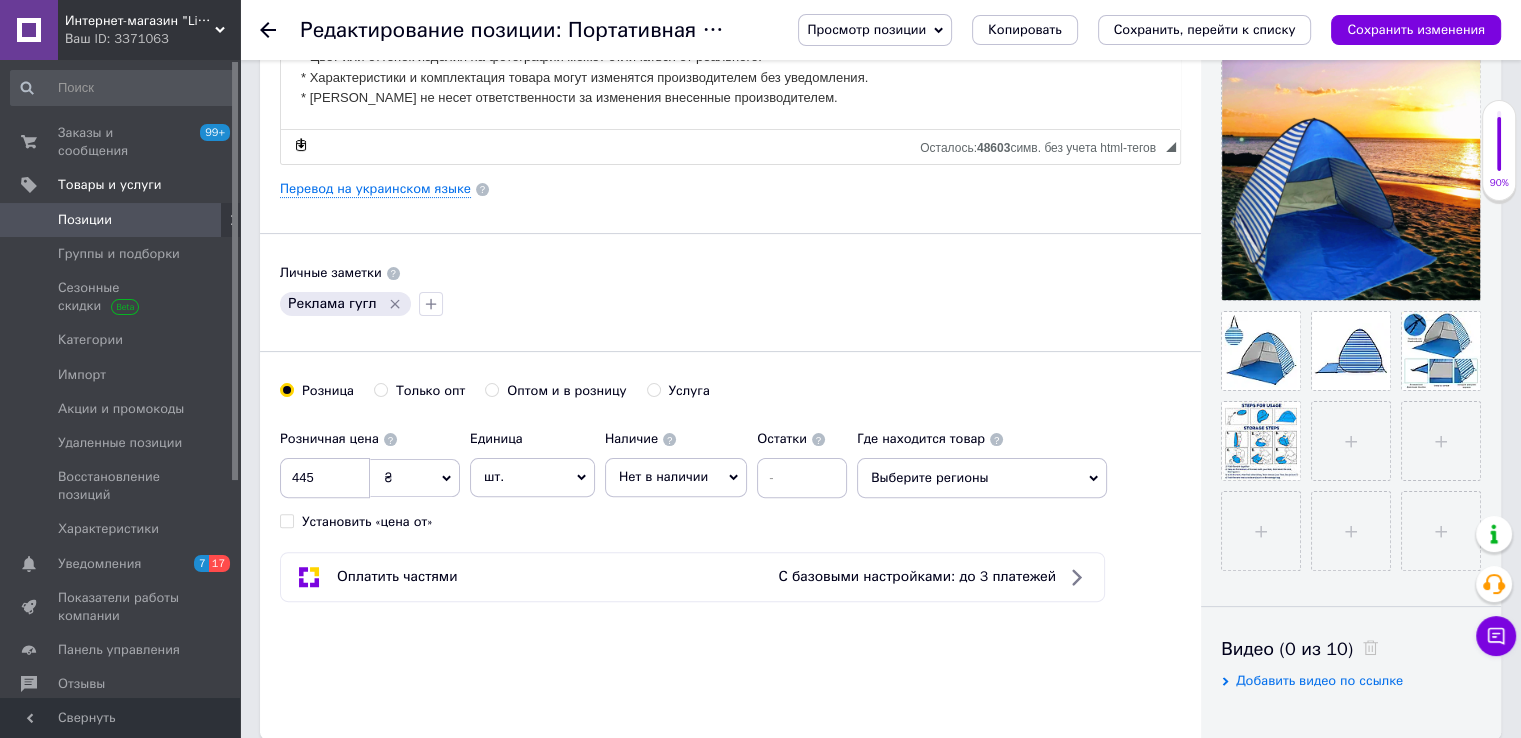scroll, scrollTop: 300, scrollLeft: 0, axis: vertical 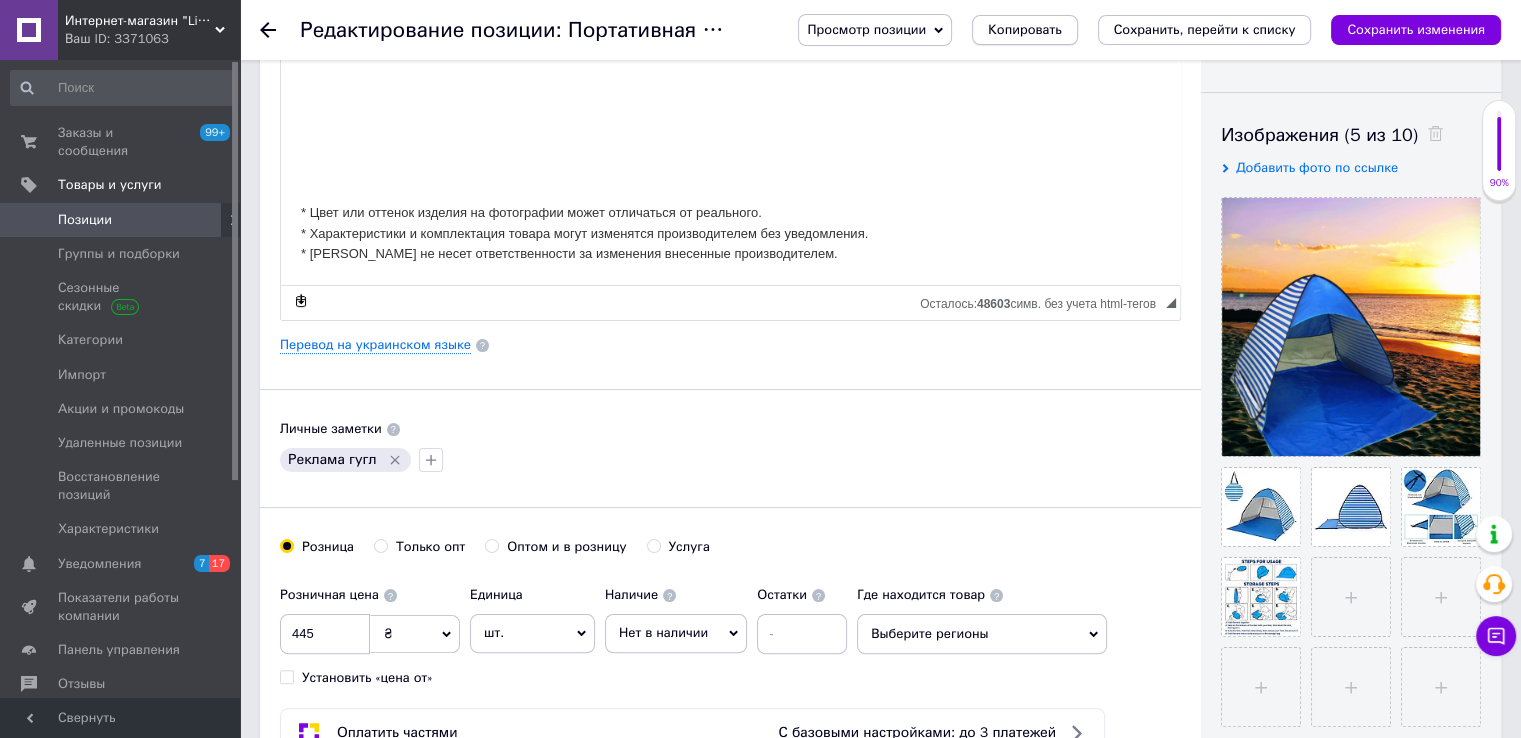 click on "Копировать" at bounding box center (1024, 30) 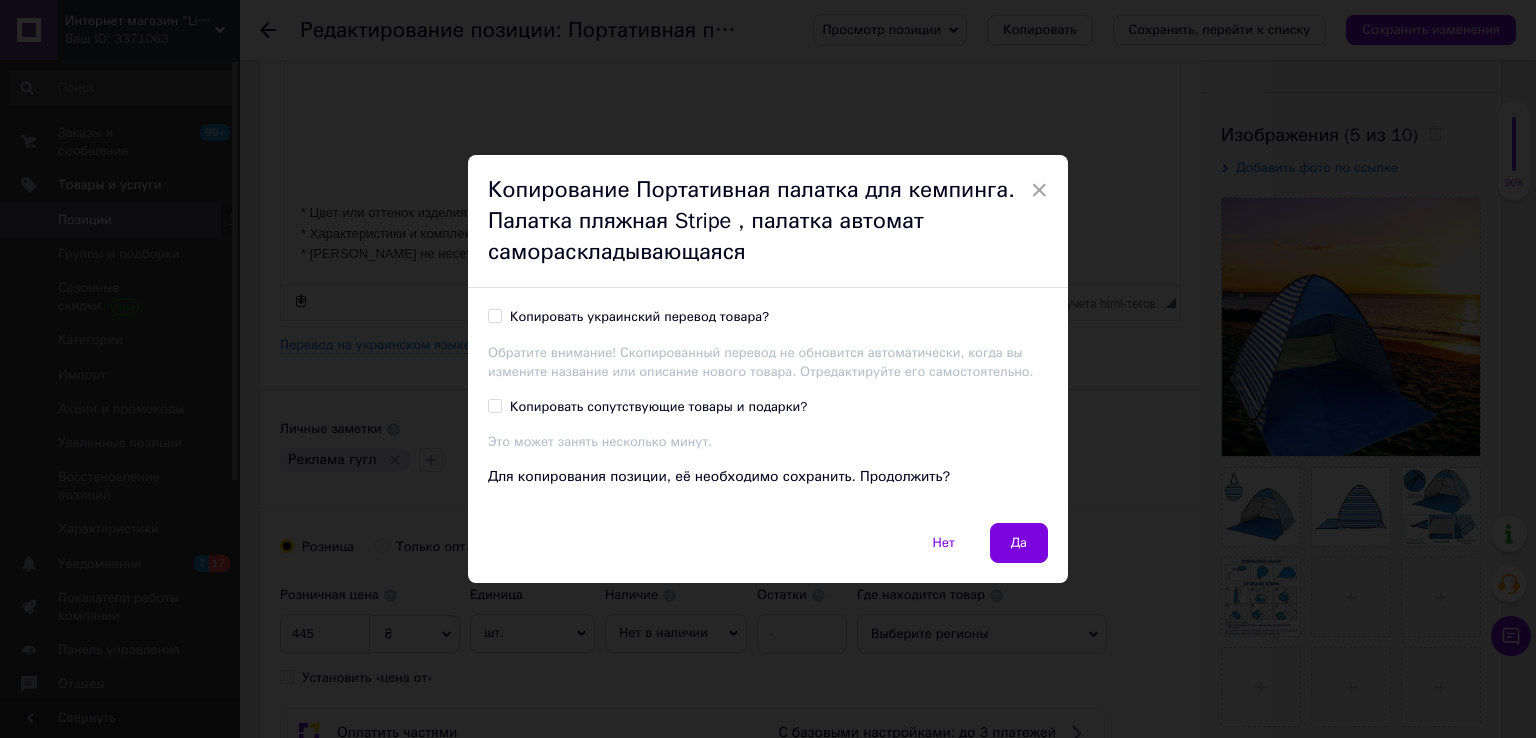 click on "Копировать украинский перевод товара? Обратите внимание! Скопированный перевод не обновится автоматически,
когда вы измените название или описание нового товара.
Отредактируйте его самостоятельно." at bounding box center [768, 344] 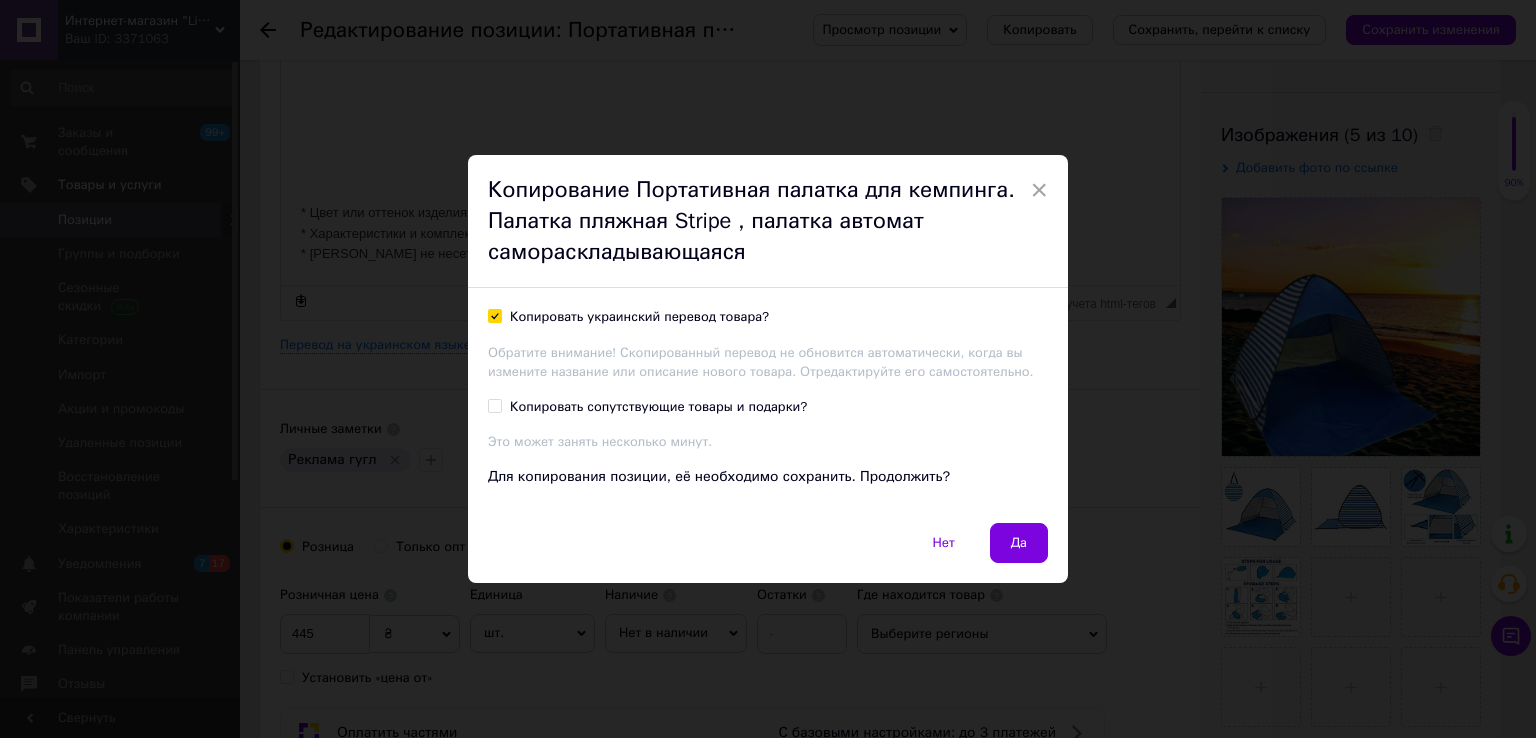checkbox on "true" 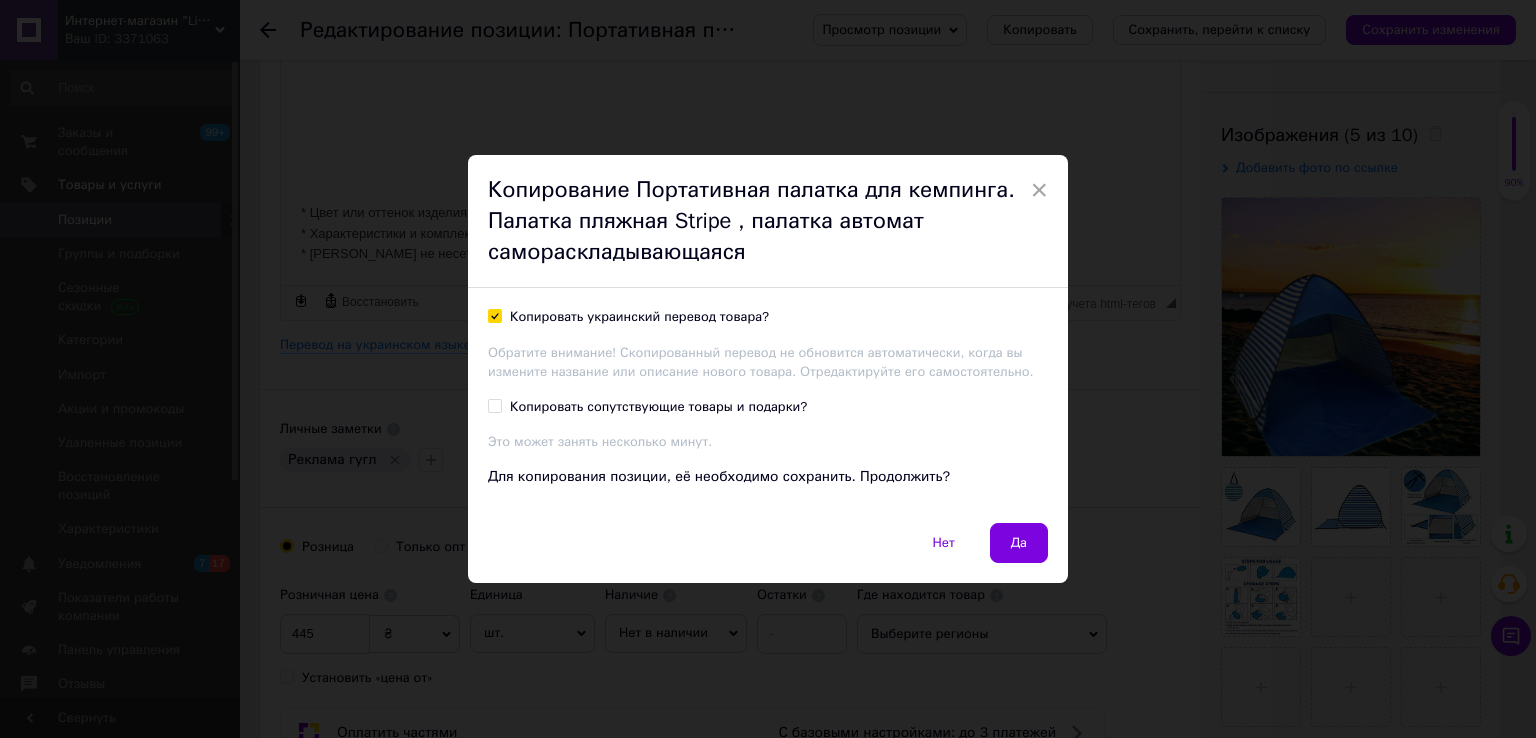 click on "Копировать сопутствующие товары и подарки? Это может занять несколько минут." at bounding box center (768, 425) 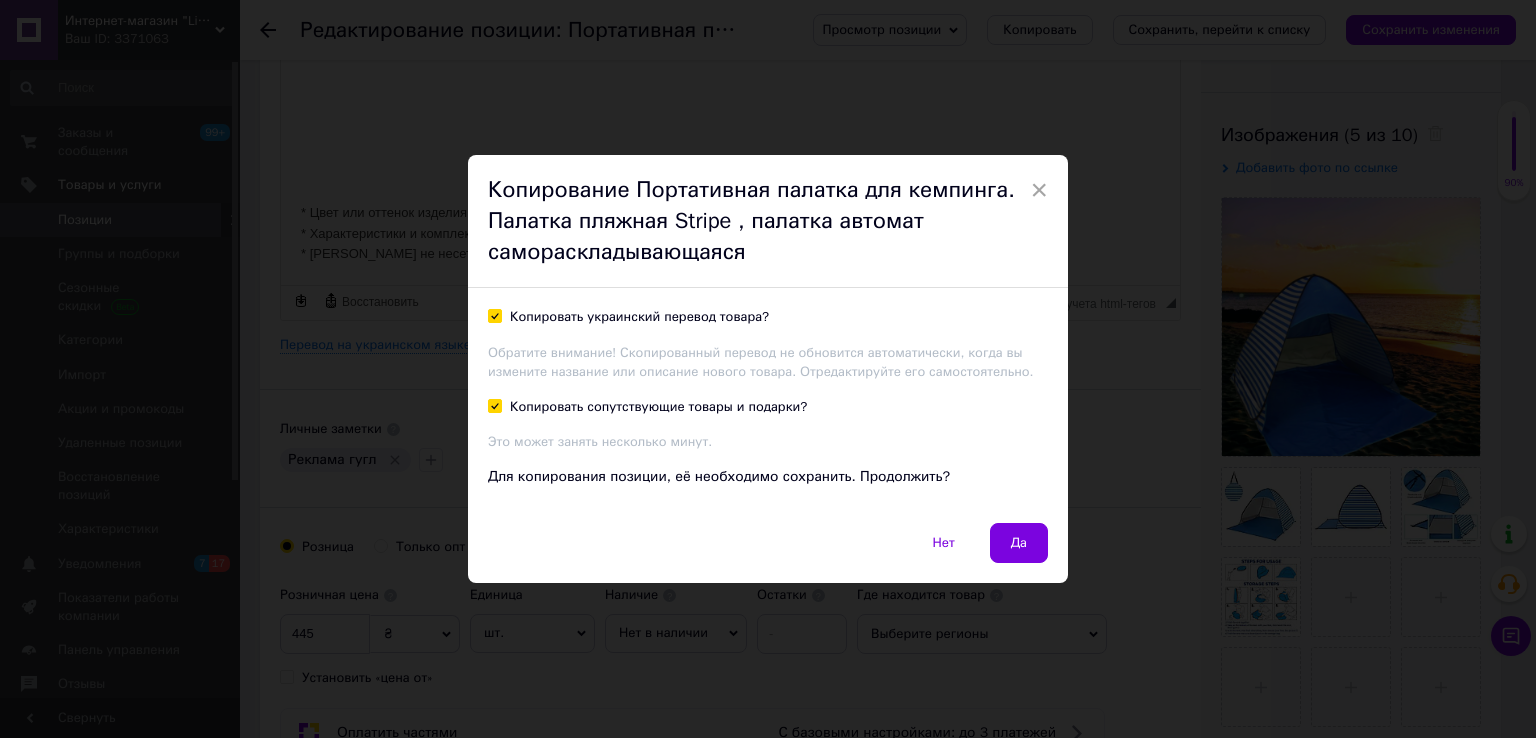 checkbox on "true" 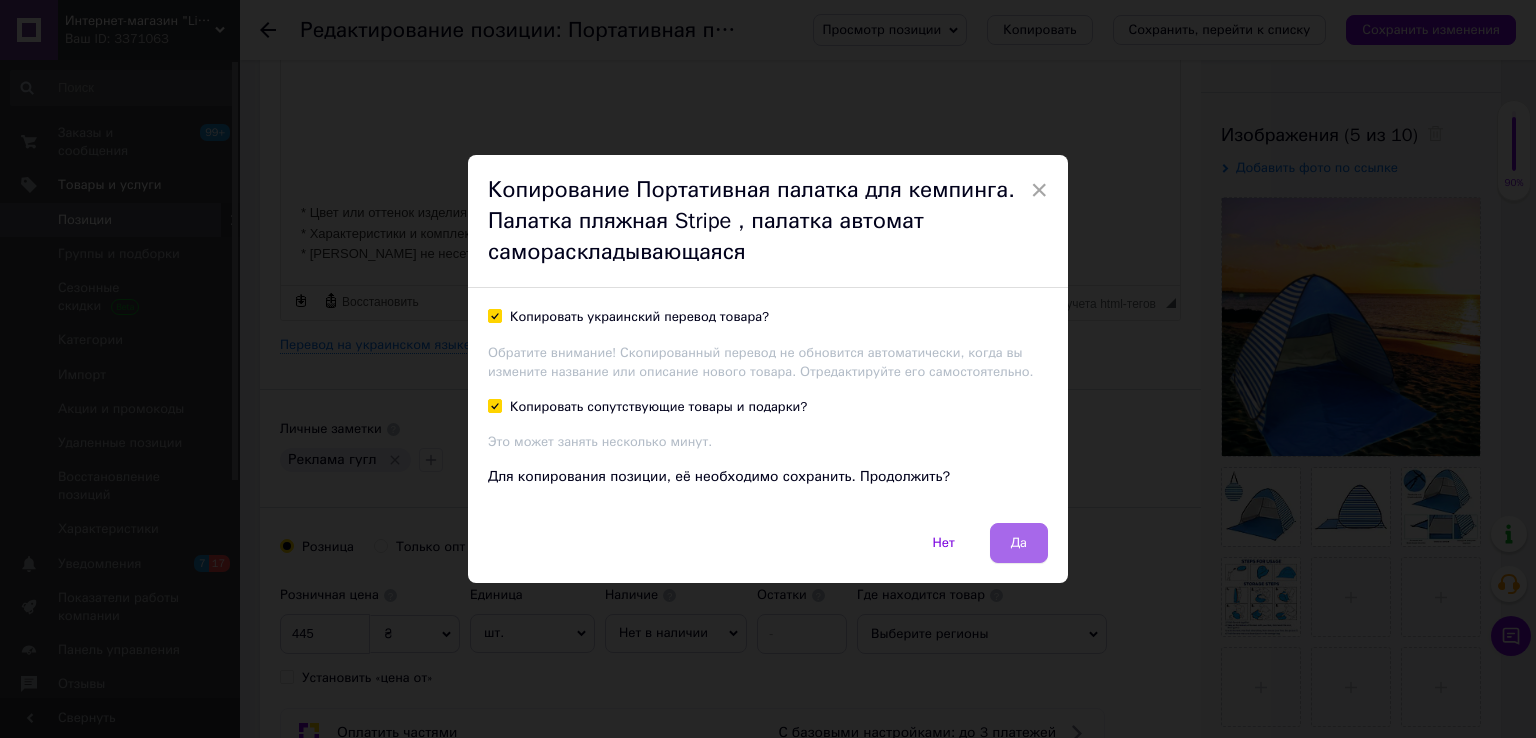 click on "Да" at bounding box center (1019, 543) 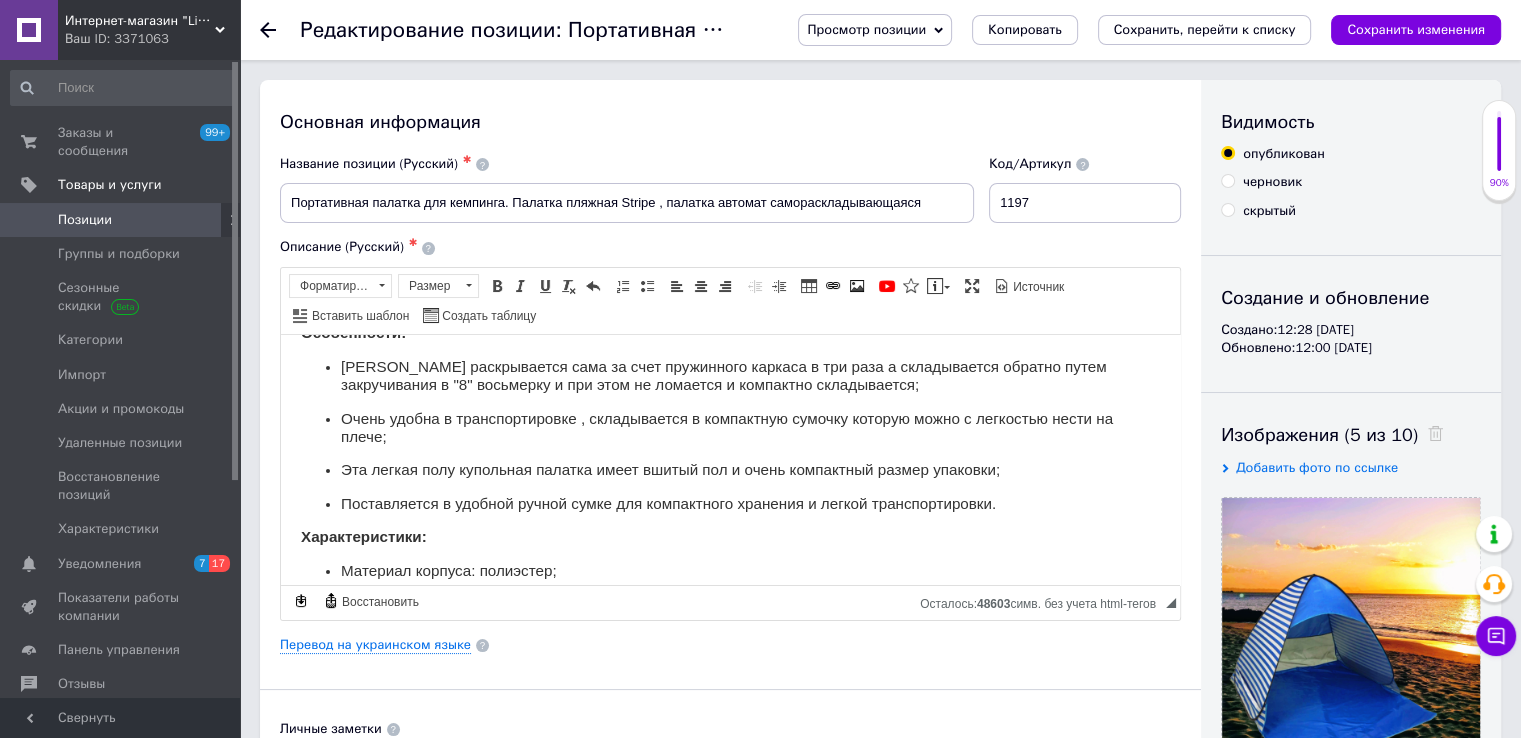 scroll, scrollTop: 200, scrollLeft: 0, axis: vertical 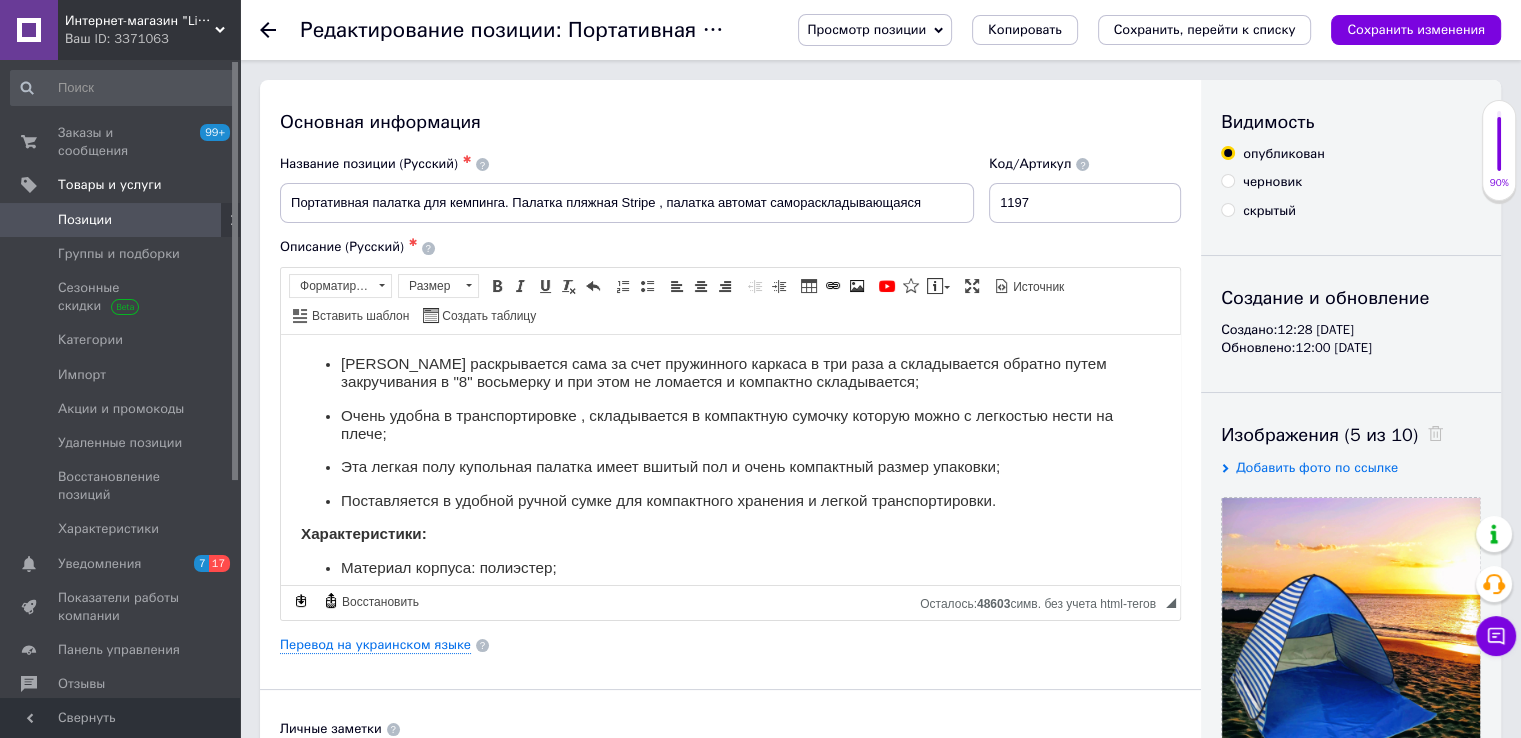 click on "Позиции" at bounding box center (121, 220) 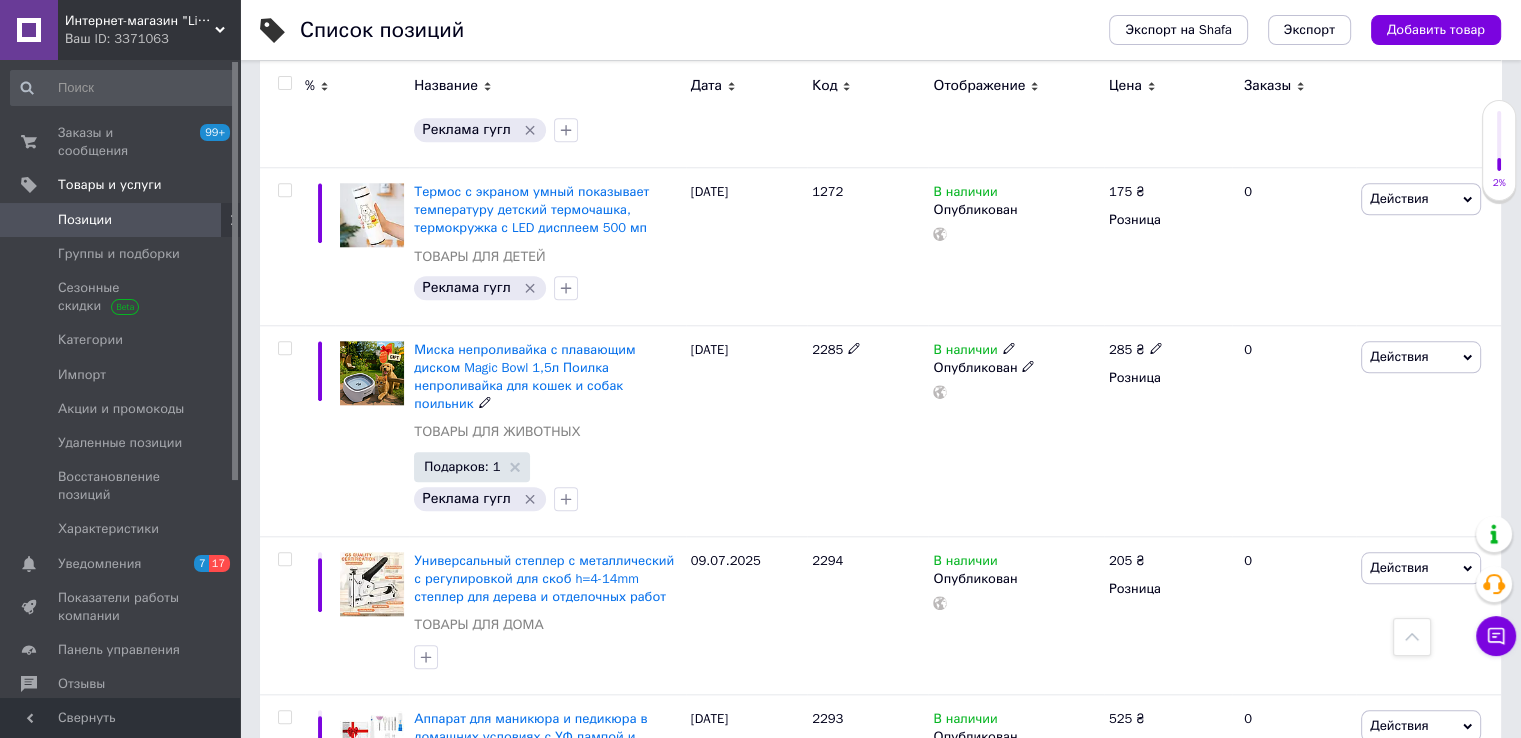 scroll, scrollTop: 2200, scrollLeft: 0, axis: vertical 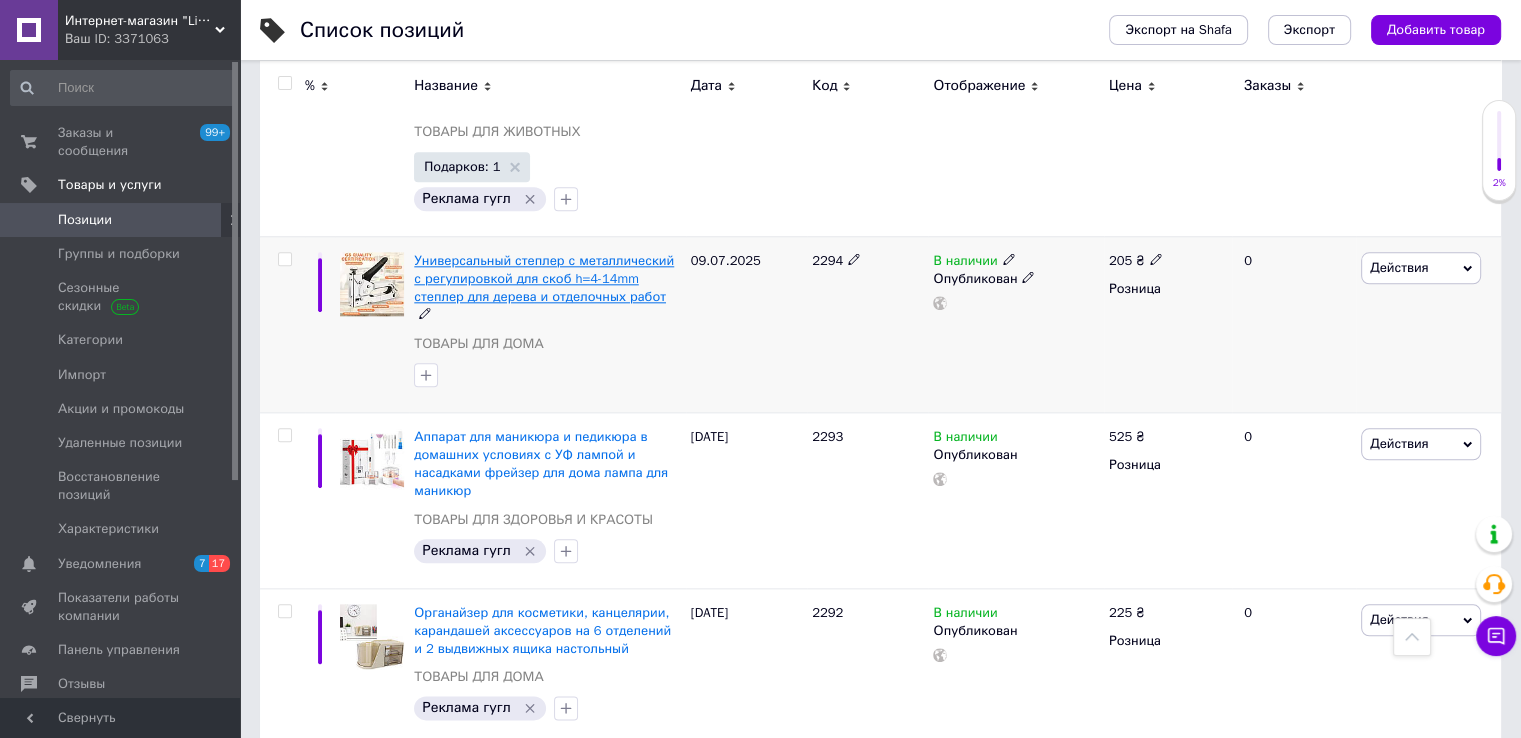 click on "Универсальный степлер с металлический с регулировкой для скоб h=4-14mm степлер для дерева и отделочных работ" at bounding box center [544, 278] 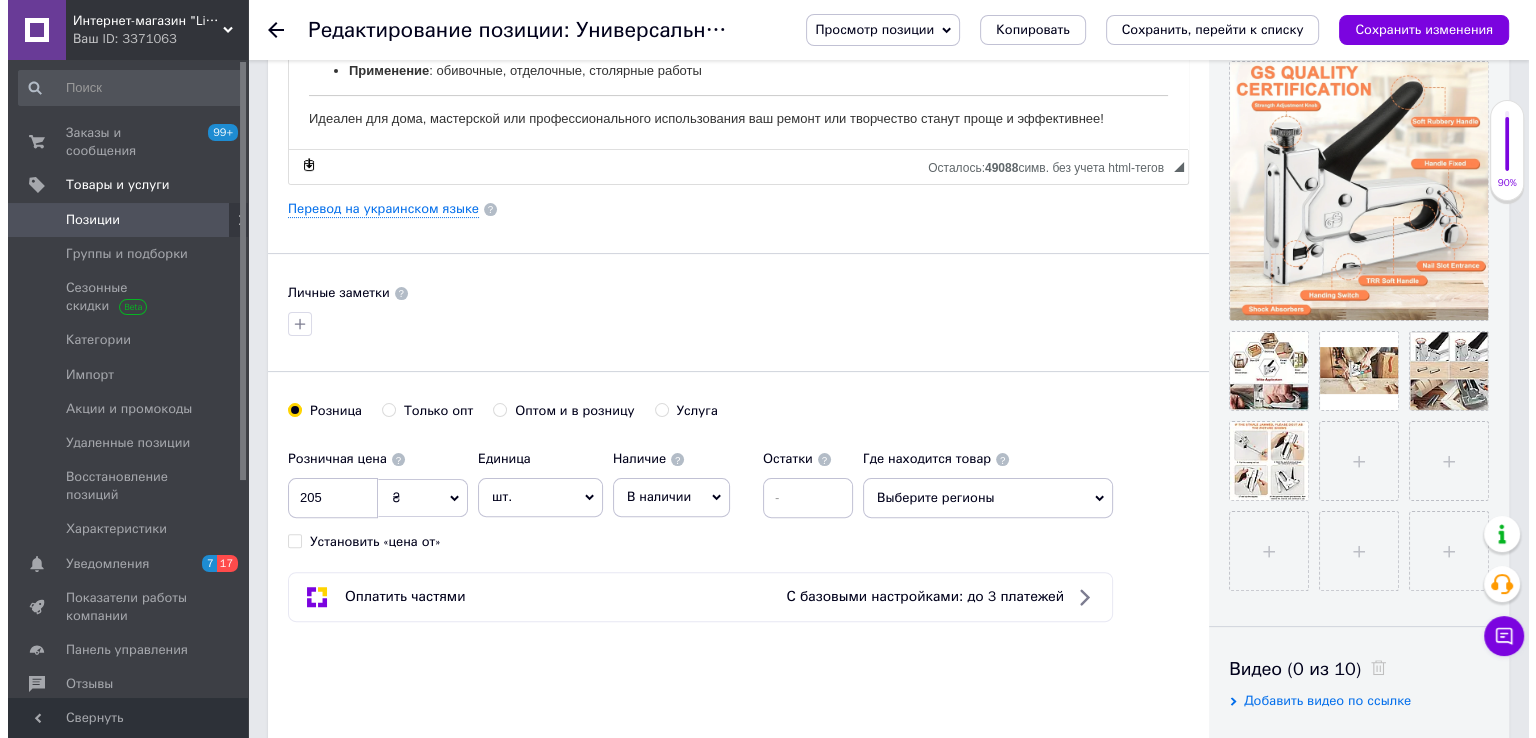 scroll, scrollTop: 400, scrollLeft: 0, axis: vertical 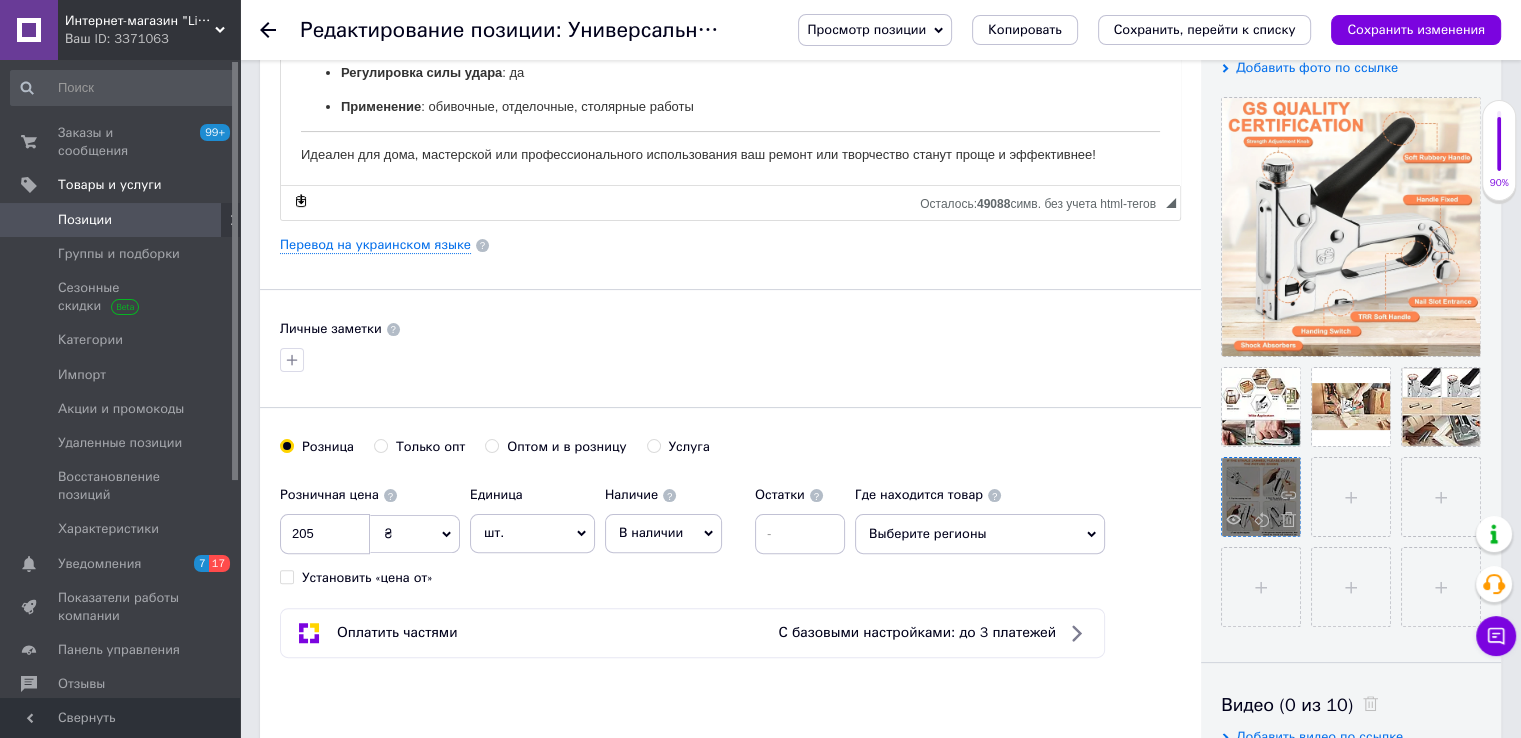 click at bounding box center (1261, 497) 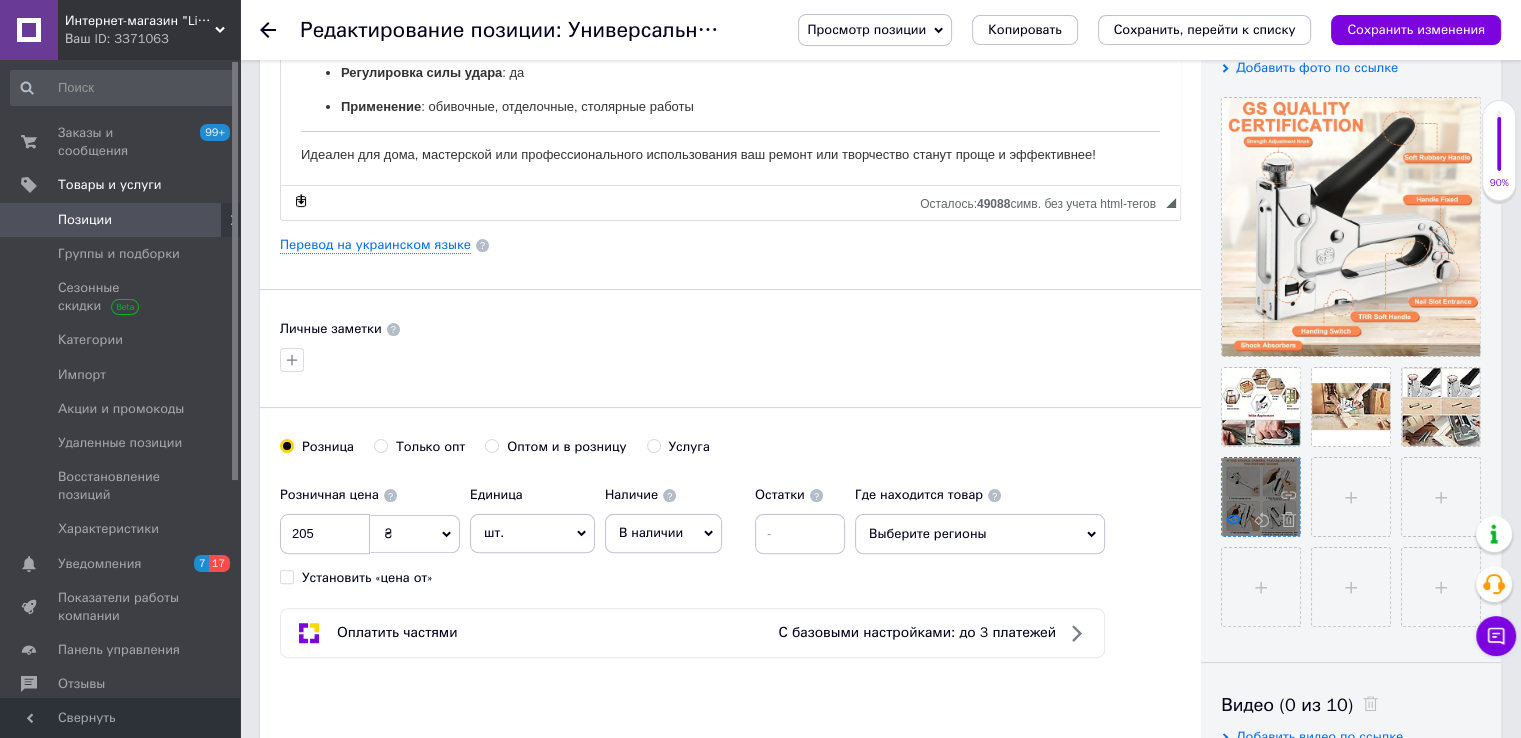 click 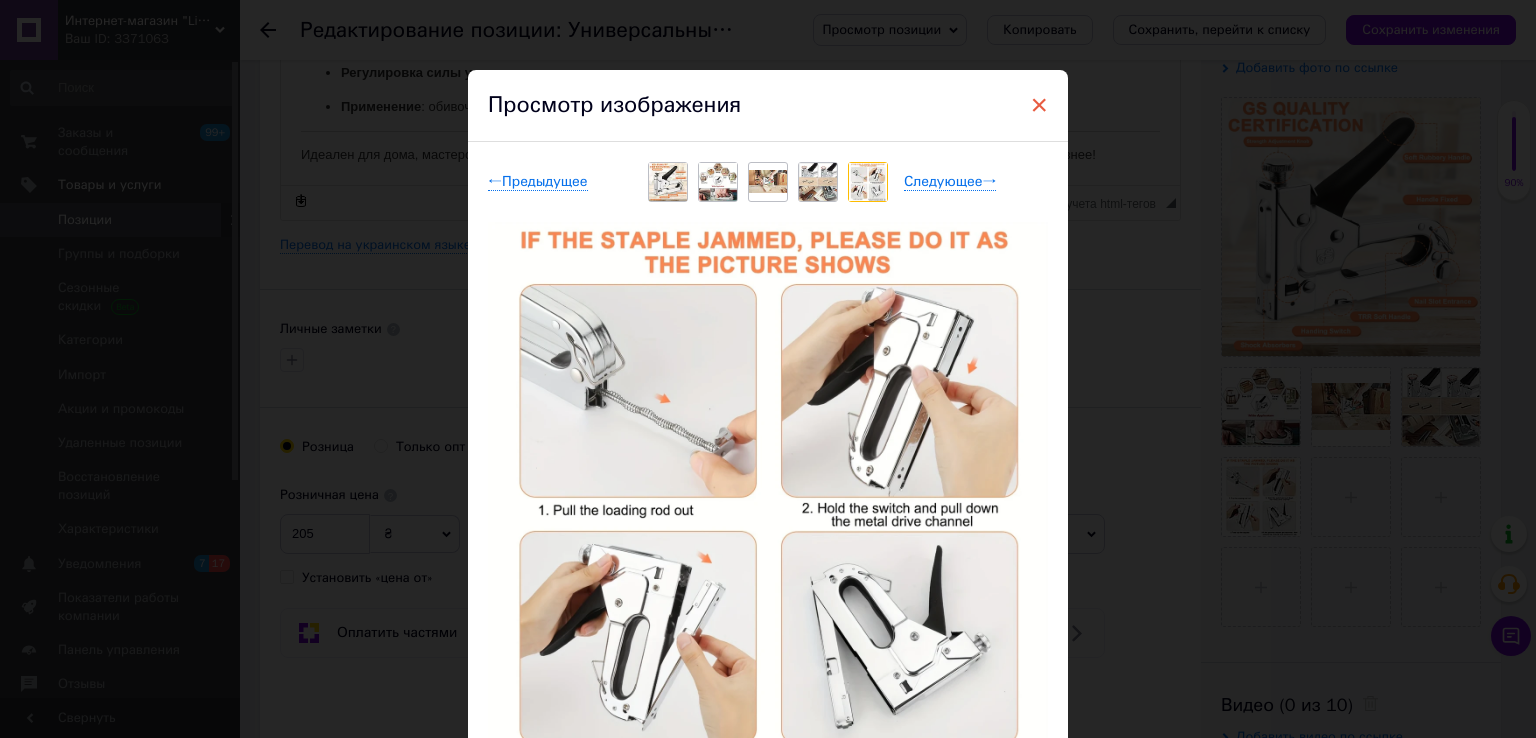 click on "×" at bounding box center (1039, 105) 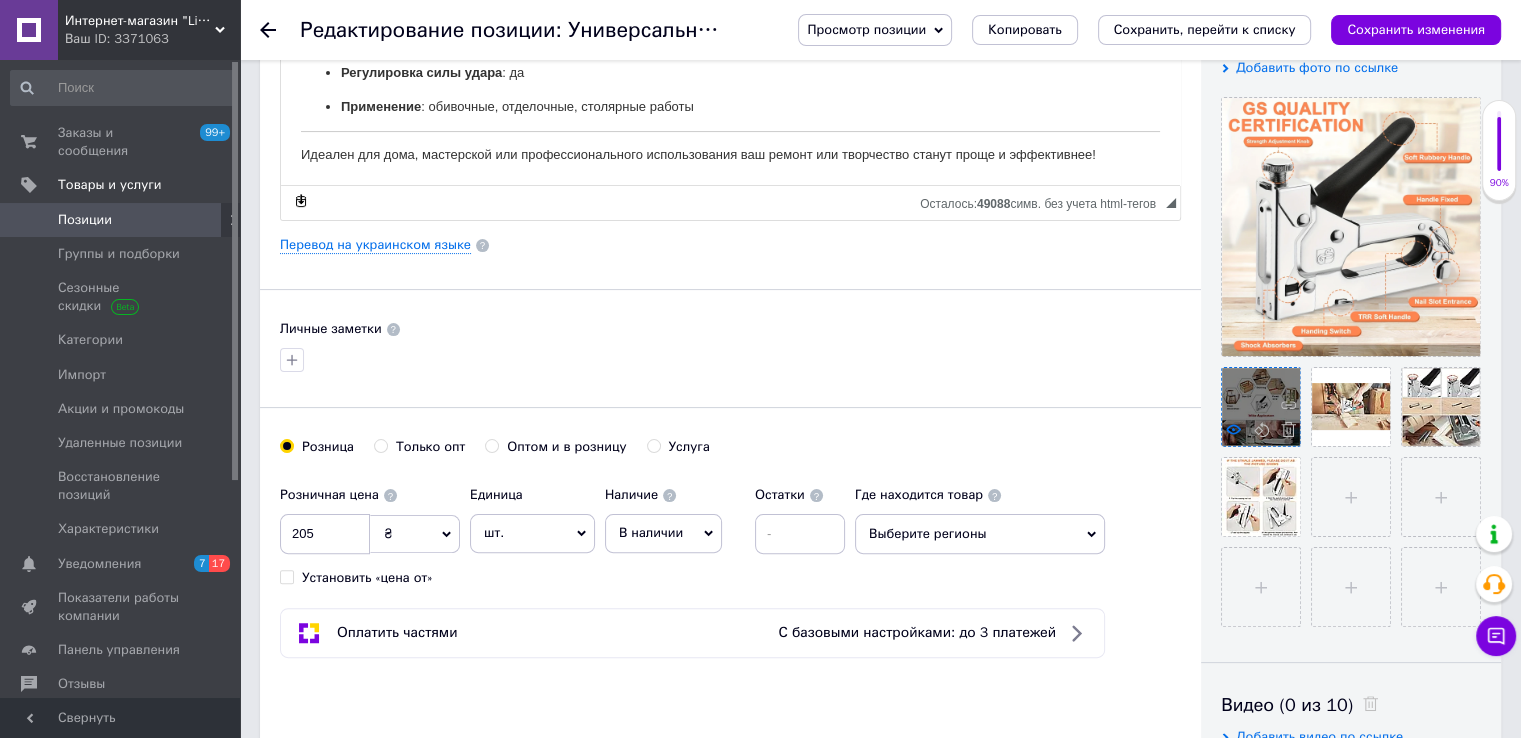 click 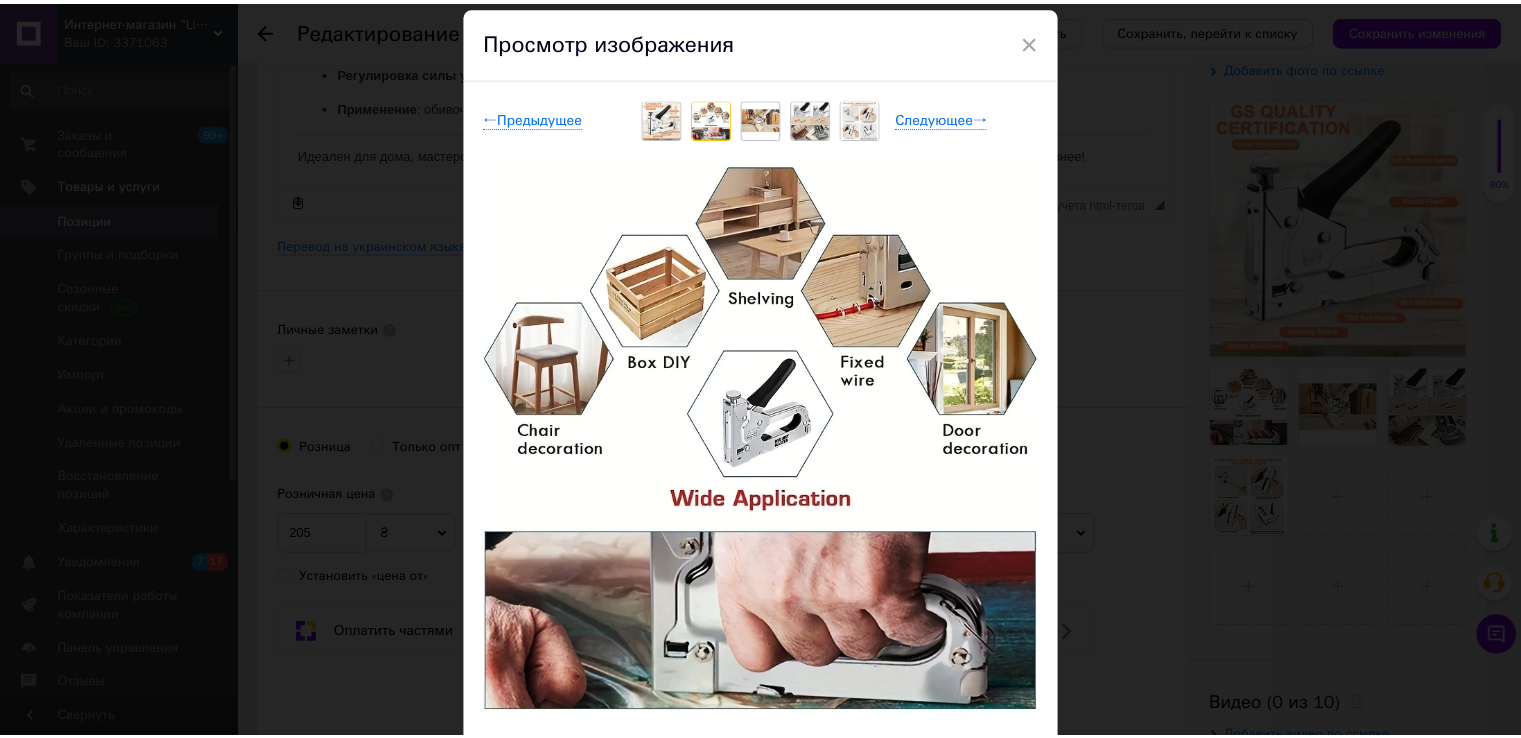 scroll, scrollTop: 100, scrollLeft: 0, axis: vertical 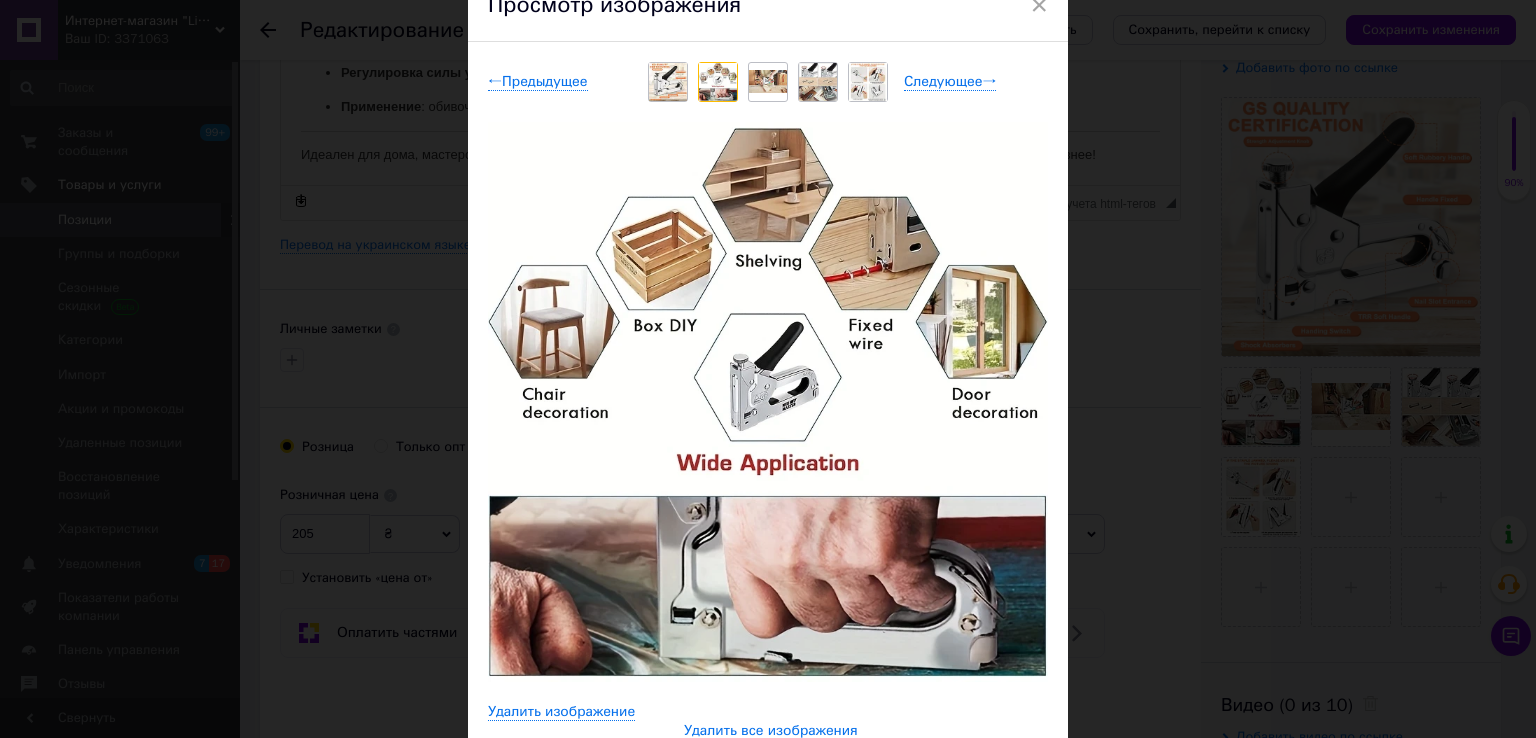 click on "× Просмотр изображения ← Предыдущее Следующее → Удалить изображение Удалить все изображения" at bounding box center [768, 369] 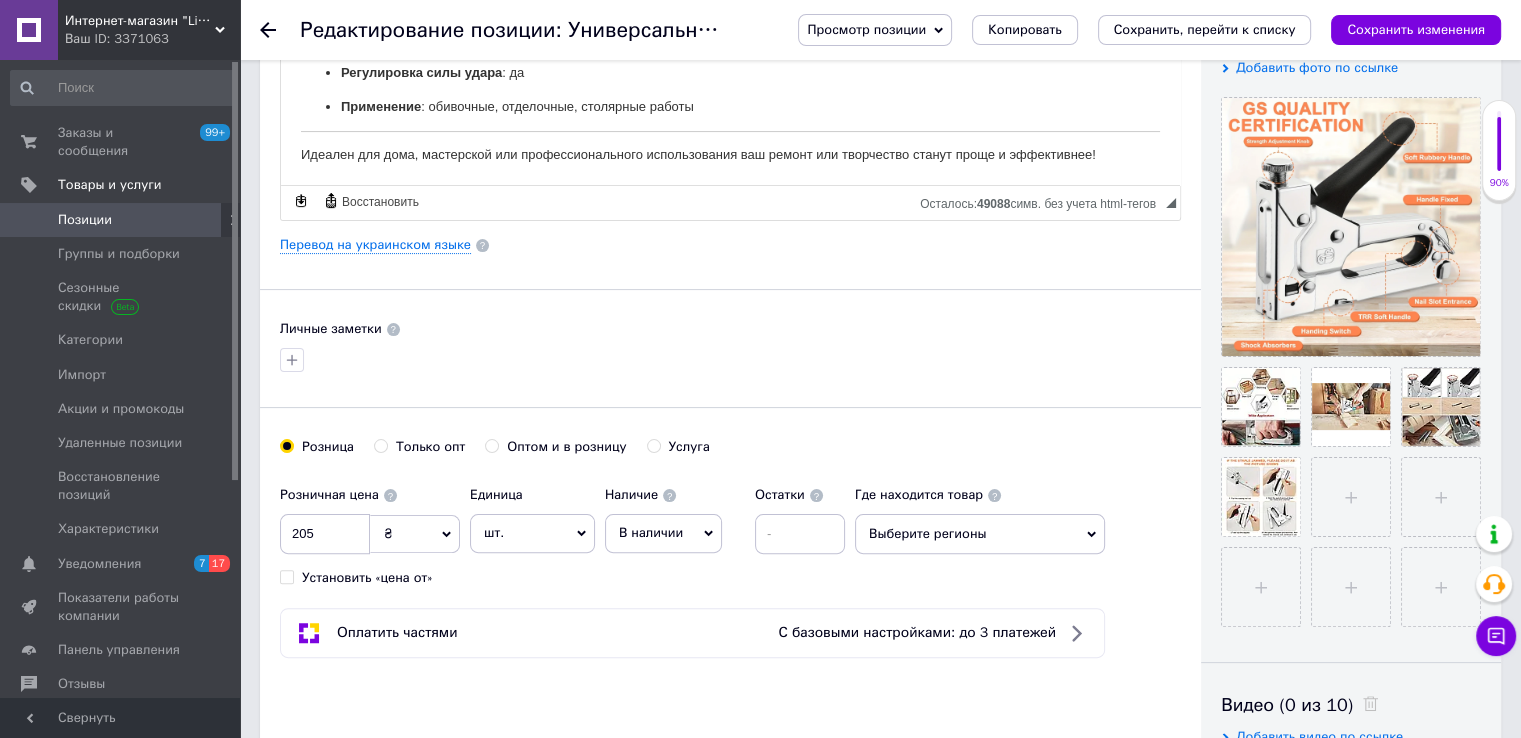 scroll, scrollTop: 0, scrollLeft: 0, axis: both 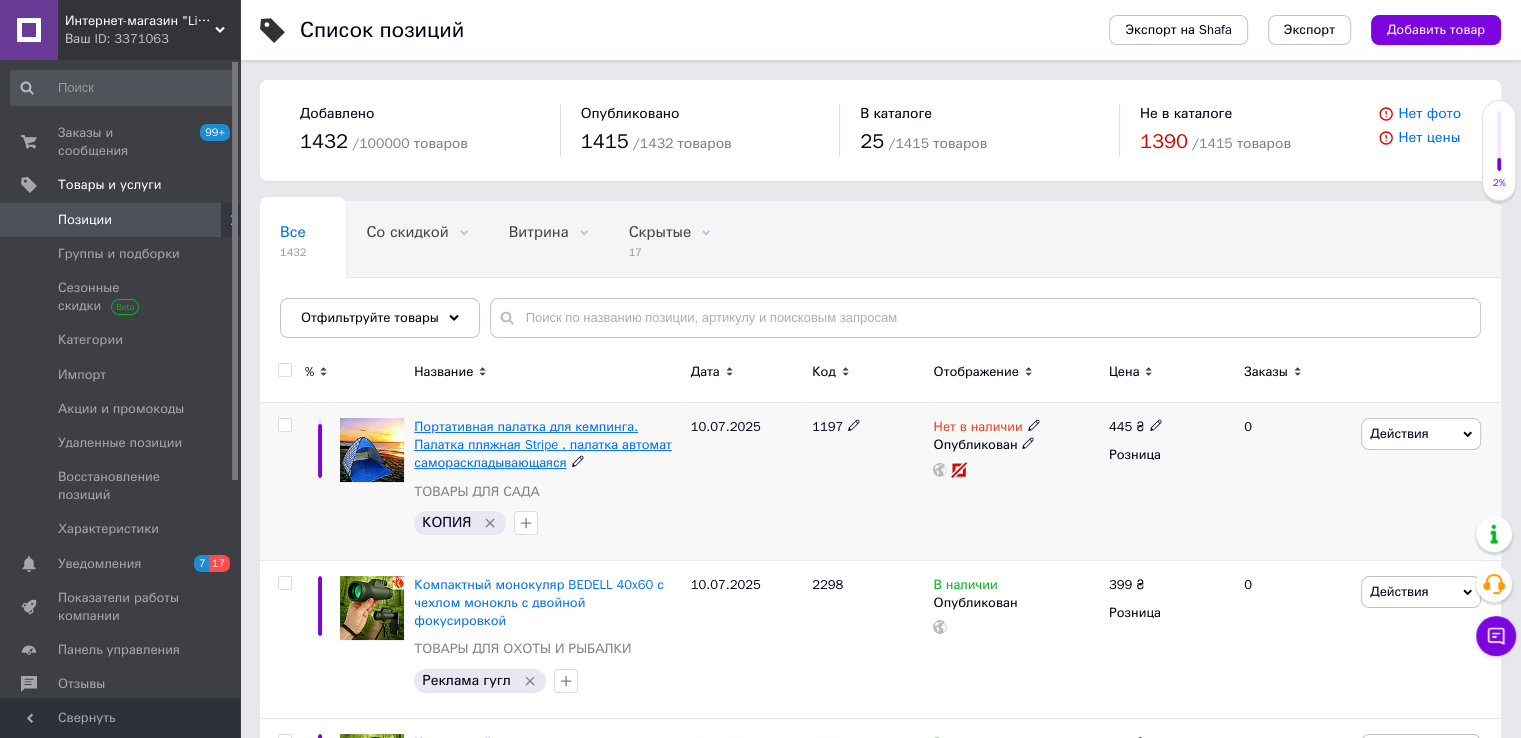 click on "Портативная палатка для кемпинга. Палатка пляжная Stripe , палатка автомат самораскладывающаяся" at bounding box center (542, 444) 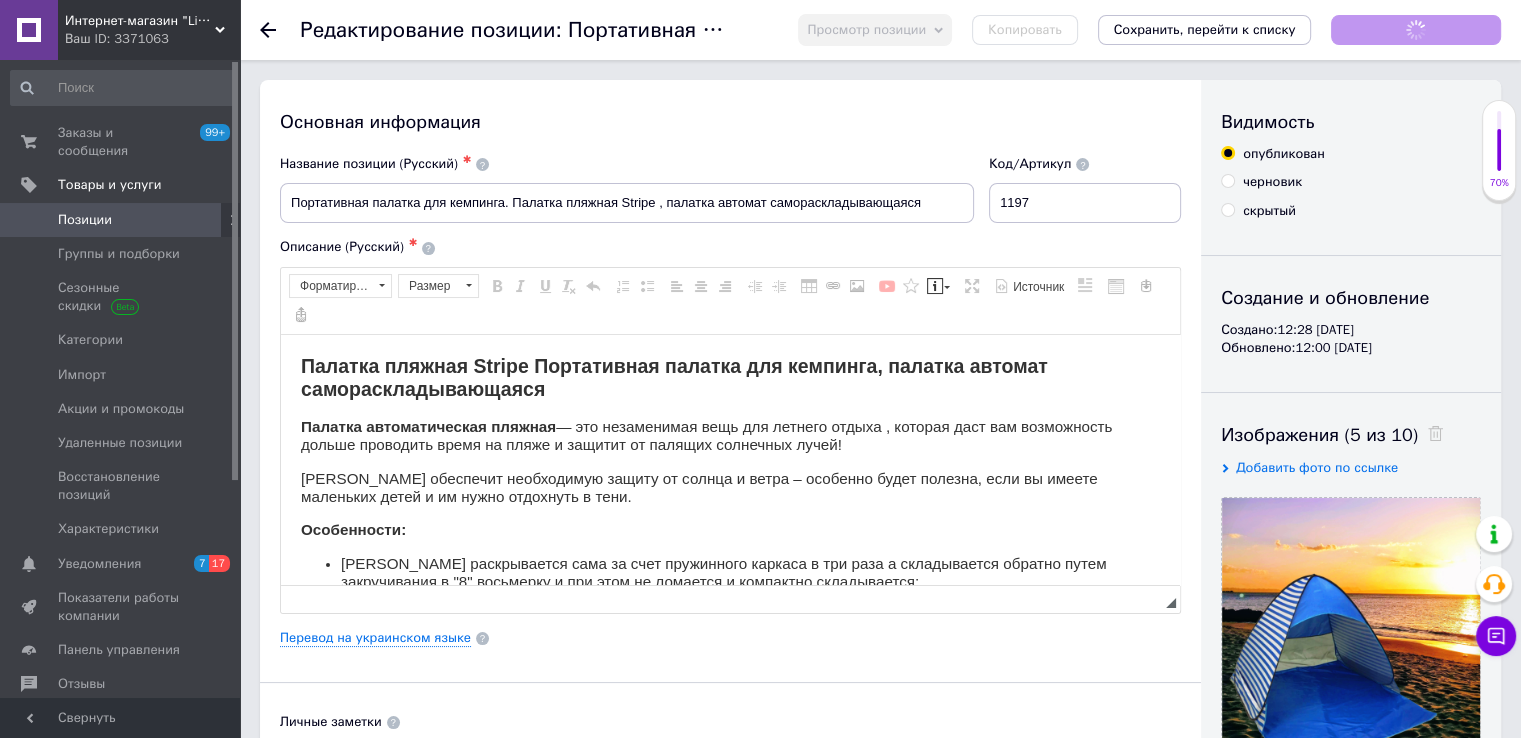 scroll, scrollTop: 0, scrollLeft: 0, axis: both 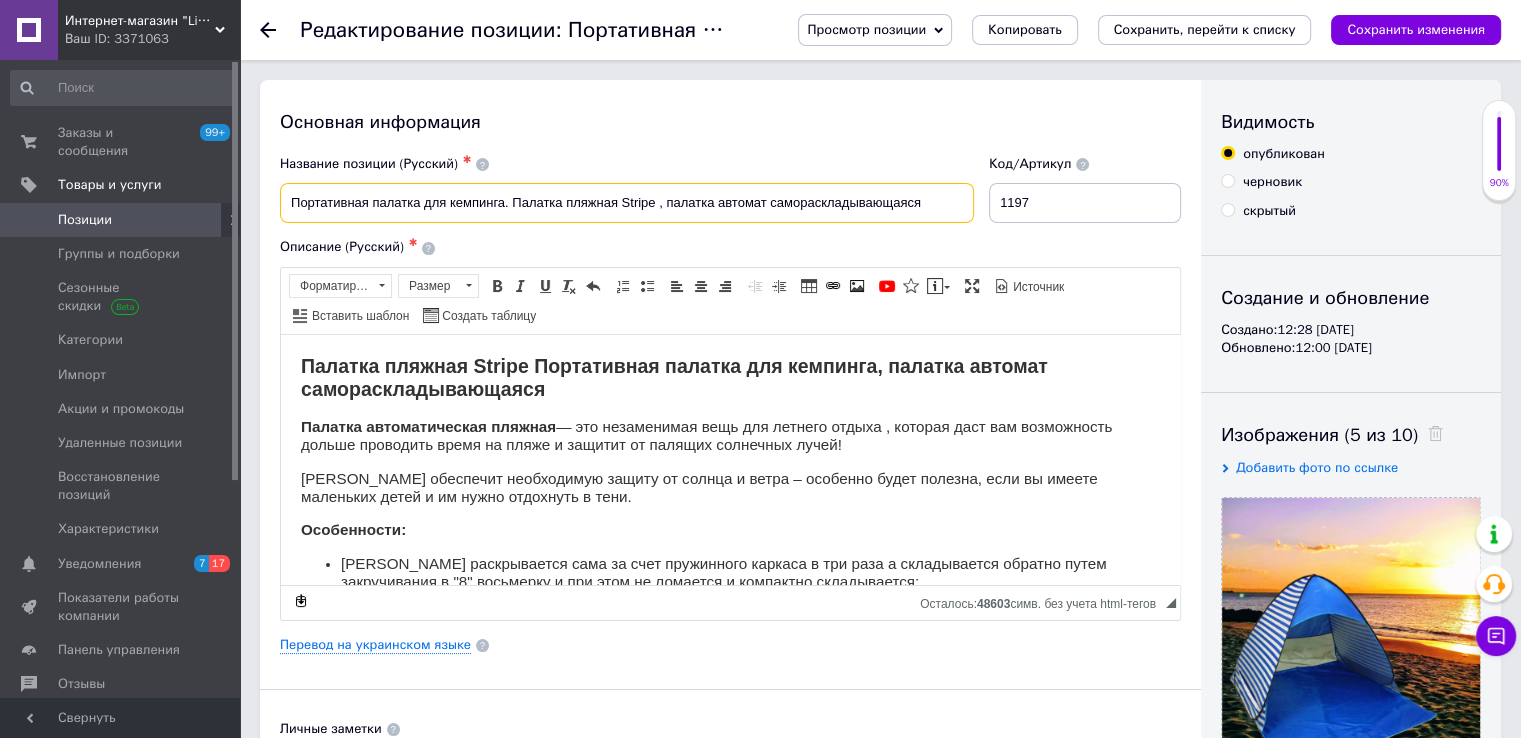 drag, startPoint x: 956, startPoint y: 199, endPoint x: 2, endPoint y: 200, distance: 954.00055 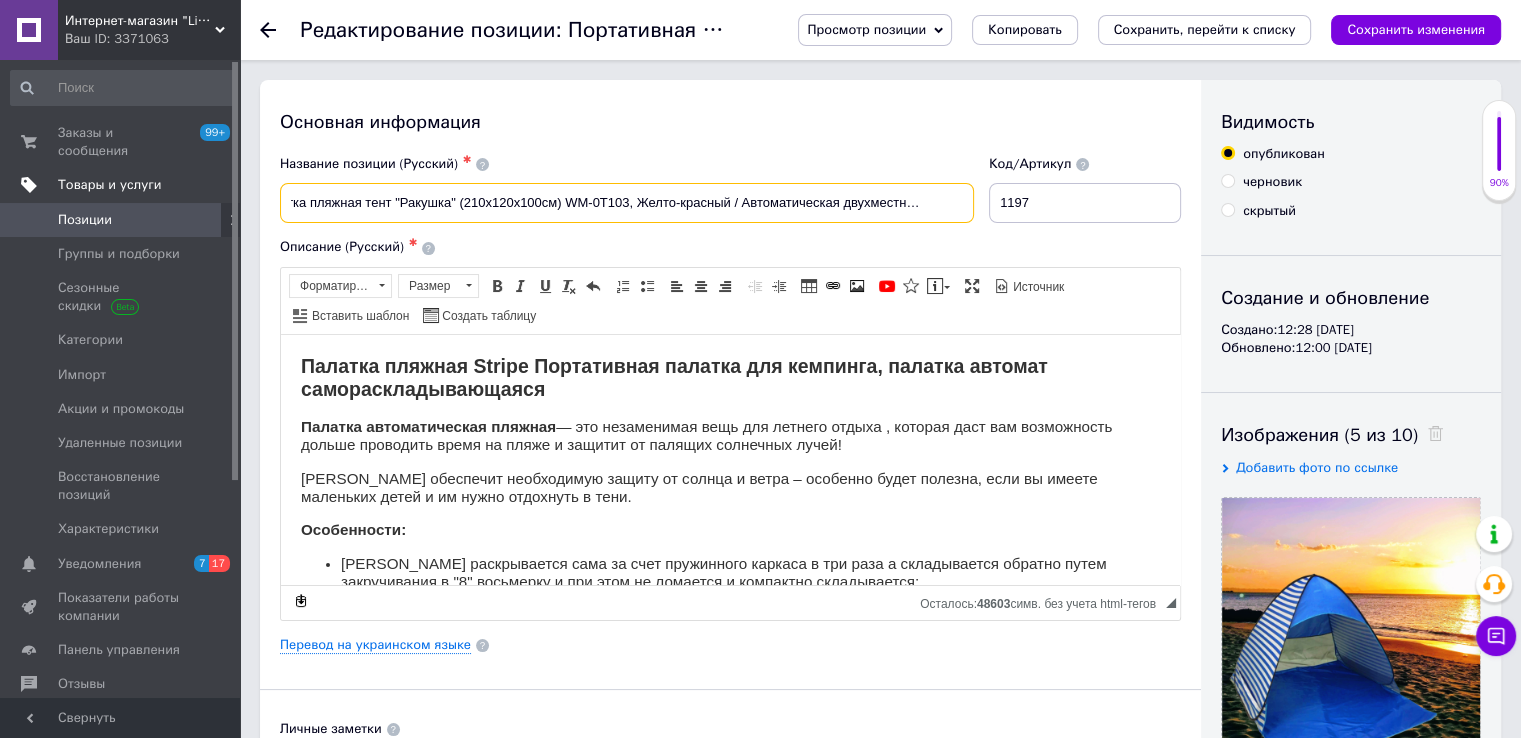 scroll, scrollTop: 0, scrollLeft: 39, axis: horizontal 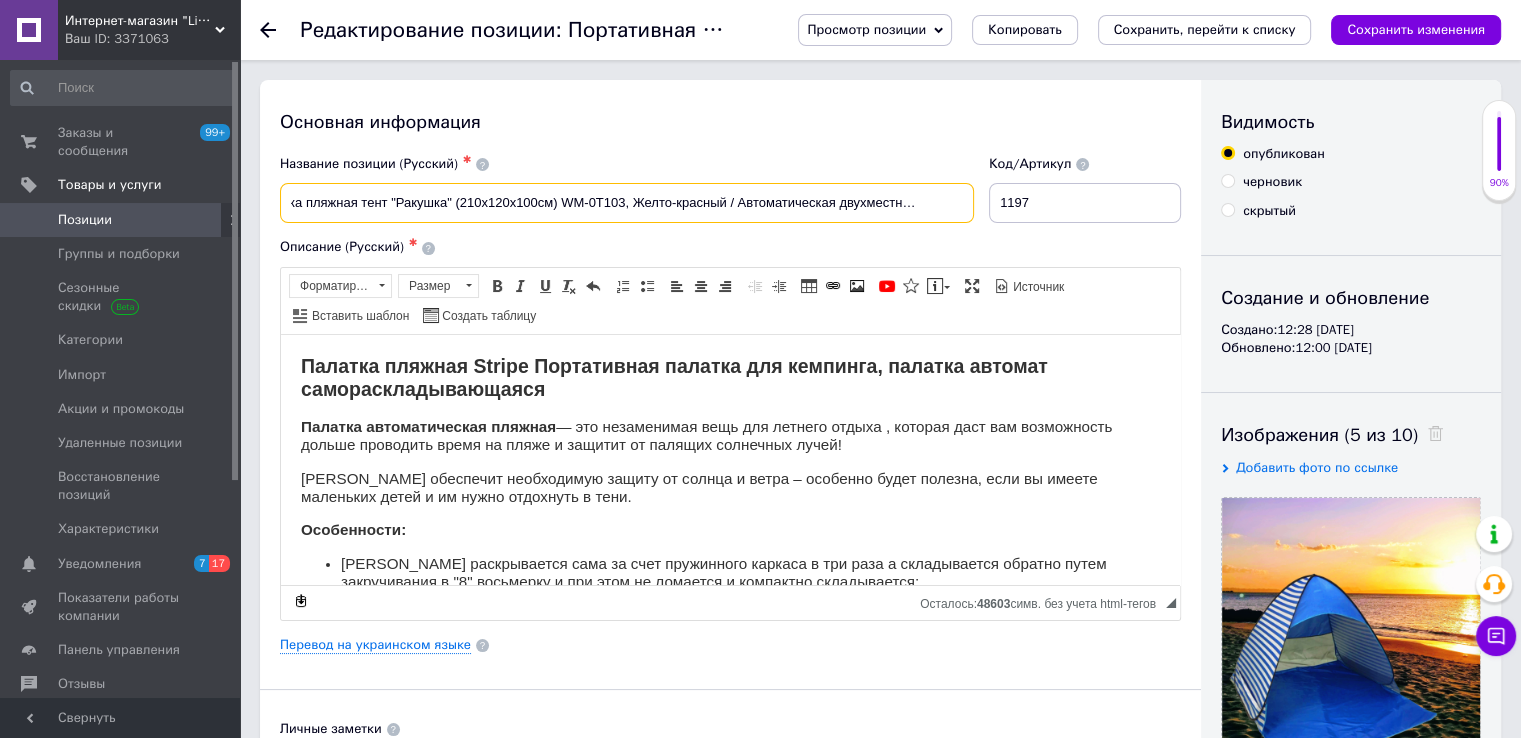 drag, startPoint x: 734, startPoint y: 211, endPoint x: 624, endPoint y: 210, distance: 110.00455 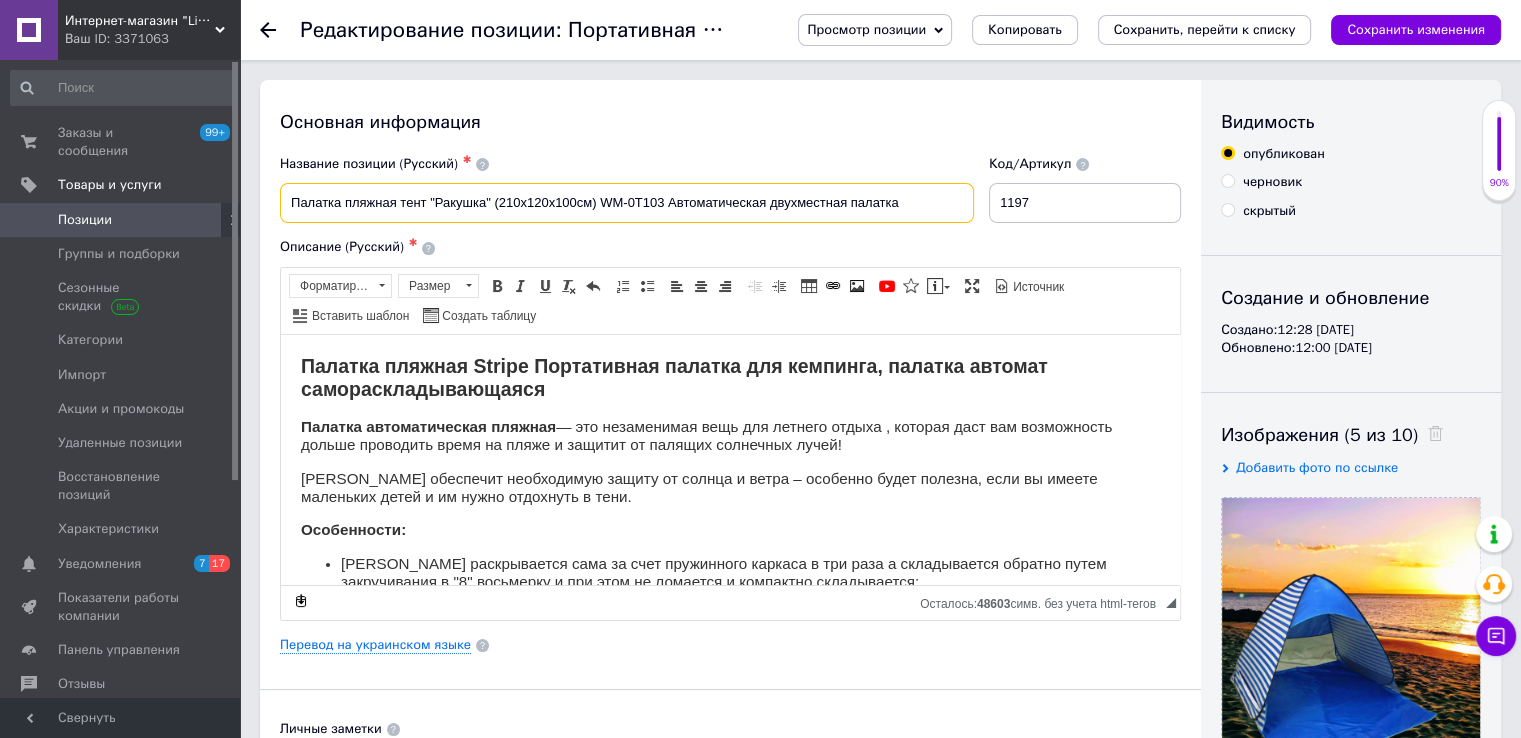scroll, scrollTop: 0, scrollLeft: 0, axis: both 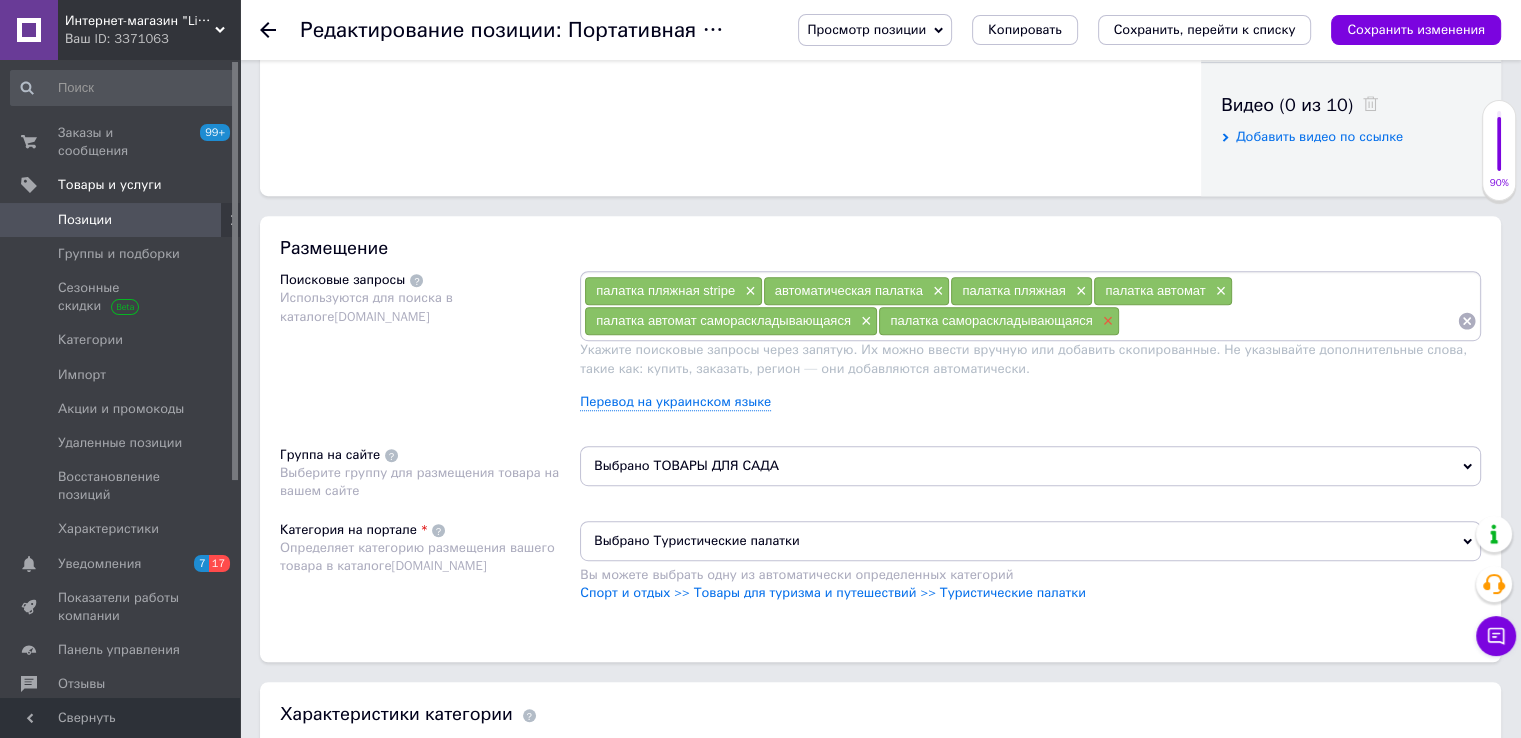 type on "Палатка пляжная тент "Ракушка" (210х120х100см) WM-0T103 Автоматическая двухместная палатка кемпинг от солнца" 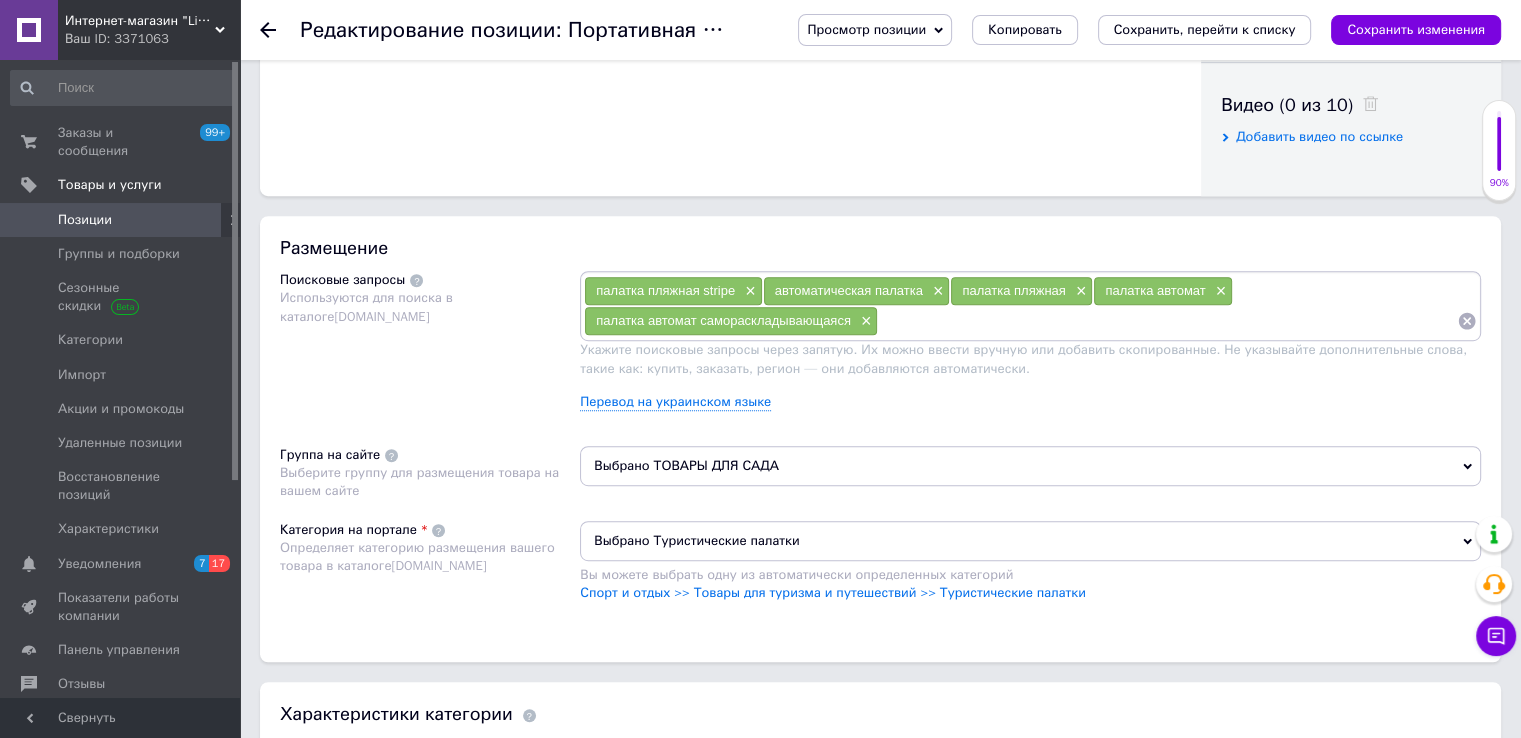 scroll, scrollTop: 0, scrollLeft: 0, axis: both 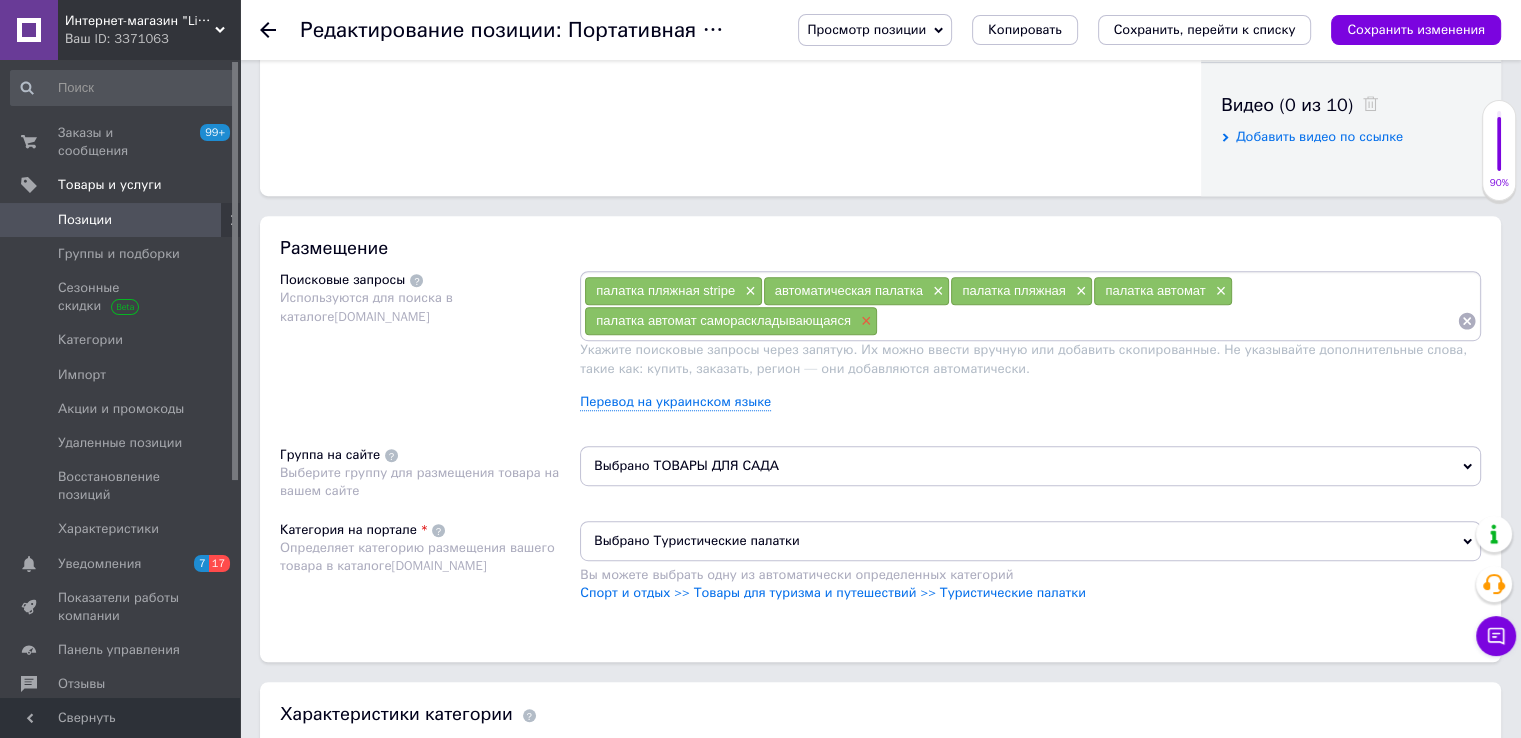 click on "×" at bounding box center [864, 321] 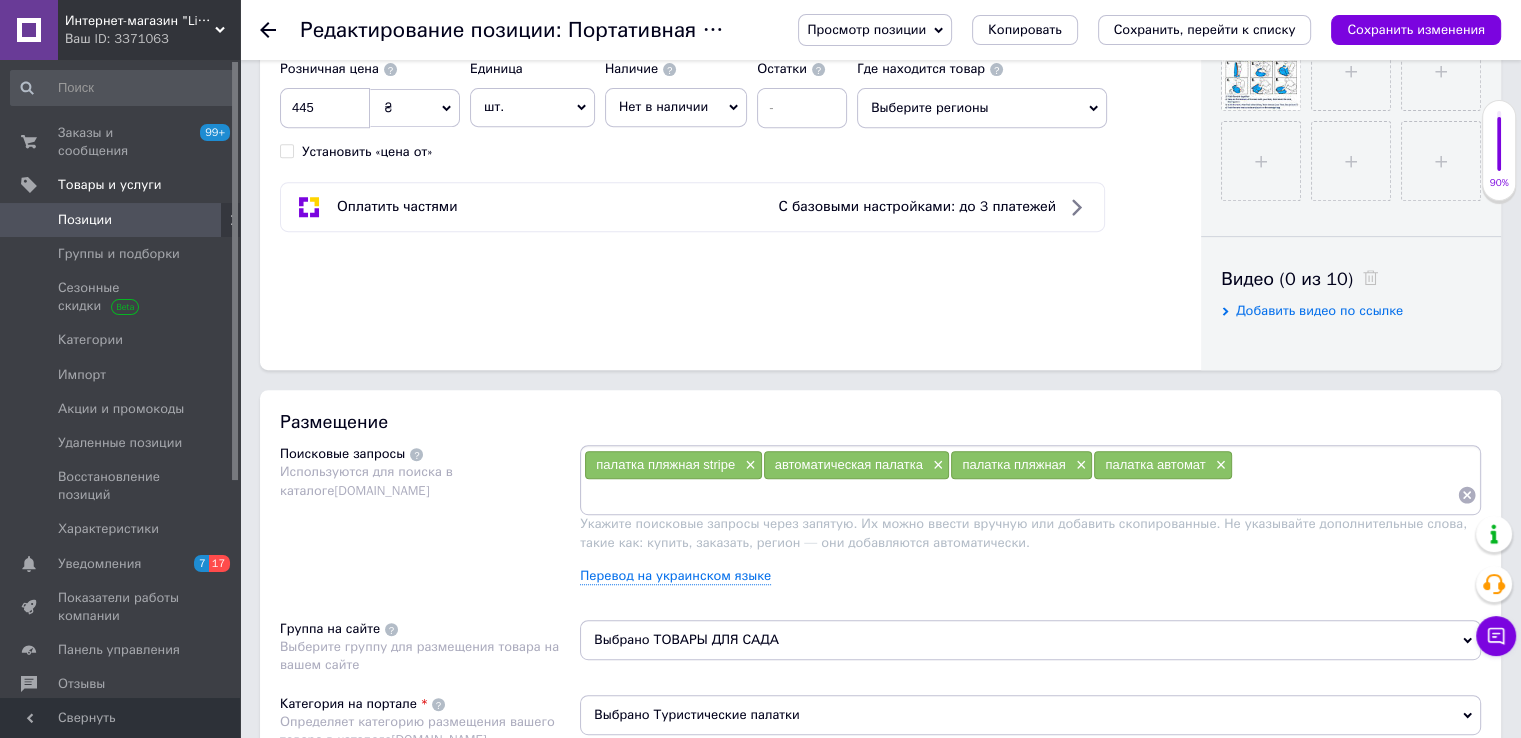 scroll, scrollTop: 700, scrollLeft: 0, axis: vertical 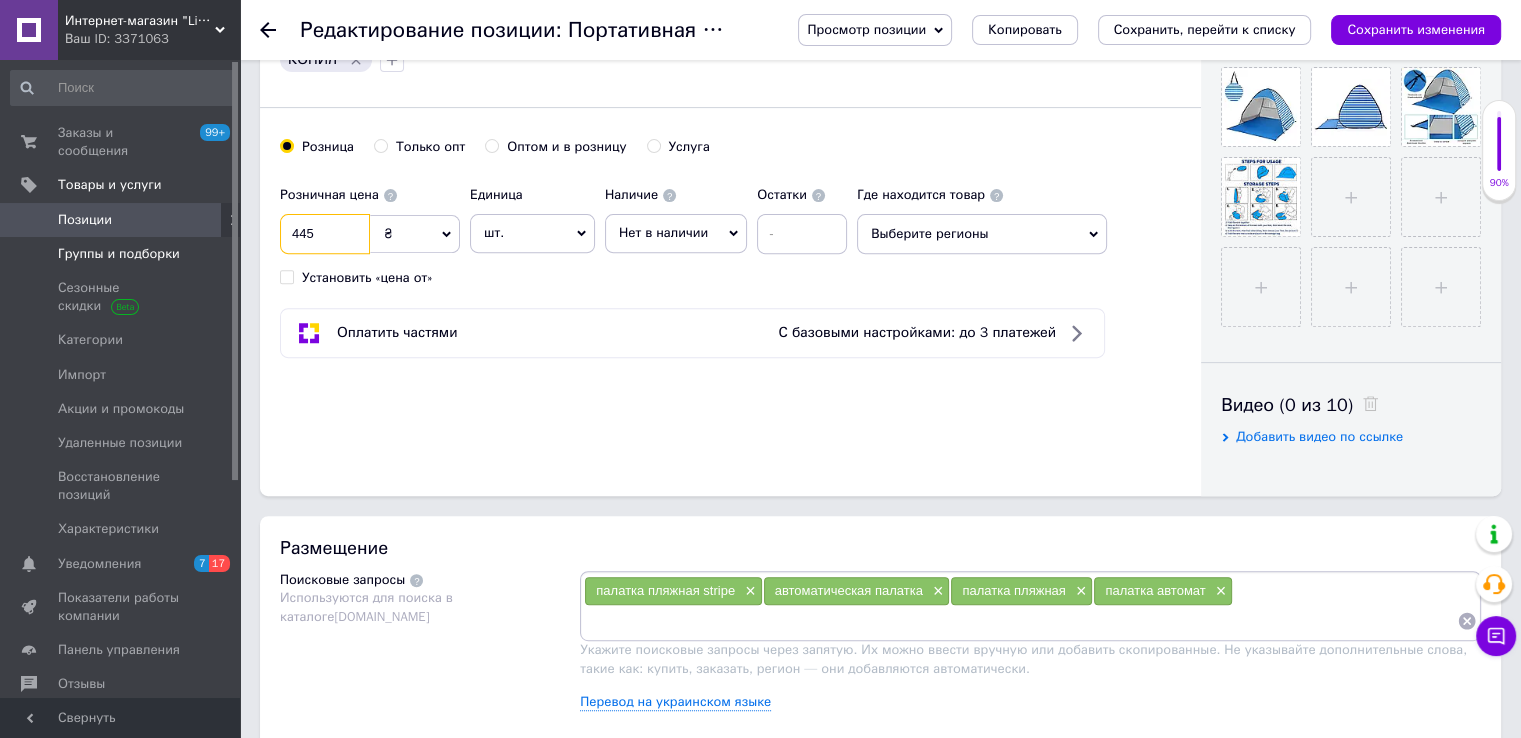 drag, startPoint x: 288, startPoint y: 229, endPoint x: 200, endPoint y: 227, distance: 88.02273 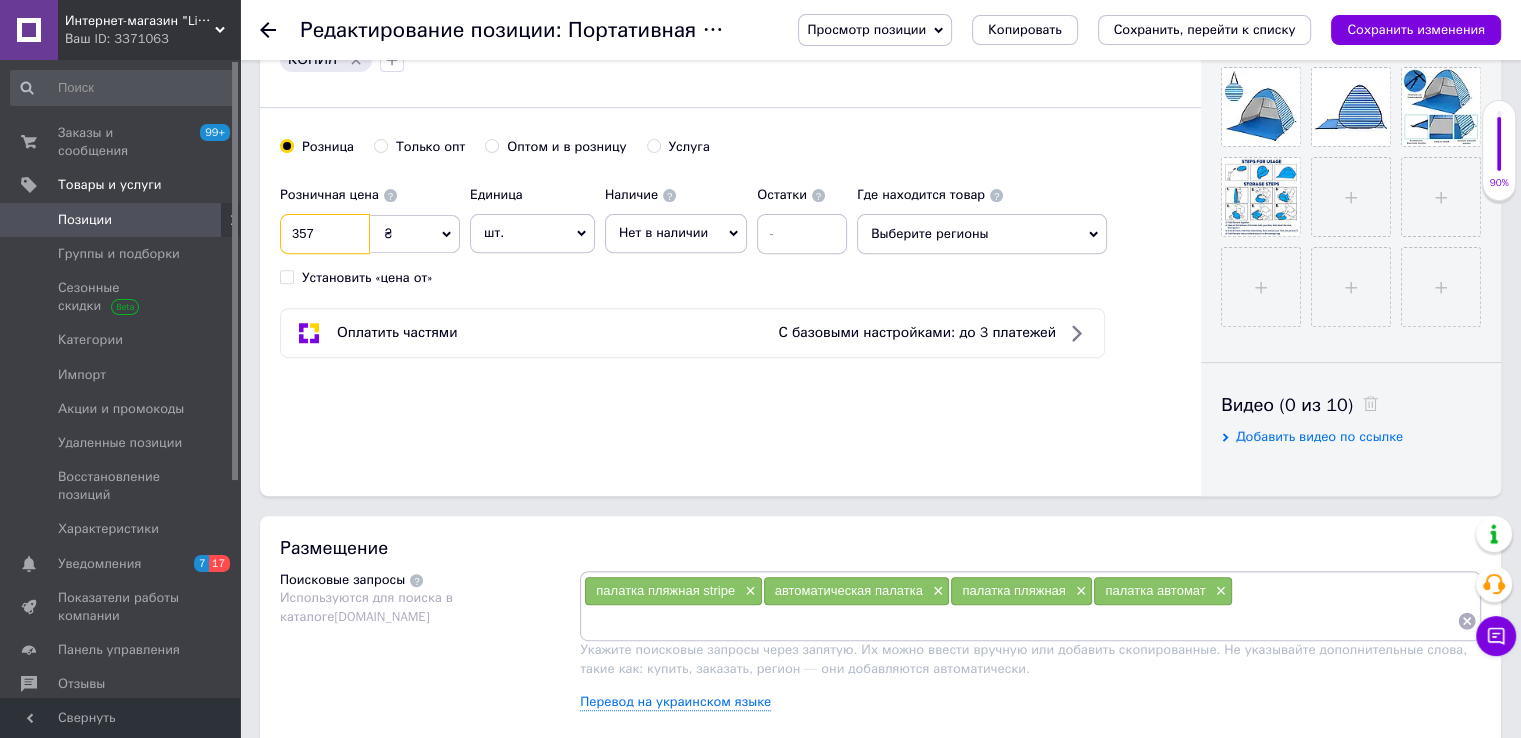 type on "357" 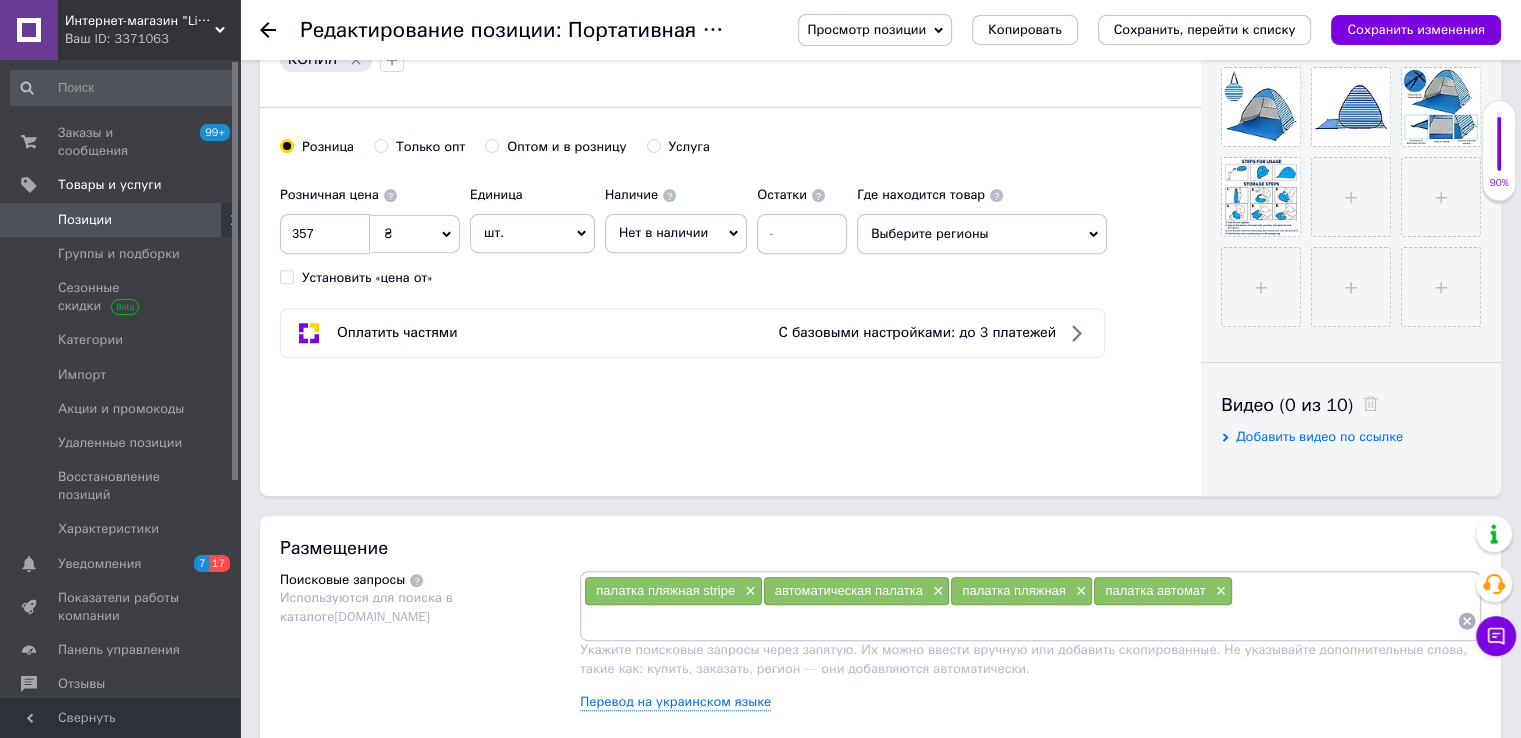 click on "Основная информация Название позиции (Русский) ✱ Палатка пляжная тент "Ракушка" (210х120х100см) WM-0T103 Автоматическая двухместная палатка кемпинг от солнца Код/Артикул 1197 Описание (Русский) ✱ Палатка пляжная Stripe Портативная палатка для кемпинга, палатка автомат самораскладывающаяся
Палатка автоматическая пляжная  — это незаменимая вещь для летнего отдыха , которая даст вам возможность дольше проводить время на пляже и защитит от палящих солнечных лучей!
Особенности:
Характеристики:
Материал корпуса: полиэстер;" at bounding box center [730, -62] 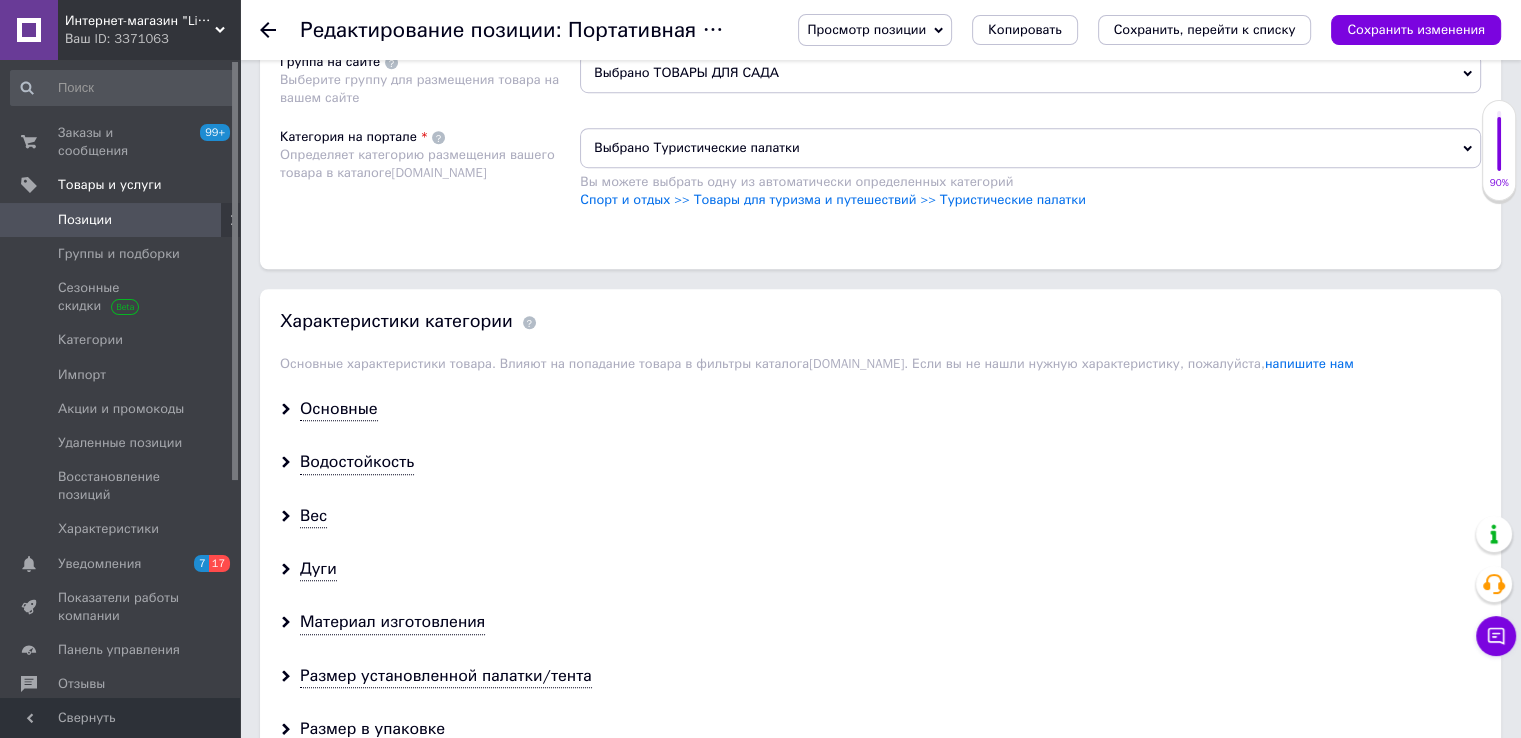 scroll, scrollTop: 1200, scrollLeft: 0, axis: vertical 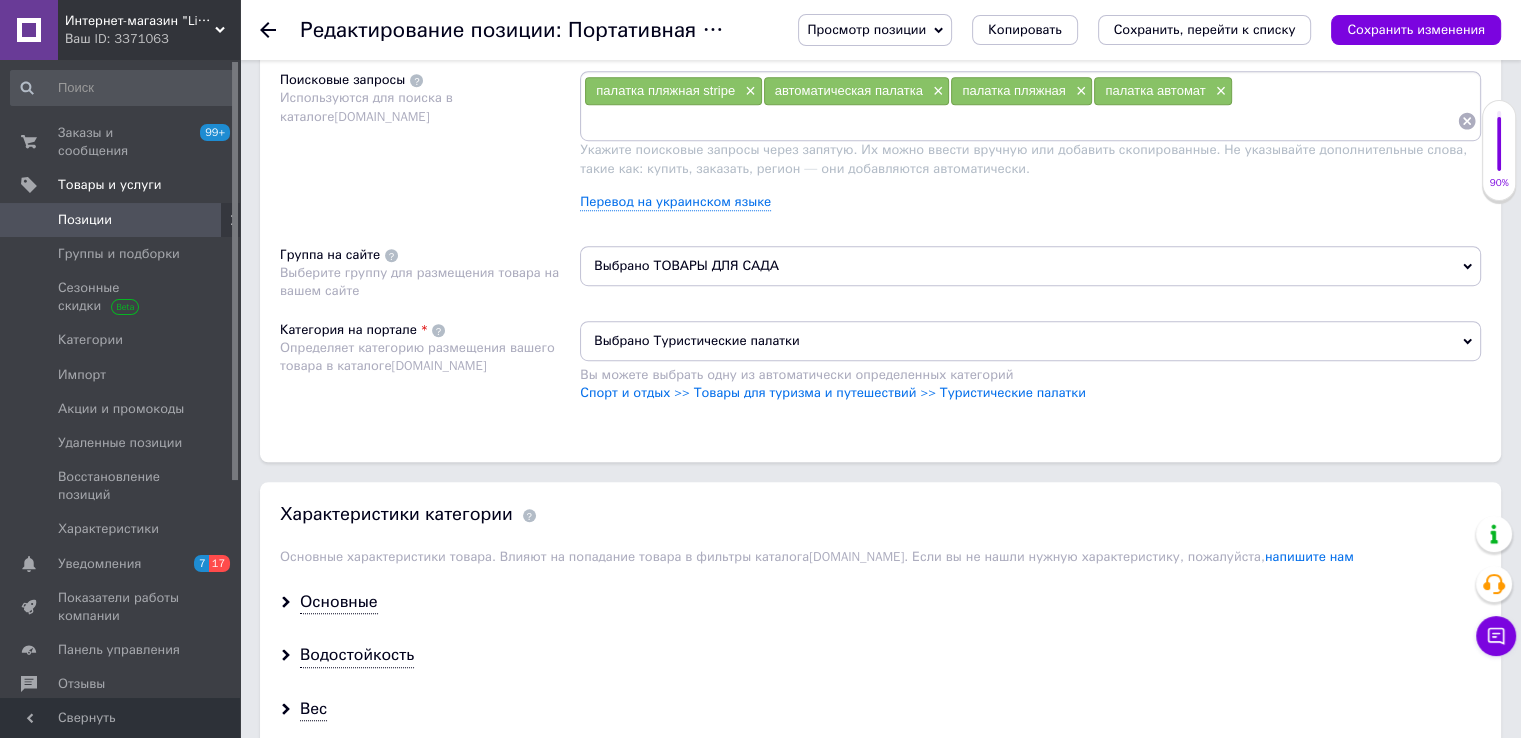 click on "Выбрано ТОВАРЫ ДЛЯ САДА" at bounding box center (1030, 266) 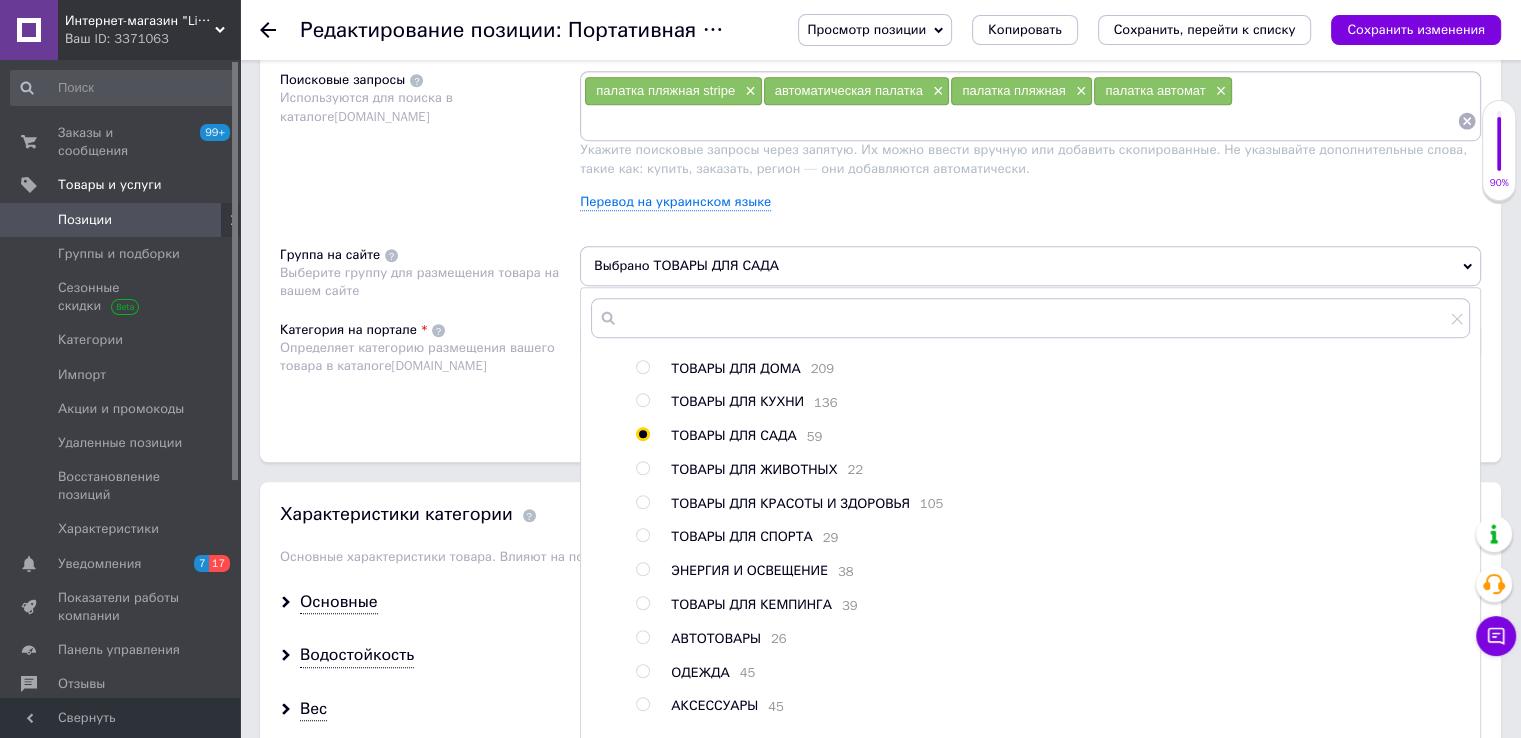 scroll, scrollTop: 100, scrollLeft: 0, axis: vertical 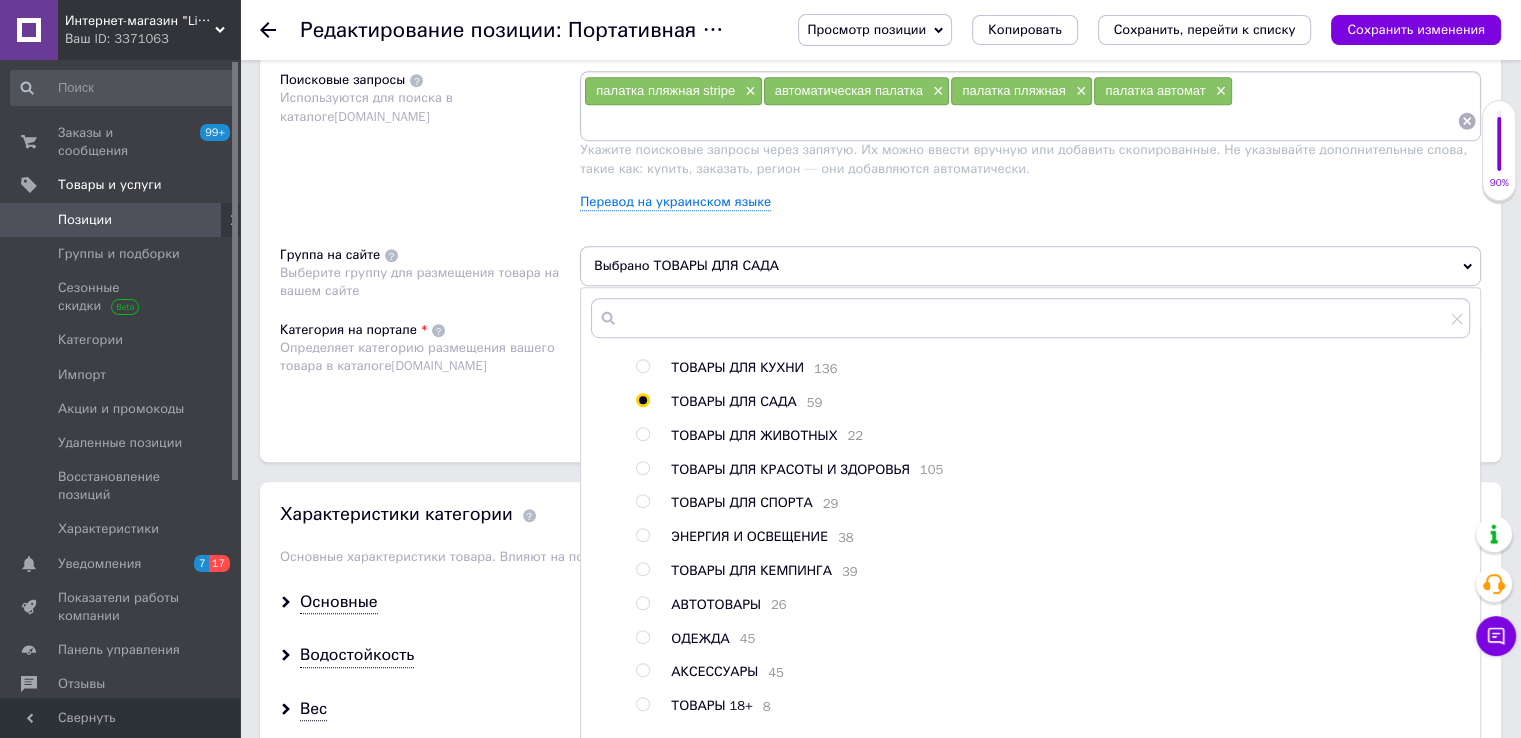 click on "ТОВАРЫ ДЛЯ КЕМПИНГА" at bounding box center (751, 570) 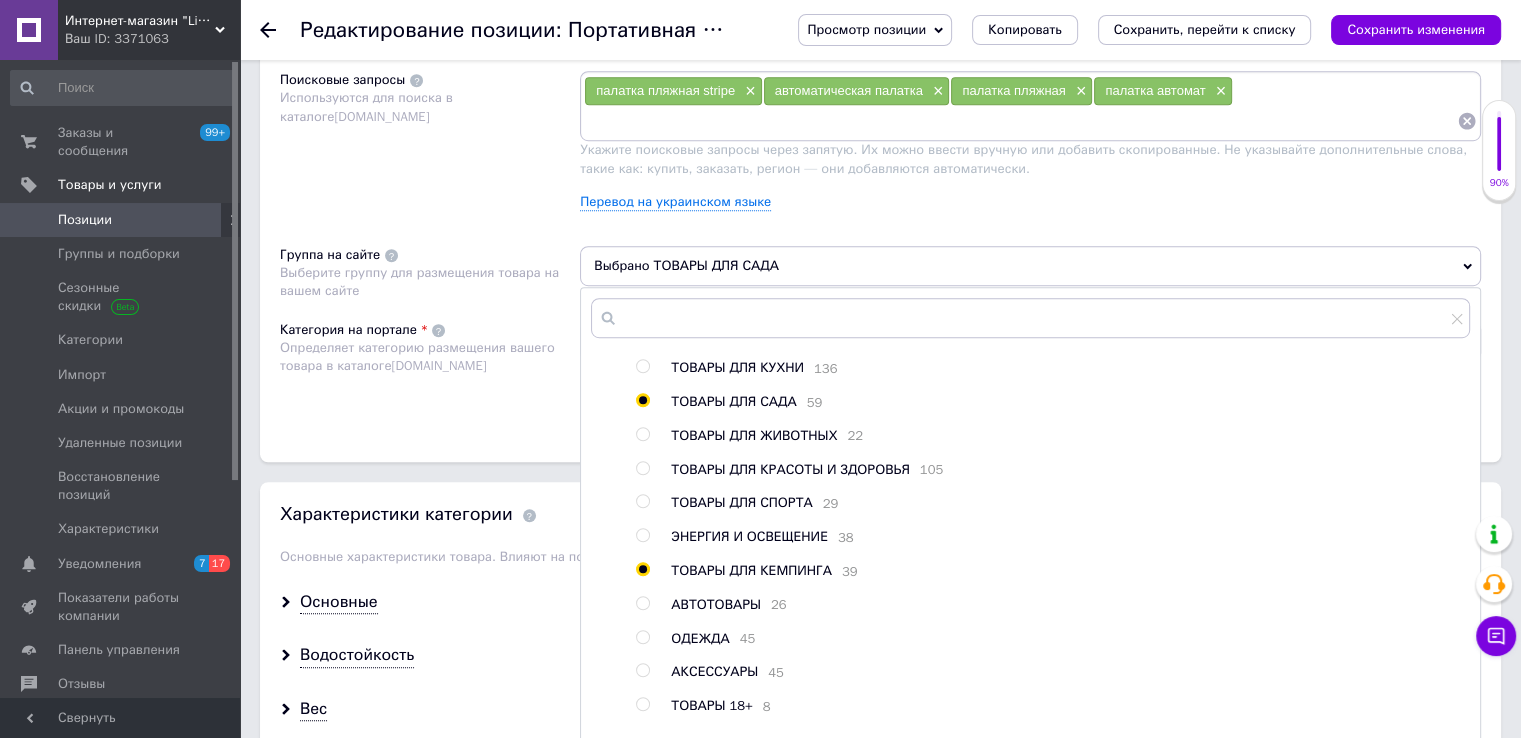 radio on "false" 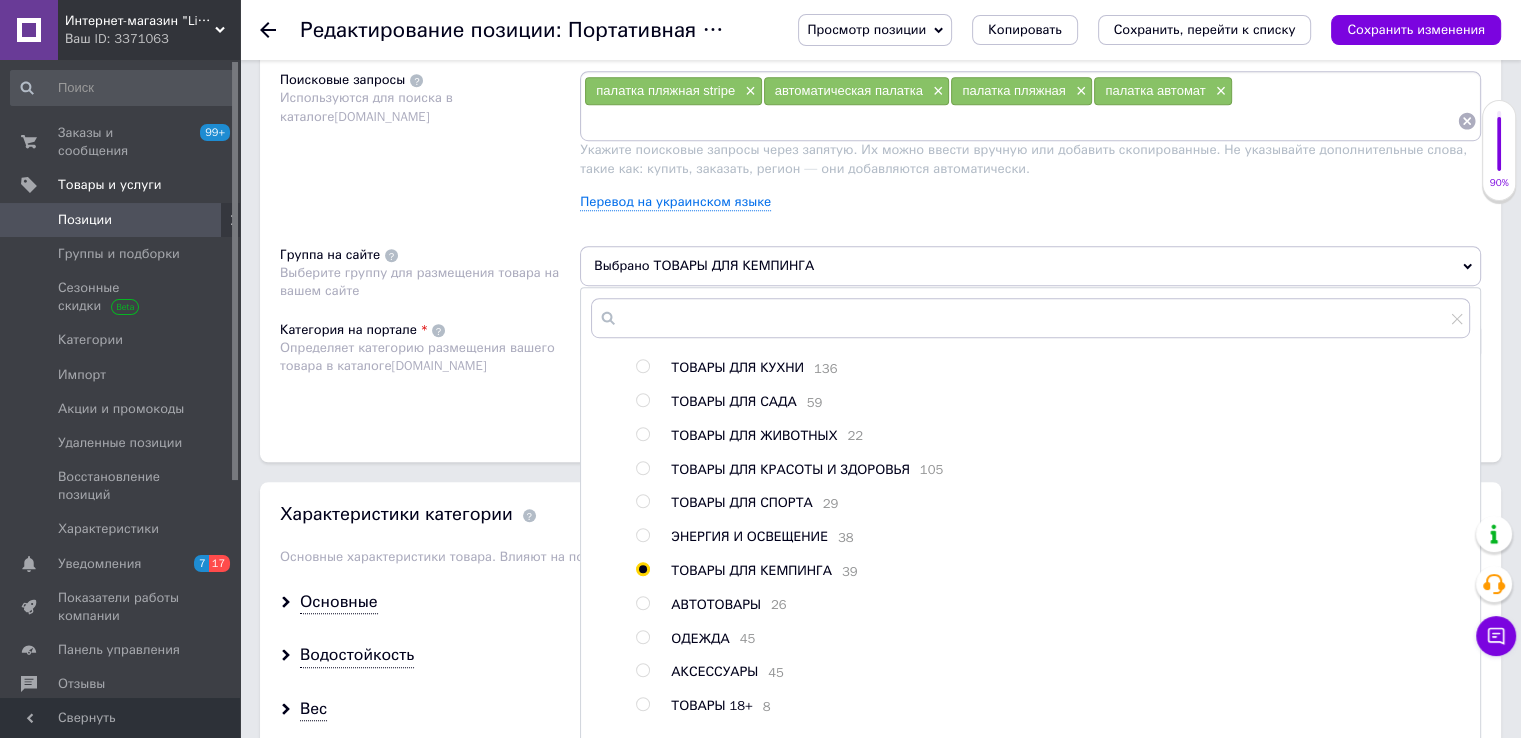 click on "Определяет категорию размещения вашего товара в каталоге  Prom.ua" at bounding box center (417, 356) 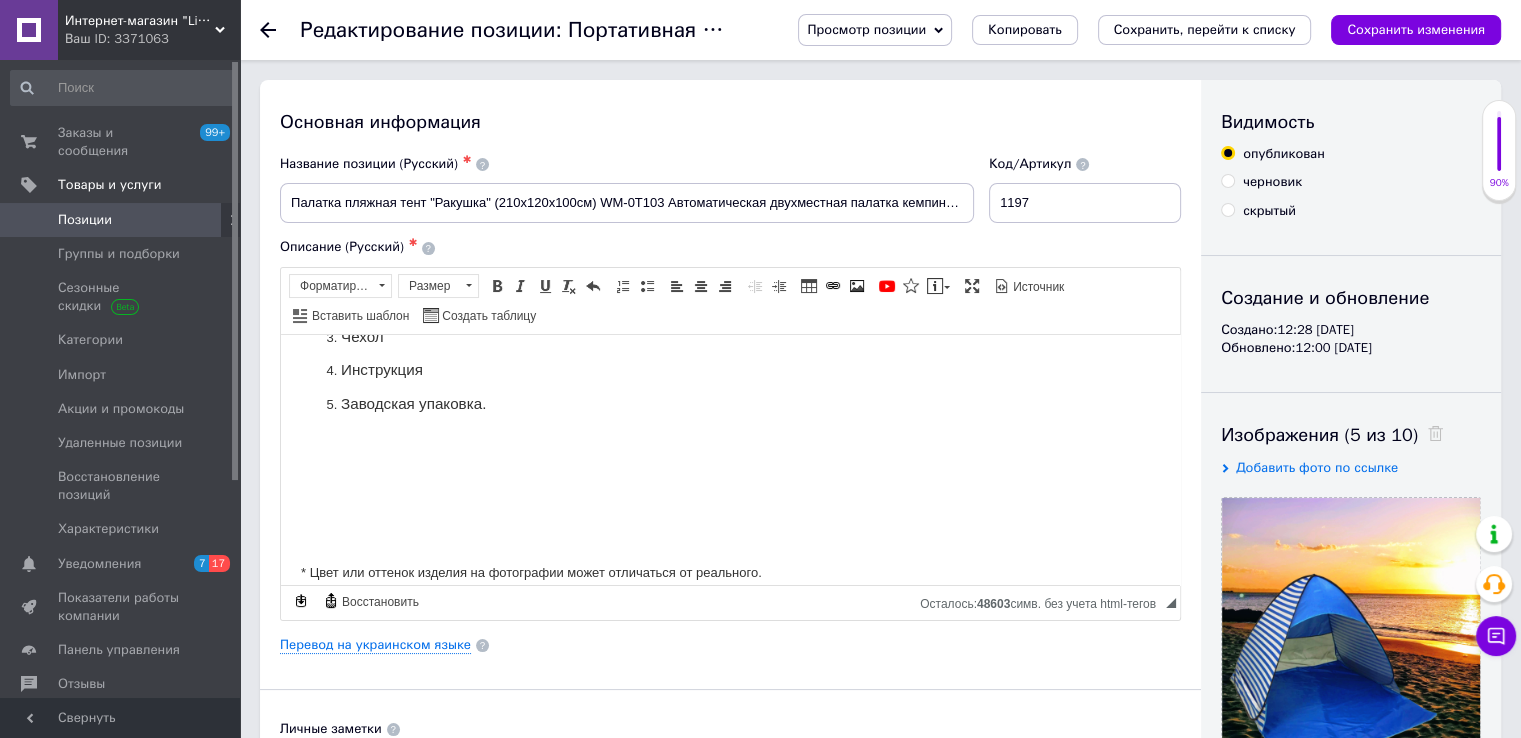 scroll, scrollTop: 616, scrollLeft: 0, axis: vertical 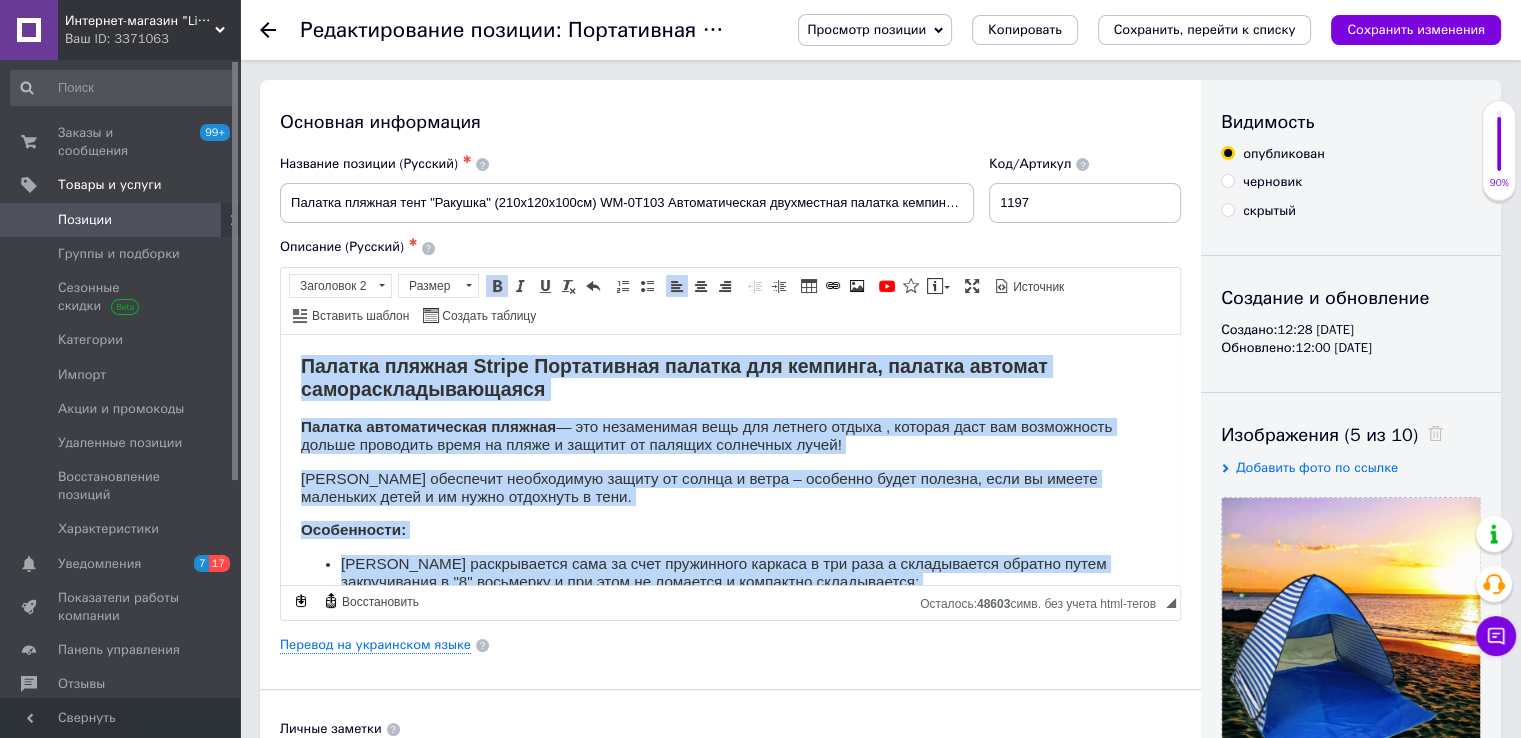 drag, startPoint x: 499, startPoint y: 554, endPoint x: 237, endPoint y: 252, distance: 399.80997 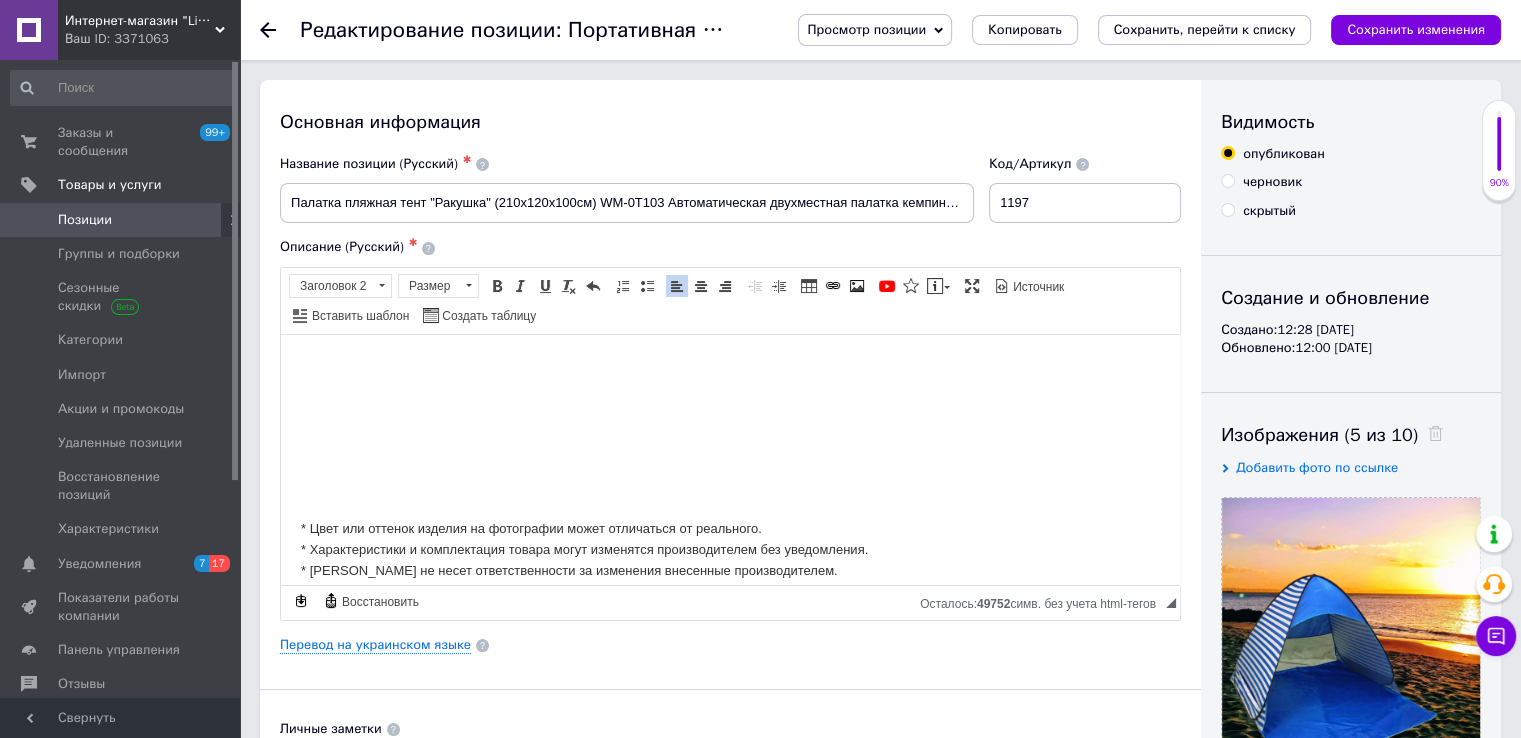 scroll, scrollTop: 26, scrollLeft: 0, axis: vertical 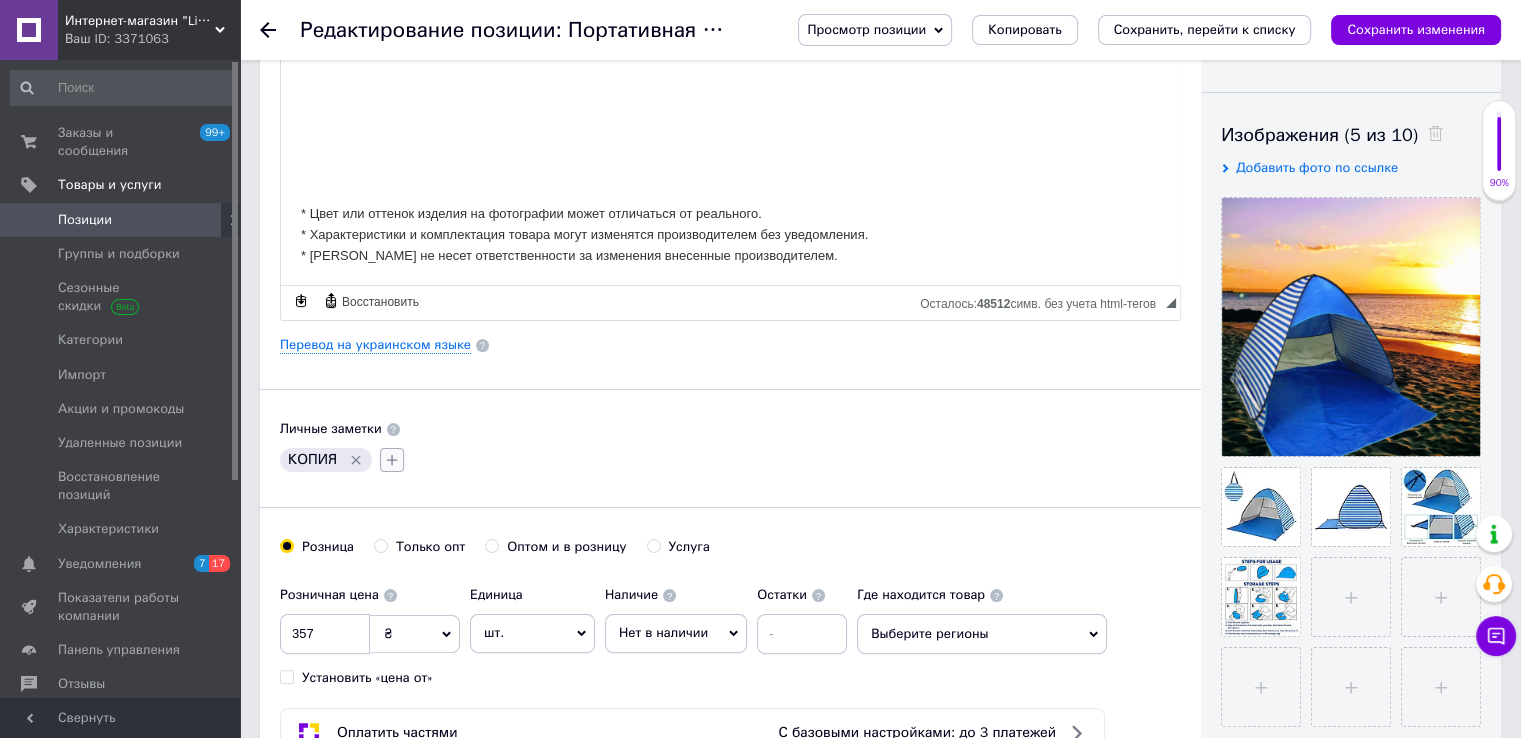 click 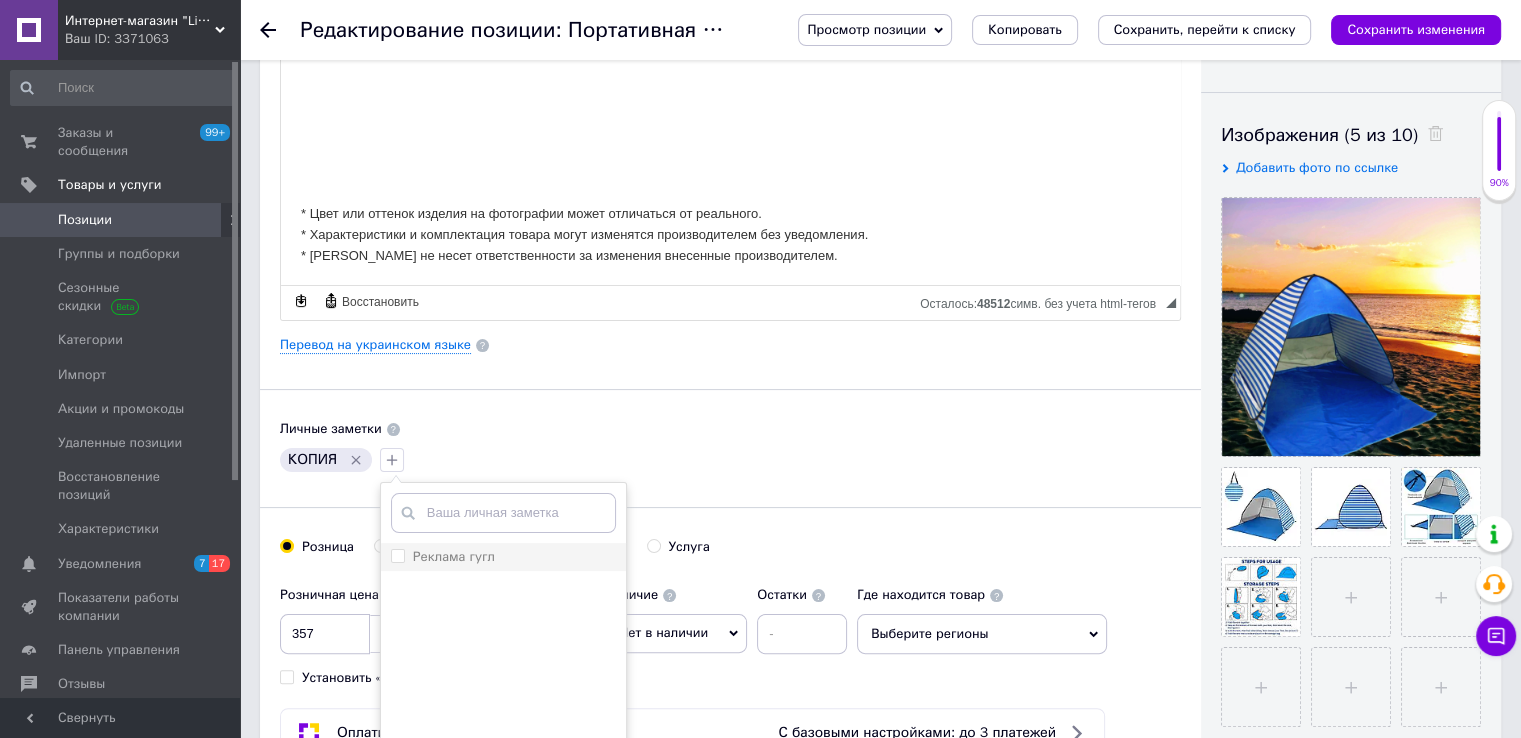 click on "Реклама гугл" at bounding box center (454, 556) 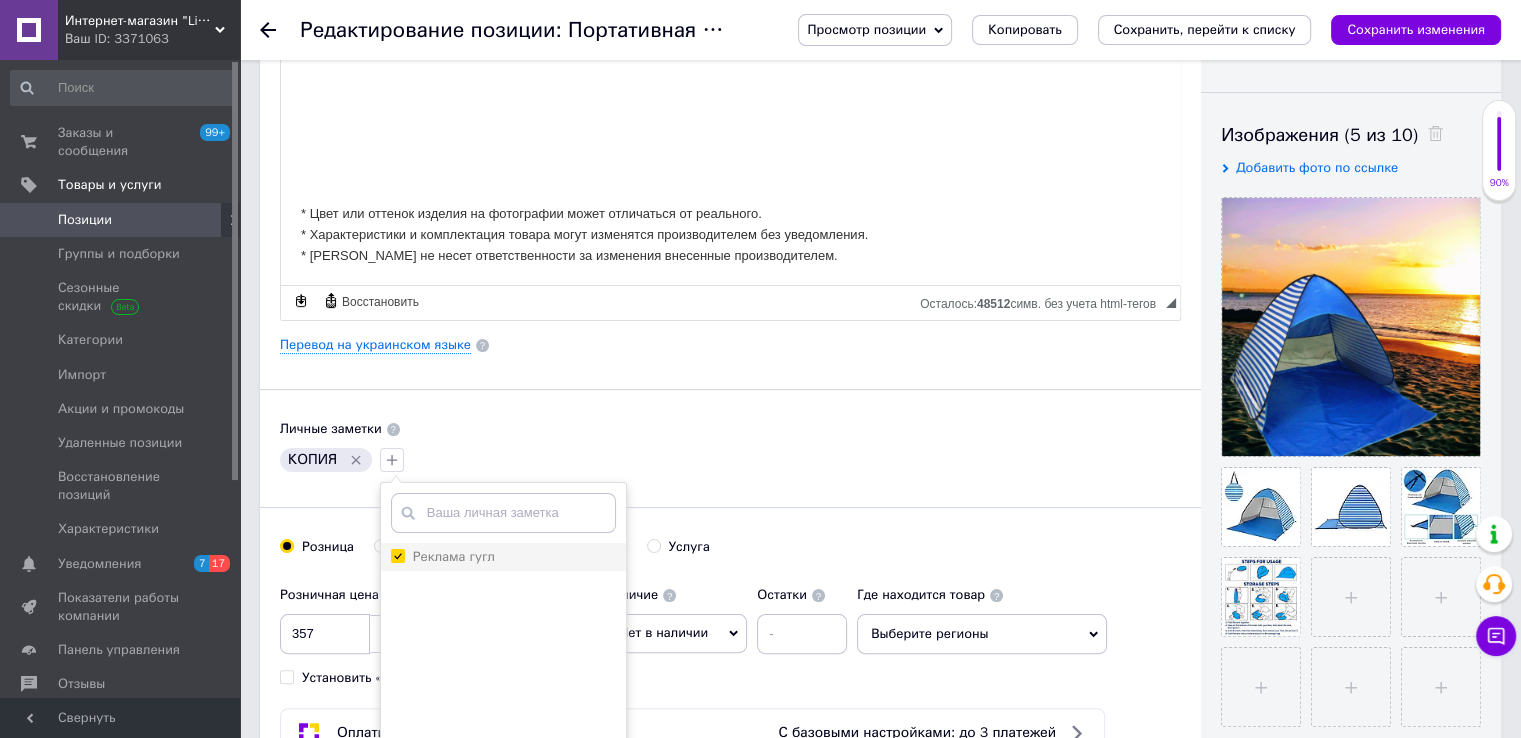 checkbox on "true" 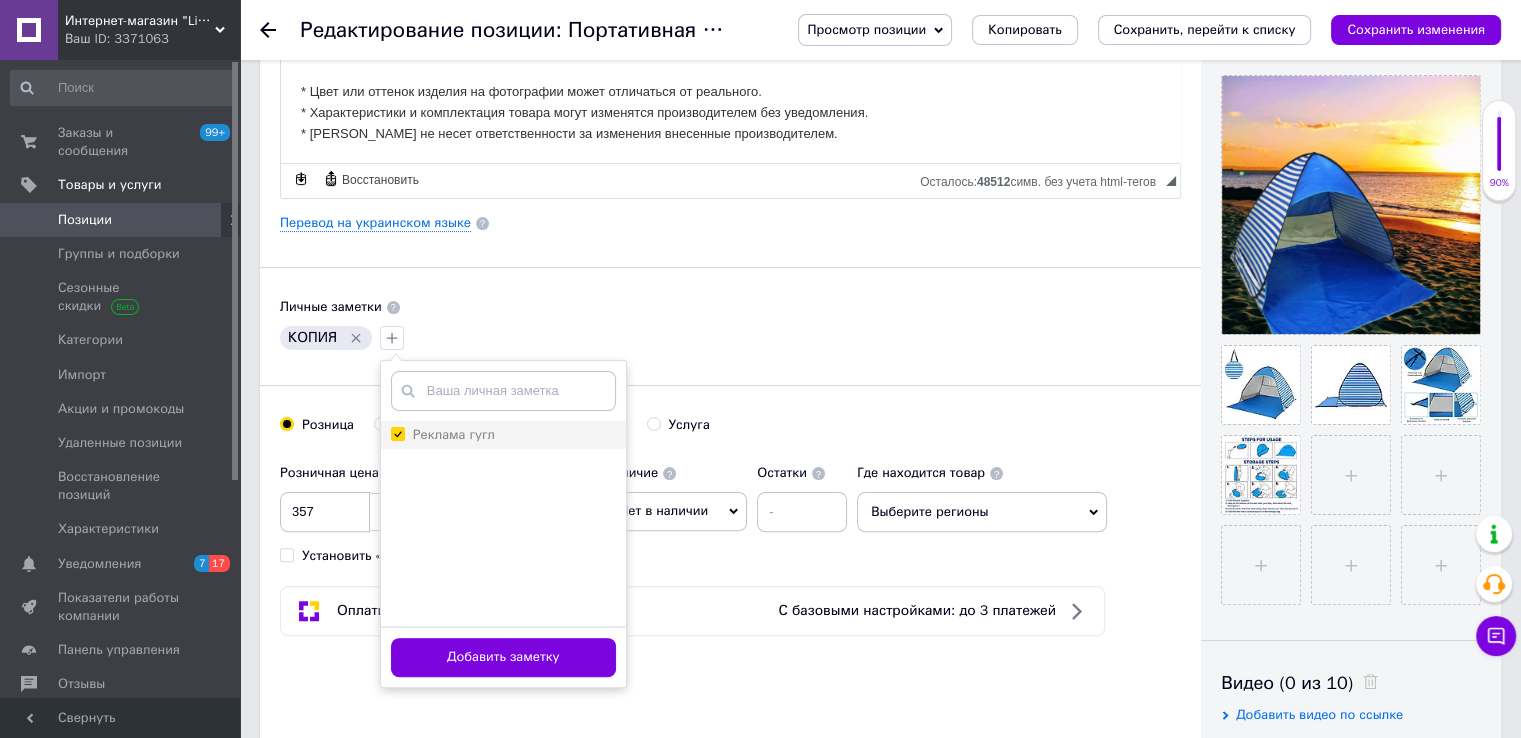 scroll, scrollTop: 500, scrollLeft: 0, axis: vertical 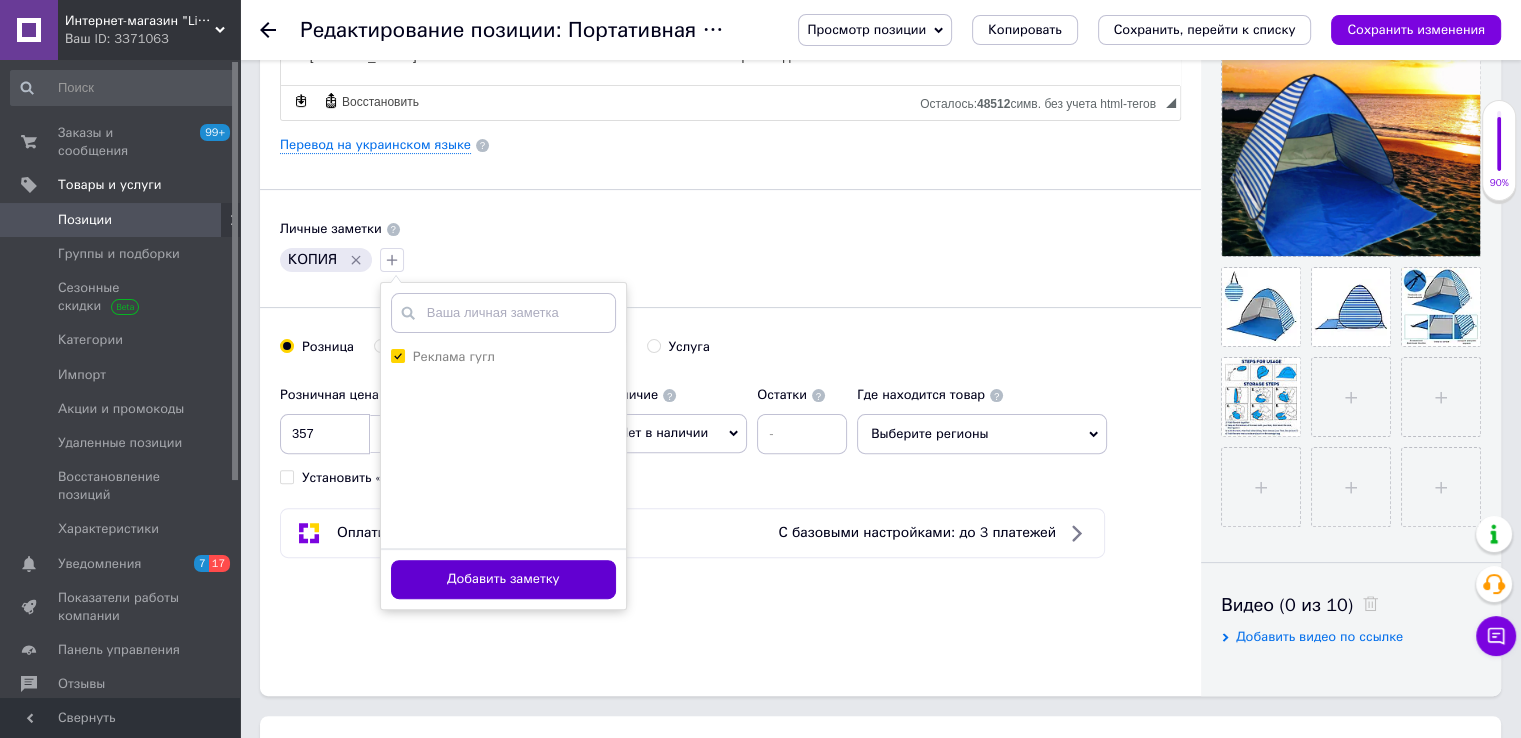 click on "Добавить заметку" at bounding box center [503, 579] 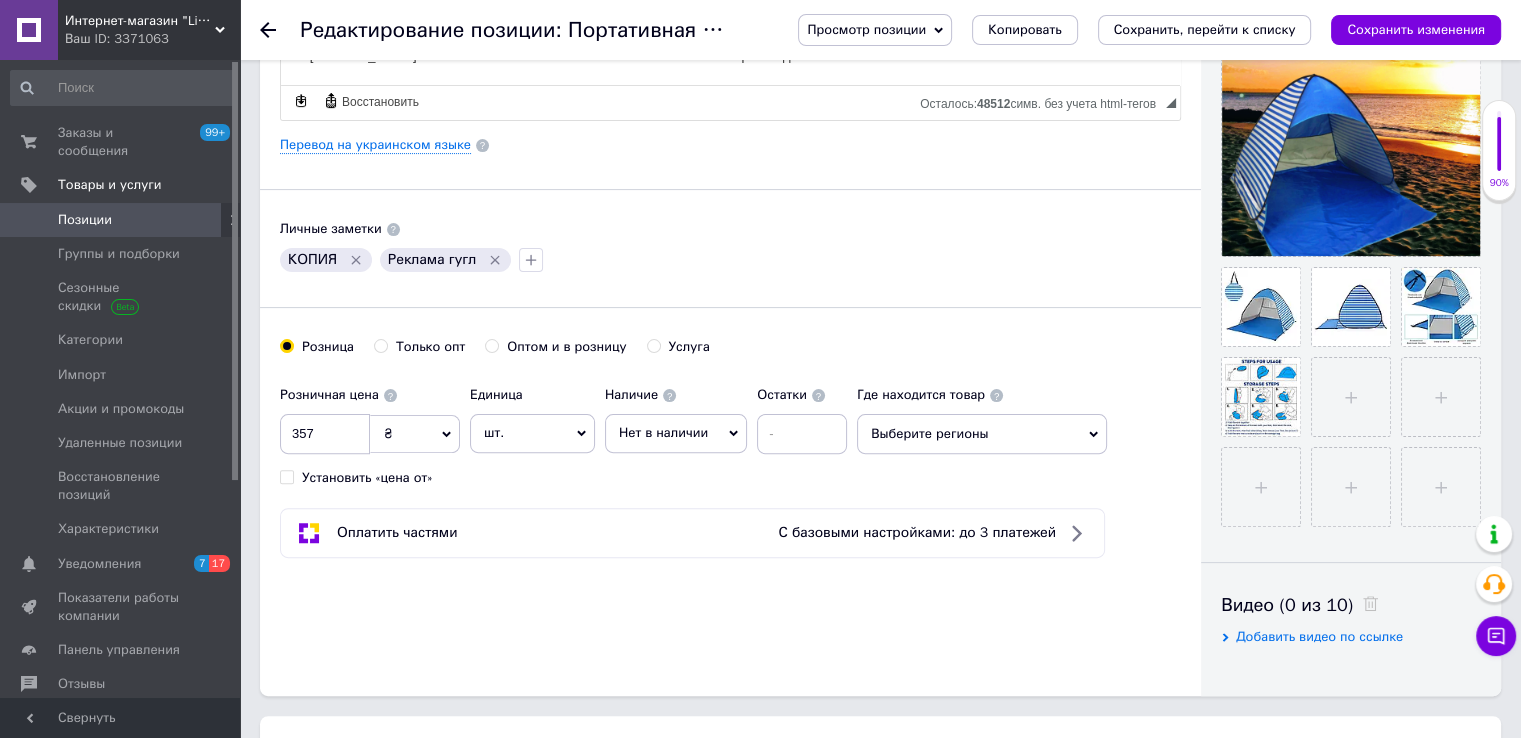 click 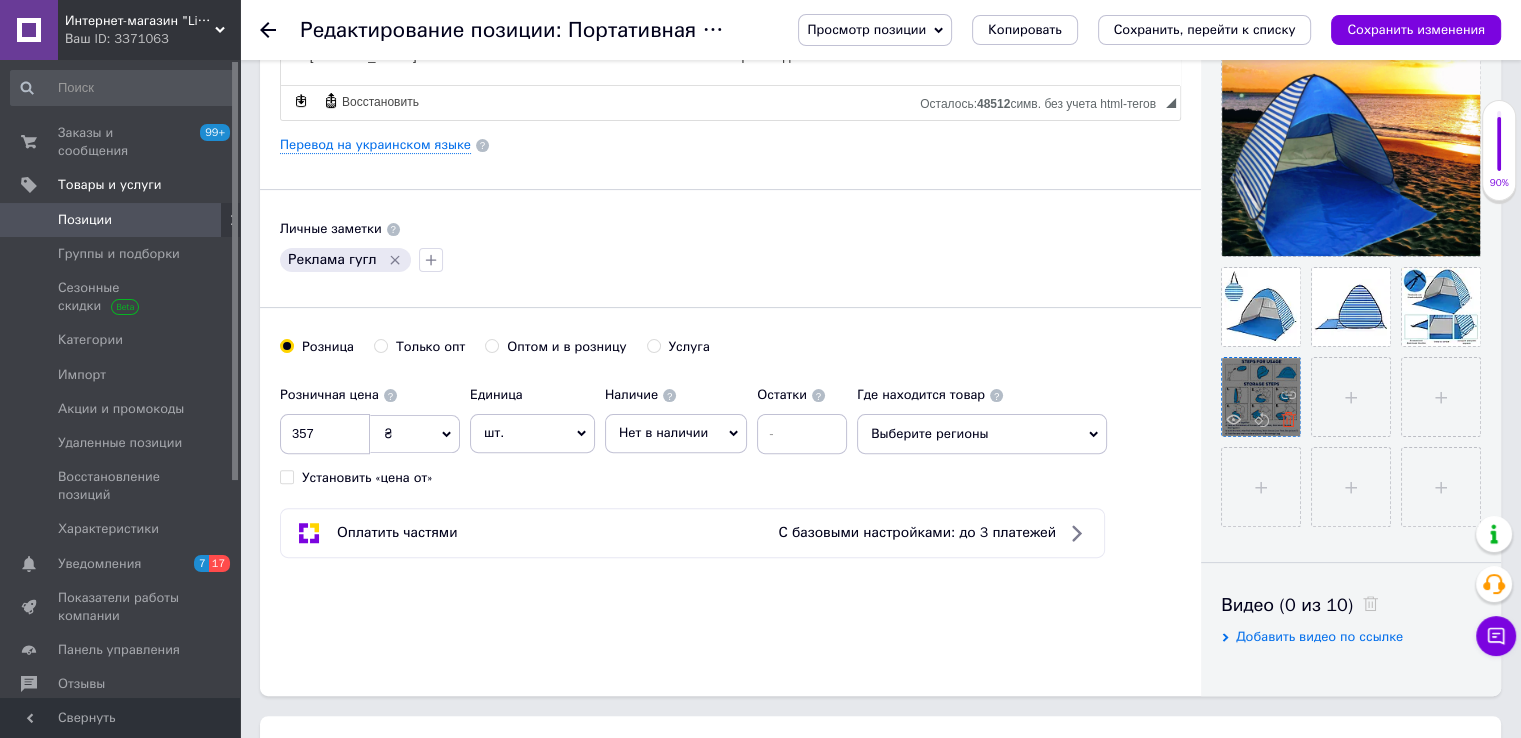 click 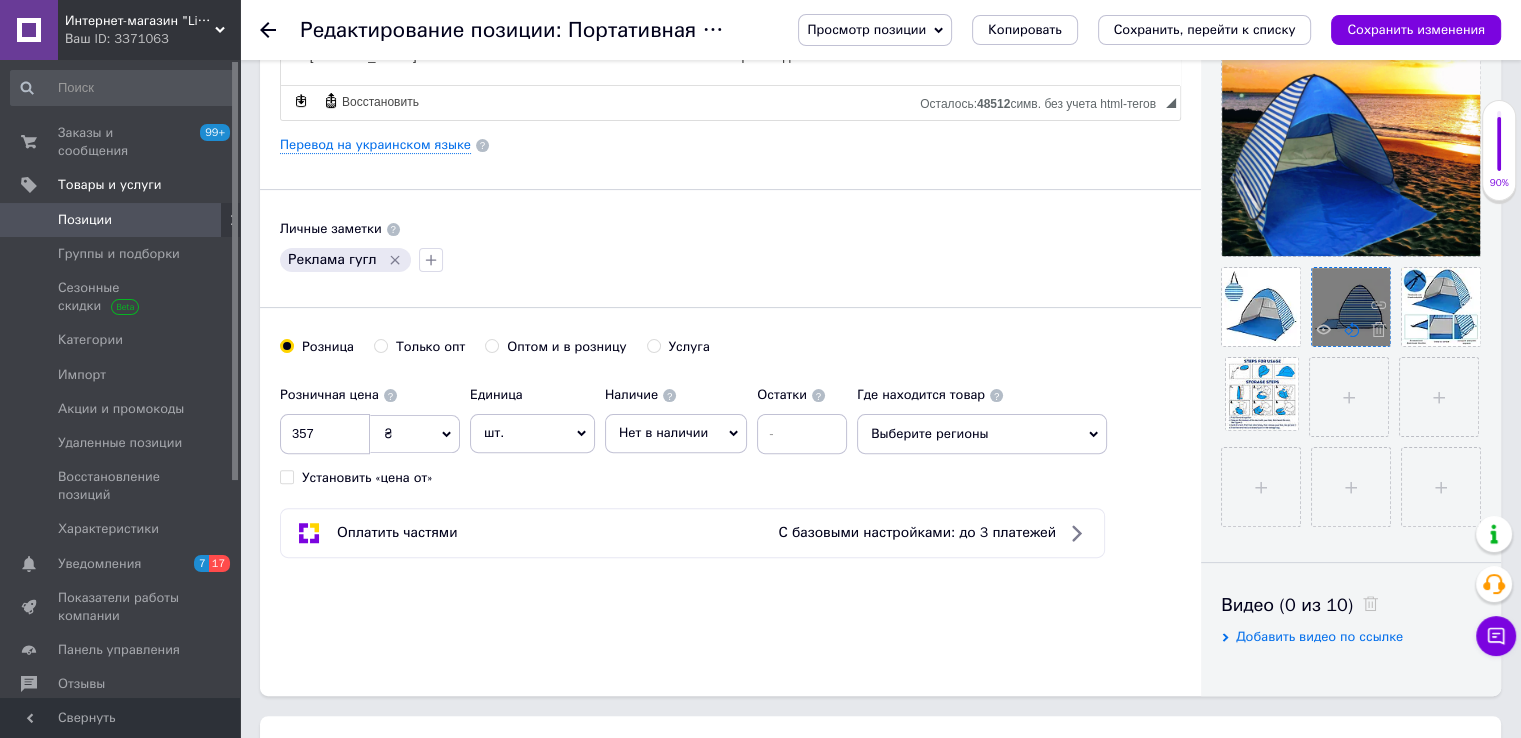 drag, startPoint x: 1292, startPoint y: 333, endPoint x: 1343, endPoint y: 326, distance: 51.47815 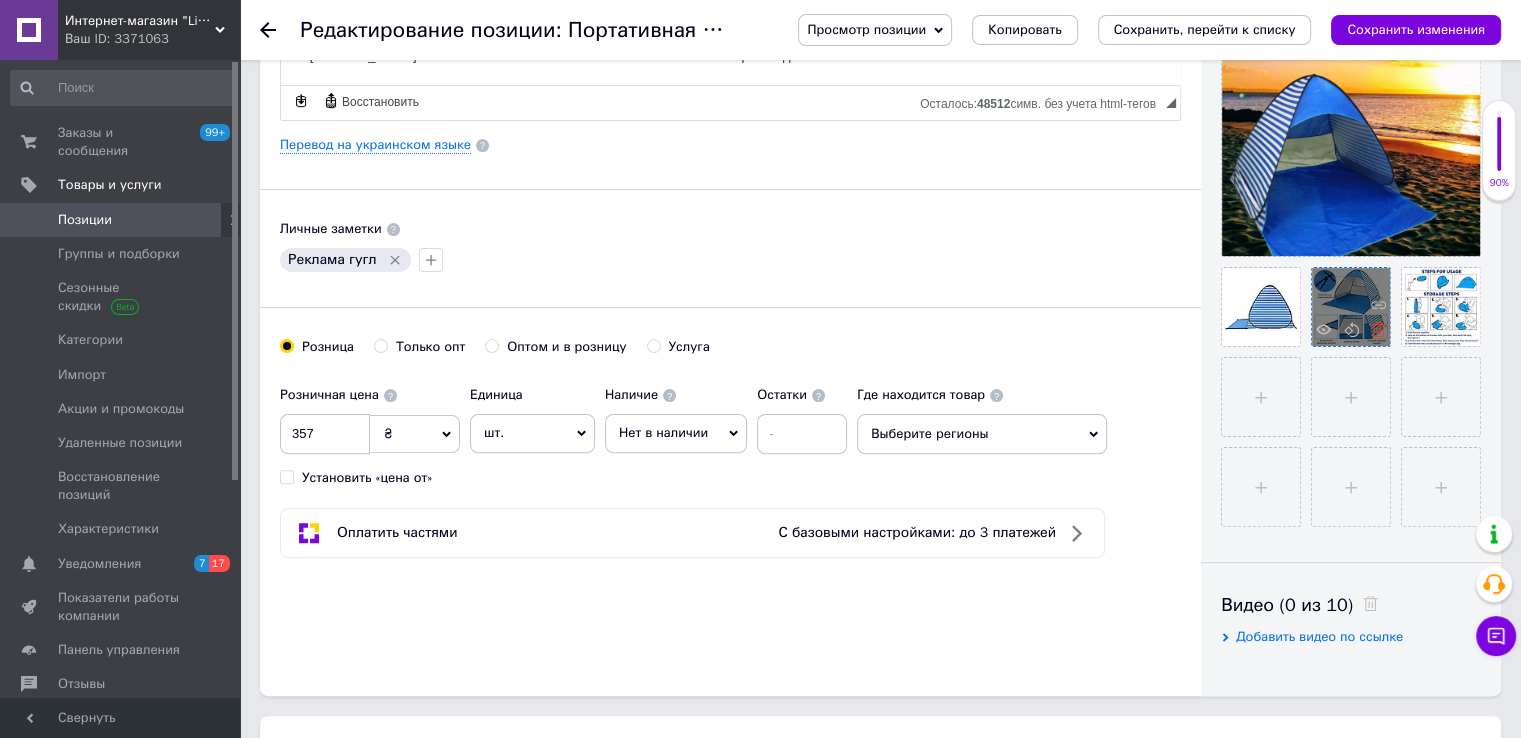 click 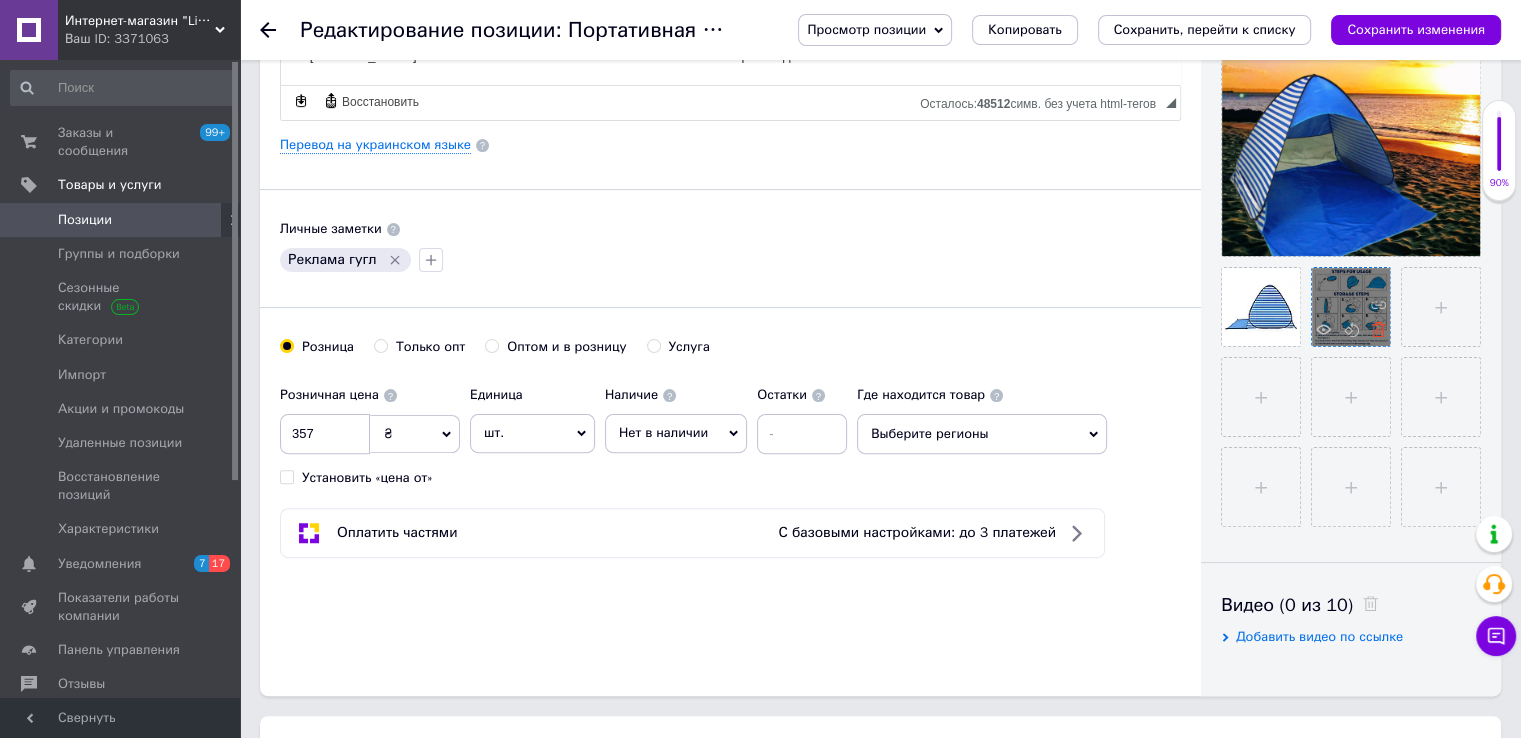 click 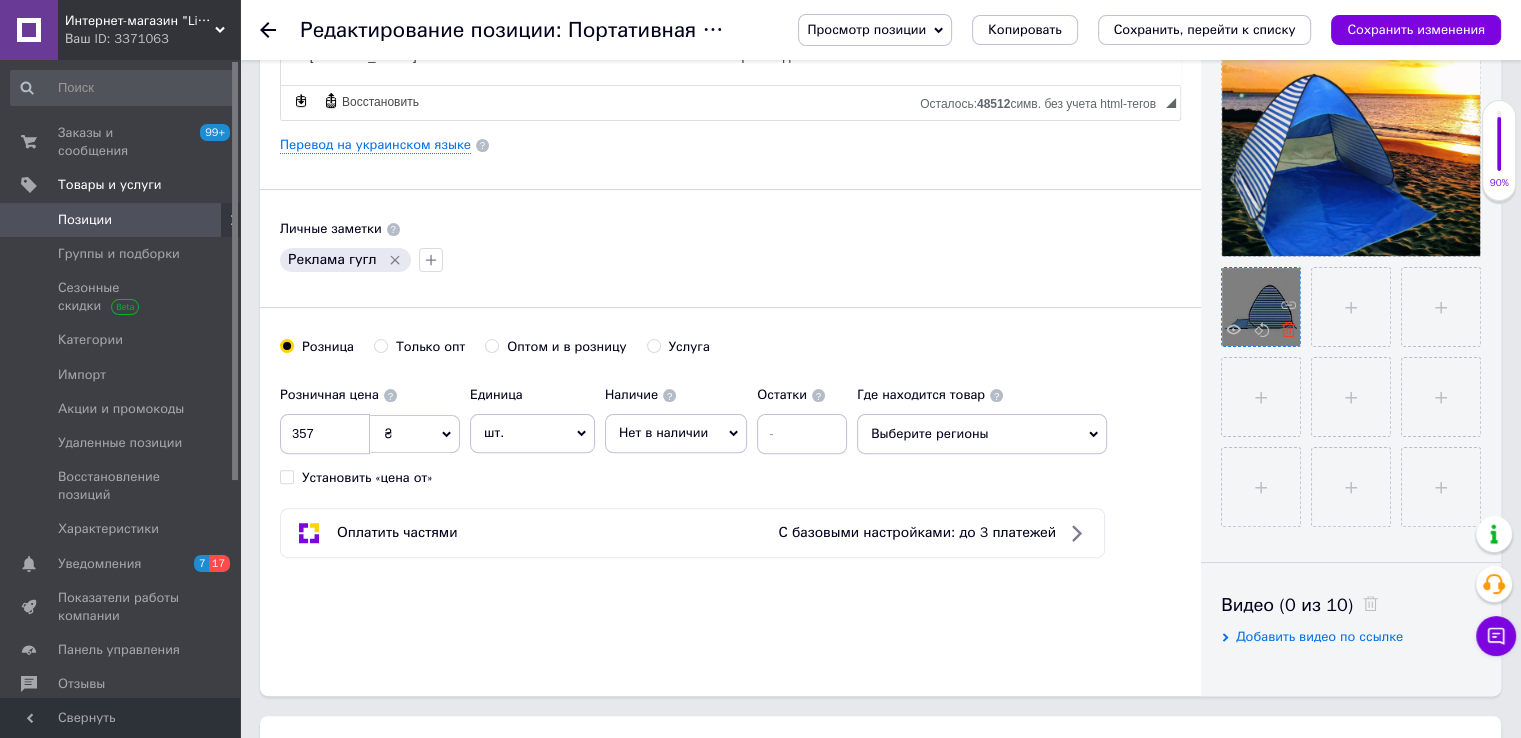 click 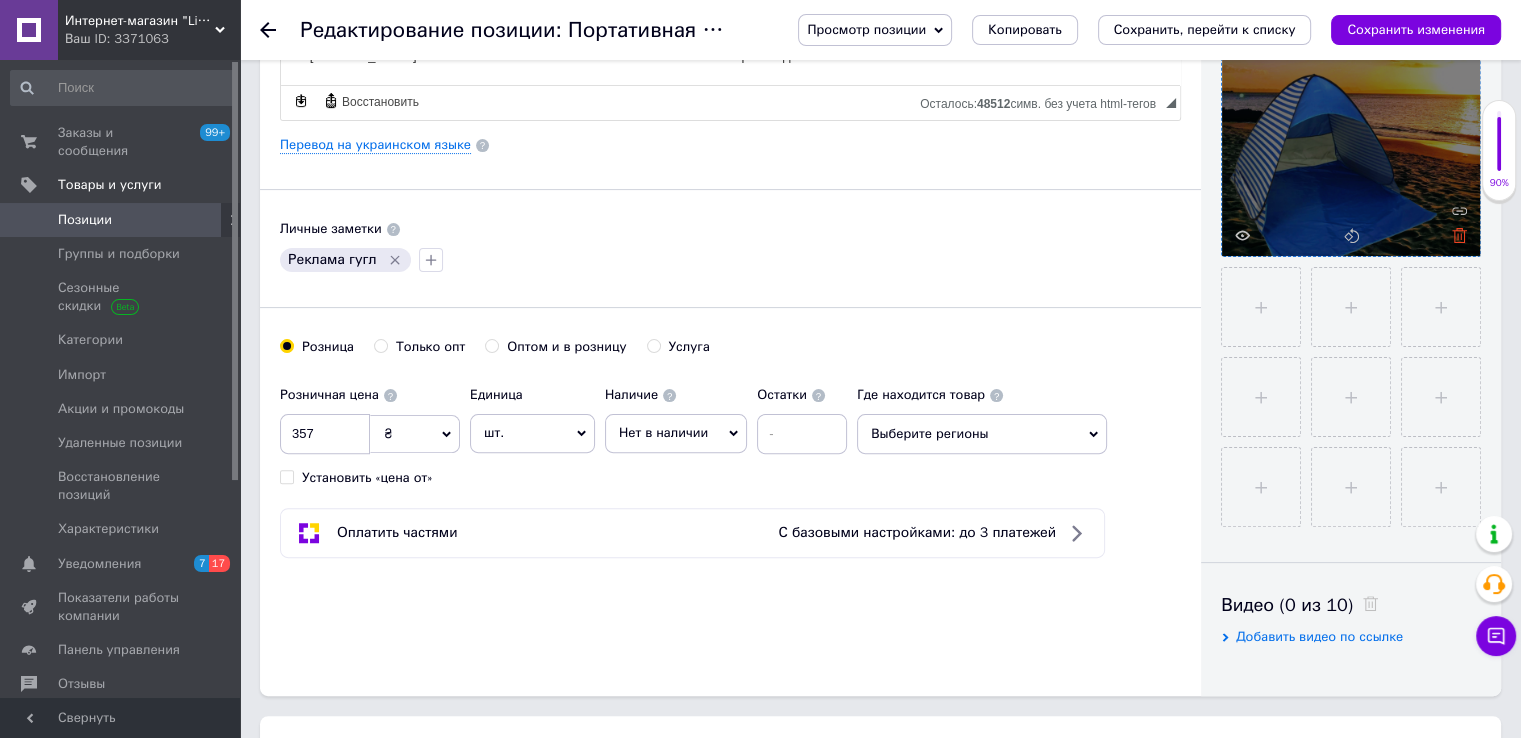 click 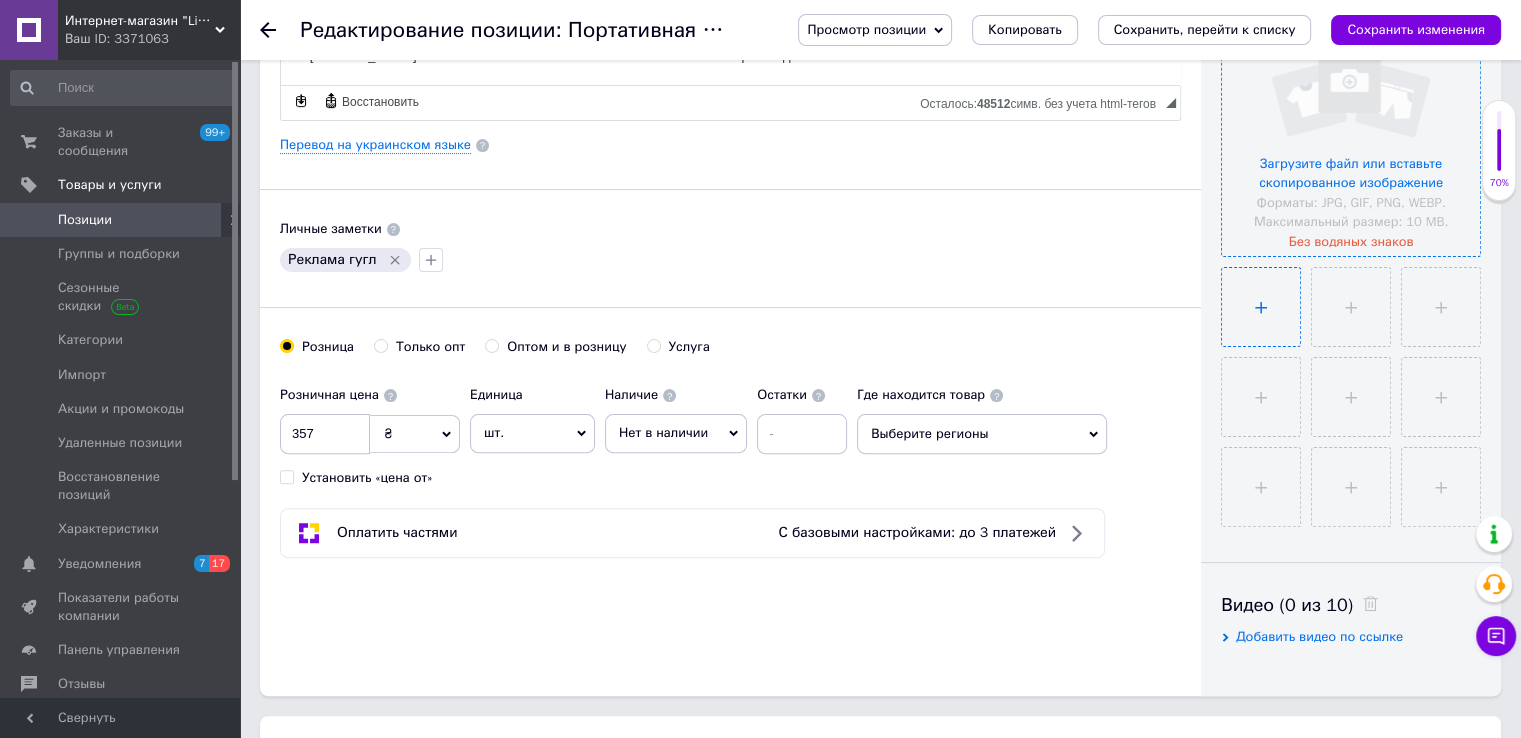 click at bounding box center [1261, 307] 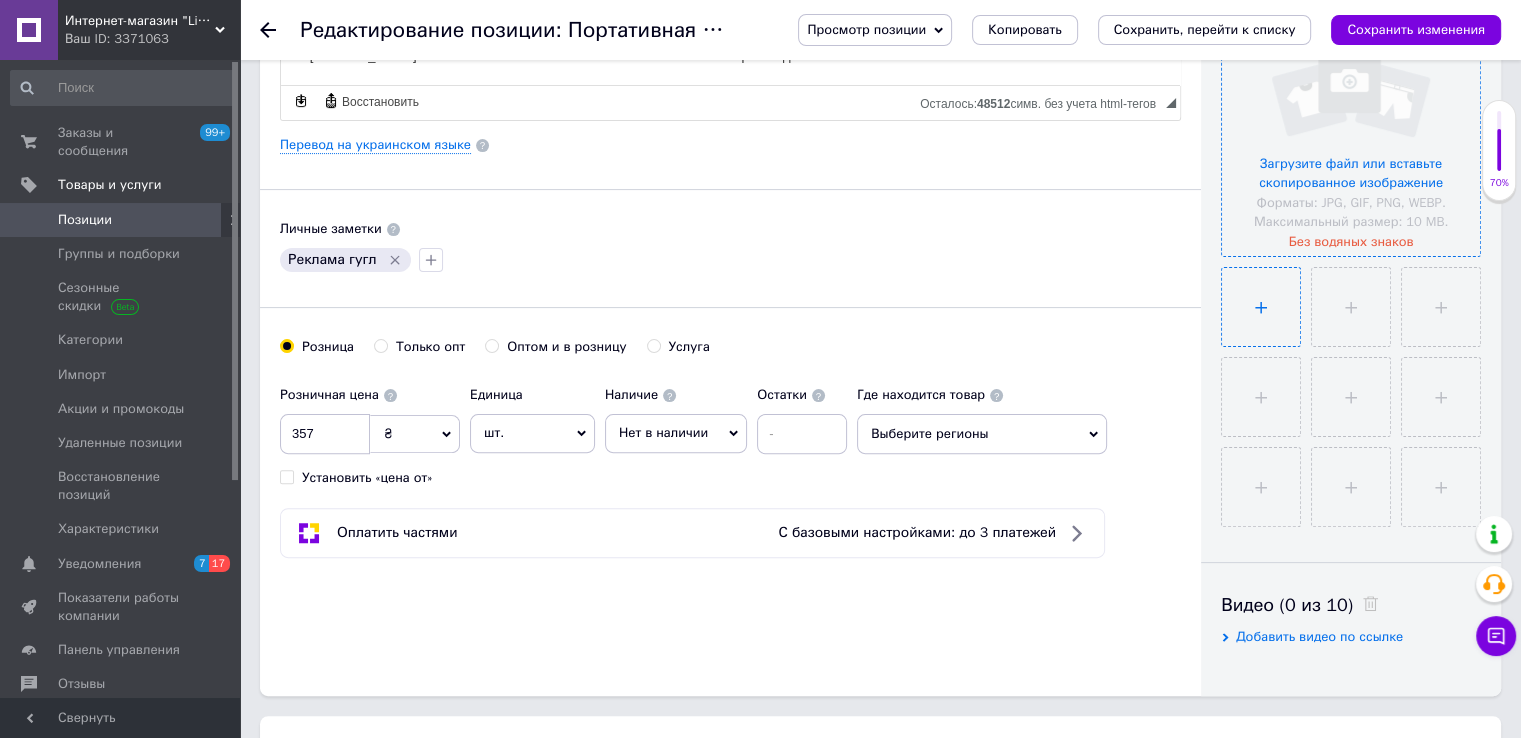 type on "C:\fakepath\Hc18603459f574e46be87d19403be1685l.jpg_300x300.avif" 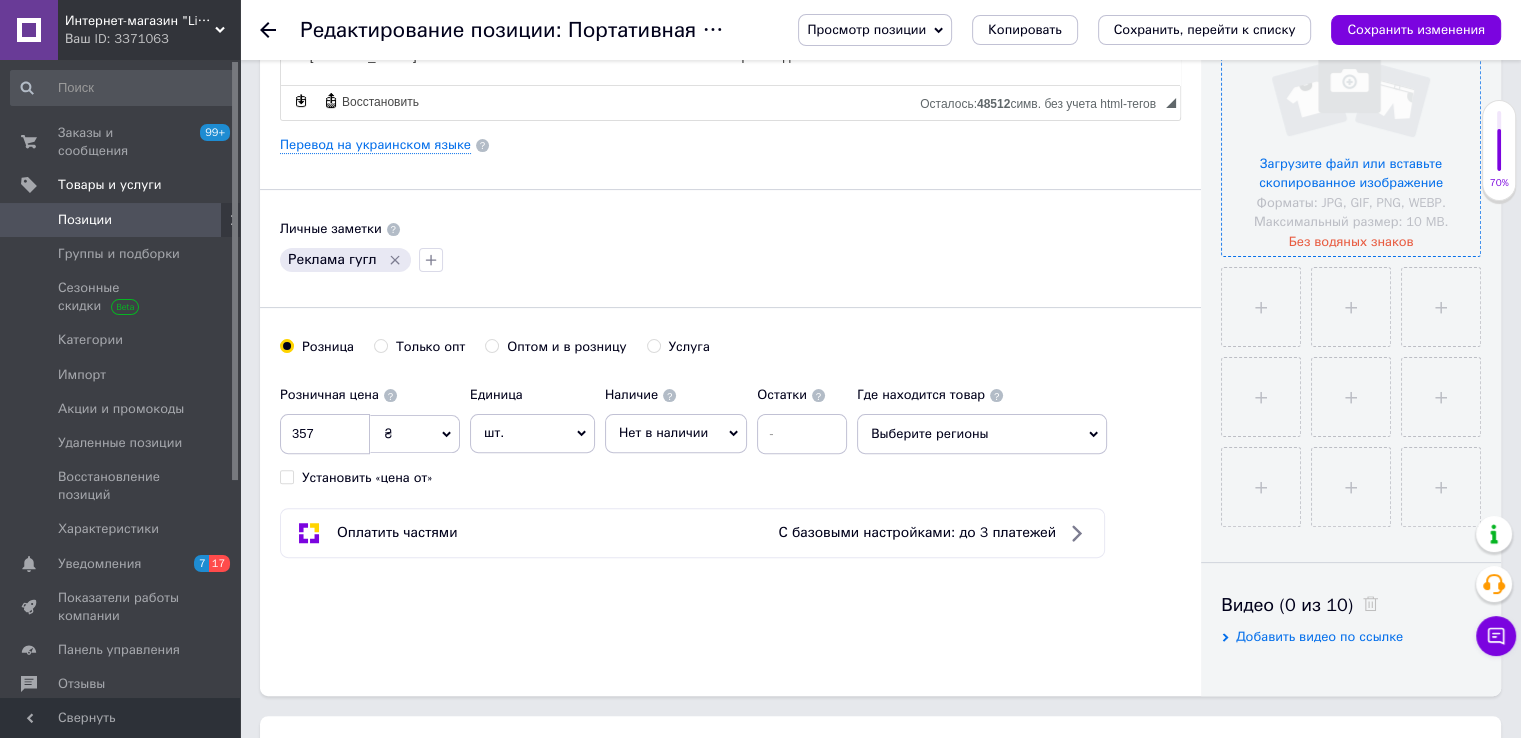 click at bounding box center [1351, 127] 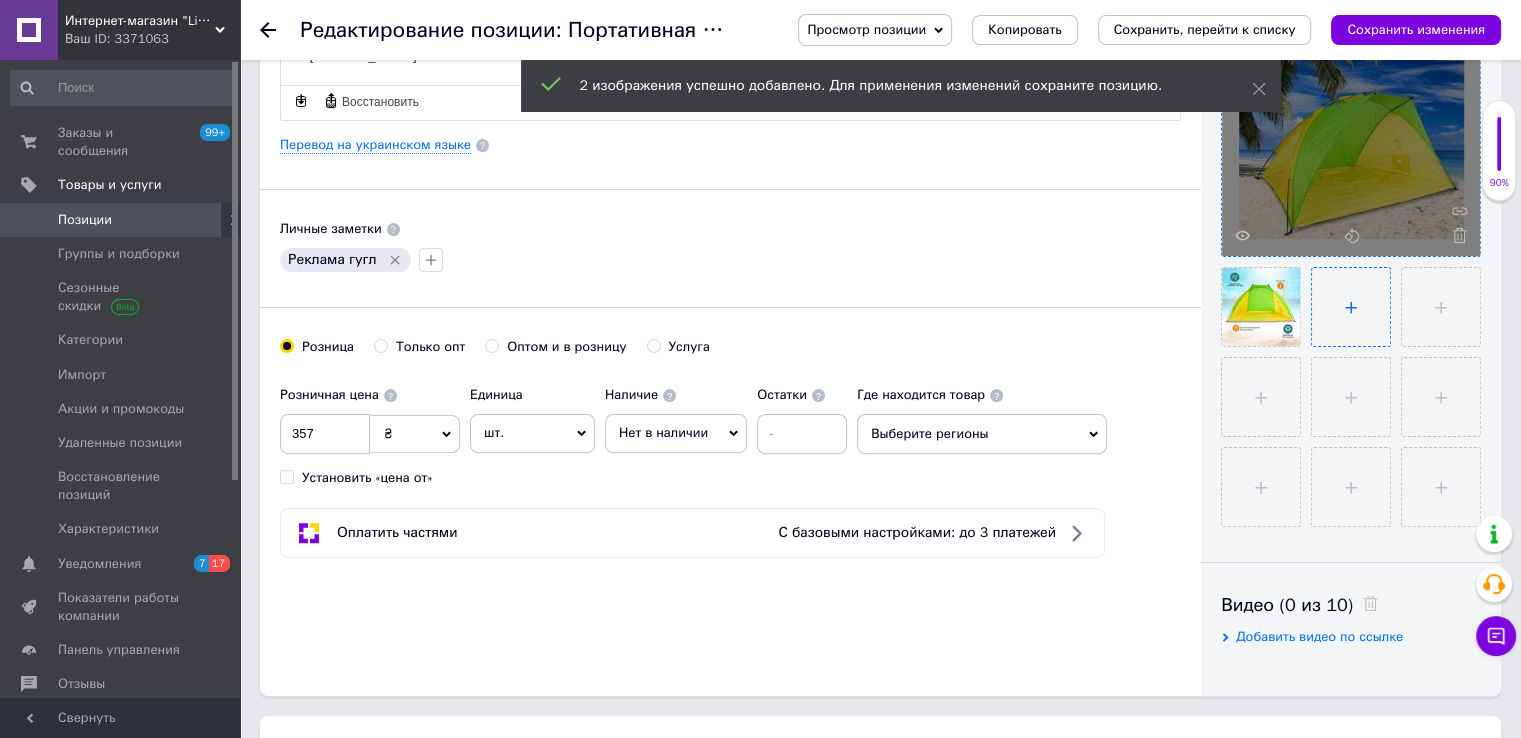 click at bounding box center (1351, 307) 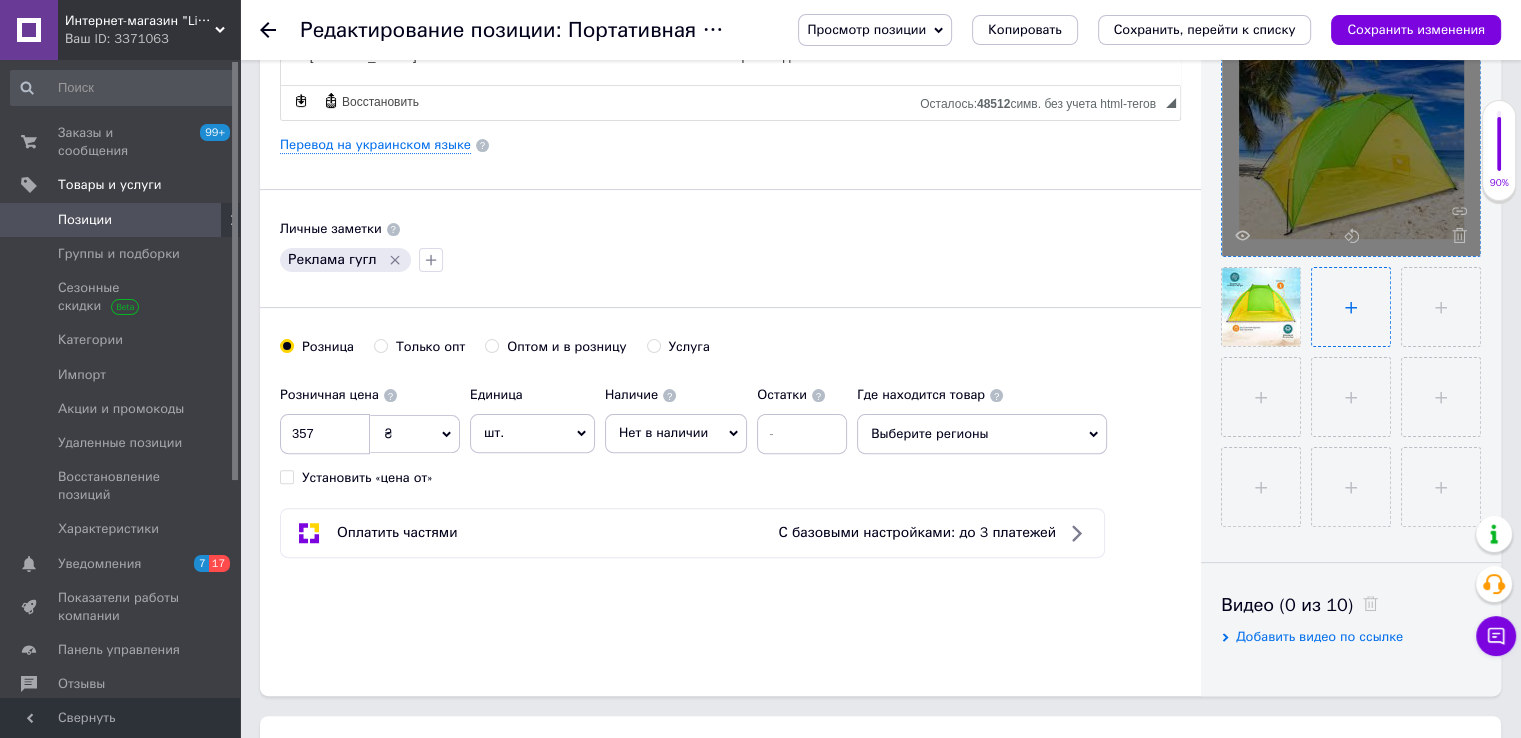 type on "C:\fakepath\shopping.webp" 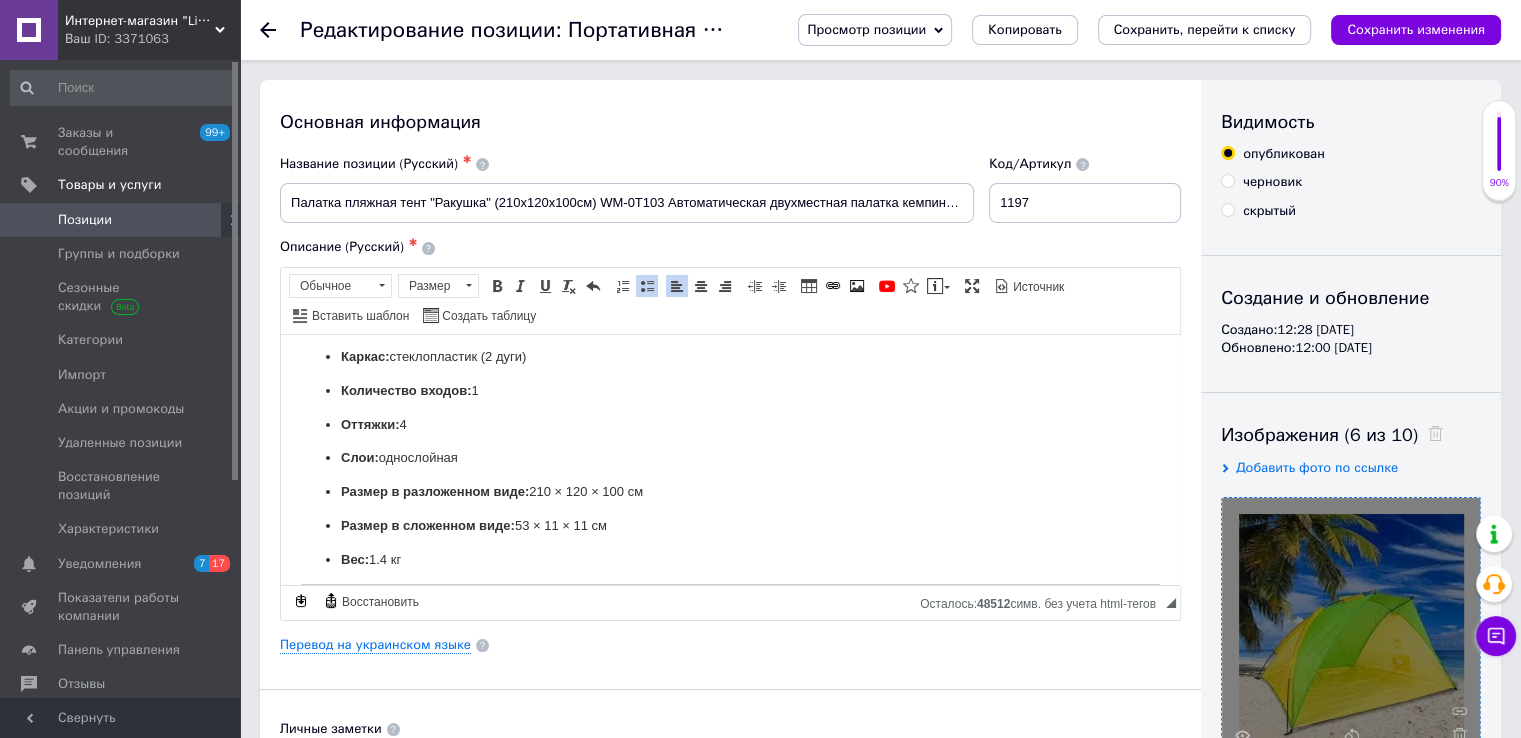 scroll, scrollTop: 436, scrollLeft: 0, axis: vertical 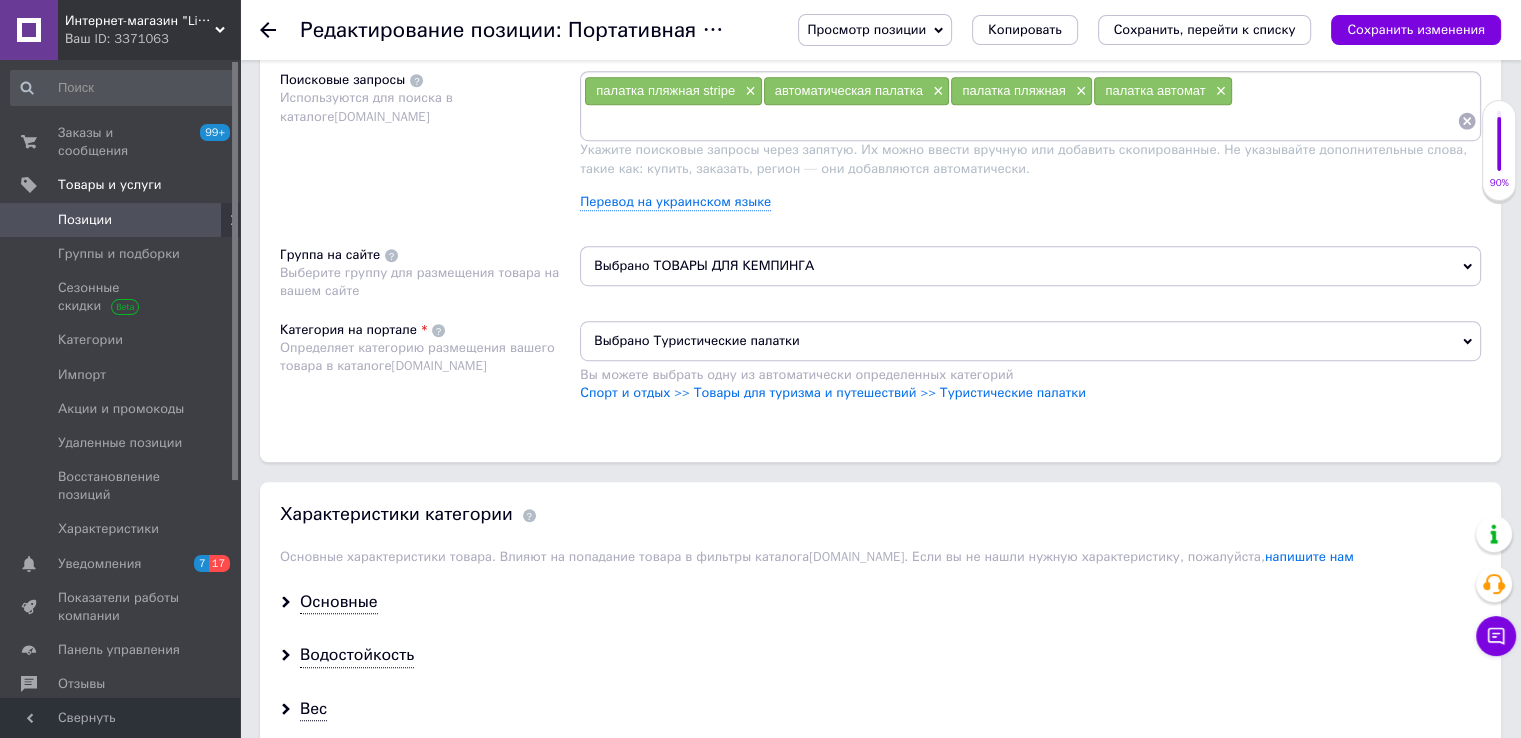 click at bounding box center (1020, 121) 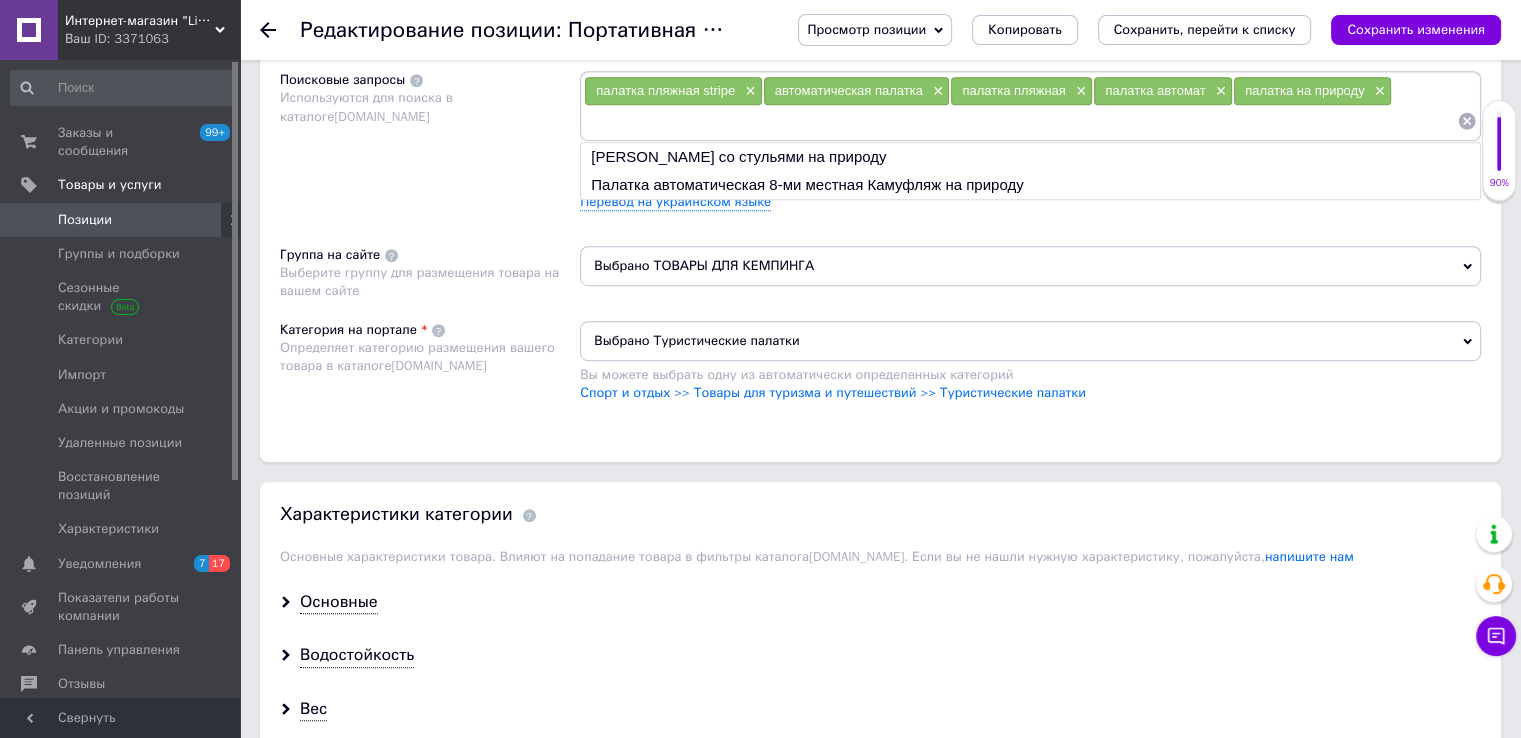 paste on "водонепроницаемый тент" 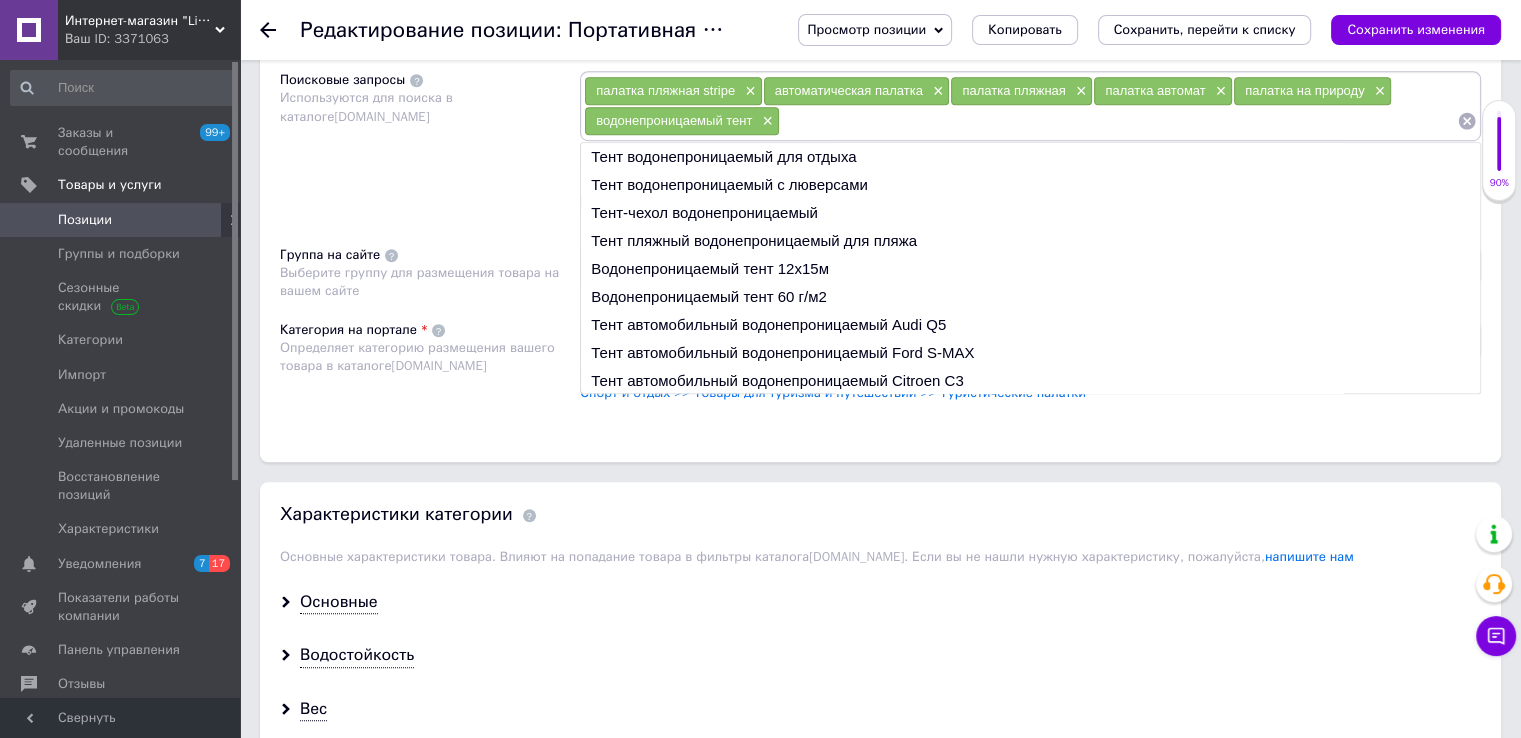 paste on "палатка на двоих" 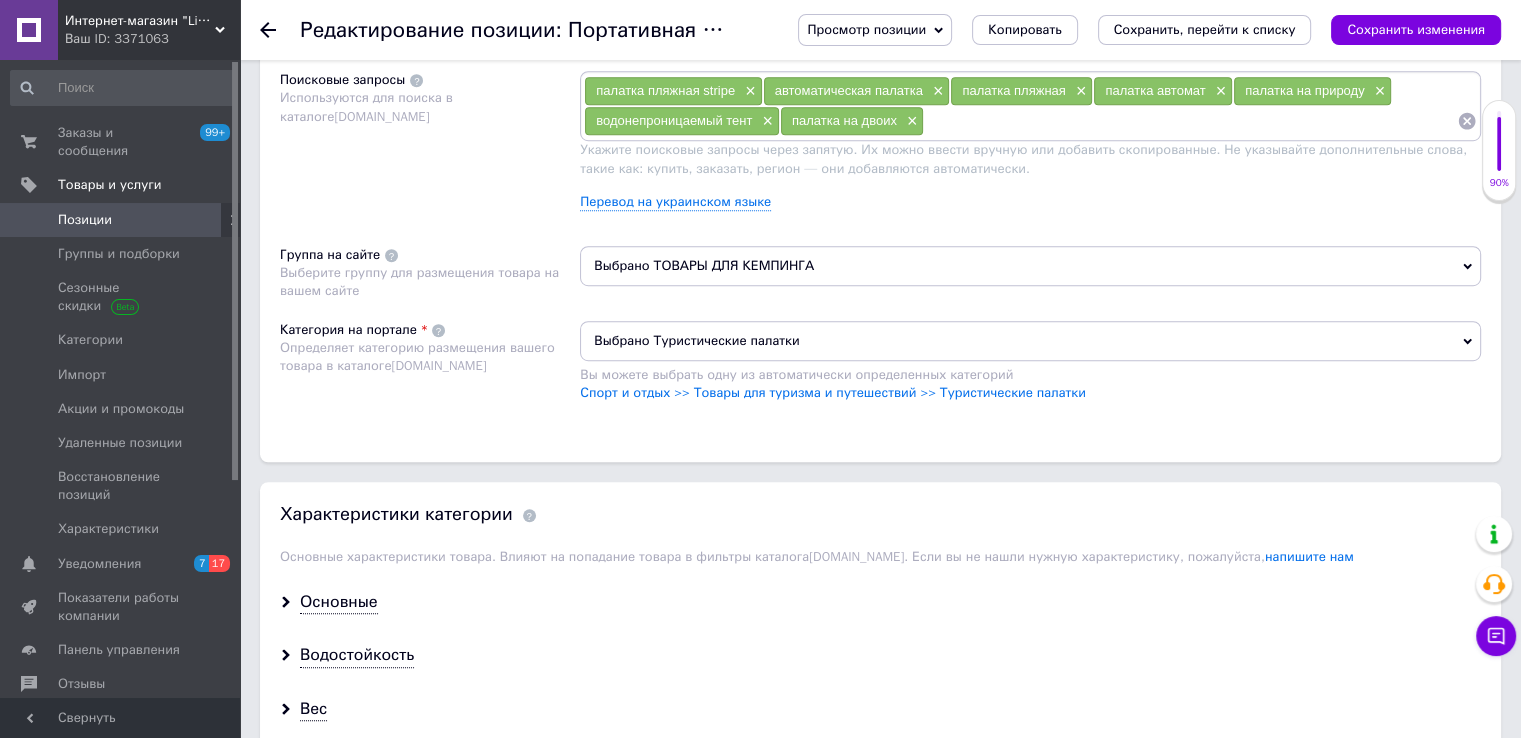 paste on "лёгкая палатка" 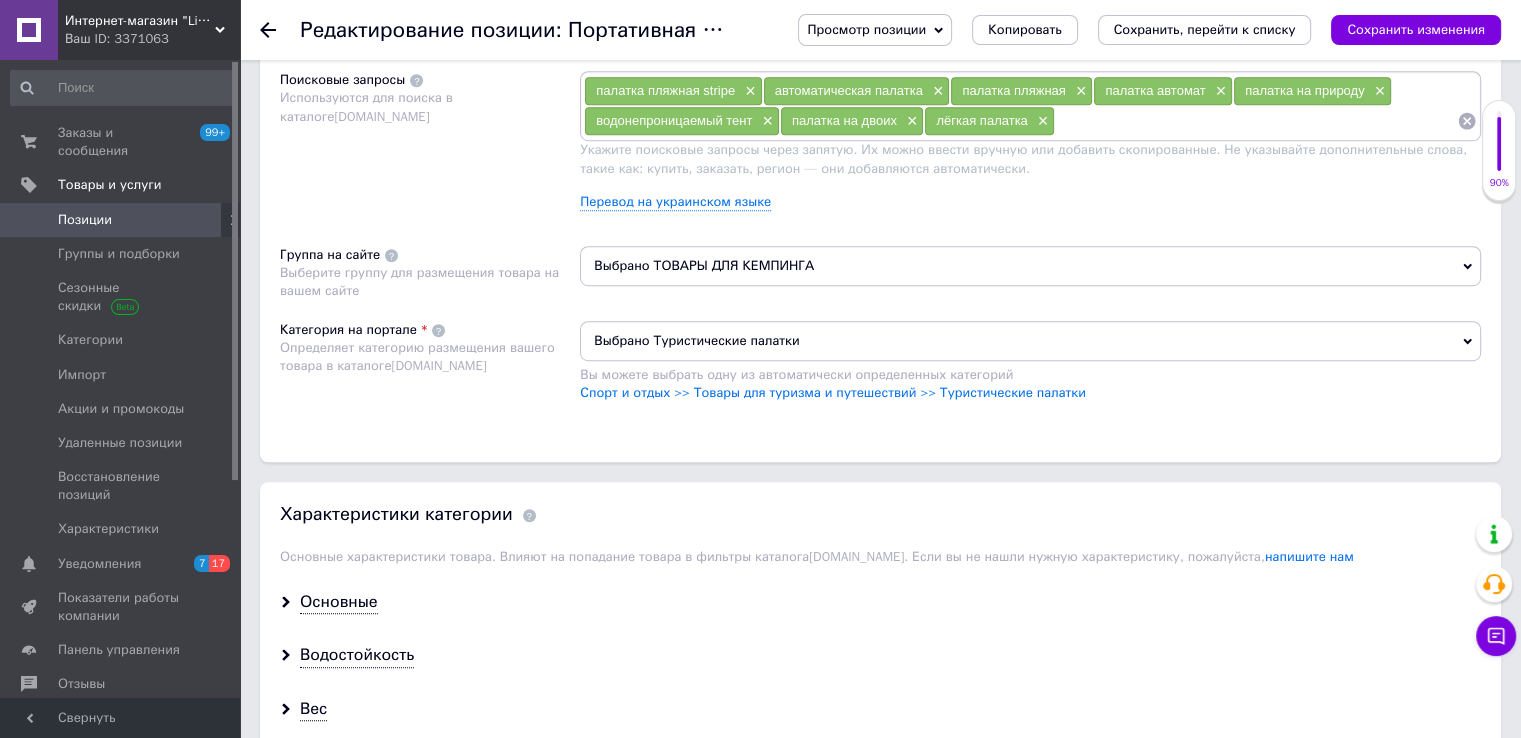 paste on "защита от солнца" 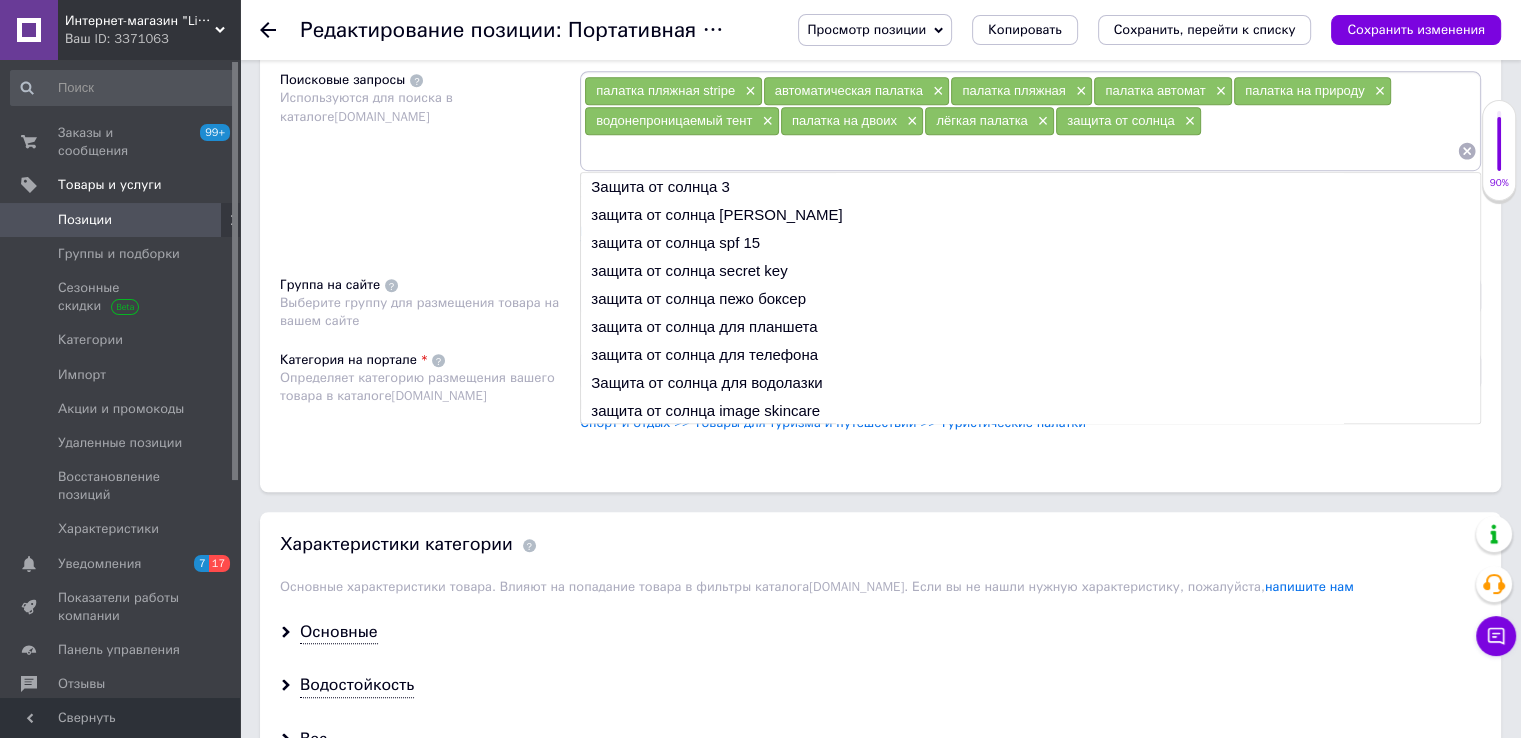 paste on "туристическая палатка" 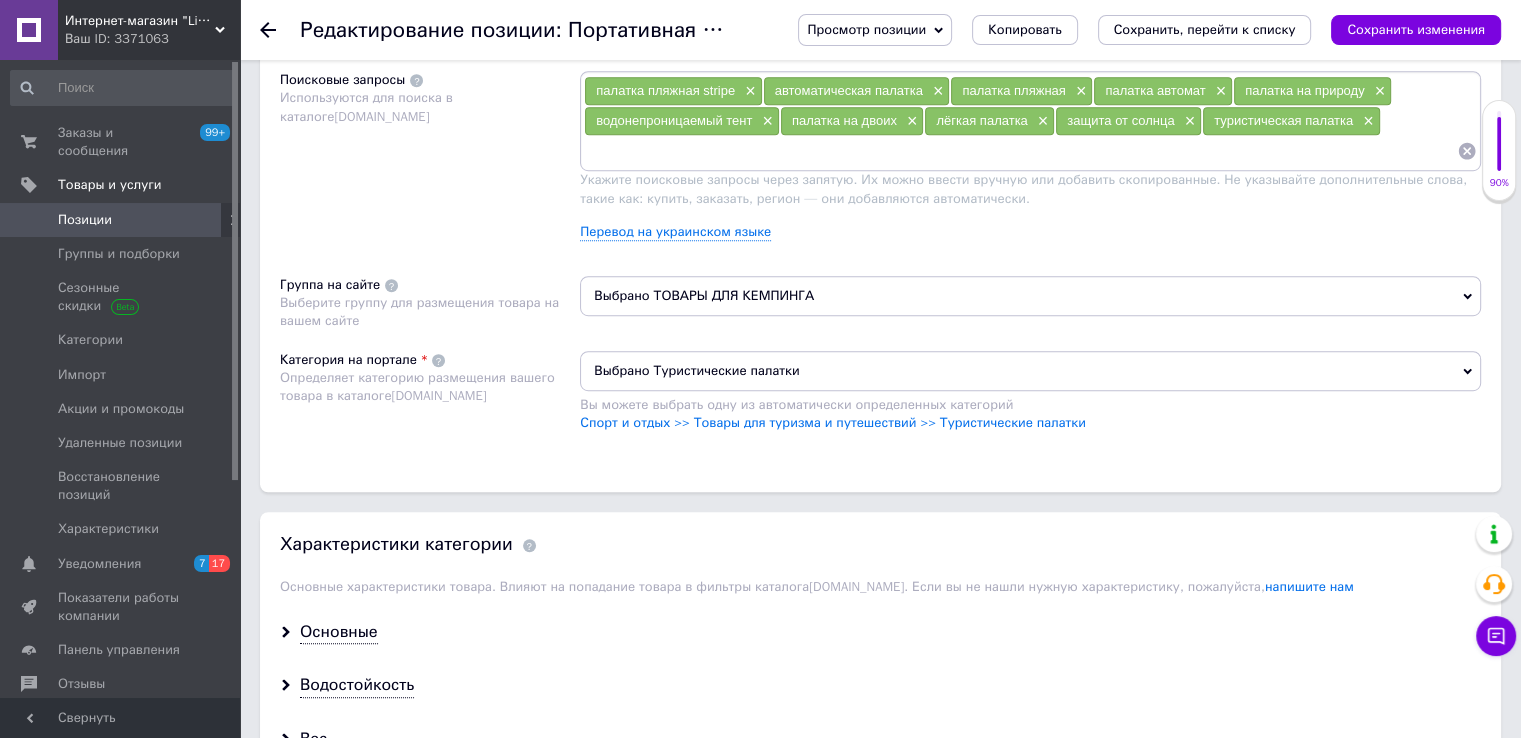 paste on "тент для пляжа" 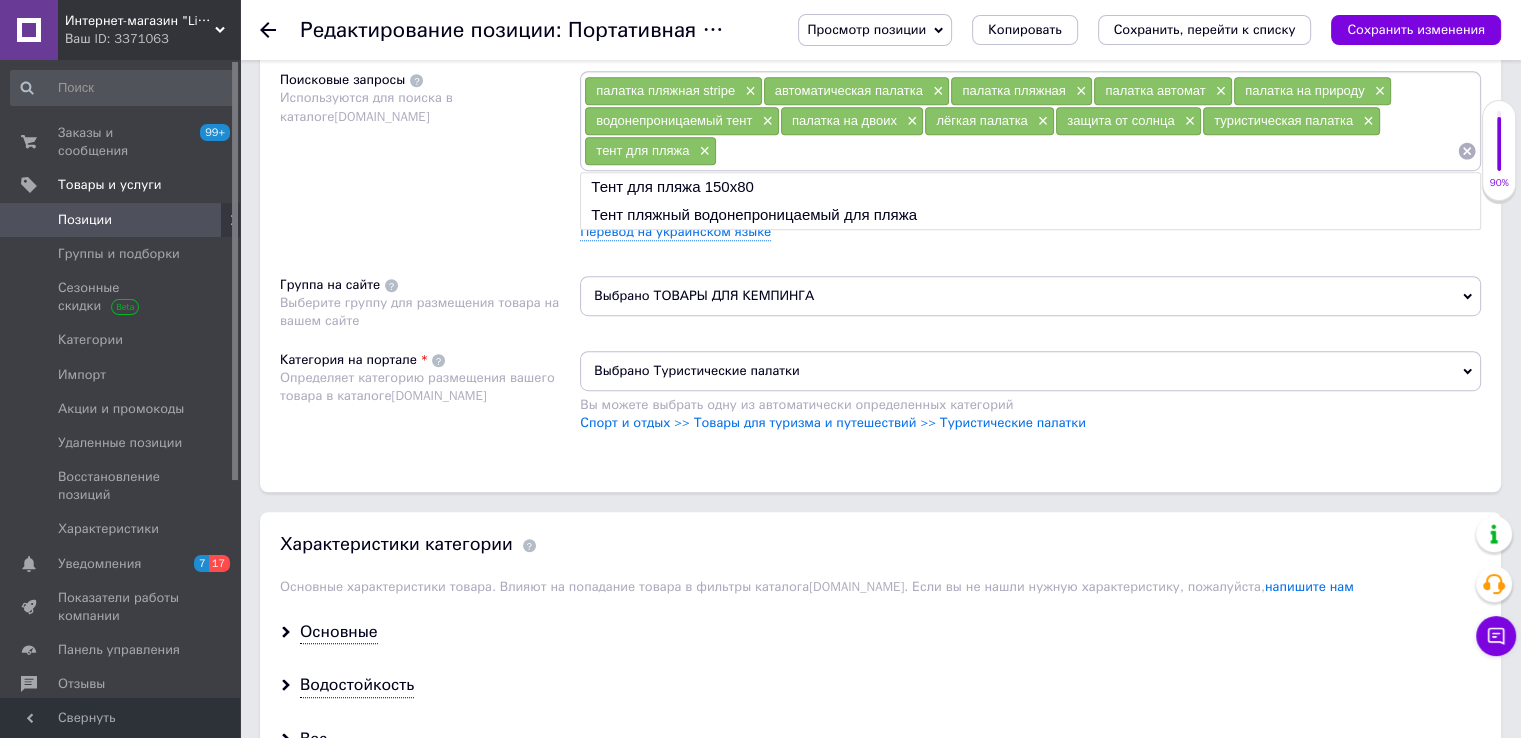 paste on "пляжная палатка" 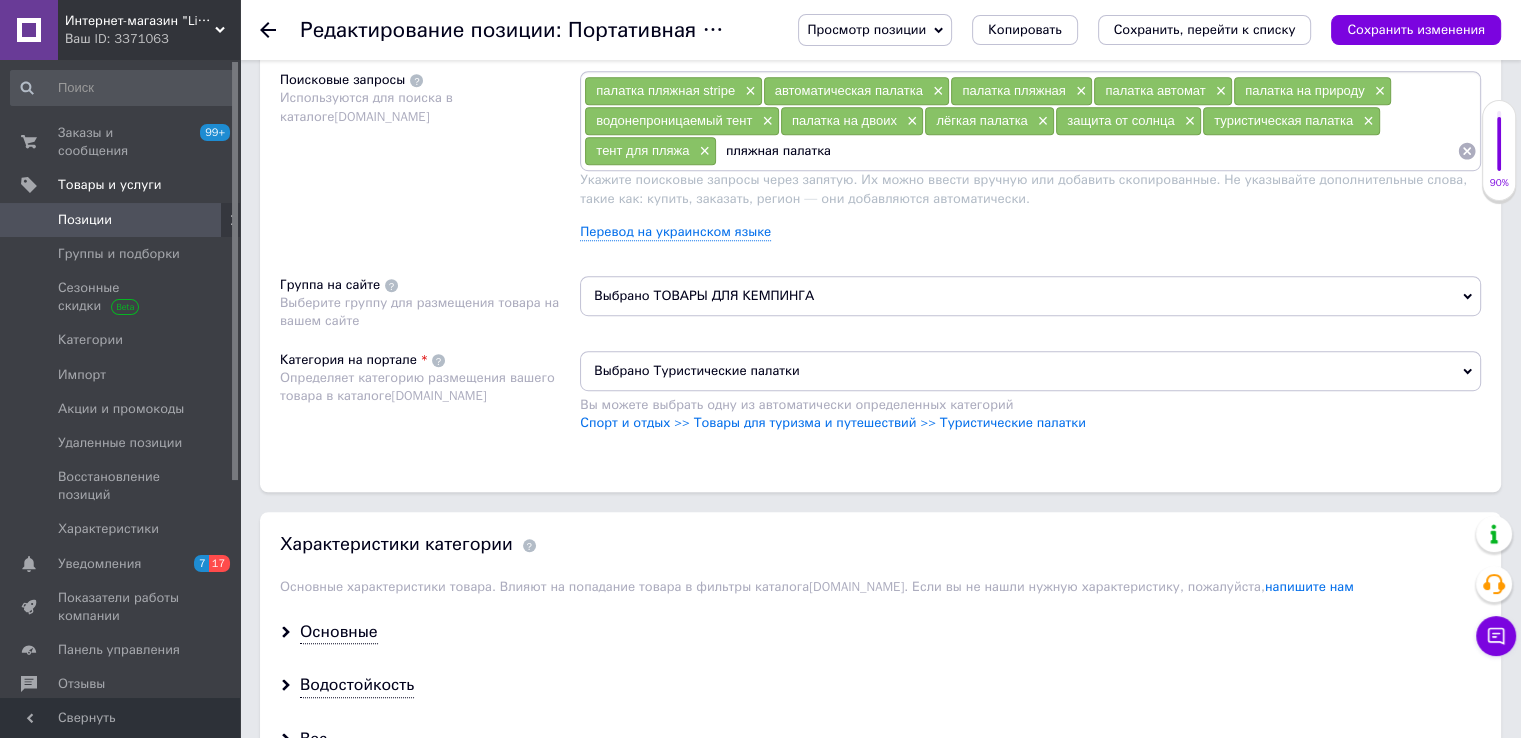 type 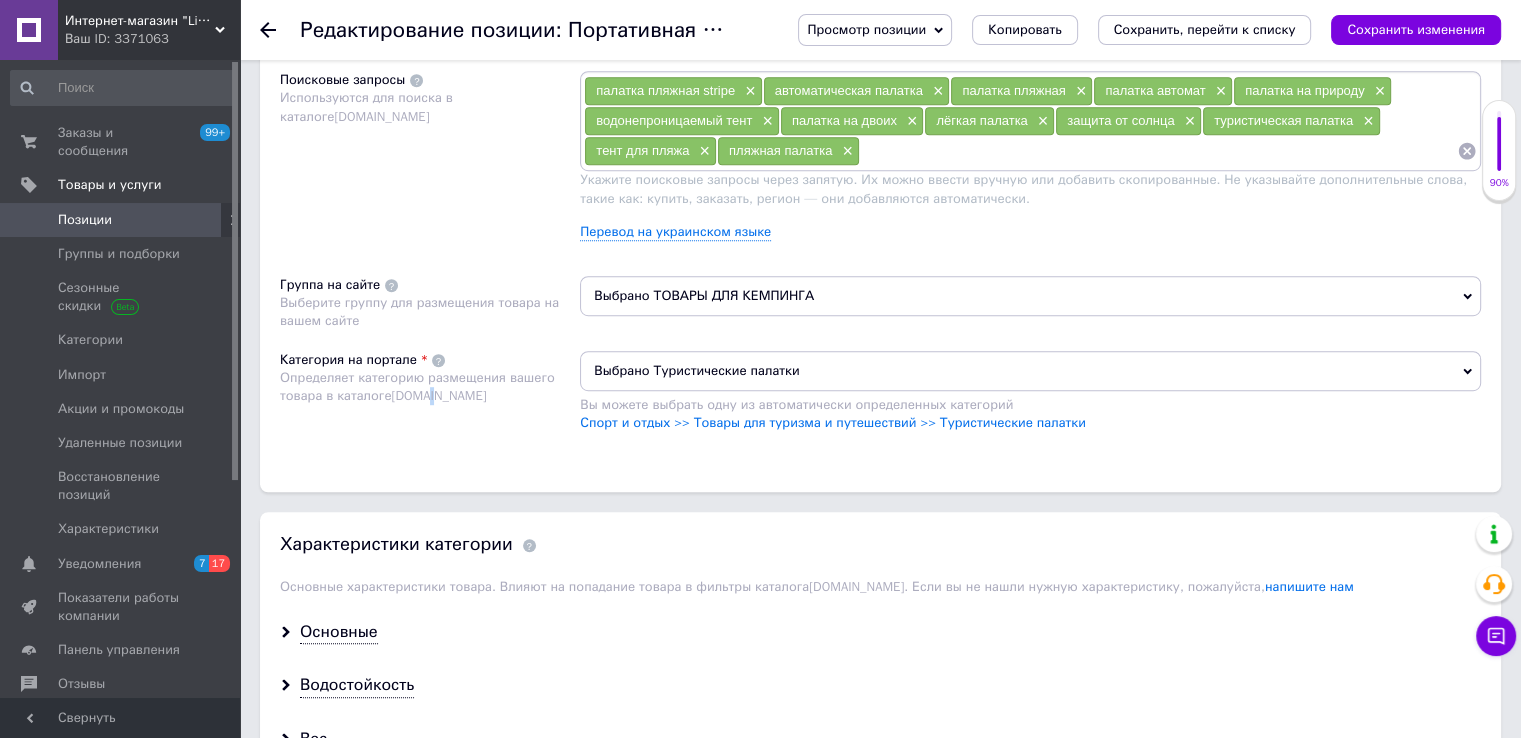 click on "Категория на портале Определяет категорию размещения вашего товара в каталоге  Prom.ua" at bounding box center [430, 401] 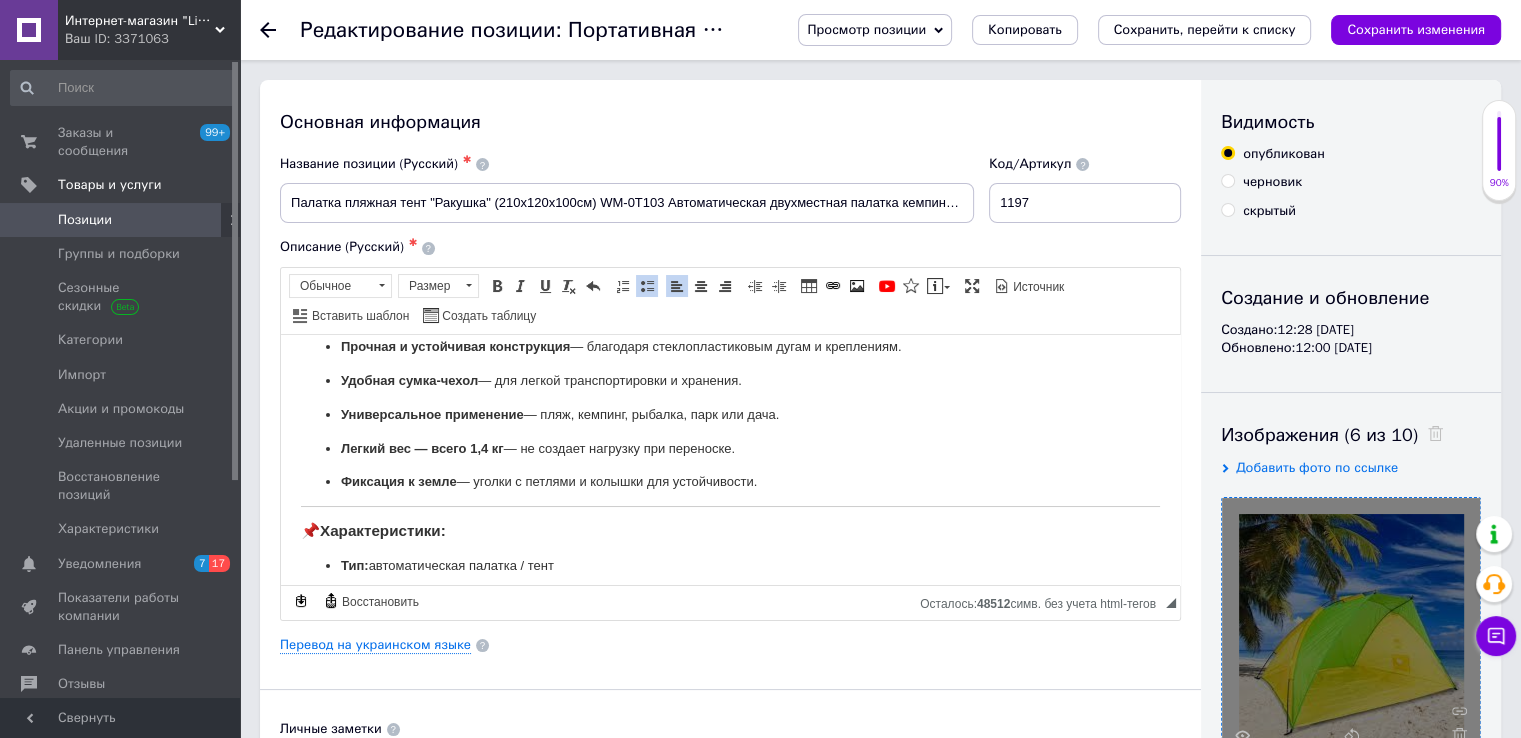 scroll, scrollTop: 0, scrollLeft: 0, axis: both 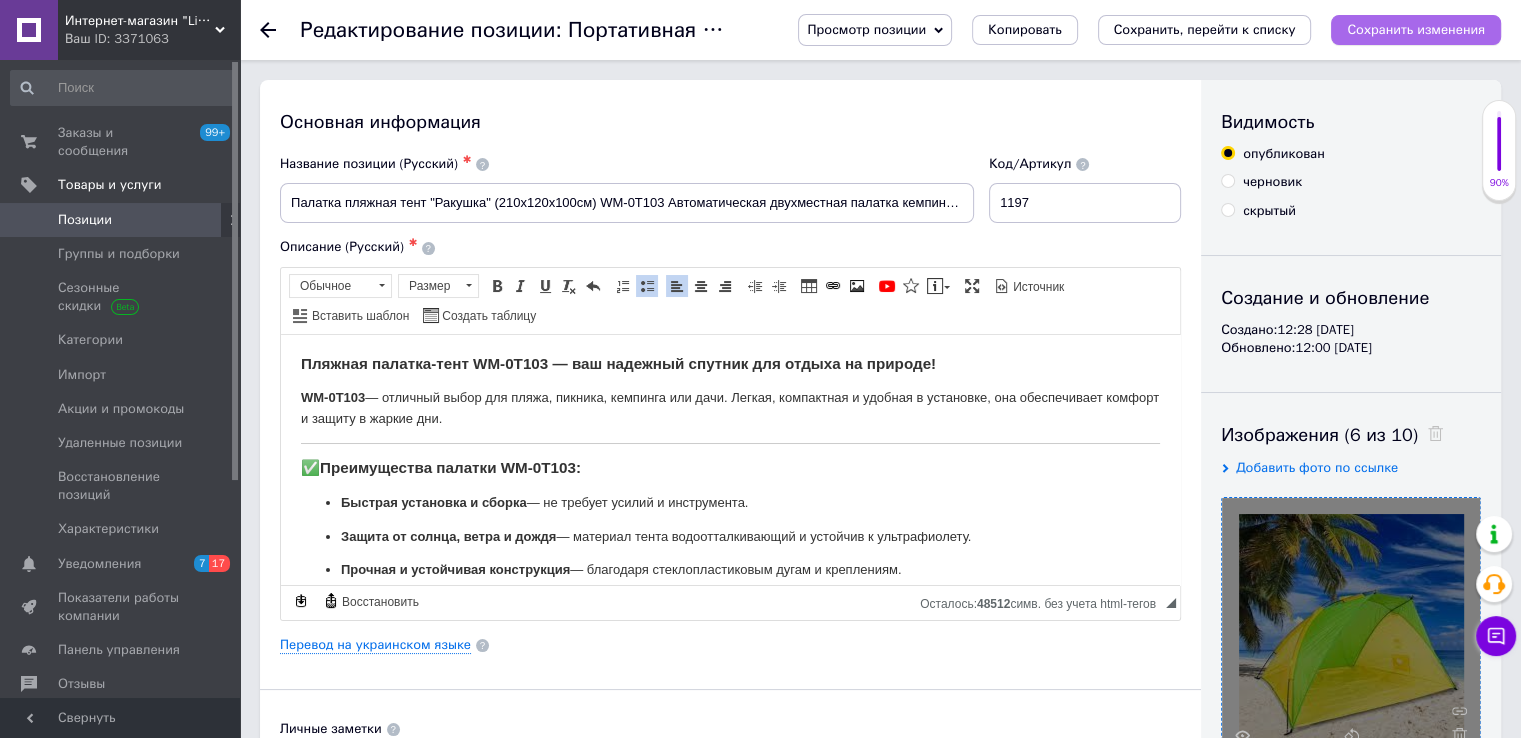 click on "Сохранить изменения" at bounding box center [1416, 29] 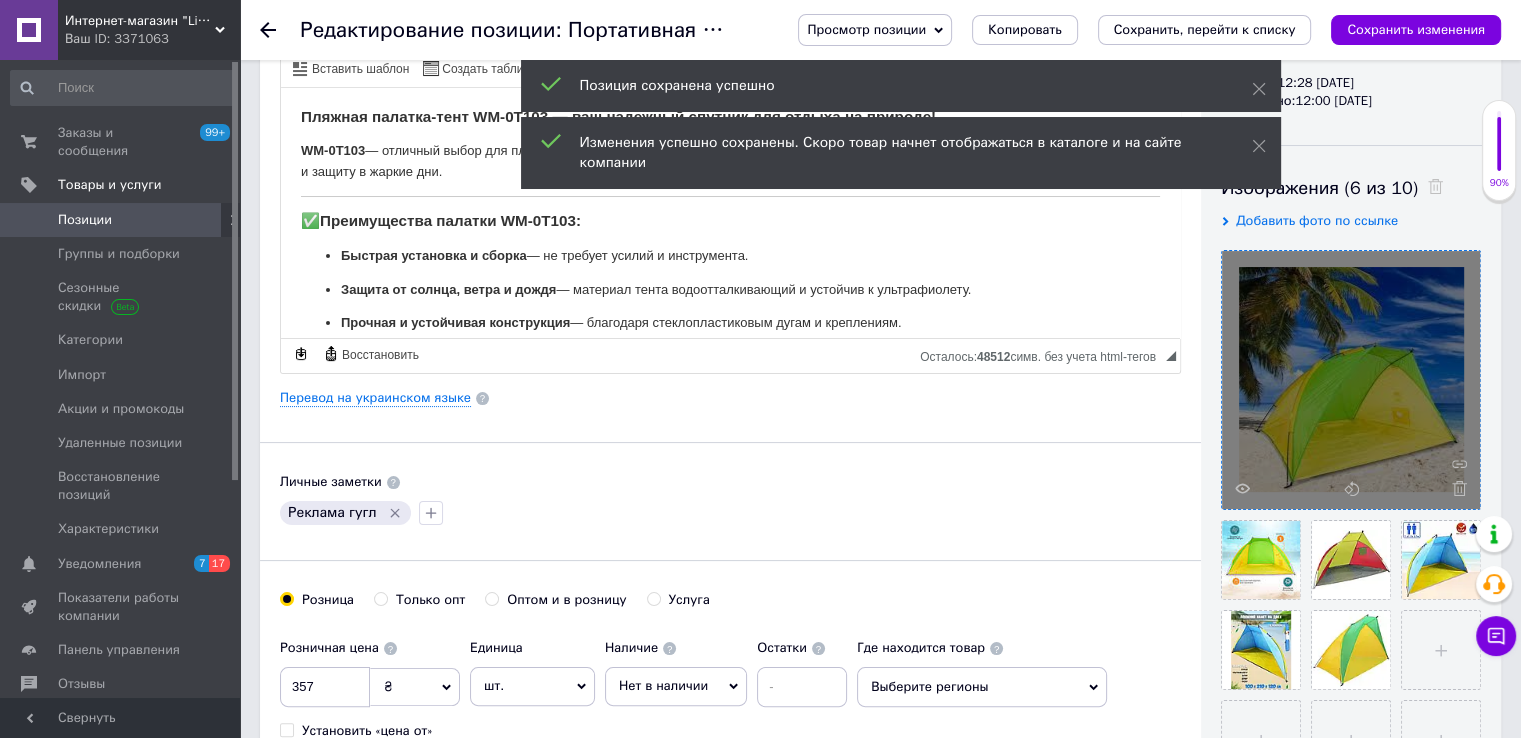 scroll, scrollTop: 400, scrollLeft: 0, axis: vertical 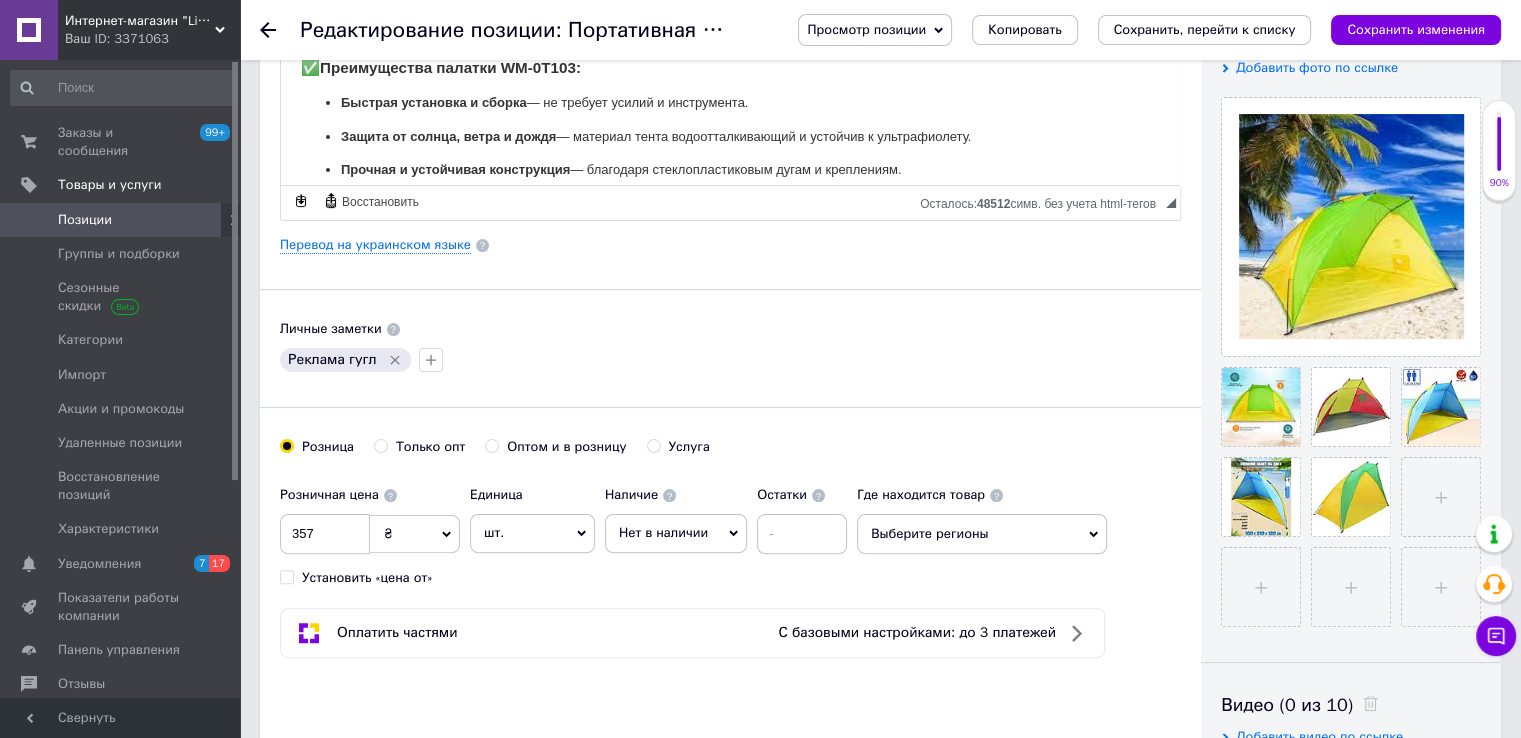 click on "Позиции" at bounding box center (85, 220) 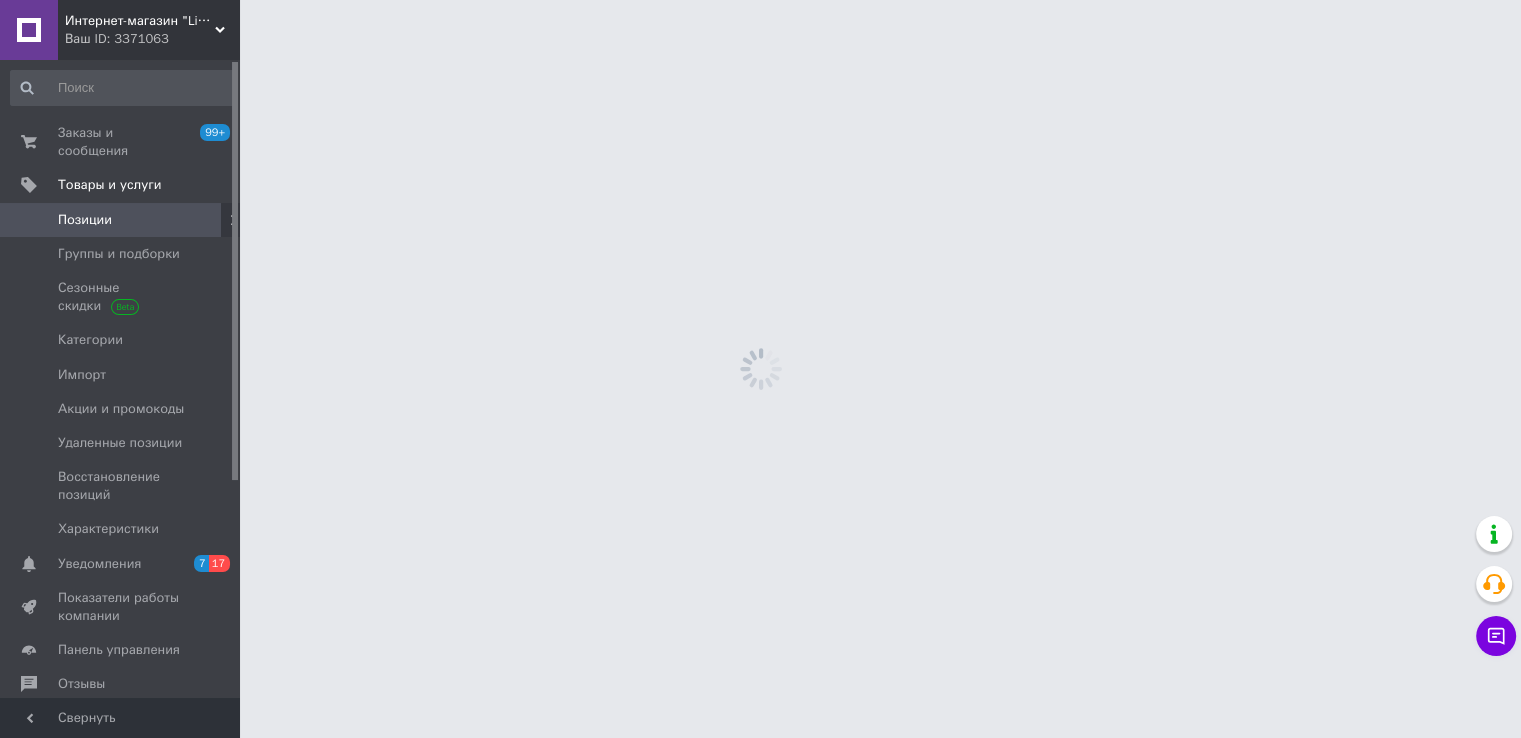 scroll, scrollTop: 0, scrollLeft: 0, axis: both 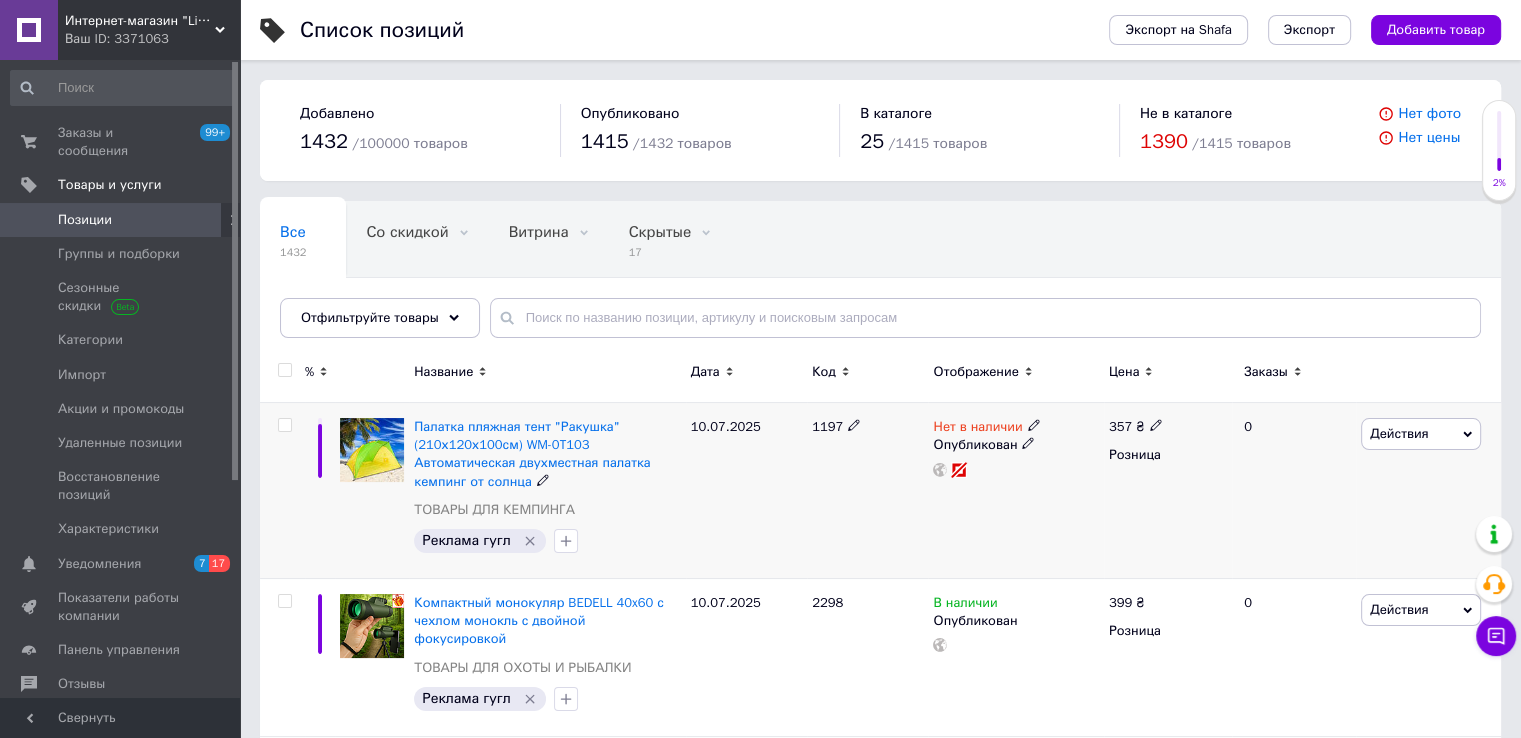 click 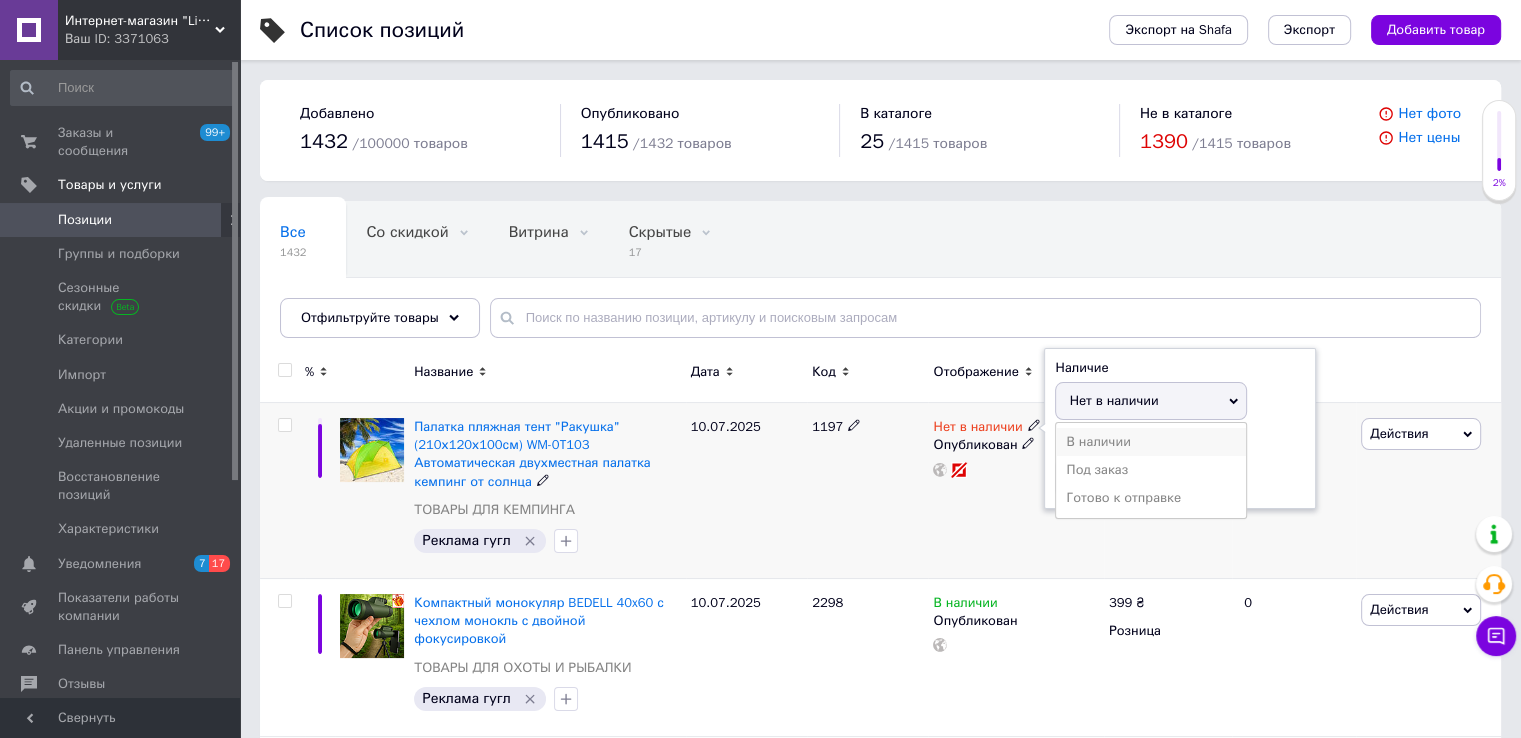 click on "В наличии" at bounding box center (1151, 442) 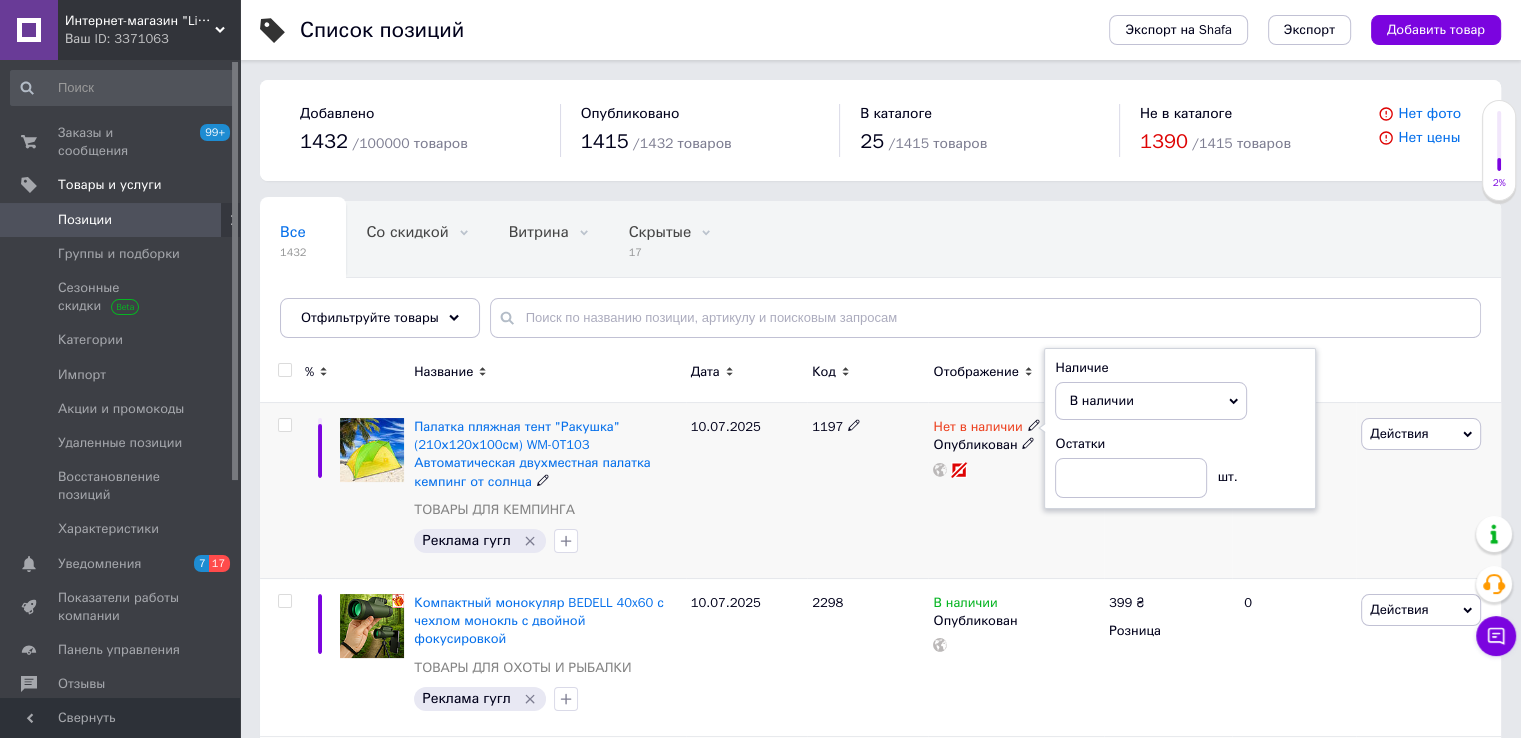 click on "1197" at bounding box center [867, 491] 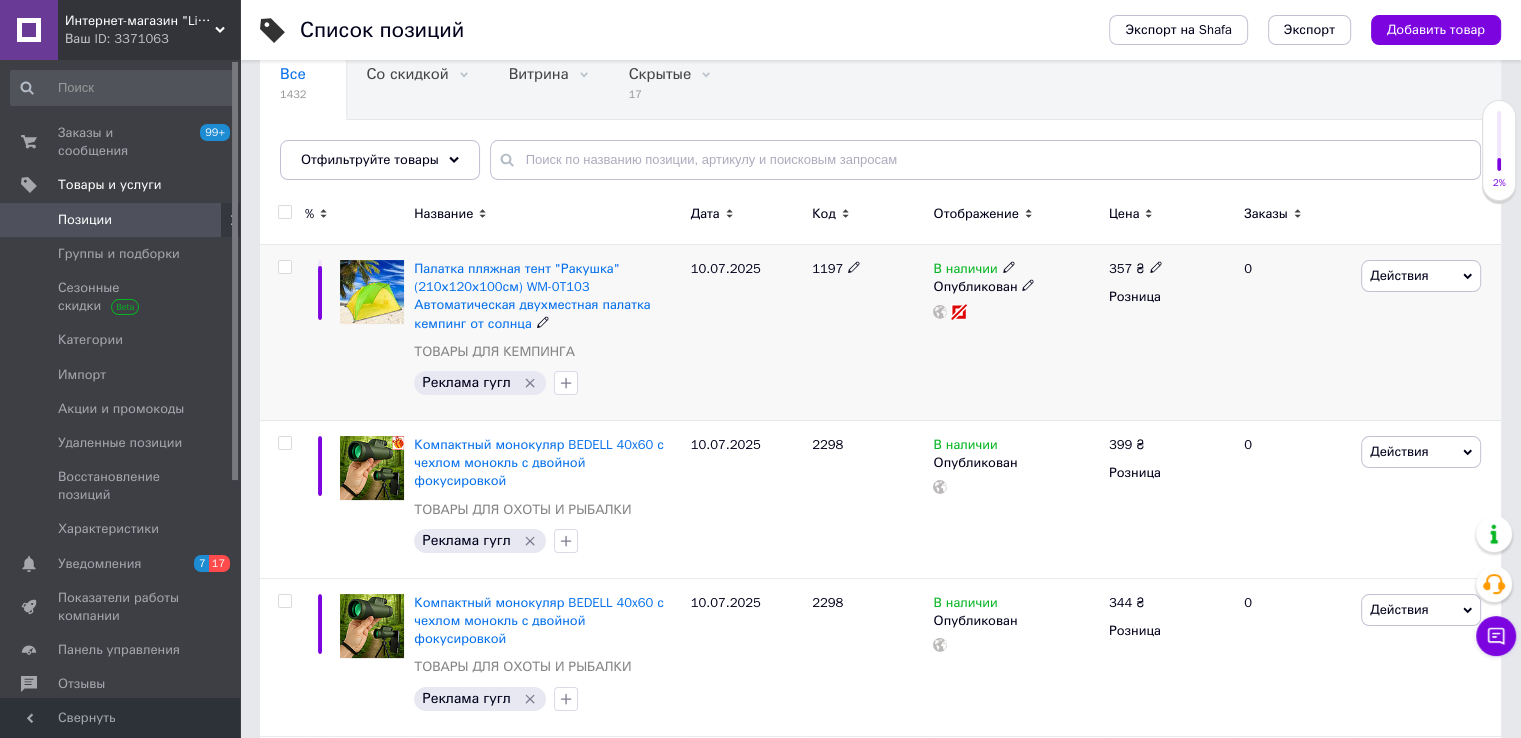 scroll, scrollTop: 300, scrollLeft: 0, axis: vertical 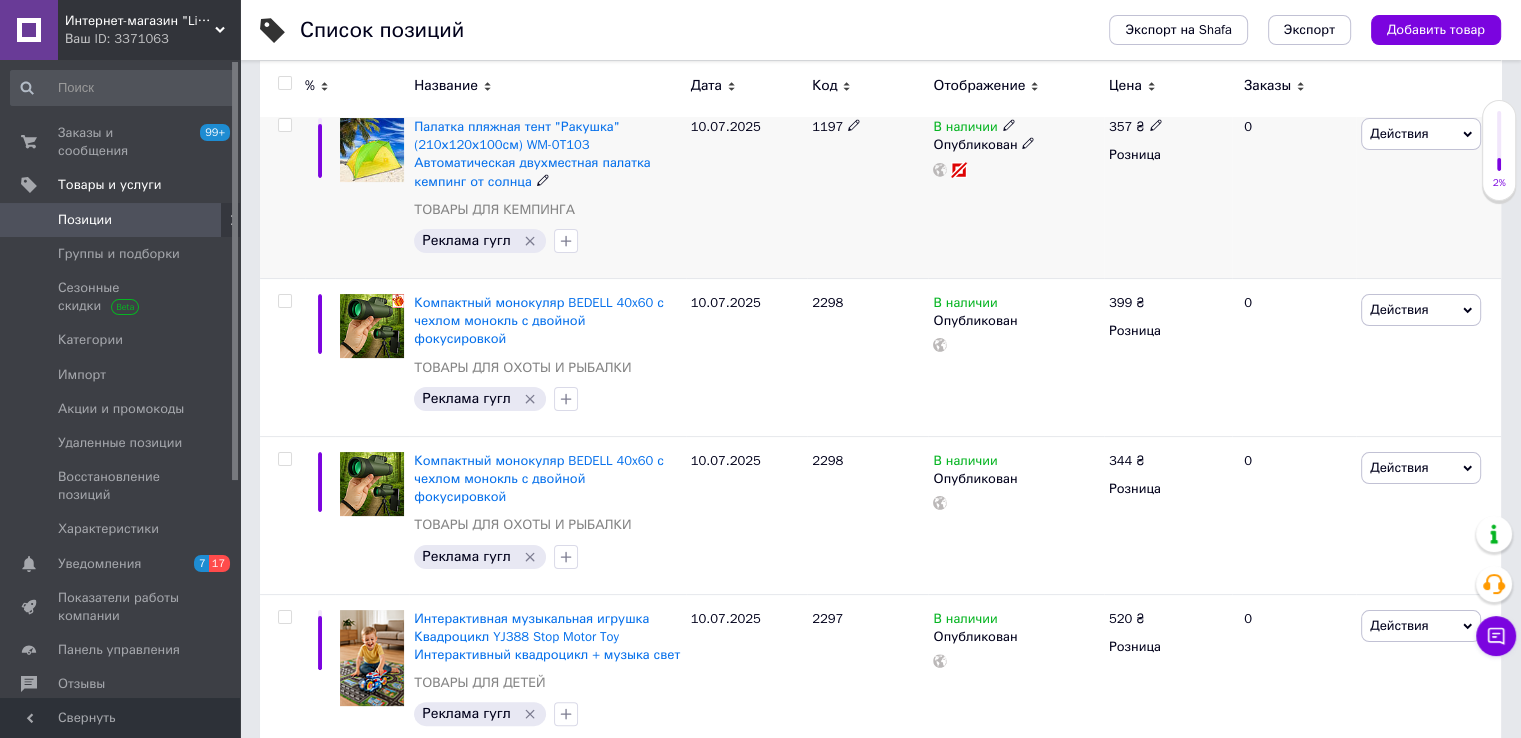 click 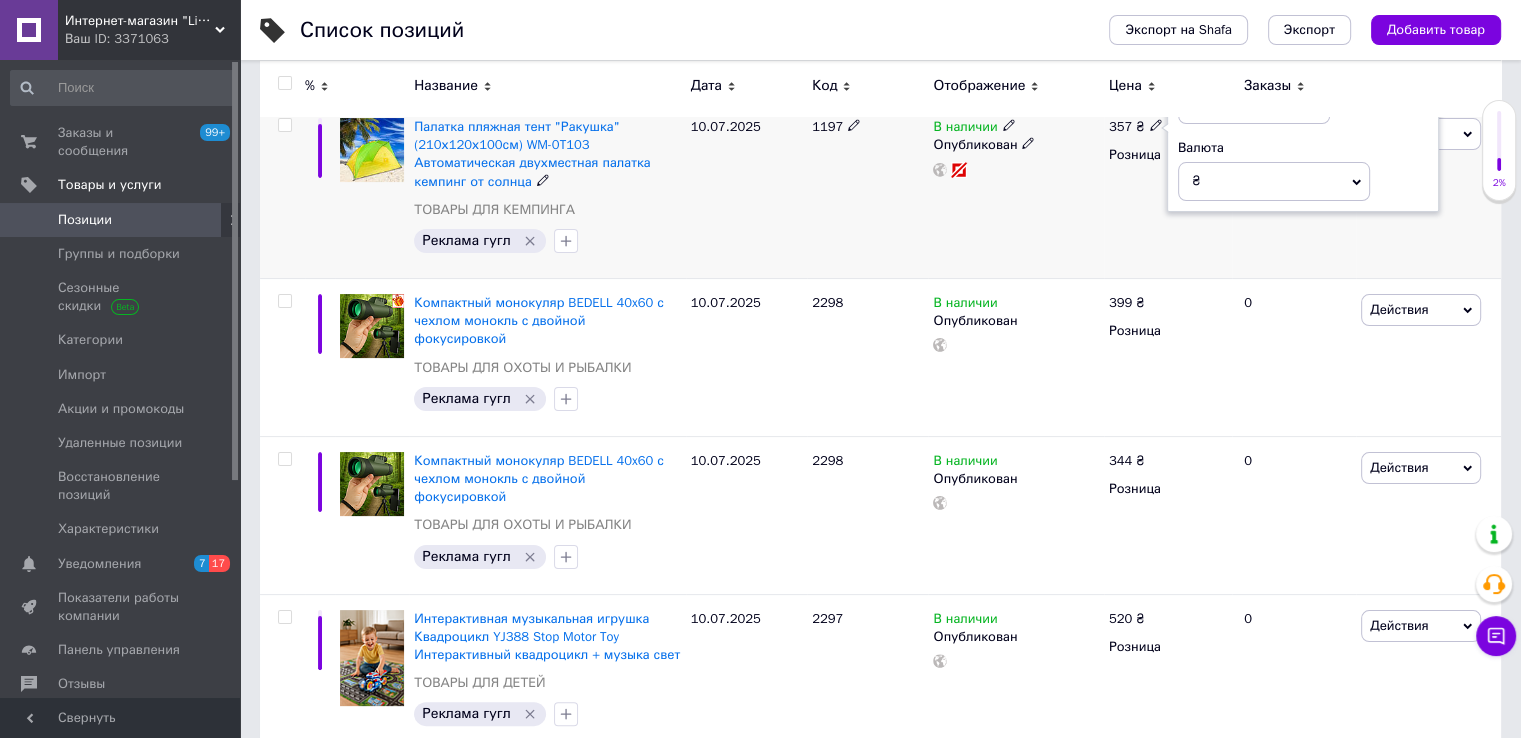 type on "359" 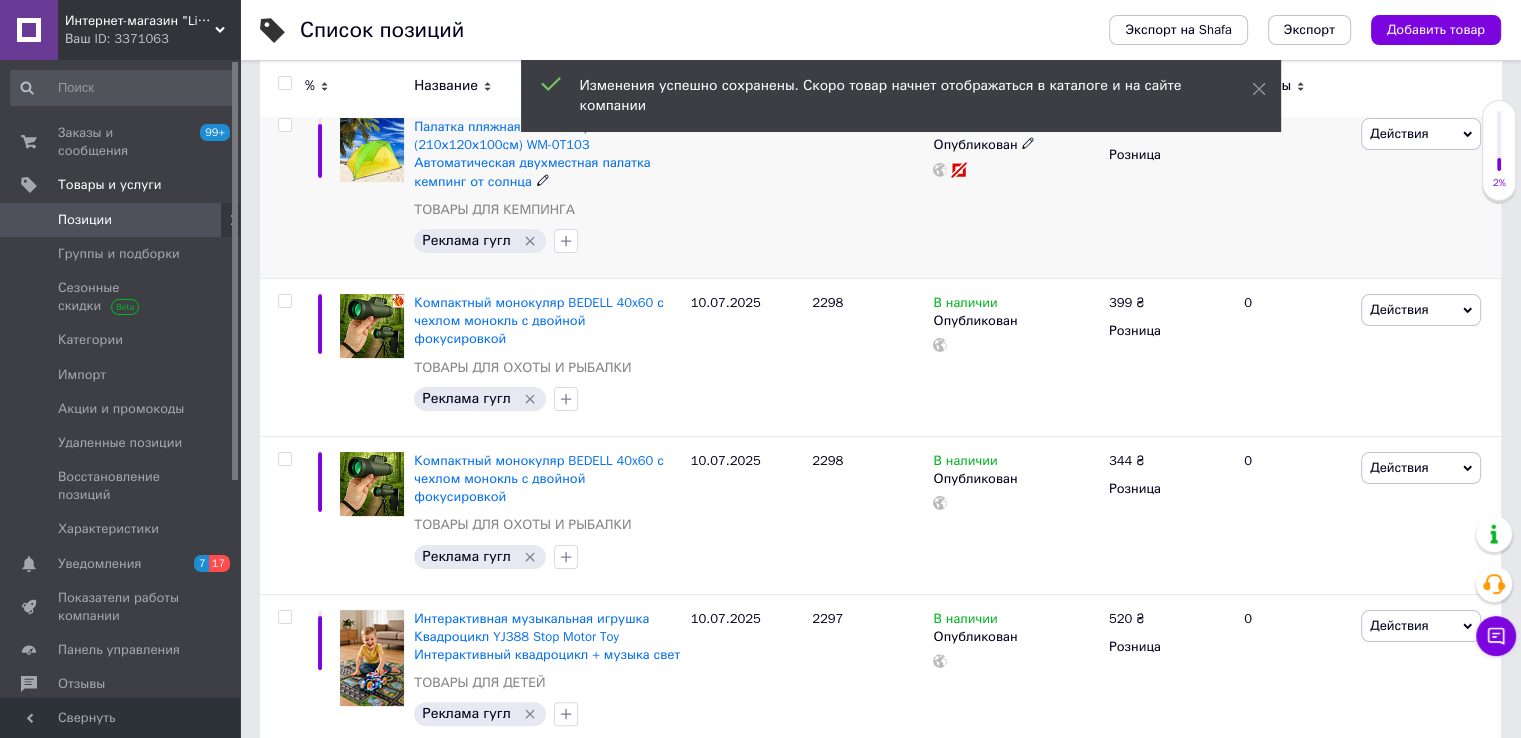 click on "359   ₴ Розница" at bounding box center (1168, 191) 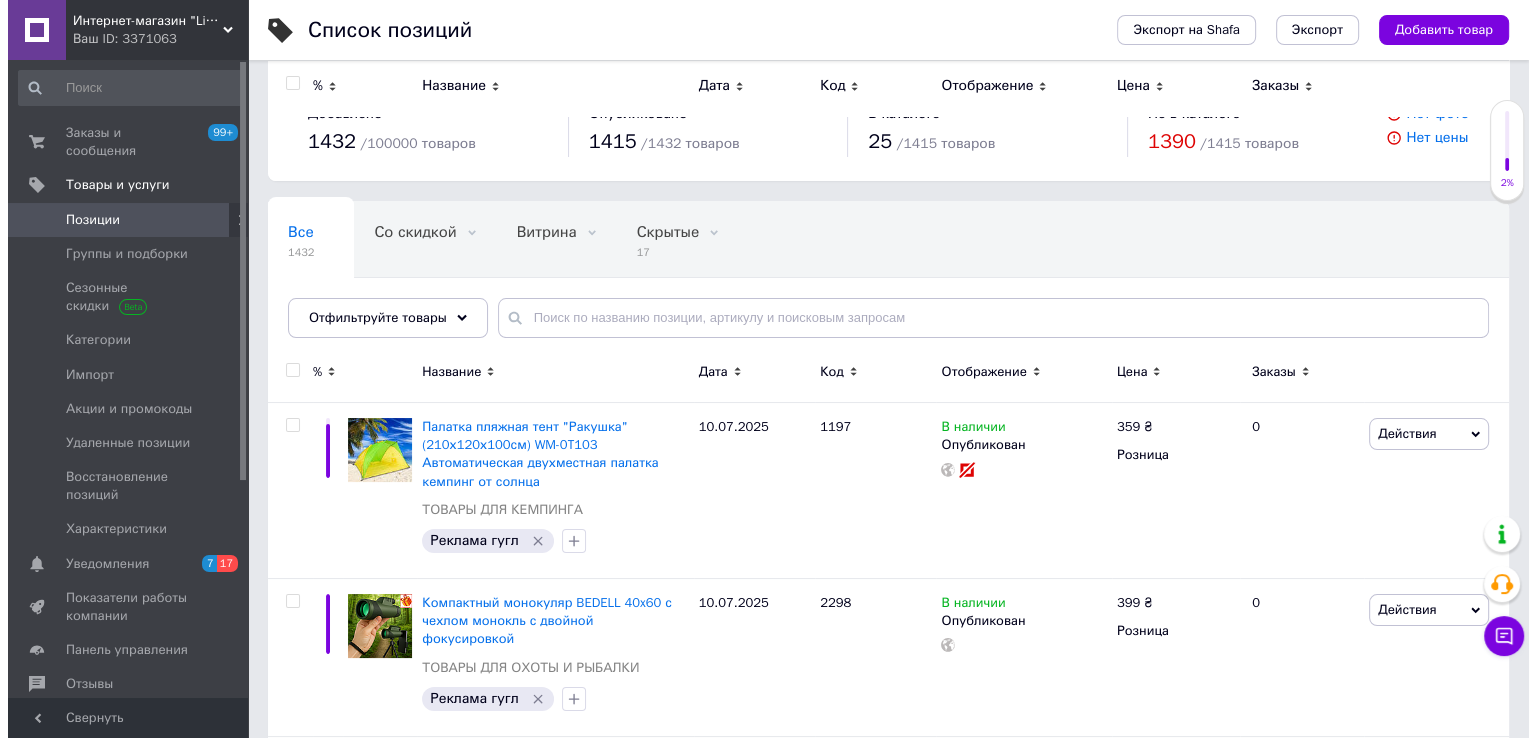 scroll, scrollTop: 0, scrollLeft: 0, axis: both 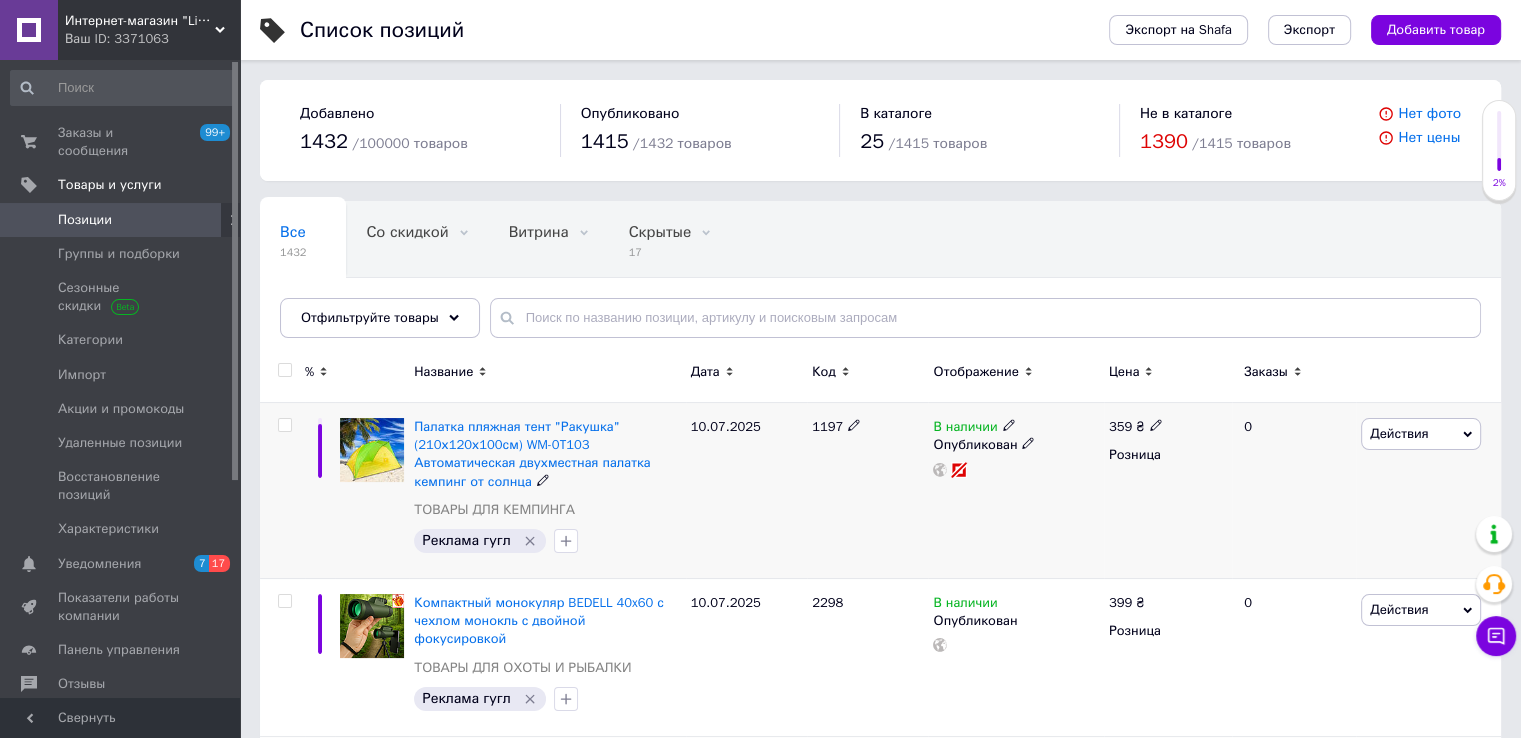 click at bounding box center [285, 425] 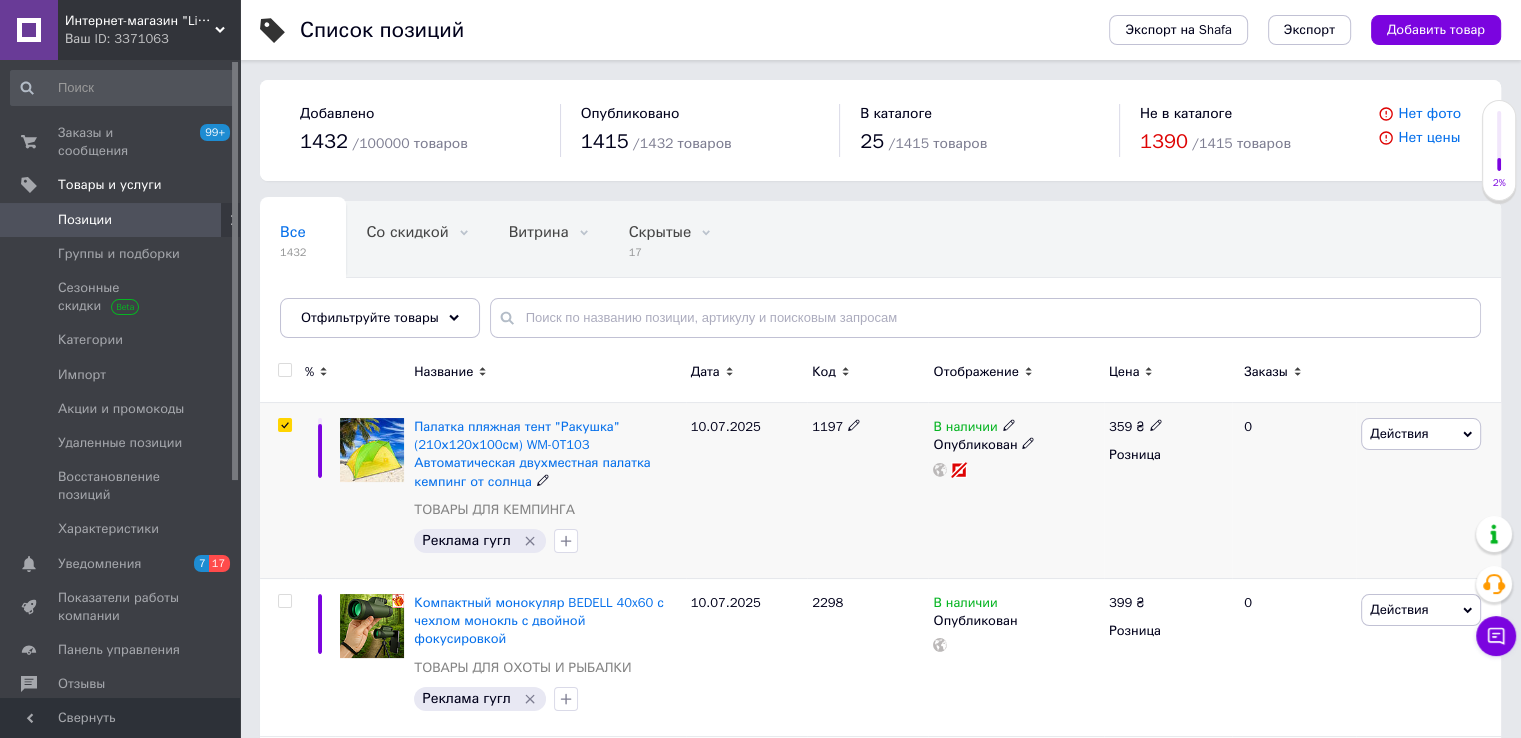 checkbox on "true" 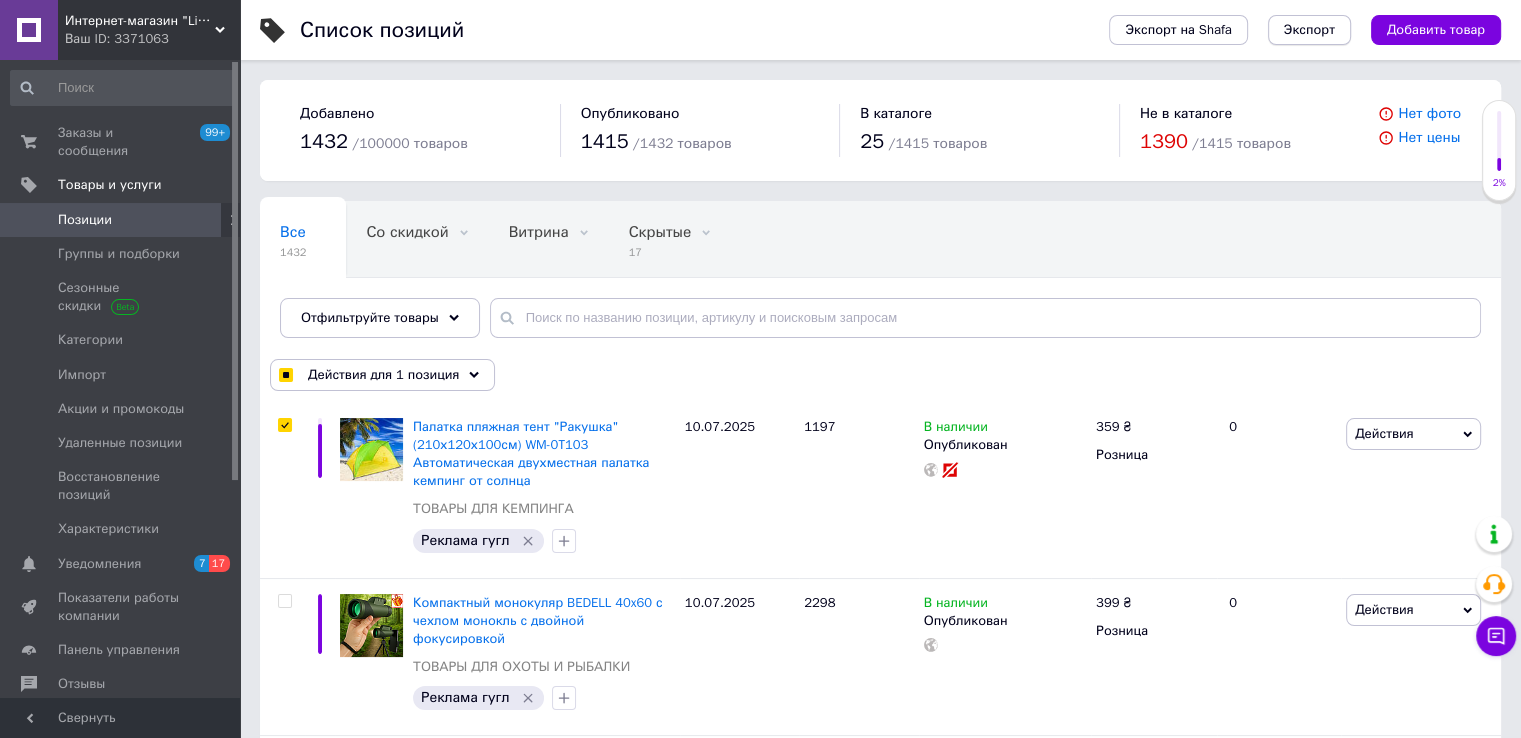 click on "Экспорт" at bounding box center [1309, 30] 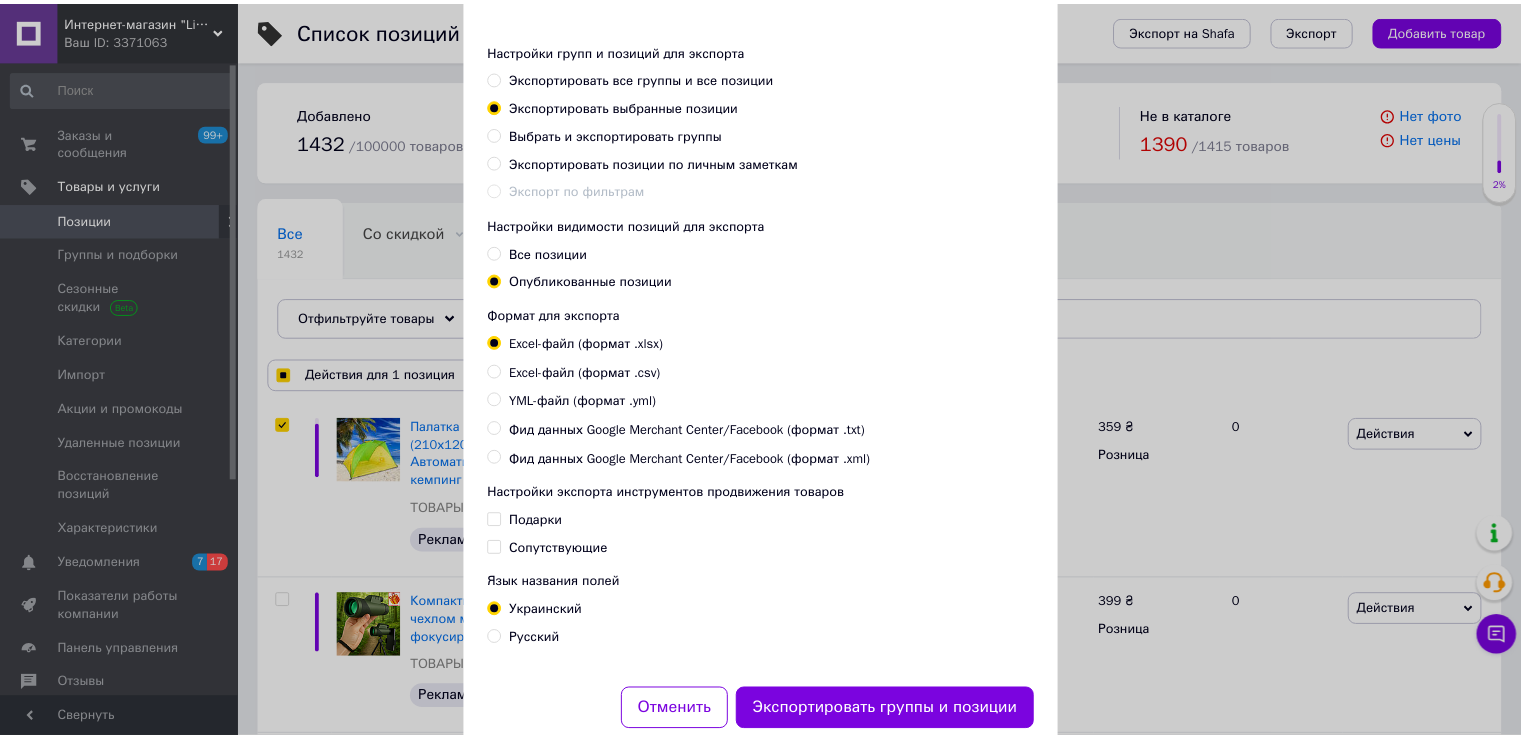 scroll, scrollTop: 139, scrollLeft: 0, axis: vertical 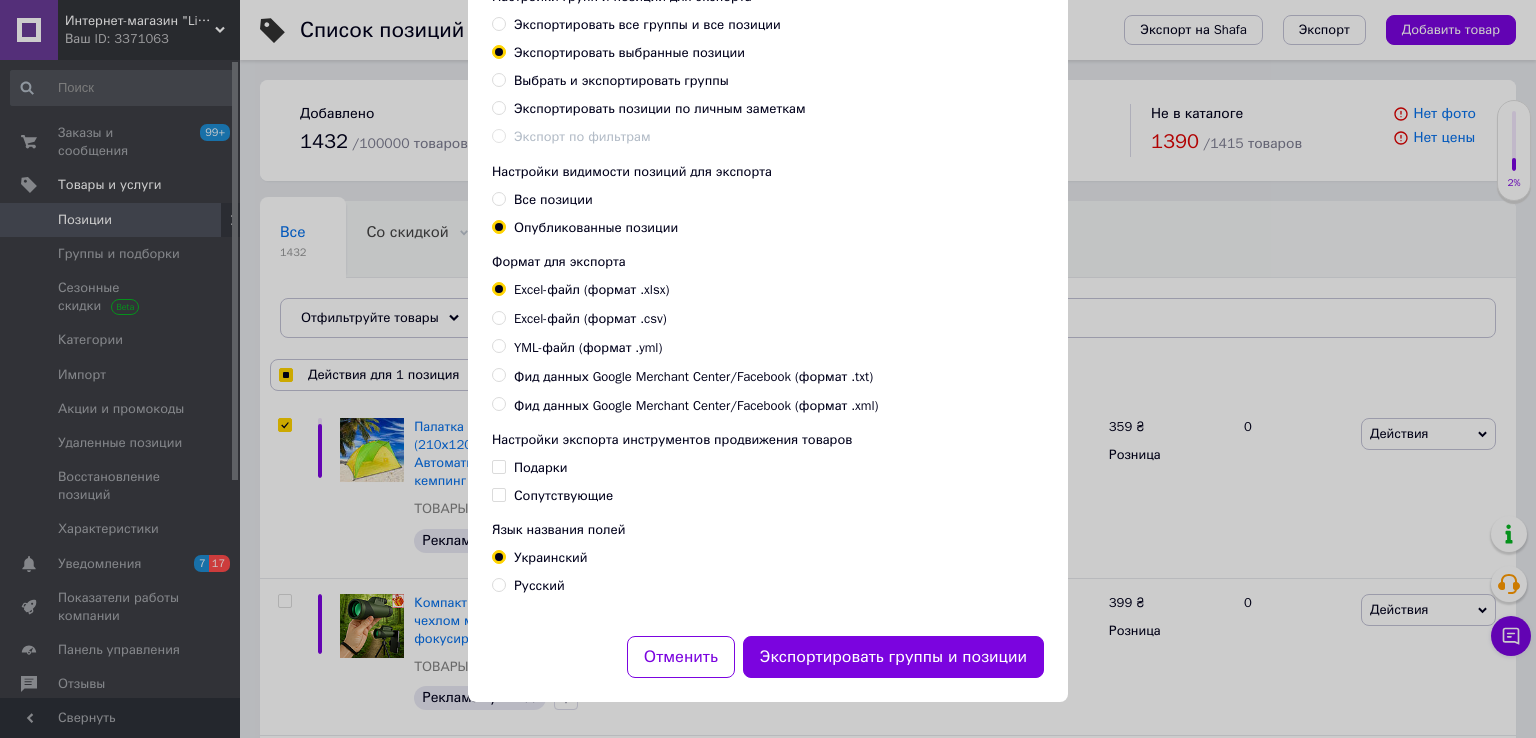 click on "Экспортировать группы и позиции" at bounding box center (893, 657) 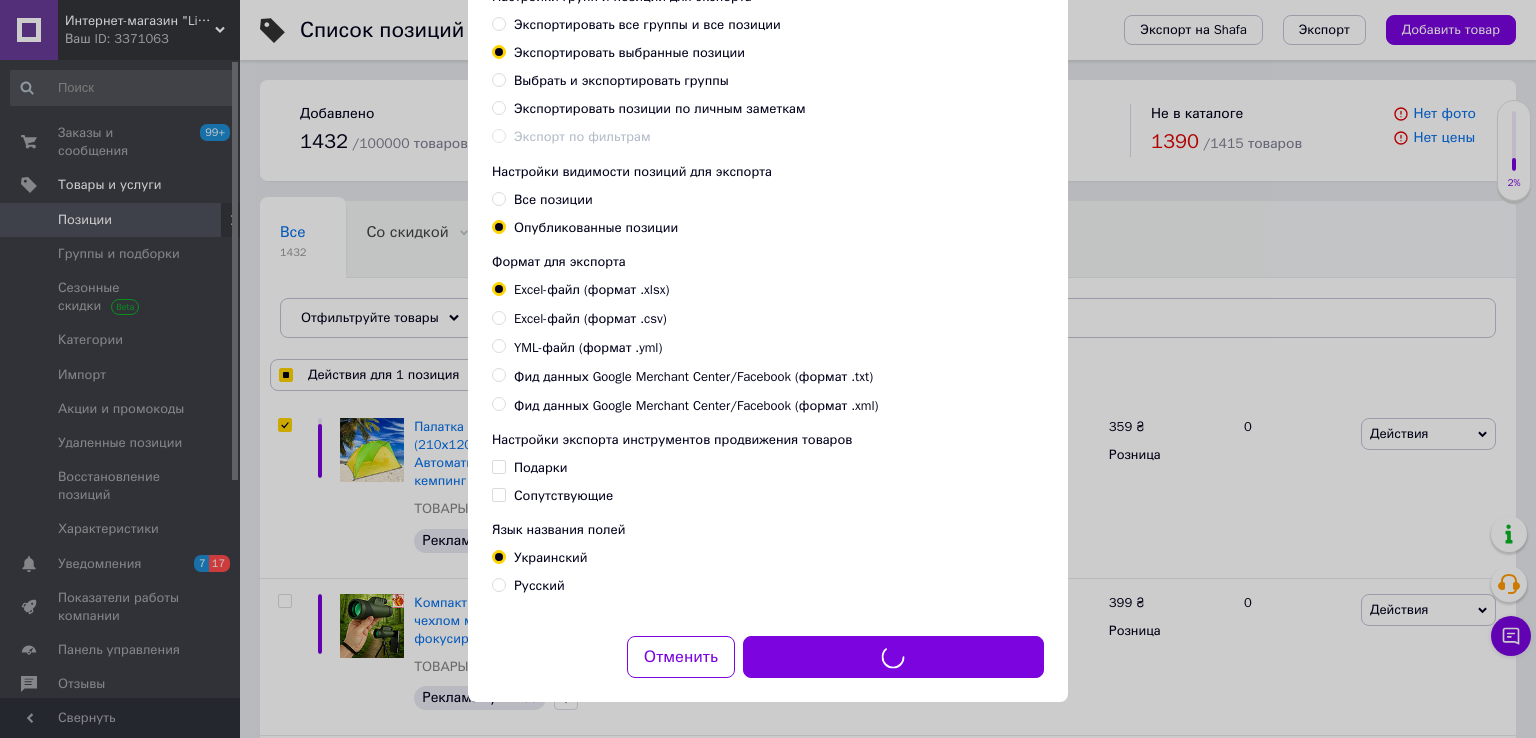 checkbox on "true" 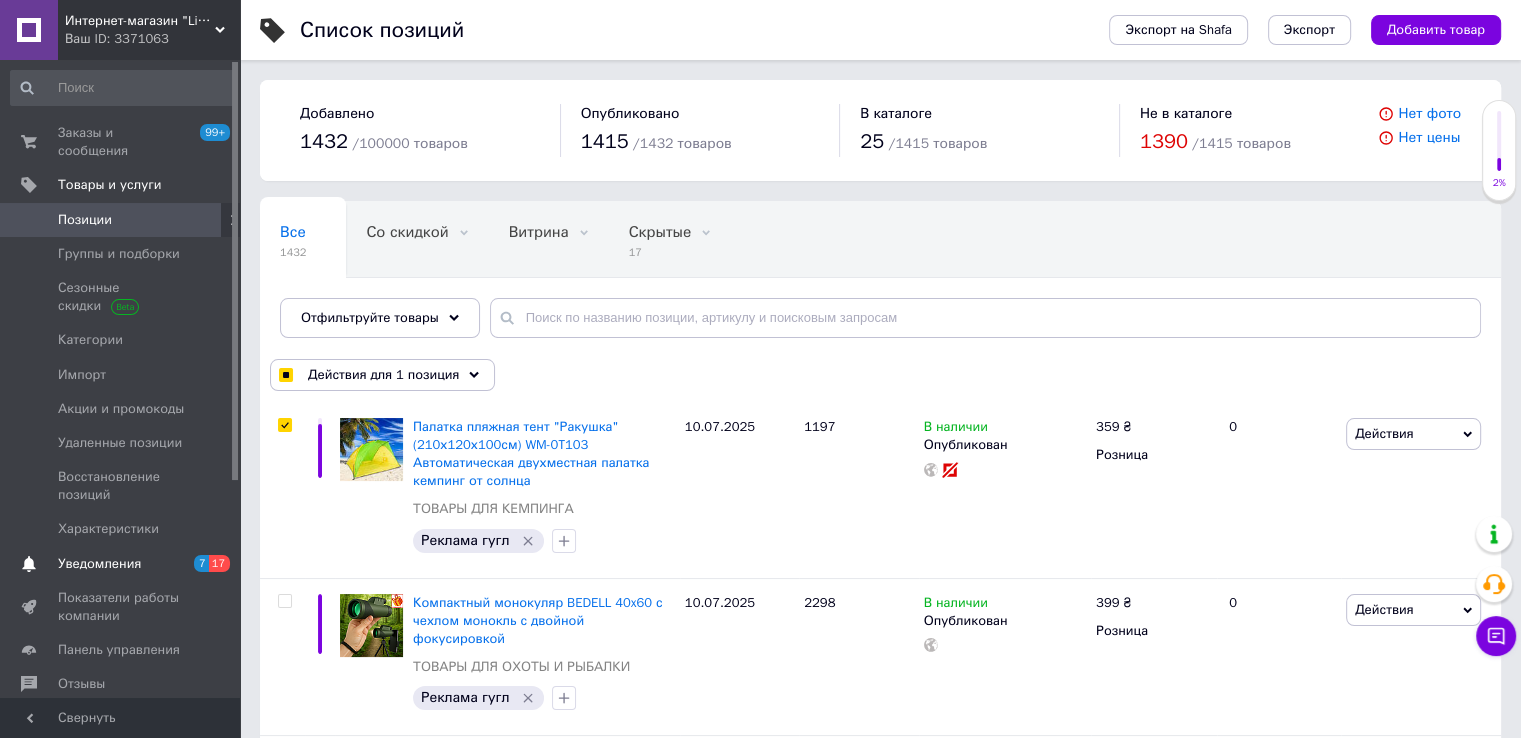 click on "Уведомления" at bounding box center (121, 564) 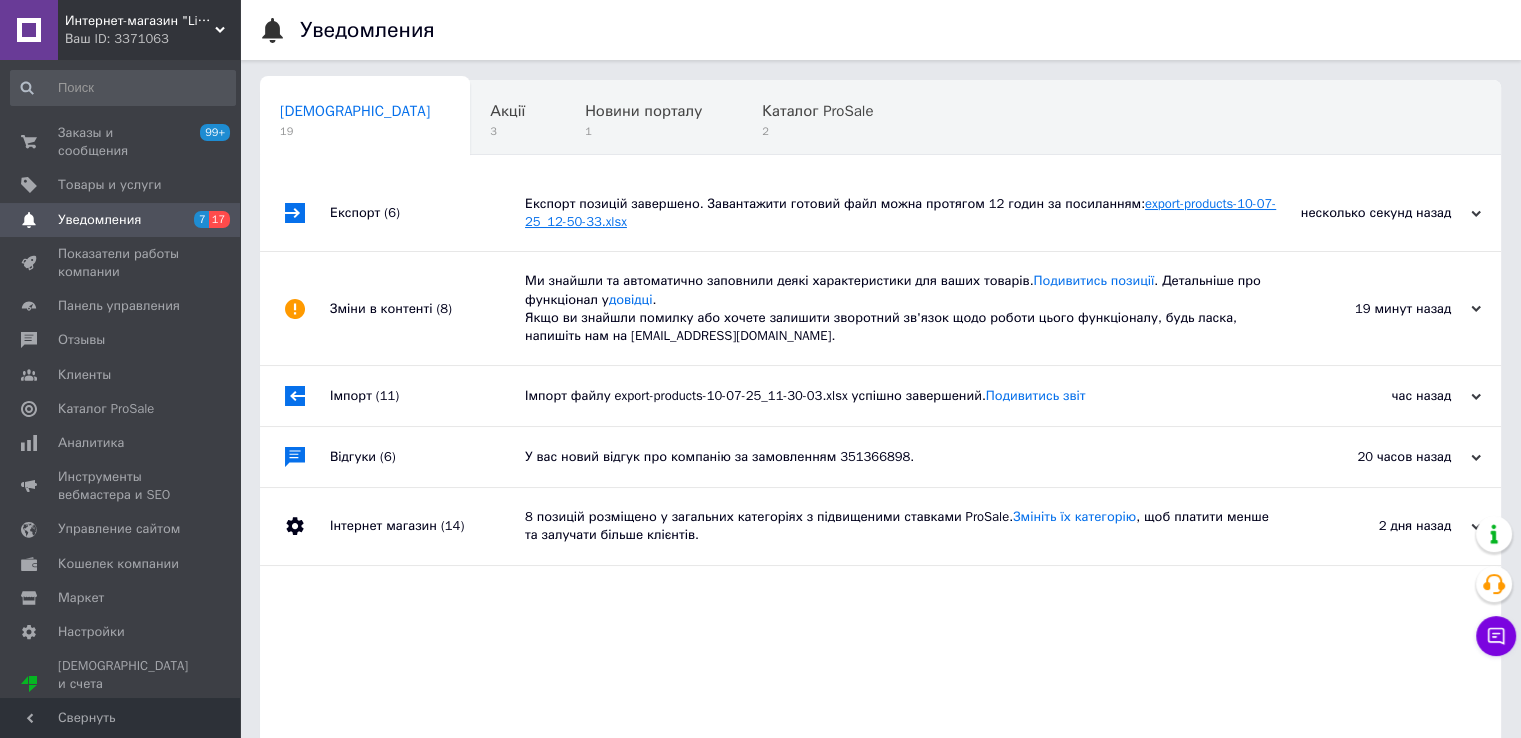 click on "export-products-10-07-25_12-50-33.xlsx" at bounding box center [900, 212] 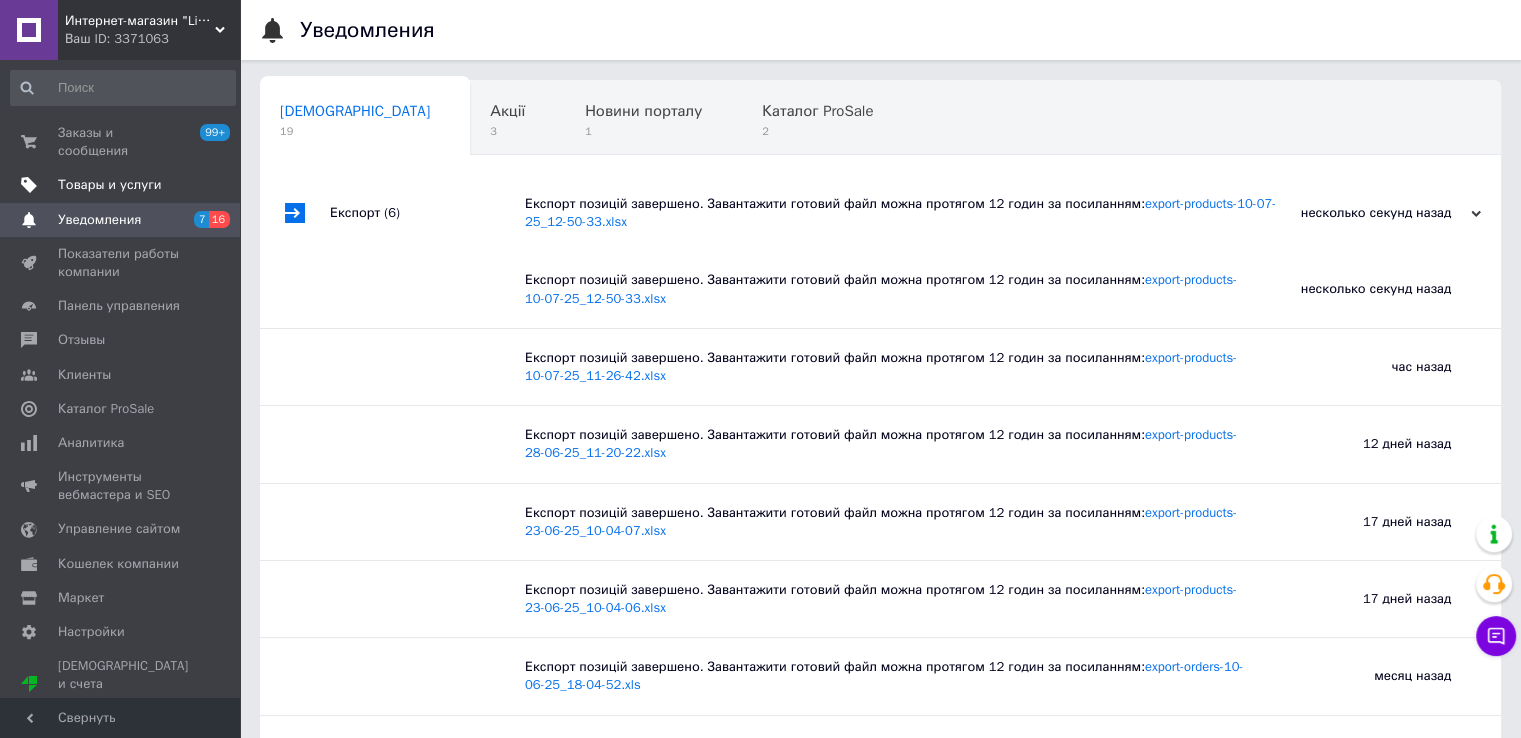 click on "Товары и услуги" at bounding box center [110, 185] 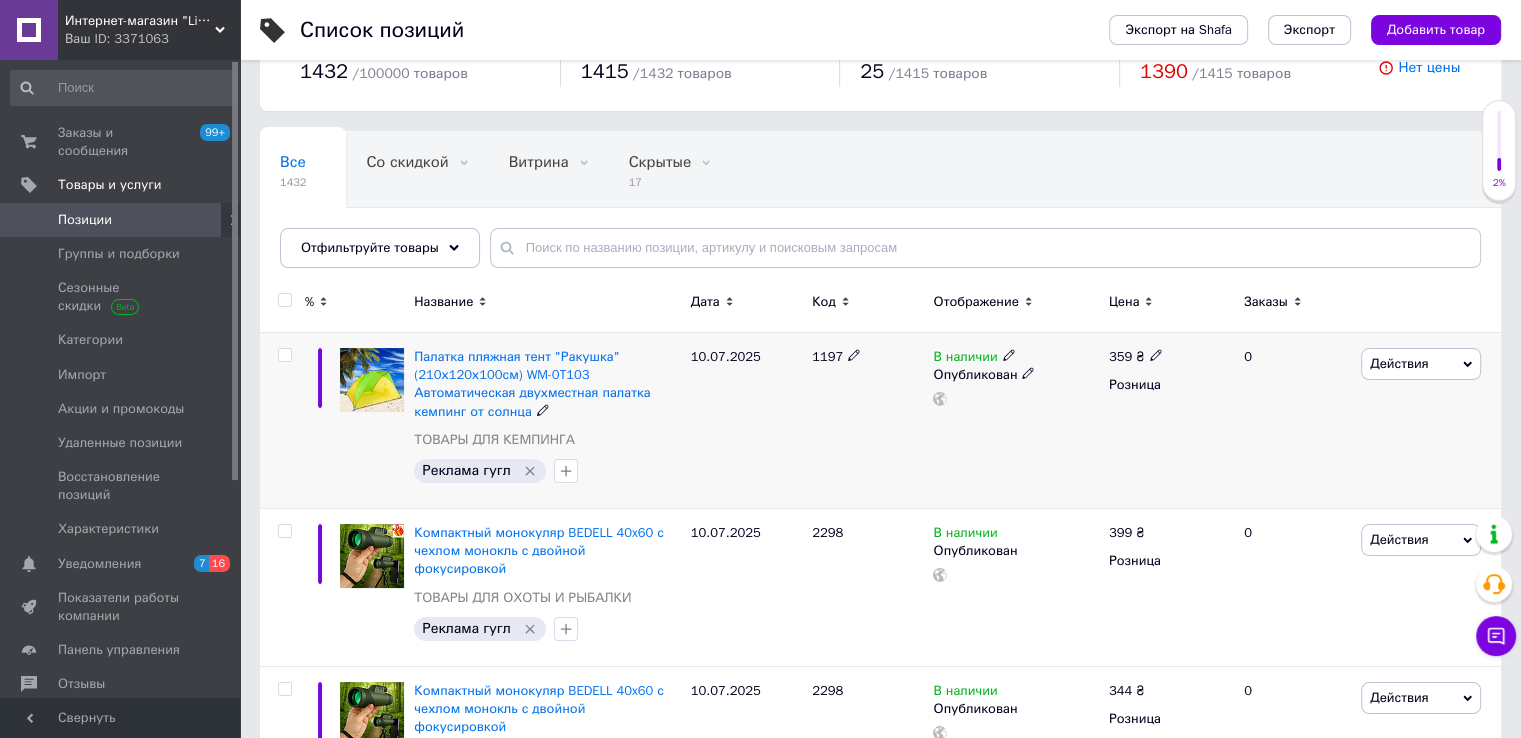 scroll, scrollTop: 100, scrollLeft: 0, axis: vertical 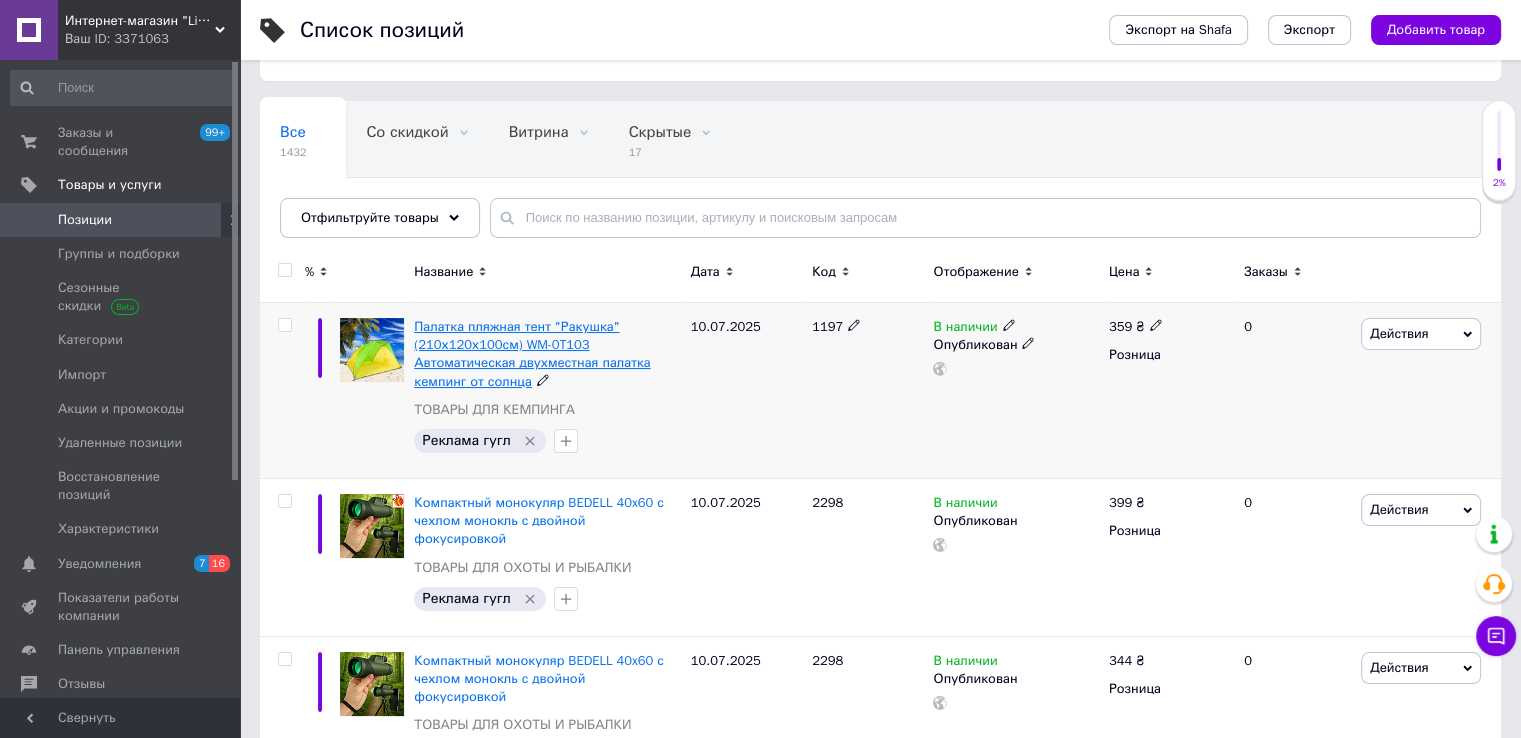 click on "Палатка пляжная тент "Ракушка" (210х120х100см) WM-0T103 Автоматическая двухместная палатка кемпинг от солнца" at bounding box center [532, 354] 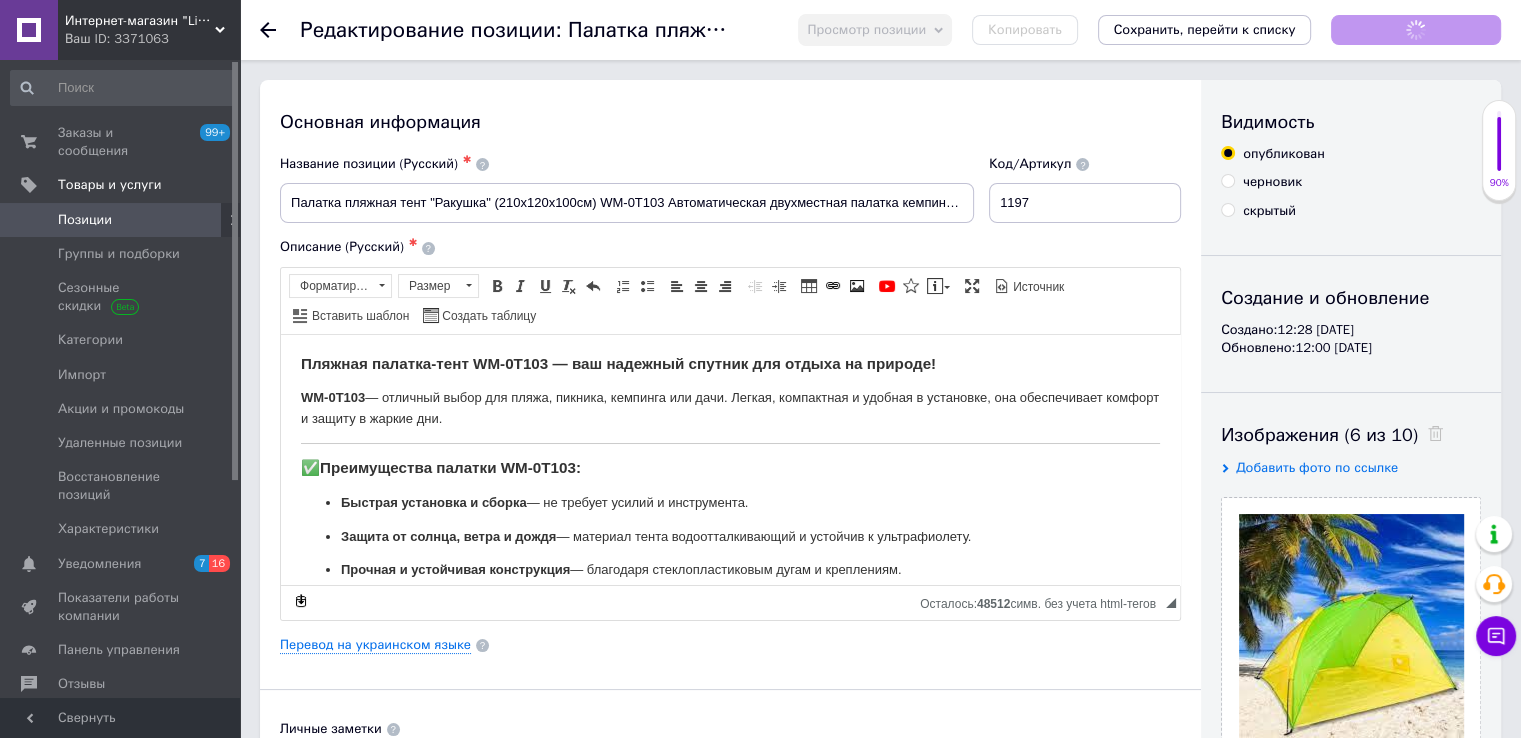 scroll, scrollTop: 0, scrollLeft: 0, axis: both 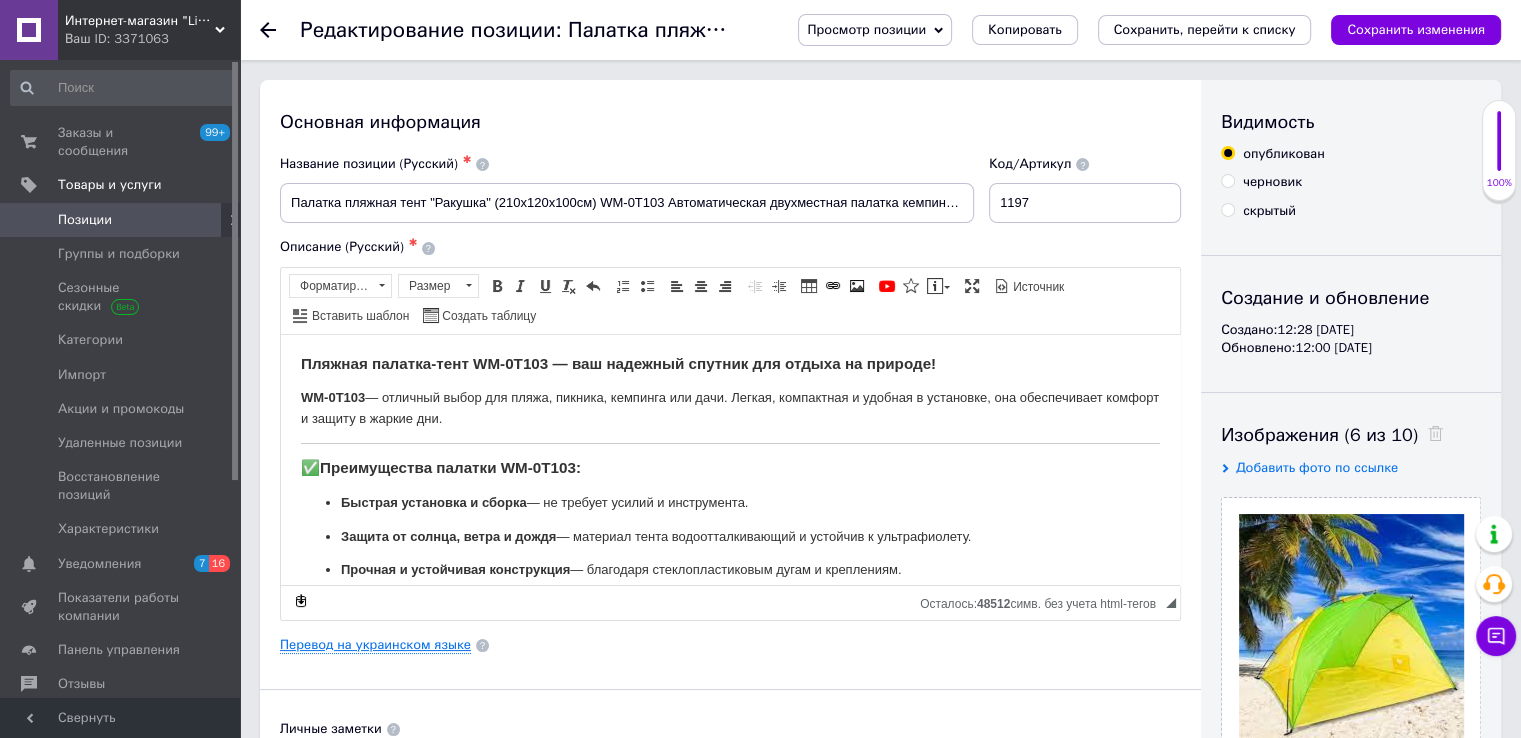 click on "Перевод на украинском языке" at bounding box center (375, 645) 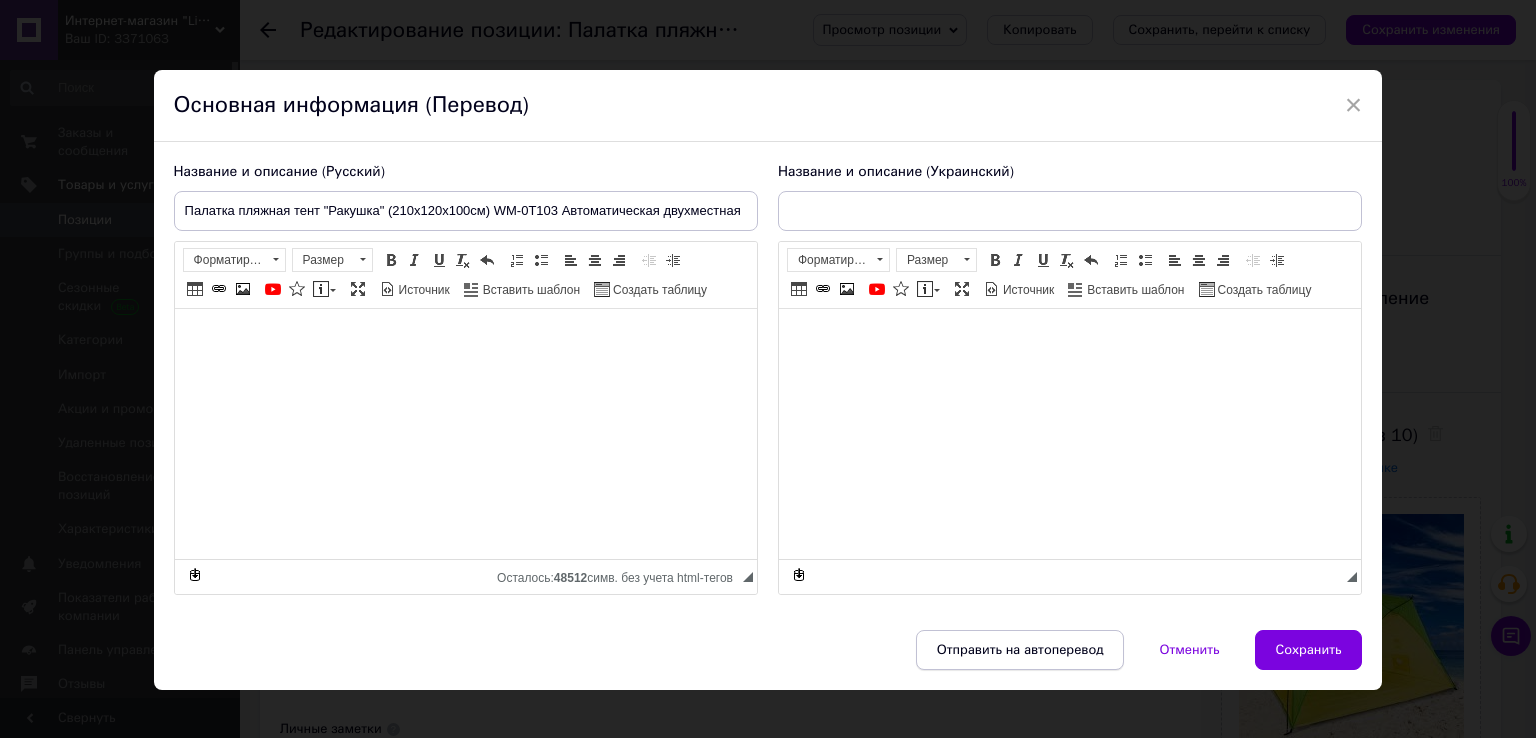 type on "Портативний намет для кемпінгу. Намет пляжний Stripe, намет автомат саморозкладний" 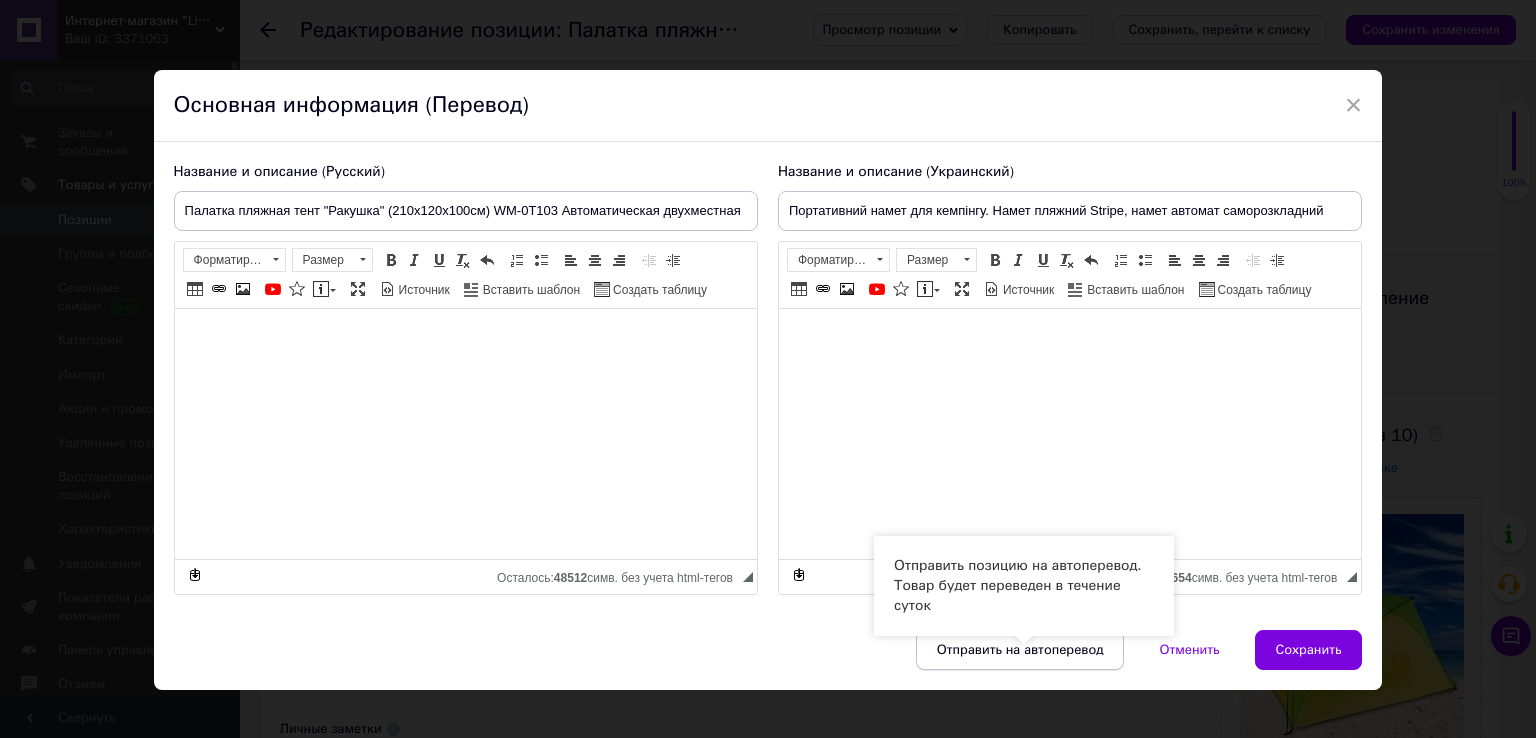 click on "Отправить на автоперевод" at bounding box center (1020, 650) 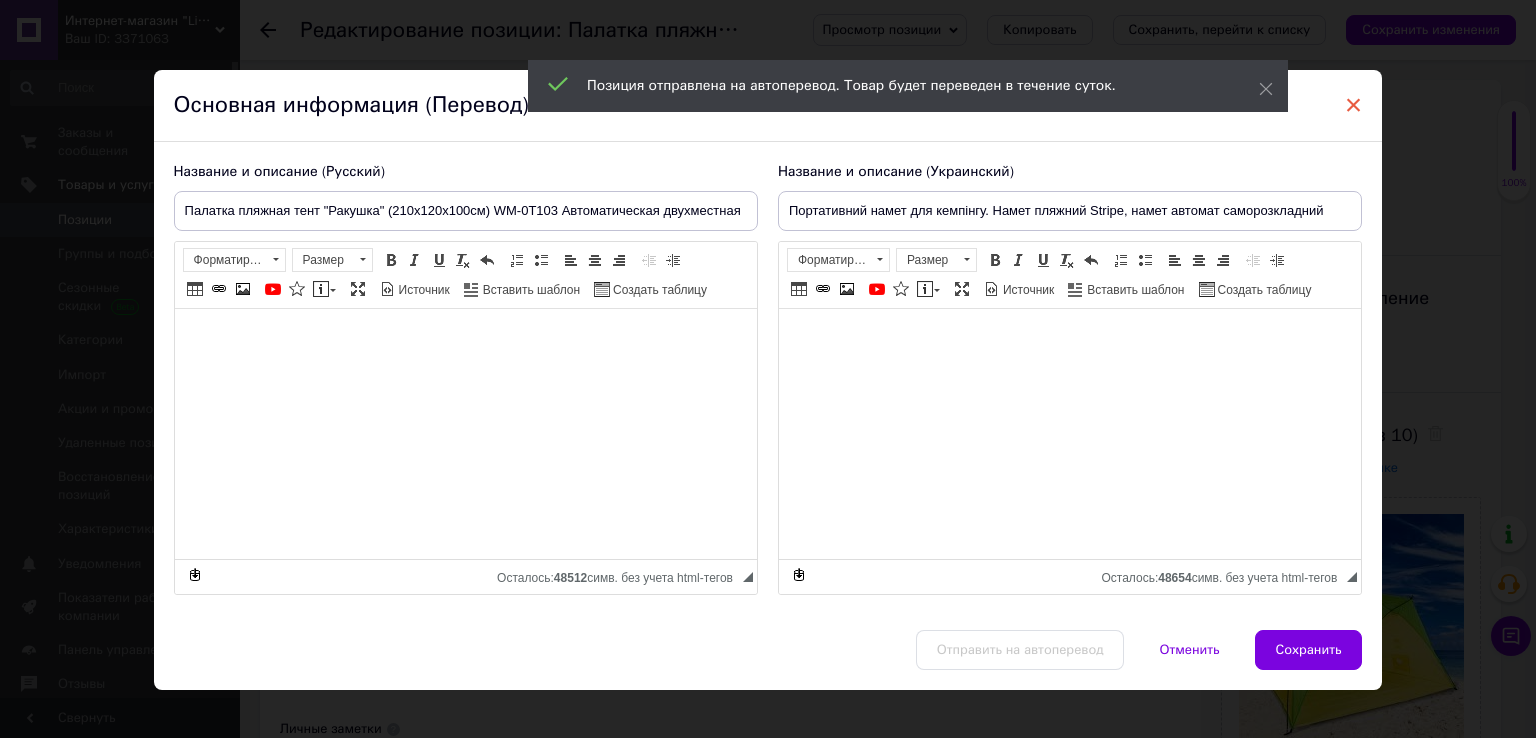 click on "×" at bounding box center [1354, 105] 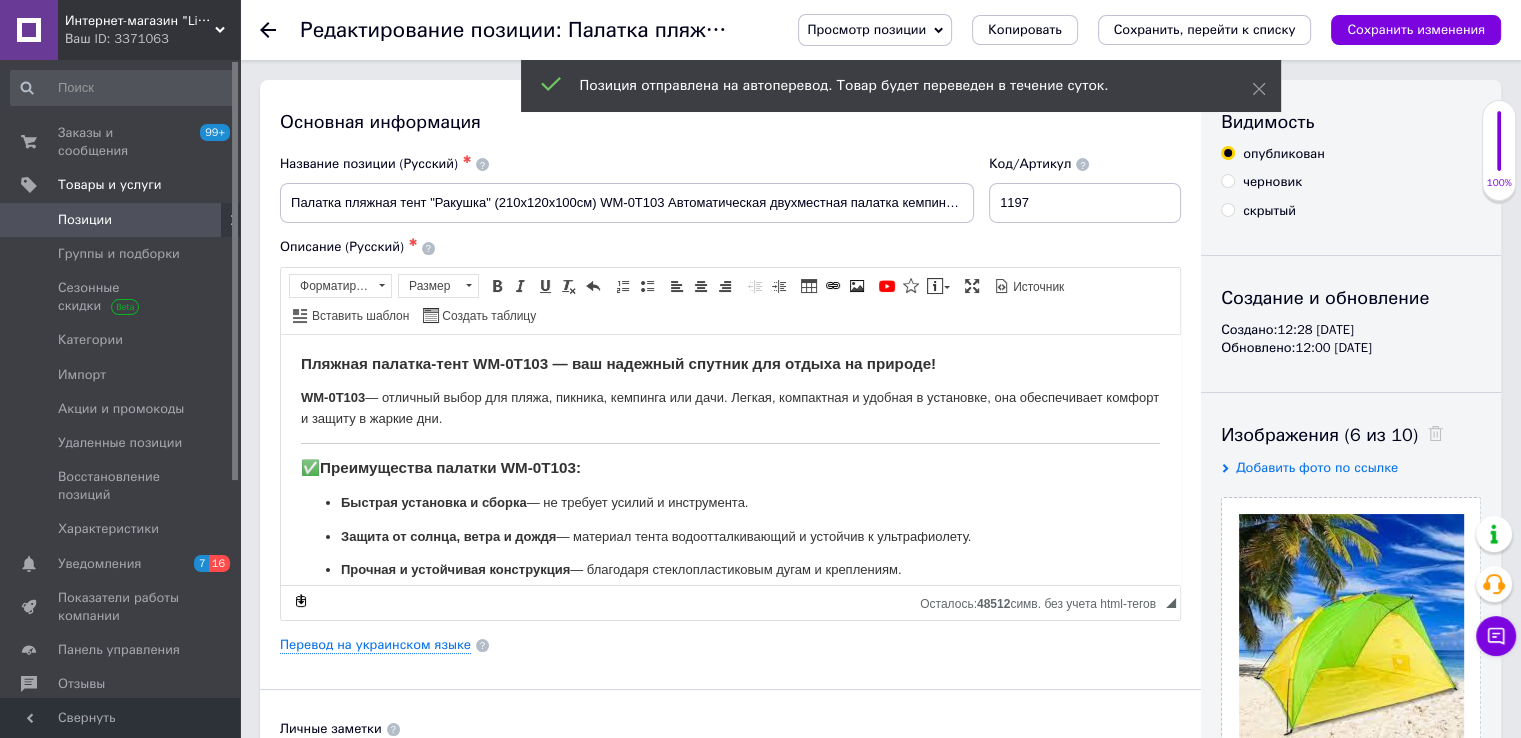 drag, startPoint x: 221, startPoint y: 24, endPoint x: 210, endPoint y: 141, distance: 117.51595 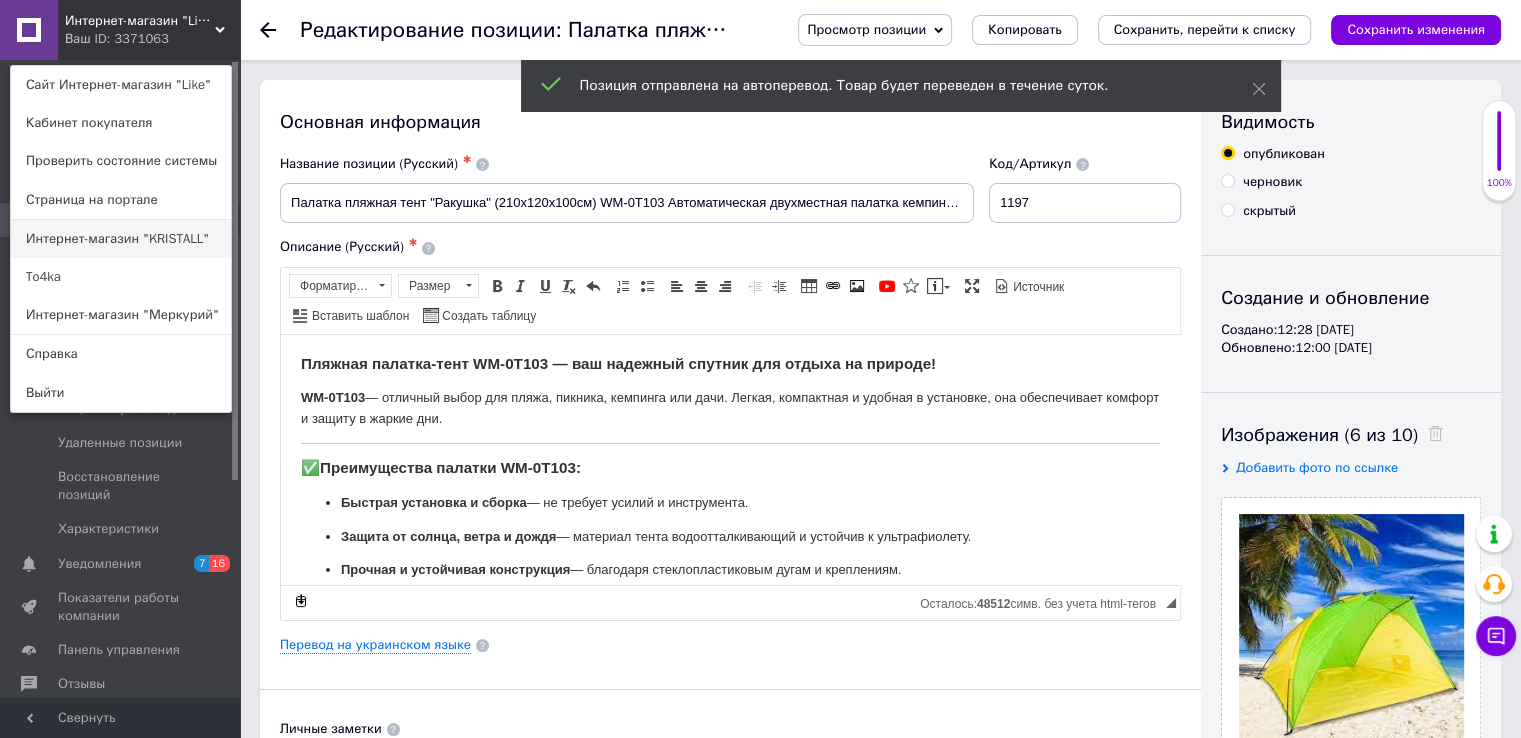 click on "Интернет-магазин "KRISTALL"" at bounding box center [121, 239] 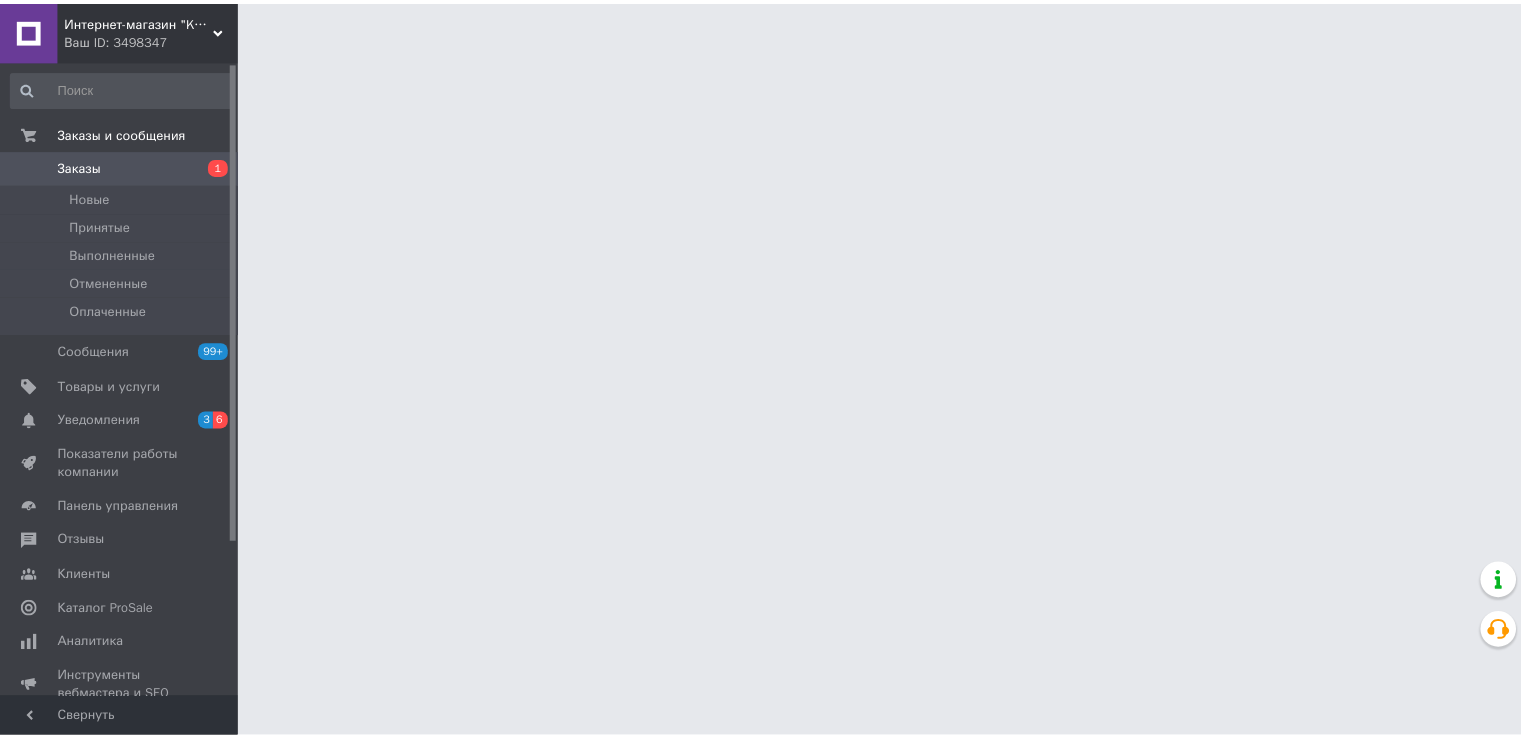 scroll, scrollTop: 0, scrollLeft: 0, axis: both 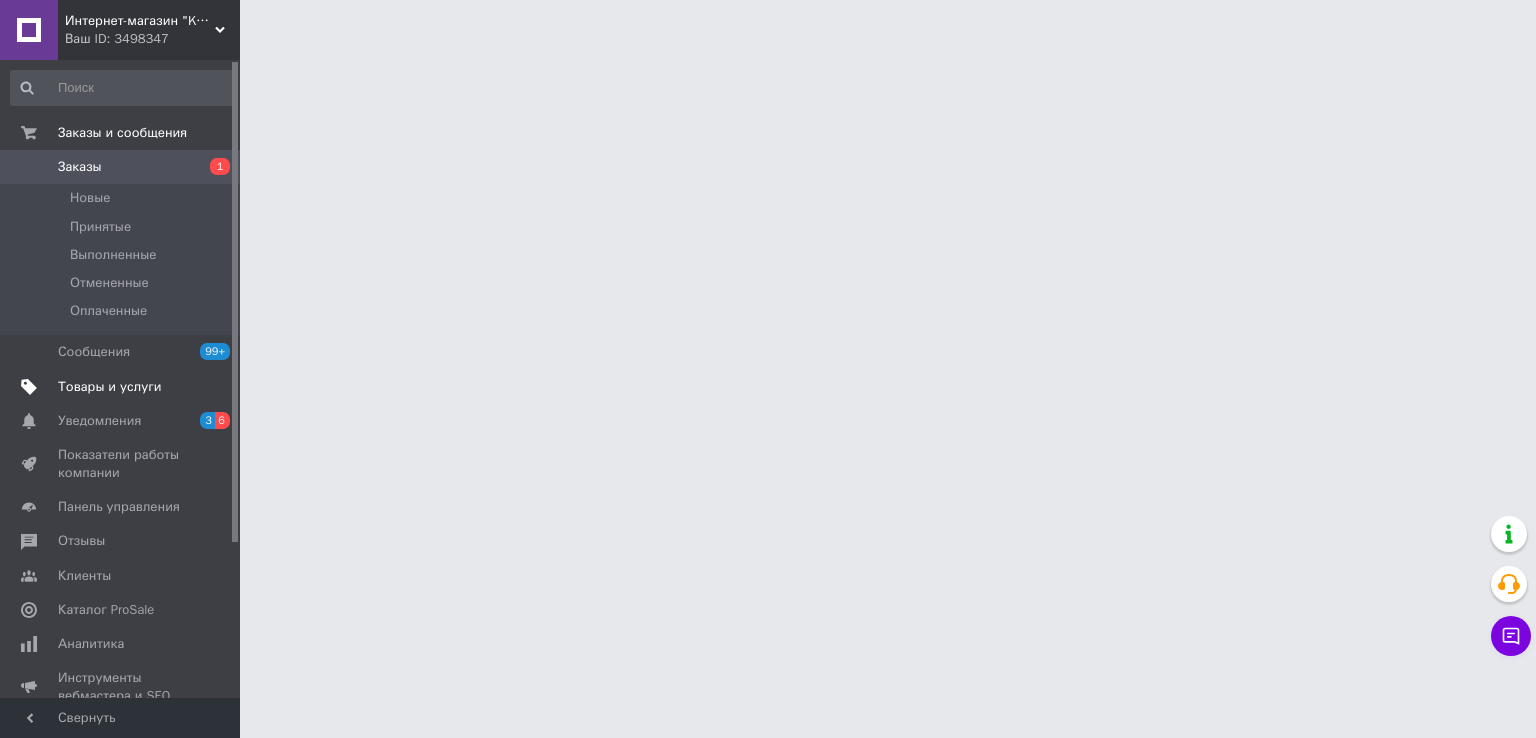 click on "Товары и услуги" at bounding box center [110, 387] 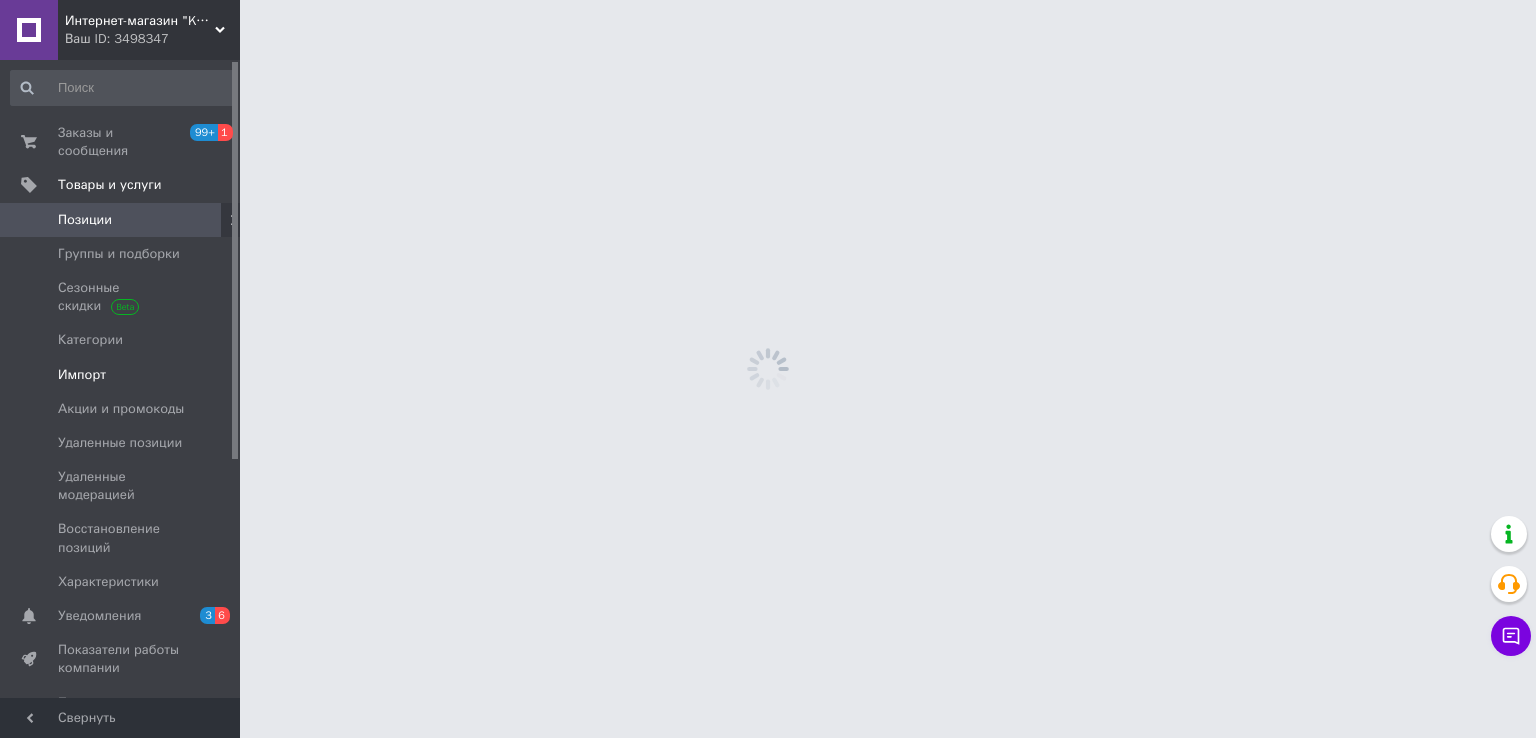 click on "Импорт" at bounding box center (121, 375) 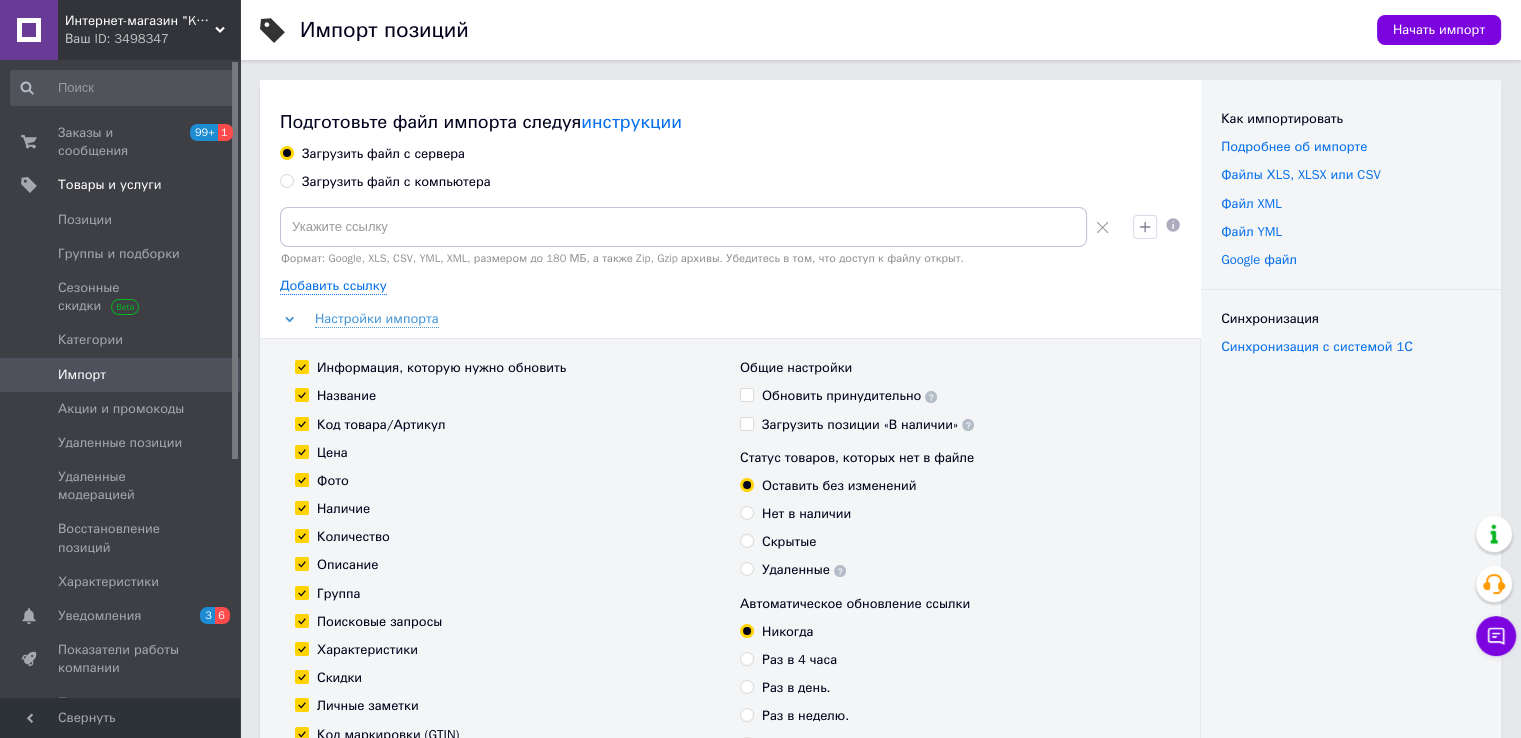 click on "Загрузить файл с компьютера" at bounding box center (396, 182) 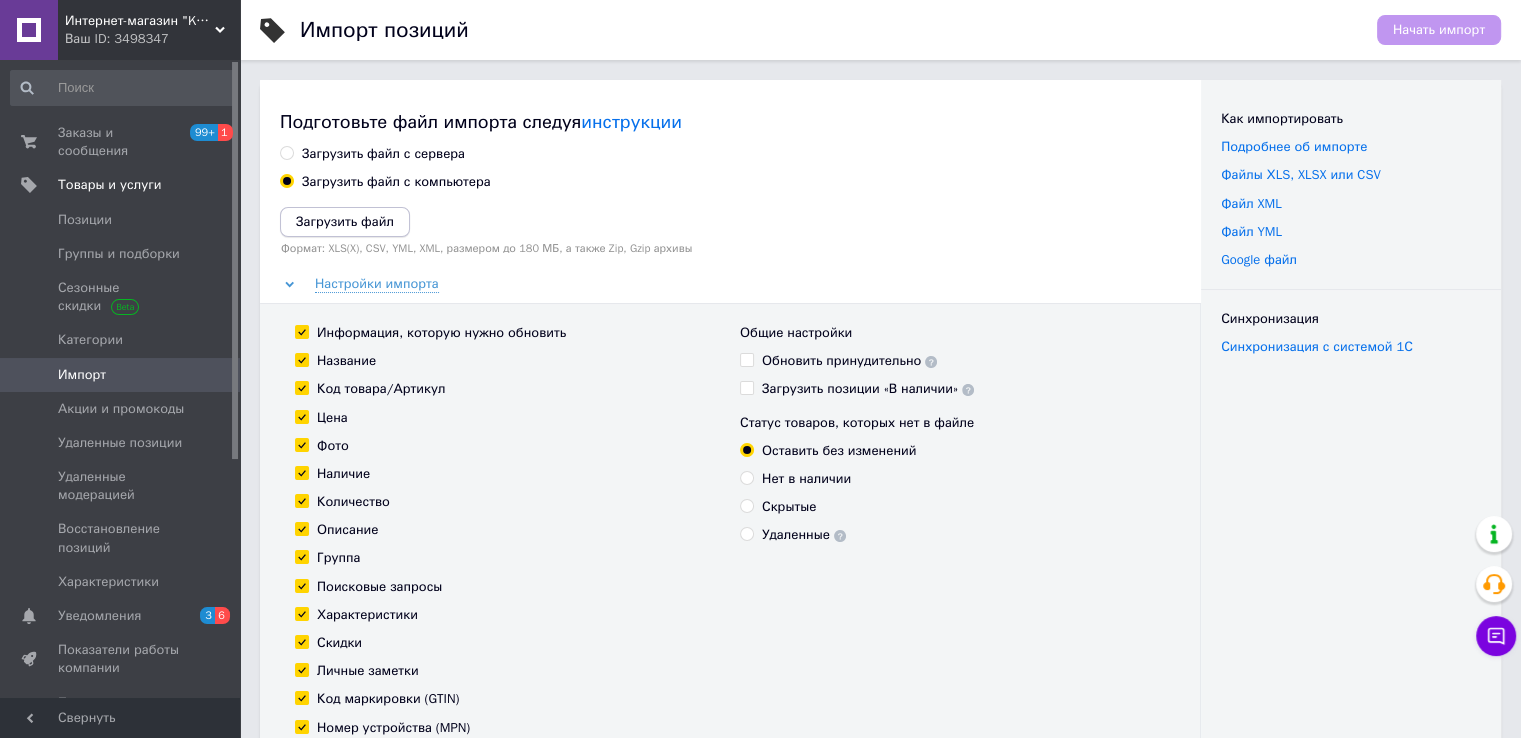click on "Загрузить файл" at bounding box center [345, 221] 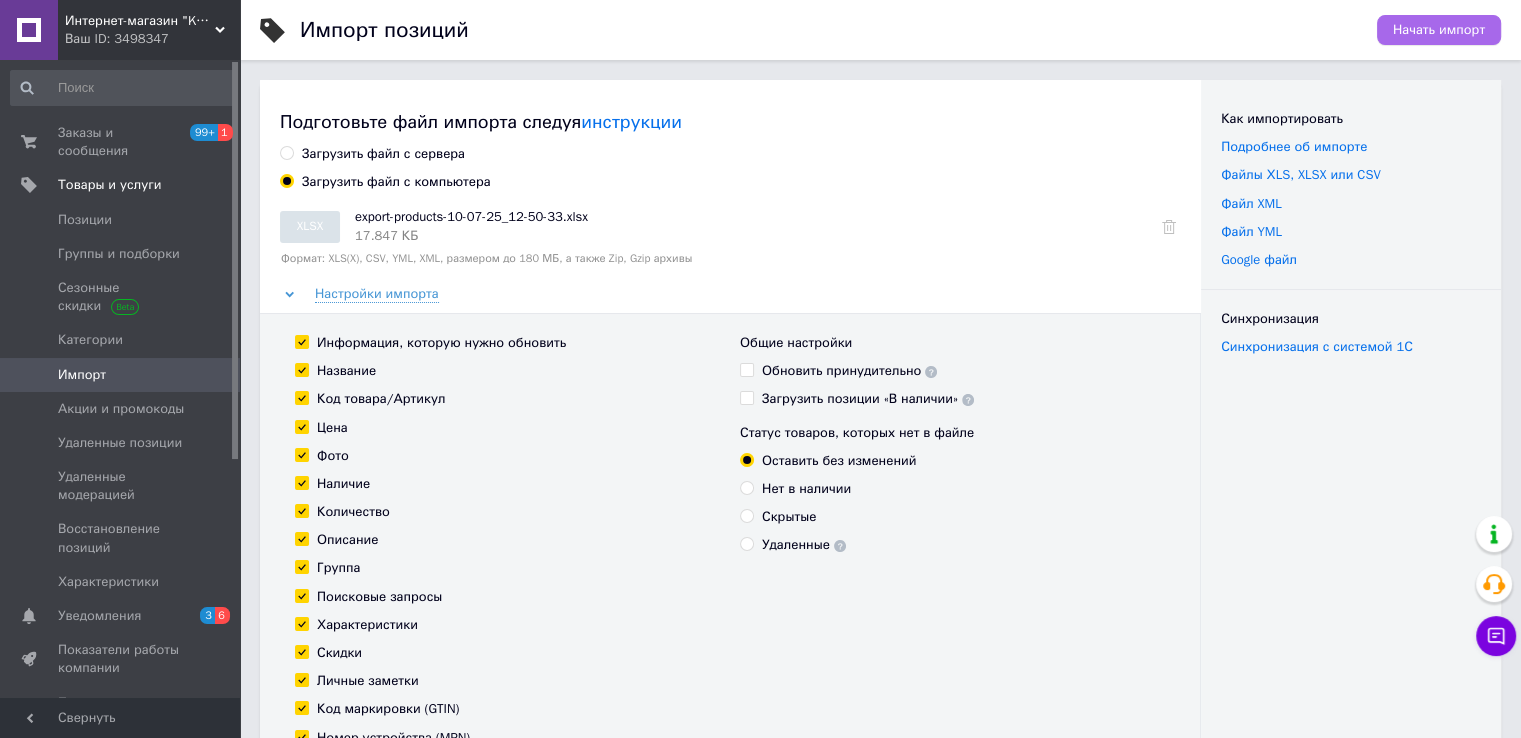 click on "Начать импорт" at bounding box center [1439, 30] 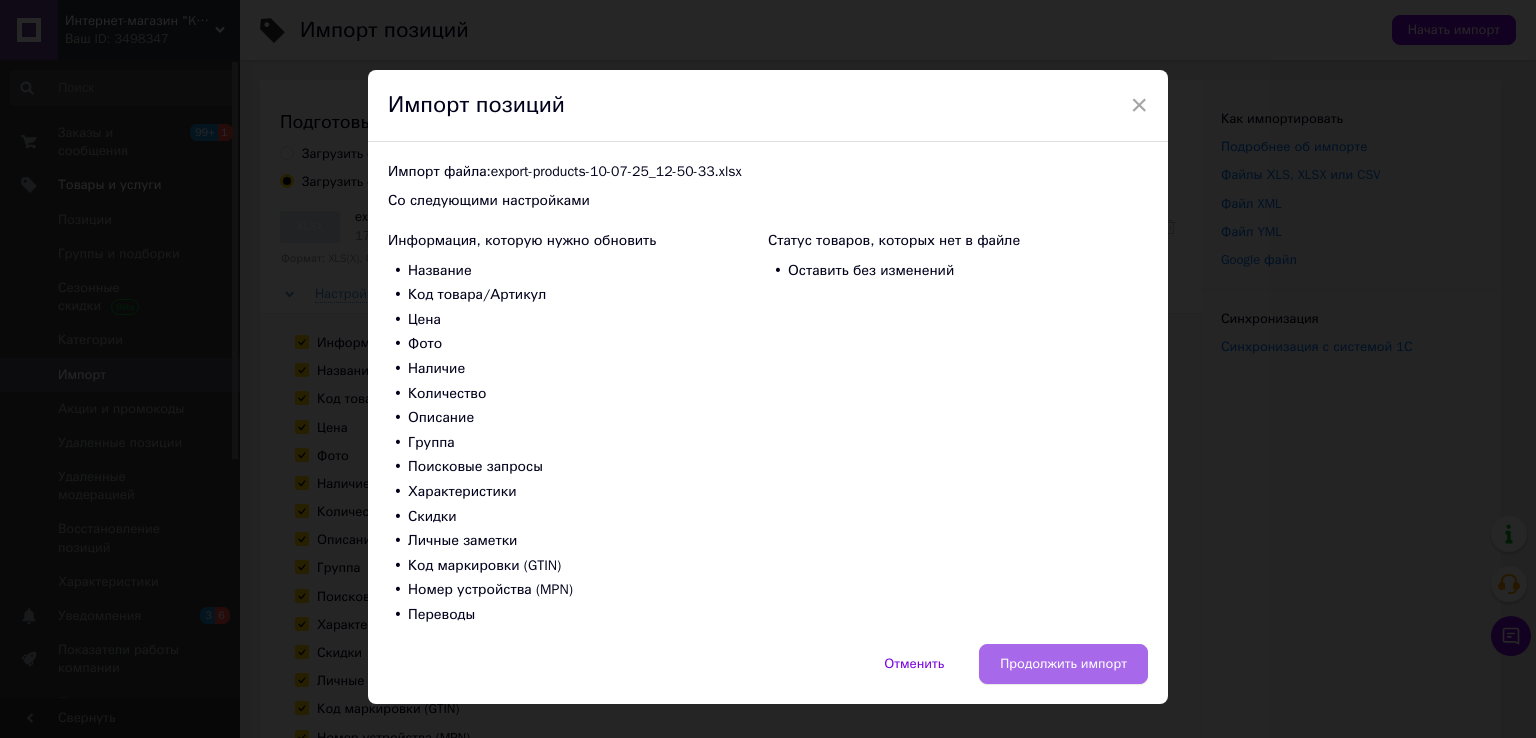 click on "Продолжить импорт" at bounding box center [1063, 664] 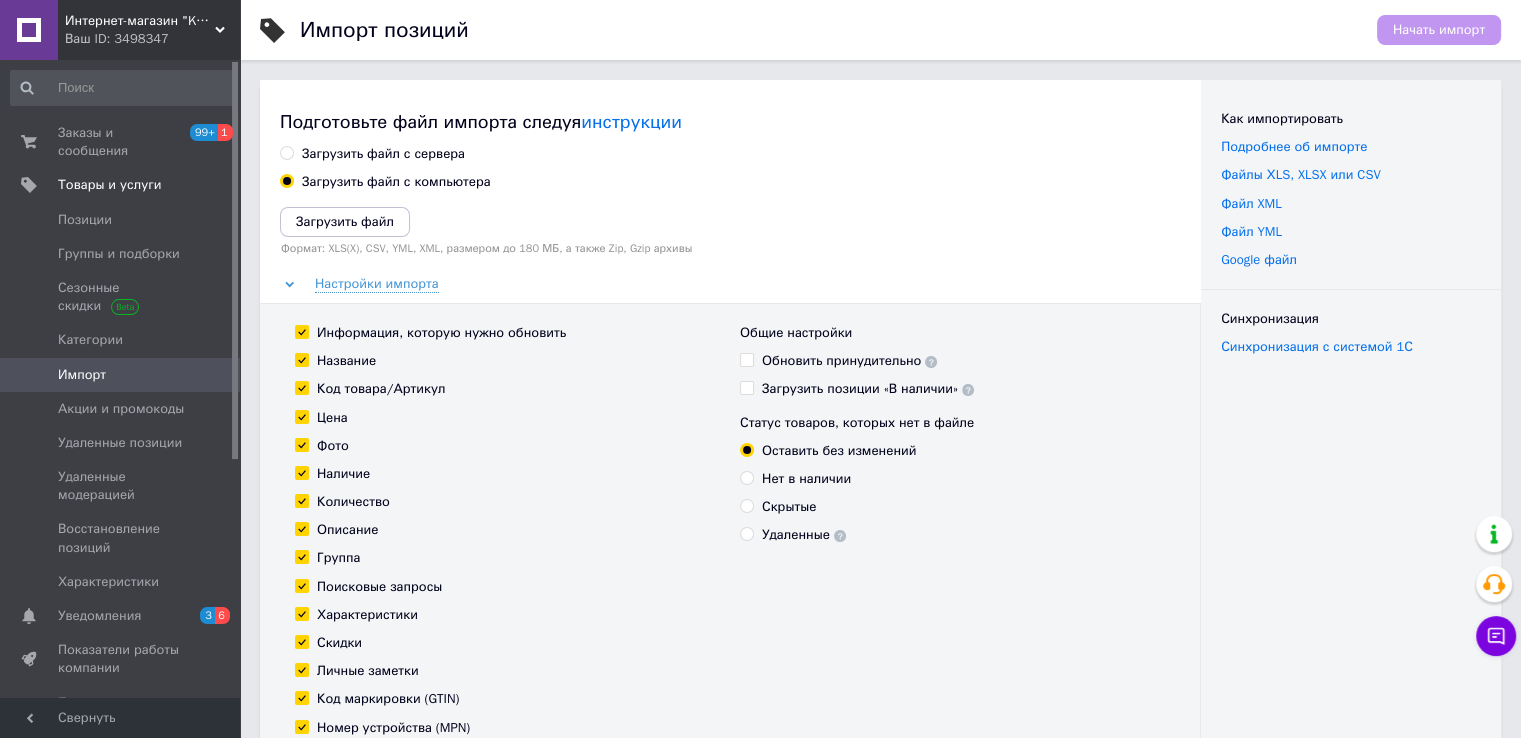 click 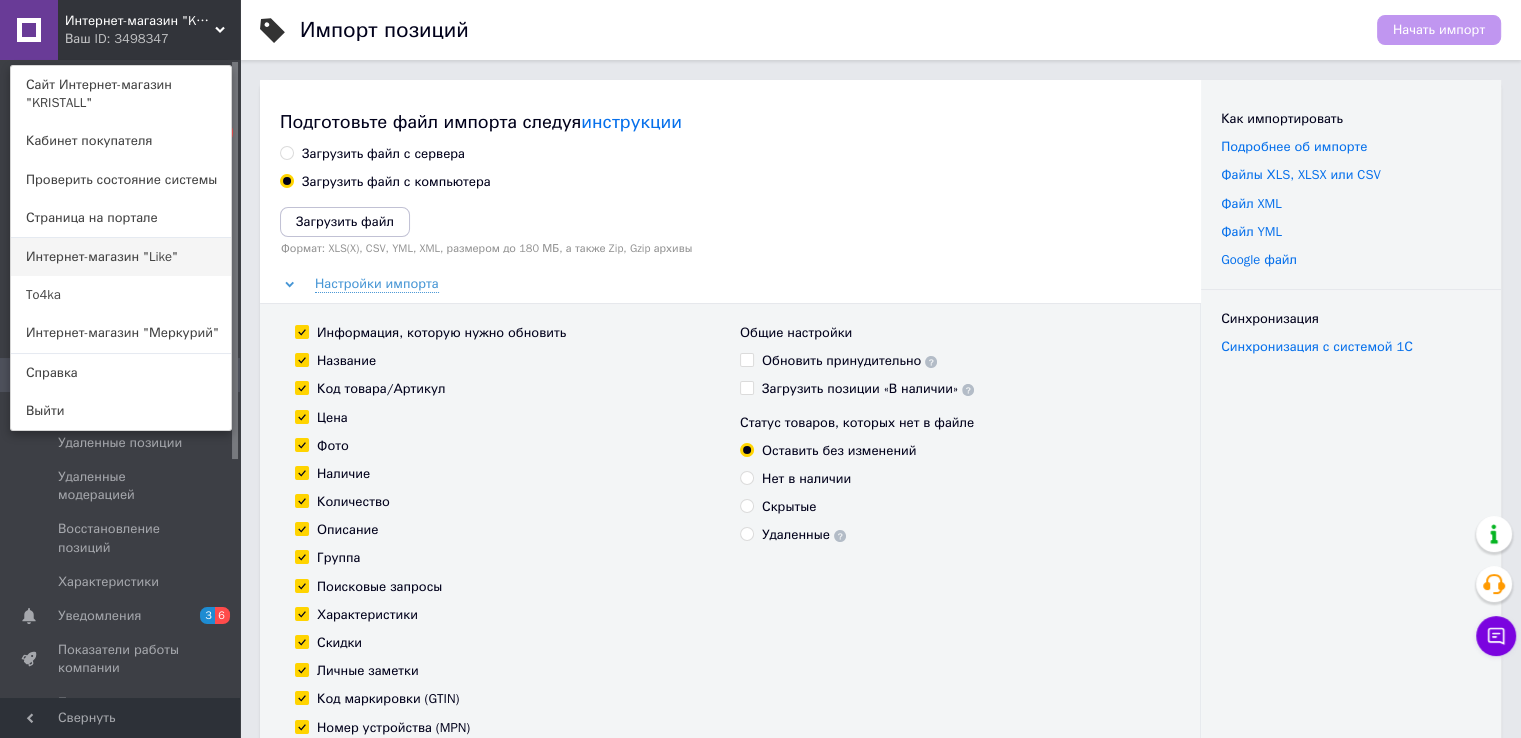 click on "Интернет-магазин "Like"" at bounding box center [121, 257] 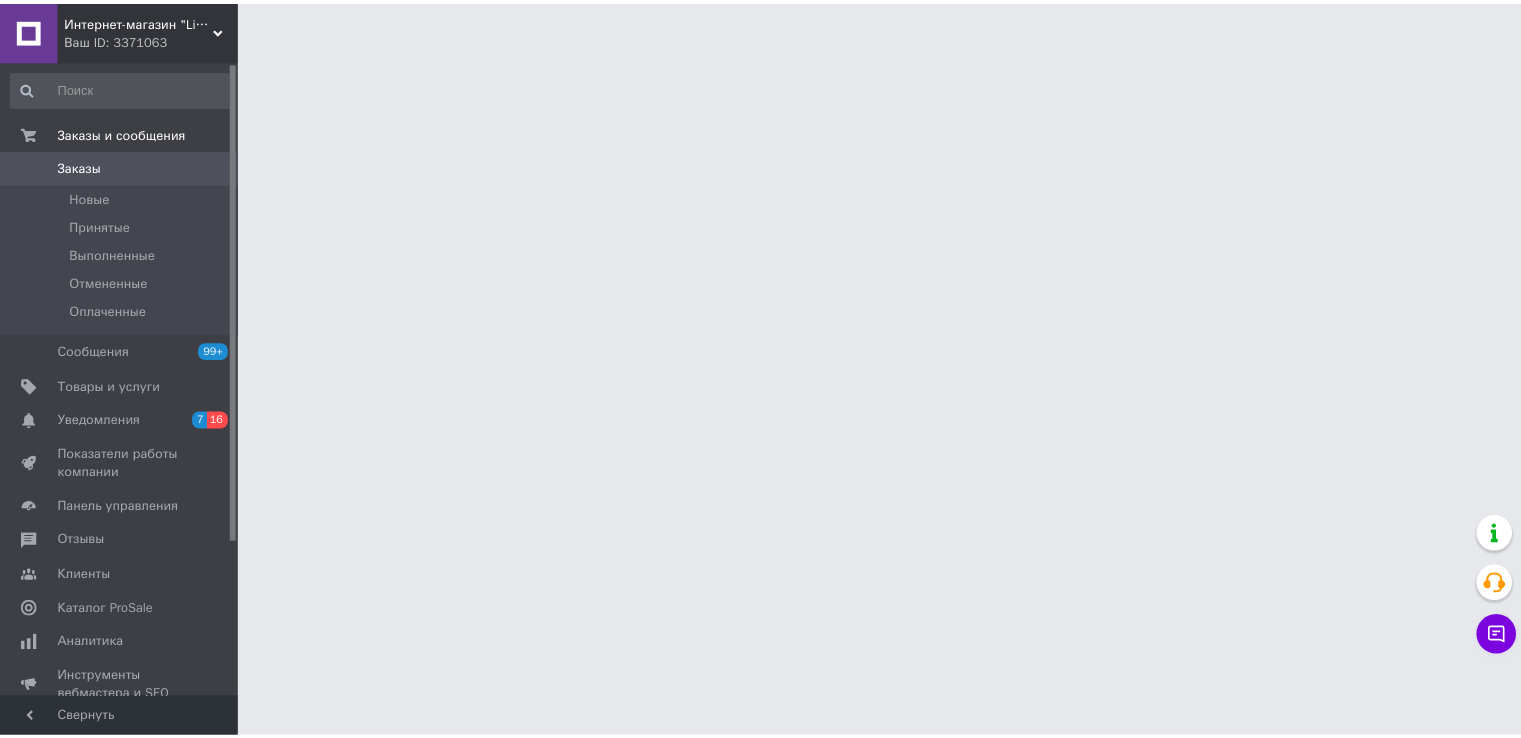 scroll, scrollTop: 0, scrollLeft: 0, axis: both 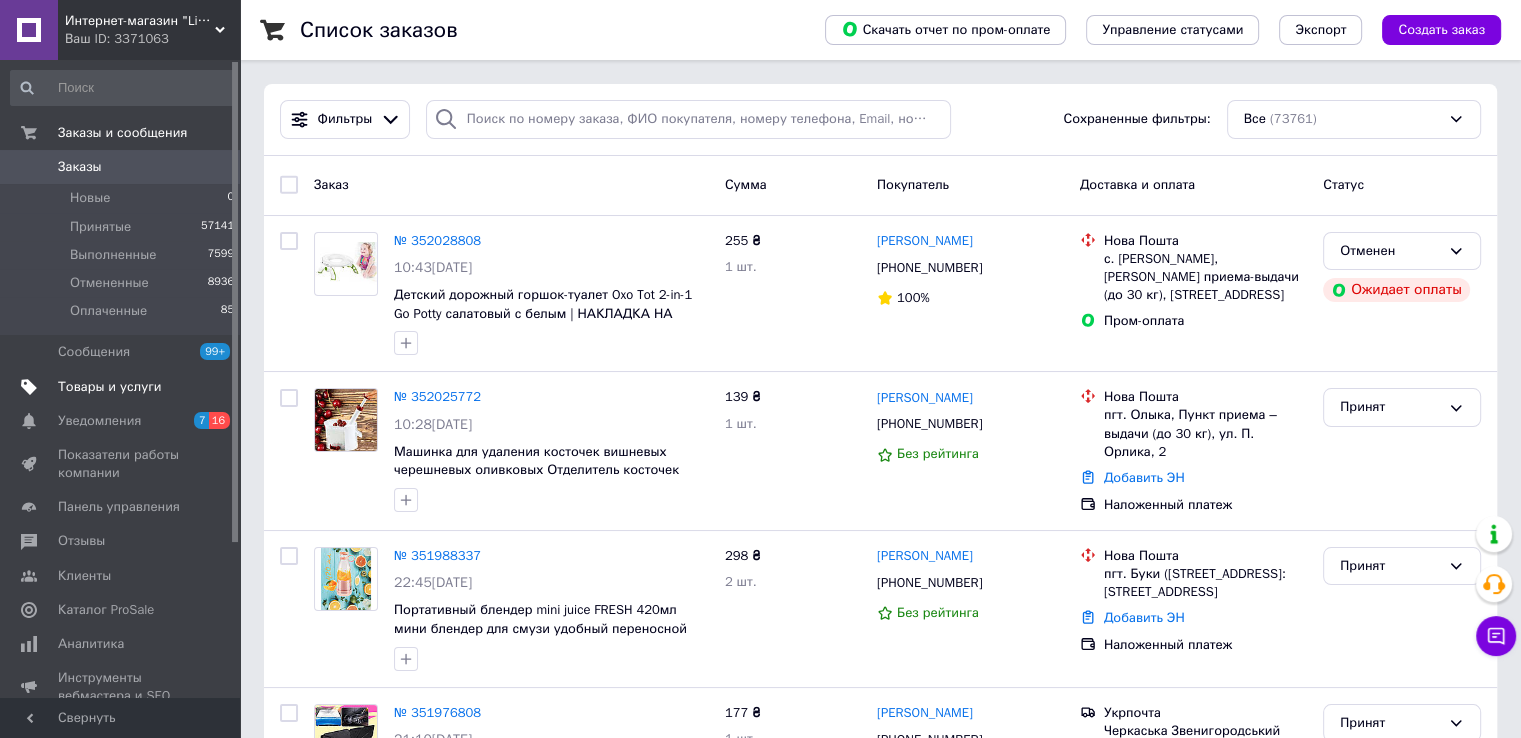 click on "Товары и услуги" at bounding box center [110, 387] 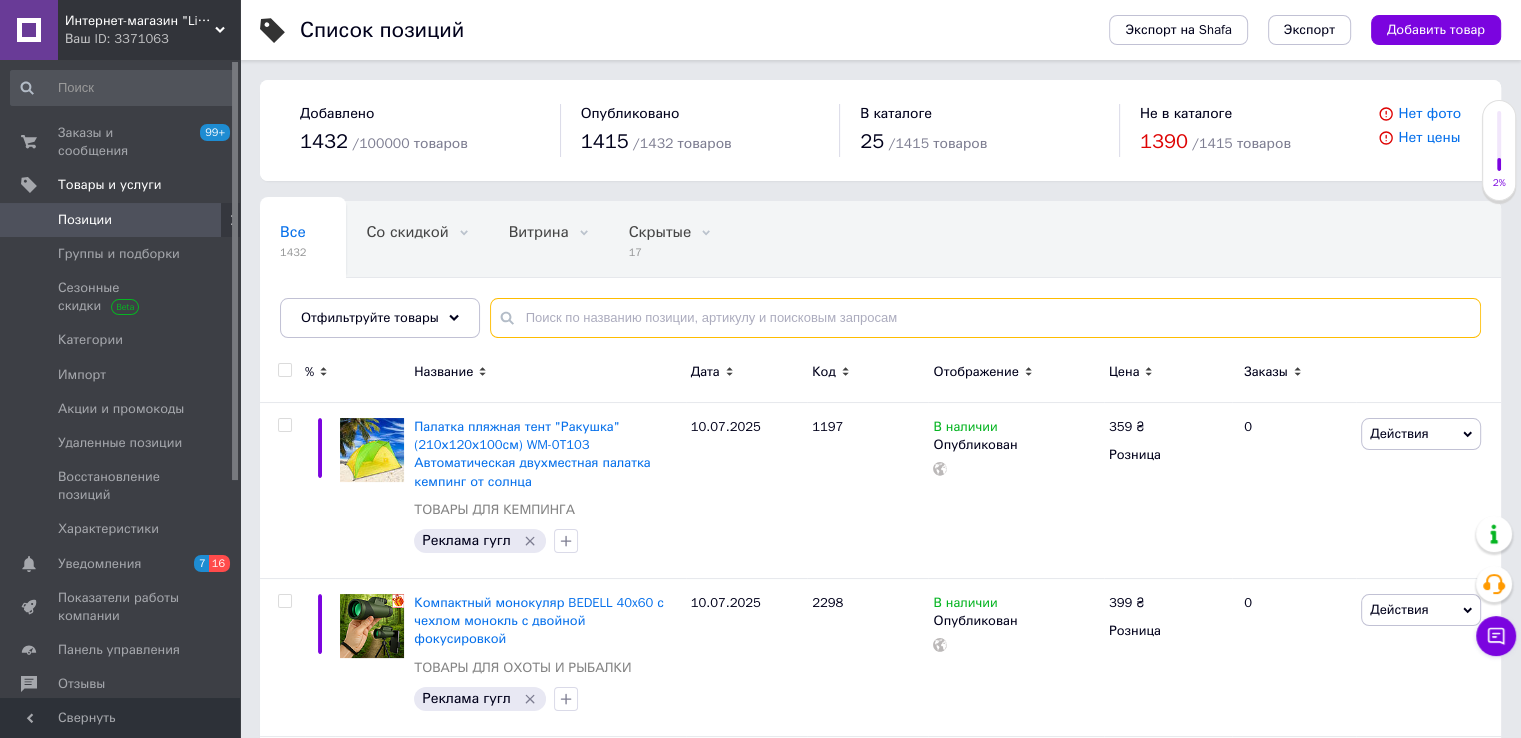click at bounding box center (985, 318) 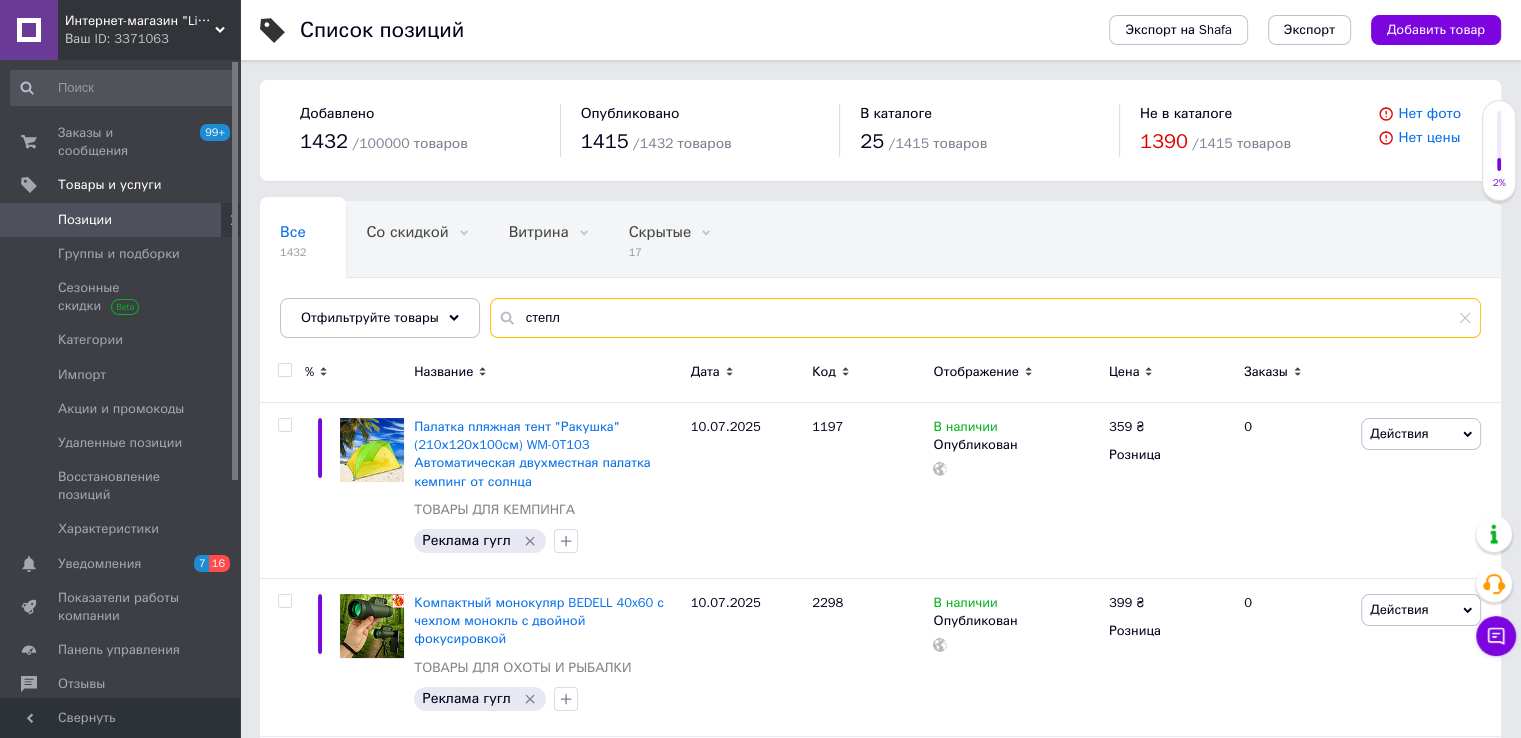 type on "степл" 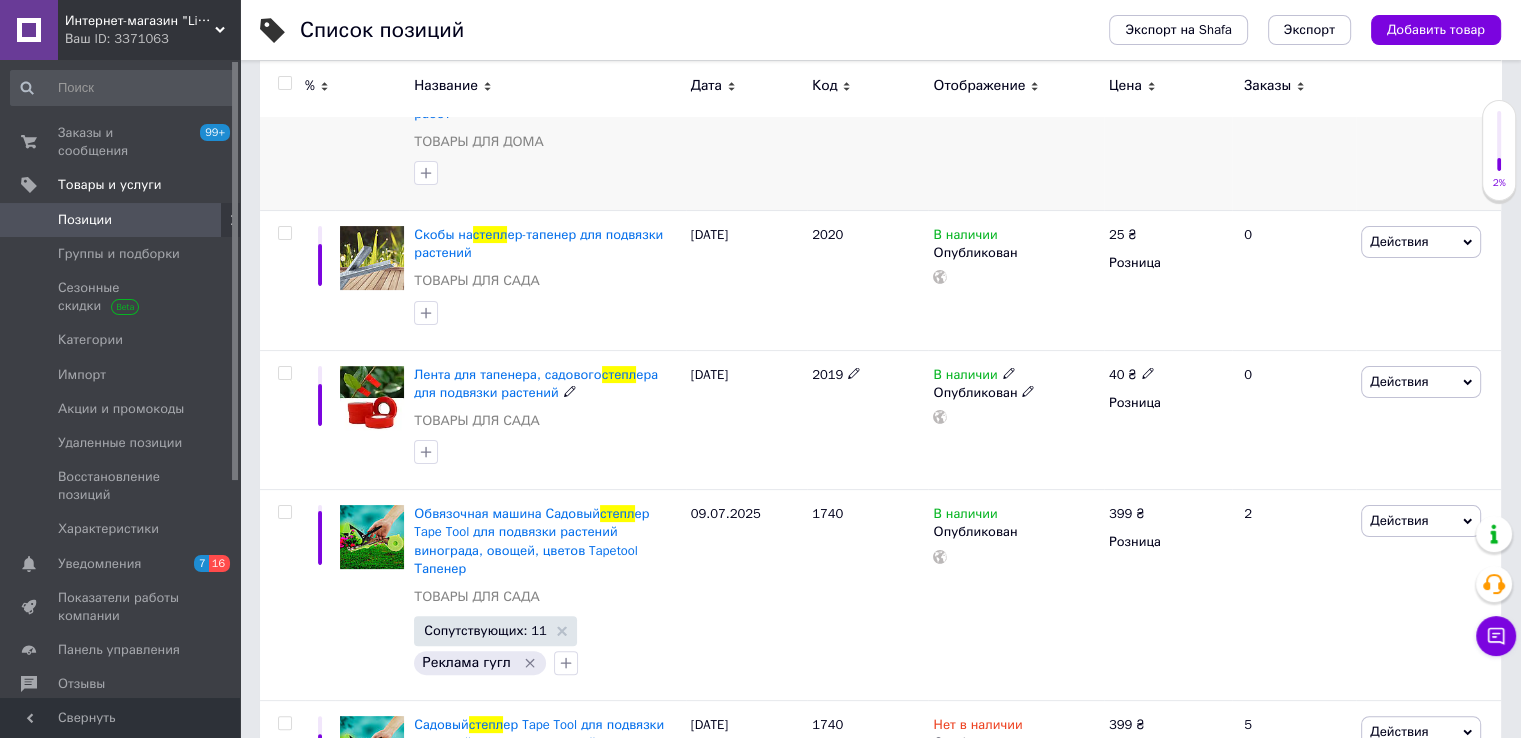 scroll, scrollTop: 400, scrollLeft: 0, axis: vertical 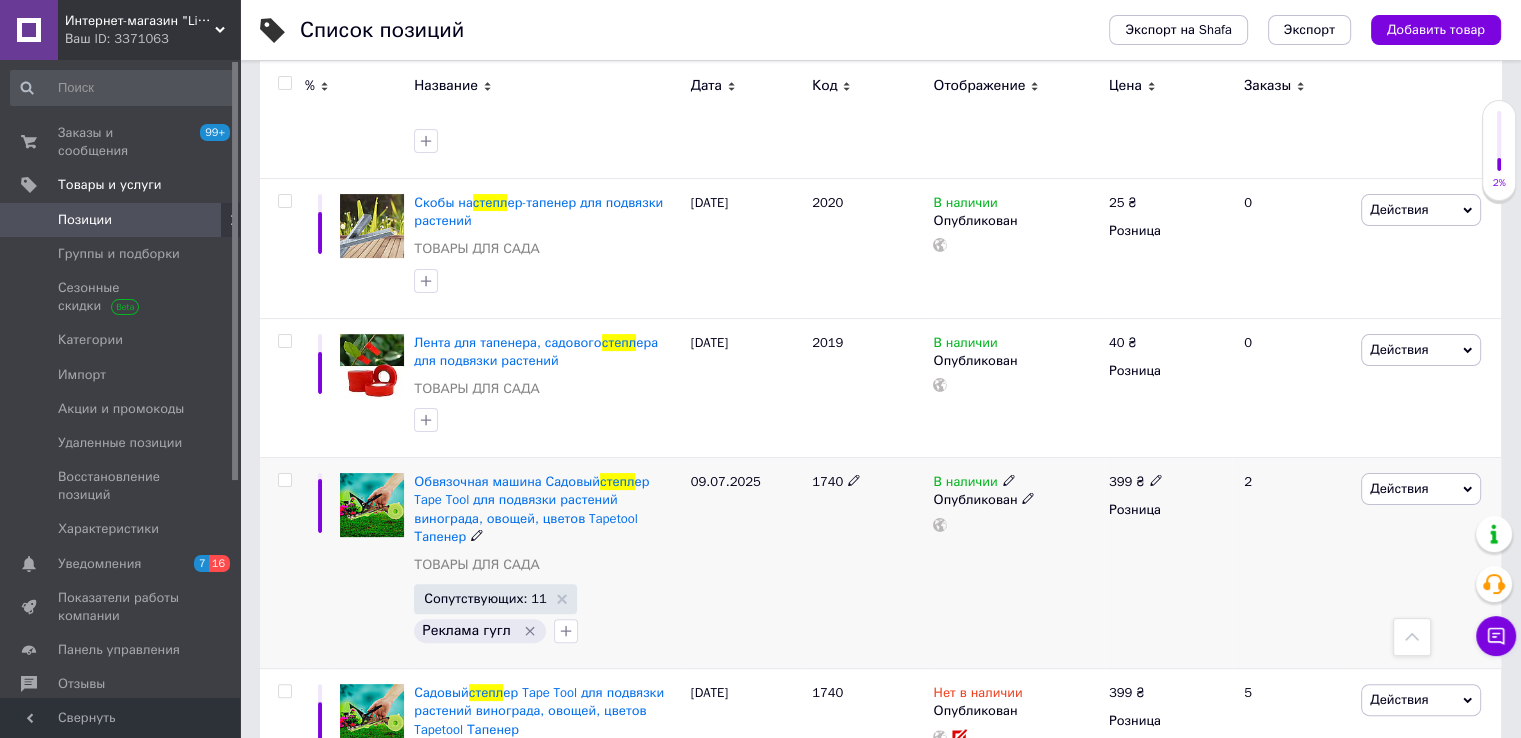 click 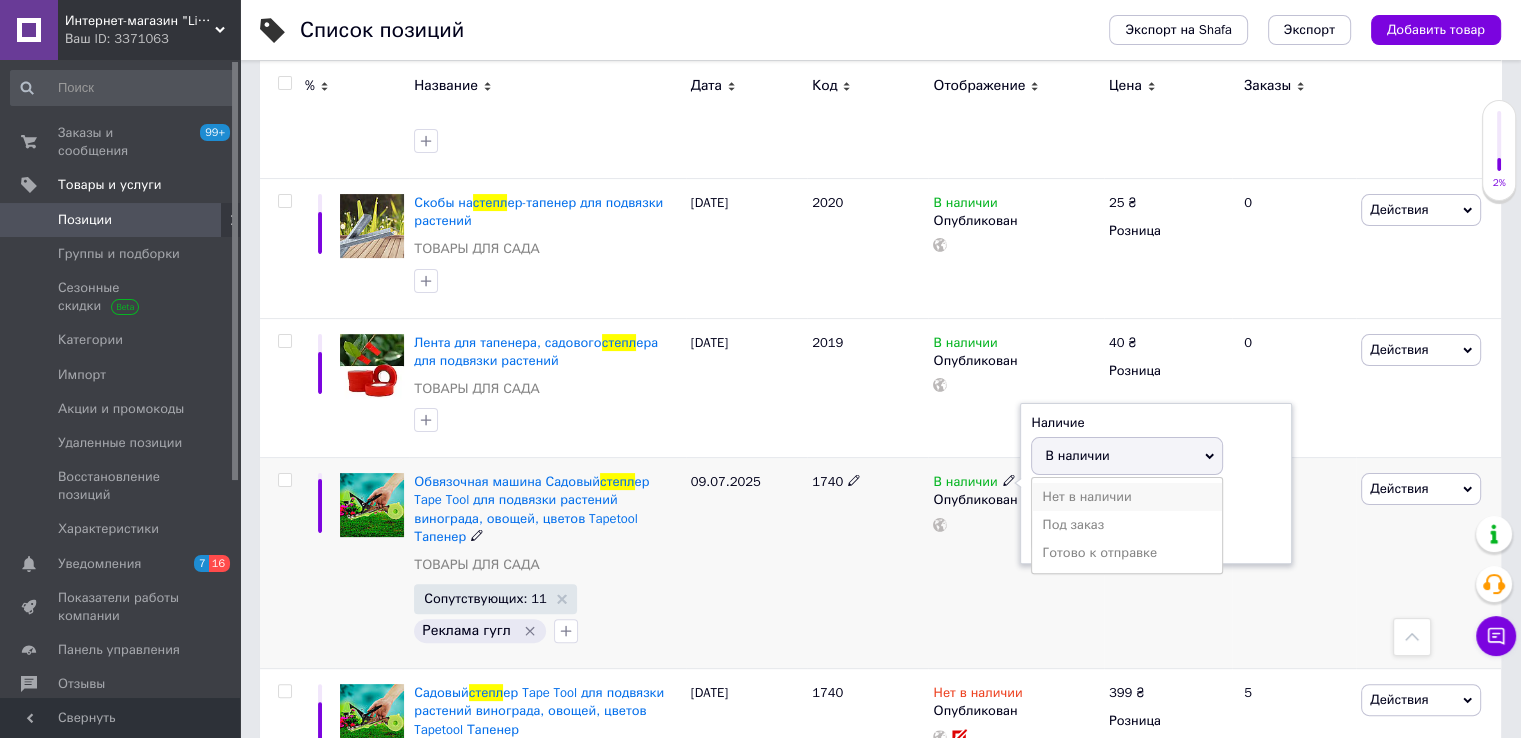 click on "Нет в наличии" at bounding box center [1127, 497] 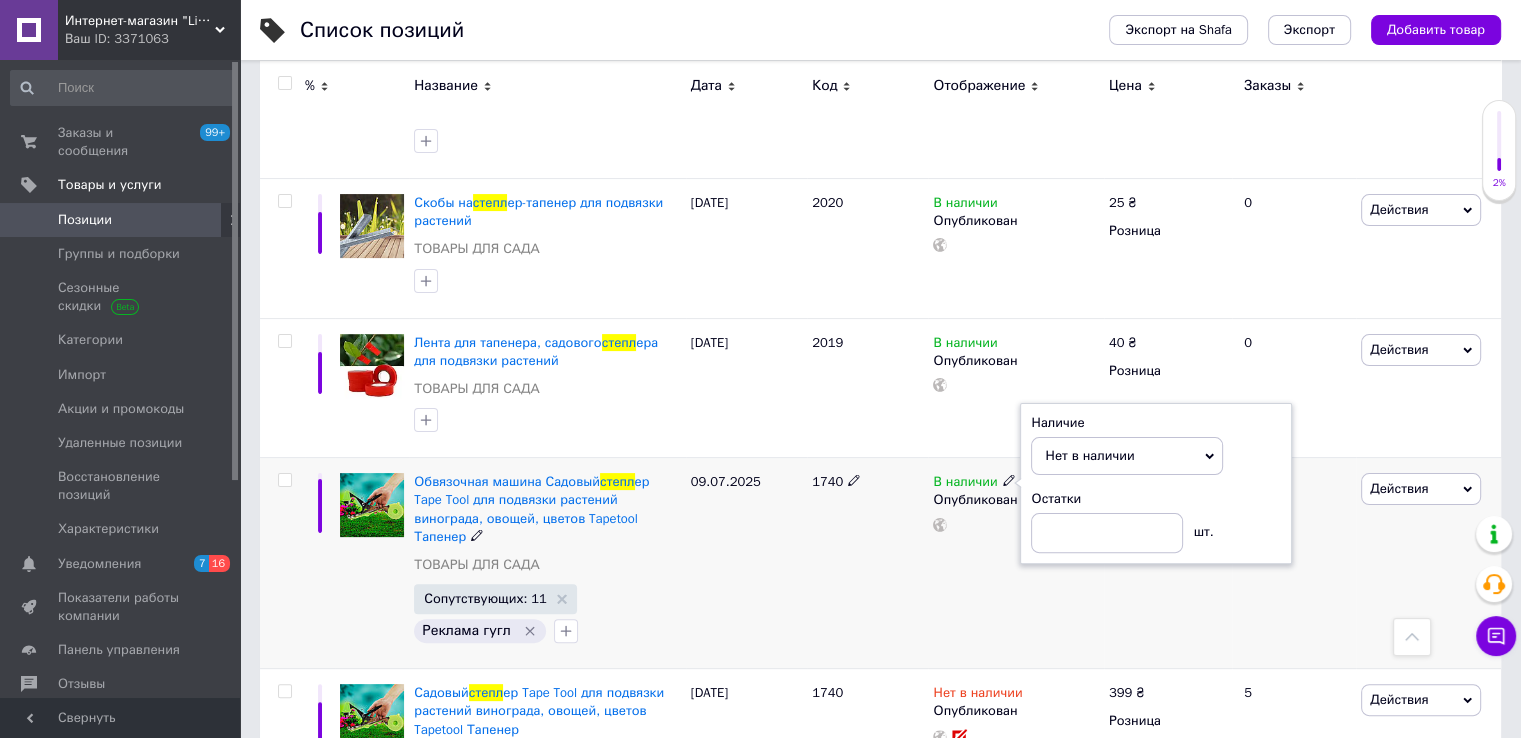 click on "09.07.2025" at bounding box center [746, 563] 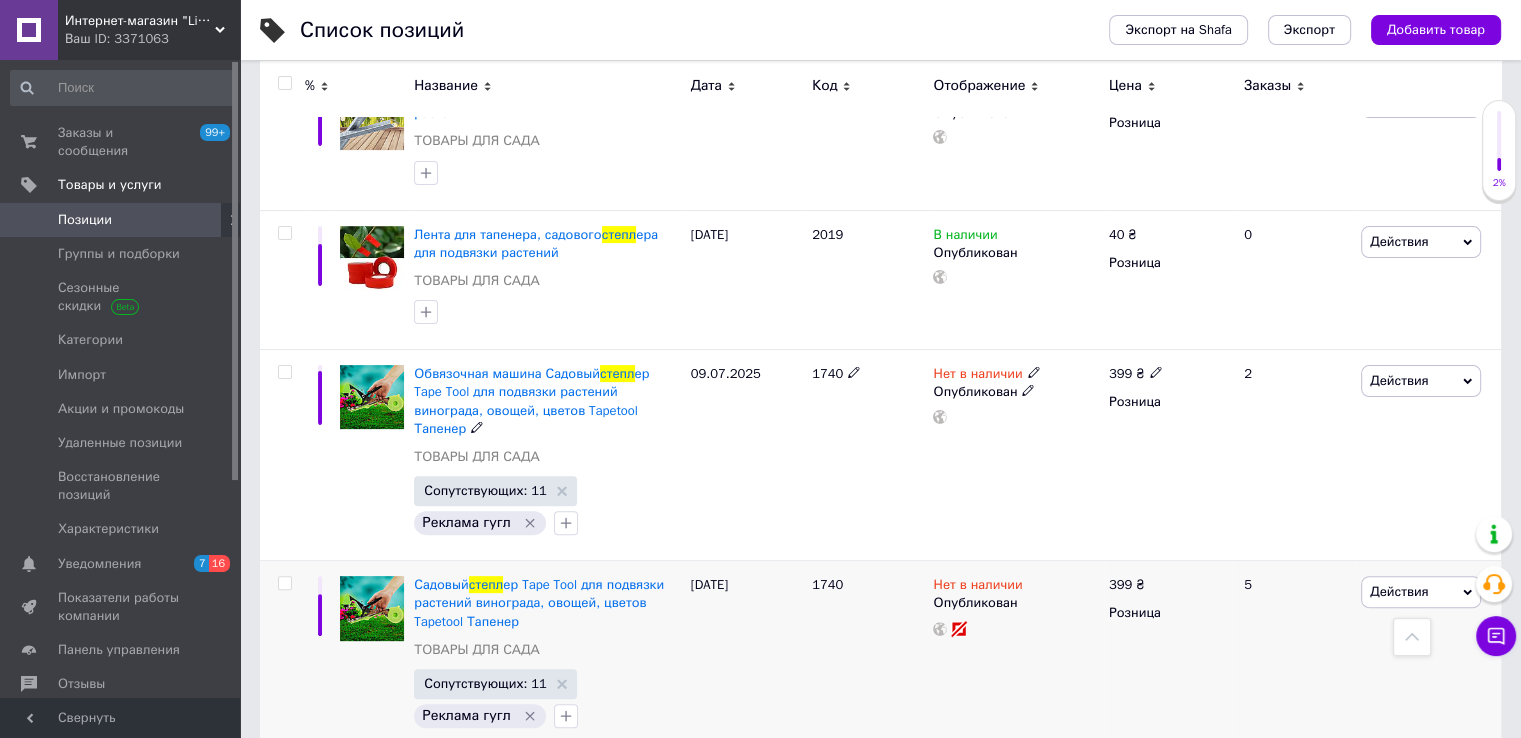 scroll, scrollTop: 698, scrollLeft: 0, axis: vertical 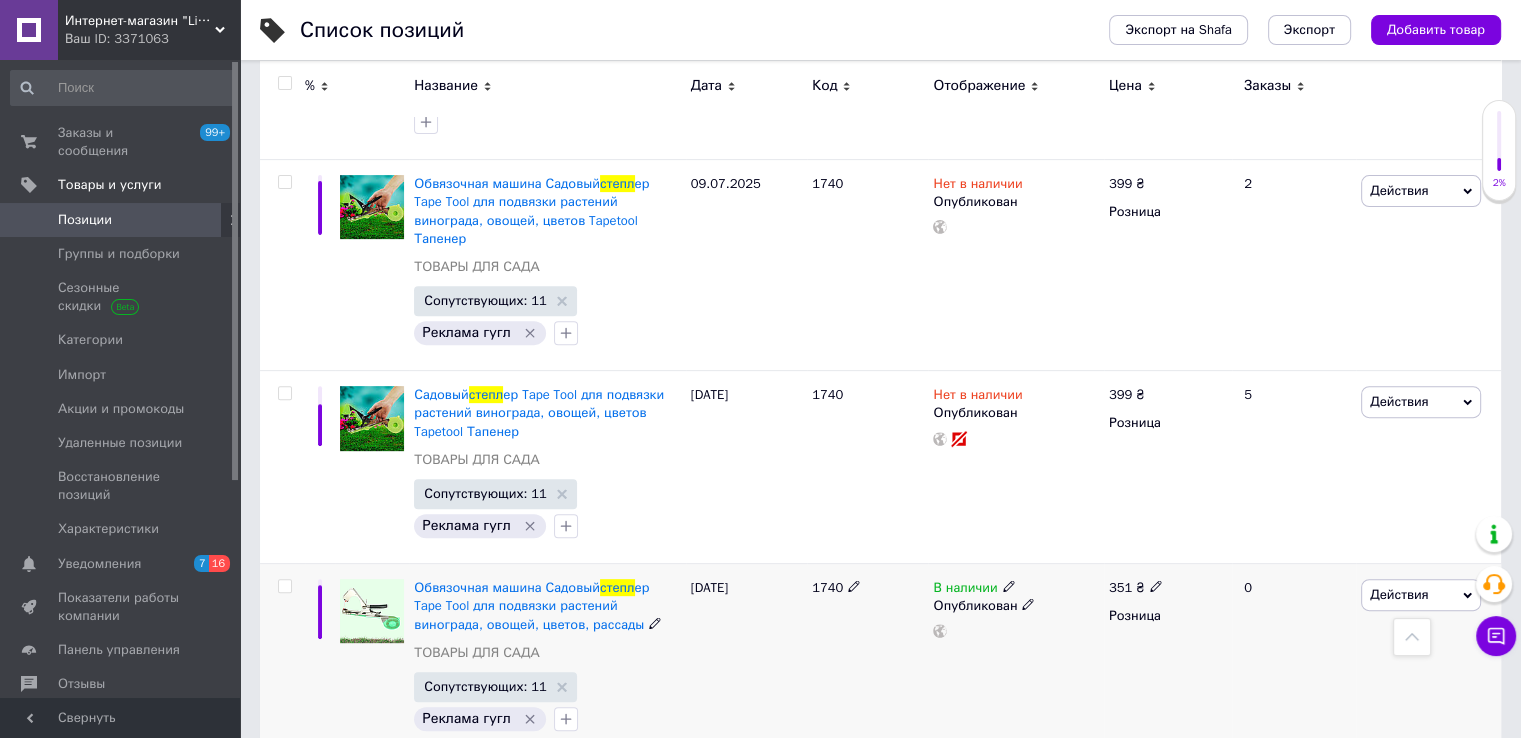 click 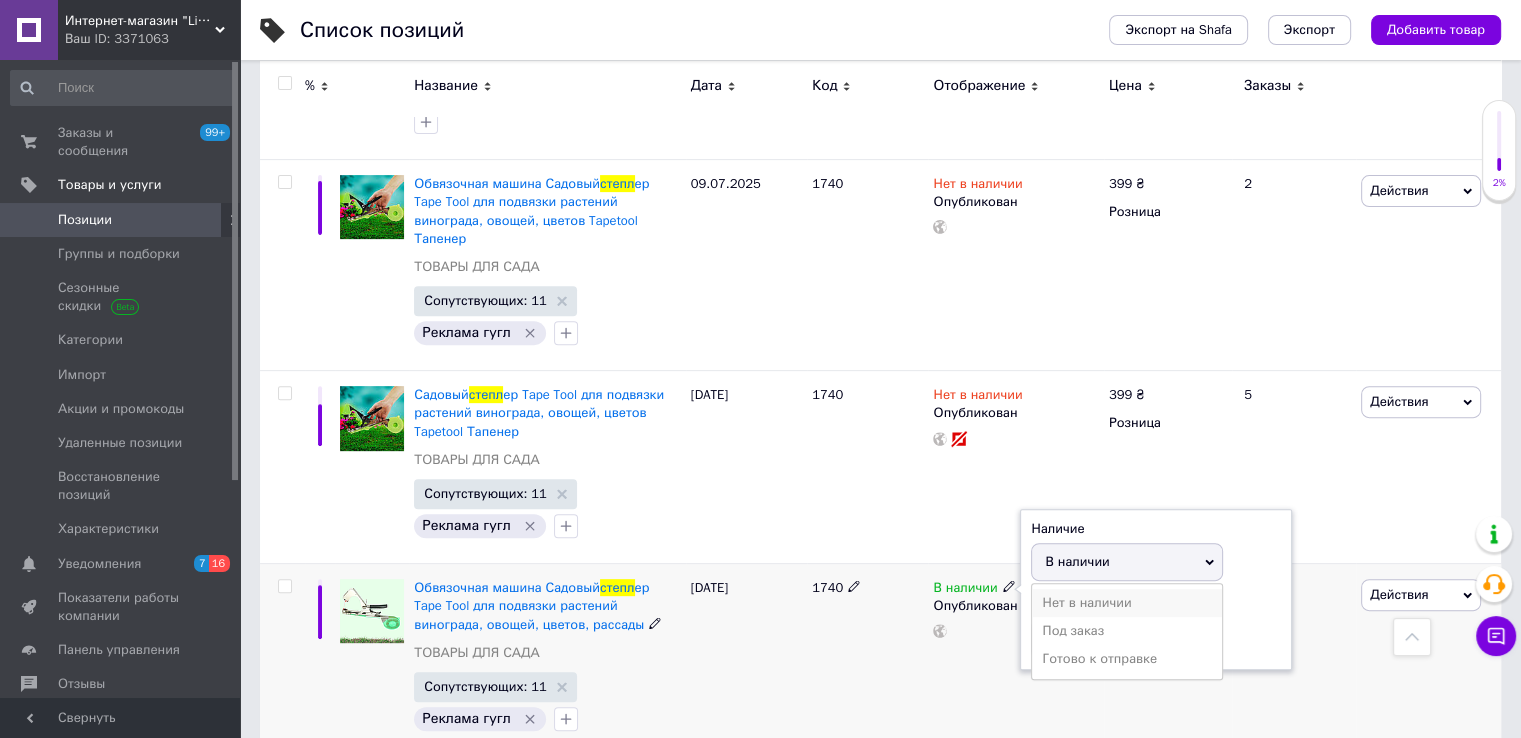 click on "Нет в наличии" at bounding box center [1127, 603] 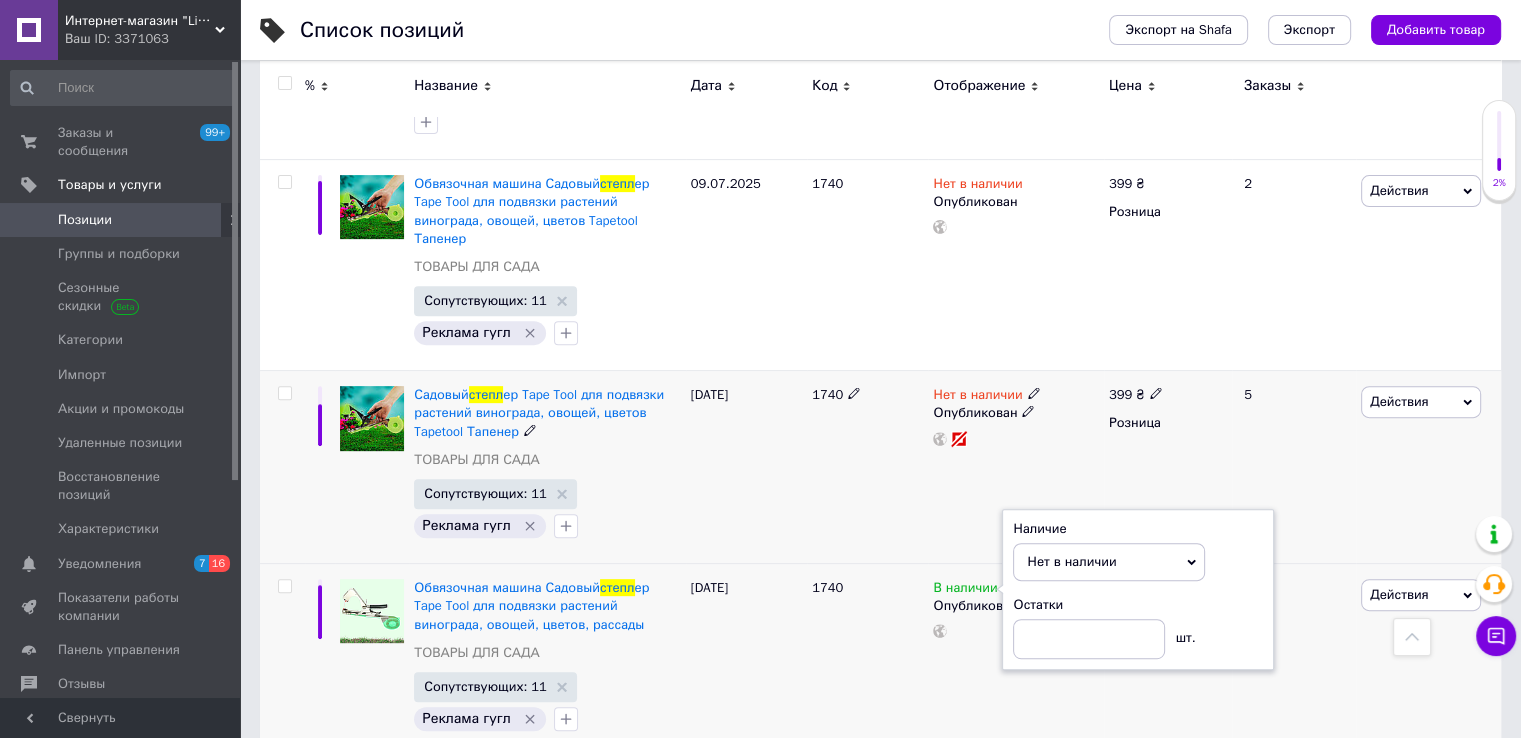 click on "1740" at bounding box center (867, 467) 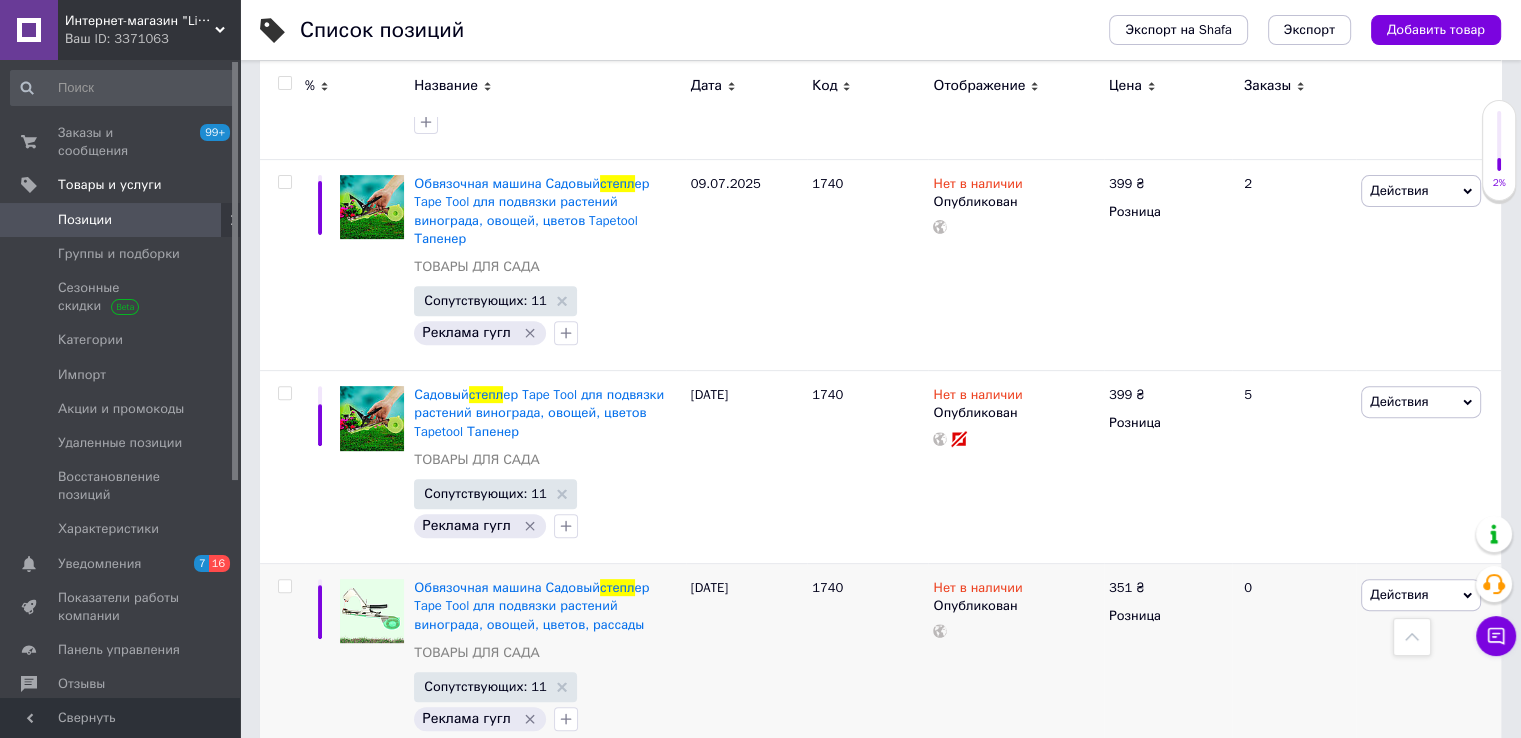 click on "Ваш ID: 3371063" at bounding box center (152, 39) 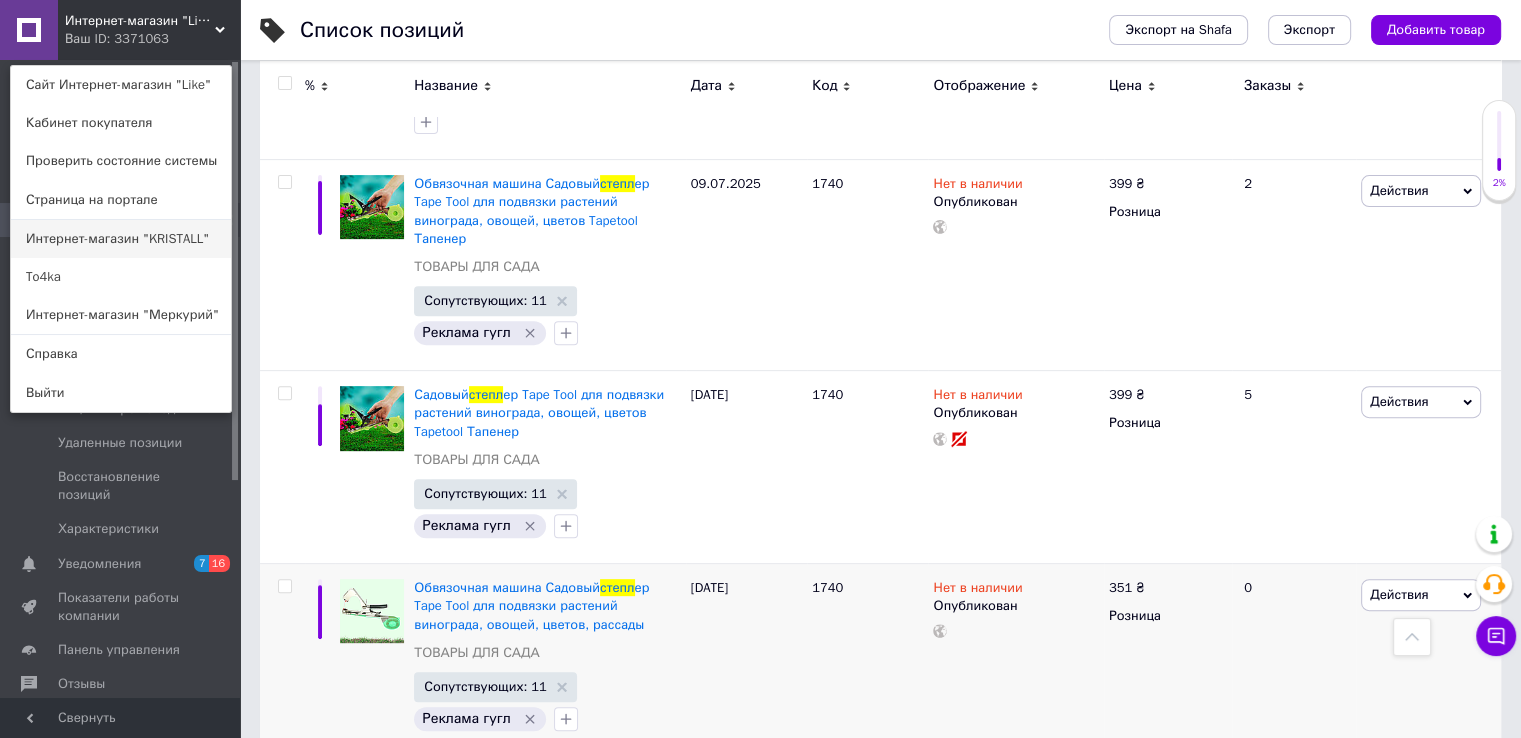 click on "Интернет-магазин "KRISTALL"" at bounding box center [121, 239] 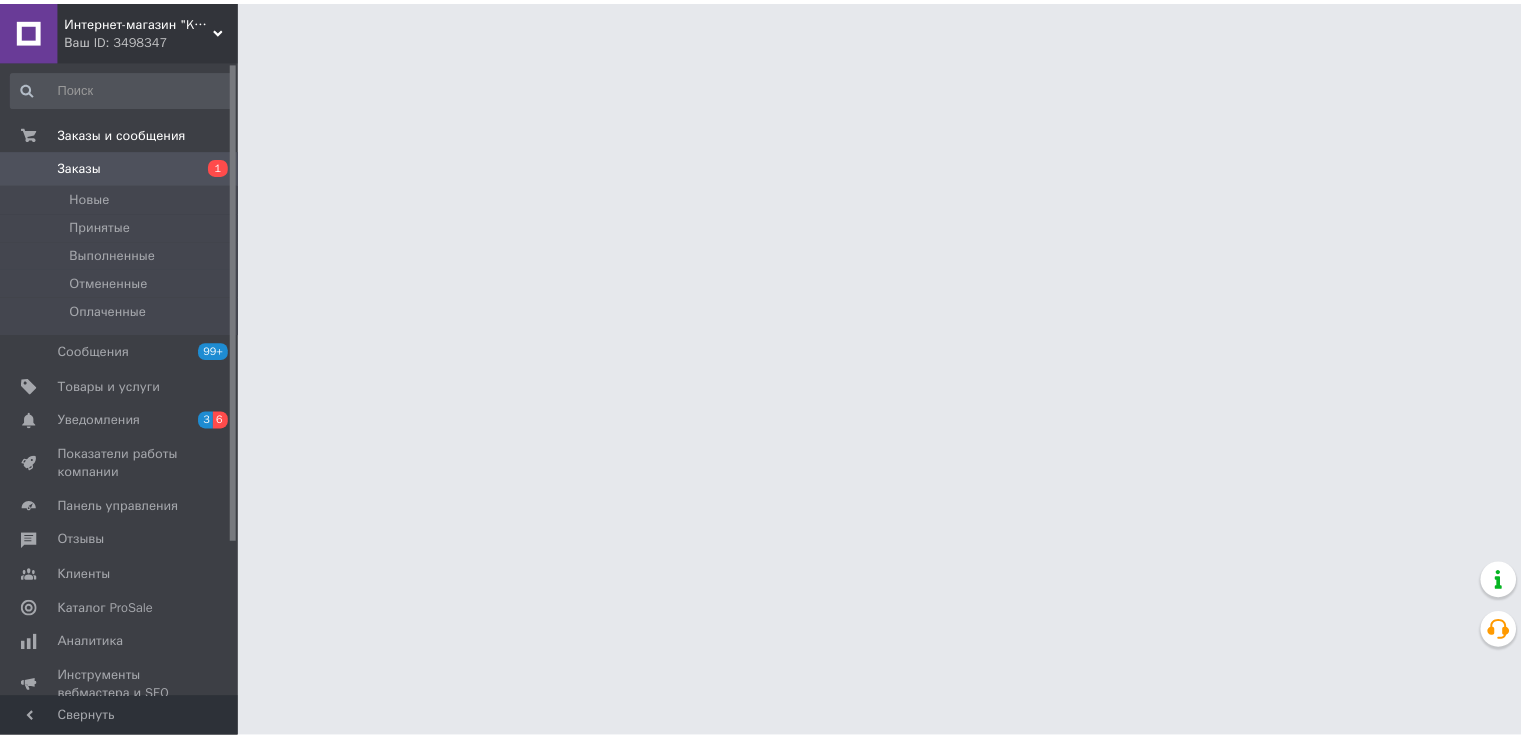 scroll, scrollTop: 0, scrollLeft: 0, axis: both 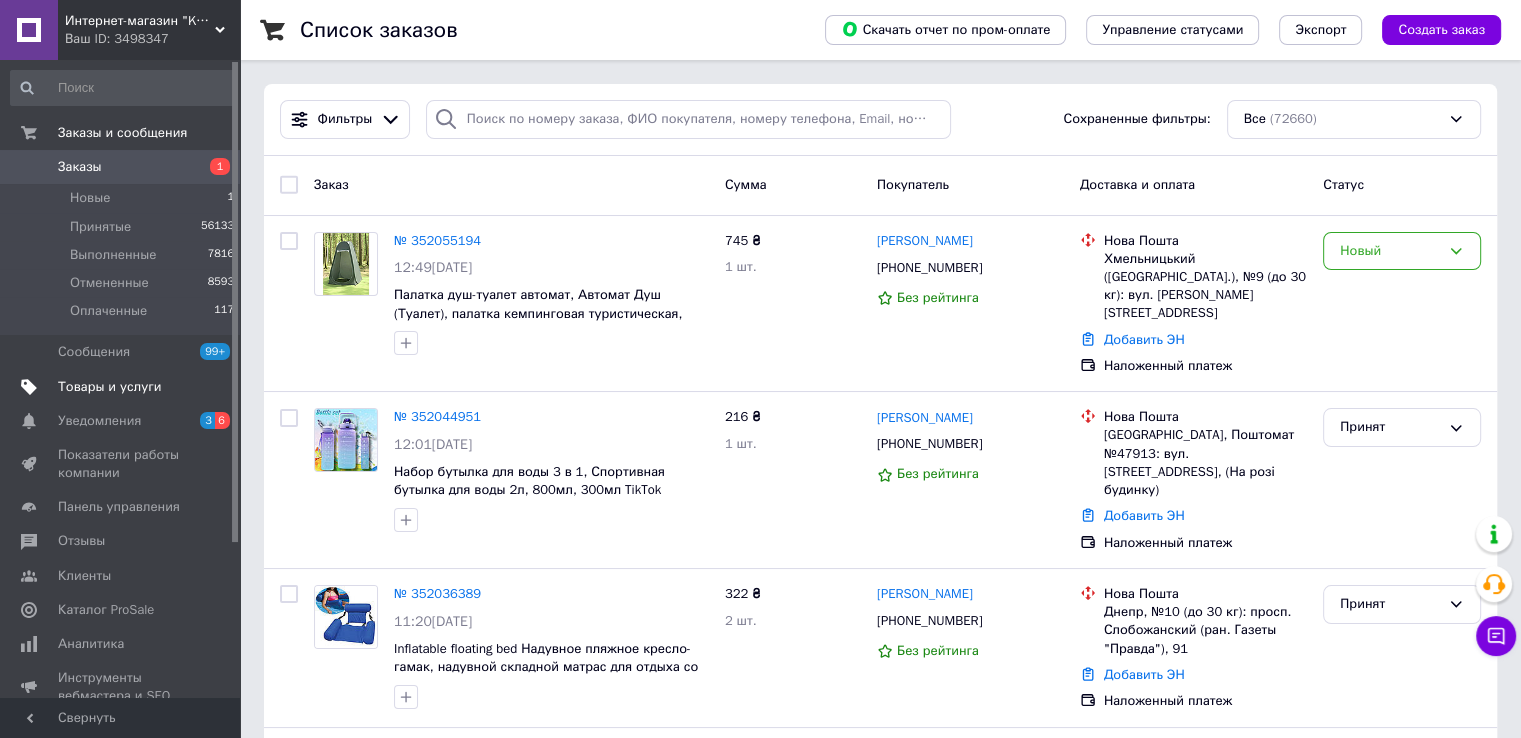 click on "Товары и услуги" at bounding box center (121, 387) 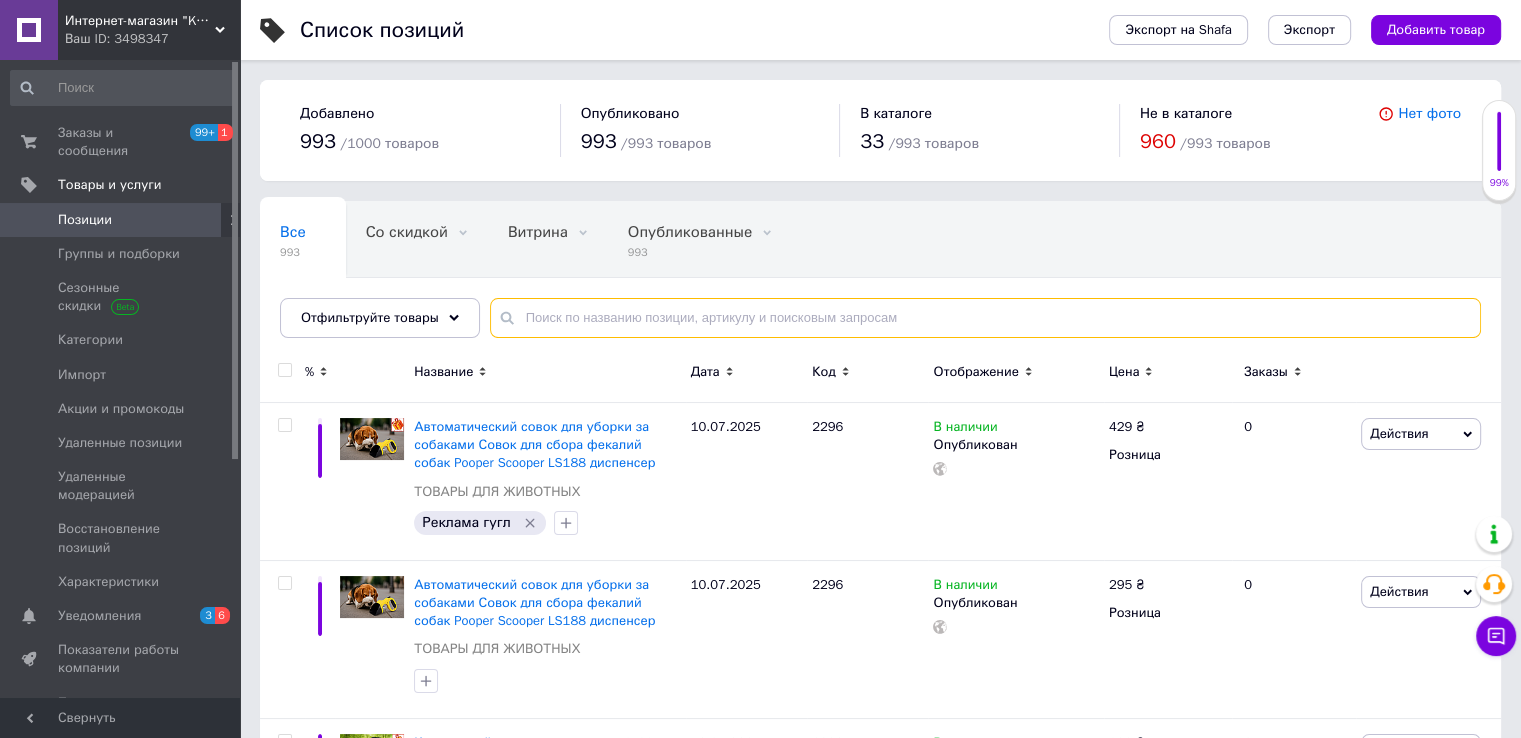 click at bounding box center [985, 318] 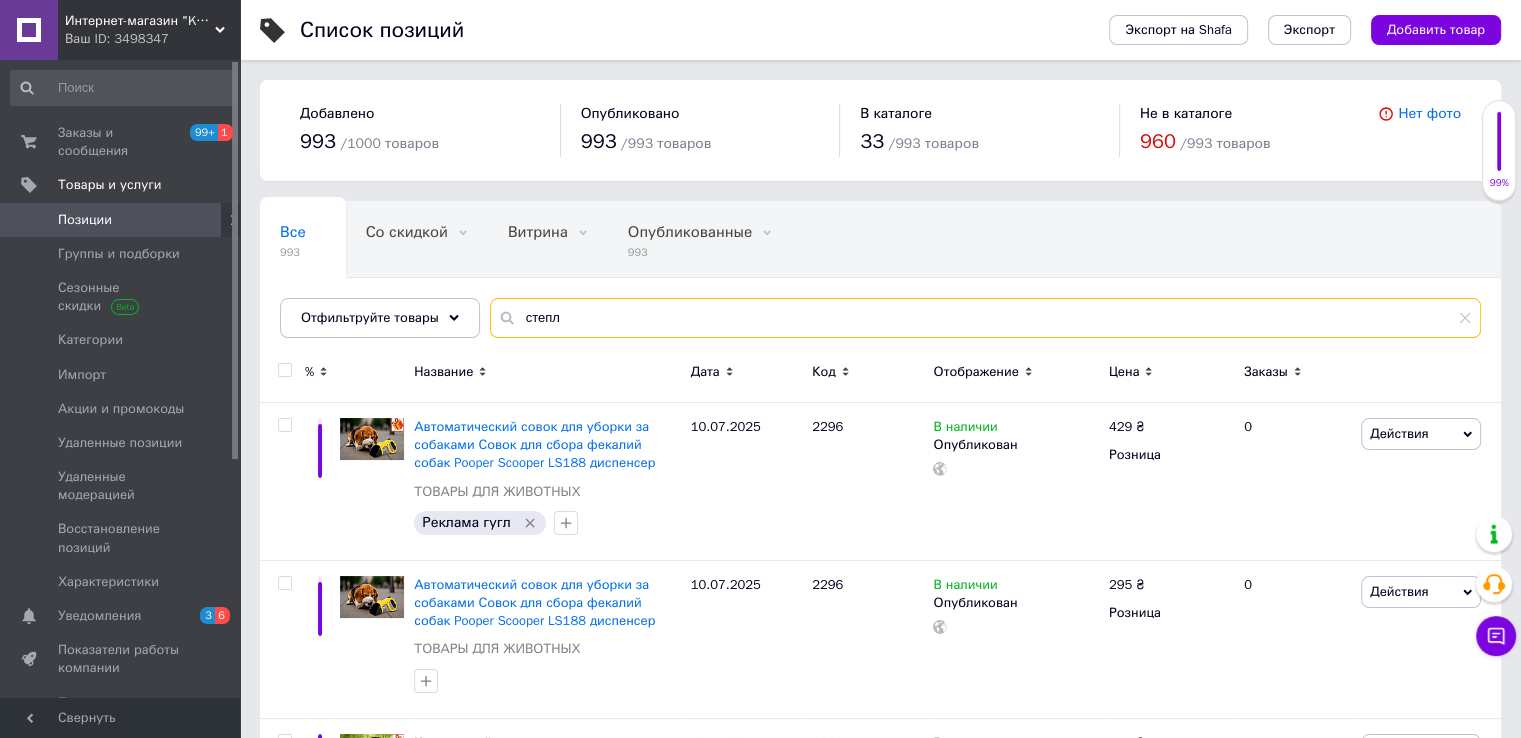 type on "степл" 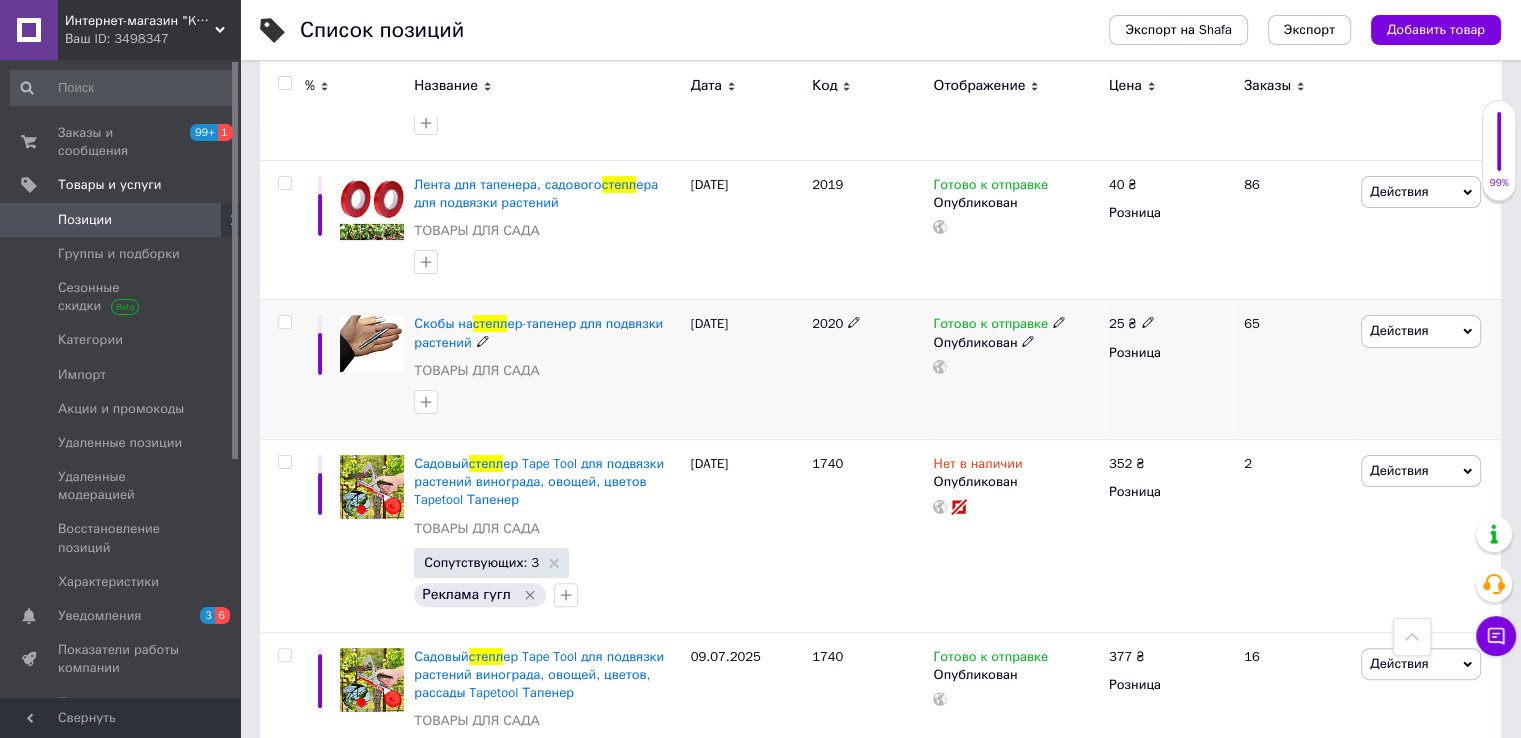 scroll, scrollTop: 698, scrollLeft: 0, axis: vertical 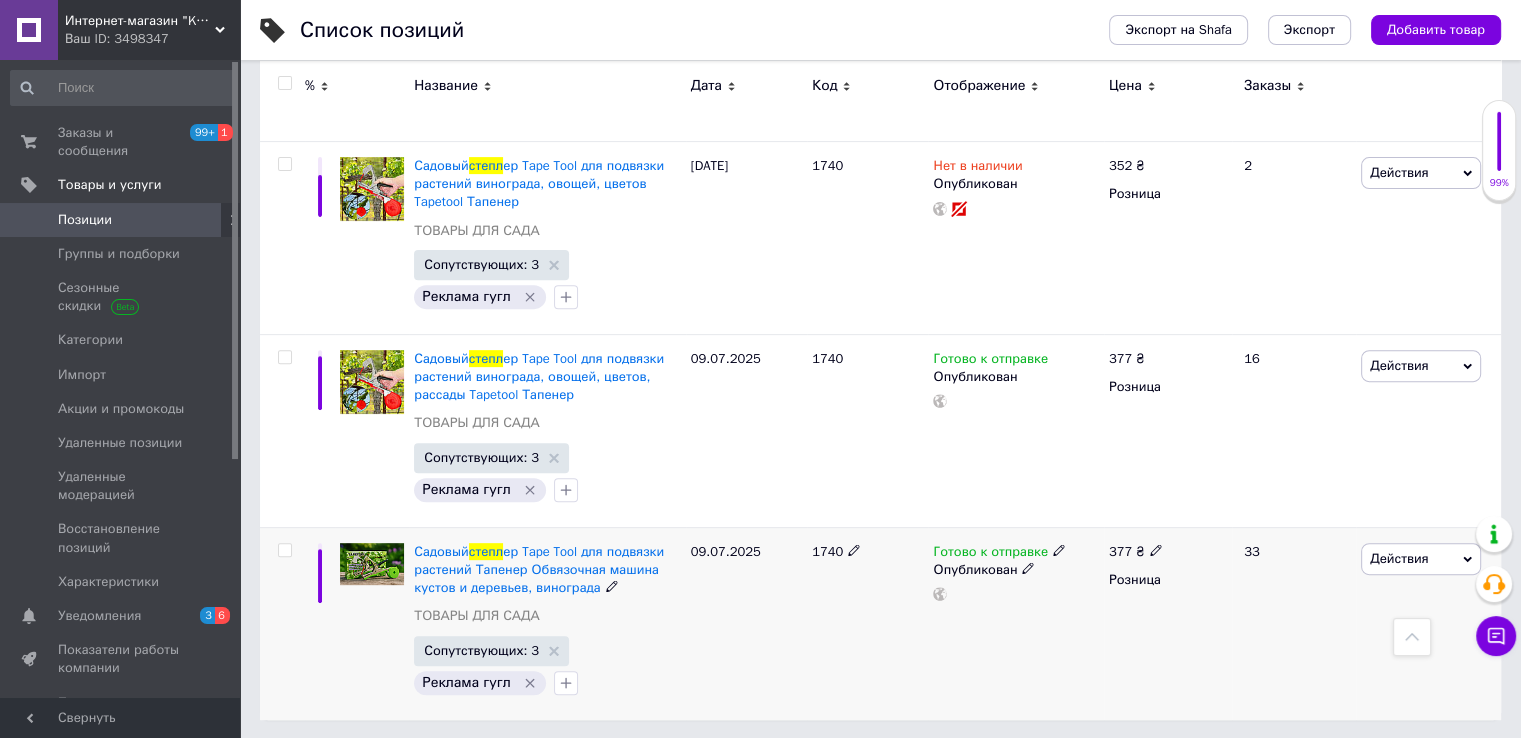 click 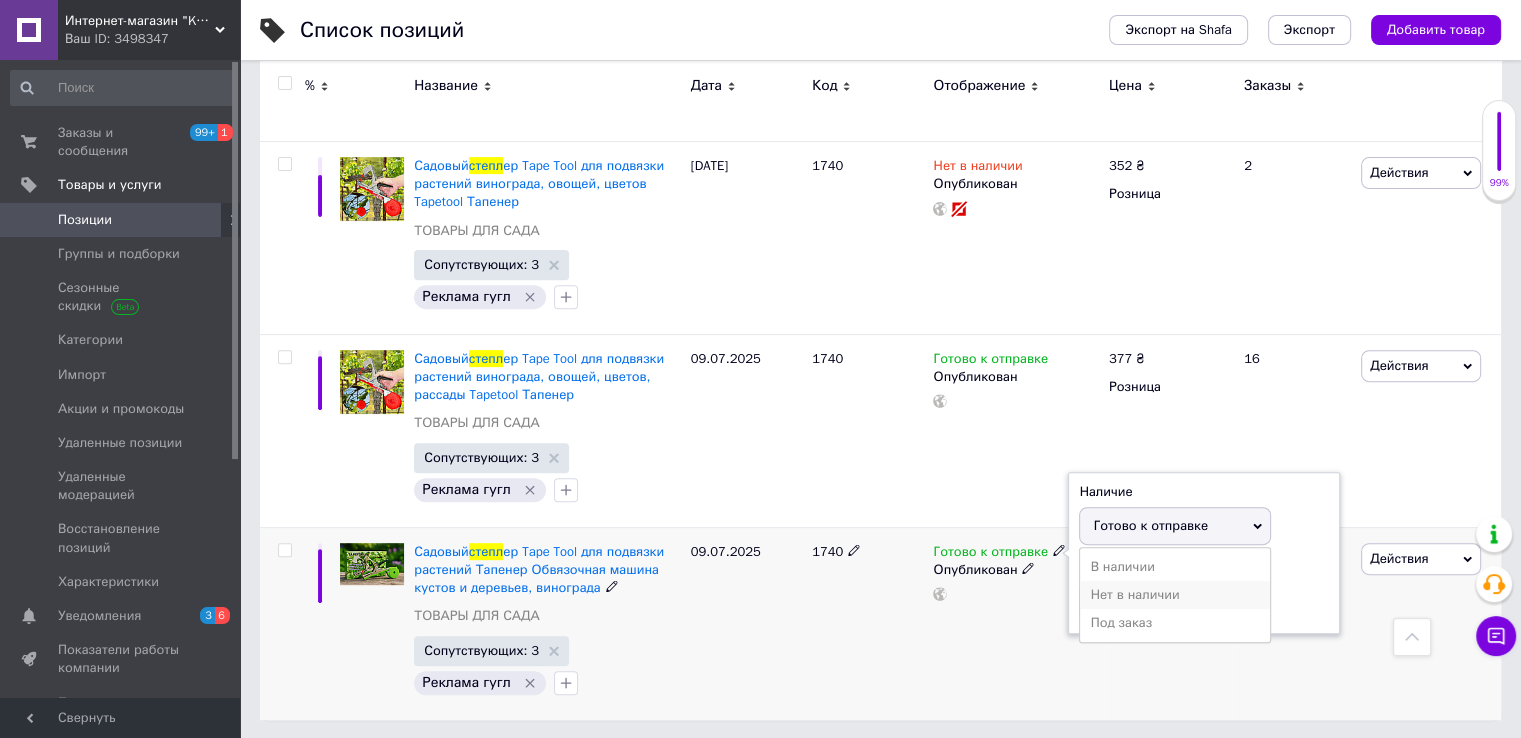click on "Нет в наличии" at bounding box center (1175, 595) 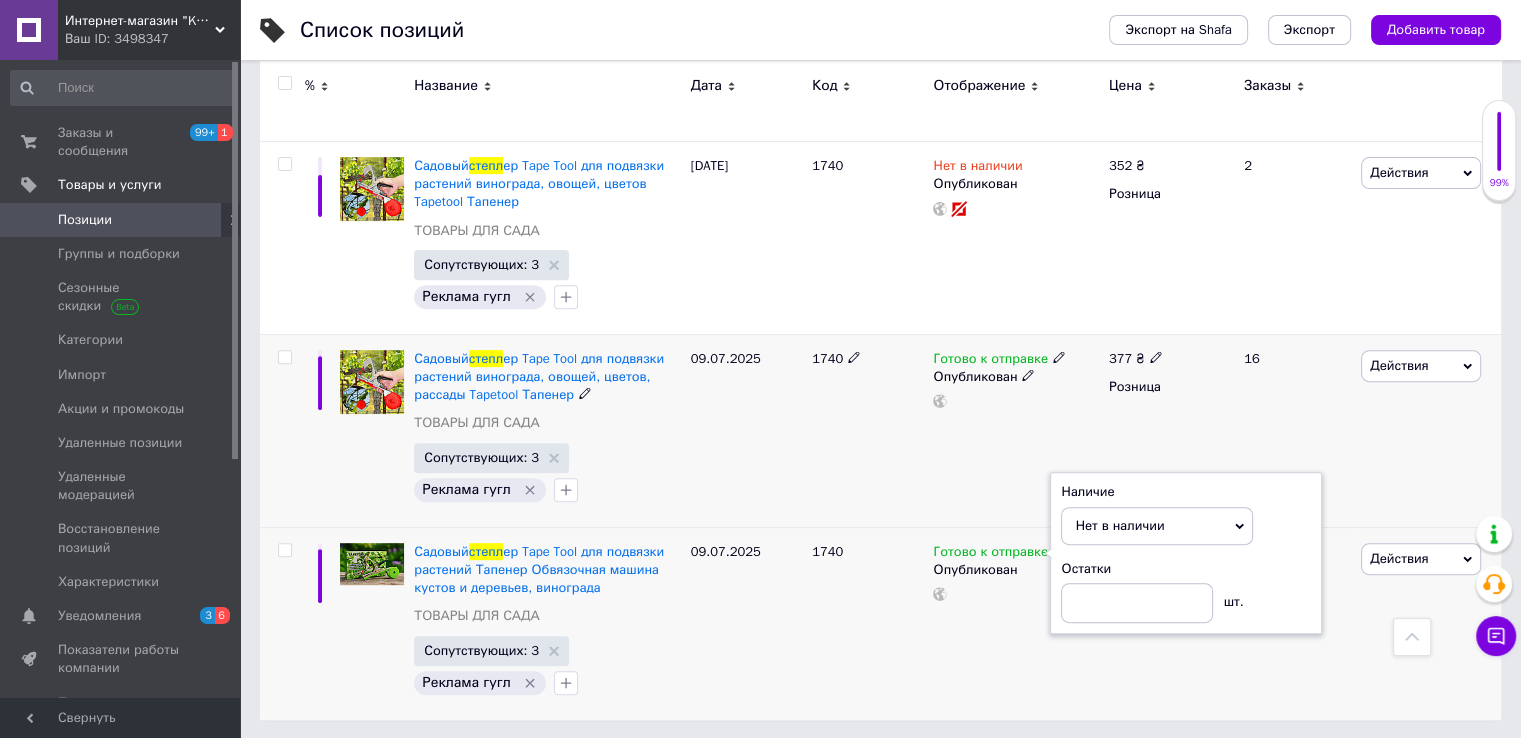 click on "Готово к отправке Опубликован" at bounding box center [1015, 430] 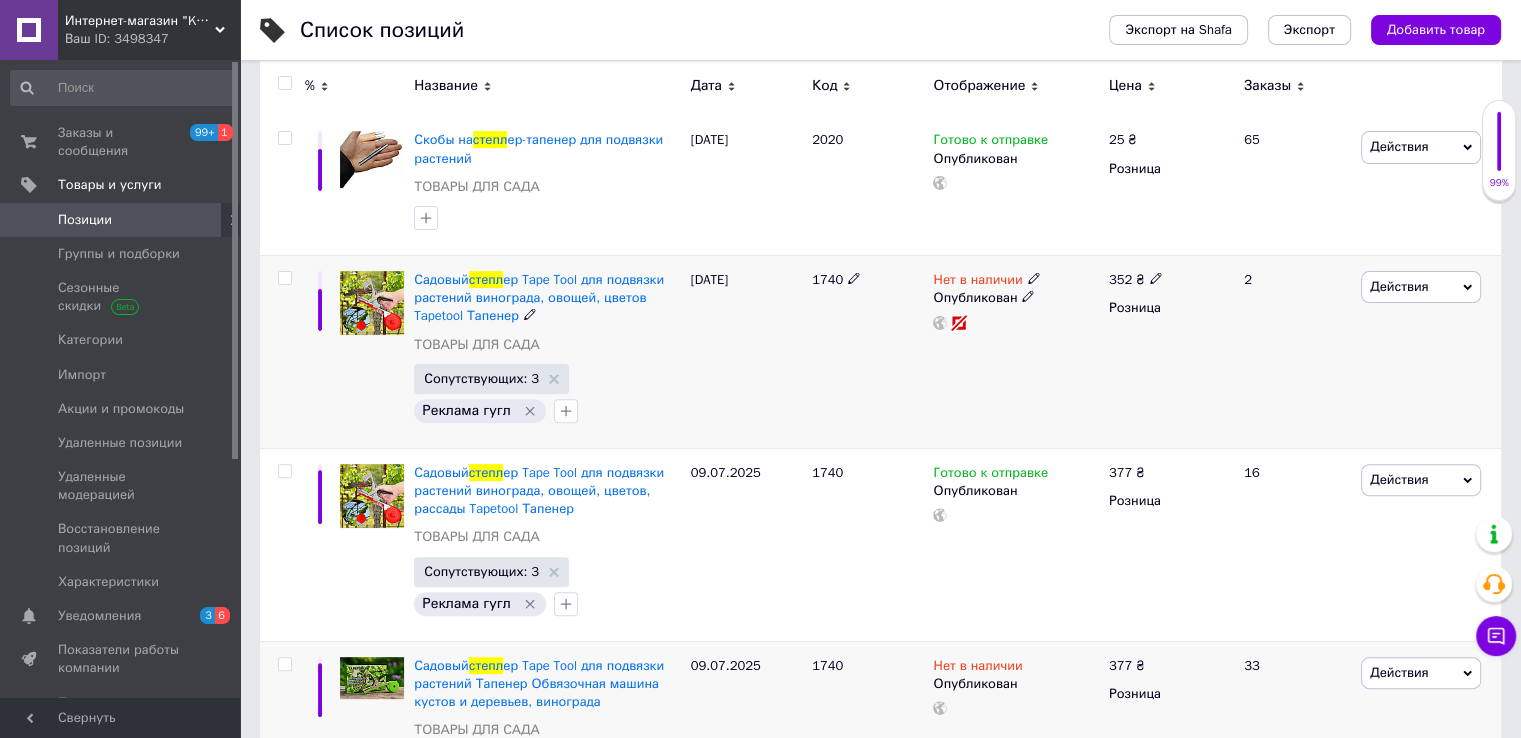 scroll, scrollTop: 698, scrollLeft: 0, axis: vertical 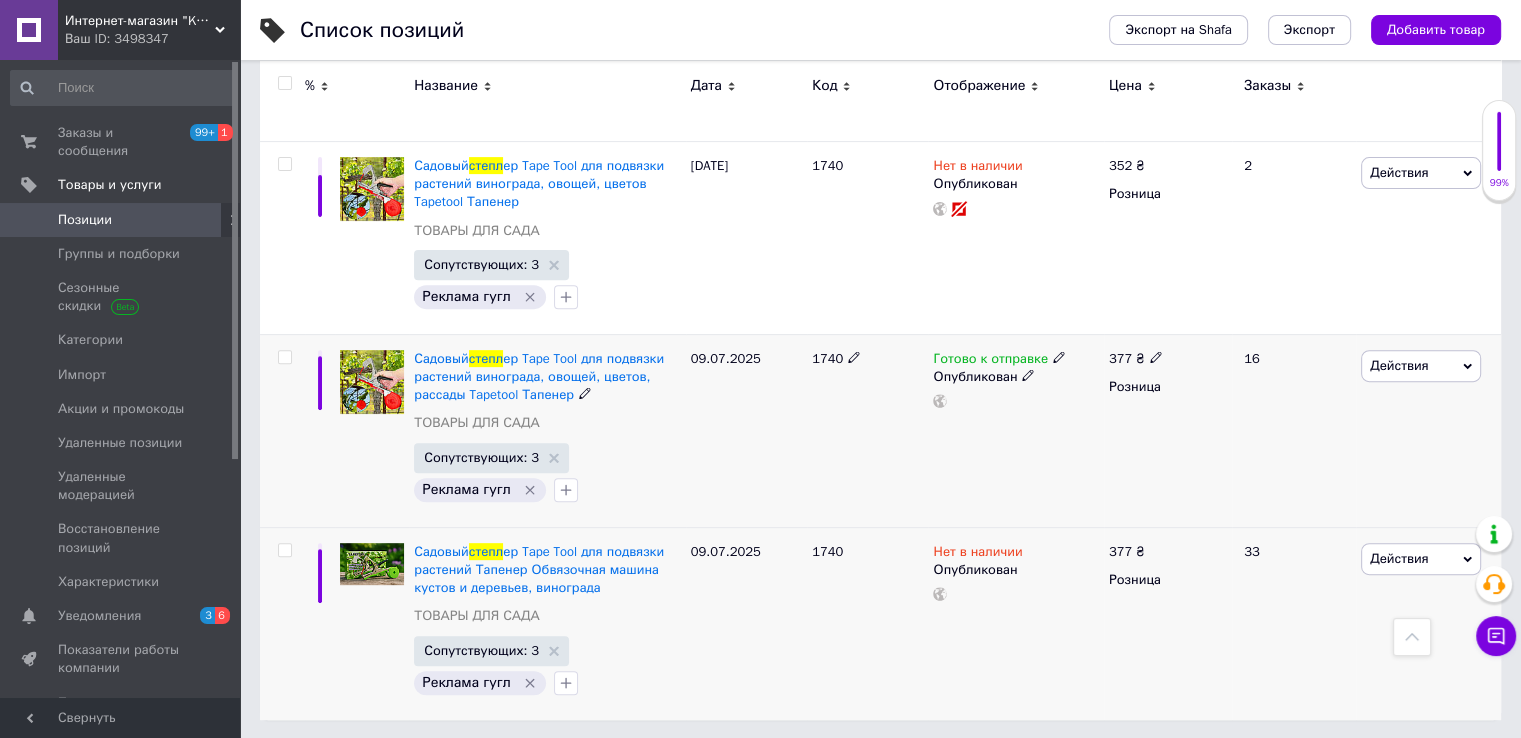 click 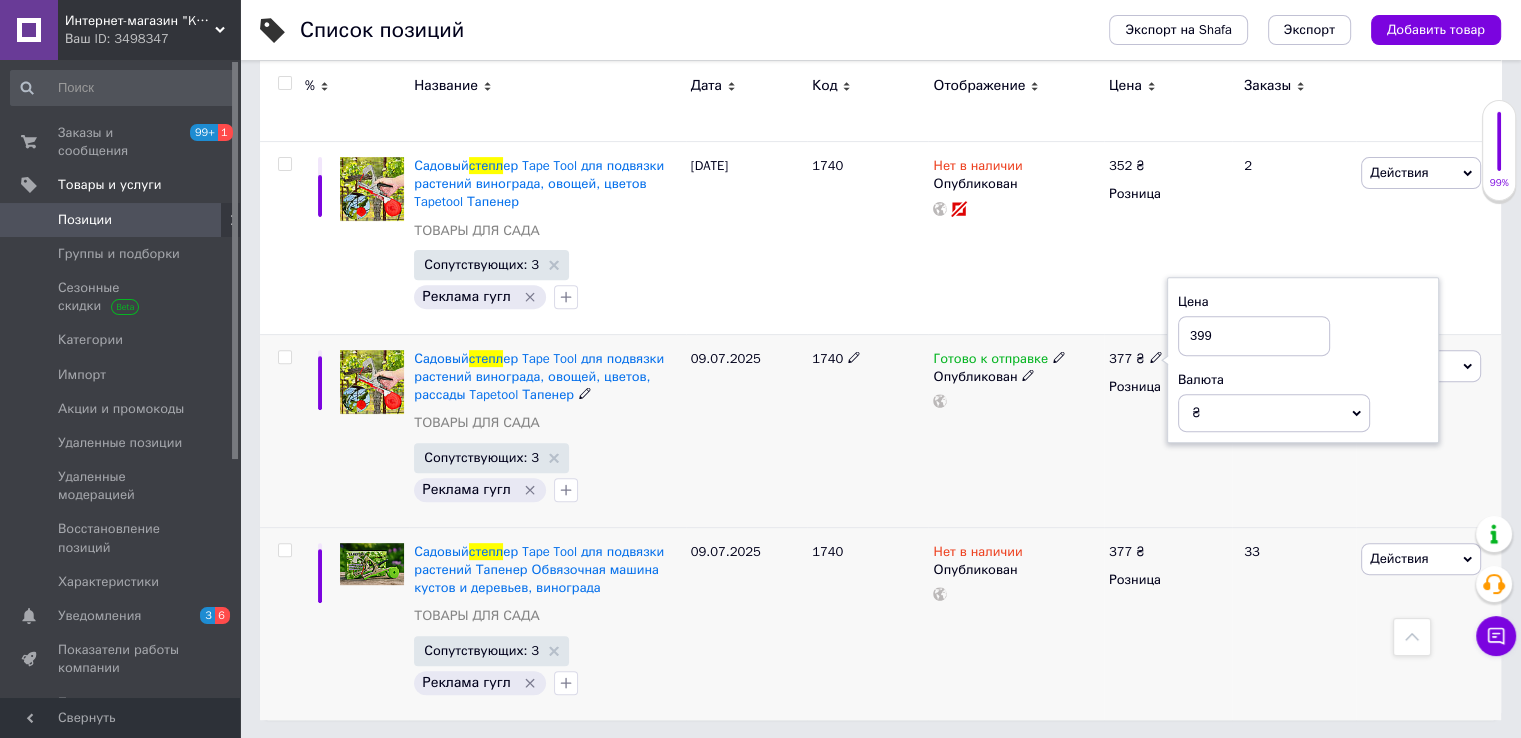 type on "399" 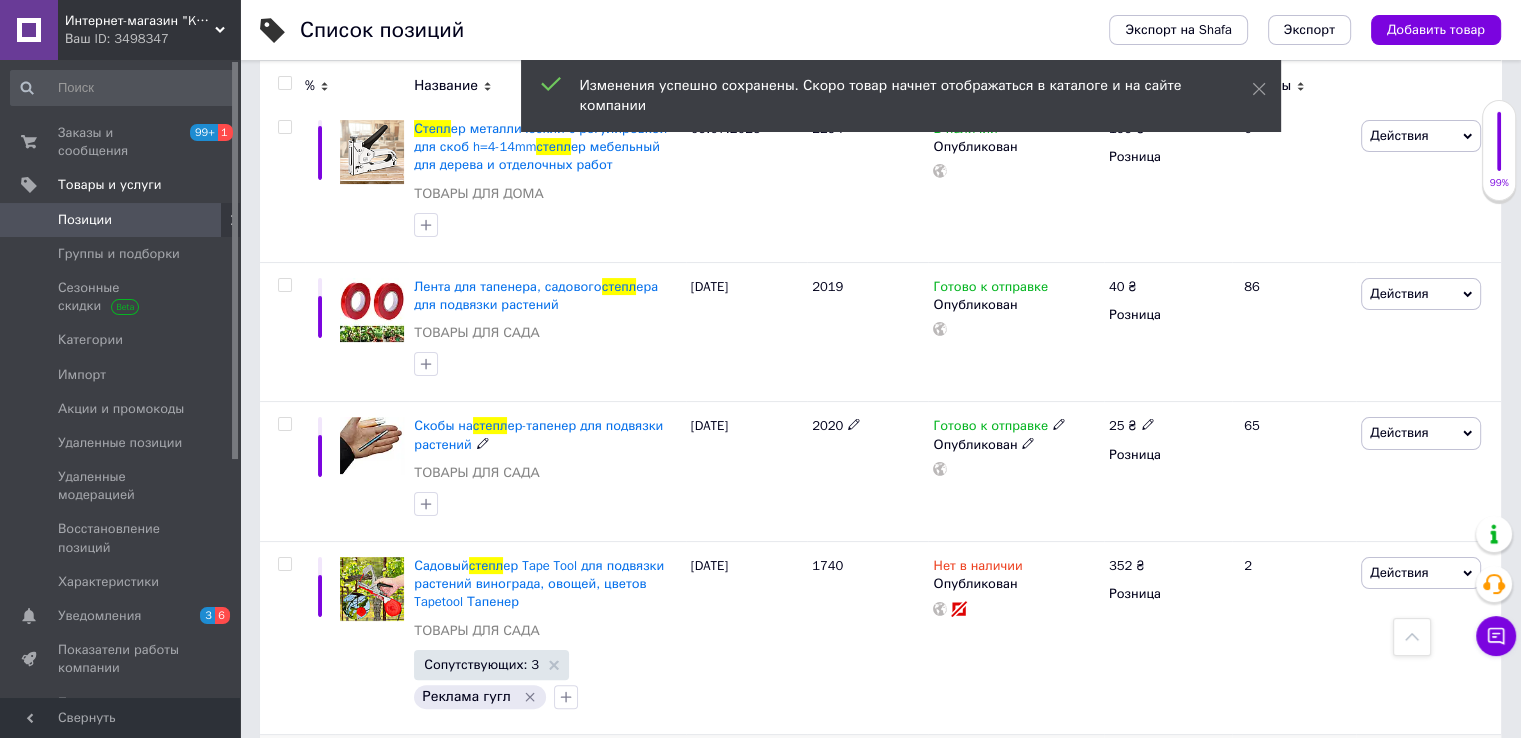 scroll, scrollTop: 0, scrollLeft: 0, axis: both 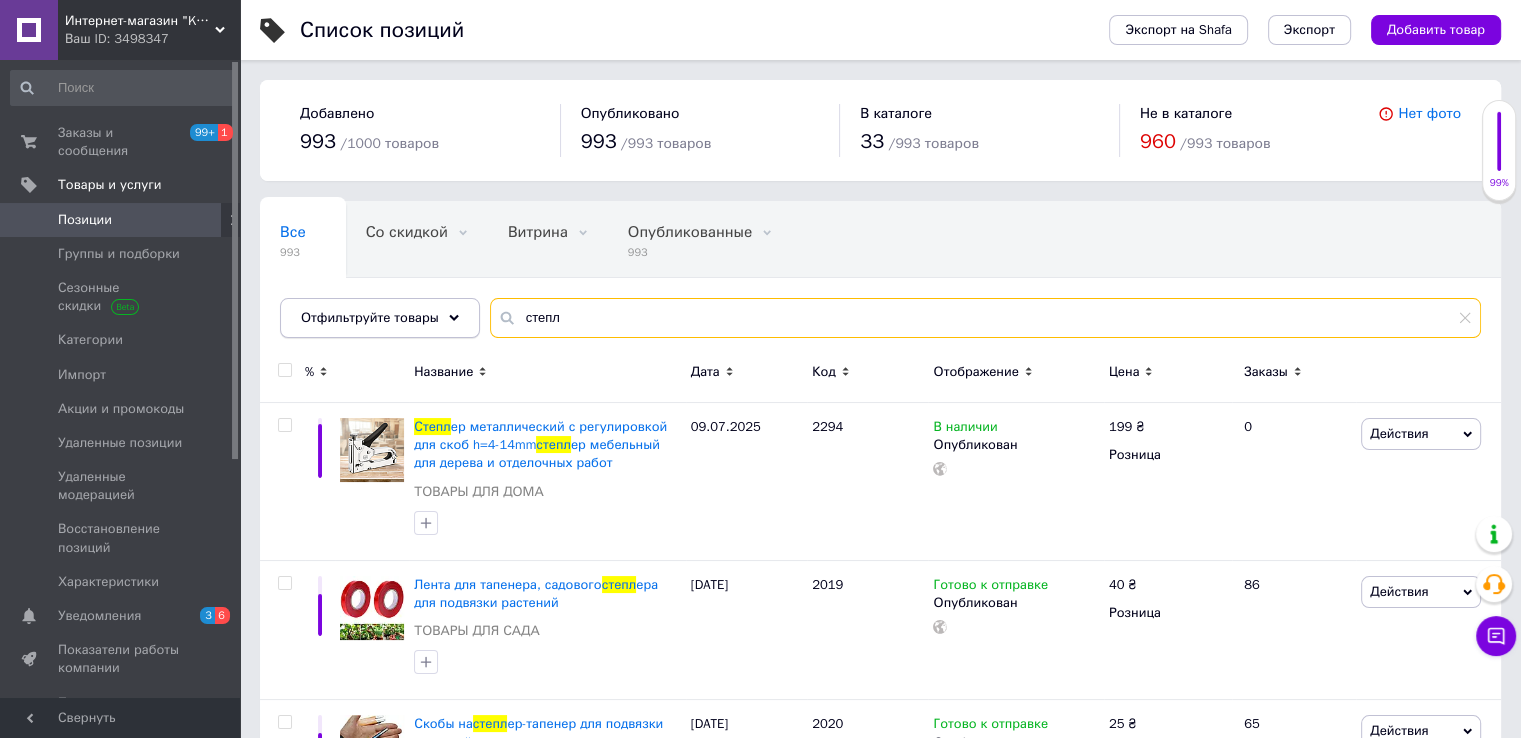 drag, startPoint x: 580, startPoint y: 321, endPoint x: 449, endPoint y: 302, distance: 132.3707 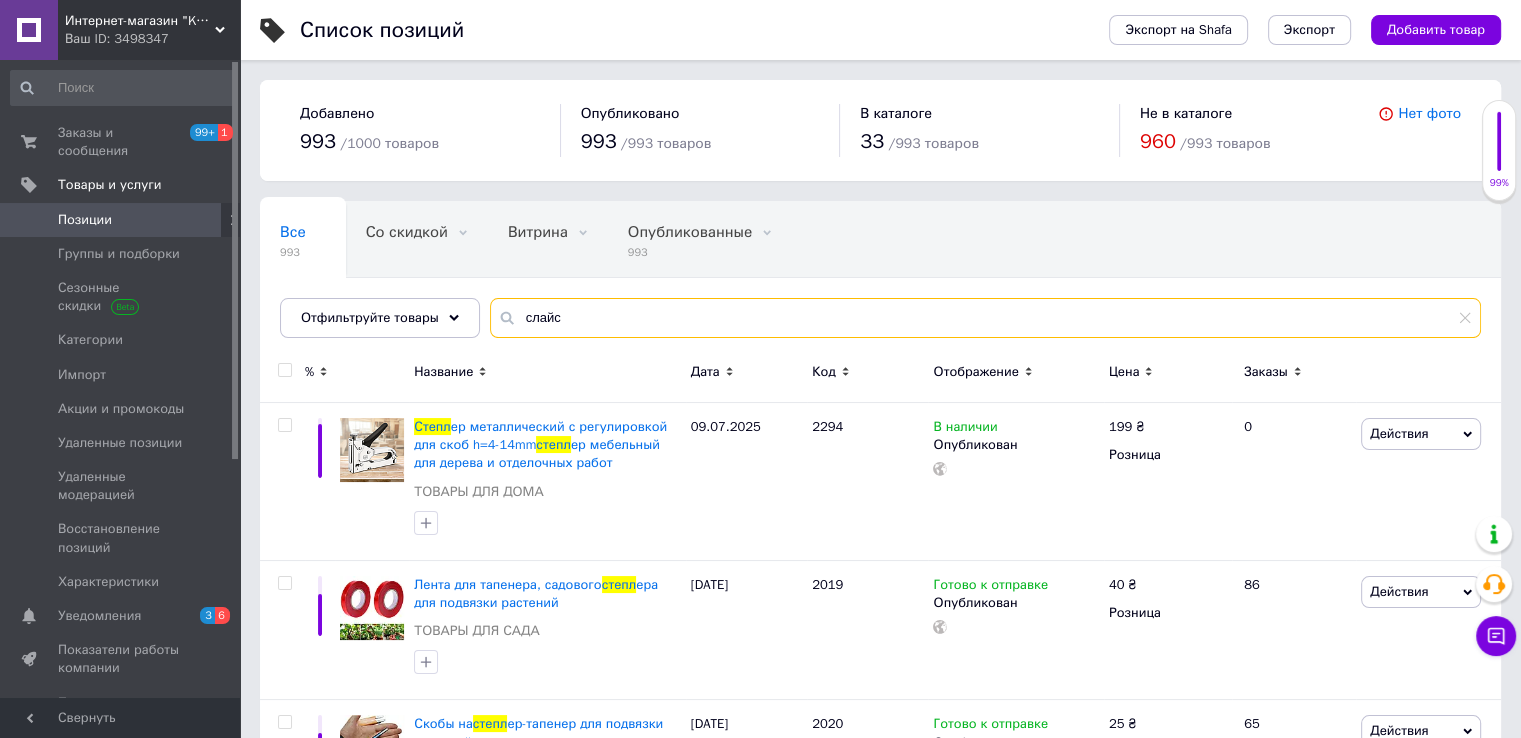 type on "слайс" 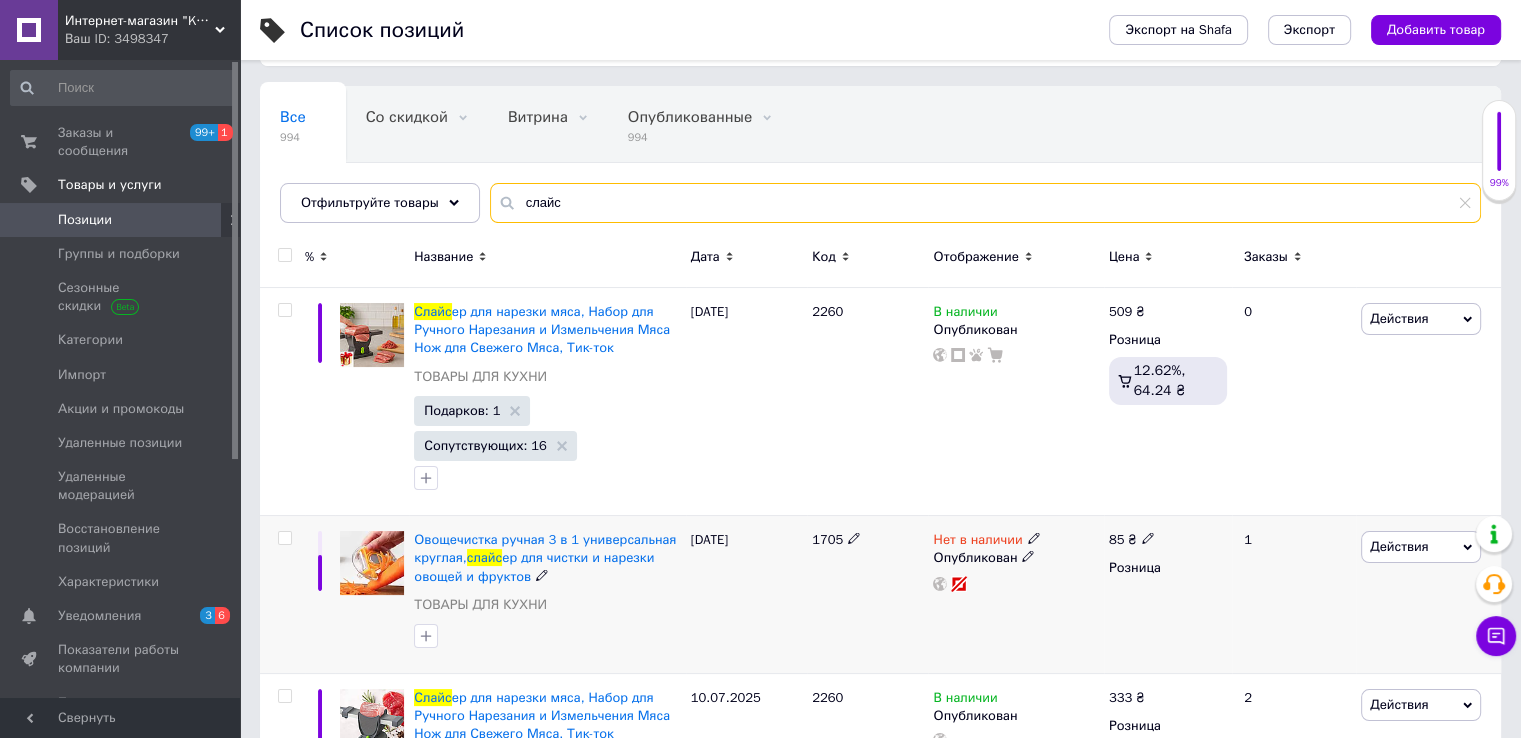 scroll, scrollTop: 227, scrollLeft: 0, axis: vertical 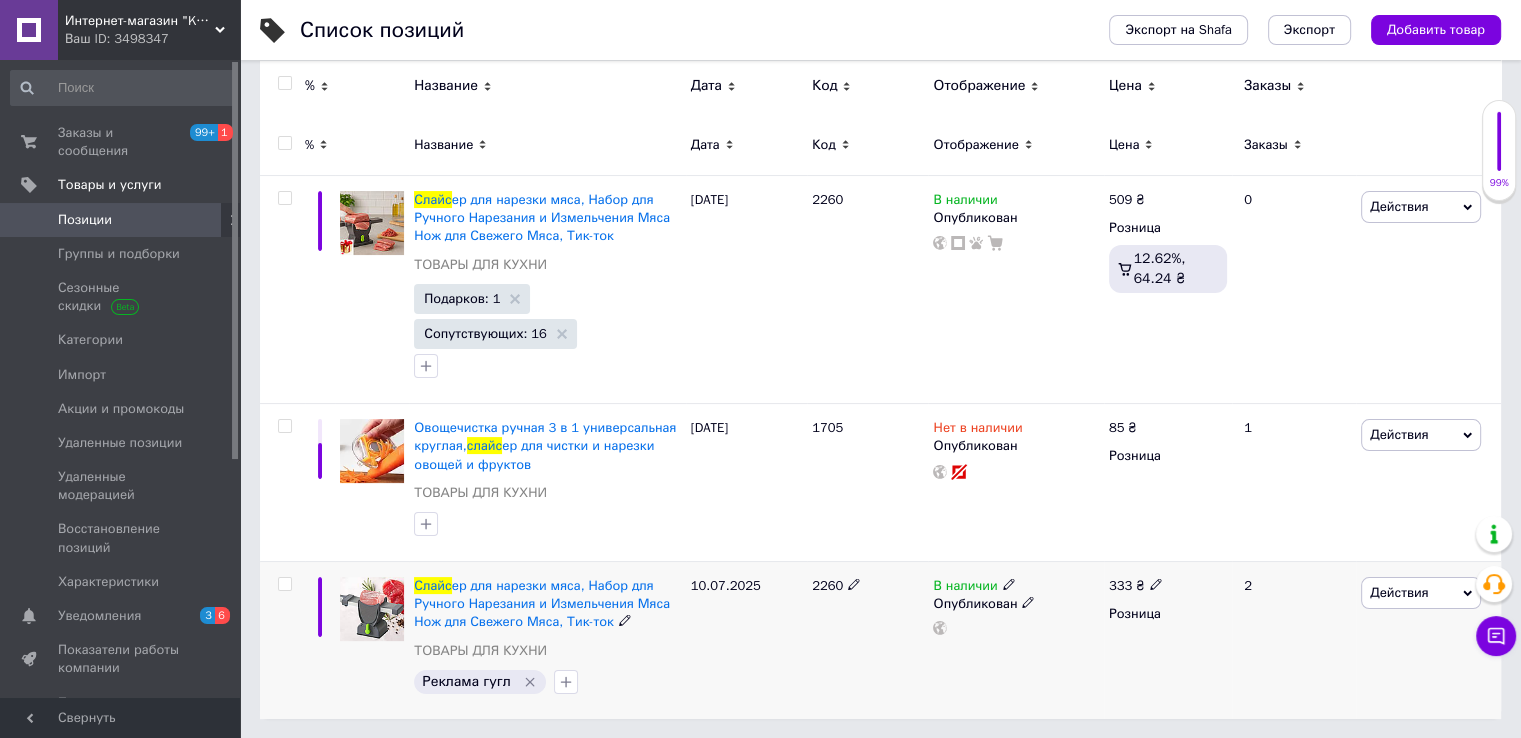 click on "333   ₴" at bounding box center (1168, 586) 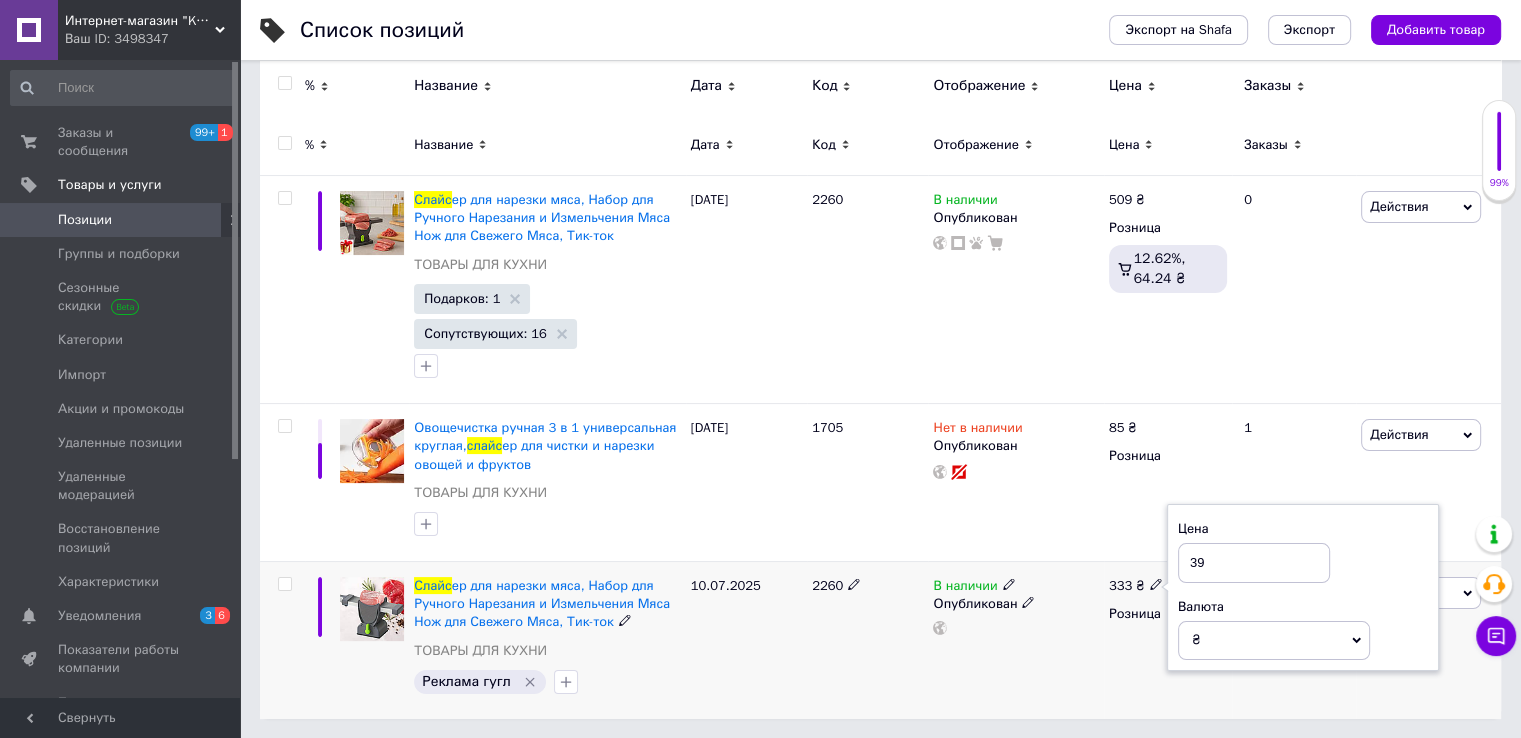 type on "399" 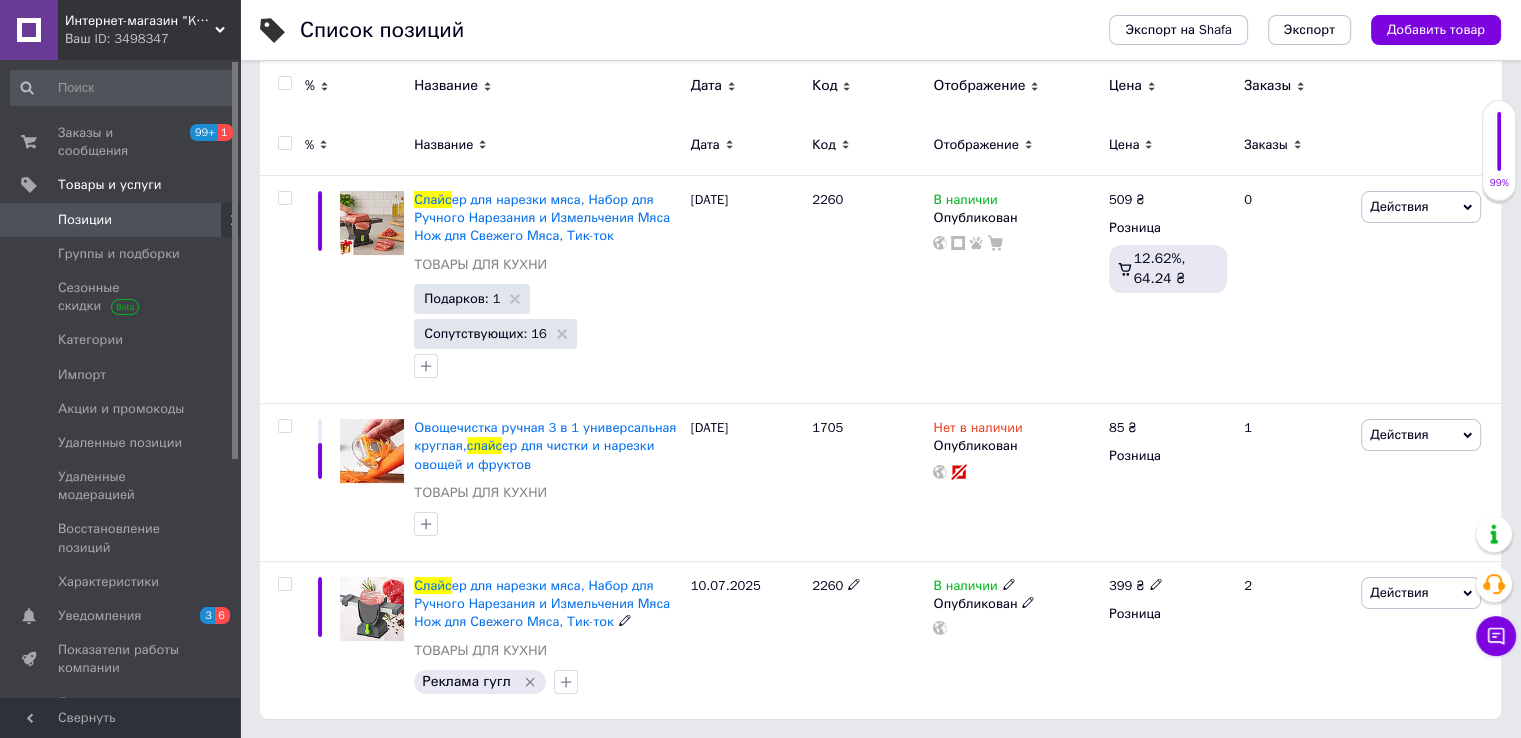 click on "399   ₴" at bounding box center [1168, 586] 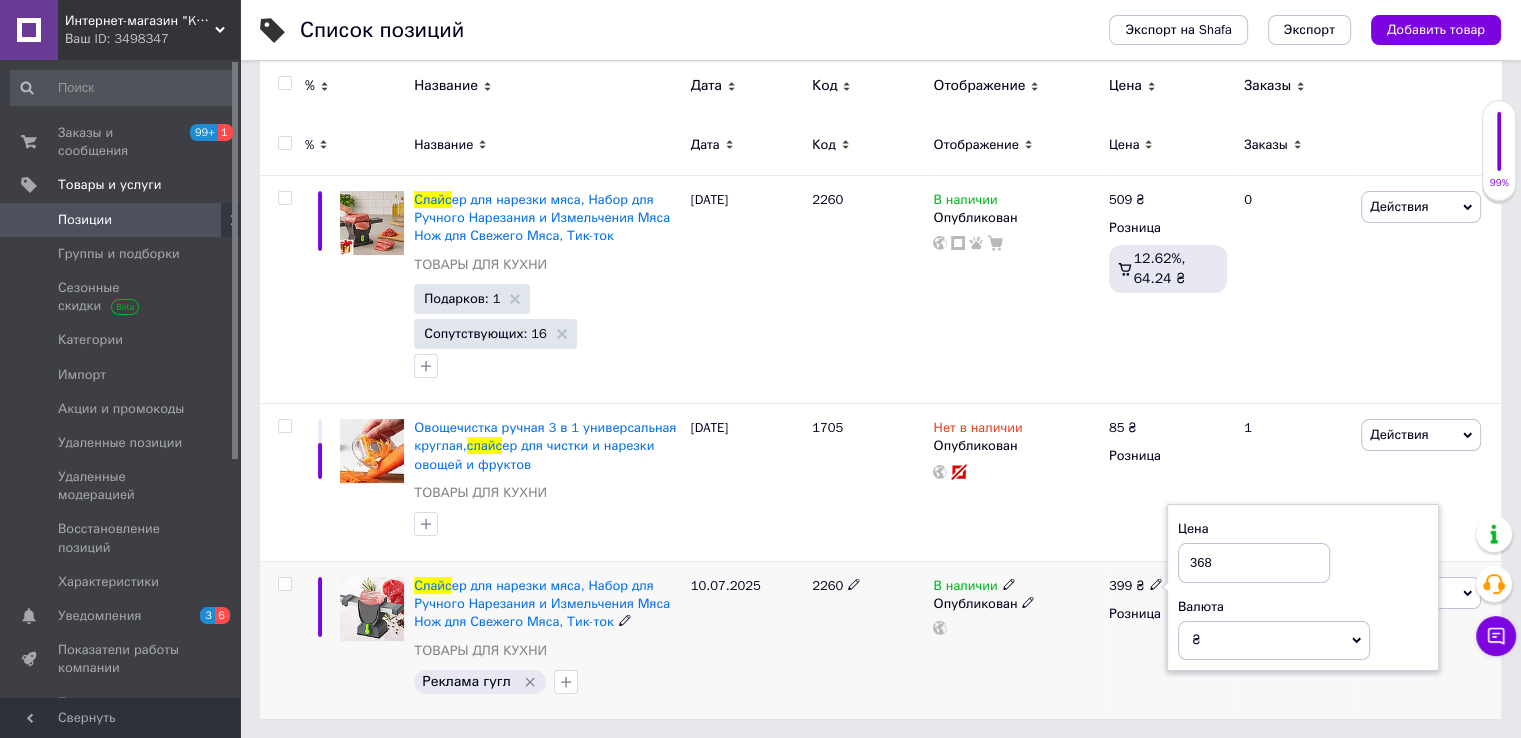 type on "368" 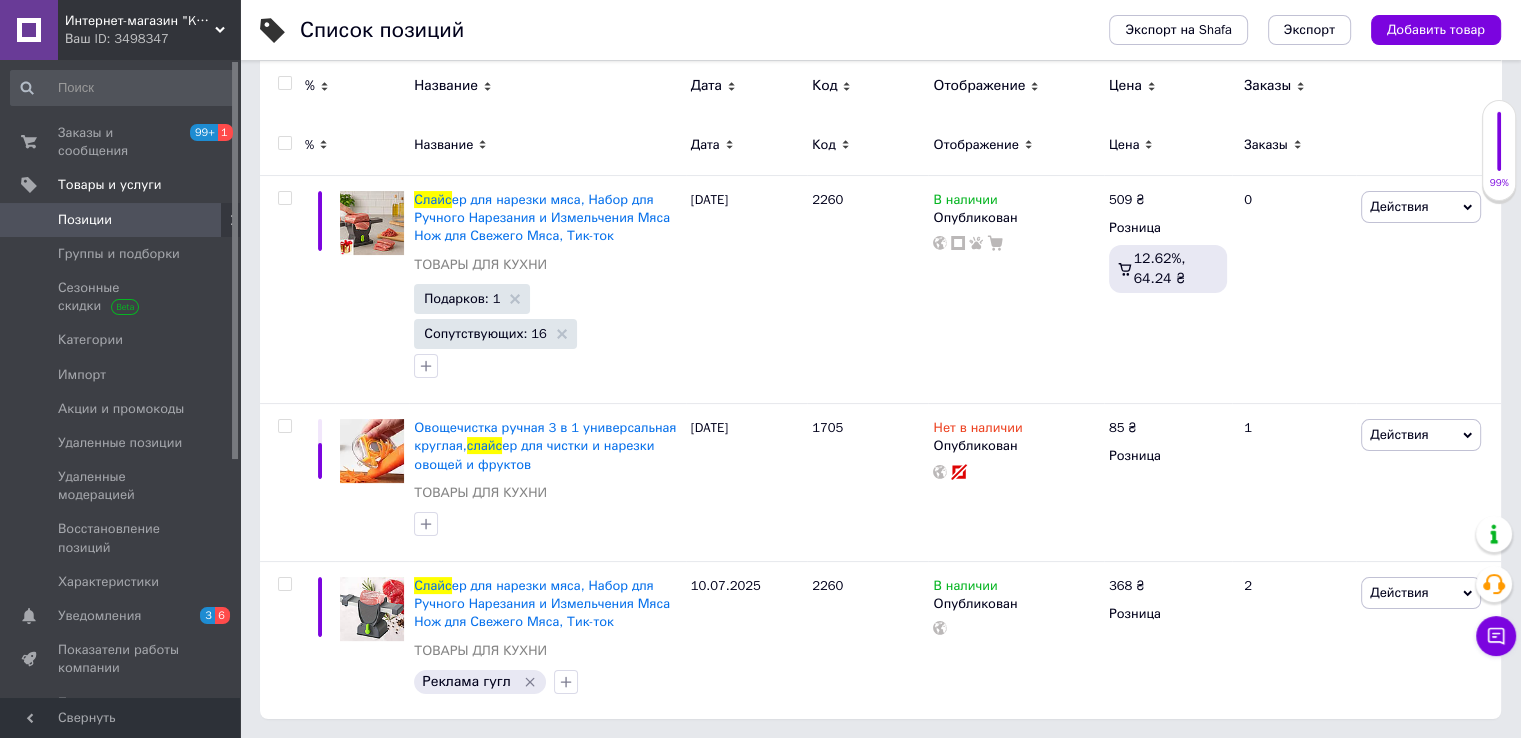 click on "Позиции" at bounding box center [123, 220] 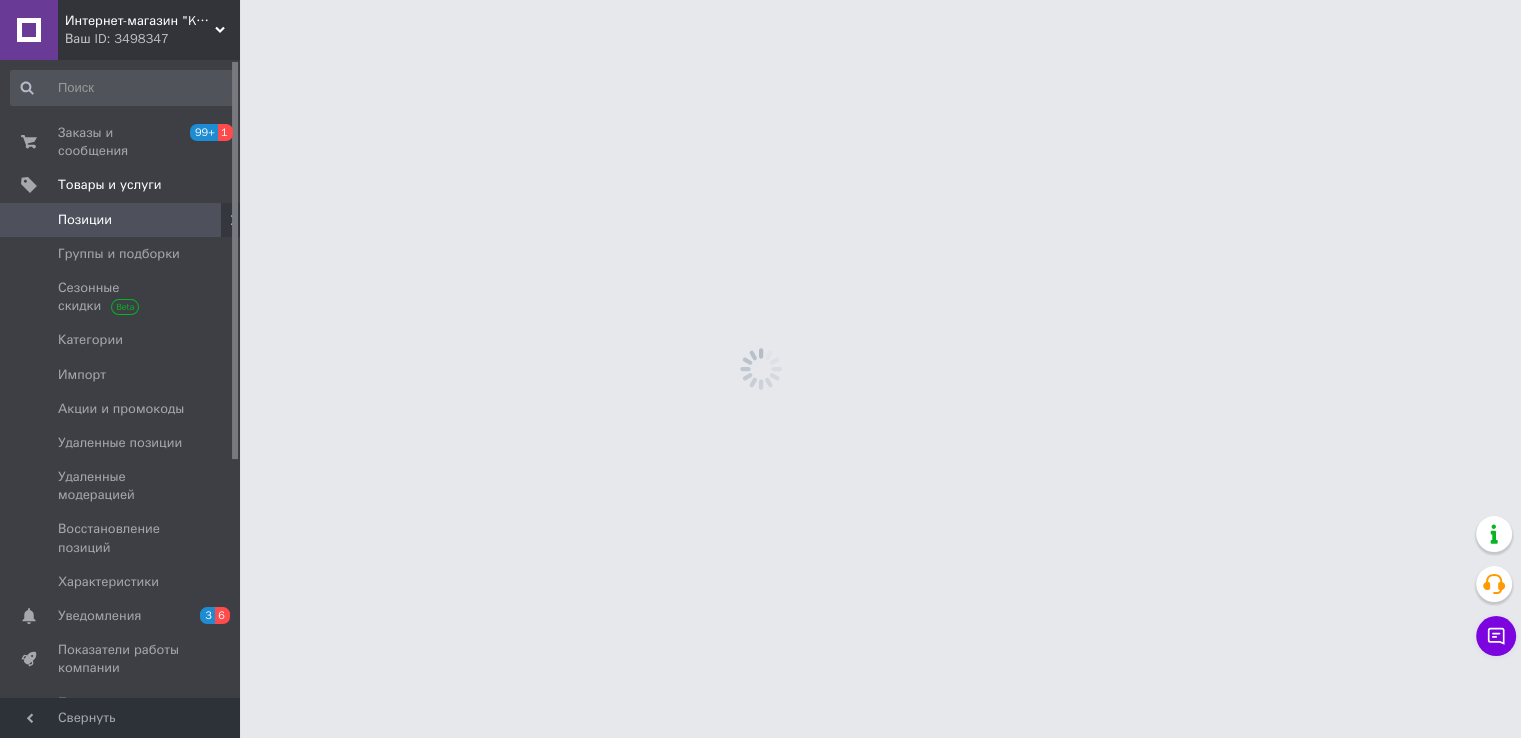 scroll, scrollTop: 0, scrollLeft: 0, axis: both 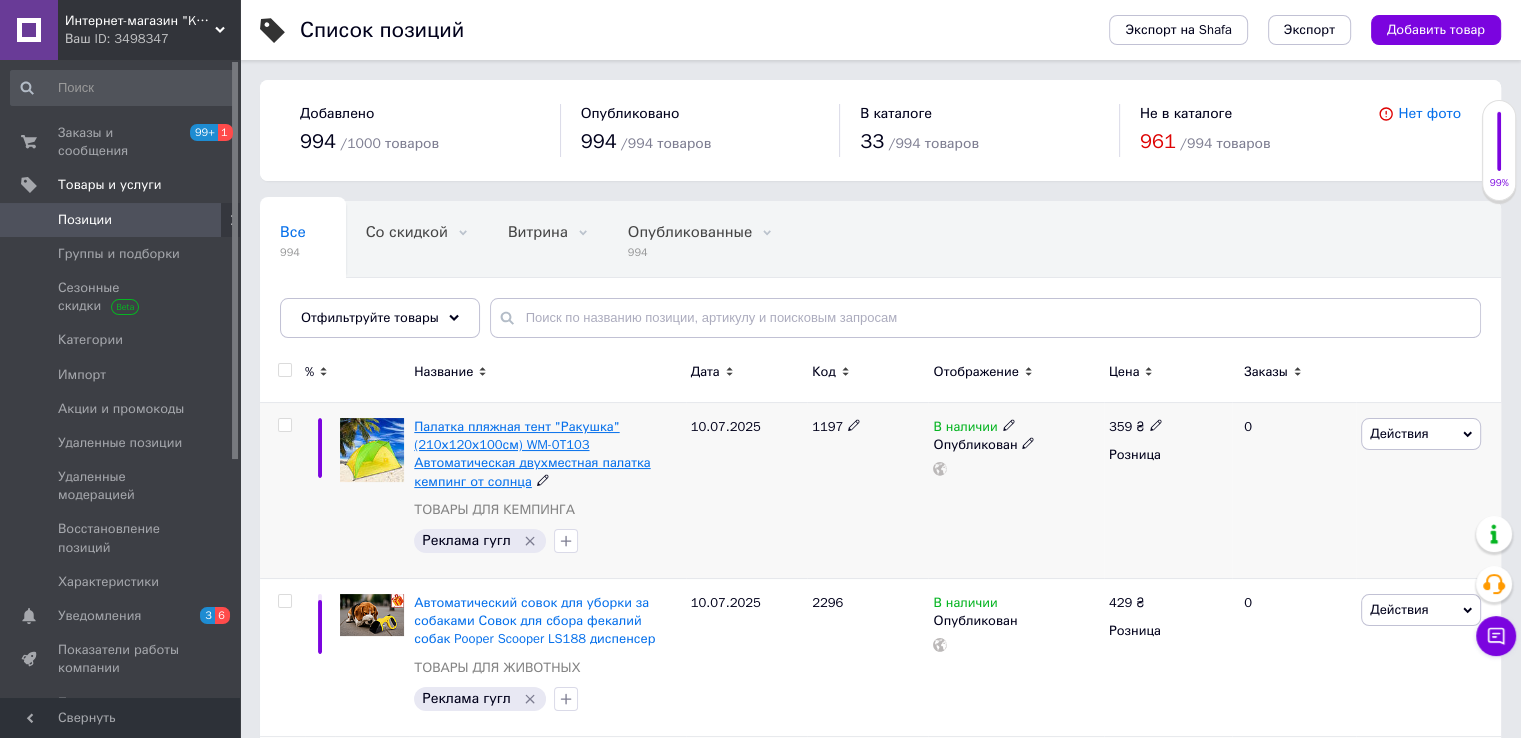 click on "Палатка пляжная тент "Ракушка" (210х120х100см) WM-0T103 Автоматическая двухместная палатка кемпинг от солнца" at bounding box center (532, 454) 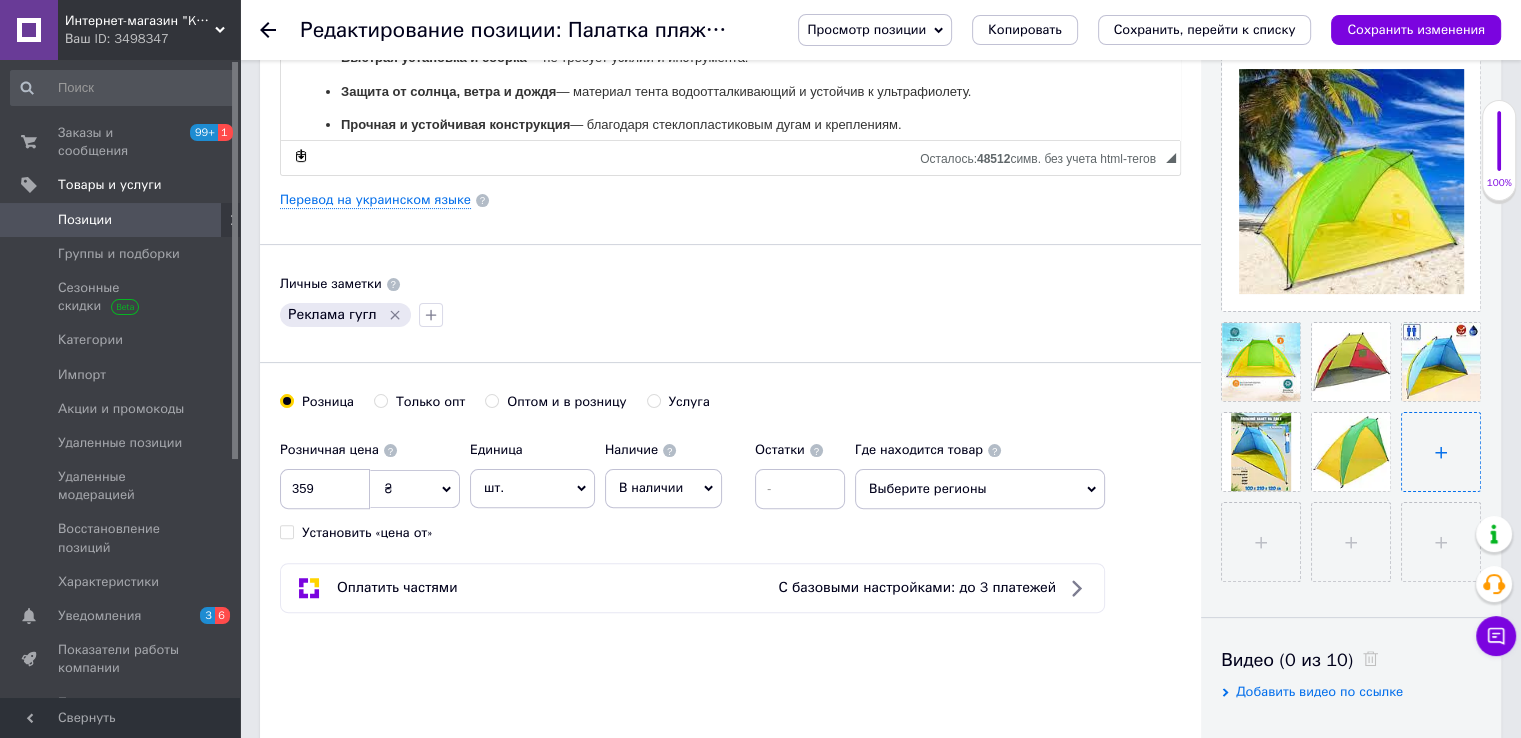 scroll, scrollTop: 400, scrollLeft: 0, axis: vertical 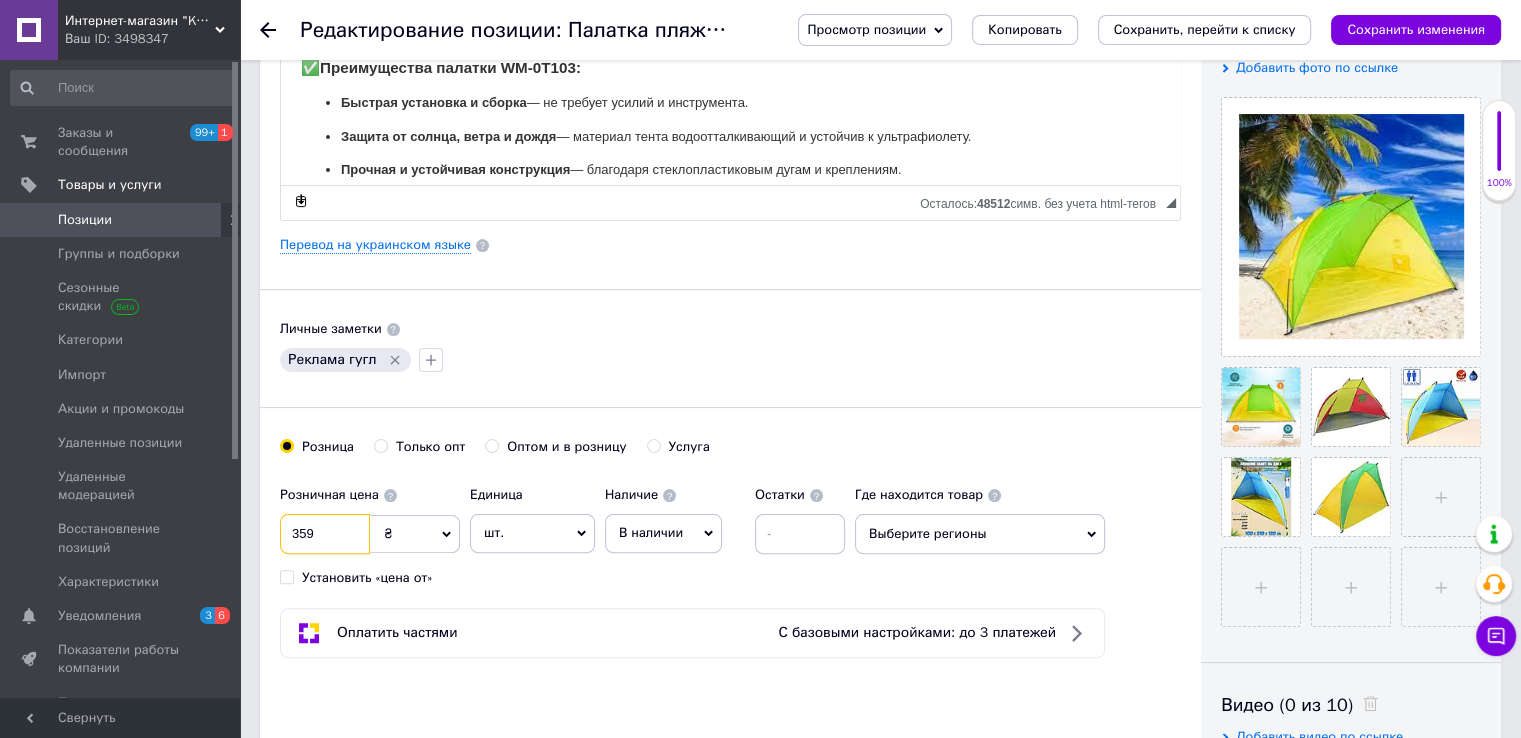 click on "359" at bounding box center [325, 534] 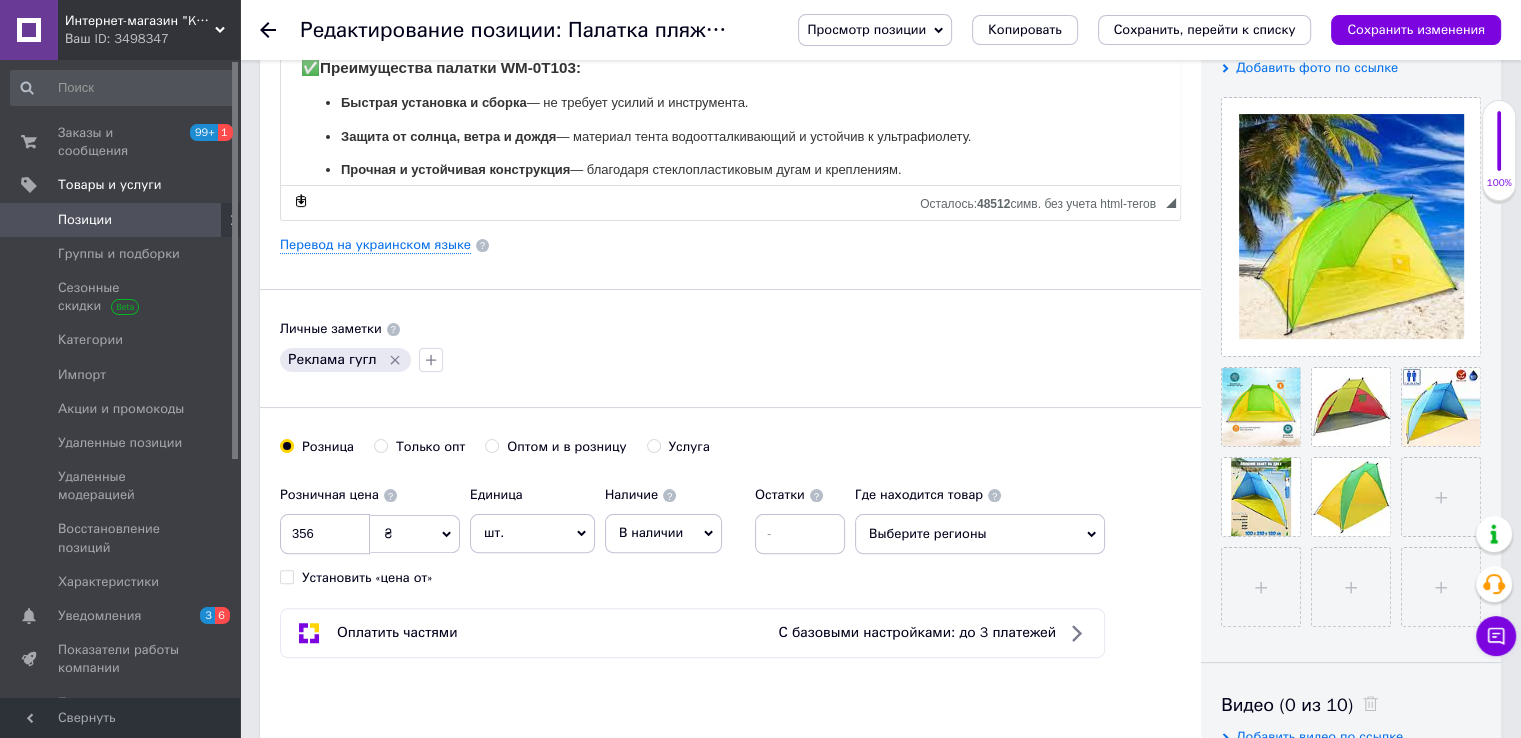 click on "Реклама гугл" at bounding box center (730, 360) 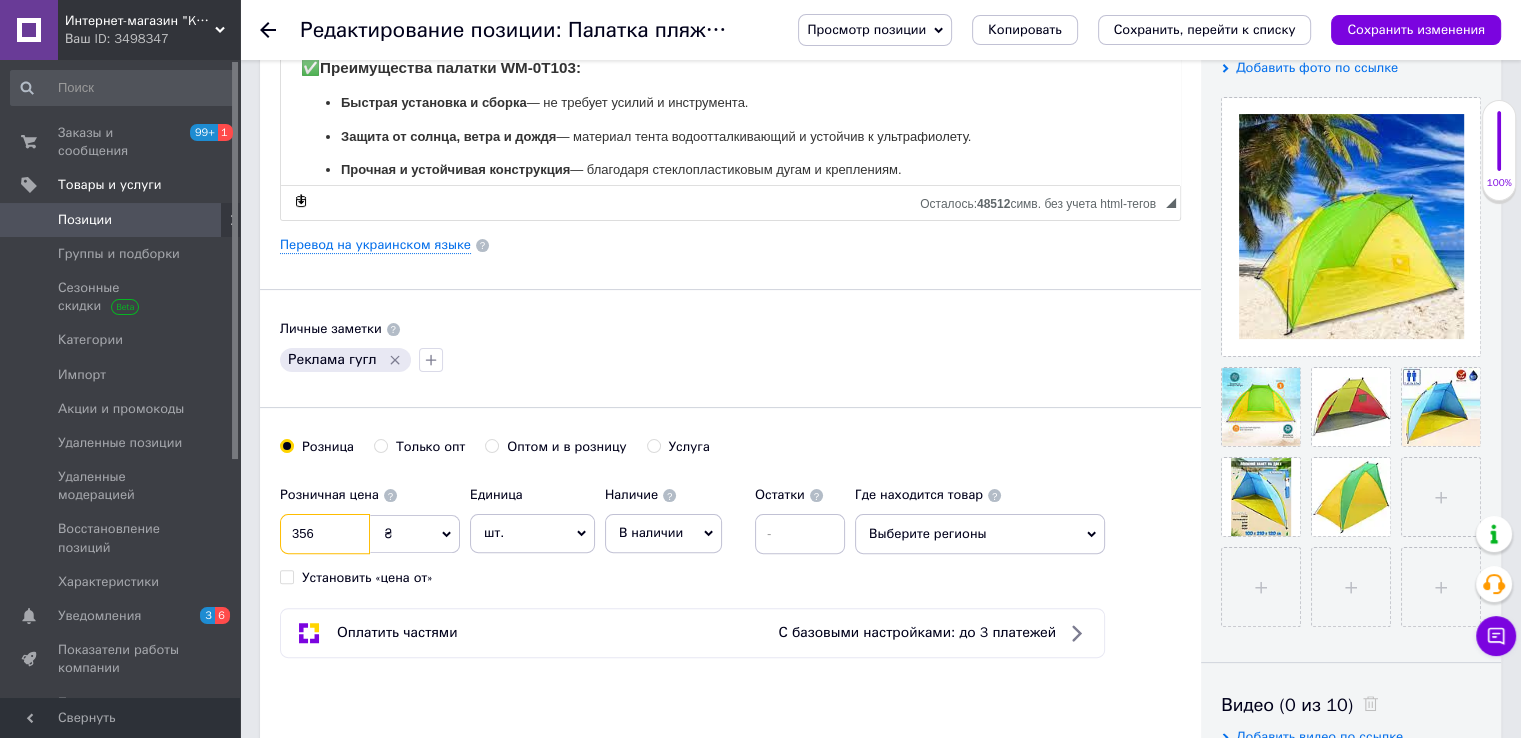 click on "356" at bounding box center [325, 534] 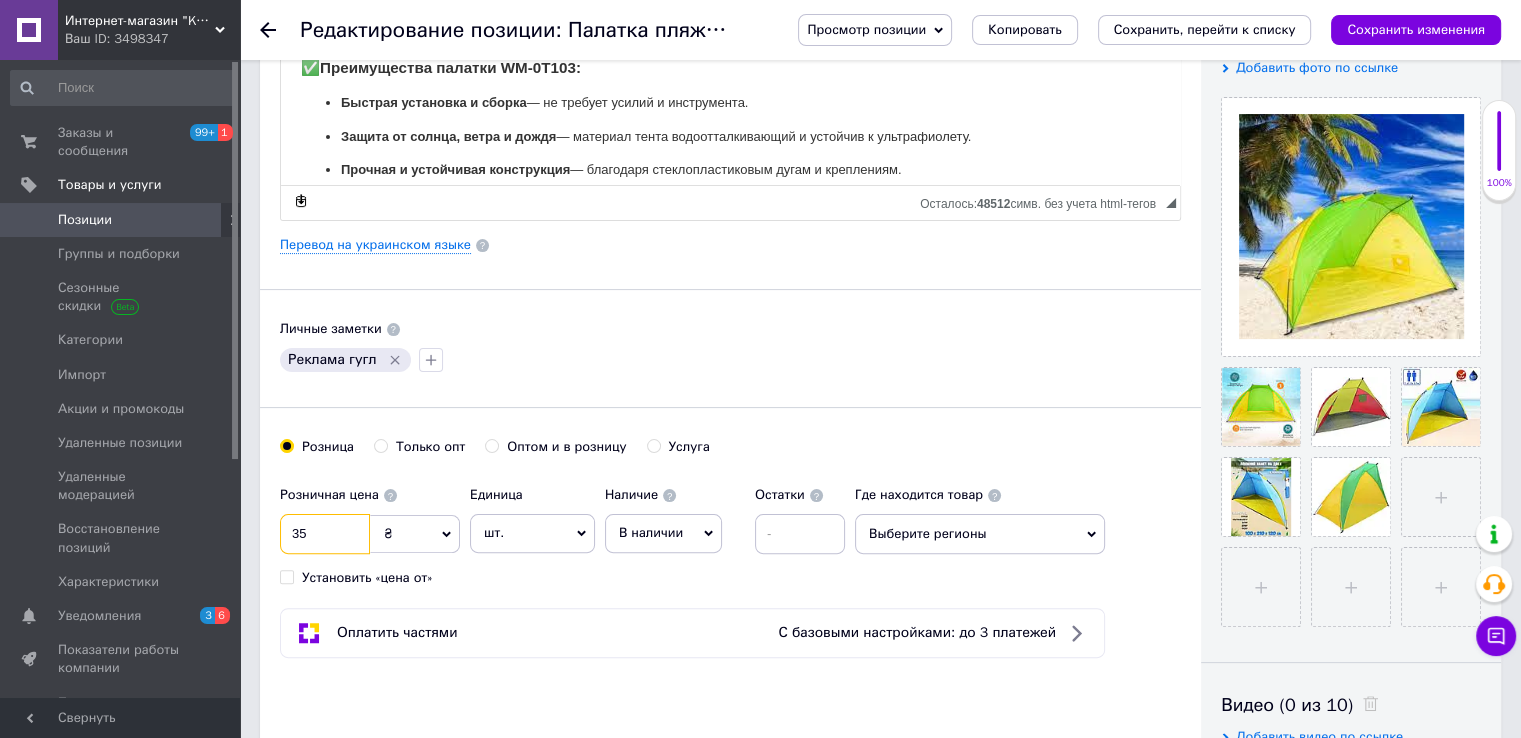 type on "356" 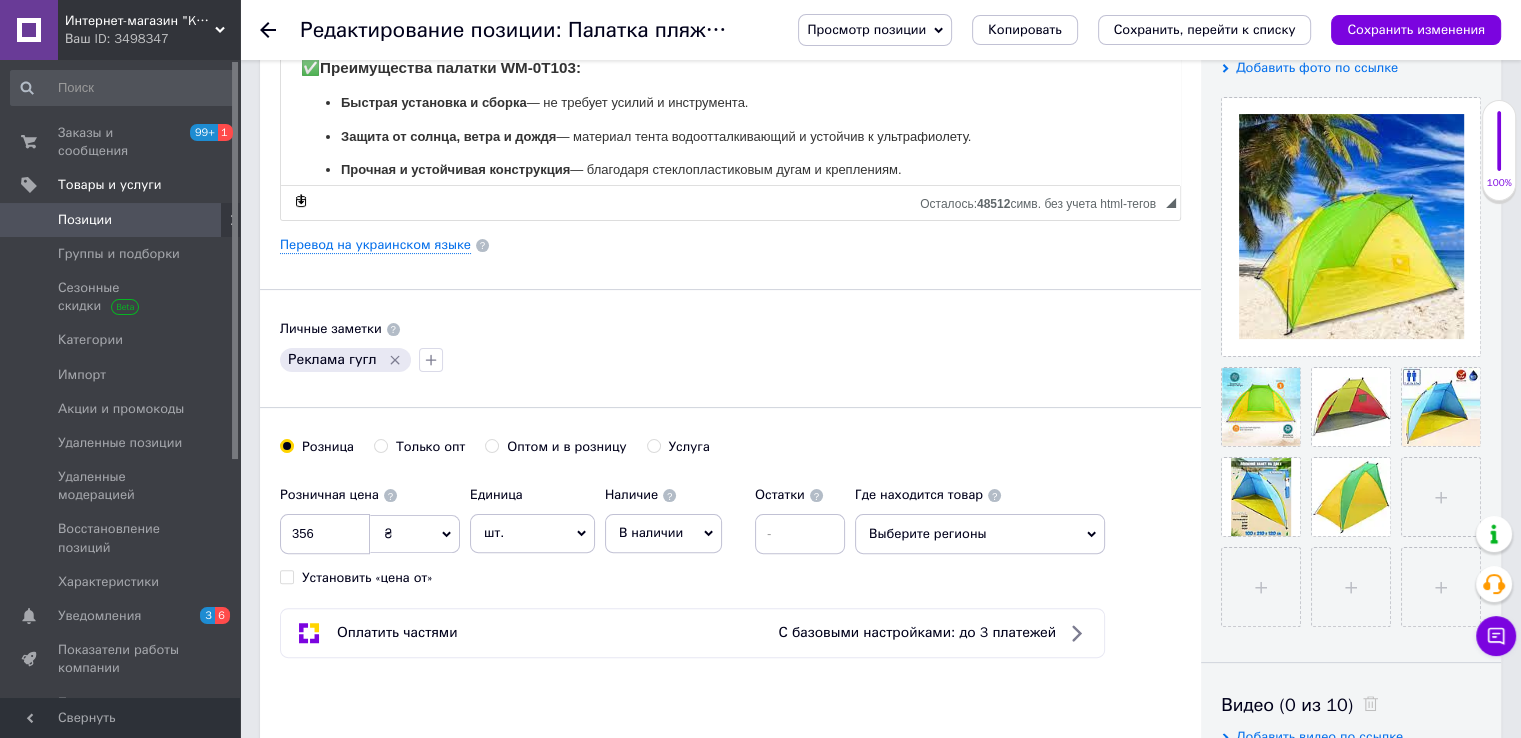 click on "Личные заметки" at bounding box center (730, 329) 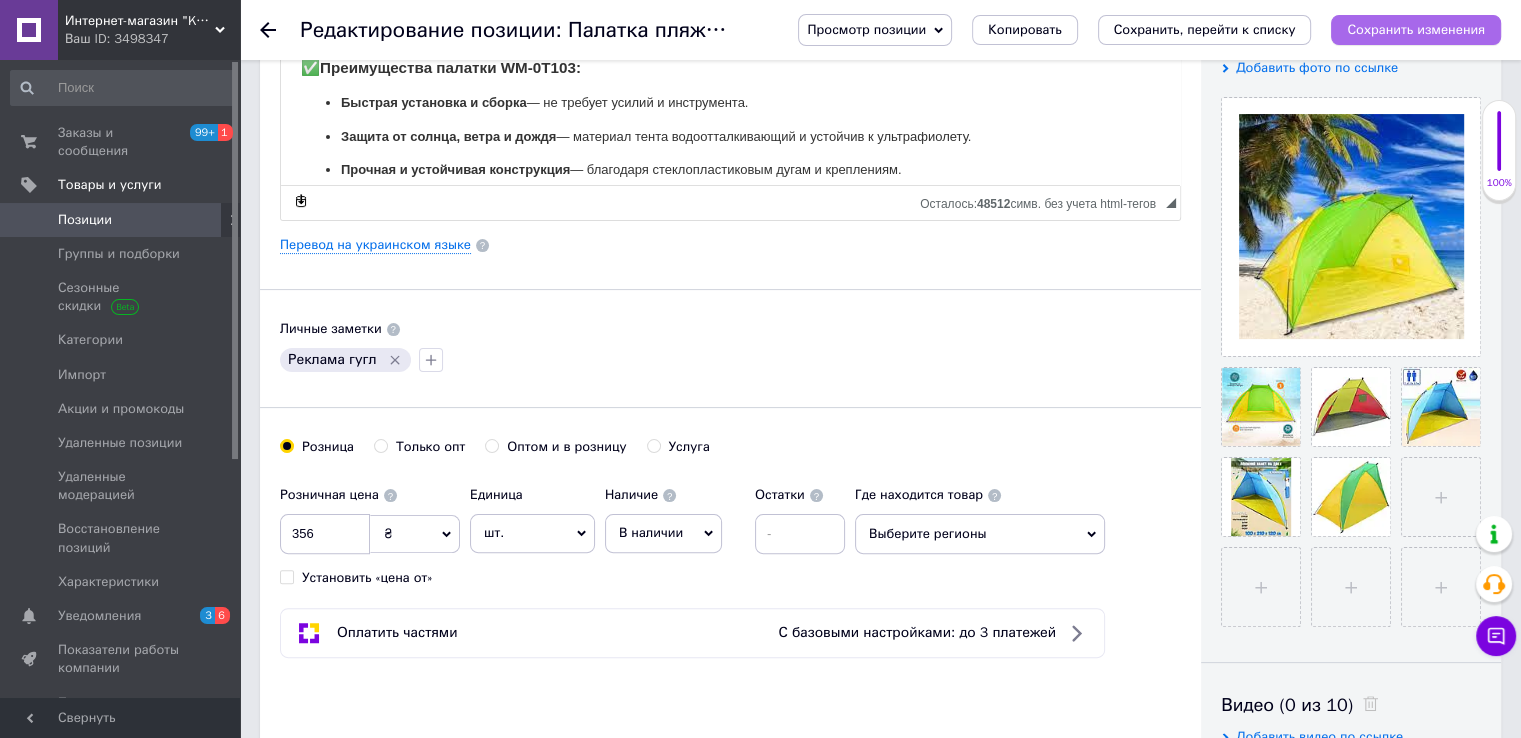 click on "Сохранить изменения" at bounding box center (1416, 29) 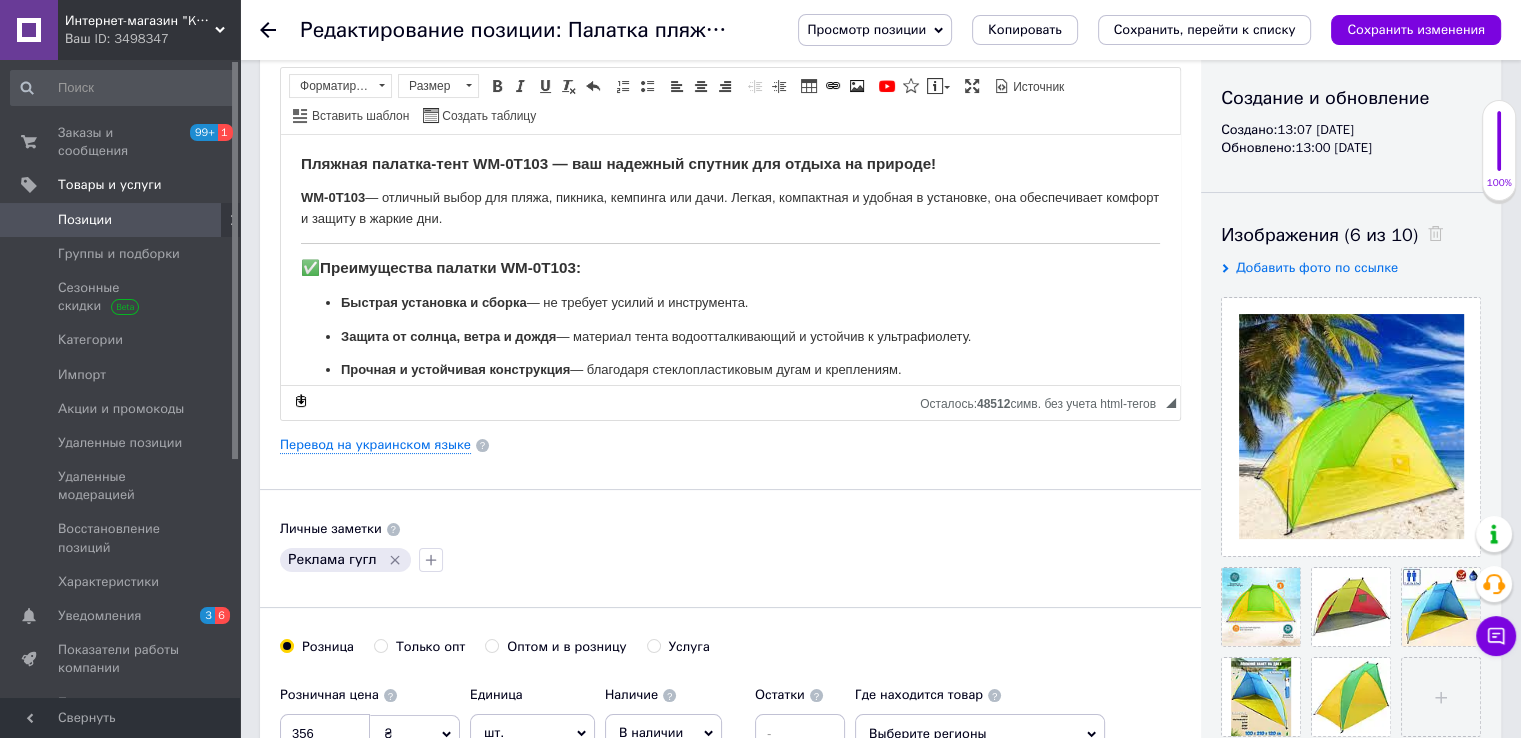 scroll, scrollTop: 0, scrollLeft: 0, axis: both 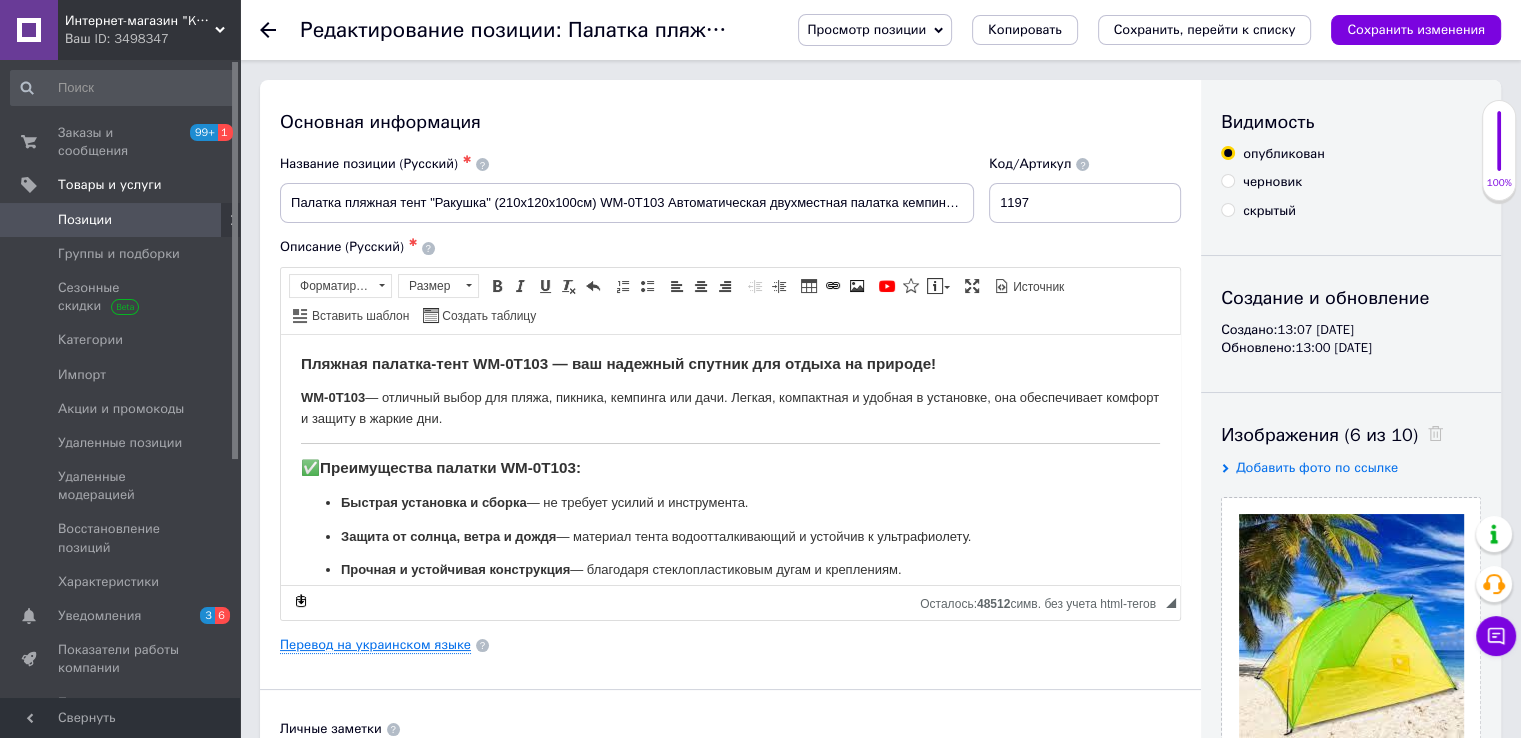 click on "Перевод на украинском языке" at bounding box center (375, 645) 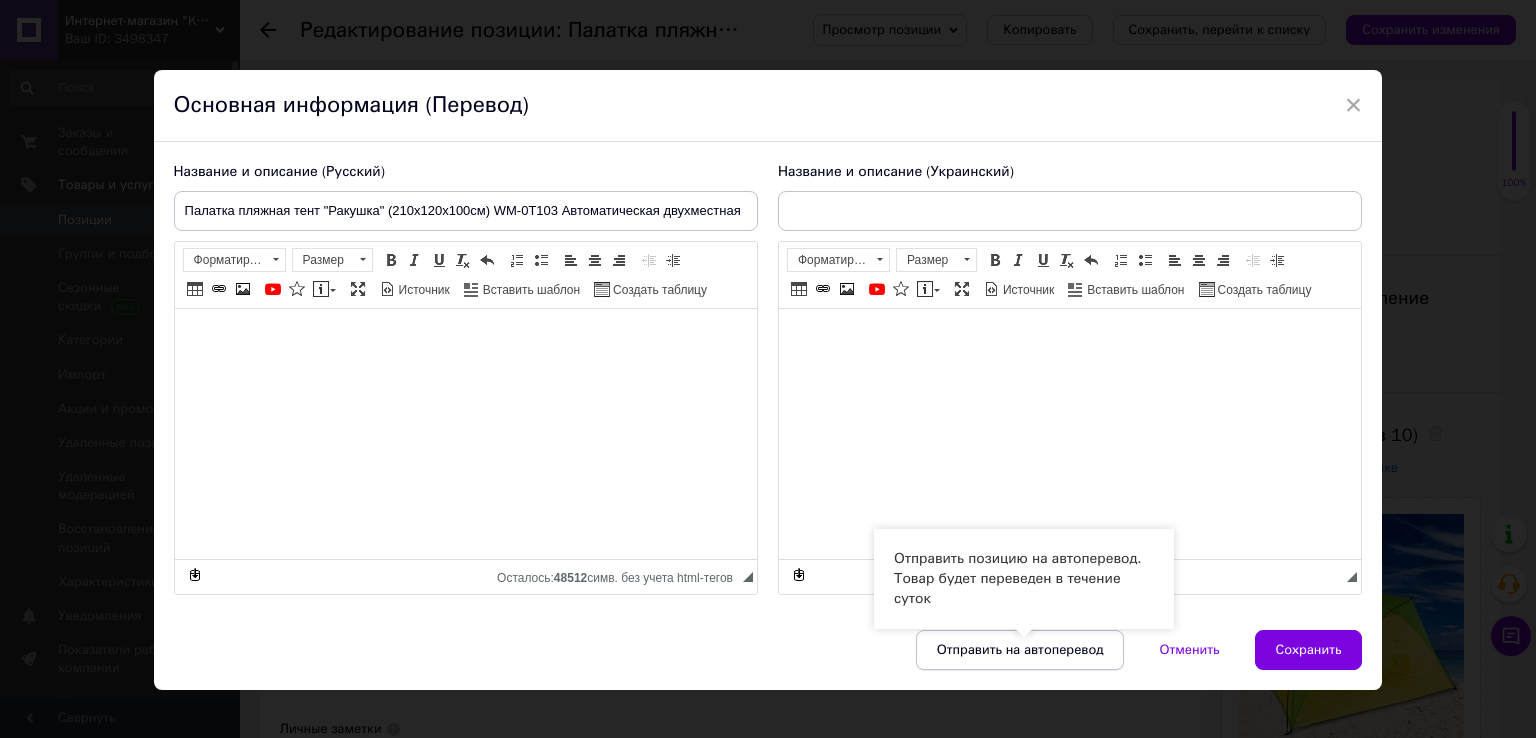 click on "Отправить на автоперевод" at bounding box center [1020, 650] 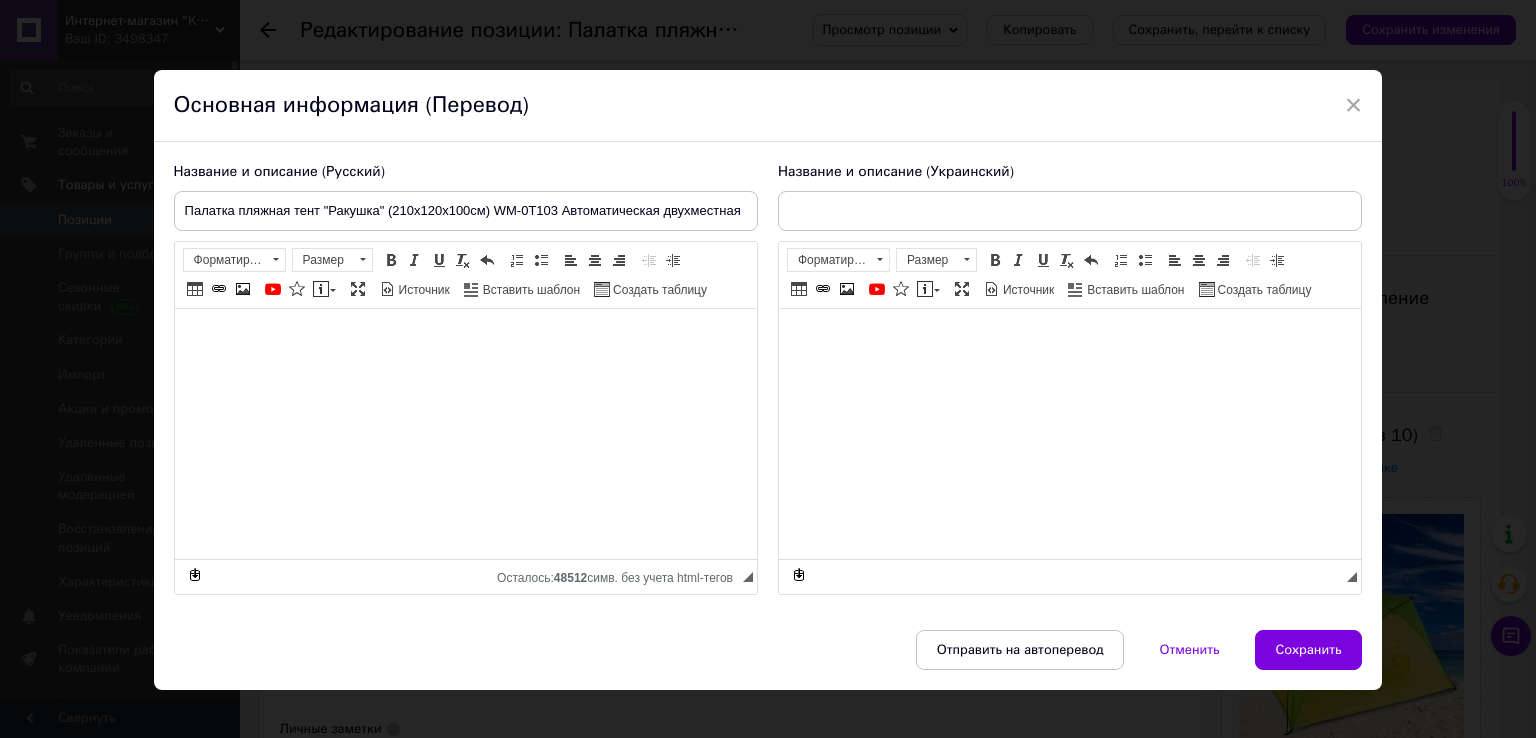 type on "Портативний намет для кемпінгу. Намет пляжний Stripe, намет автомат саморозкладний" 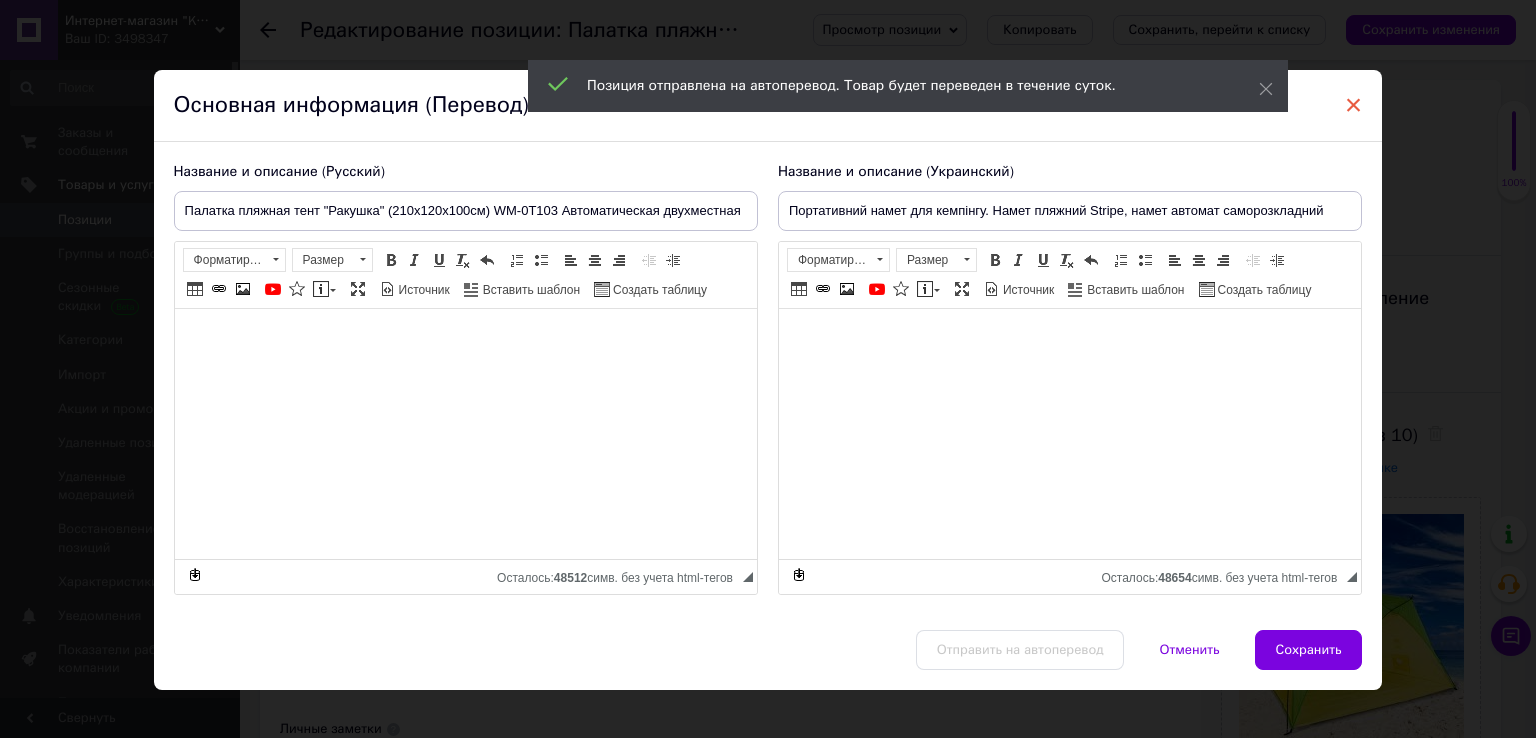click on "×" at bounding box center (1354, 105) 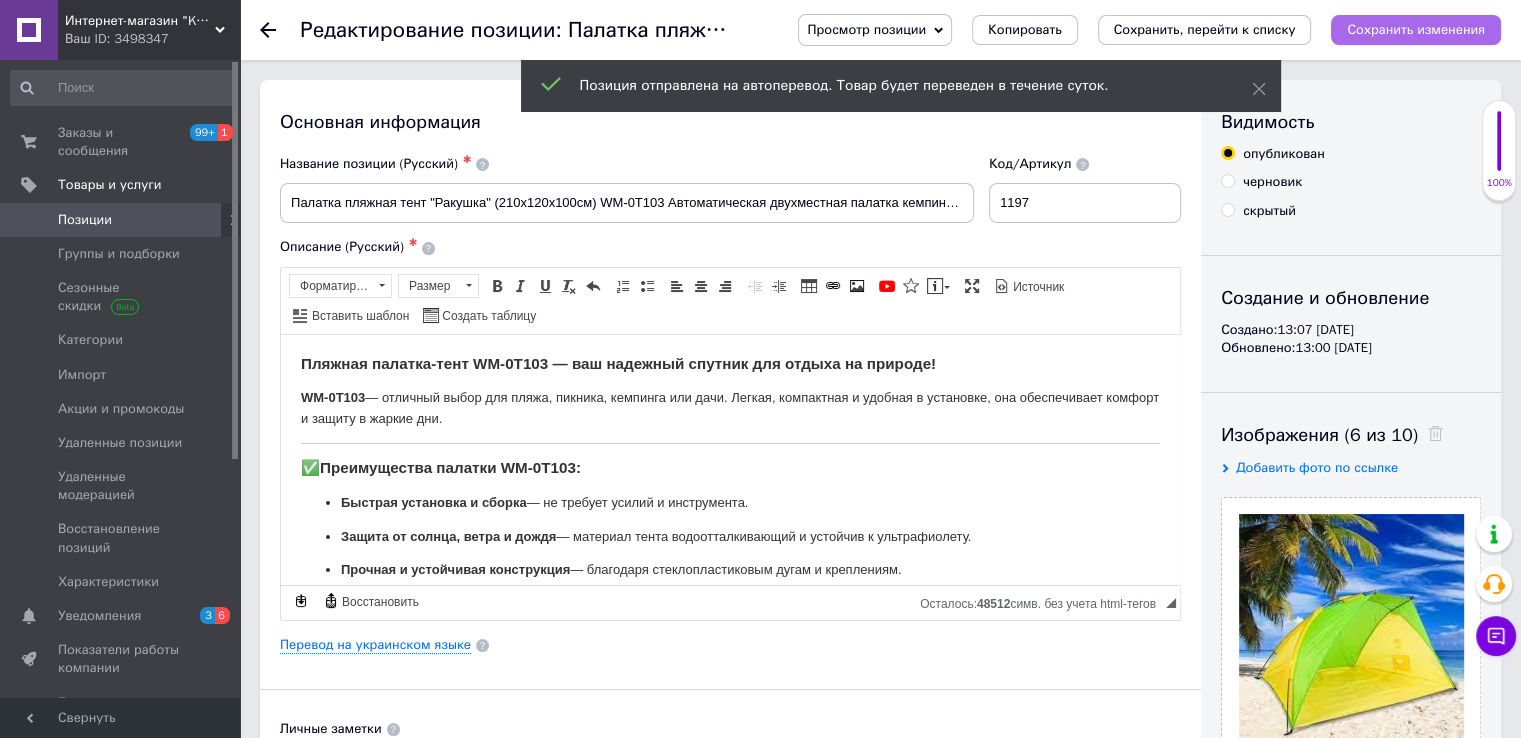 click on "Сохранить изменения" at bounding box center (1416, 29) 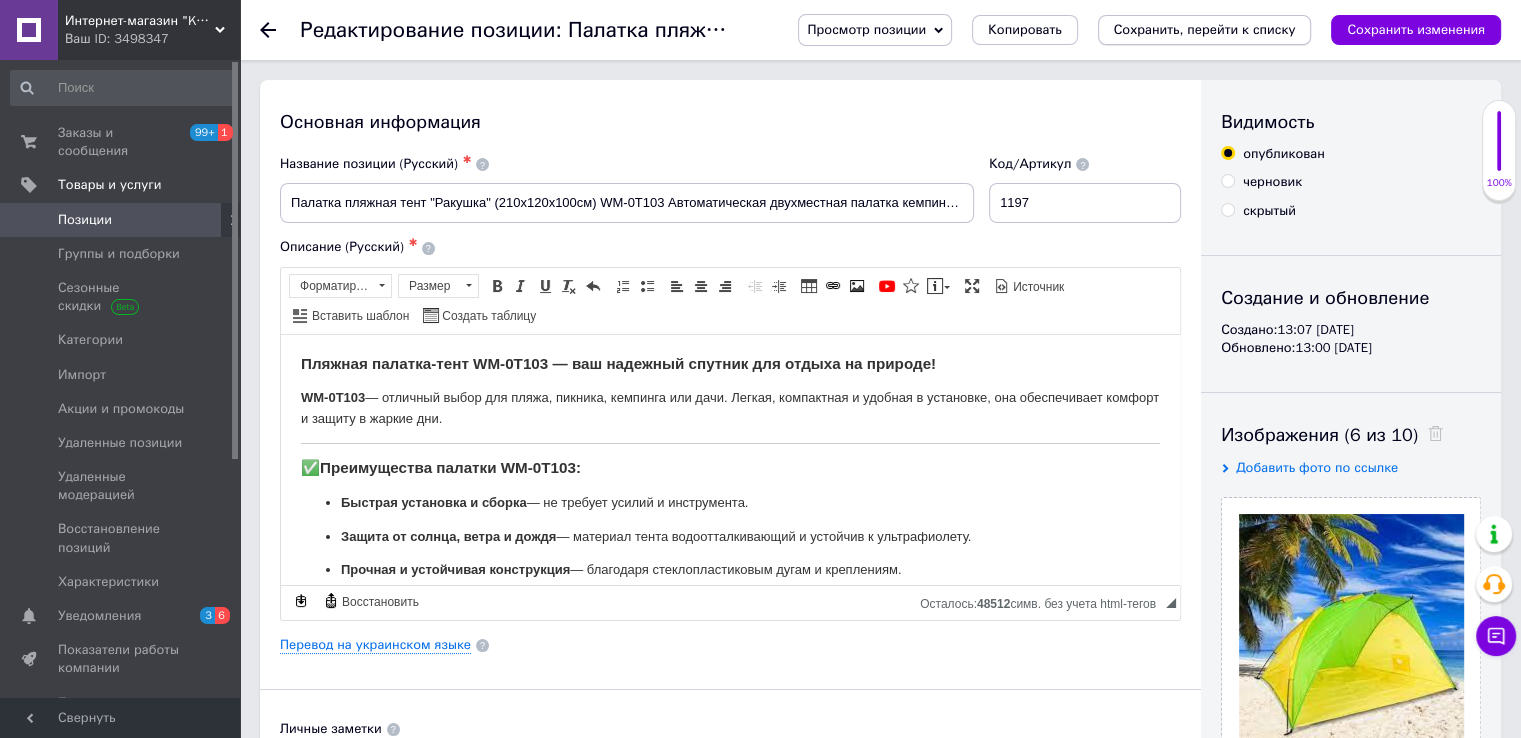 click on "Сохранить изменения" at bounding box center [1416, 29] 